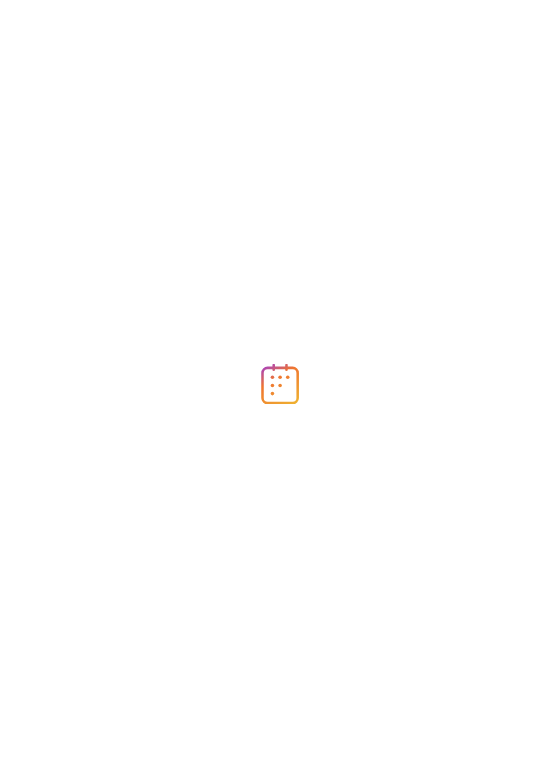 scroll, scrollTop: 0, scrollLeft: 0, axis: both 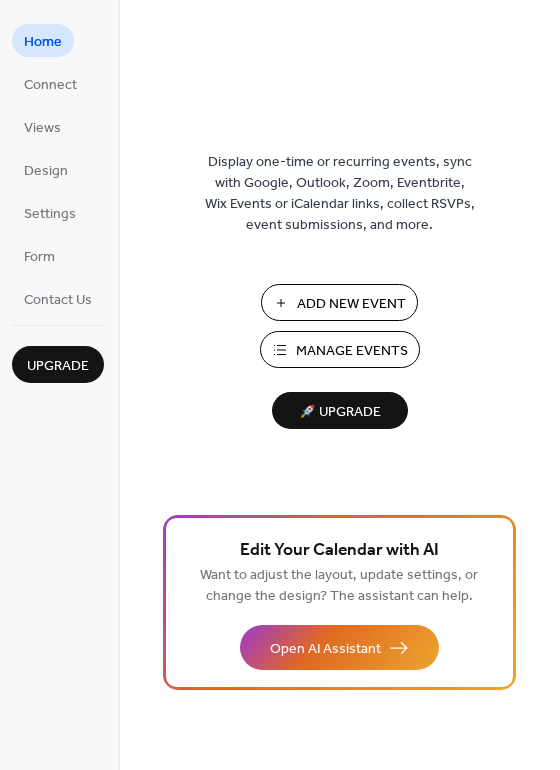 click on "Manage Events" at bounding box center (352, 351) 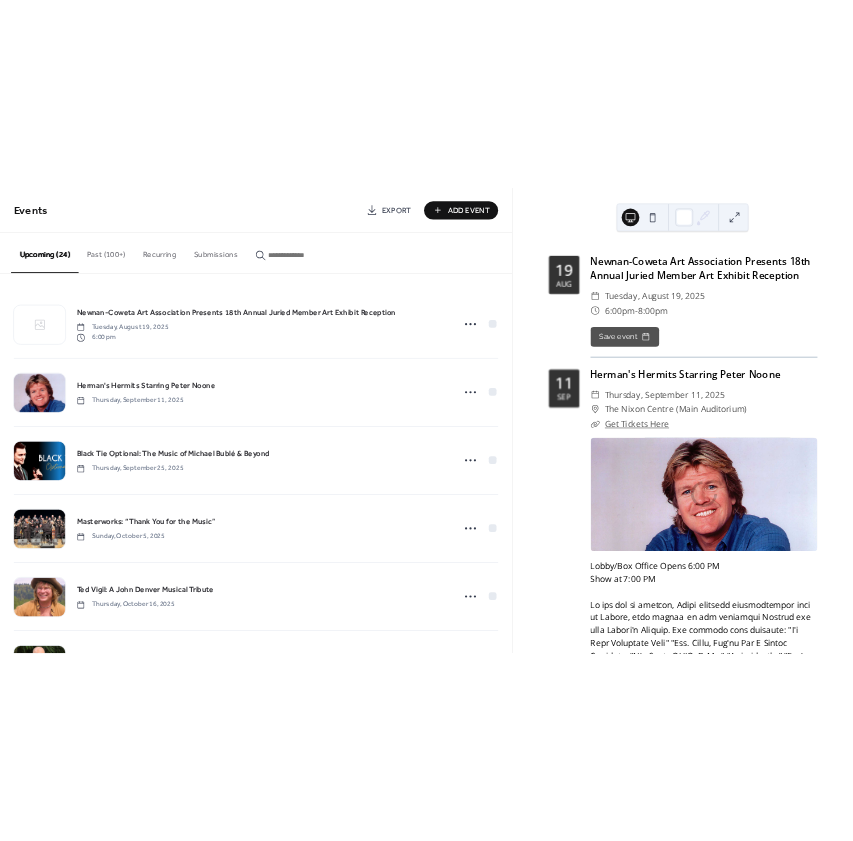 scroll, scrollTop: 0, scrollLeft: 0, axis: both 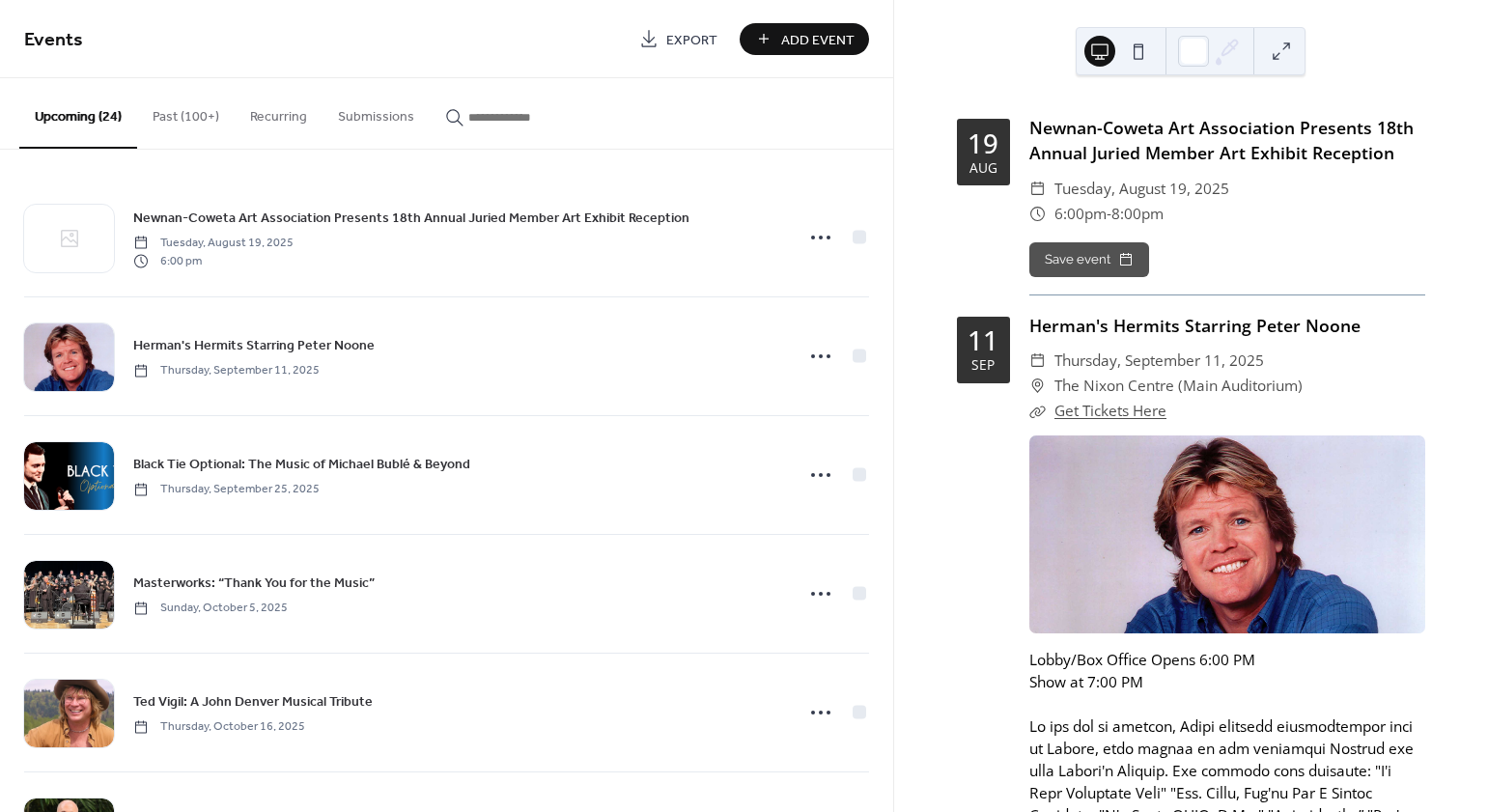 click on "Add Event" at bounding box center (818, 40) 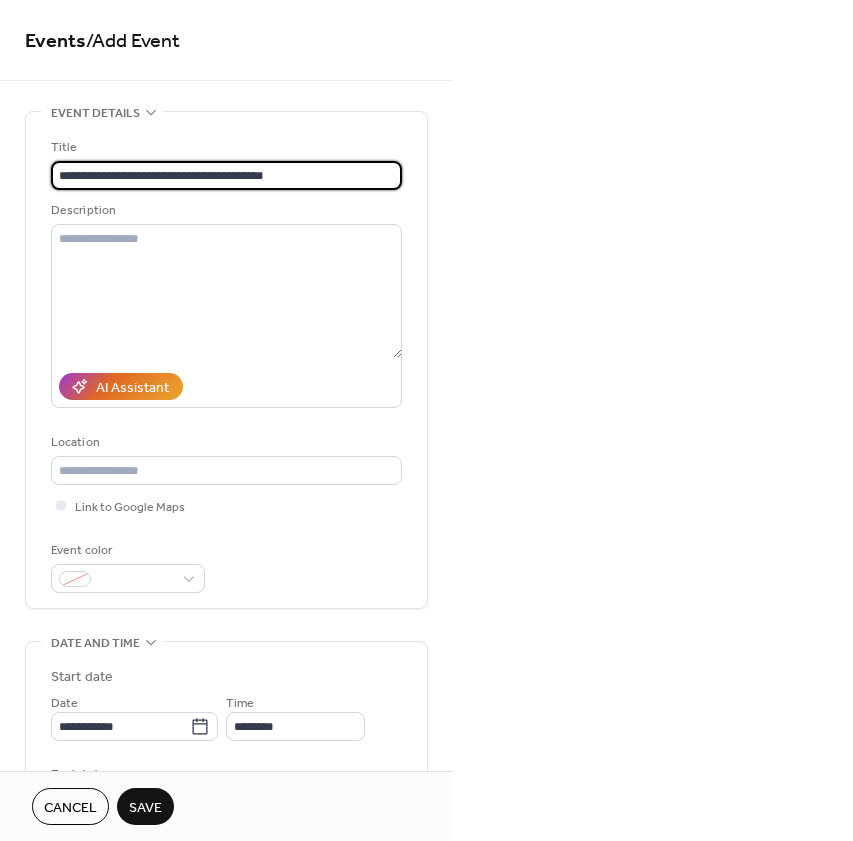 type on "**********" 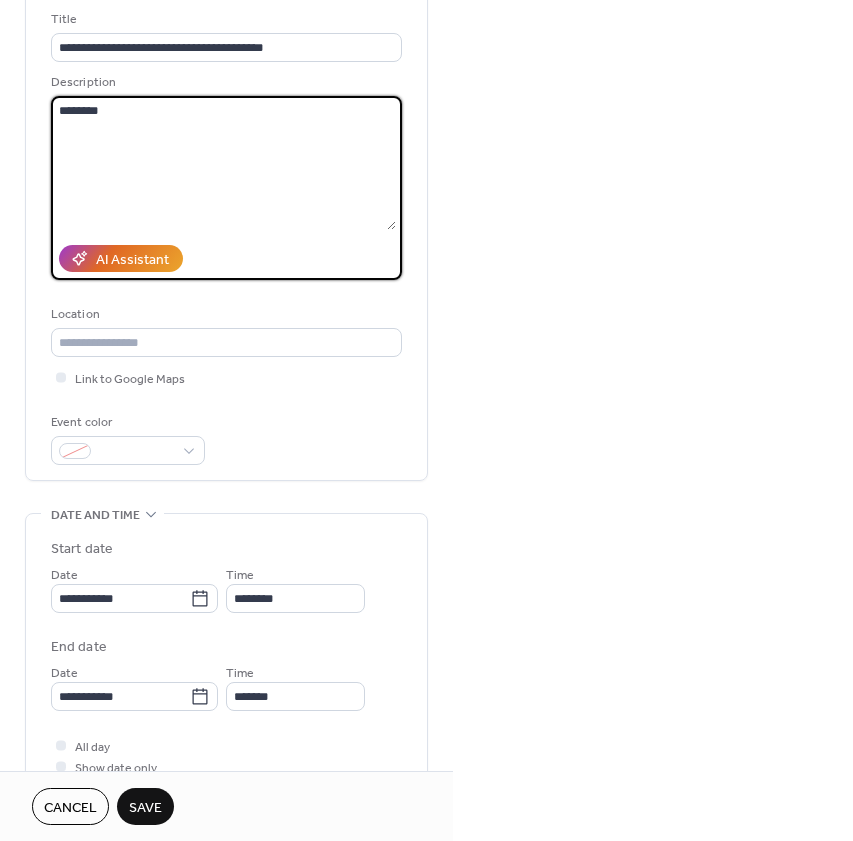 scroll, scrollTop: 129, scrollLeft: 0, axis: vertical 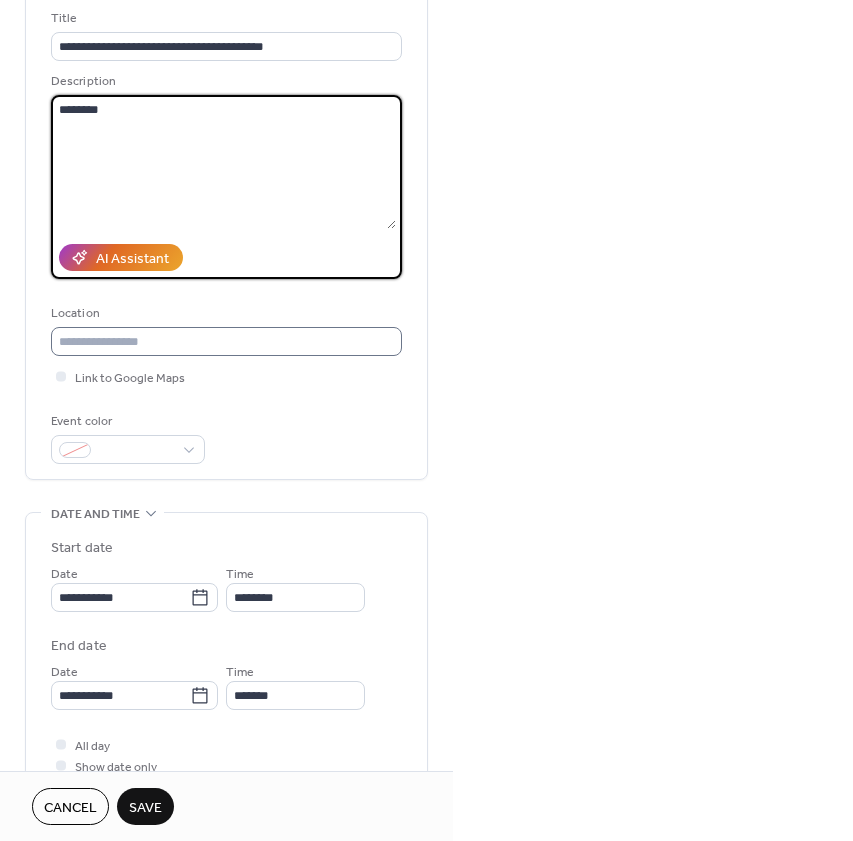 type on "*******" 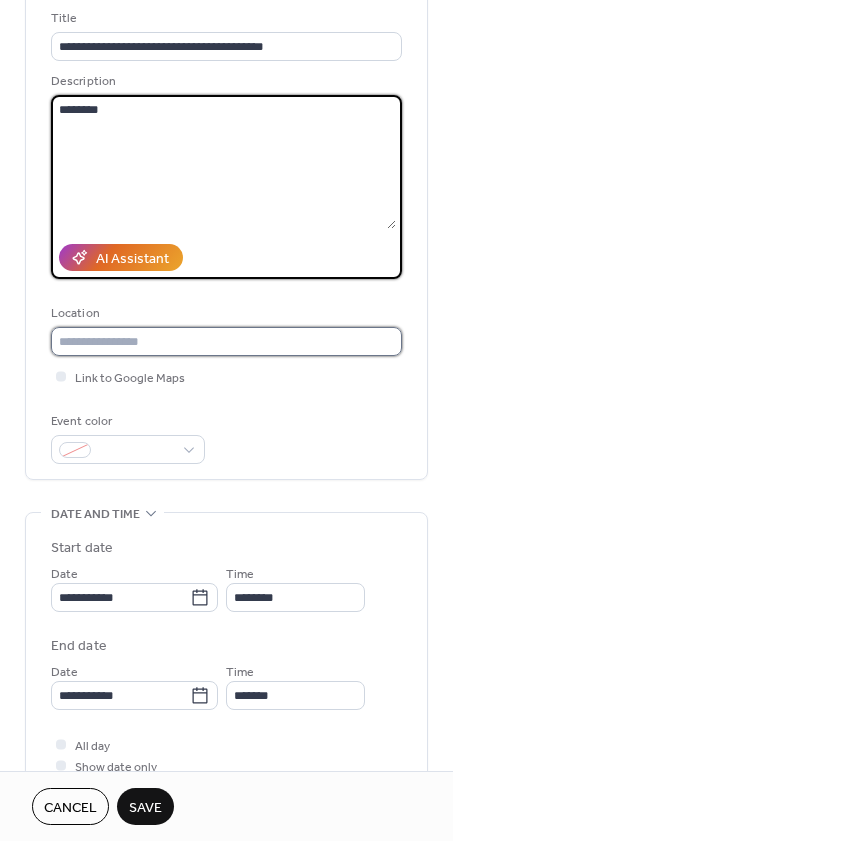 click at bounding box center (226, 341) 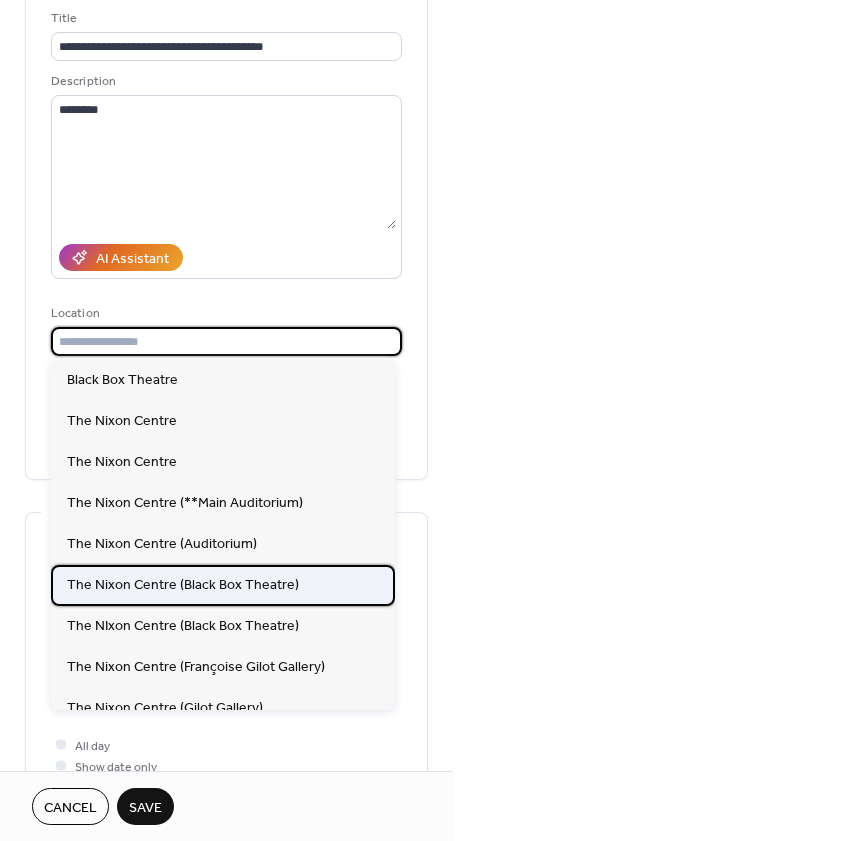 click on "The Nixon Centre (Black Box Theatre)" at bounding box center [183, 585] 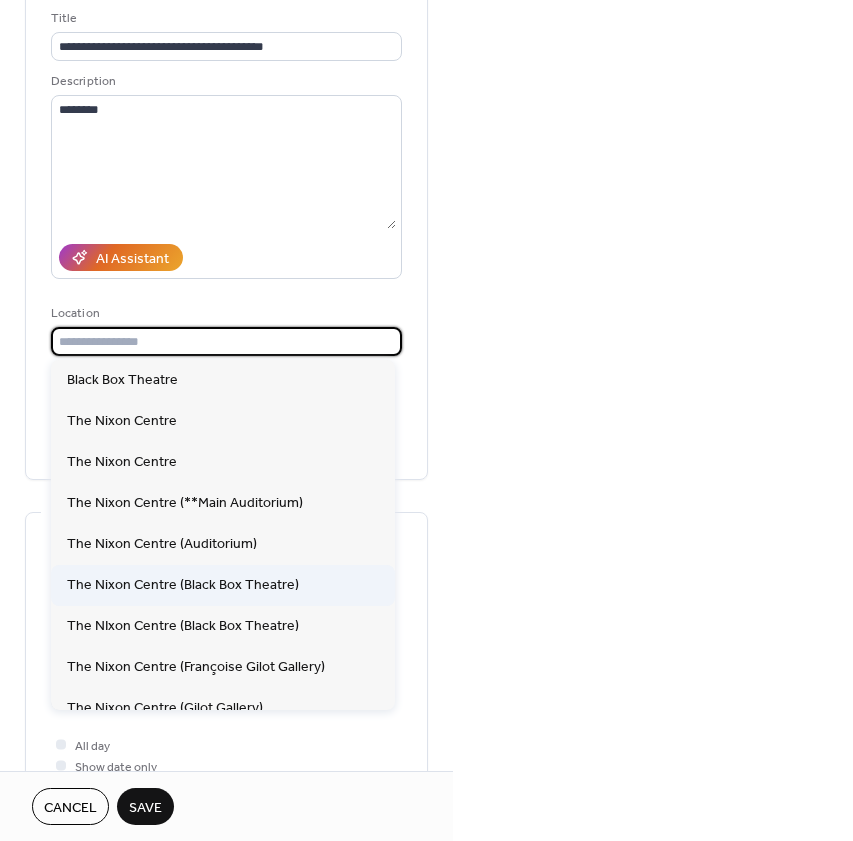 type on "**********" 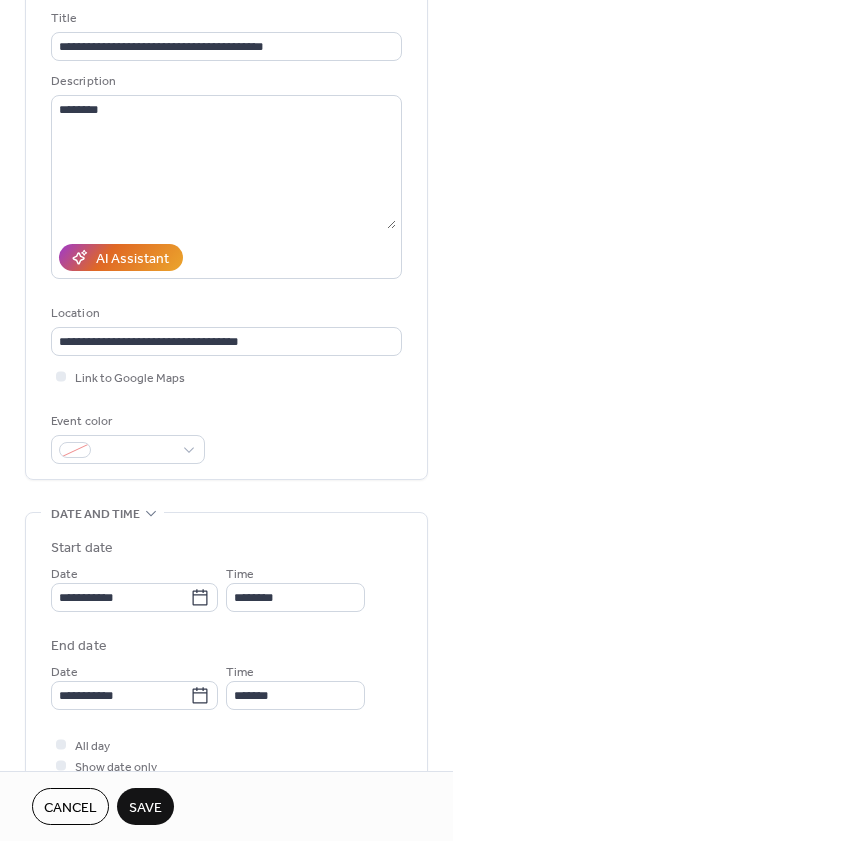 click on "Event color" at bounding box center (226, 437) 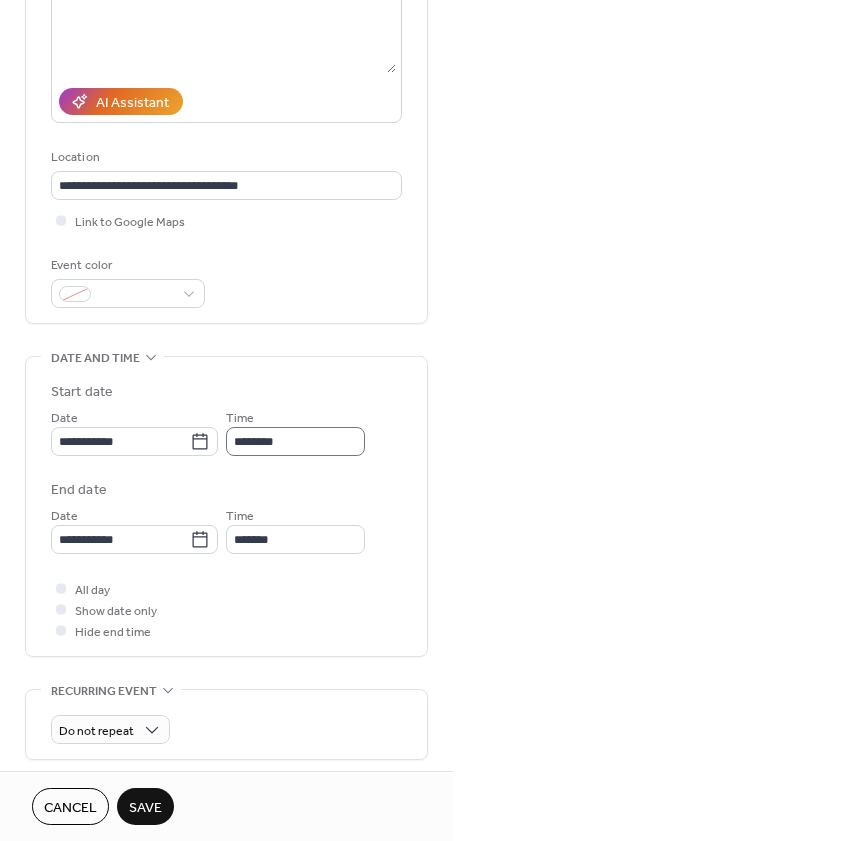 scroll, scrollTop: 286, scrollLeft: 0, axis: vertical 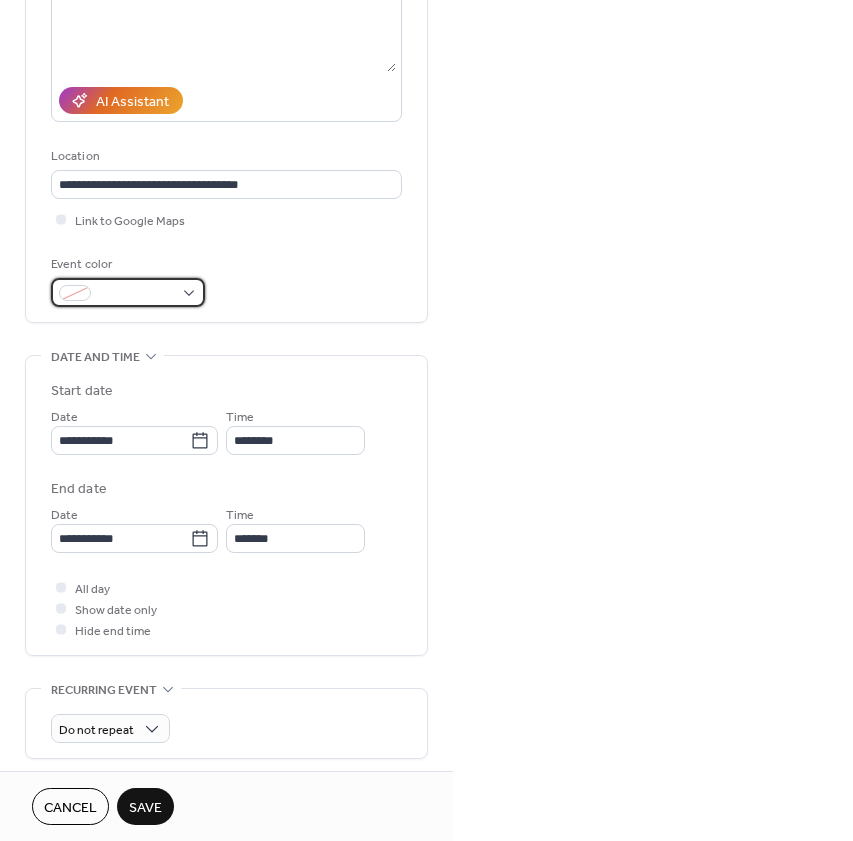 click at bounding box center (136, 294) 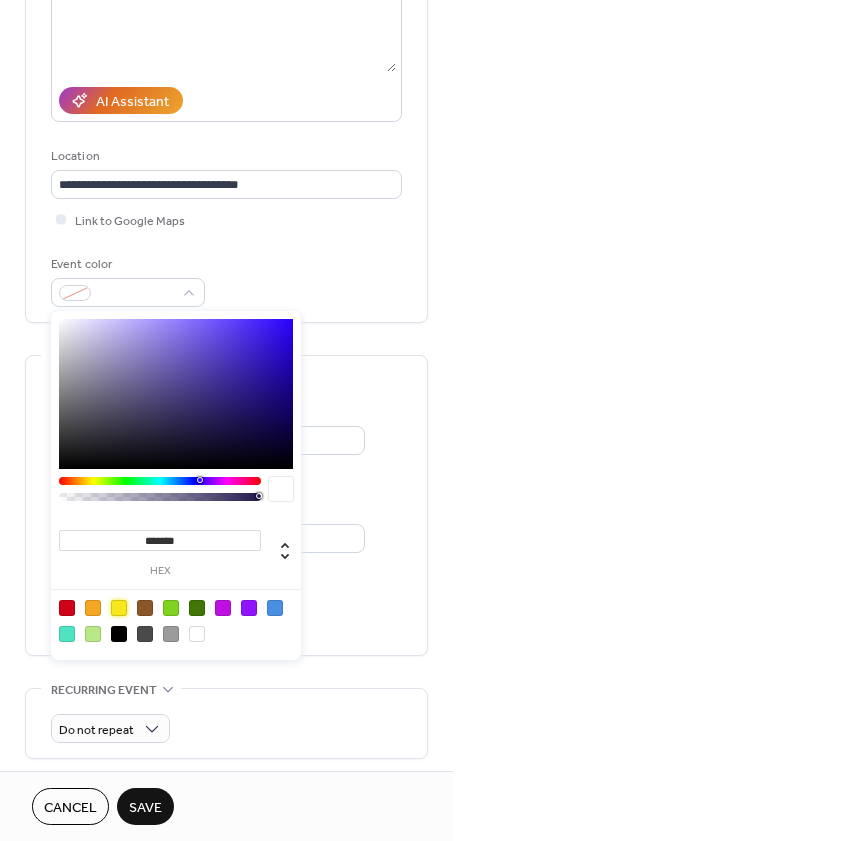 click at bounding box center [119, 608] 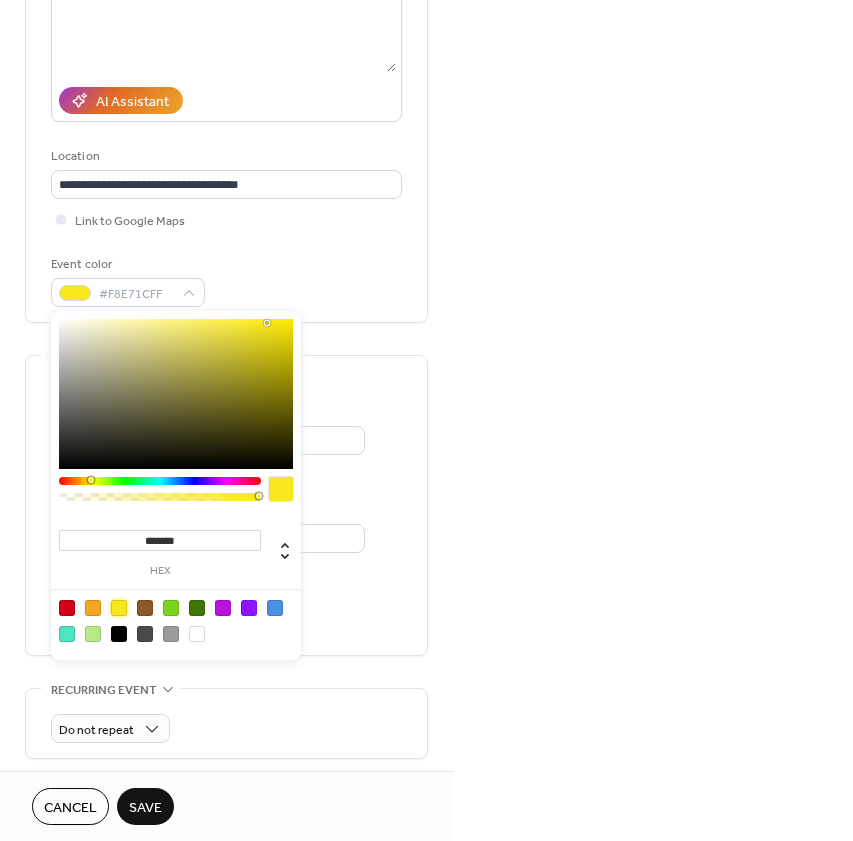 click on "**********" at bounding box center [226, 430] 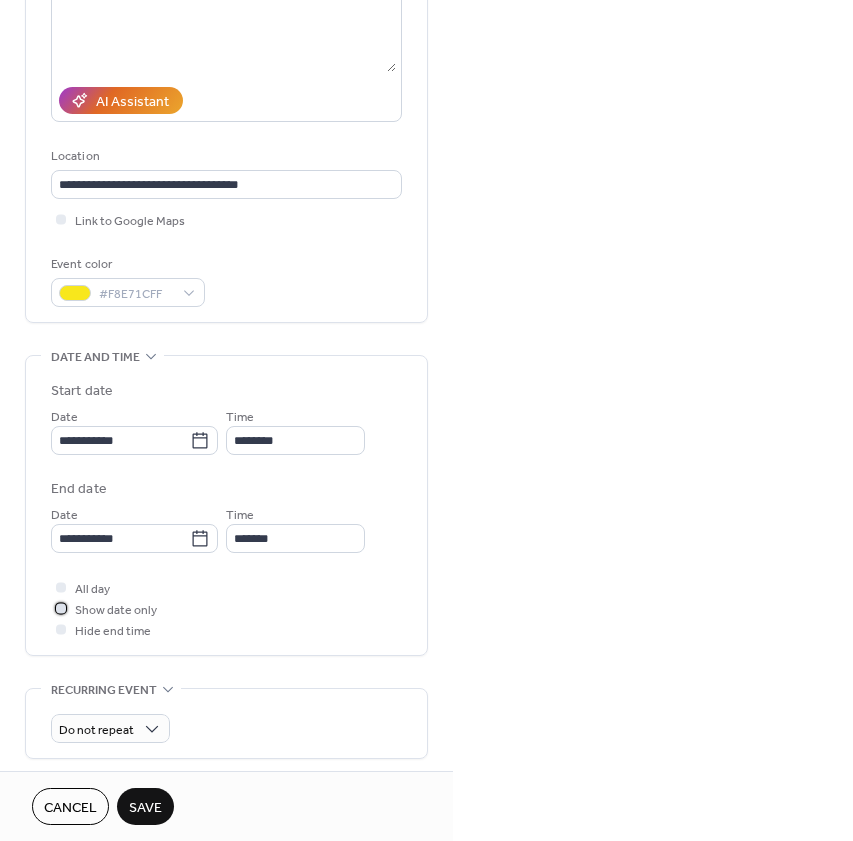 click on "Show date only" at bounding box center [116, 610] 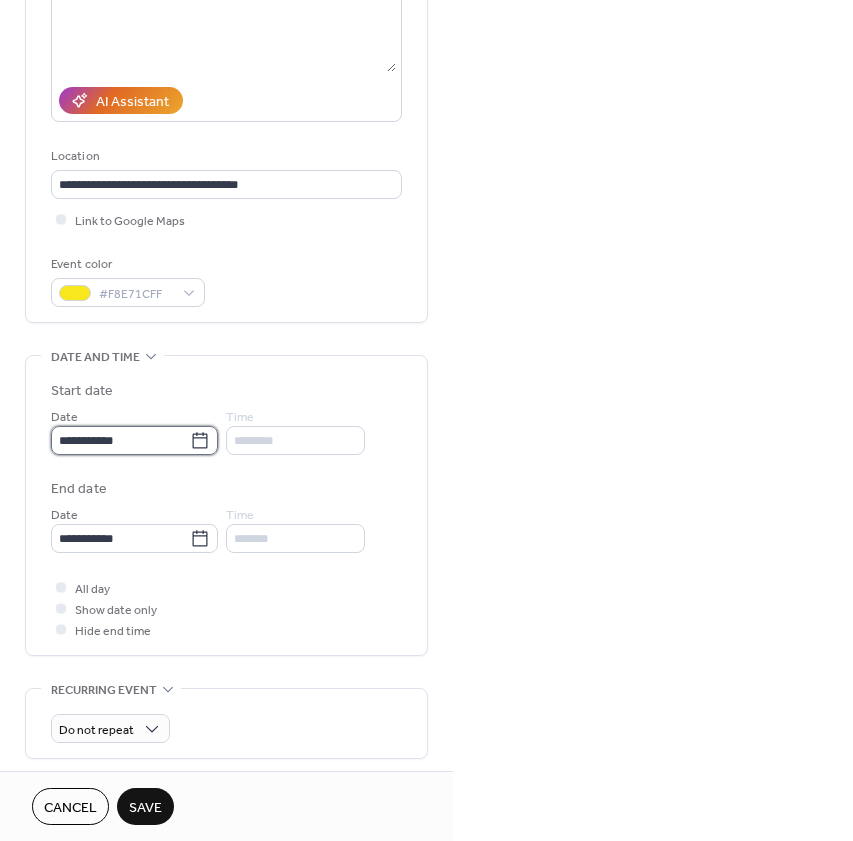 click on "**********" at bounding box center [120, 440] 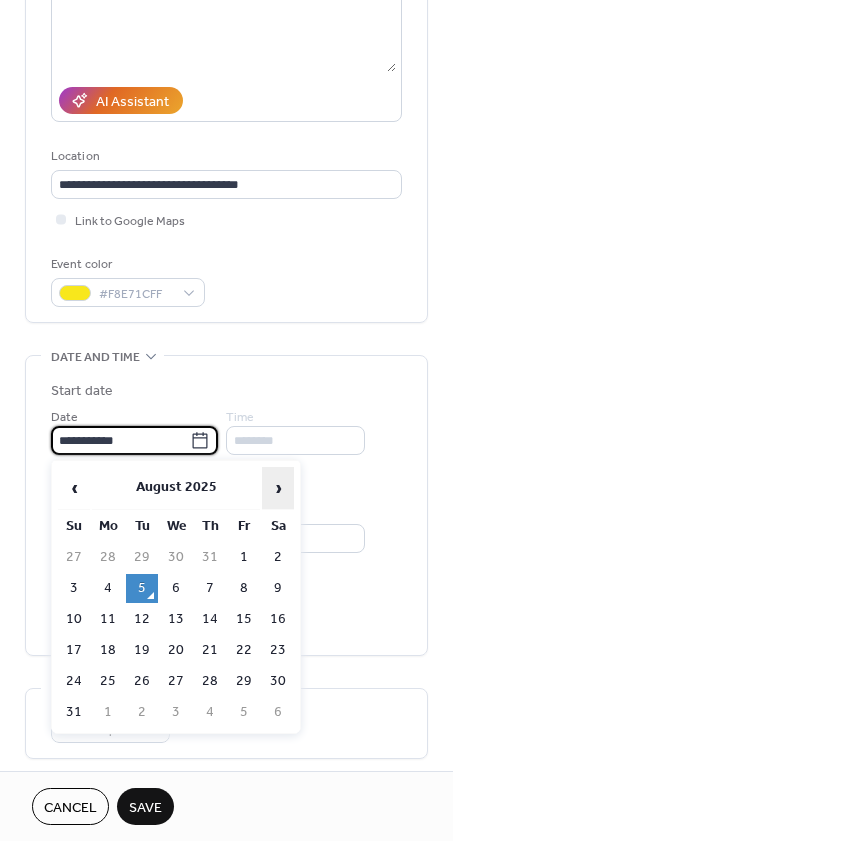 click on "›" at bounding box center [278, 488] 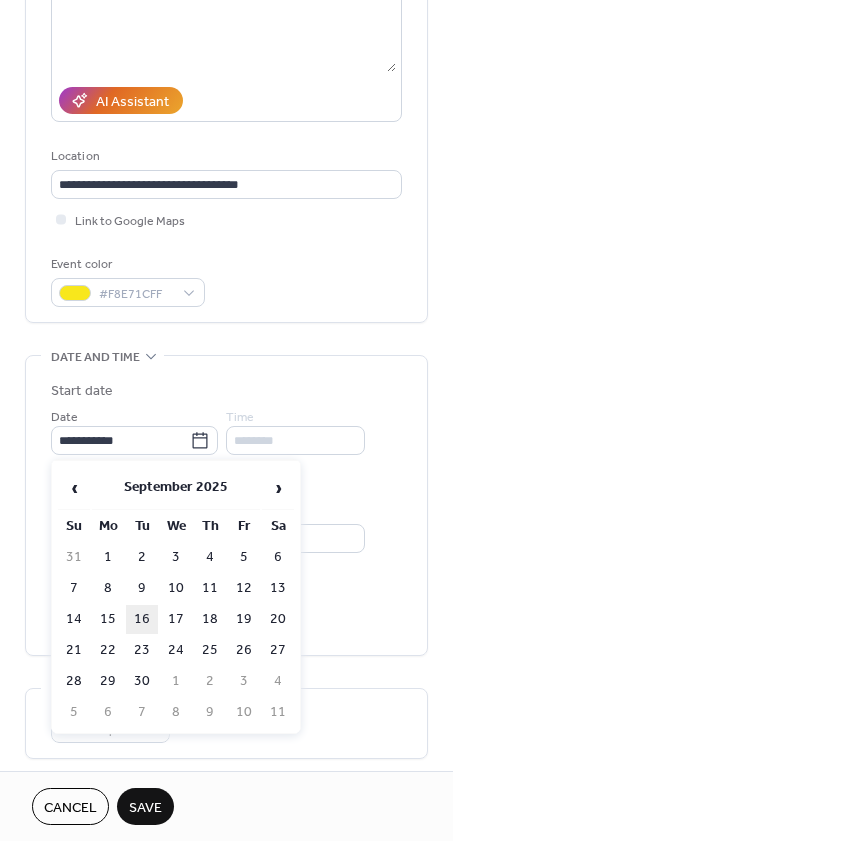 click on "16" at bounding box center [142, 619] 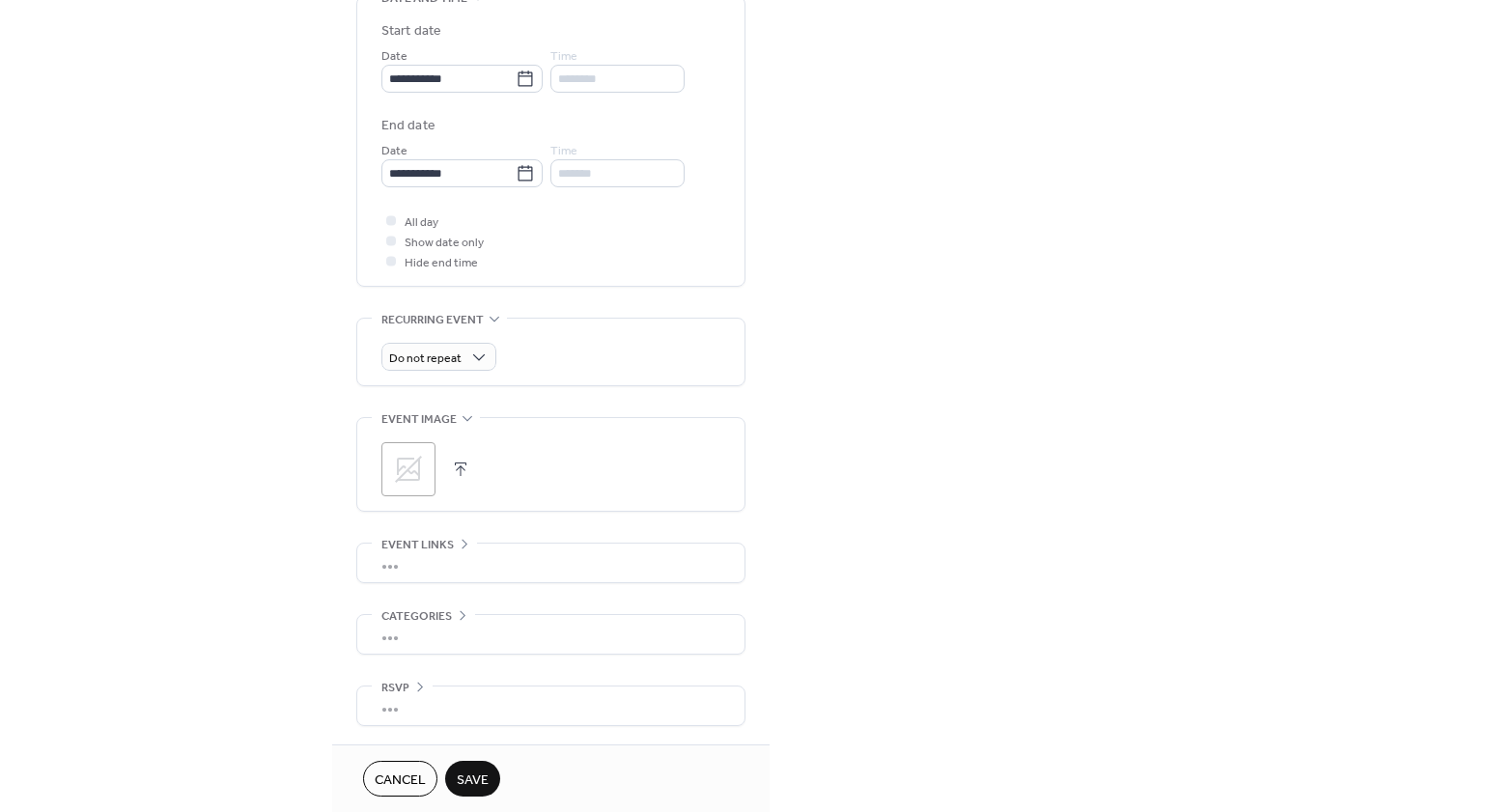 scroll, scrollTop: 624, scrollLeft: 0, axis: vertical 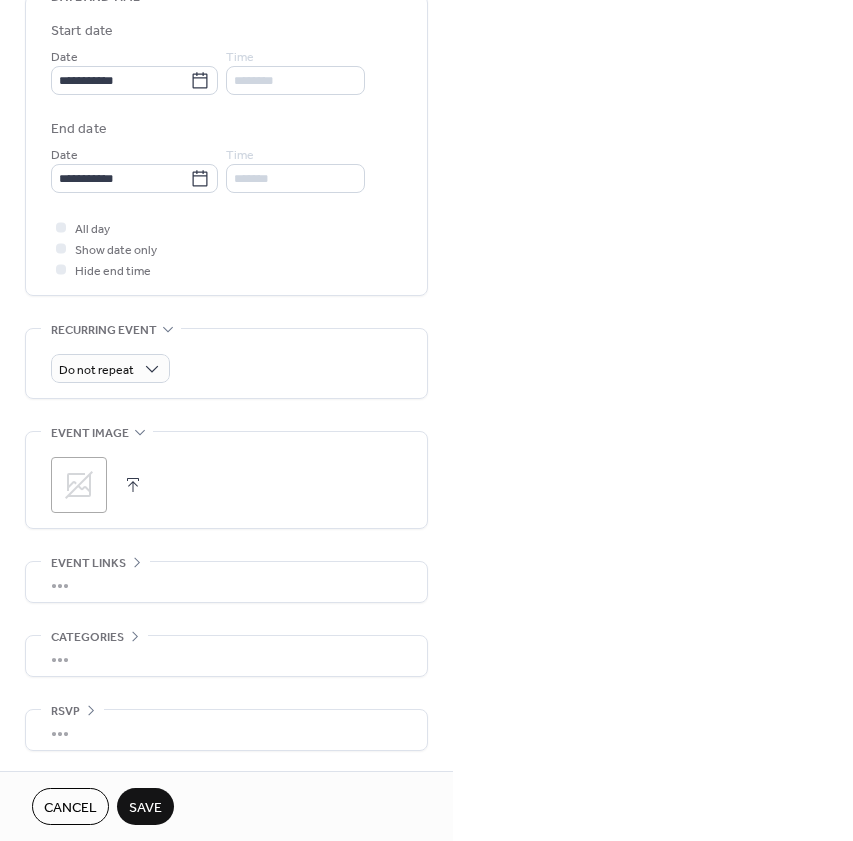 click on "Save" at bounding box center (145, 808) 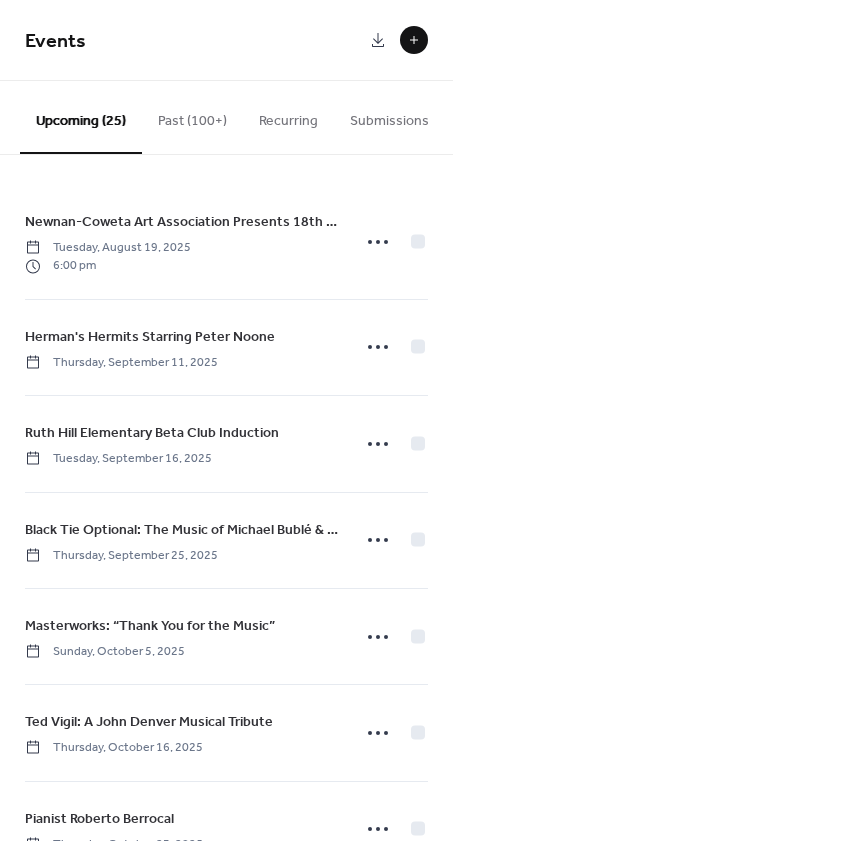 click at bounding box center [414, 40] 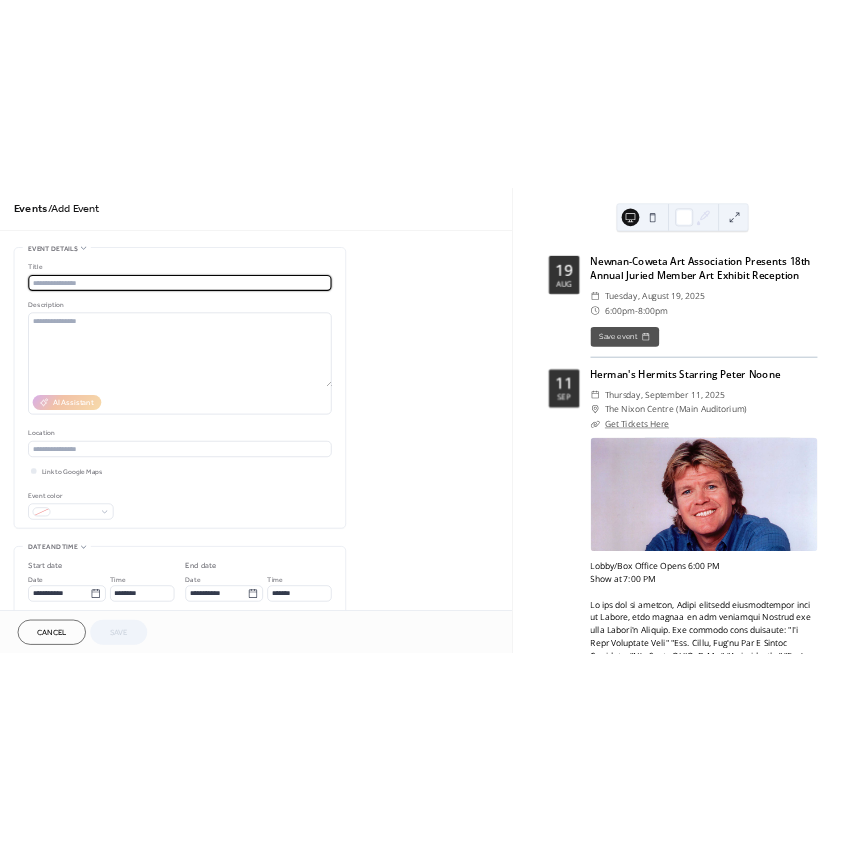 scroll, scrollTop: 8, scrollLeft: 0, axis: vertical 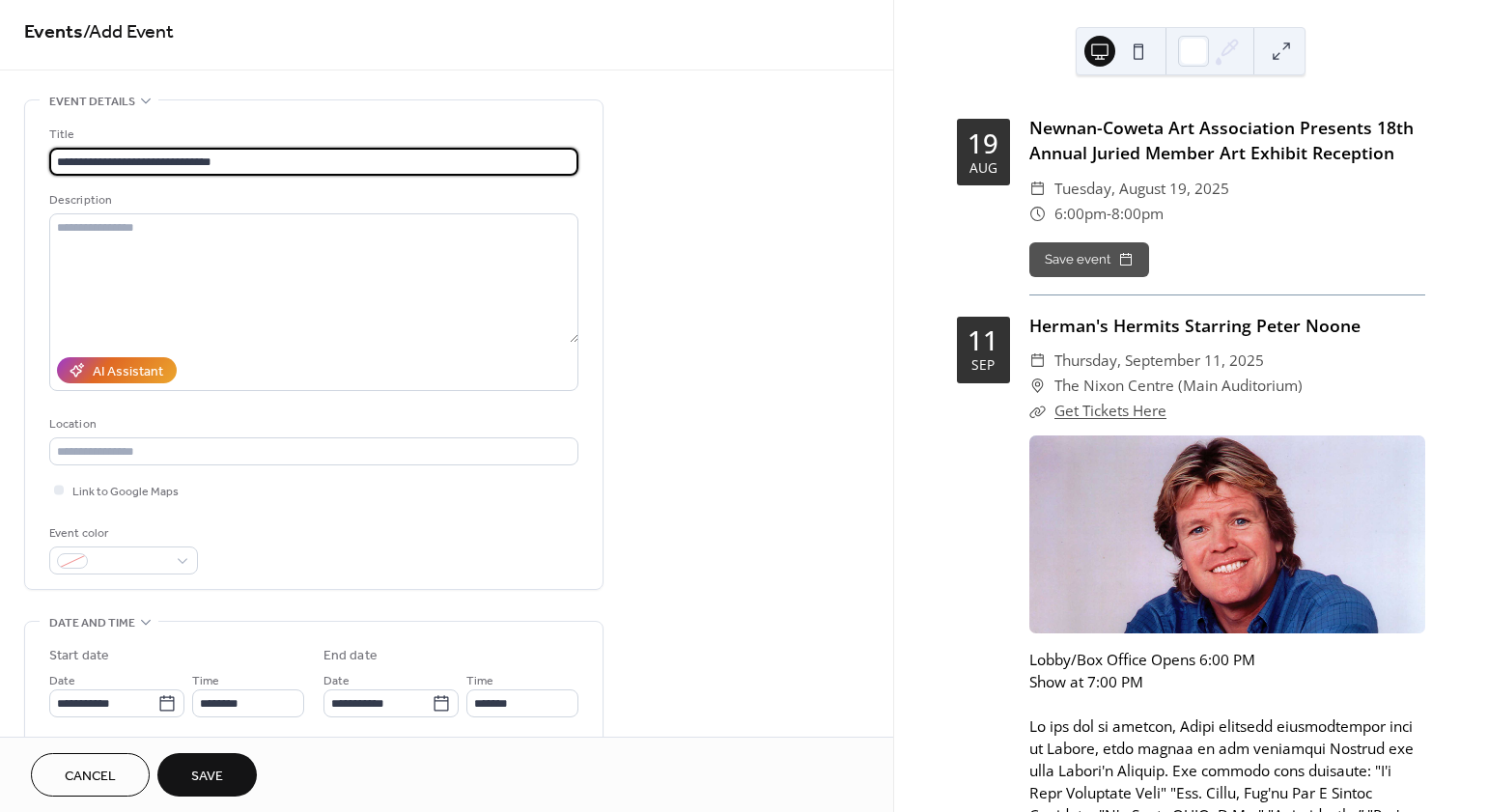 type on "**********" 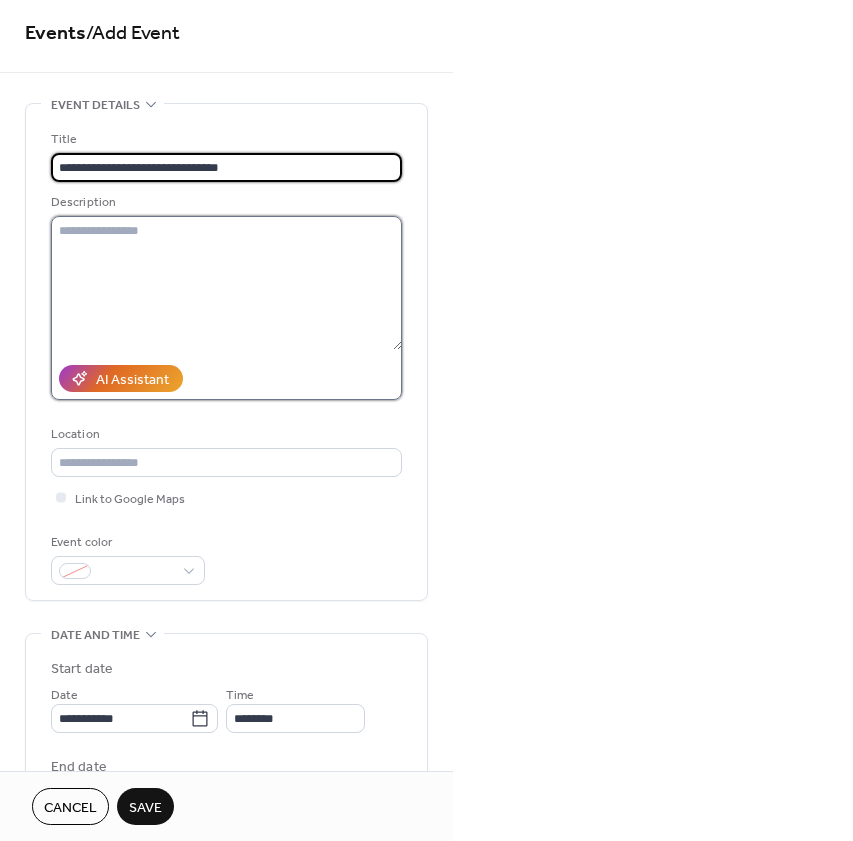 click at bounding box center [226, 283] 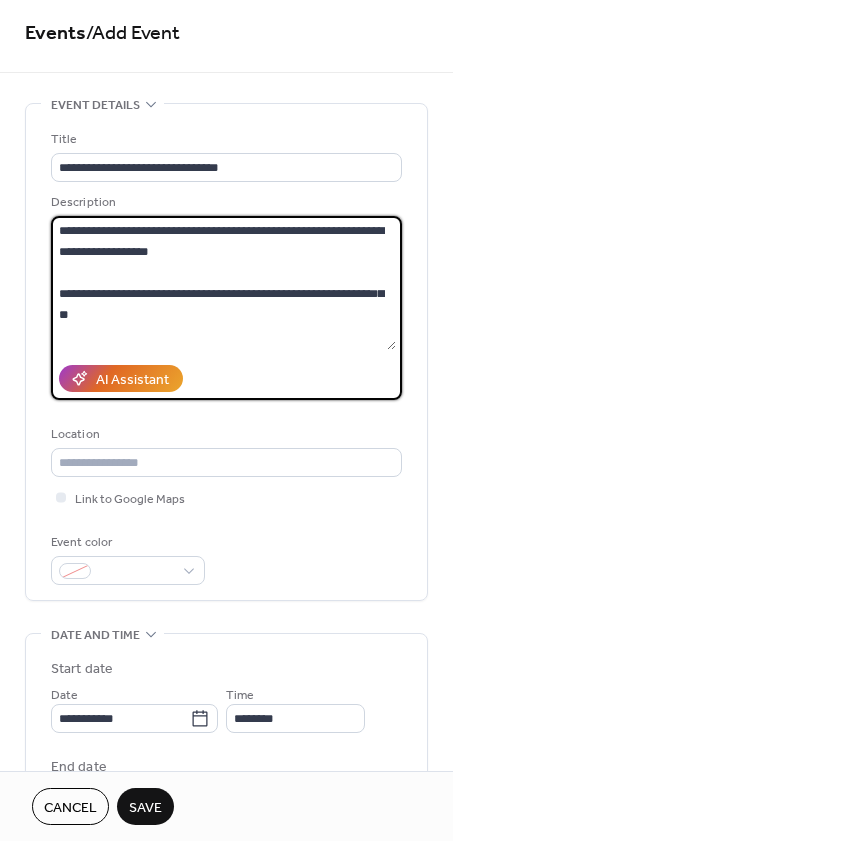 drag, startPoint x: 116, startPoint y: 310, endPoint x: 6, endPoint y: 268, distance: 117.74549 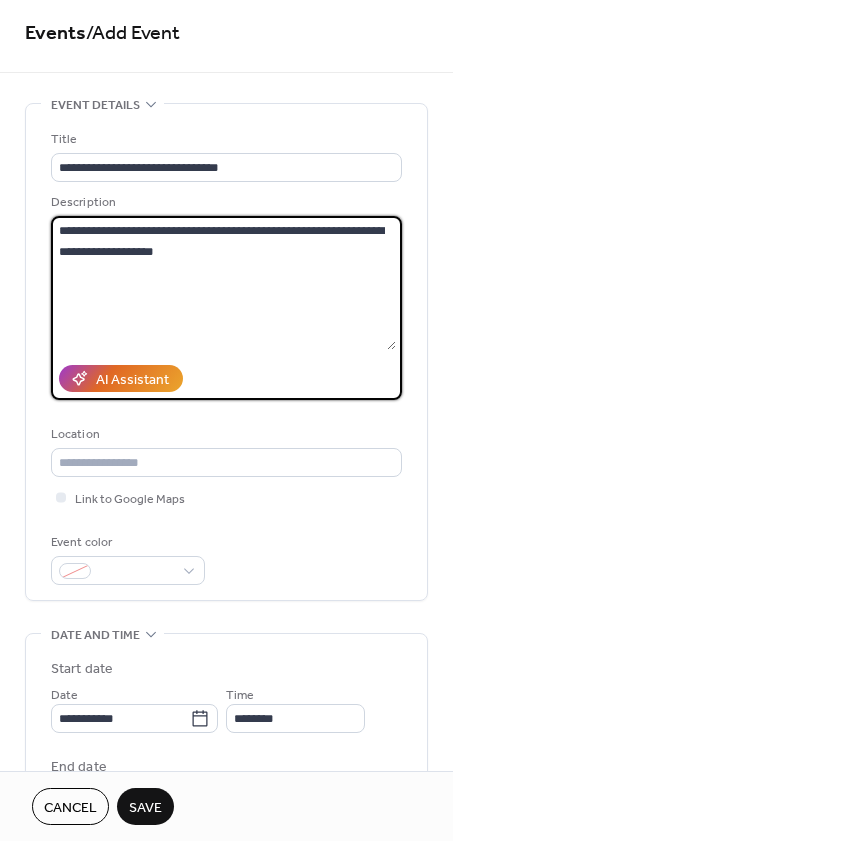 type on "**********" 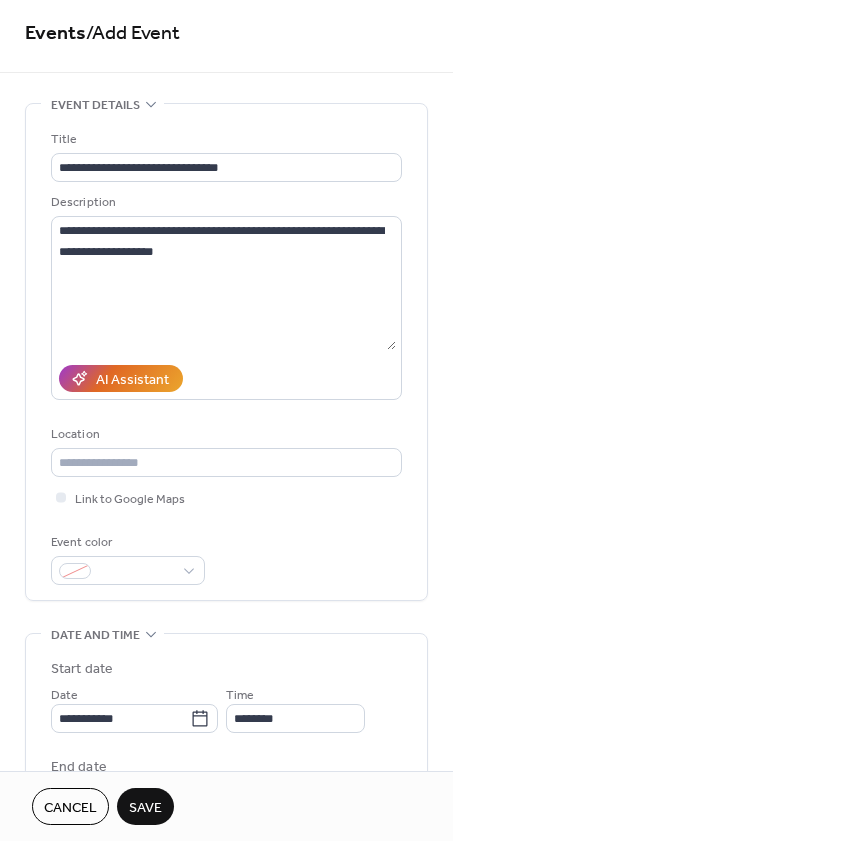 click on "**********" at bounding box center (226, 352) 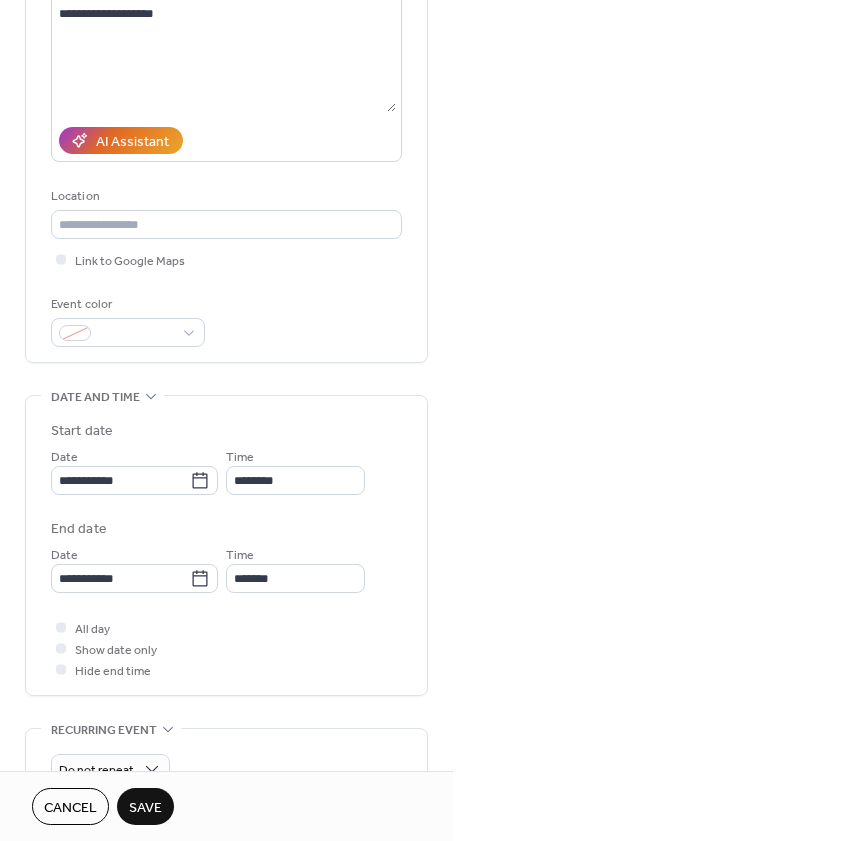 scroll, scrollTop: 258, scrollLeft: 0, axis: vertical 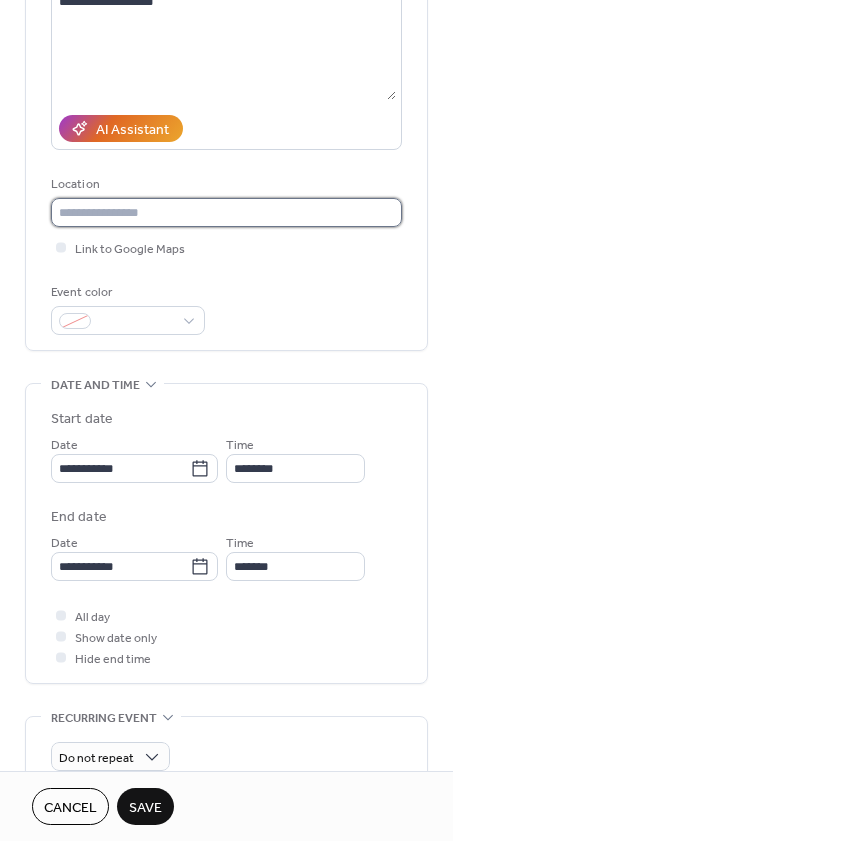 click at bounding box center (226, 212) 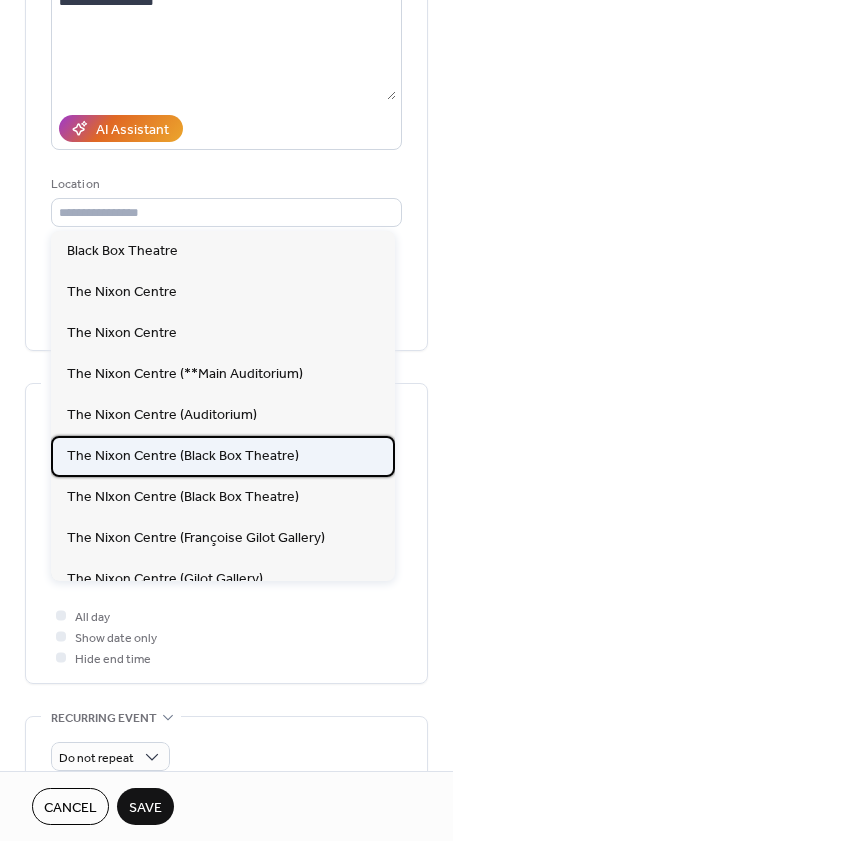 click on "The Nixon Centre (Black Box Theatre)" at bounding box center (183, 456) 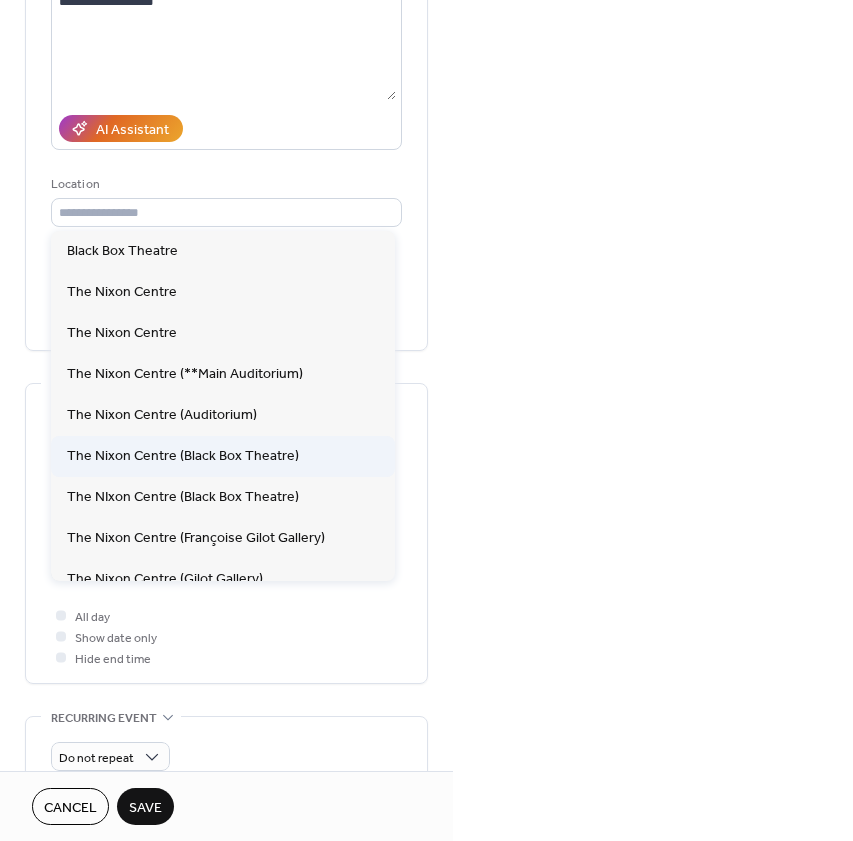 type on "**********" 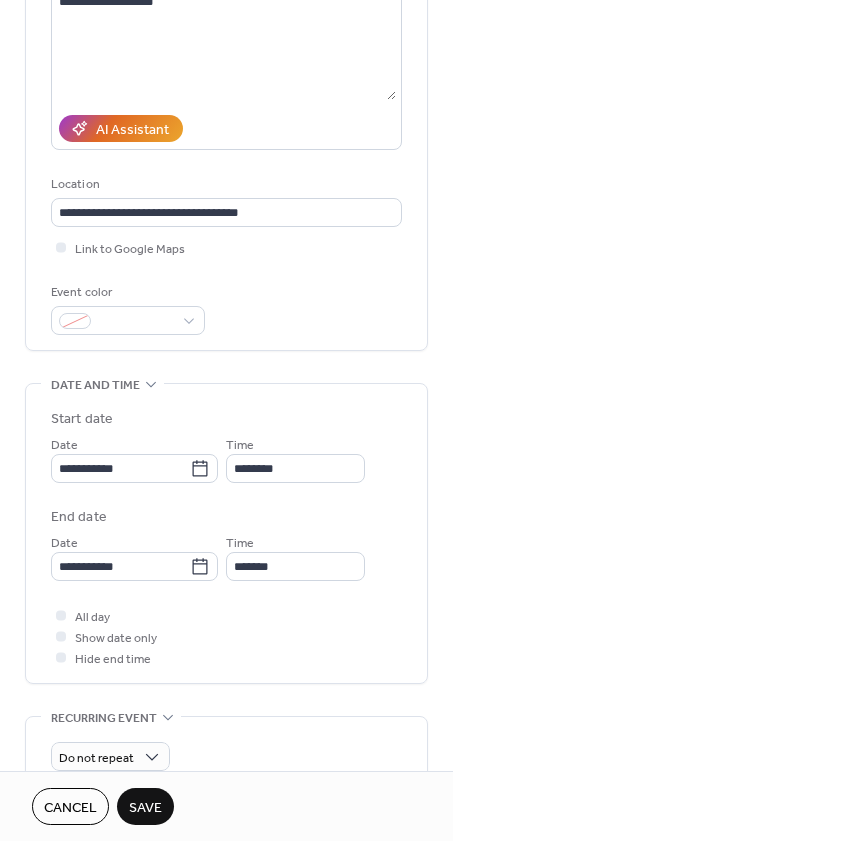 click on "**********" at bounding box center [226, 102] 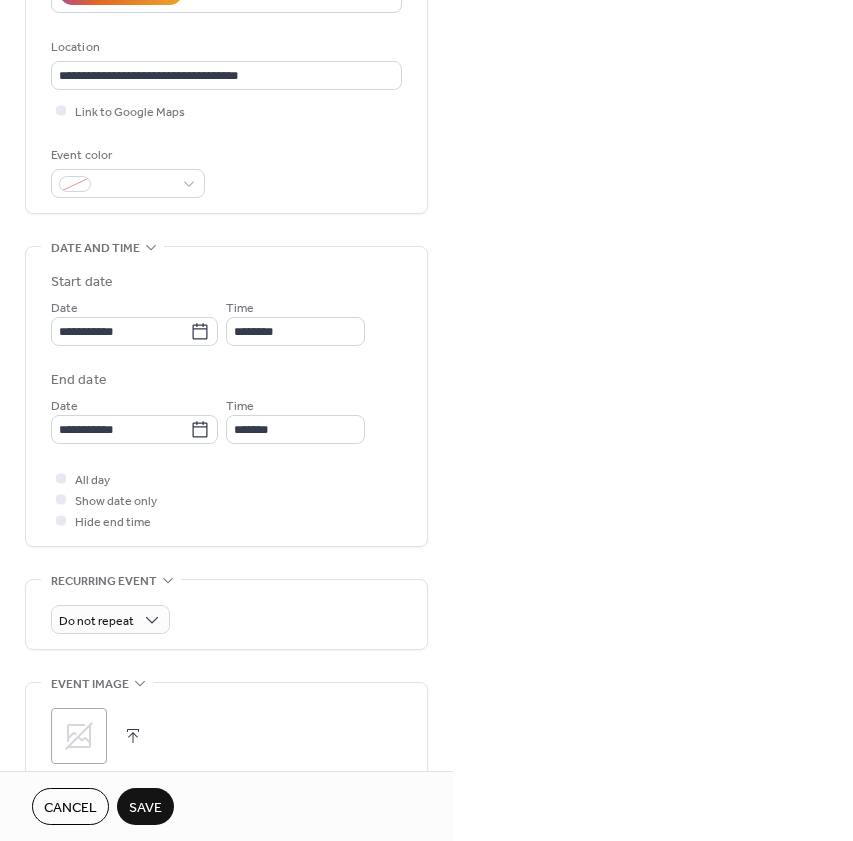 scroll, scrollTop: 496, scrollLeft: 0, axis: vertical 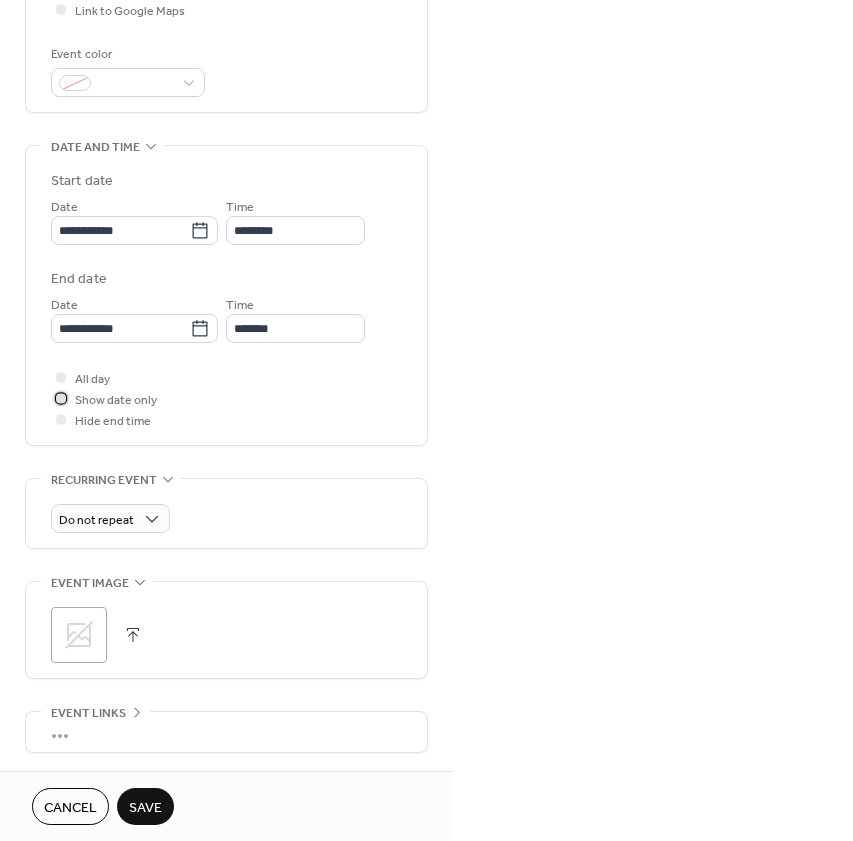 click on "Show date only" at bounding box center (116, 400) 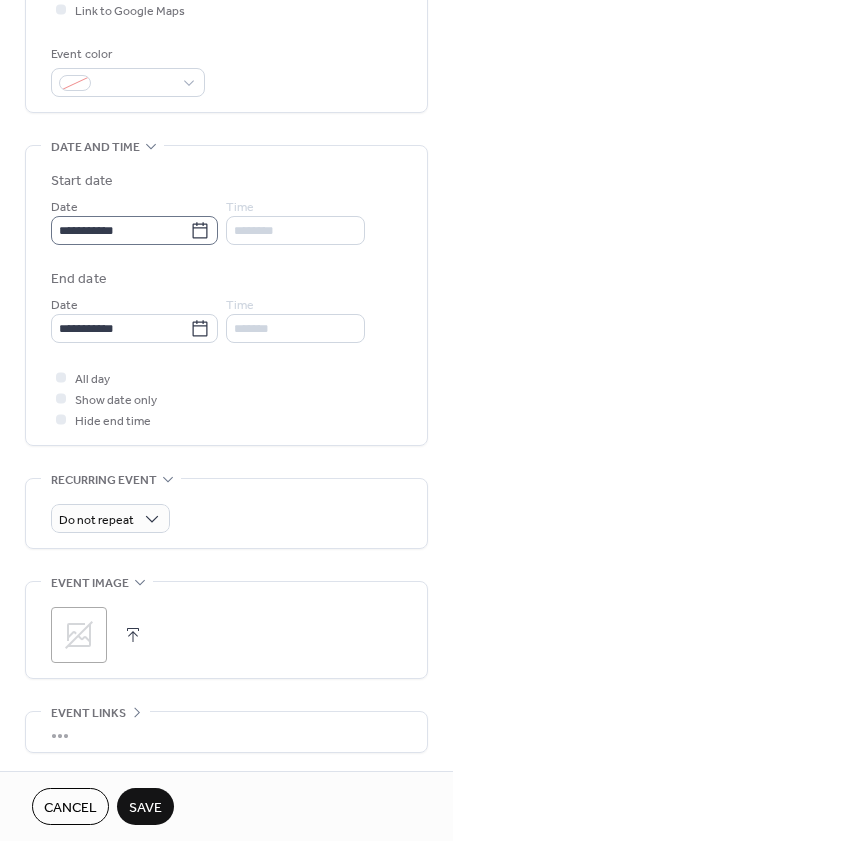 click 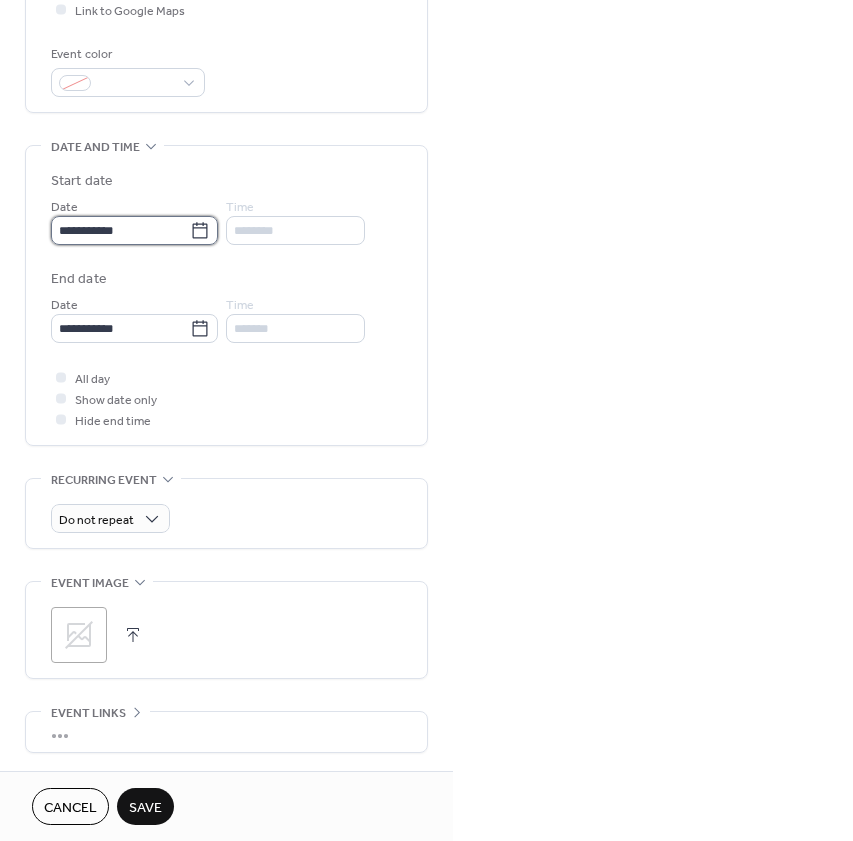 click on "**********" at bounding box center [120, 230] 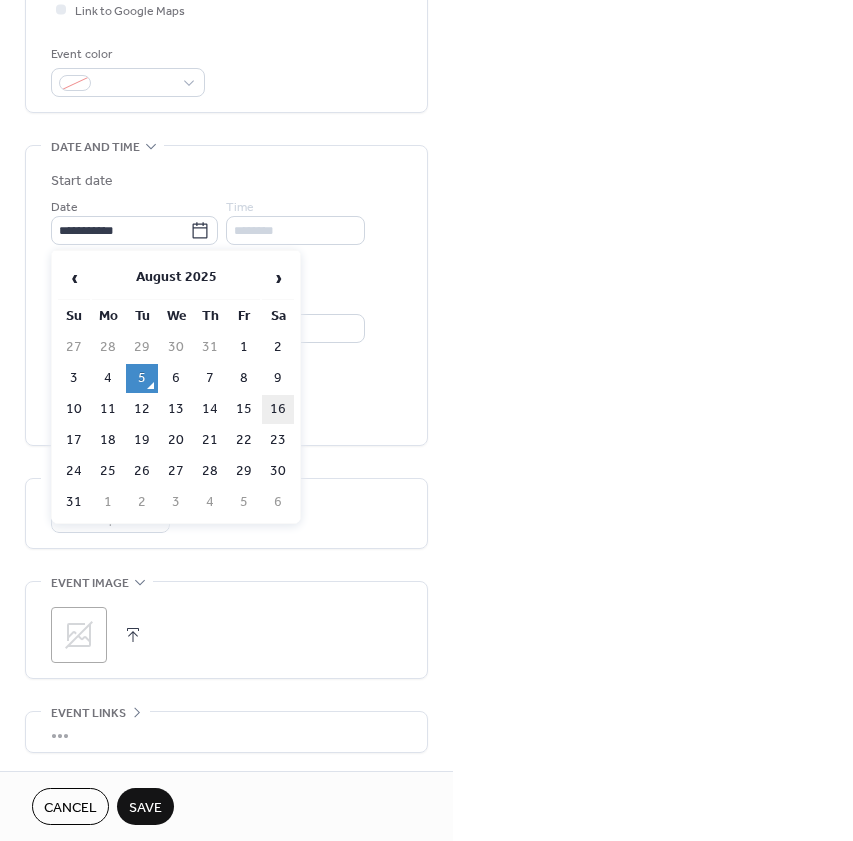 click on "16" at bounding box center [278, 409] 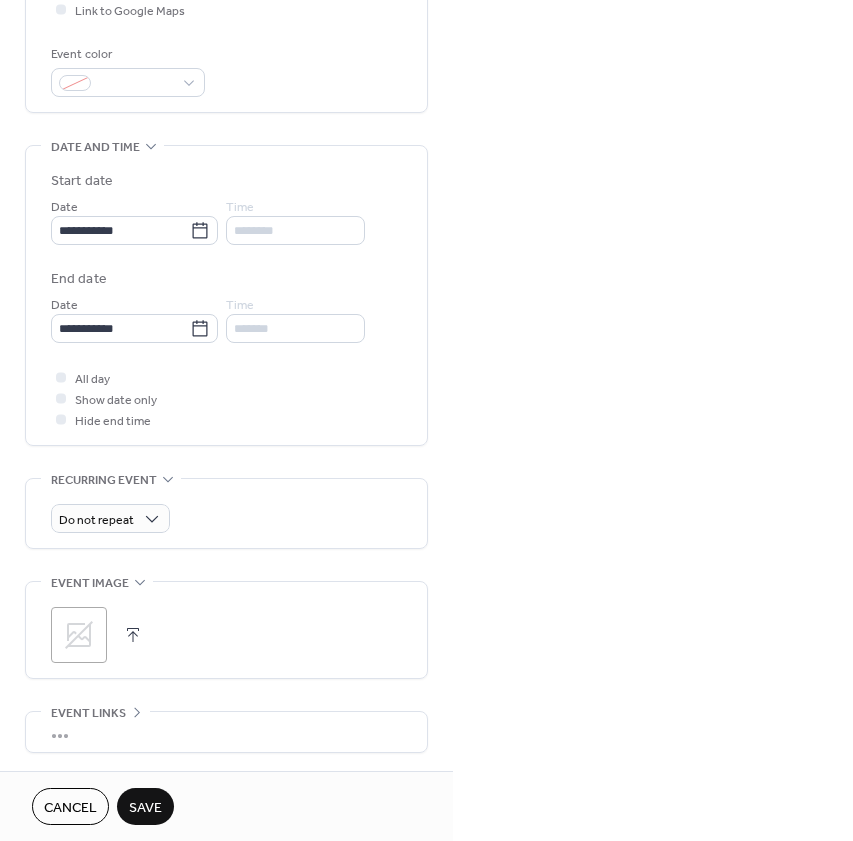 click on "All day Show date only Hide end time" at bounding box center (226, 398) 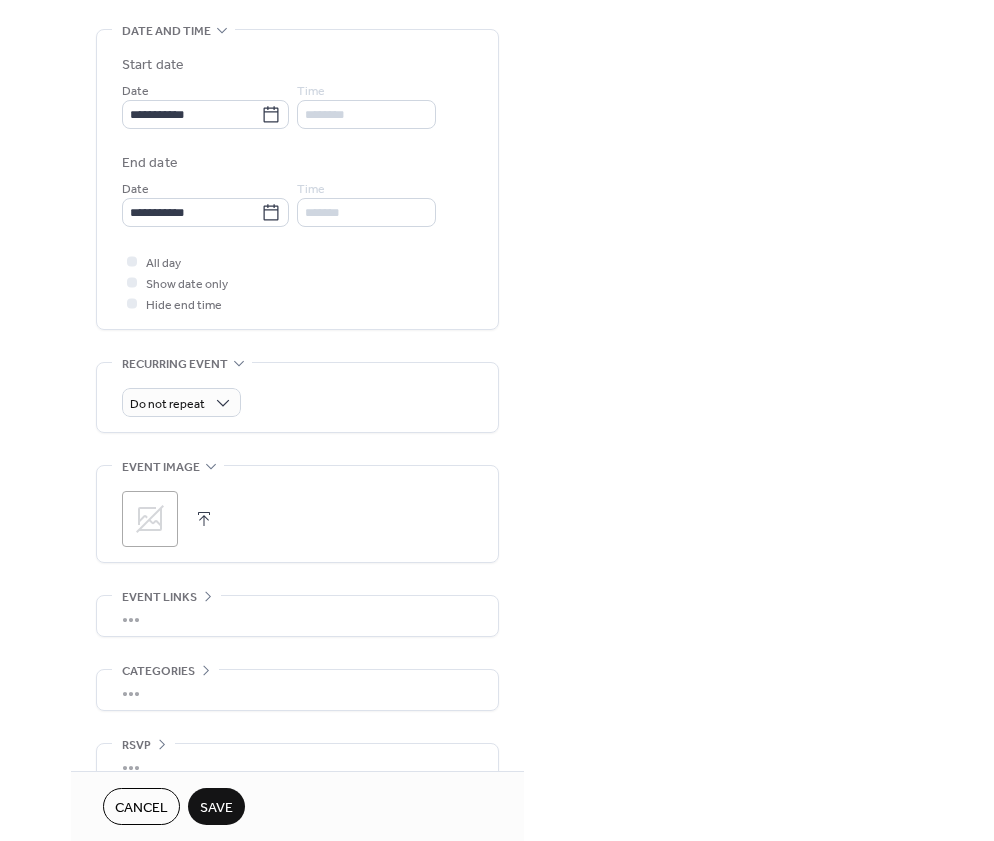 scroll, scrollTop: 646, scrollLeft: 0, axis: vertical 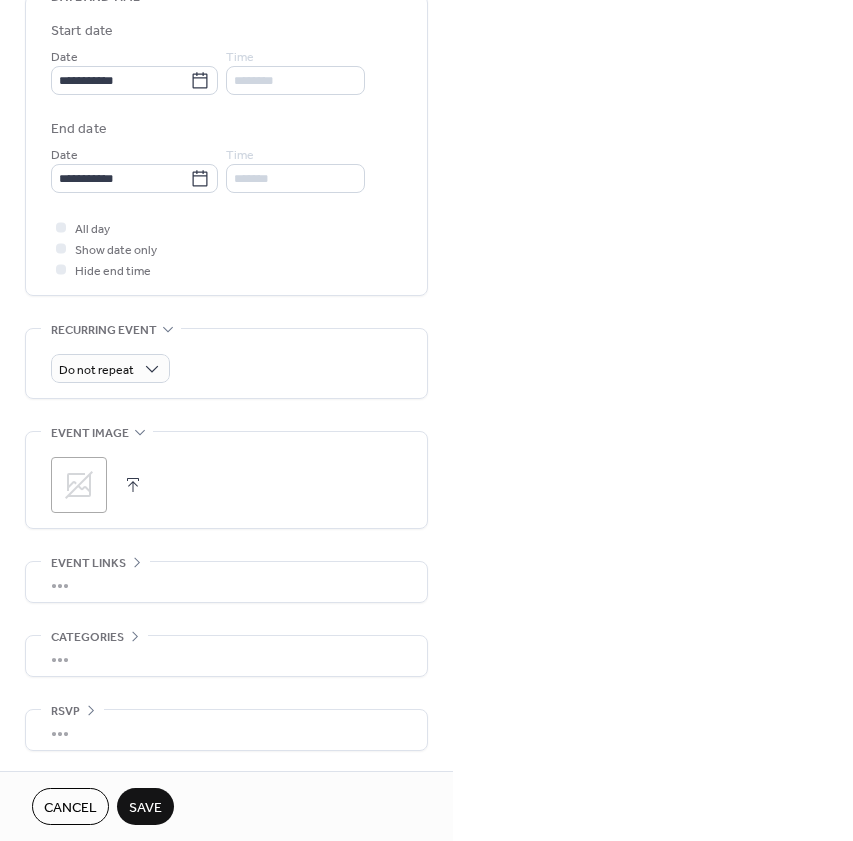click 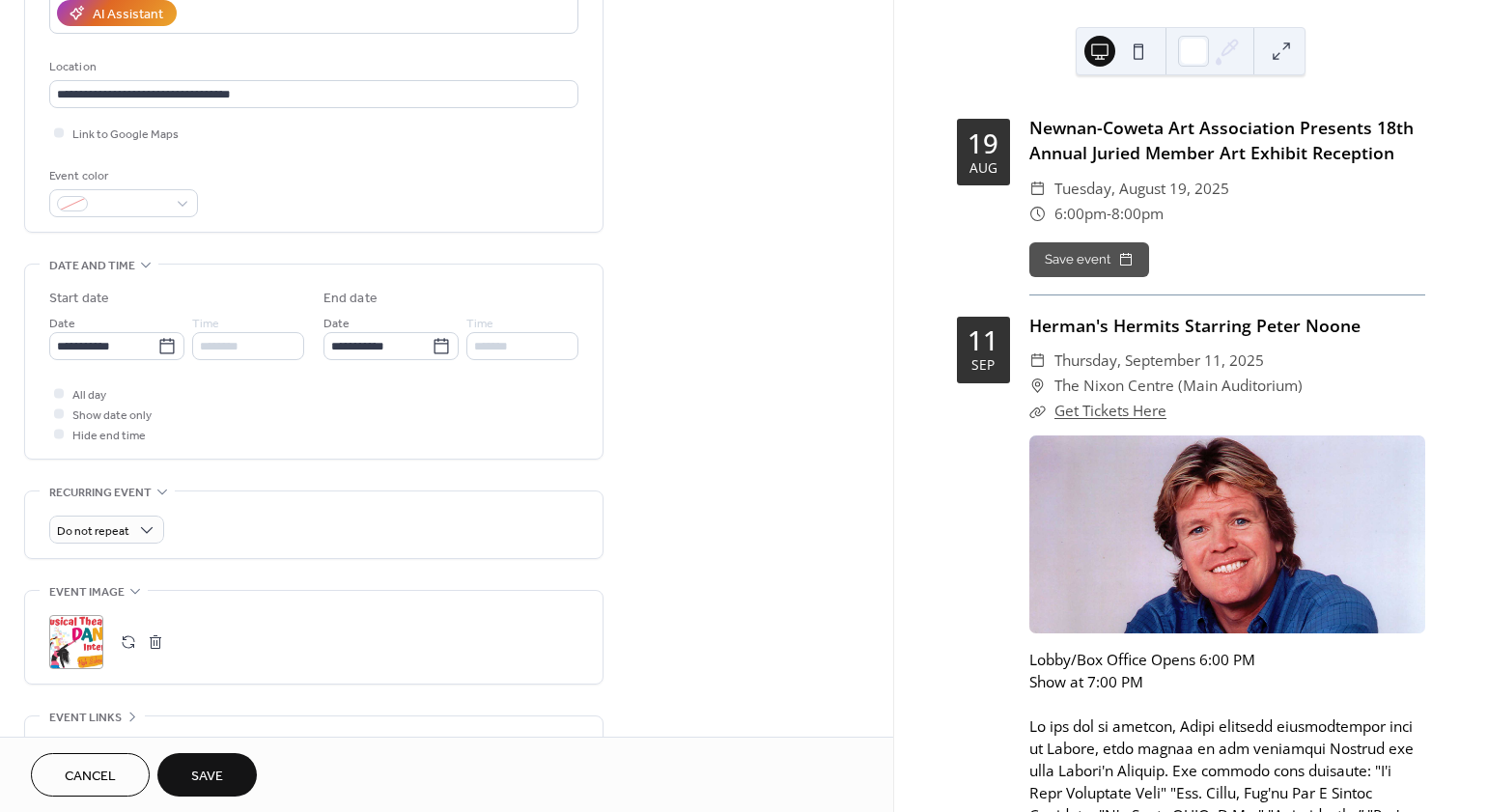 scroll, scrollTop: 0, scrollLeft: 0, axis: both 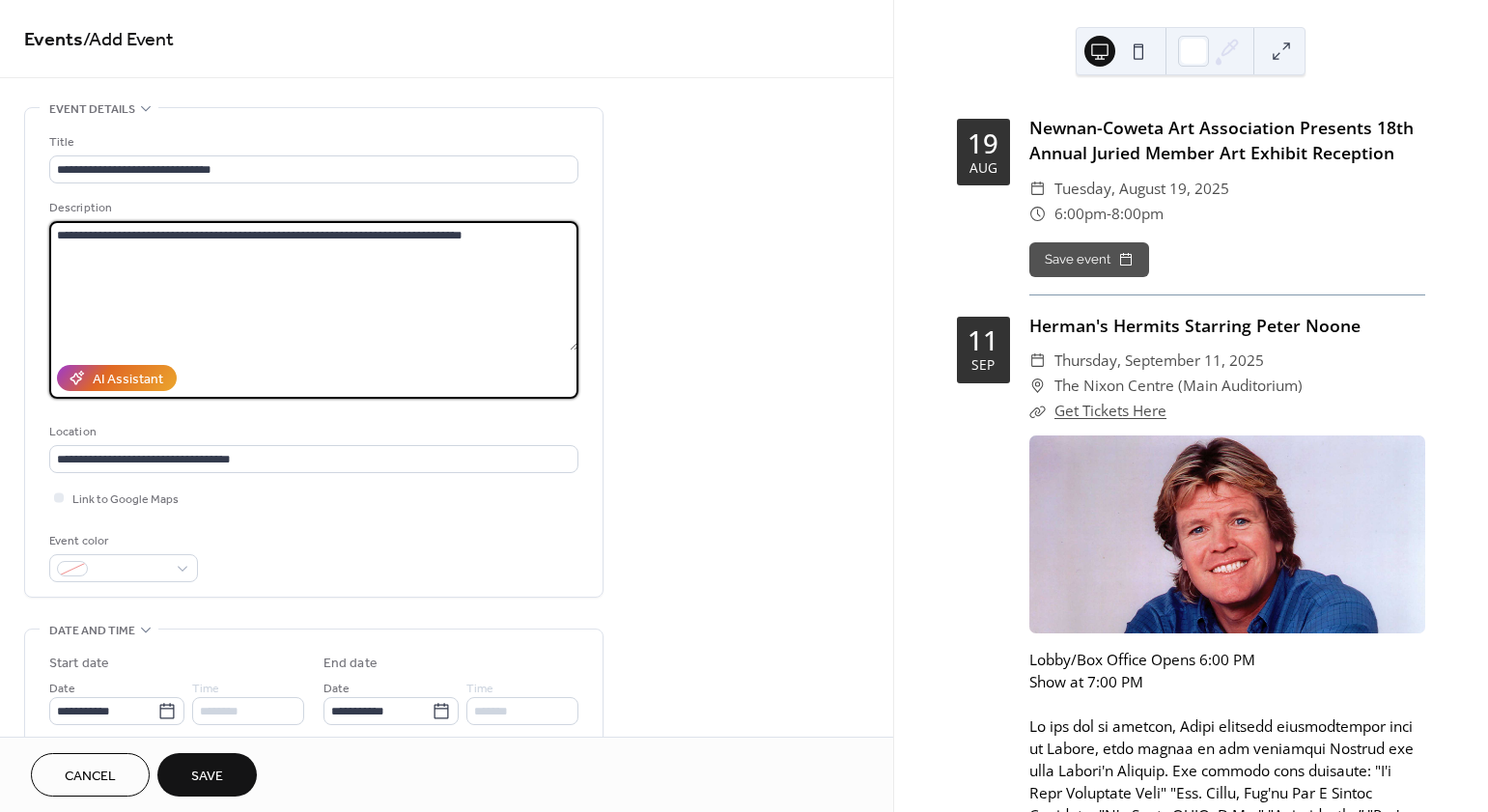 click on "**********" at bounding box center [314, 286] 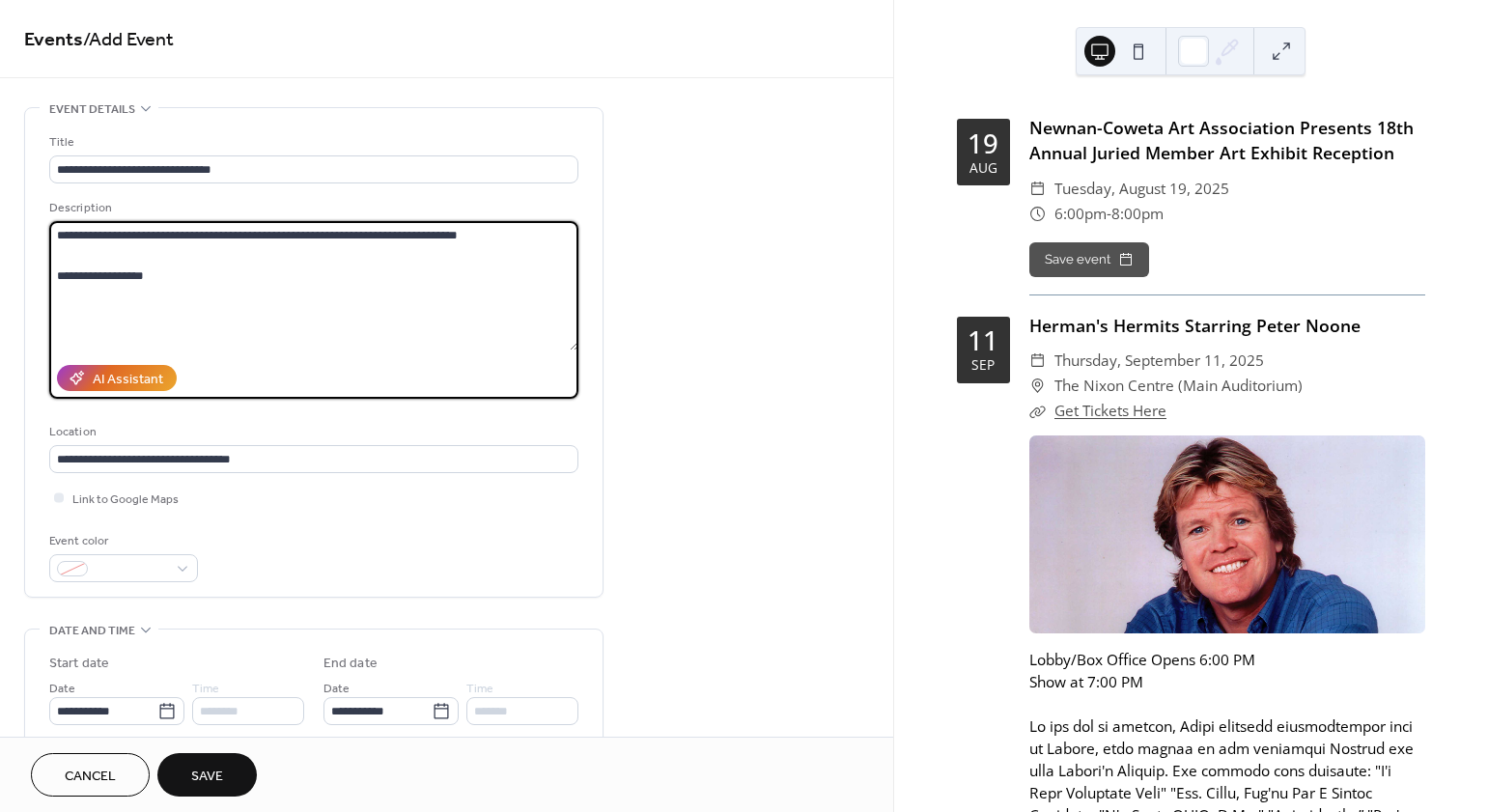 type on "**********" 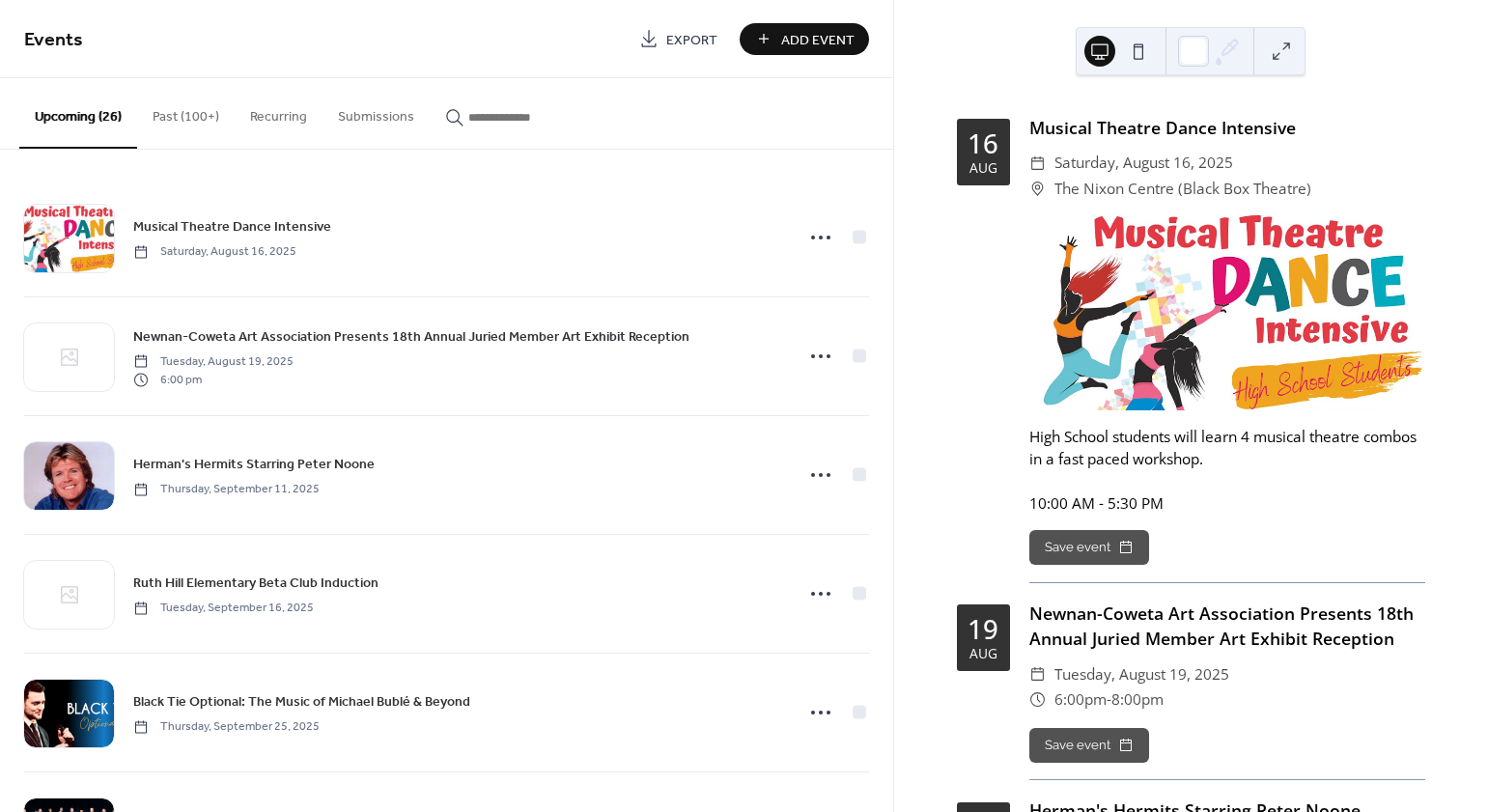 click on "Add Event" at bounding box center [818, 40] 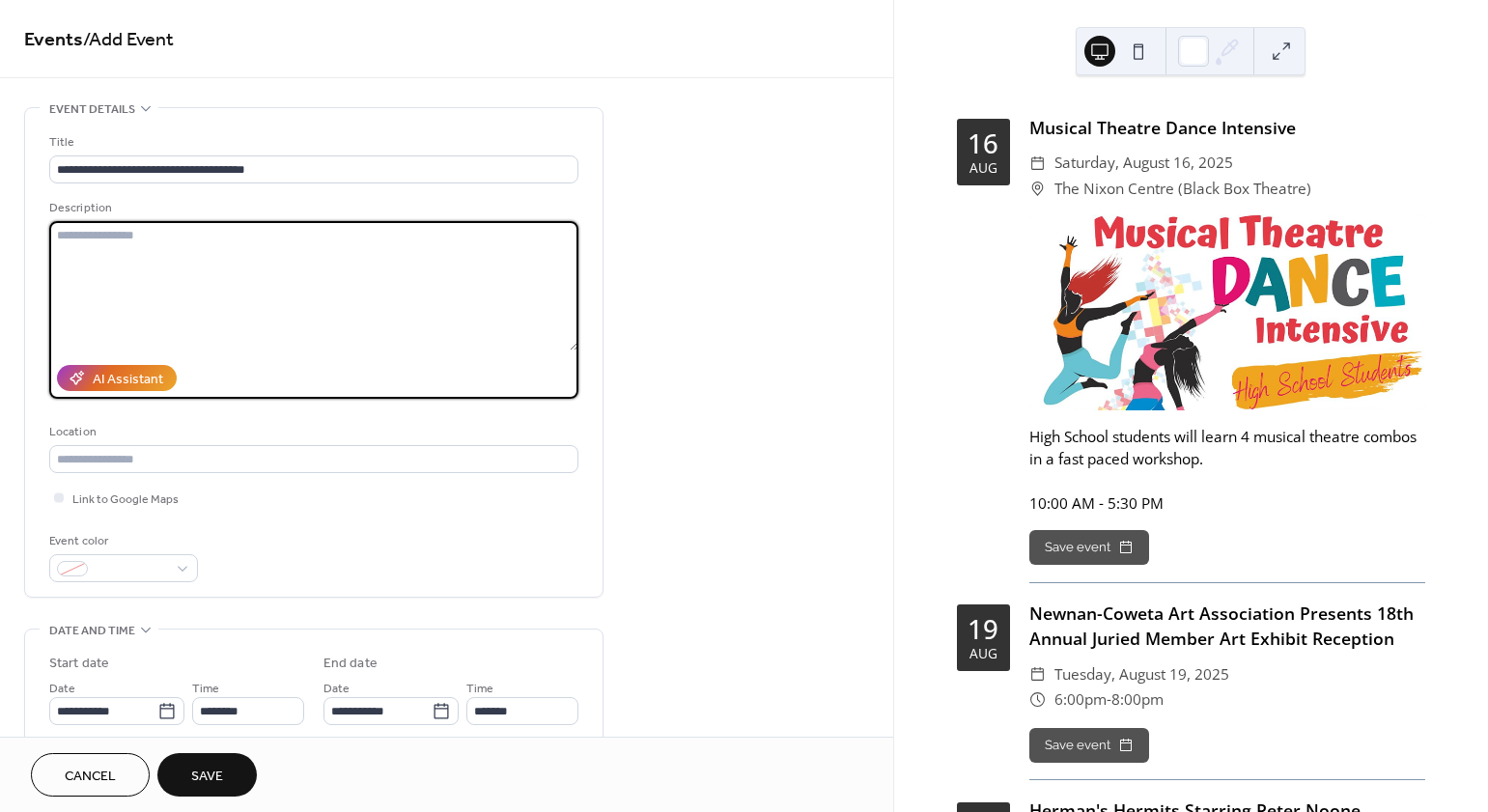 drag, startPoint x: 288, startPoint y: 294, endPoint x: 296, endPoint y: 281, distance: 15.264338 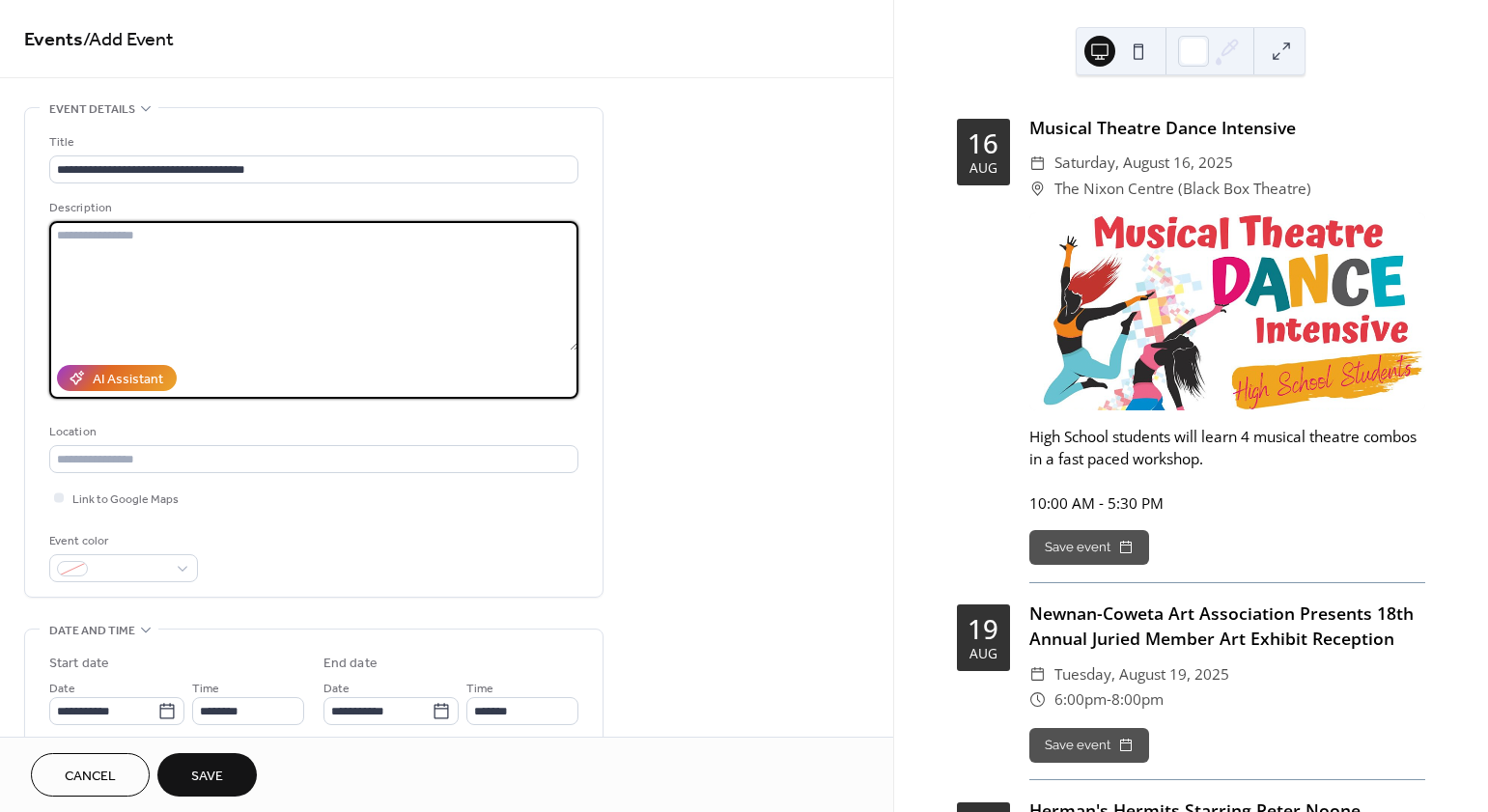 click at bounding box center (314, 286) 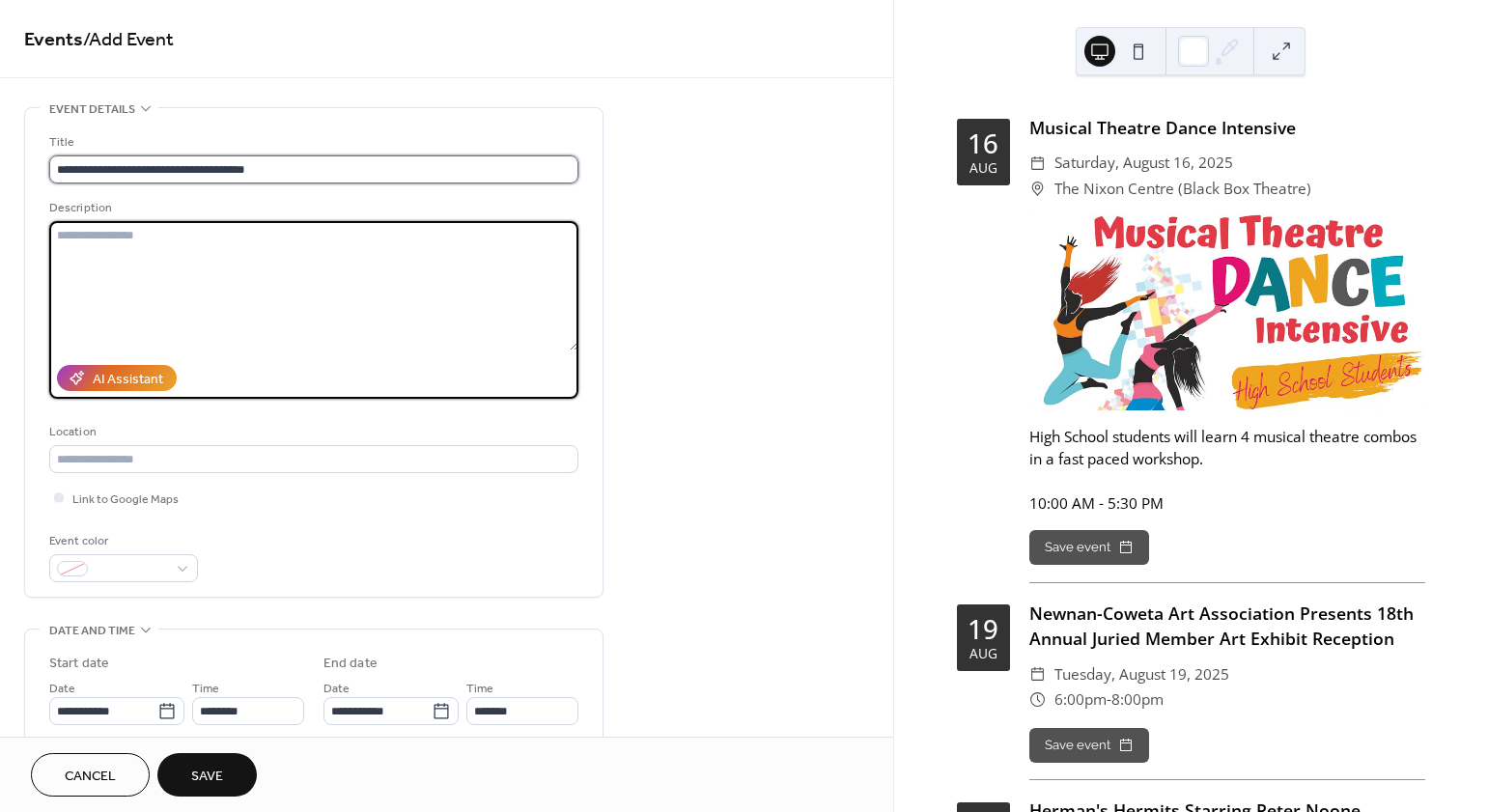 click on "**********" at bounding box center [314, 169] 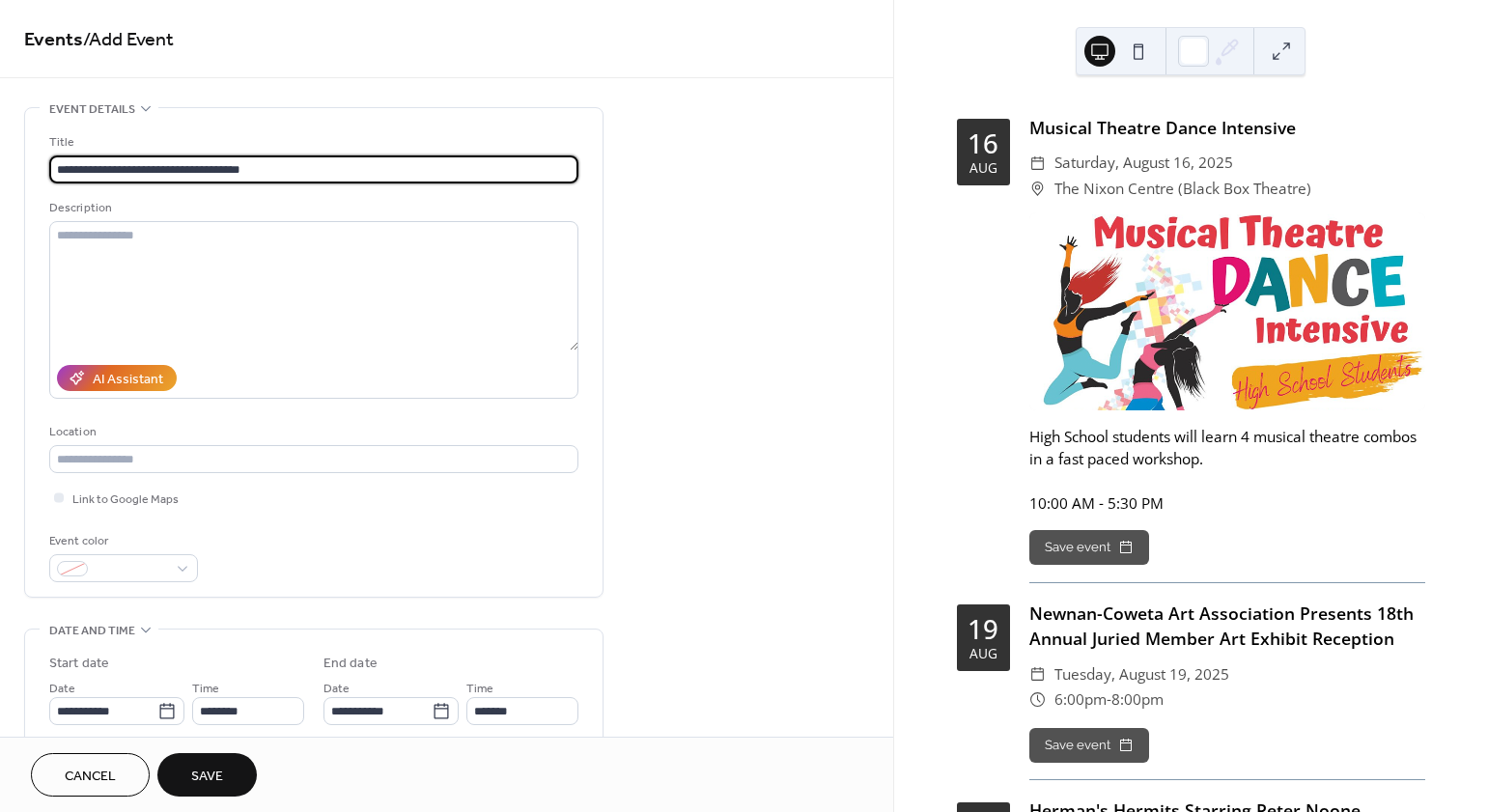 type on "**********" 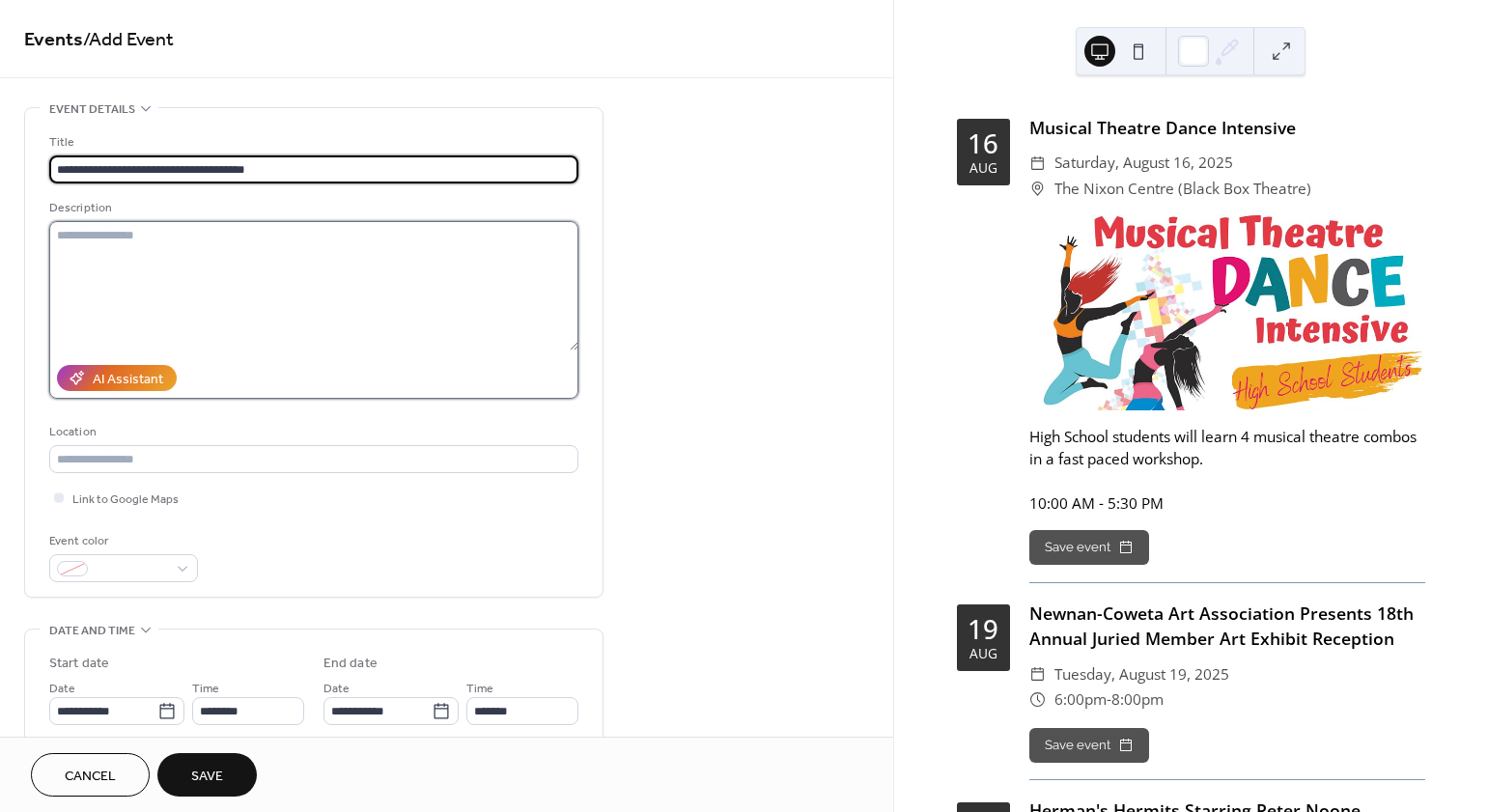 click at bounding box center [314, 286] 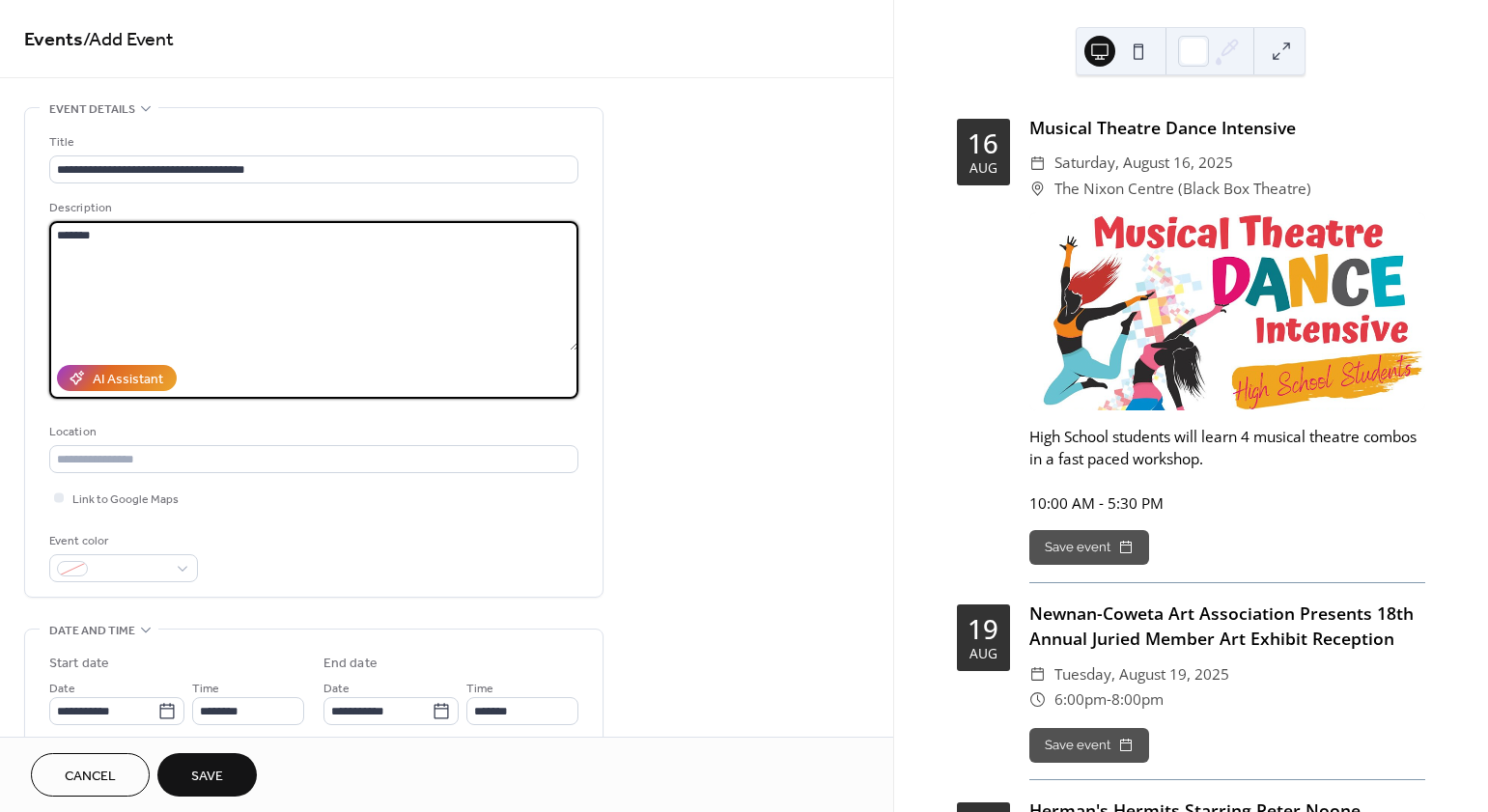 type on "*******" 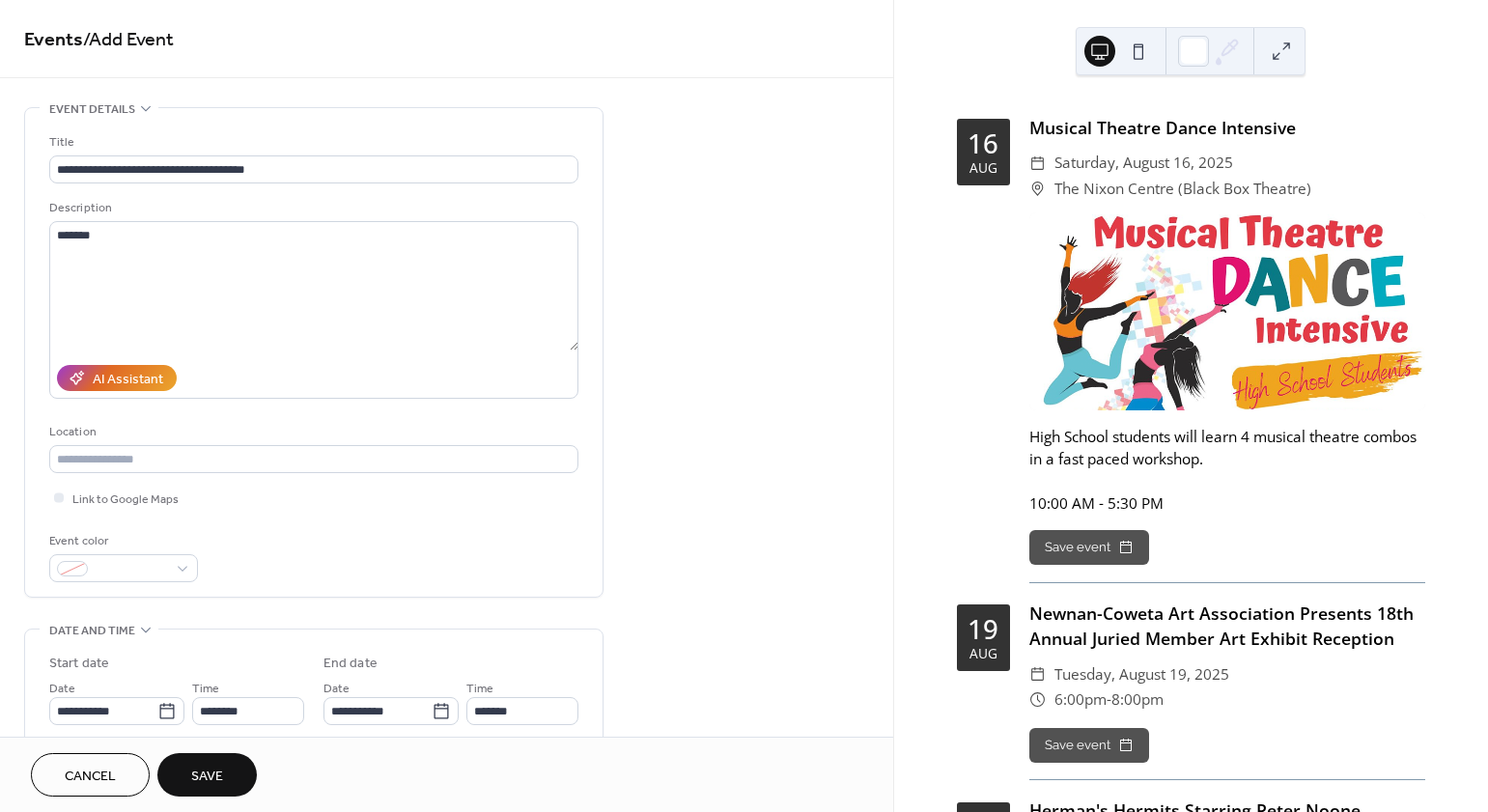 click on "**********" at bounding box center [446, 695] 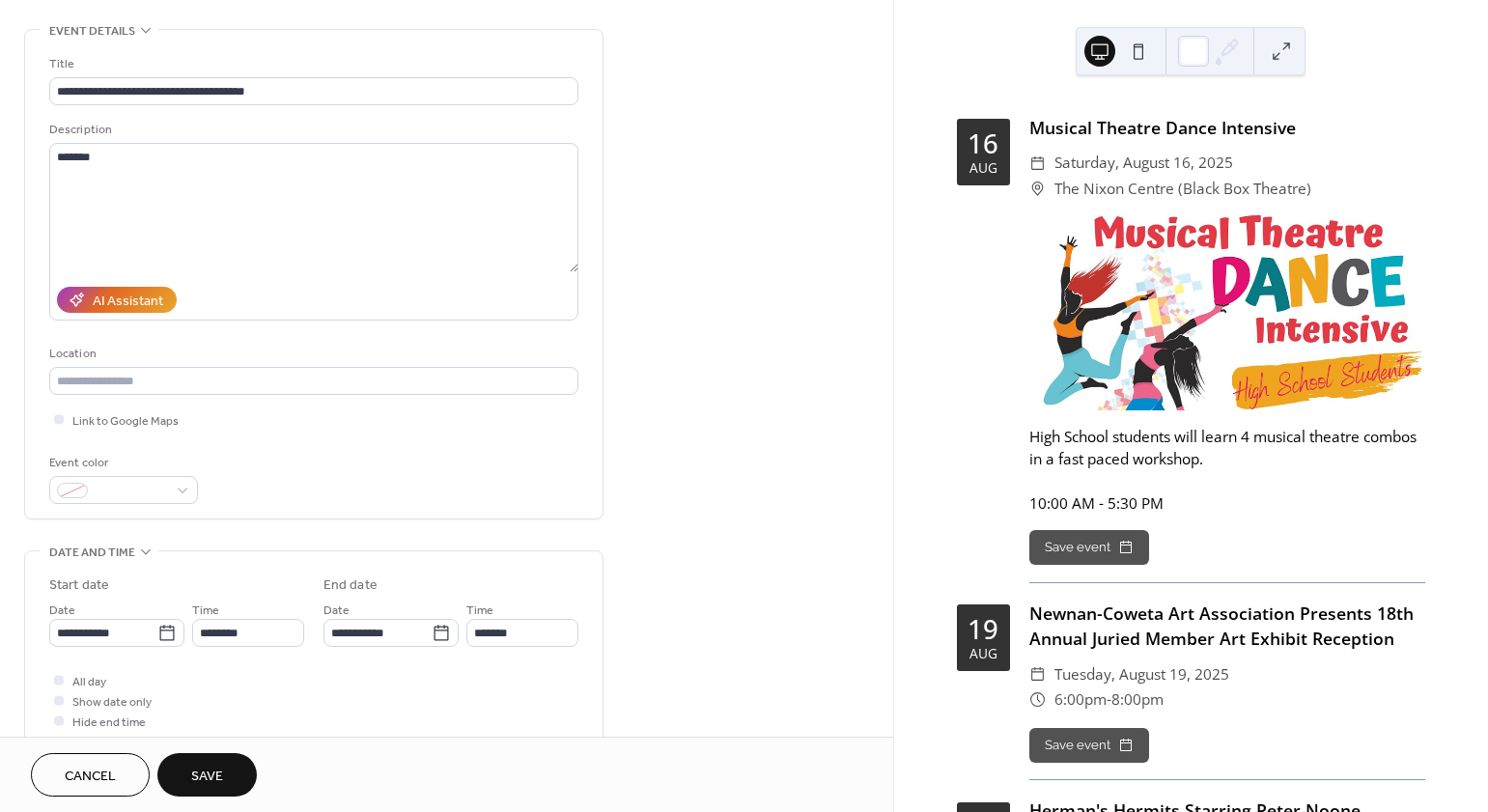 scroll, scrollTop: 103, scrollLeft: 0, axis: vertical 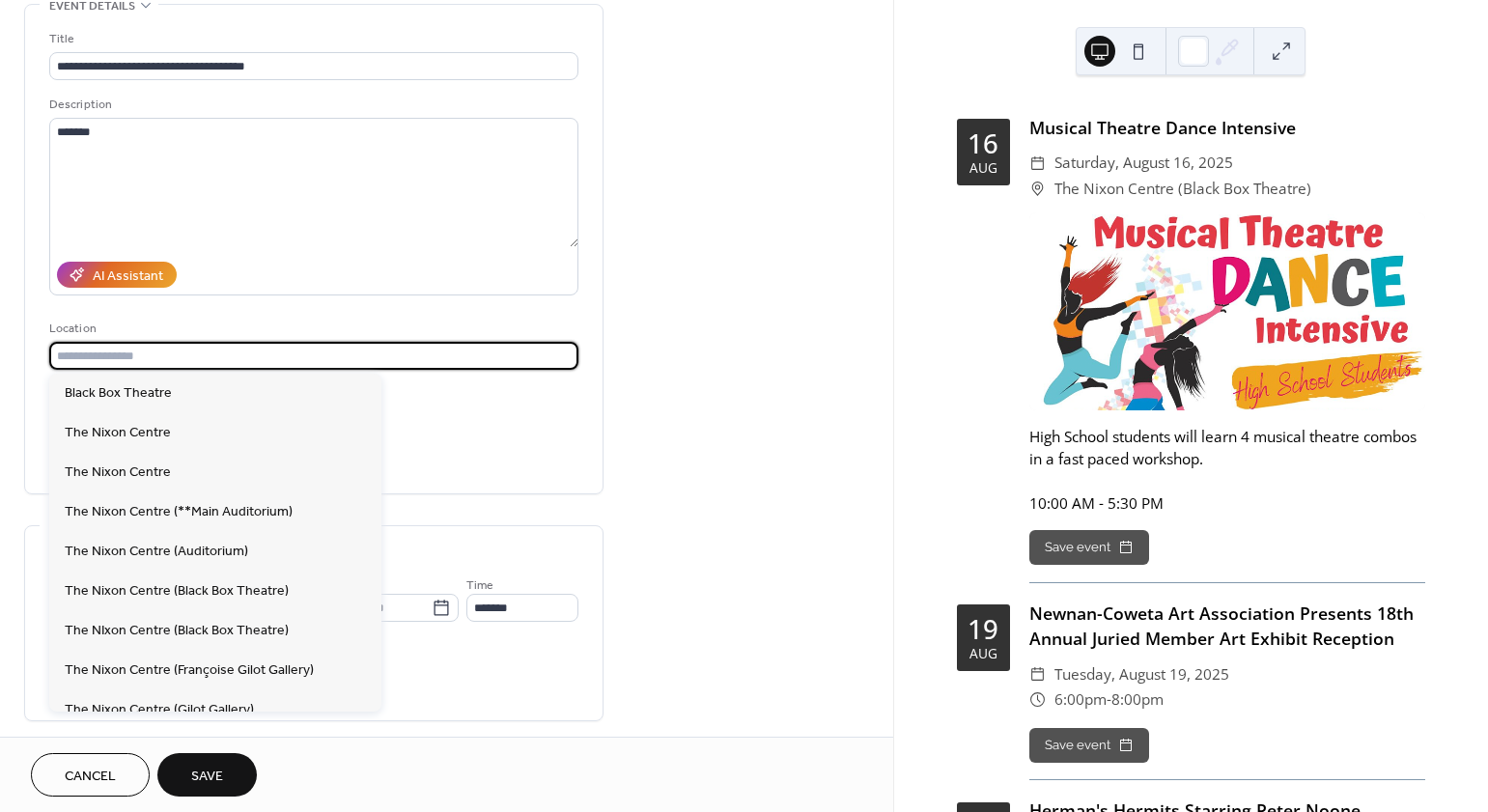 click at bounding box center (314, 355) 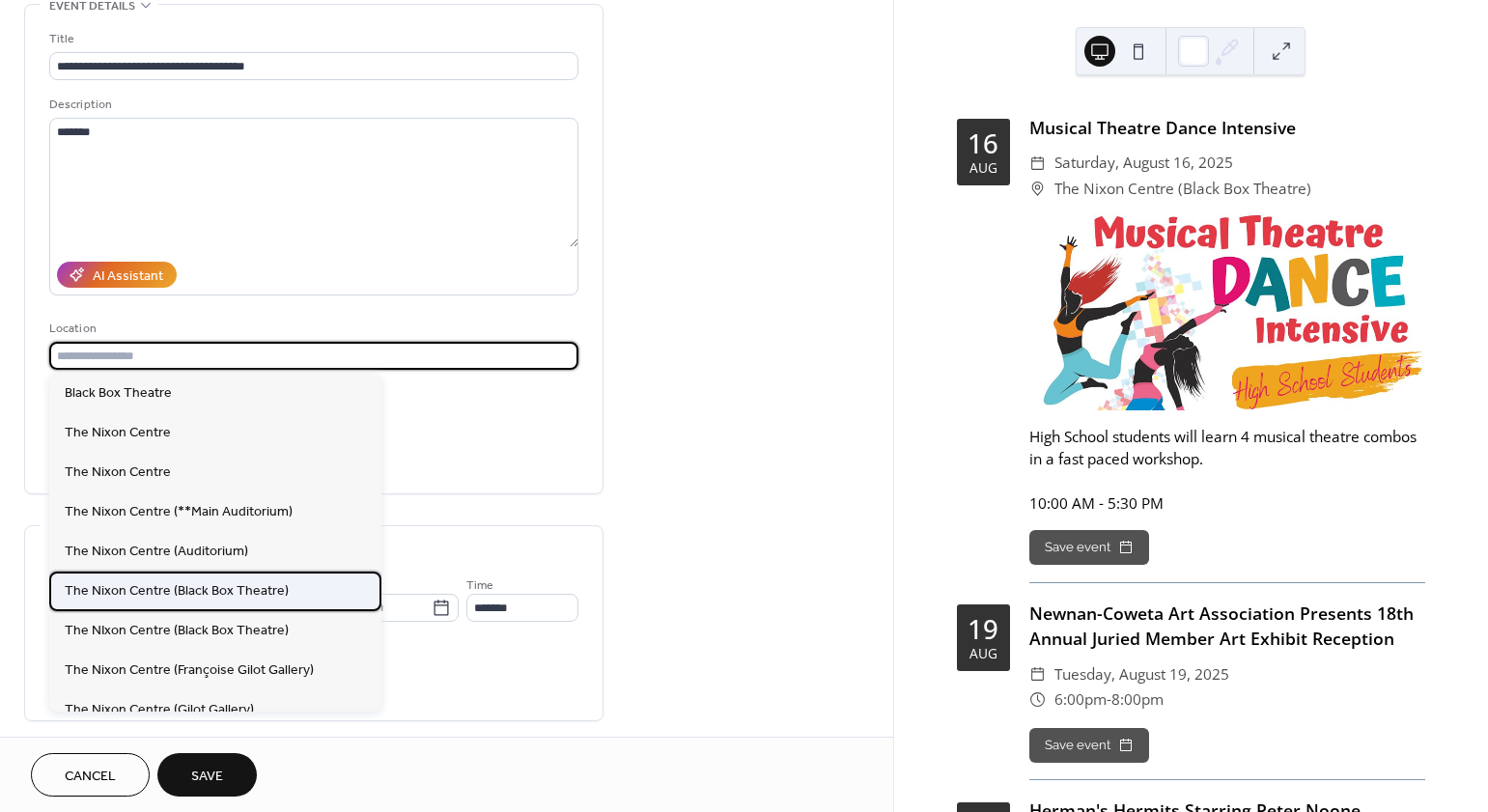 click on "The Nixon Centre (Black Box Theatre)" at bounding box center [177, 591] 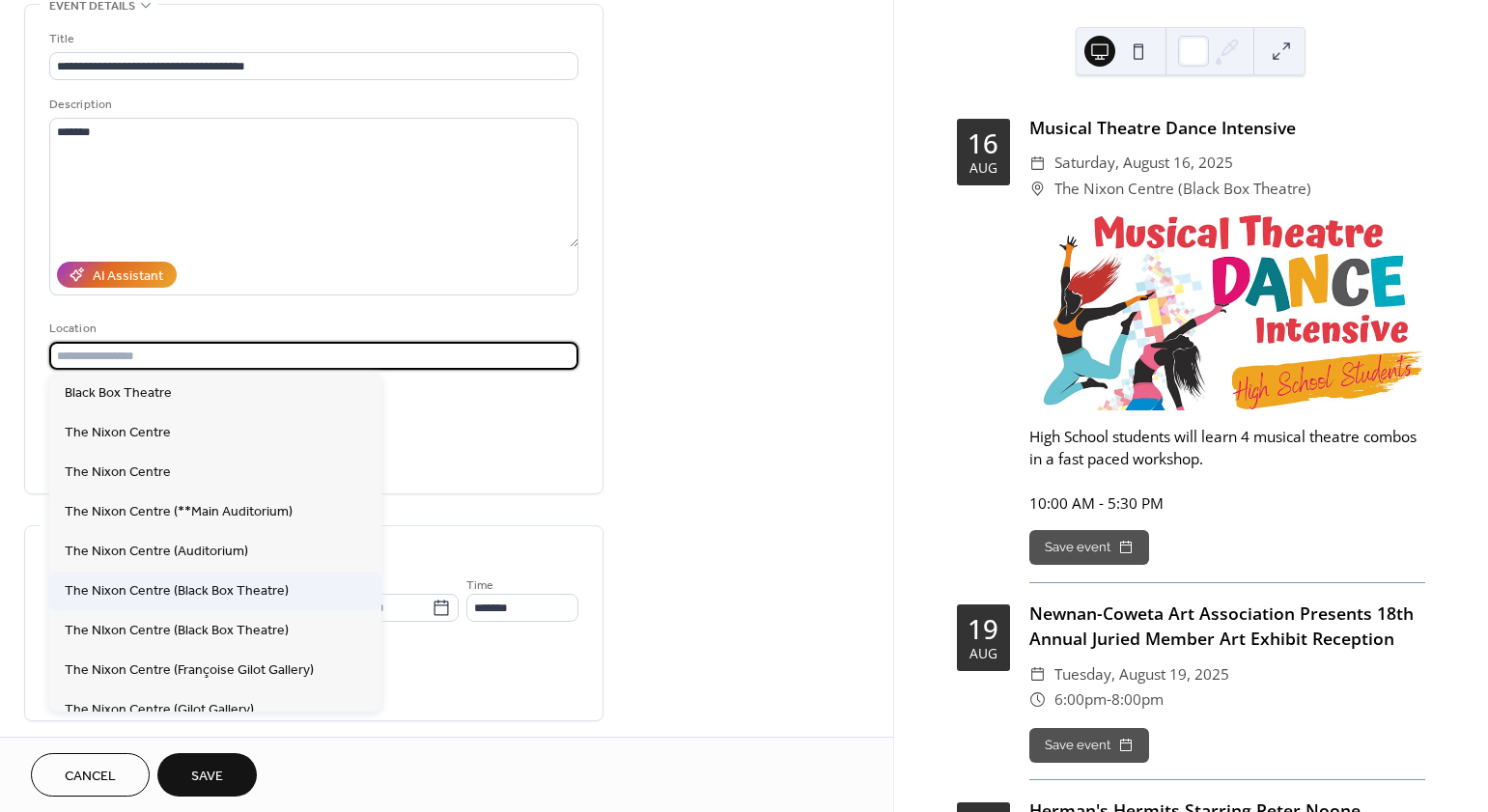 type on "**********" 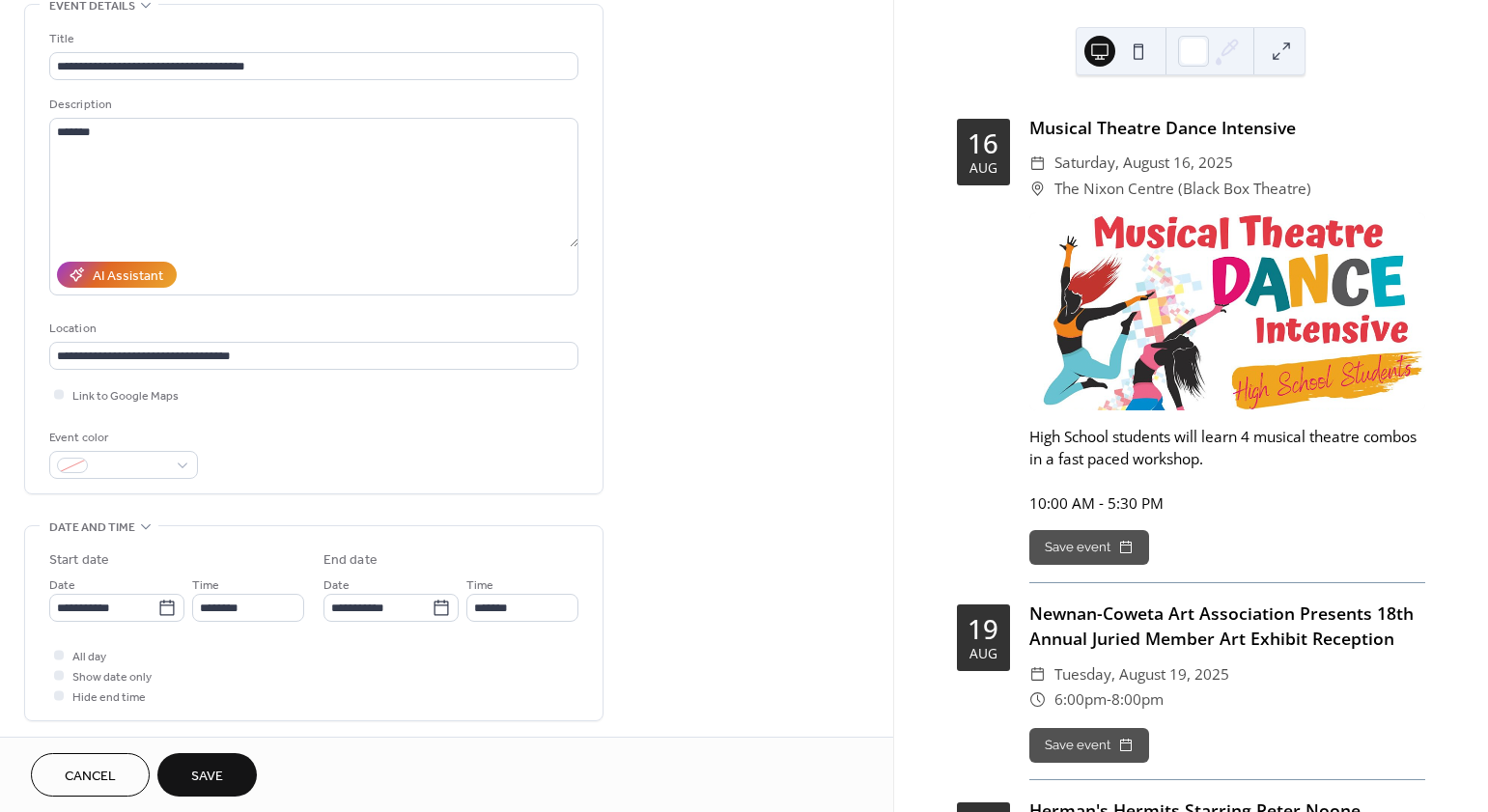 click on "Event color" at bounding box center (314, 453) 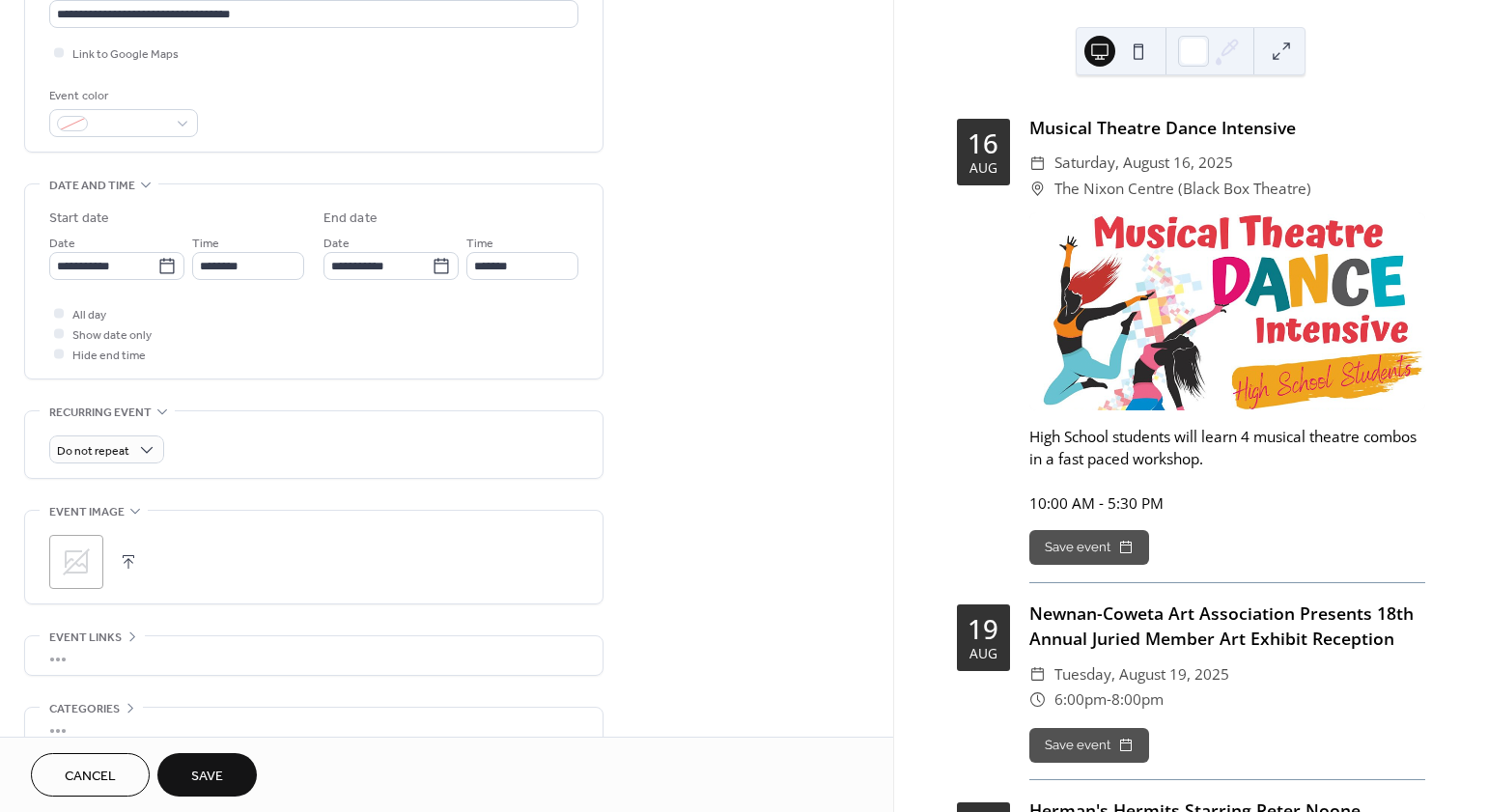scroll, scrollTop: 452, scrollLeft: 0, axis: vertical 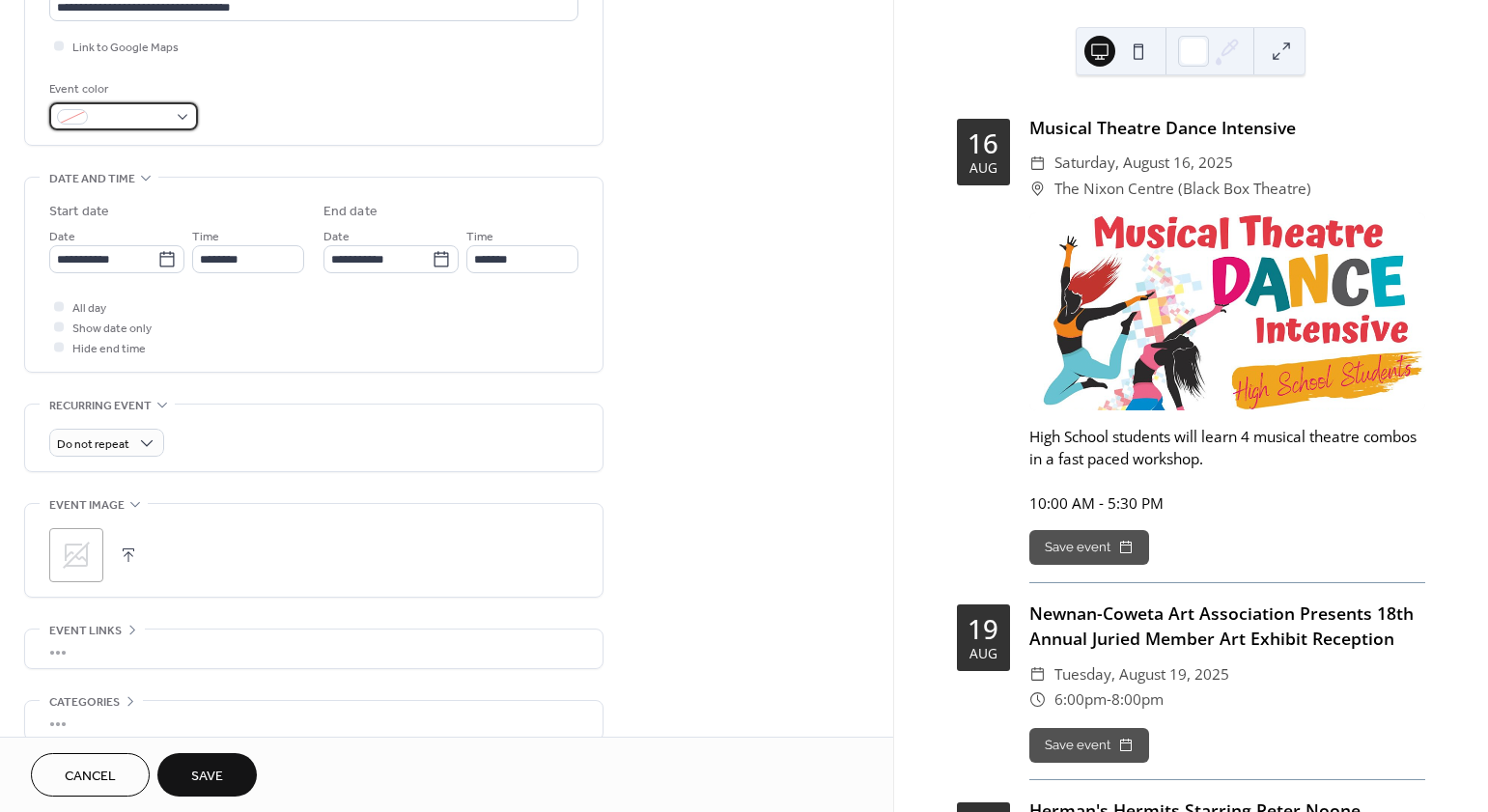 click at bounding box center (124, 116) 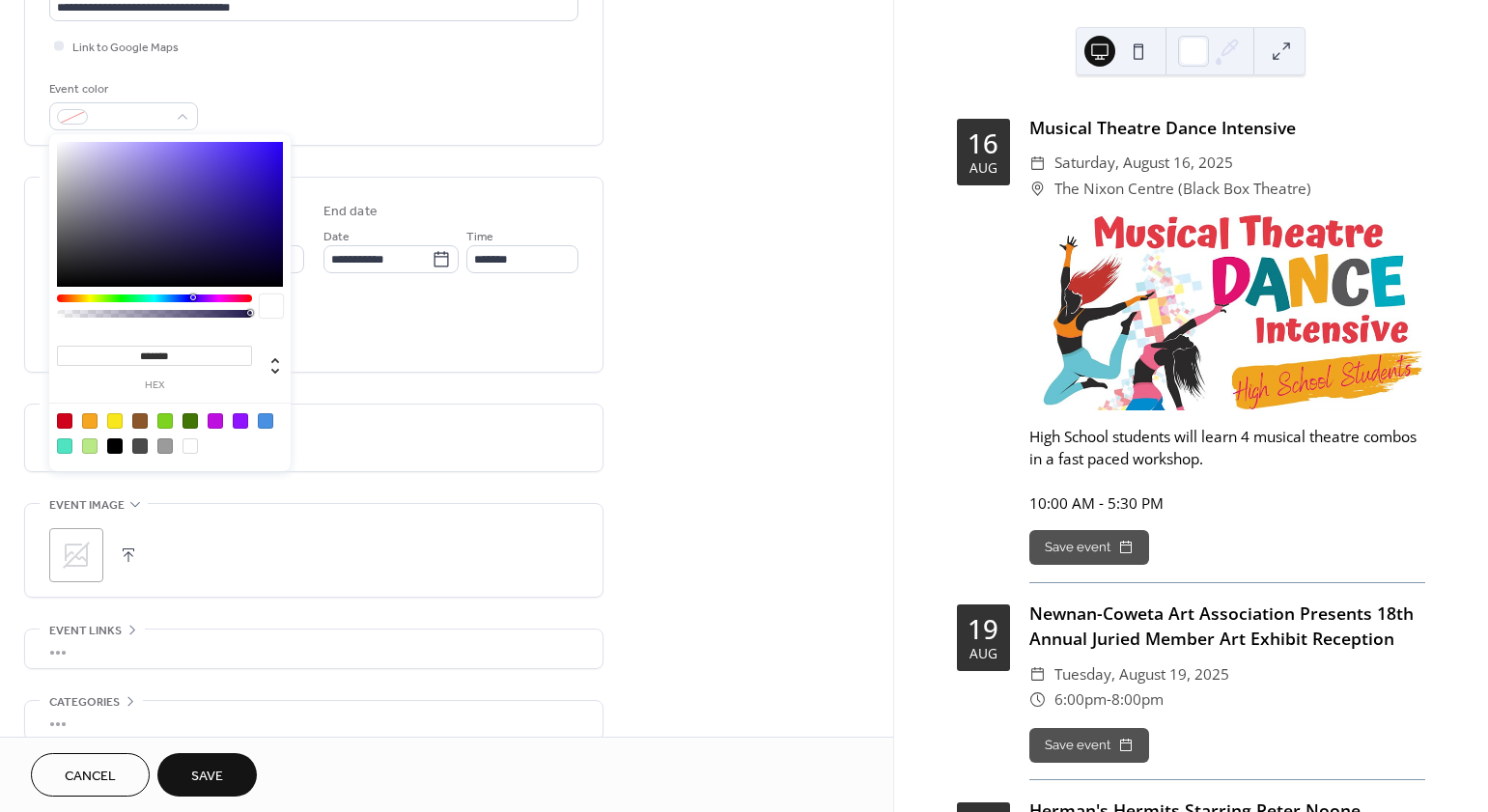click at bounding box center [115, 421] 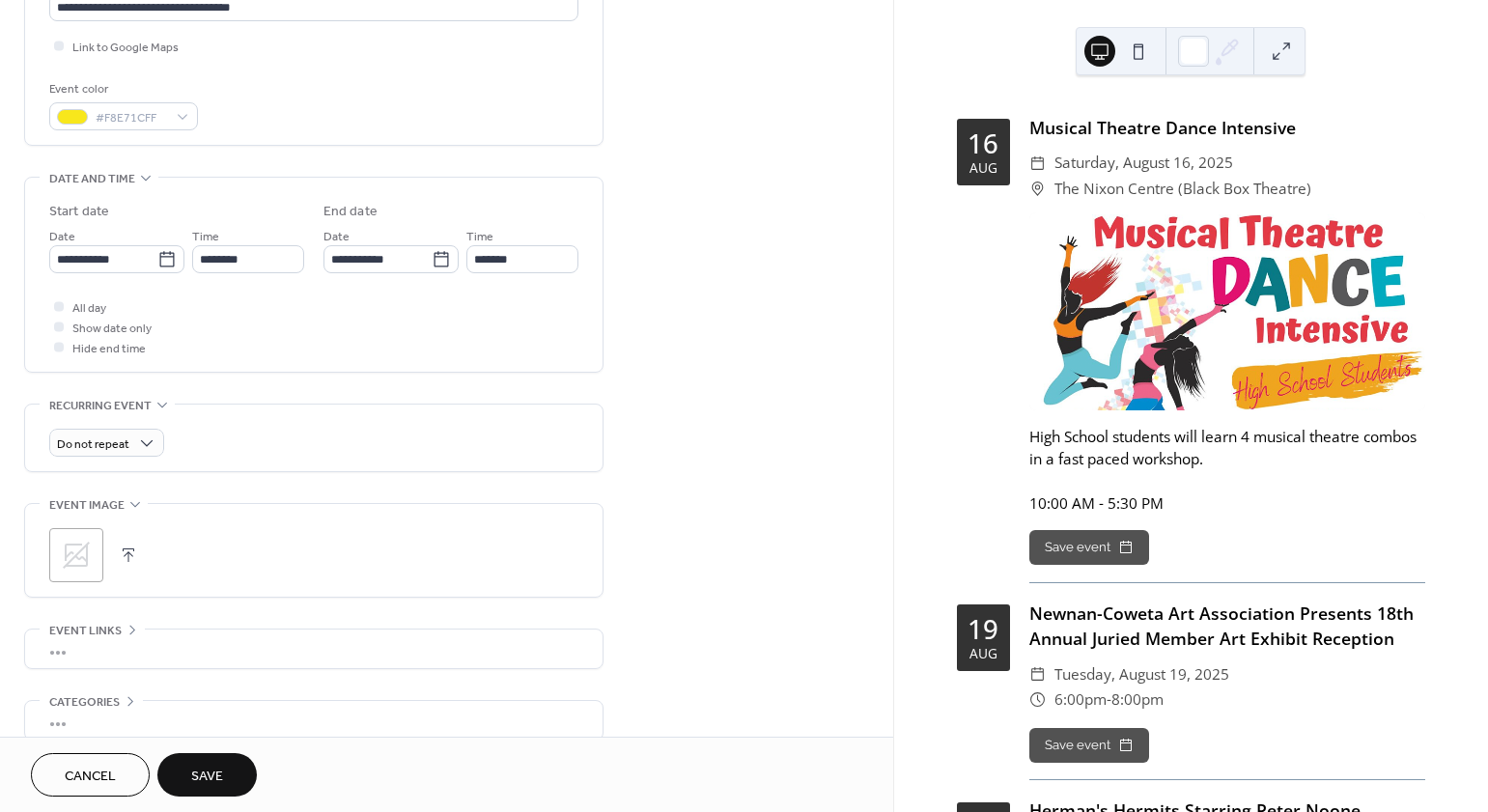 click on "**********" at bounding box center (314, 274) 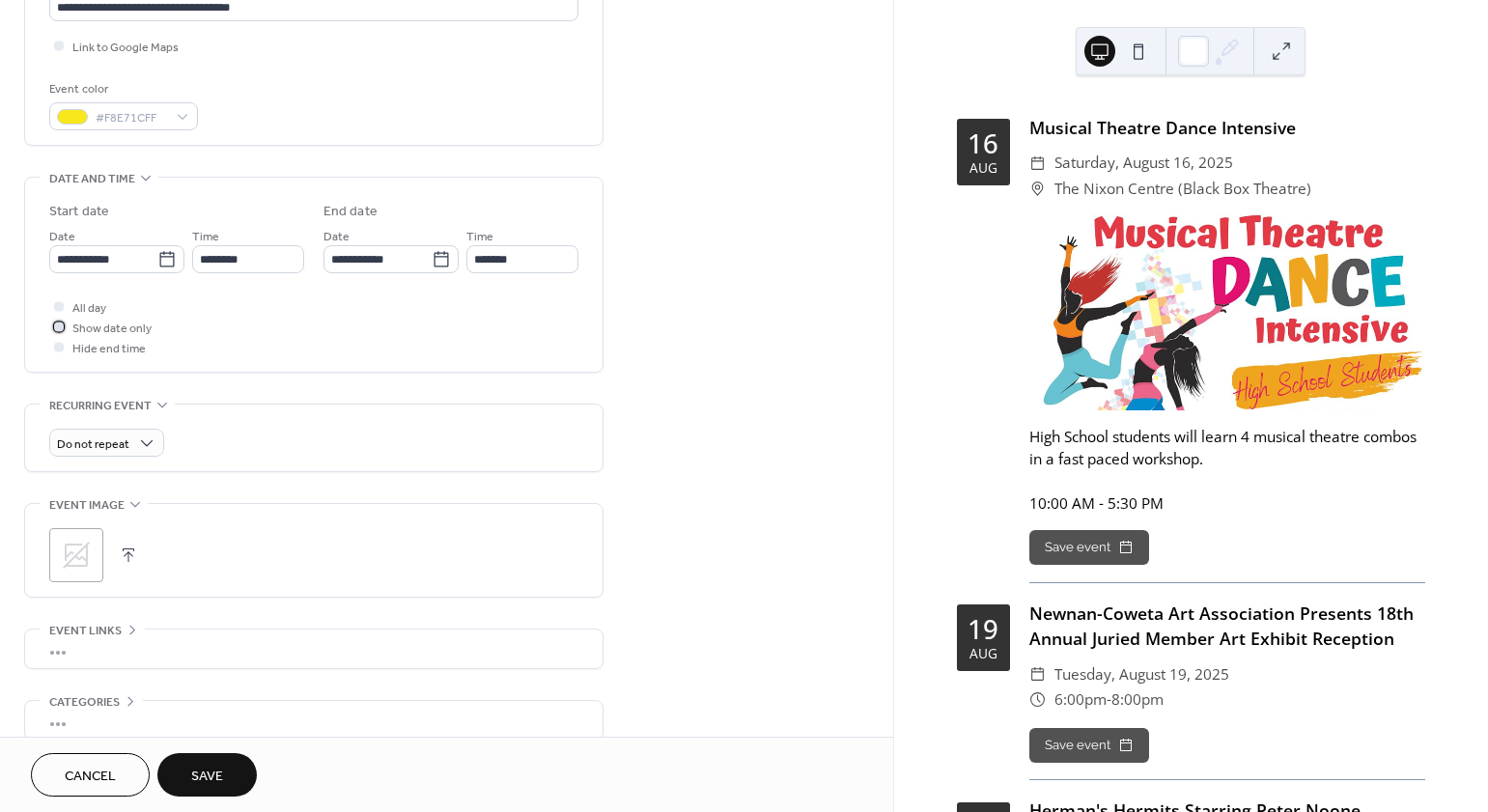 click on "Show date only" at bounding box center [112, 328] 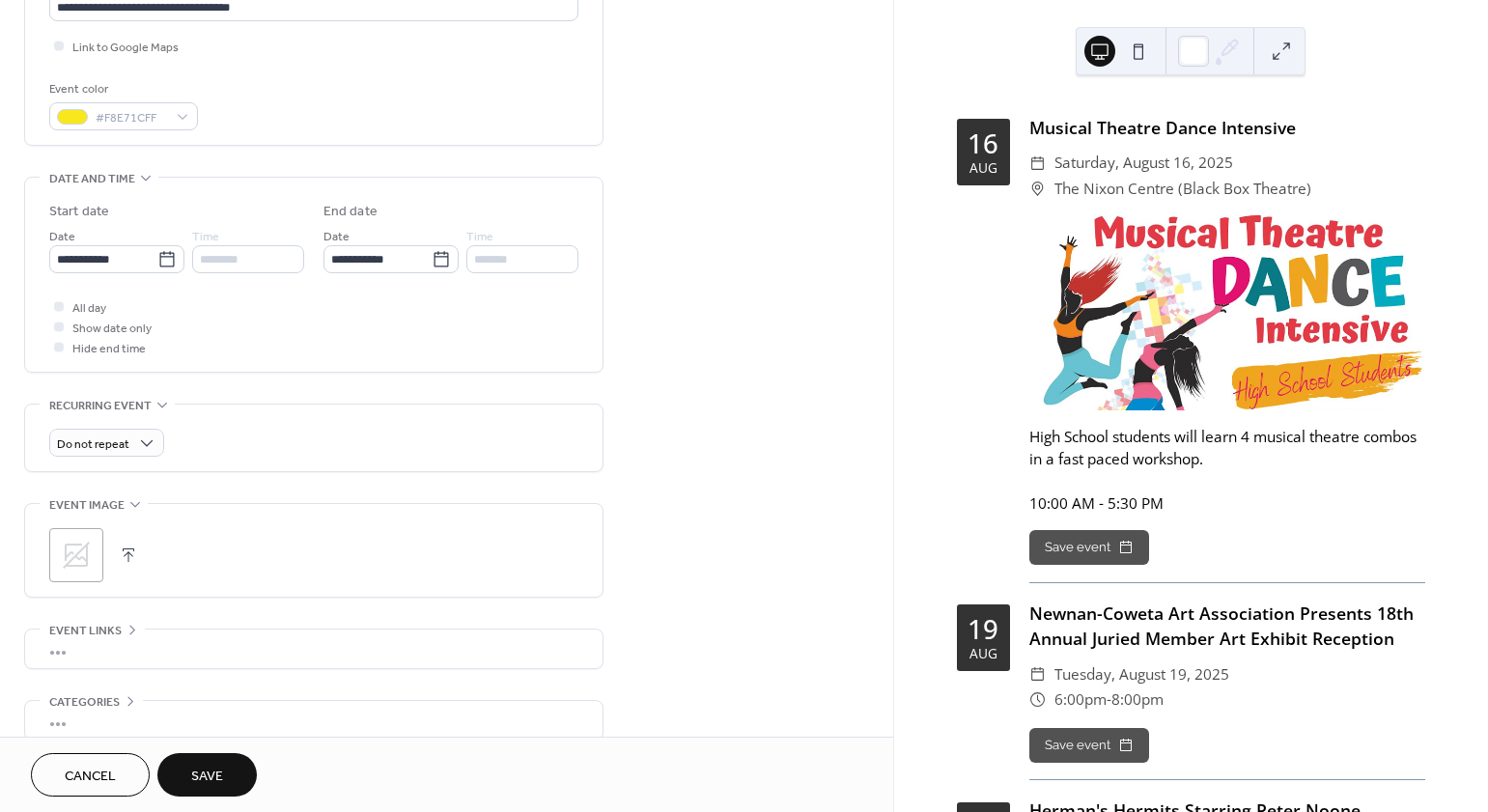click on "**********" at bounding box center (314, 279) 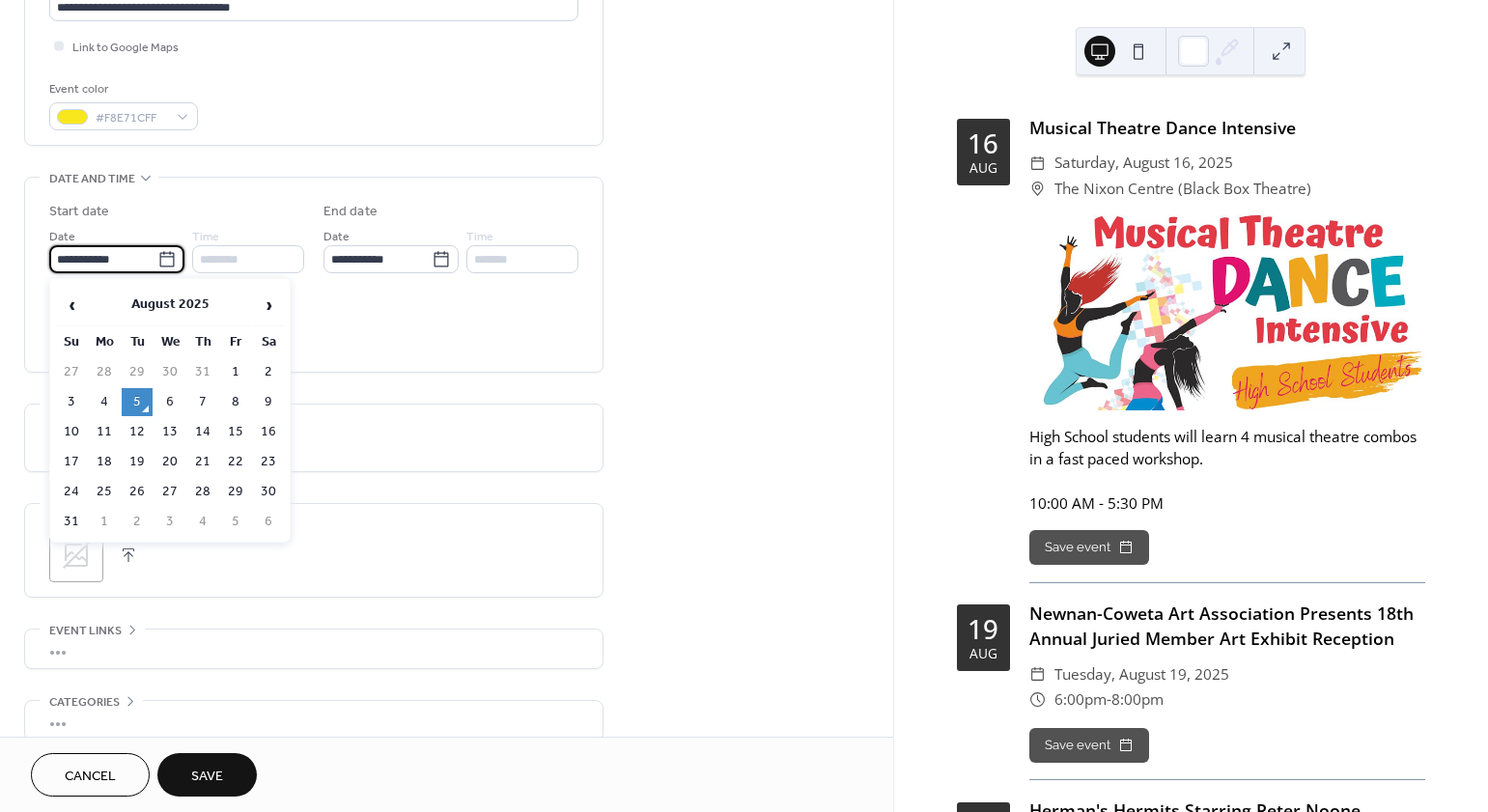 click on "**********" at bounding box center [103, 259] 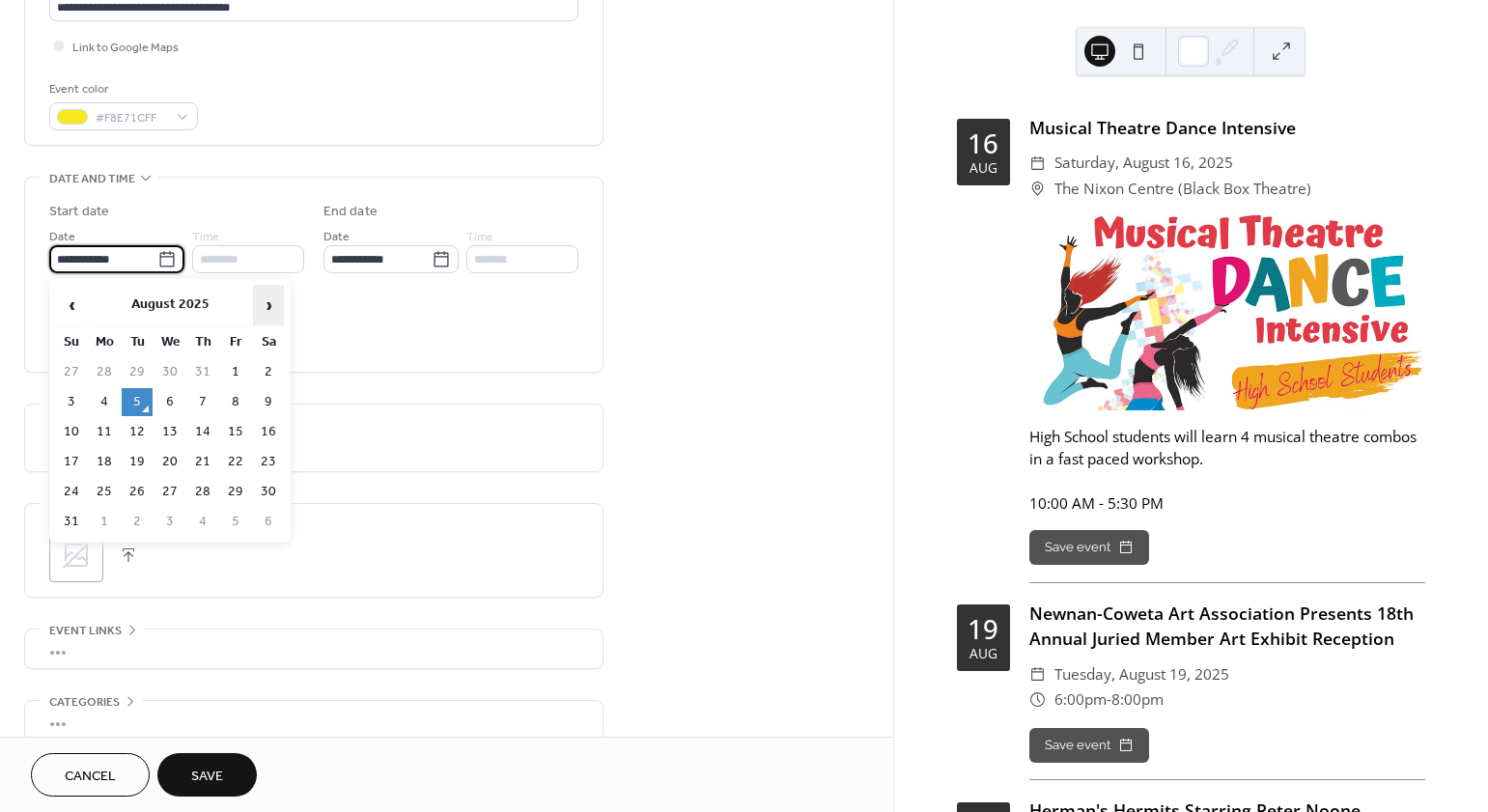 click on "›" at bounding box center [268, 305] 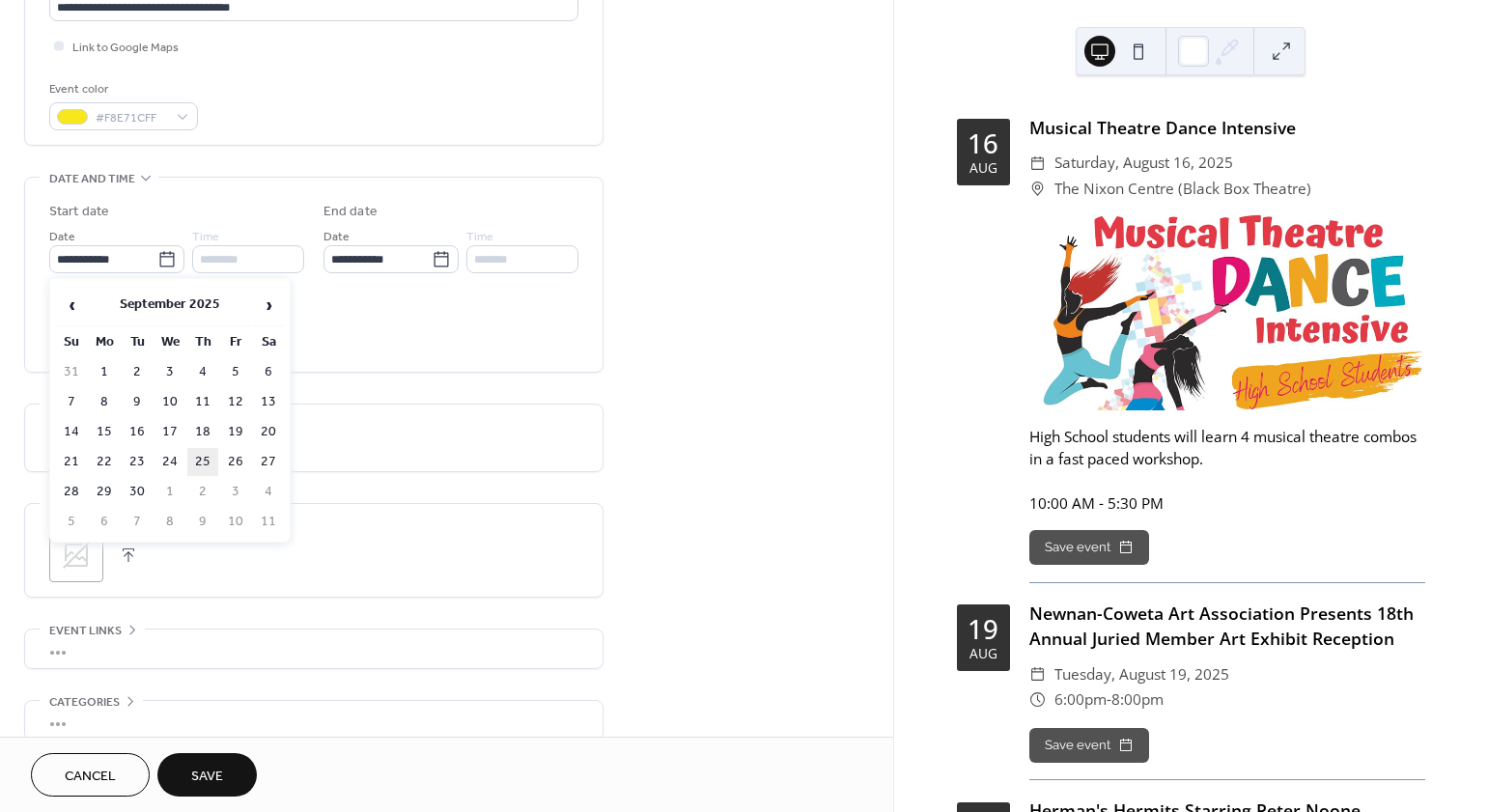 click on "25" at bounding box center (203, 462) 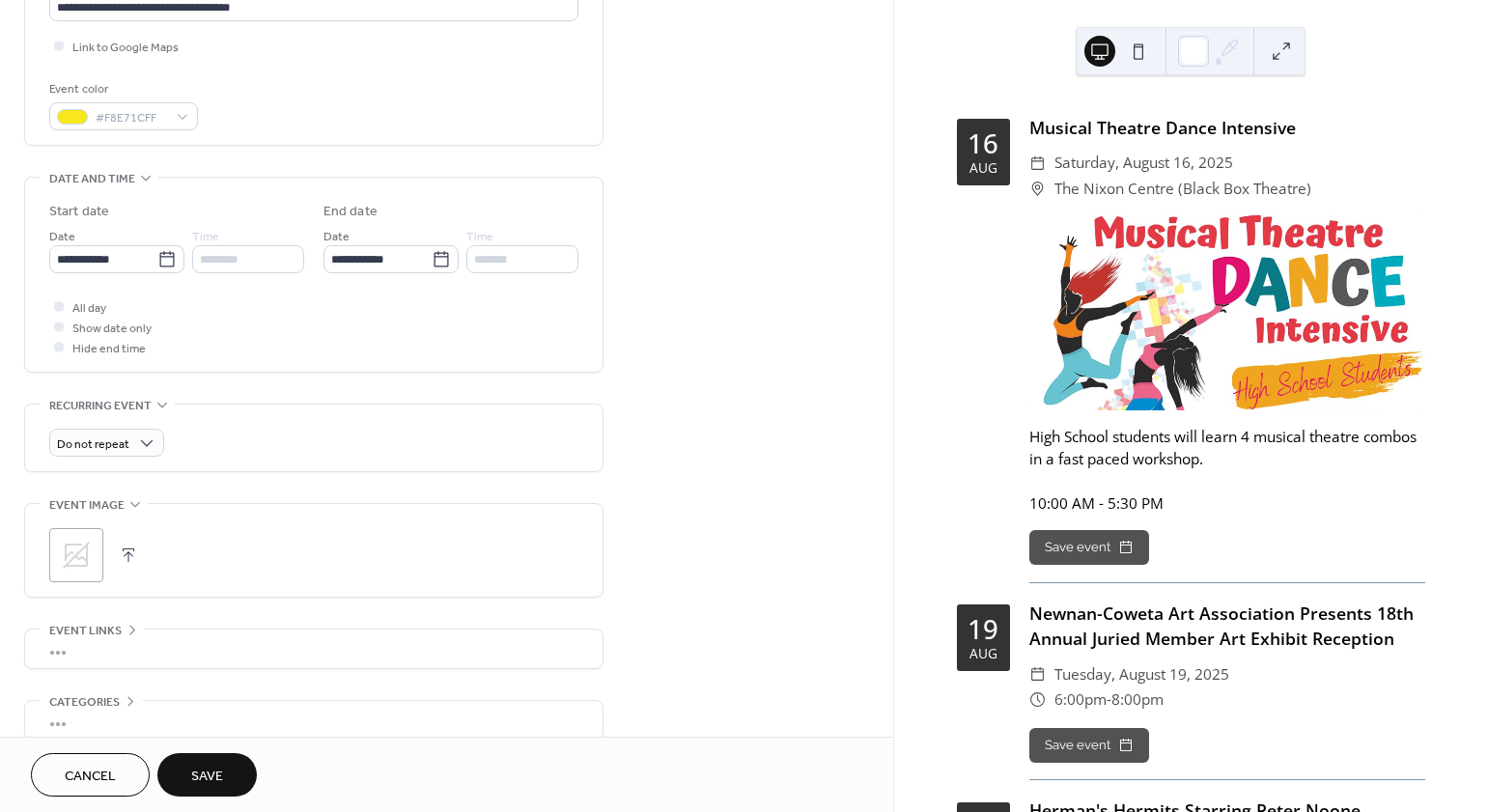 click on "**********" at bounding box center [314, 274] 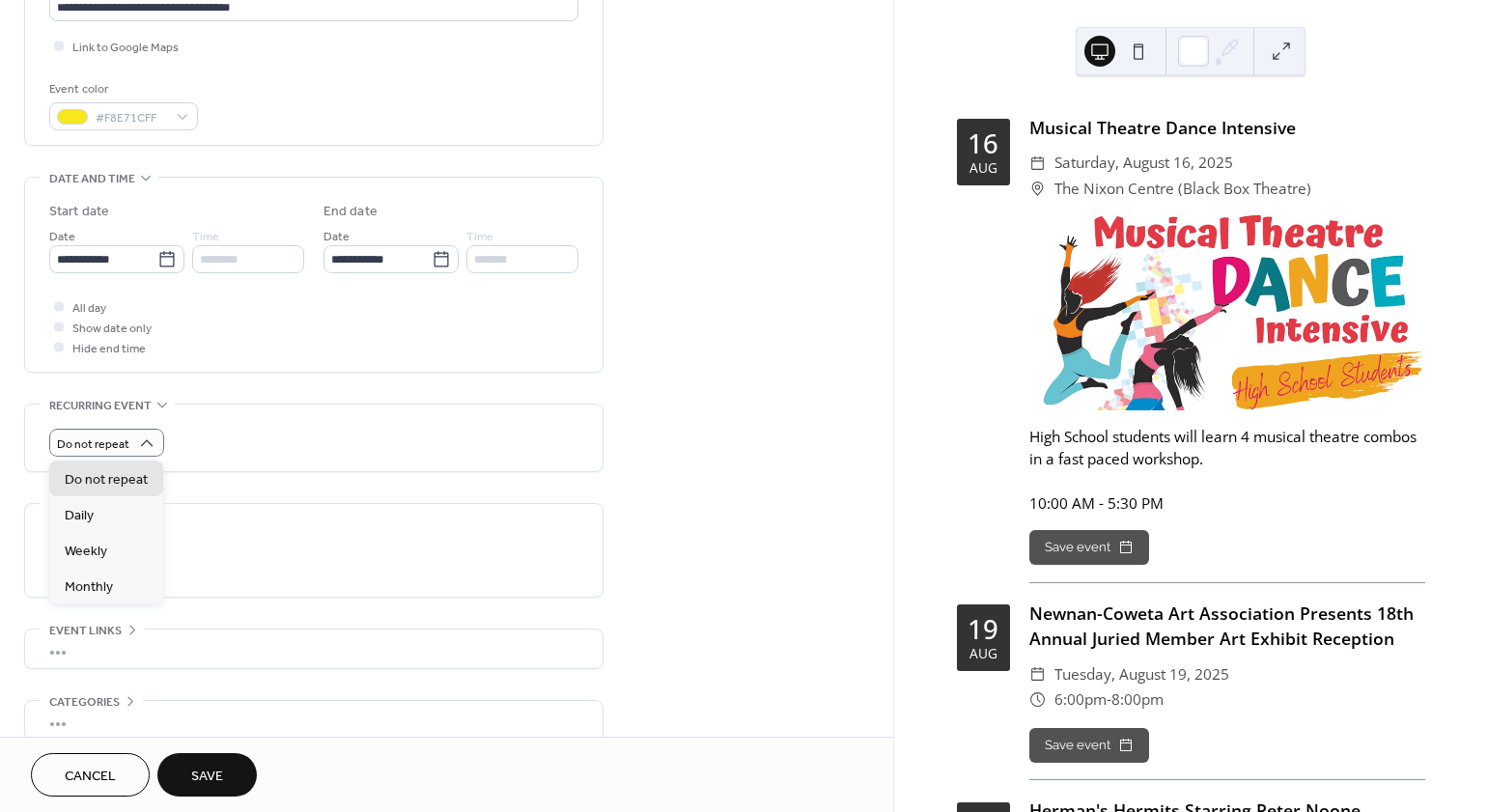click on "Do not repeat" at bounding box center (314, 442) 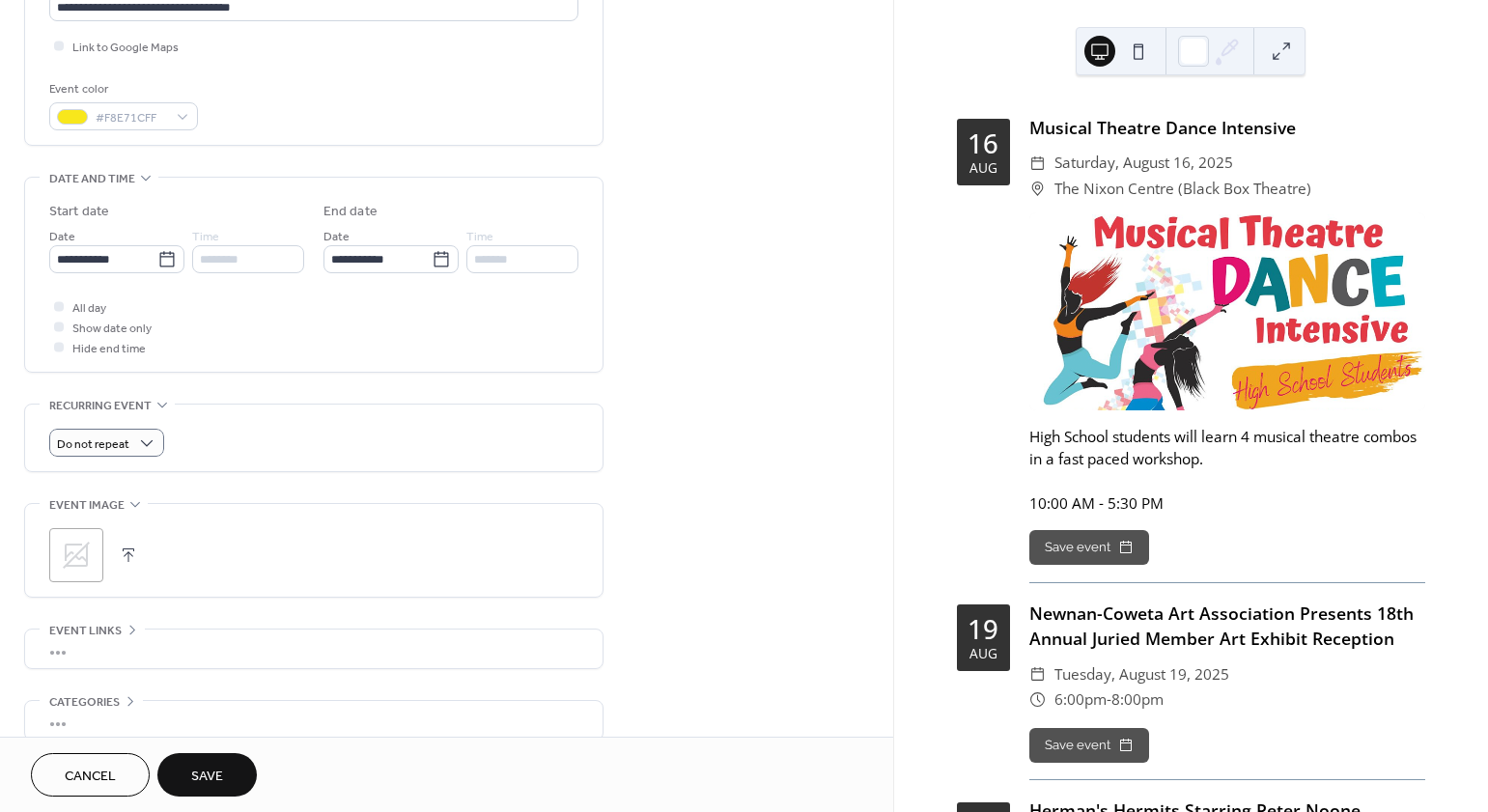 click on "Do not repeat" at bounding box center (314, 442) 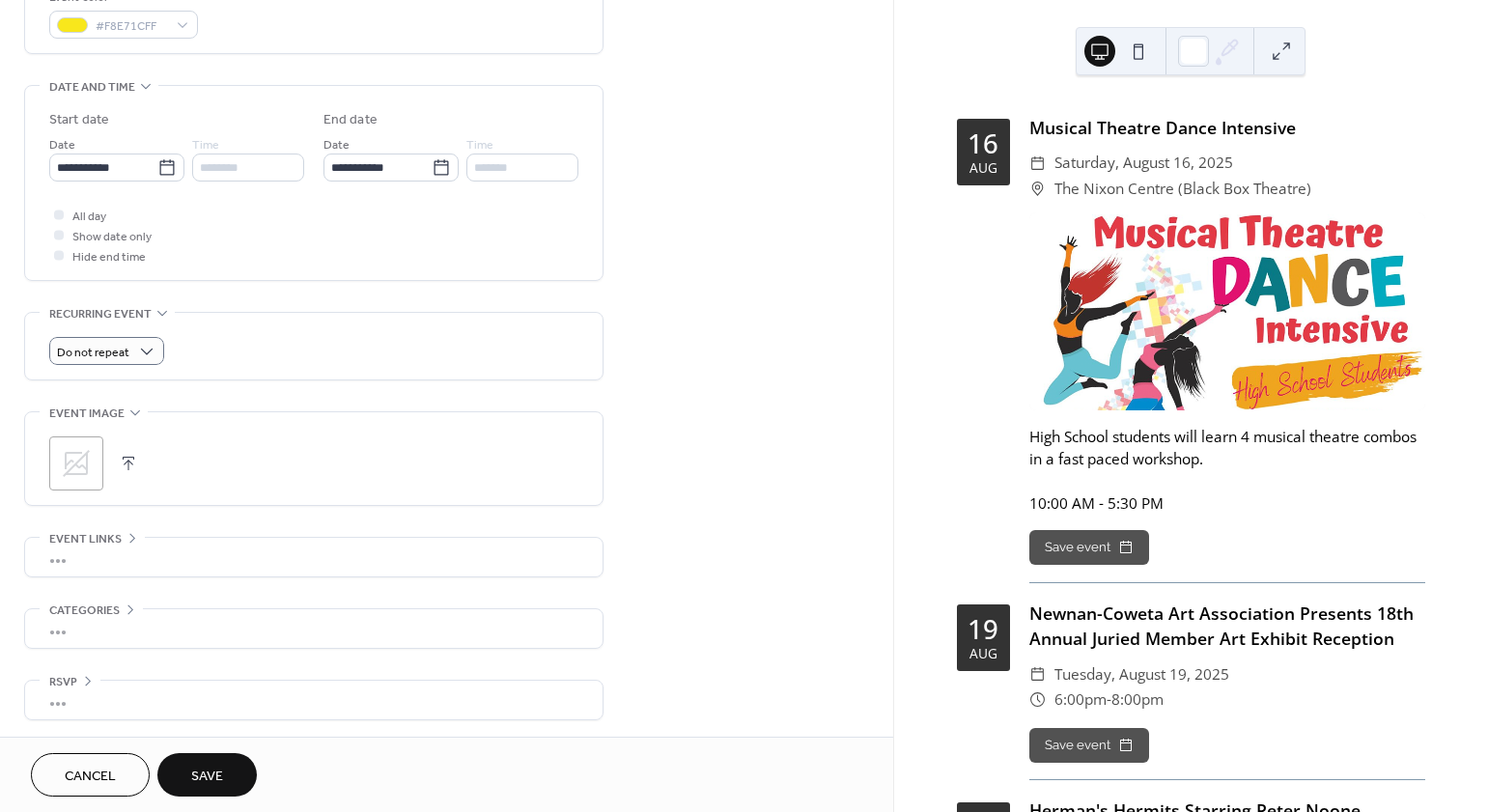 scroll, scrollTop: 546, scrollLeft: 0, axis: vertical 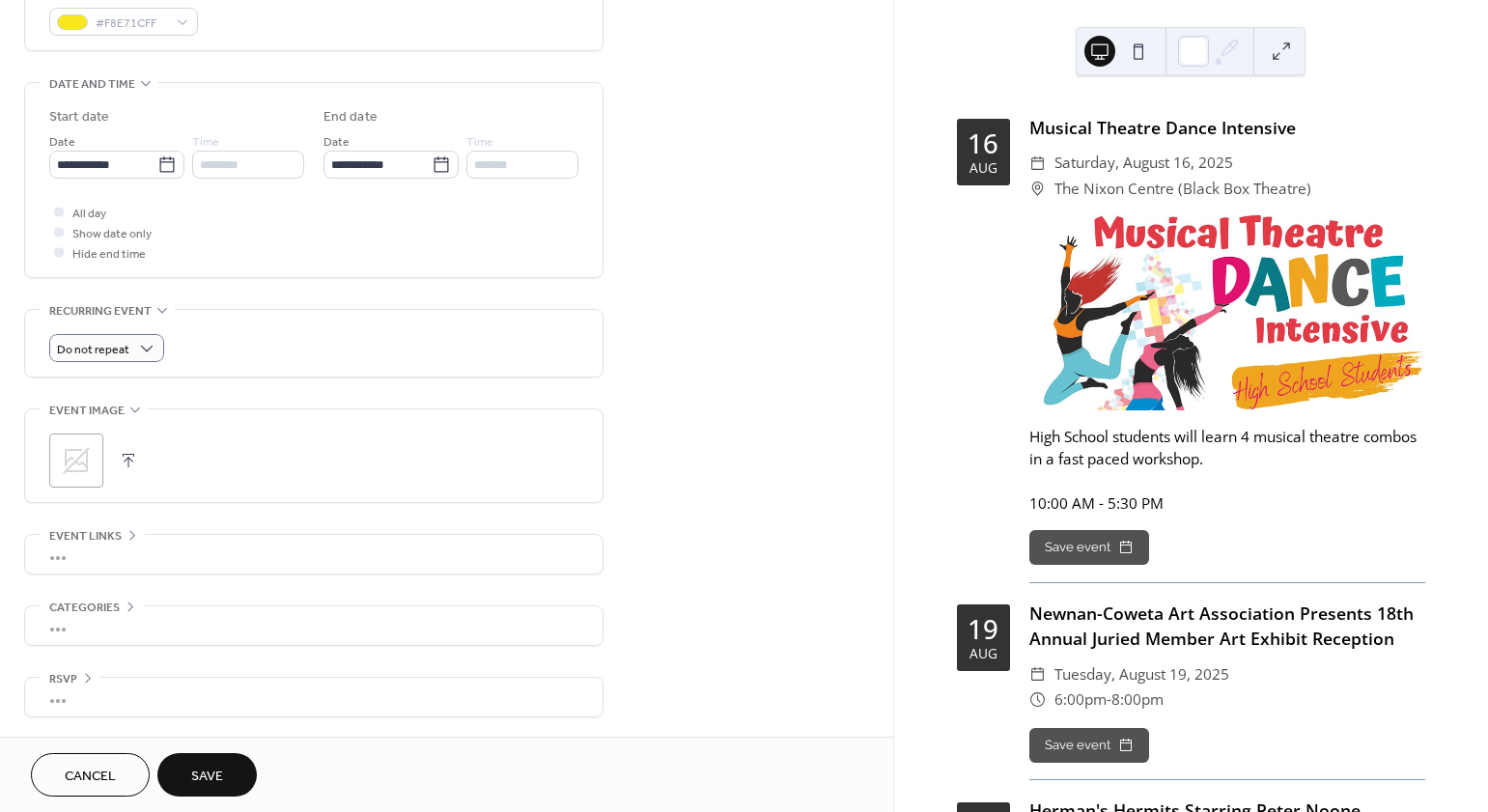 click on "Save" at bounding box center (207, 776) 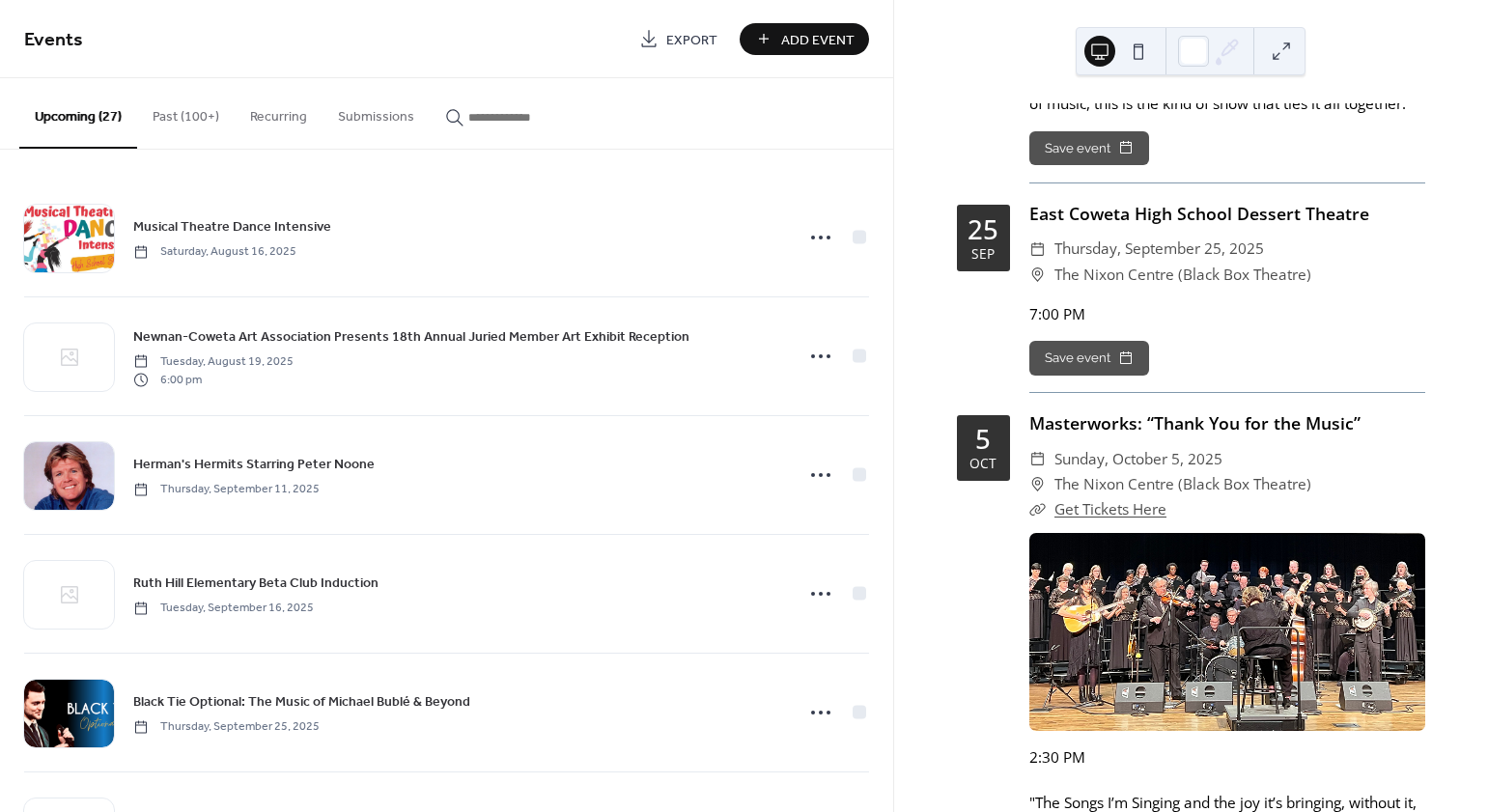 scroll, scrollTop: 2694, scrollLeft: 0, axis: vertical 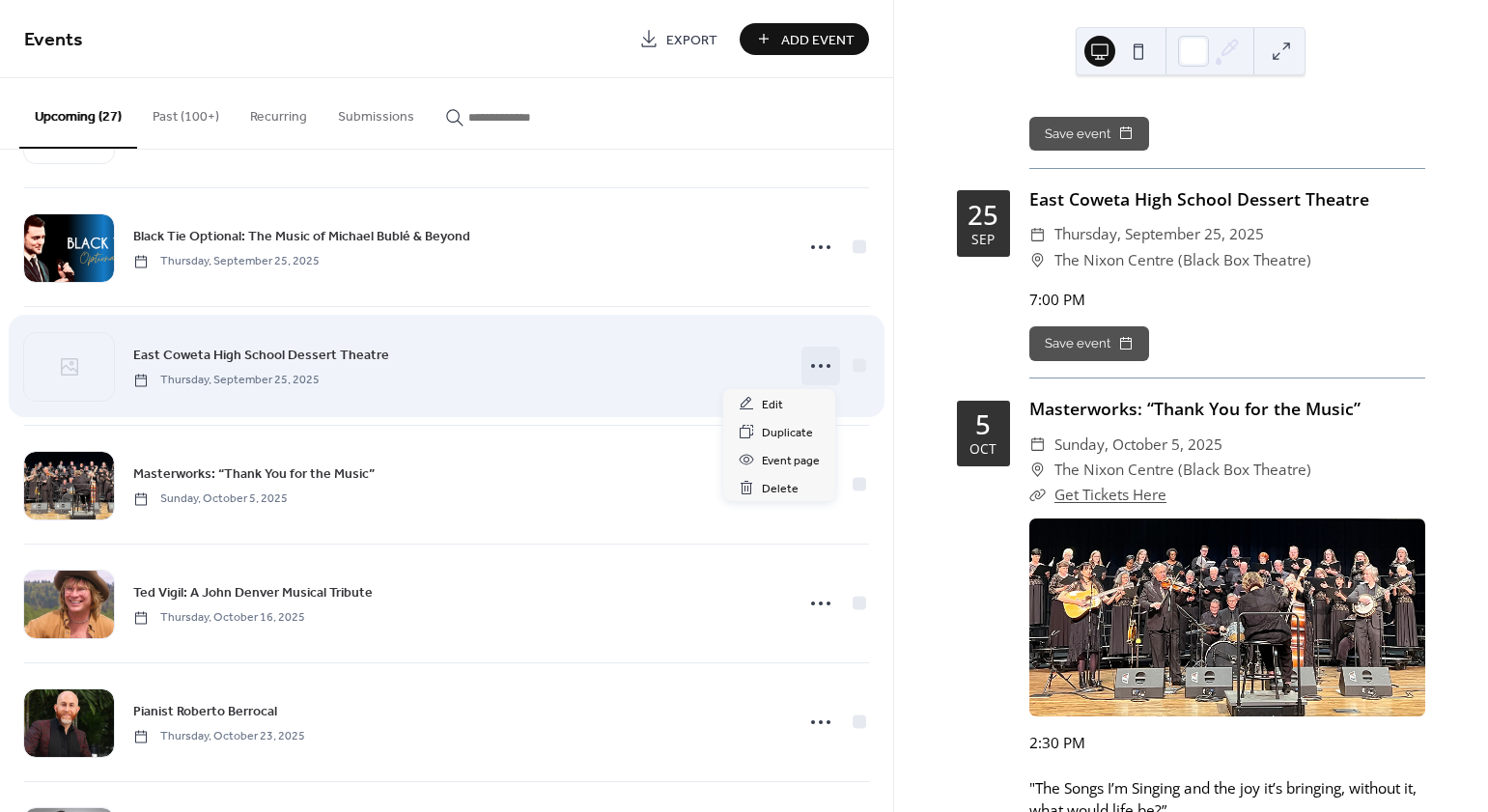 click 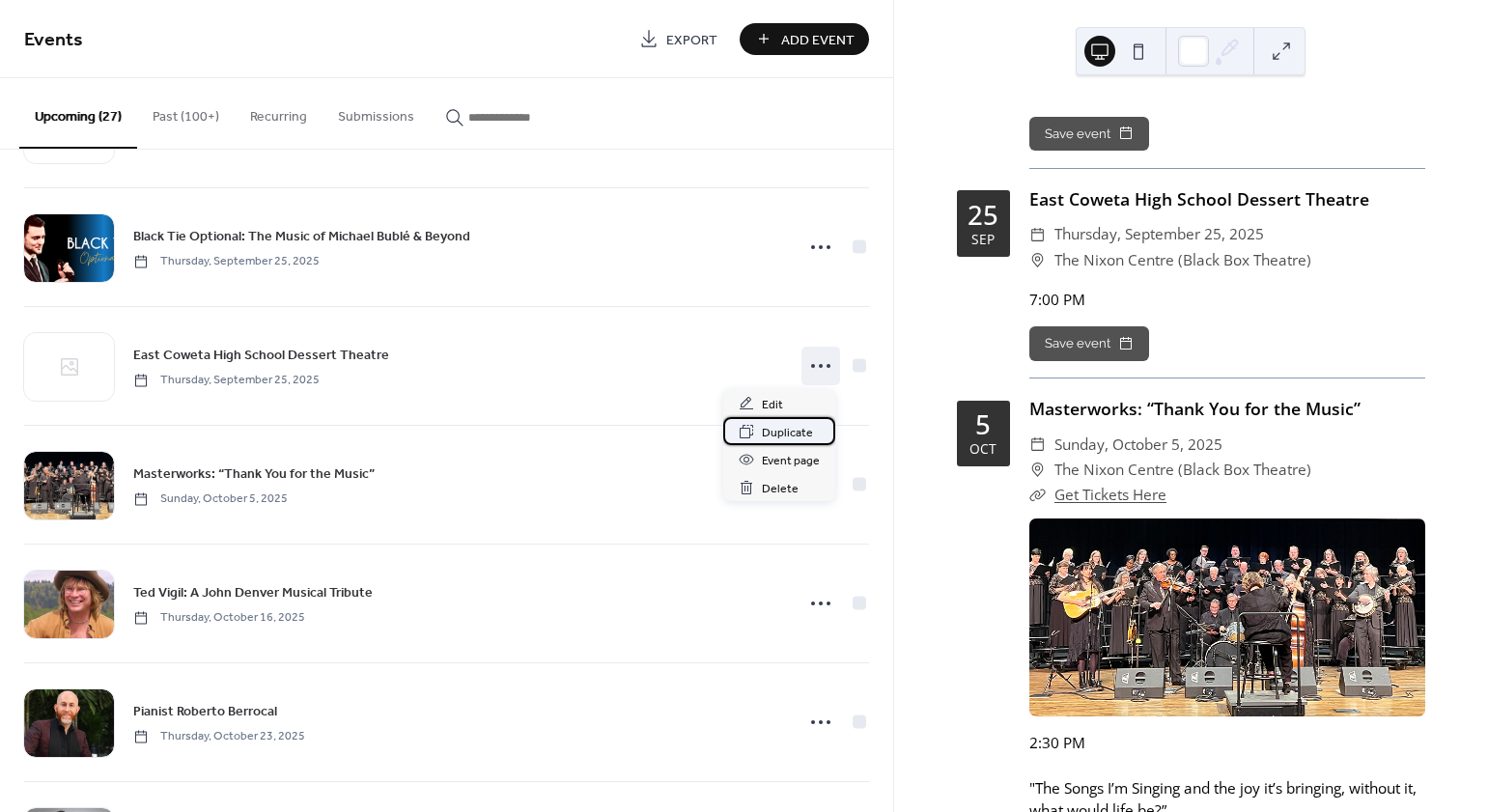 click on "Duplicate" at bounding box center (787, 433) 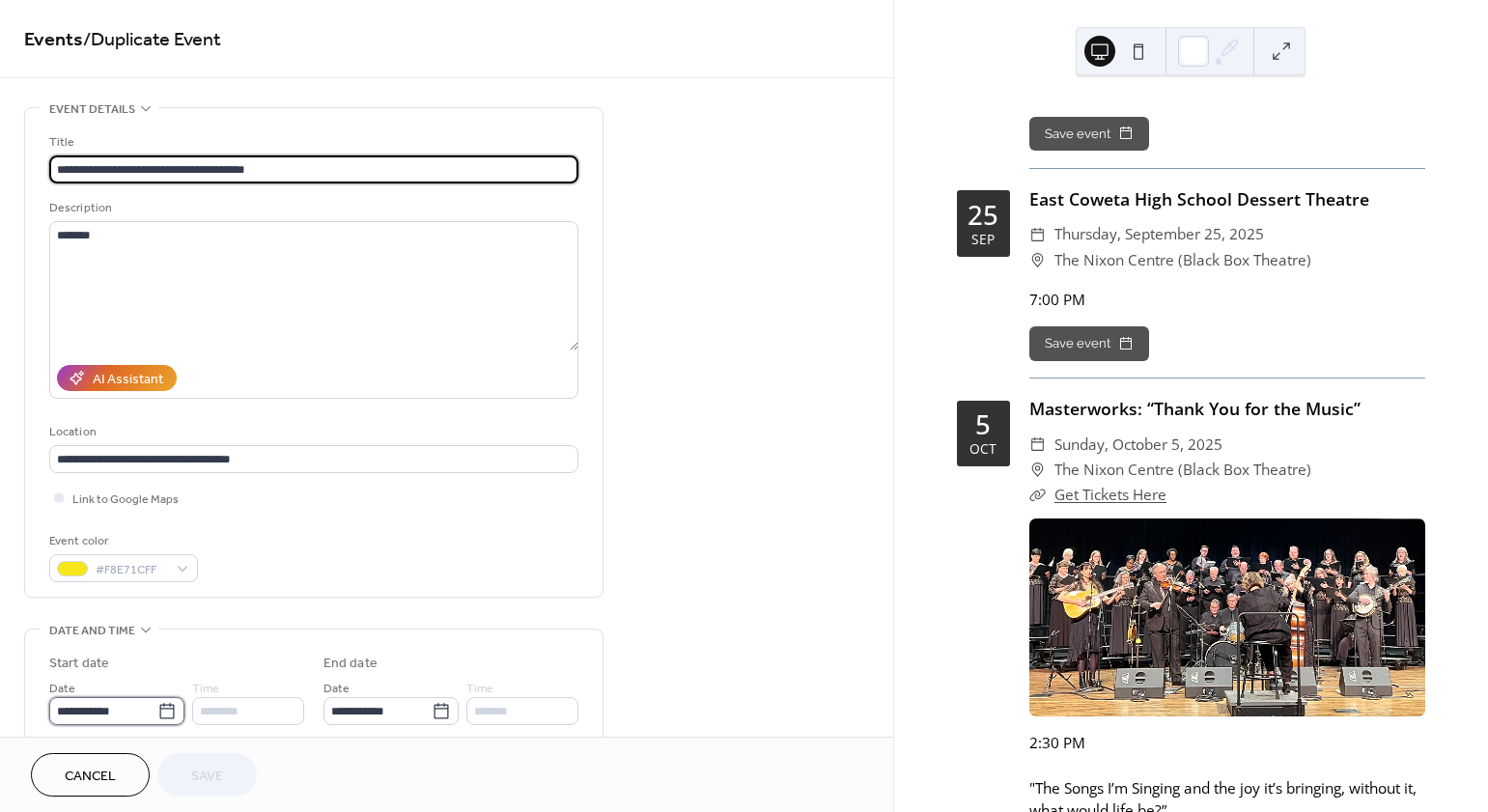 click on "**********" at bounding box center (103, 711) 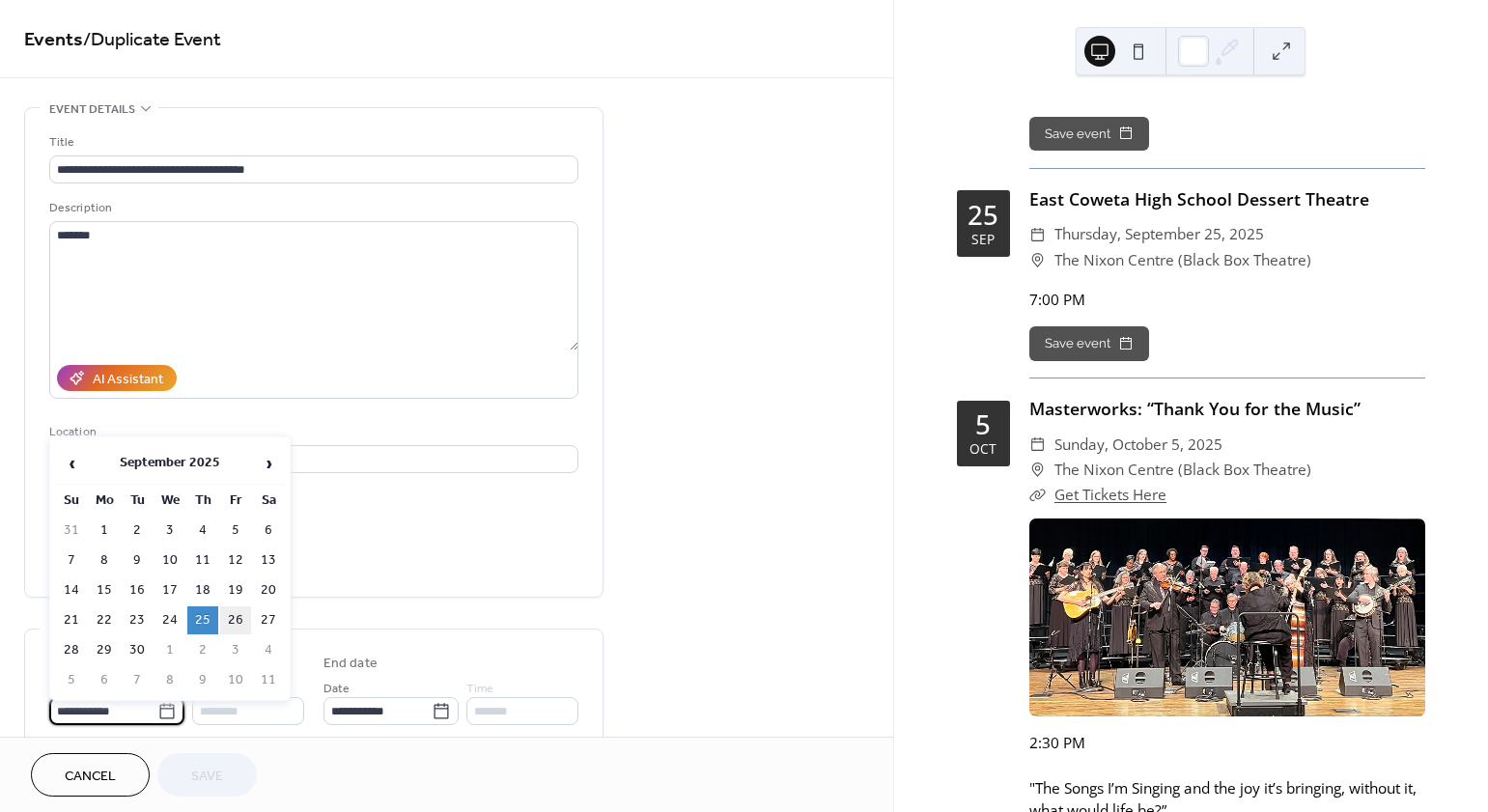 click on "26" at bounding box center (236, 620) 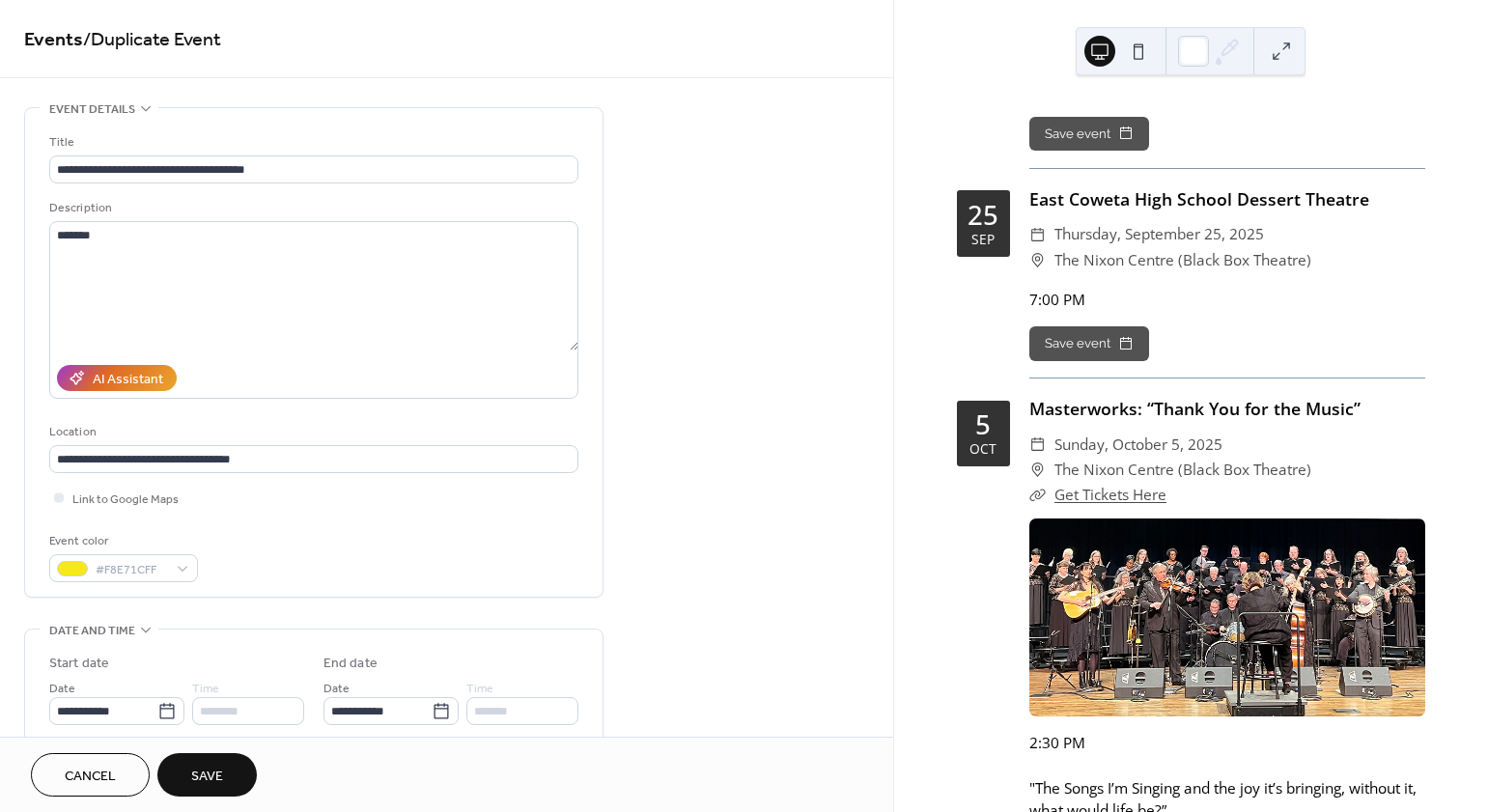 click on "Save" at bounding box center (207, 774) 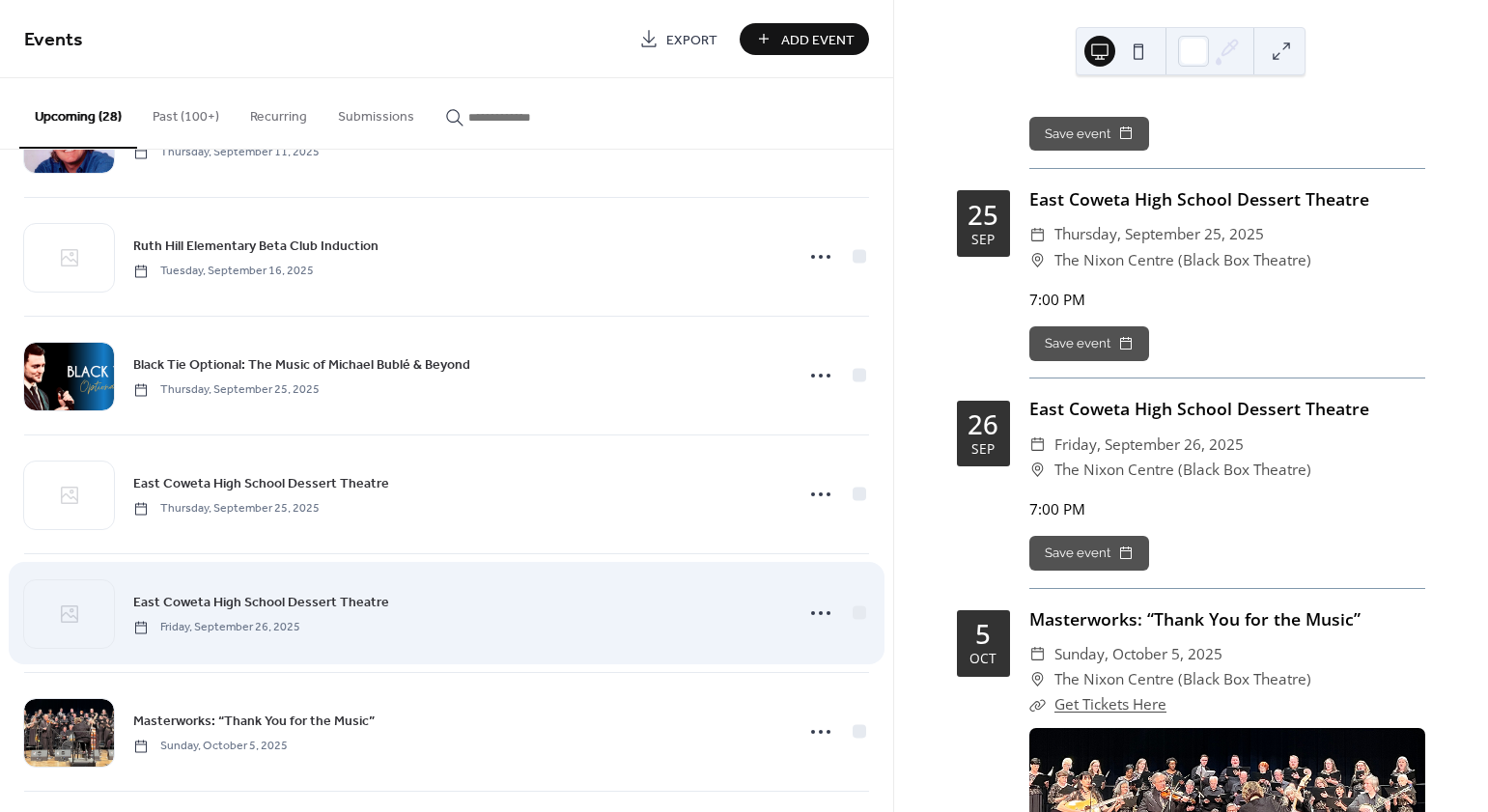 scroll, scrollTop: 347, scrollLeft: 0, axis: vertical 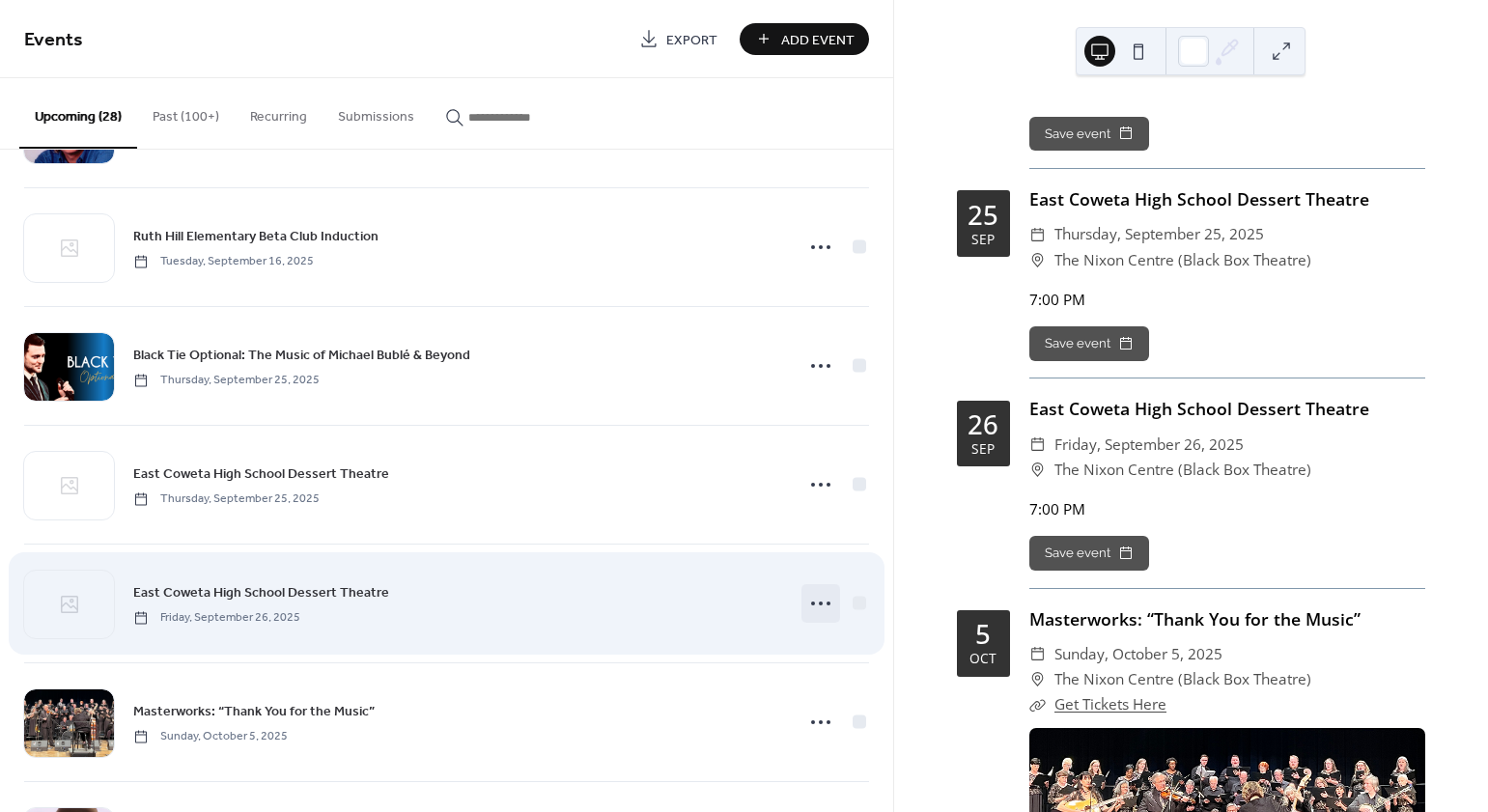 click 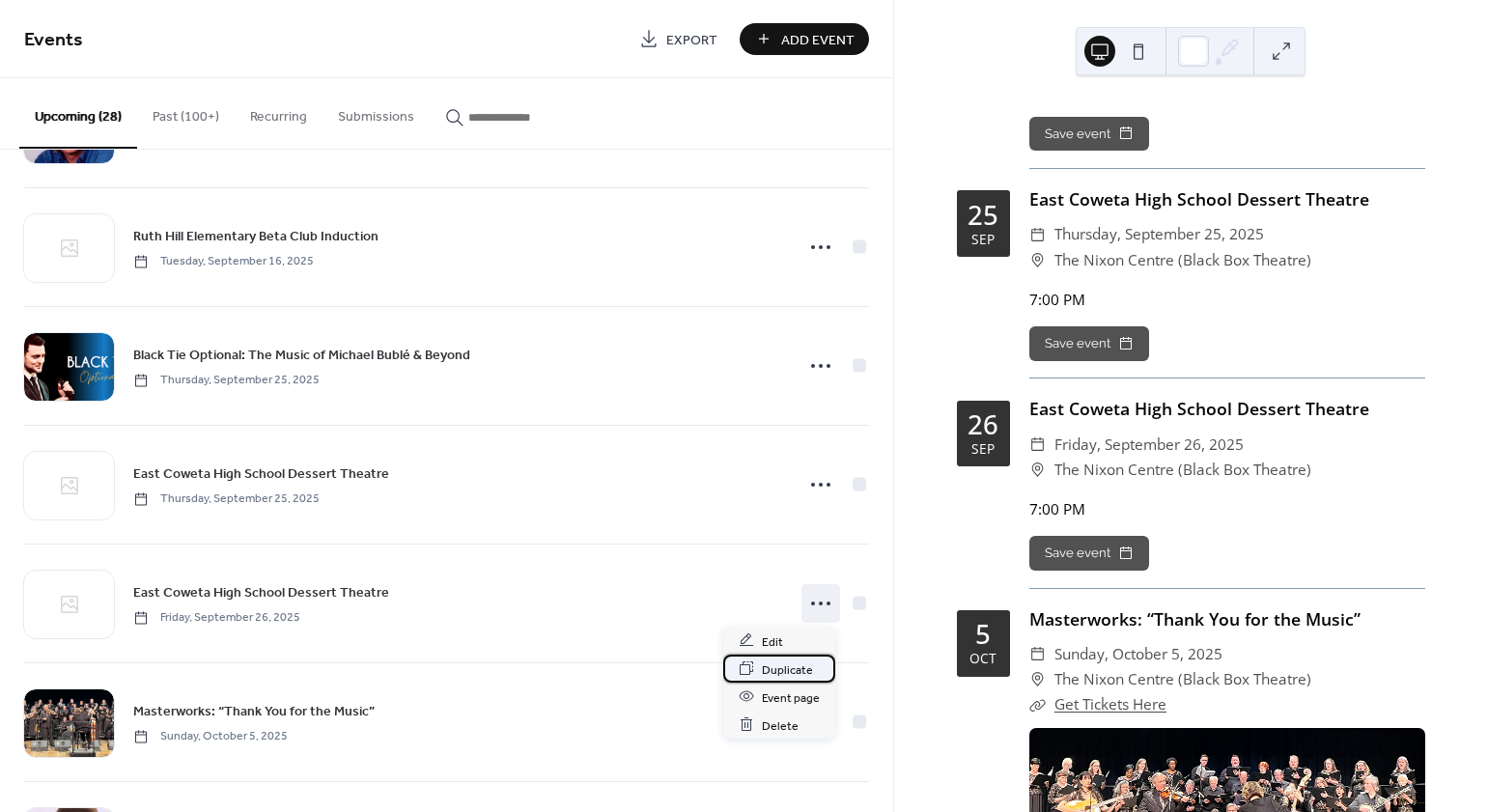 click on "Duplicate" at bounding box center (787, 669) 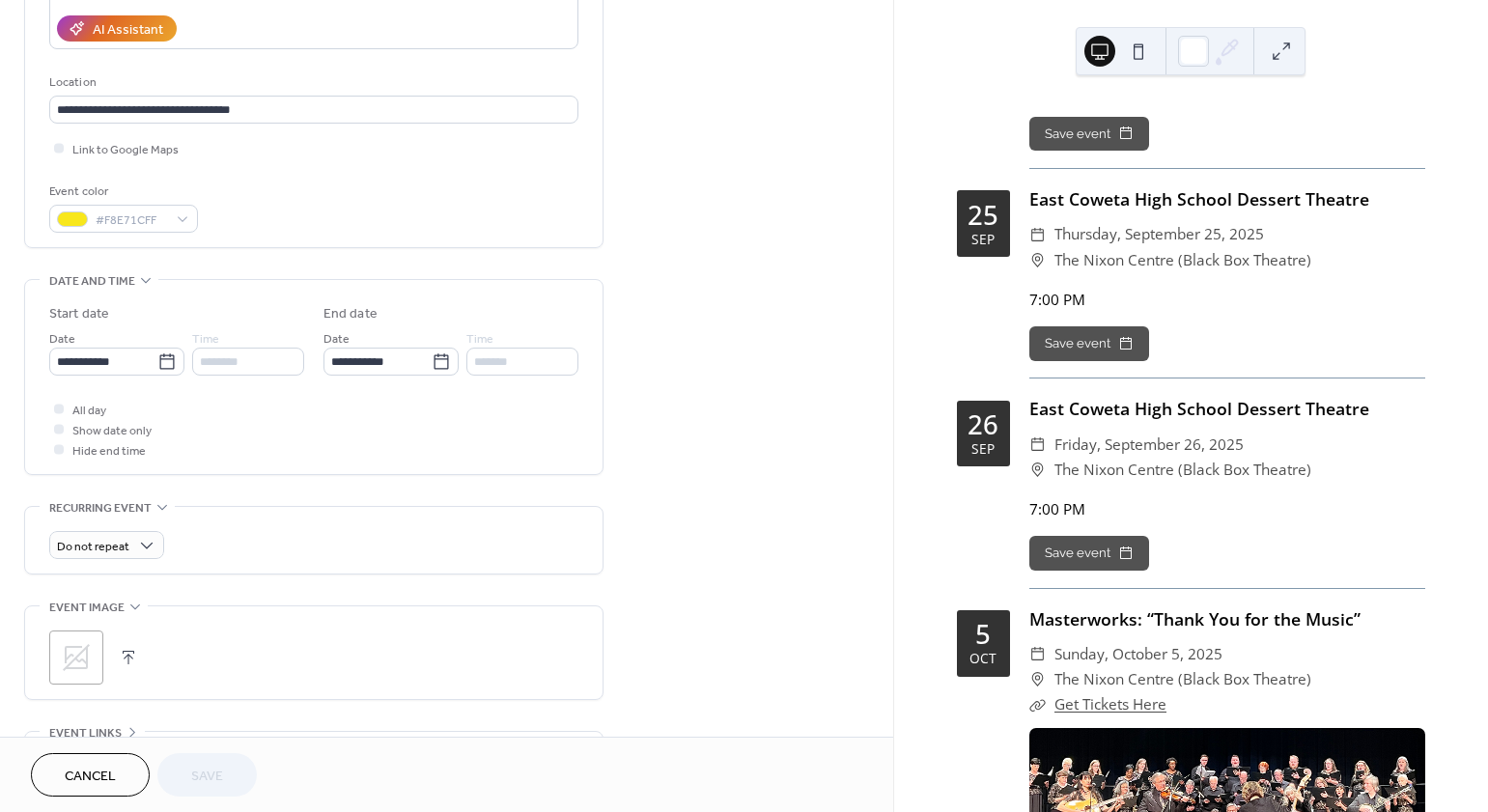 scroll, scrollTop: 350, scrollLeft: 0, axis: vertical 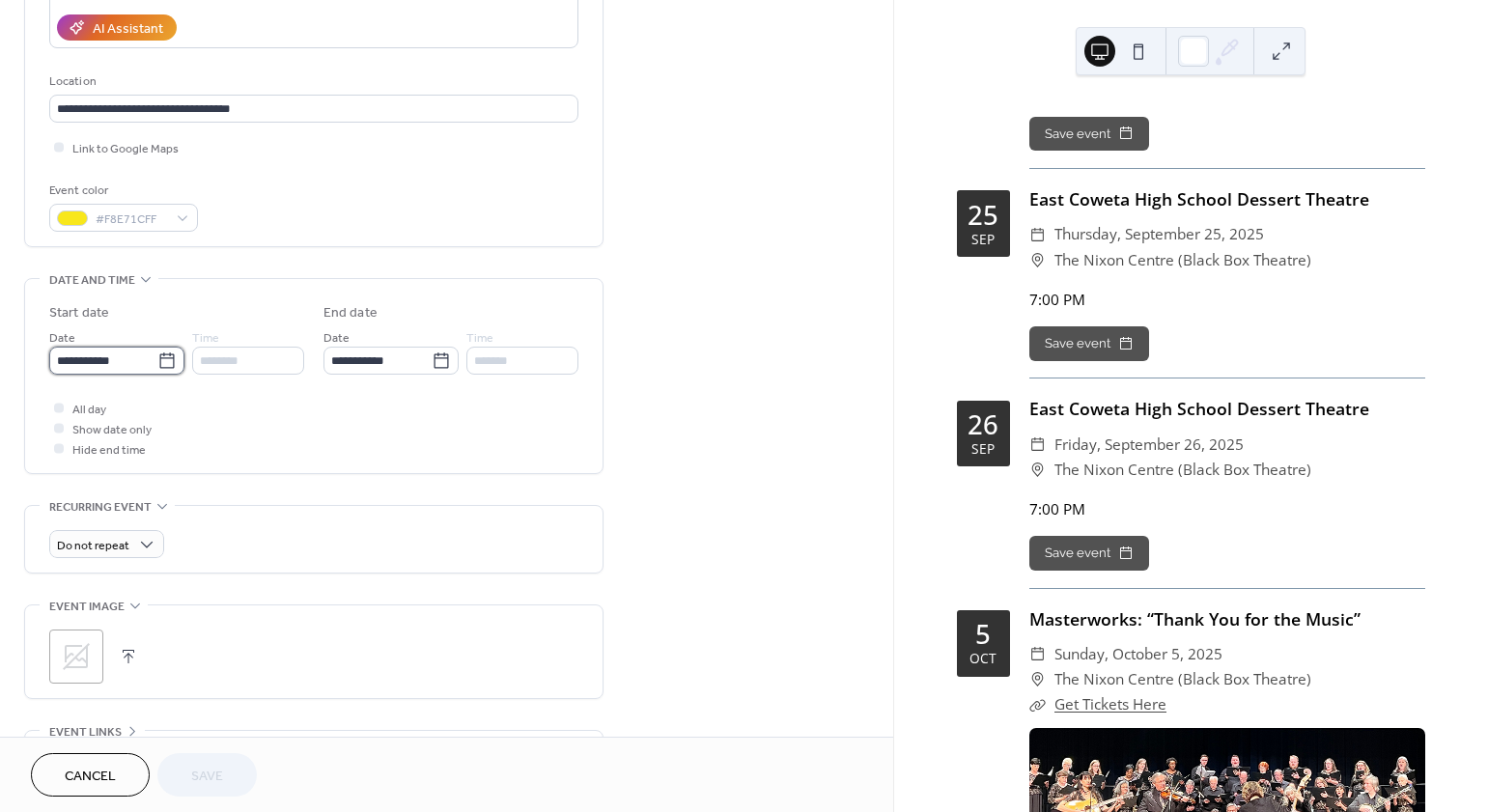 click on "**********" at bounding box center [103, 360] 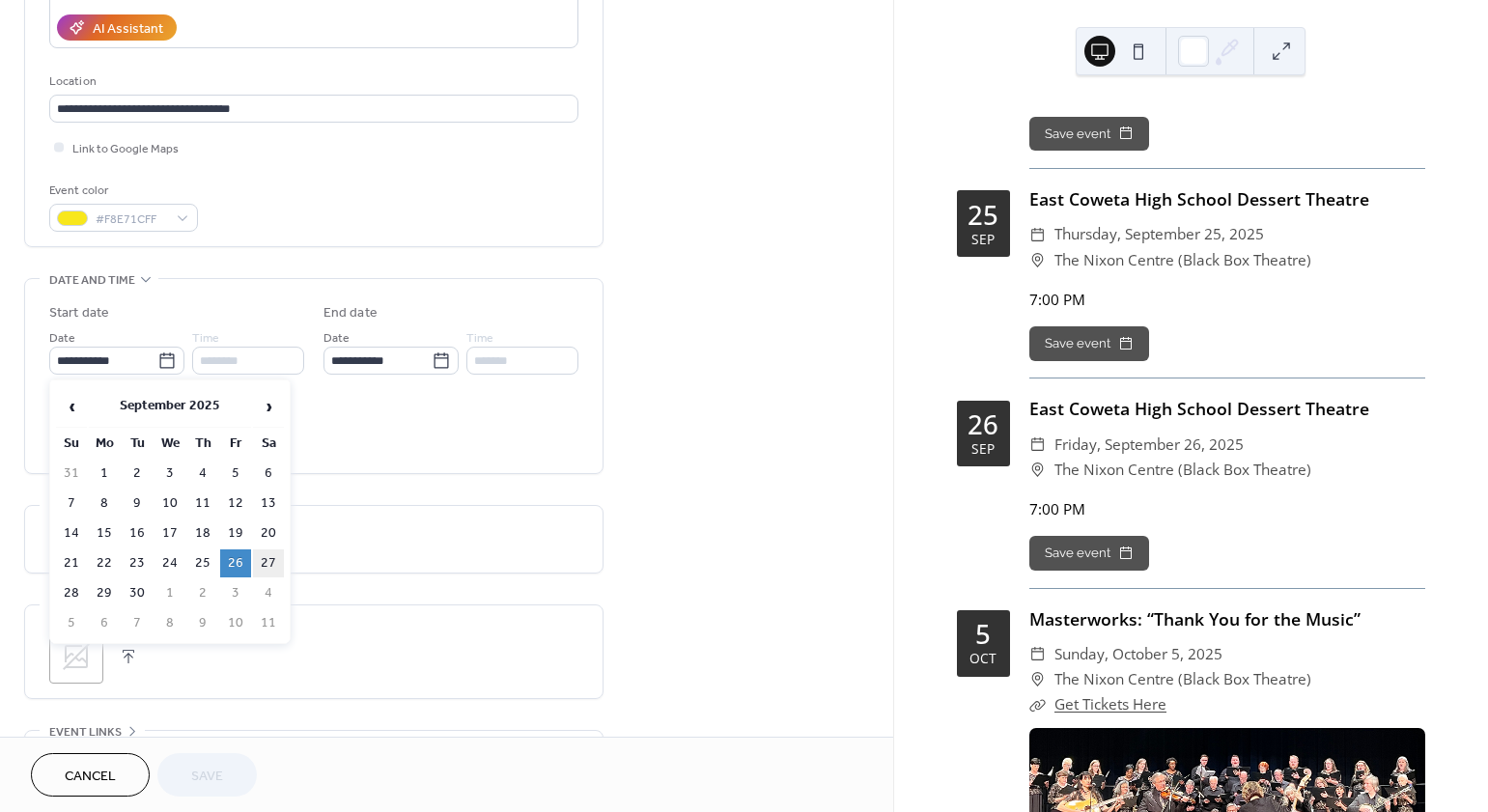 click on "27" at bounding box center [268, 563] 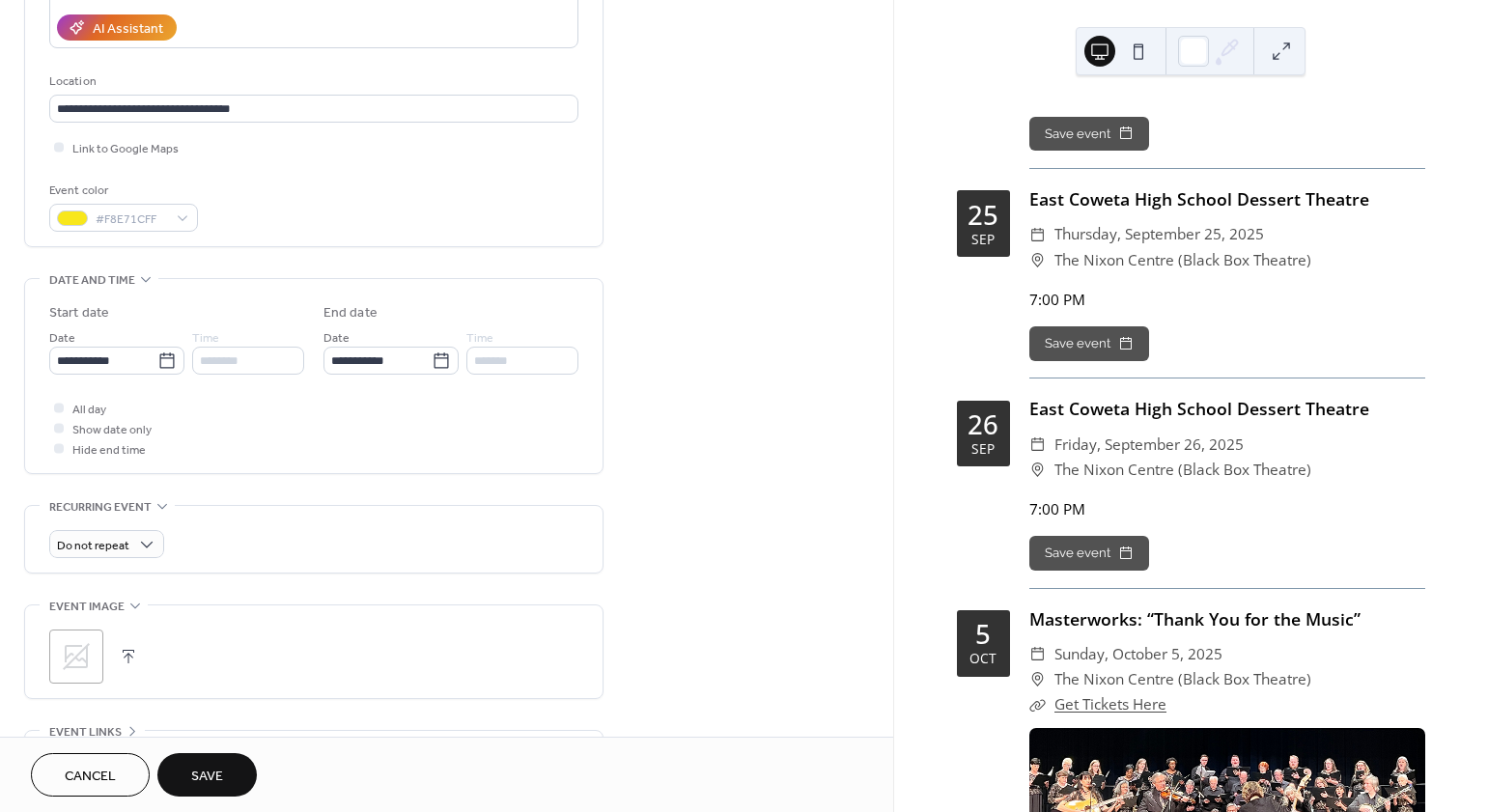 click on "Save" at bounding box center (207, 776) 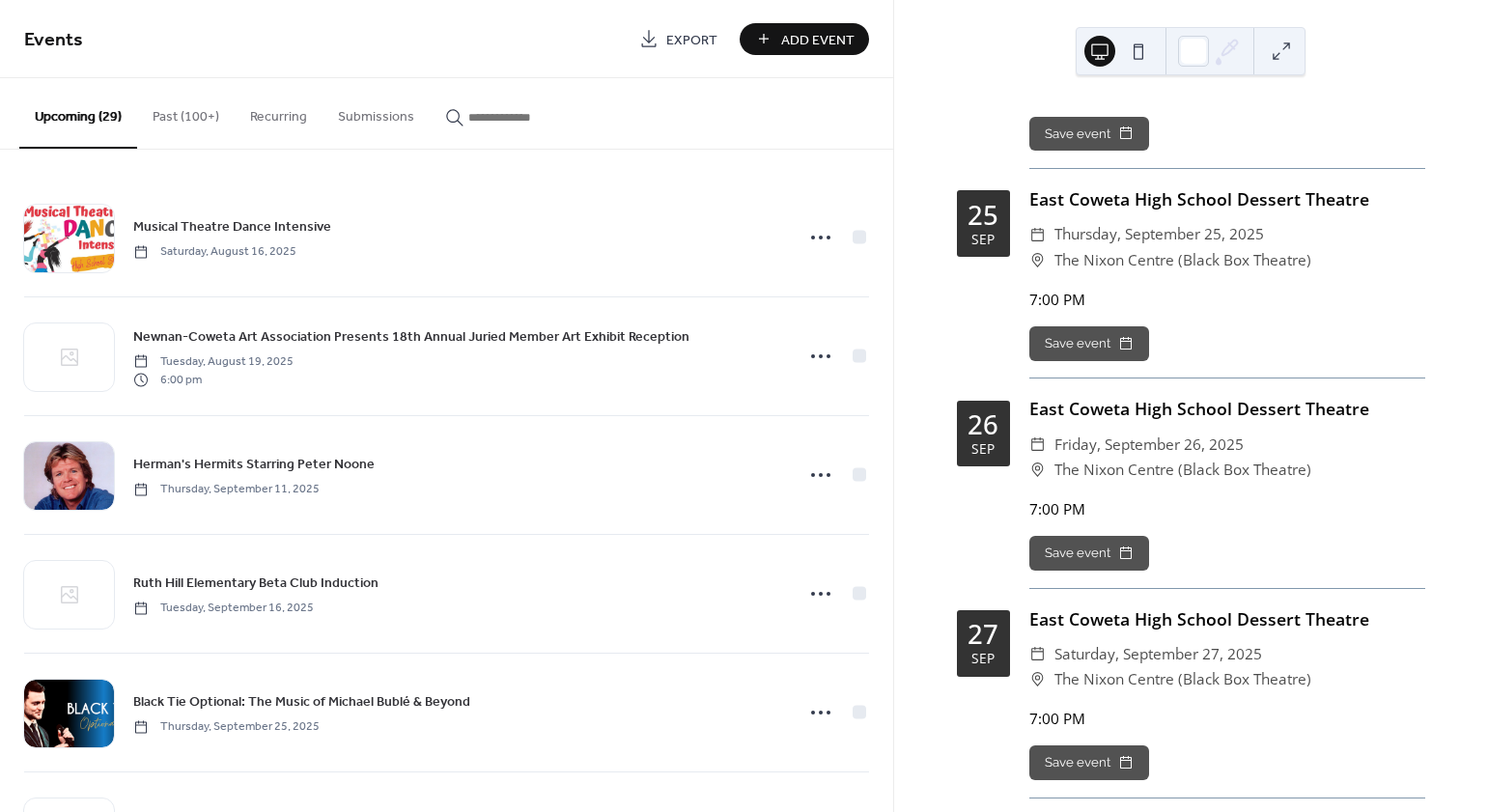 click on "Add Event" at bounding box center [818, 40] 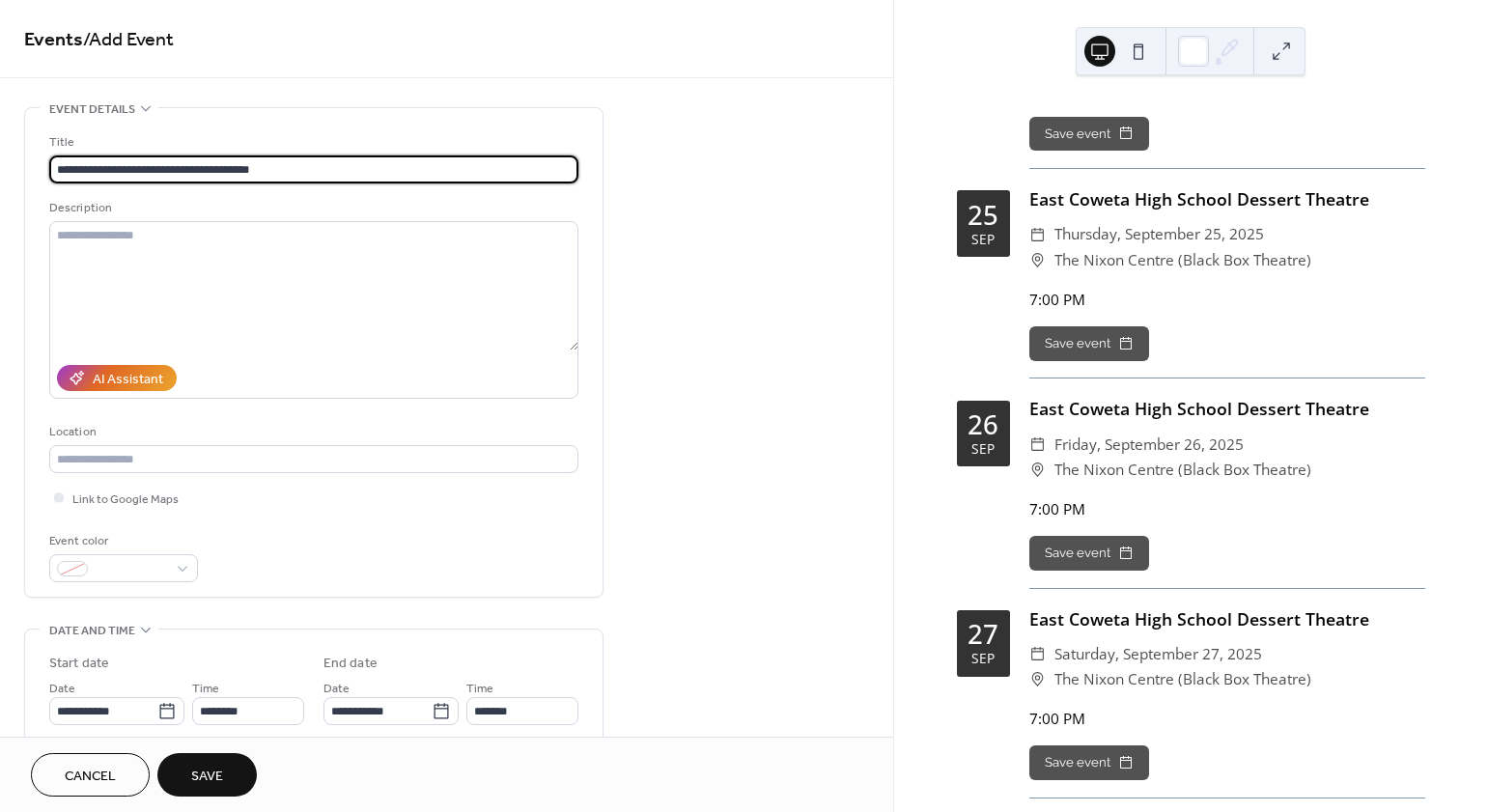 type on "**********" 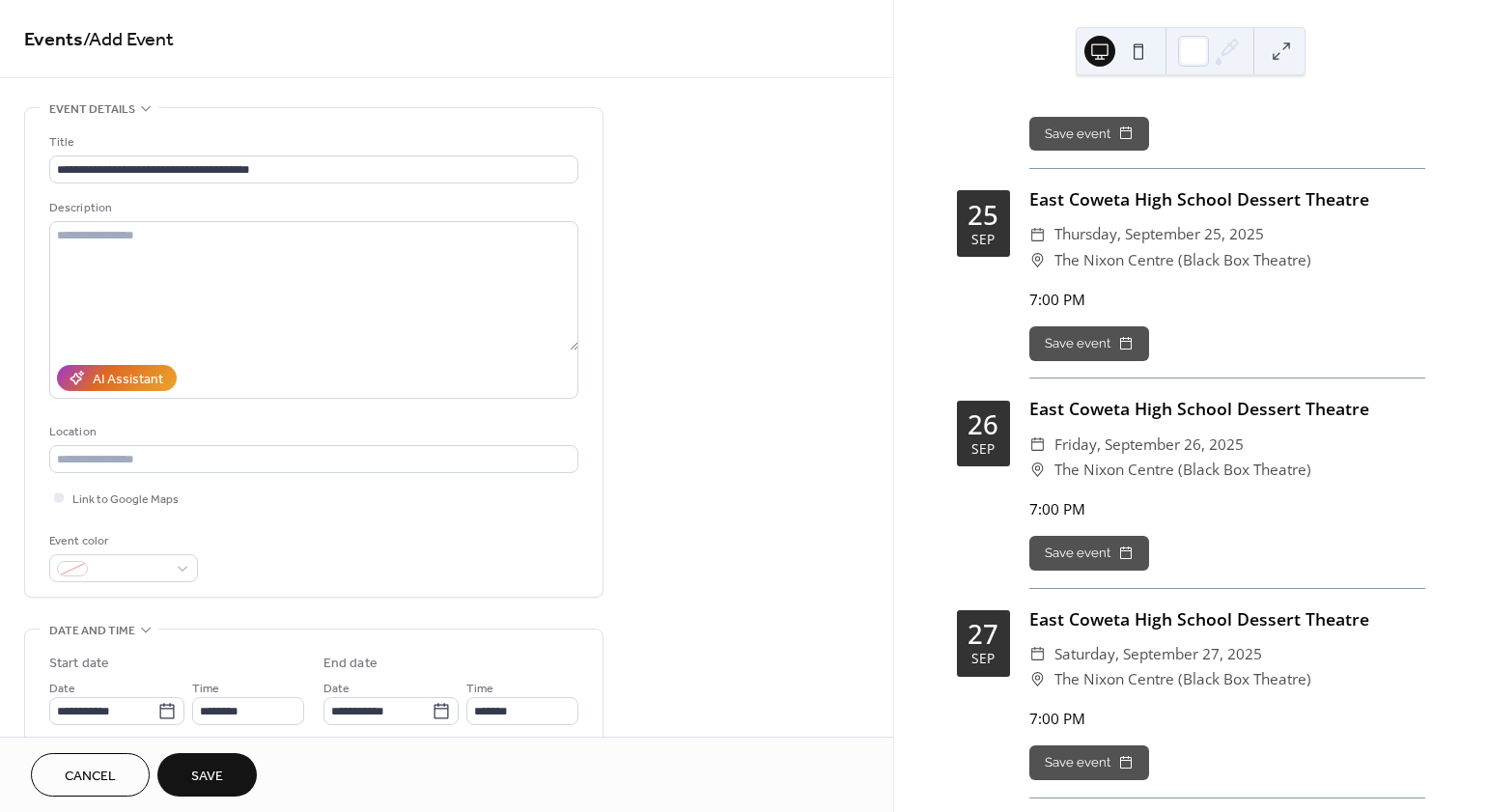 click on "**********" at bounding box center (446, 368) 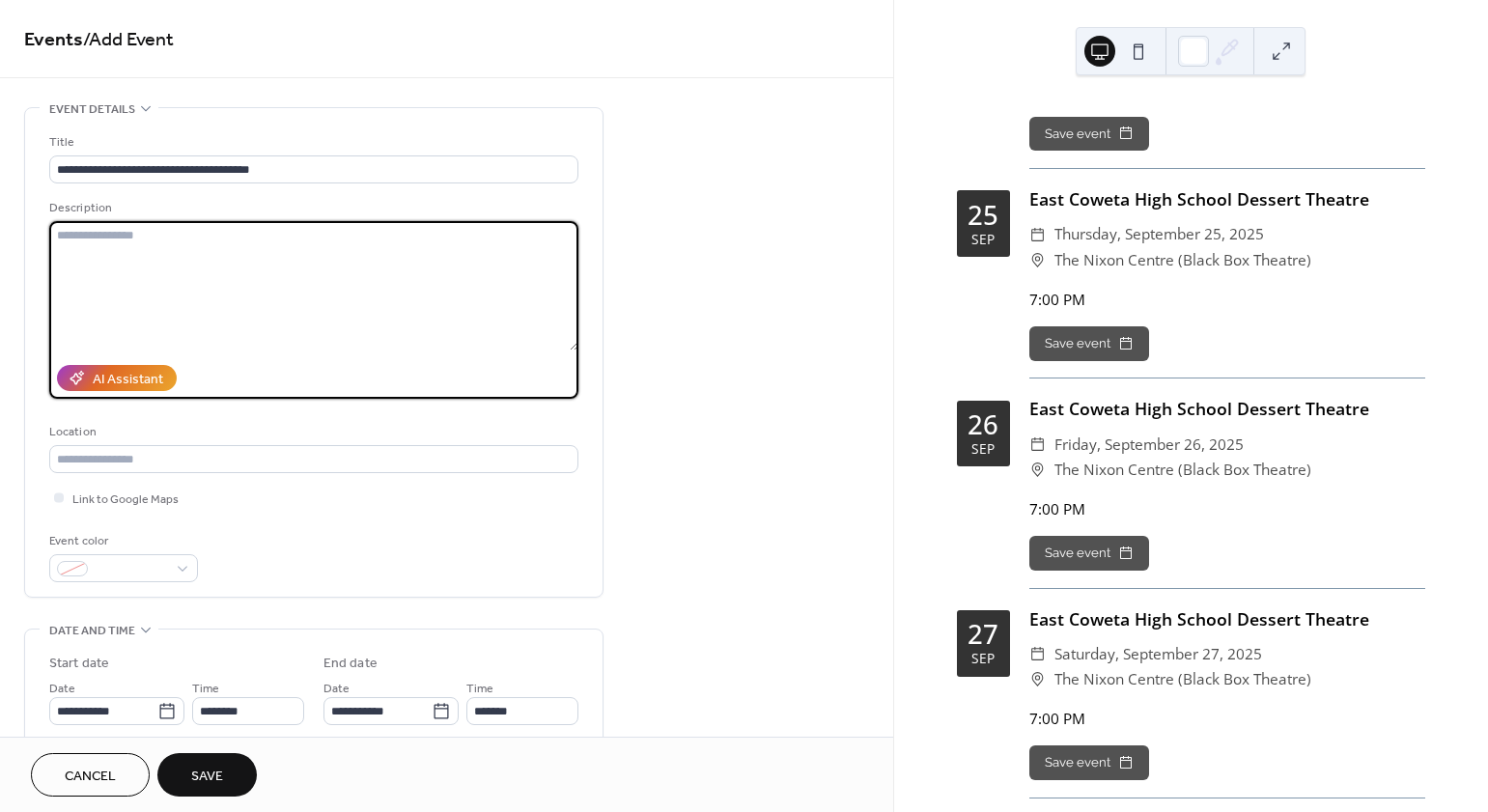 click at bounding box center [314, 286] 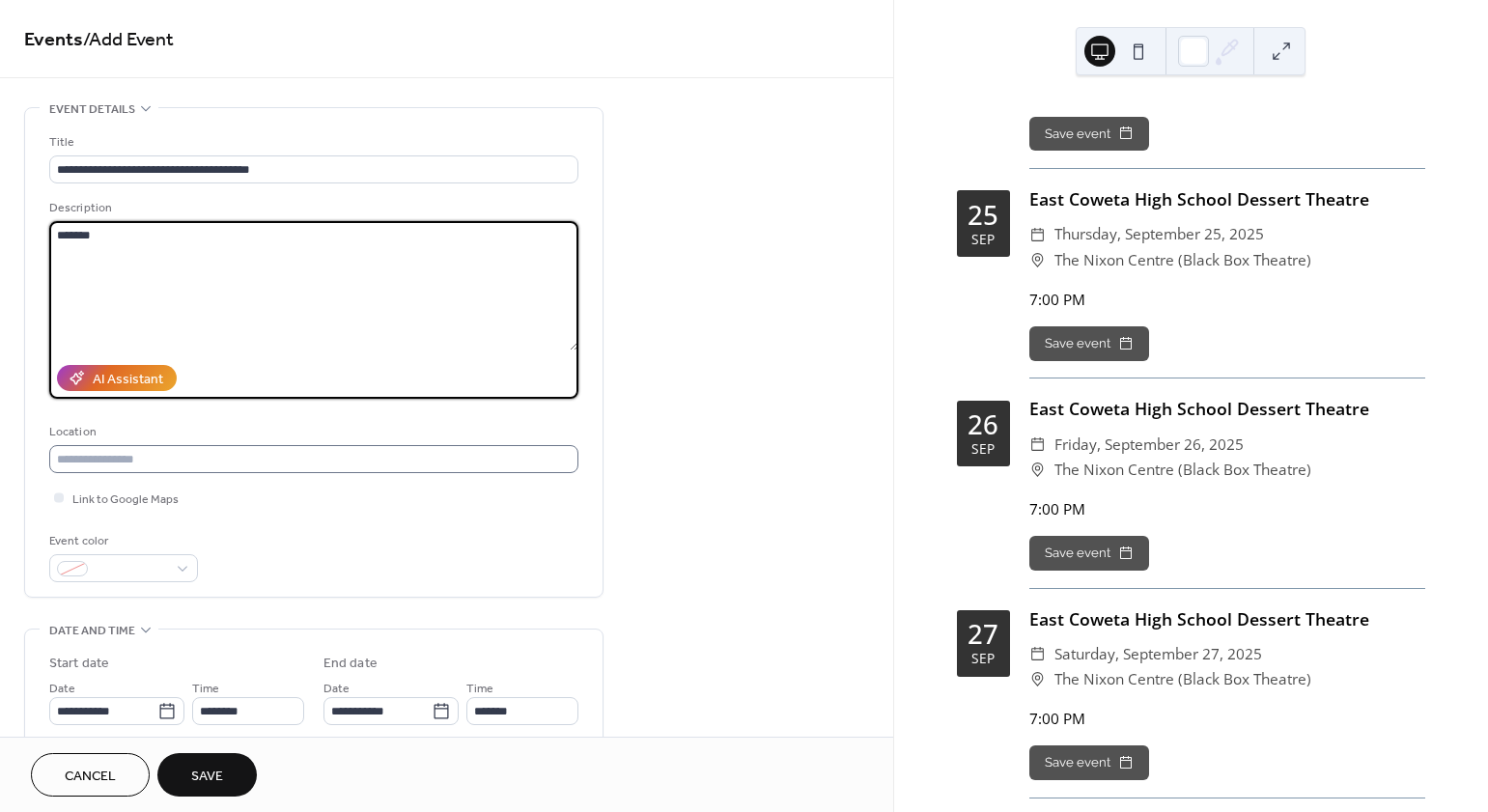 type on "*******" 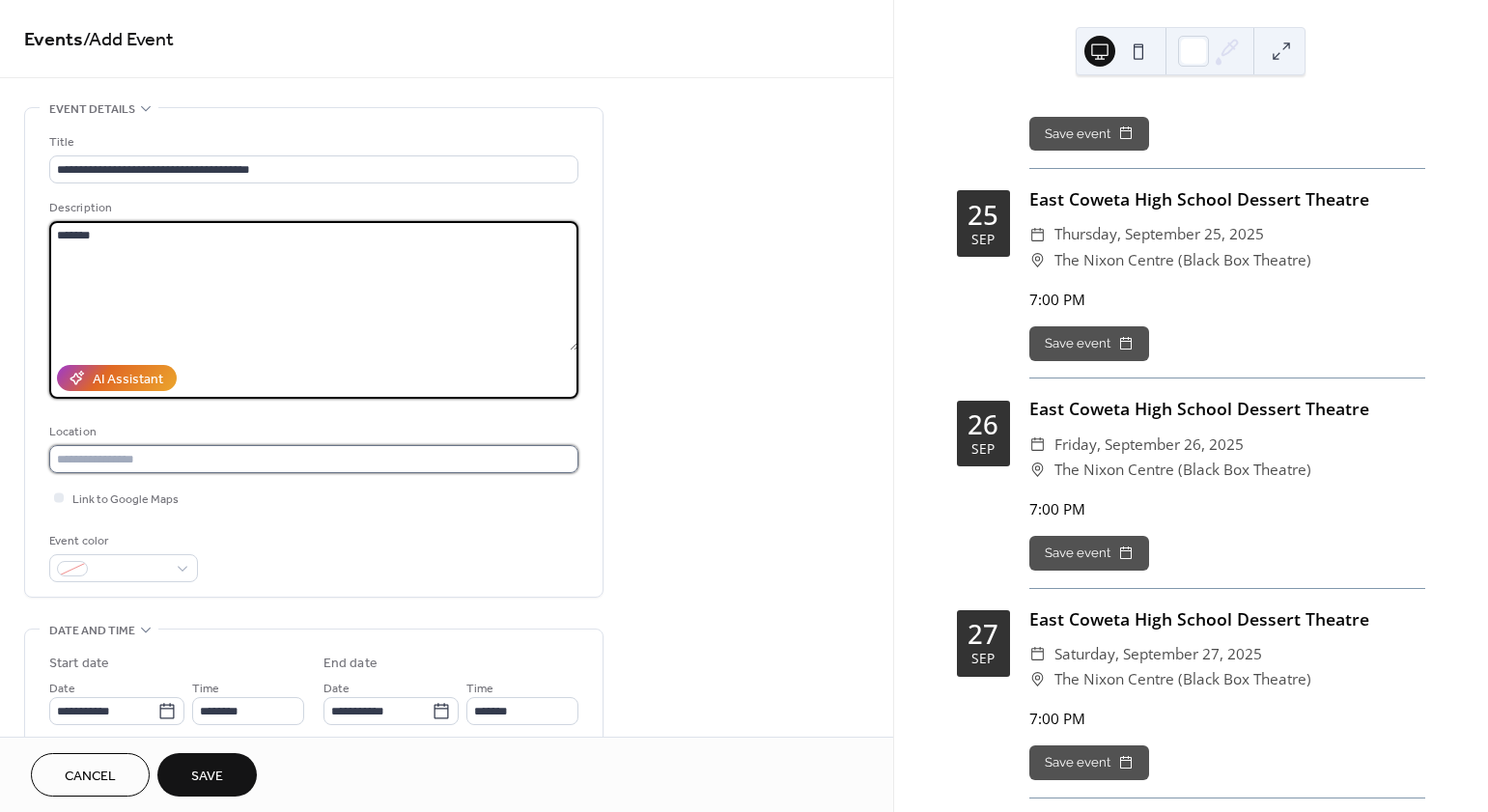 click at bounding box center (314, 459) 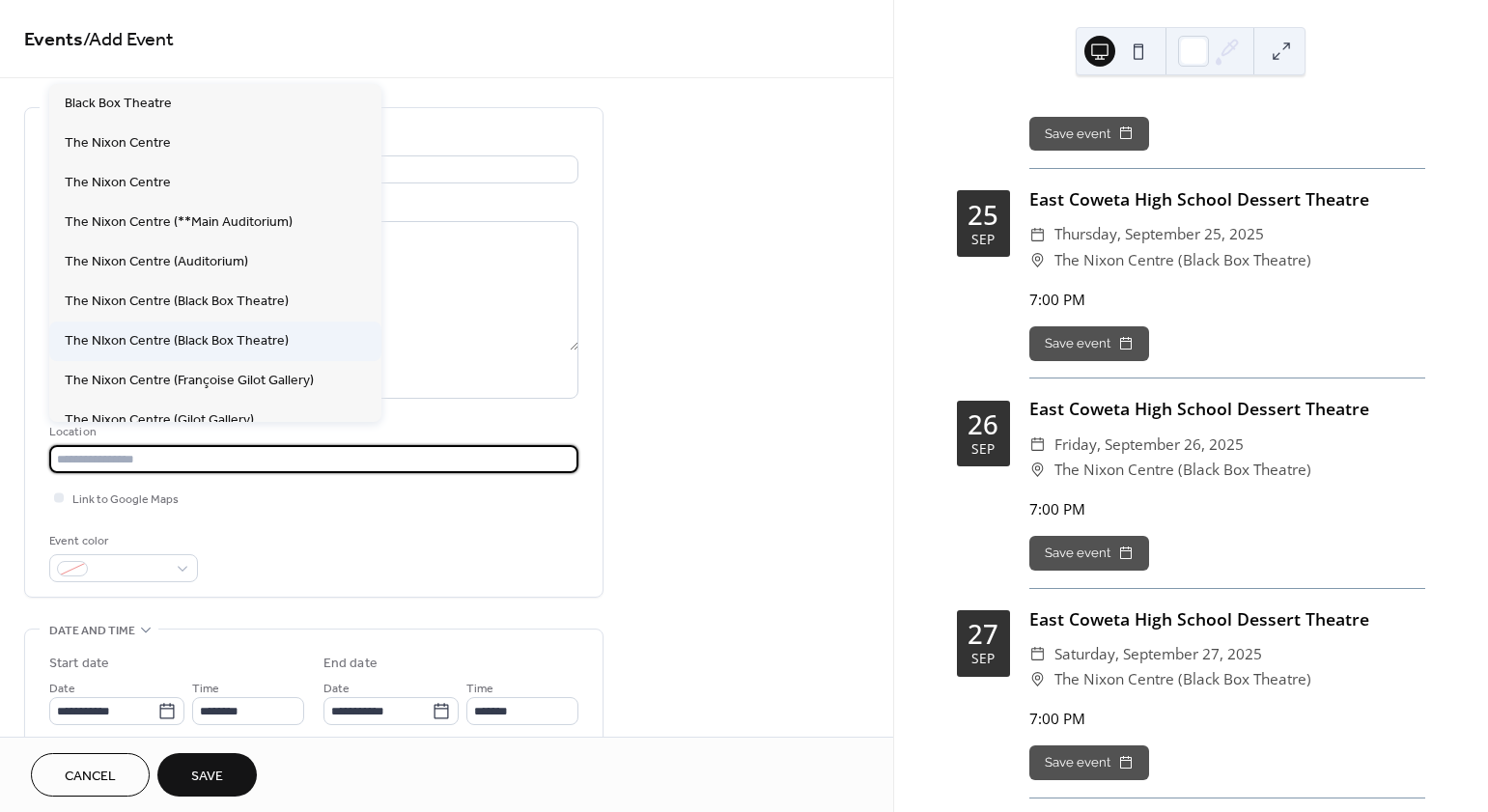 scroll, scrollTop: 248, scrollLeft: 0, axis: vertical 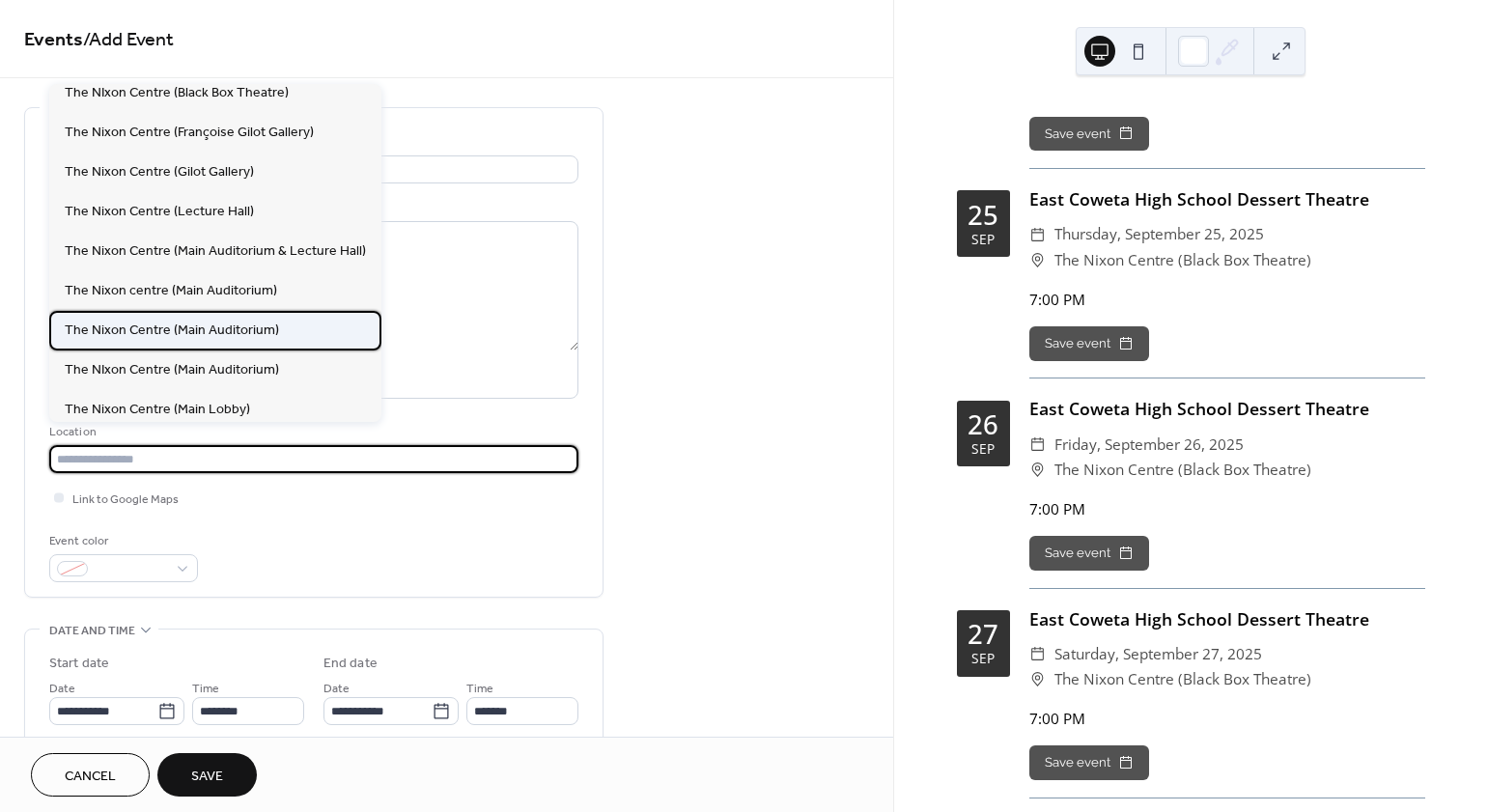 click on "The Nixon Centre (Main Auditorium)" at bounding box center [172, 330] 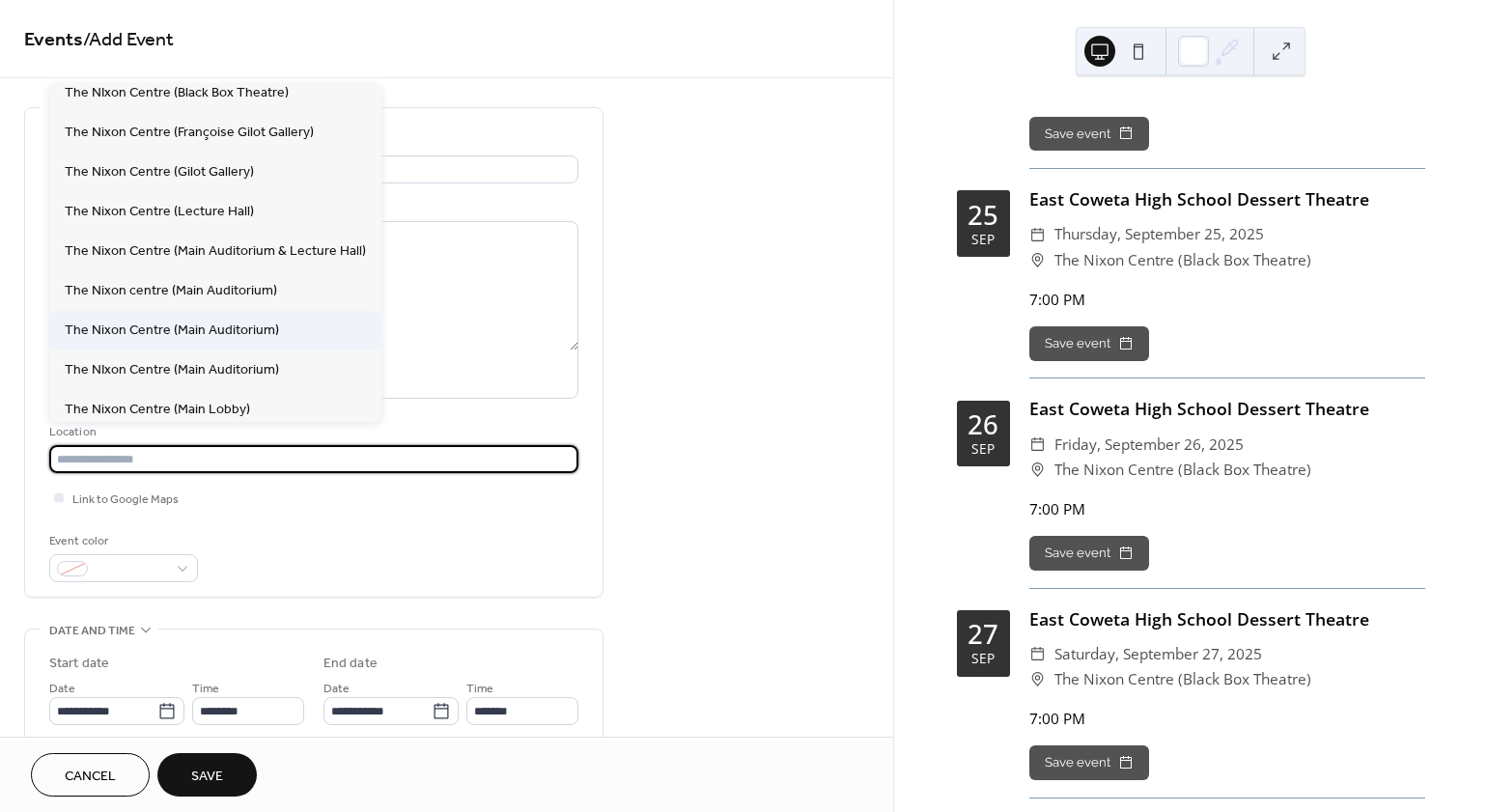 type on "**********" 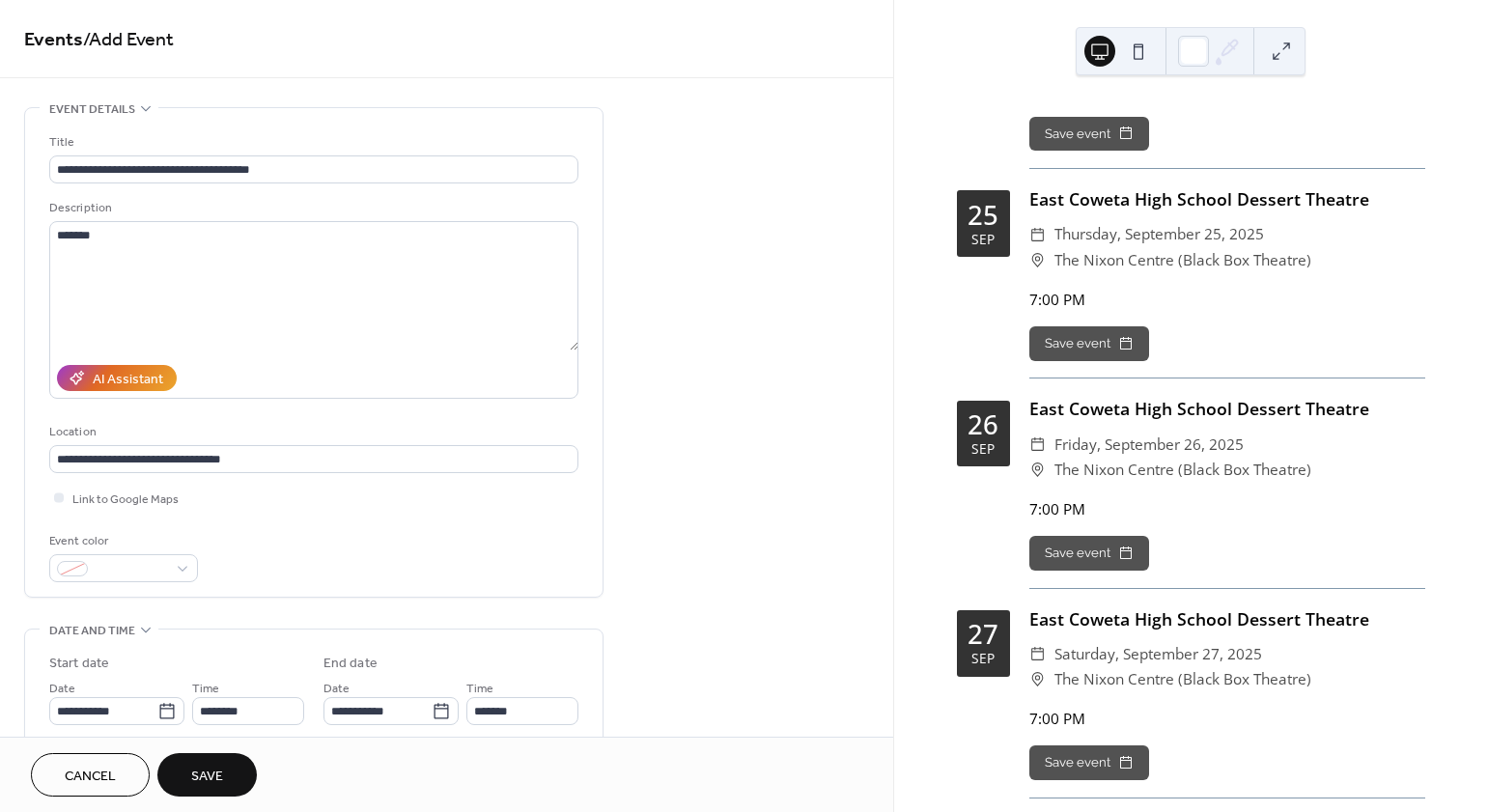 click on "**********" at bounding box center [314, 357] 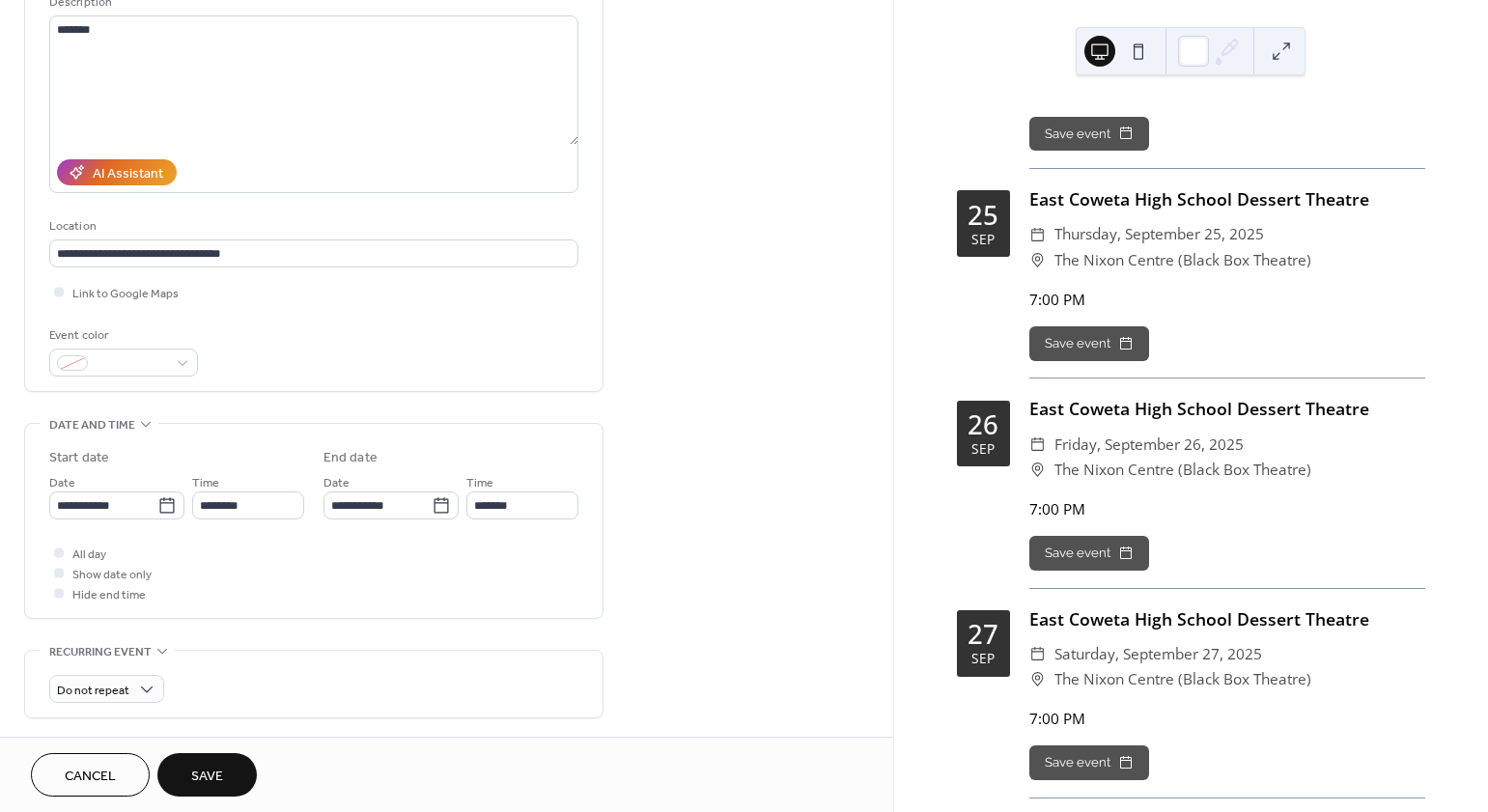 scroll, scrollTop: 206, scrollLeft: 0, axis: vertical 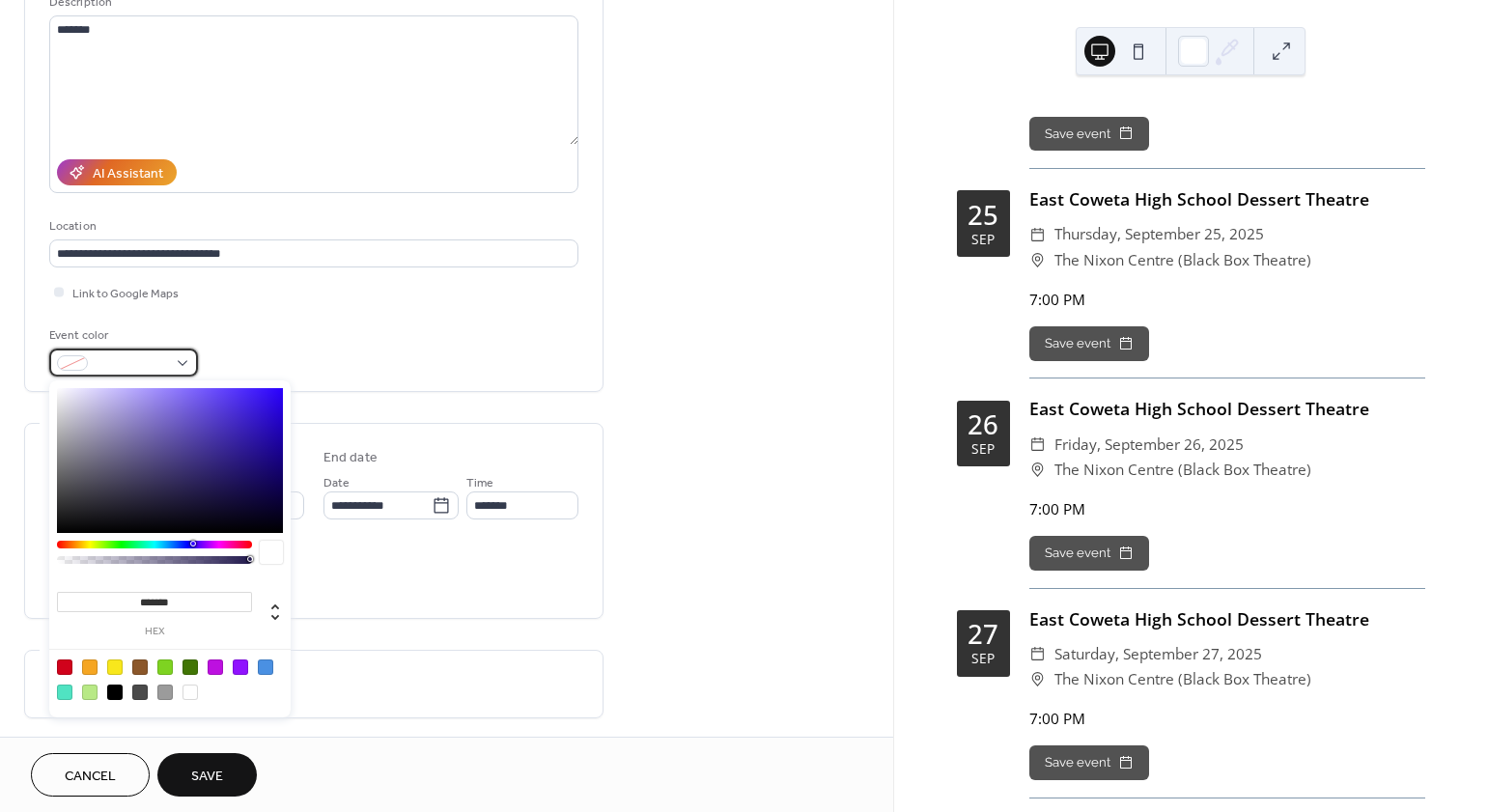 click at bounding box center [131, 364] 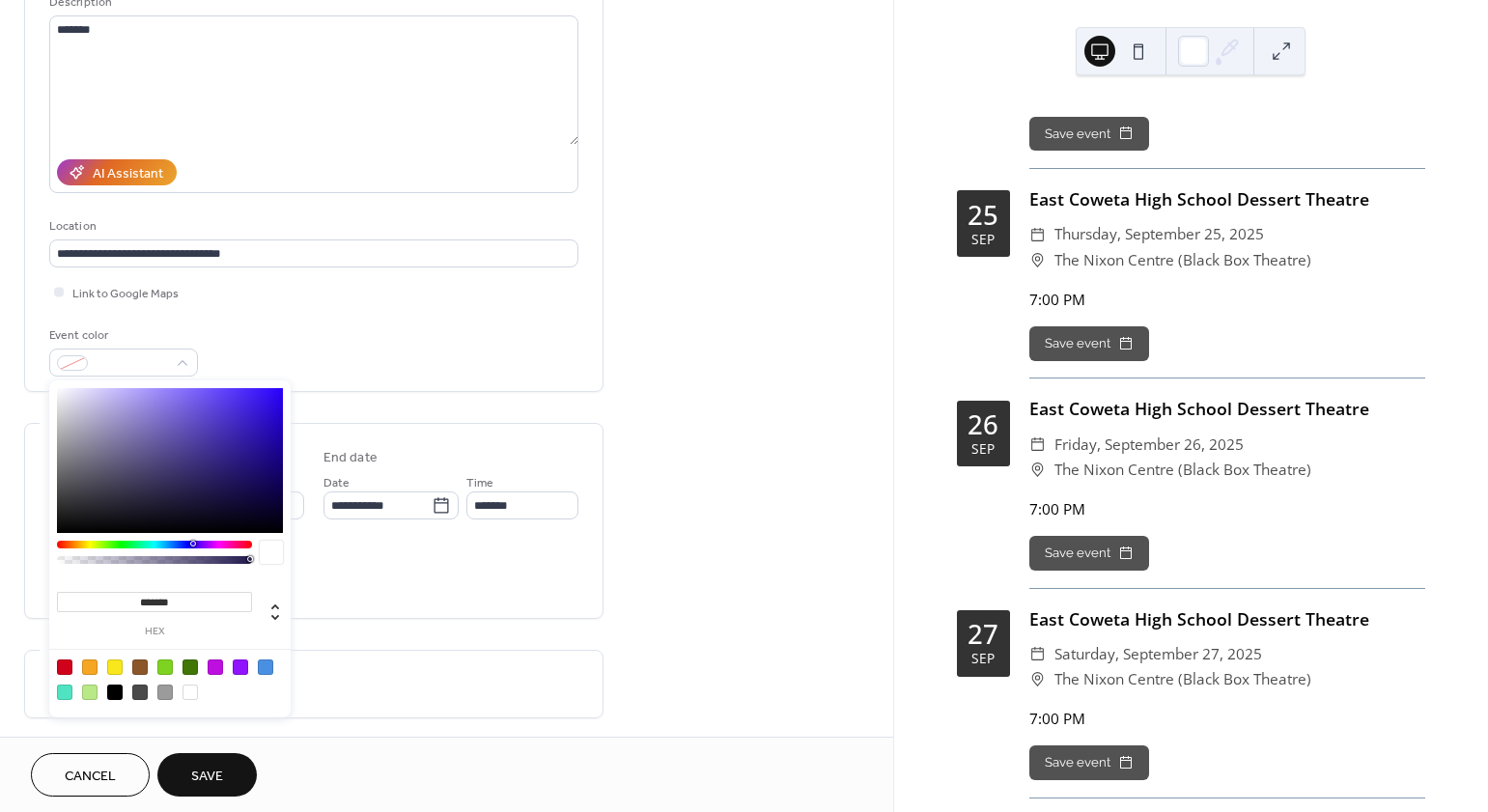 click at bounding box center (115, 667) 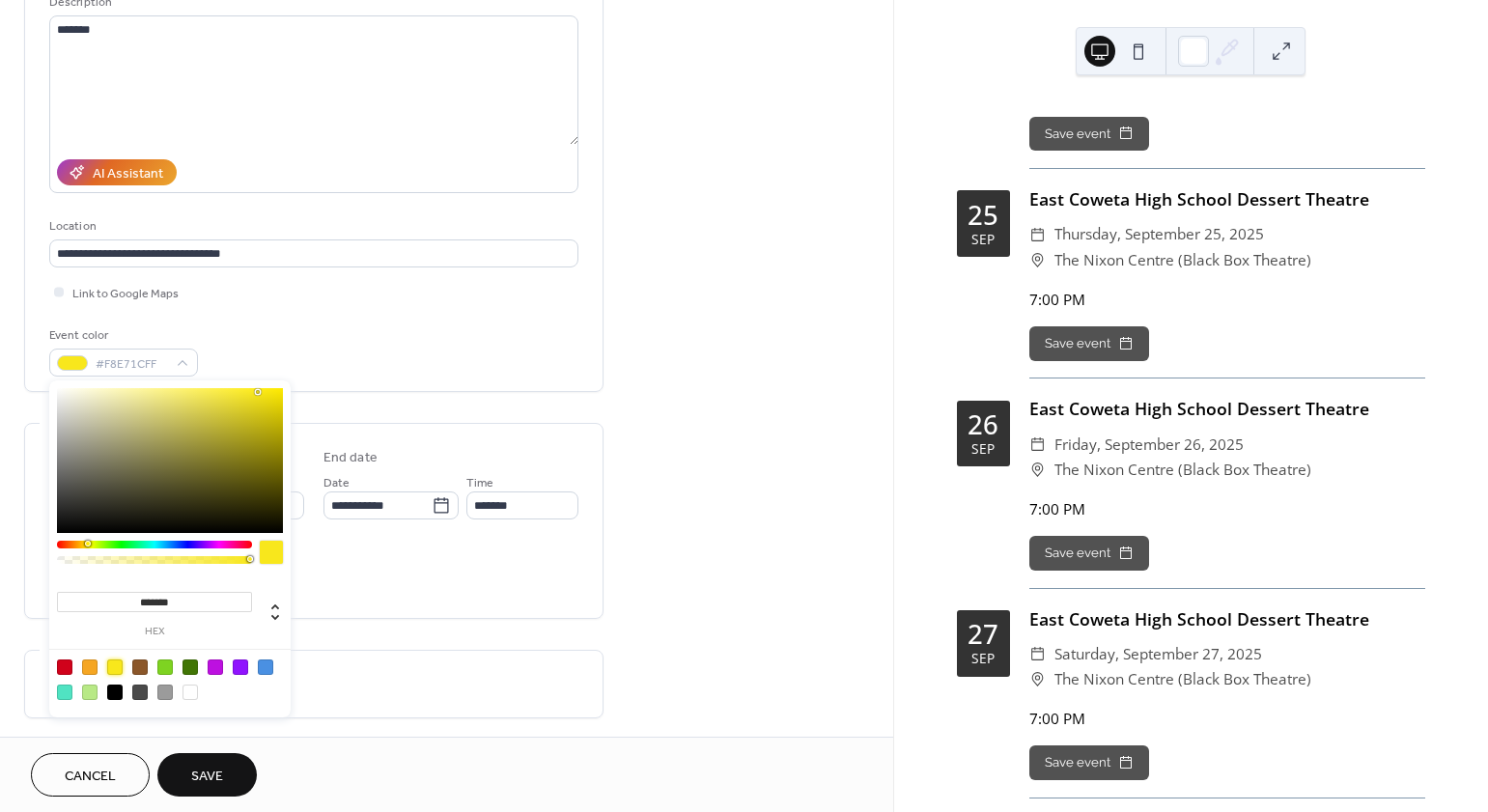click on "Event color #F8E71CFF" at bounding box center (314, 350) 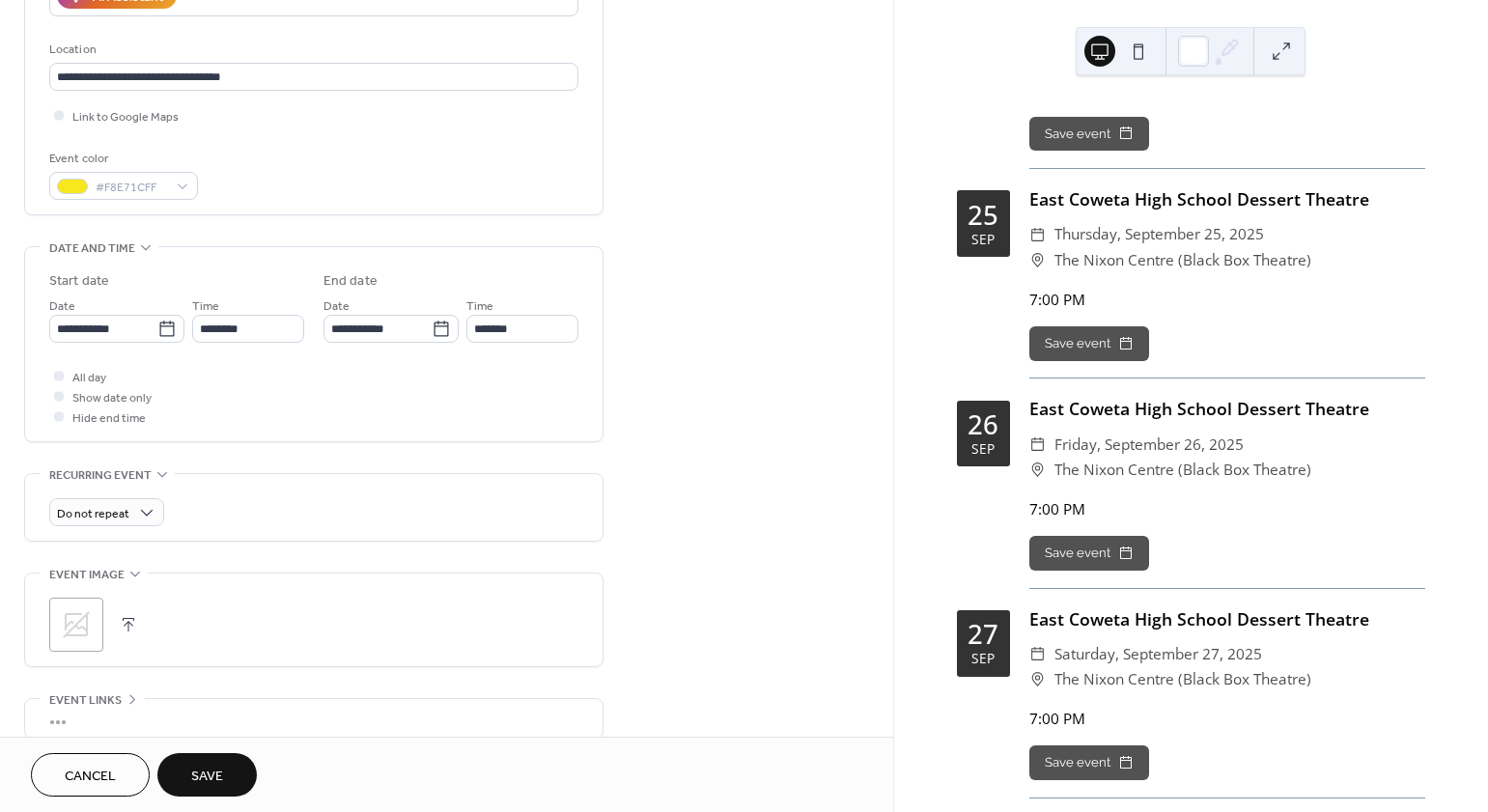 scroll, scrollTop: 385, scrollLeft: 0, axis: vertical 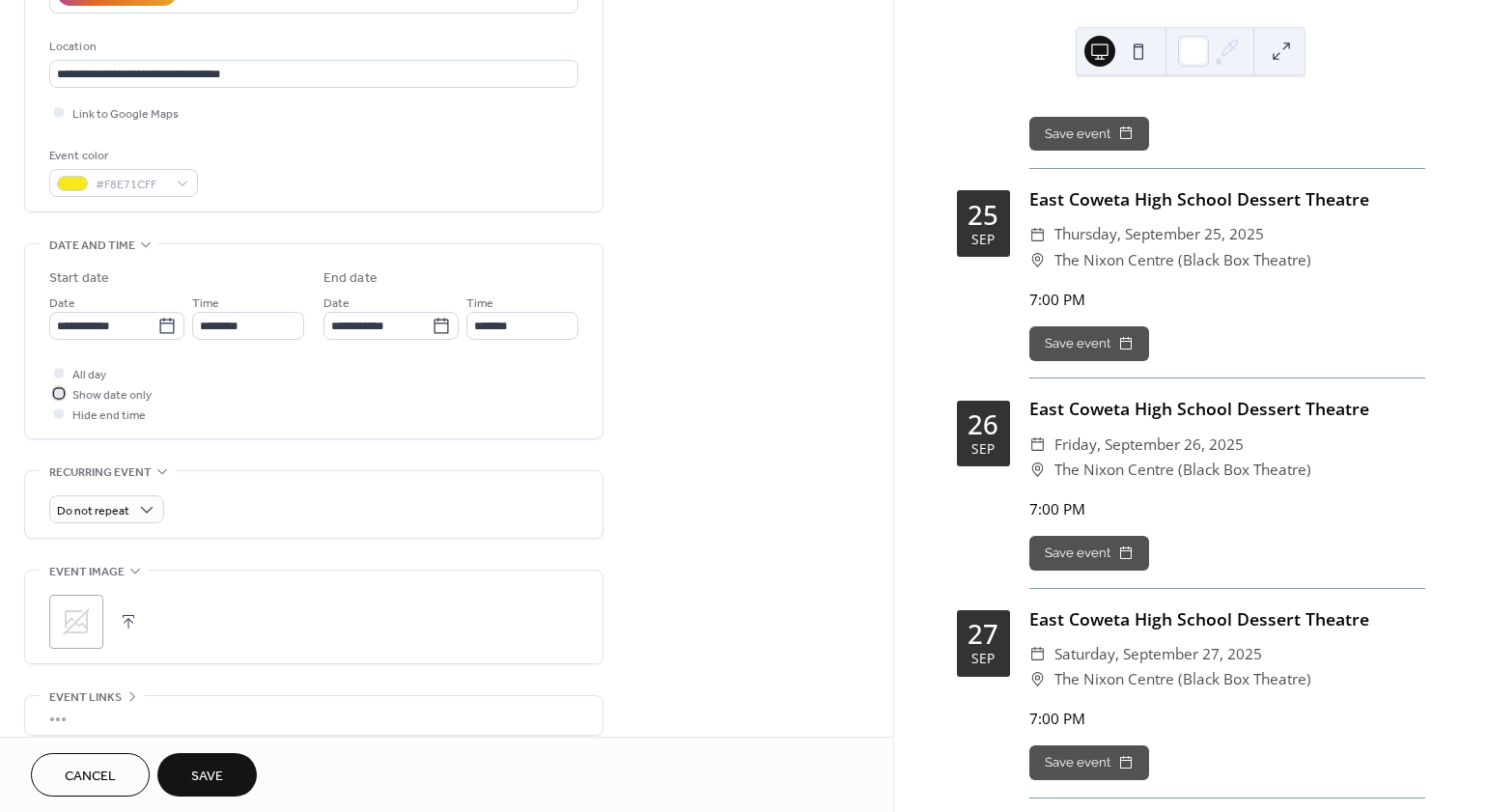 drag, startPoint x: 118, startPoint y: 391, endPoint x: 114, endPoint y: 349, distance: 42.190046 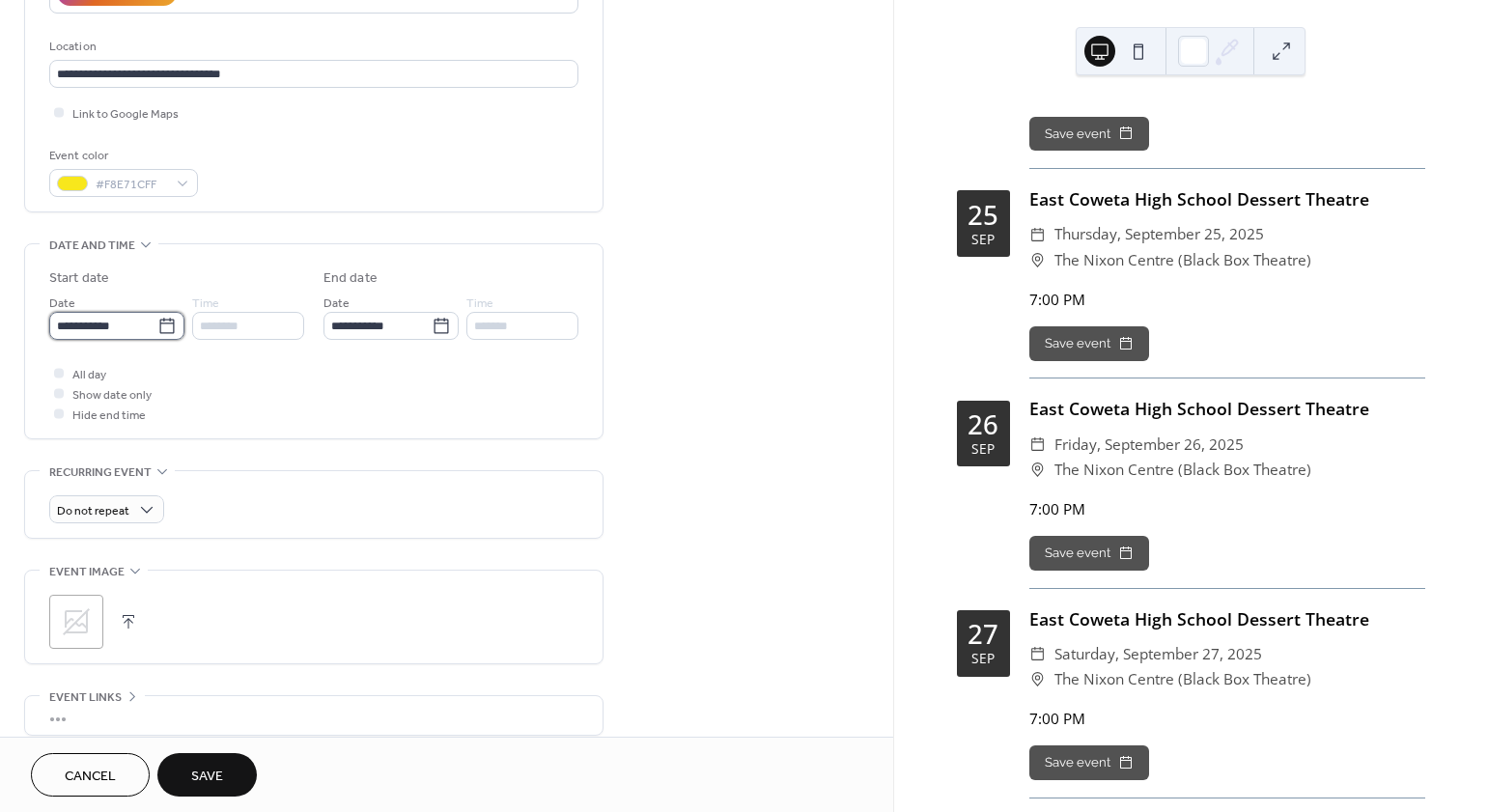 click on "**********" at bounding box center [103, 325] 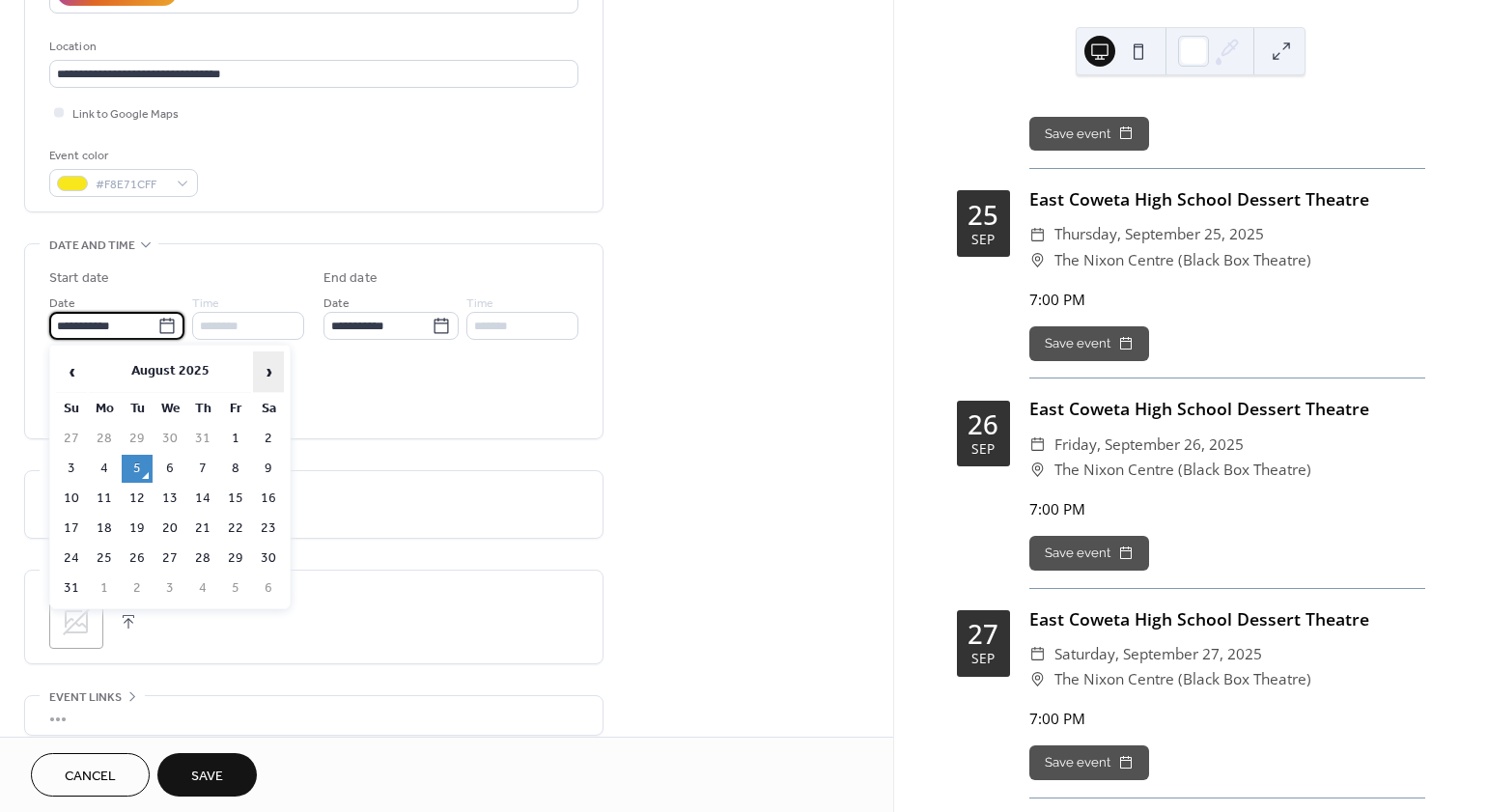 click on "›" at bounding box center [268, 372] 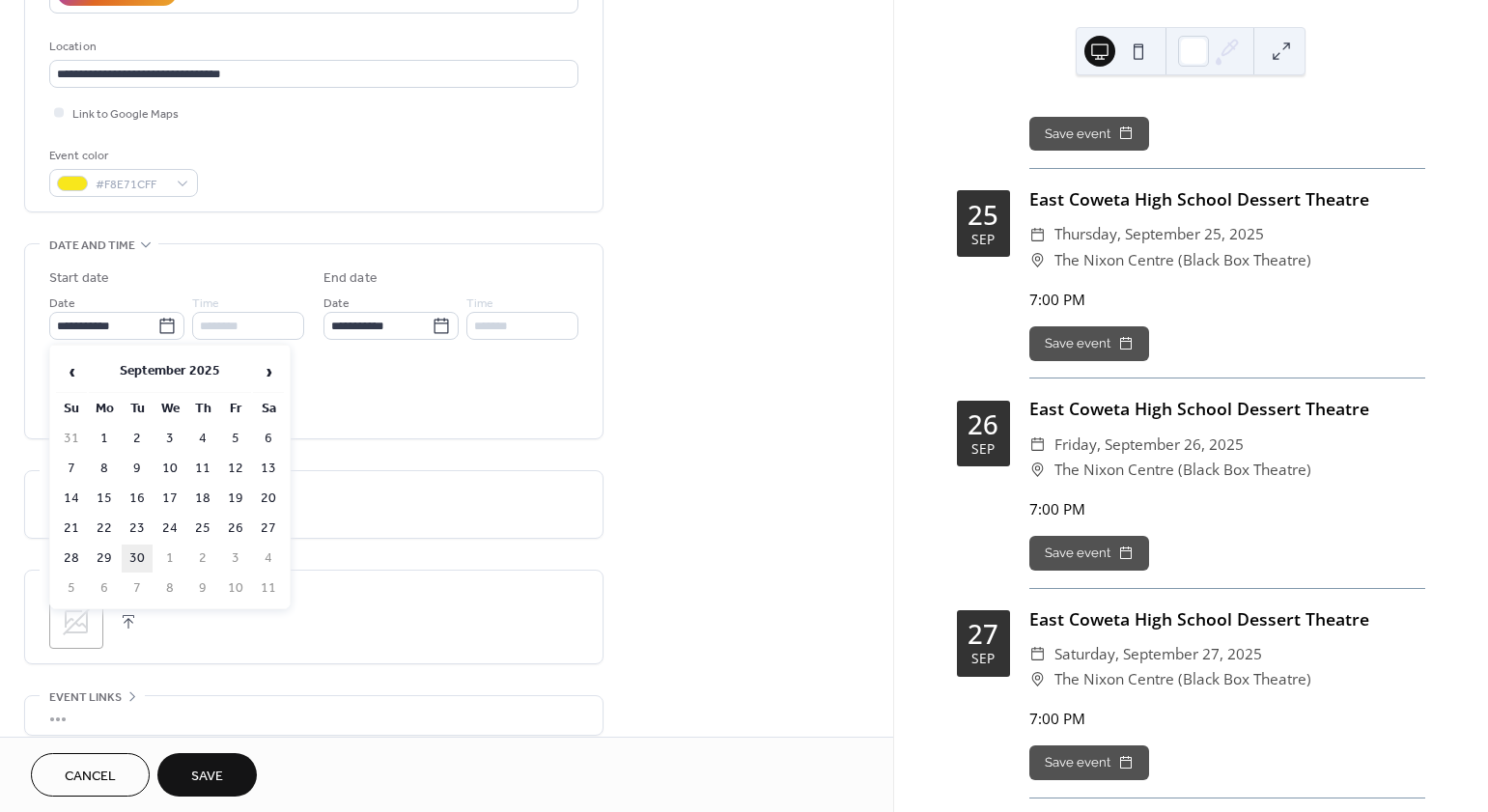 click on "30" at bounding box center (137, 558) 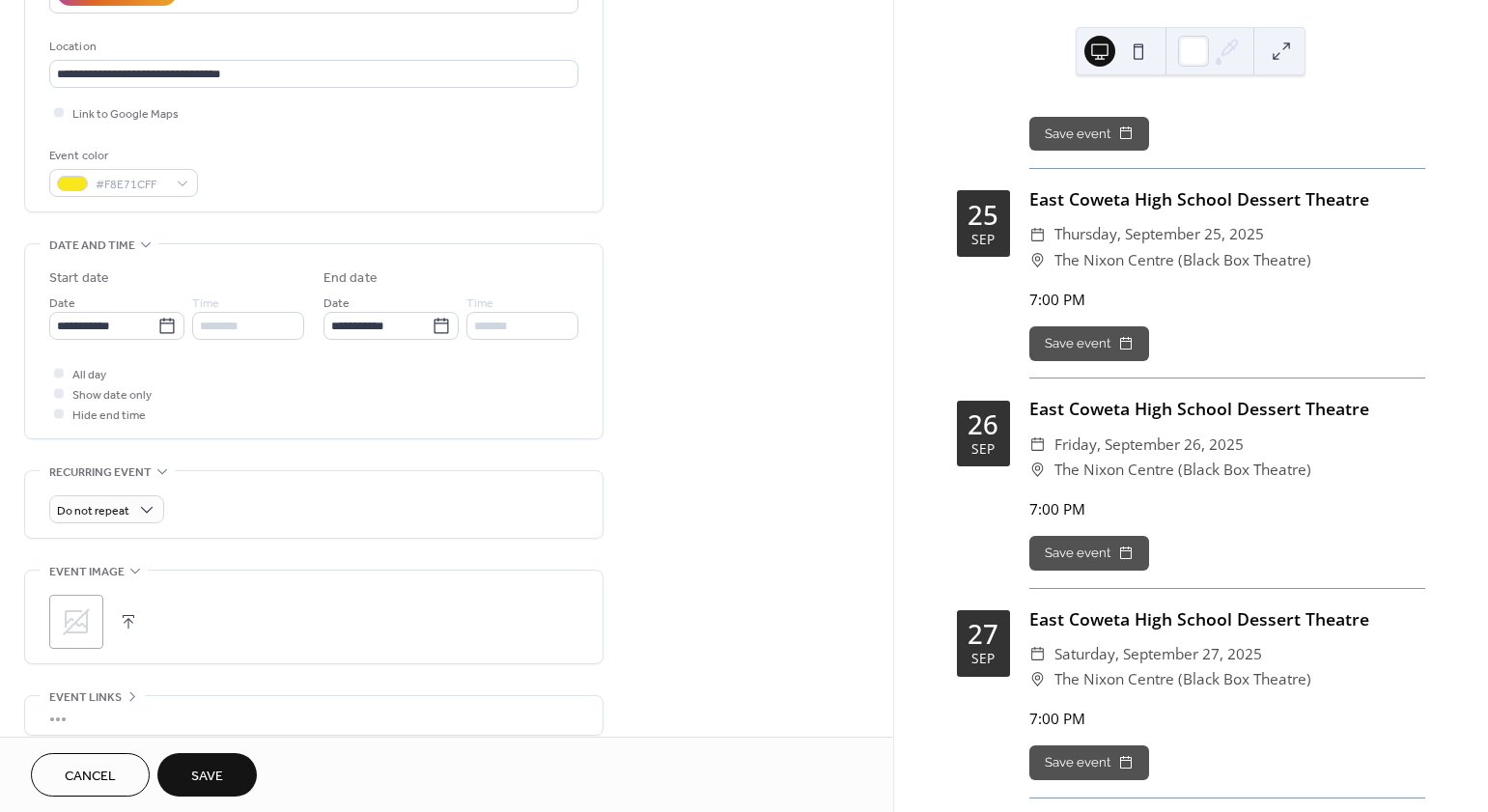 click on "Do not repeat" at bounding box center (314, 504) 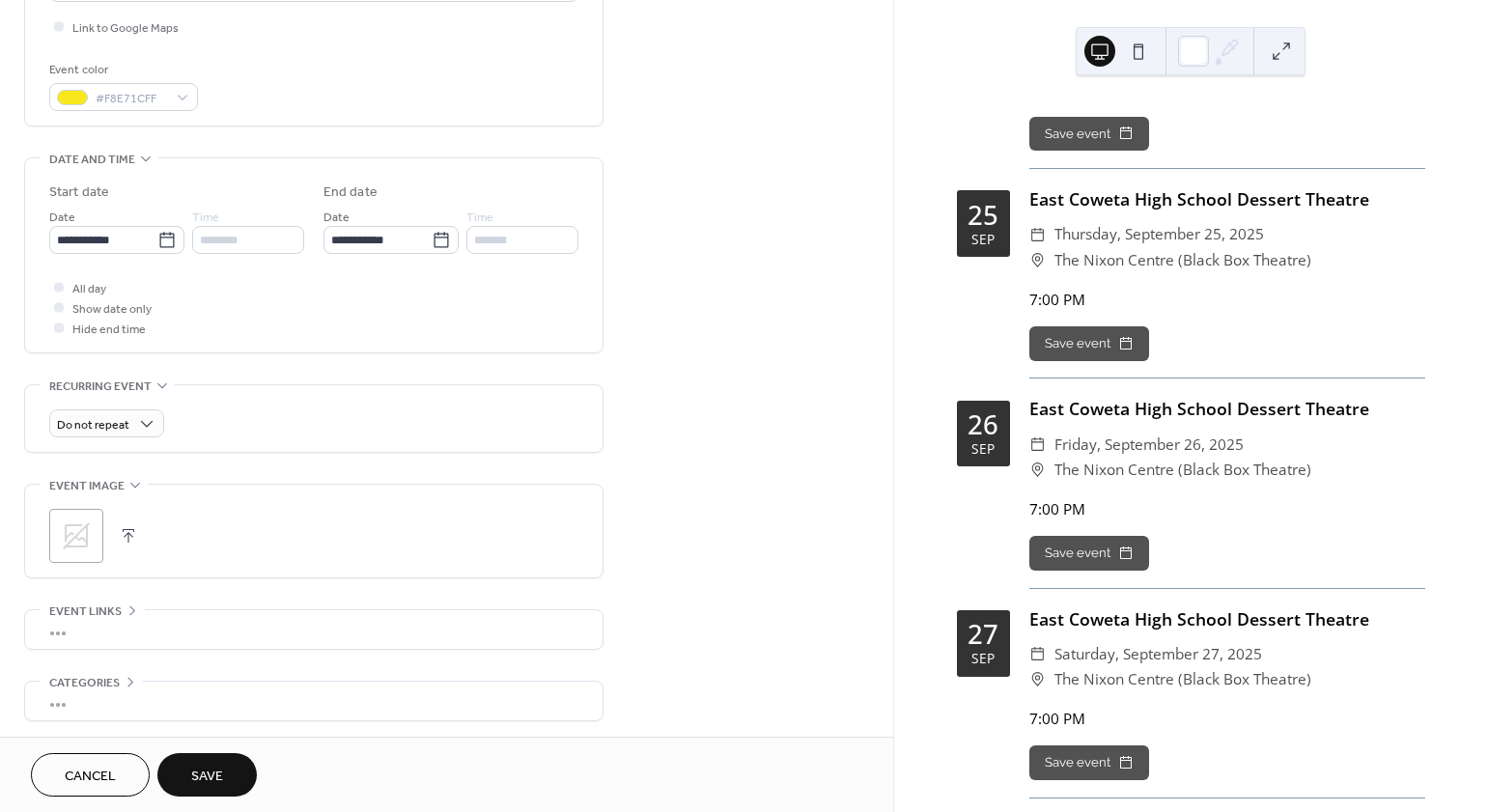 scroll, scrollTop: 496, scrollLeft: 0, axis: vertical 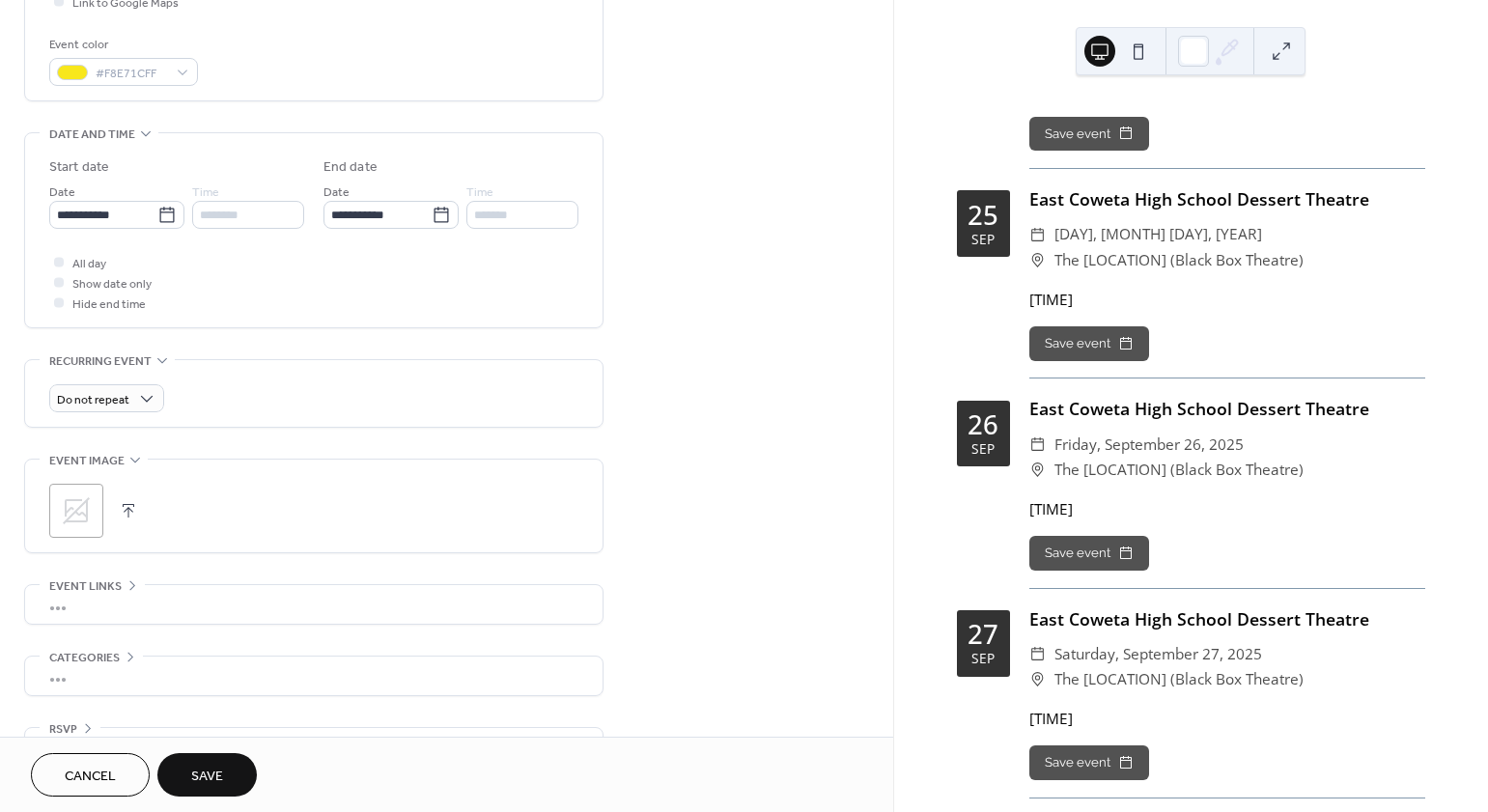click on "Save" at bounding box center (207, 774) 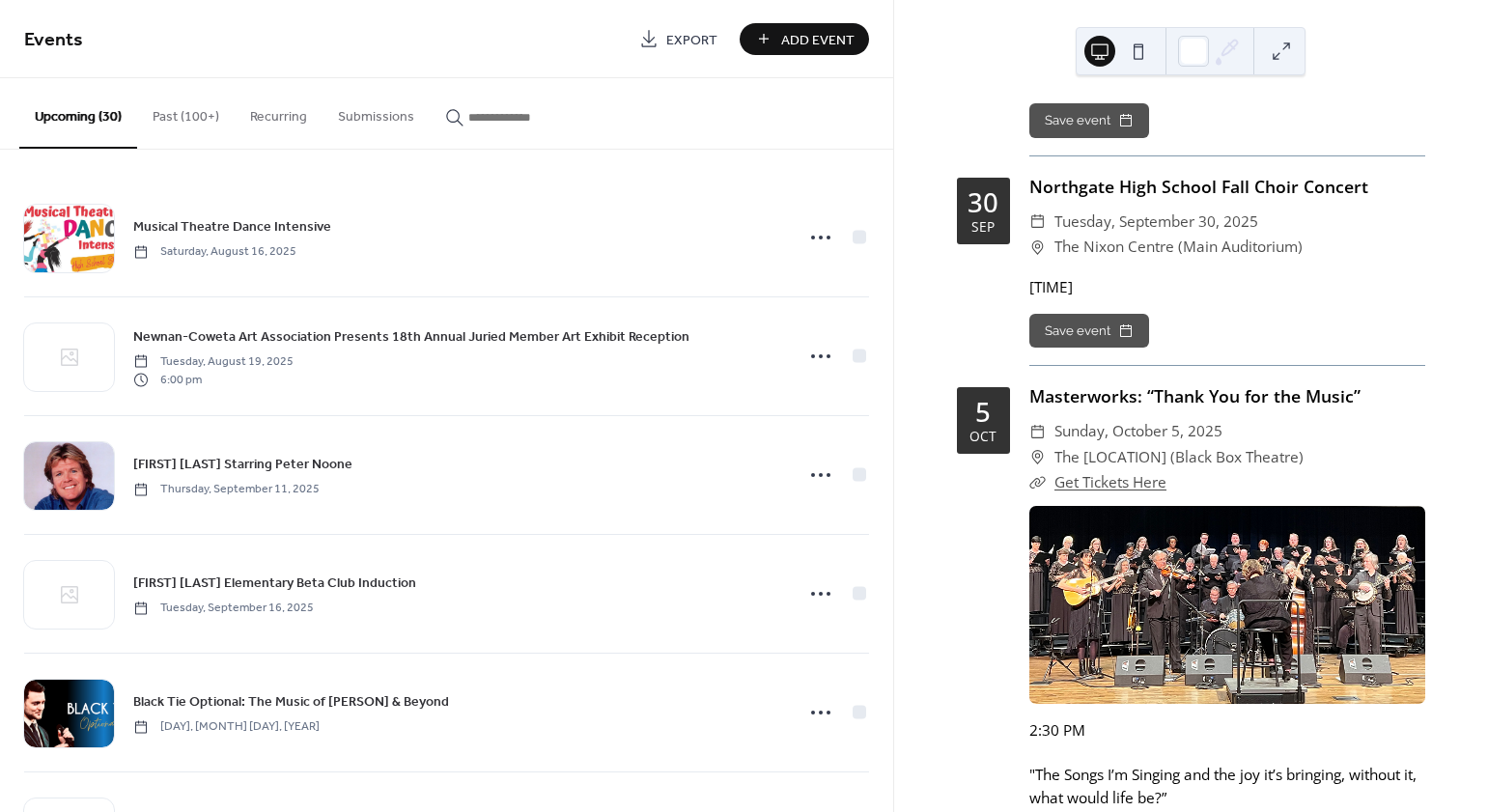 scroll, scrollTop: 3332, scrollLeft: 0, axis: vertical 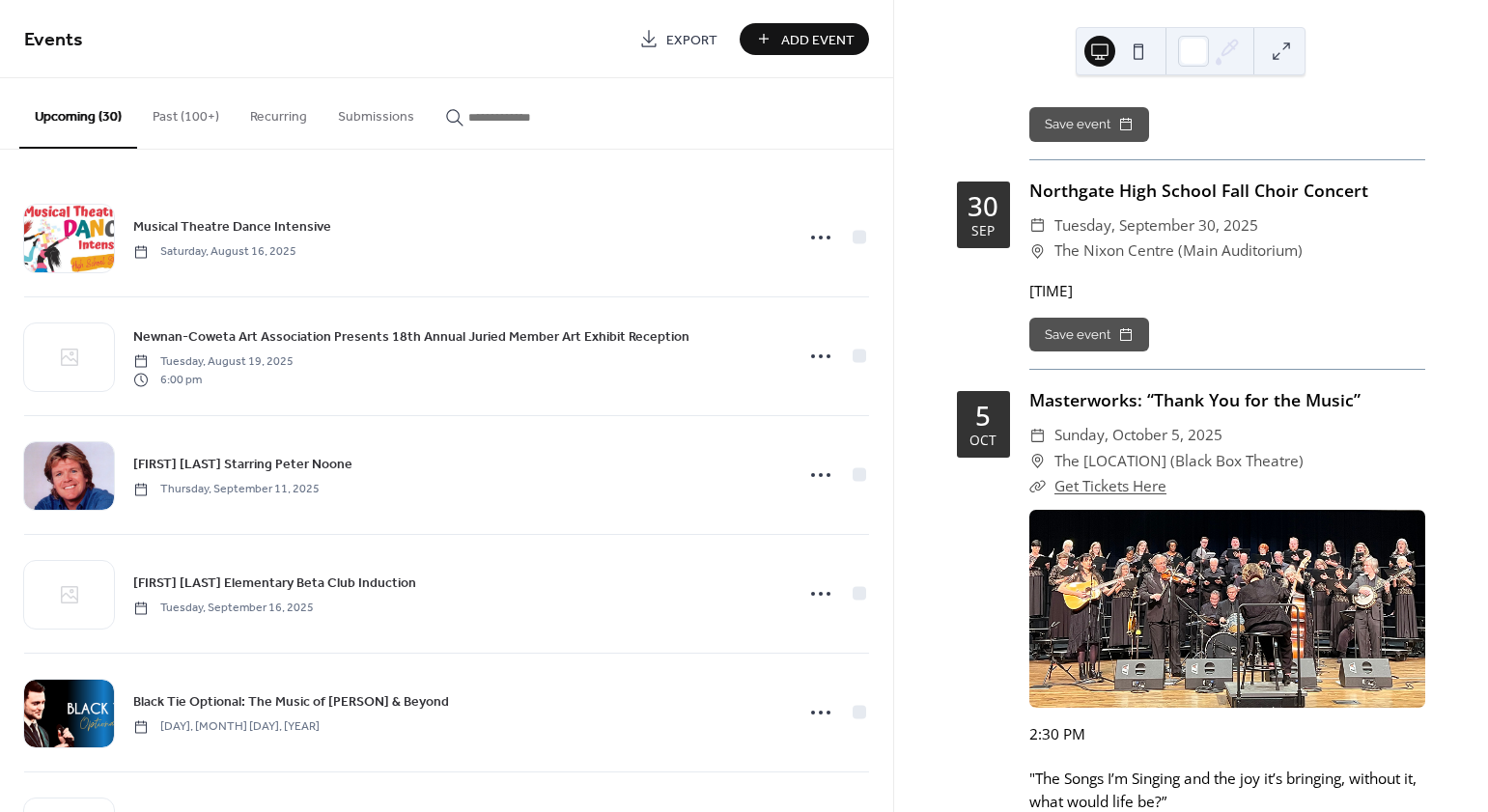 click on "Add Event" at bounding box center [818, 40] 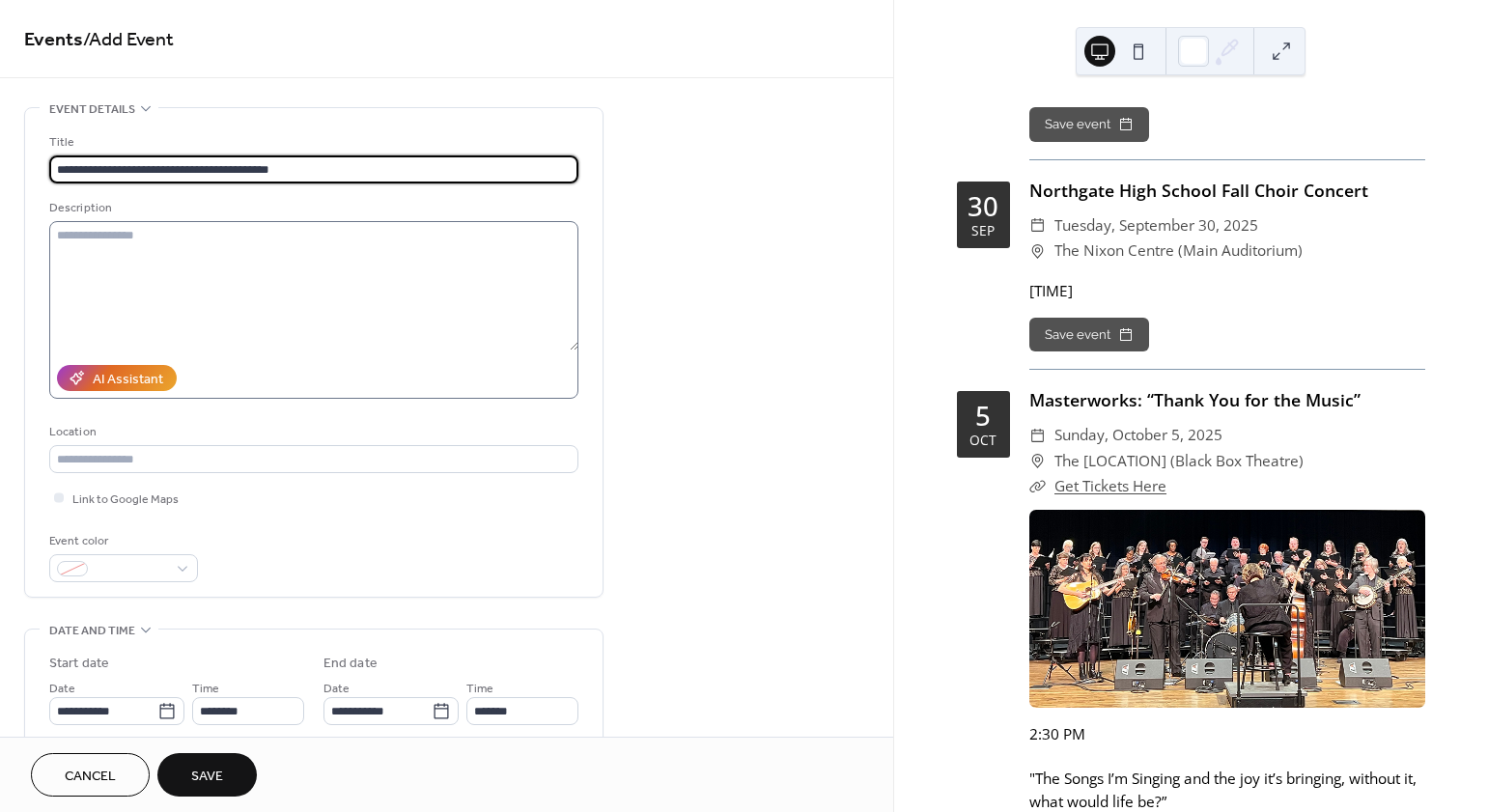 type on "**********" 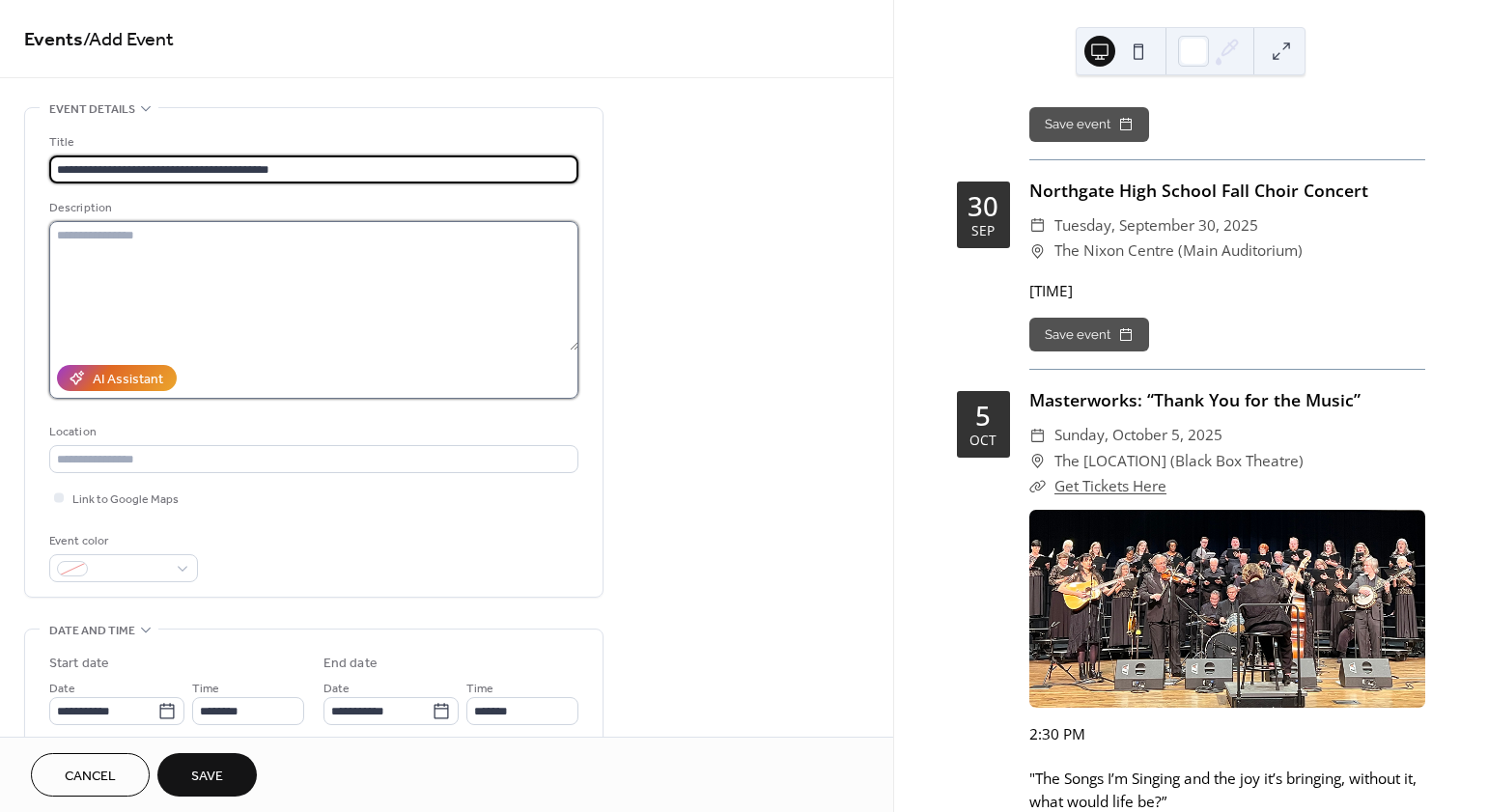 click at bounding box center (314, 286) 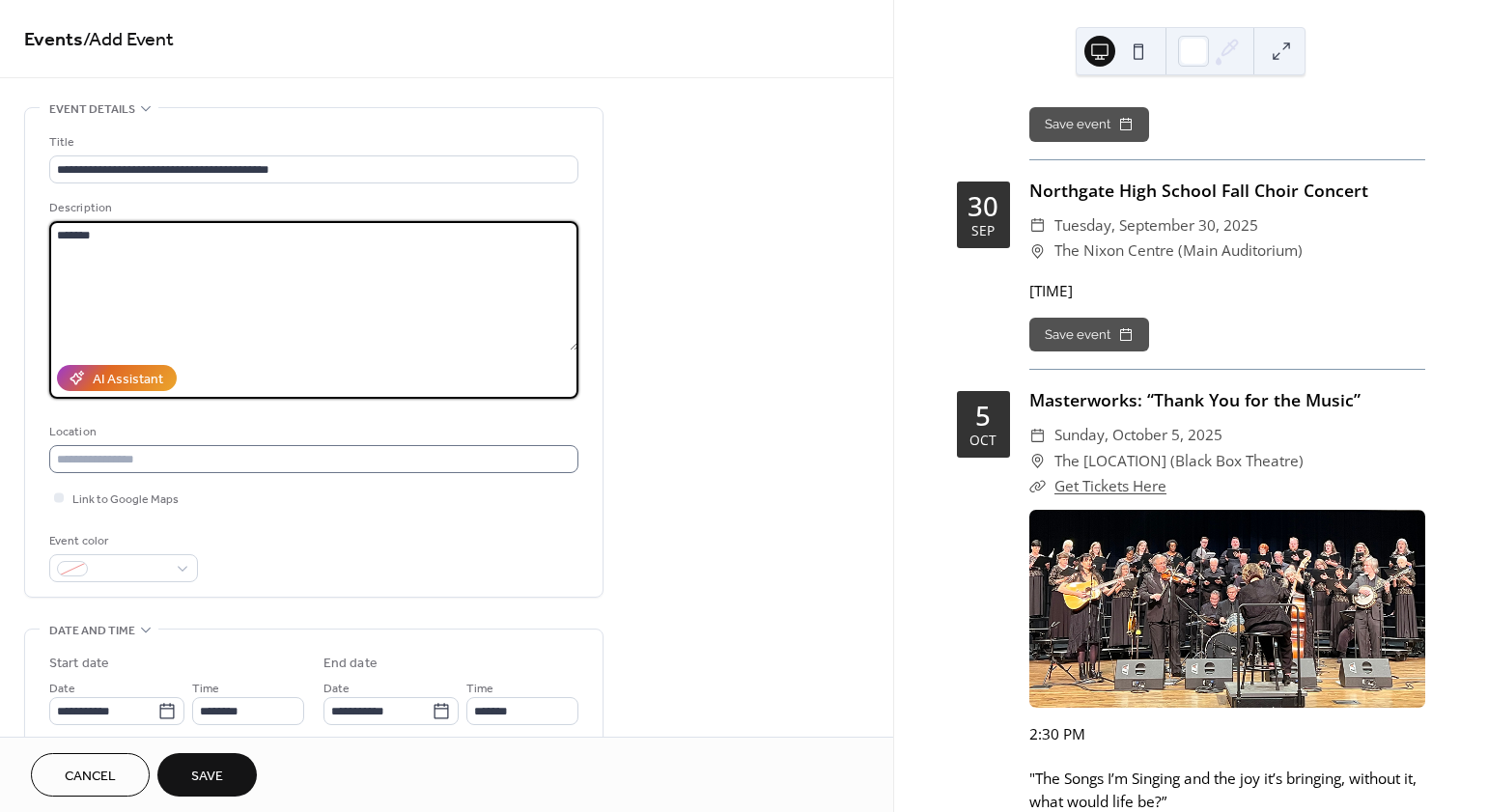 type on "*******" 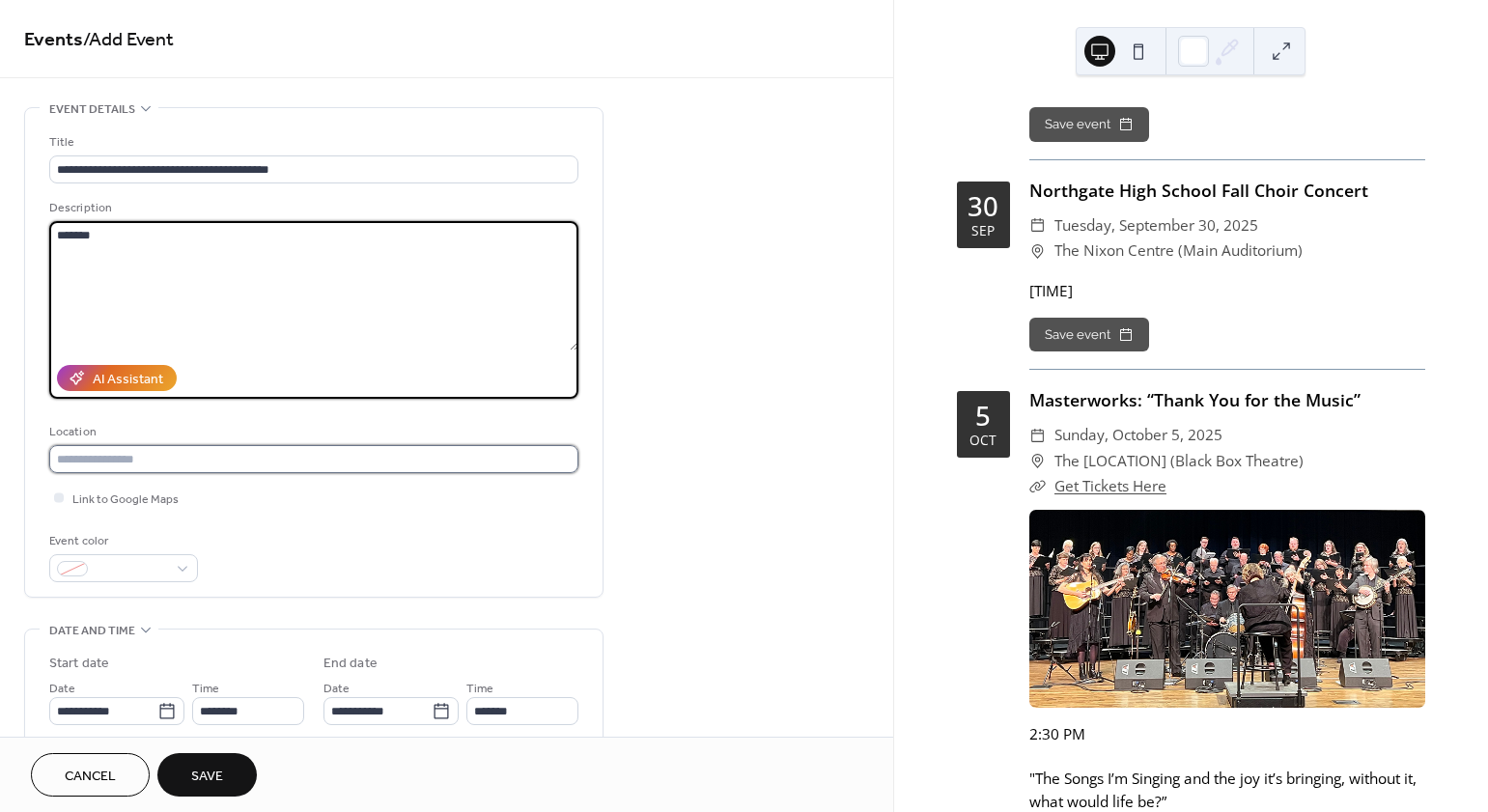 click at bounding box center [314, 459] 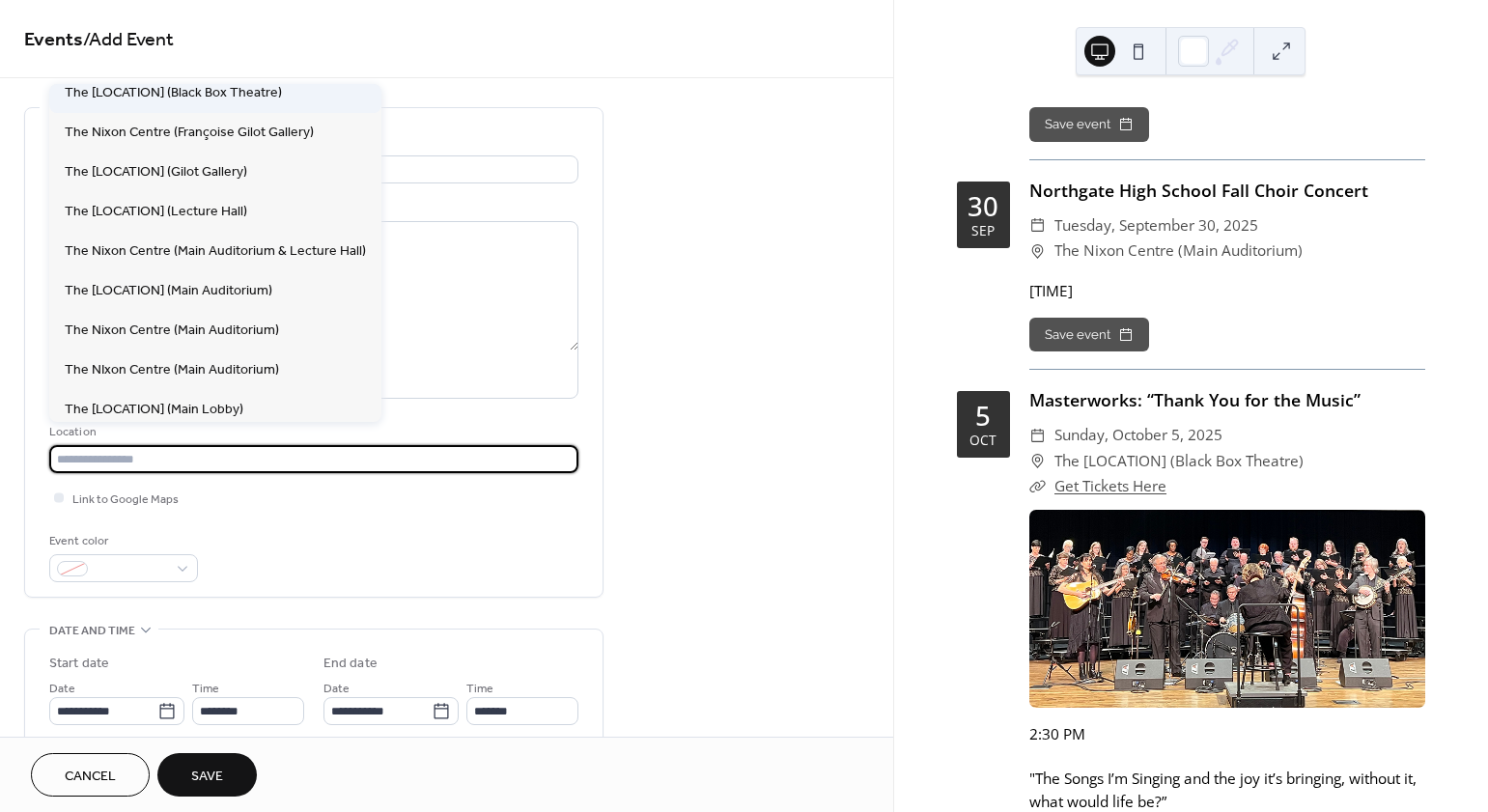 scroll, scrollTop: 248, scrollLeft: 0, axis: vertical 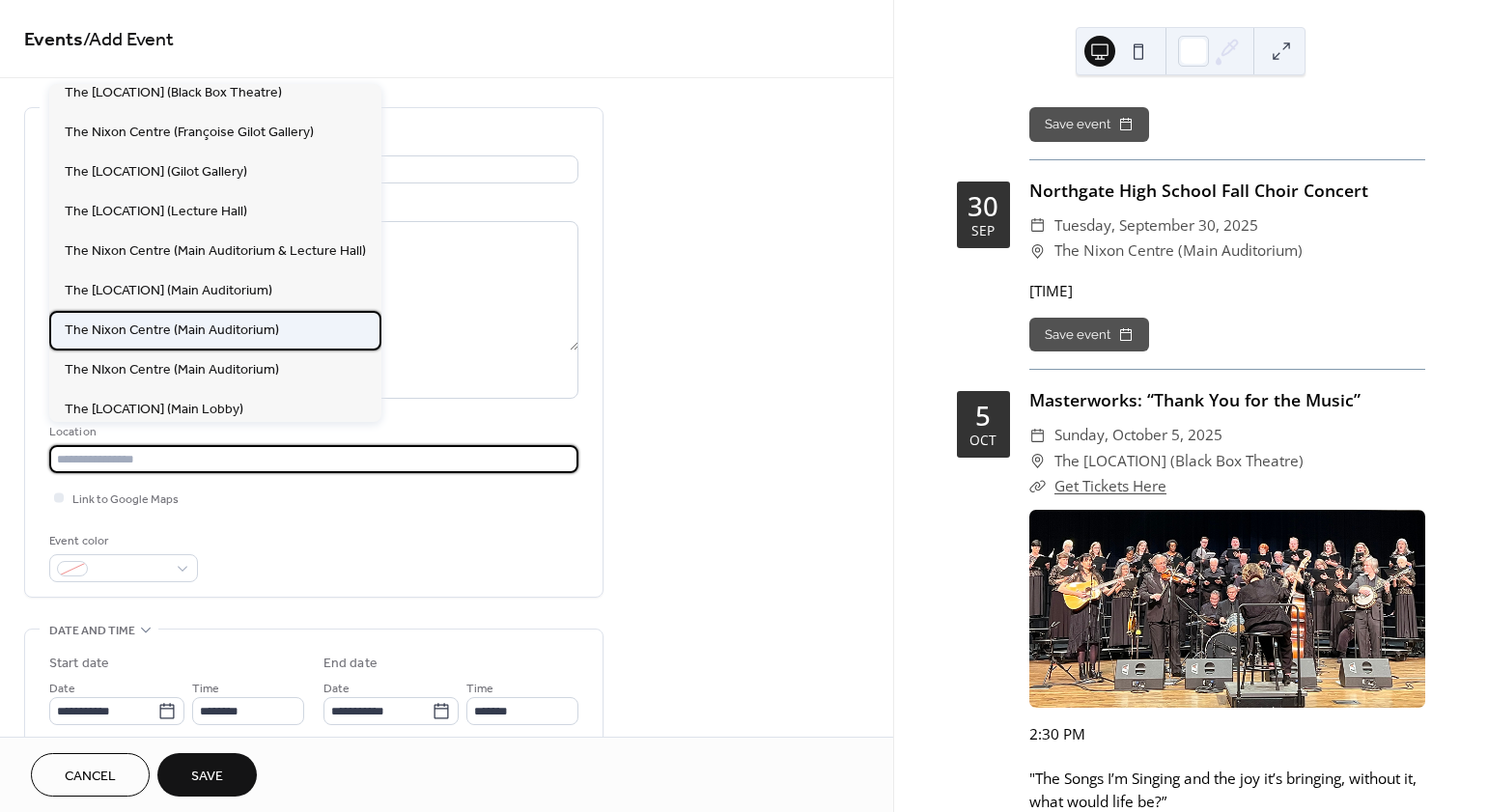 click on "The Nixon Centre (Main Auditorium)" at bounding box center [215, 330] 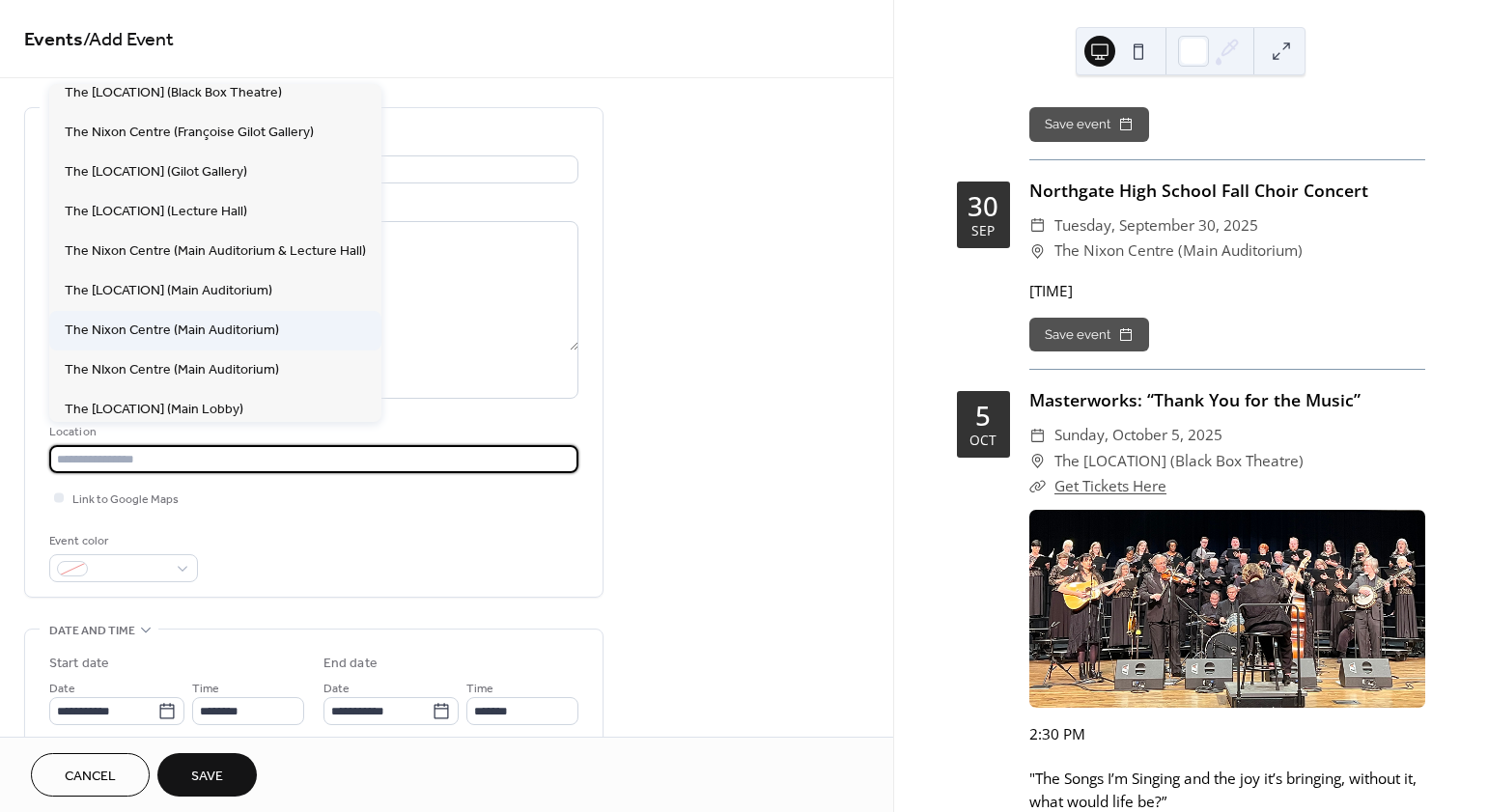 type on "**********" 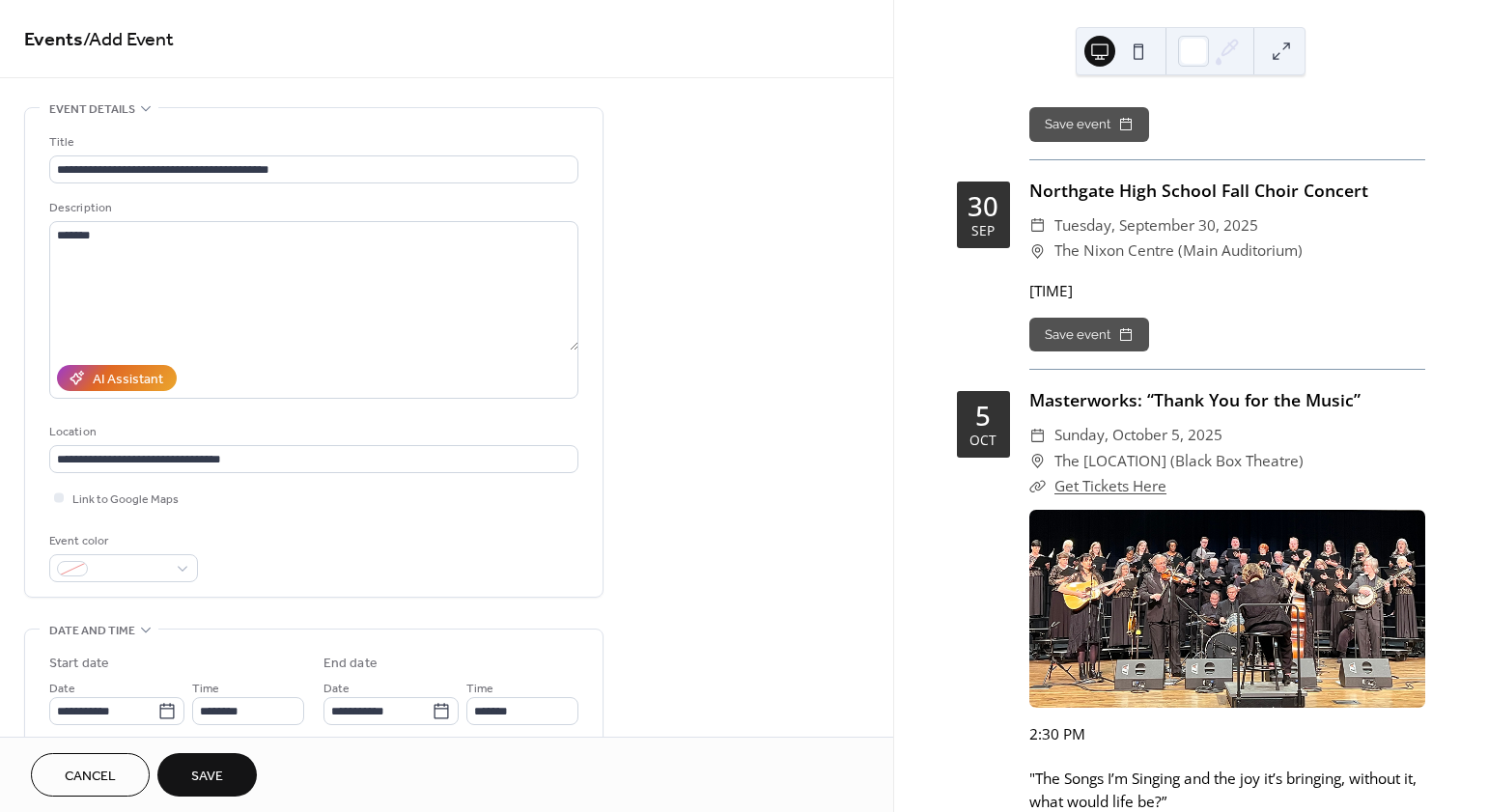 click on "Event color" at bounding box center [314, 556] 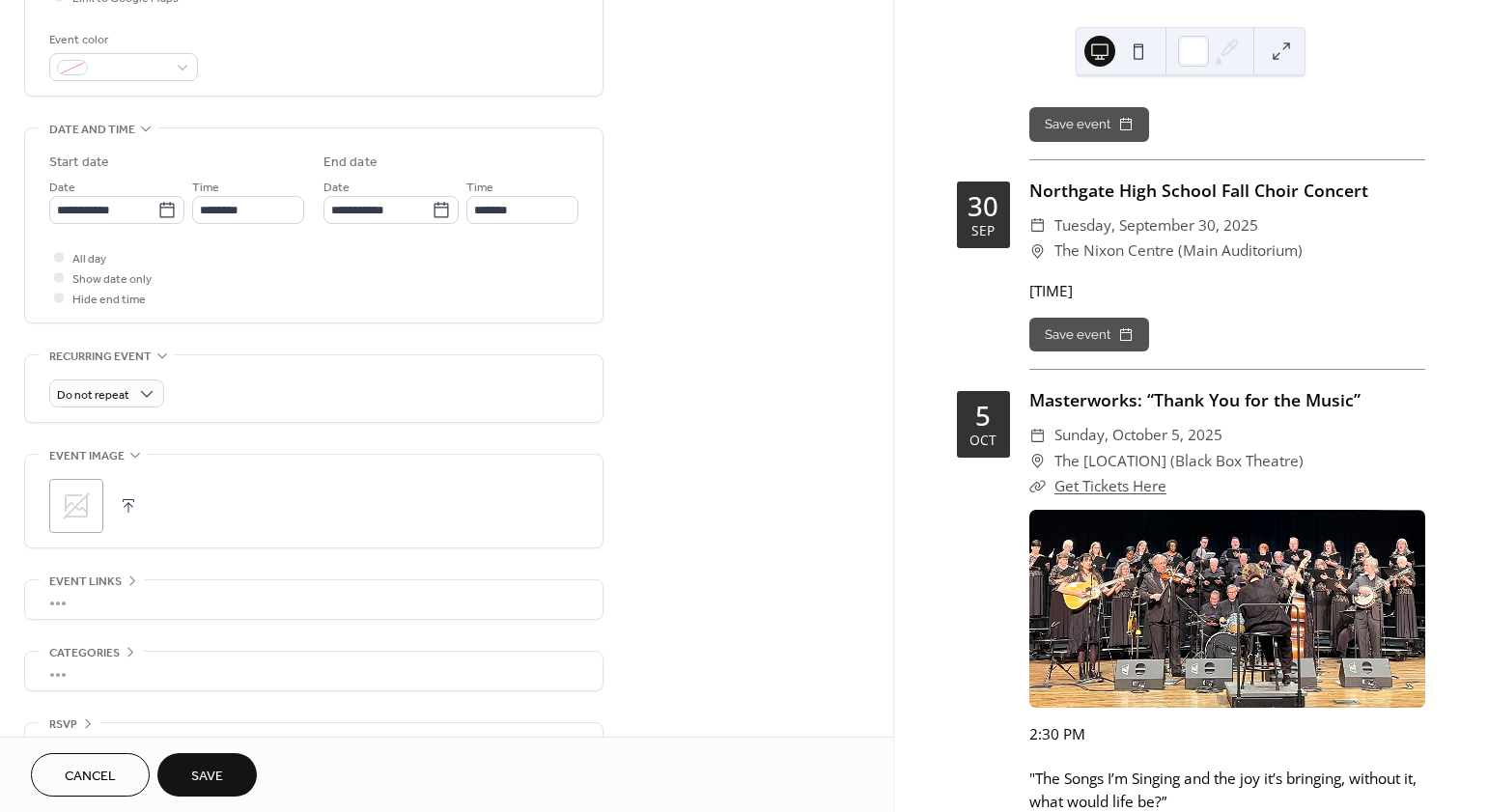 scroll, scrollTop: 546, scrollLeft: 0, axis: vertical 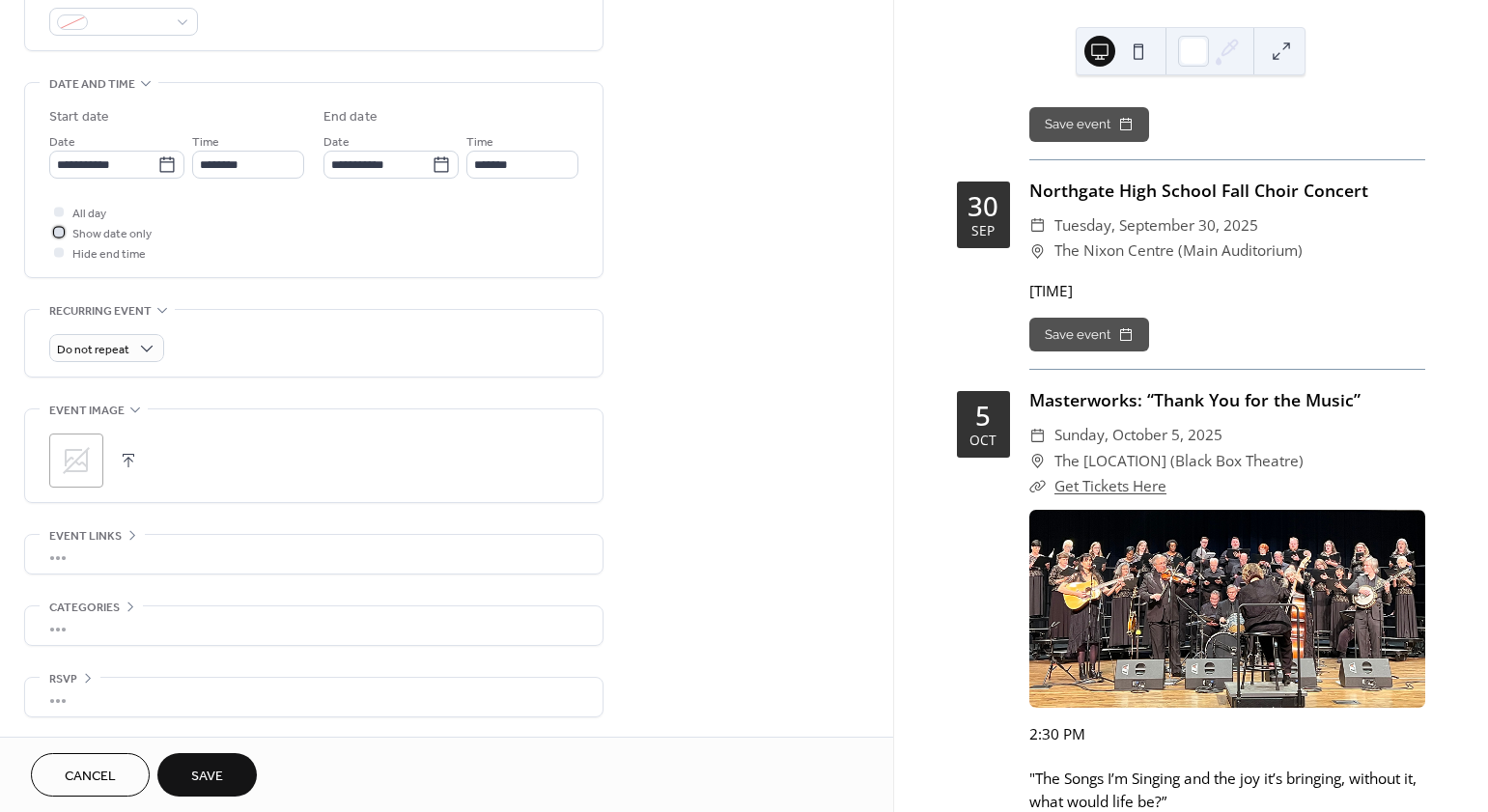 click on "Show date only" at bounding box center (112, 234) 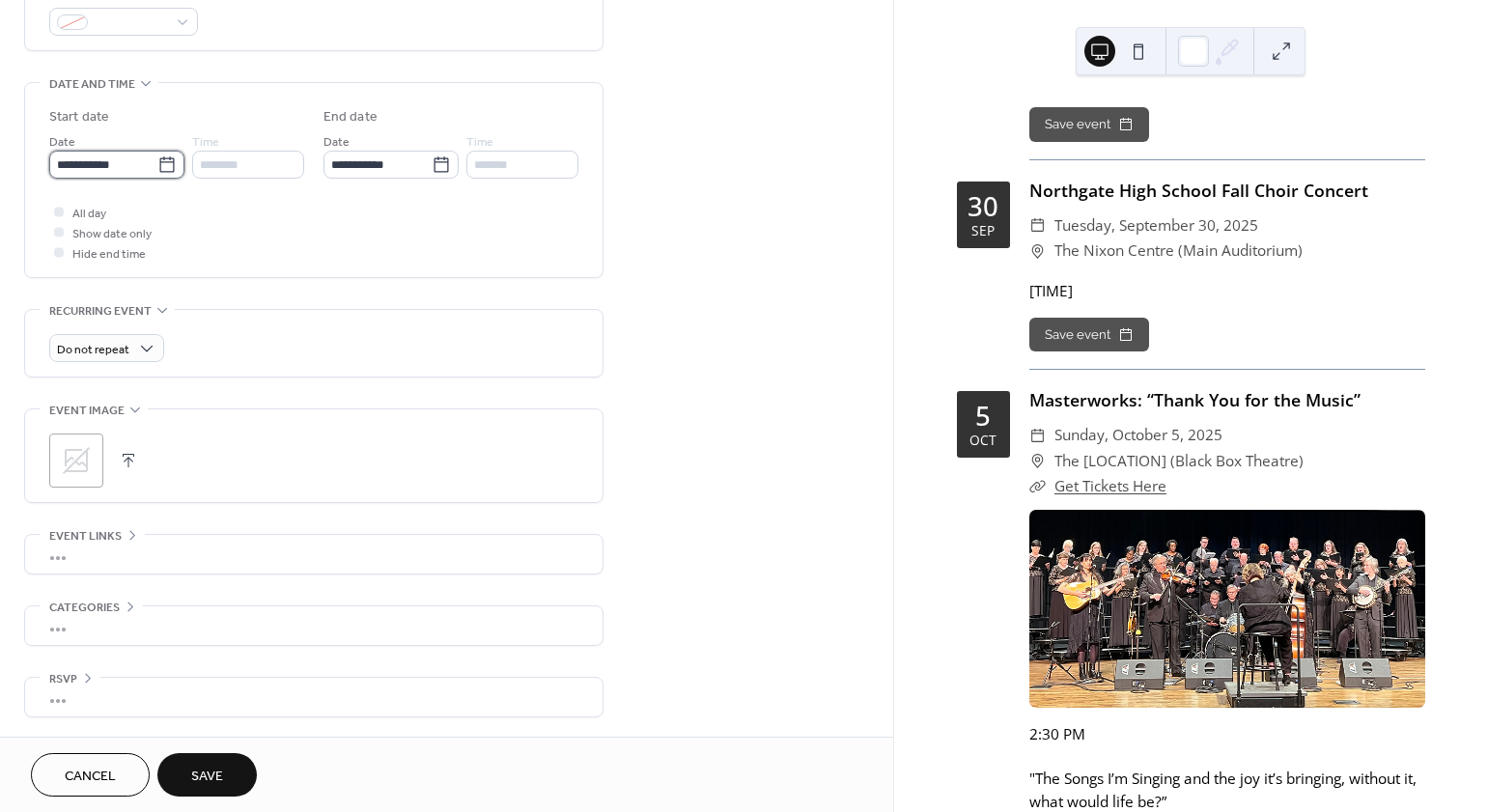 click on "**********" at bounding box center (103, 164) 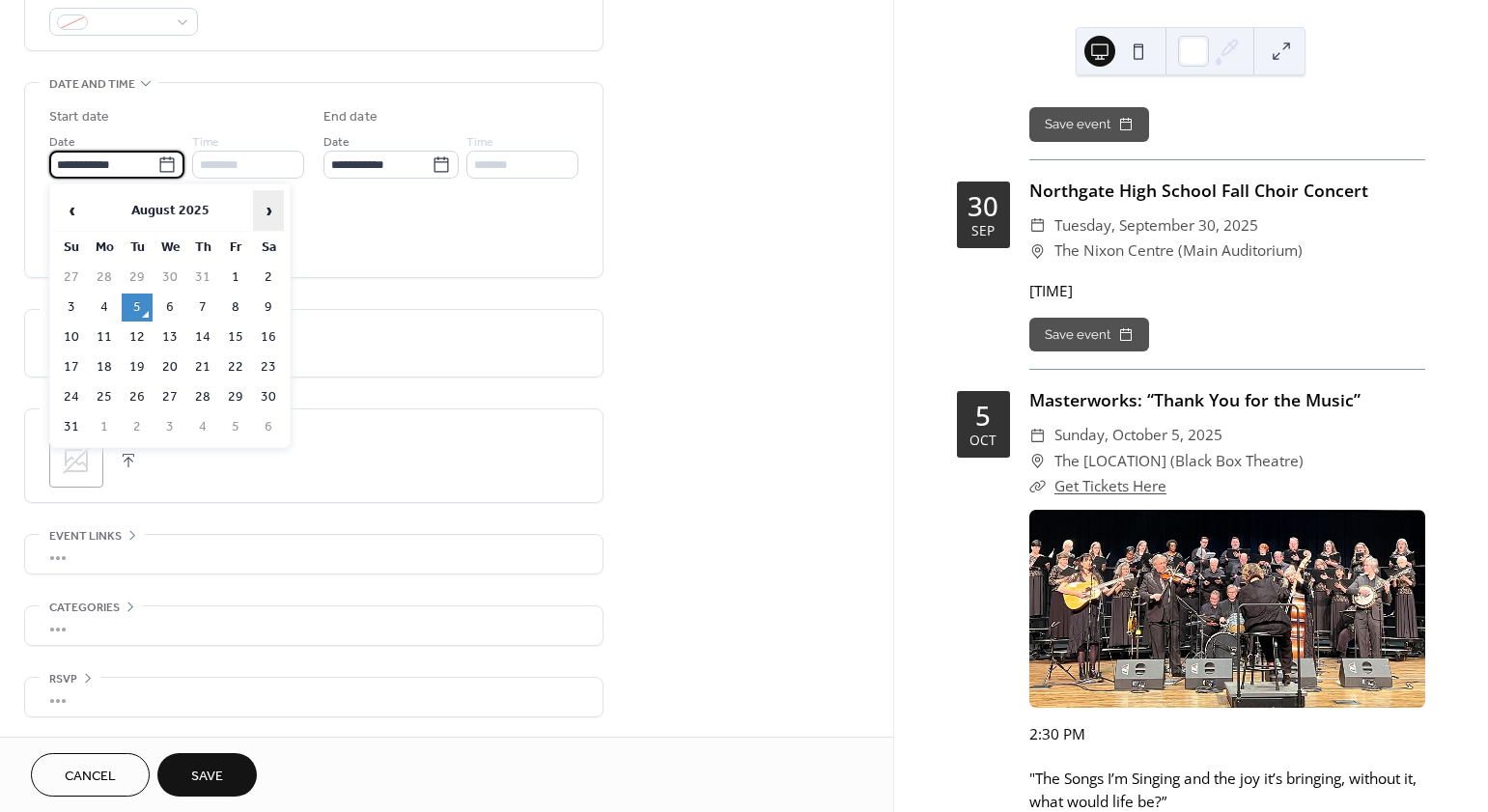click on "›" at bounding box center (268, 210) 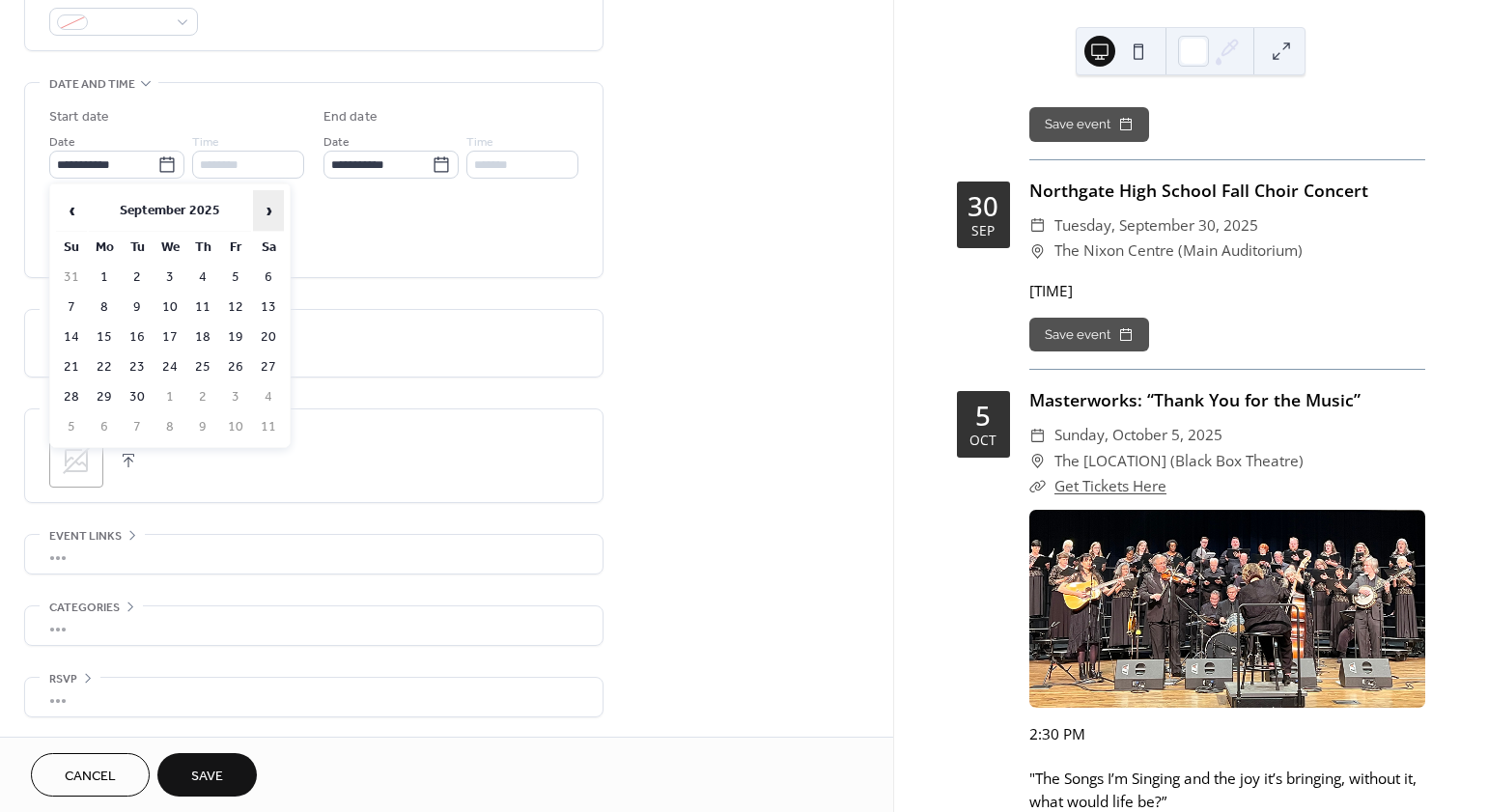 click on "›" at bounding box center (268, 210) 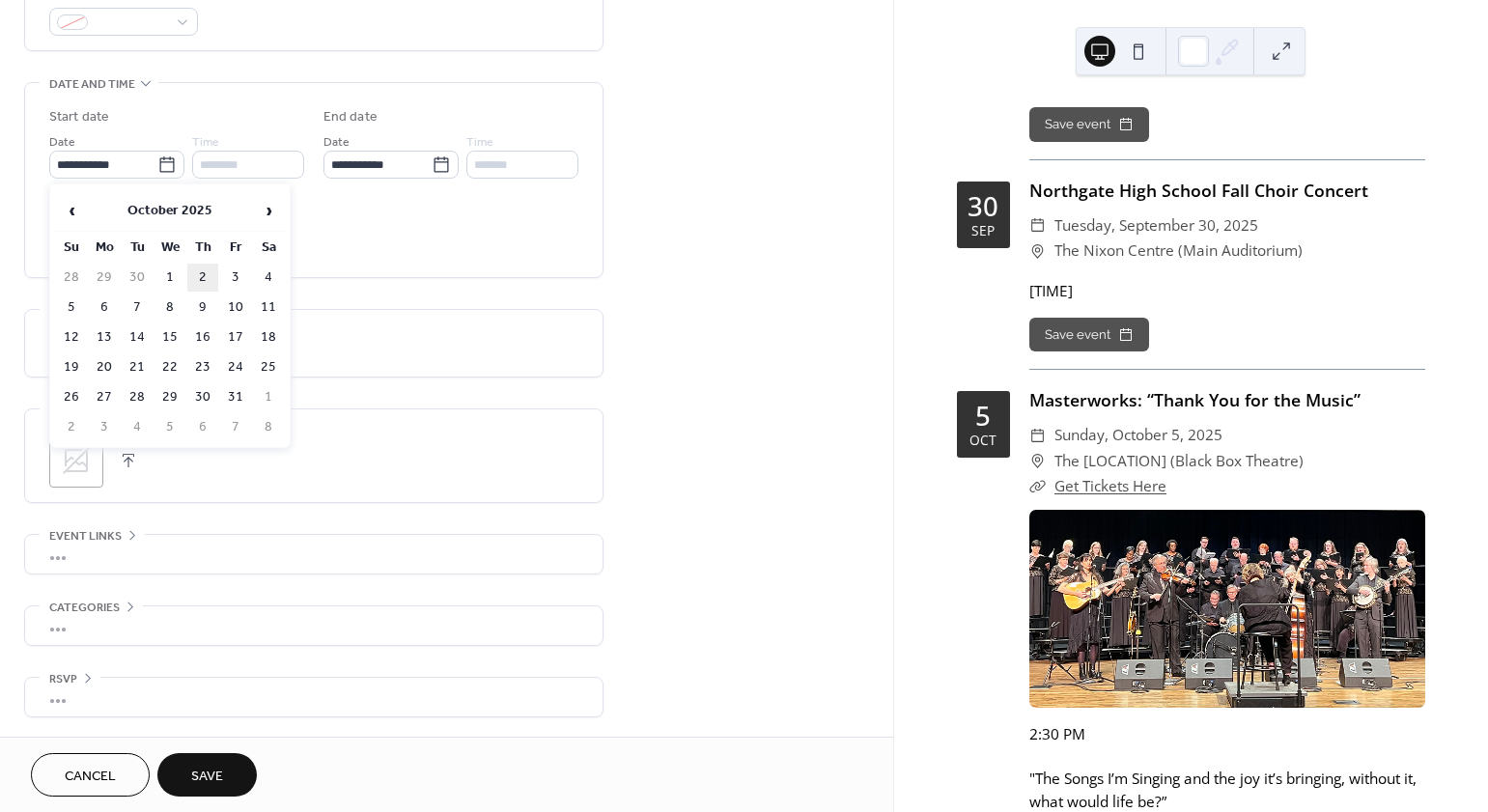 click on "2" at bounding box center (203, 277) 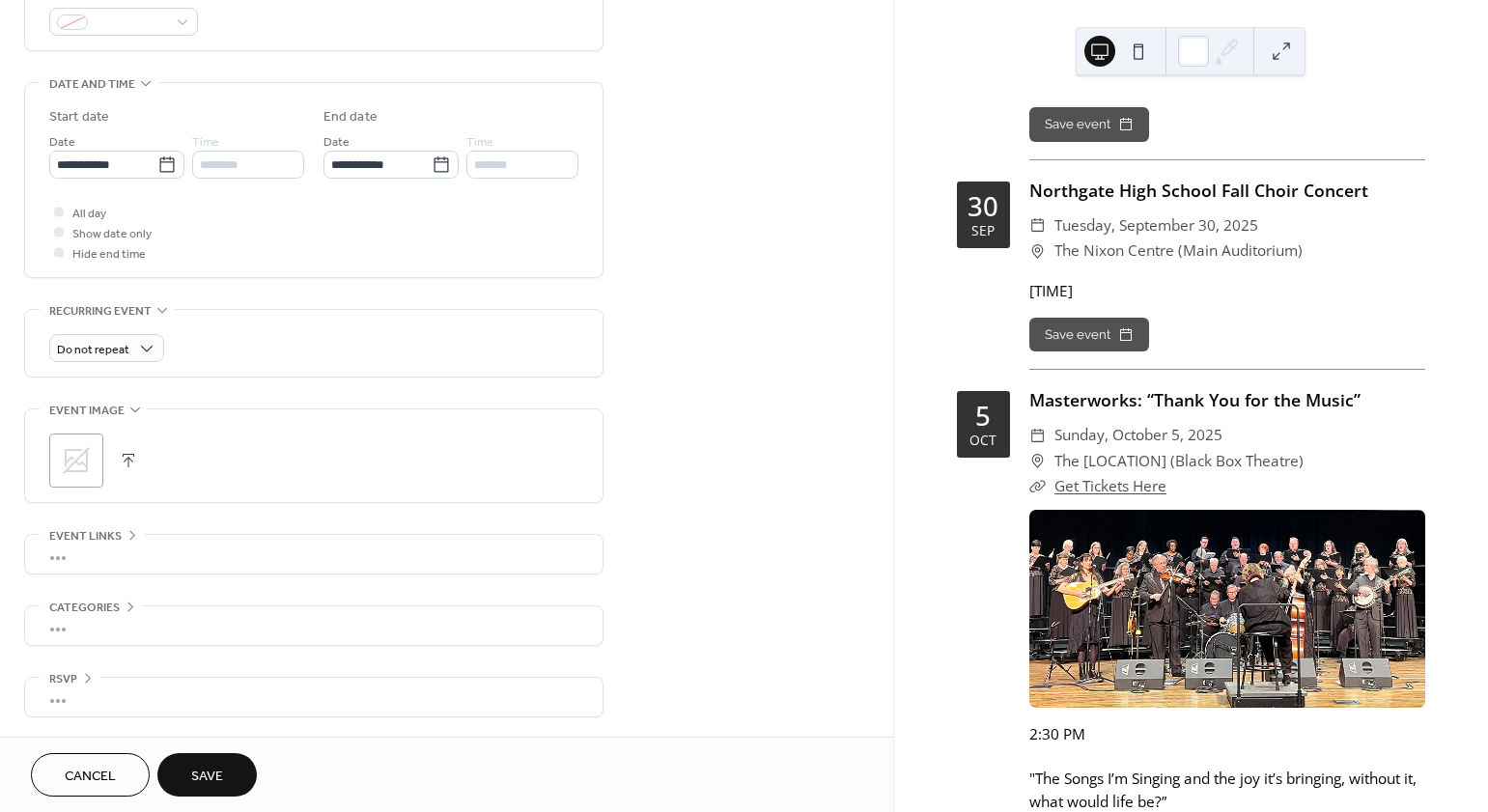click on "**********" at bounding box center (314, 180) 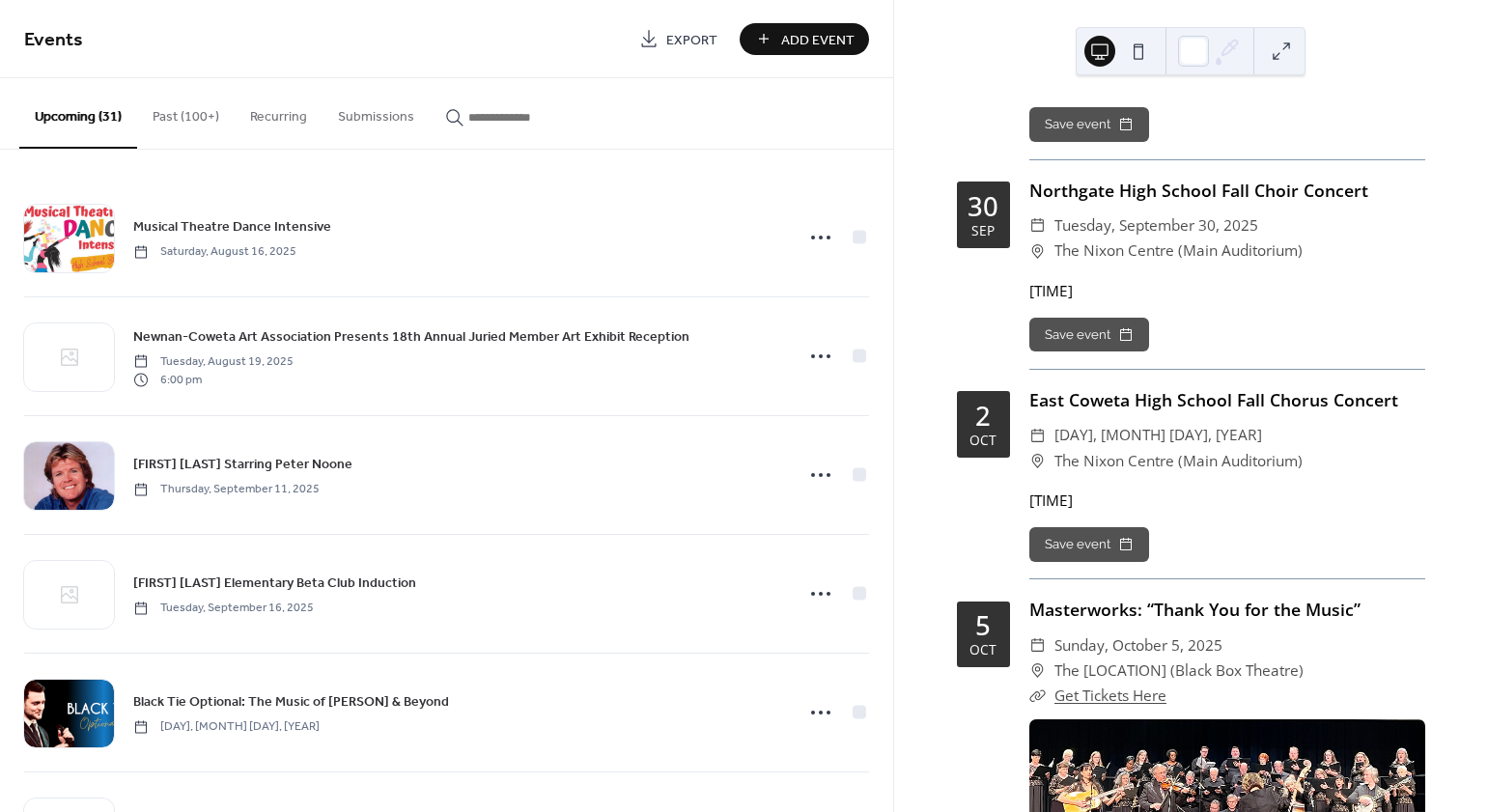 click on "Add Event" at bounding box center (804, 39) 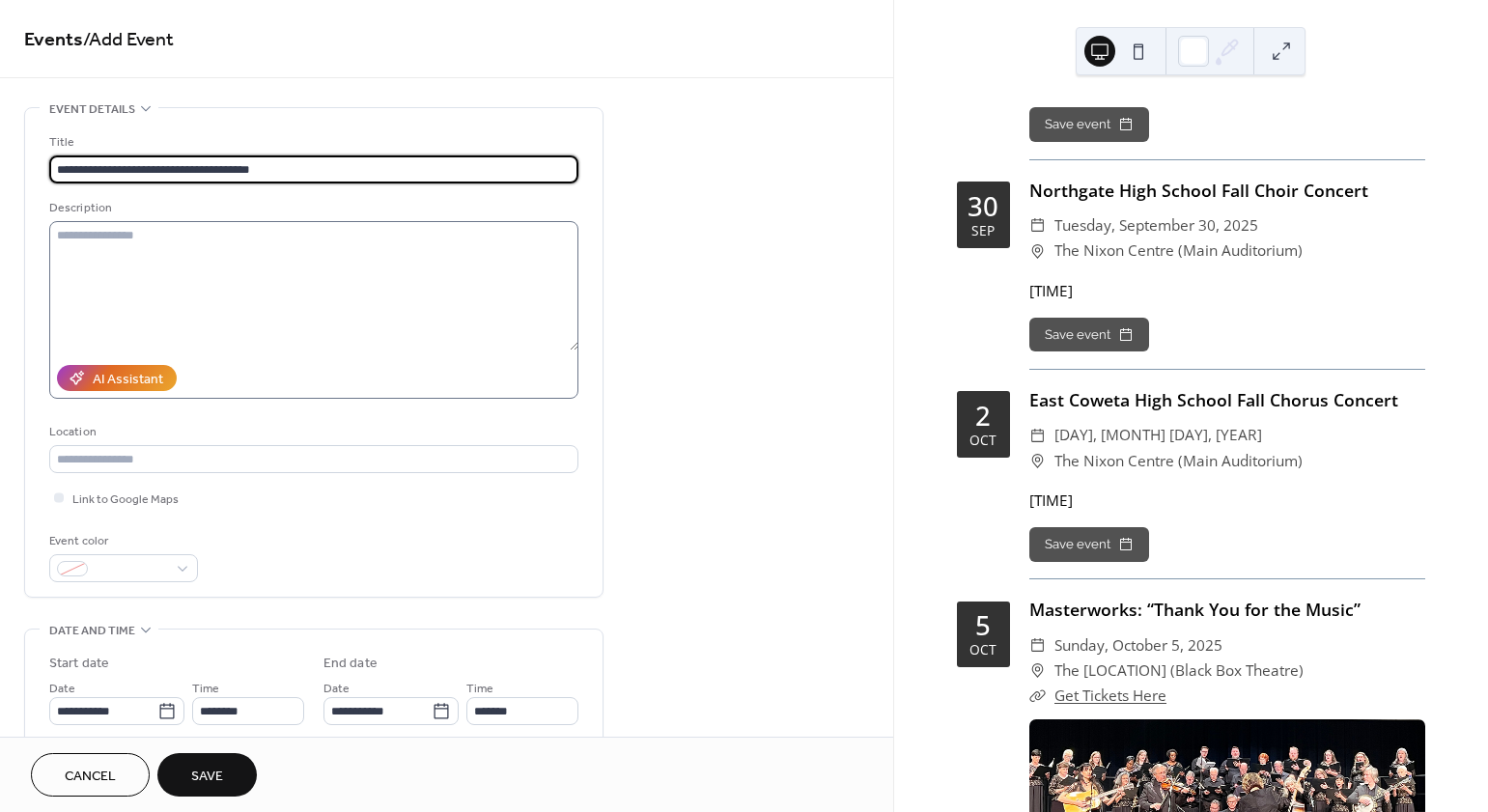 type on "**********" 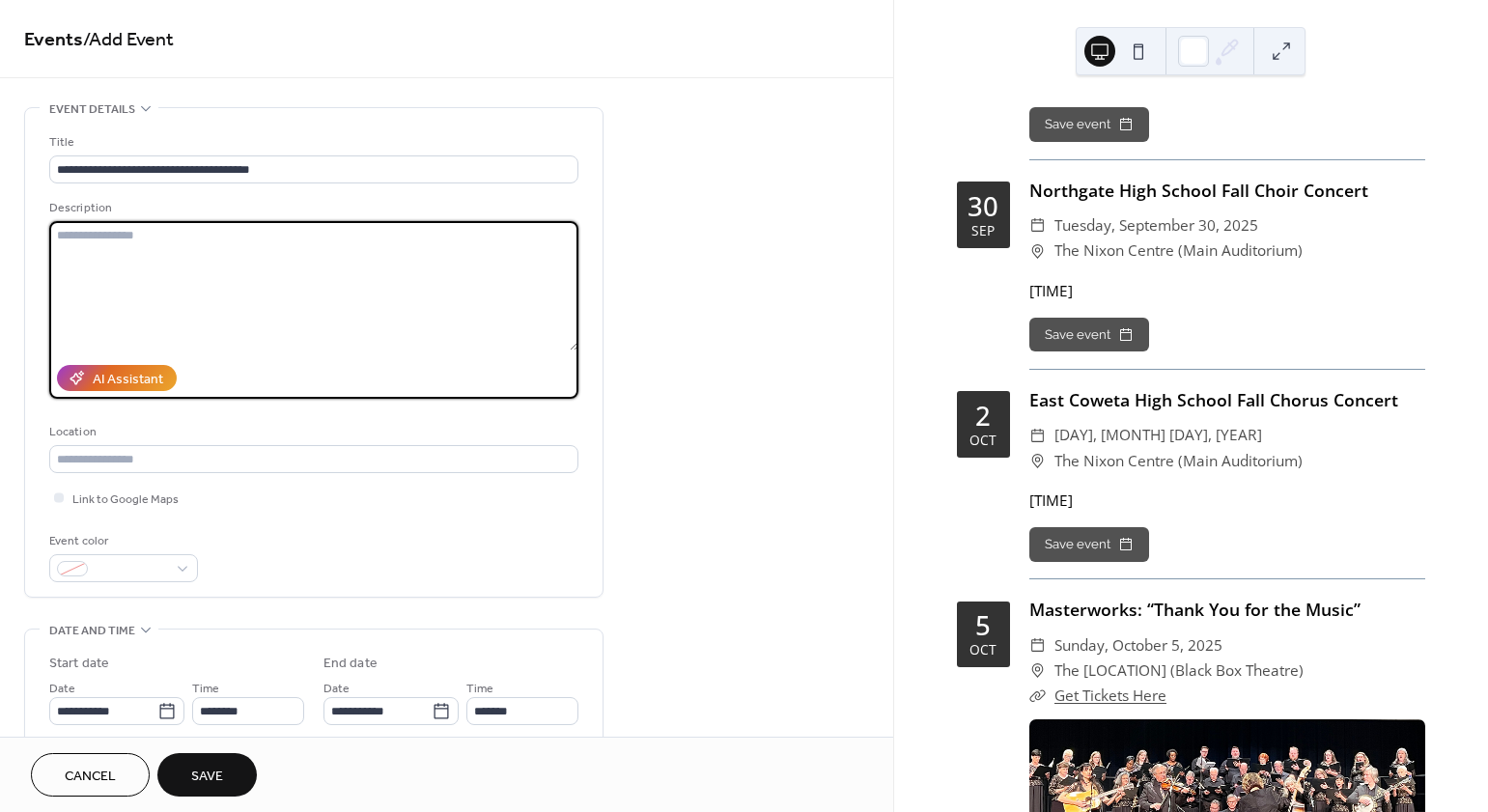 click at bounding box center [314, 286] 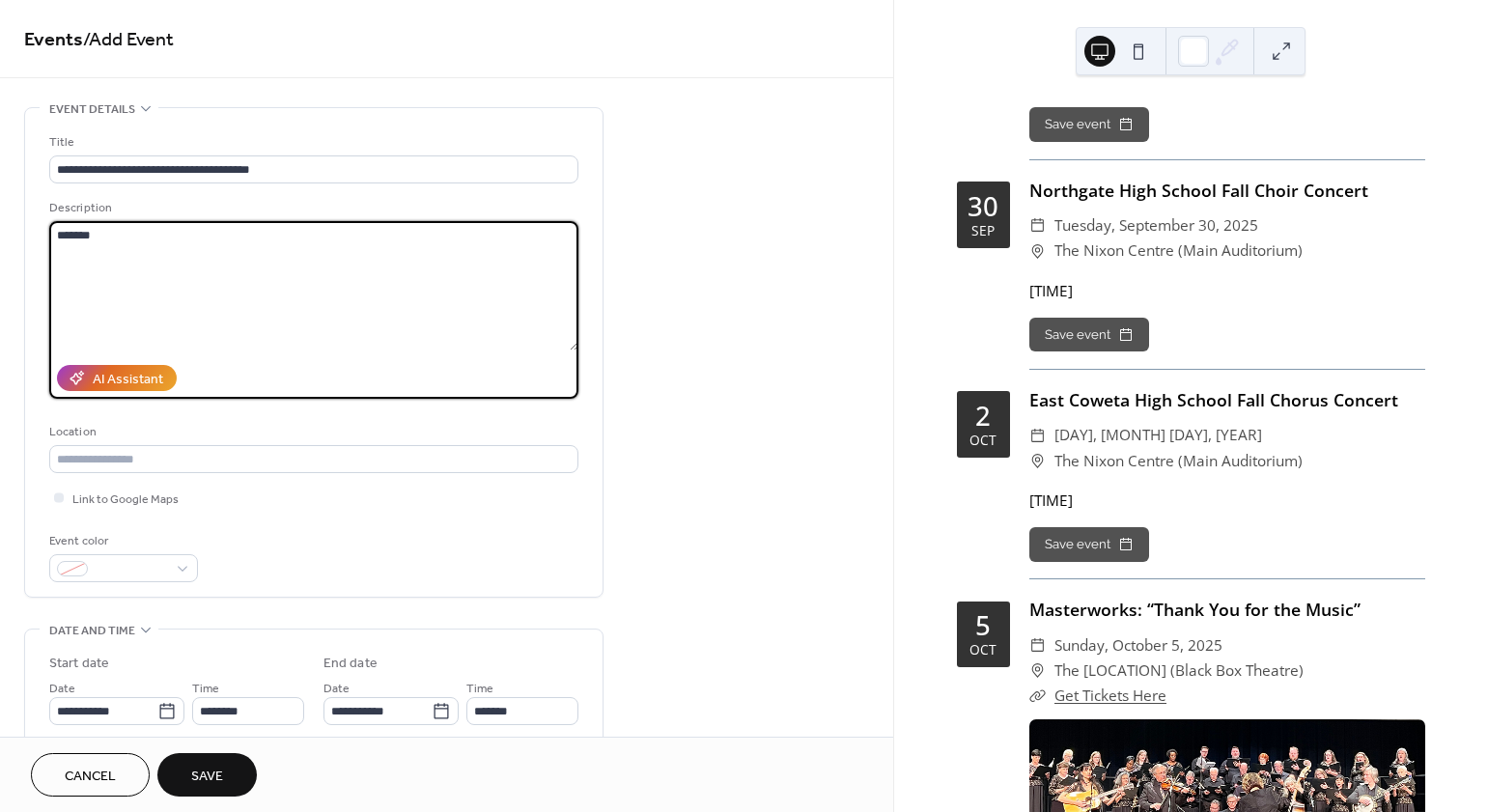 type on "*******" 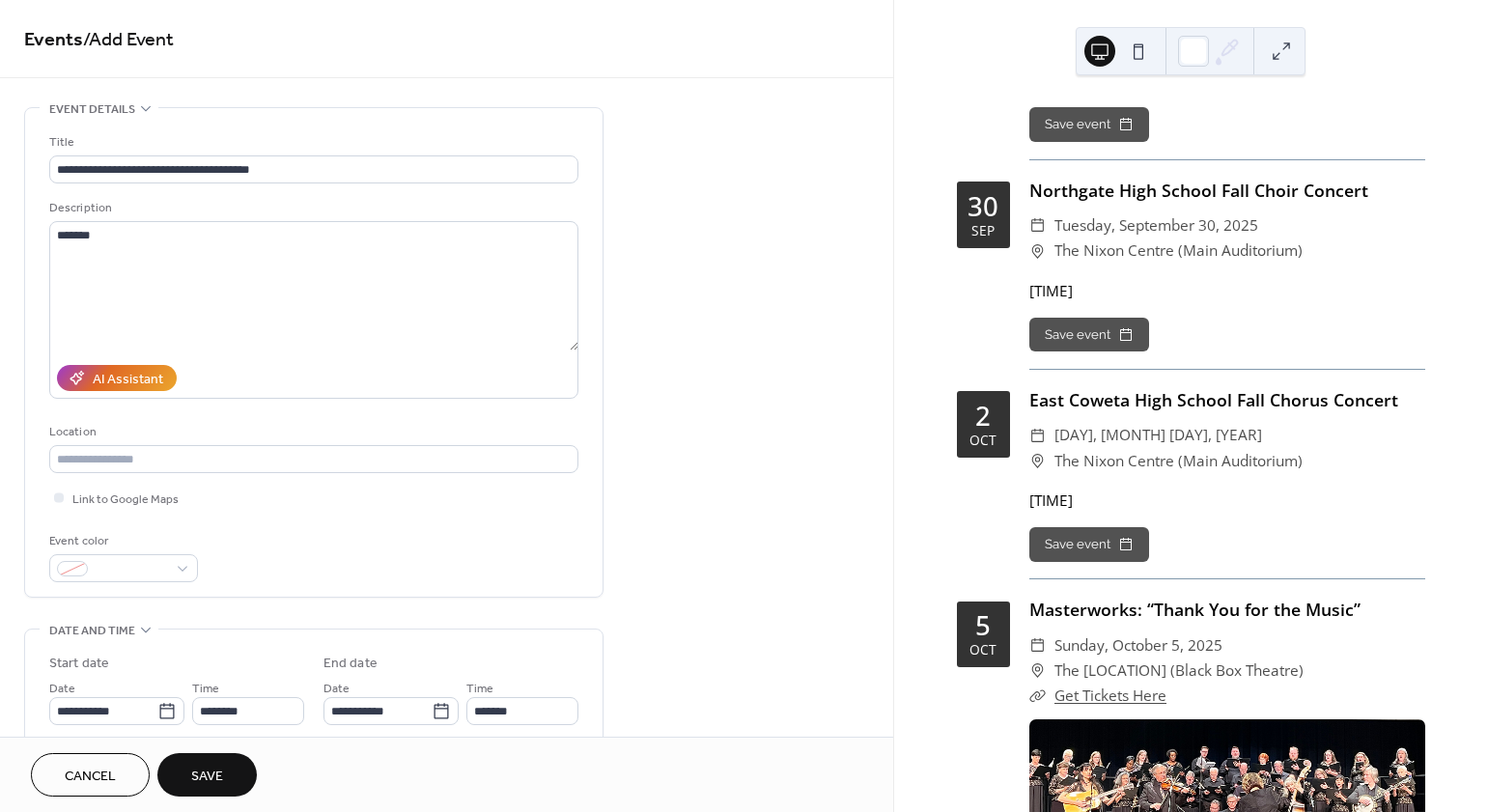 click on "**********" at bounding box center [446, 695] 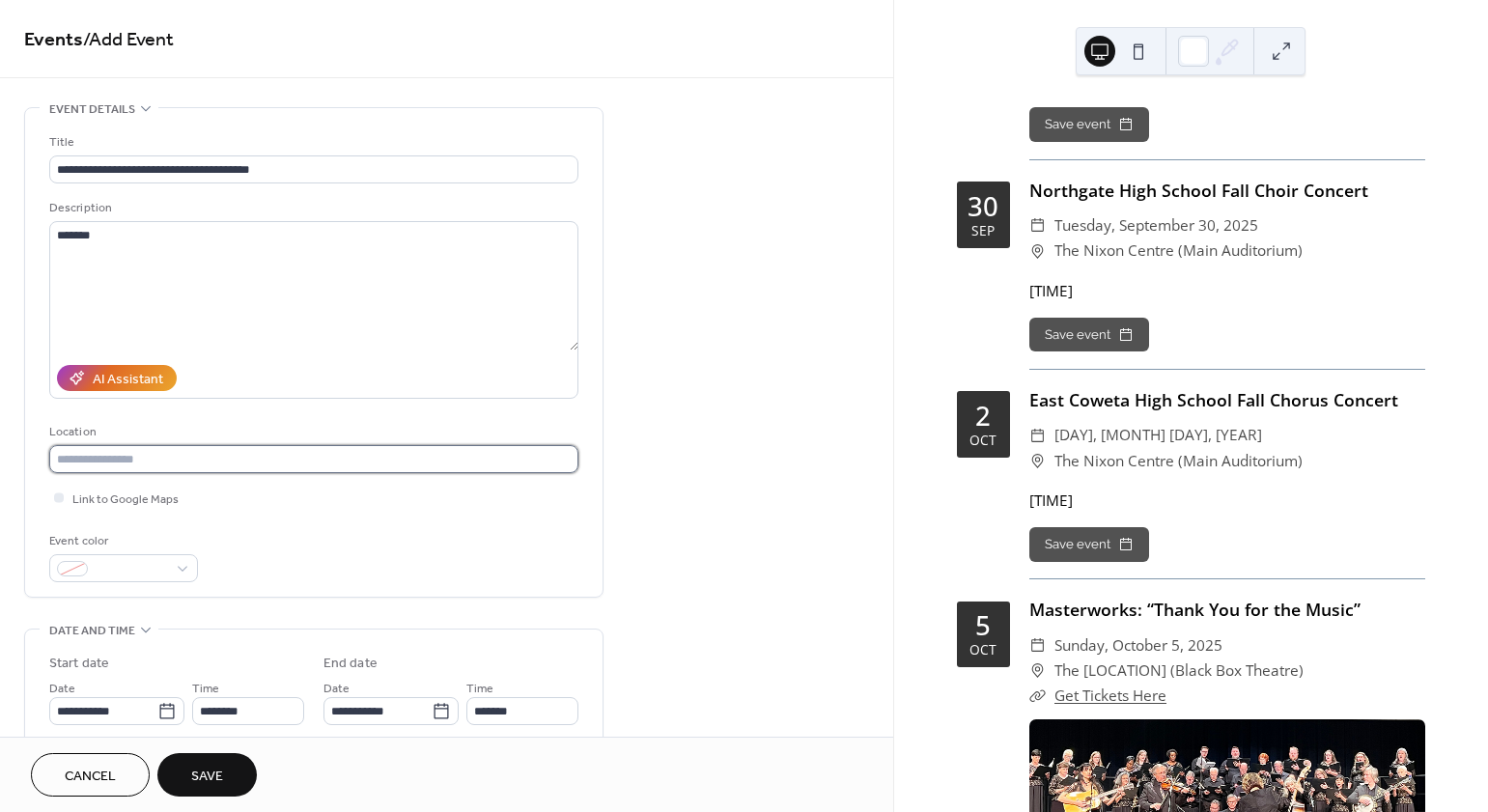 click at bounding box center [314, 459] 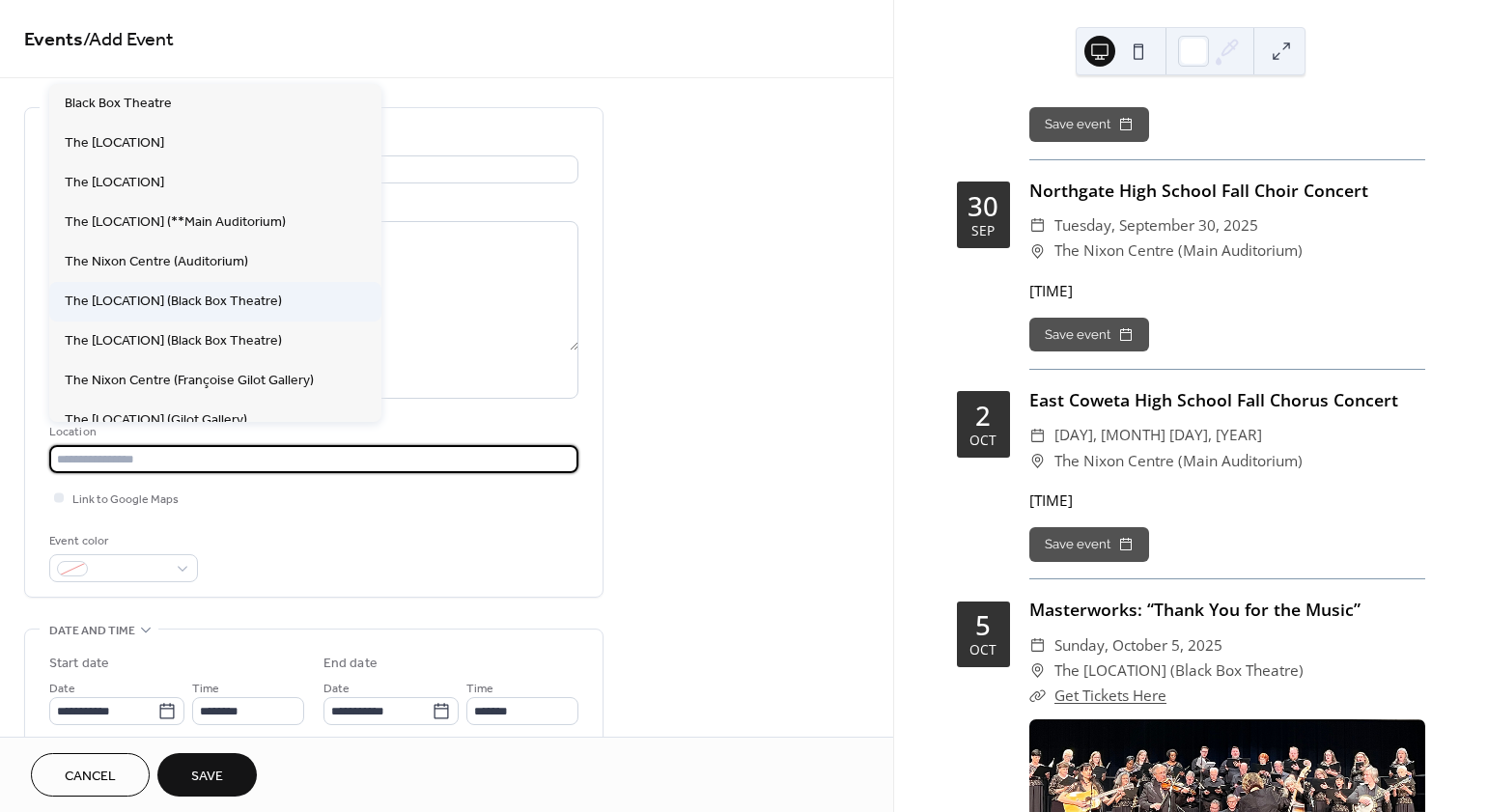 scroll, scrollTop: 248, scrollLeft: 0, axis: vertical 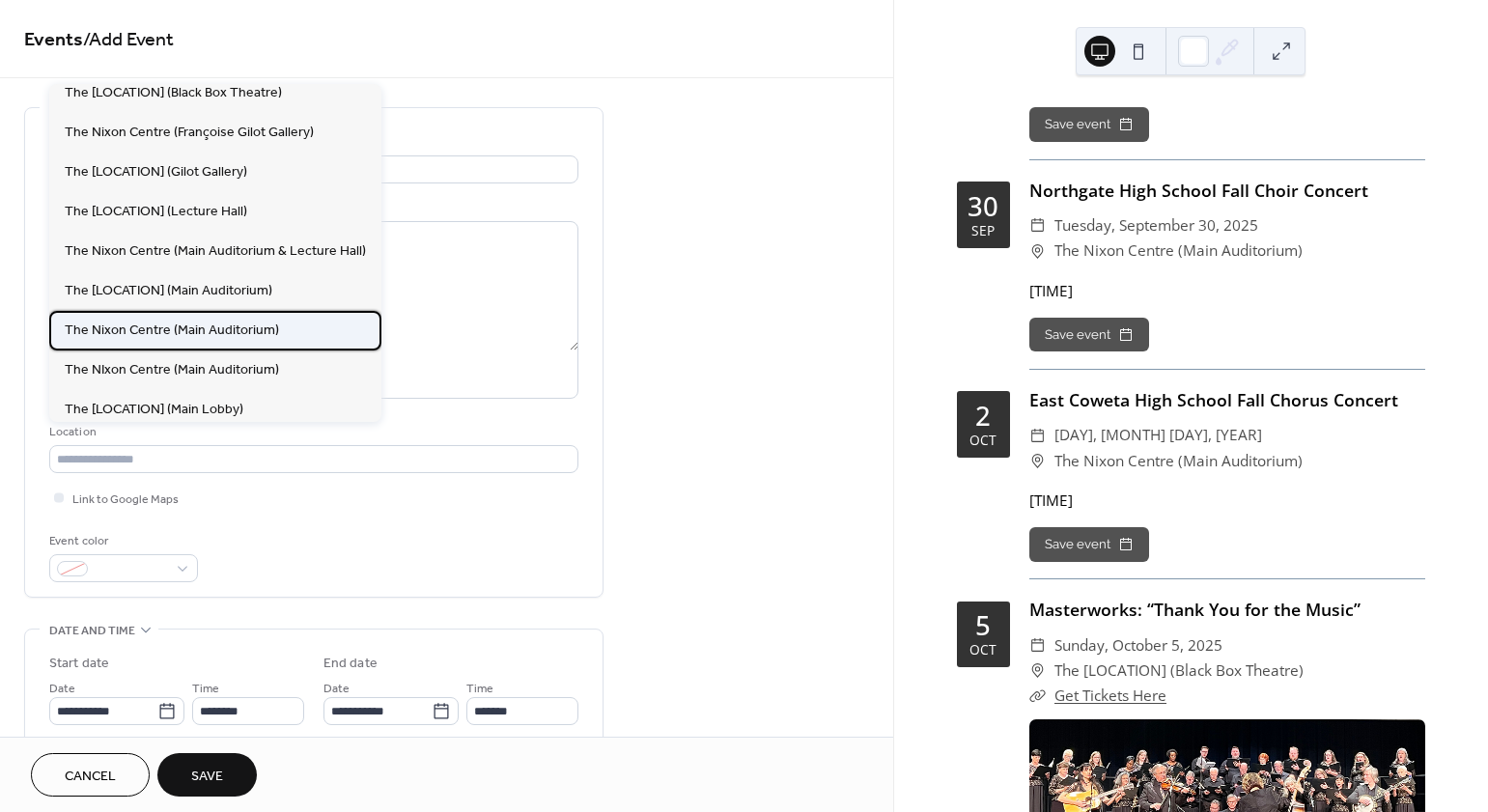 click on "The Nixon Centre (Main Auditorium)" at bounding box center [172, 330] 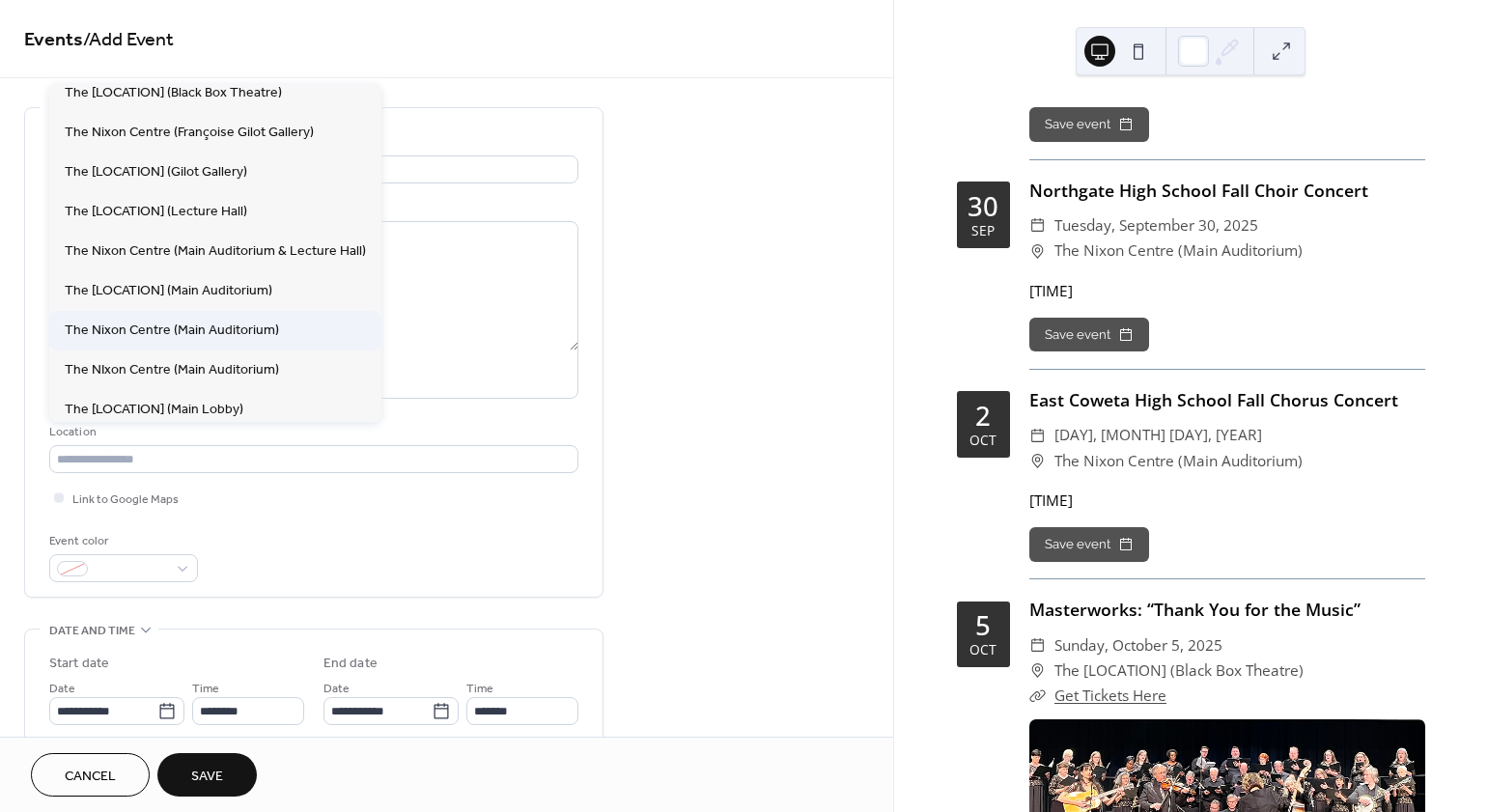 type on "**********" 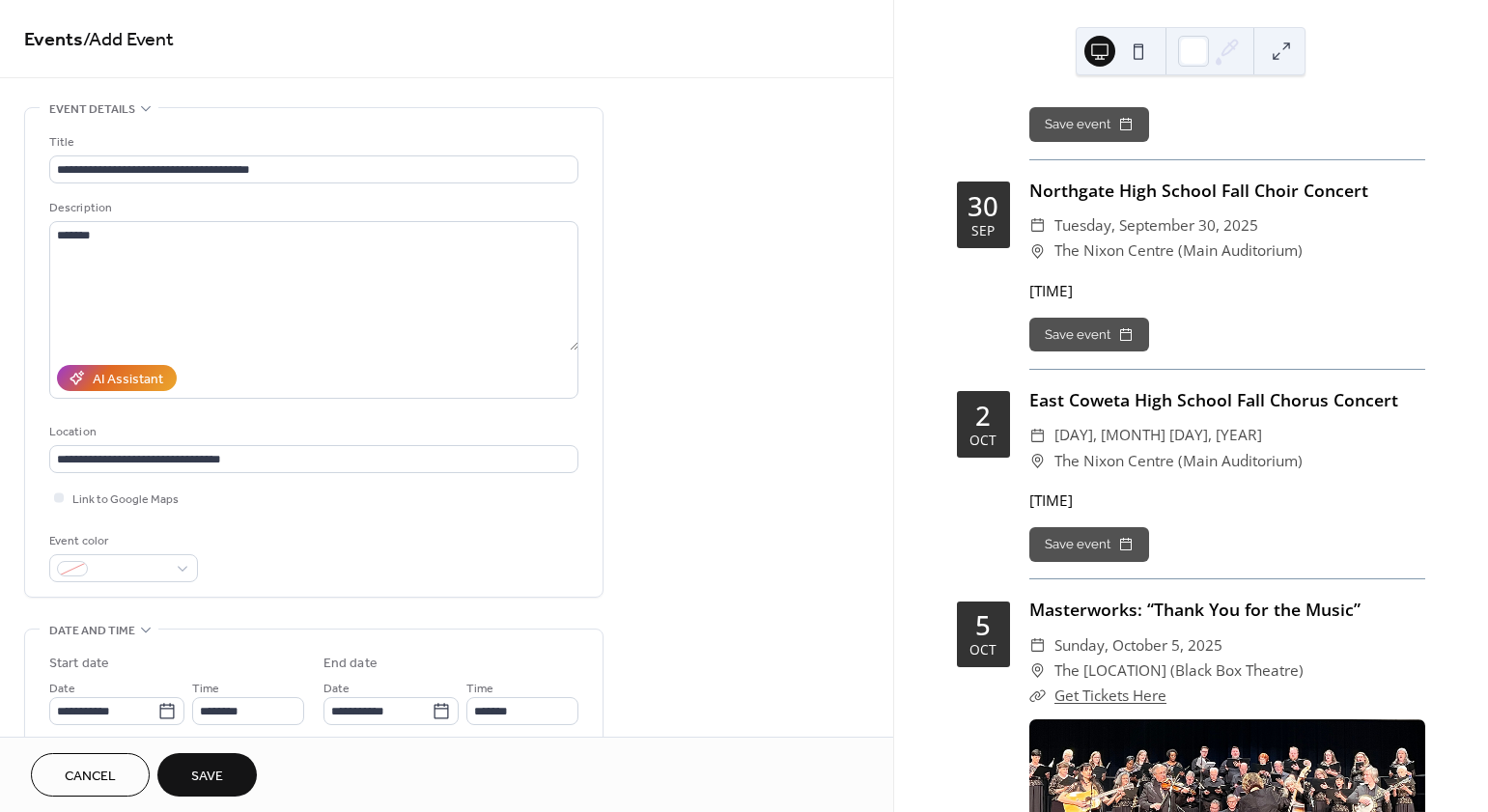 click on "**********" at bounding box center [314, 357] 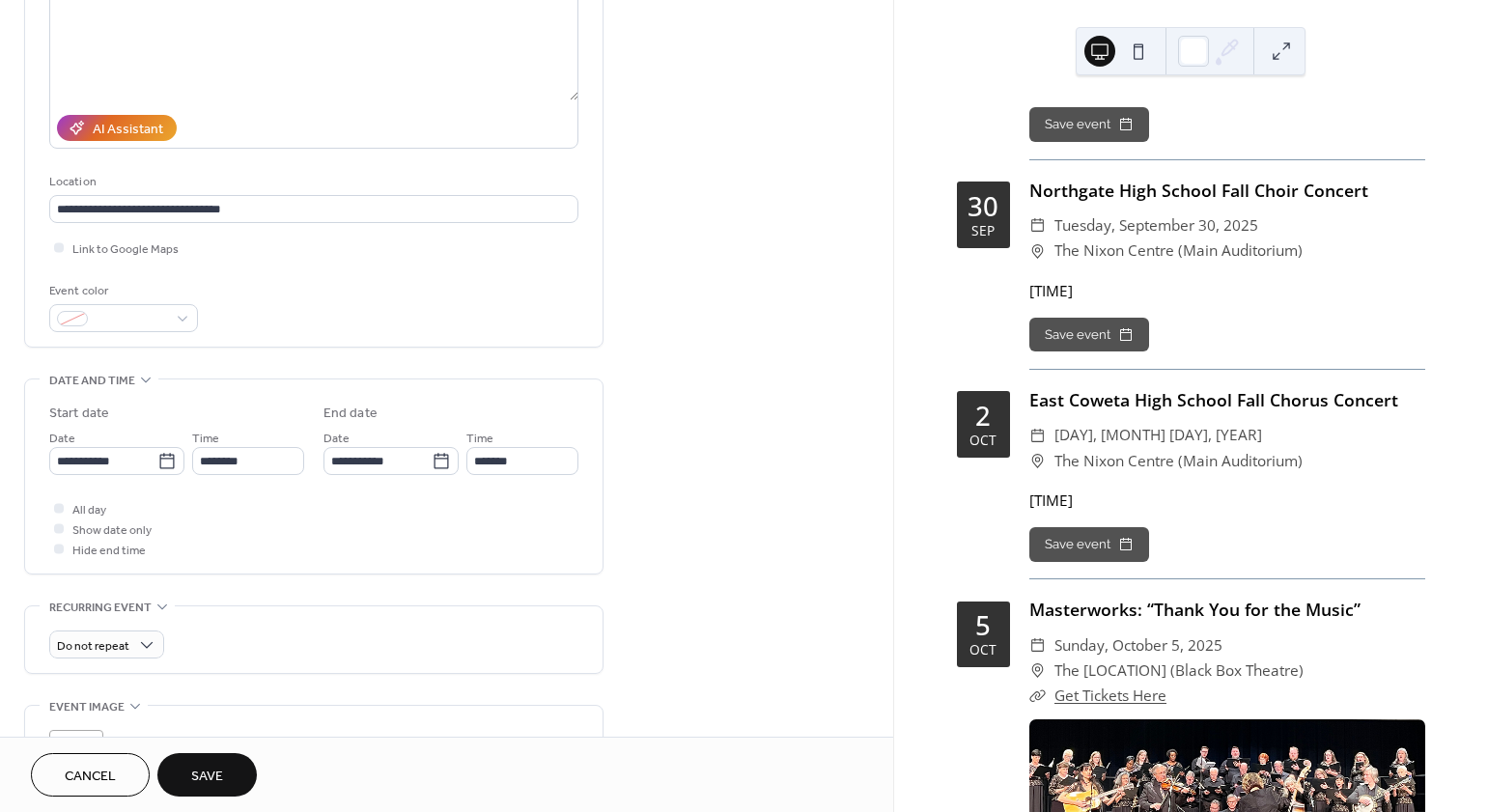 scroll, scrollTop: 347, scrollLeft: 0, axis: vertical 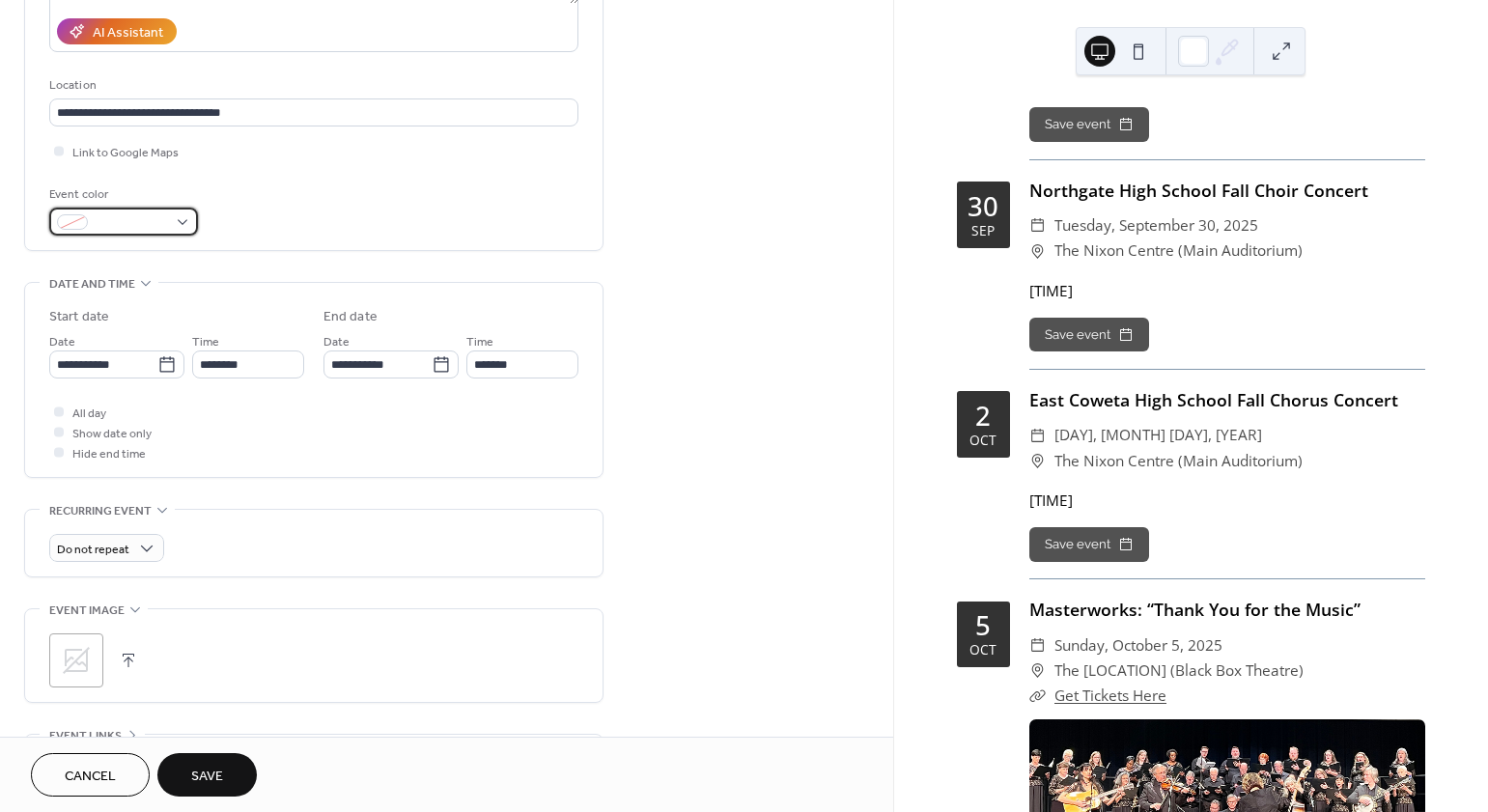 click at bounding box center (131, 223) 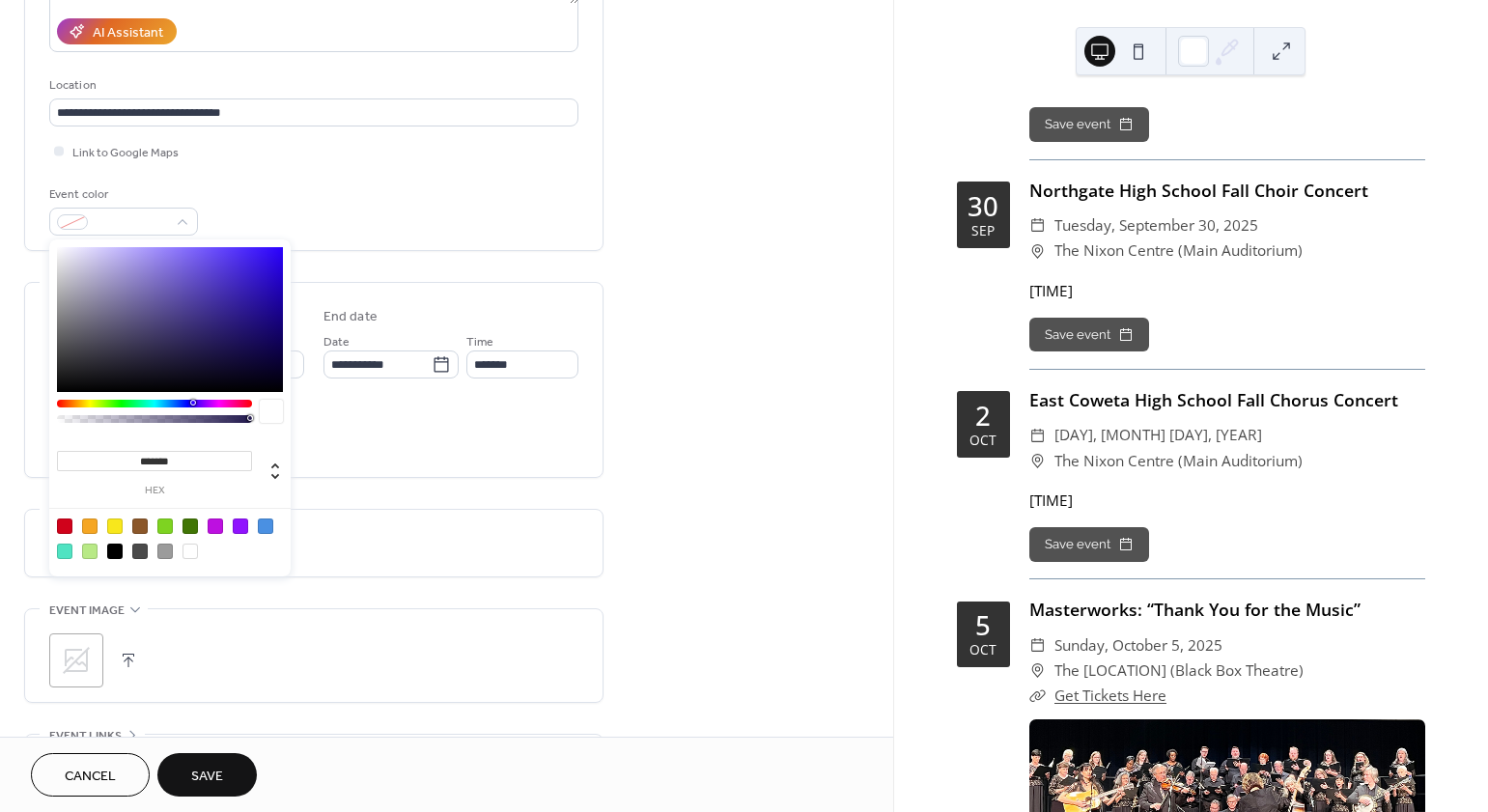 click at bounding box center (115, 526) 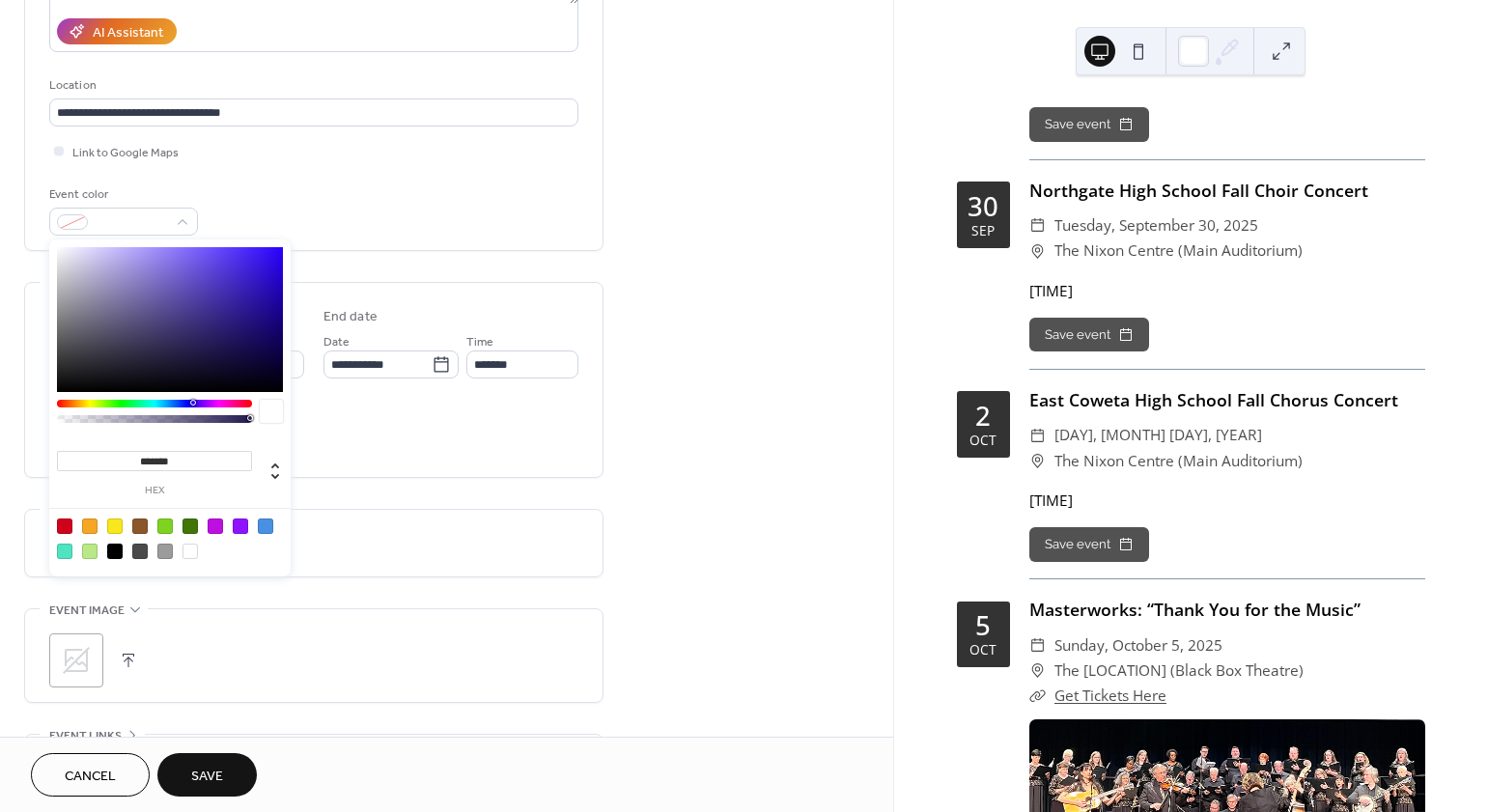 type on "*******" 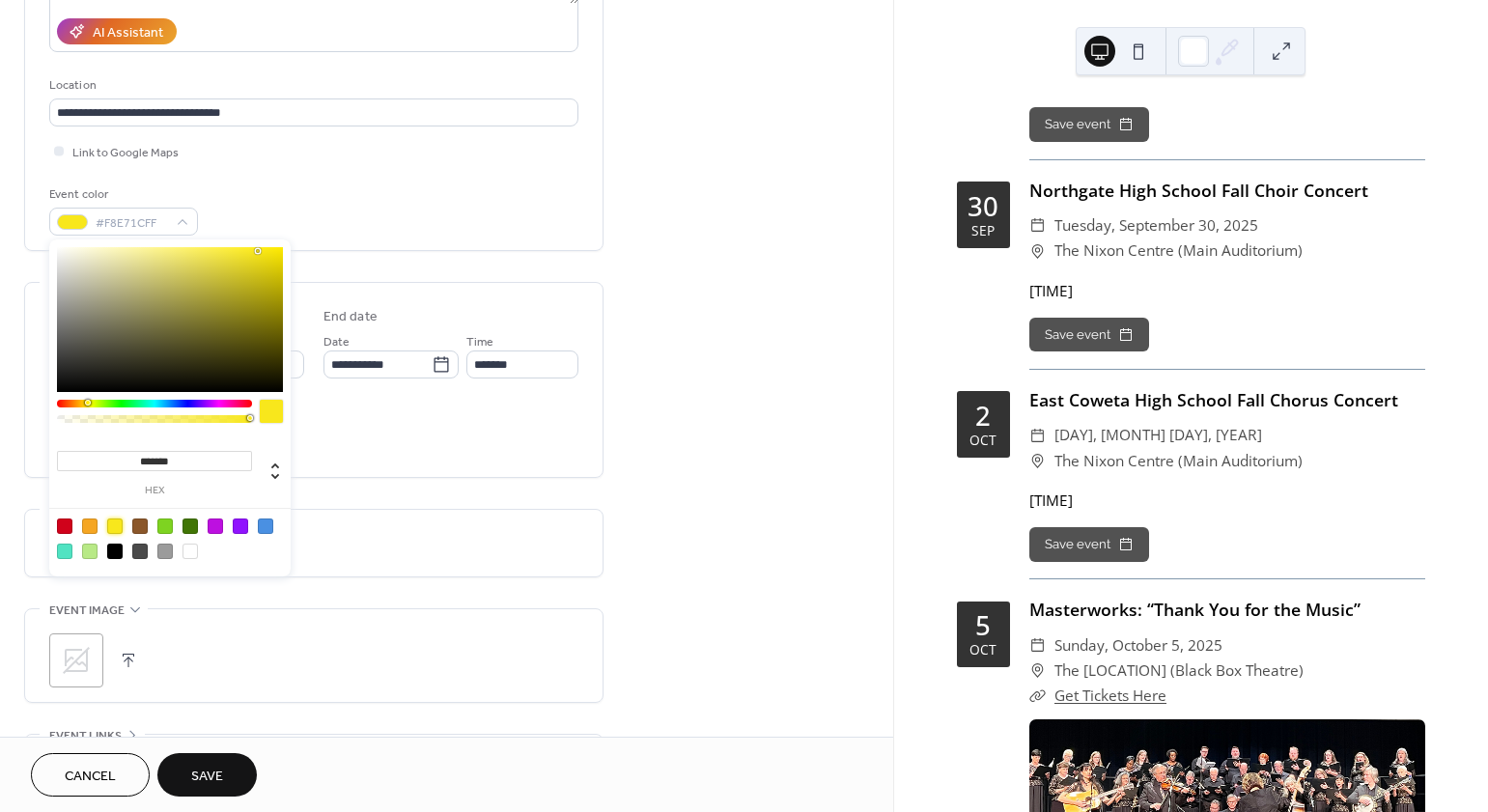 click on "**********" at bounding box center (314, 6) 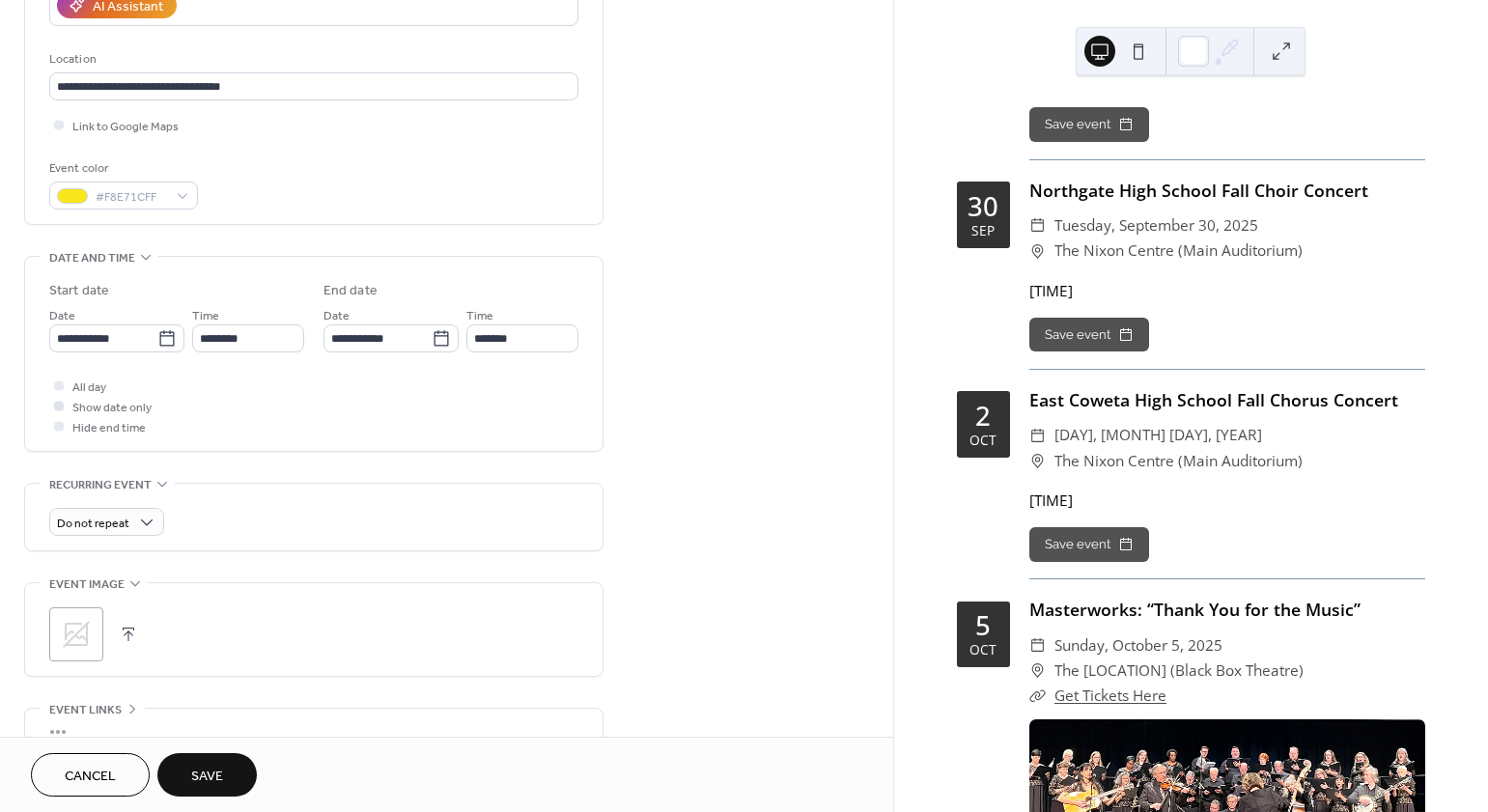 scroll, scrollTop: 380, scrollLeft: 0, axis: vertical 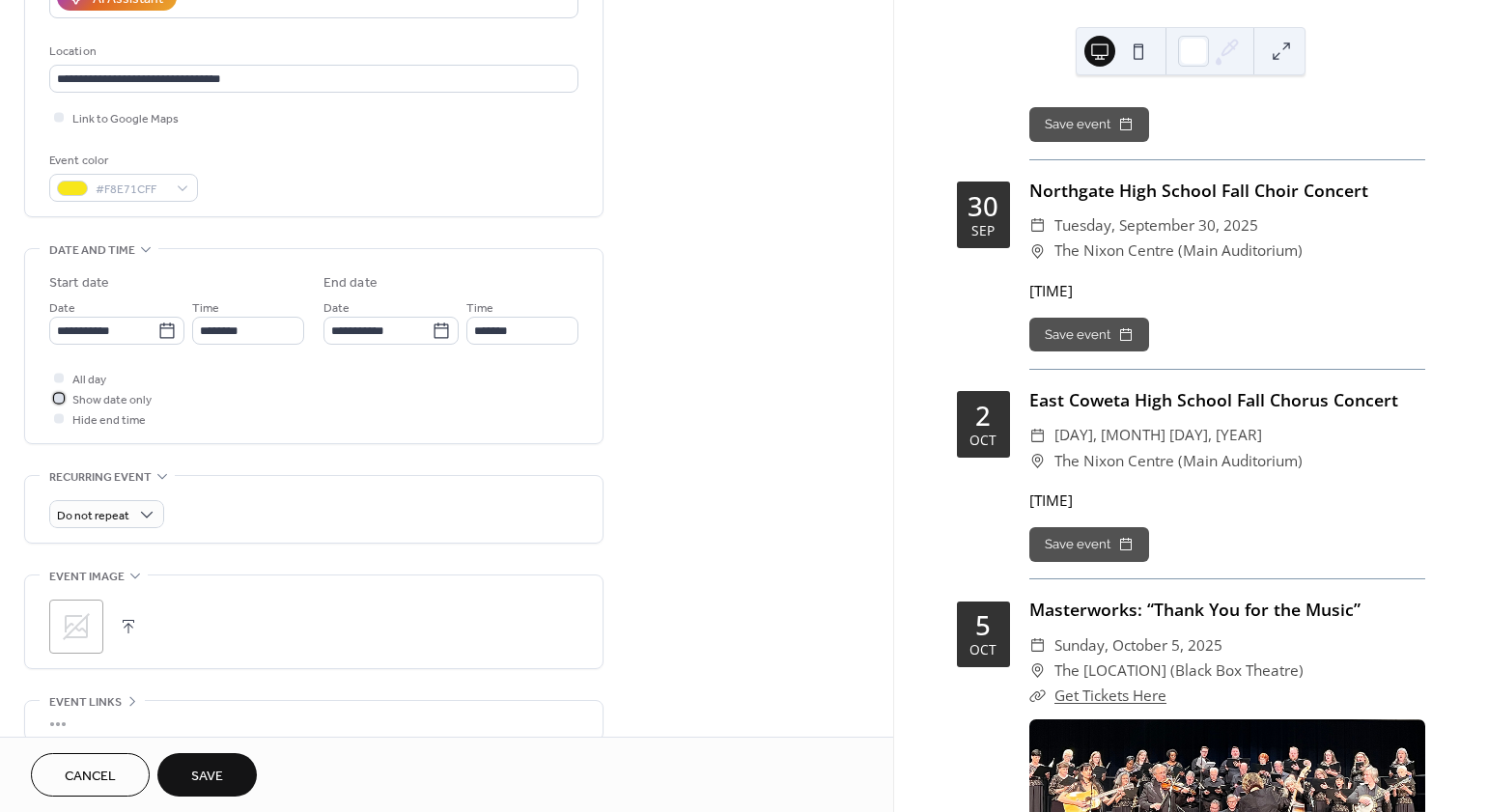click on "Show date only" at bounding box center (112, 400) 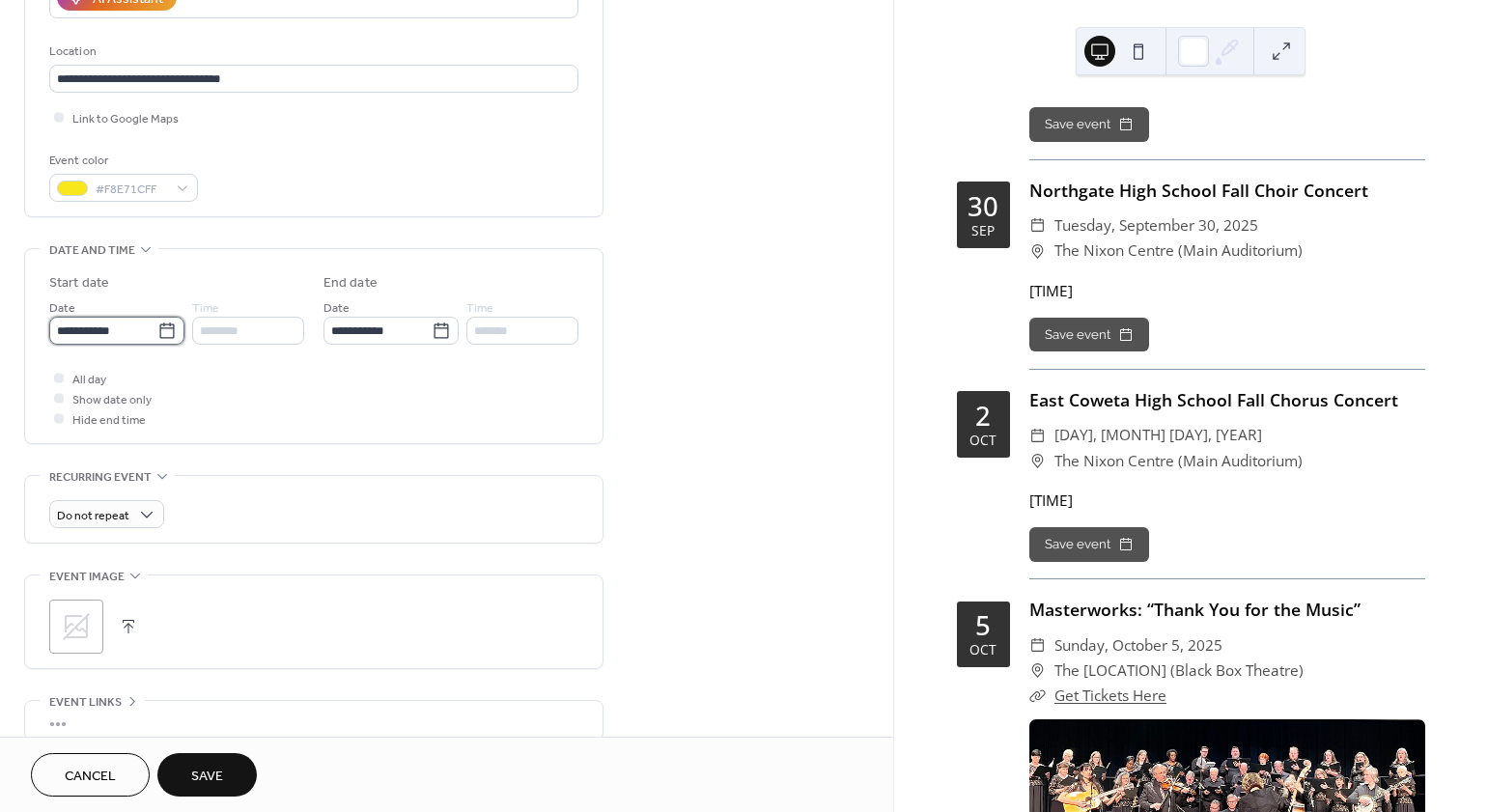 click on "**********" at bounding box center [103, 330] 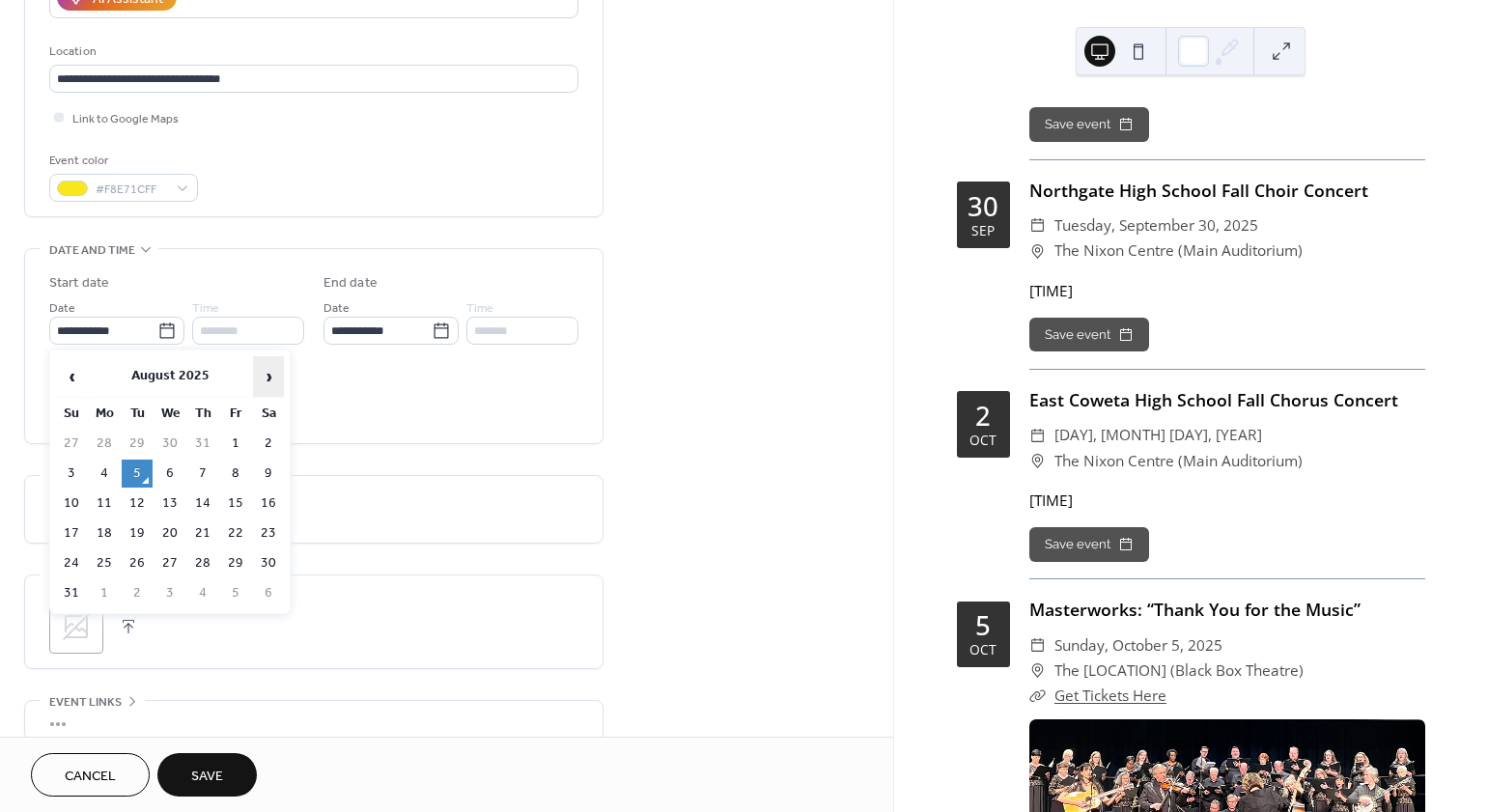 click on "›" at bounding box center [268, 377] 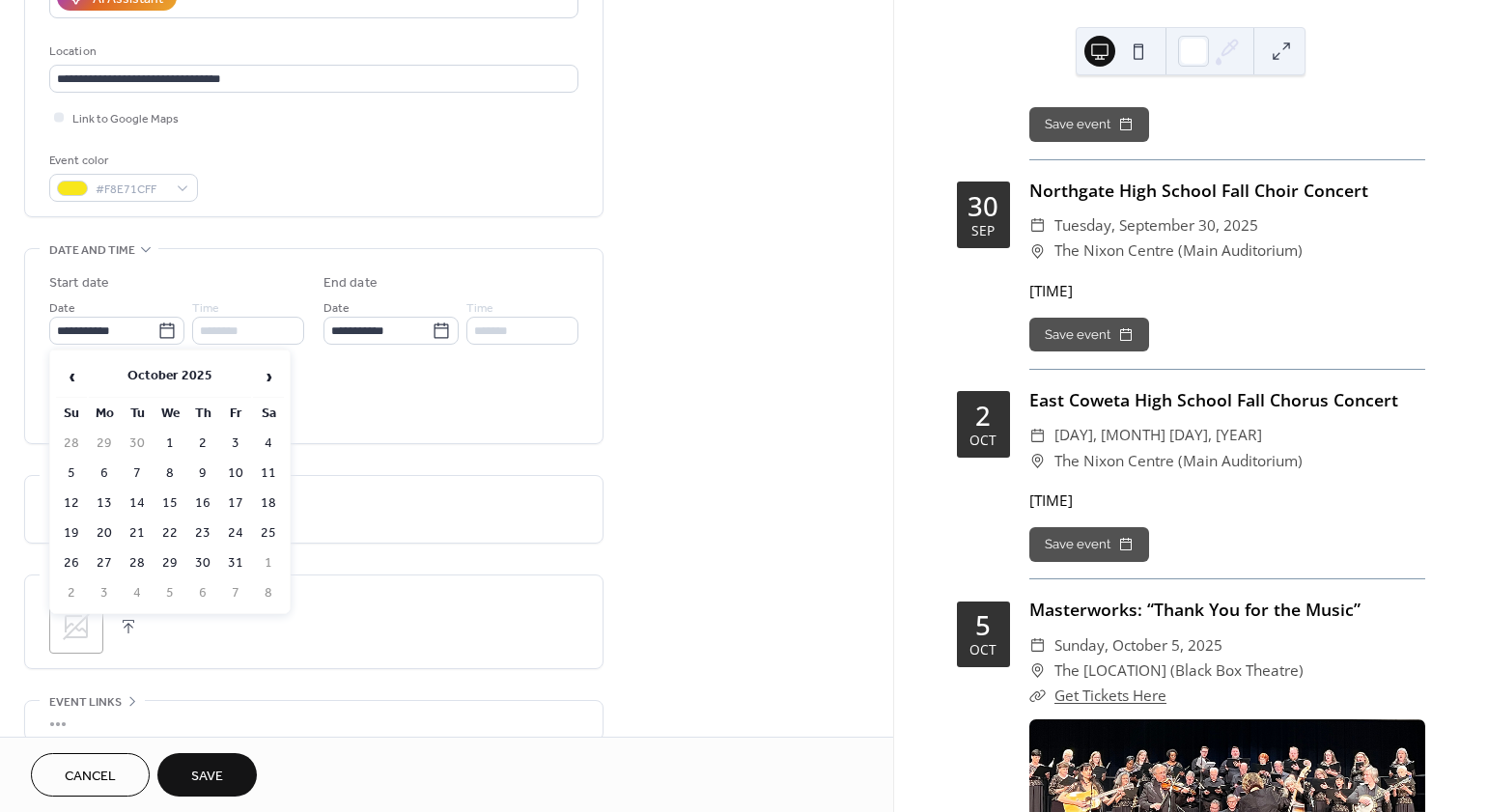 drag, startPoint x: 147, startPoint y: 465, endPoint x: 247, endPoint y: 464, distance: 100.005 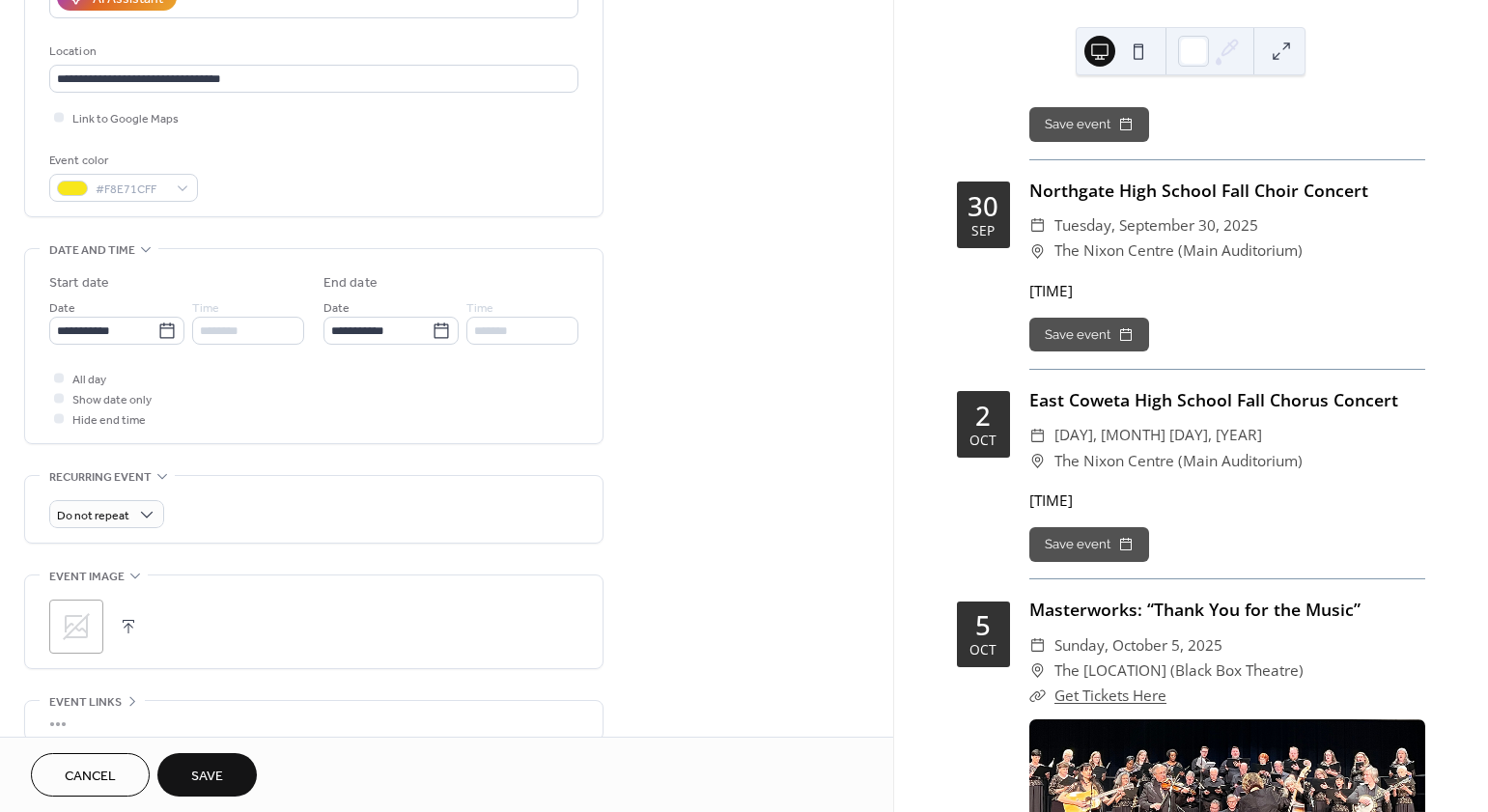 click on "All day Show date only Hide end time" at bounding box center (314, 398) 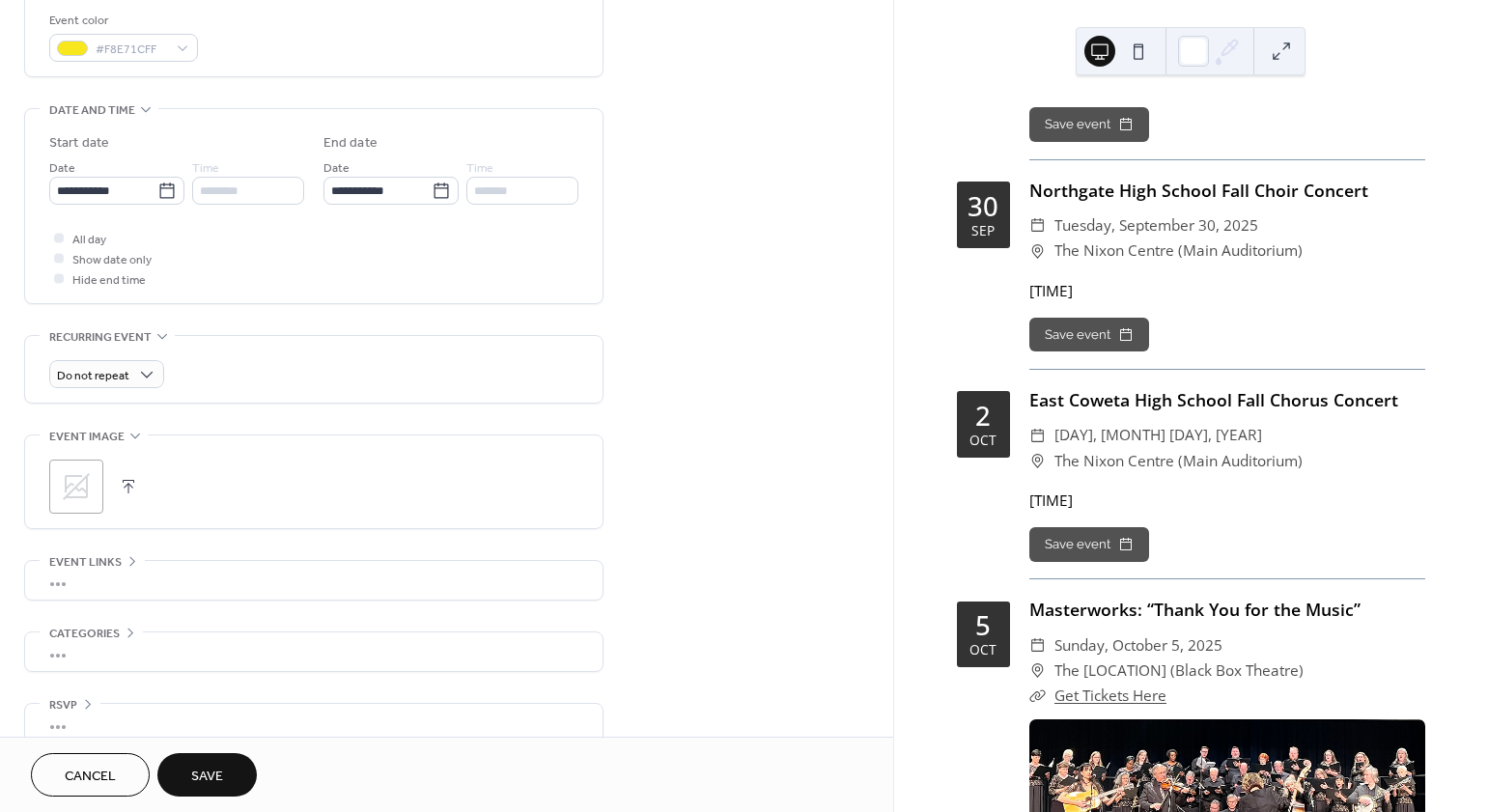 scroll, scrollTop: 546, scrollLeft: 0, axis: vertical 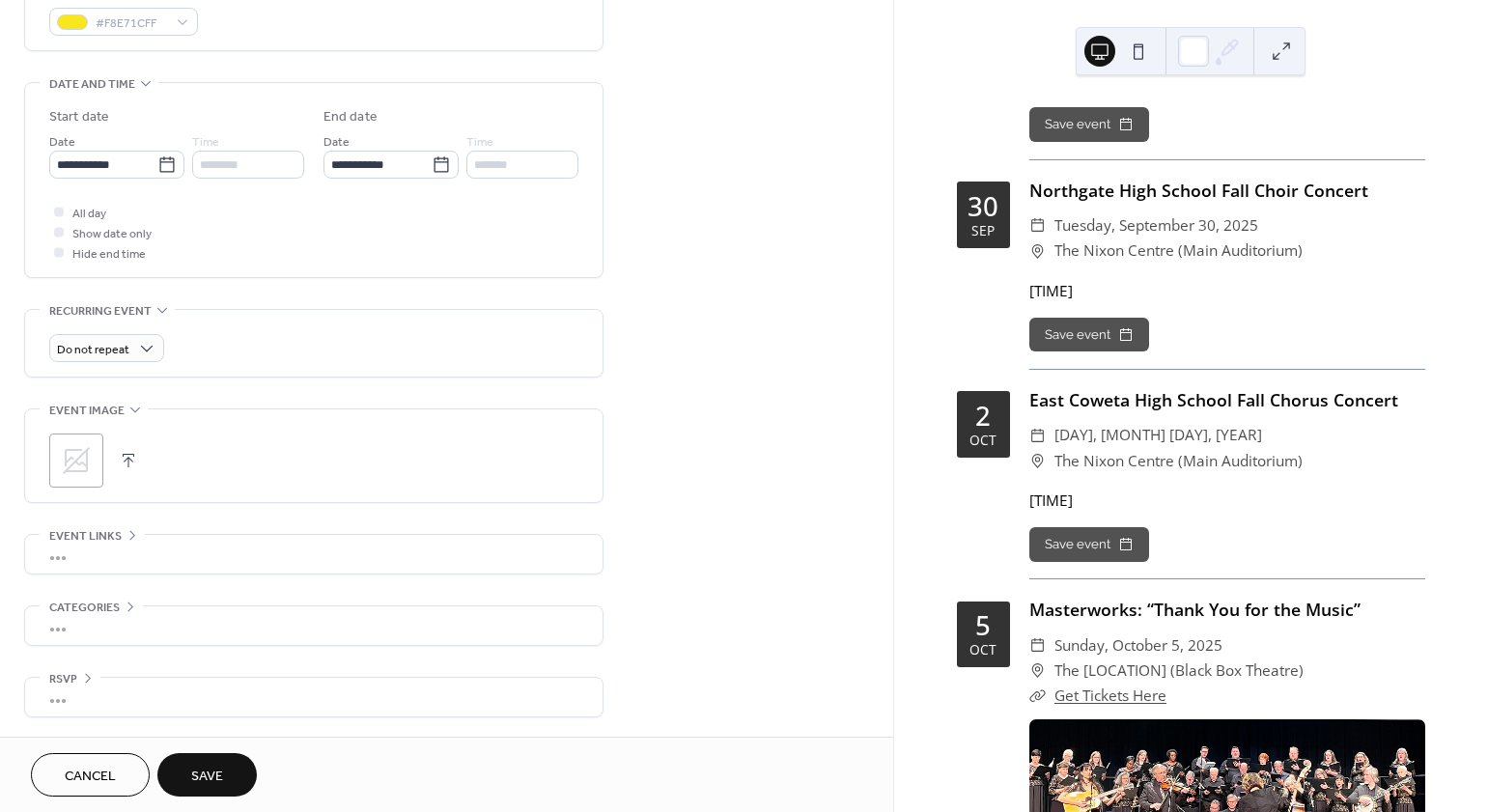 click on "Save" at bounding box center (207, 776) 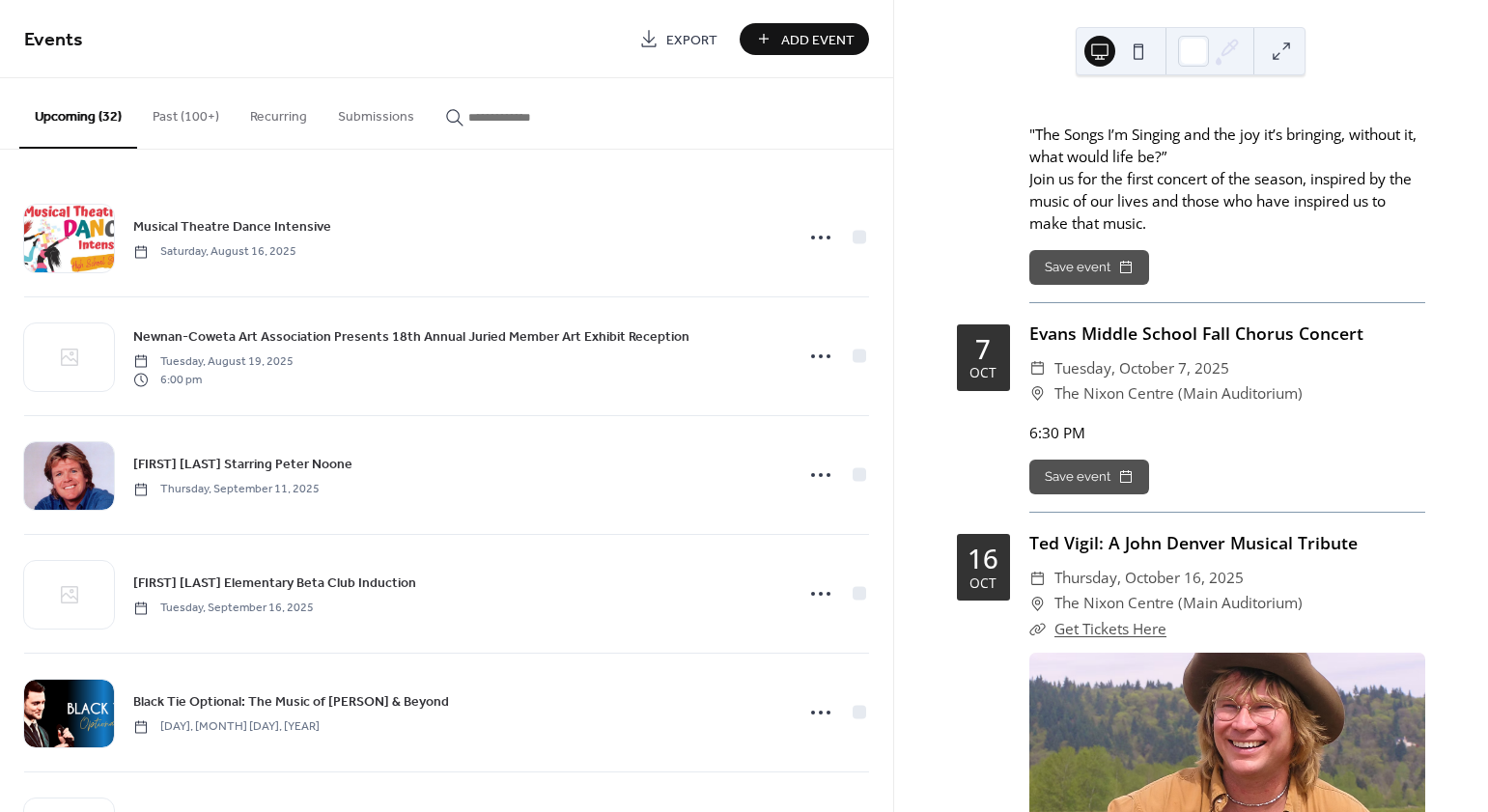 scroll, scrollTop: 4191, scrollLeft: 0, axis: vertical 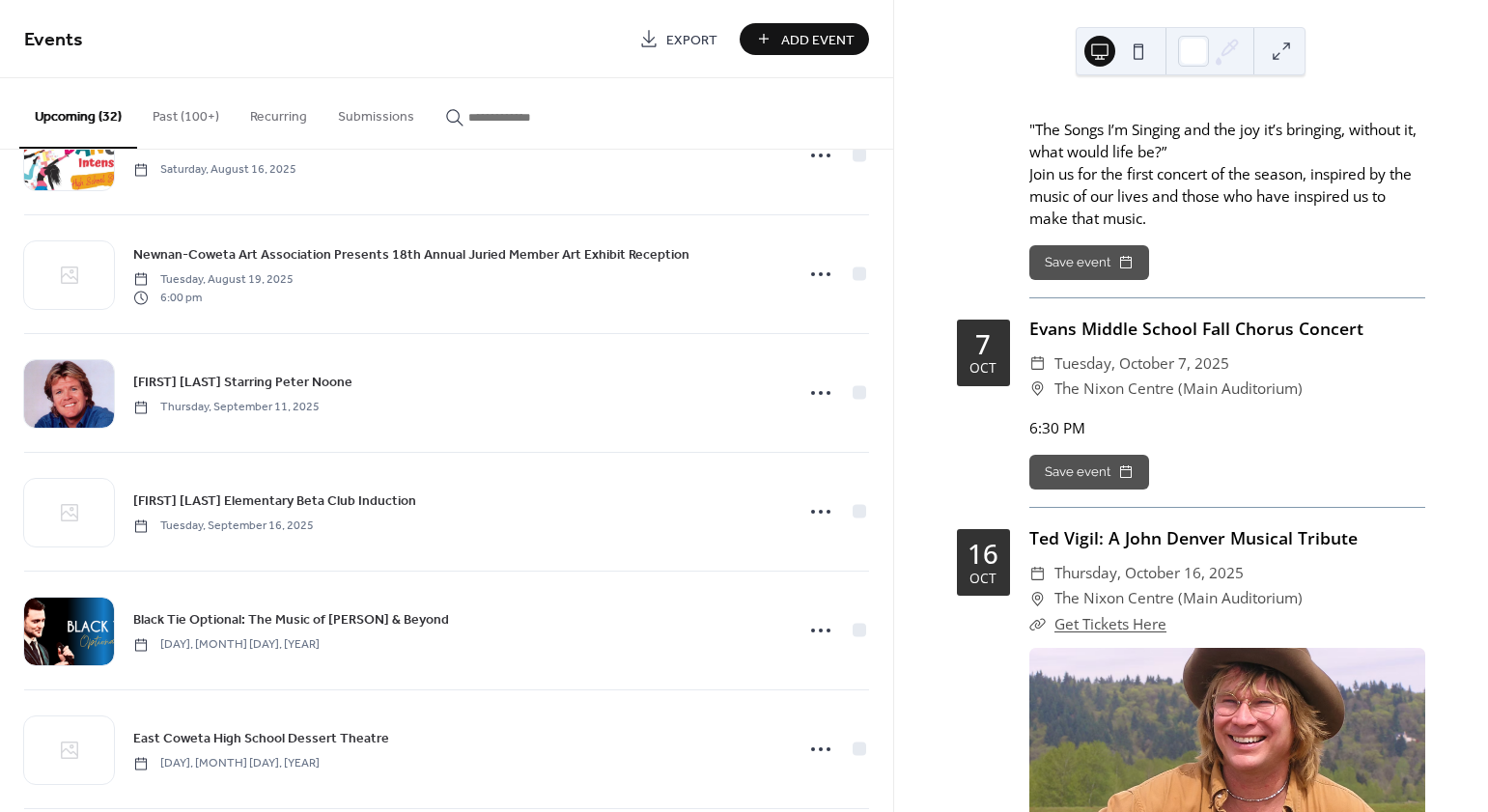 click on "Add Event" at bounding box center (804, 39) 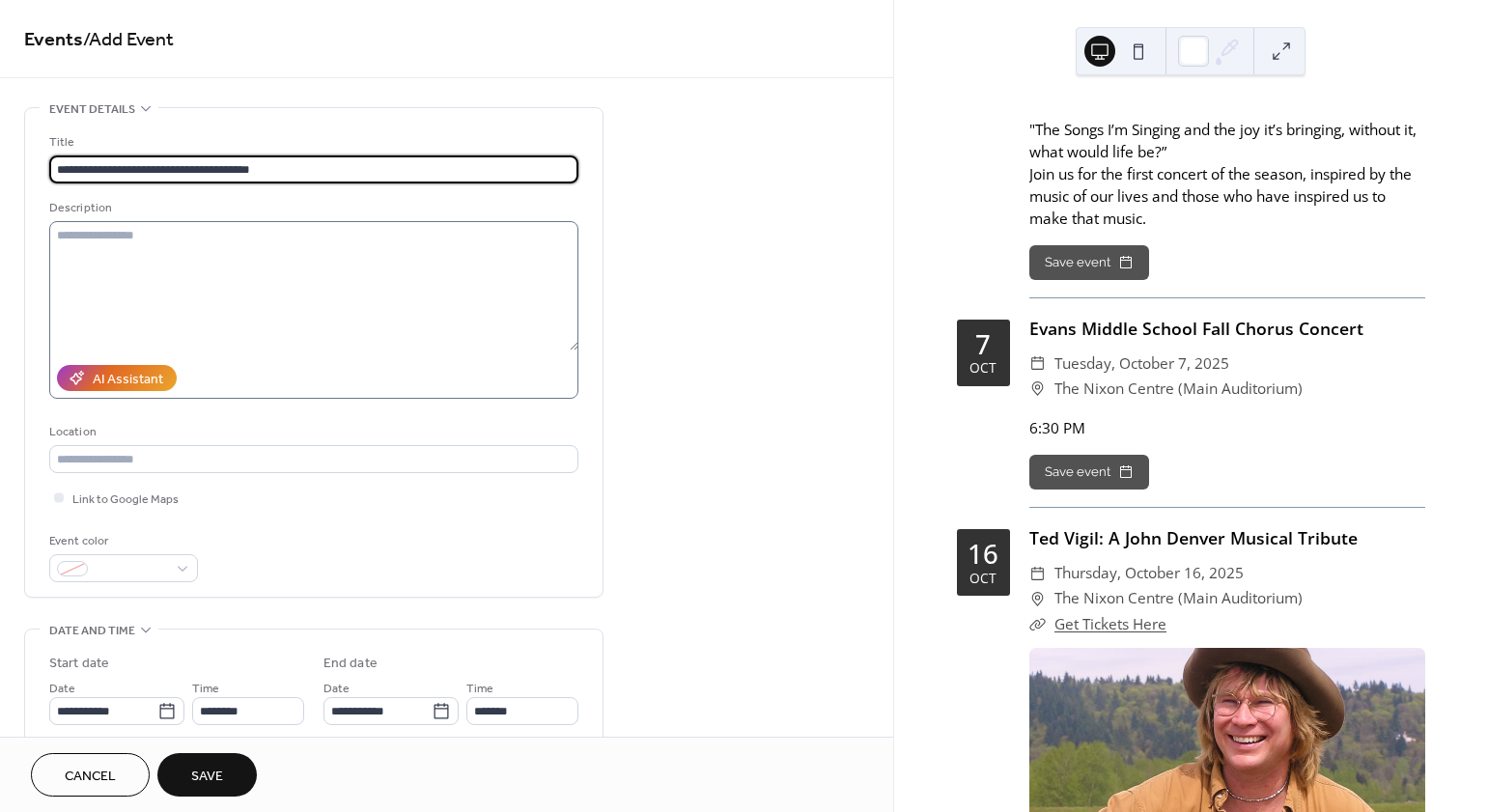type on "**********" 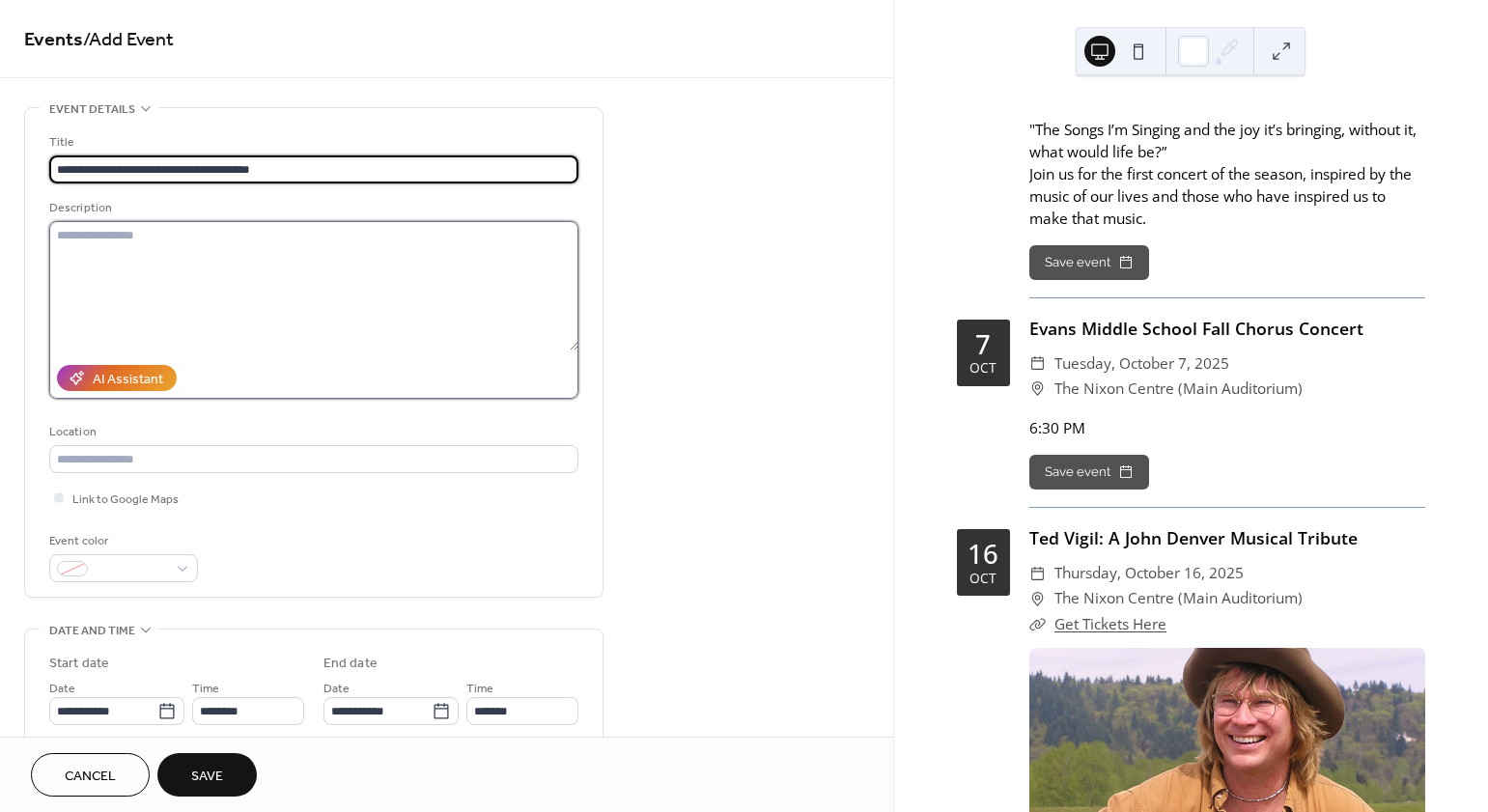 click at bounding box center (314, 286) 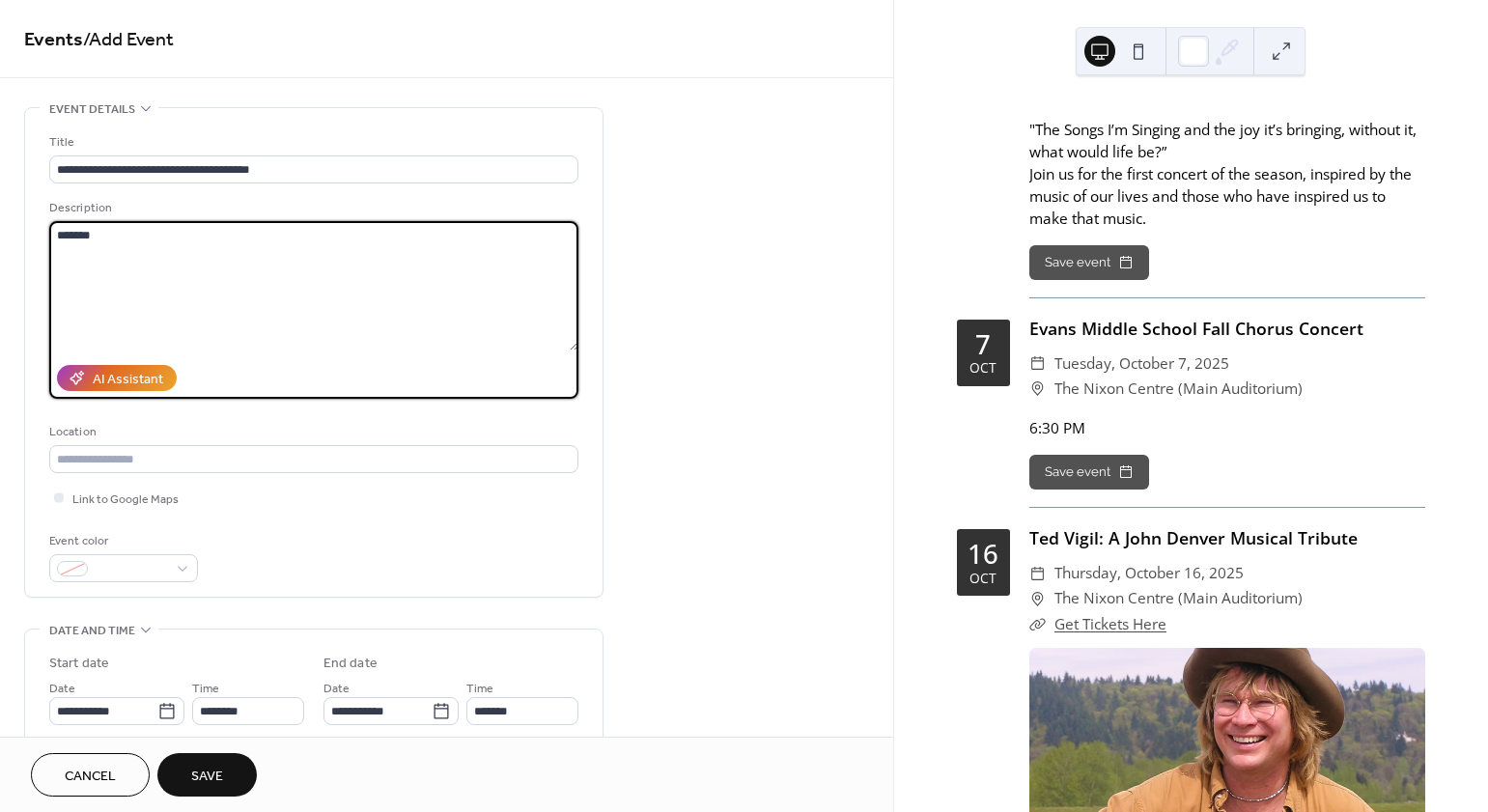 type on "*******" 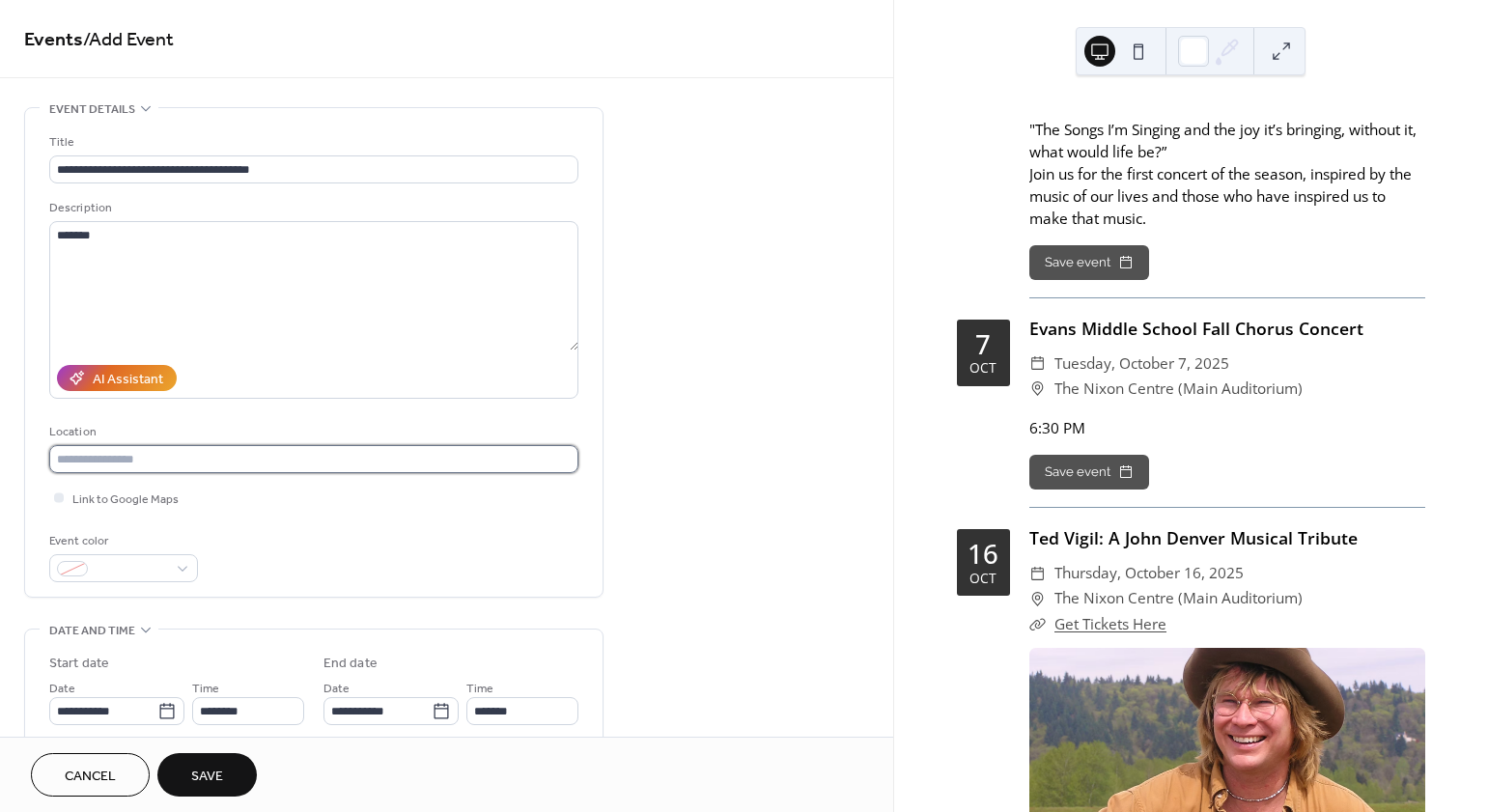 click at bounding box center (314, 459) 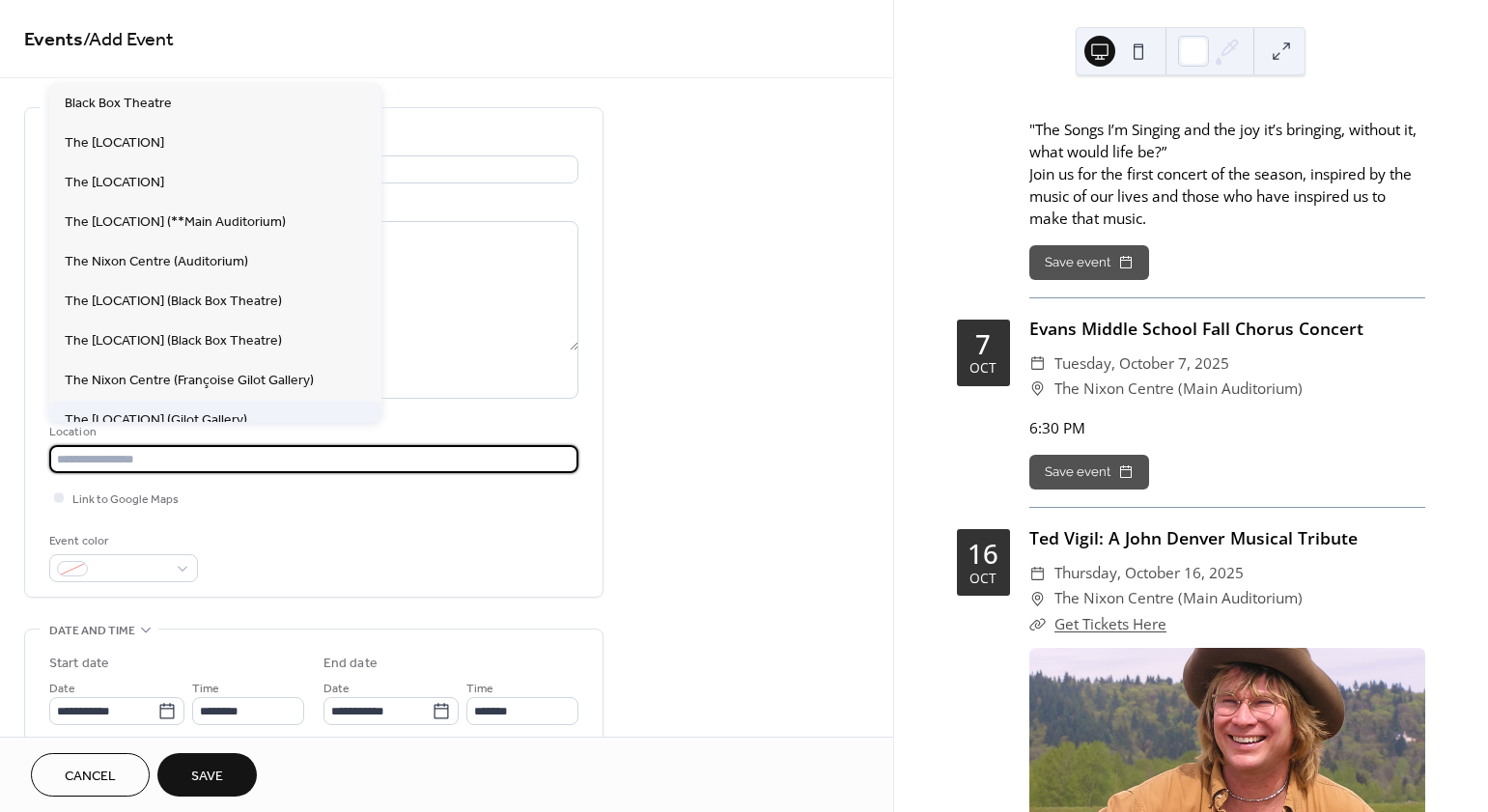 scroll, scrollTop: 248, scrollLeft: 0, axis: vertical 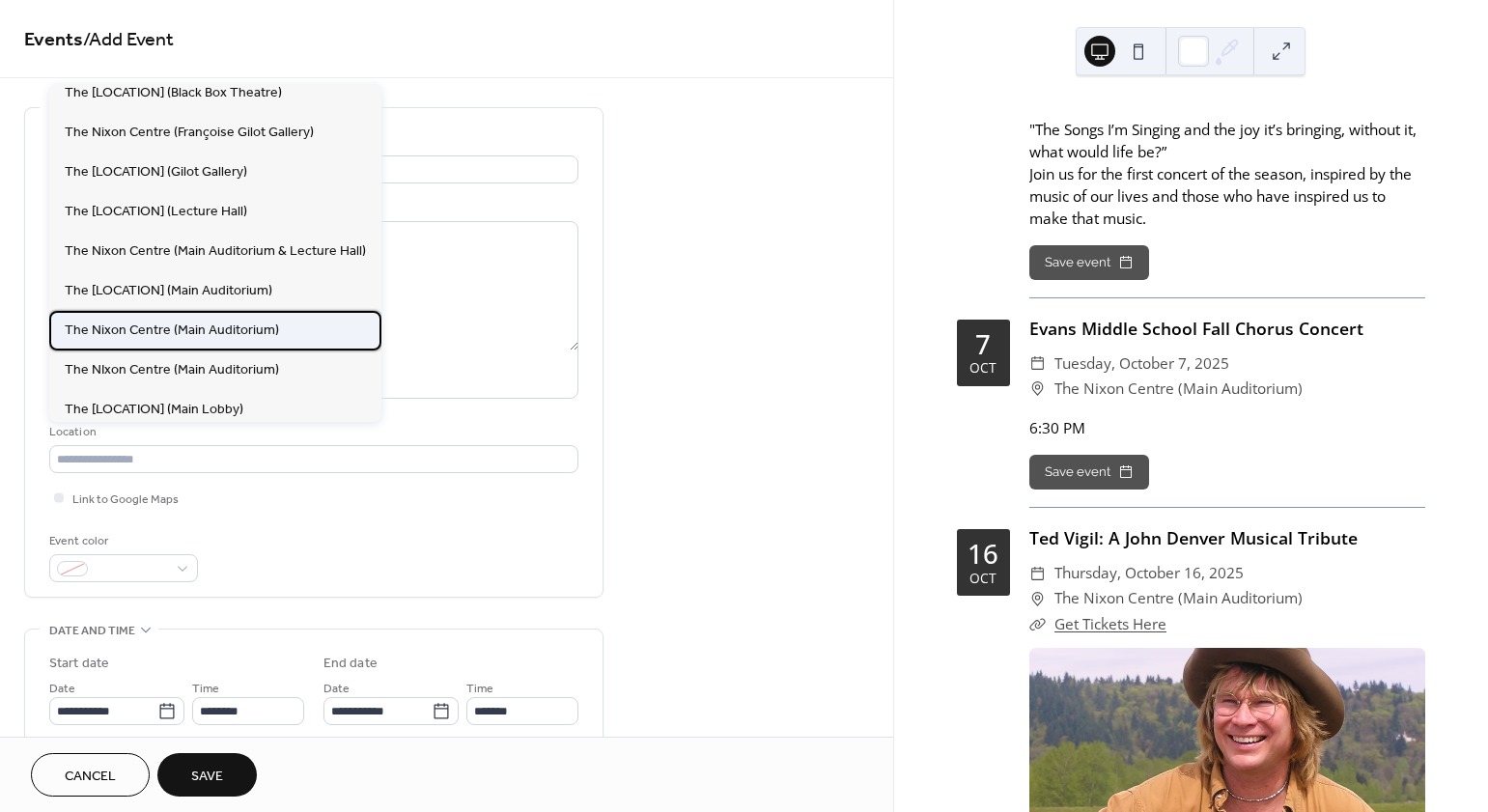 click on "The Nixon Centre (Main Auditorium)" at bounding box center [215, 330] 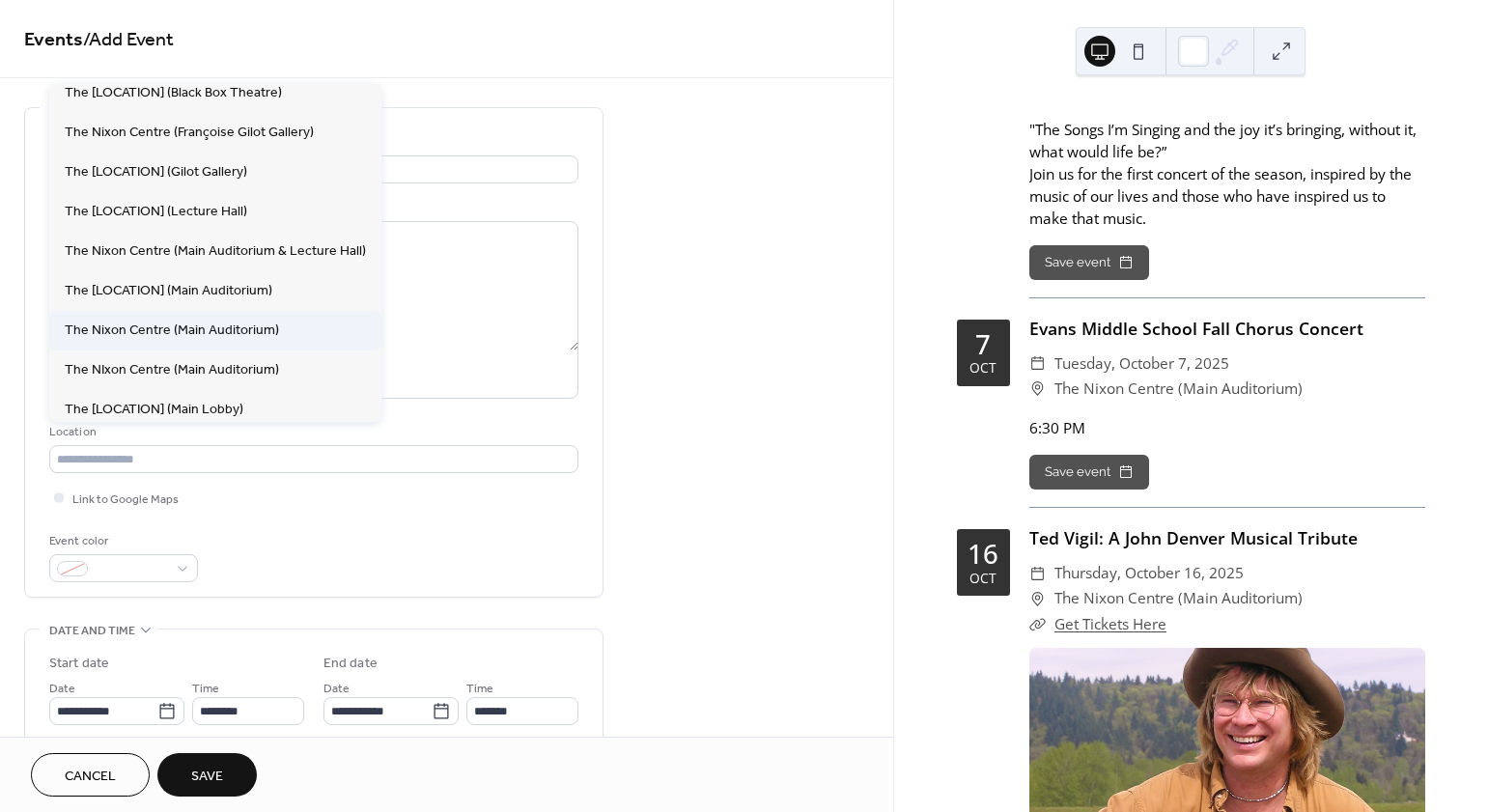 type on "**********" 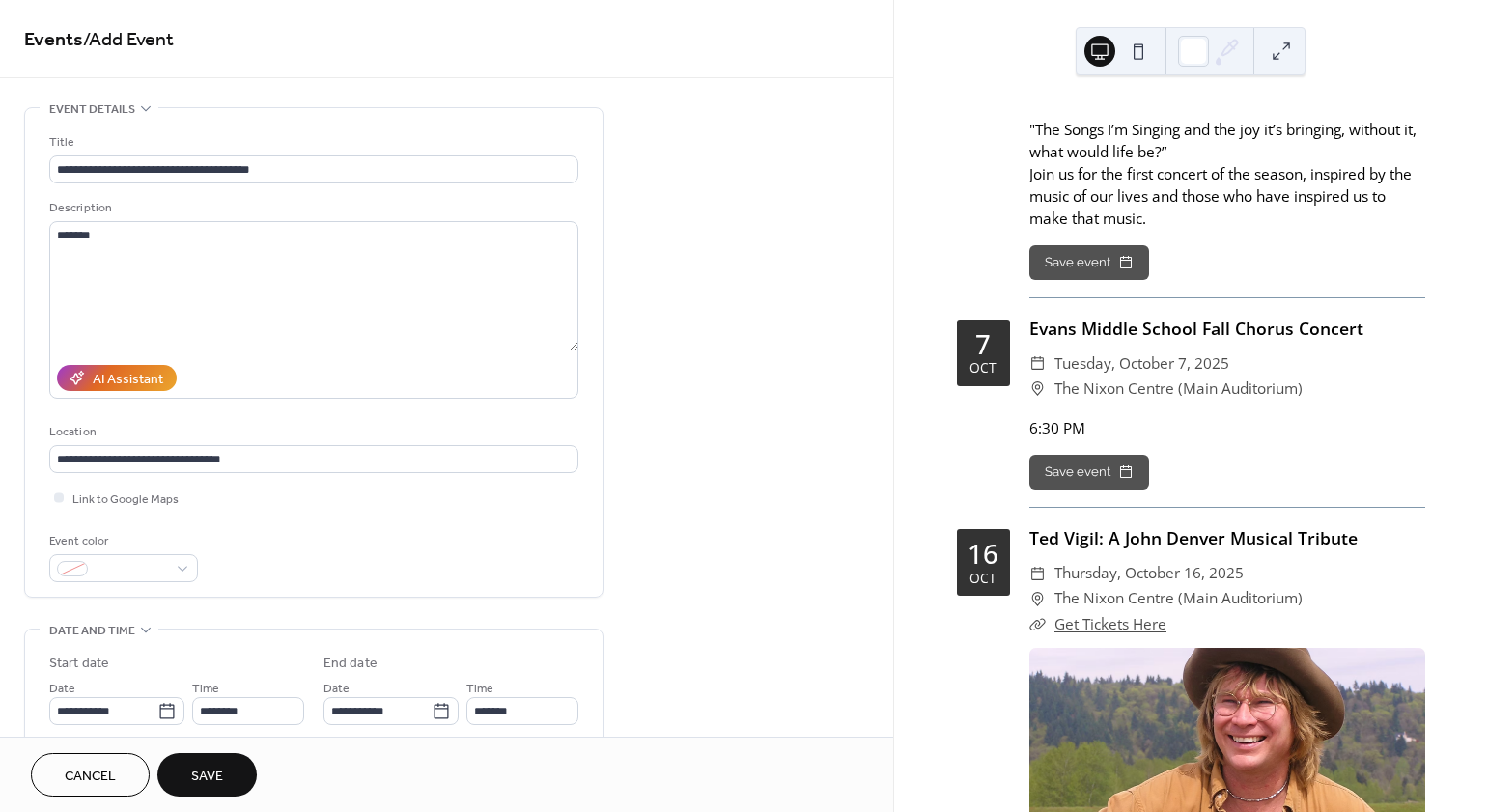 click on "**********" at bounding box center (314, 357) 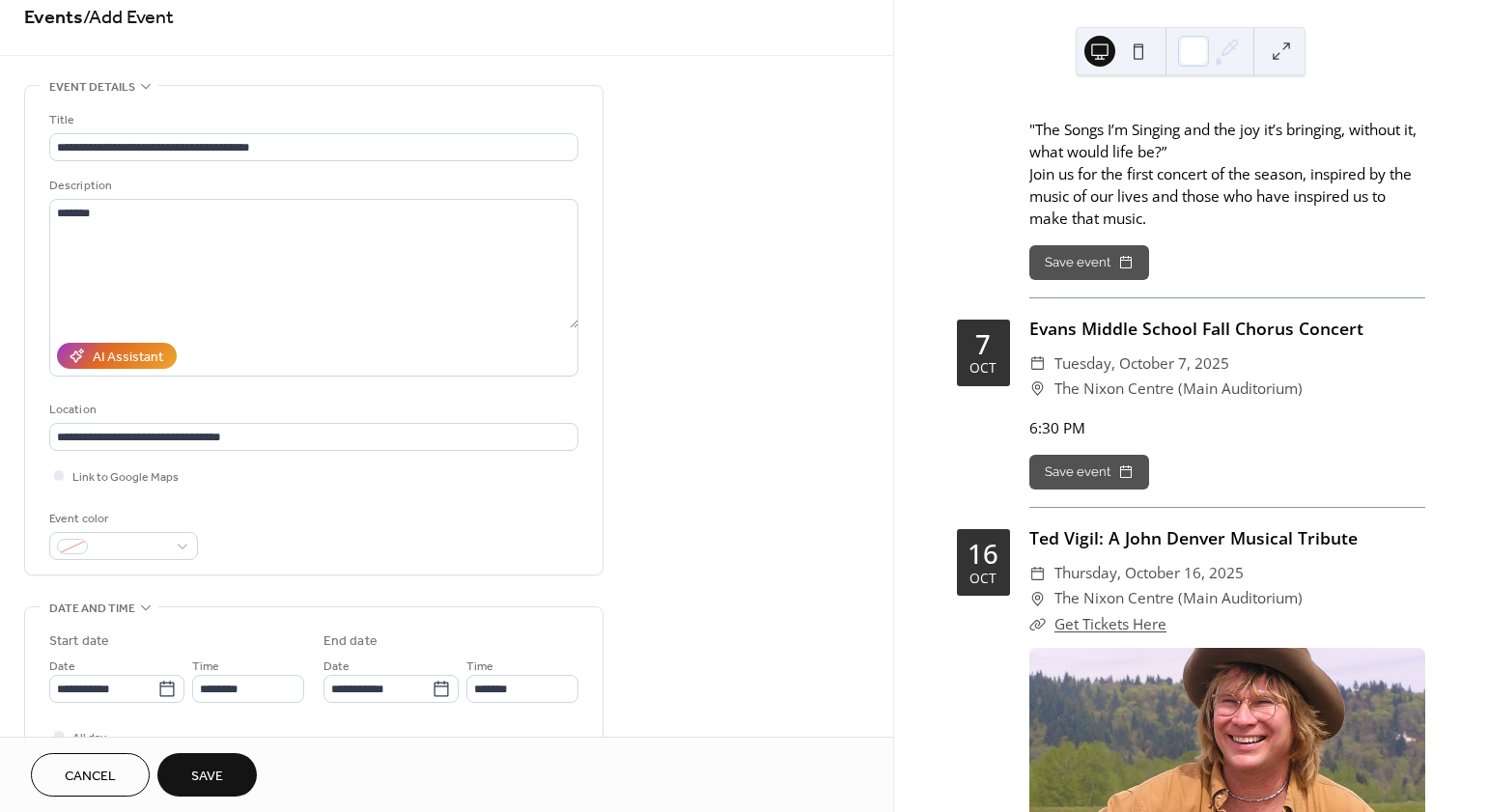 scroll, scrollTop: 24, scrollLeft: 0, axis: vertical 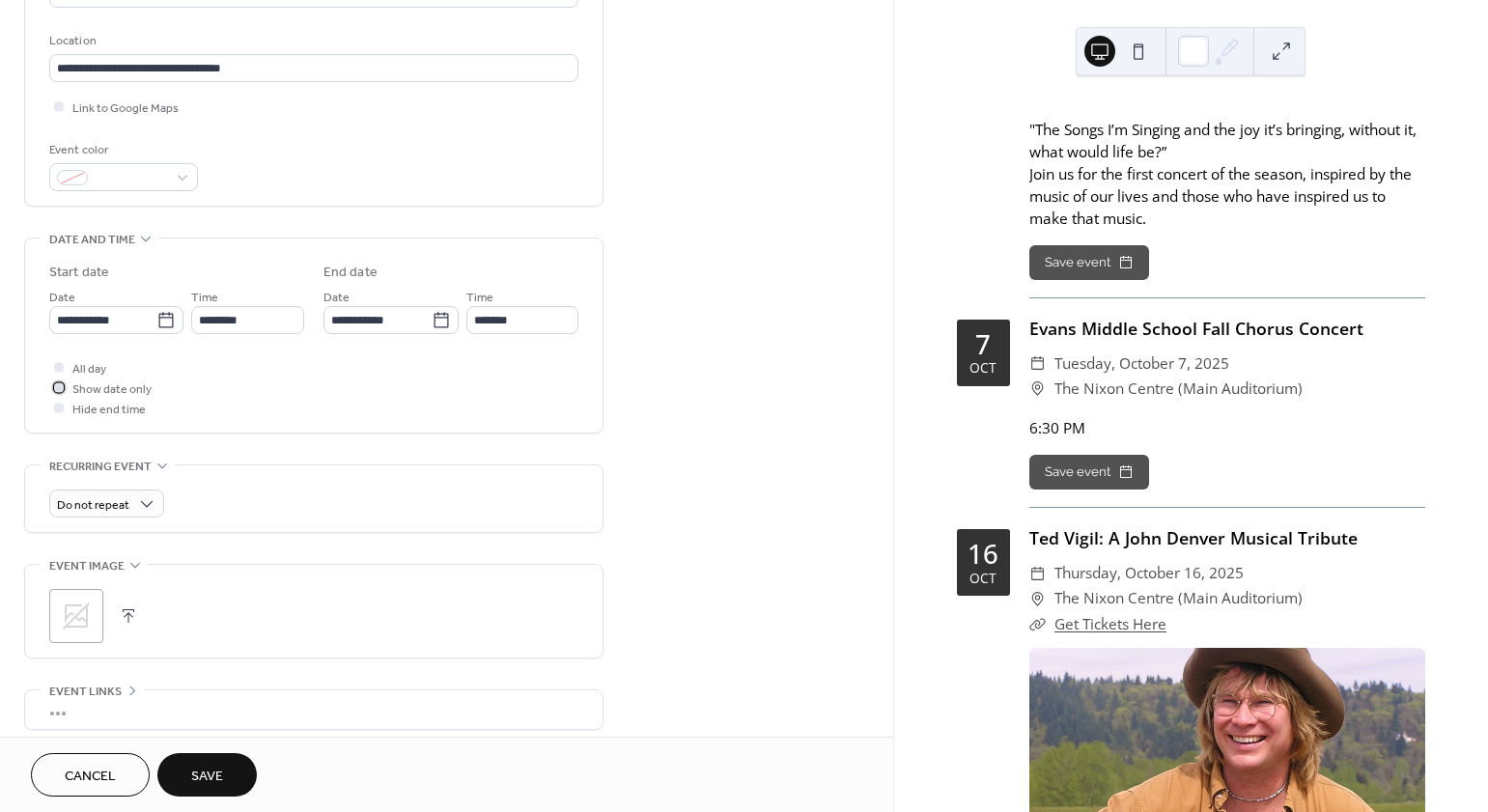click on "Show date only" at bounding box center [112, 389] 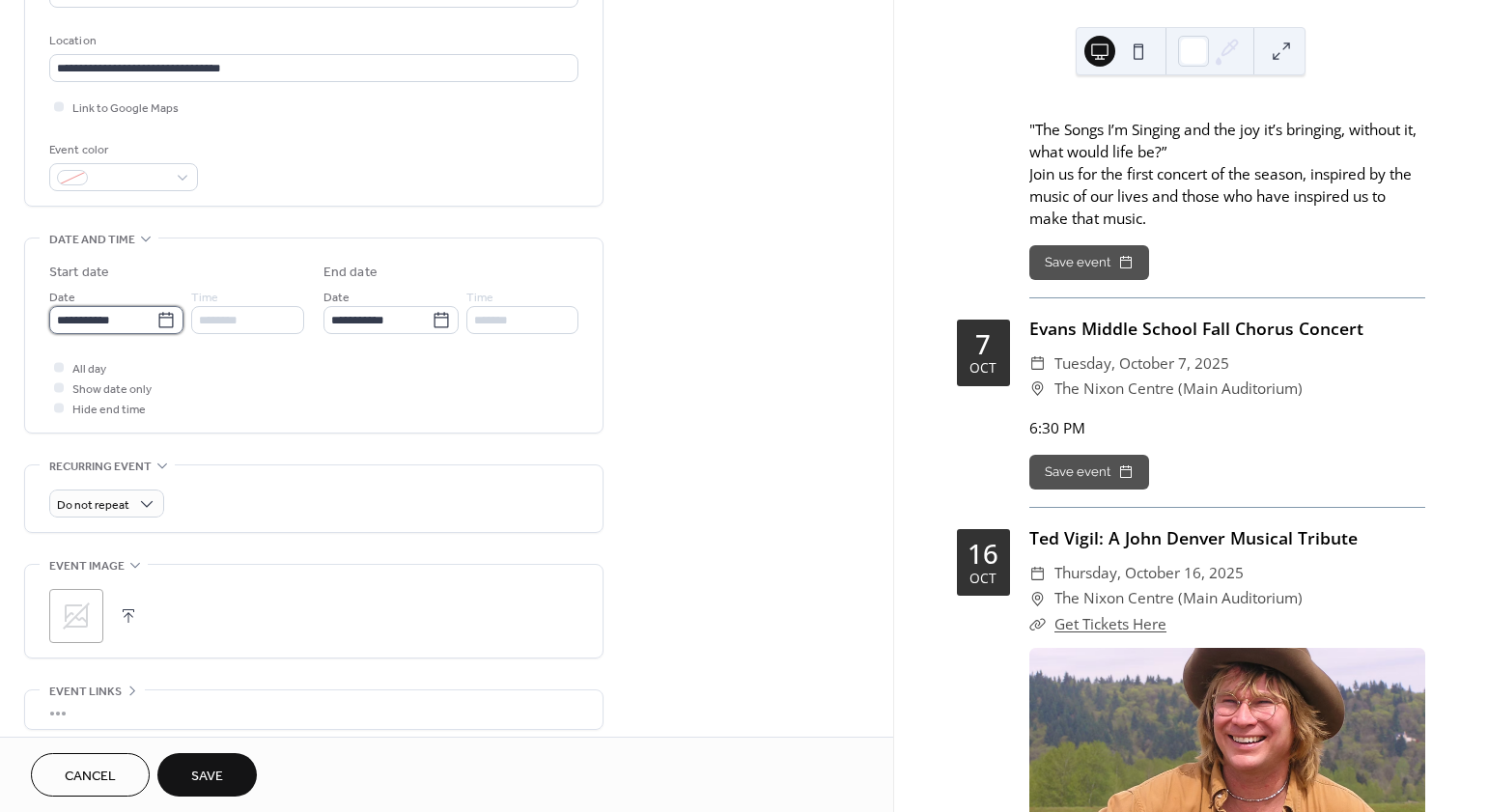click on "**********" at bounding box center (102, 320) 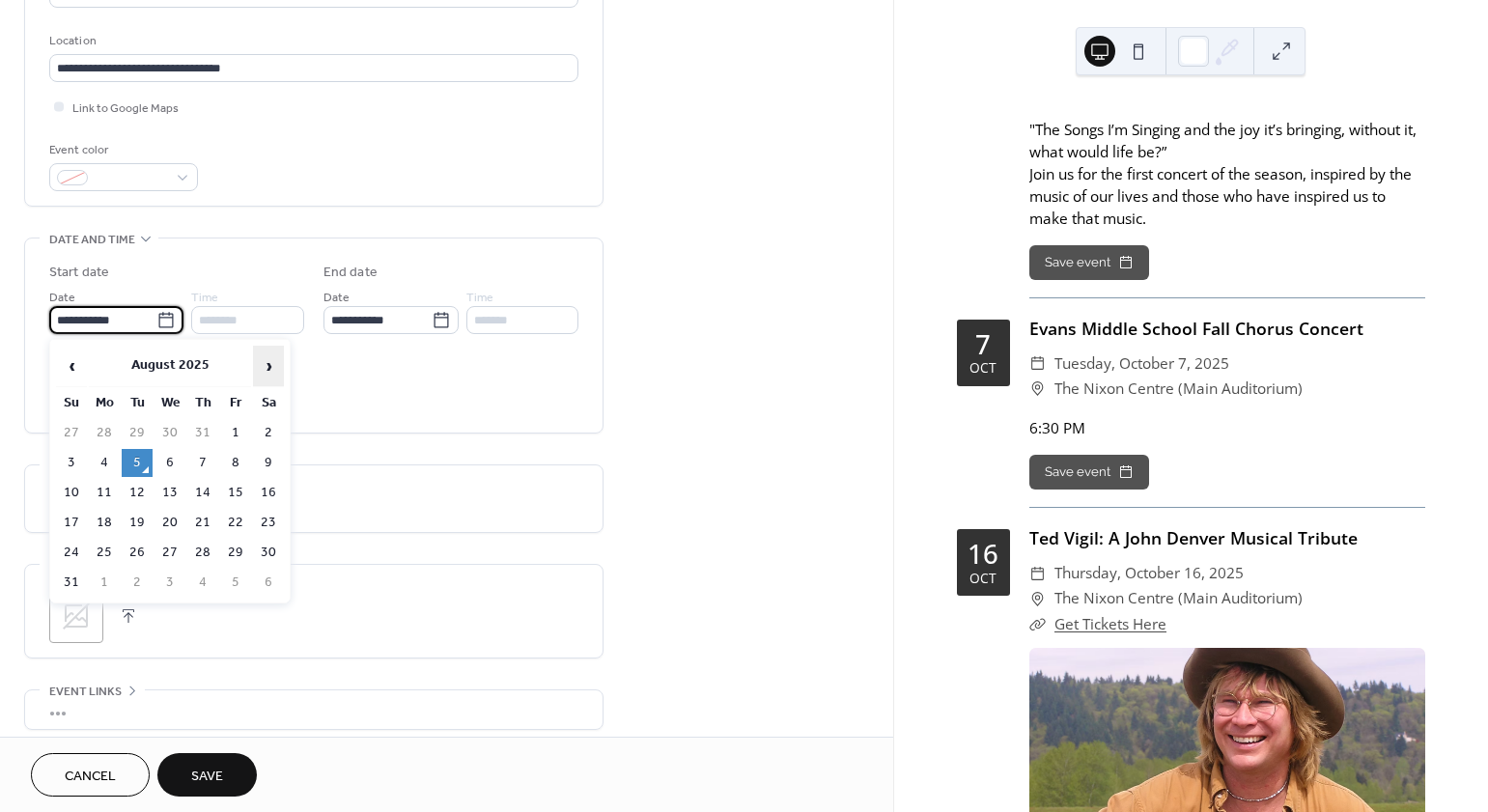 click on "›" at bounding box center (268, 366) 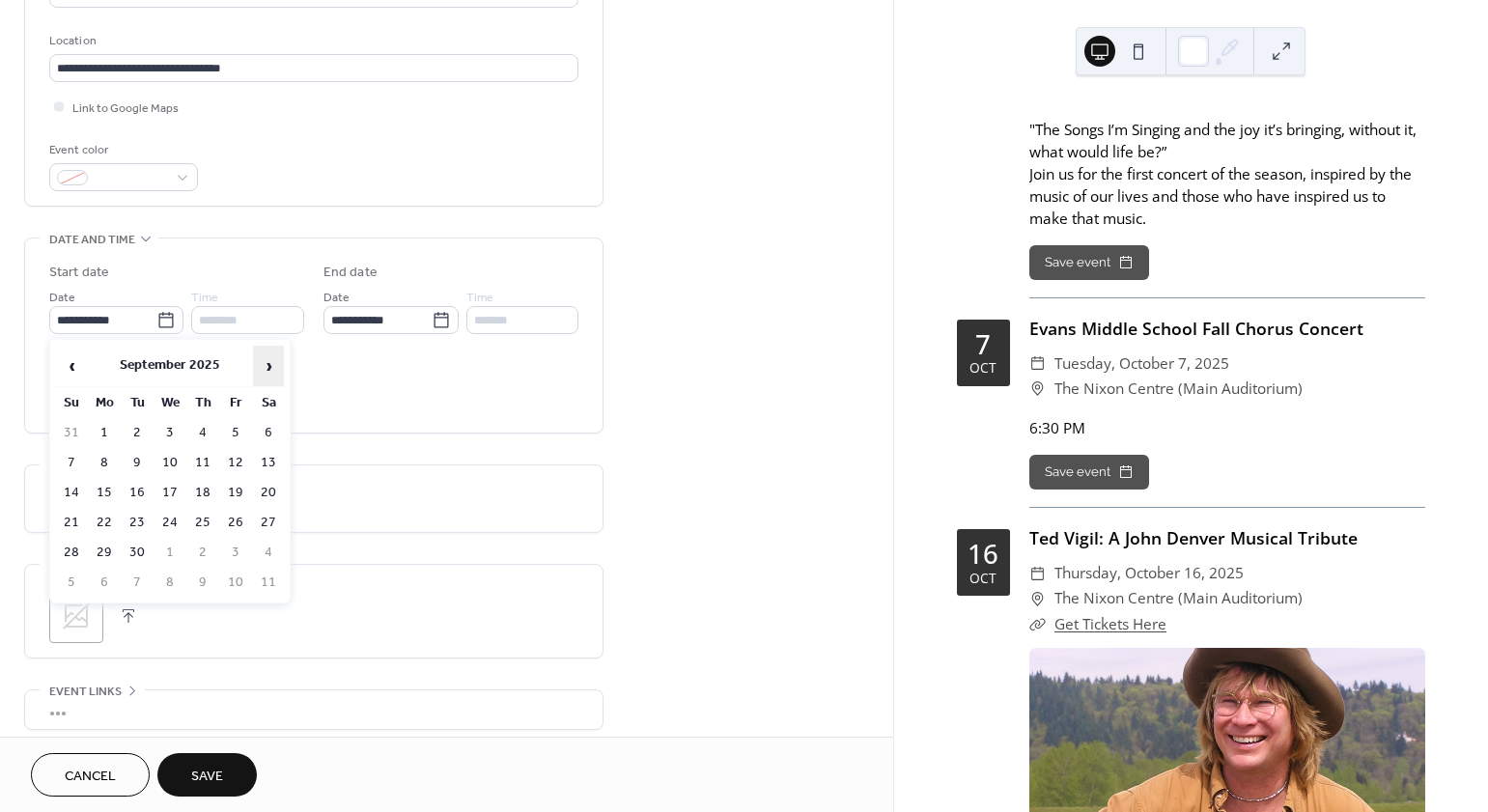 click on "›" at bounding box center (268, 366) 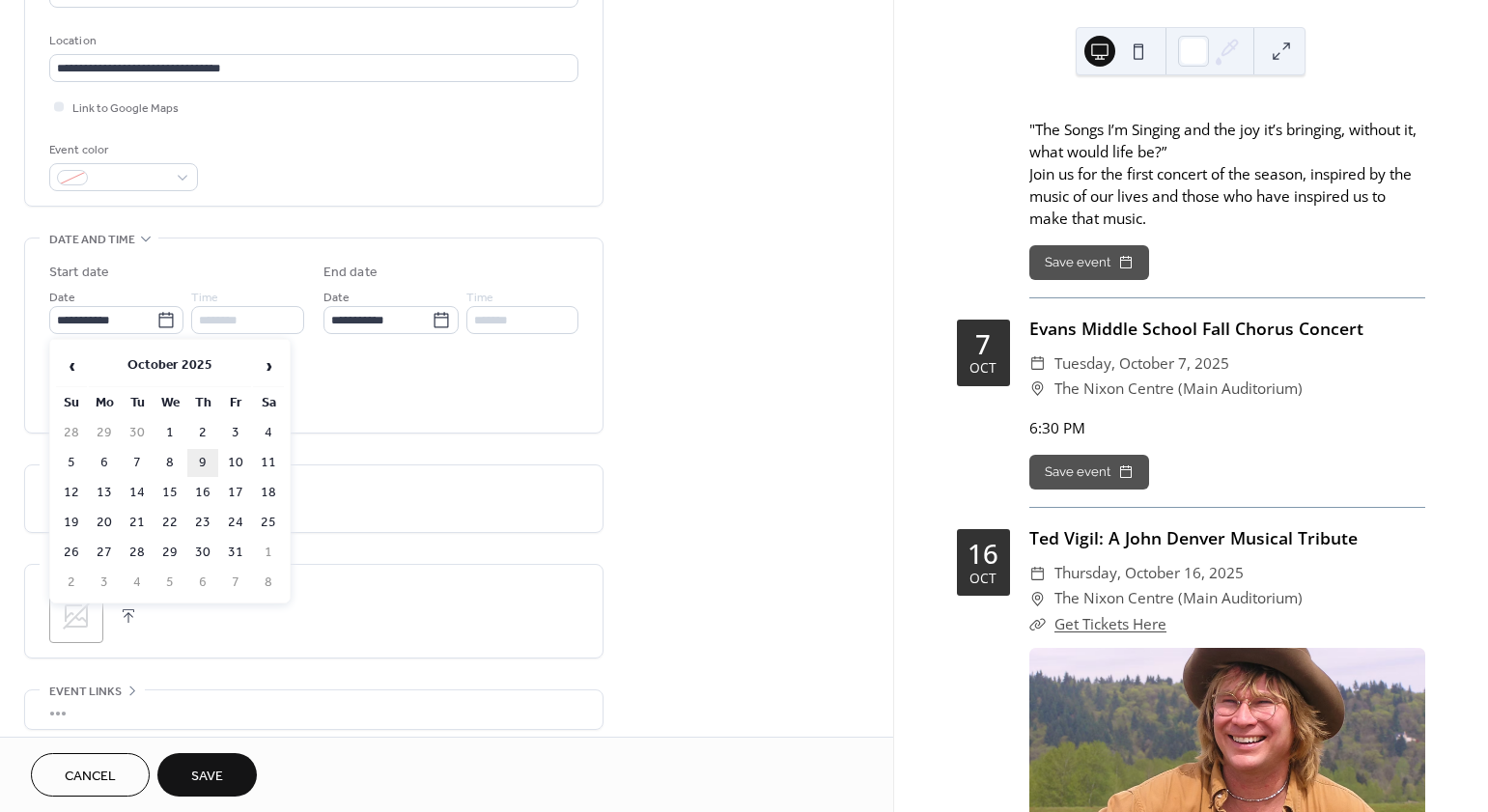 click on "9" at bounding box center (203, 462) 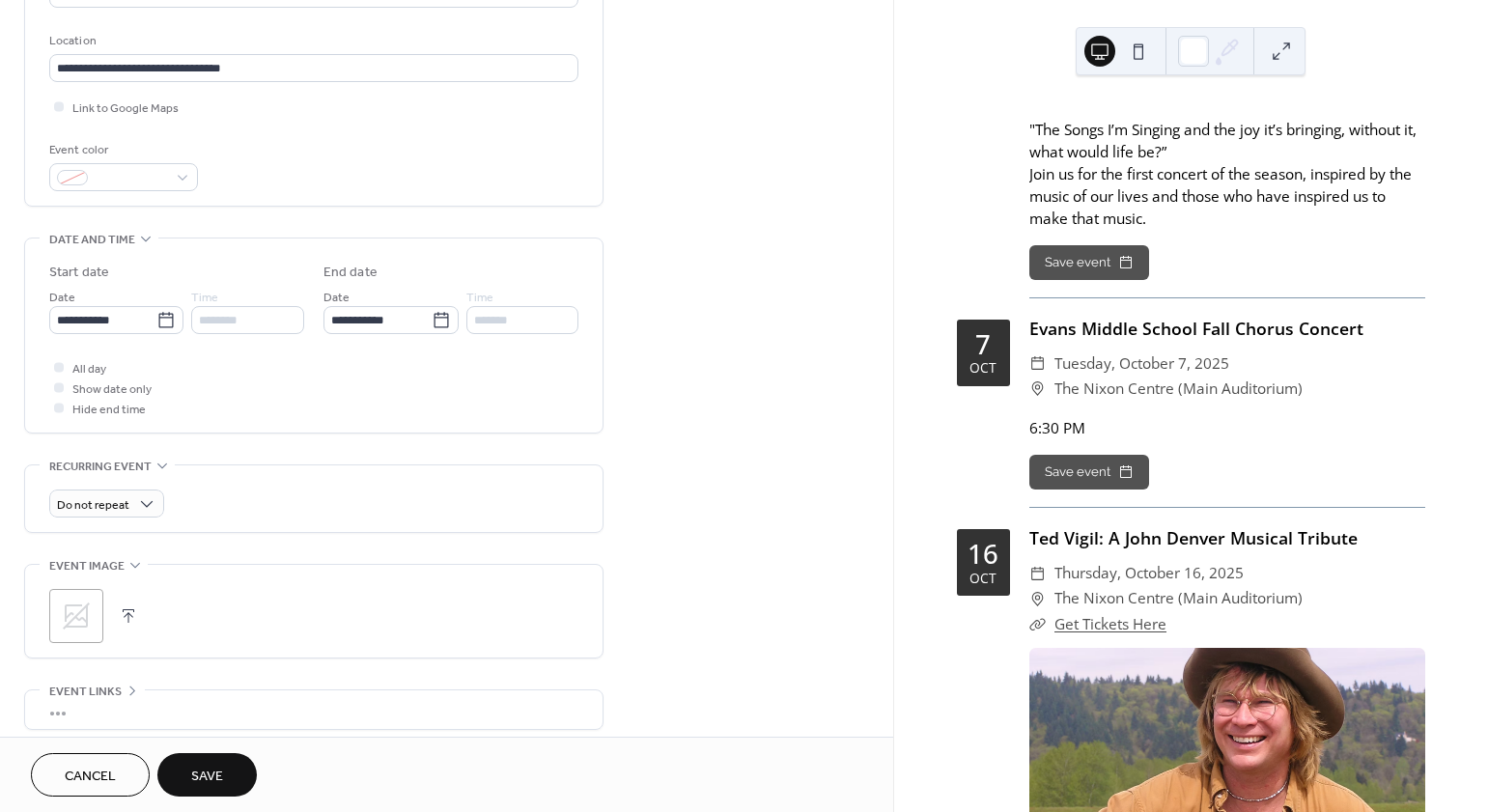 click on "All day Show date only Hide end time" at bounding box center [314, 387] 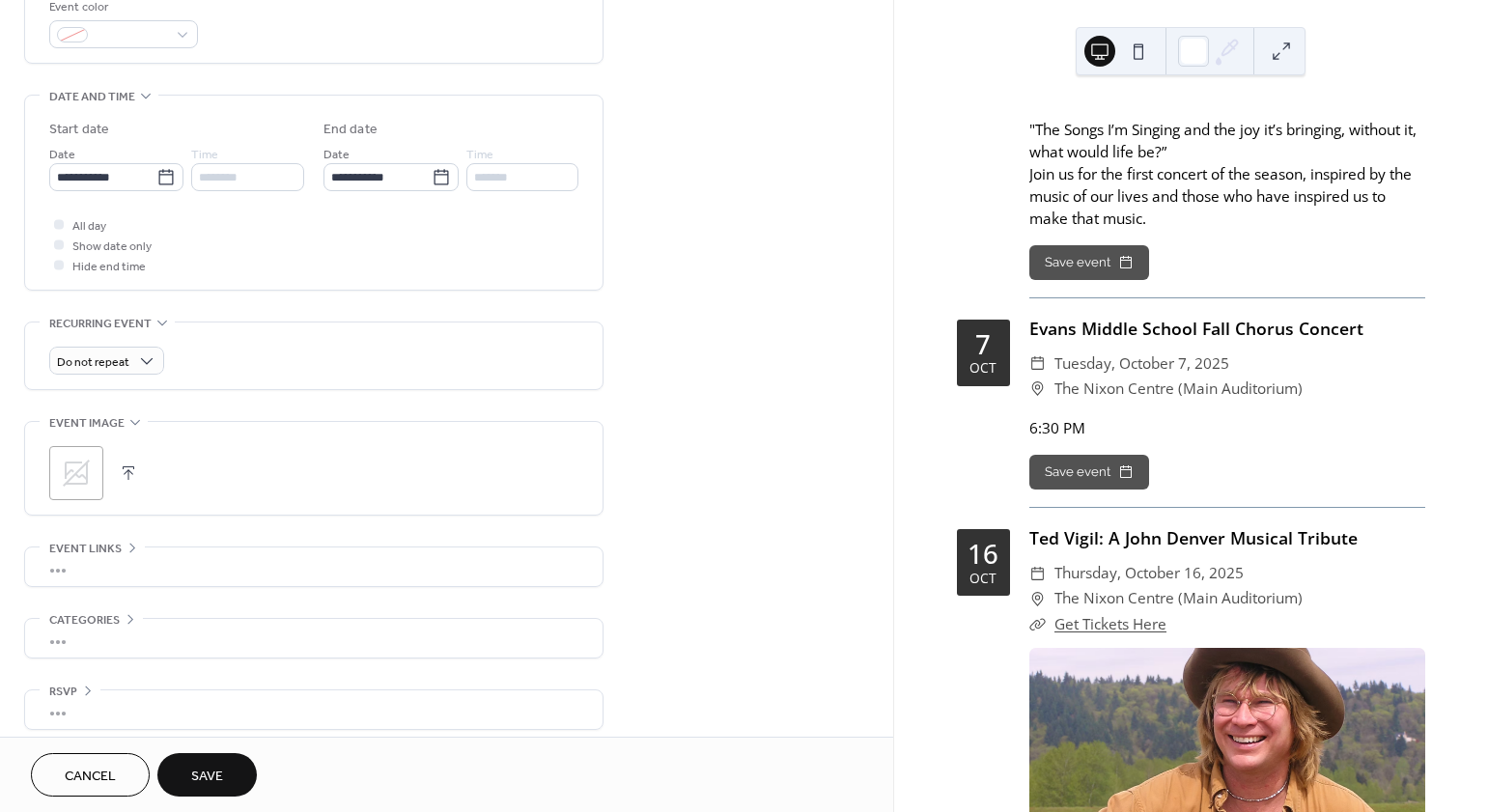 scroll, scrollTop: 546, scrollLeft: 0, axis: vertical 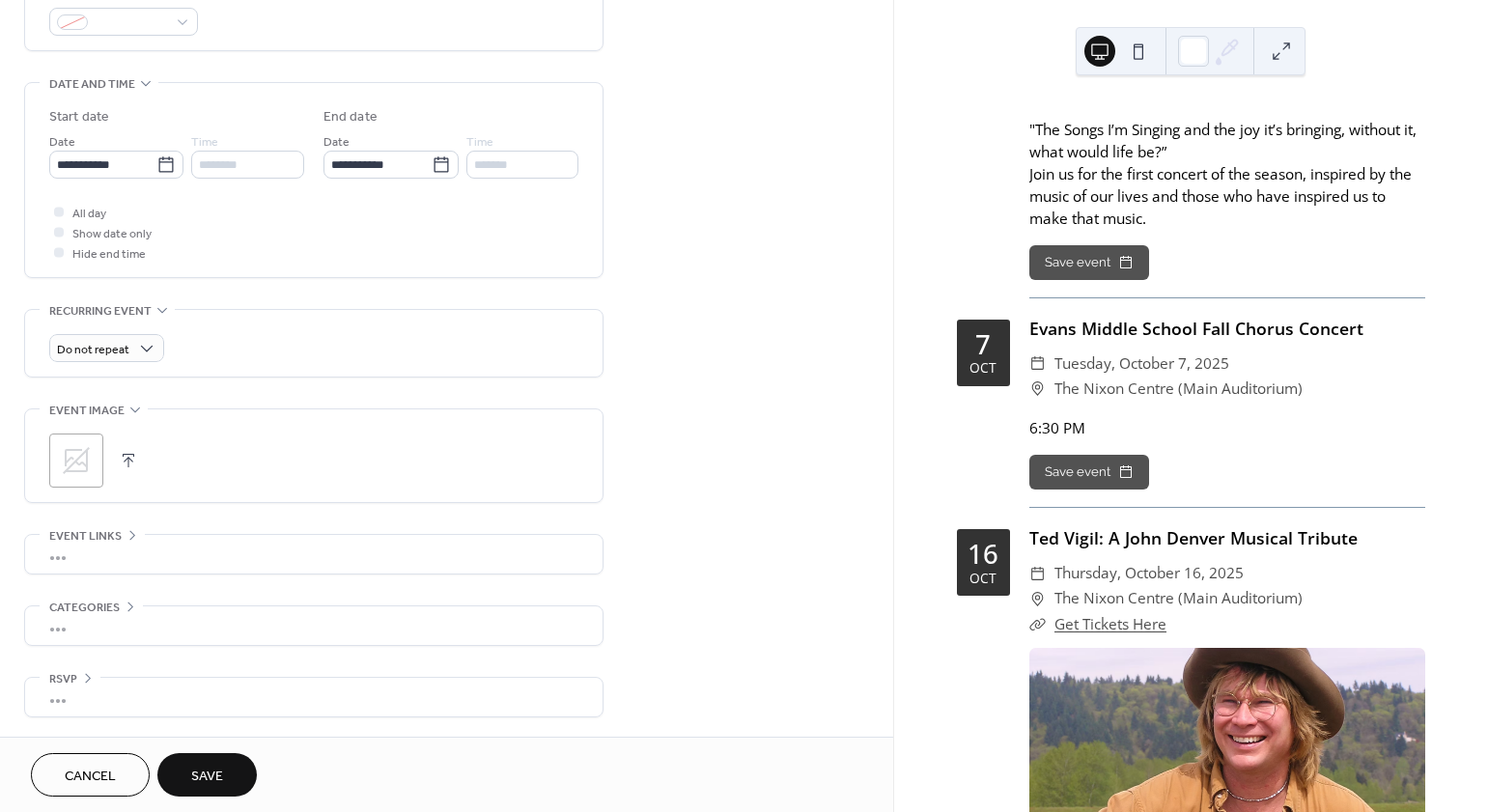 click on "Save" at bounding box center [207, 776] 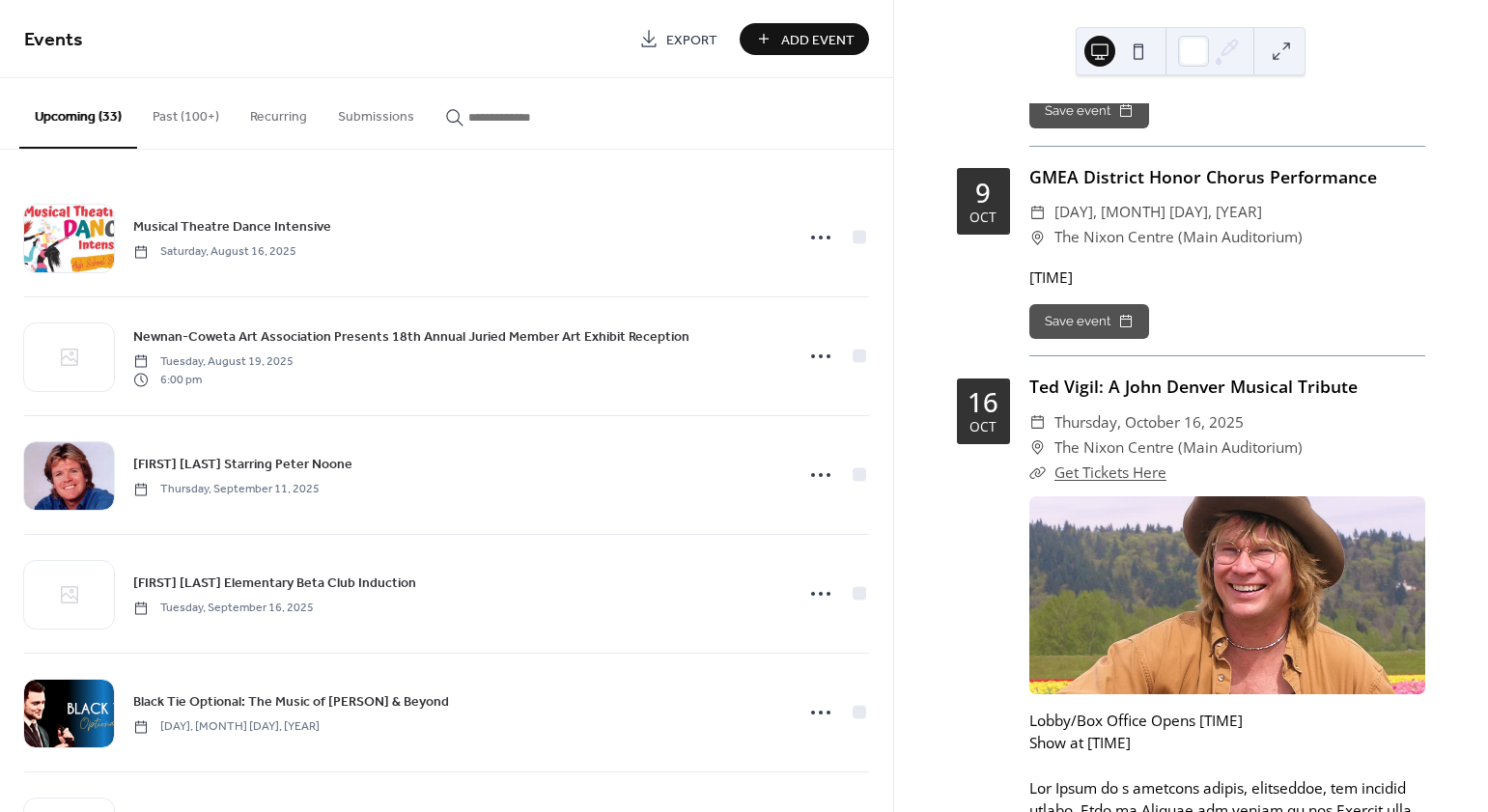 scroll, scrollTop: 4547, scrollLeft: 0, axis: vertical 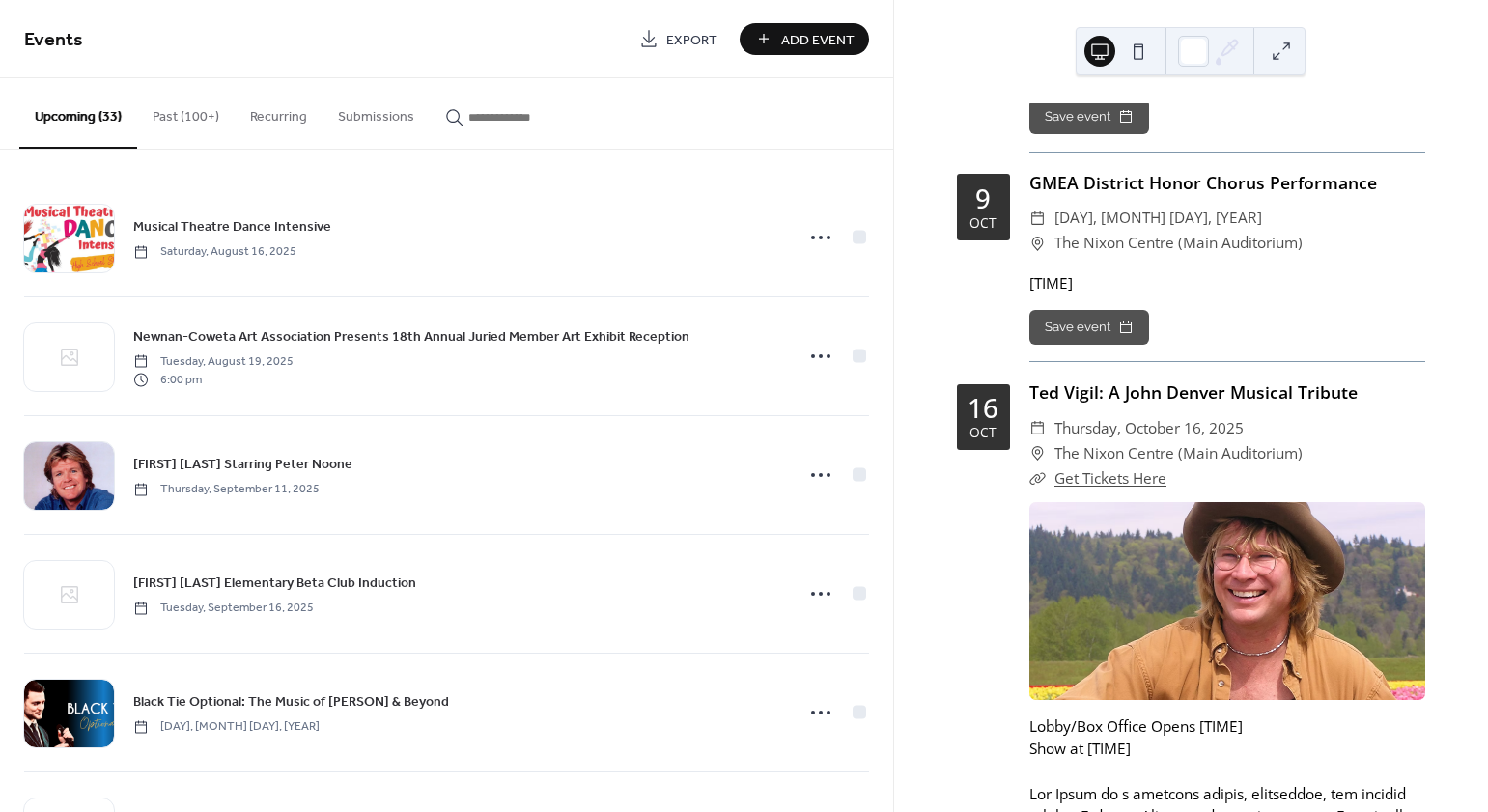 click on "Add Event" at bounding box center (804, 39) 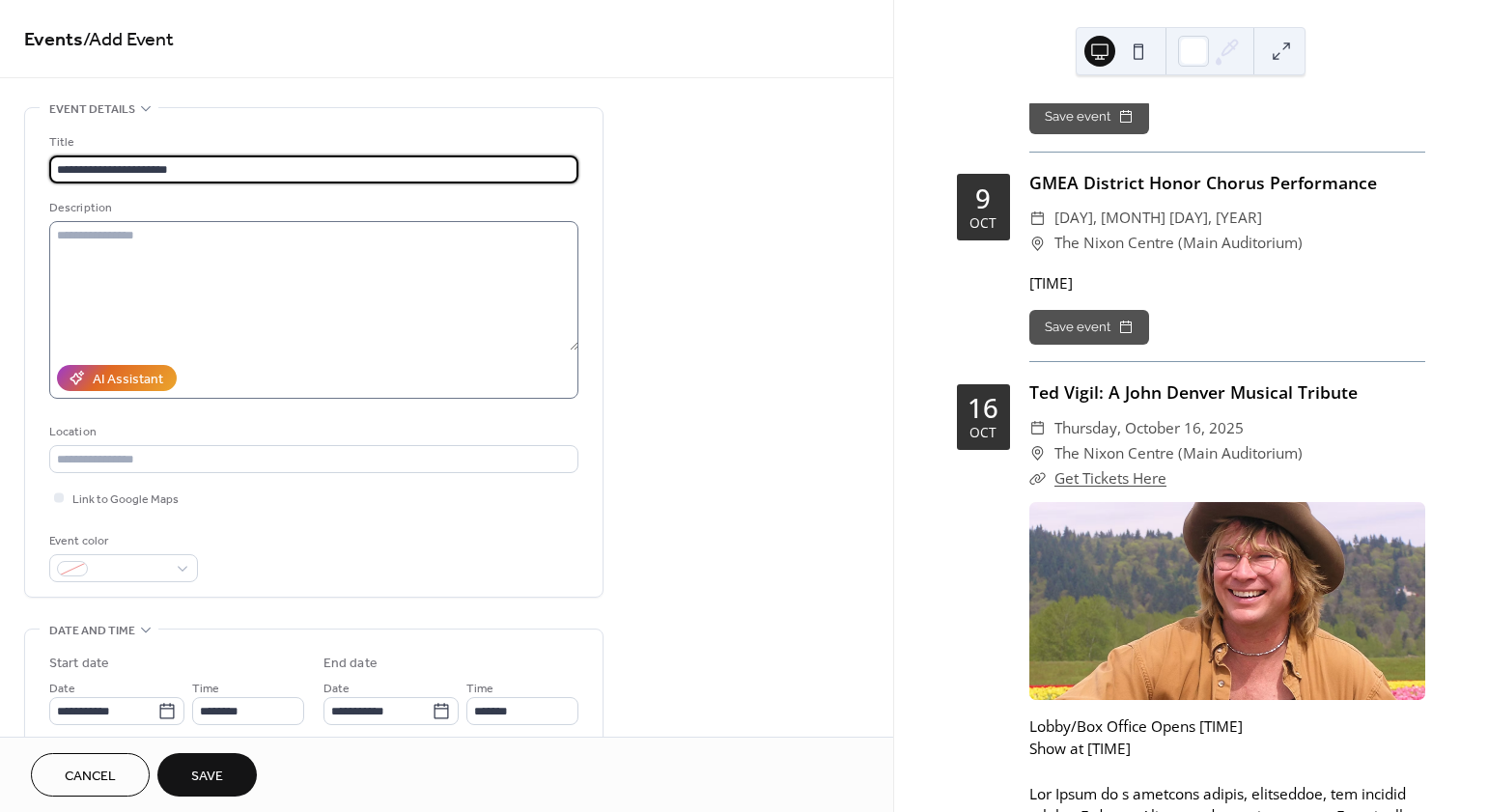 type on "**********" 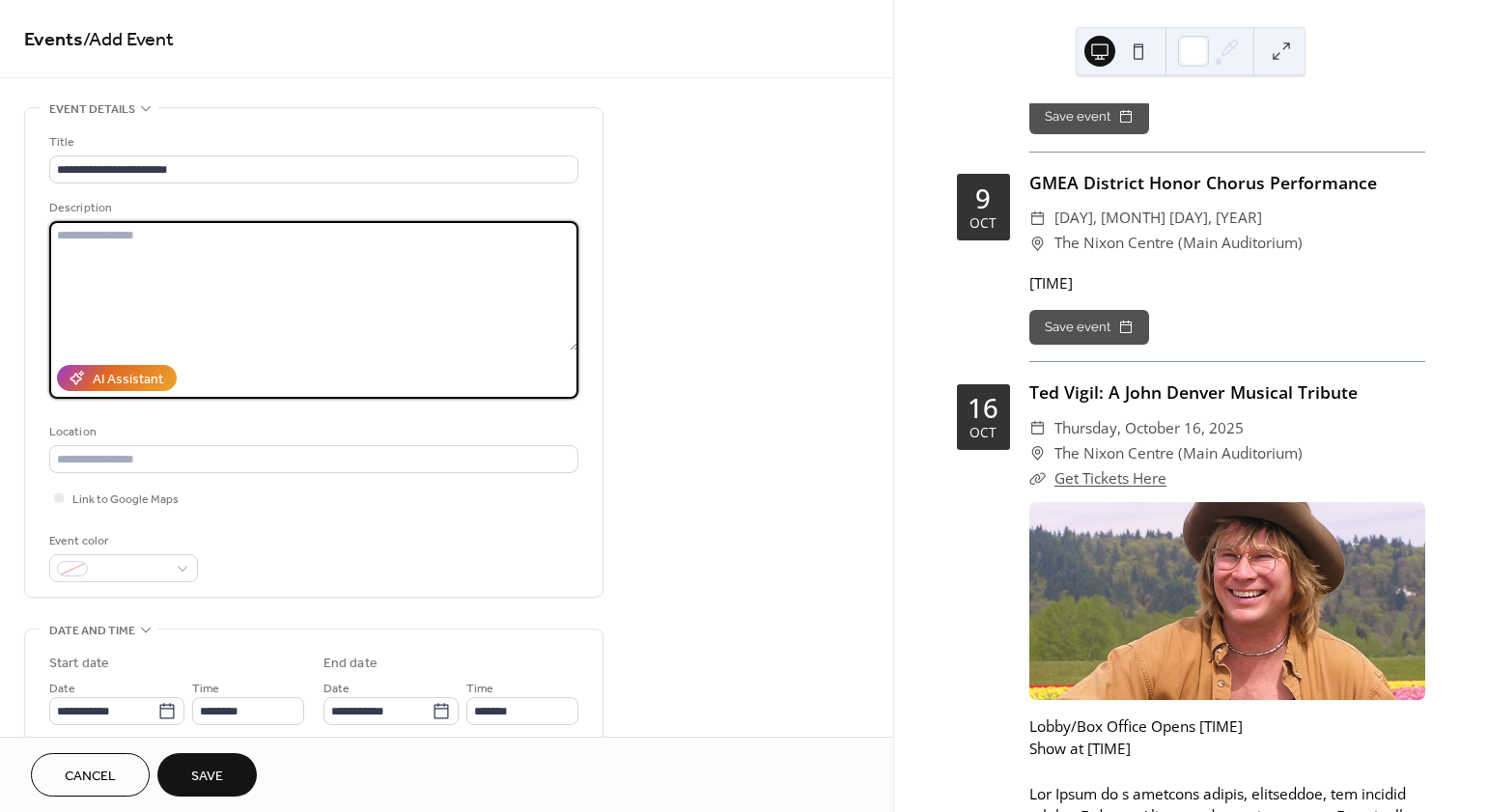 click at bounding box center [314, 286] 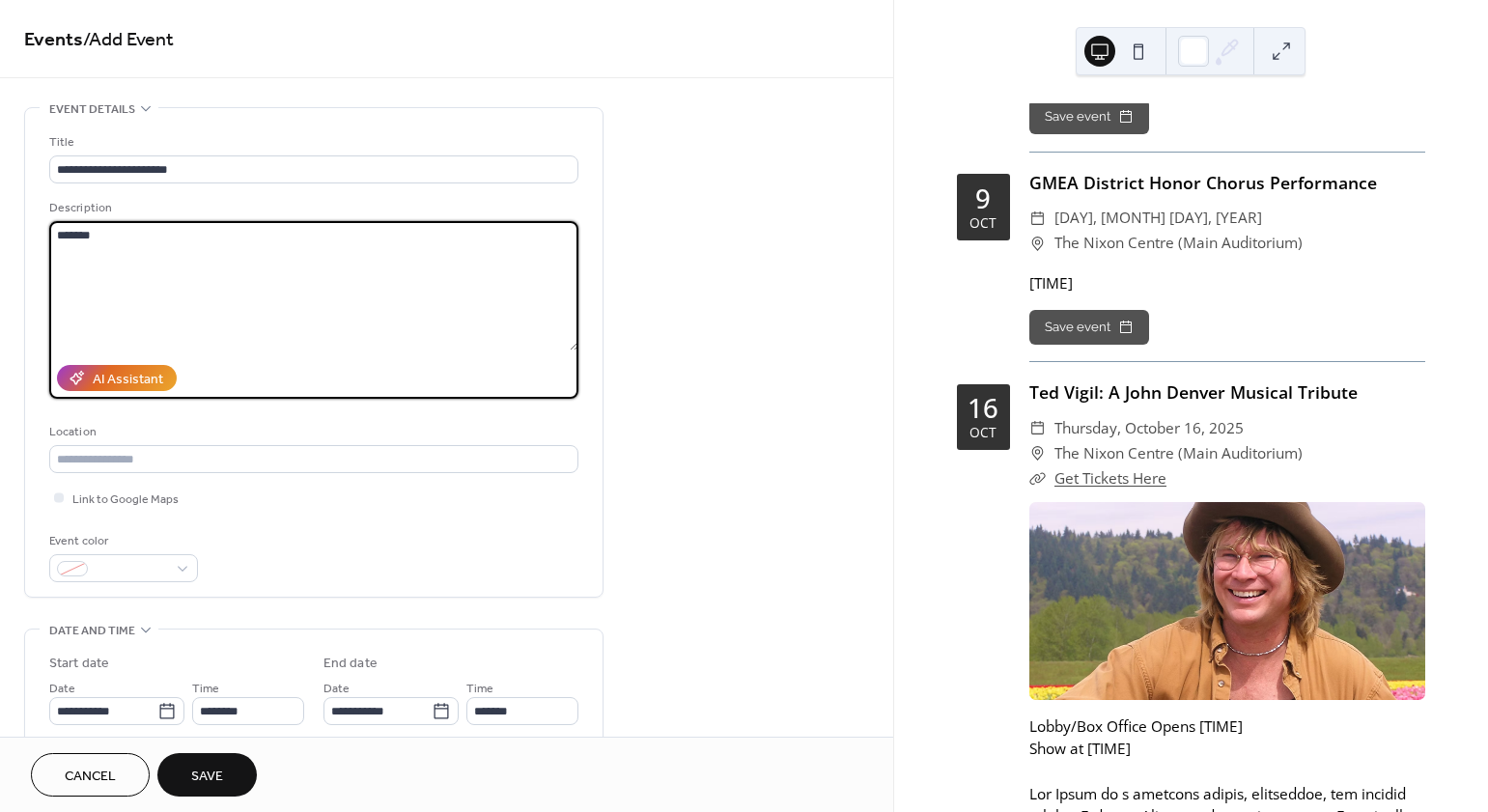 type on "*******" 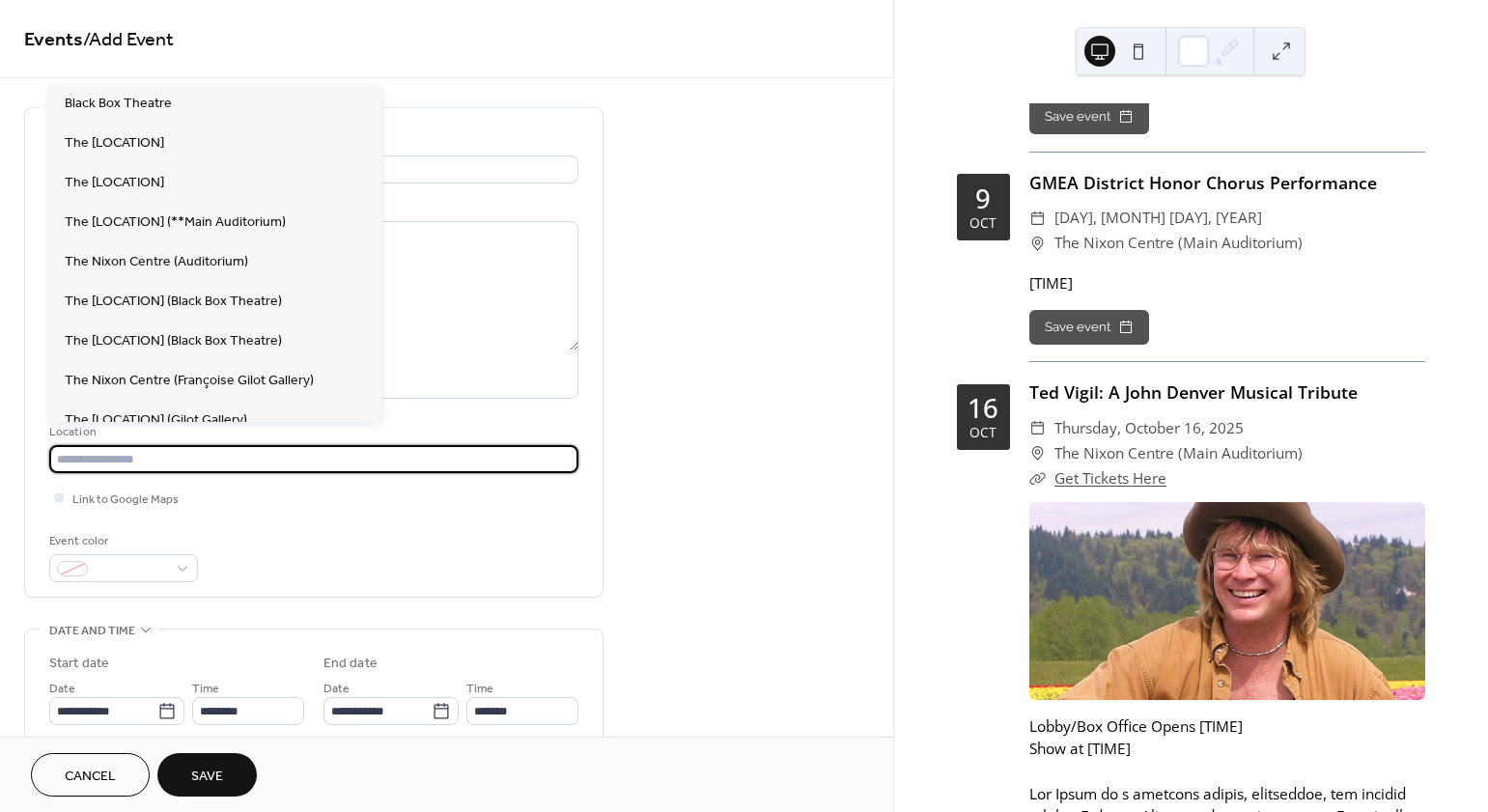 click at bounding box center [314, 459] 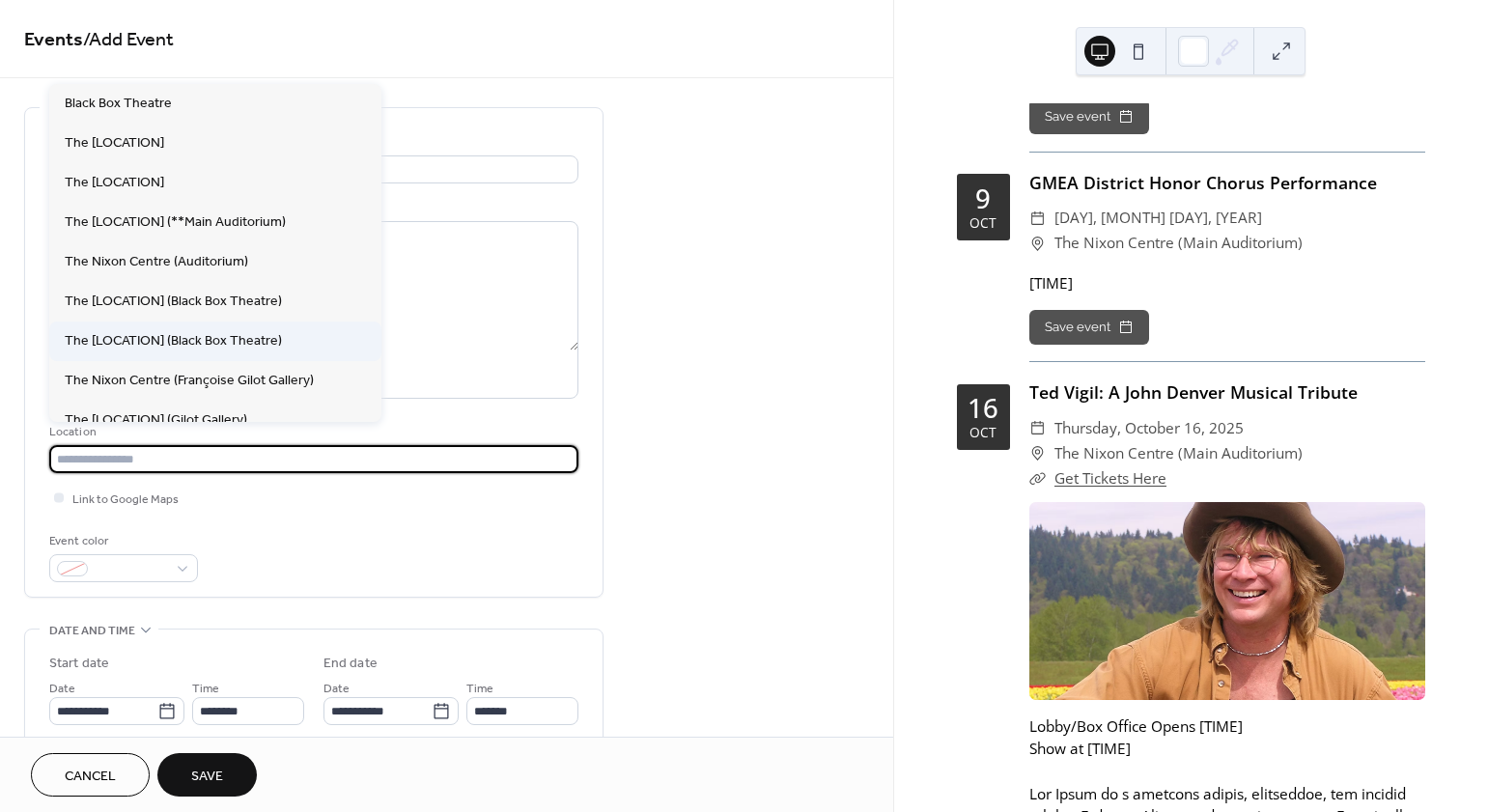 scroll, scrollTop: 243, scrollLeft: 0, axis: vertical 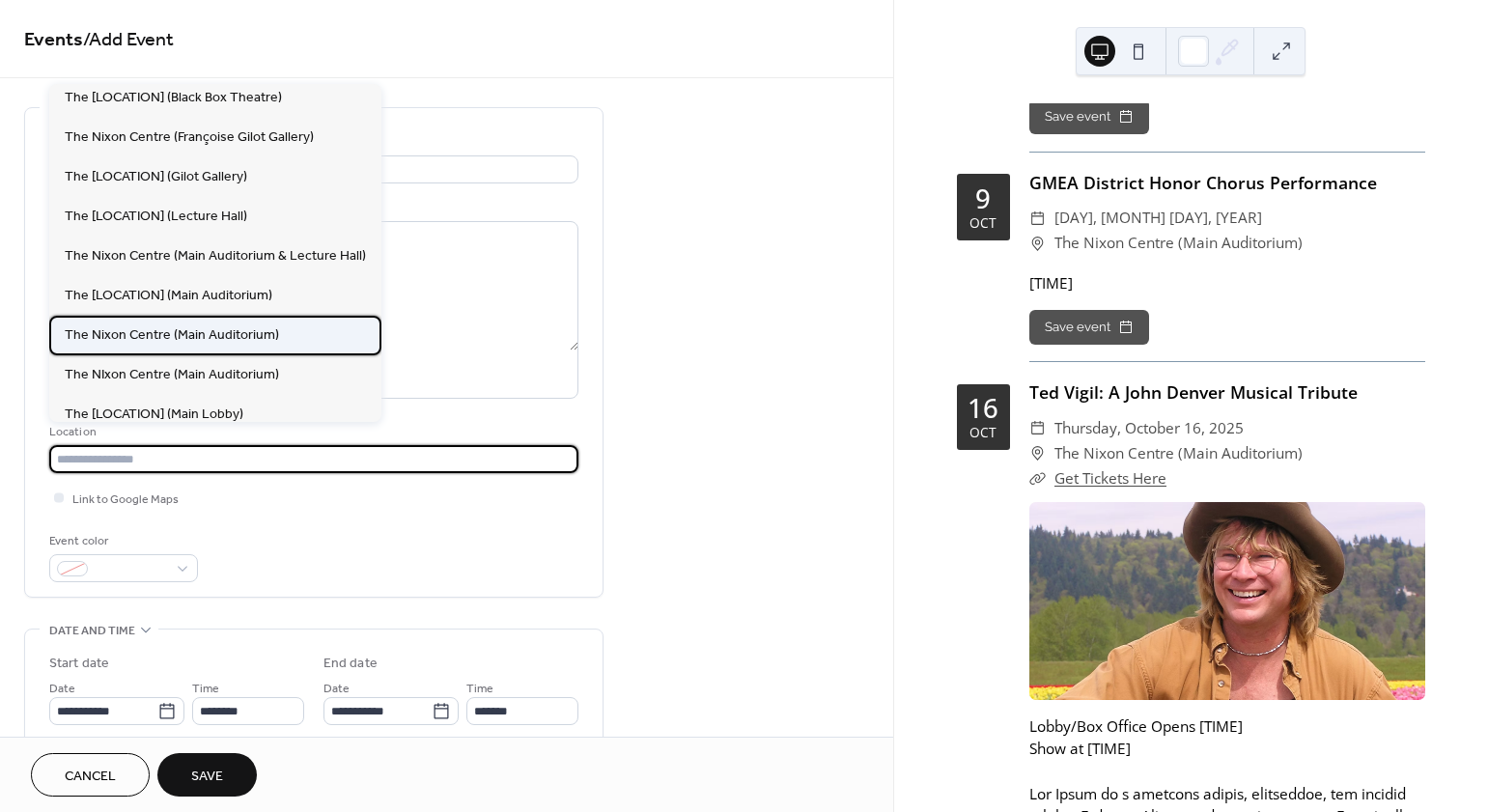 click on "The Nixon Centre (Main Auditorium)" at bounding box center [215, 335] 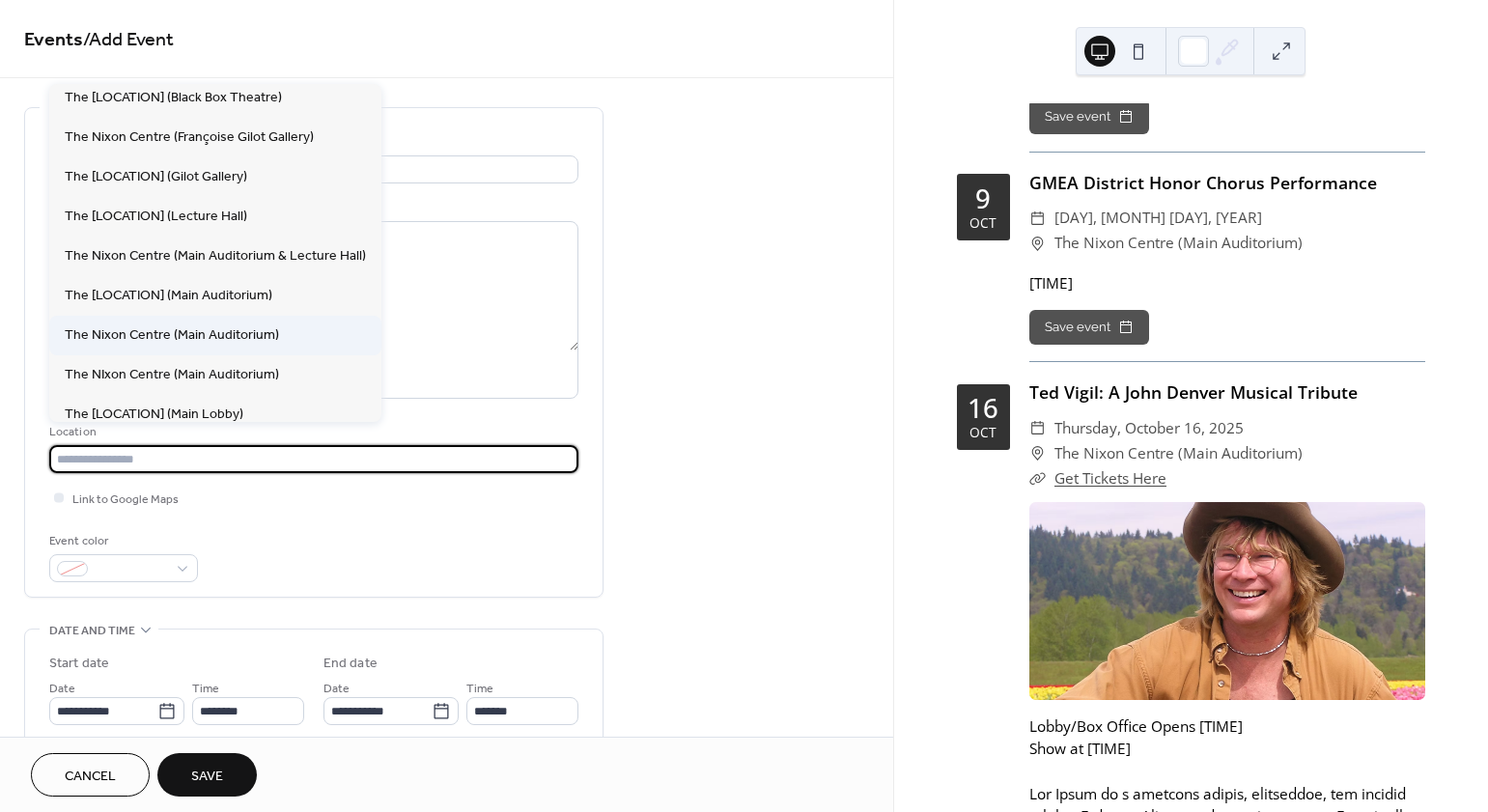 type on "**********" 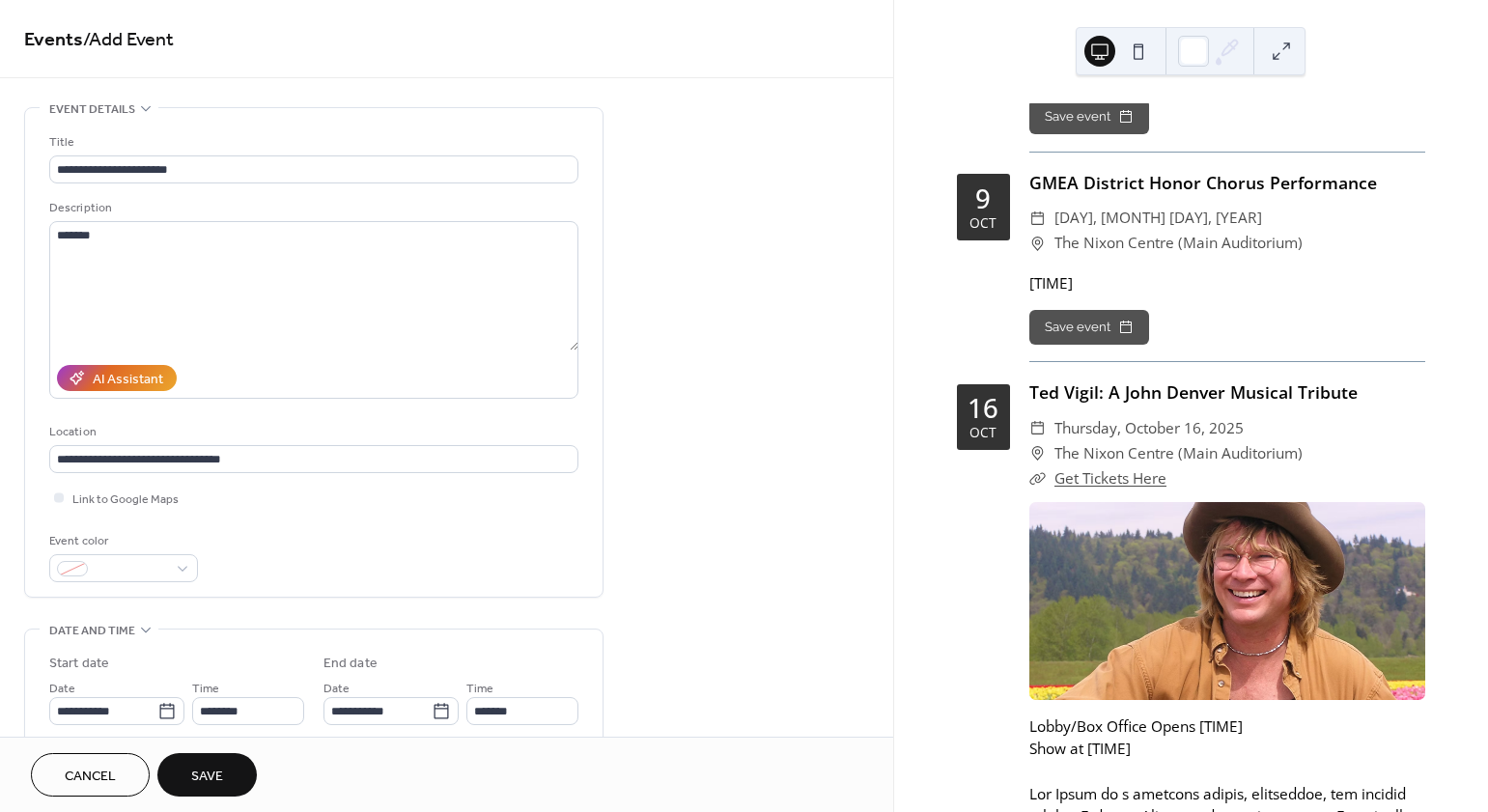 click on "Link to Google Maps" at bounding box center (314, 497) 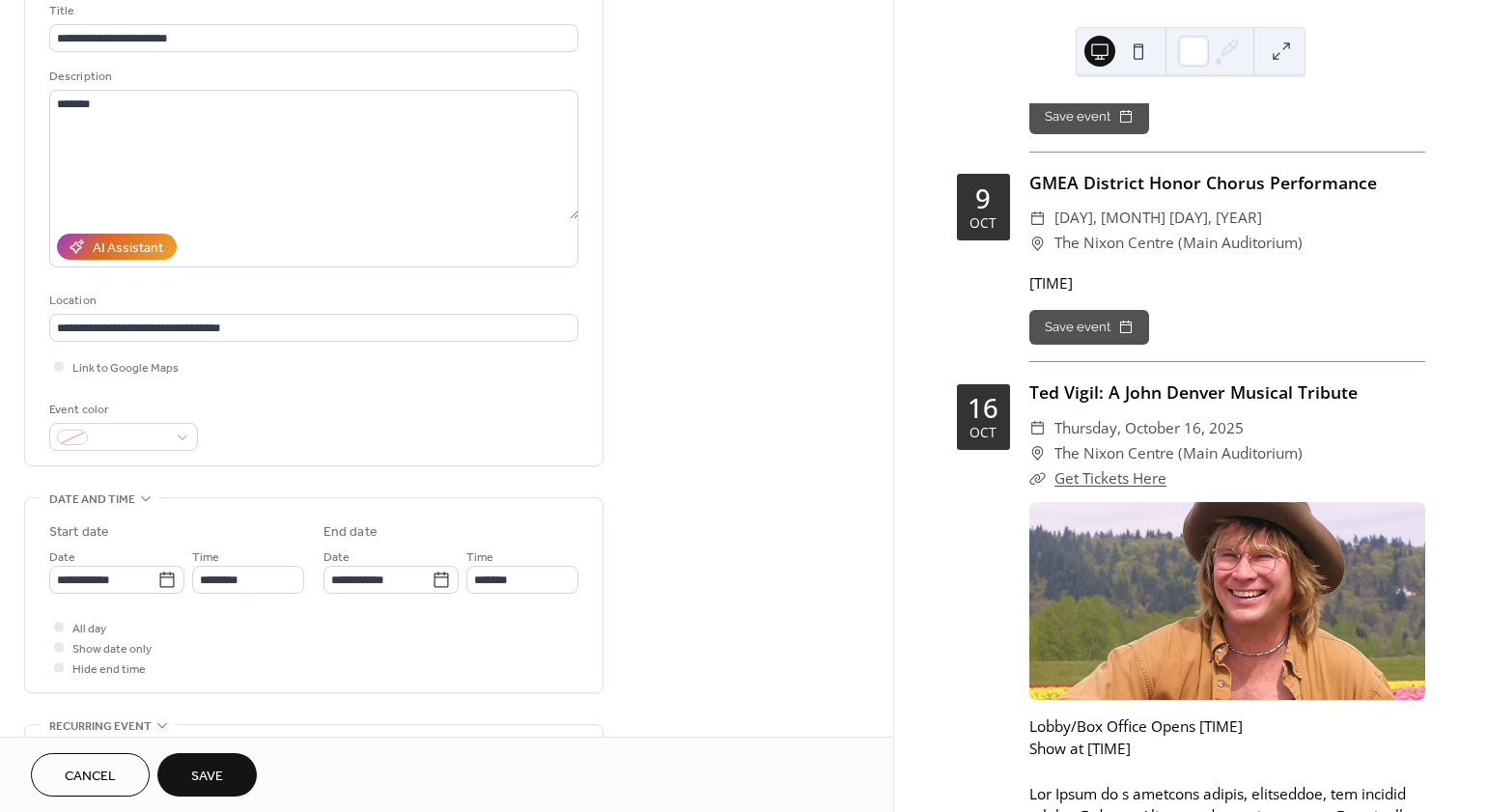 scroll, scrollTop: 133, scrollLeft: 0, axis: vertical 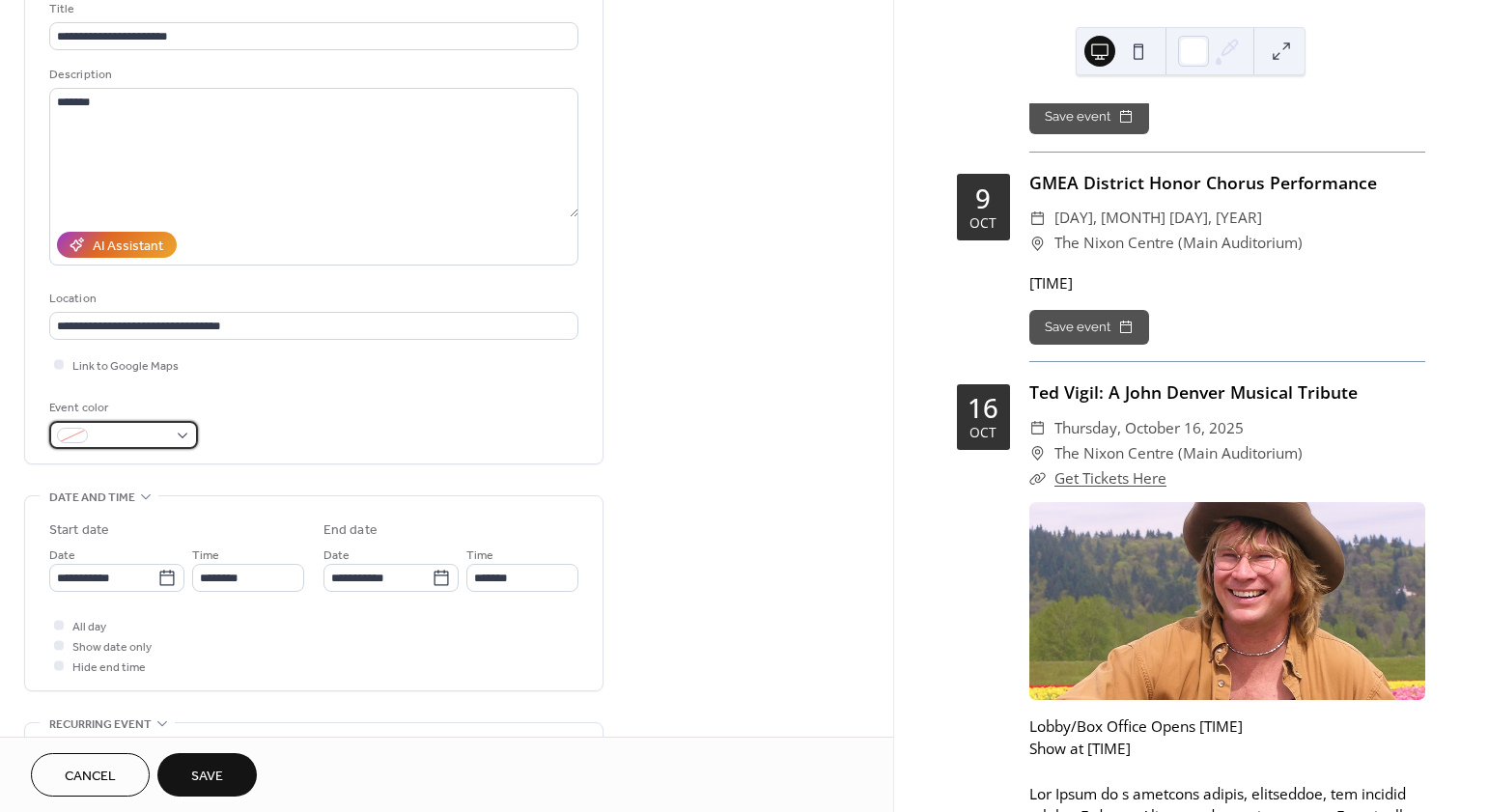 click at bounding box center [124, 434] 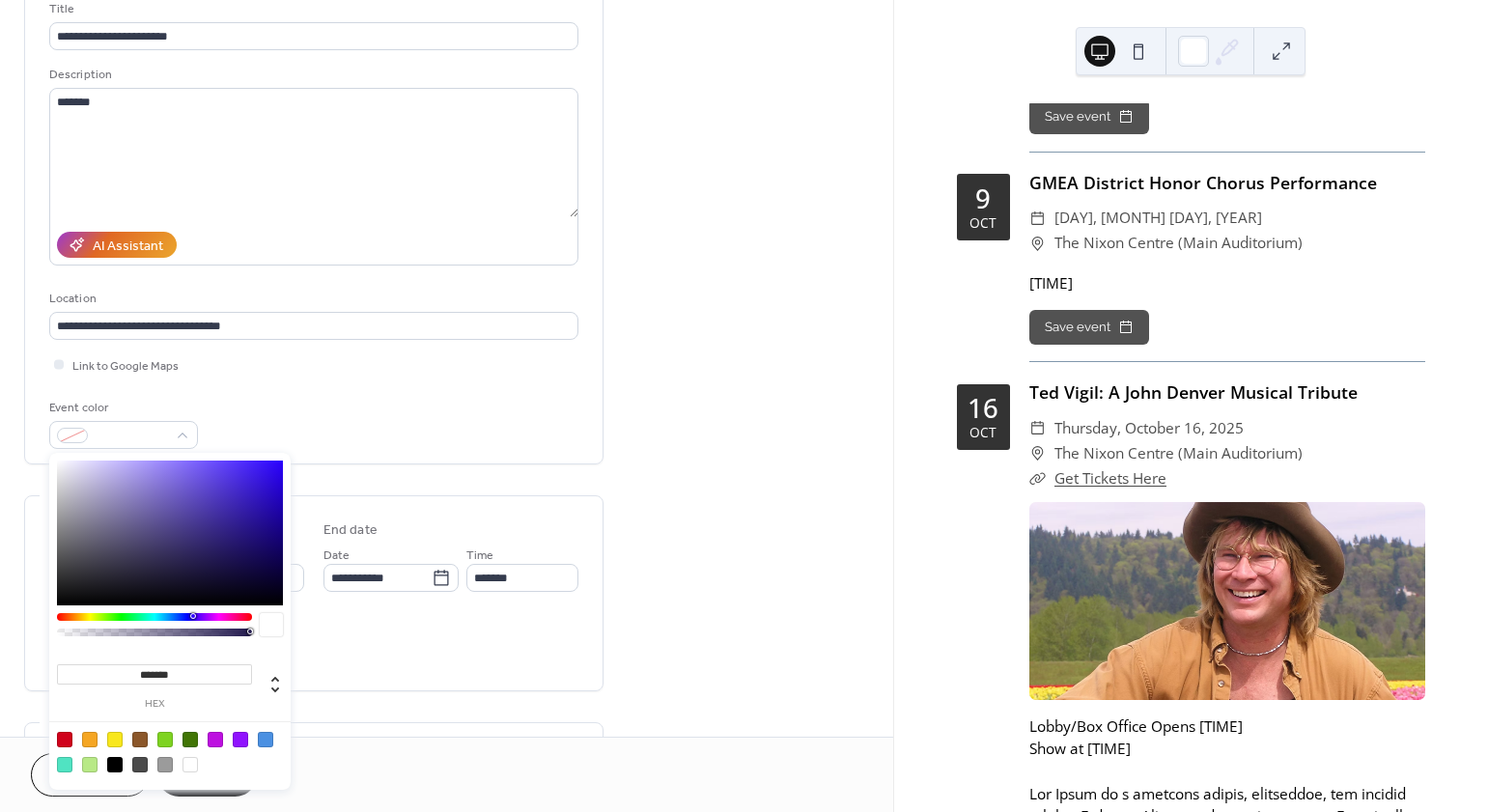 click at bounding box center [115, 740] 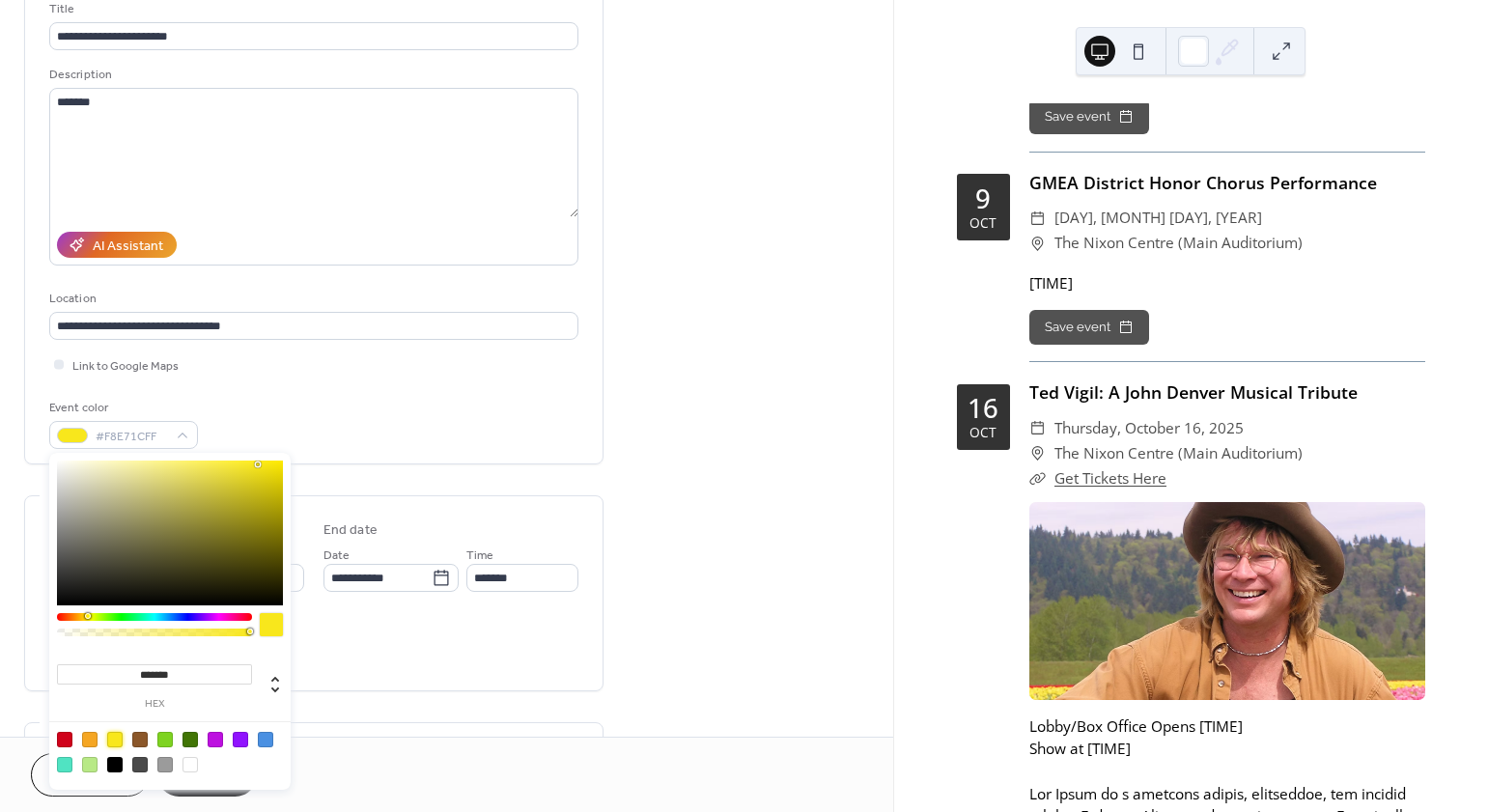 click on "**********" at bounding box center (314, 552) 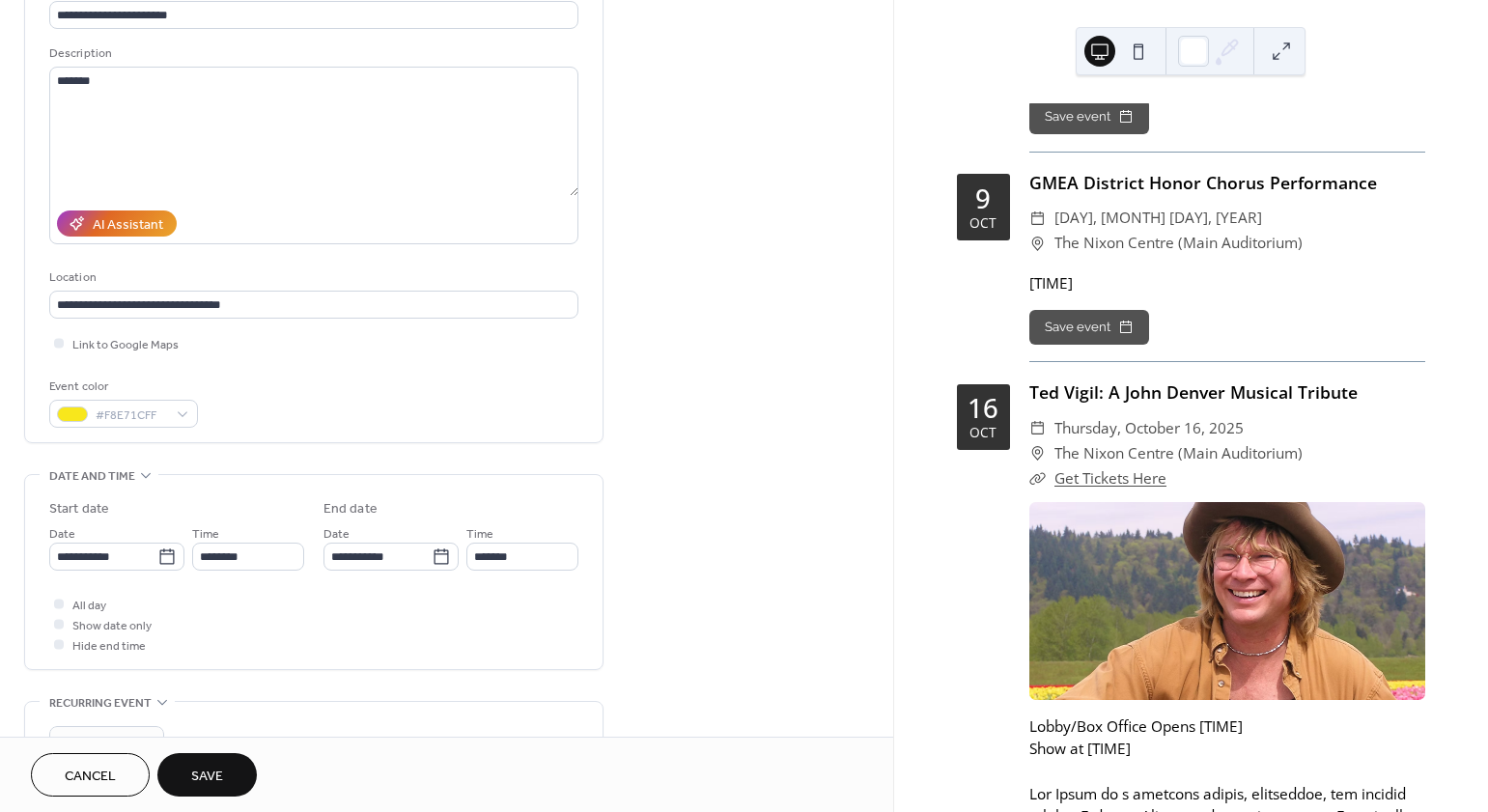 scroll, scrollTop: 334, scrollLeft: 0, axis: vertical 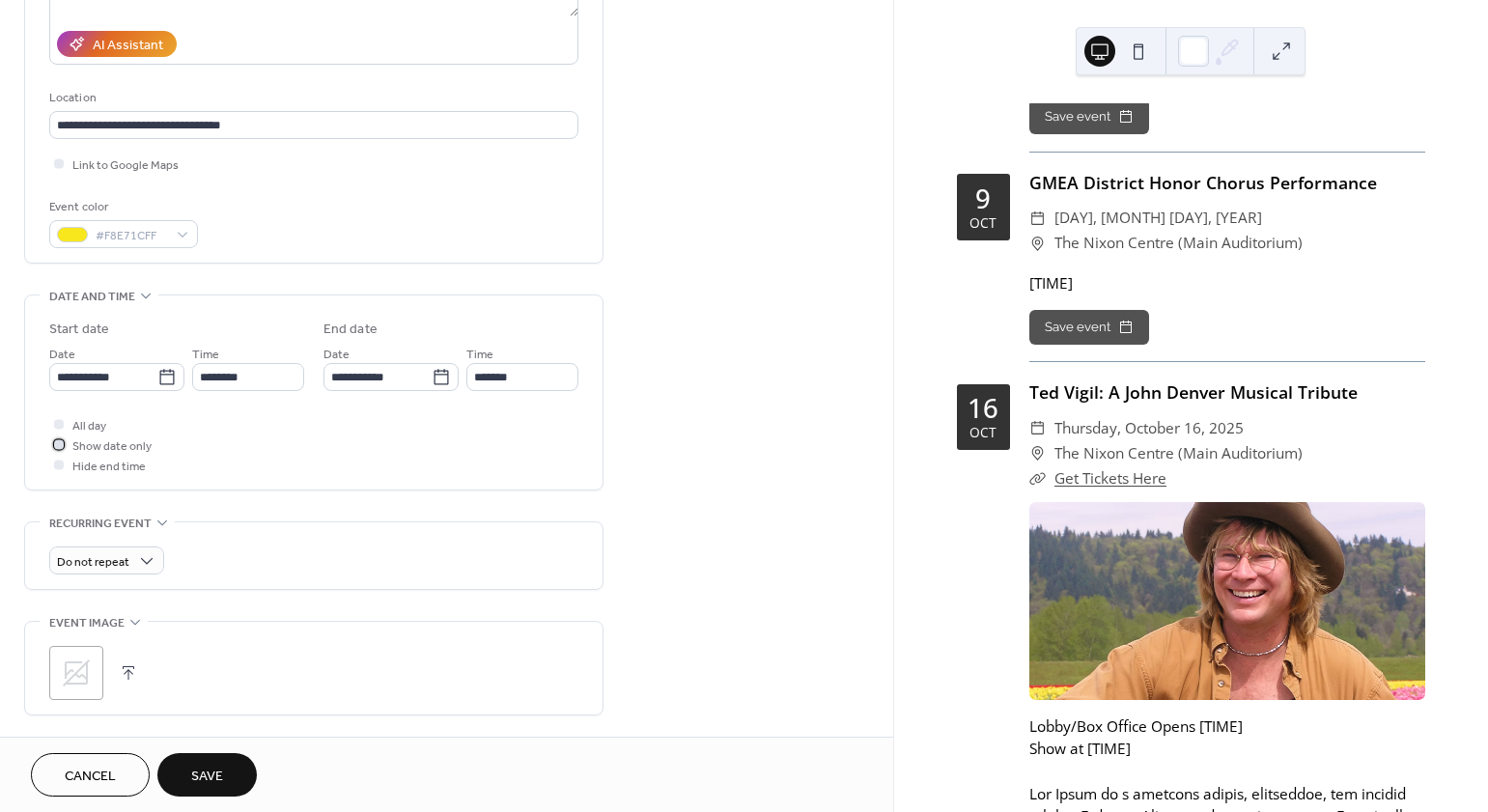 click on "Show date only" at bounding box center (112, 446) 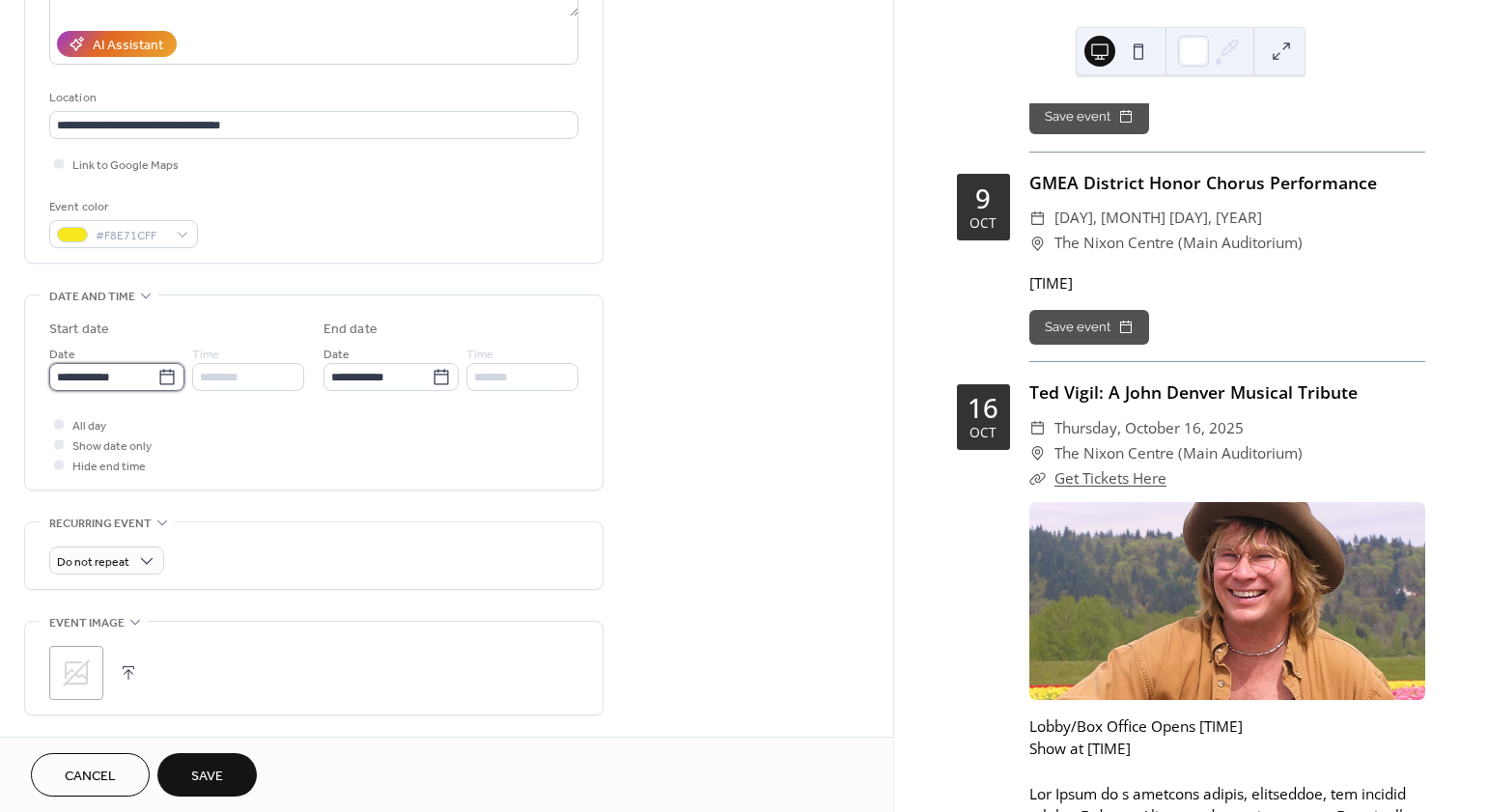 click on "**********" at bounding box center (103, 377) 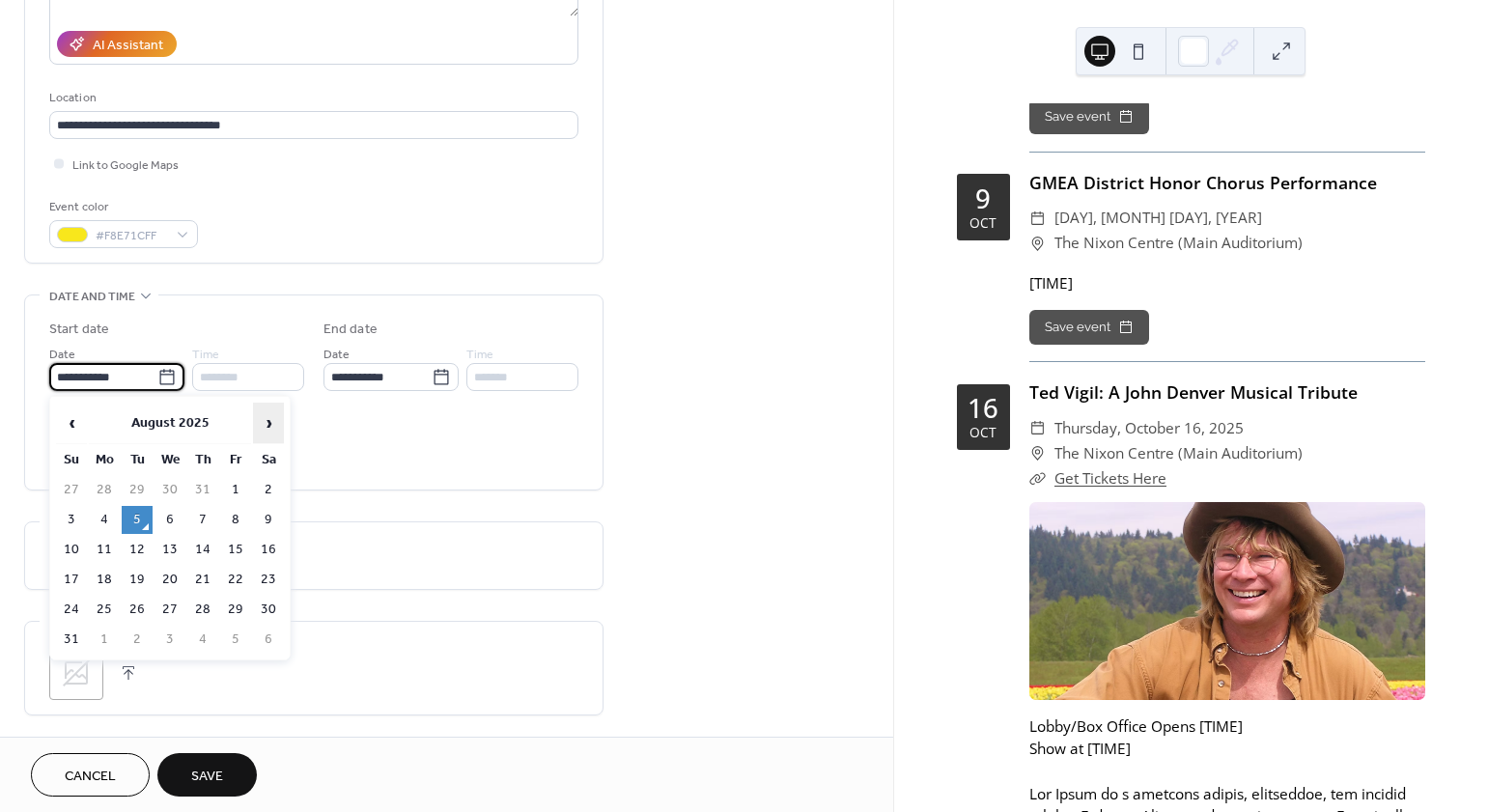 click on "›" at bounding box center (268, 423) 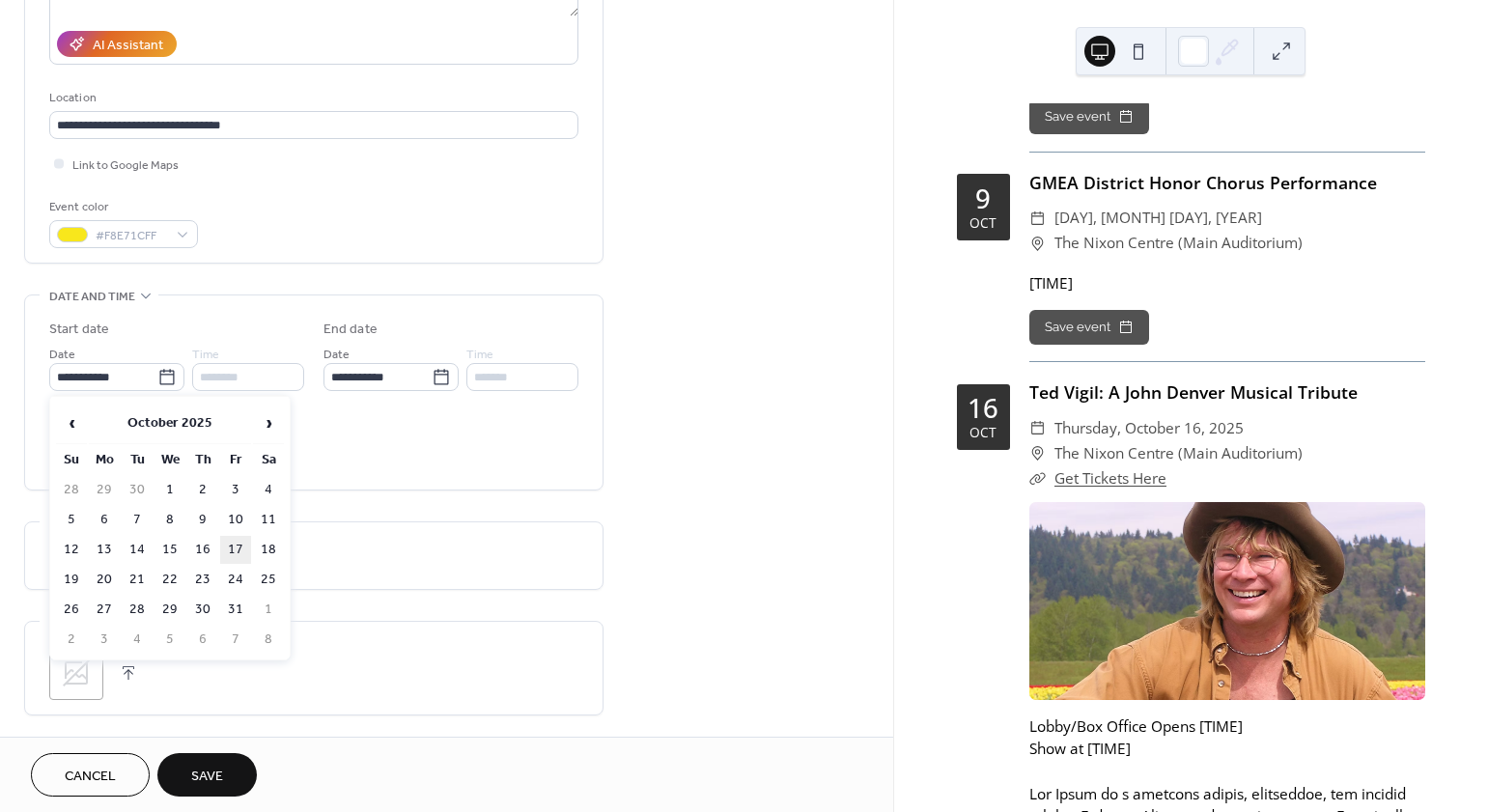 click on "17" at bounding box center [236, 549] 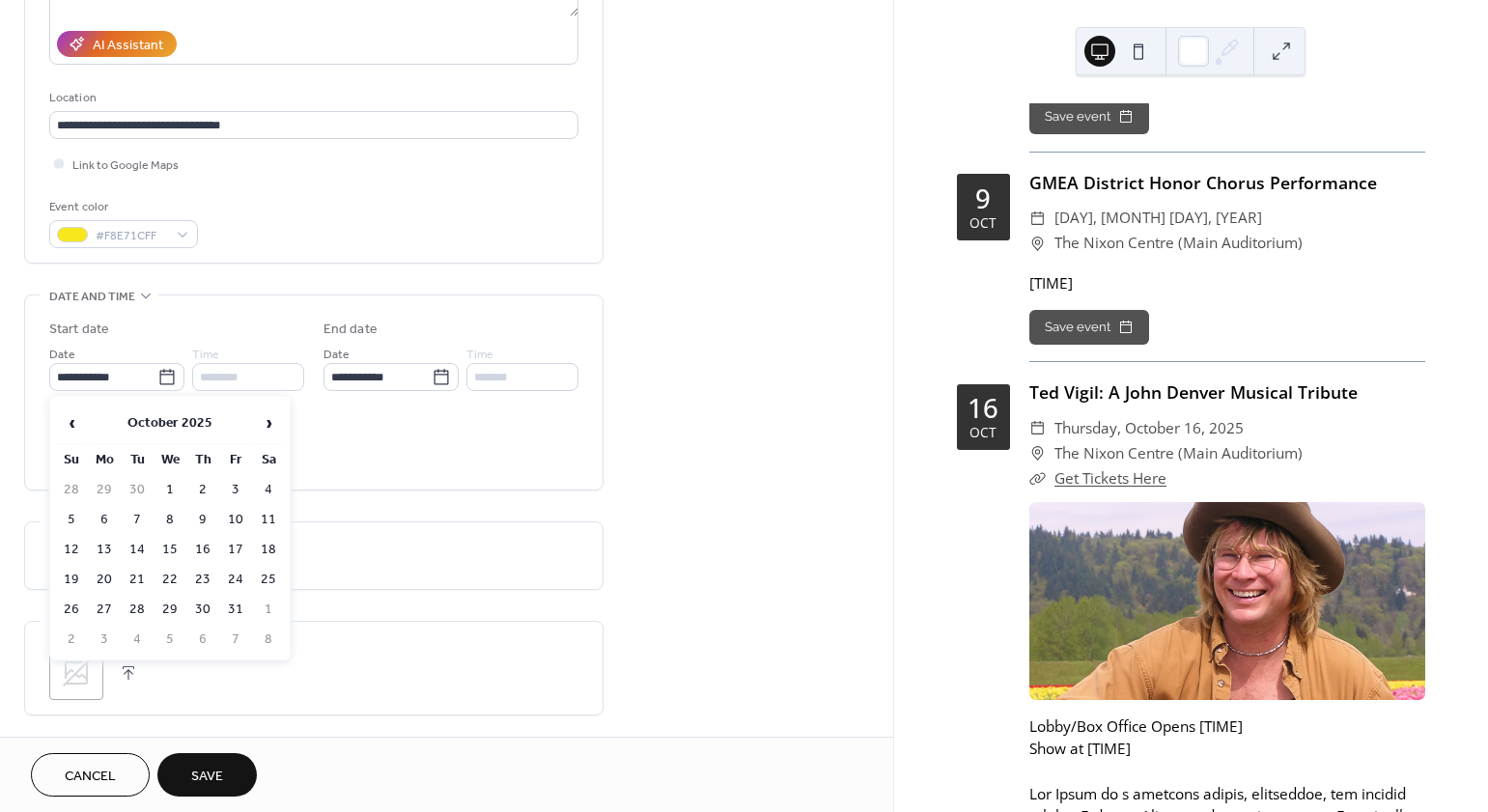 type on "**********" 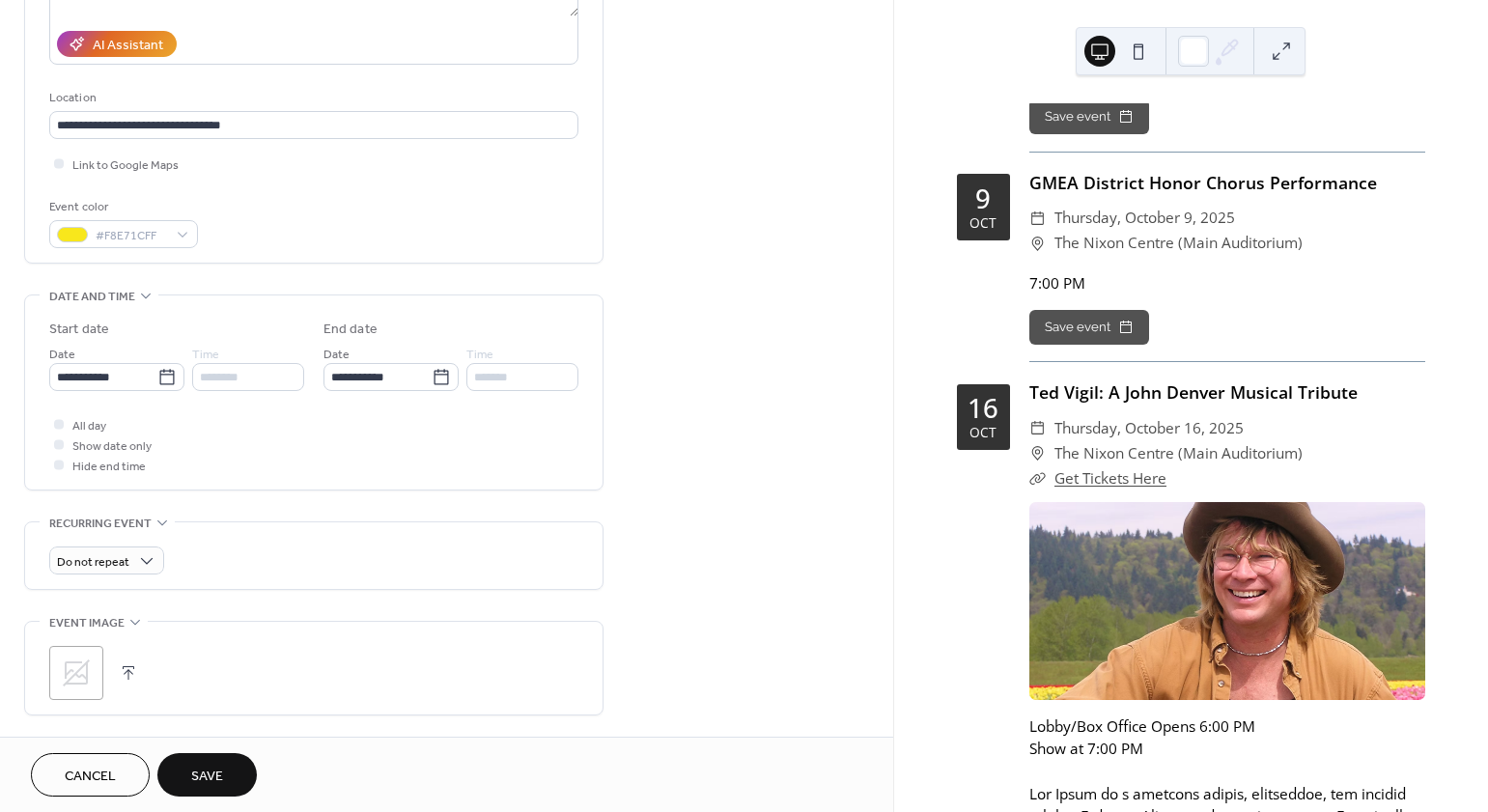 click on "All day Show date only Hide end time" at bounding box center [314, 444] 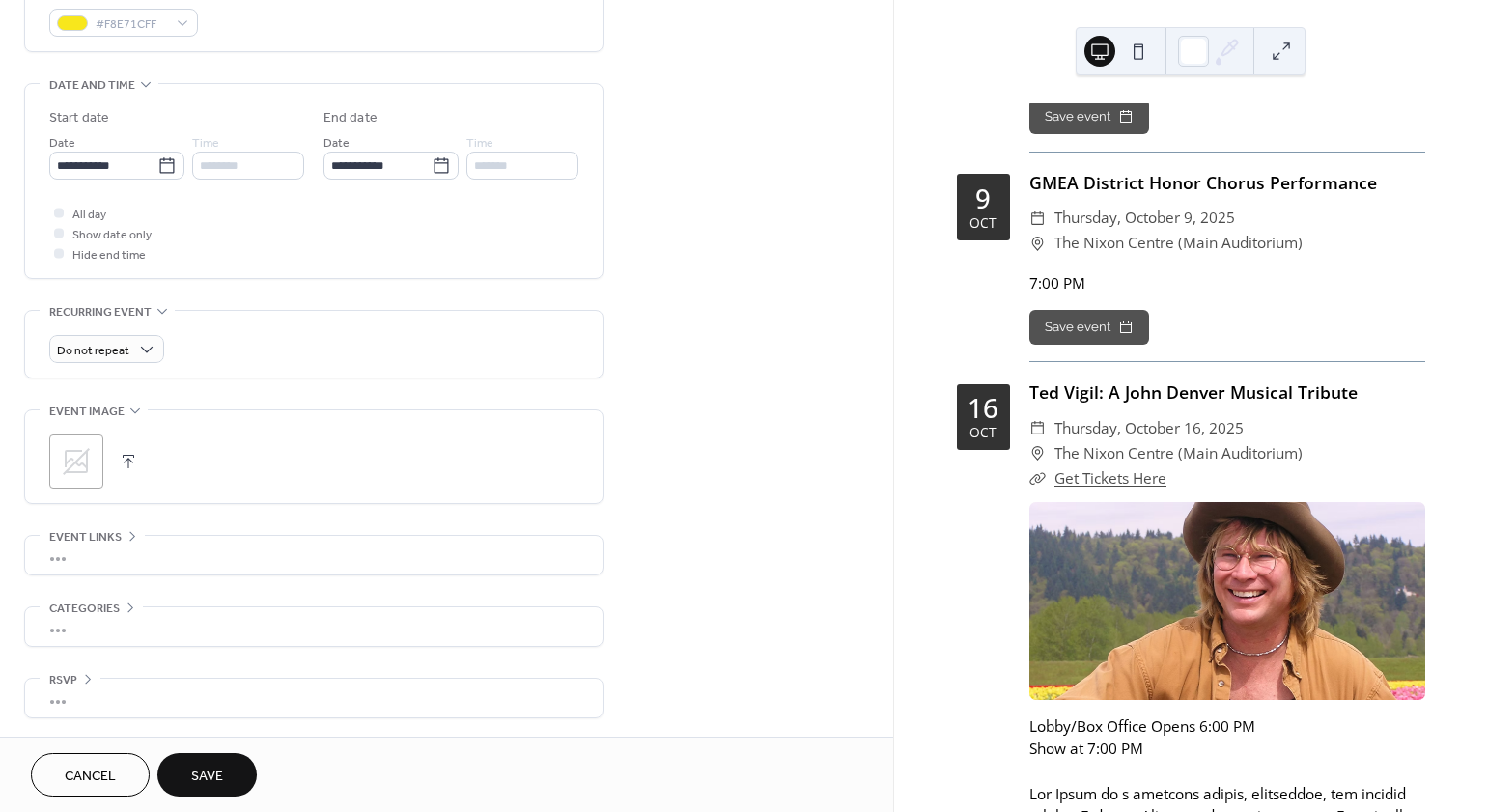 scroll, scrollTop: 546, scrollLeft: 0, axis: vertical 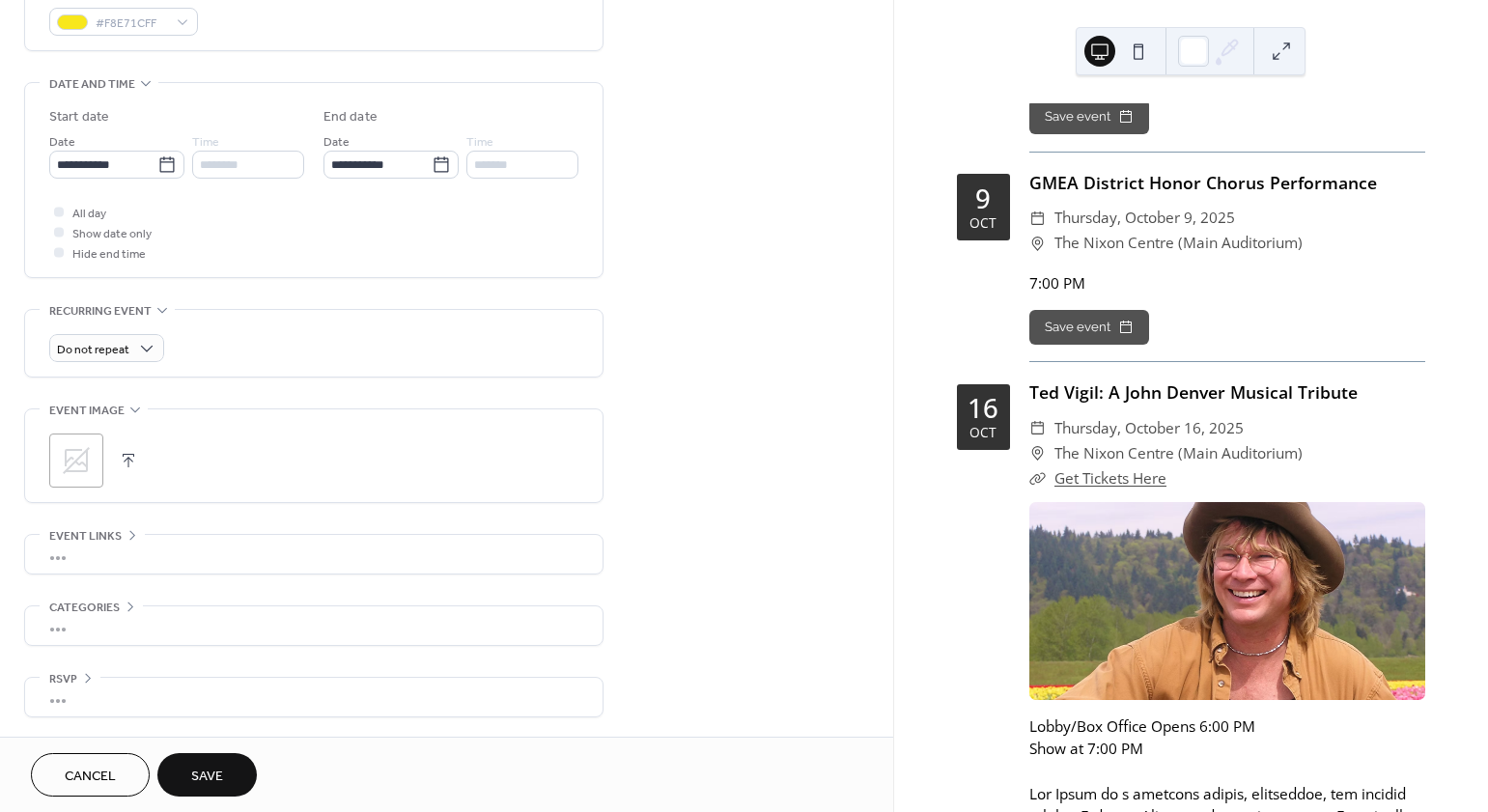 click on "Save" at bounding box center [207, 774] 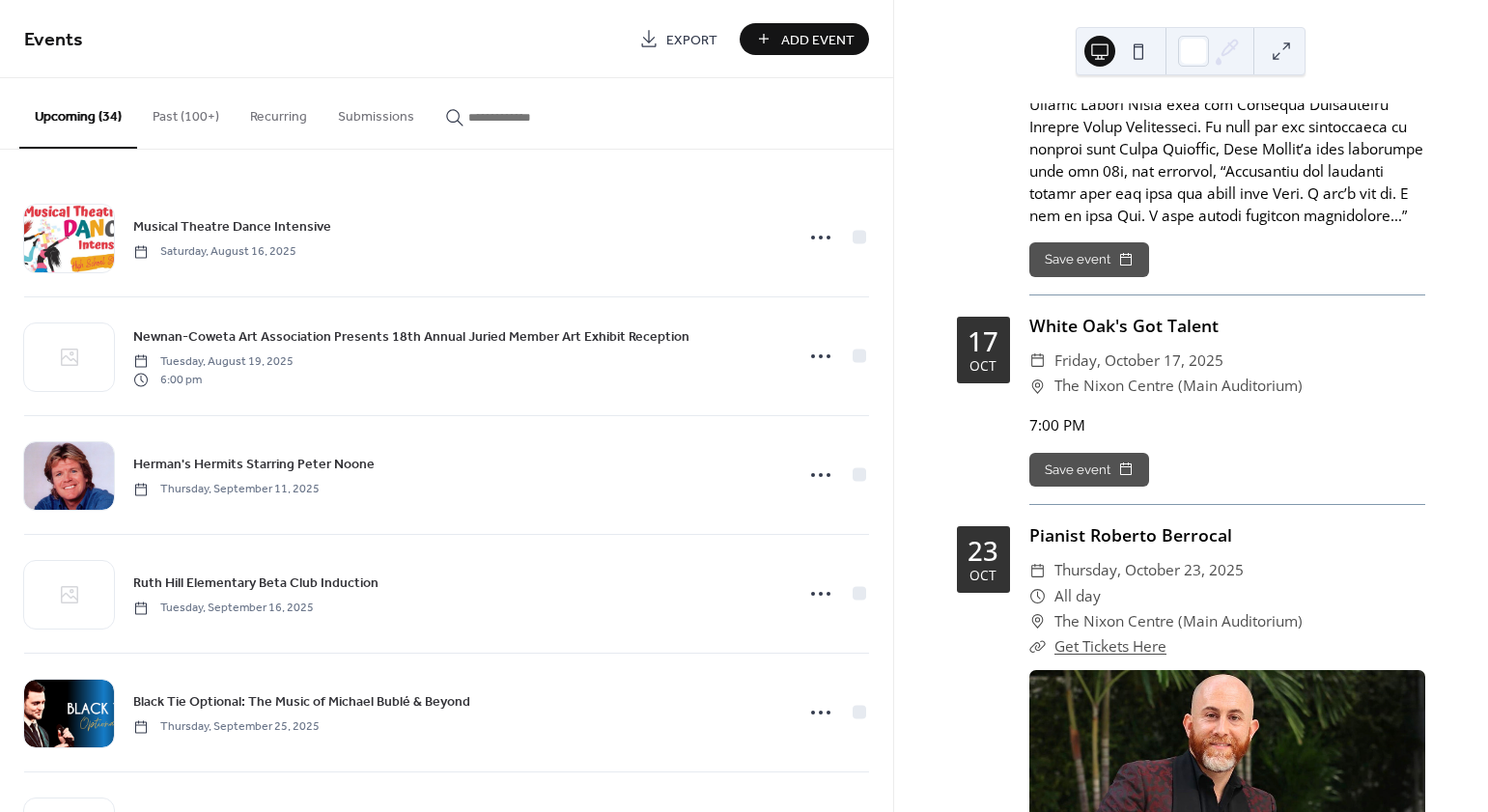 scroll, scrollTop: 5668, scrollLeft: 0, axis: vertical 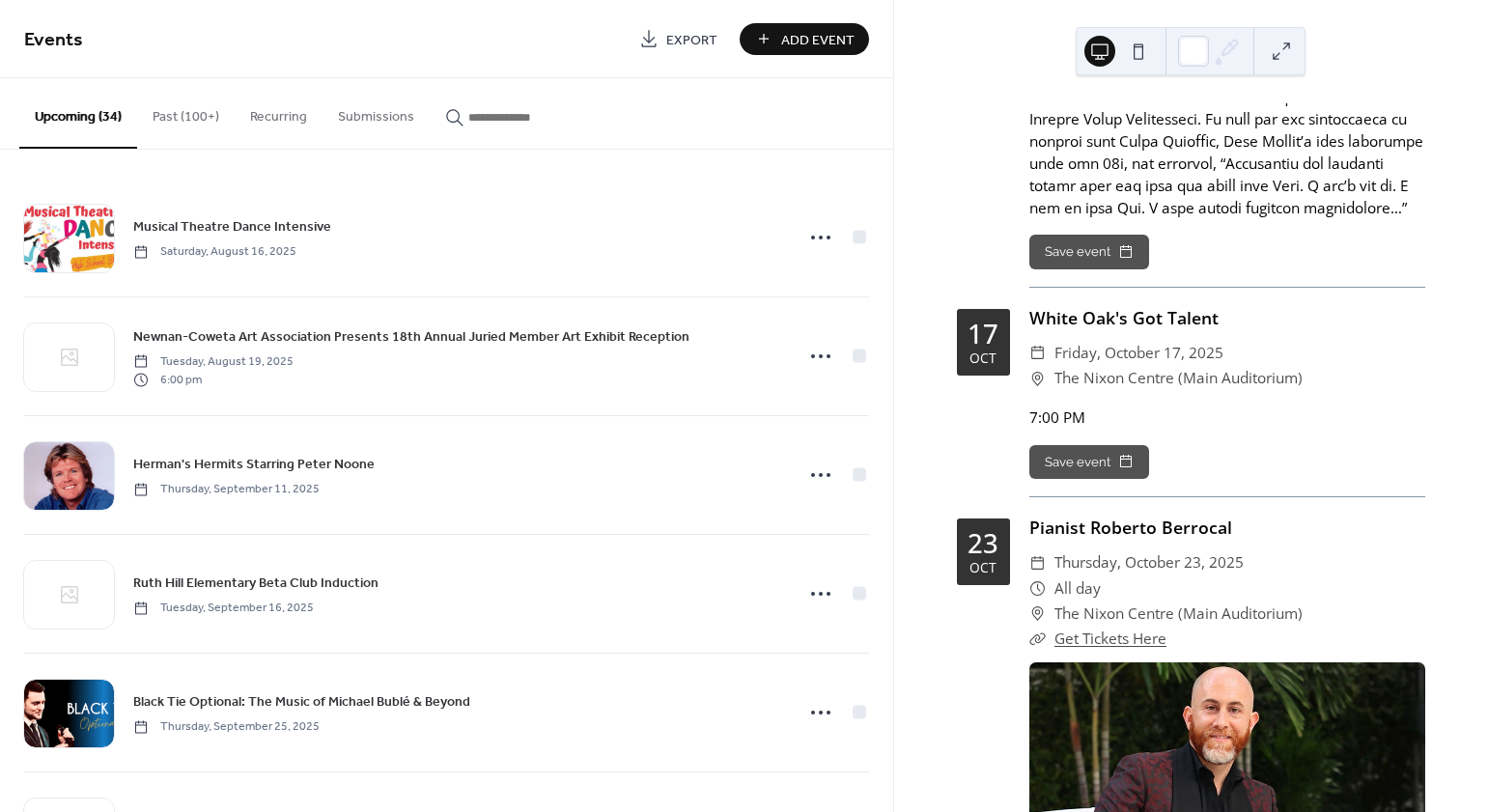 click on "Add Event" at bounding box center [818, 40] 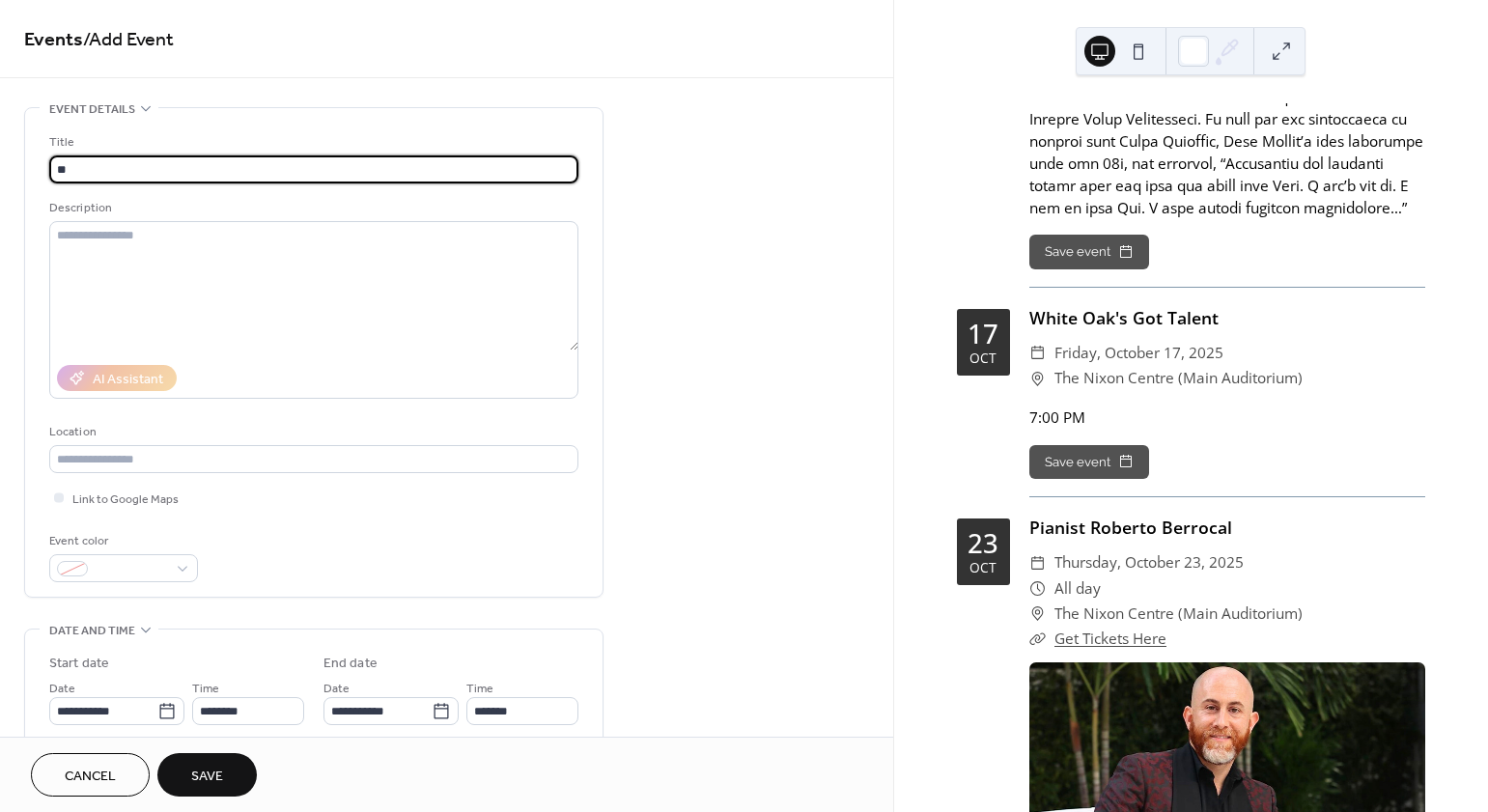 type on "*" 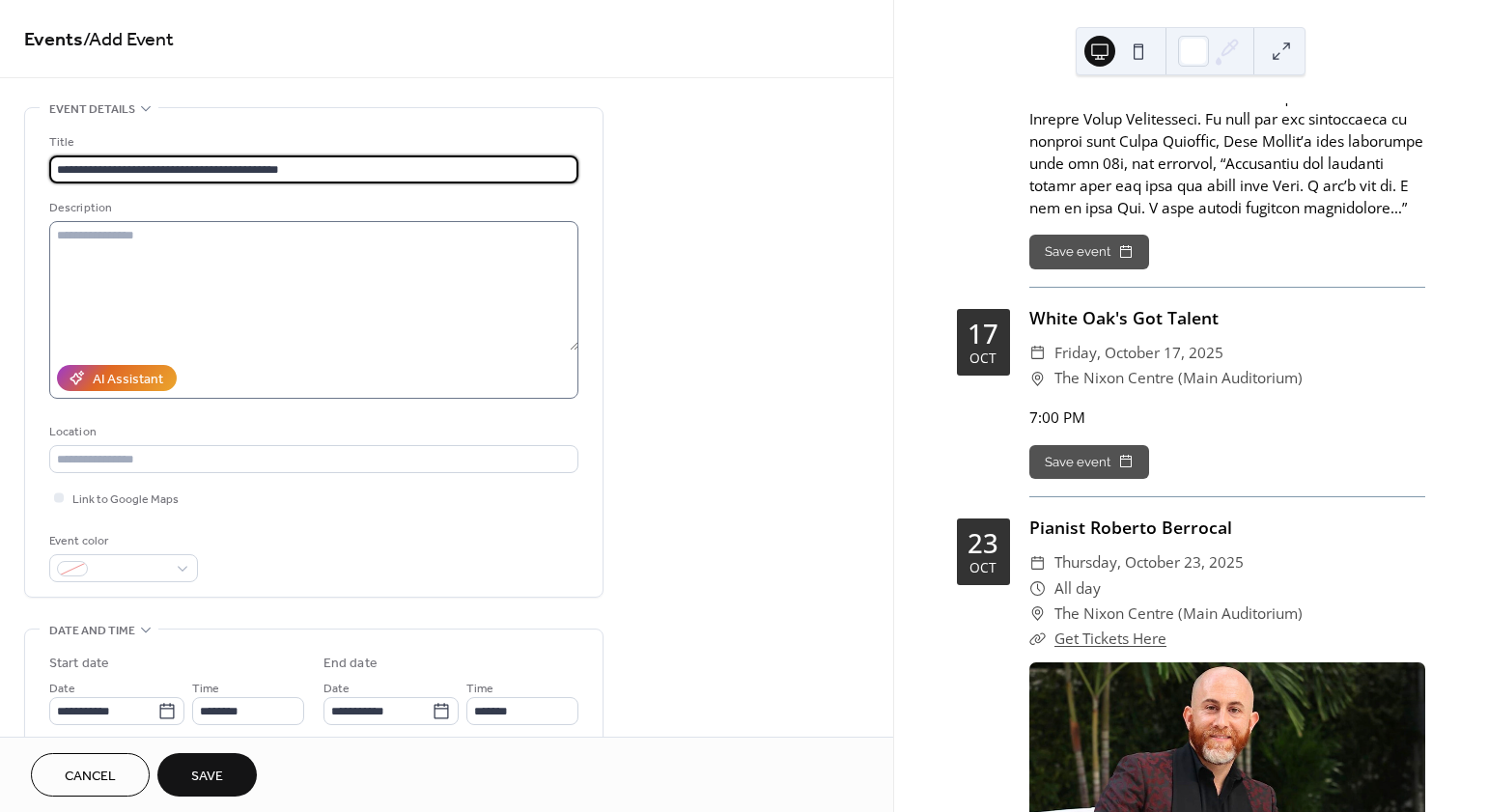 type on "**********" 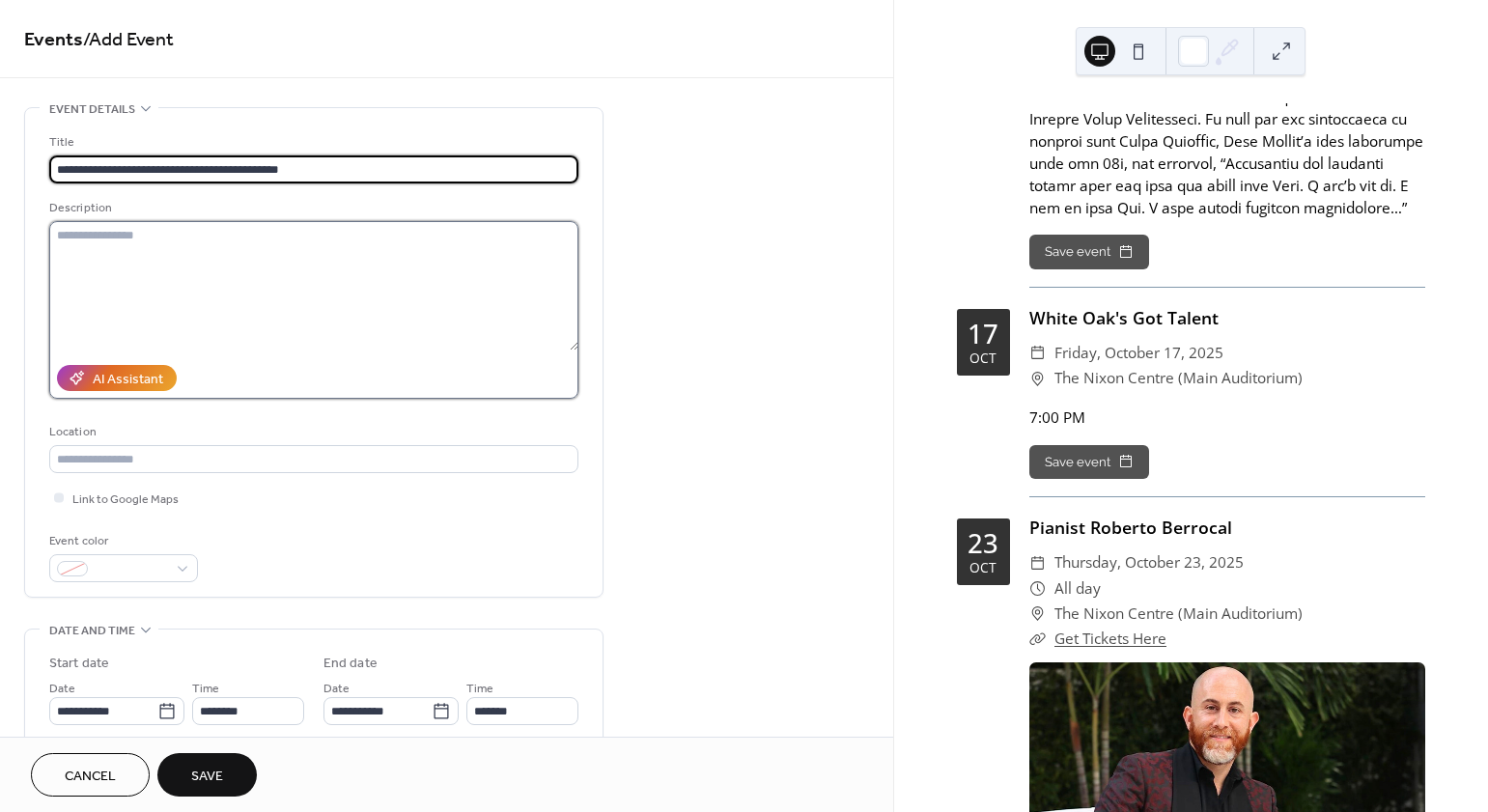 click at bounding box center [314, 286] 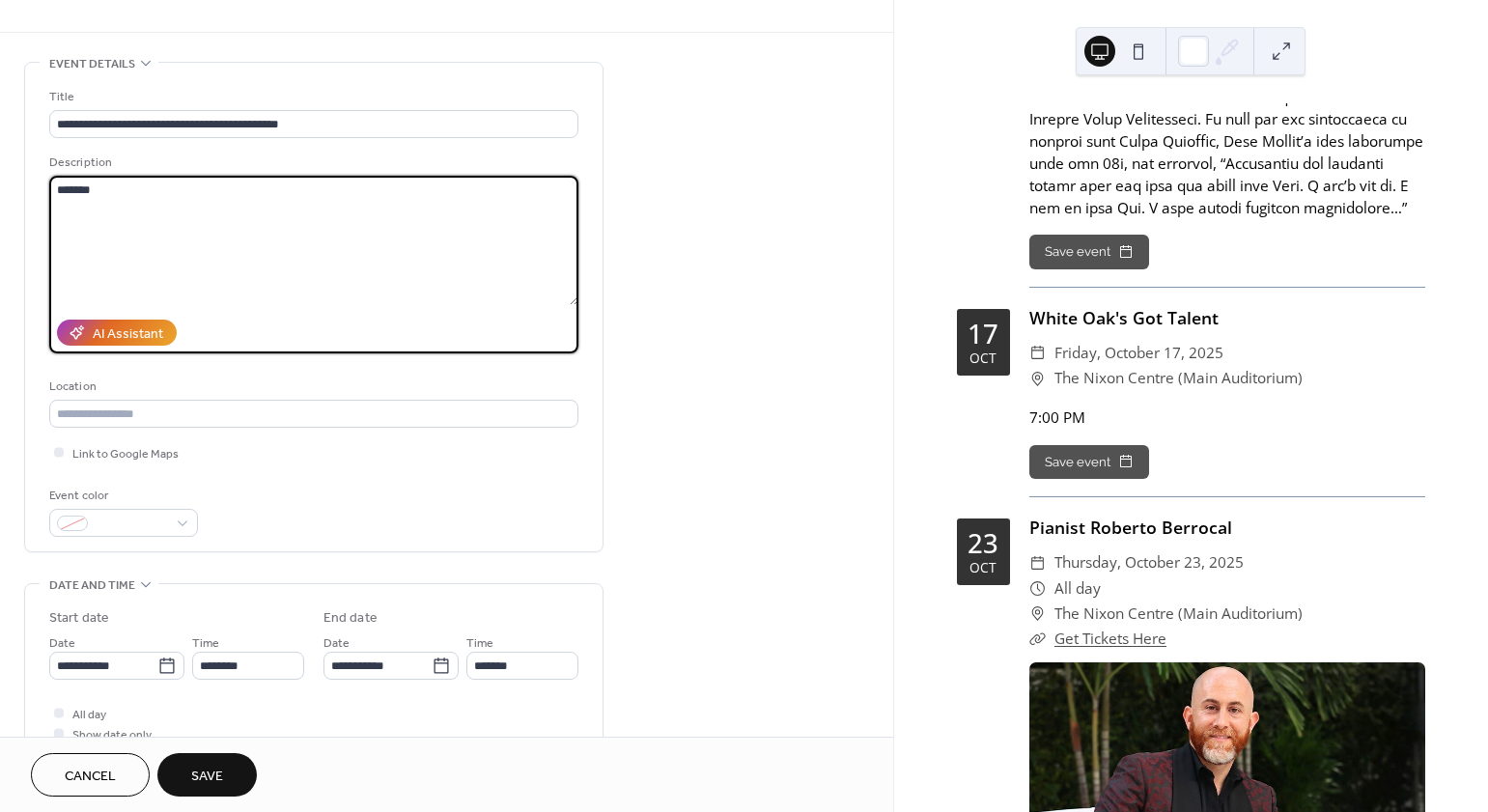 scroll, scrollTop: 119, scrollLeft: 0, axis: vertical 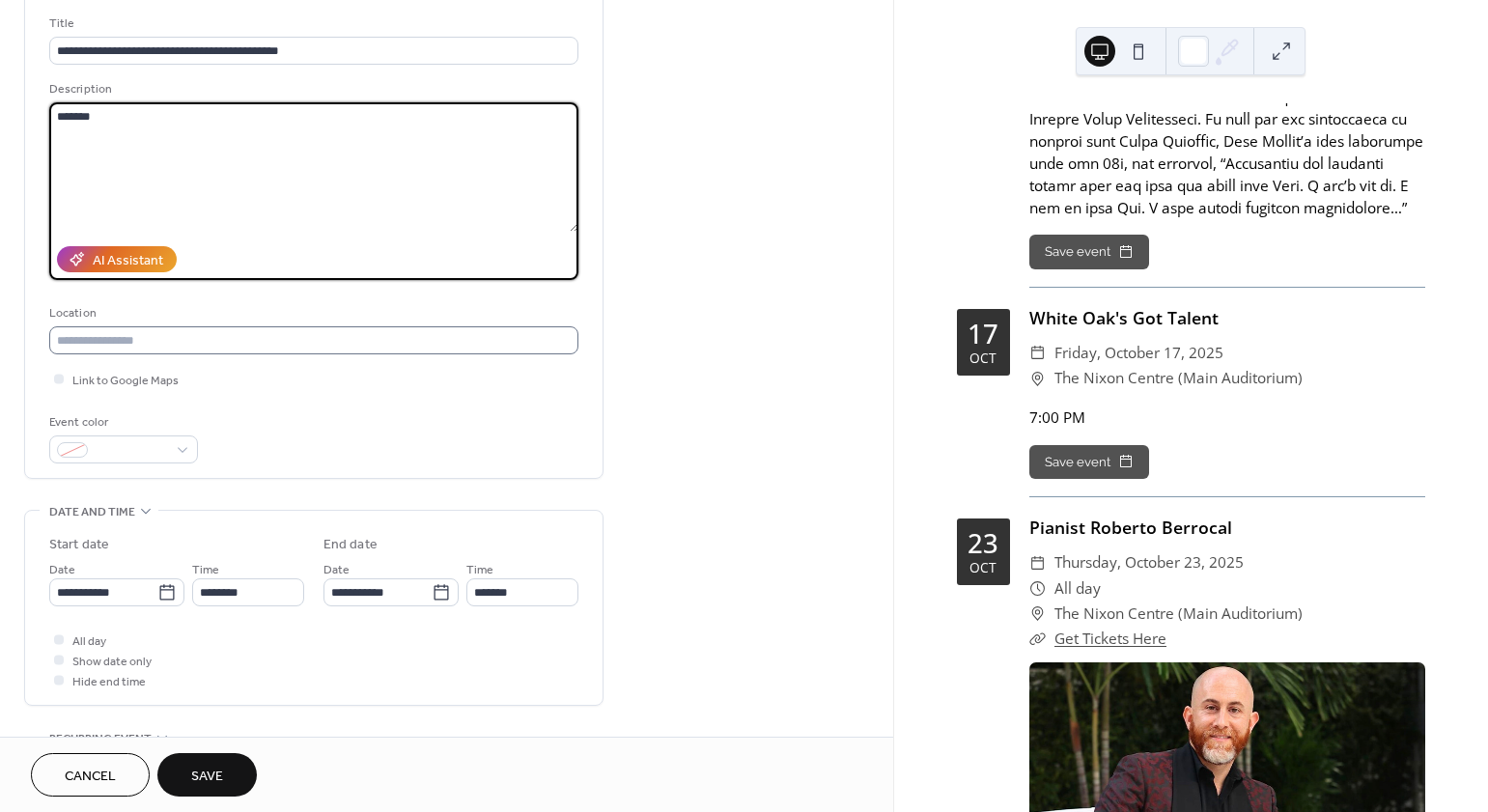 type on "*******" 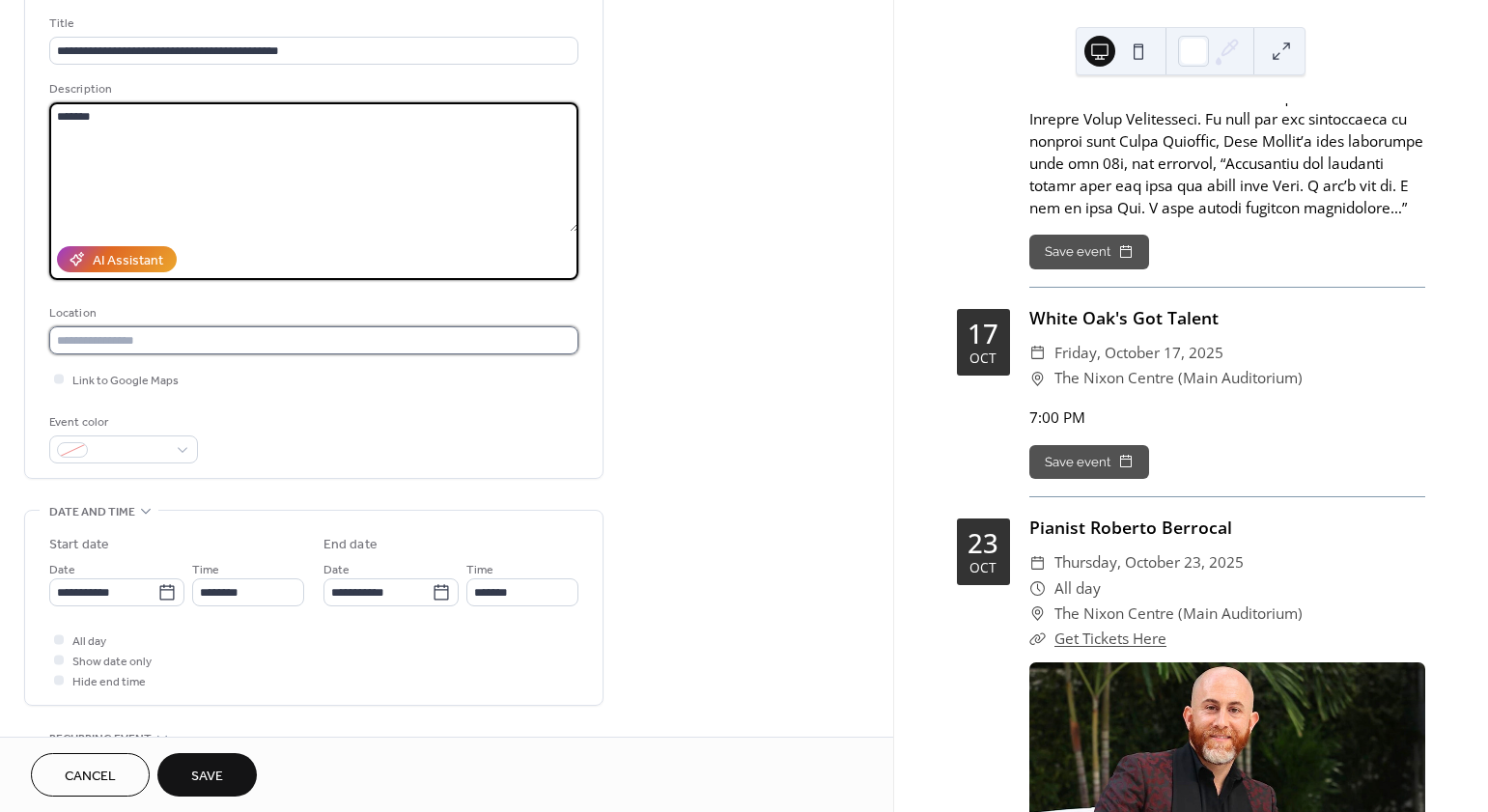 click at bounding box center [314, 340] 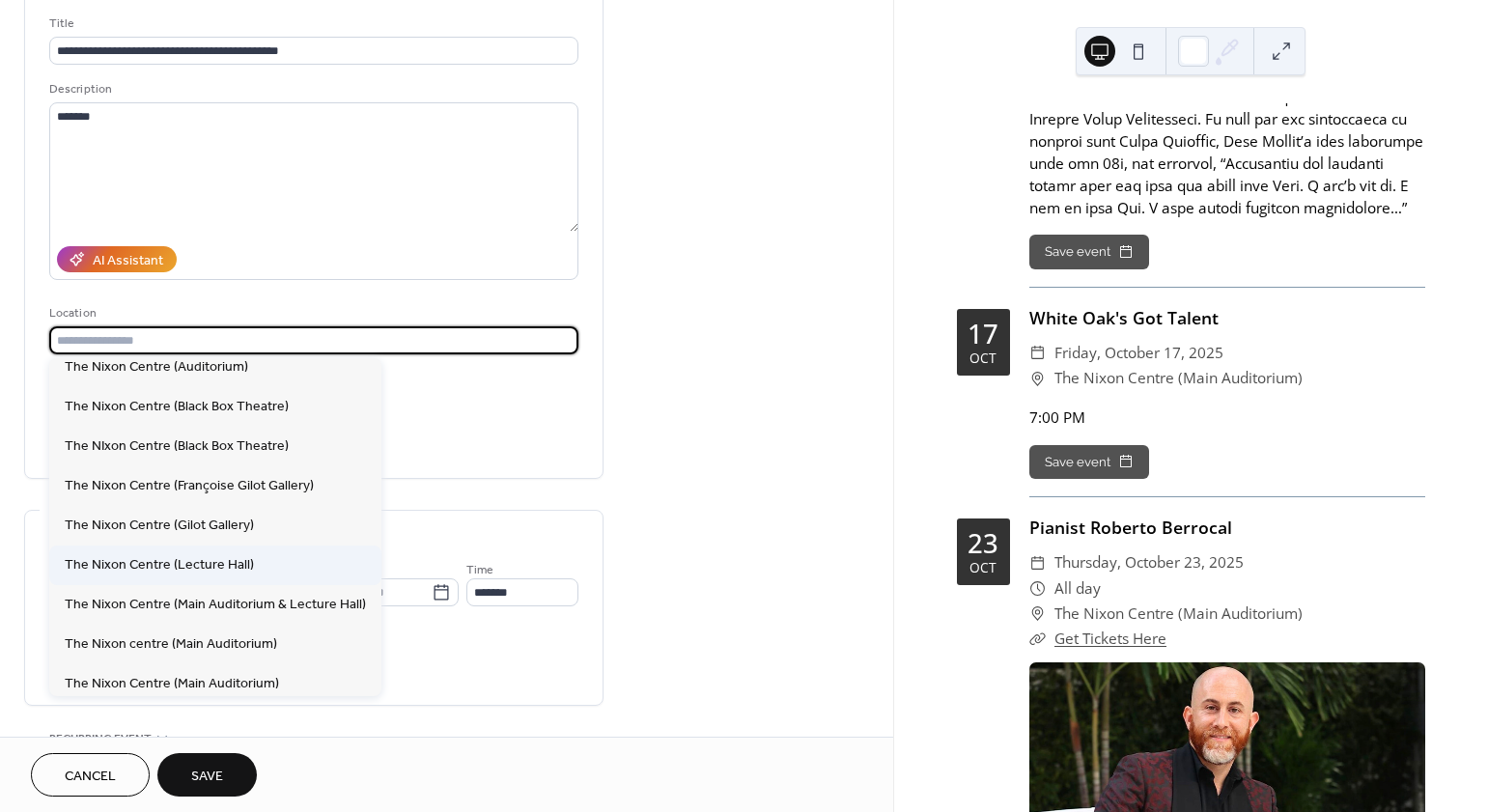 scroll, scrollTop: 248, scrollLeft: 0, axis: vertical 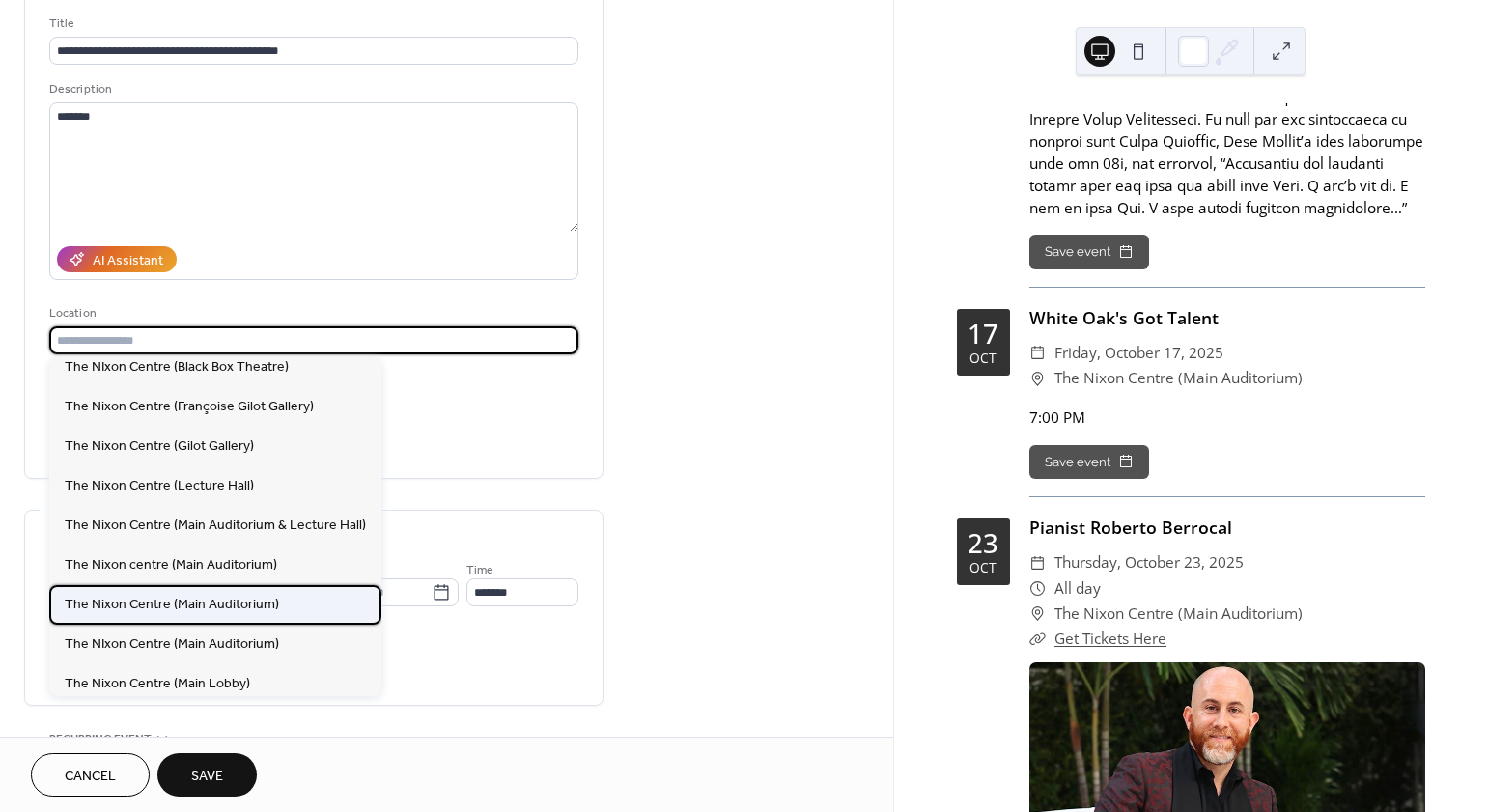 click on "The Nixon Centre (Main Auditorium)" at bounding box center (172, 603) 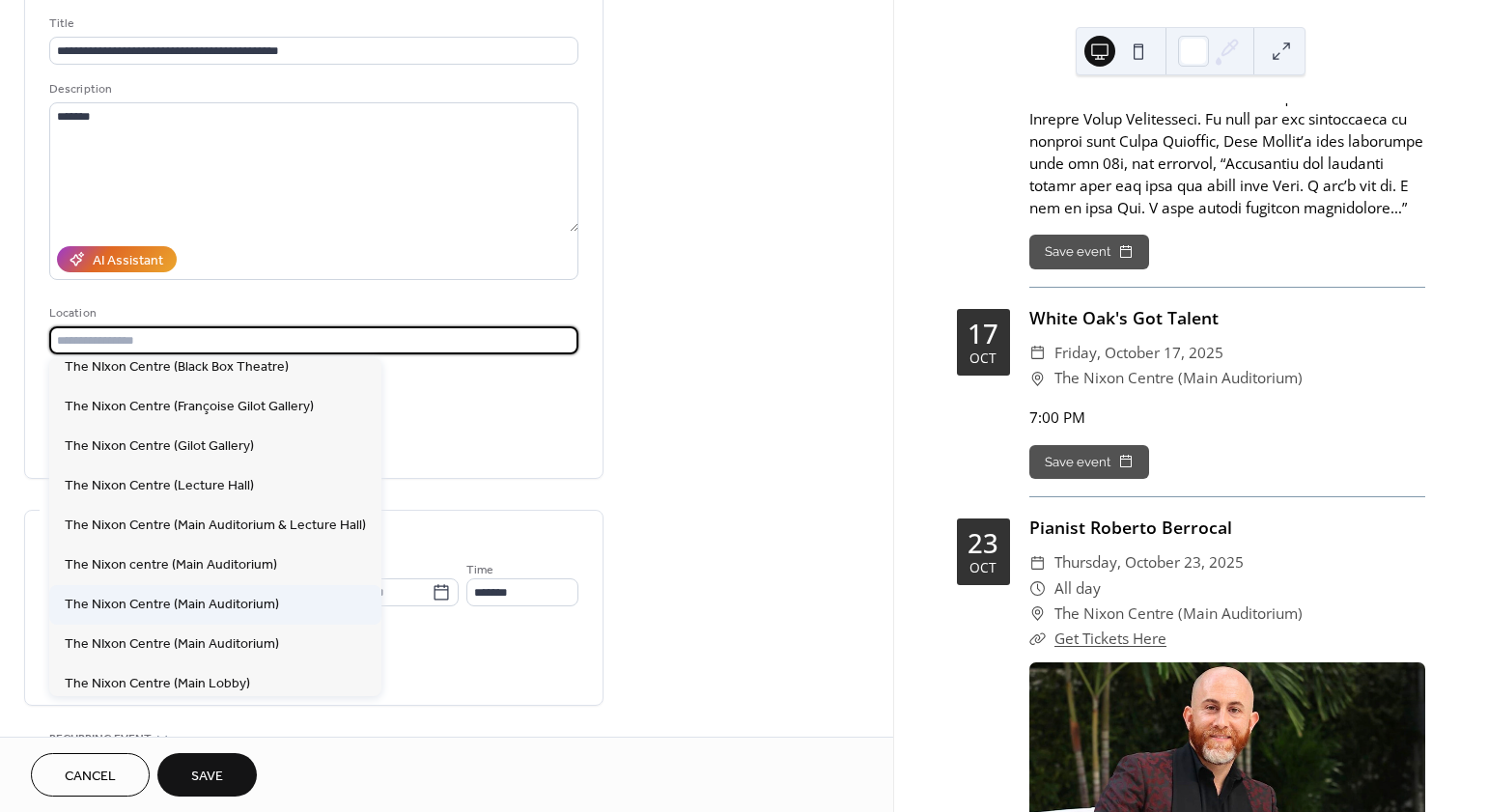 type on "**********" 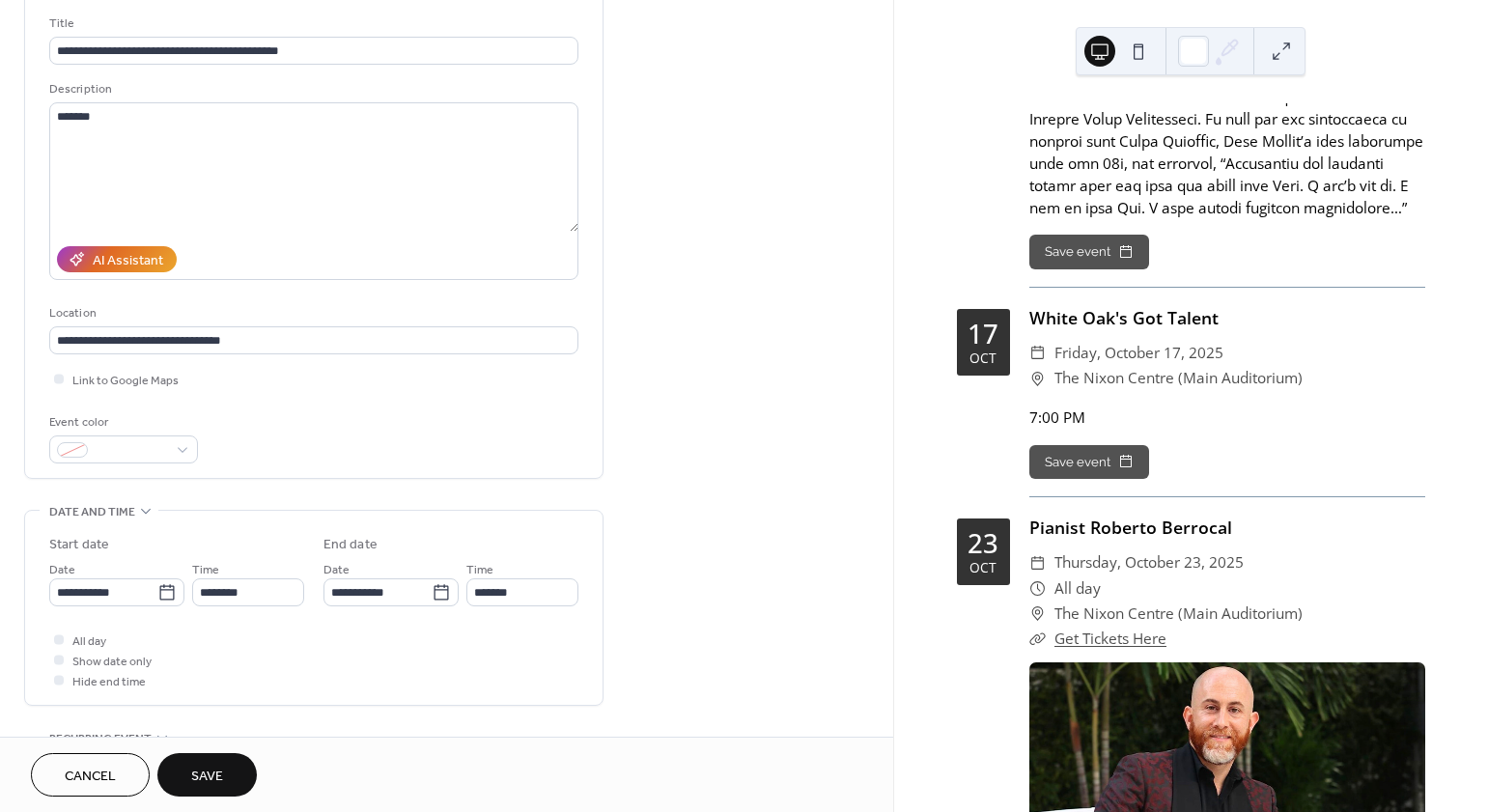 click on "Event color" at bounding box center (314, 437) 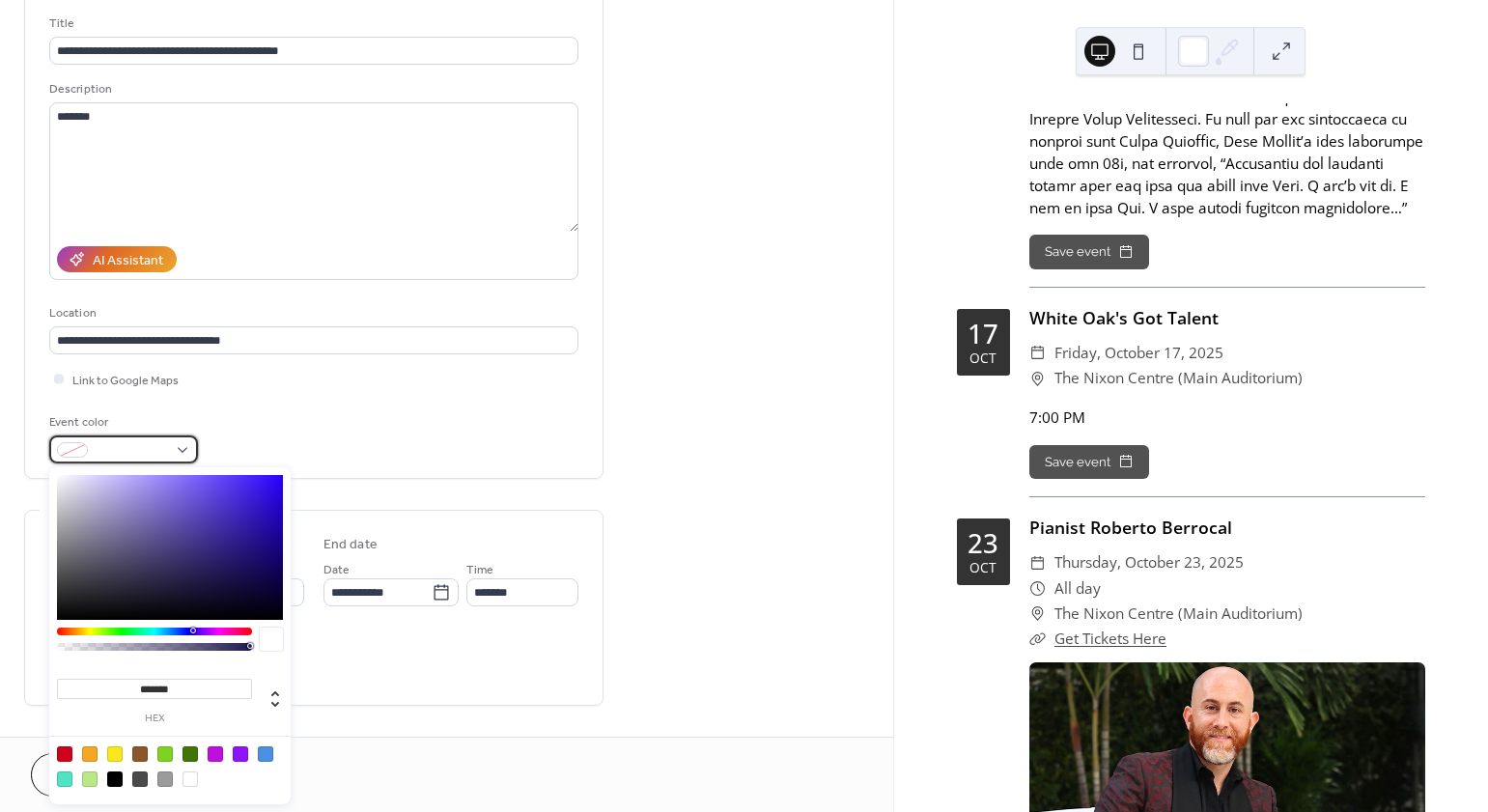 click at bounding box center (131, 451) 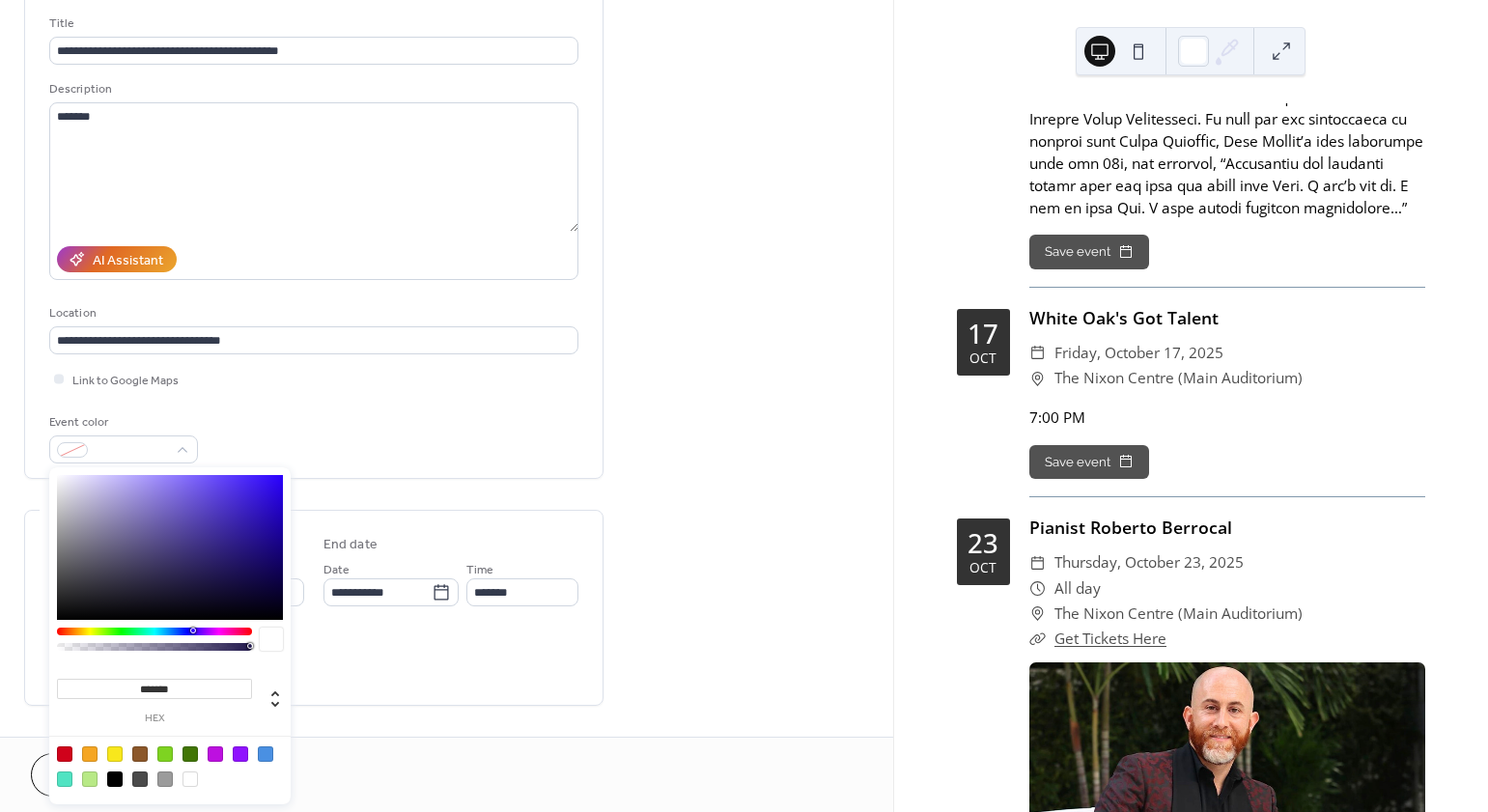 click at bounding box center (115, 754) 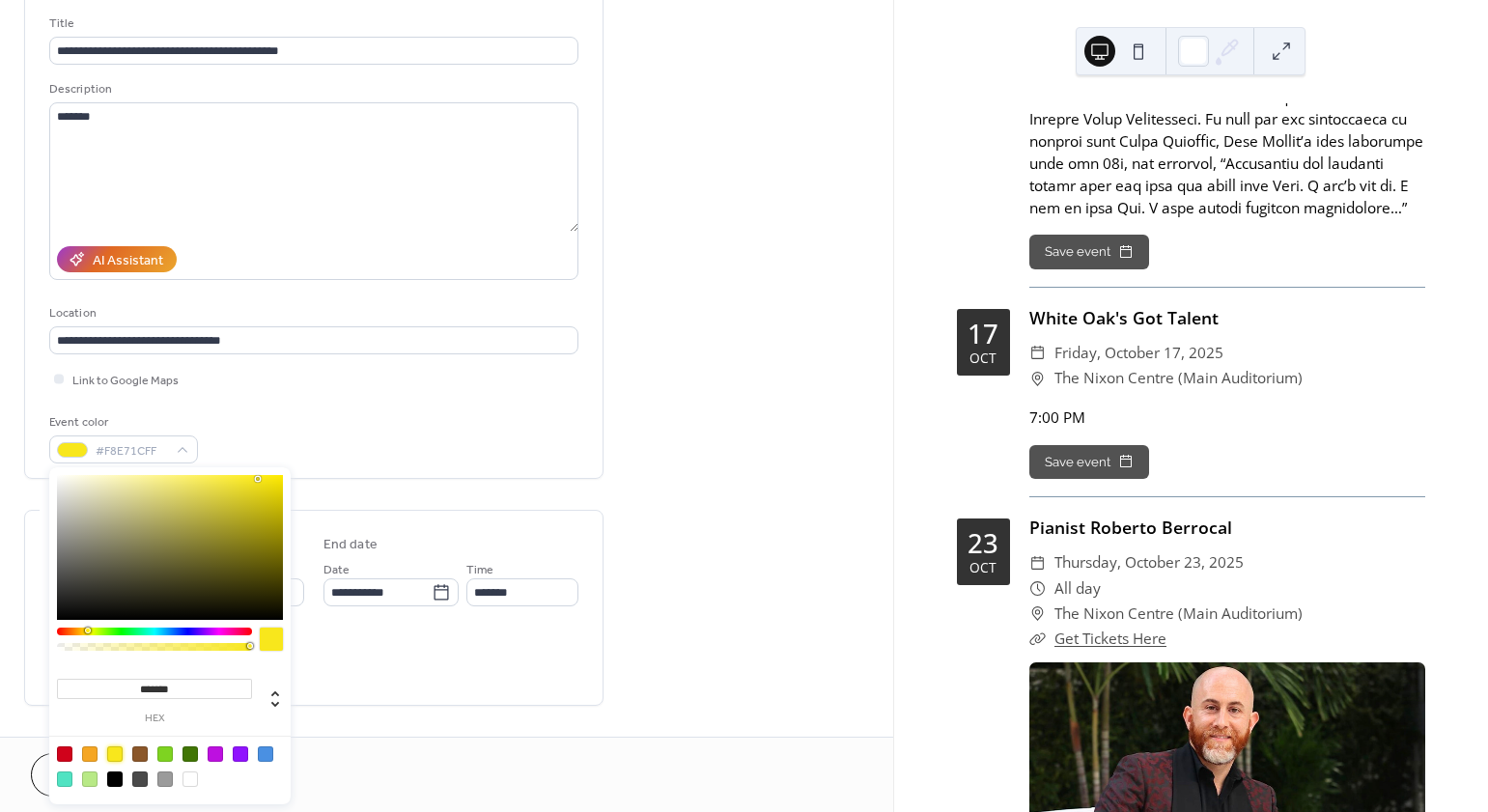 click on "**********" at bounding box center [314, 567] 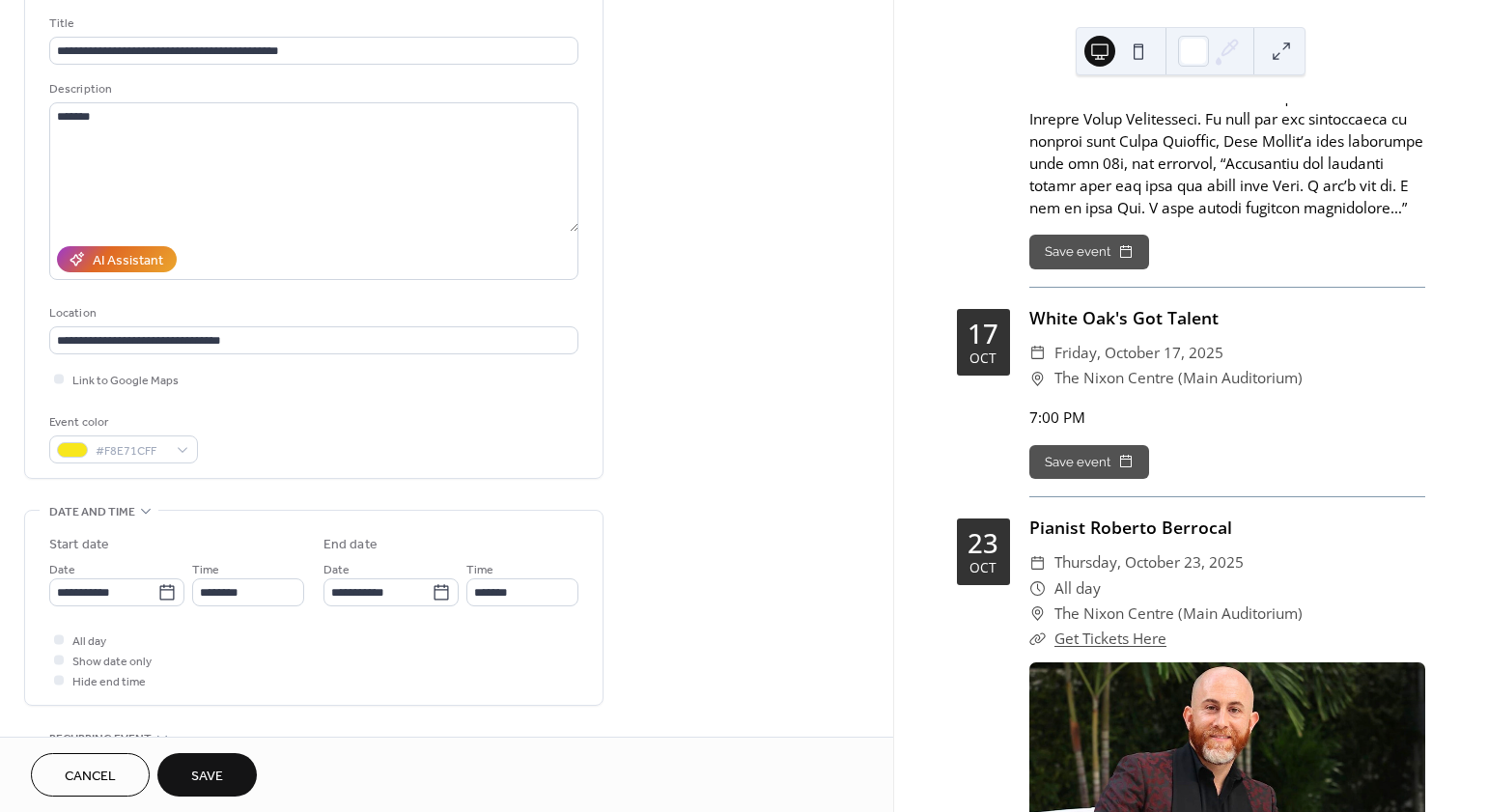 scroll, scrollTop: 370, scrollLeft: 0, axis: vertical 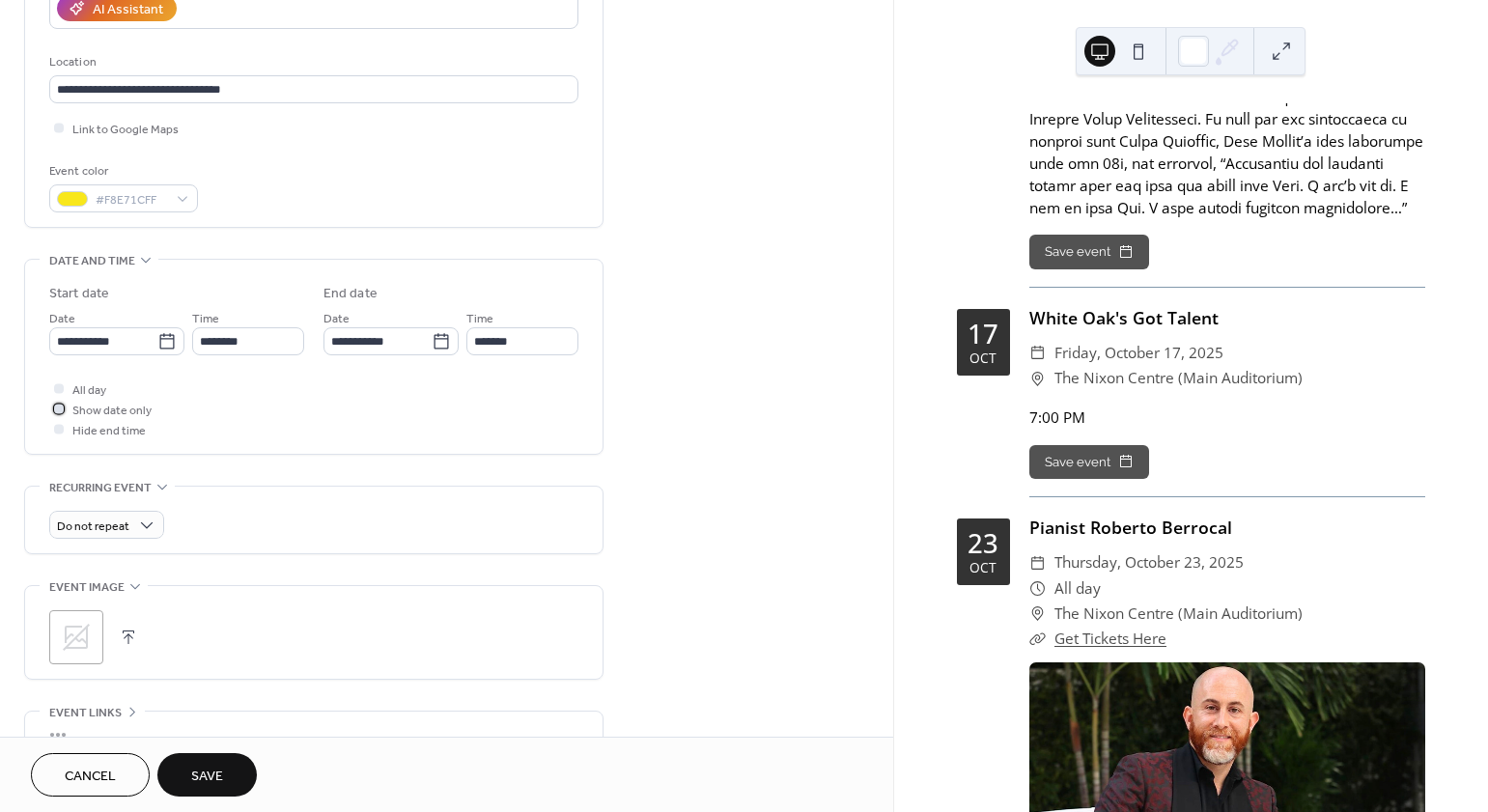 click on "Show date only" at bounding box center (112, 410) 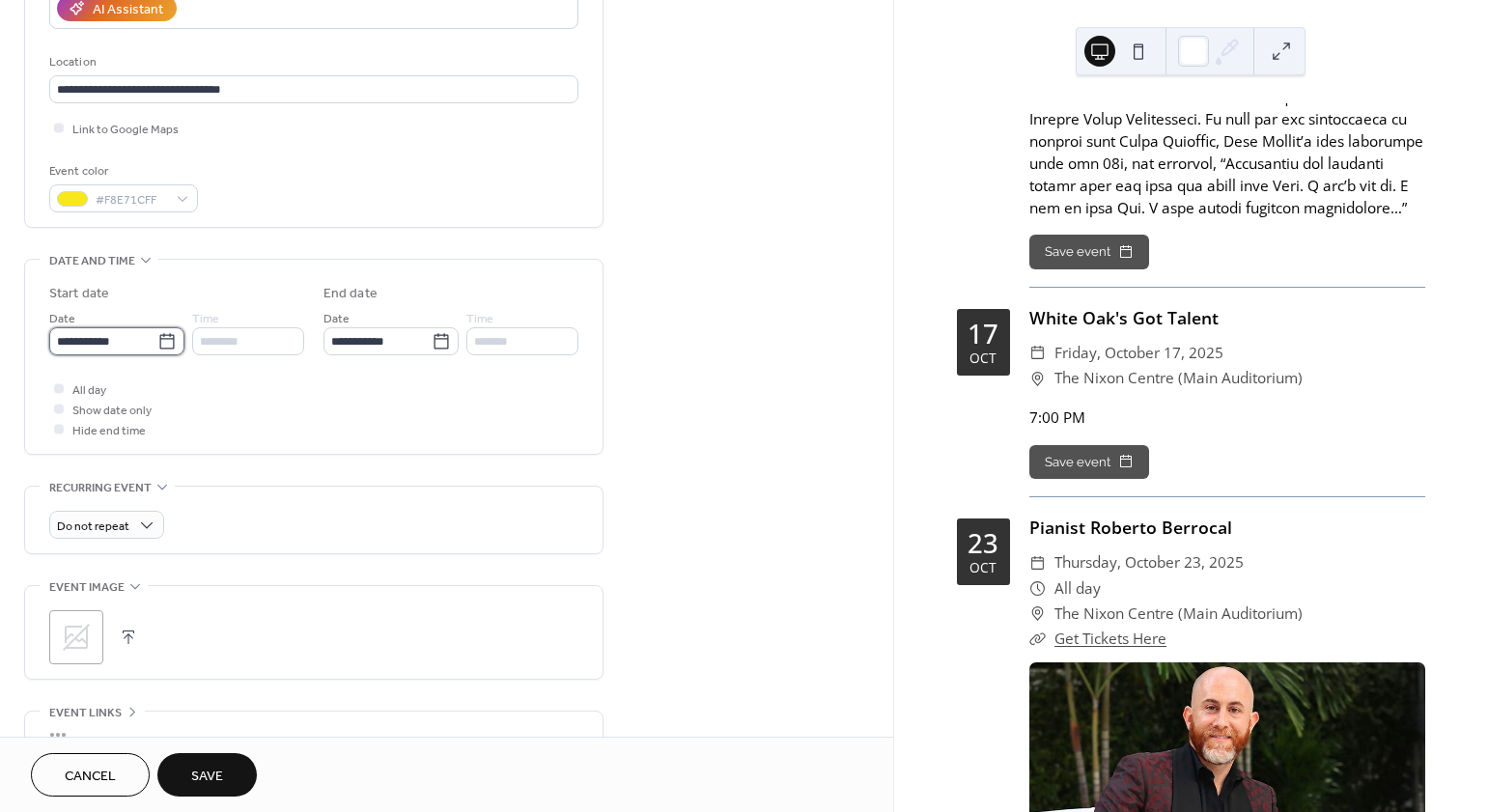 click on "**********" at bounding box center [103, 341] 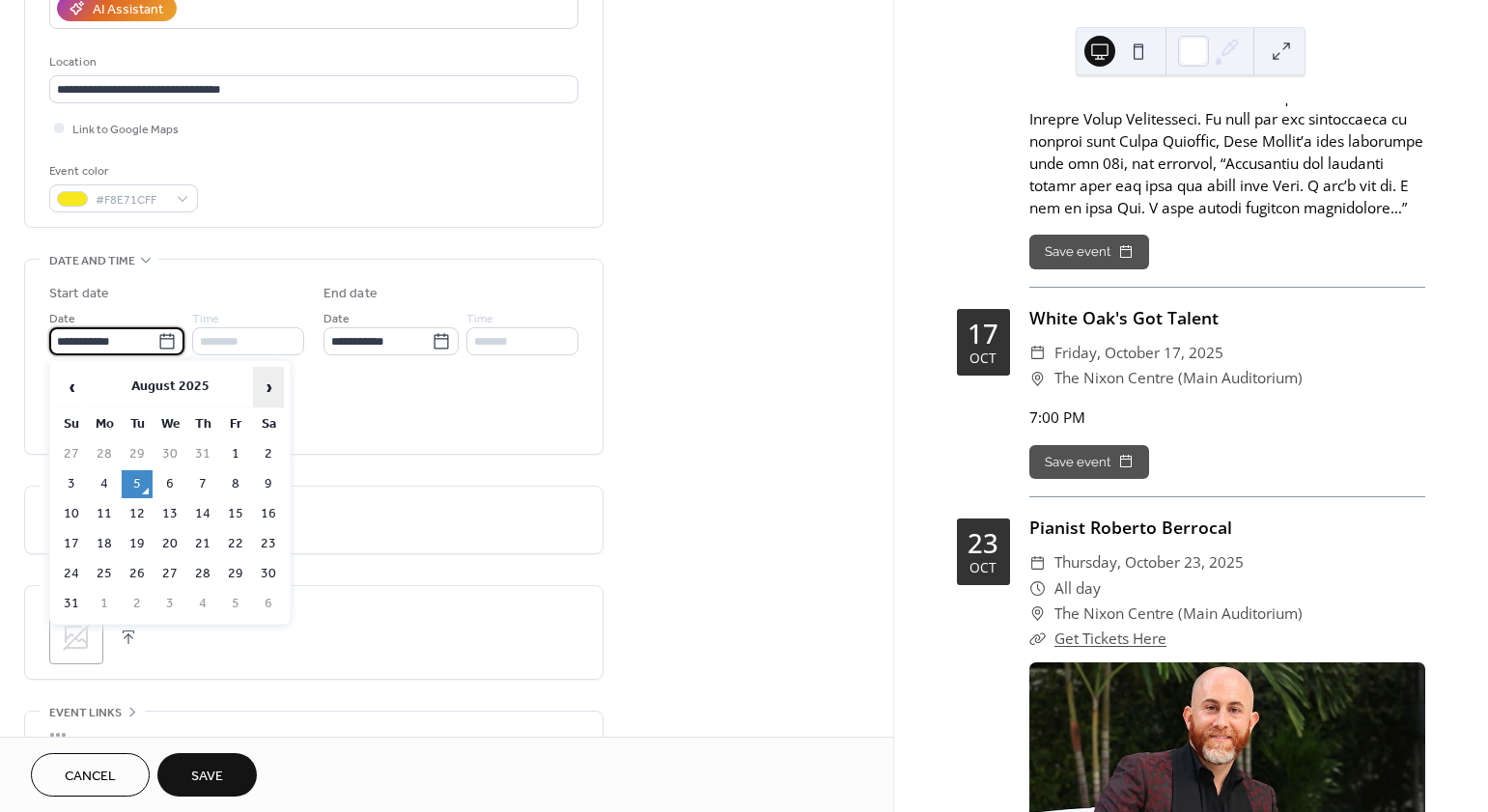 click on "›" at bounding box center (268, 387) 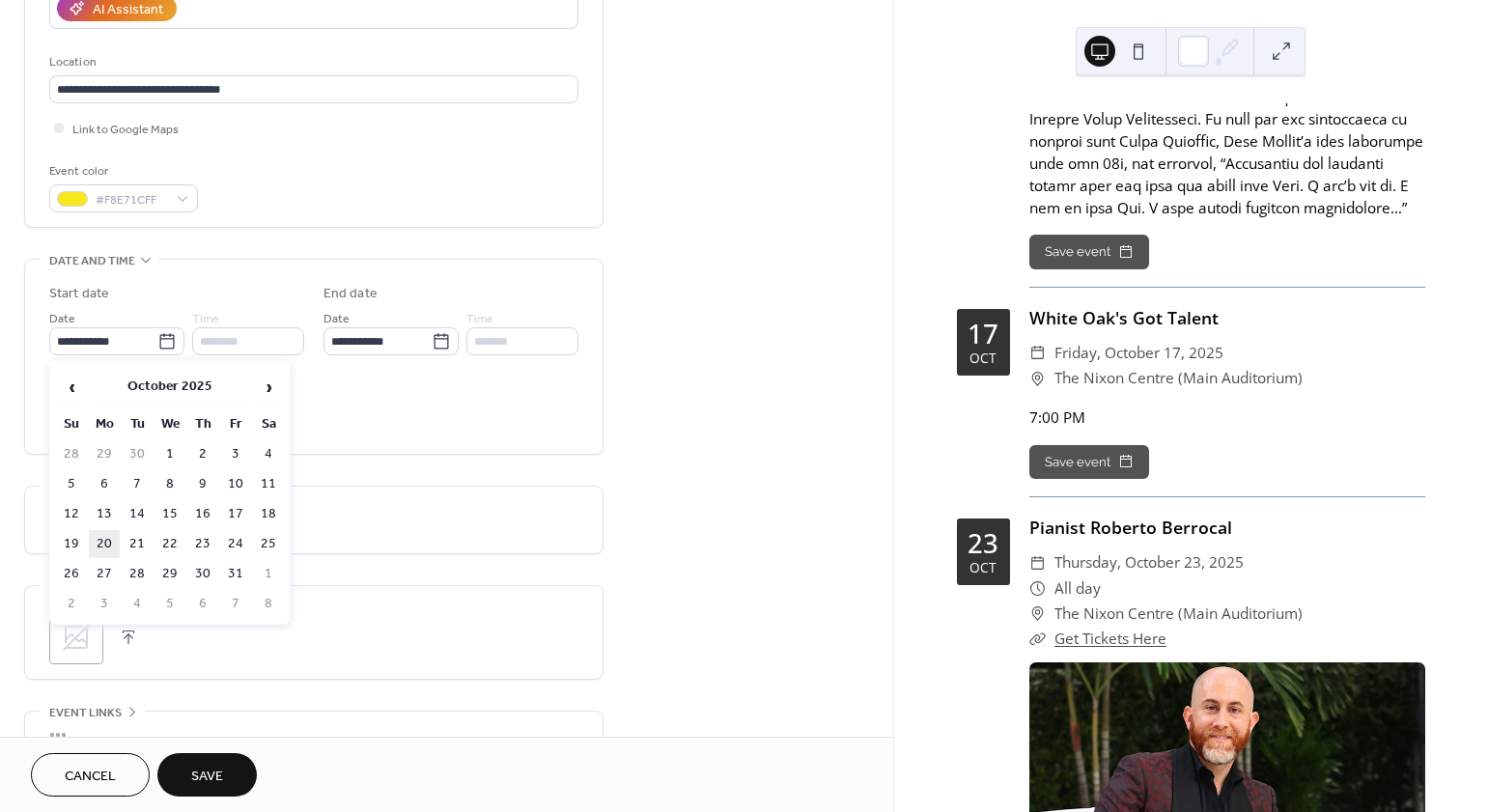 click on "20" at bounding box center [104, 544] 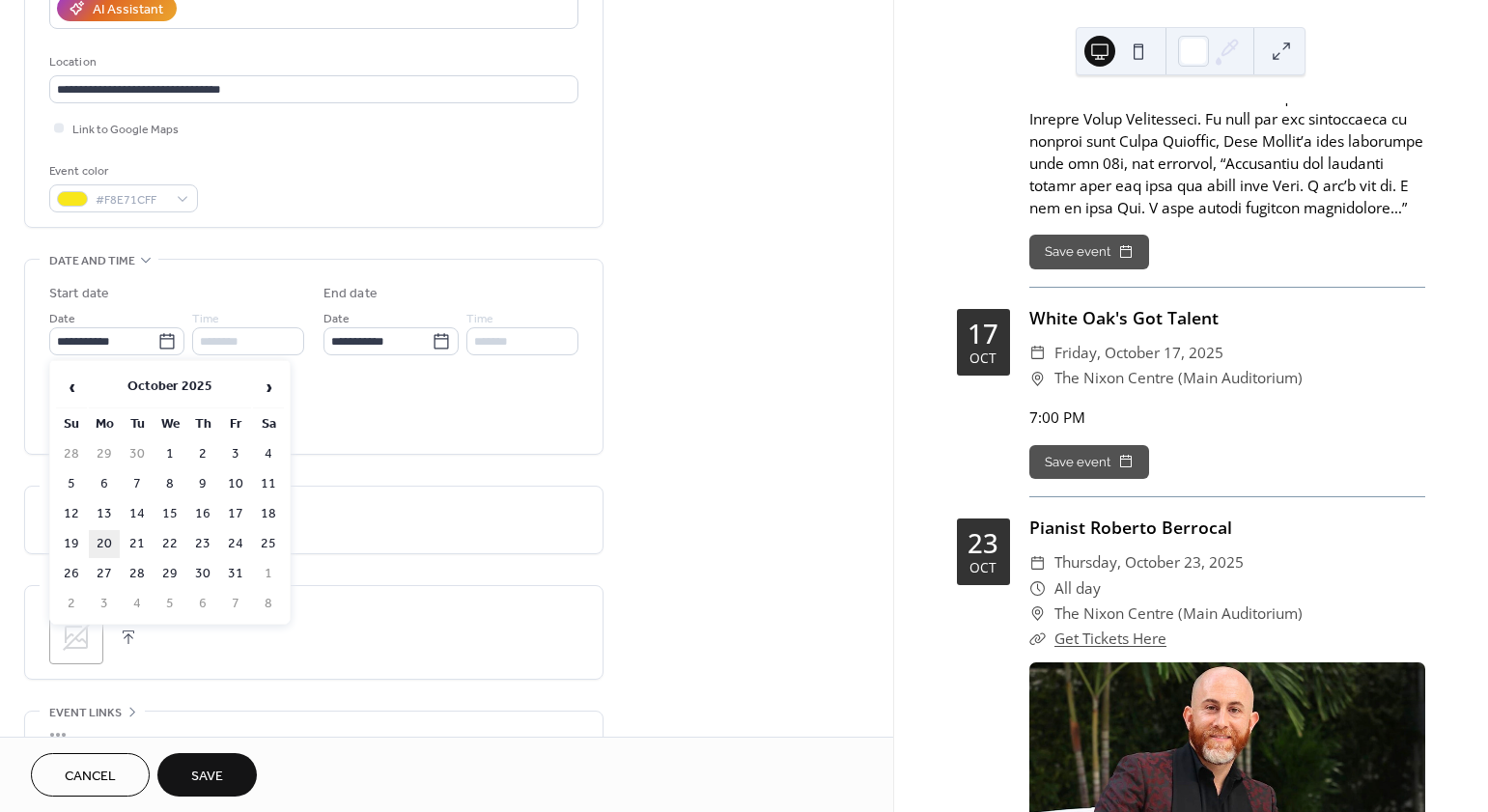 type on "**********" 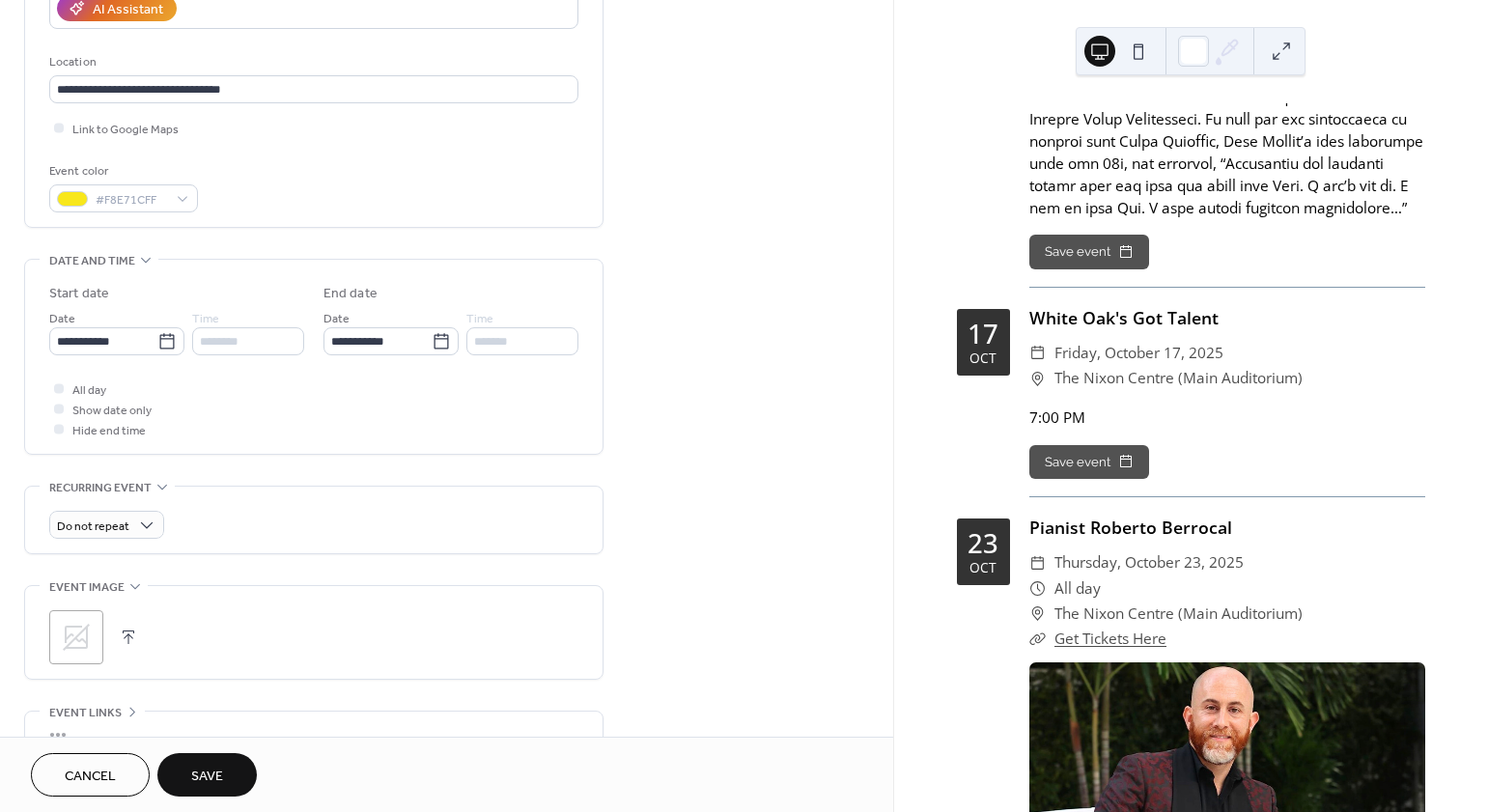 click on "**********" at bounding box center [314, 356] 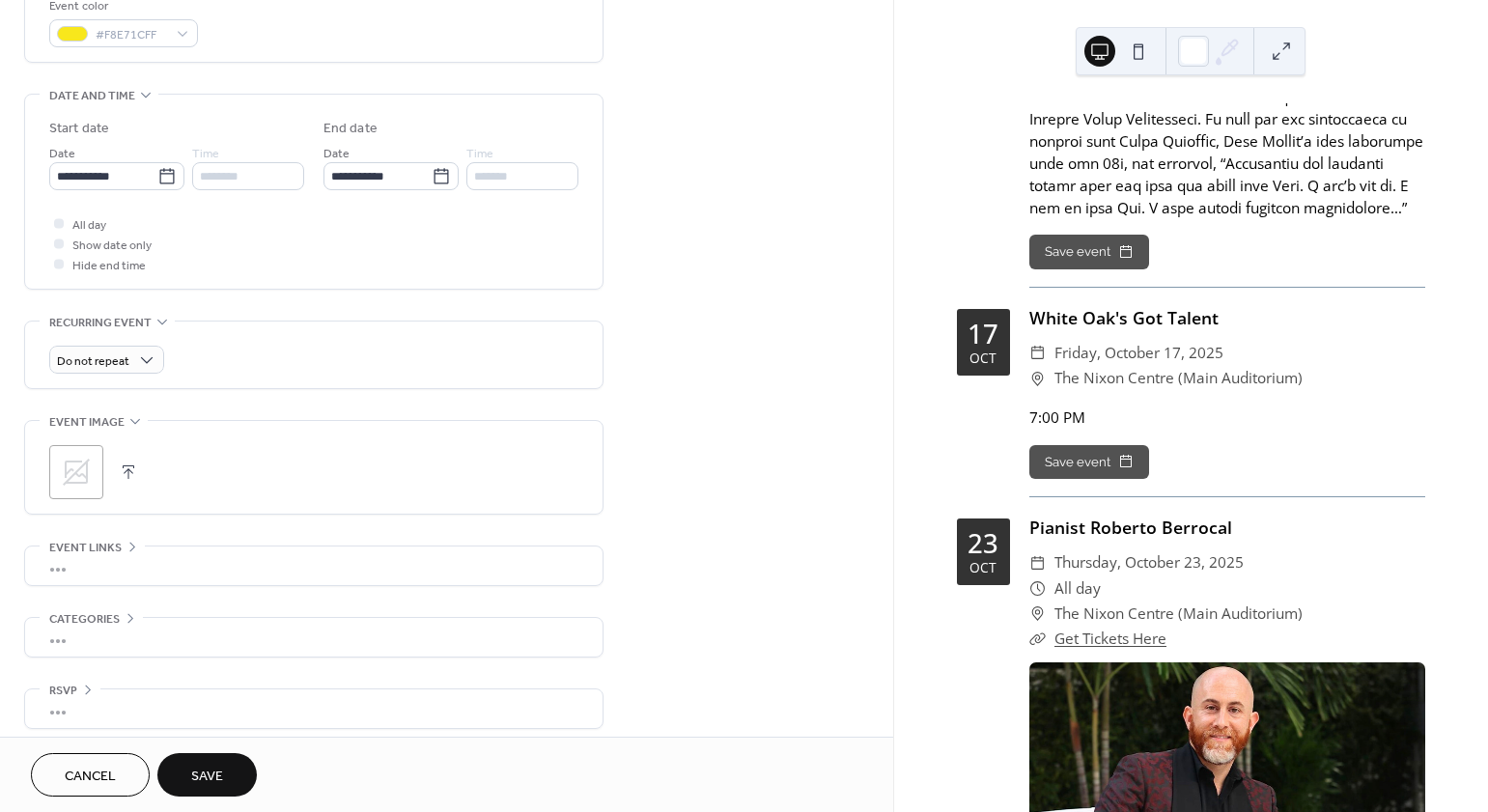 click on "Save" at bounding box center (207, 774) 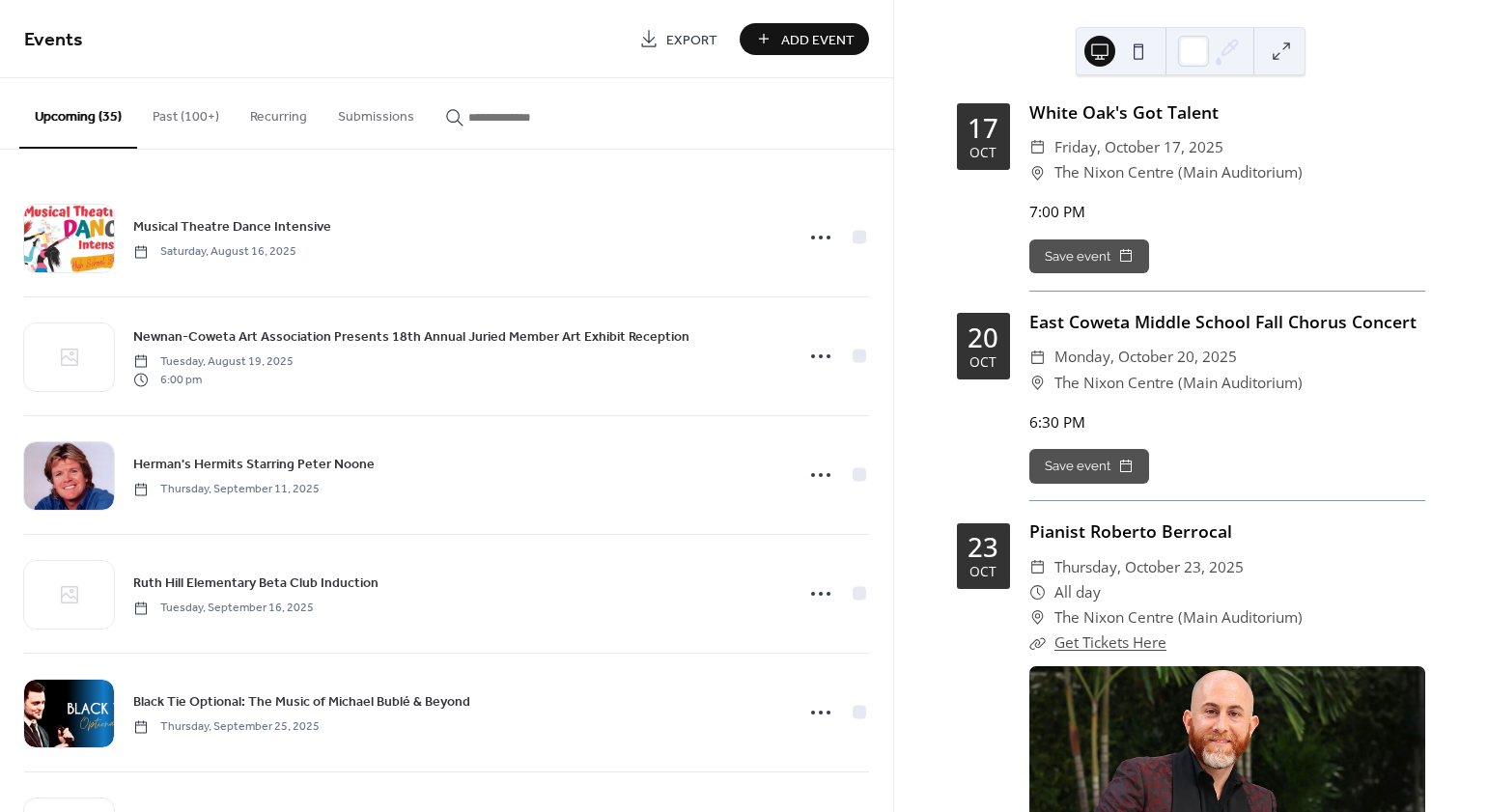 scroll, scrollTop: 5930, scrollLeft: 0, axis: vertical 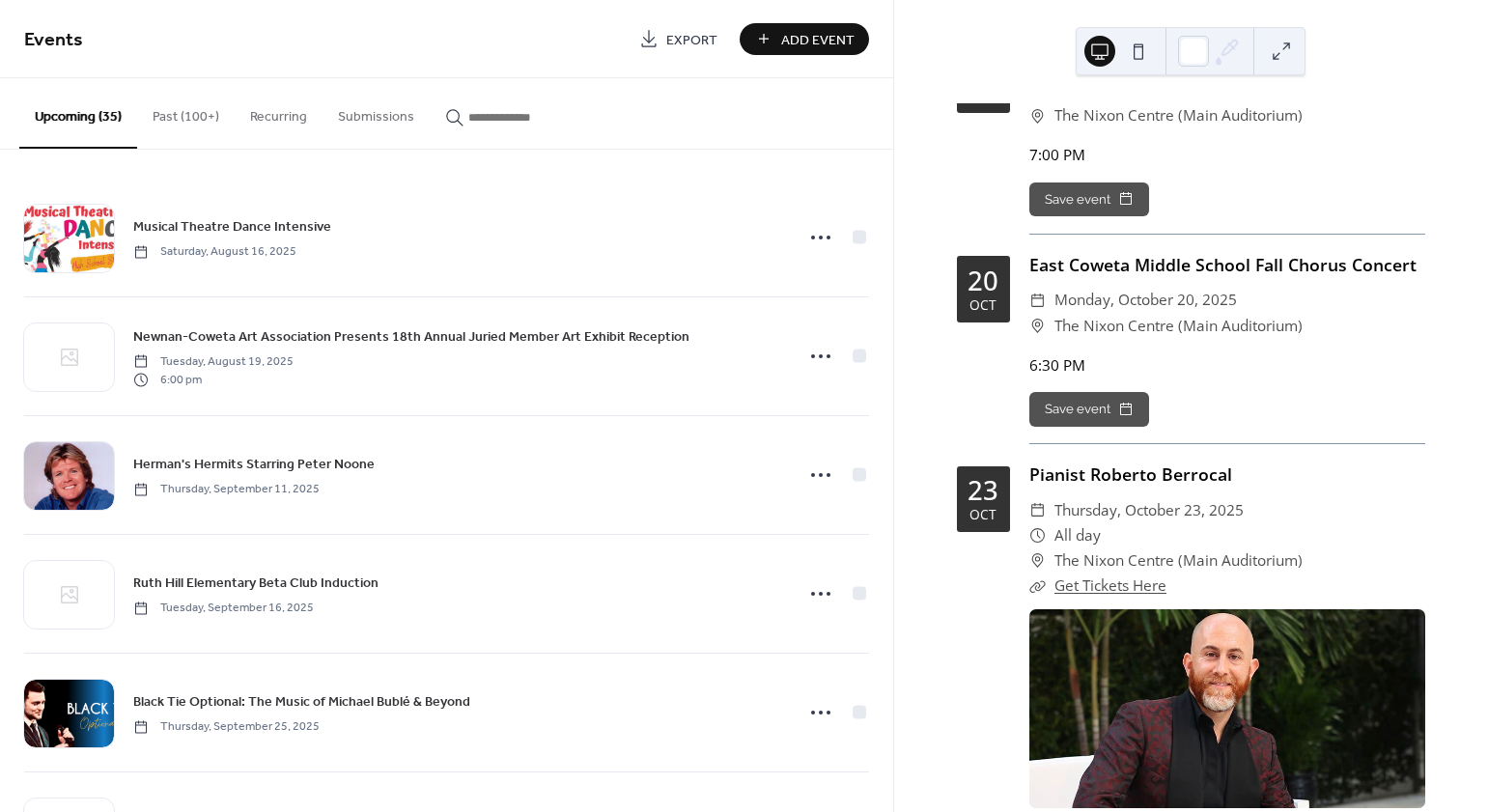 click on "Add Event" at bounding box center (818, 40) 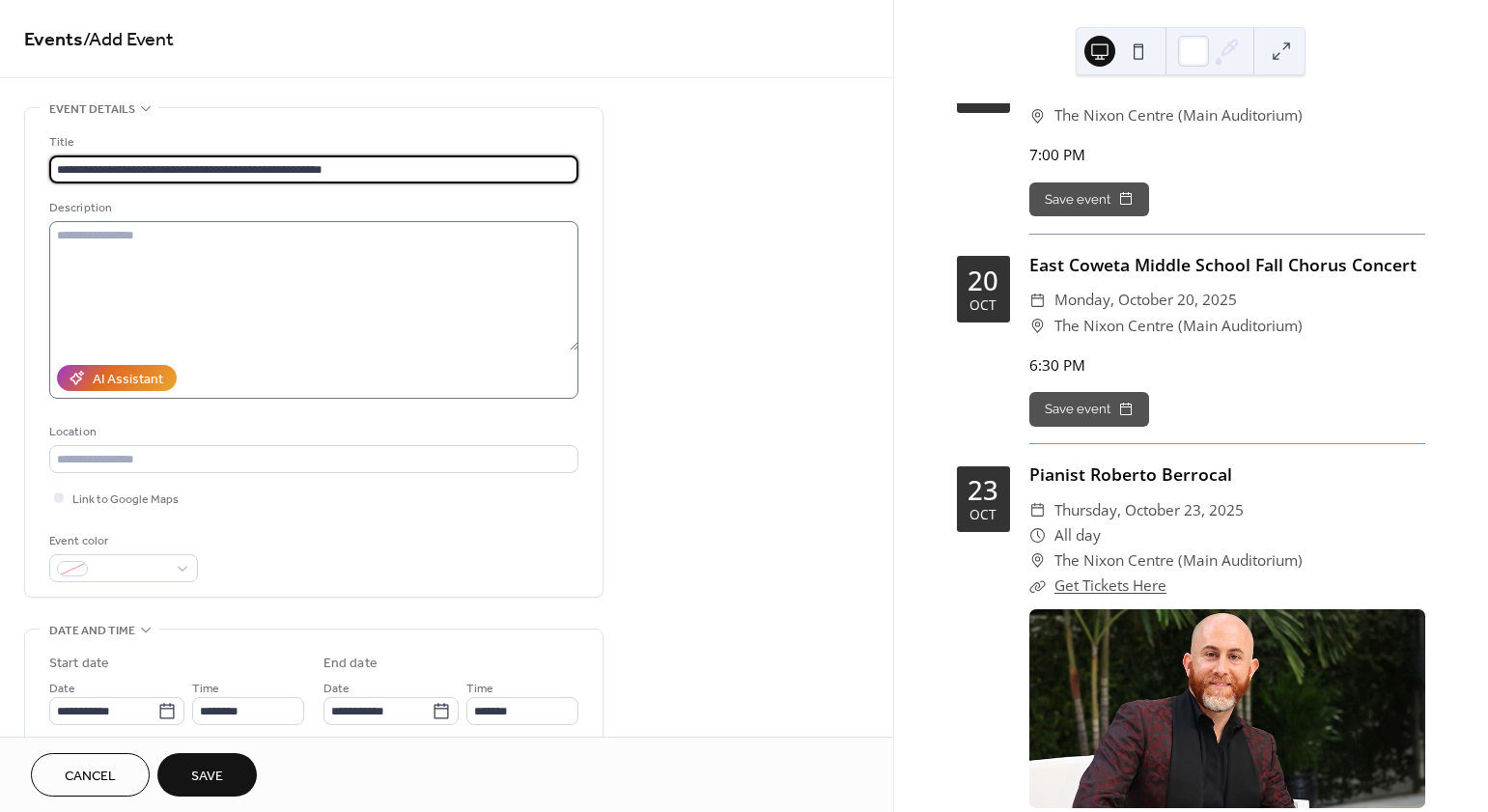 type on "**********" 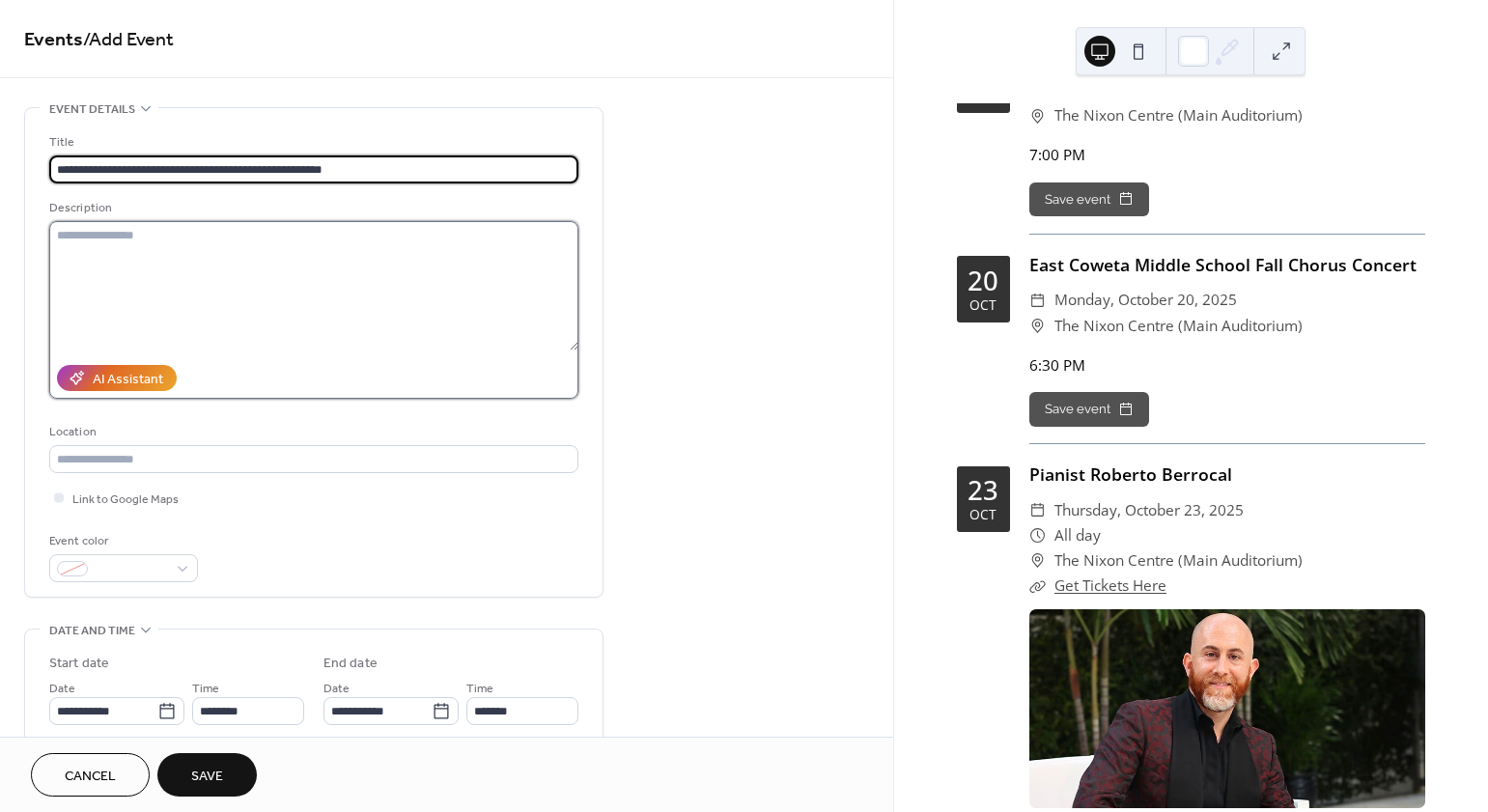 click at bounding box center (314, 286) 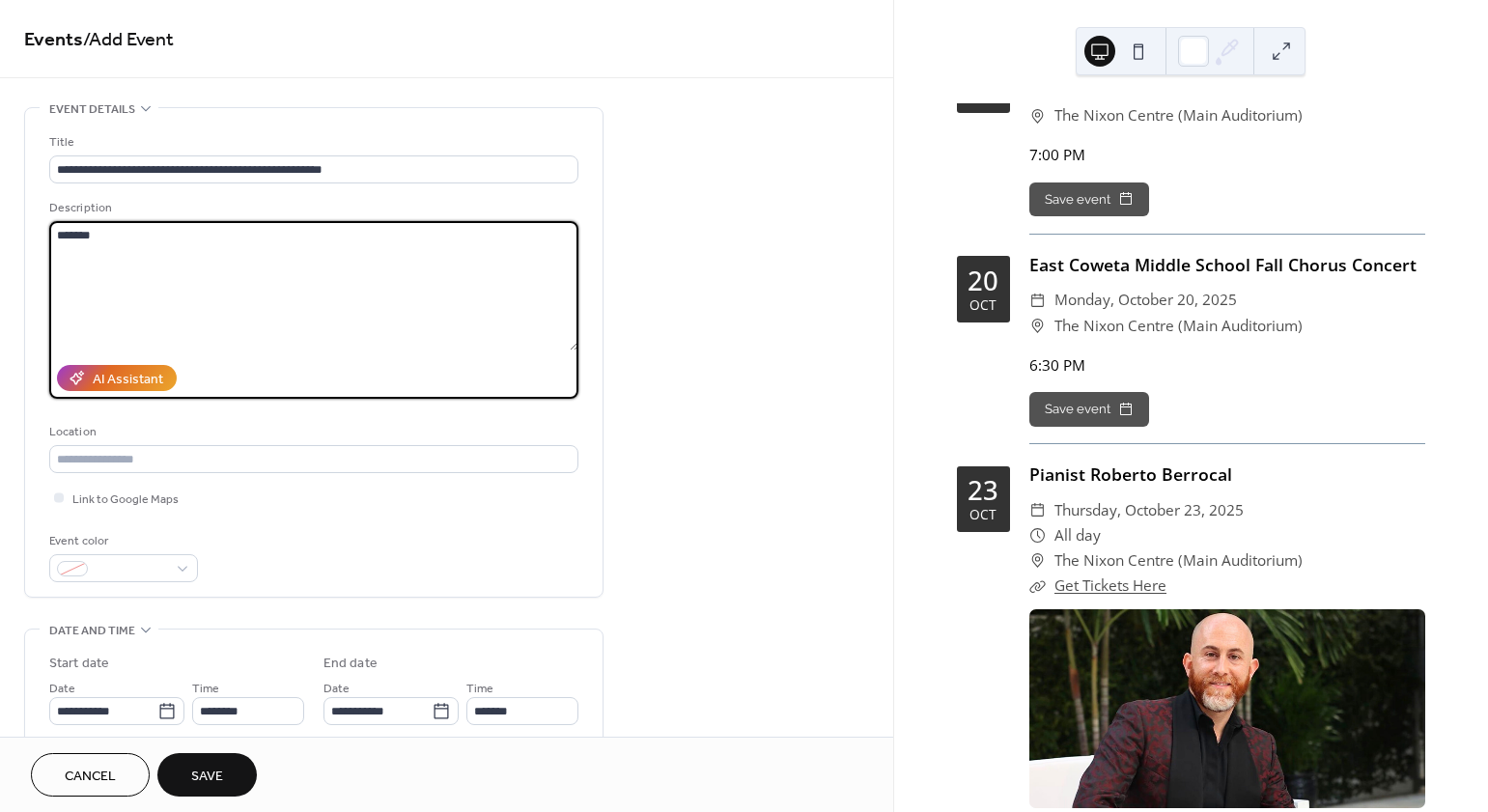 type on "*******" 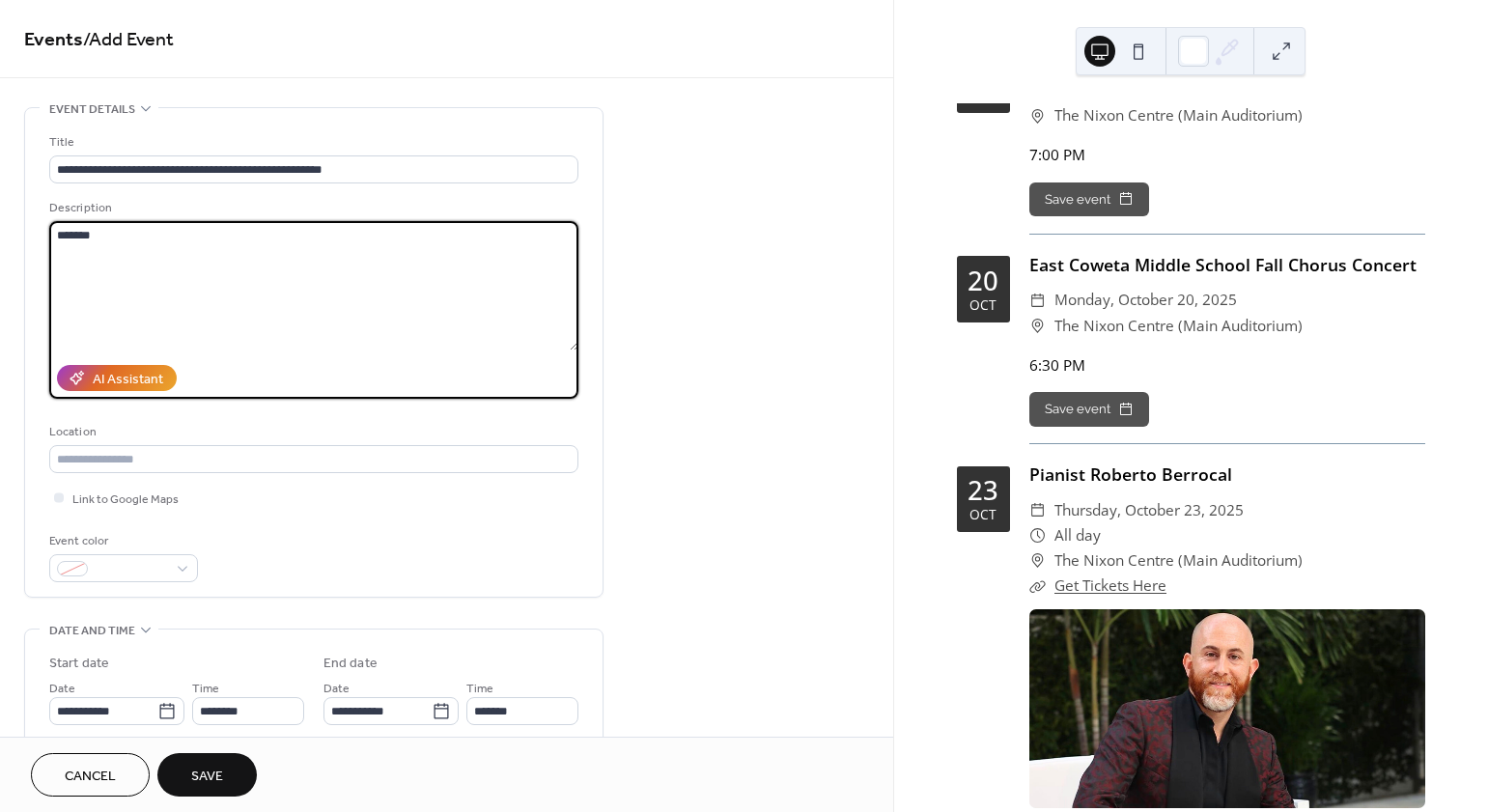 click on "**********" at bounding box center [446, 695] 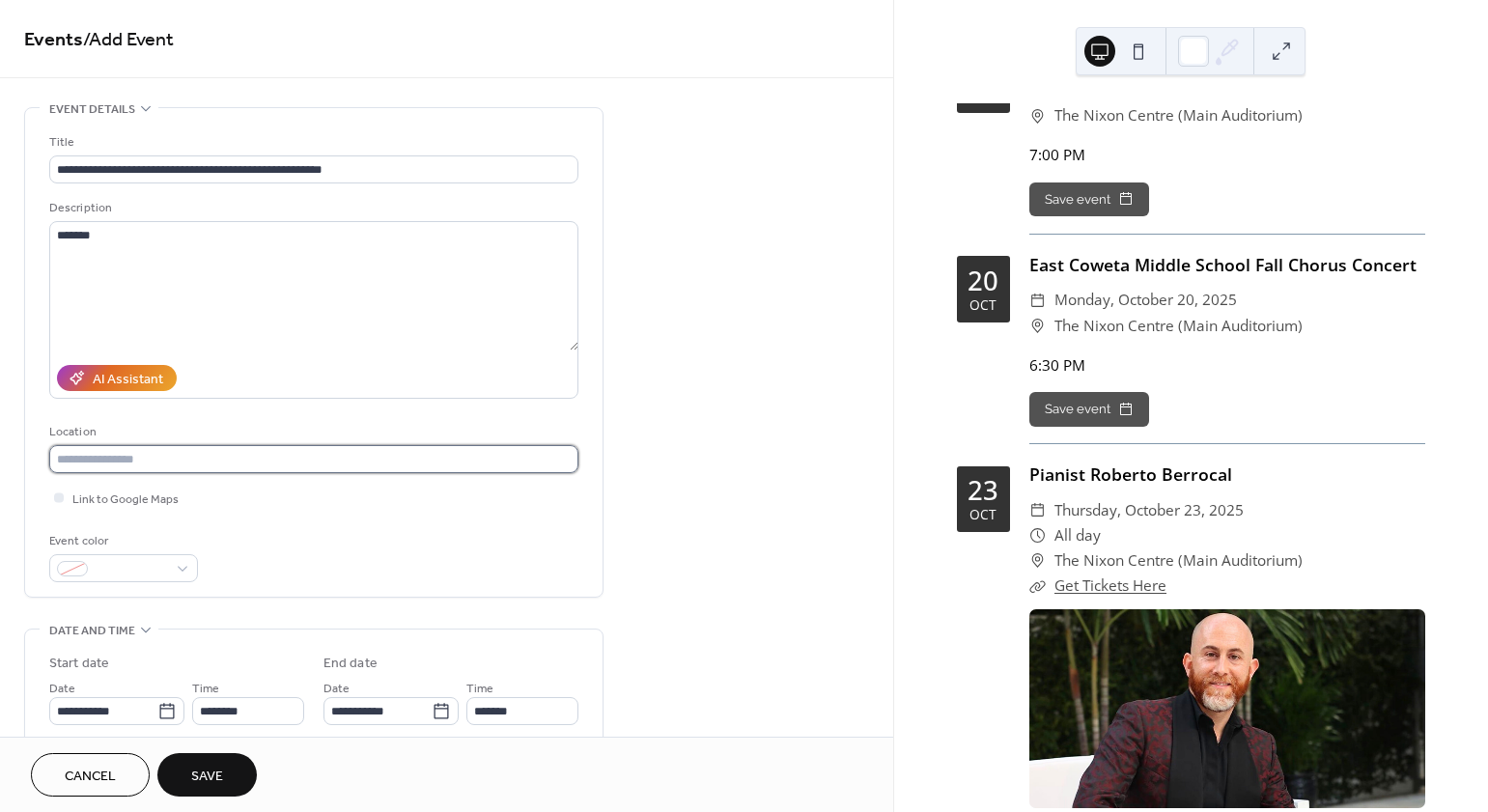 click at bounding box center [314, 459] 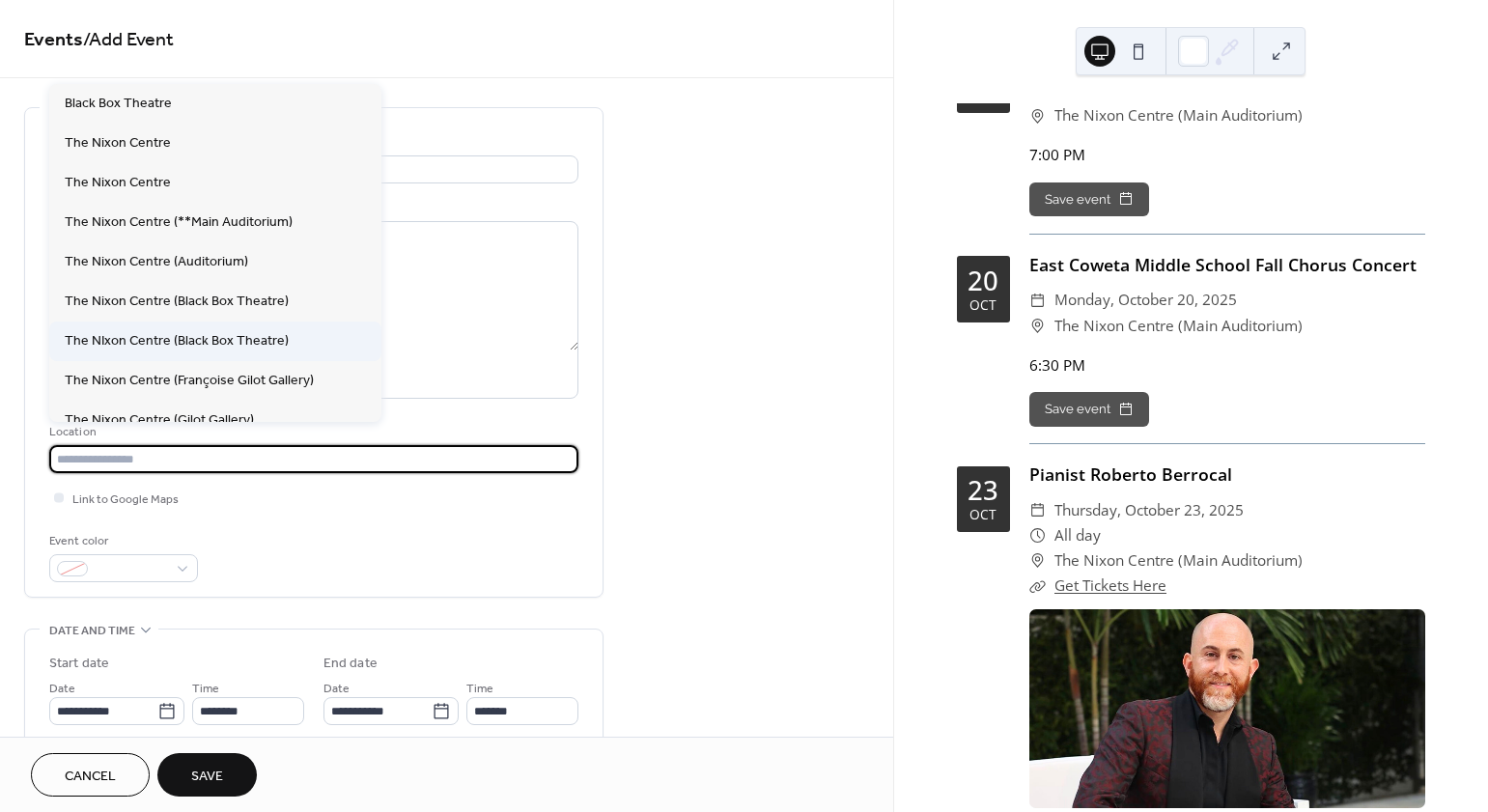 scroll, scrollTop: 248, scrollLeft: 0, axis: vertical 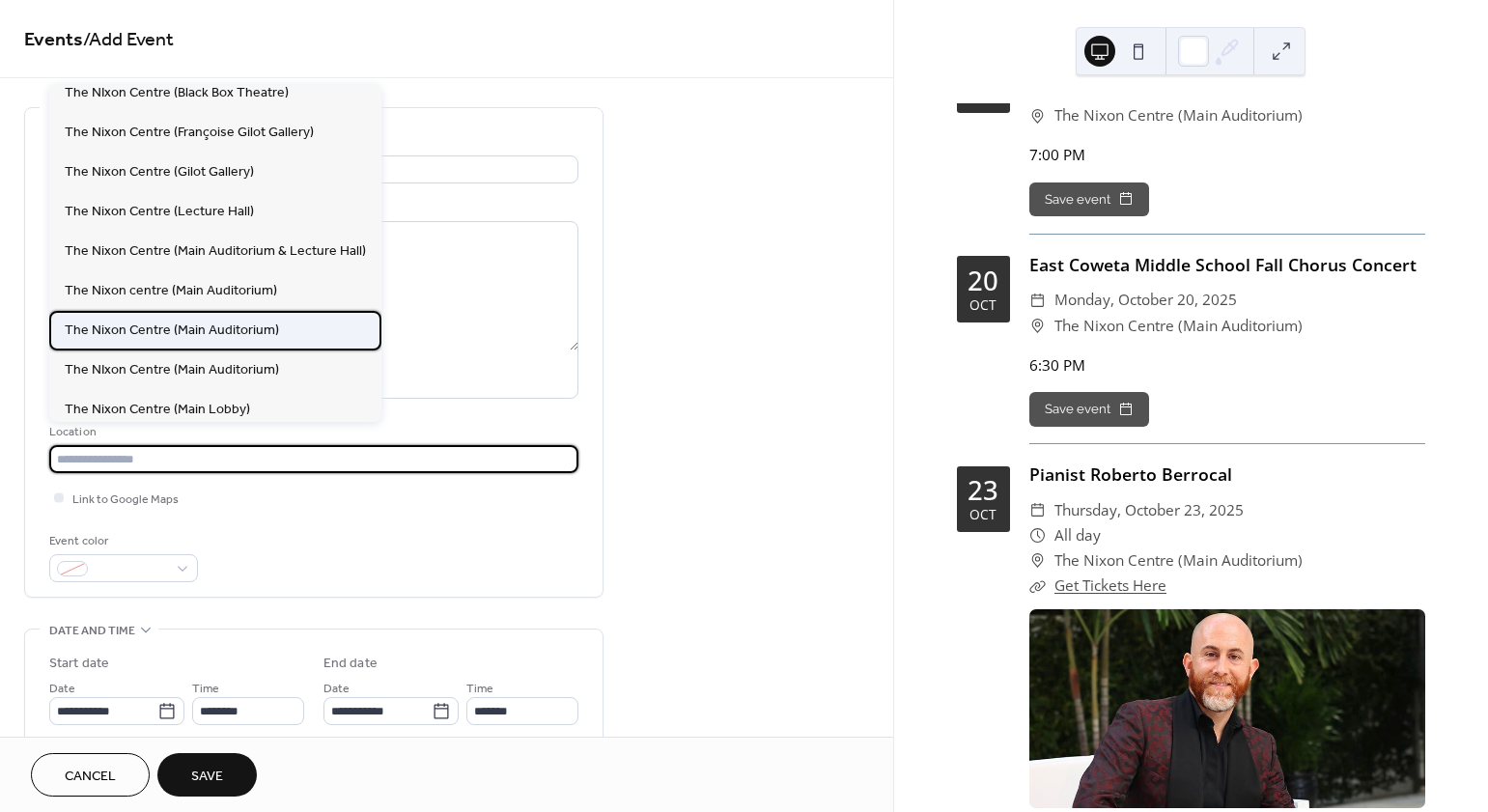 click on "The Nixon Centre (Main Auditorium)" at bounding box center [172, 330] 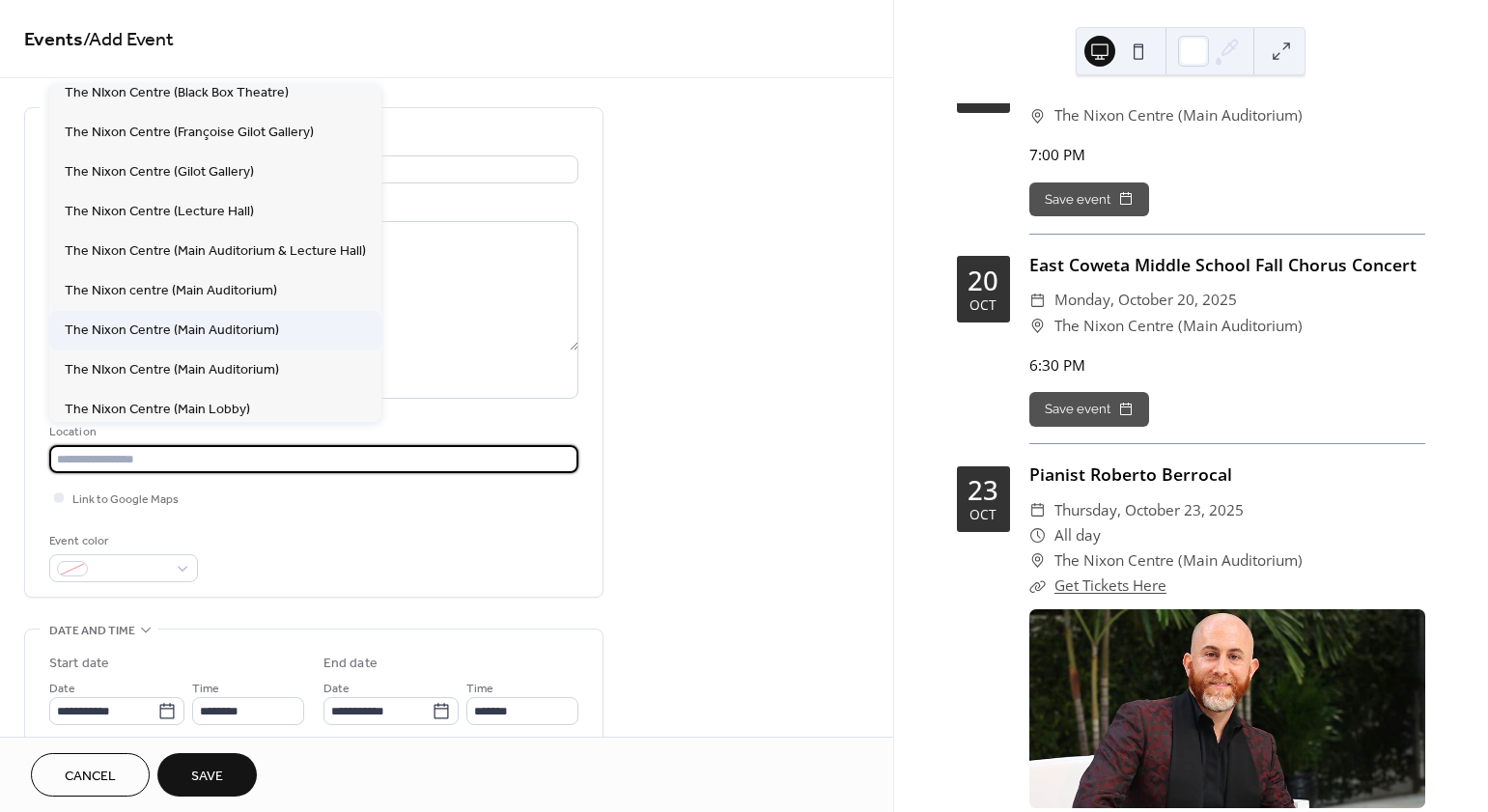 type on "**********" 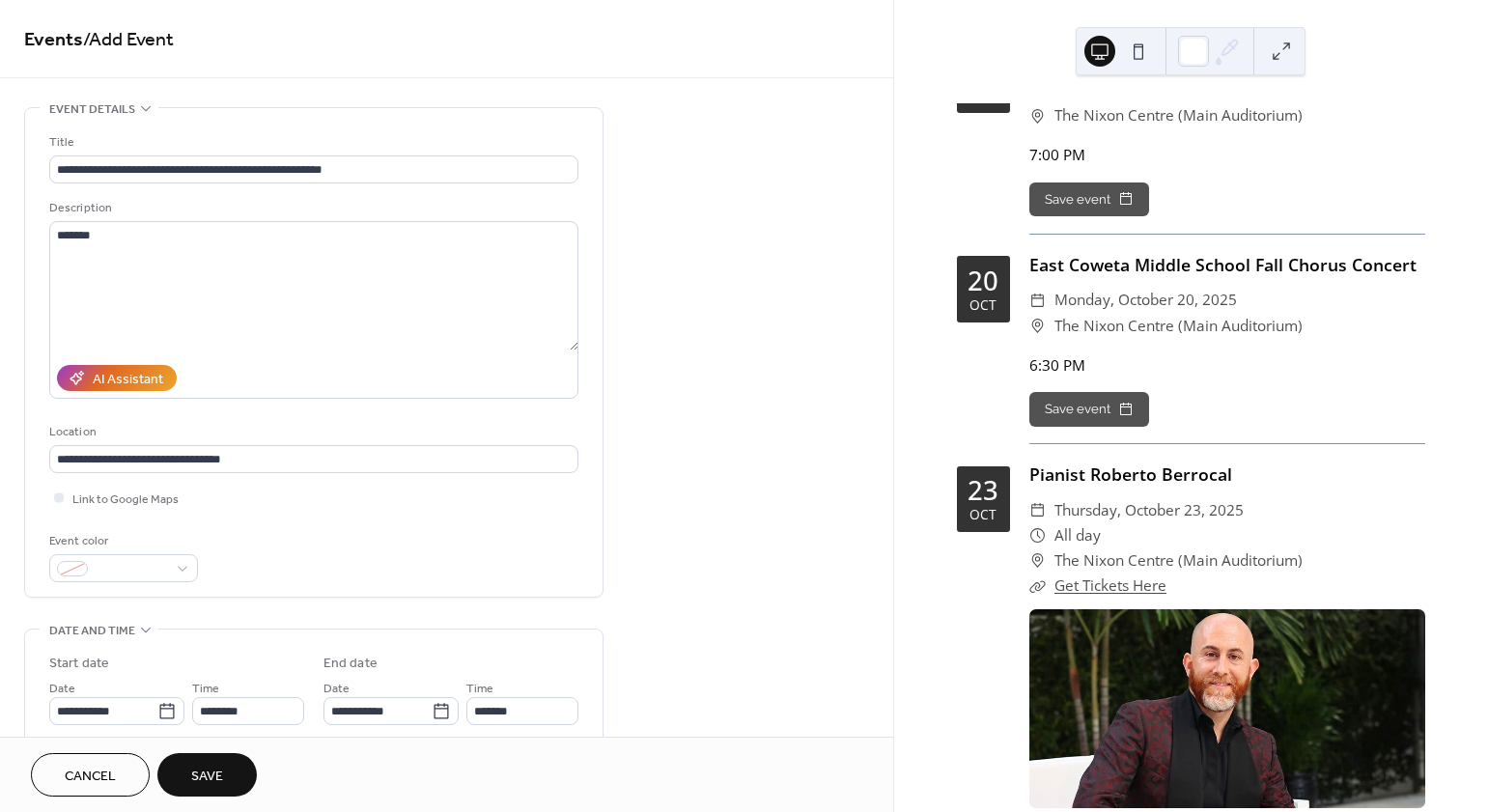 click on "Link to Google Maps" at bounding box center (314, 497) 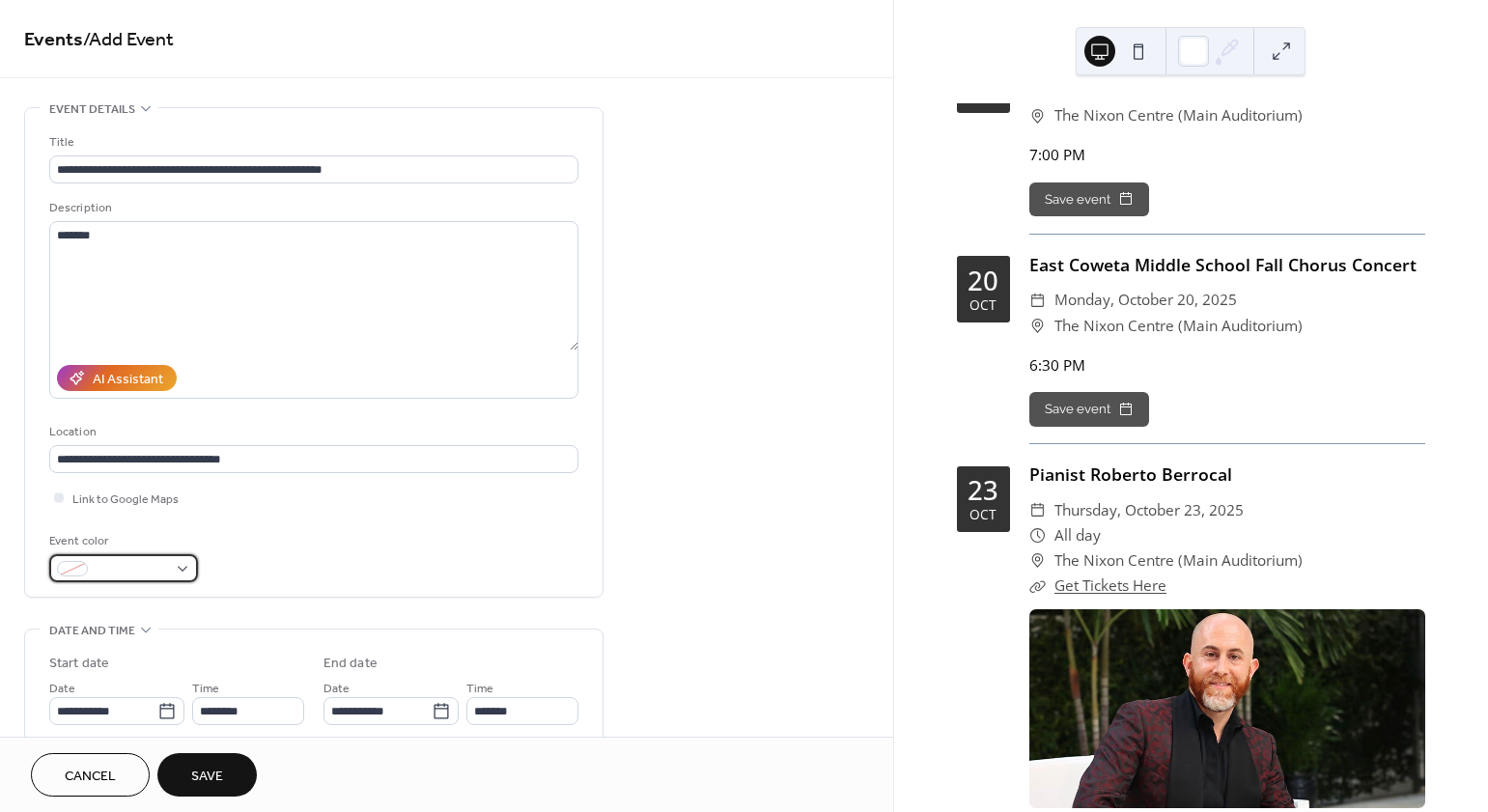 click at bounding box center (124, 568) 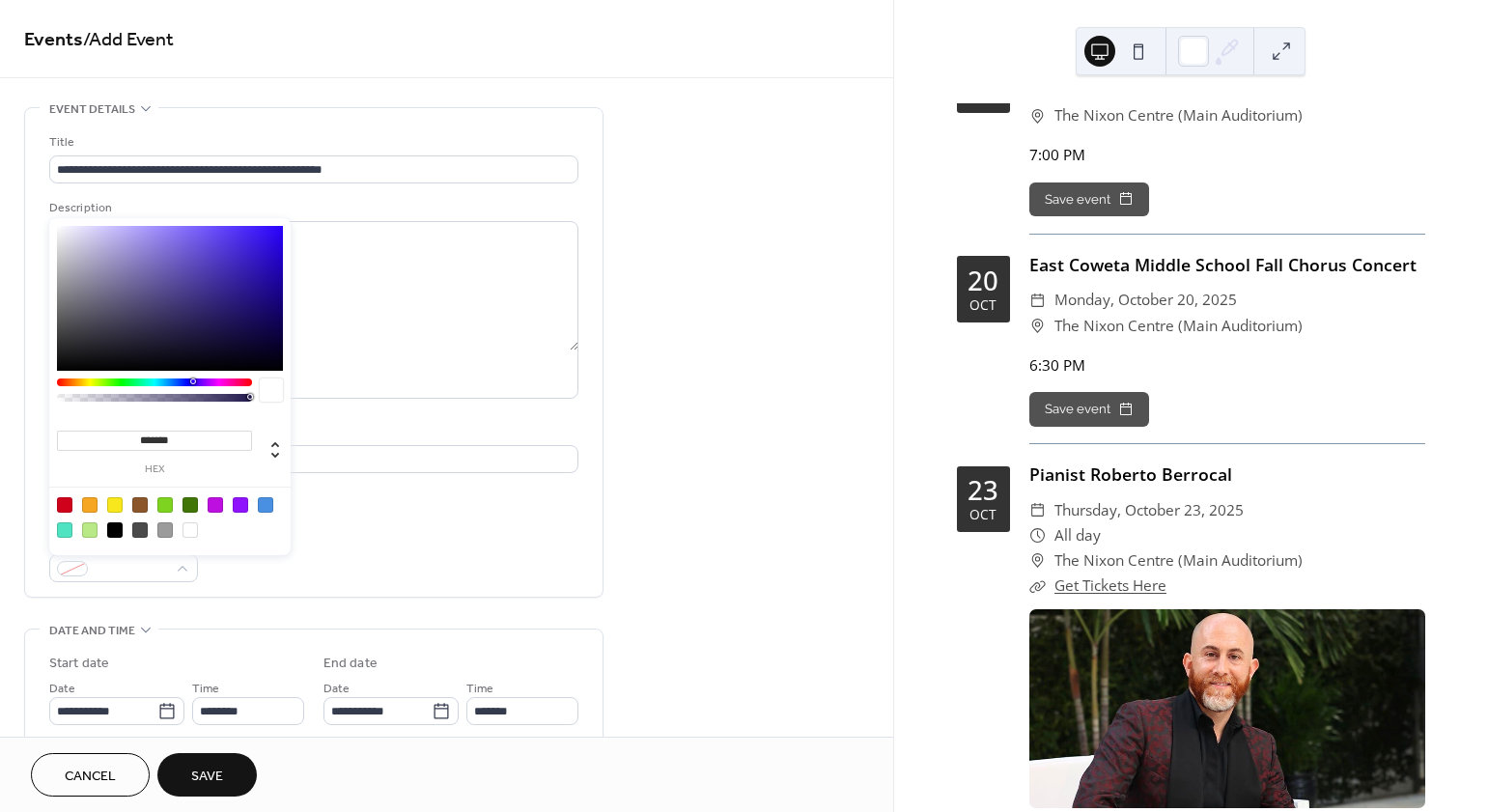 click at bounding box center [115, 505] 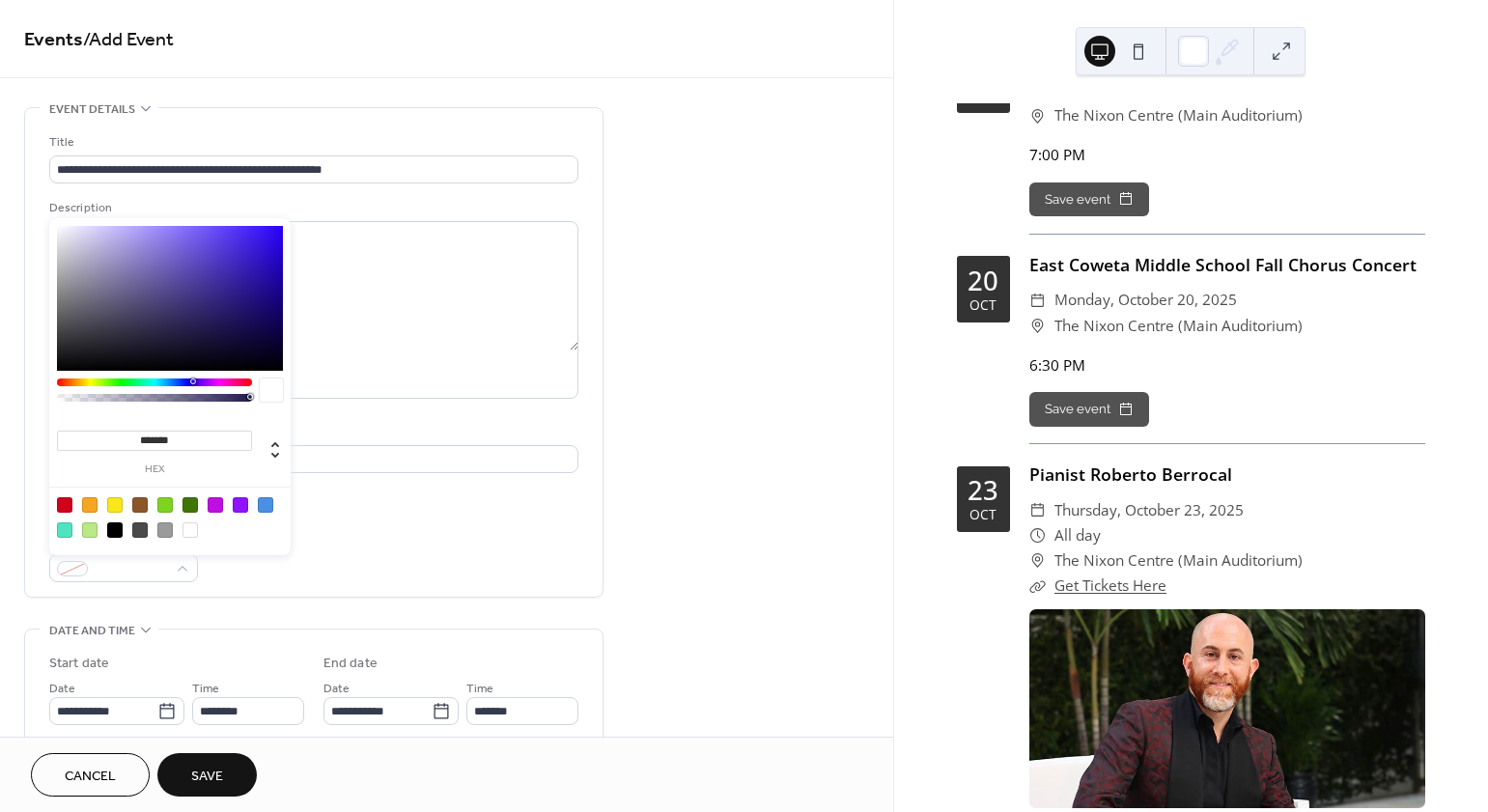 type on "*******" 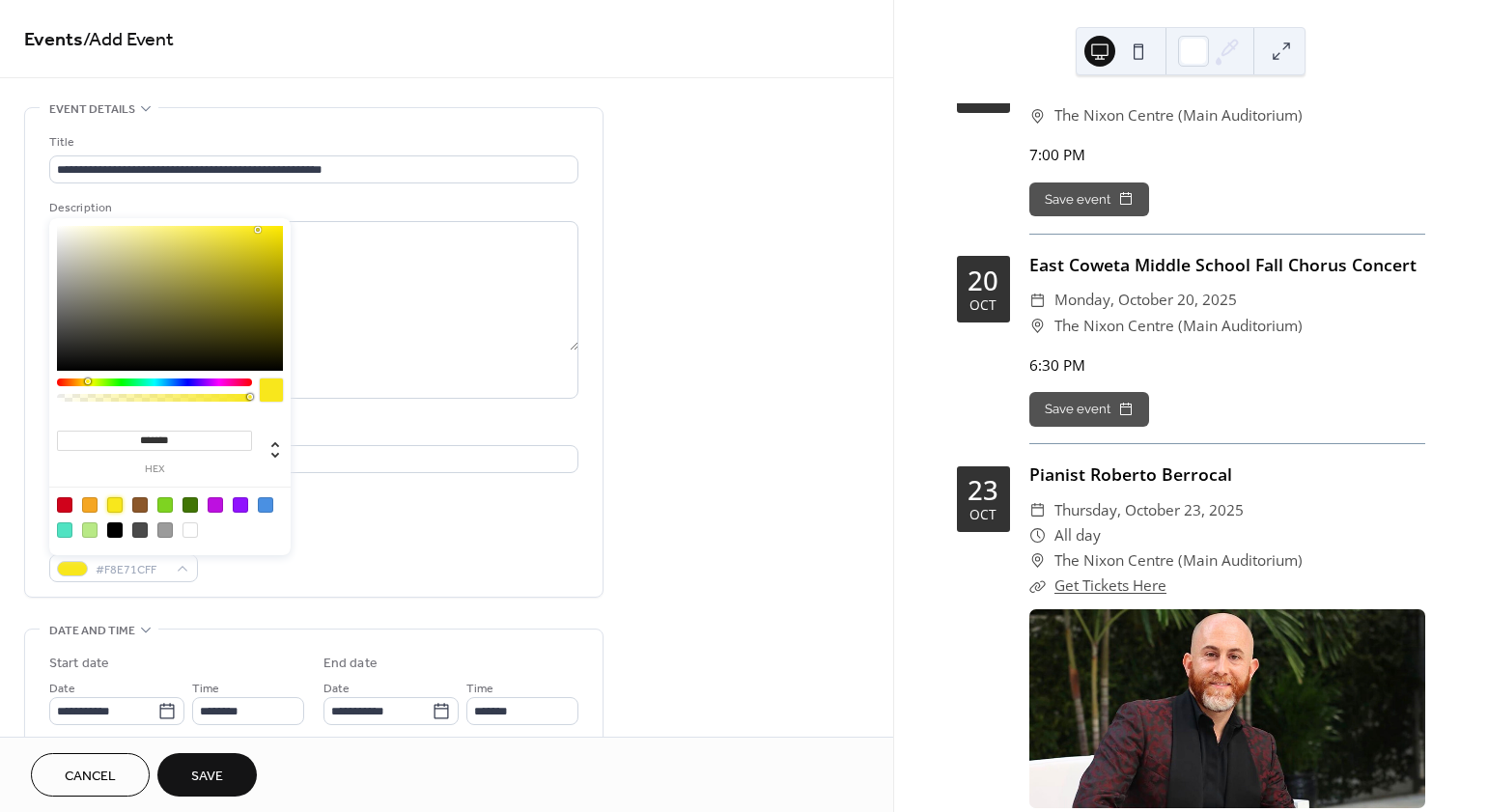 click on "Event color #F8E71CFF" at bounding box center [314, 556] 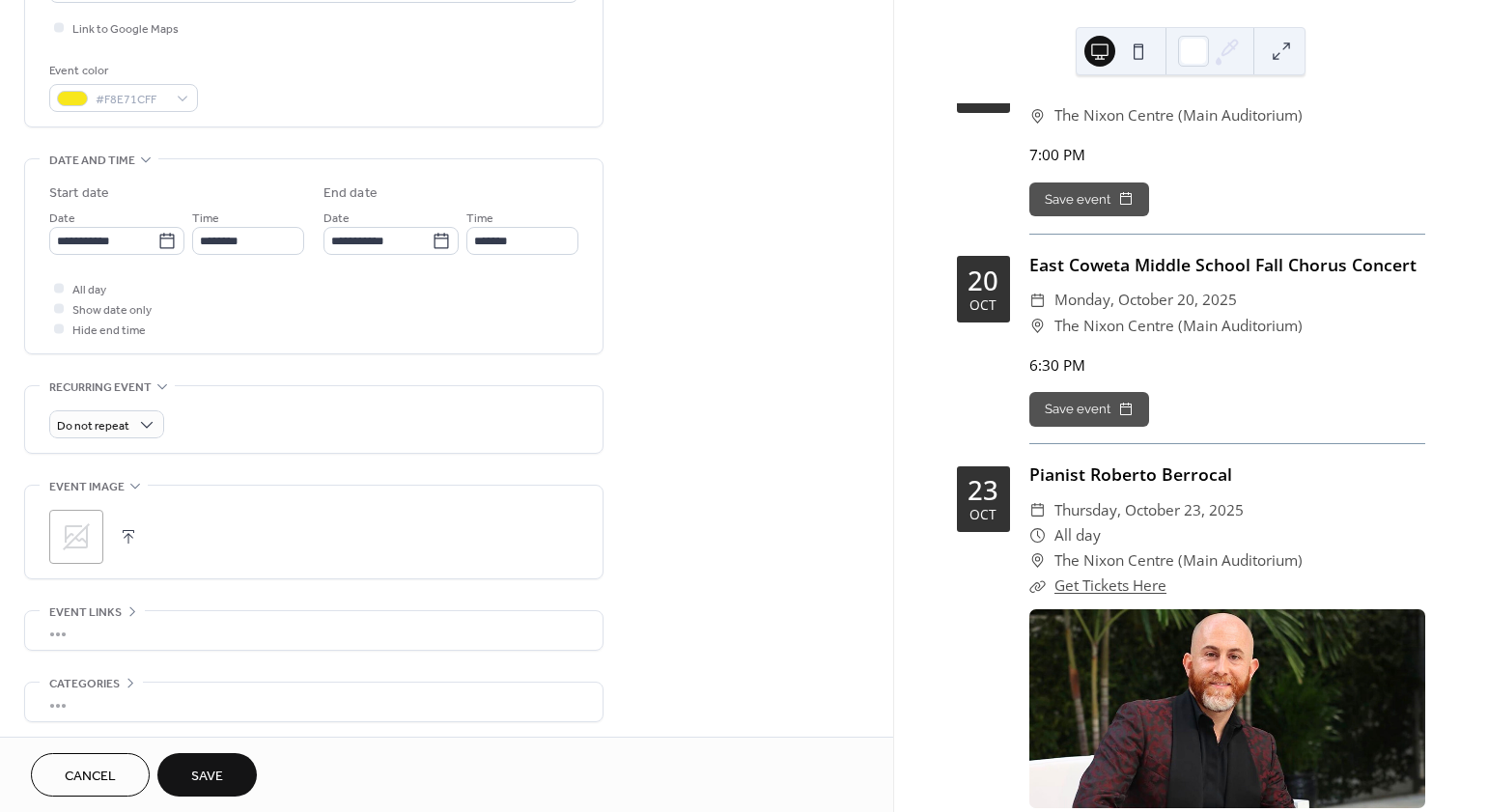 scroll, scrollTop: 546, scrollLeft: 0, axis: vertical 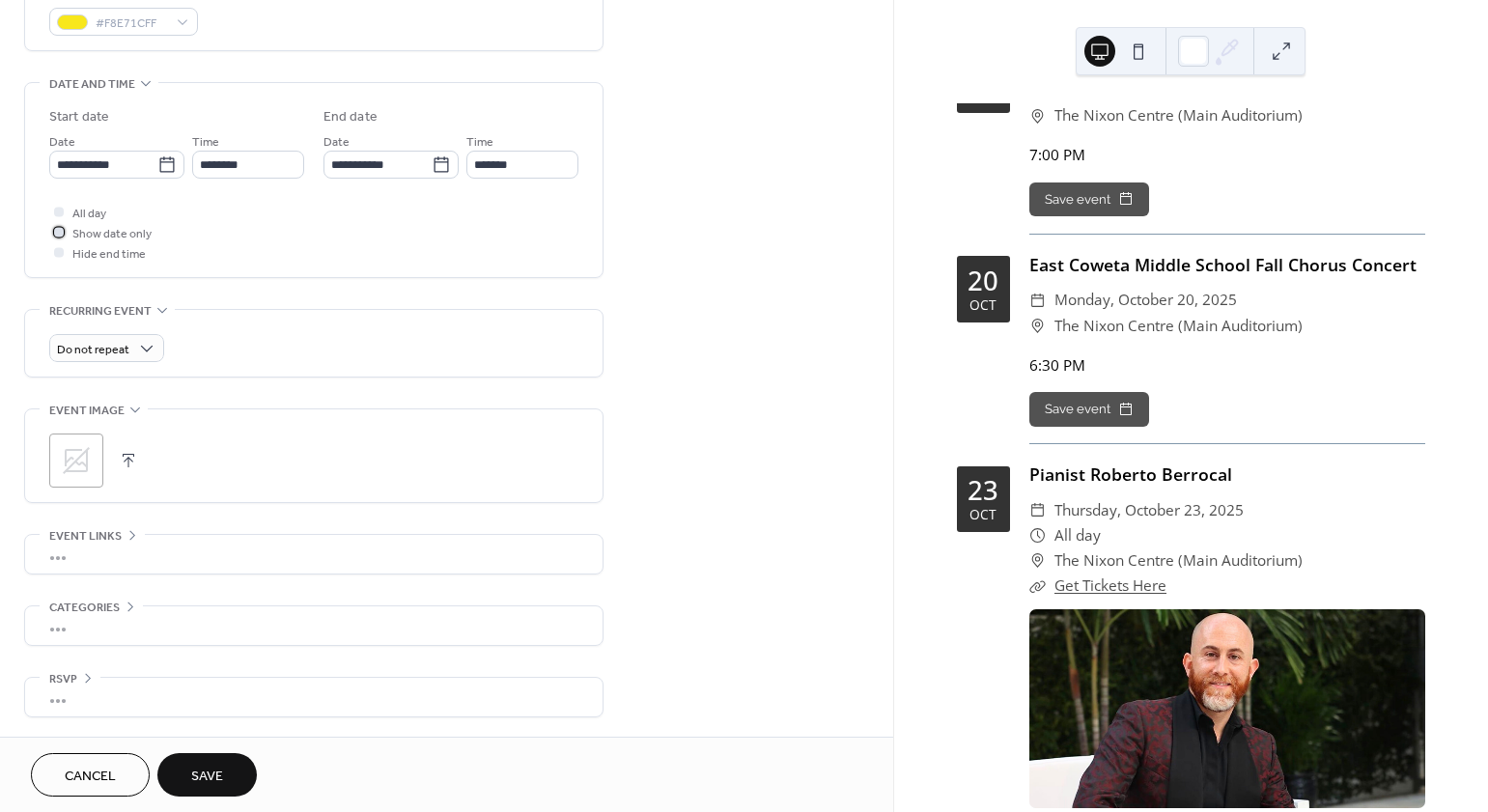 click on "Show date only" at bounding box center (112, 234) 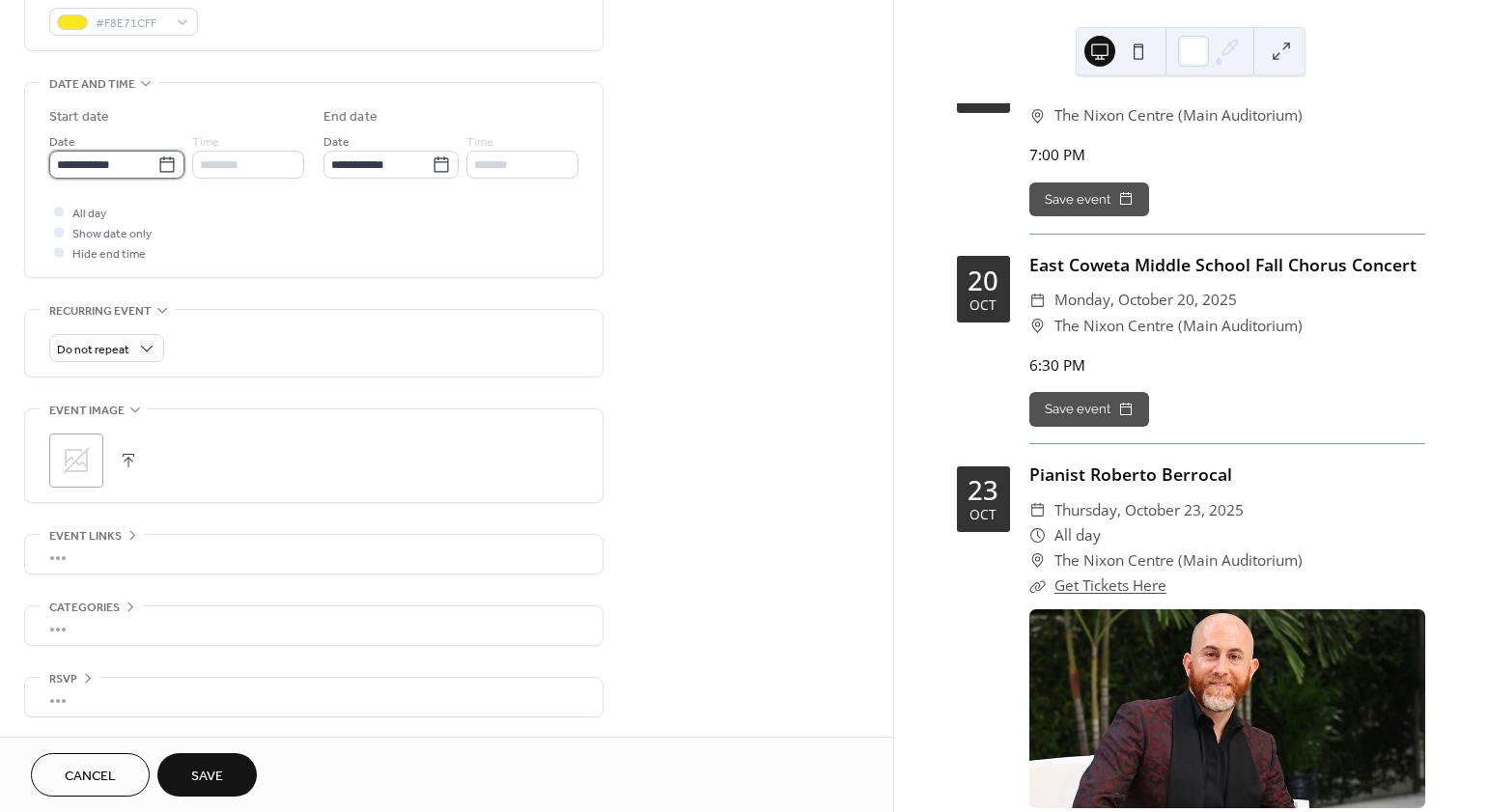 click on "**********" at bounding box center (103, 164) 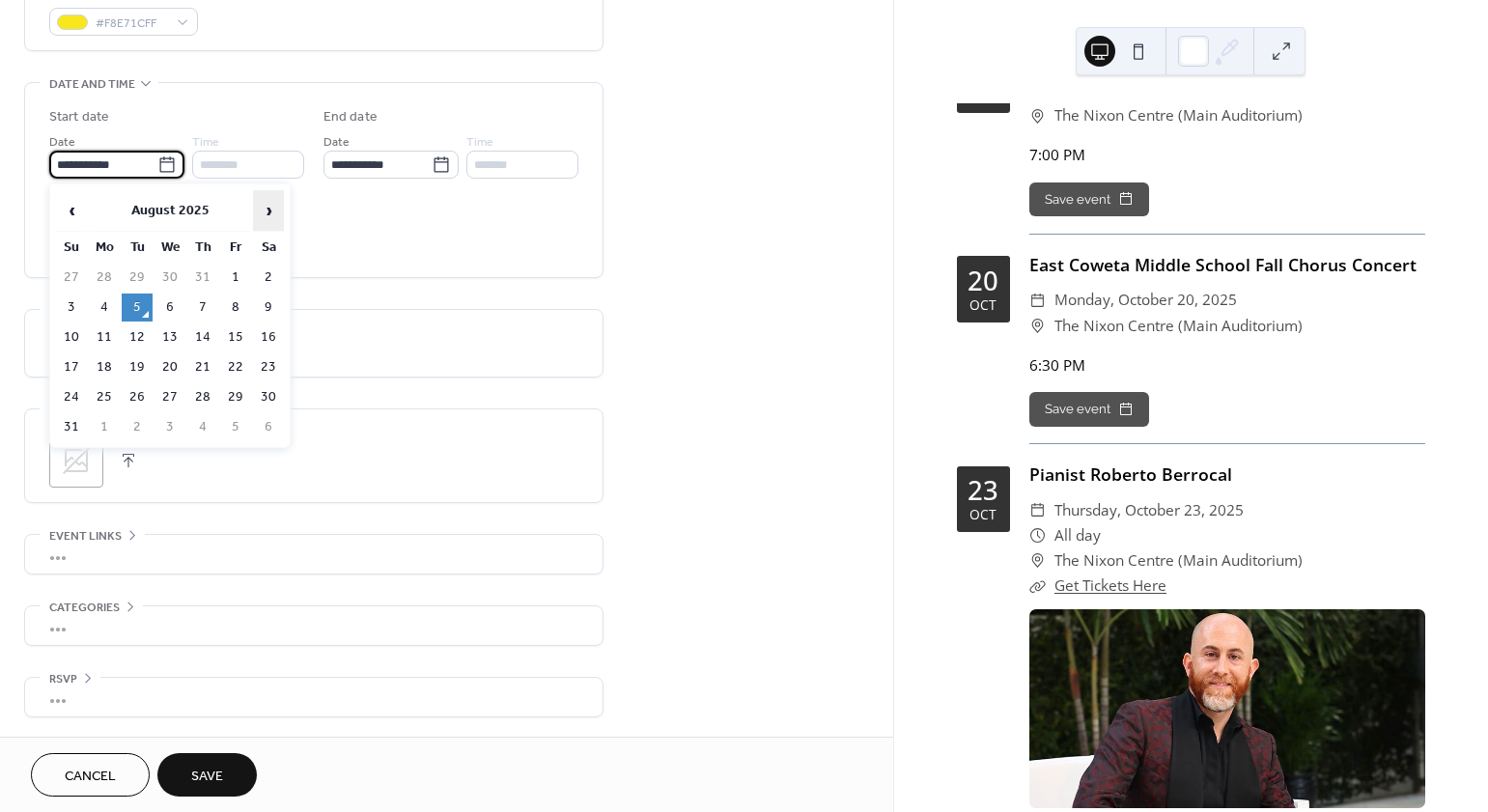 click on "›" at bounding box center [268, 210] 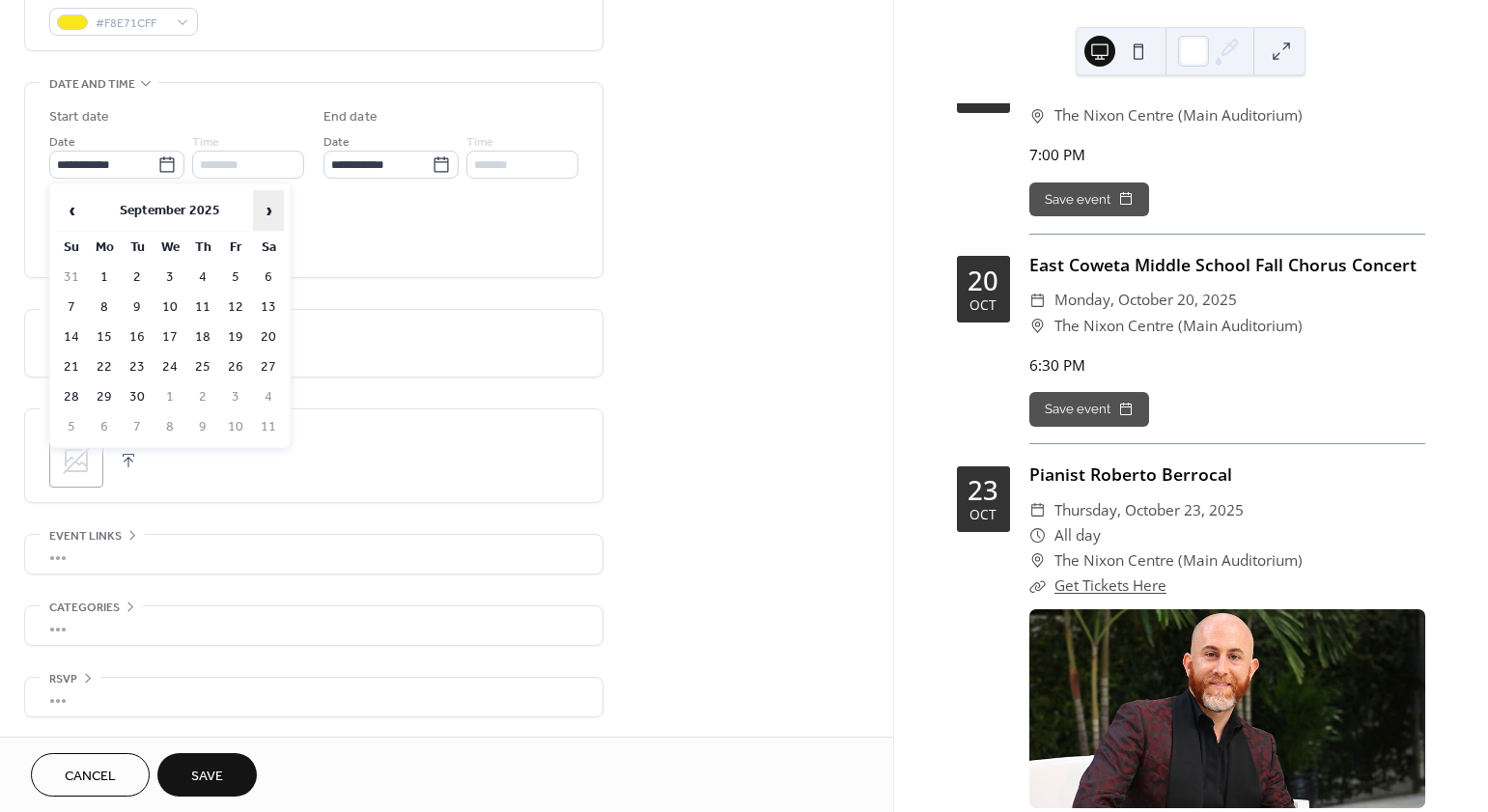 click on "›" at bounding box center [268, 210] 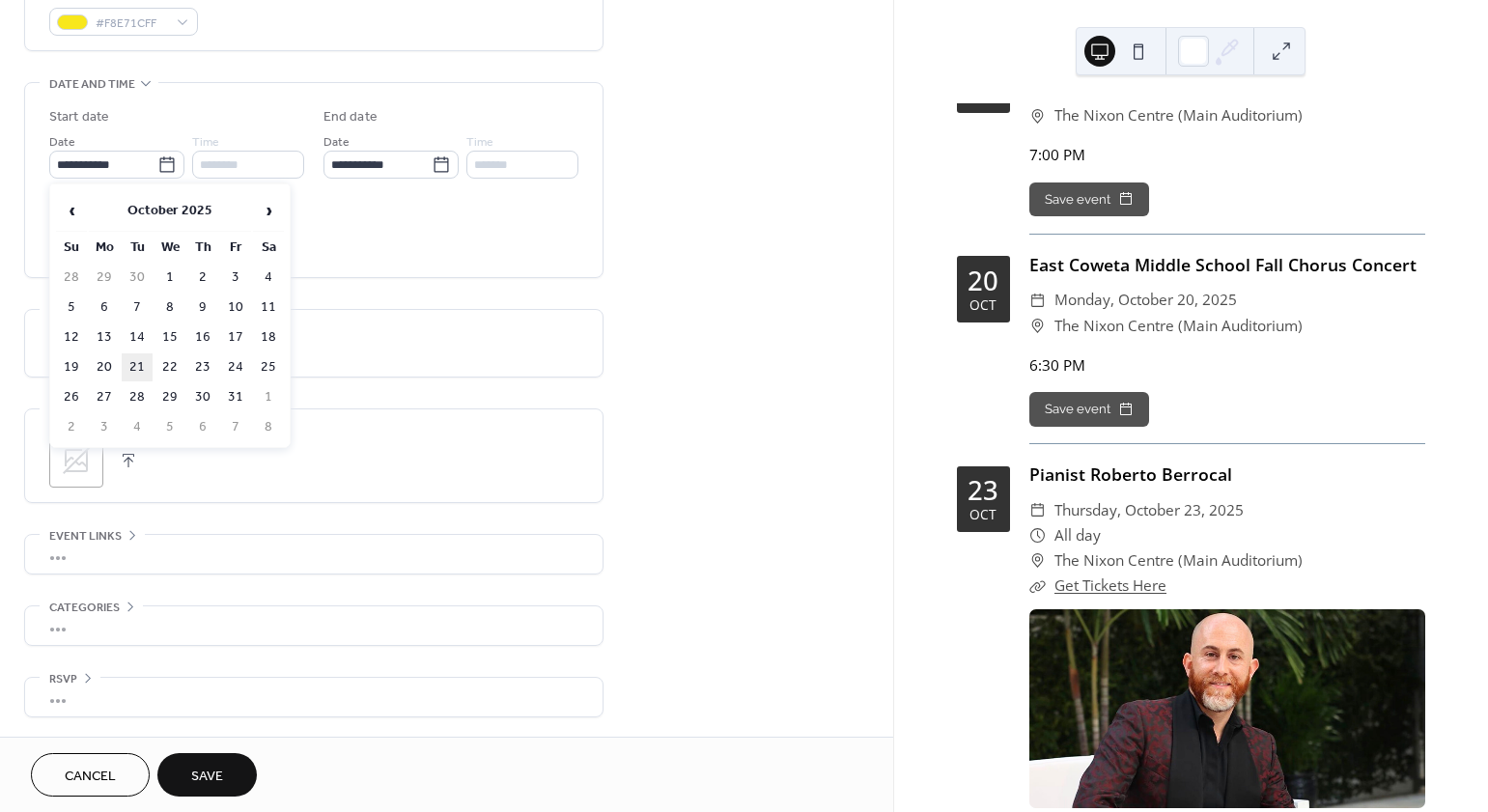 click on "21" at bounding box center [137, 367] 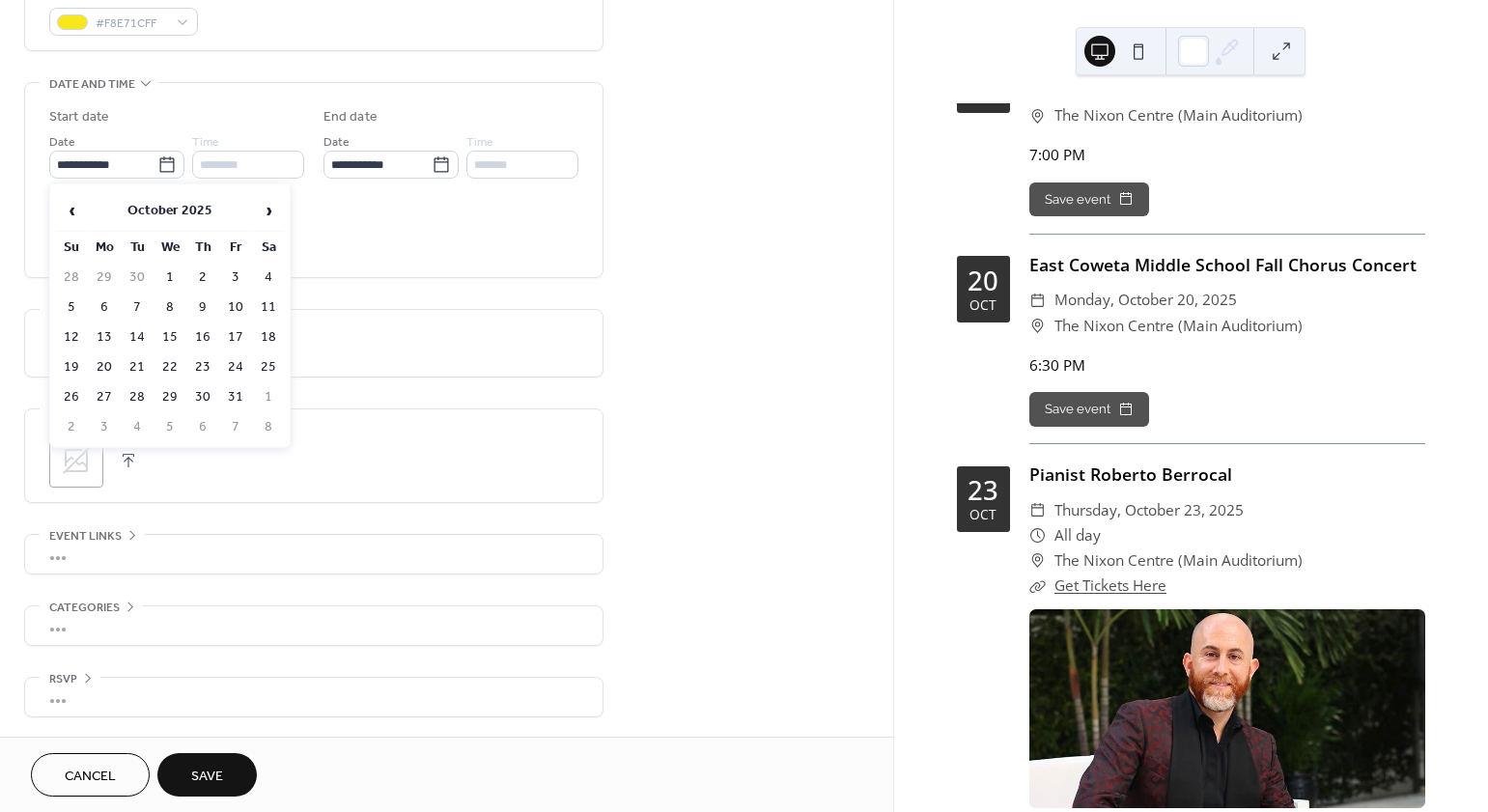 type on "**********" 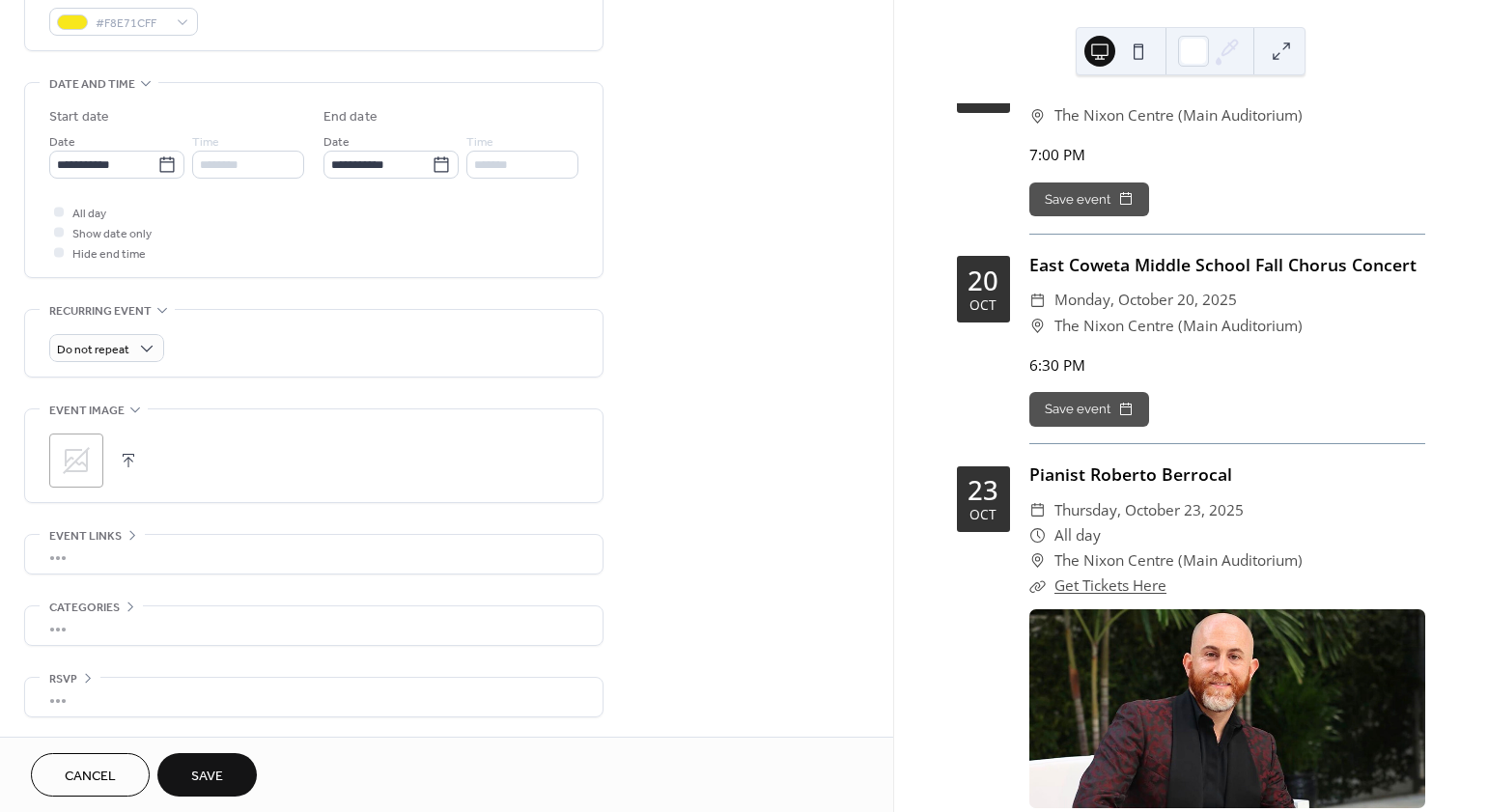 click on "Do not repeat" at bounding box center [314, 343] 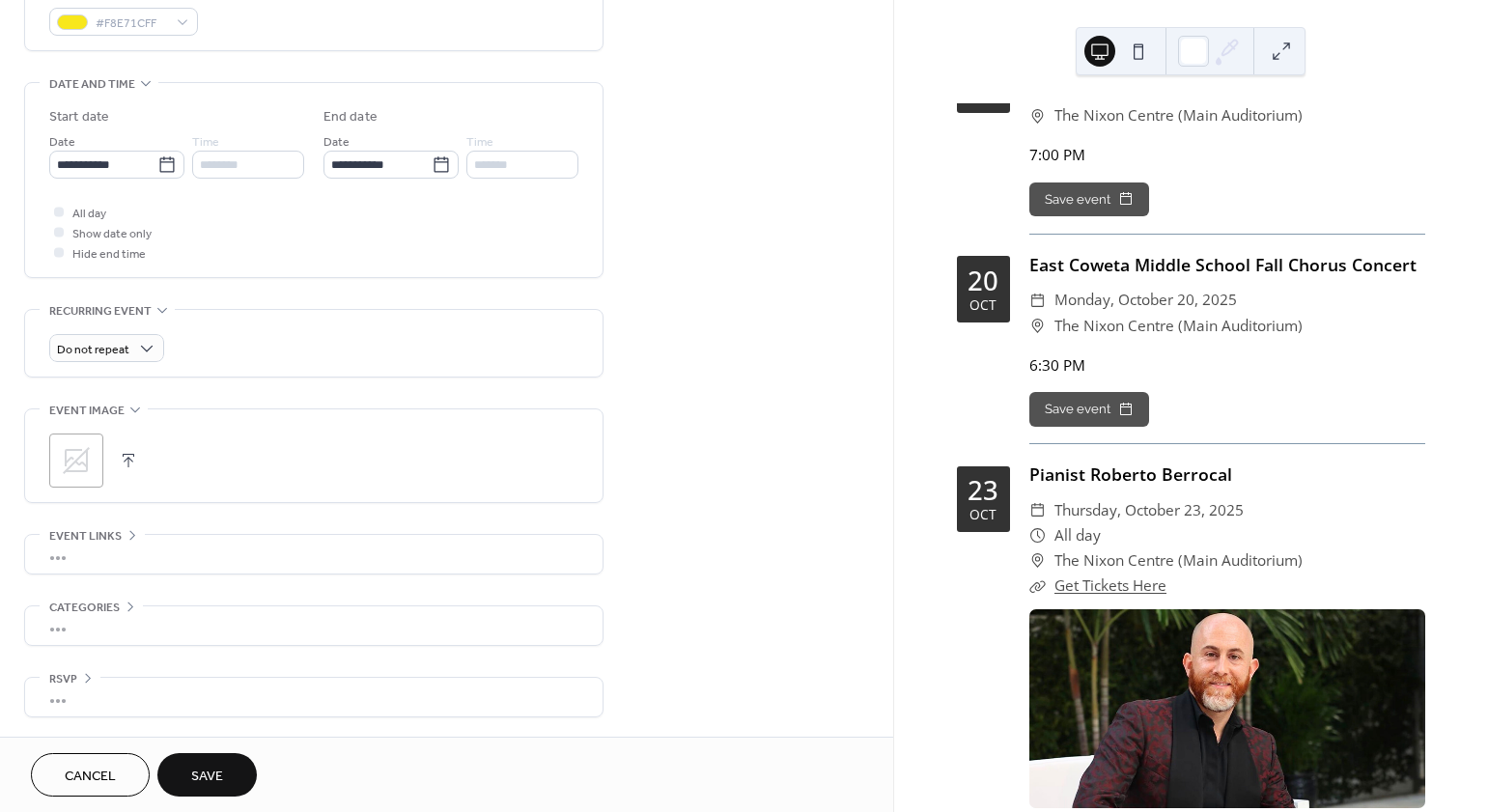 click on "Save" at bounding box center (207, 774) 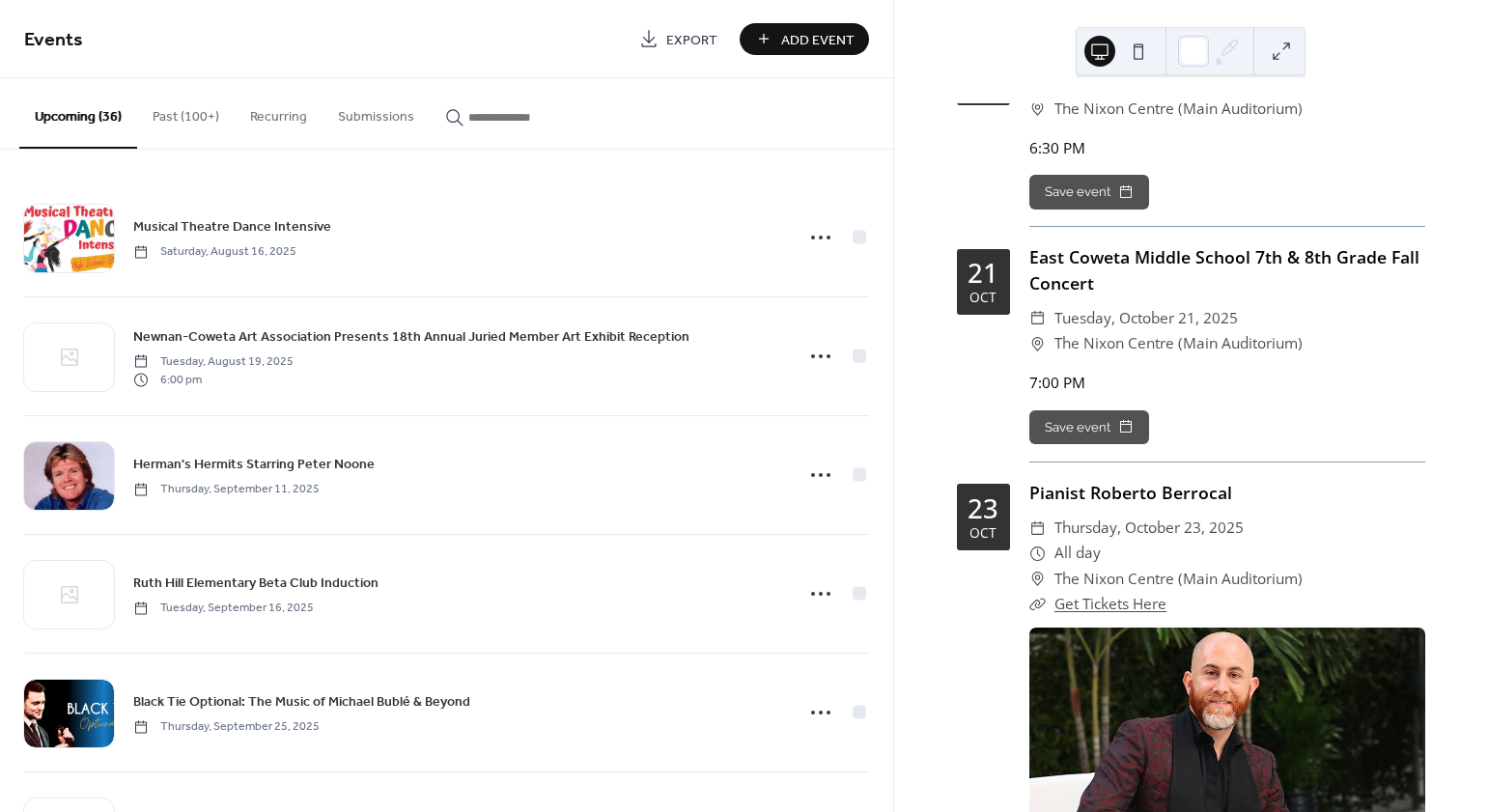 scroll, scrollTop: 6176, scrollLeft: 0, axis: vertical 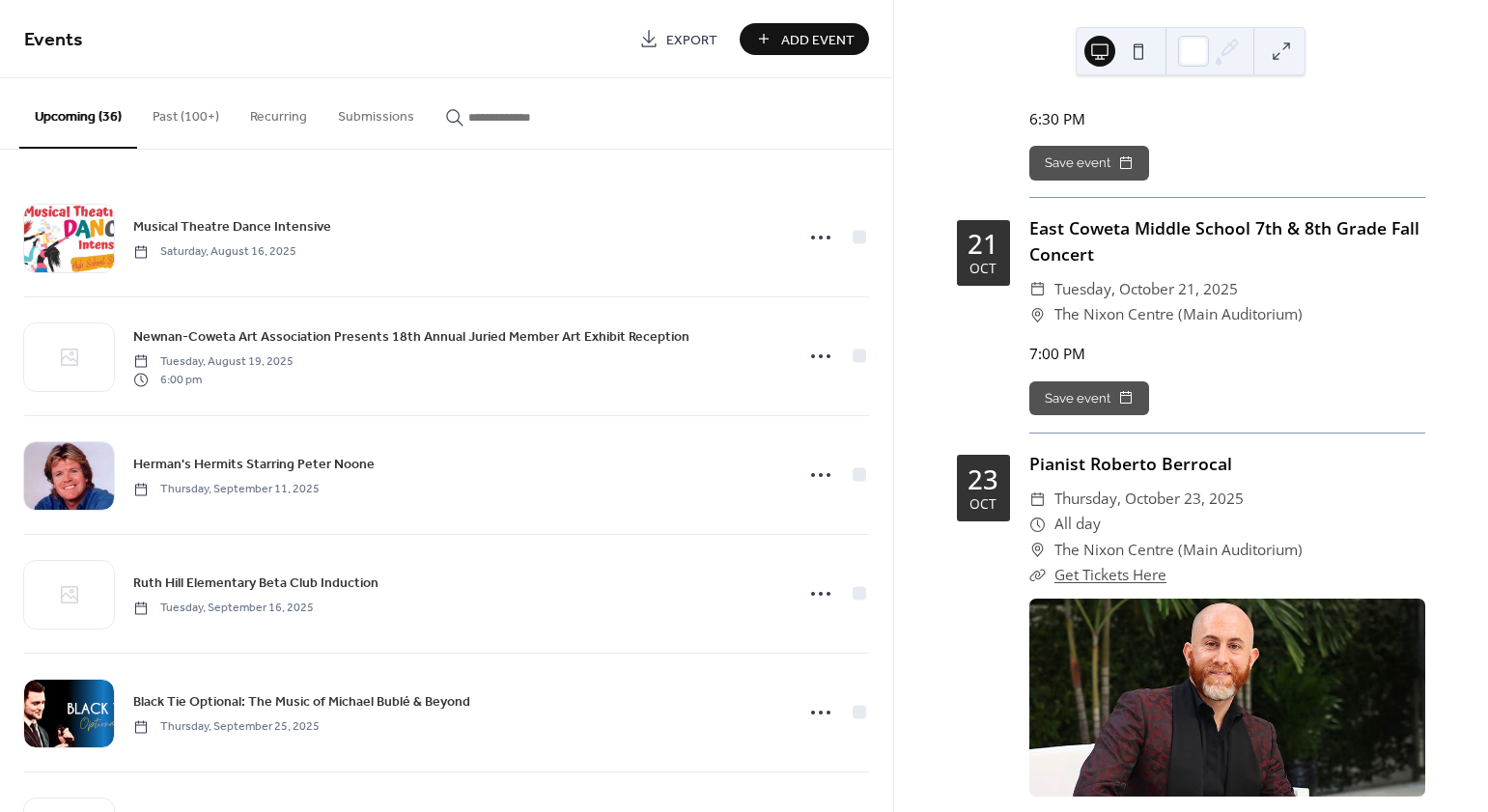 click on "Add Event" at bounding box center [818, 40] 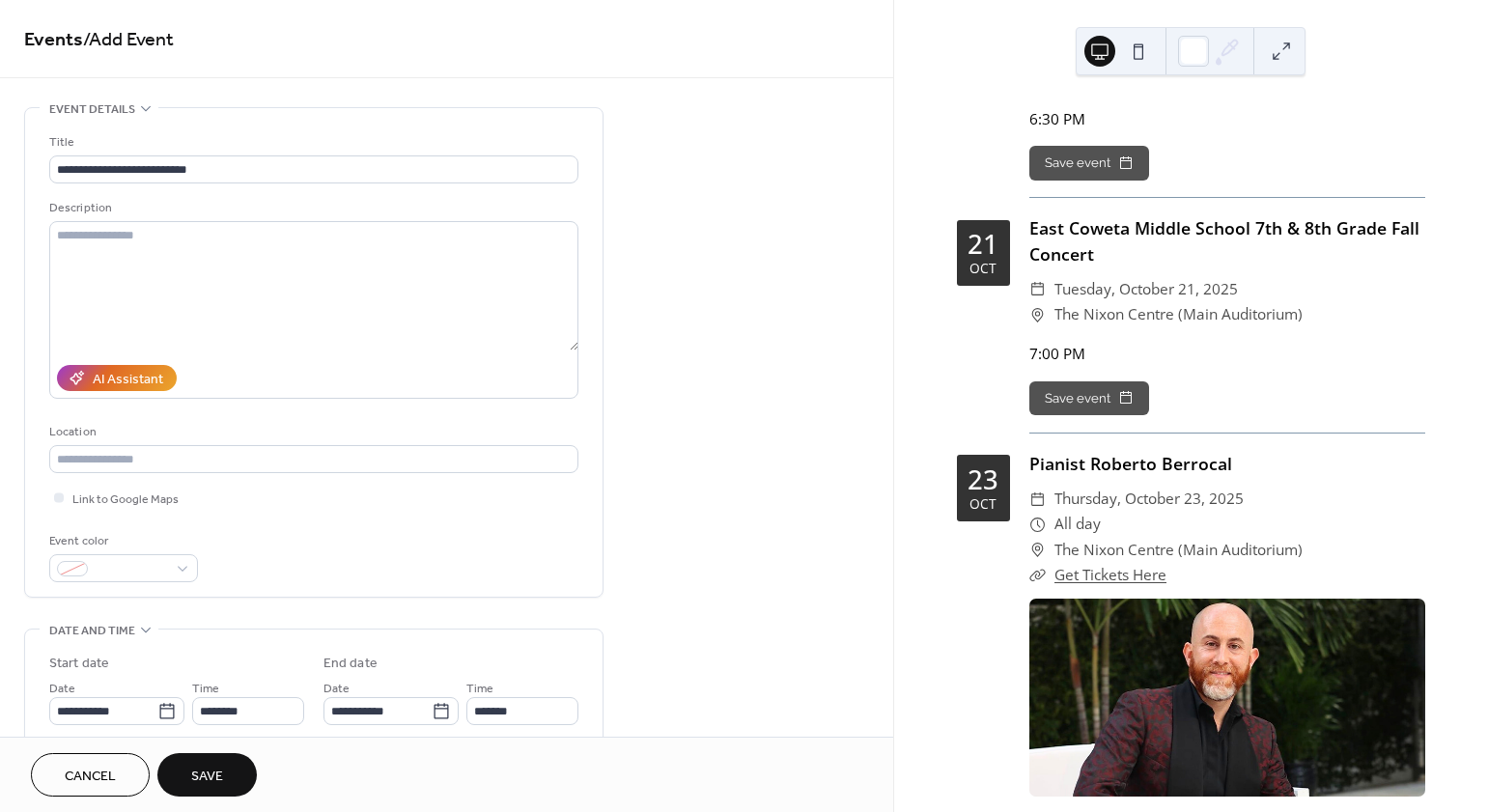 click on "**********" at bounding box center [446, 695] 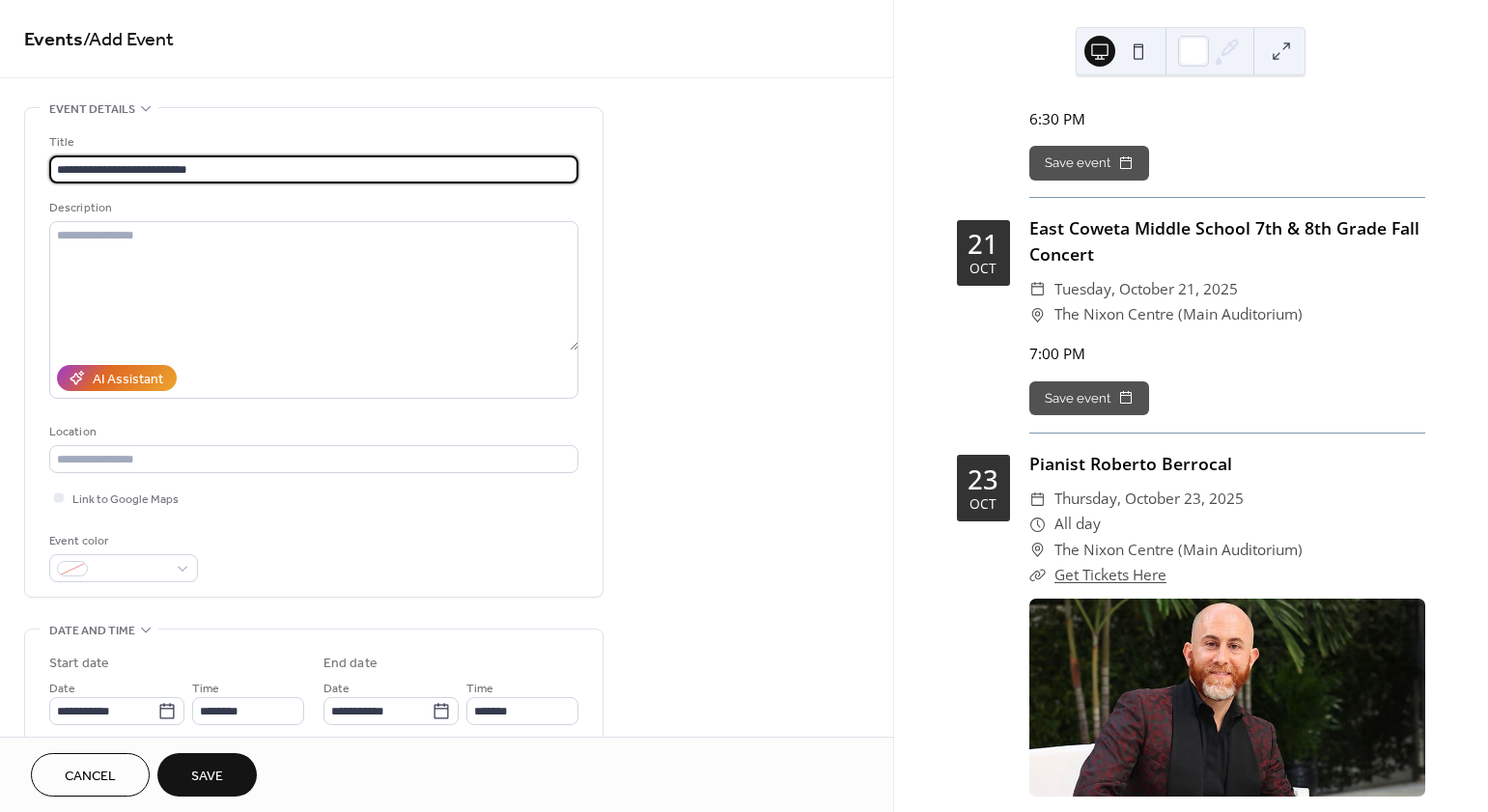 click on "**********" at bounding box center [314, 169] 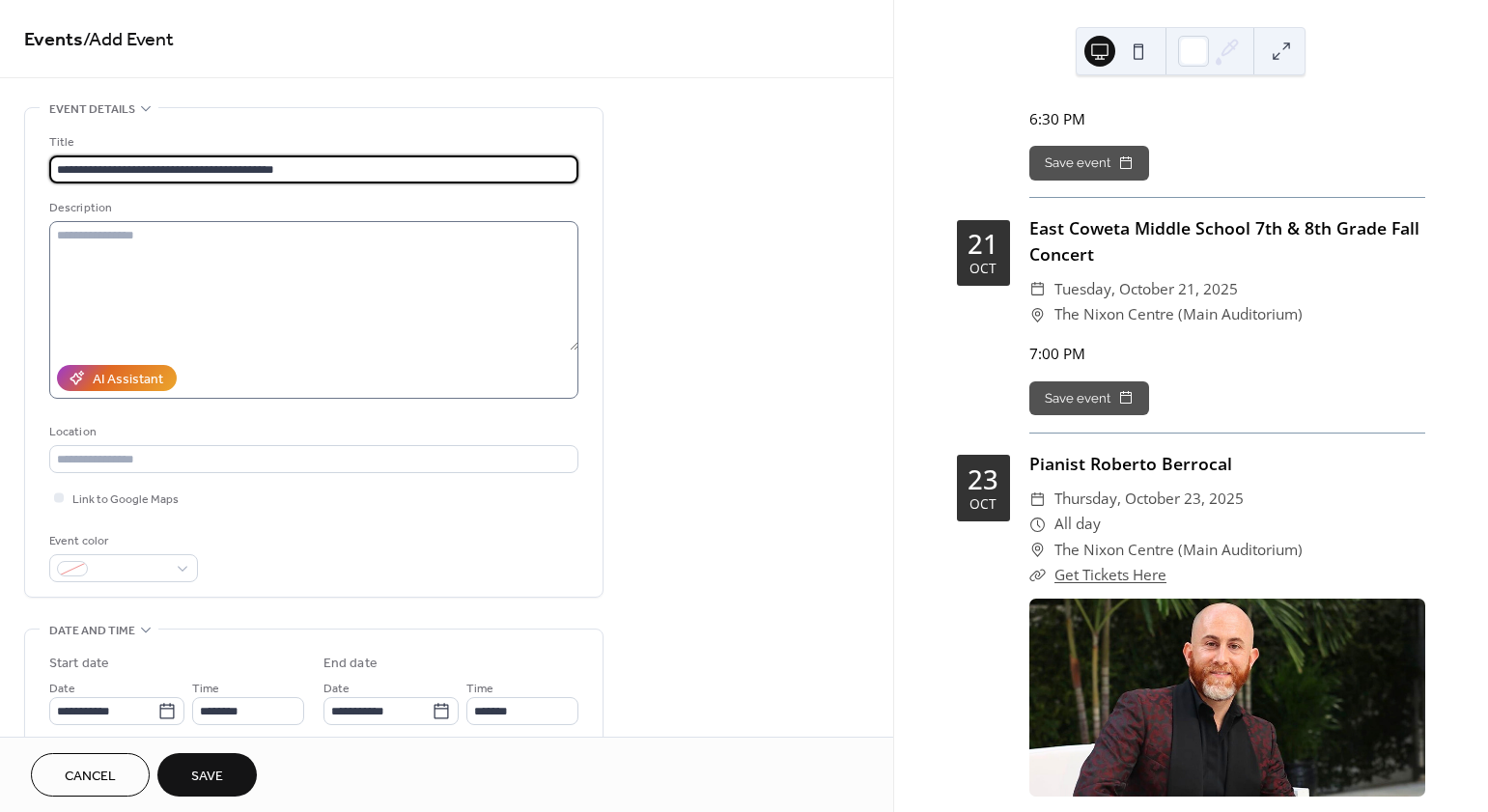 type on "**********" 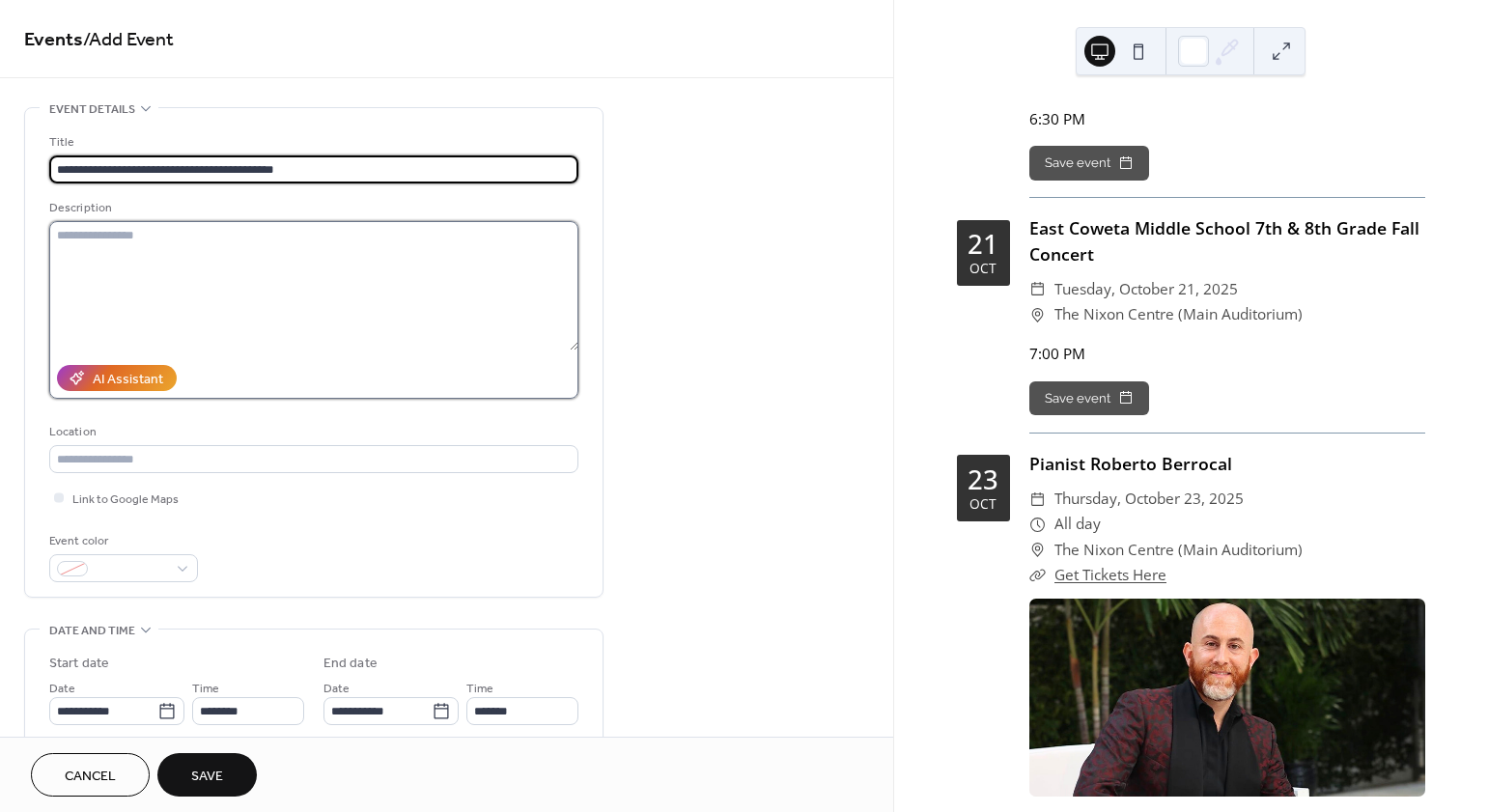 click at bounding box center [314, 286] 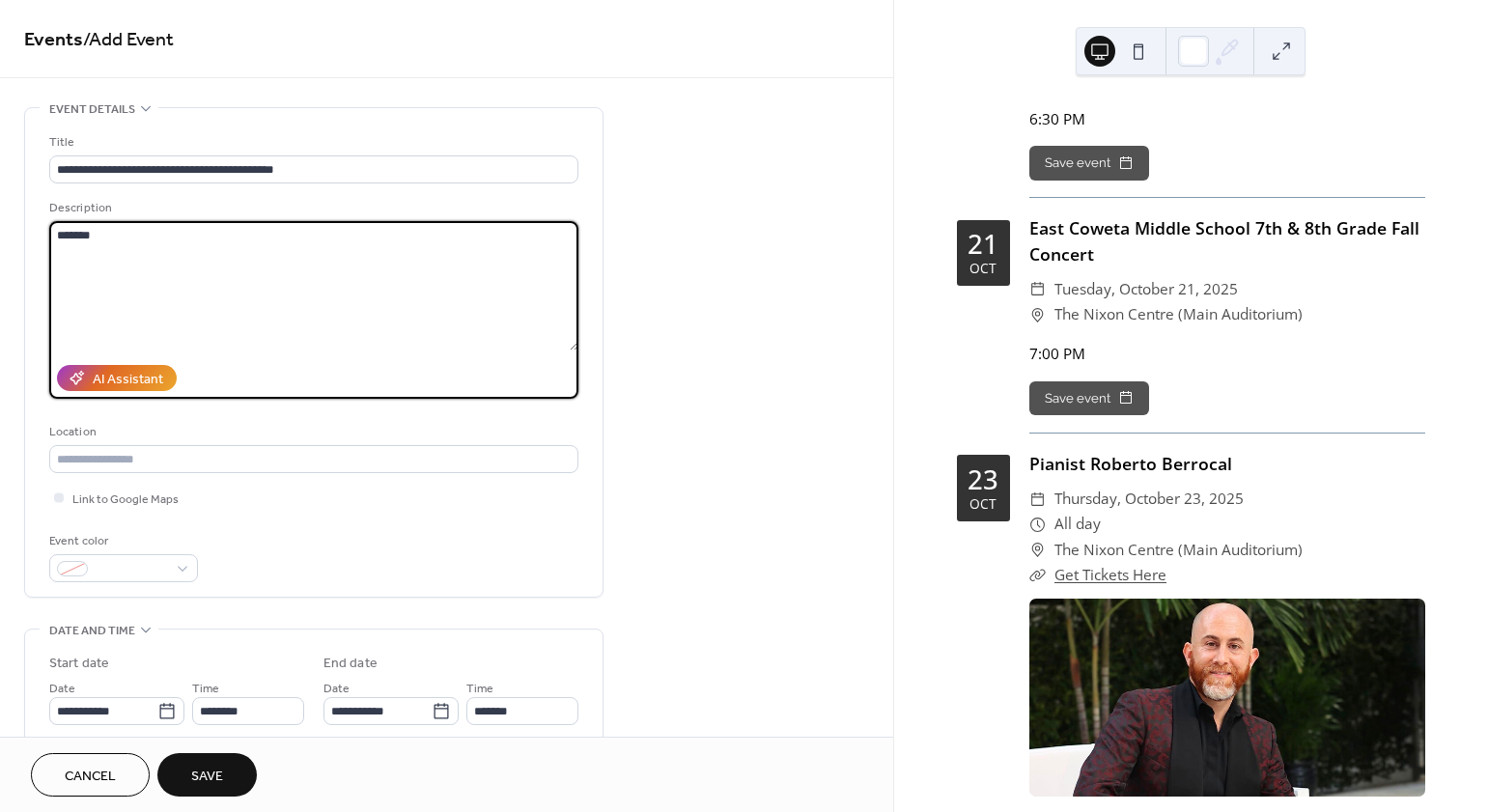 type on "*******" 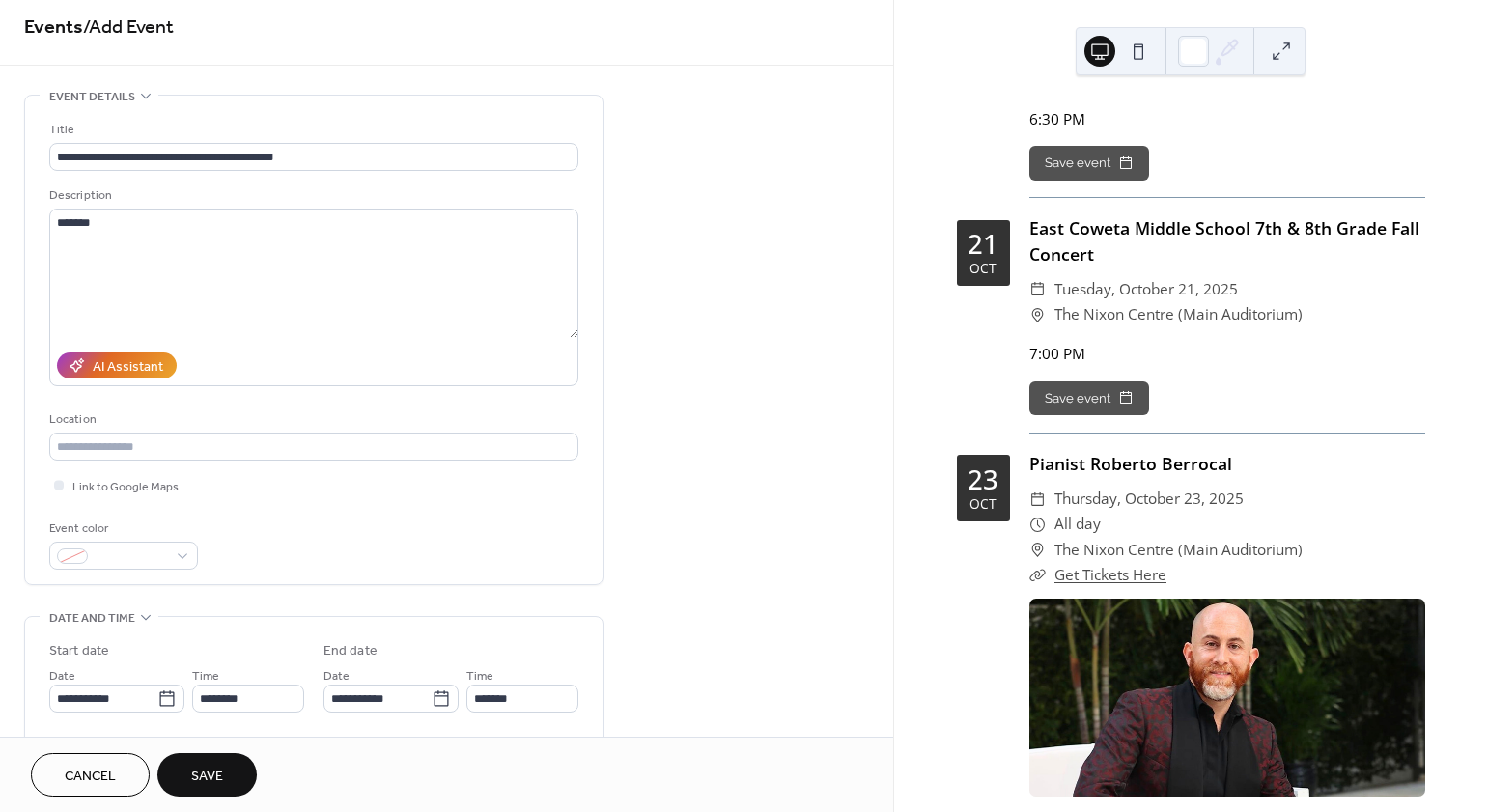 scroll, scrollTop: 45, scrollLeft: 0, axis: vertical 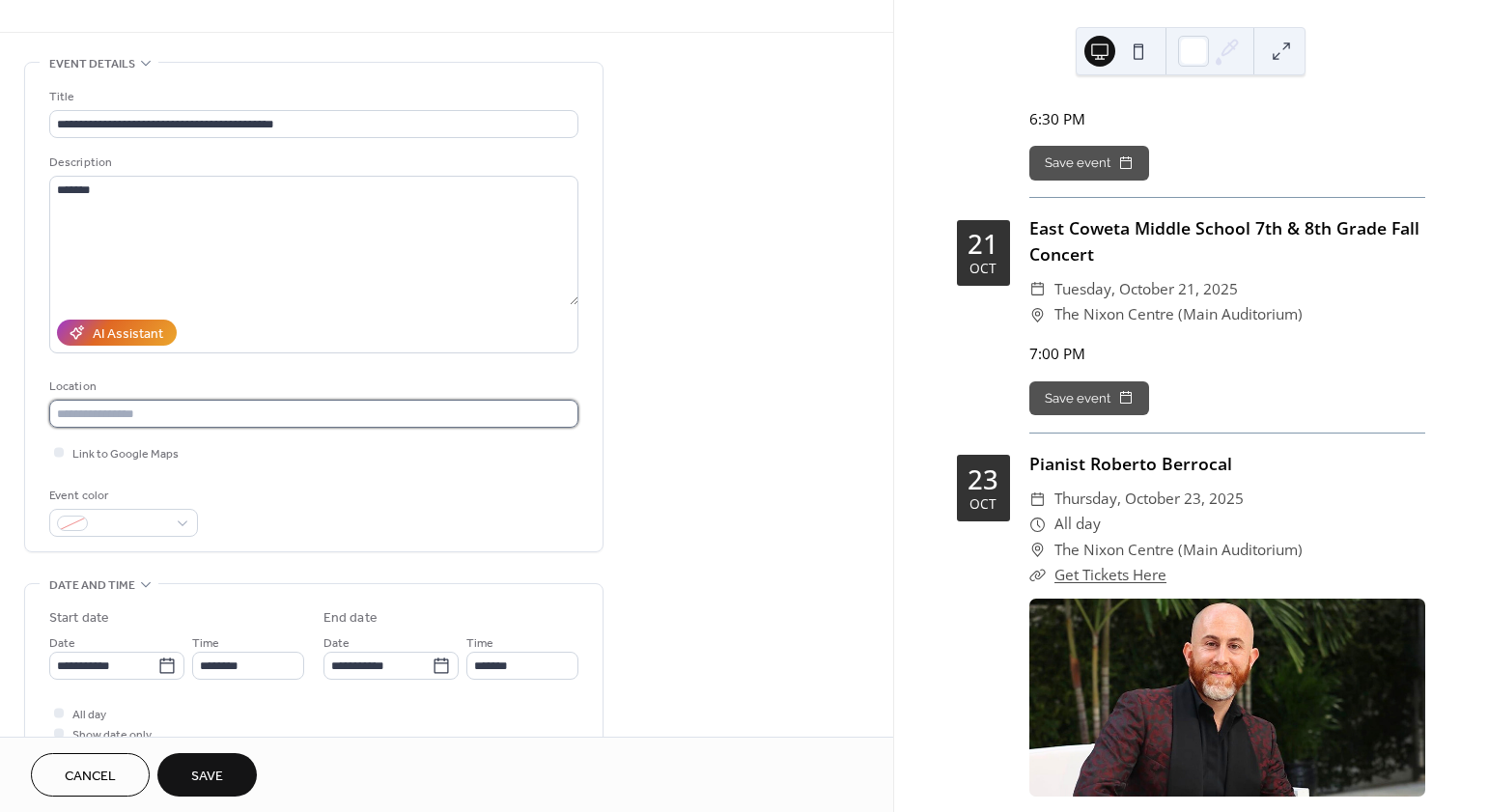 click at bounding box center [314, 413] 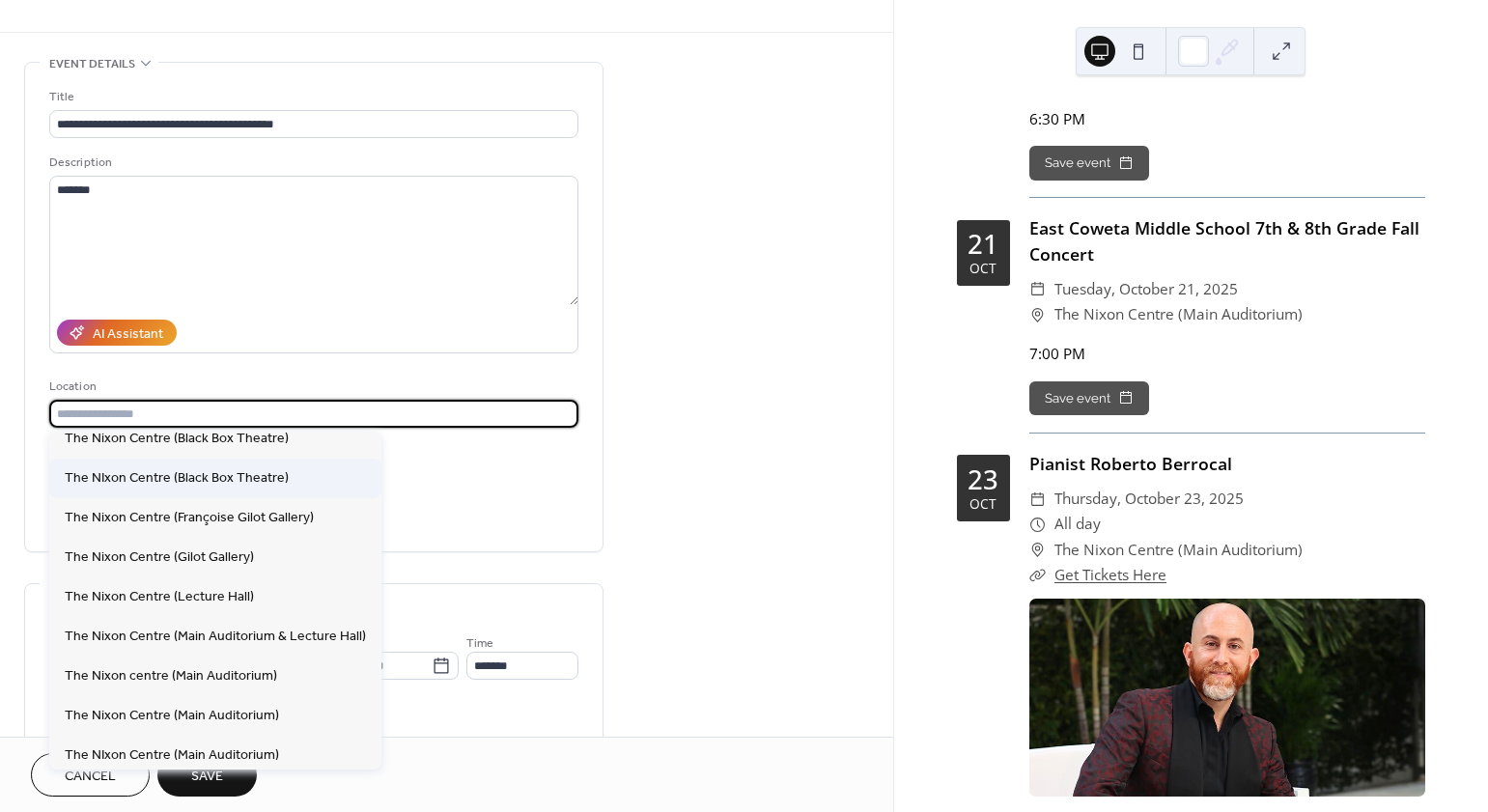 scroll, scrollTop: 248, scrollLeft: 0, axis: vertical 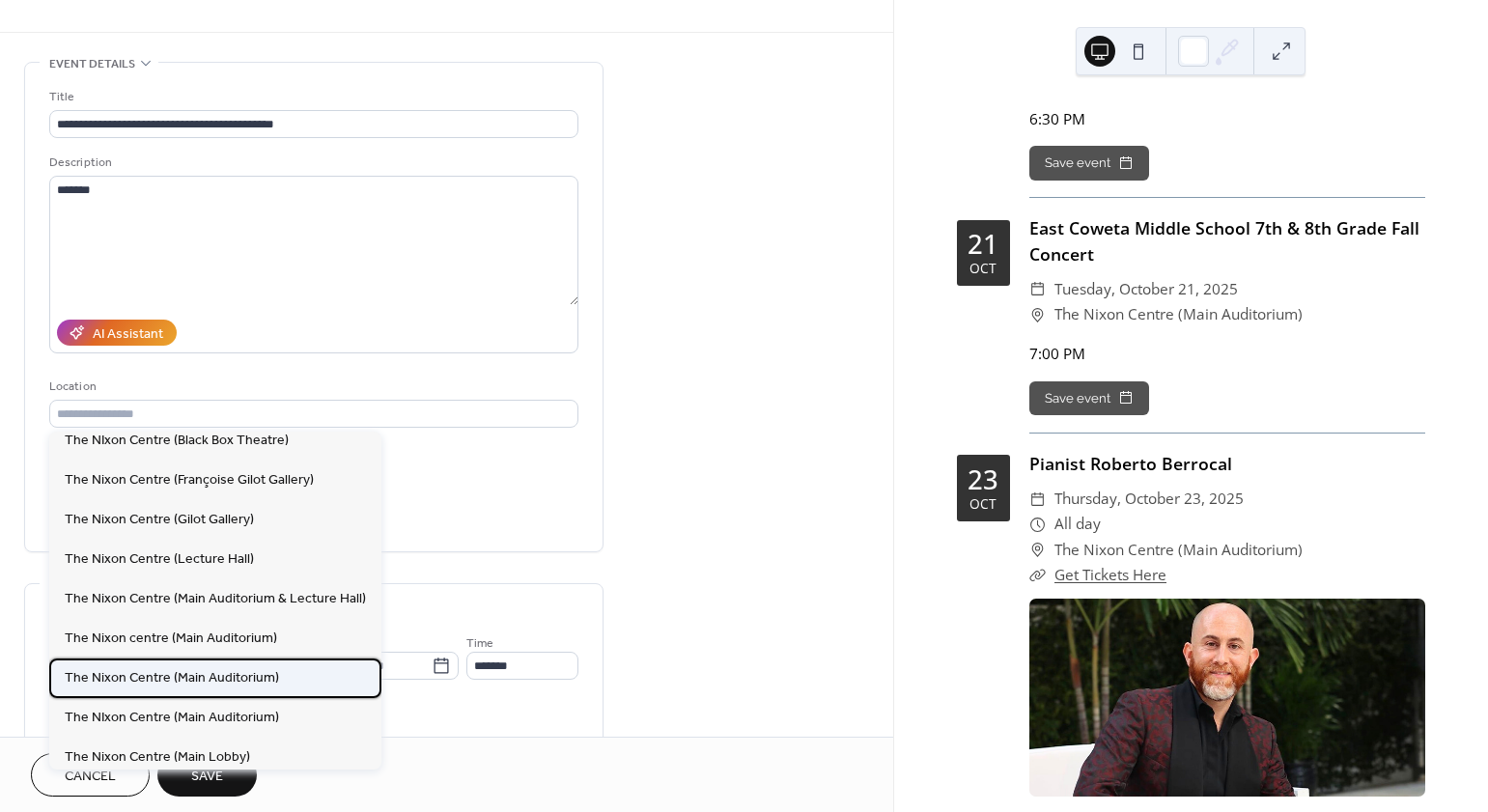 click on "The Nixon Centre (Main Auditorium)" at bounding box center (215, 678) 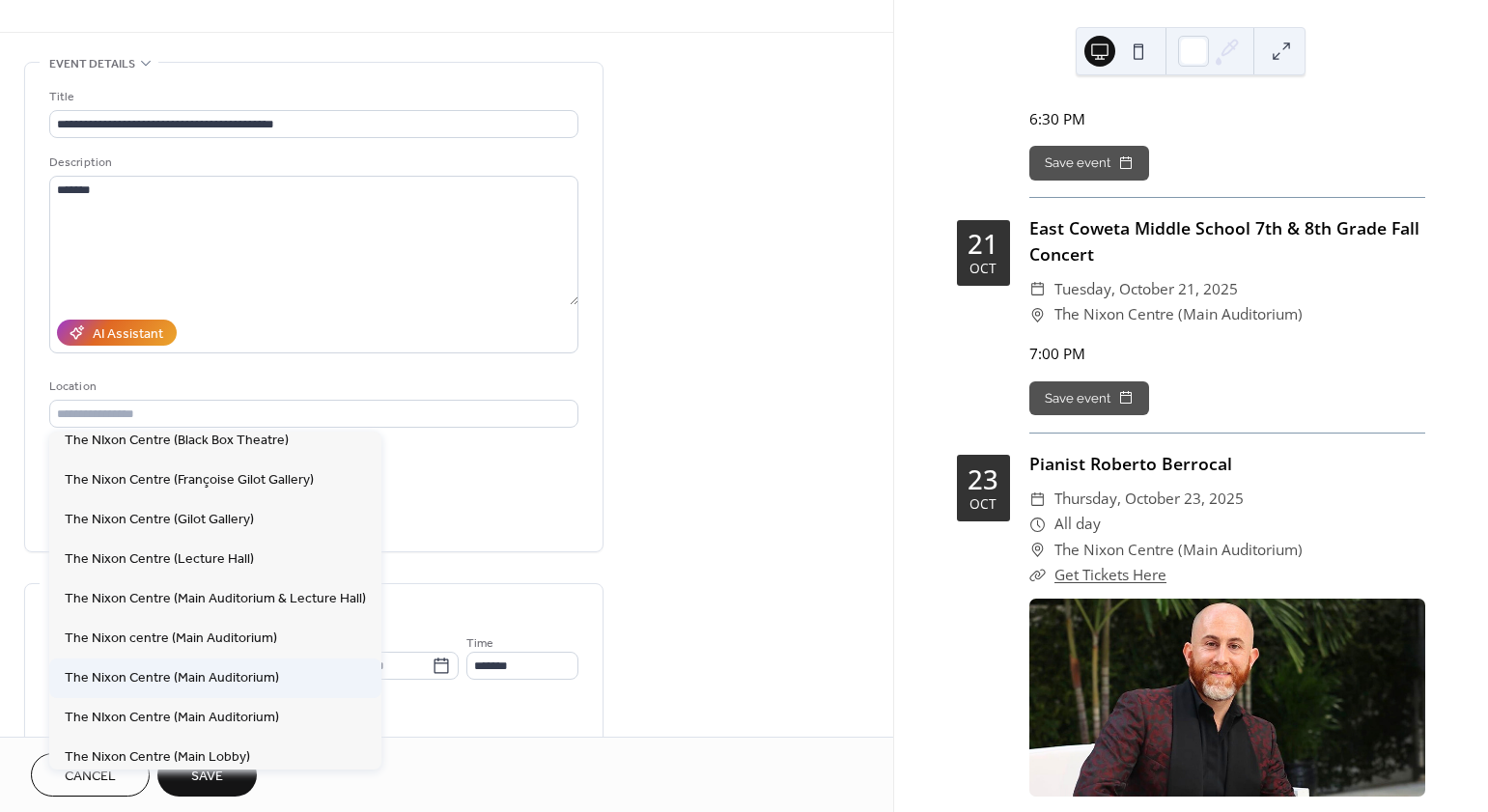 type on "**********" 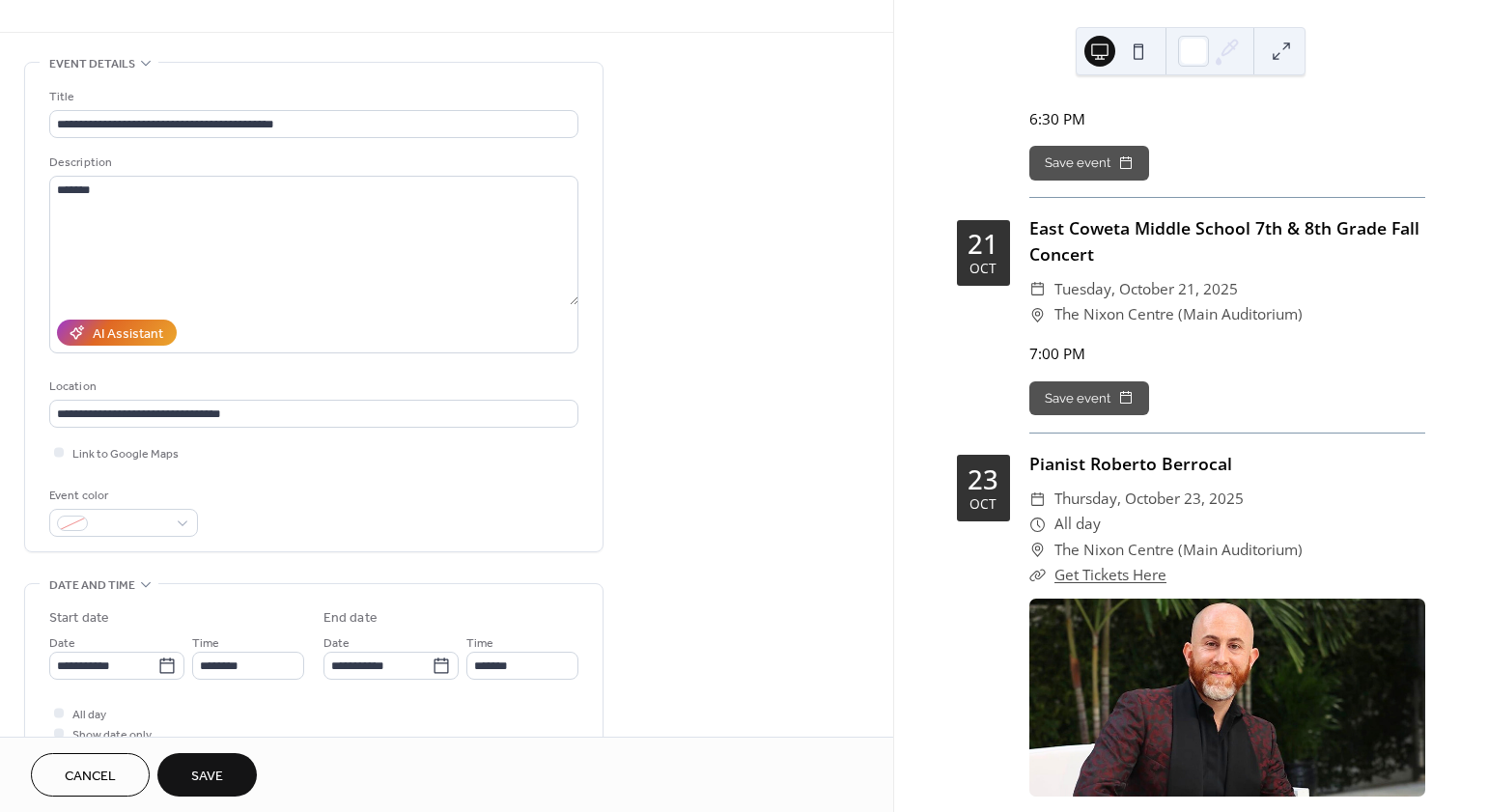 click on "Event color" at bounding box center [314, 511] 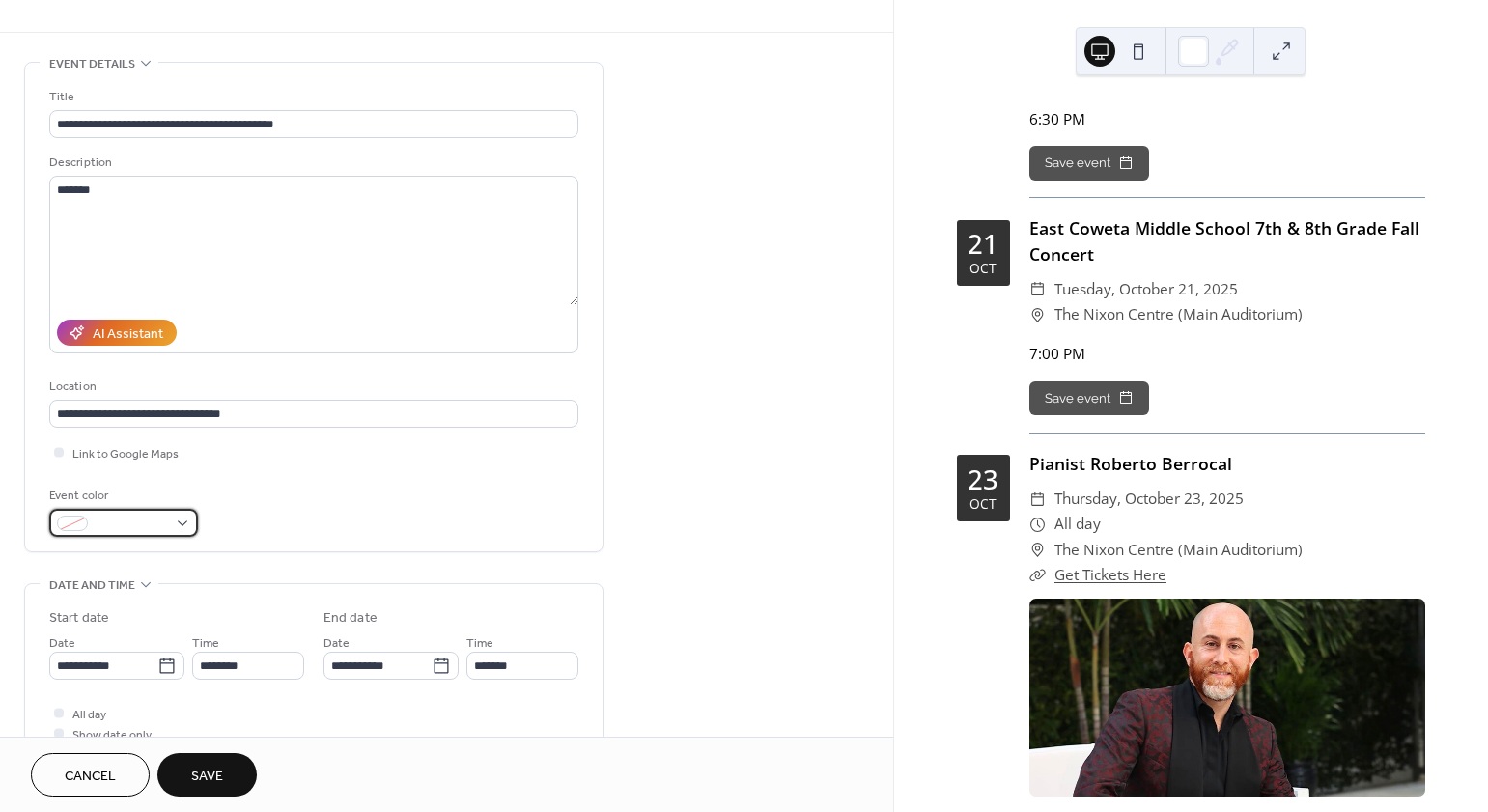 click at bounding box center (131, 524) 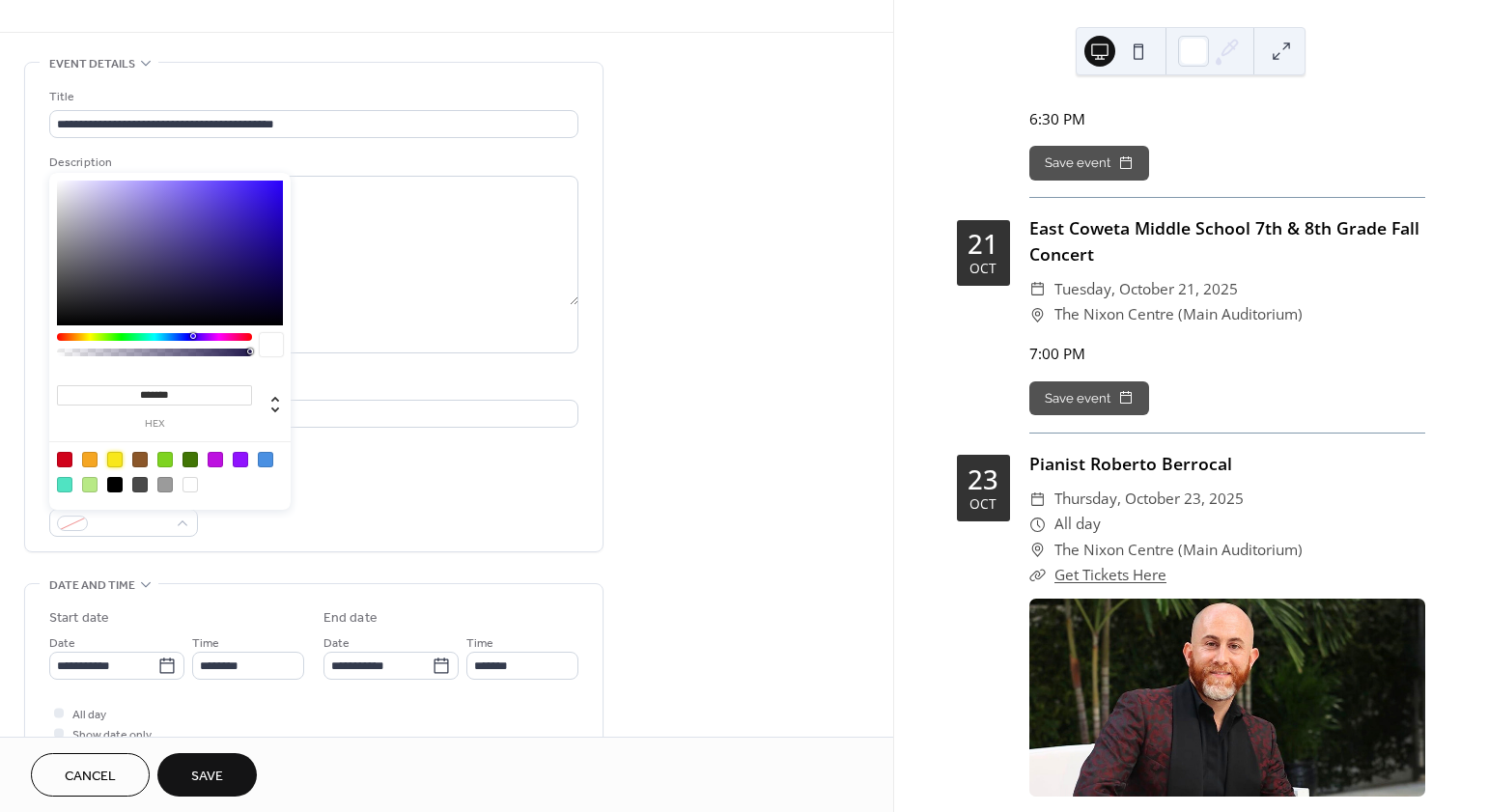 click at bounding box center (115, 460) 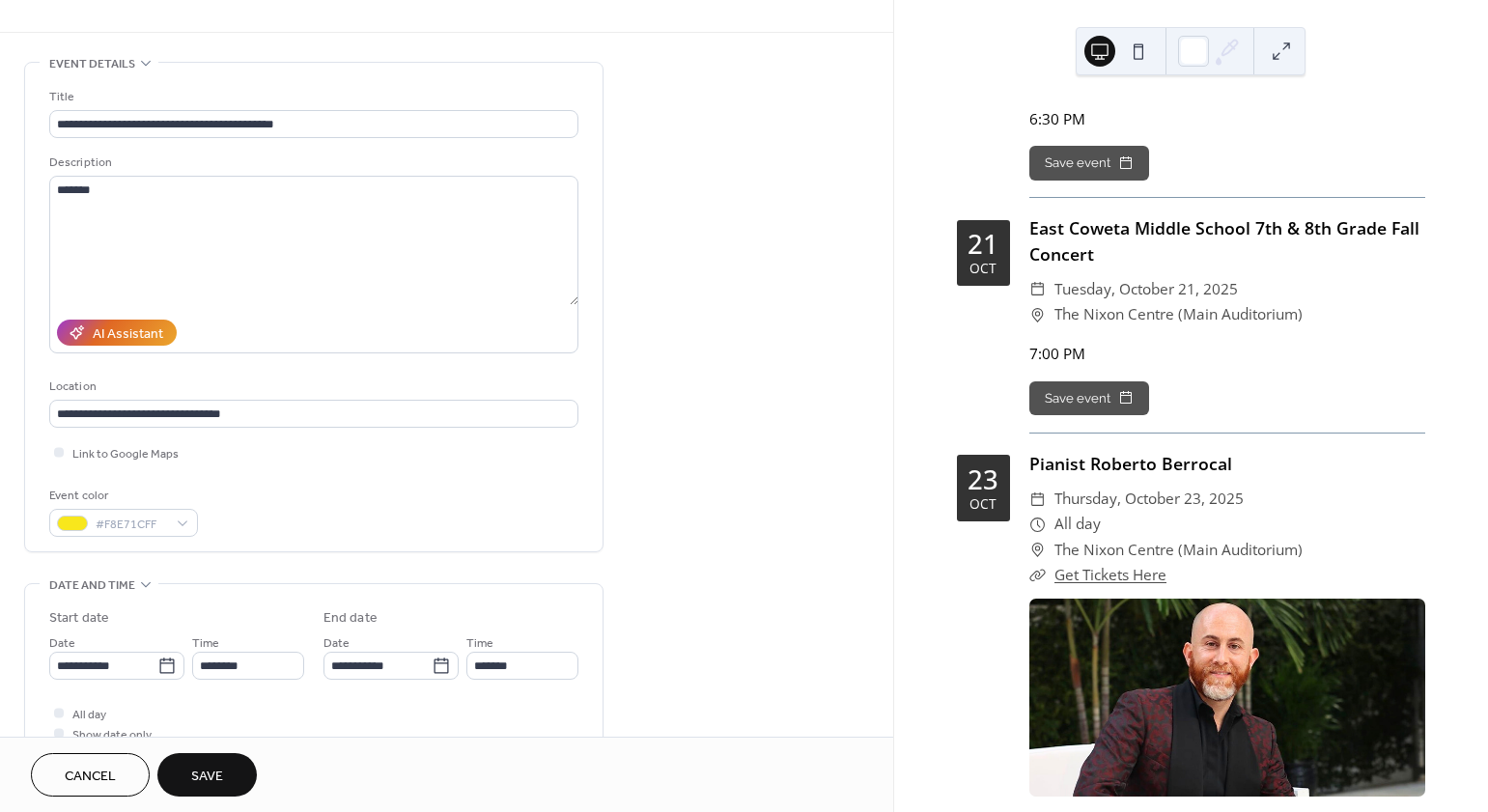 click on "Event color #F8E71CFF" at bounding box center (314, 511) 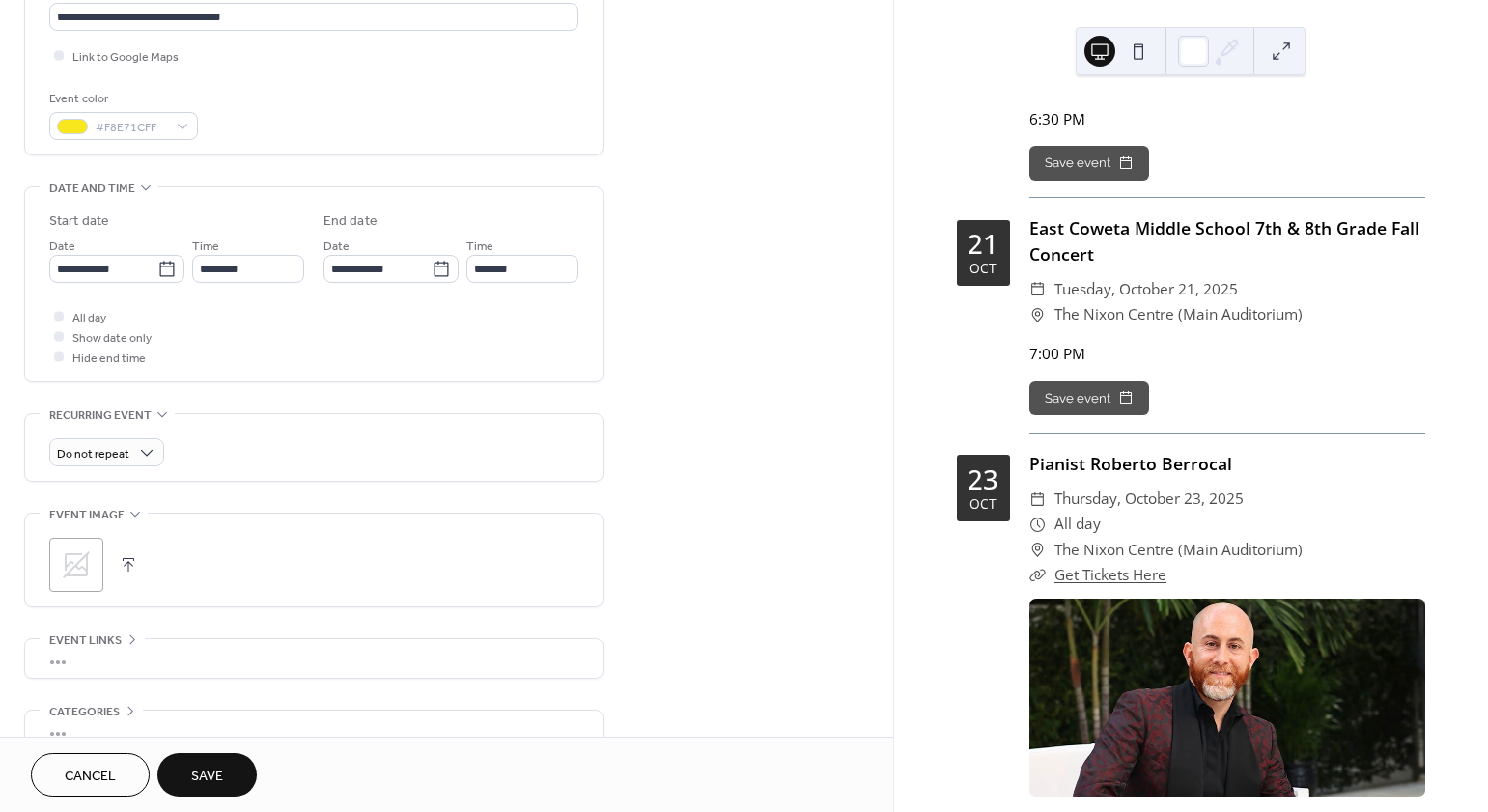 scroll, scrollTop: 468, scrollLeft: 0, axis: vertical 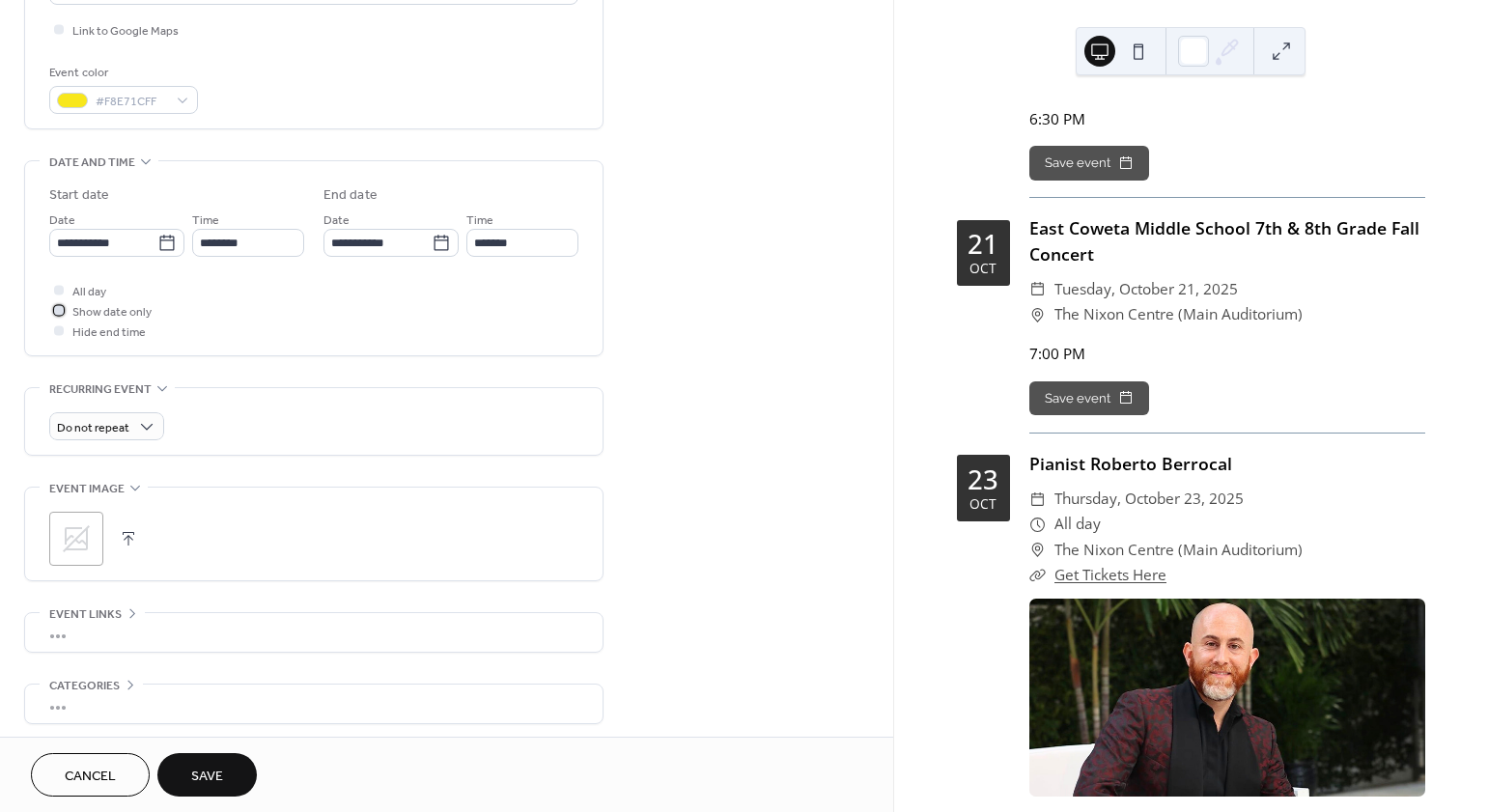 click on "Show date only" at bounding box center [112, 312] 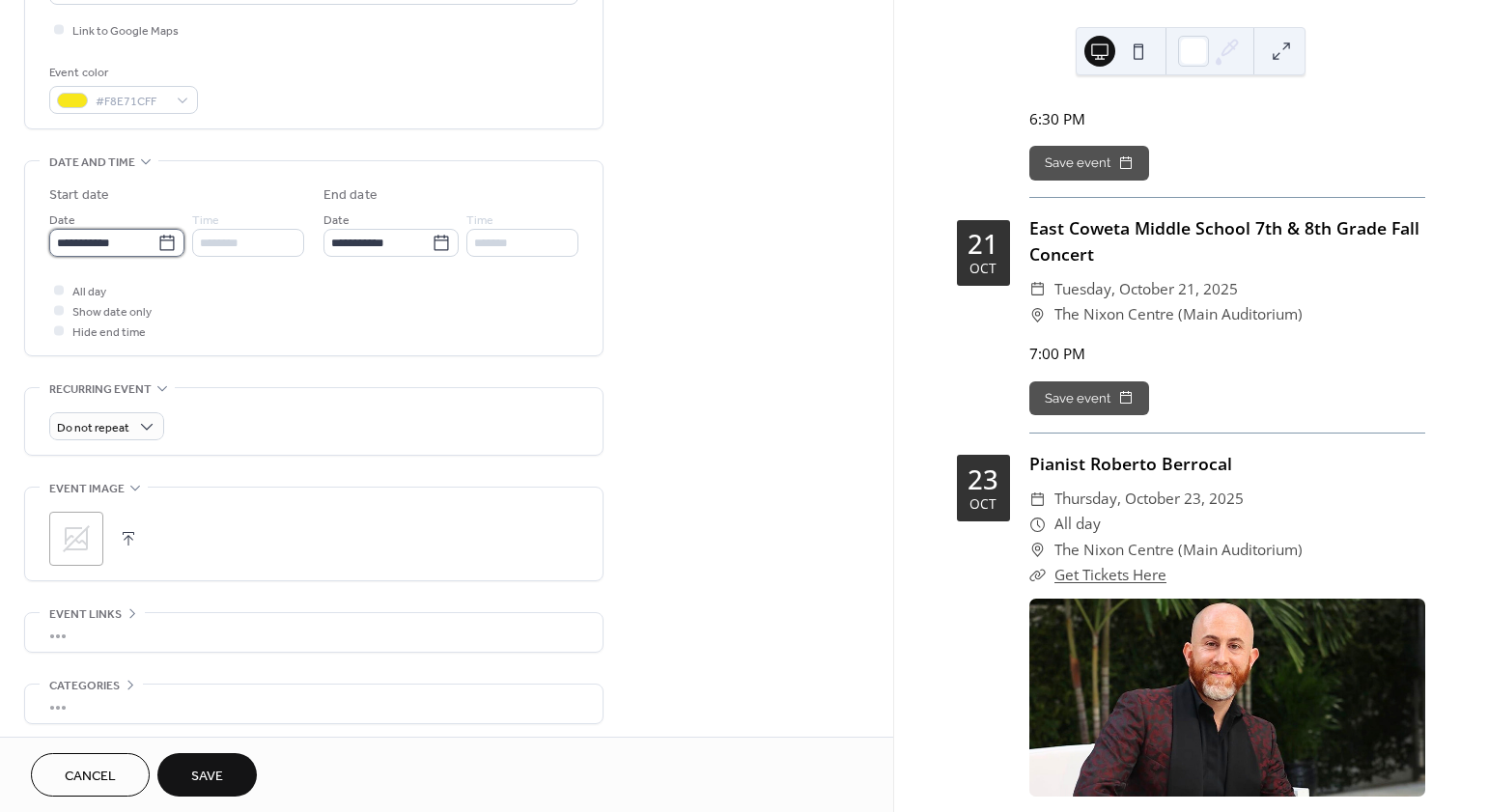click on "**********" at bounding box center [103, 242] 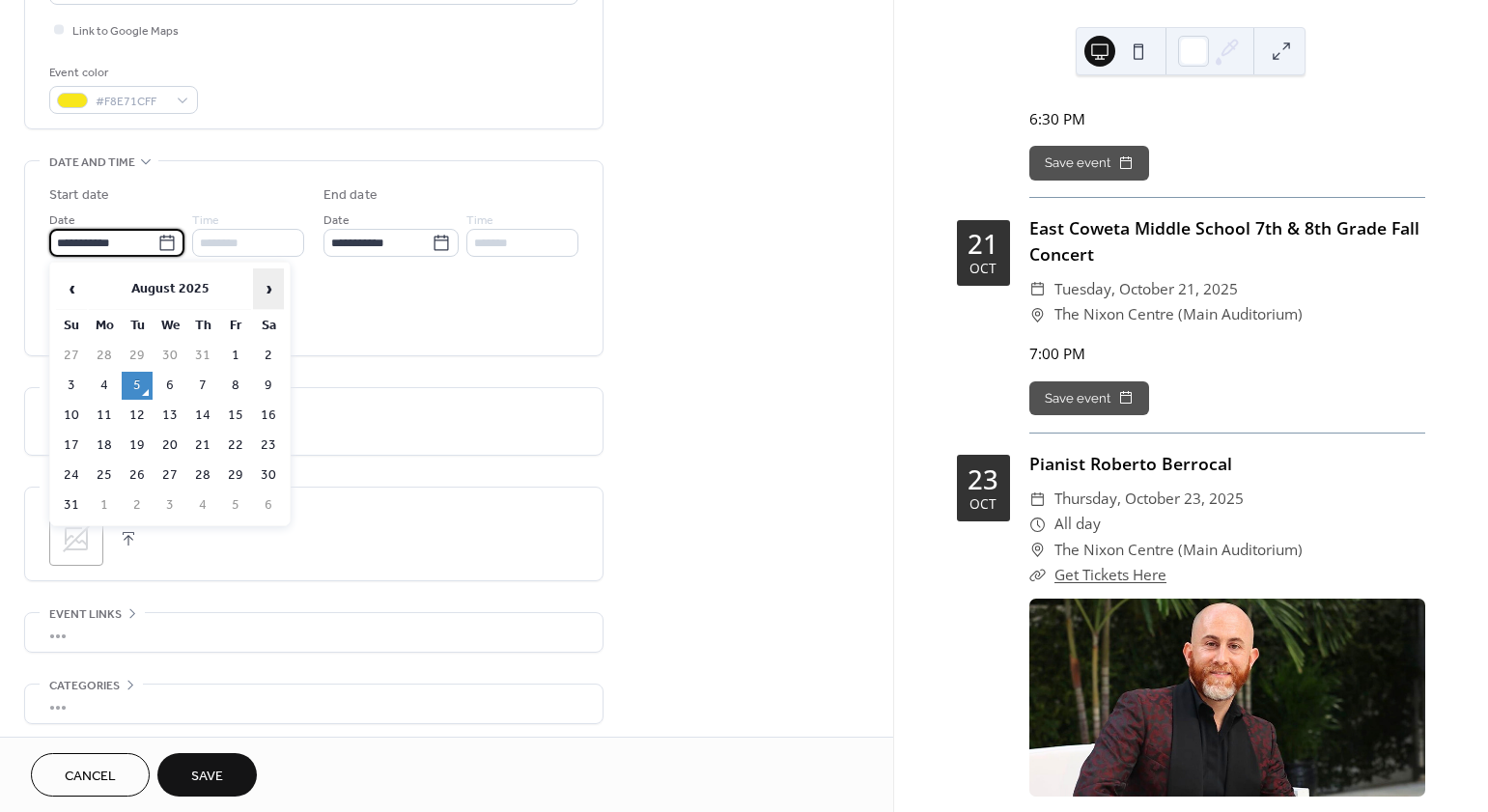 click on "›" at bounding box center (268, 289) 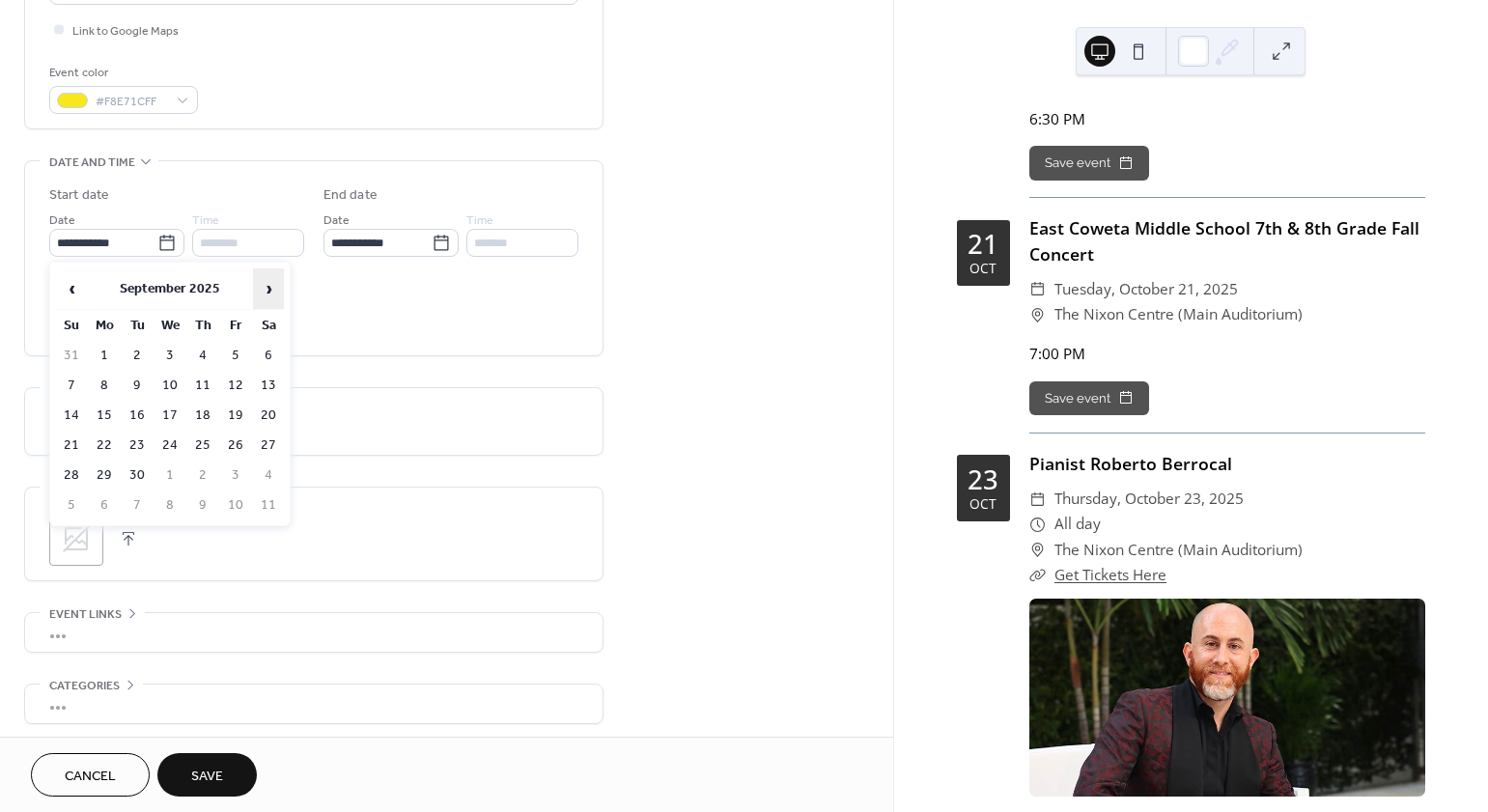 click on "›" at bounding box center (268, 289) 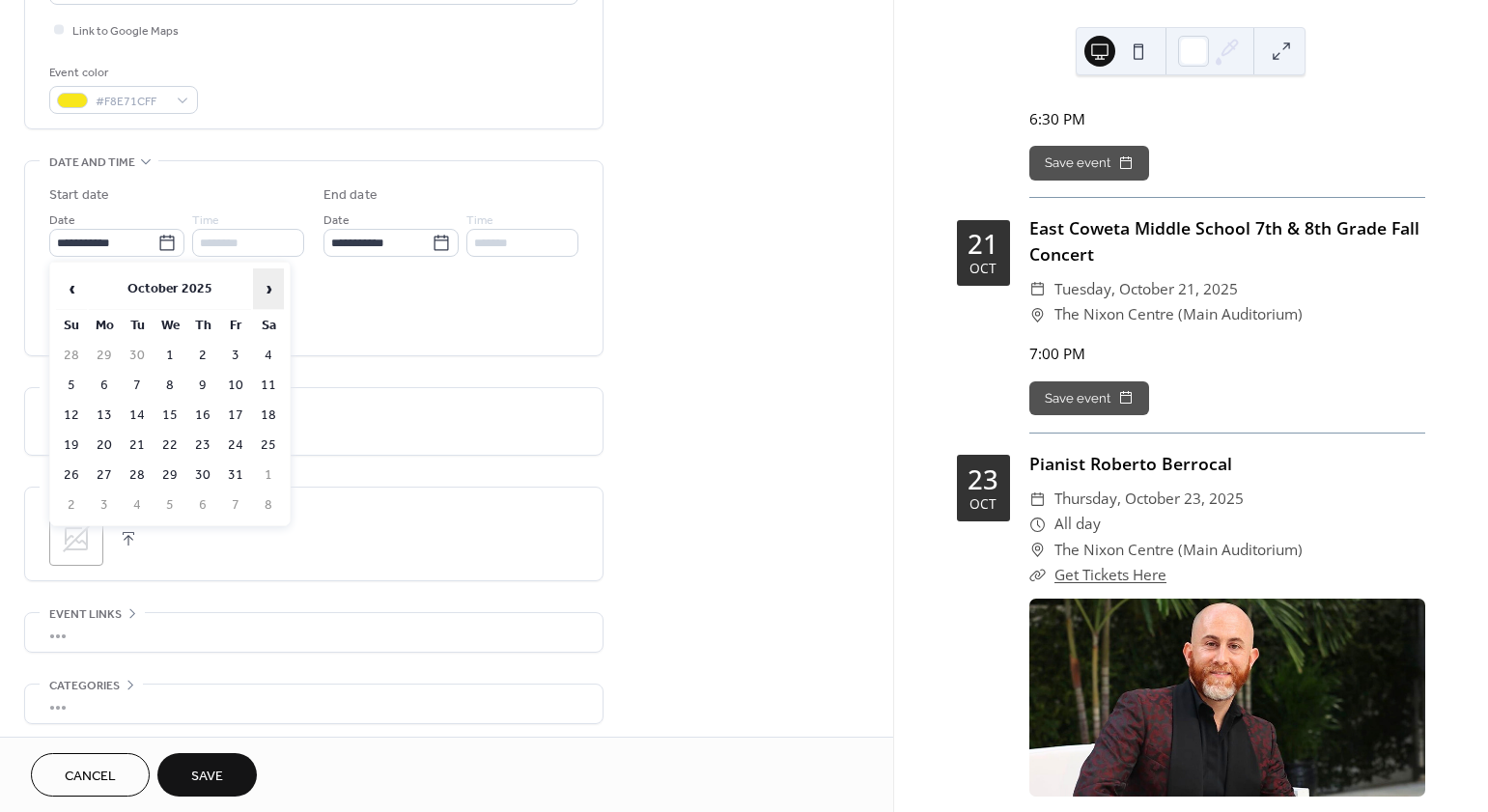 click on "›" at bounding box center [268, 289] 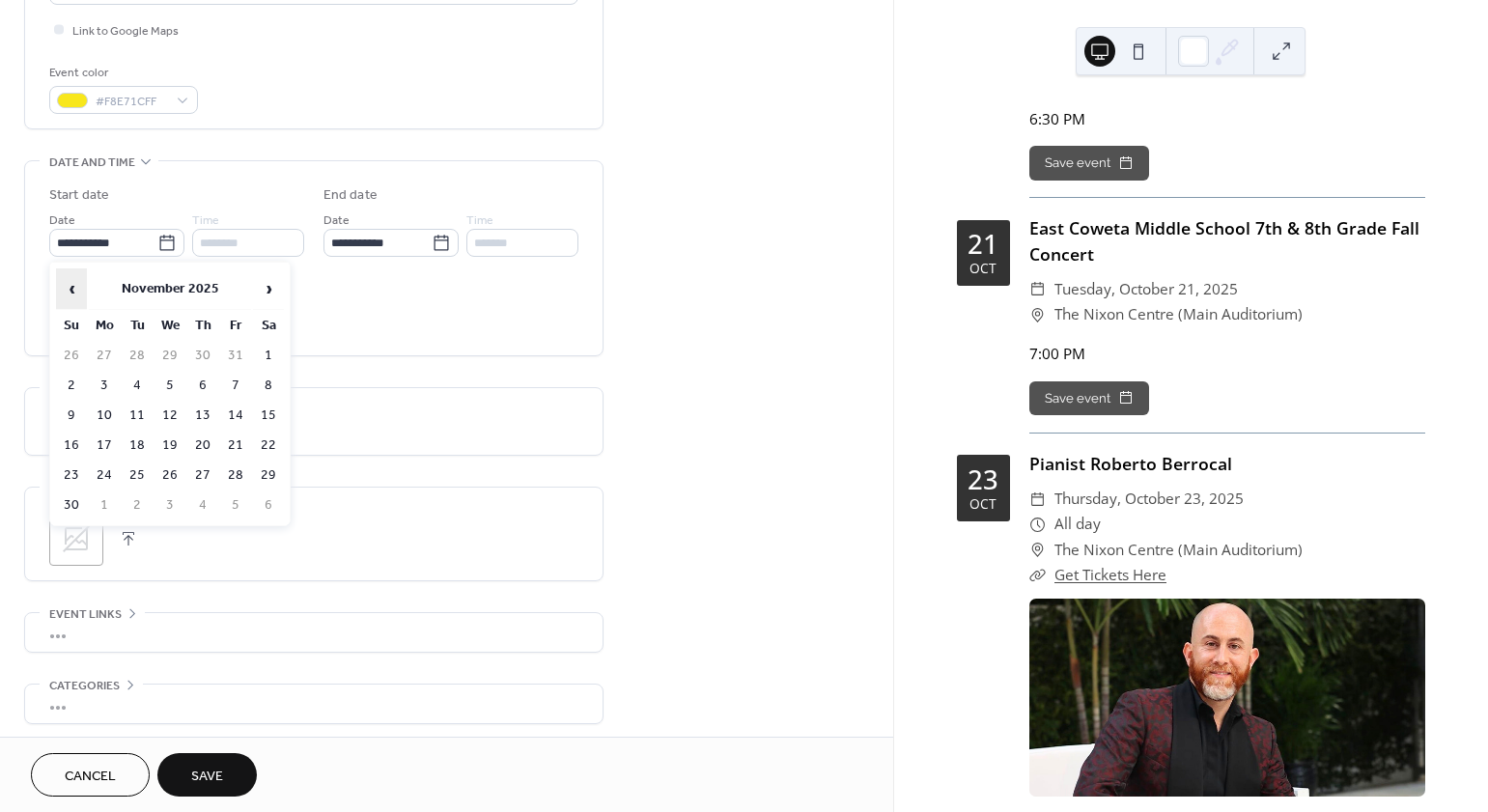click on "‹" at bounding box center [71, 289] 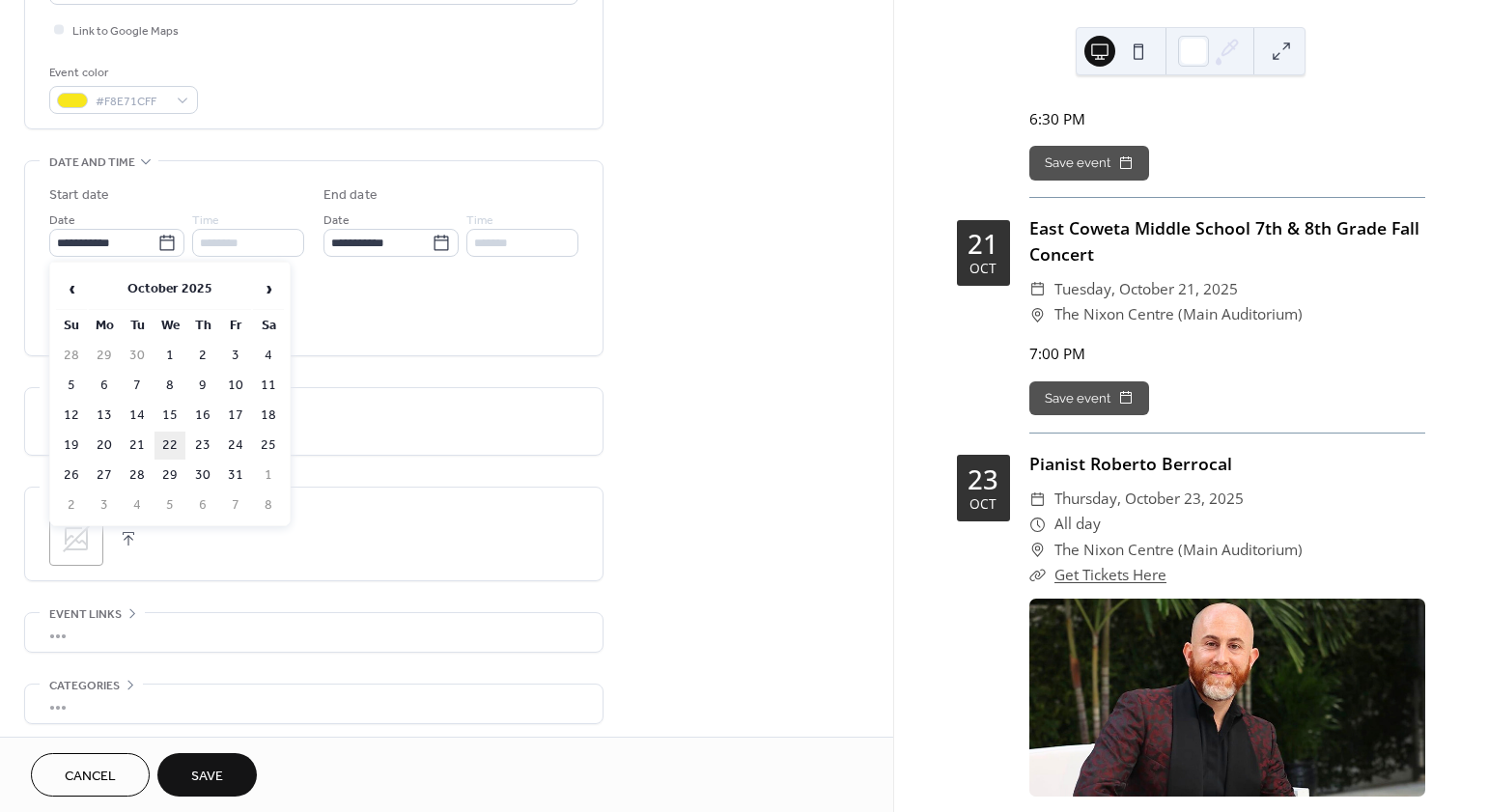 click on "22" at bounding box center [170, 445] 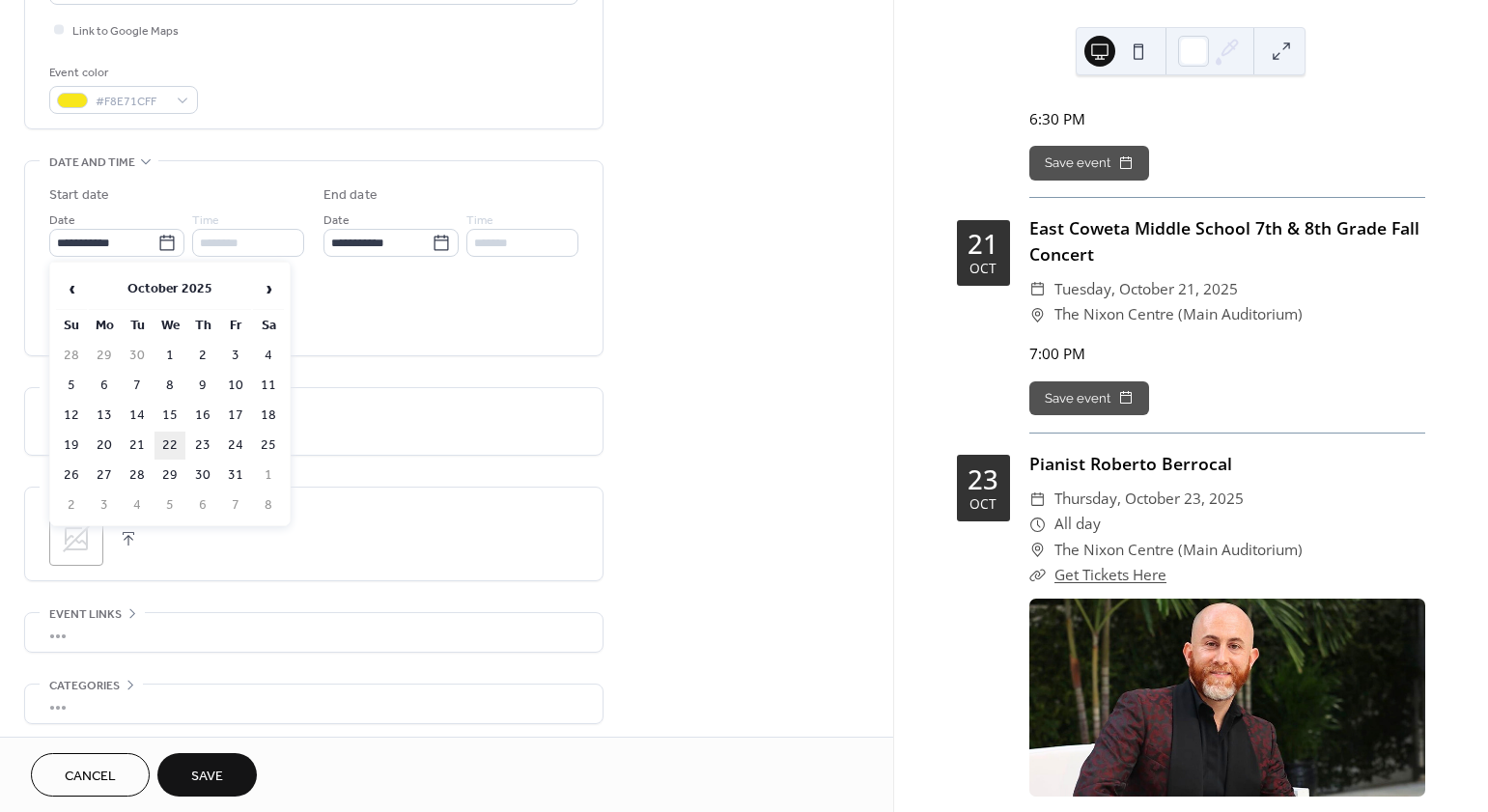 type on "**********" 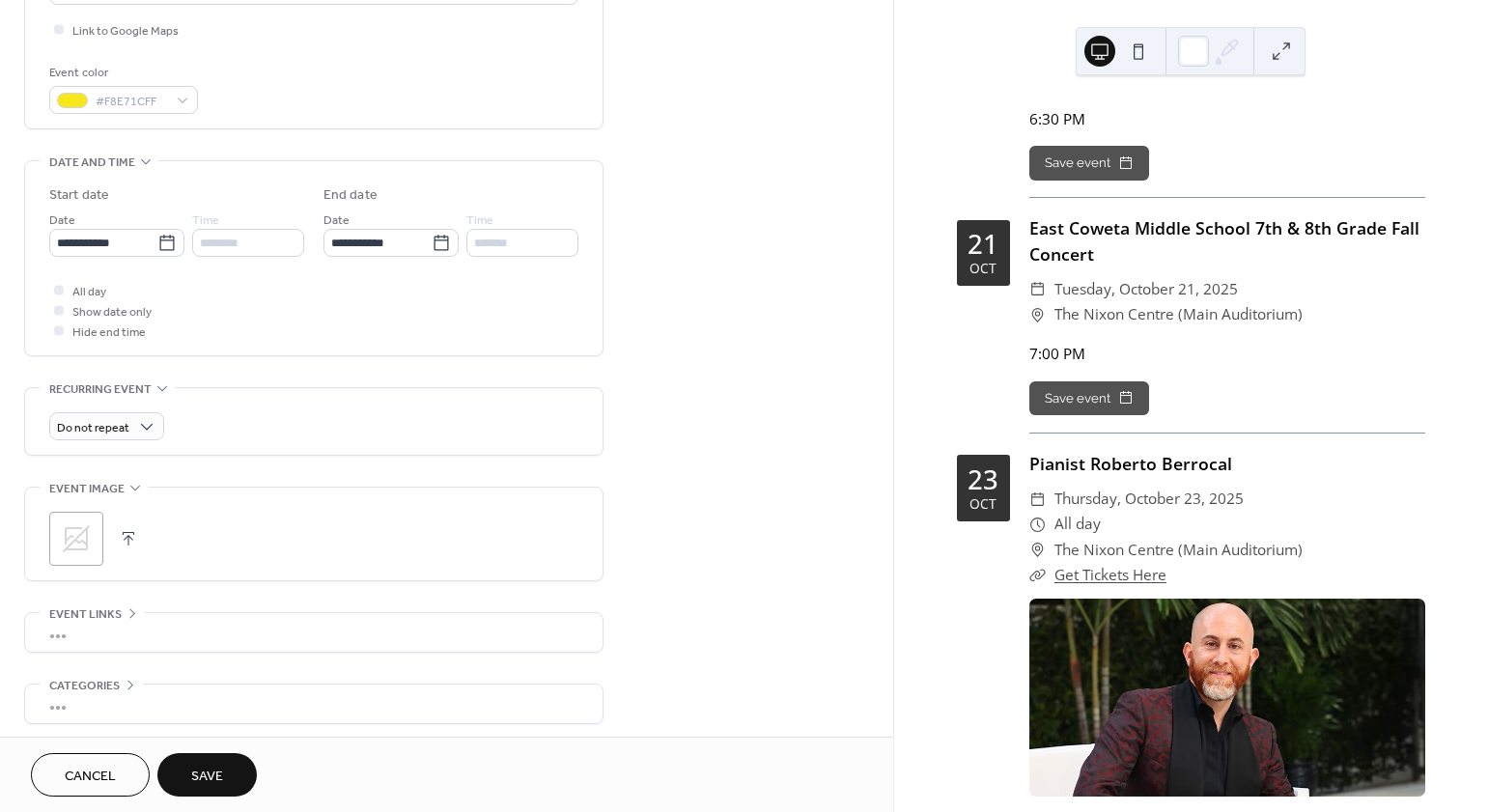 click on "**********" at bounding box center (314, 217) 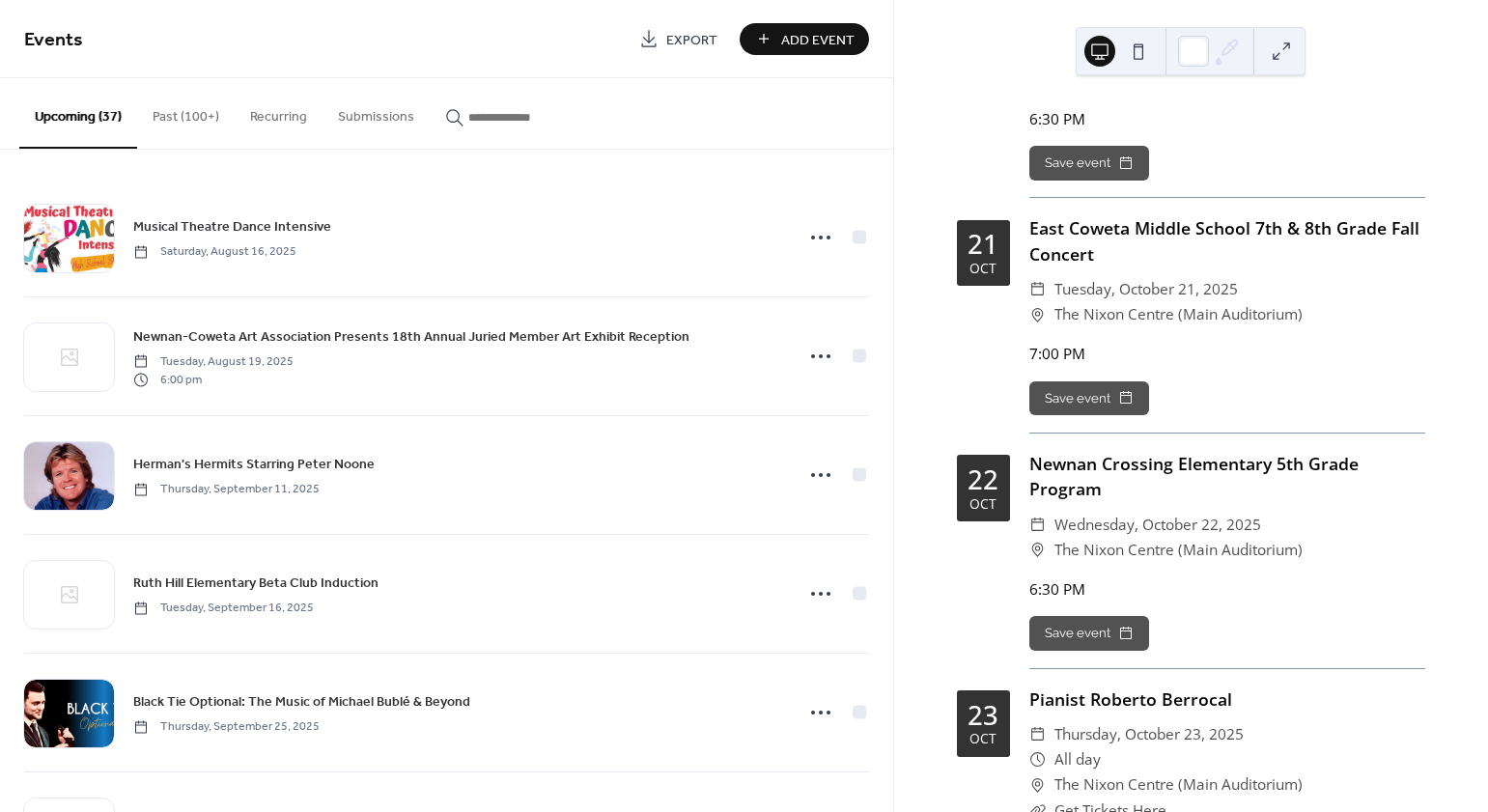 click on "Add Event" at bounding box center [804, 39] 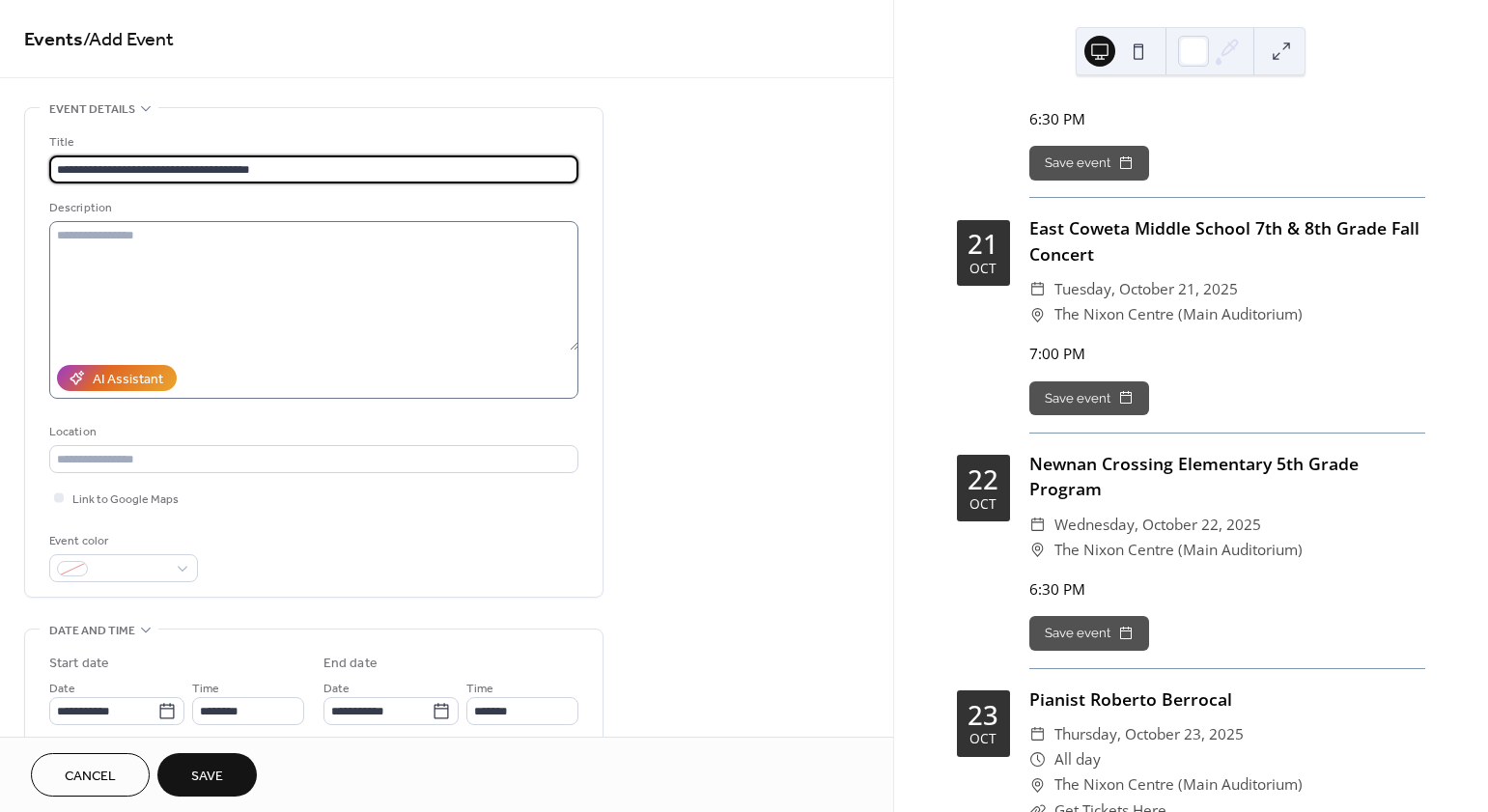 type on "**********" 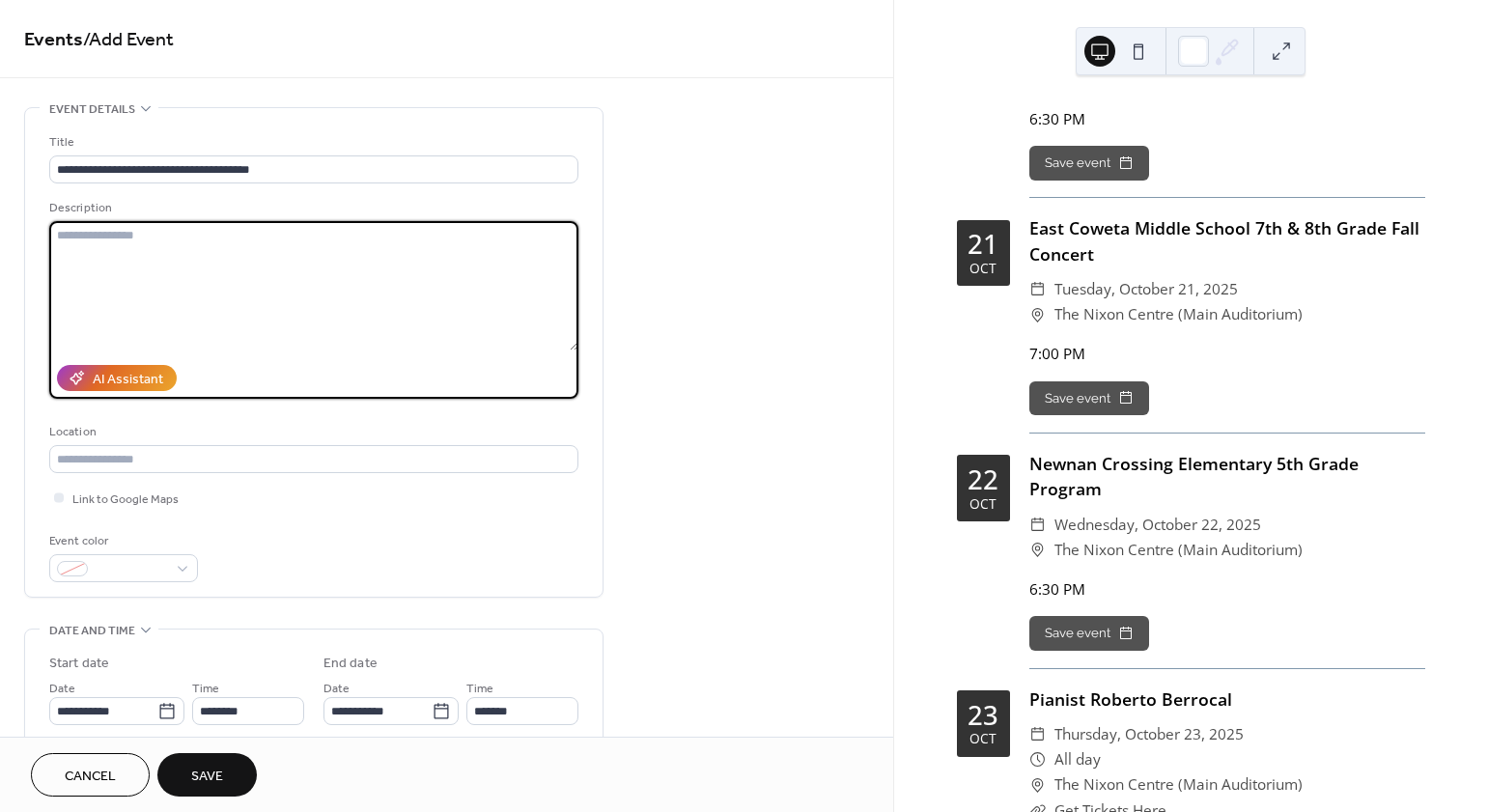 click at bounding box center (314, 286) 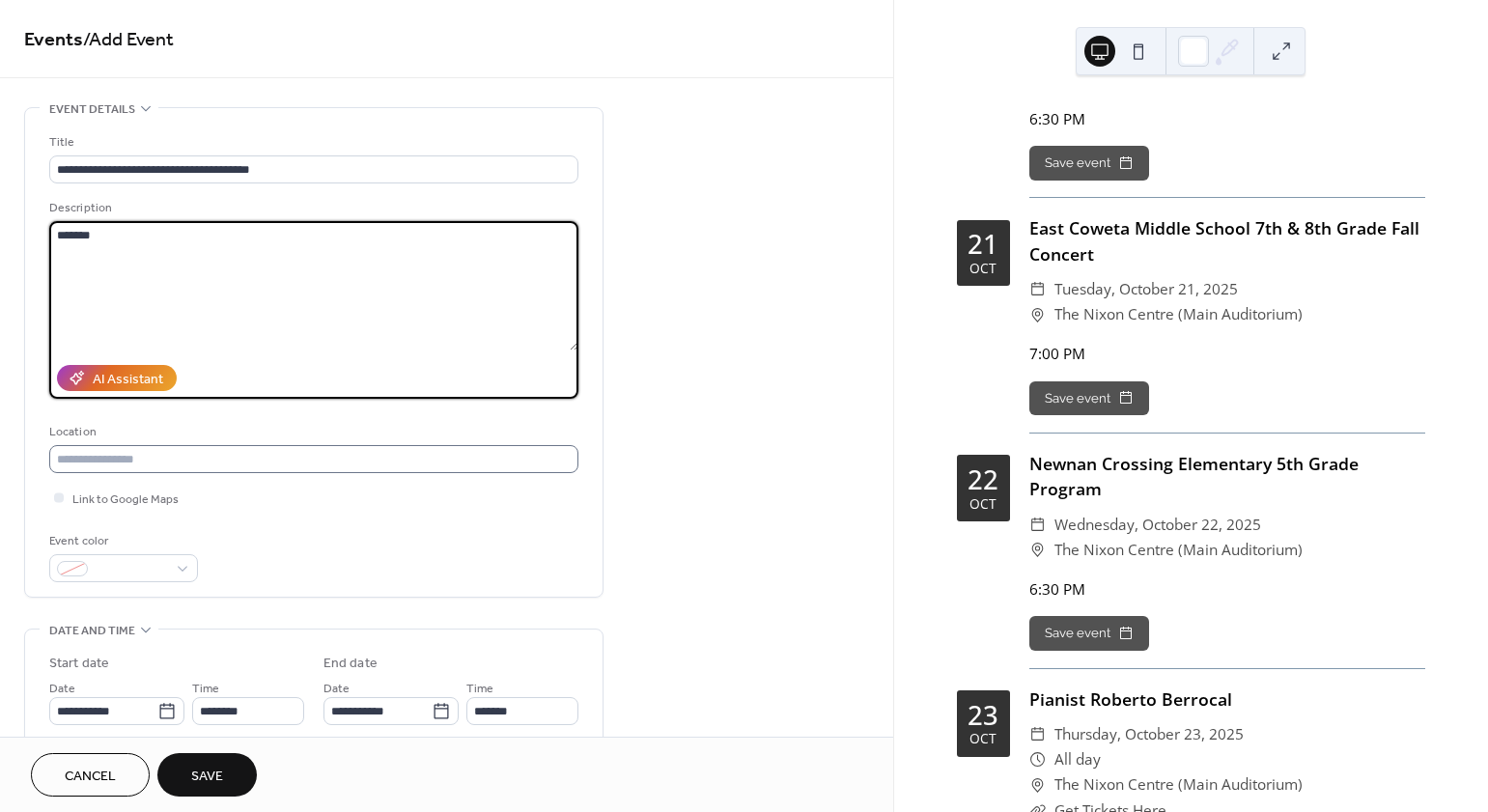 type on "*******" 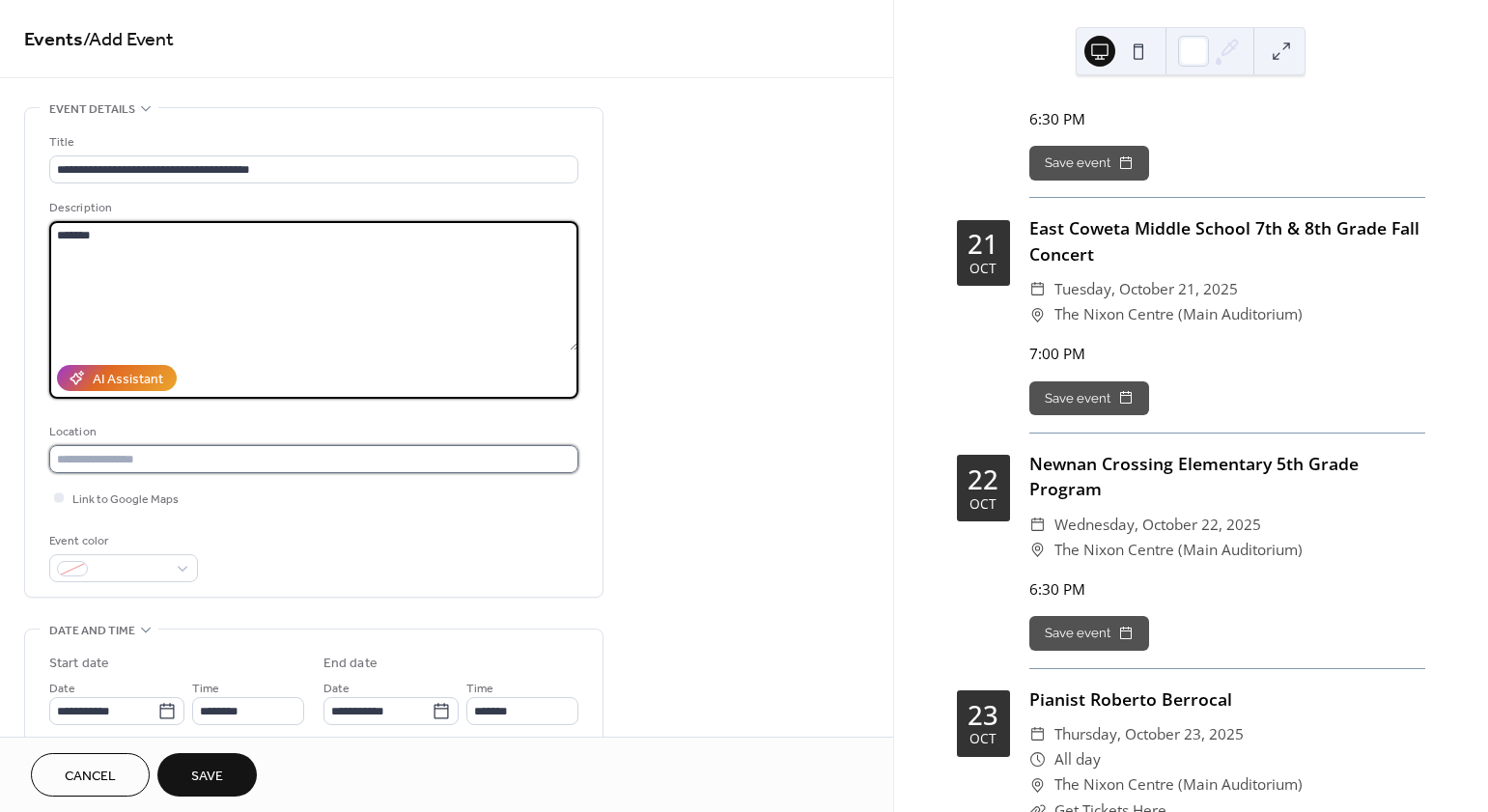 click at bounding box center (314, 459) 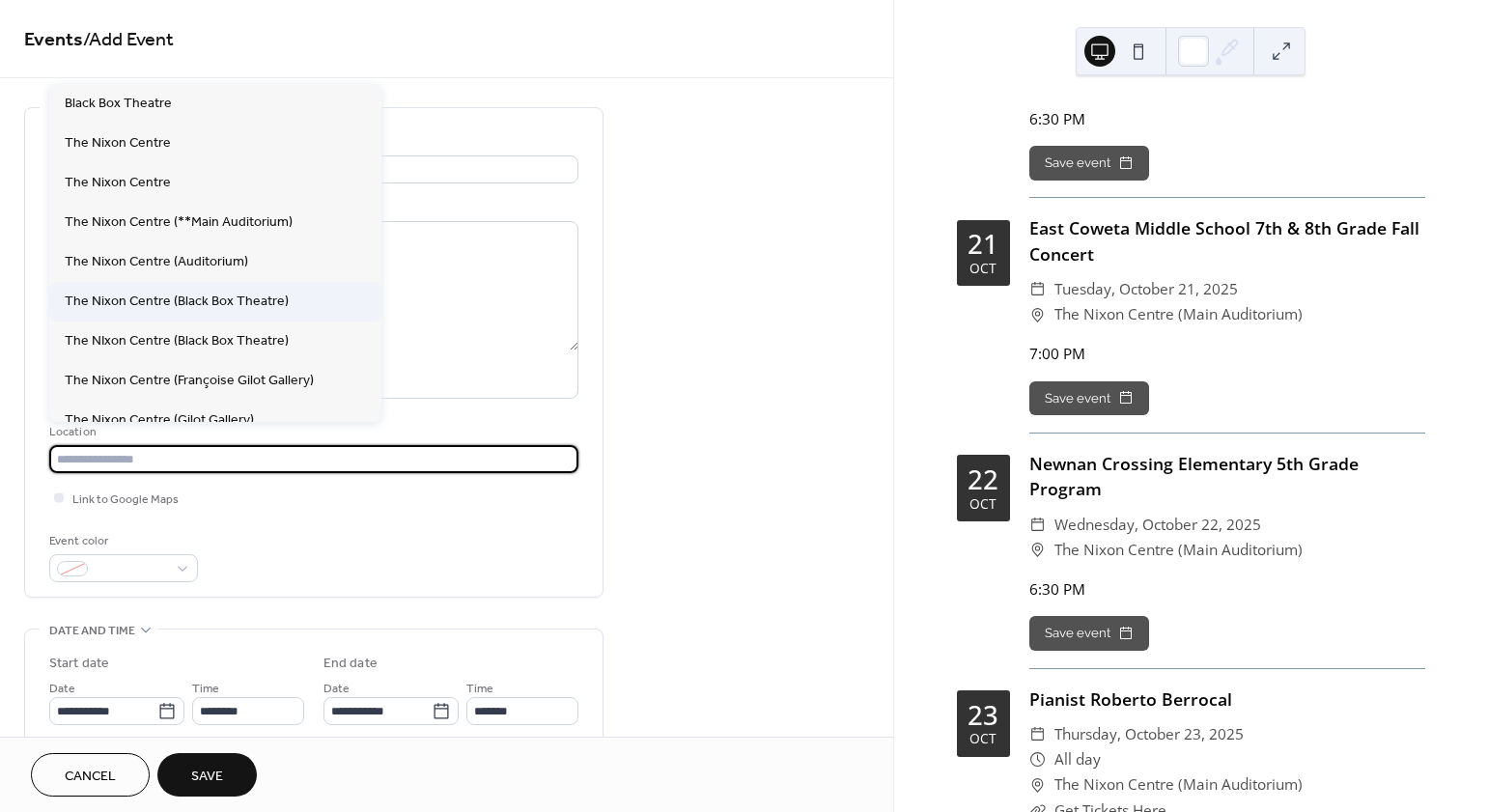scroll, scrollTop: 248, scrollLeft: 0, axis: vertical 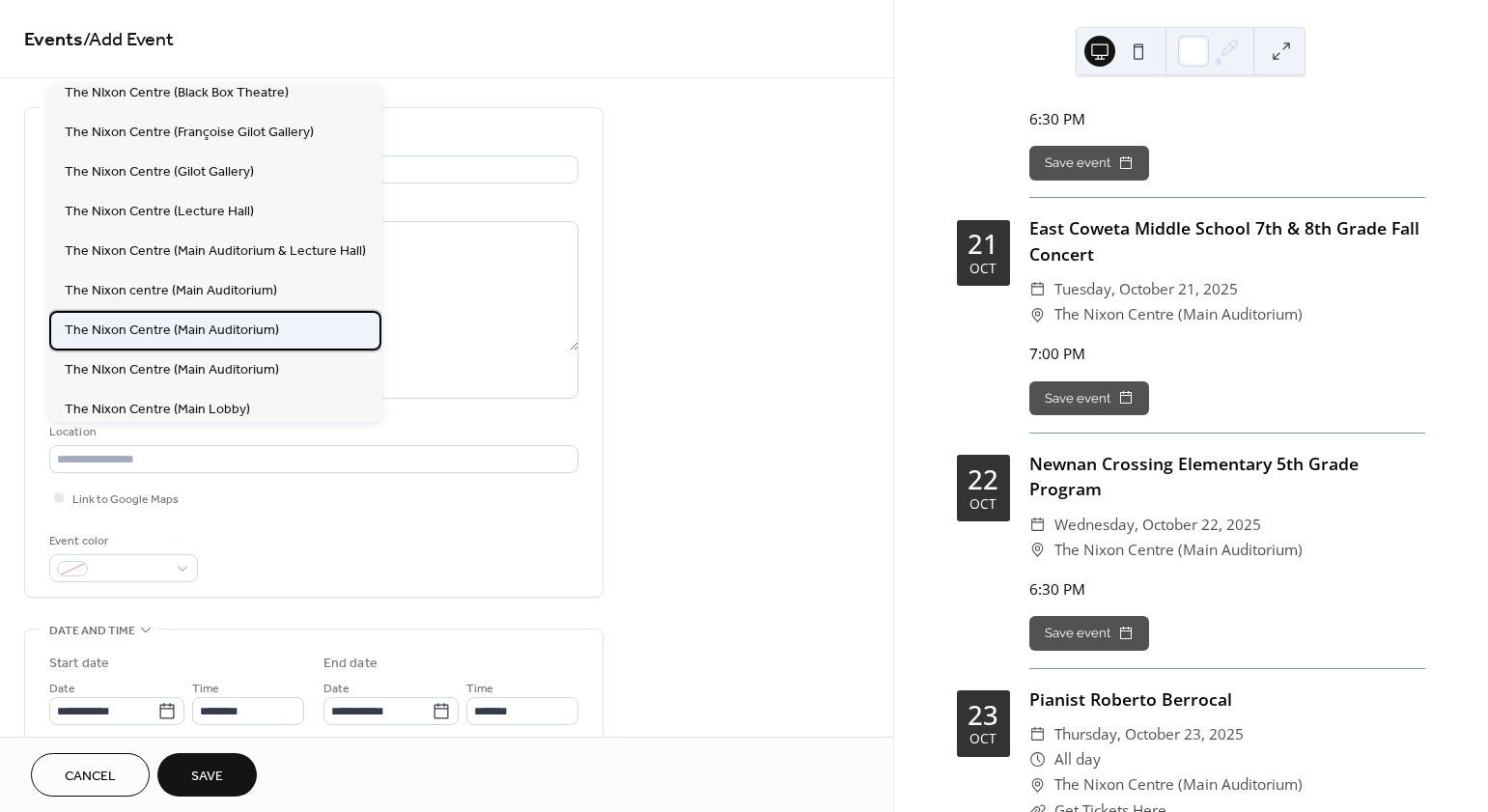 click on "The Nixon Centre (Main Auditorium)" at bounding box center (172, 330) 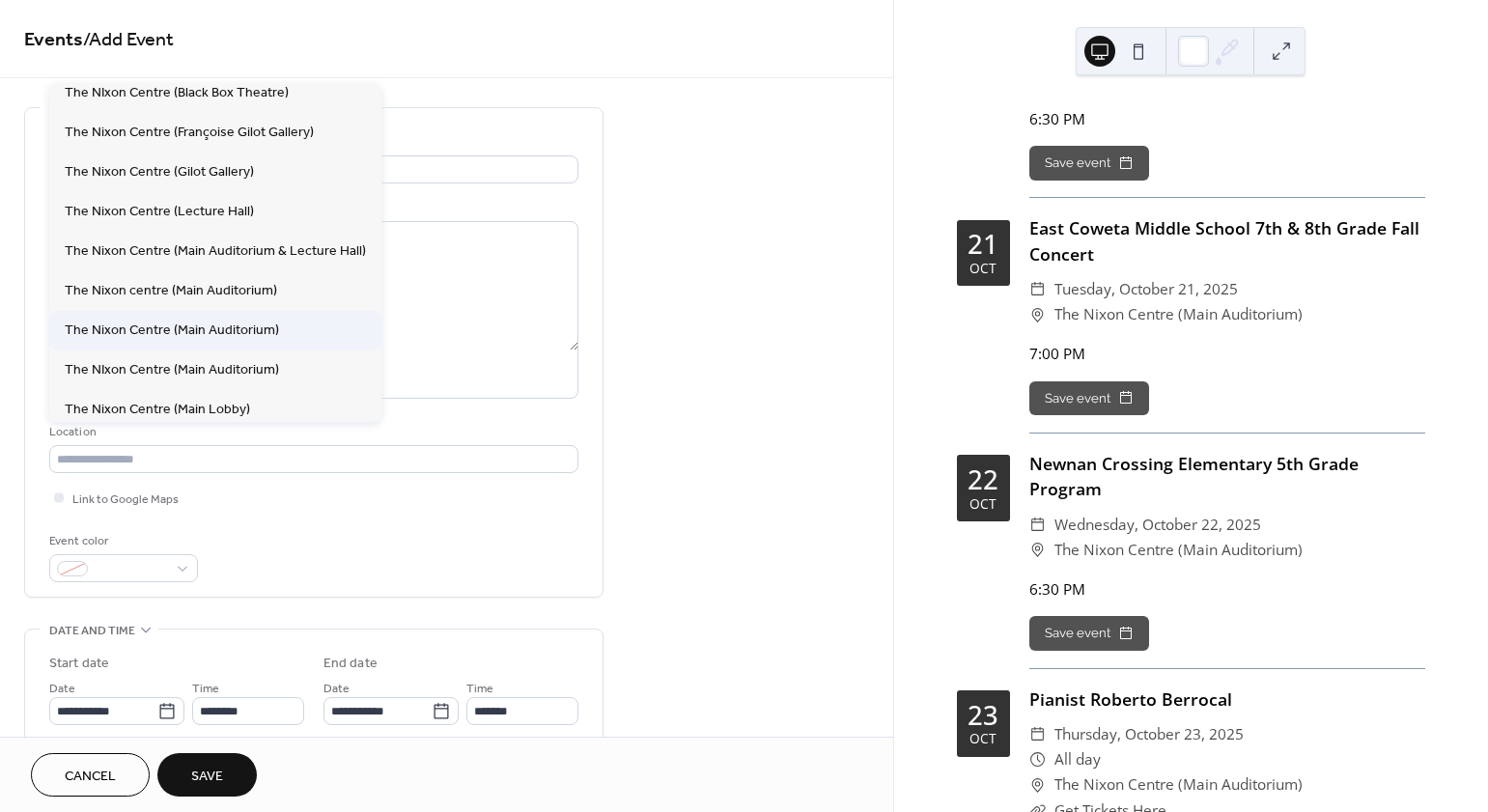 type on "**********" 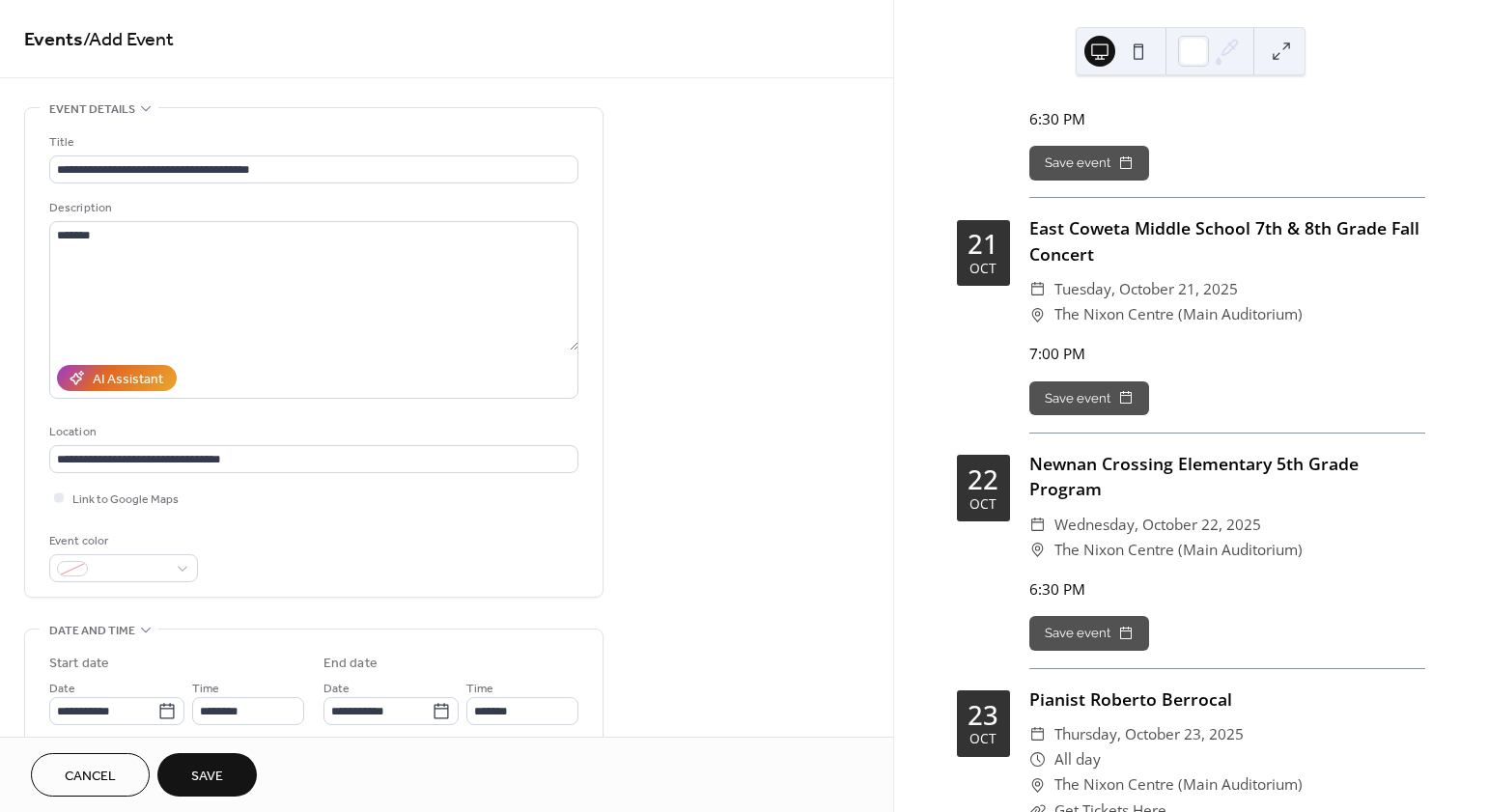 click on "Event color" at bounding box center [314, 556] 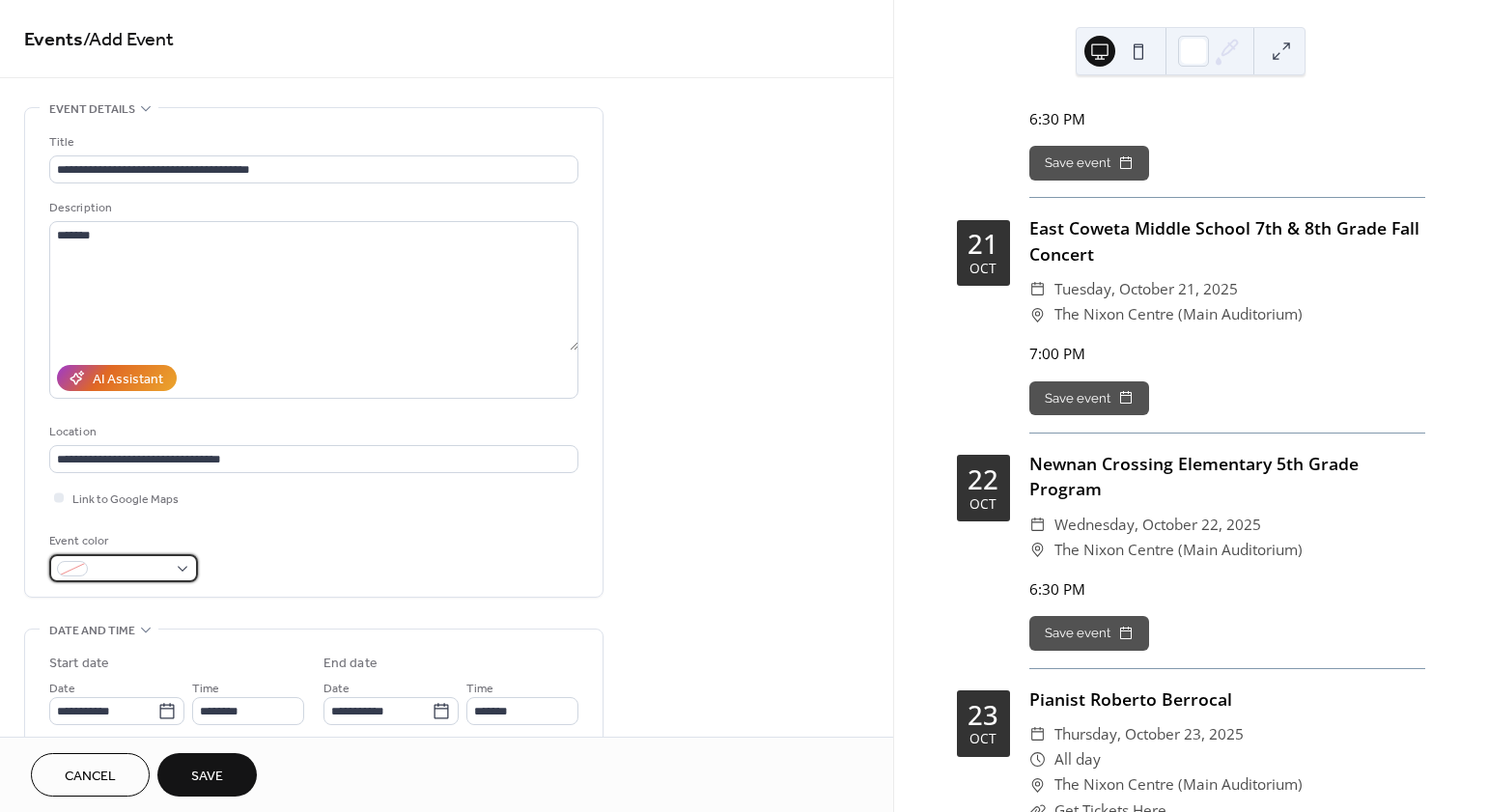 click at bounding box center (131, 570) 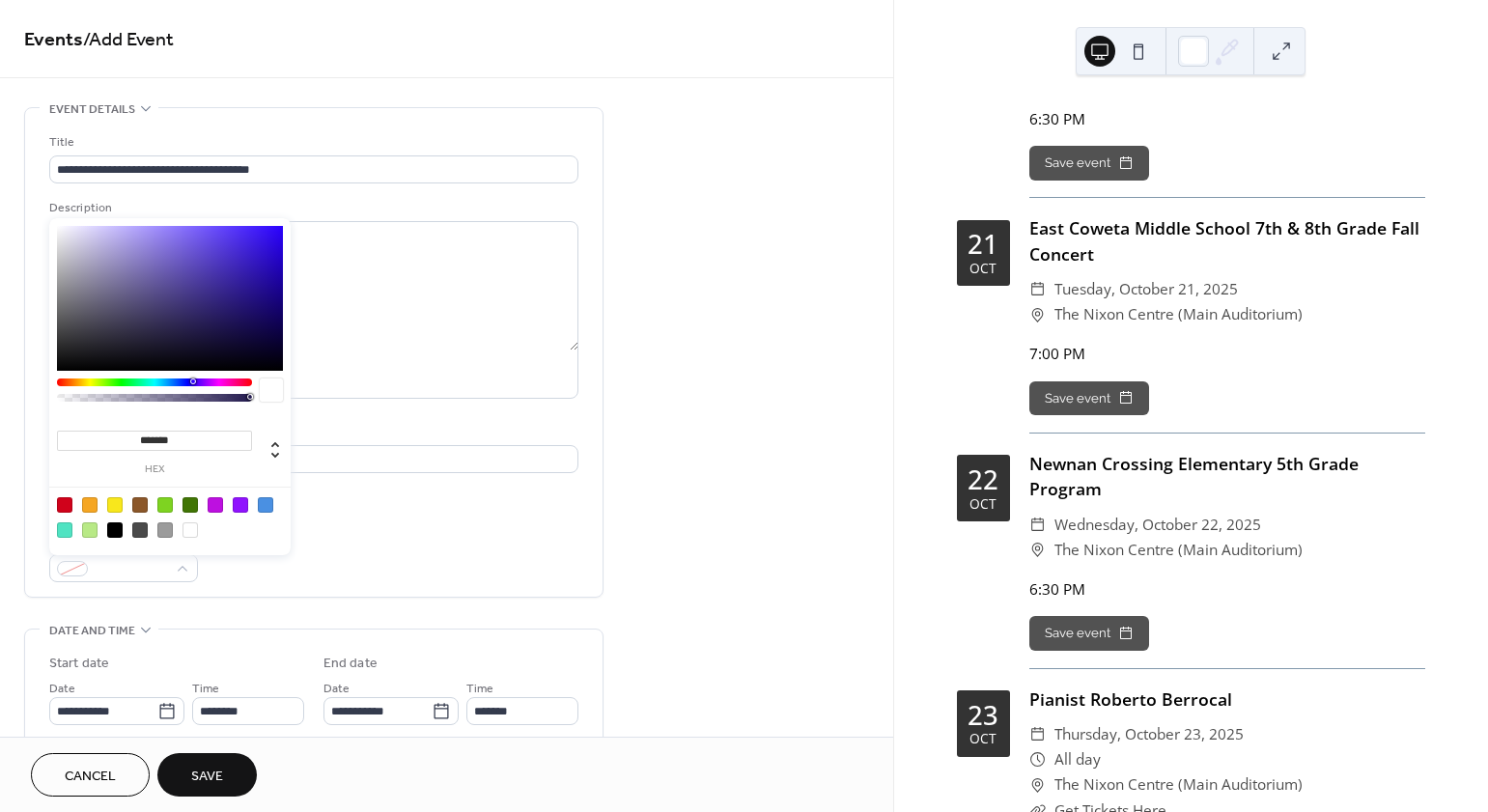 click at bounding box center (115, 505) 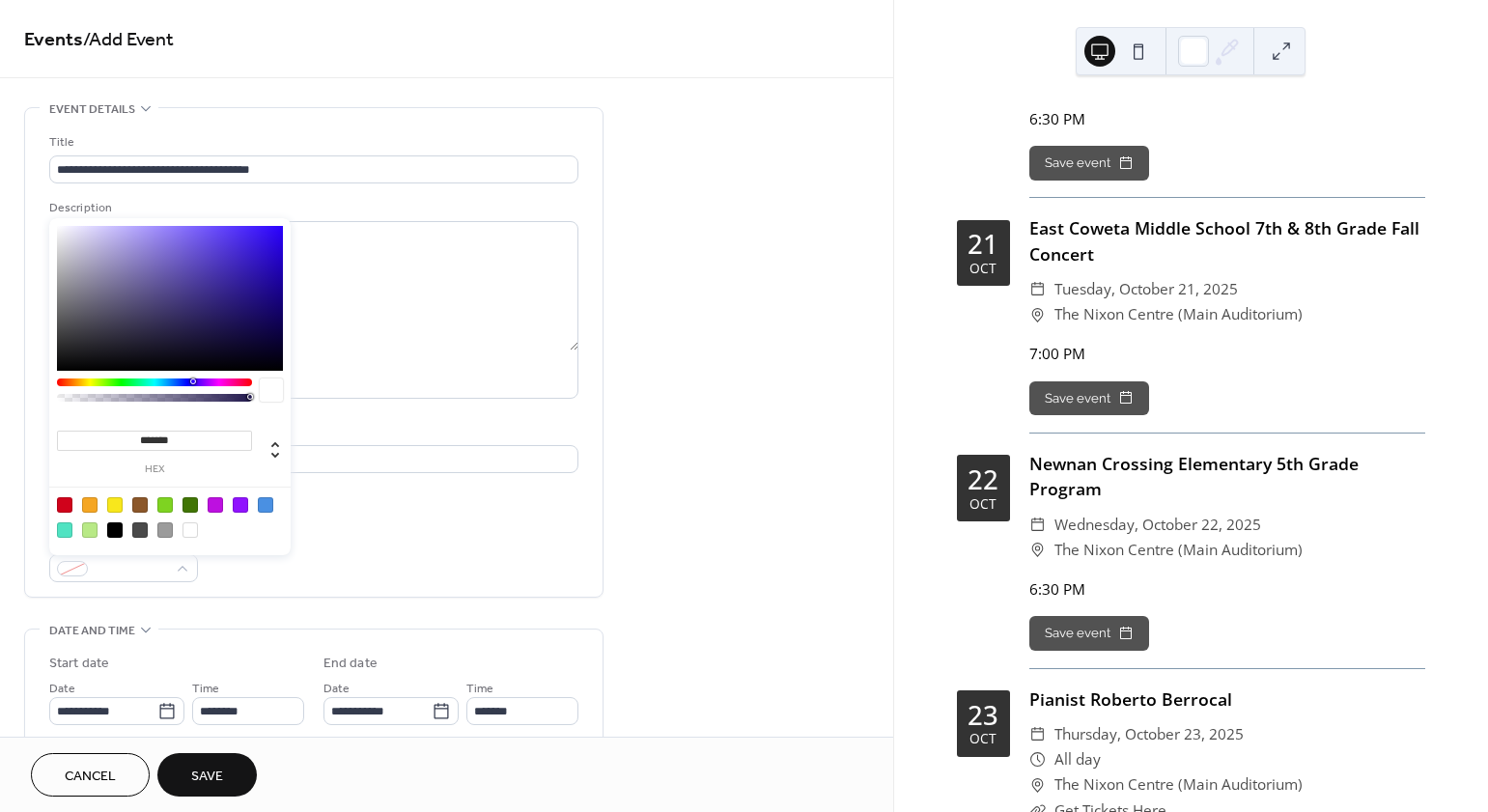 type on "*******" 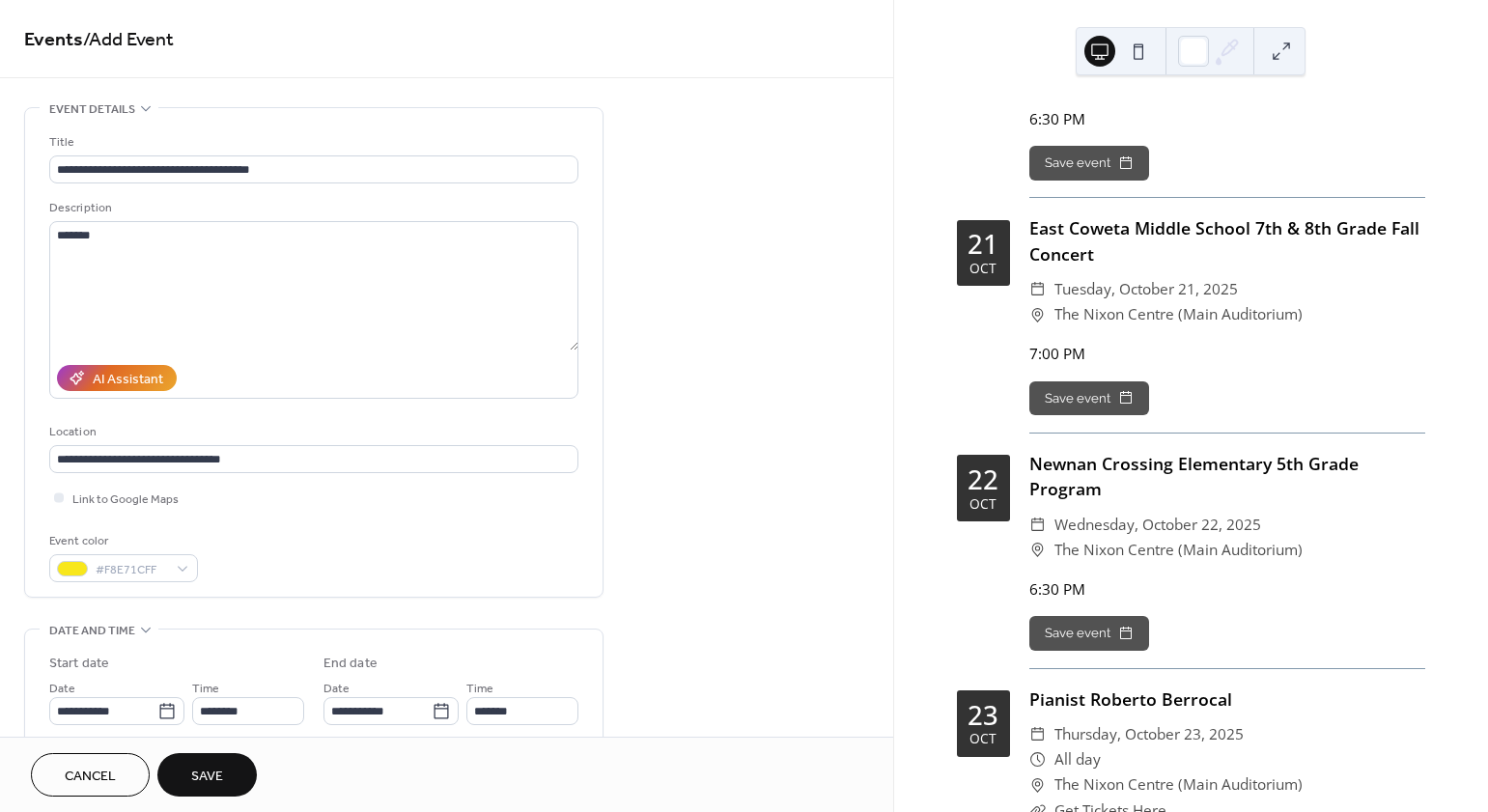 click on "Event color #F8E71CFF" at bounding box center (314, 556) 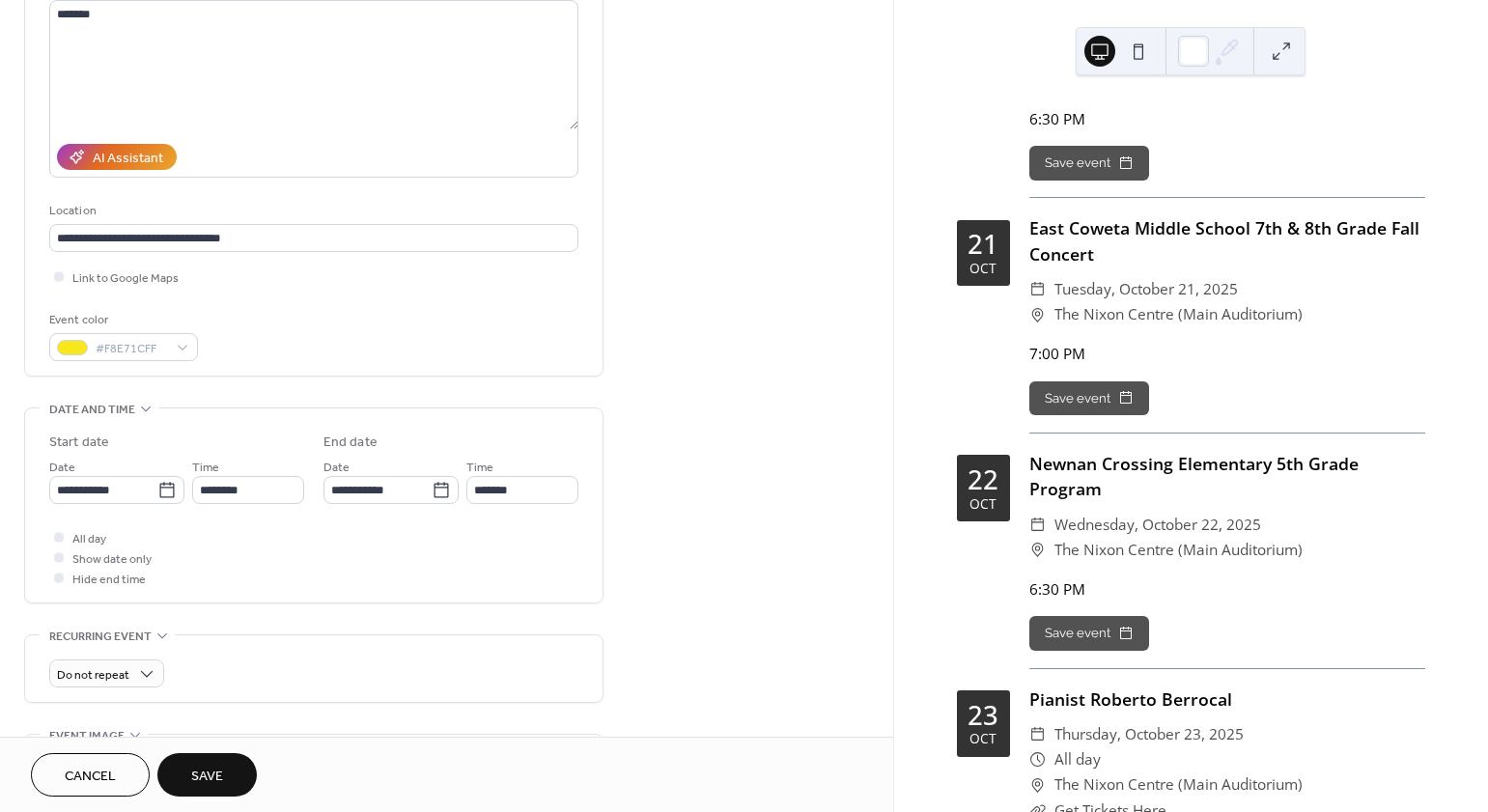 scroll, scrollTop: 342, scrollLeft: 0, axis: vertical 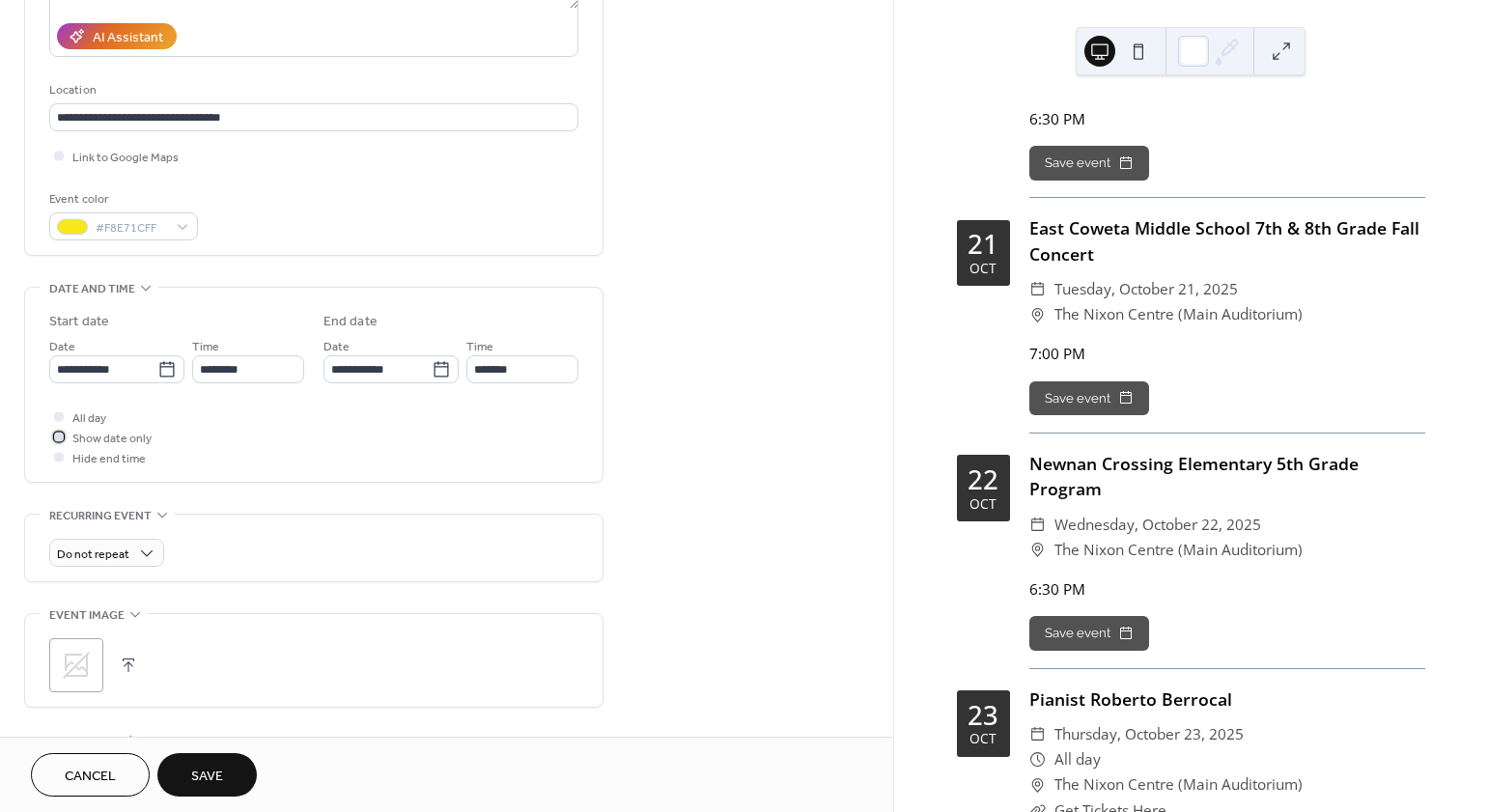 click on "Show date only" at bounding box center (112, 438) 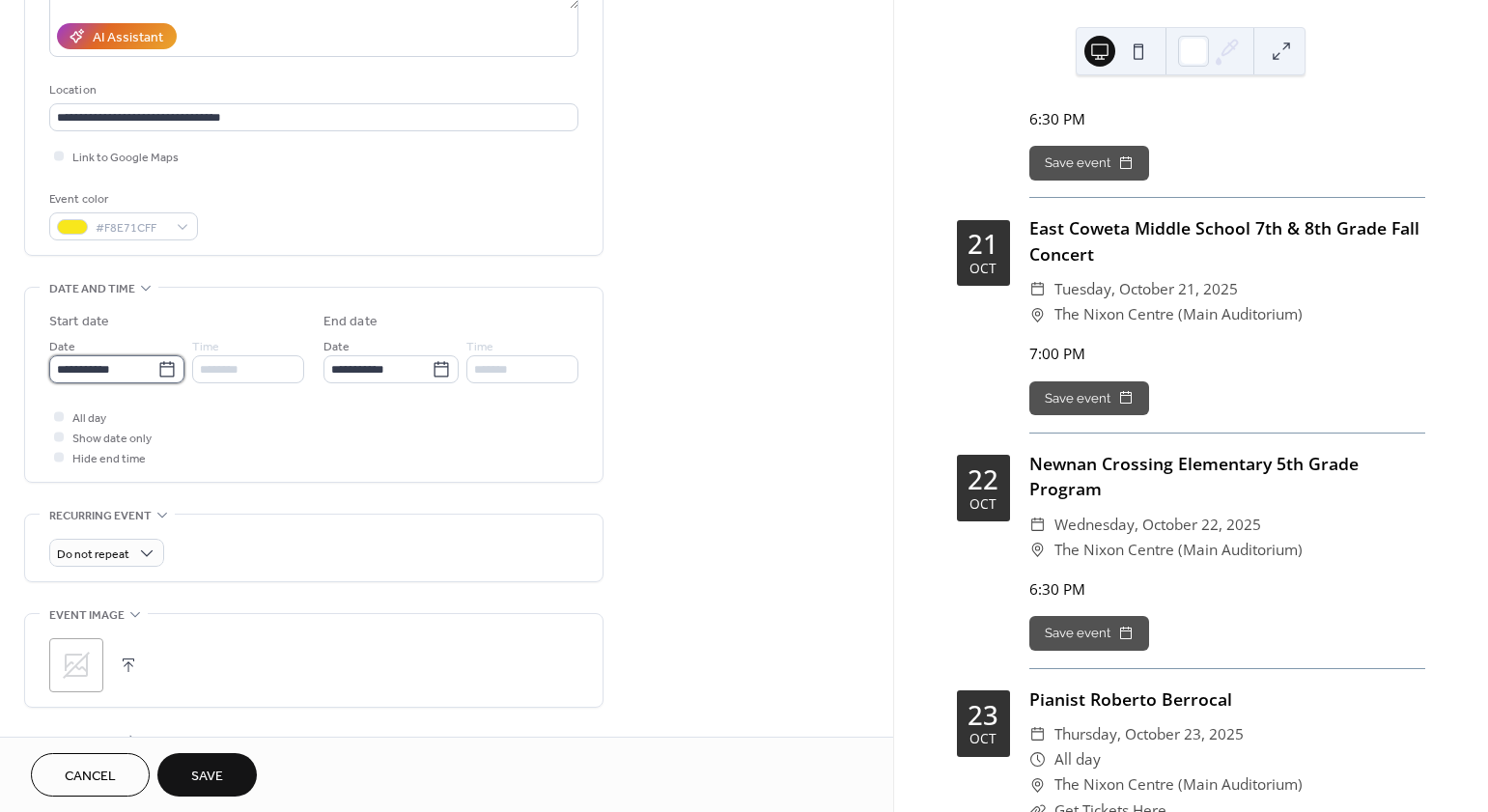 click on "**********" at bounding box center (103, 369) 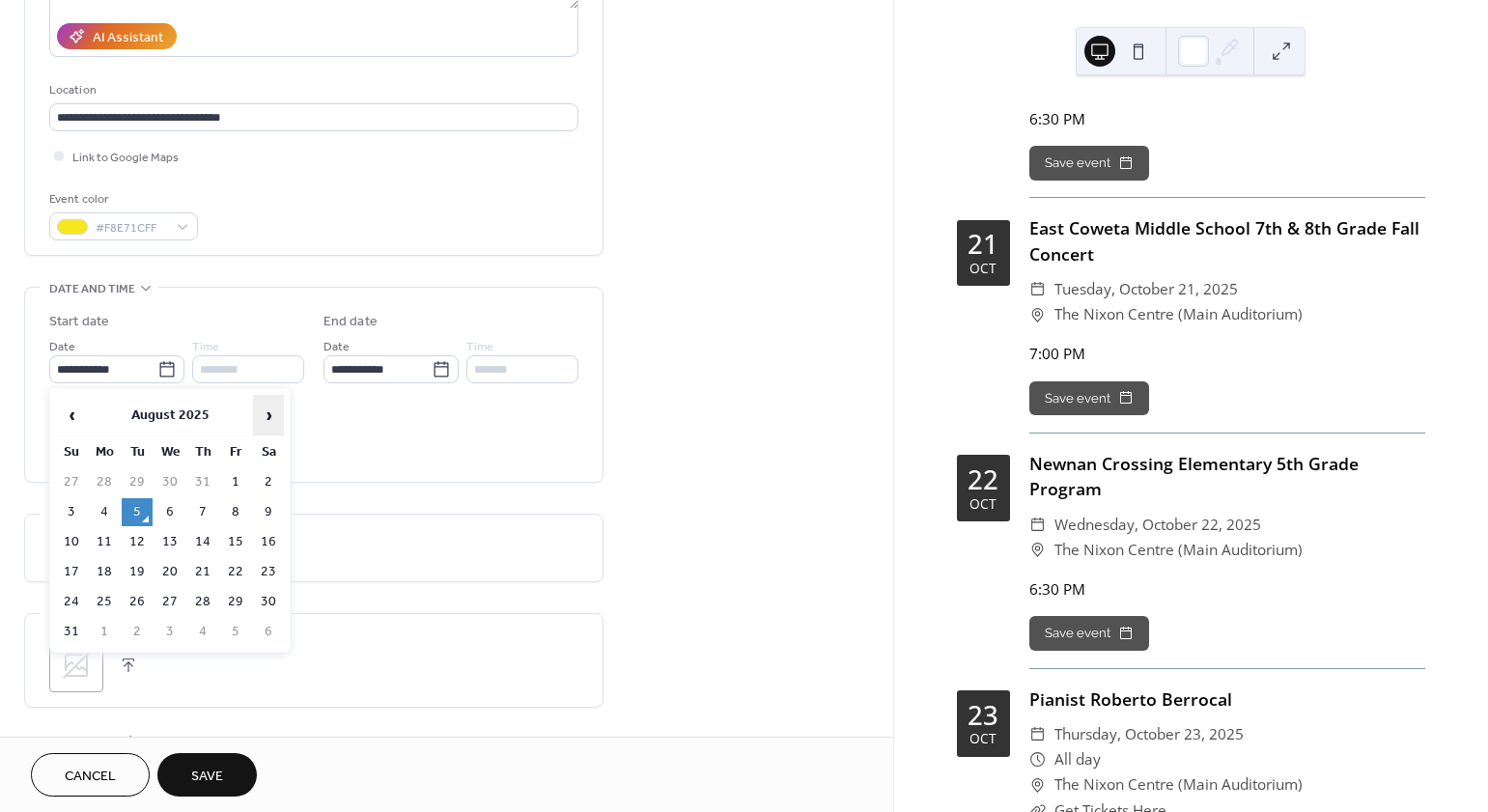 click on "›" at bounding box center (268, 415) 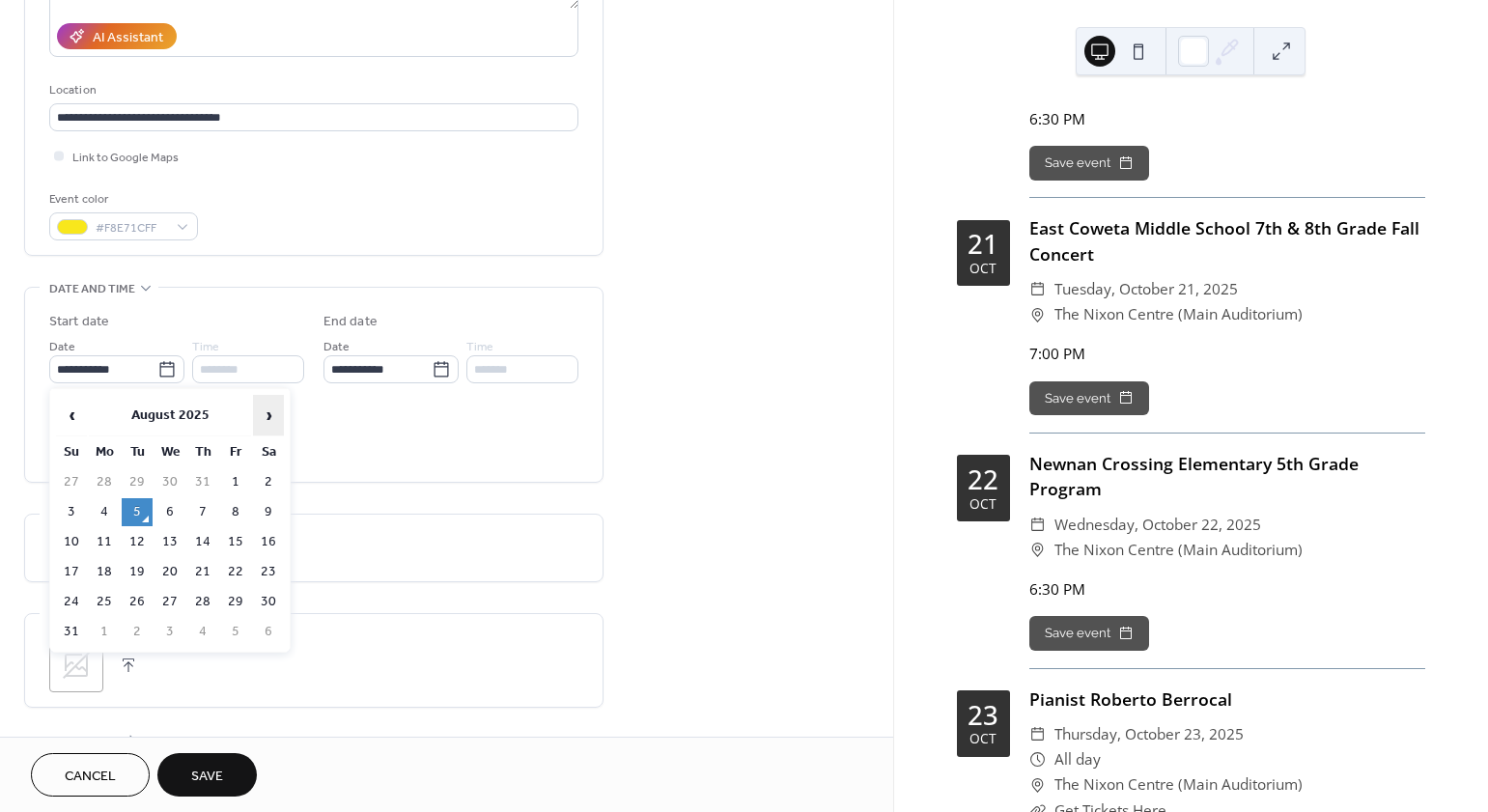 click on "›" at bounding box center (268, 415) 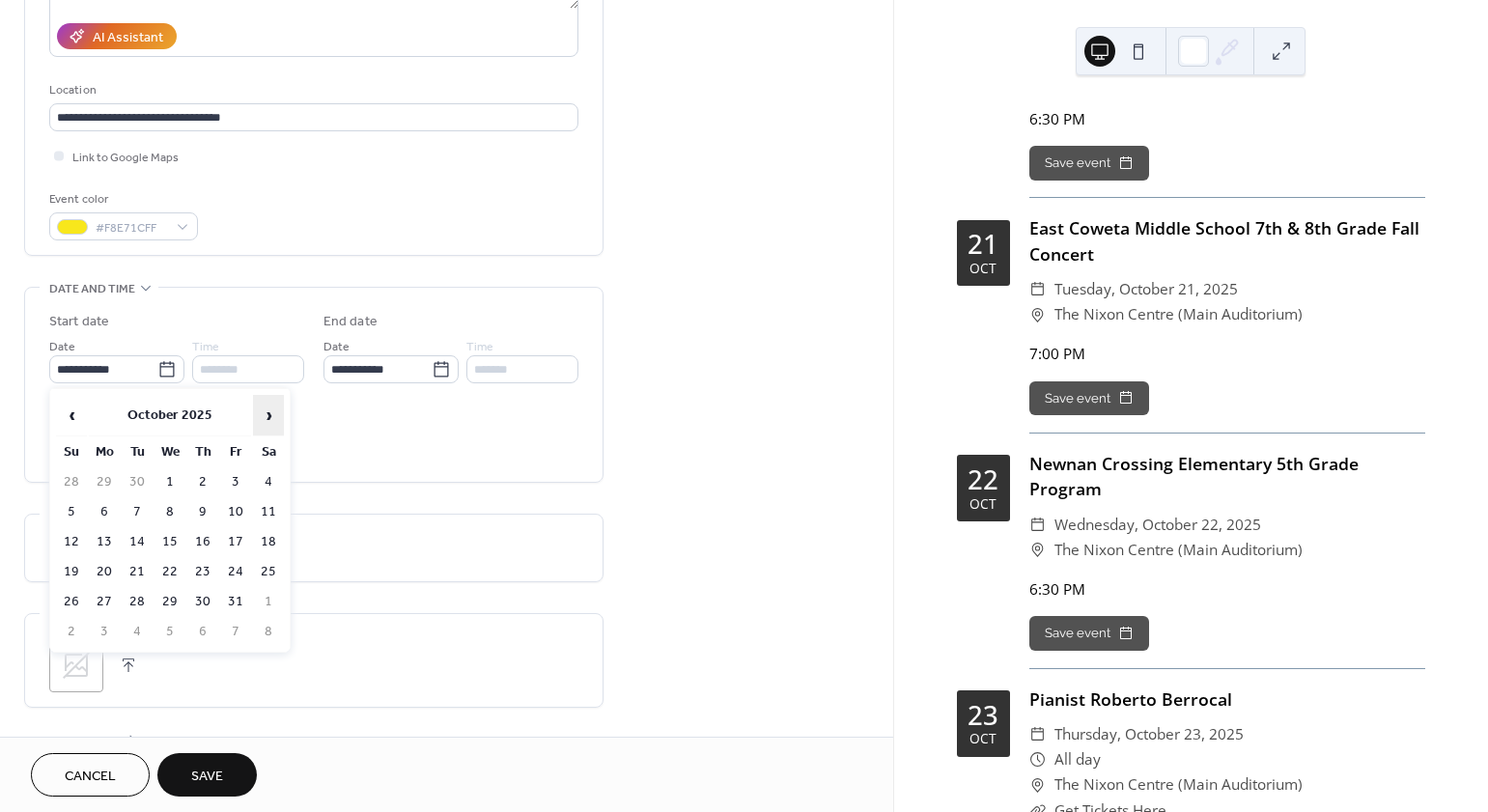 click on "›" at bounding box center (268, 415) 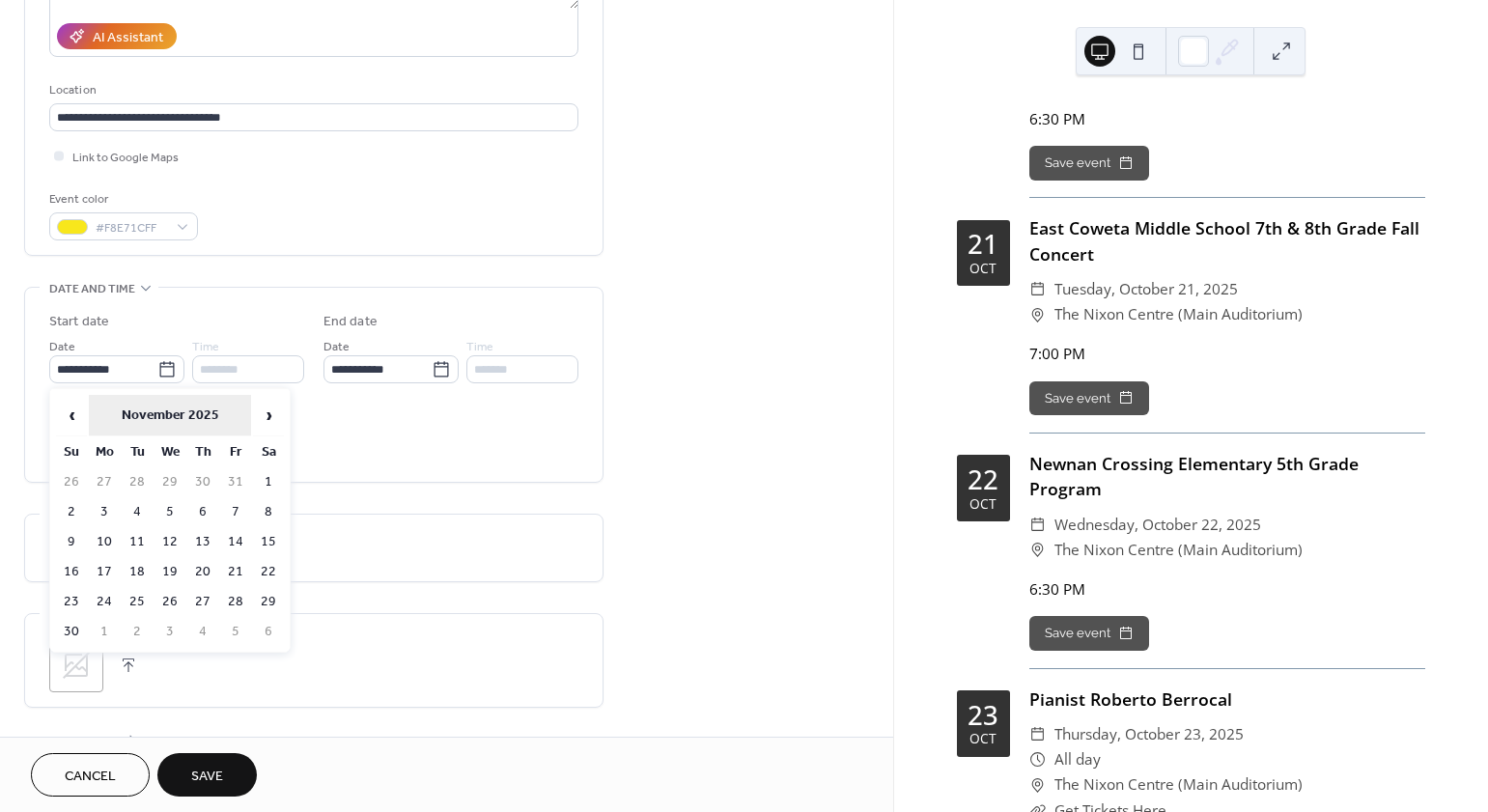 click on "November 2025" at bounding box center [170, 415] 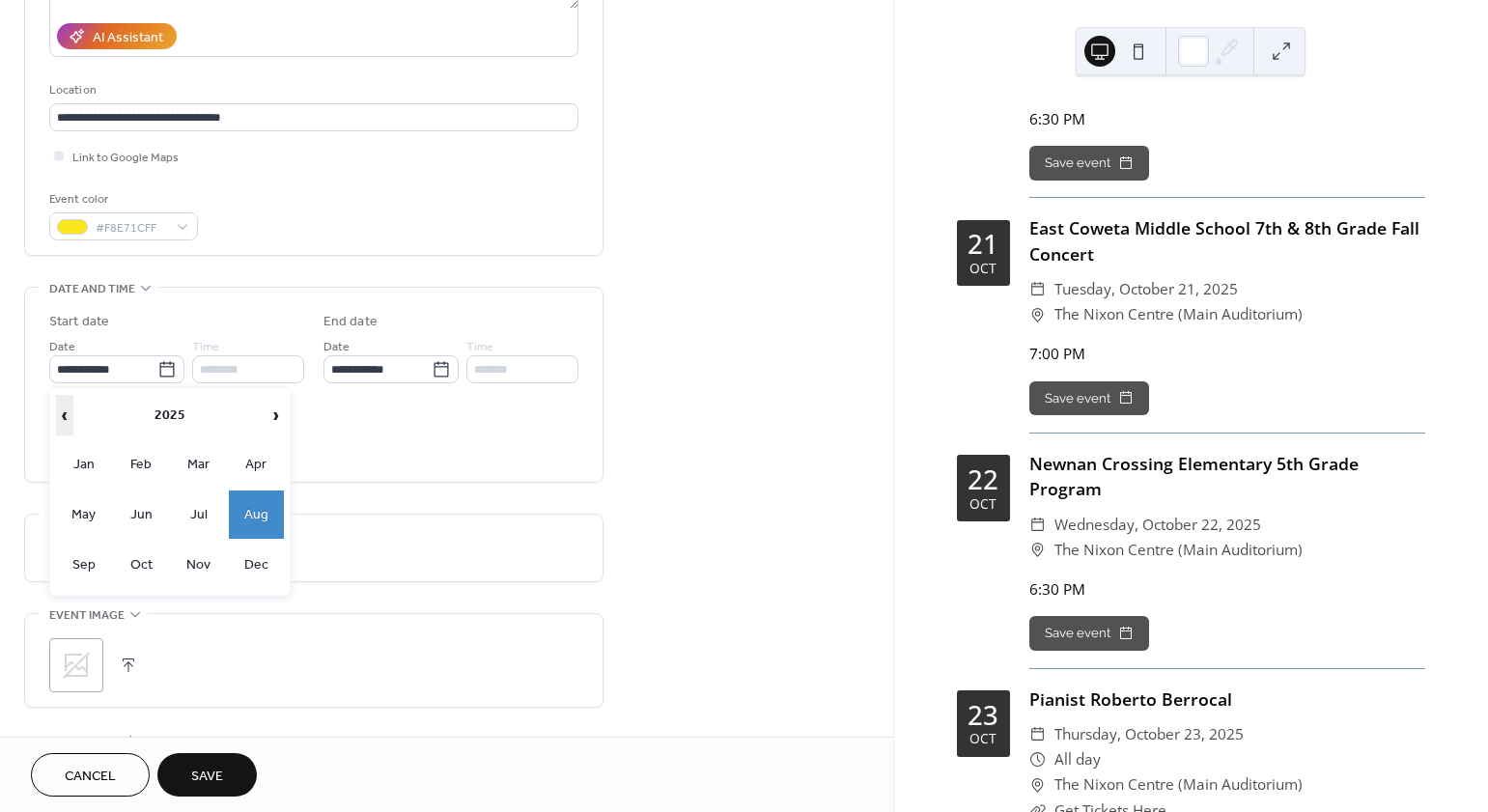 click on "‹" at bounding box center (65, 415) 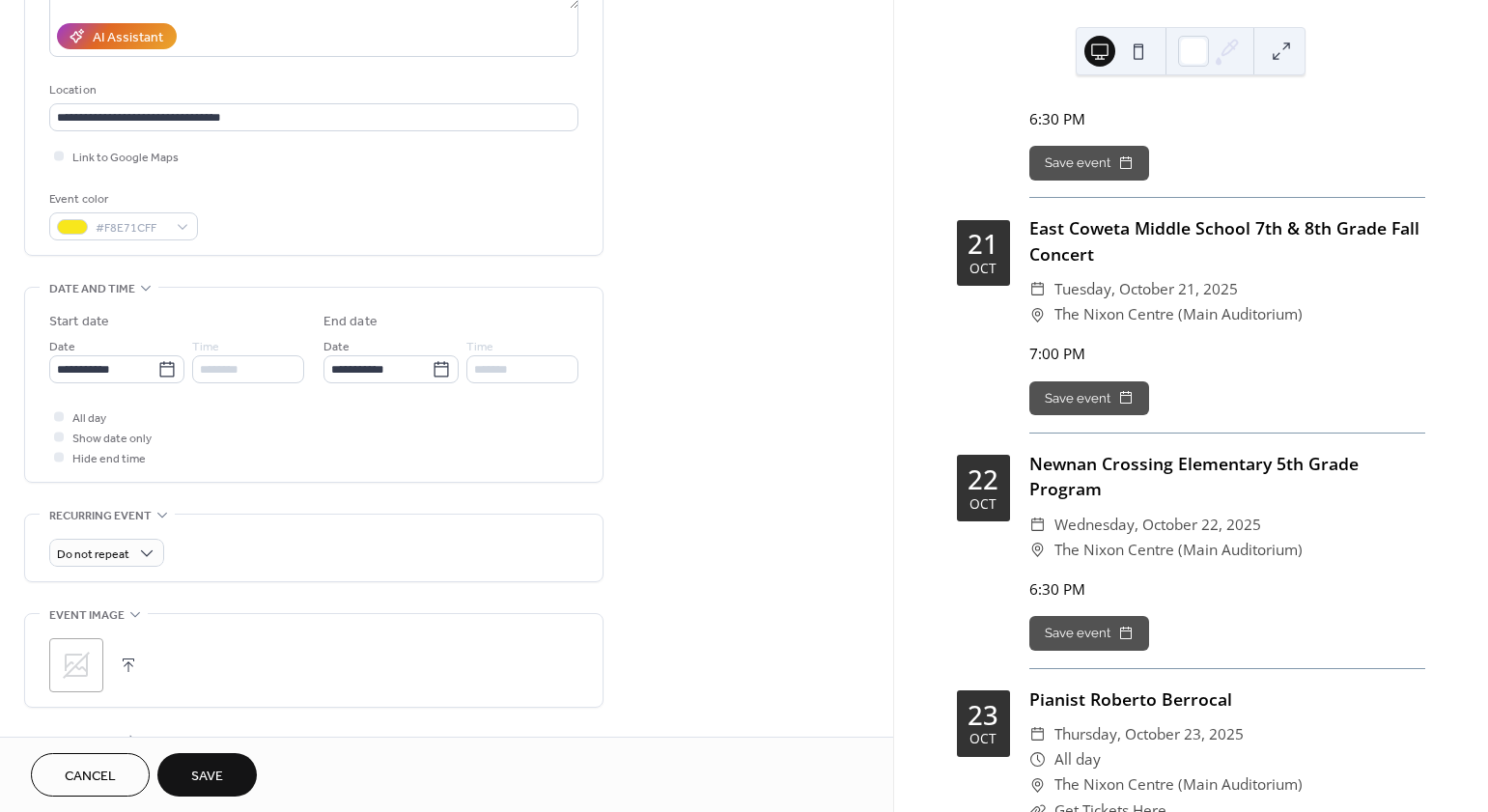 click on "All day Show date only Hide end time" at bounding box center (314, 436) 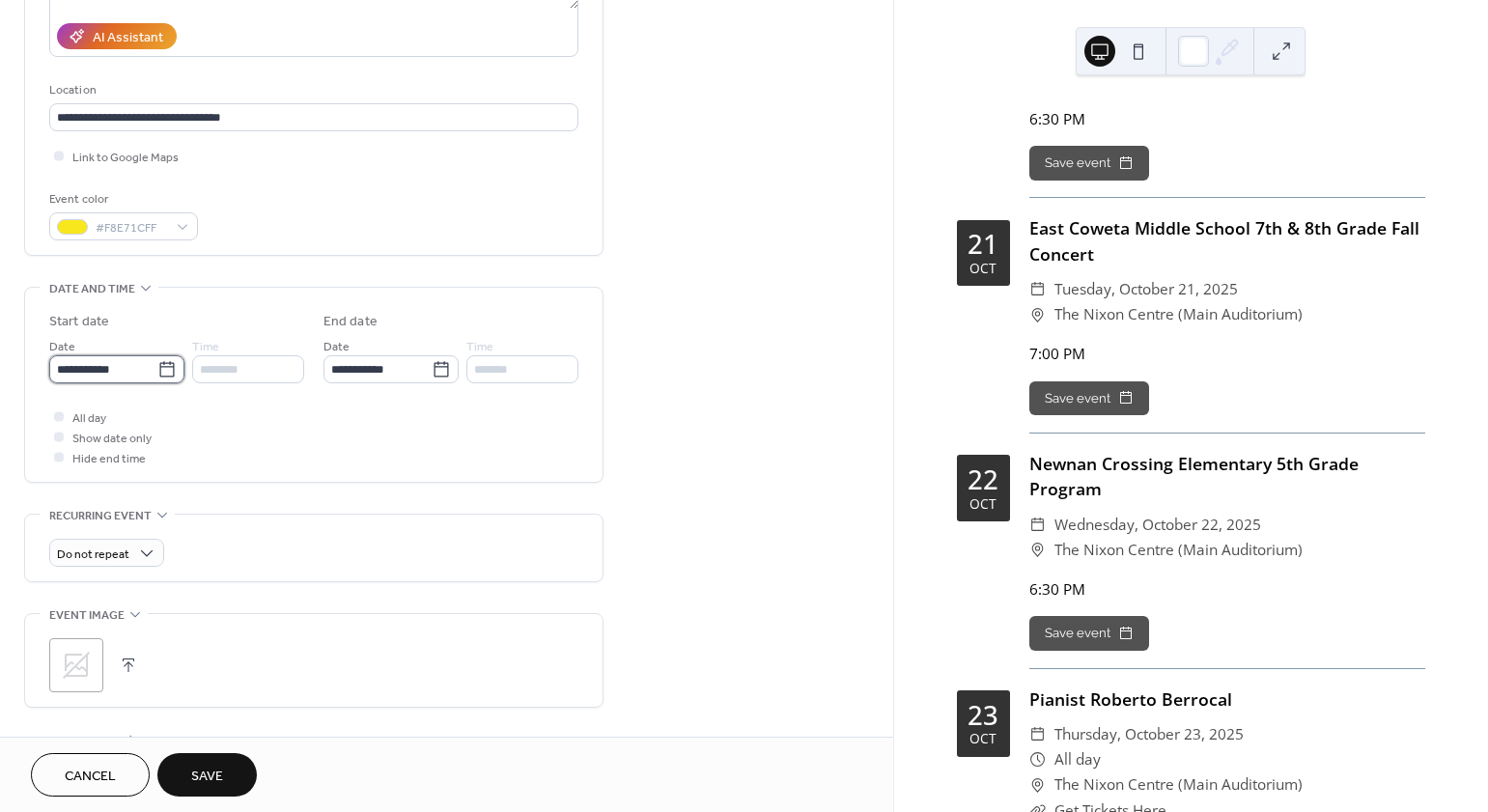 click on "**********" at bounding box center [103, 369] 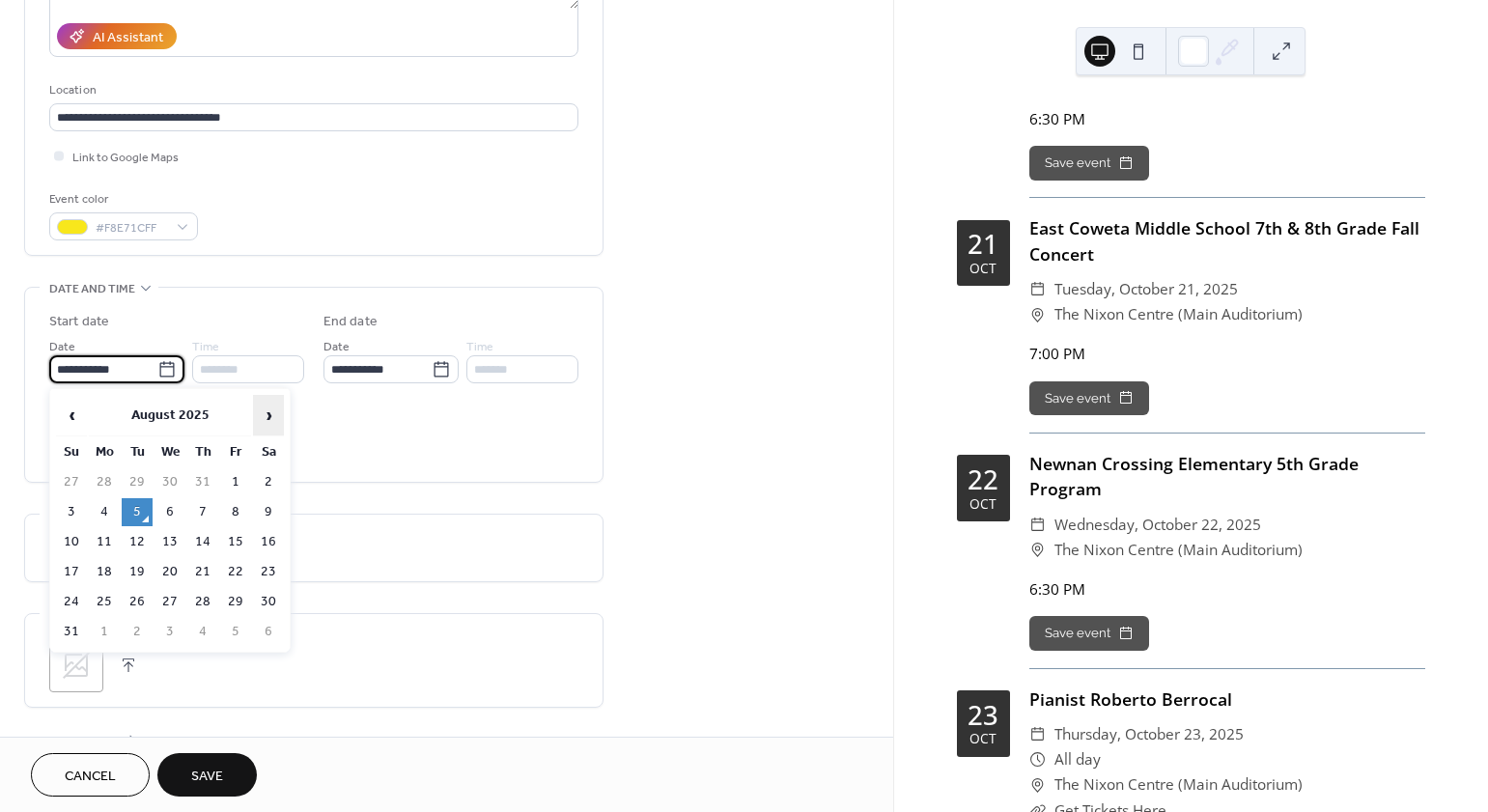click on "›" at bounding box center [268, 415] 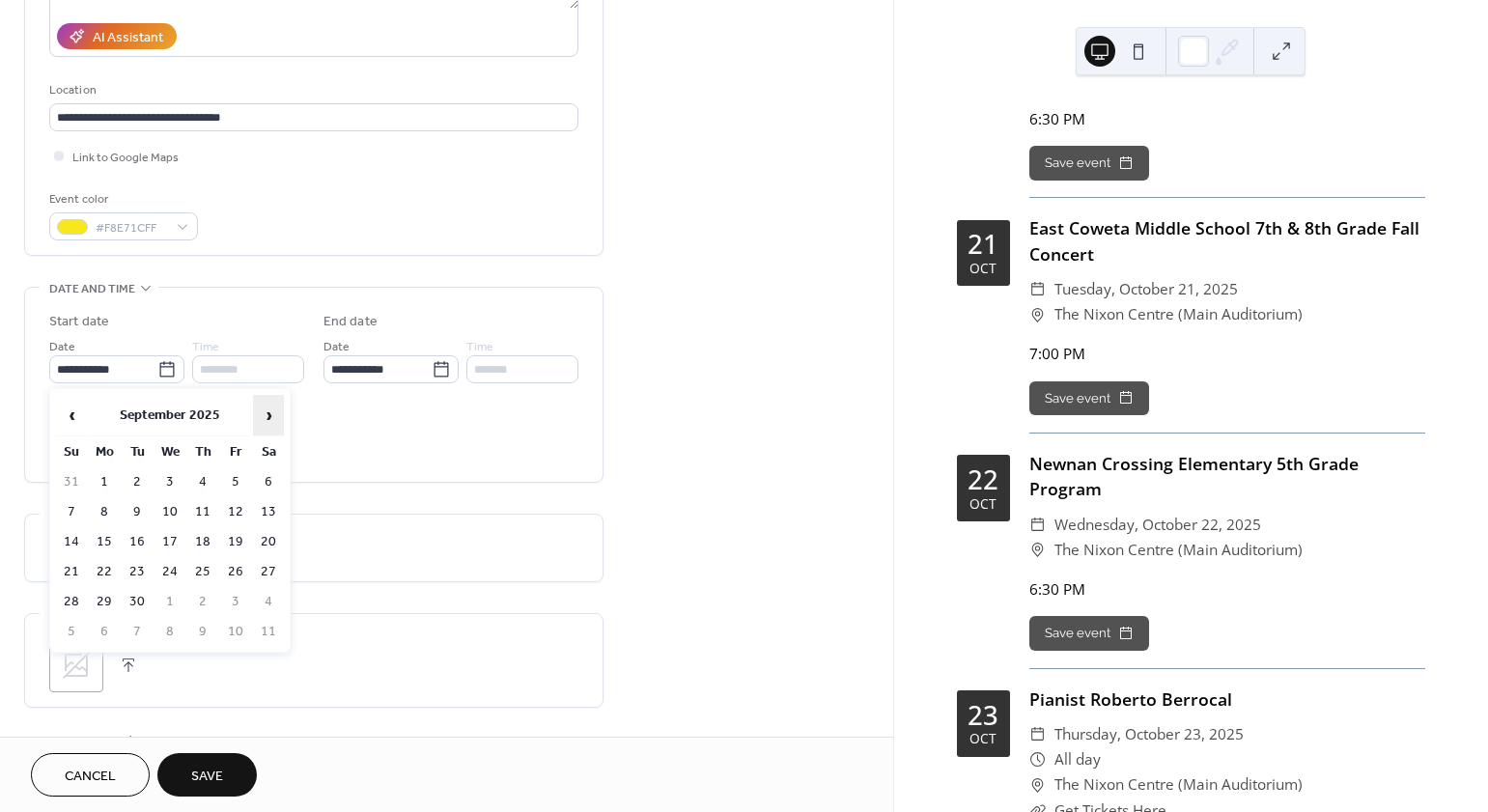 click on "›" at bounding box center [268, 415] 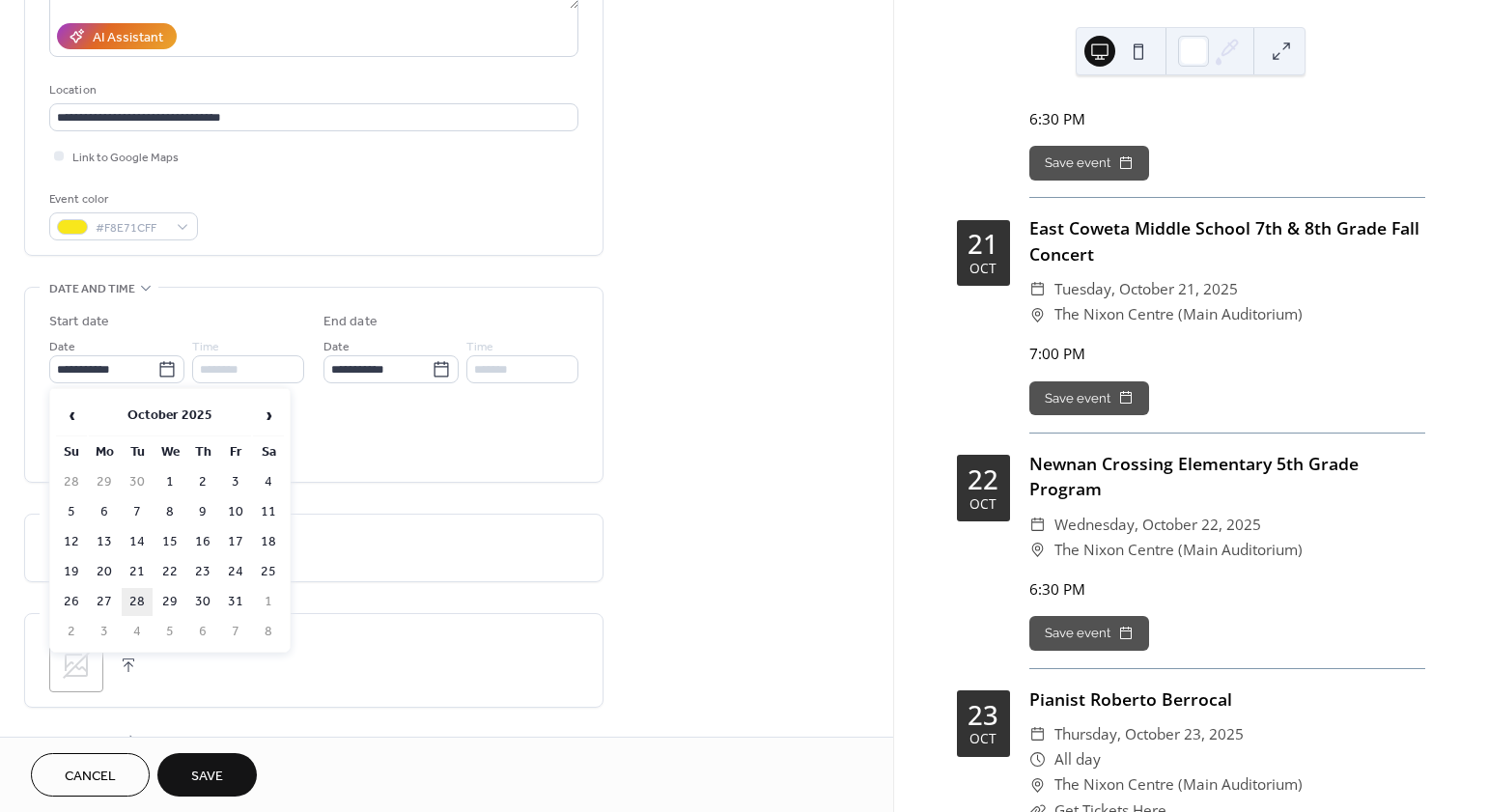 click on "28" at bounding box center [137, 602] 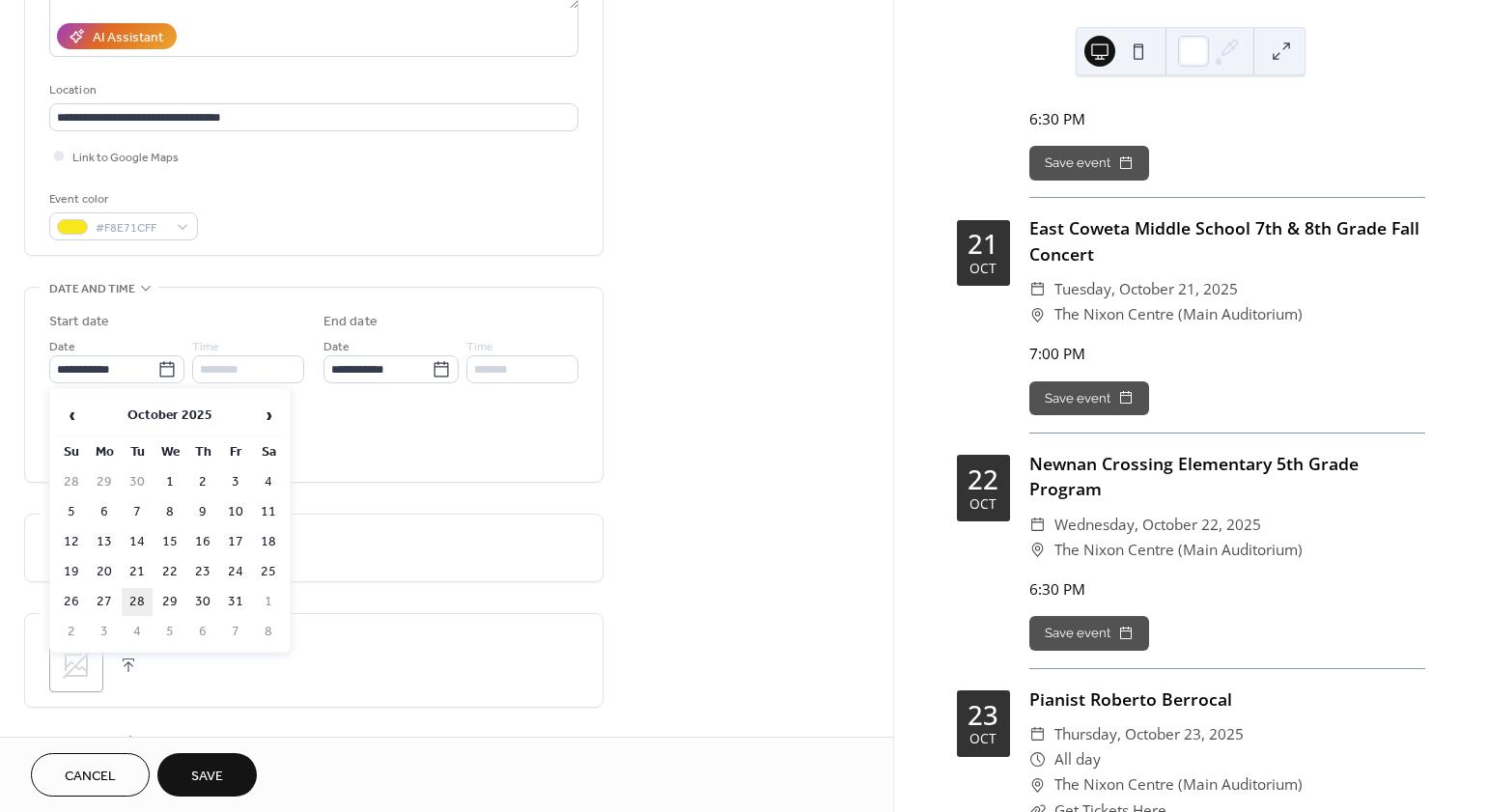 type on "**********" 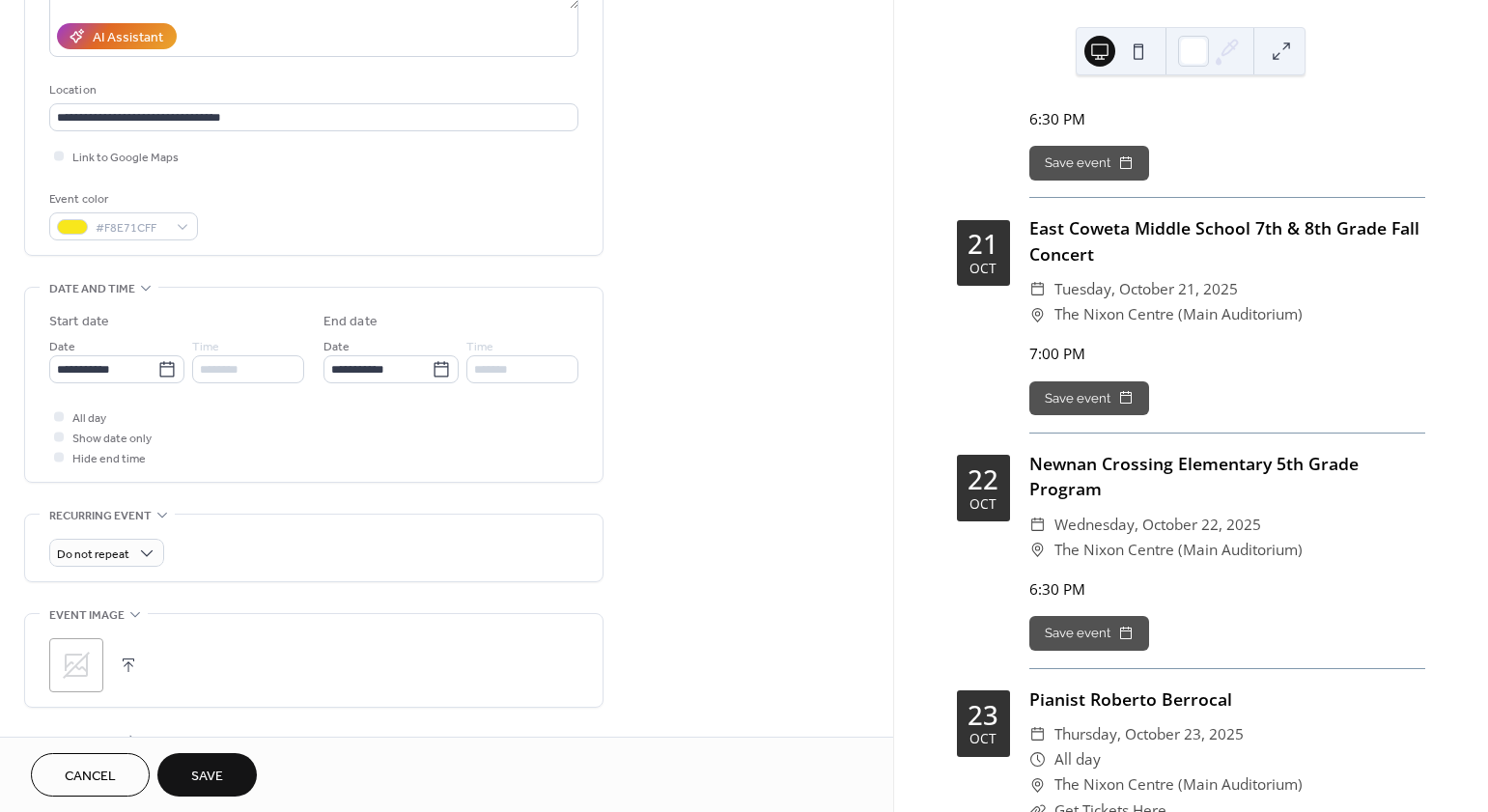 click on "**********" at bounding box center (314, 384) 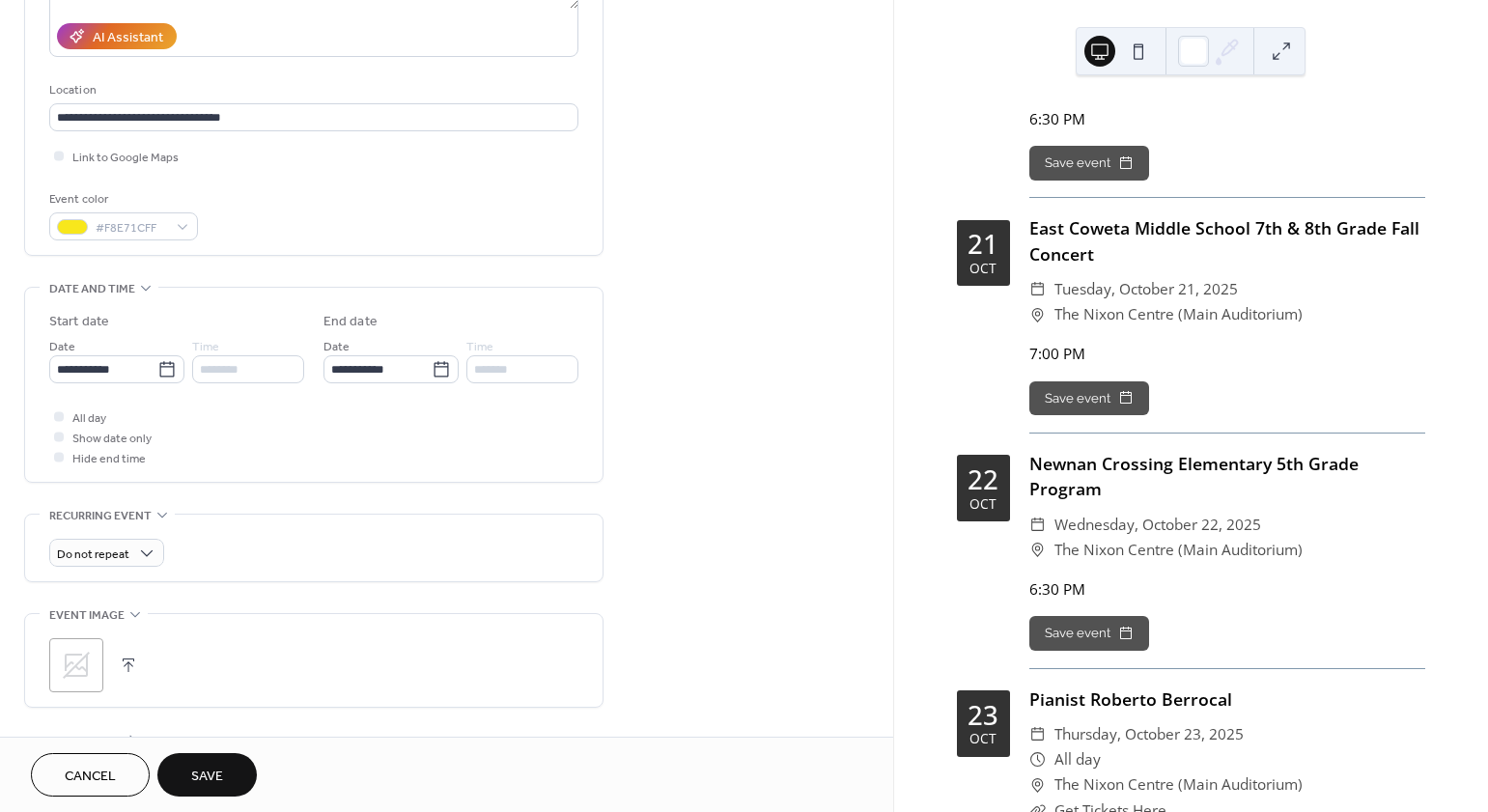 click on "Save" at bounding box center [207, 776] 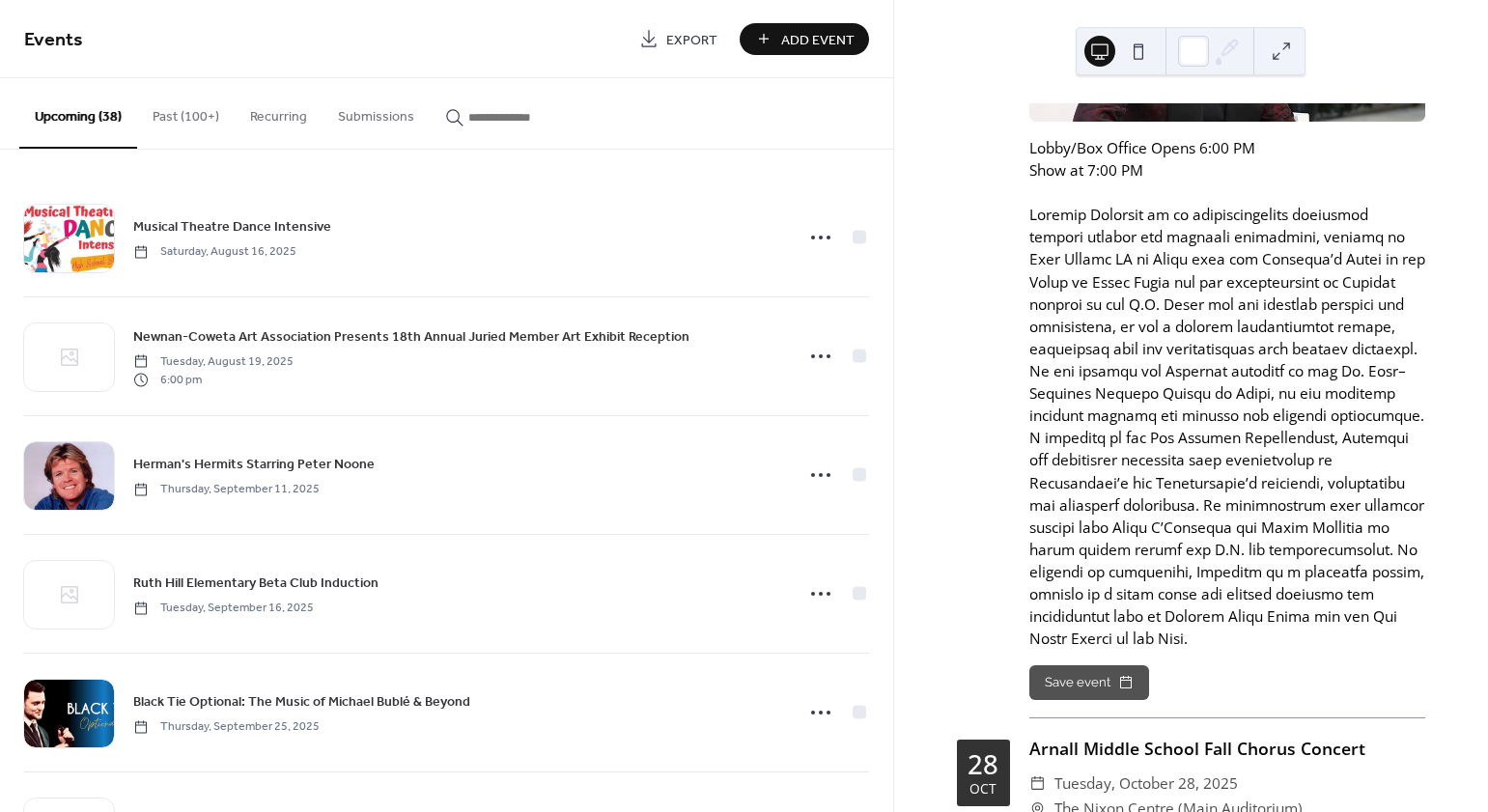 scroll, scrollTop: 7505, scrollLeft: 0, axis: vertical 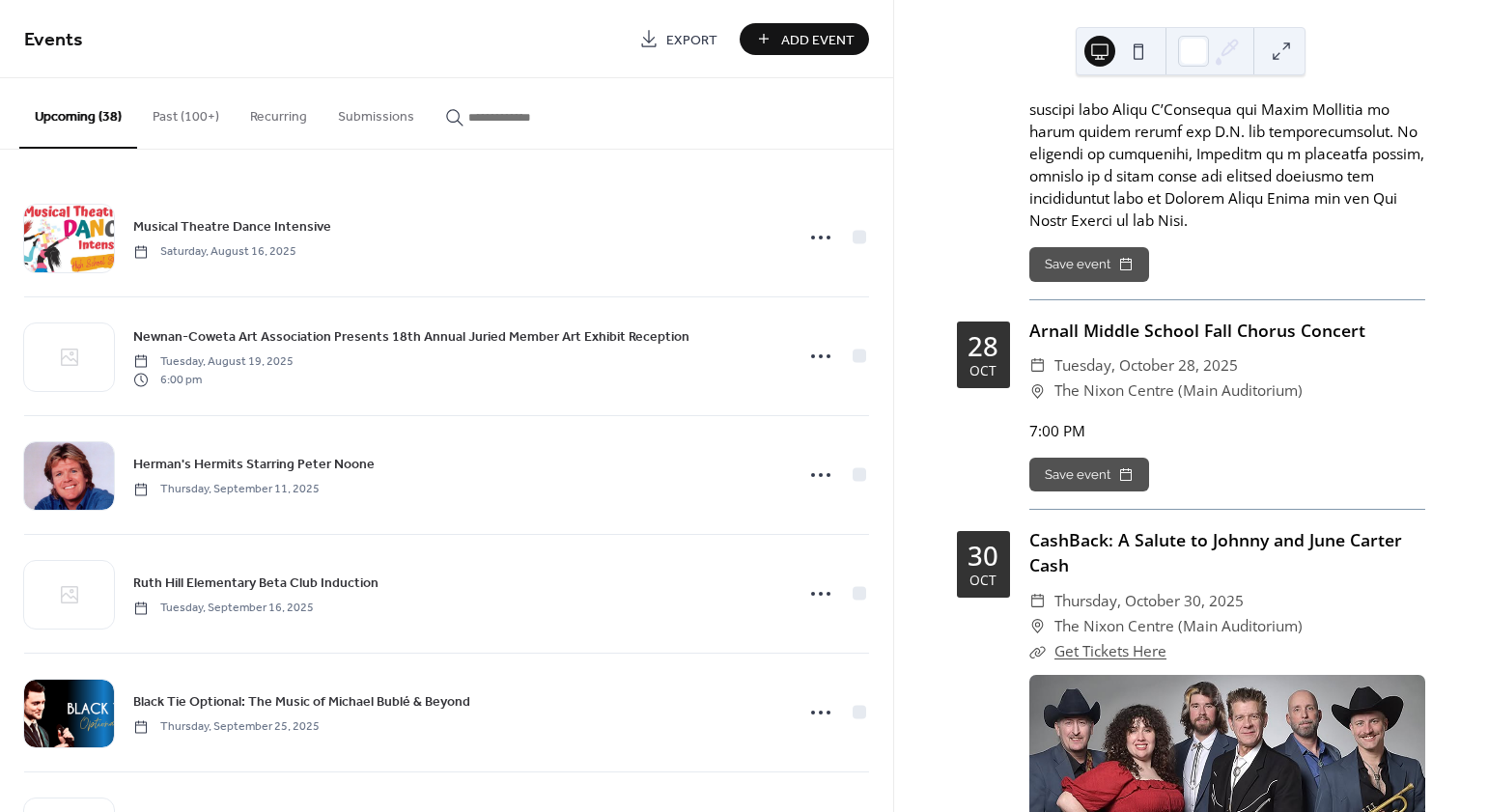 click on "Add Event" at bounding box center (818, 40) 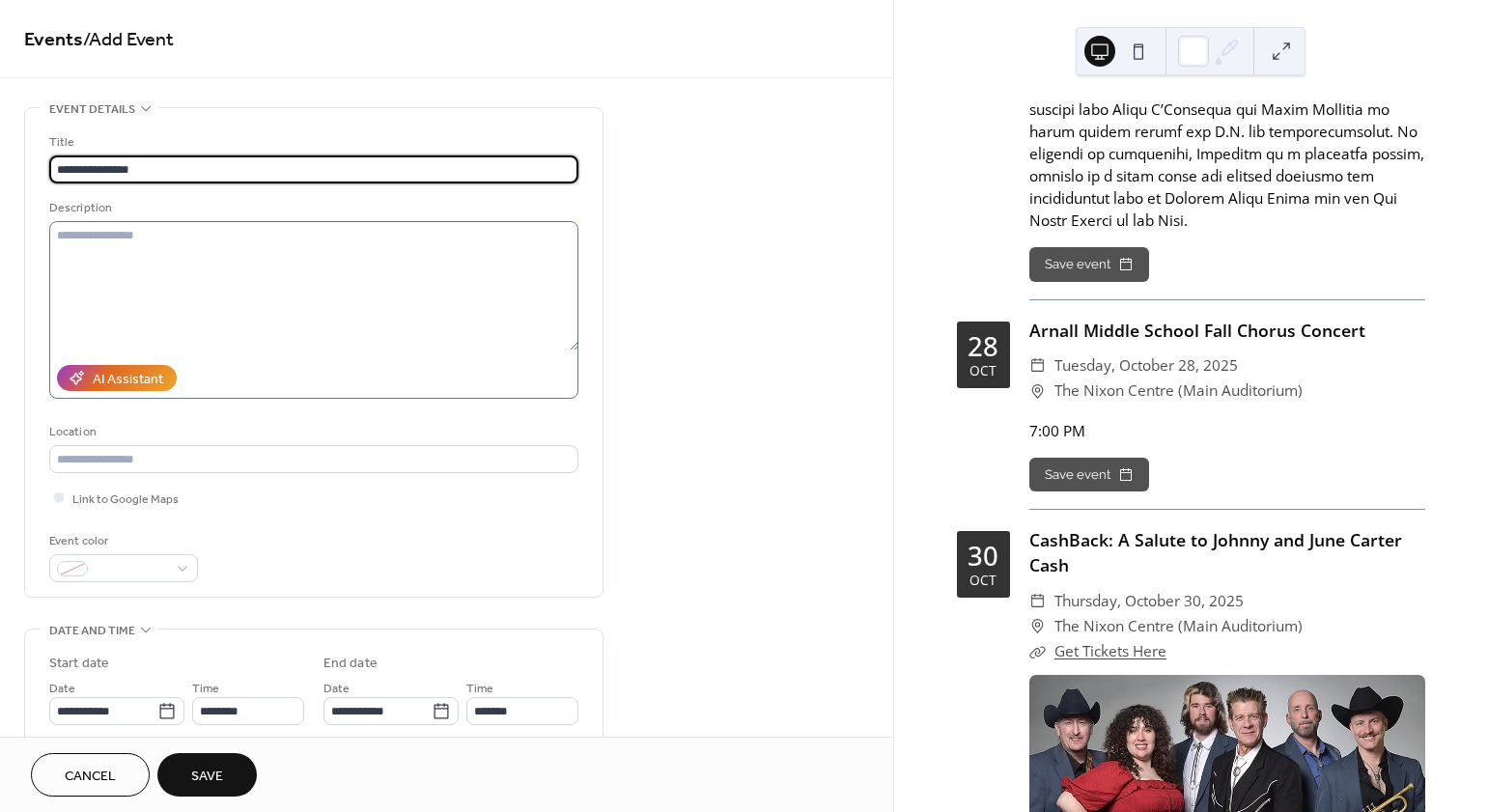 type on "**********" 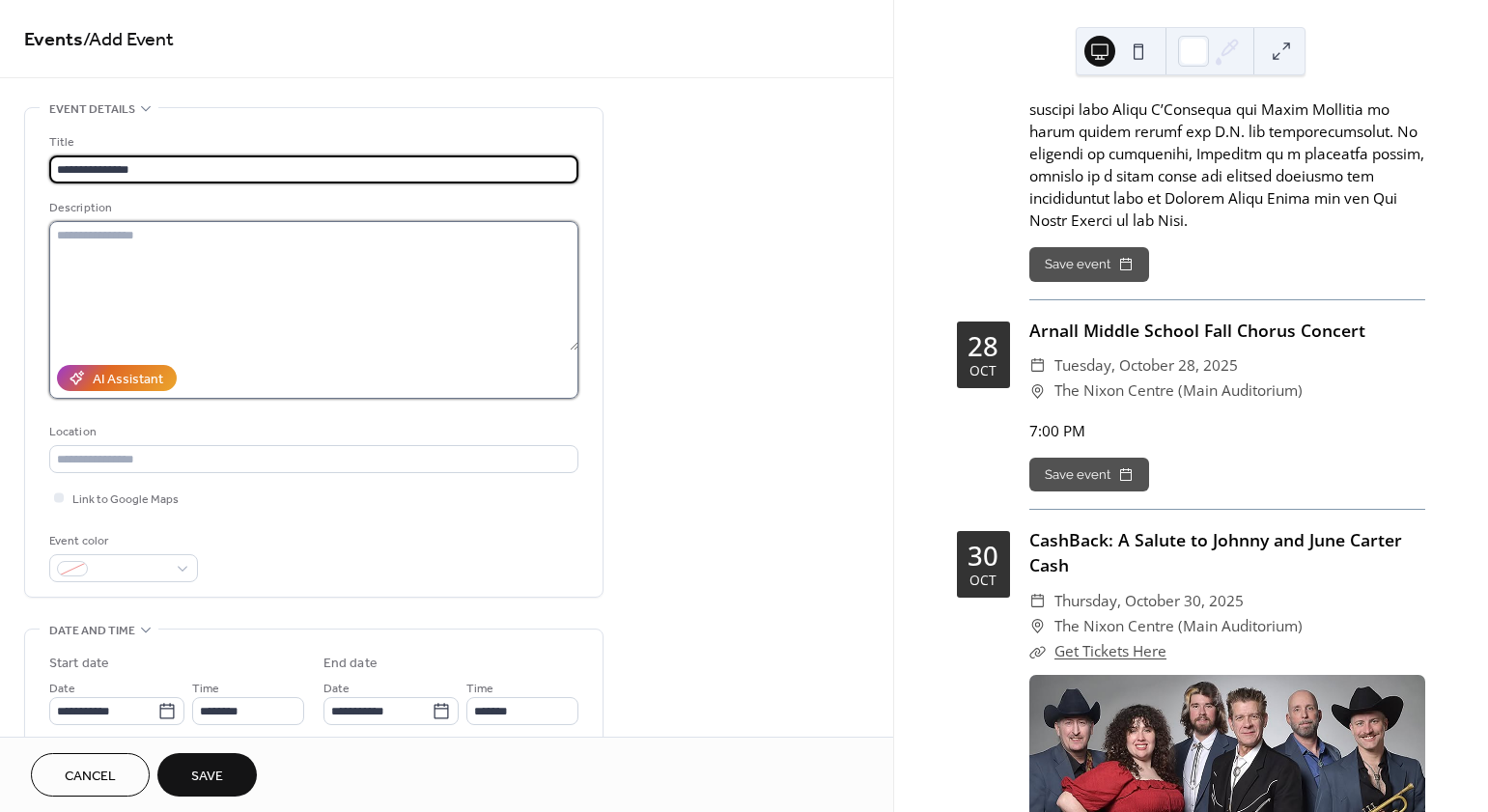 click at bounding box center [314, 286] 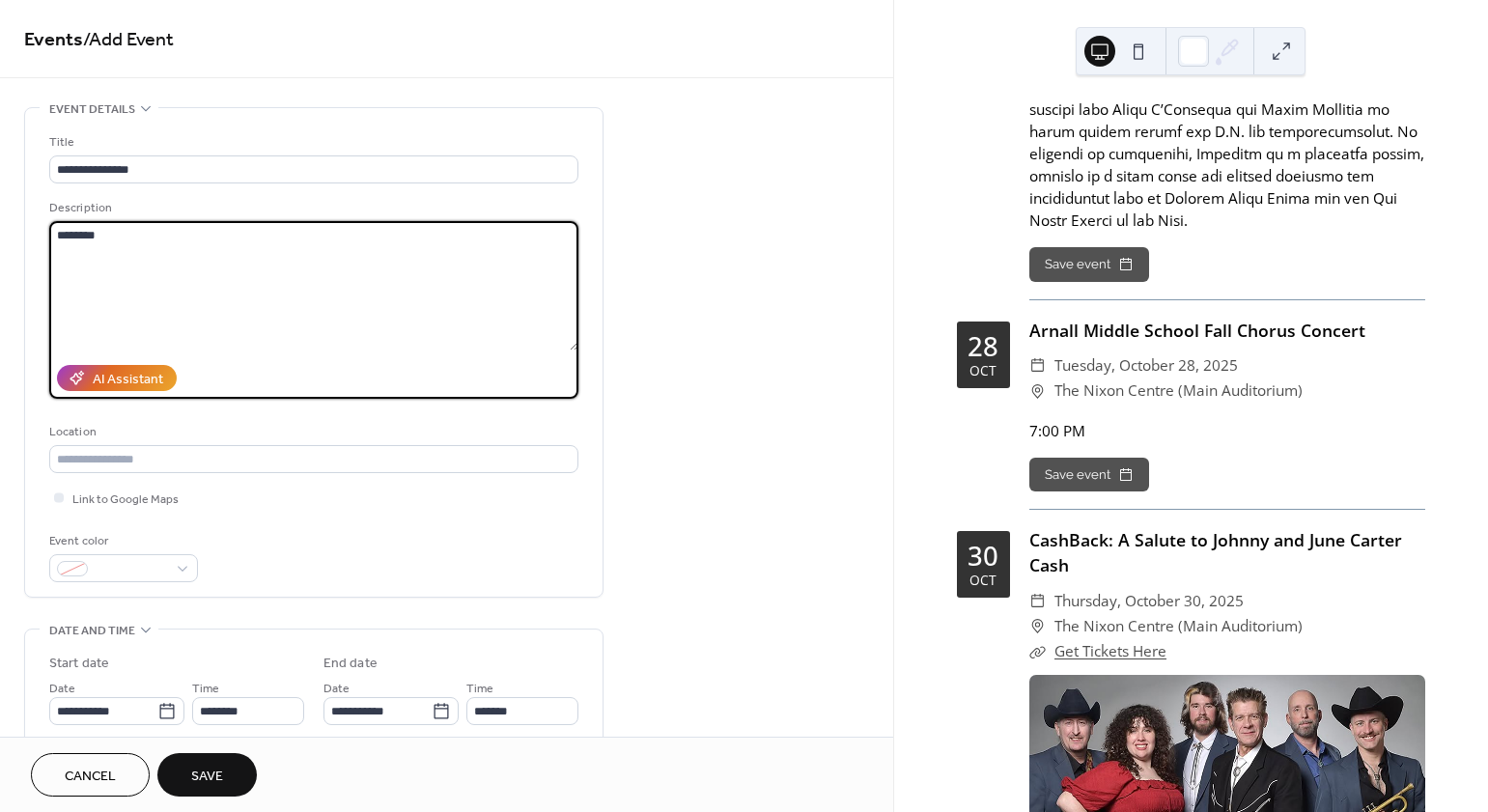type on "********" 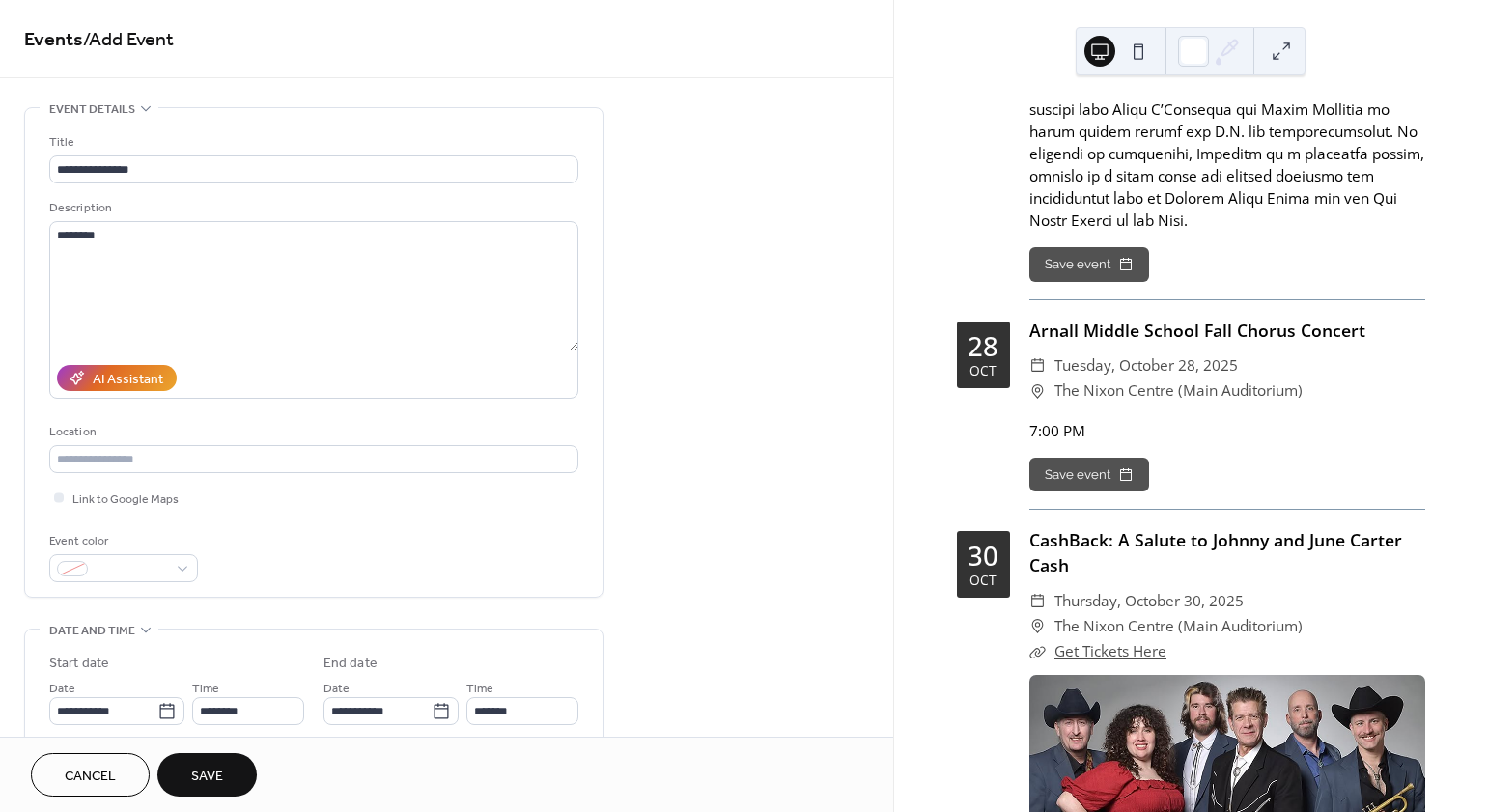 click on "**********" at bounding box center [446, 695] 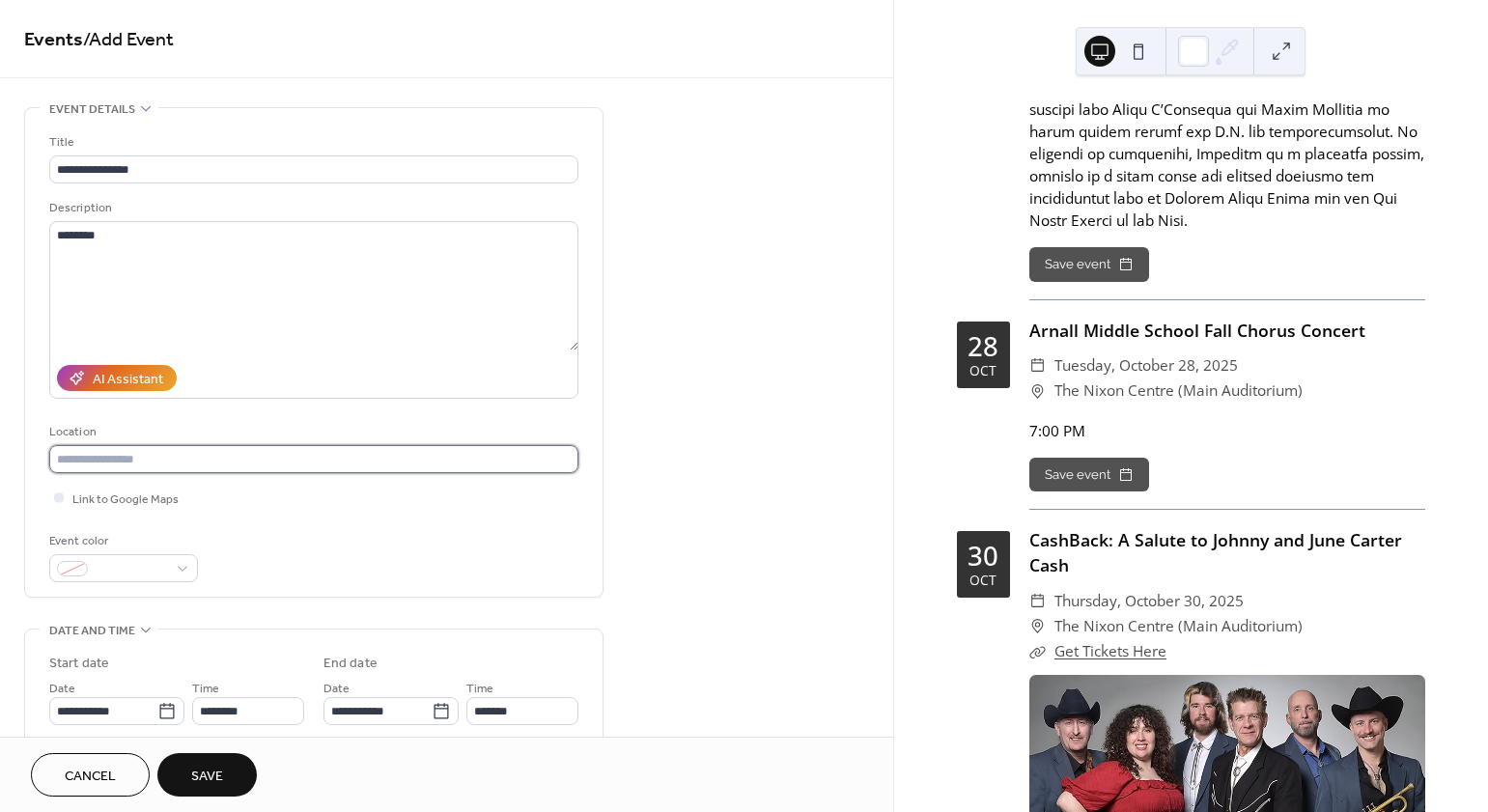 click at bounding box center [314, 459] 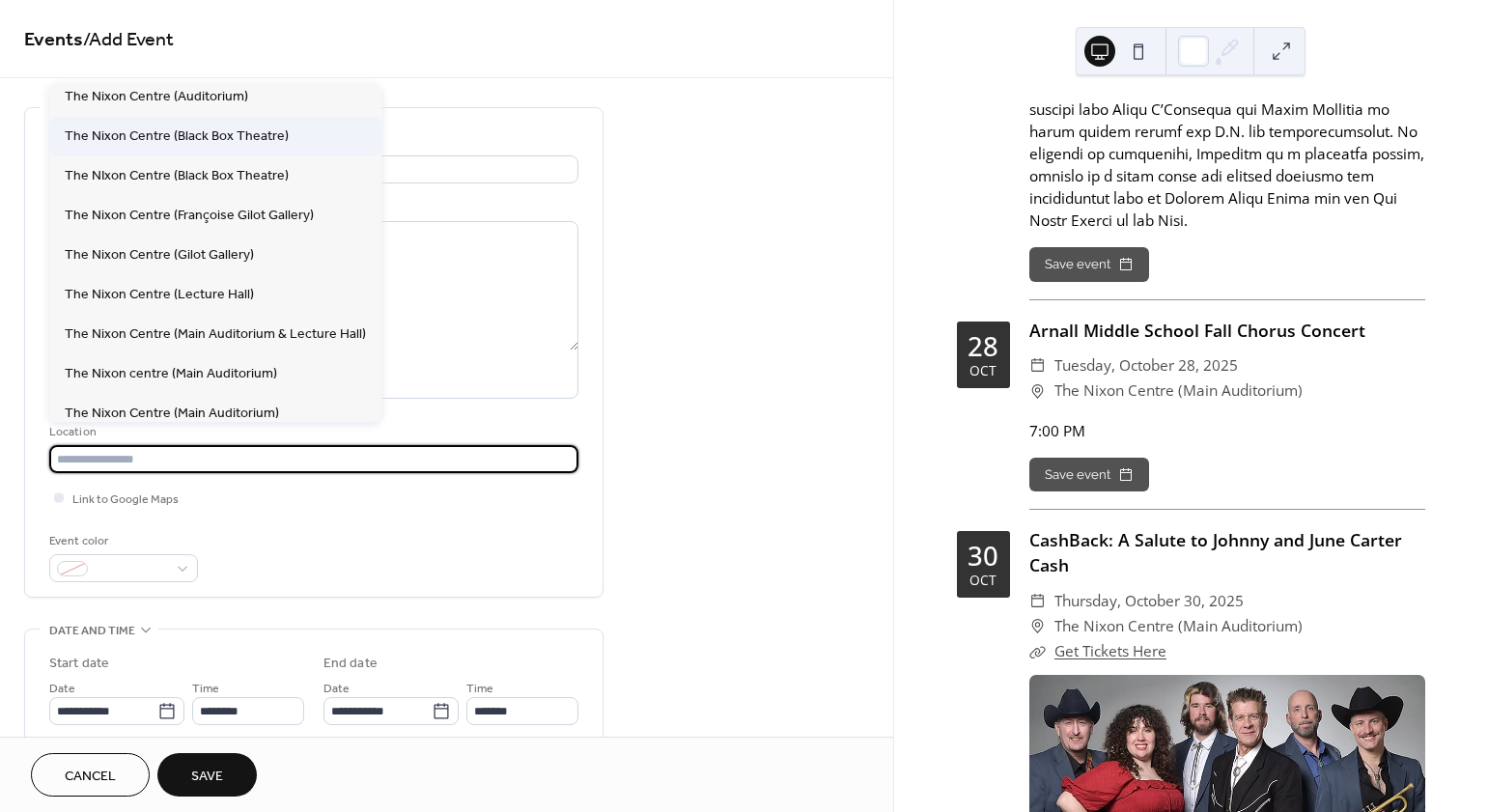 scroll, scrollTop: 248, scrollLeft: 0, axis: vertical 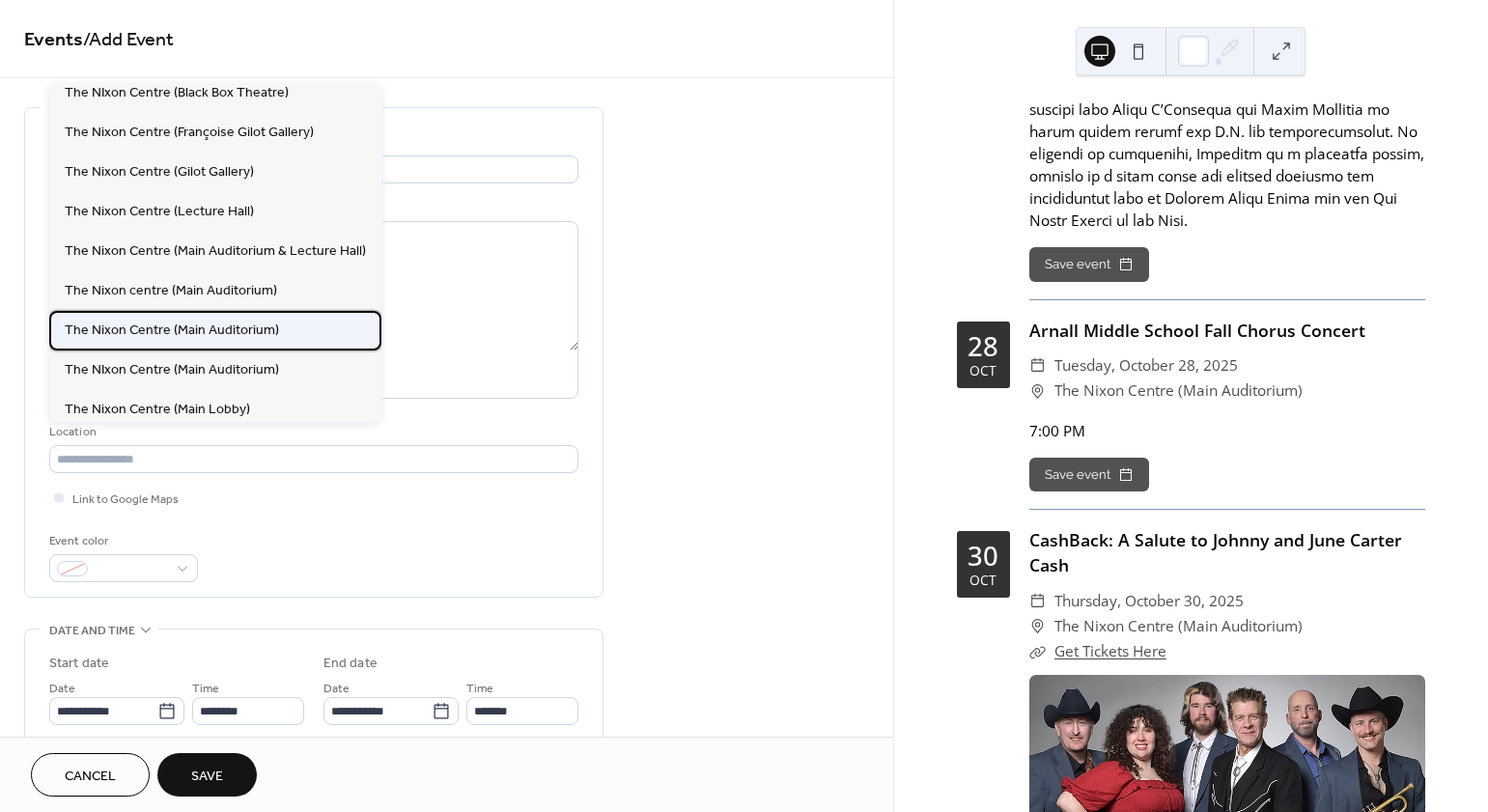 click on "The Nixon Centre (Main Auditorium)" at bounding box center (172, 330) 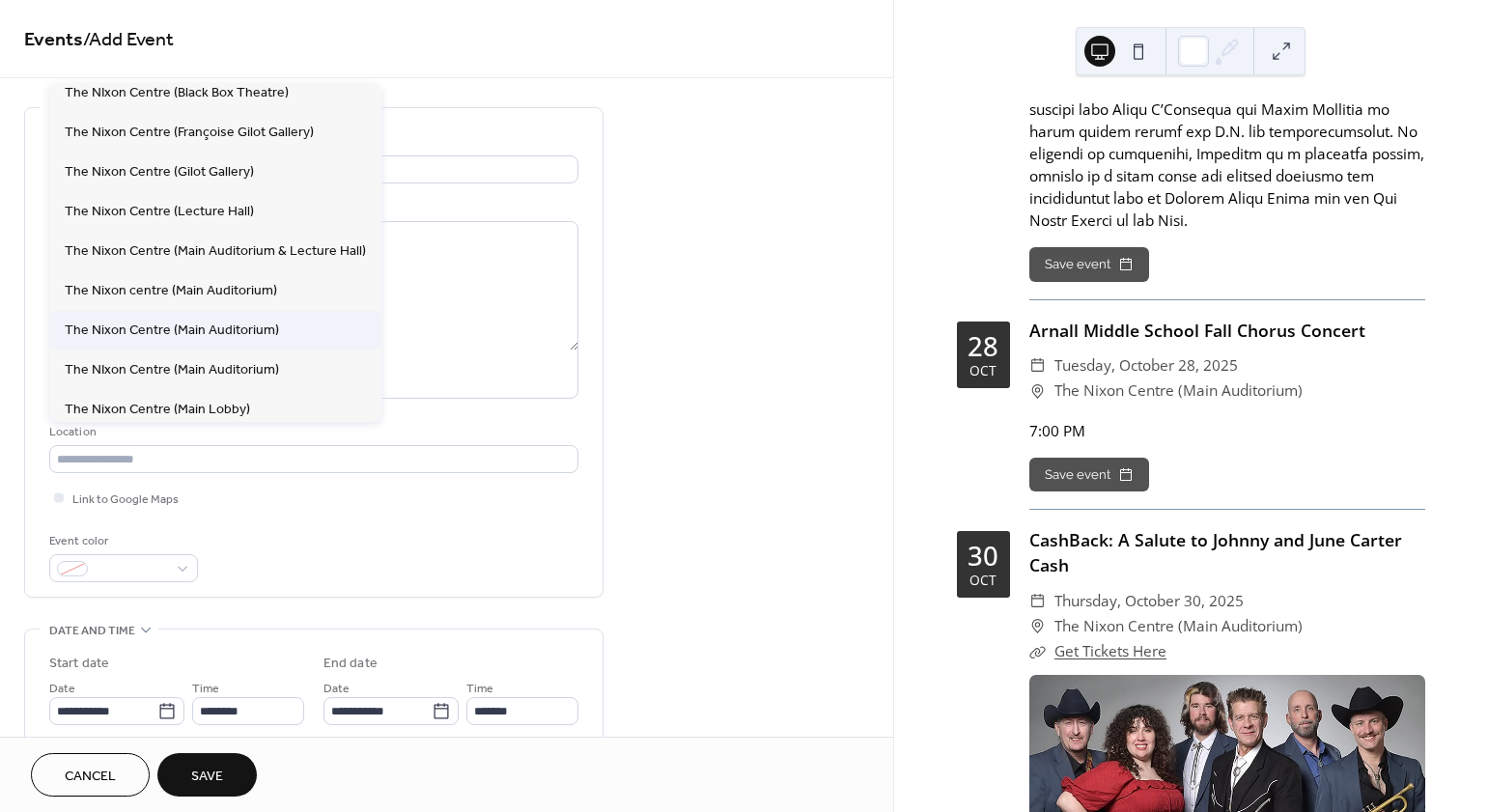 type on "**********" 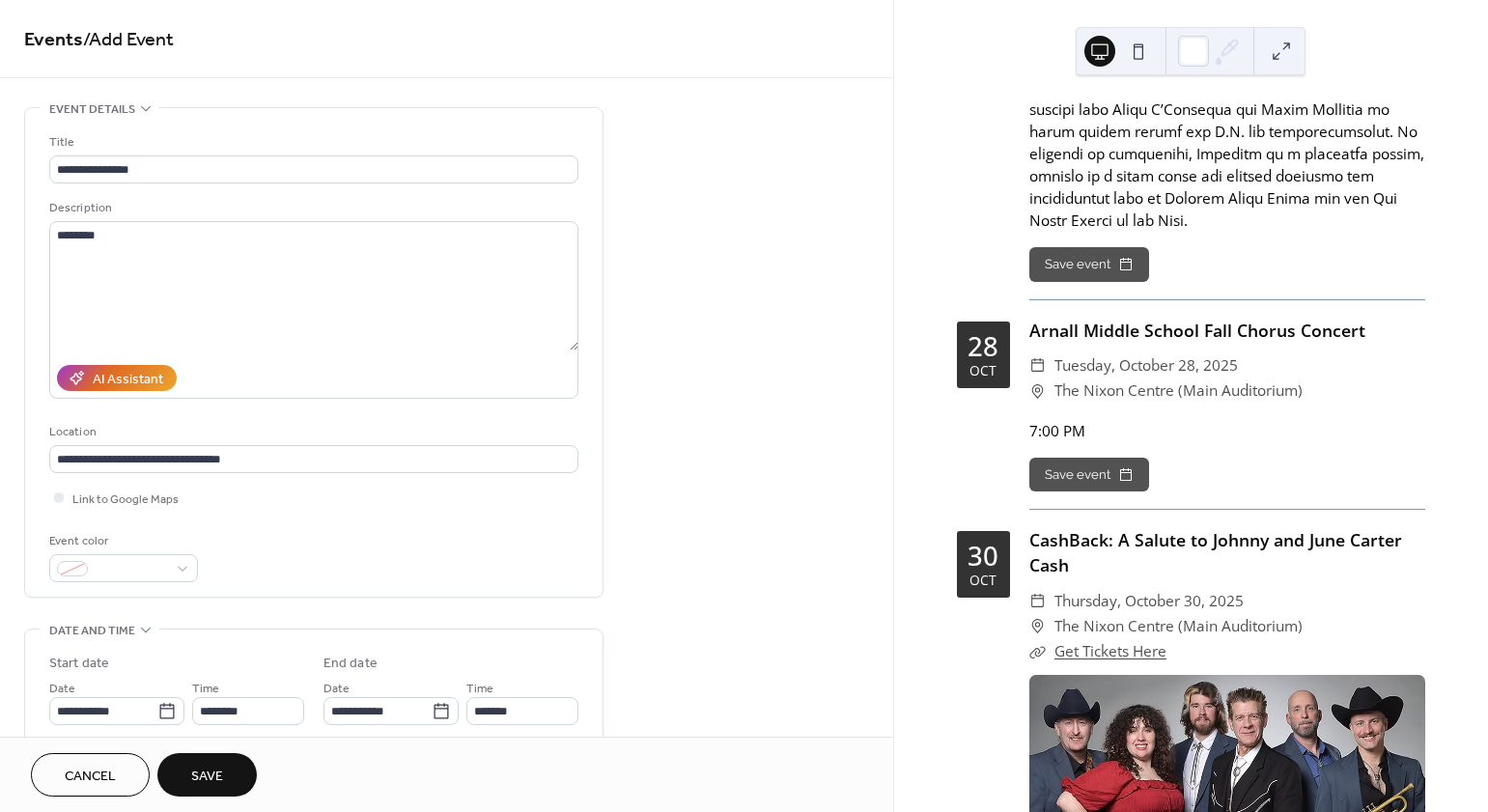 click on "**********" at bounding box center [314, 357] 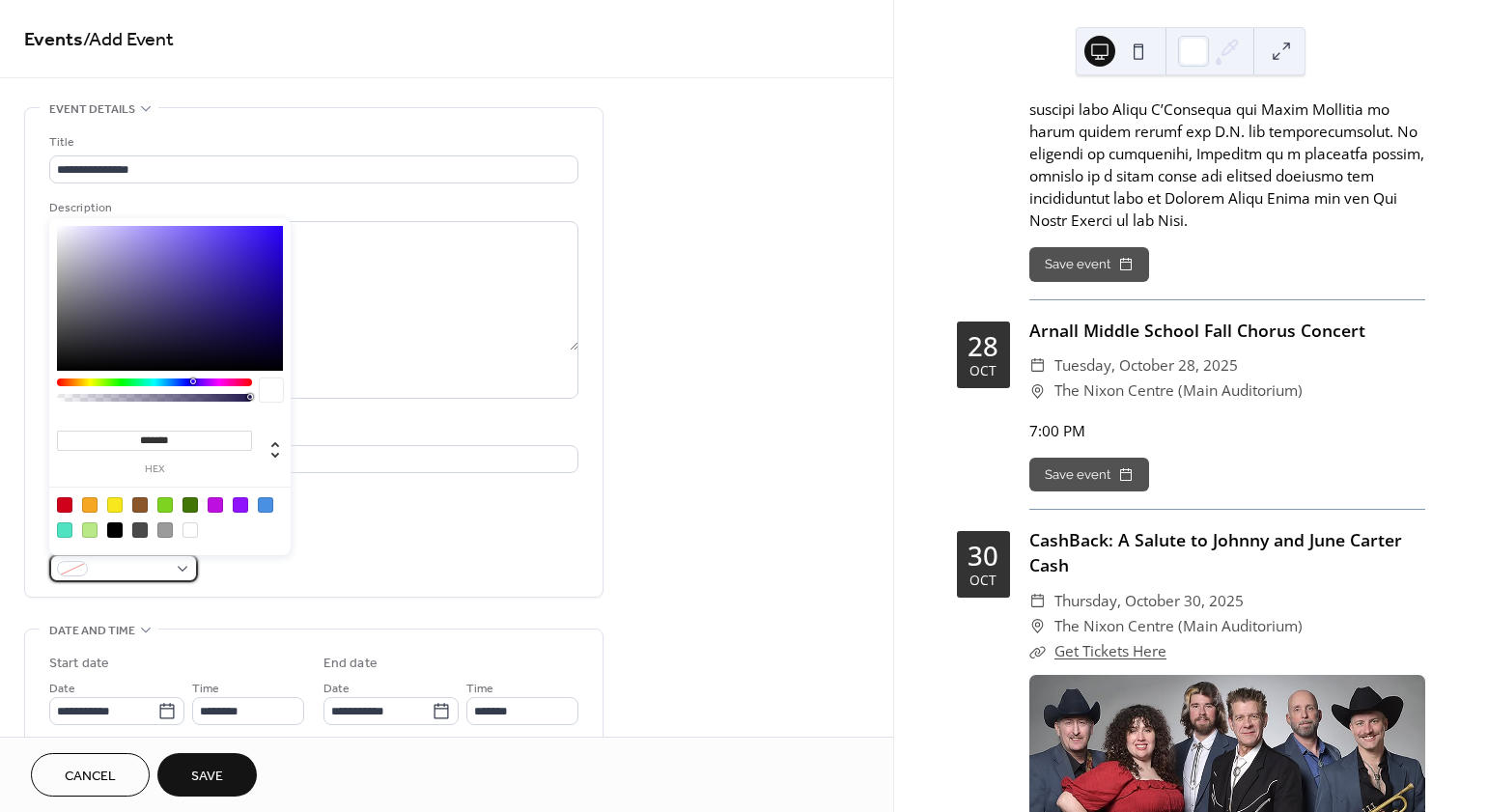 click at bounding box center (124, 568) 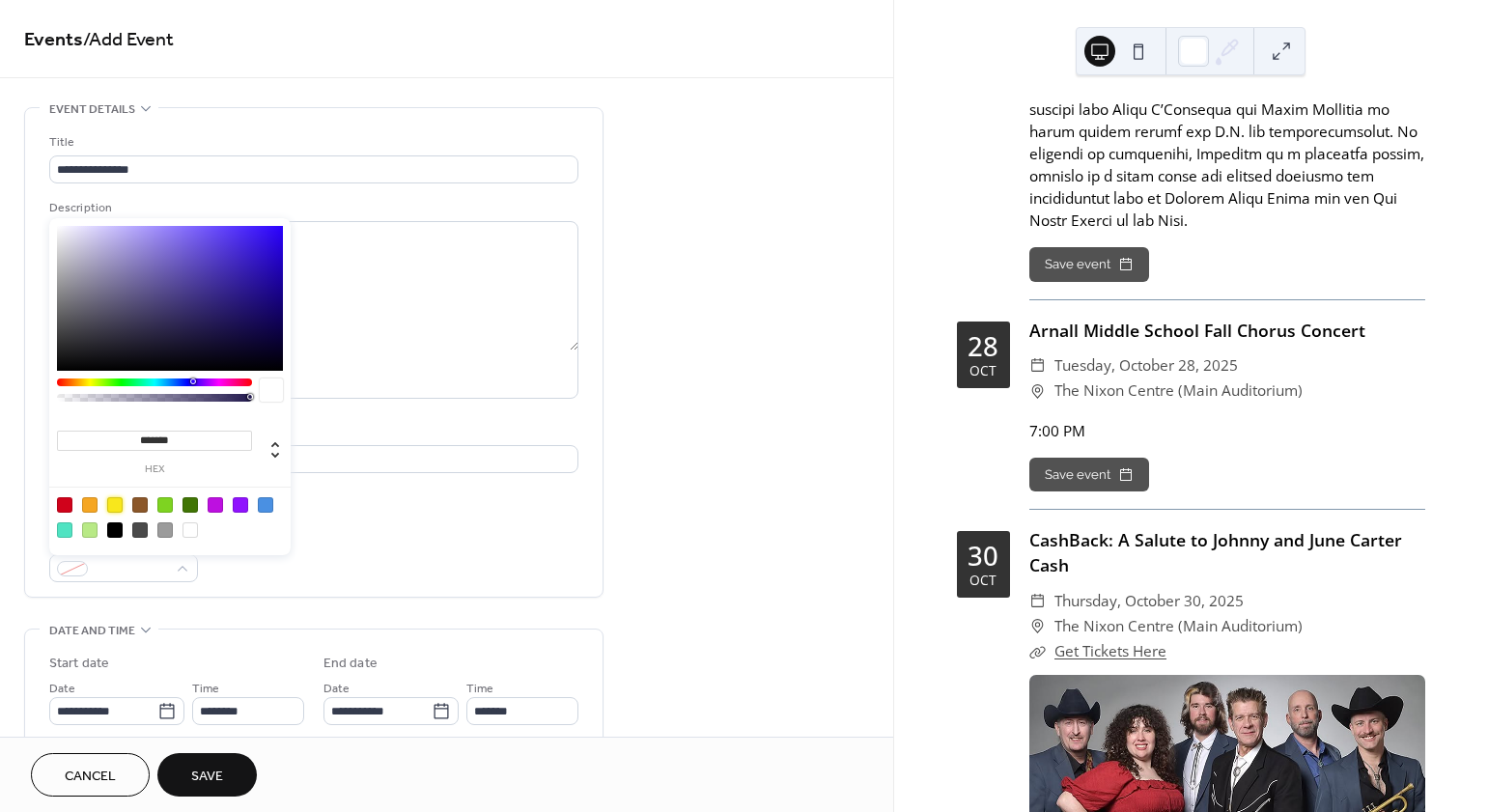 click at bounding box center (115, 505) 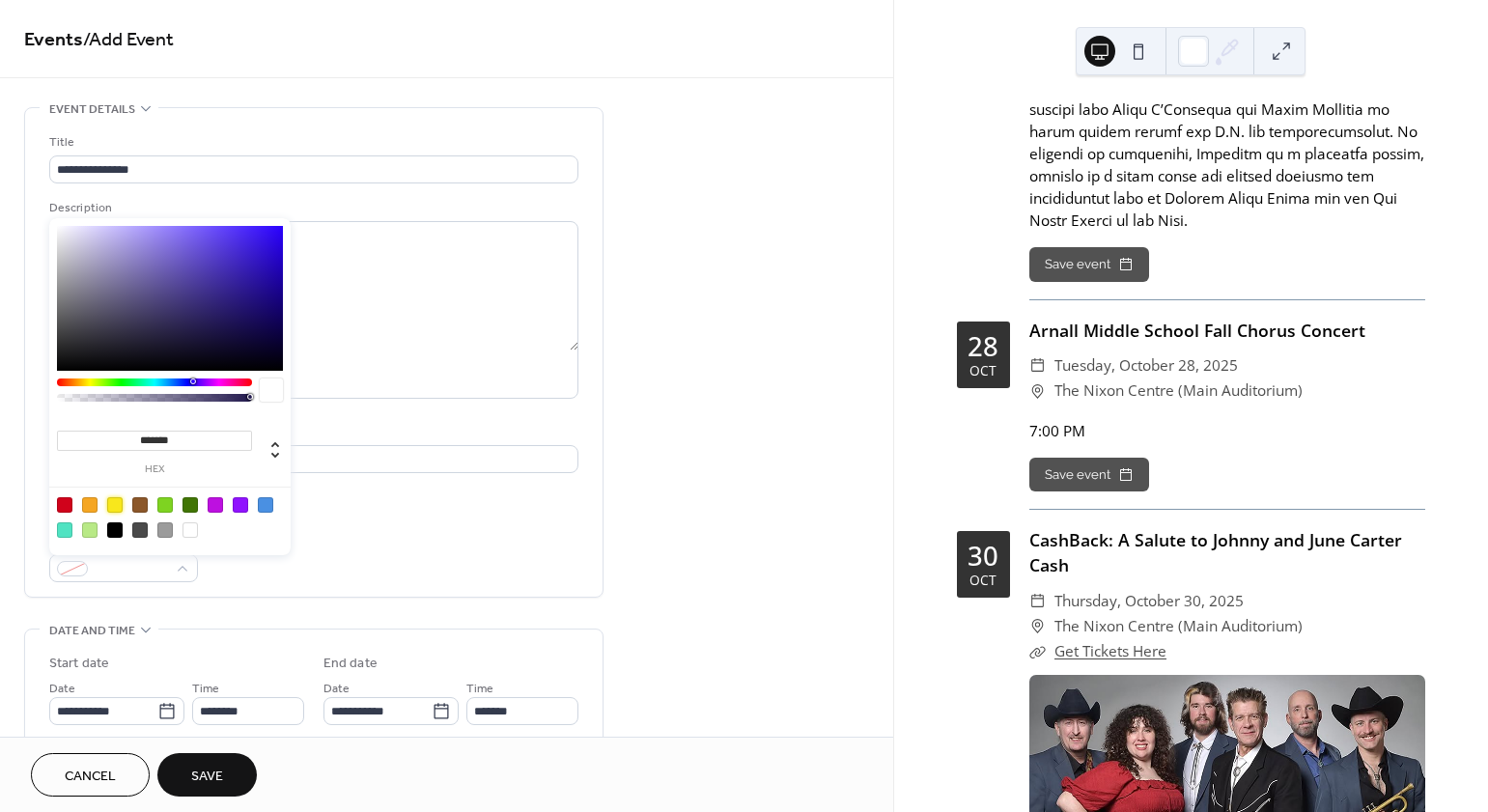type on "*******" 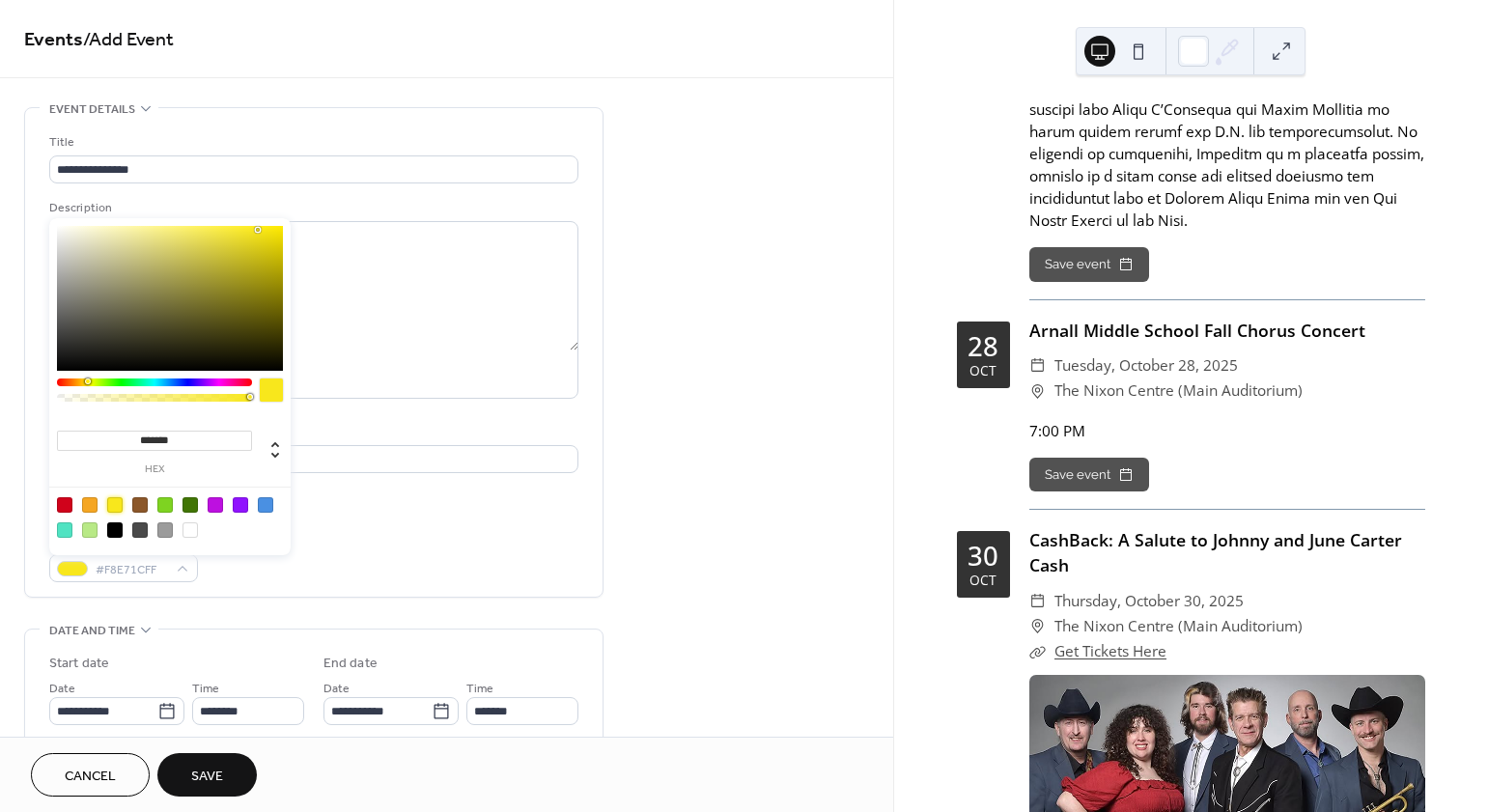 click on "Event color #F8E71CFF" at bounding box center [314, 556] 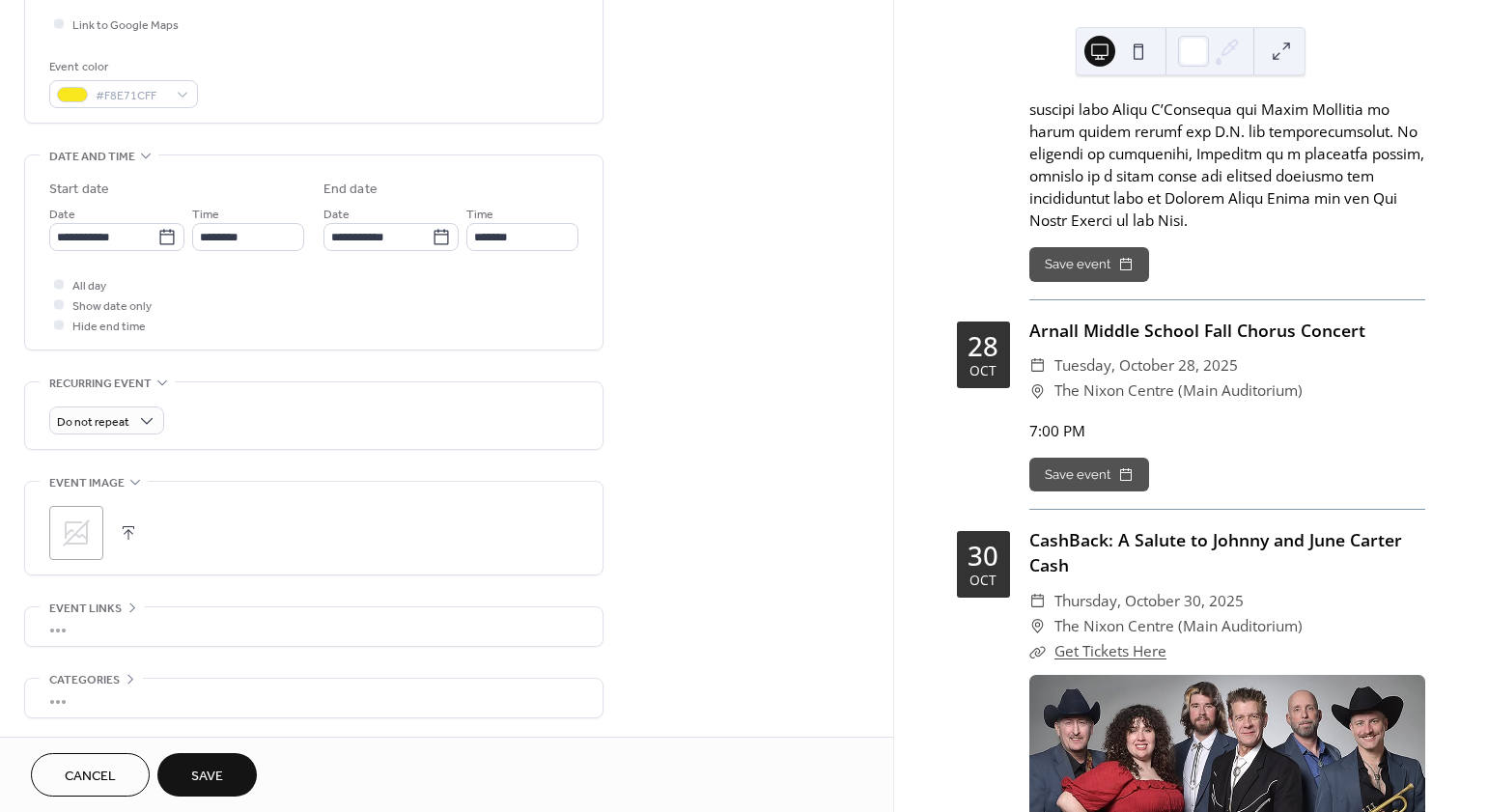scroll, scrollTop: 504, scrollLeft: 0, axis: vertical 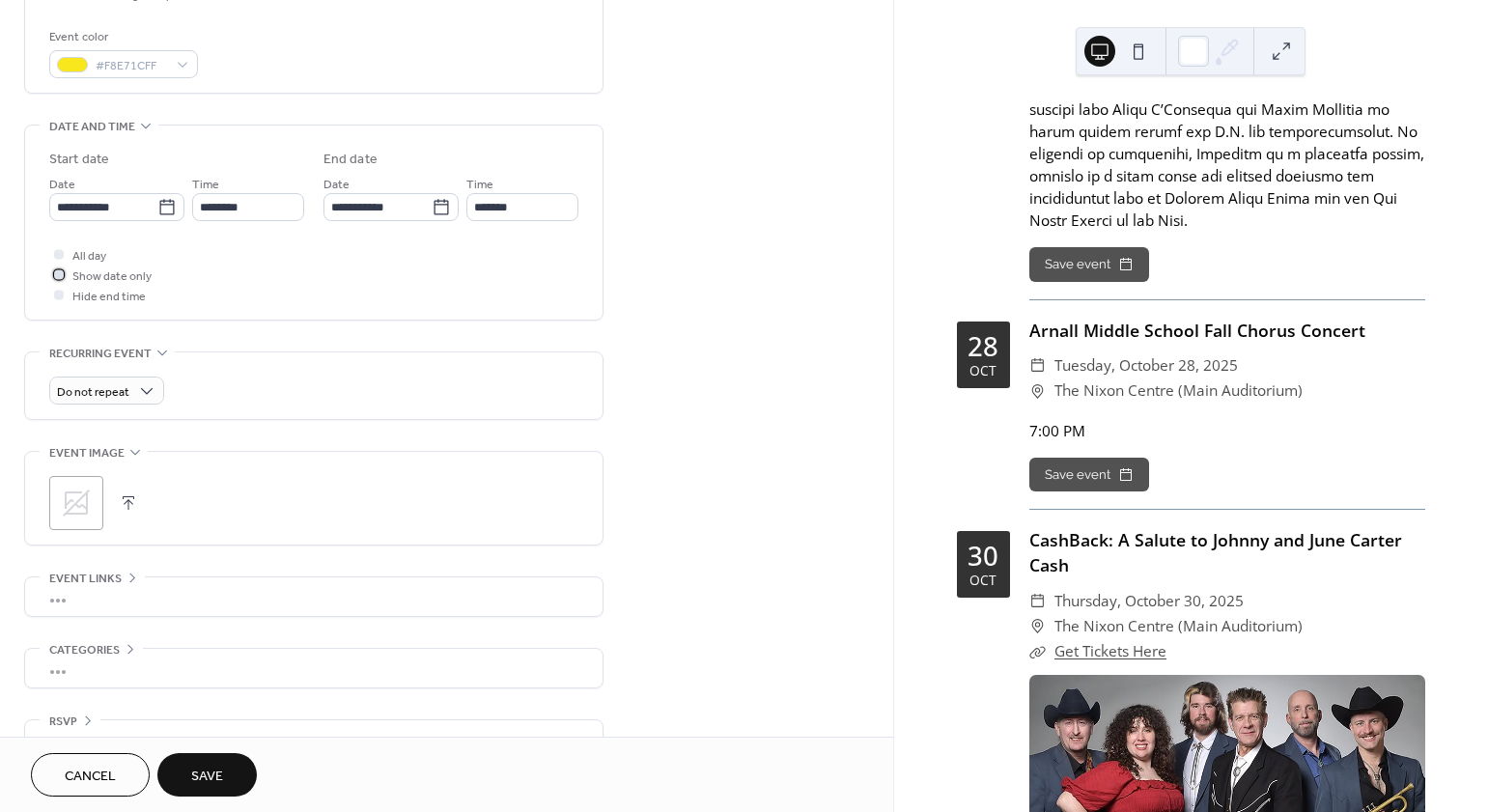 click on "Show date only" at bounding box center [112, 276] 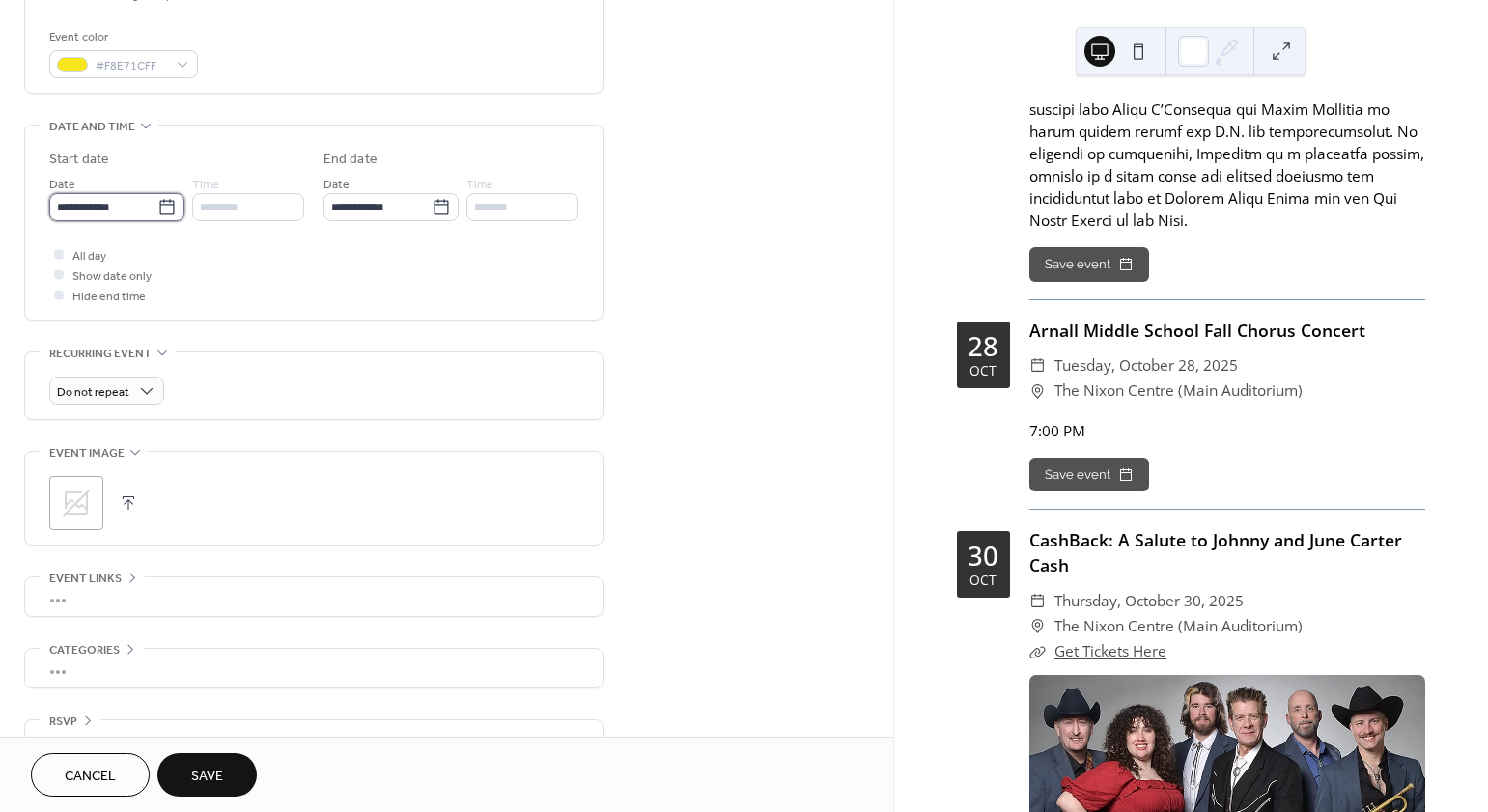 click on "**********" at bounding box center (103, 207) 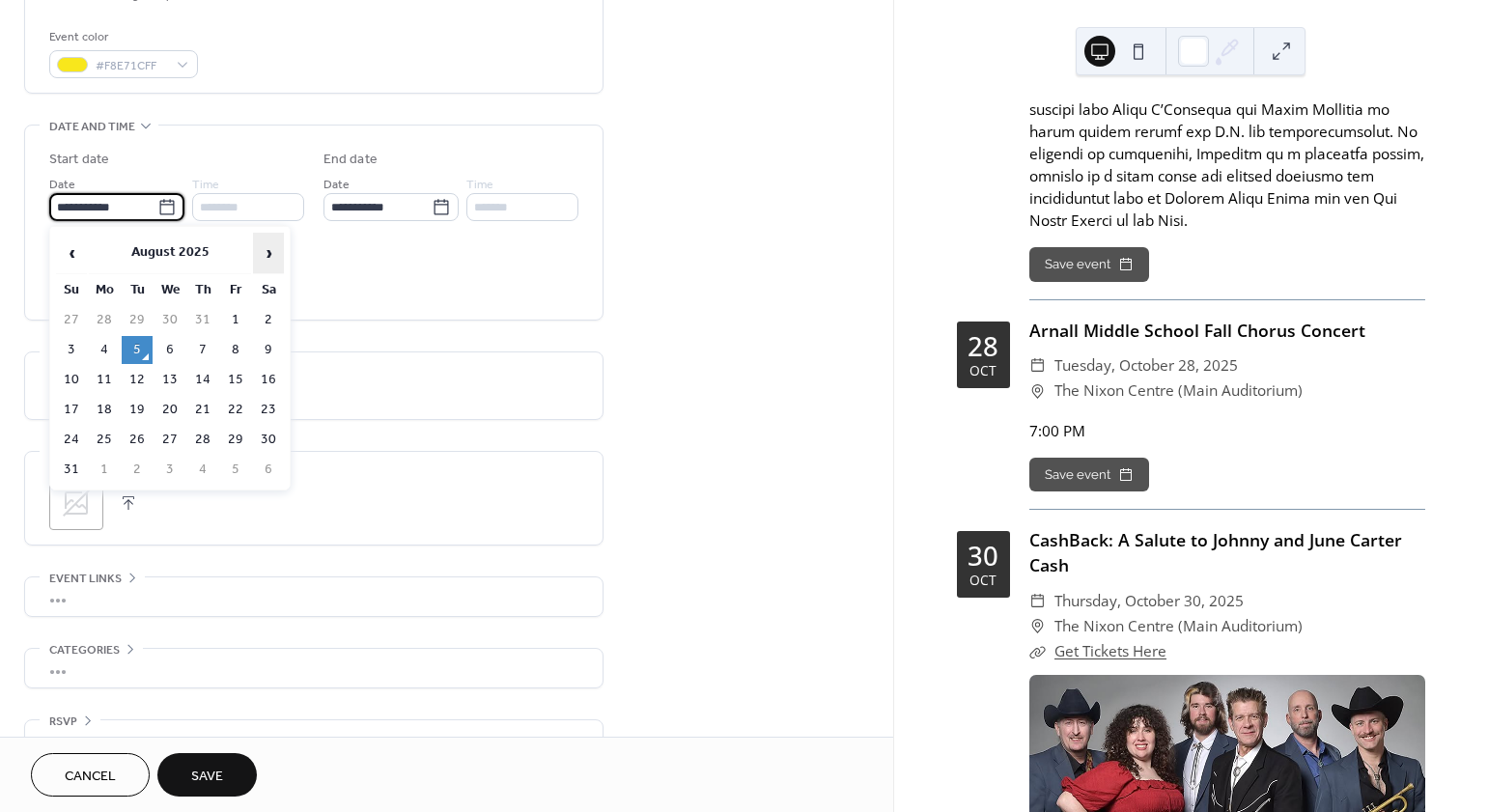 click on "›" at bounding box center (268, 253) 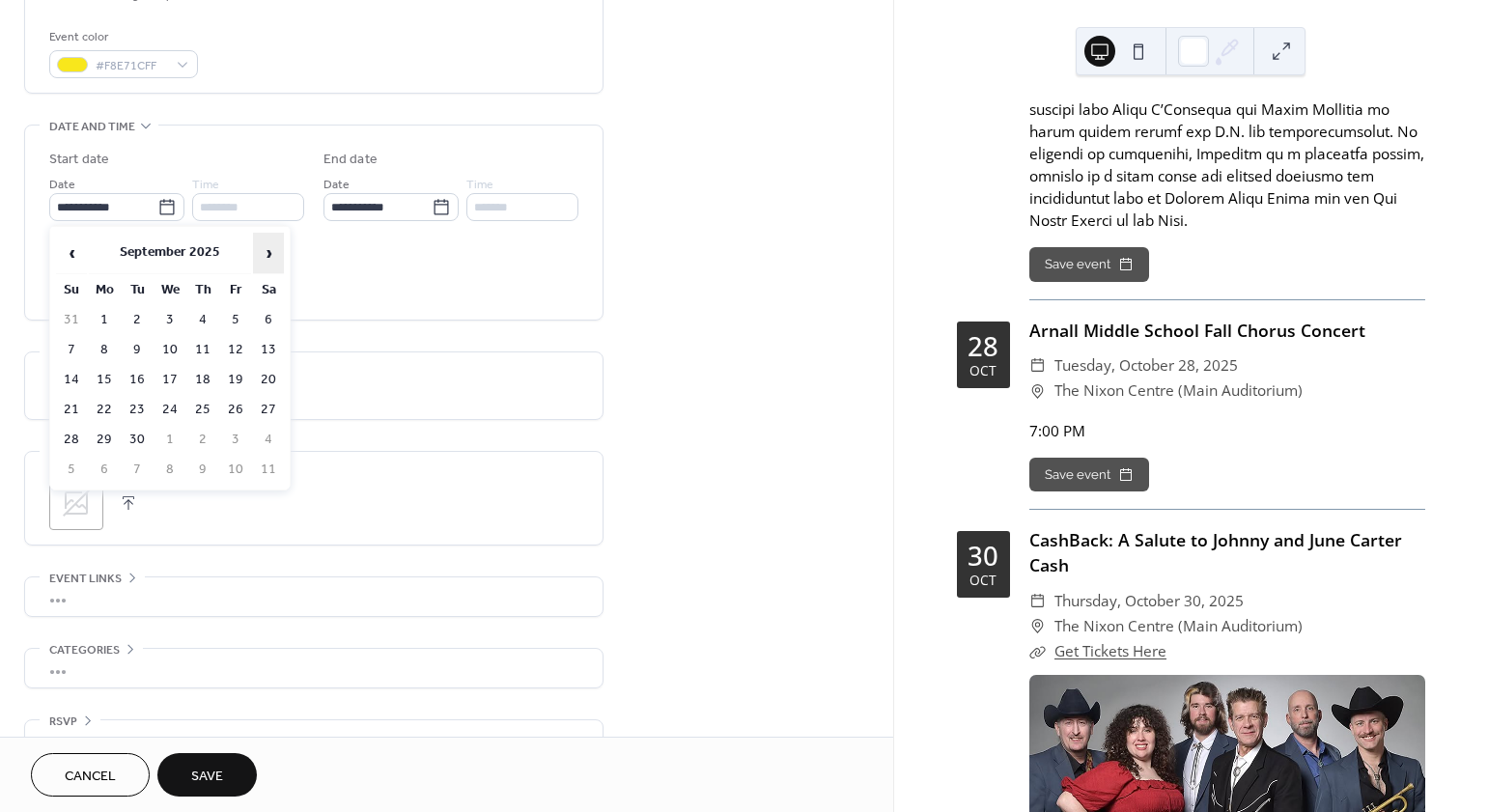 click on "›" at bounding box center (268, 253) 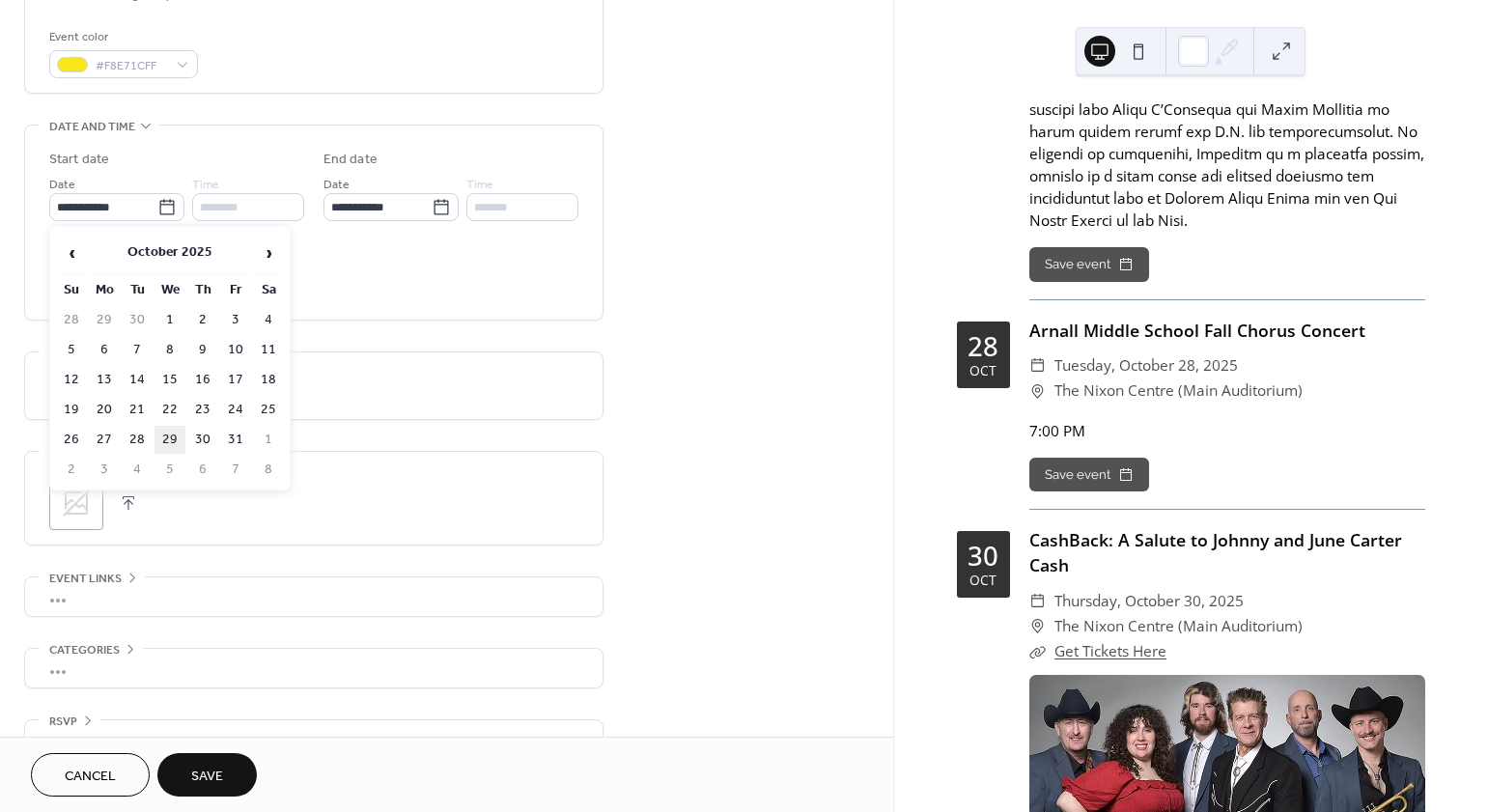 click on "29" at bounding box center (170, 439) 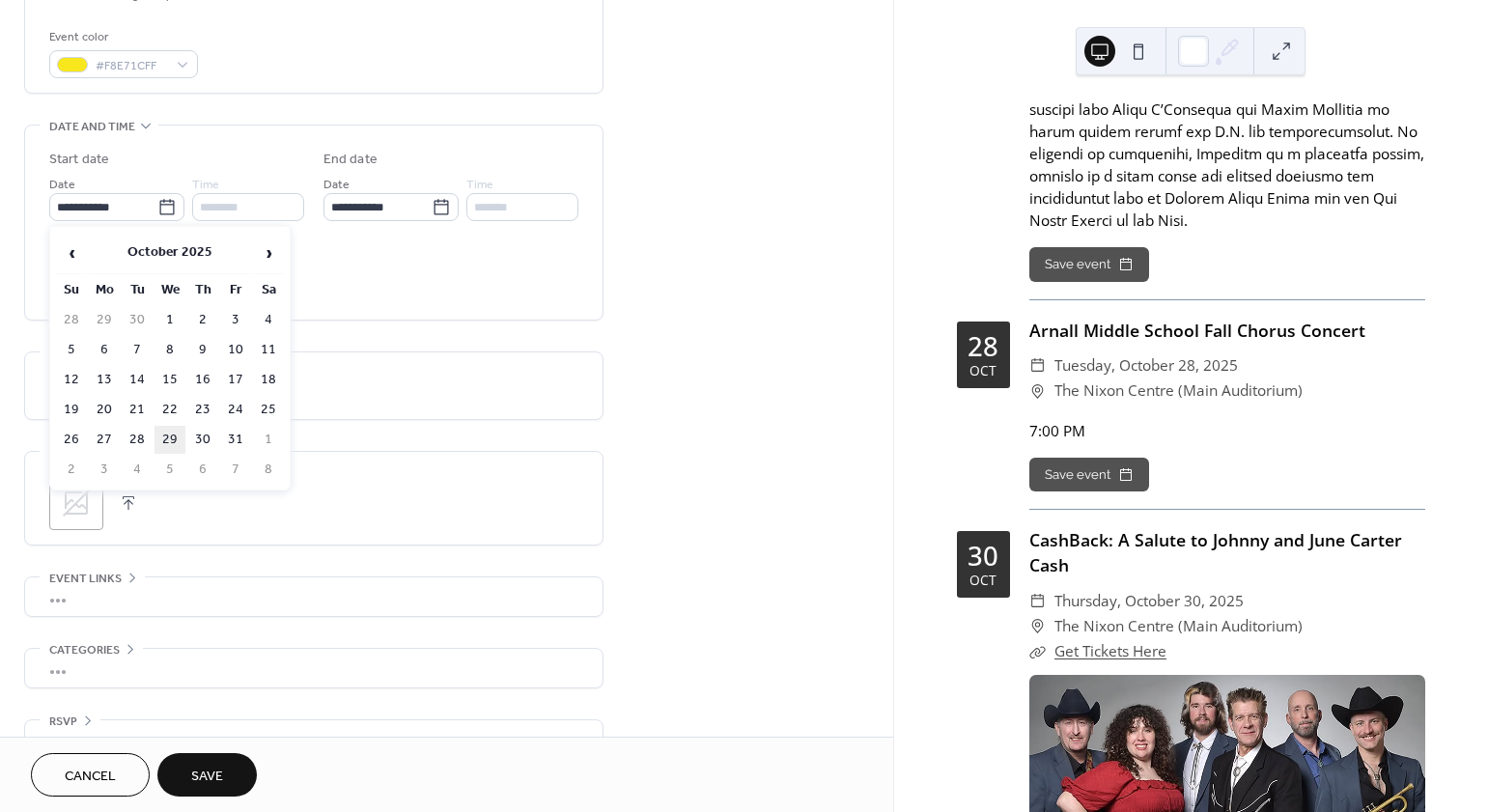 type on "**********" 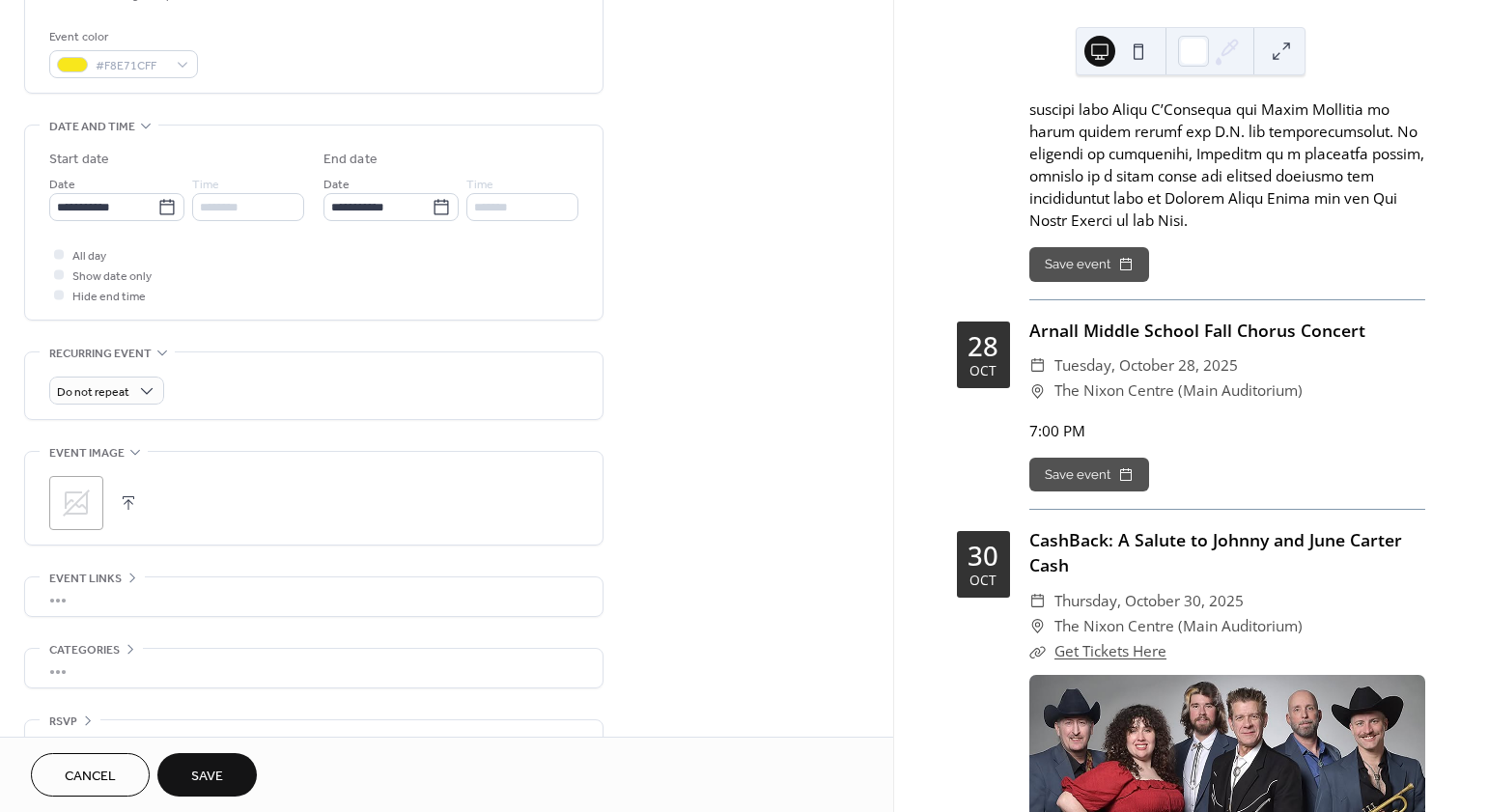 click on "**********" at bounding box center [314, 182] 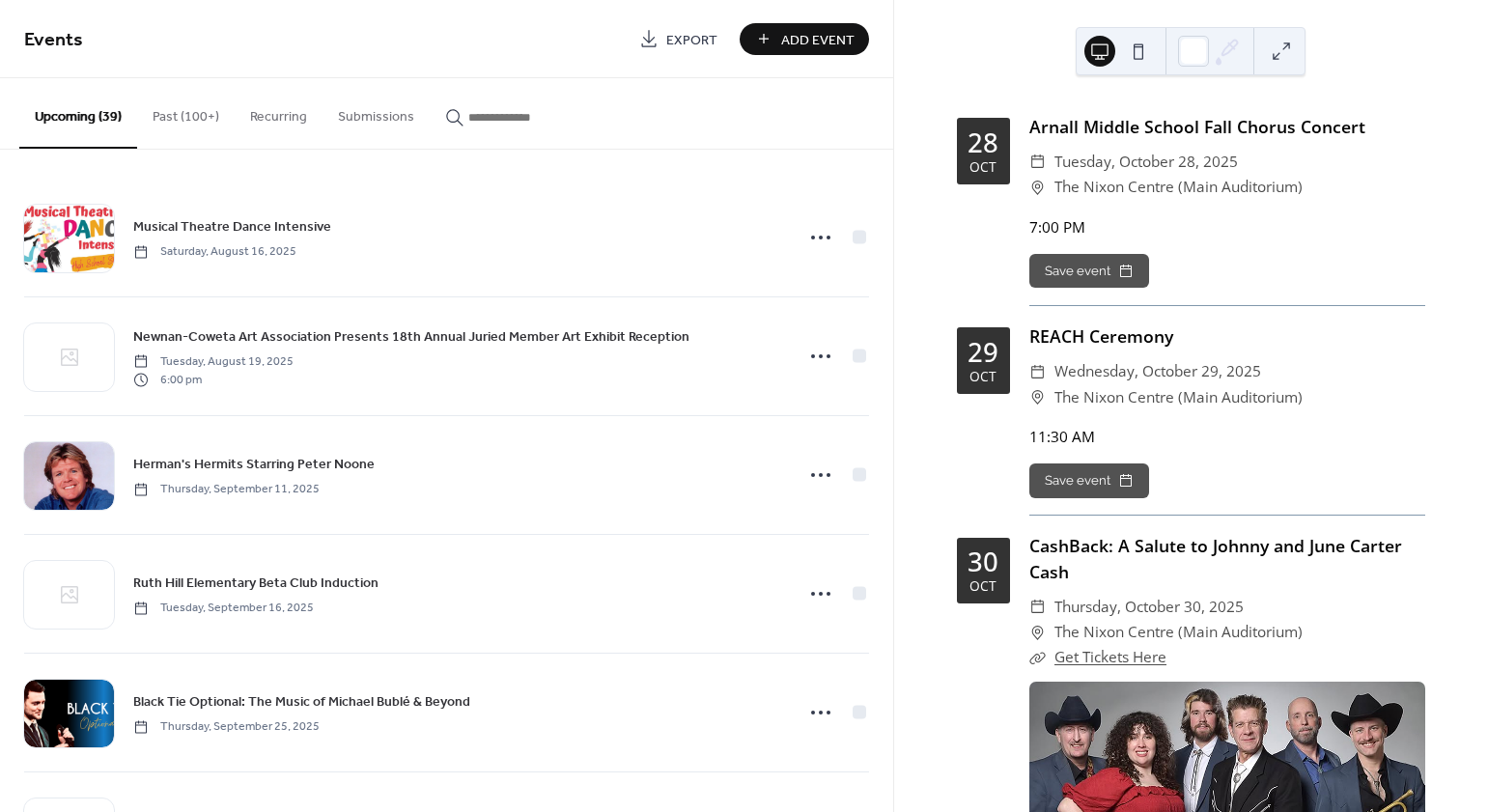 scroll, scrollTop: 7752, scrollLeft: 0, axis: vertical 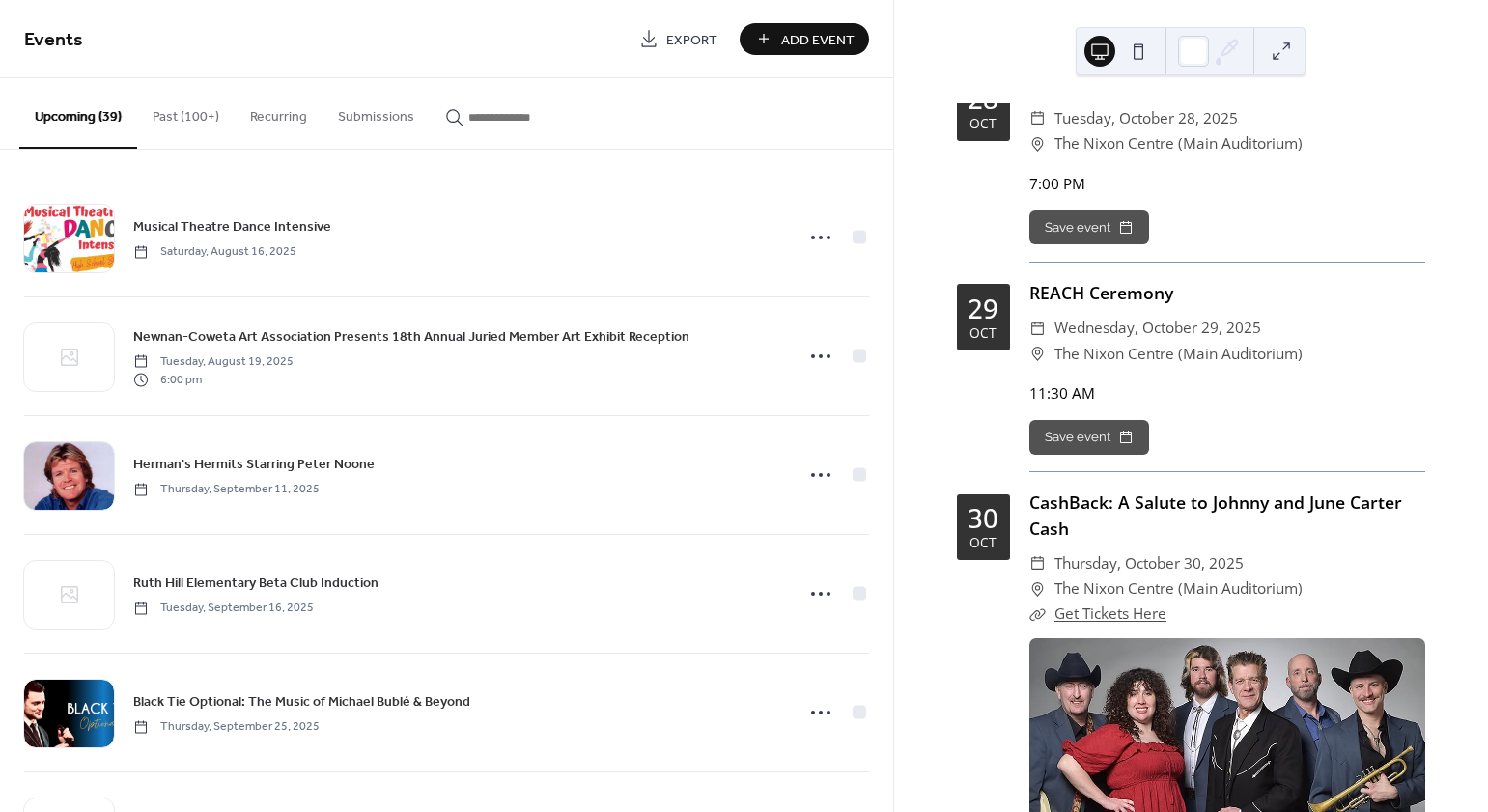 click on "Add Event" at bounding box center (804, 39) 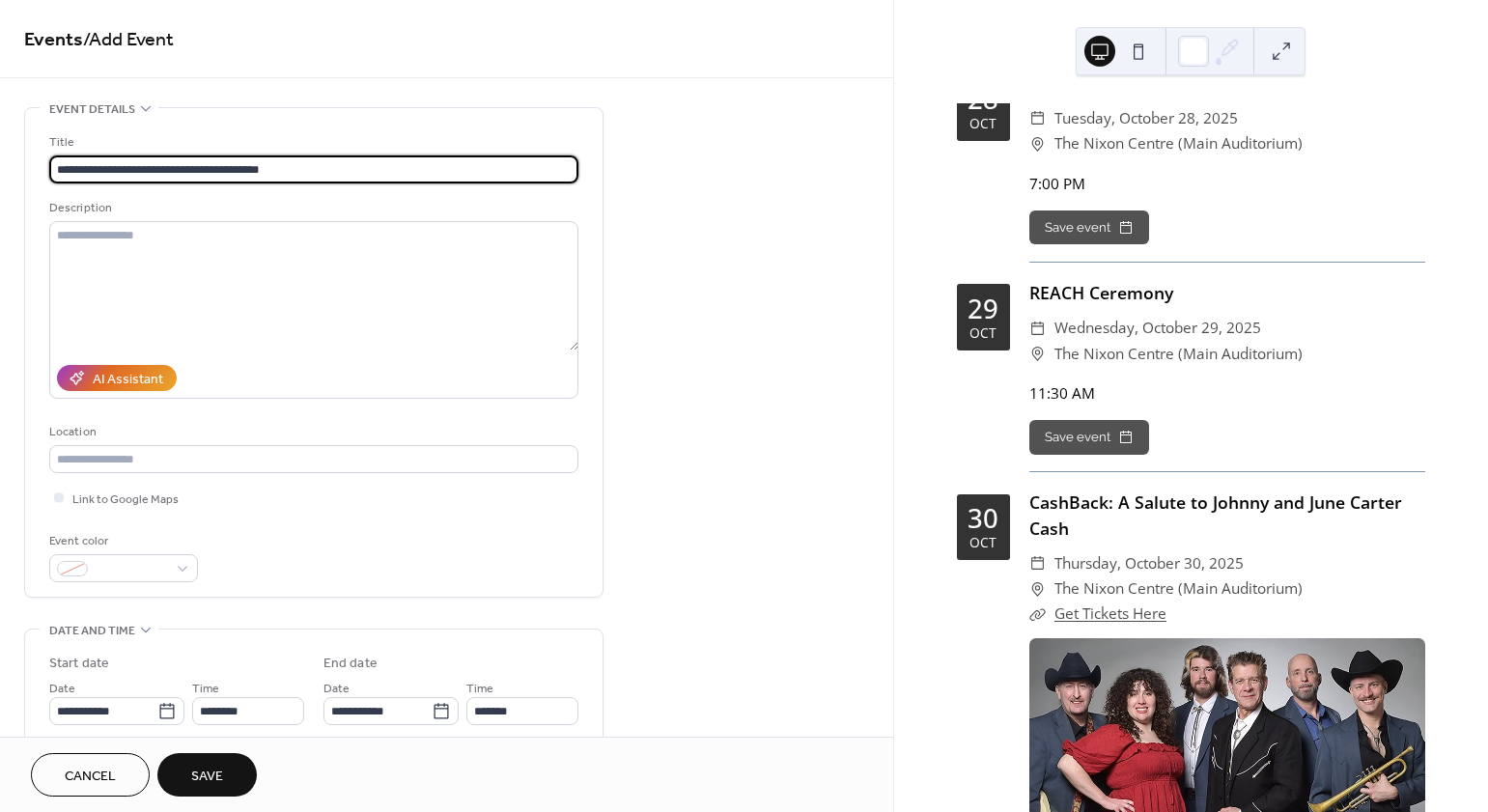 type on "**********" 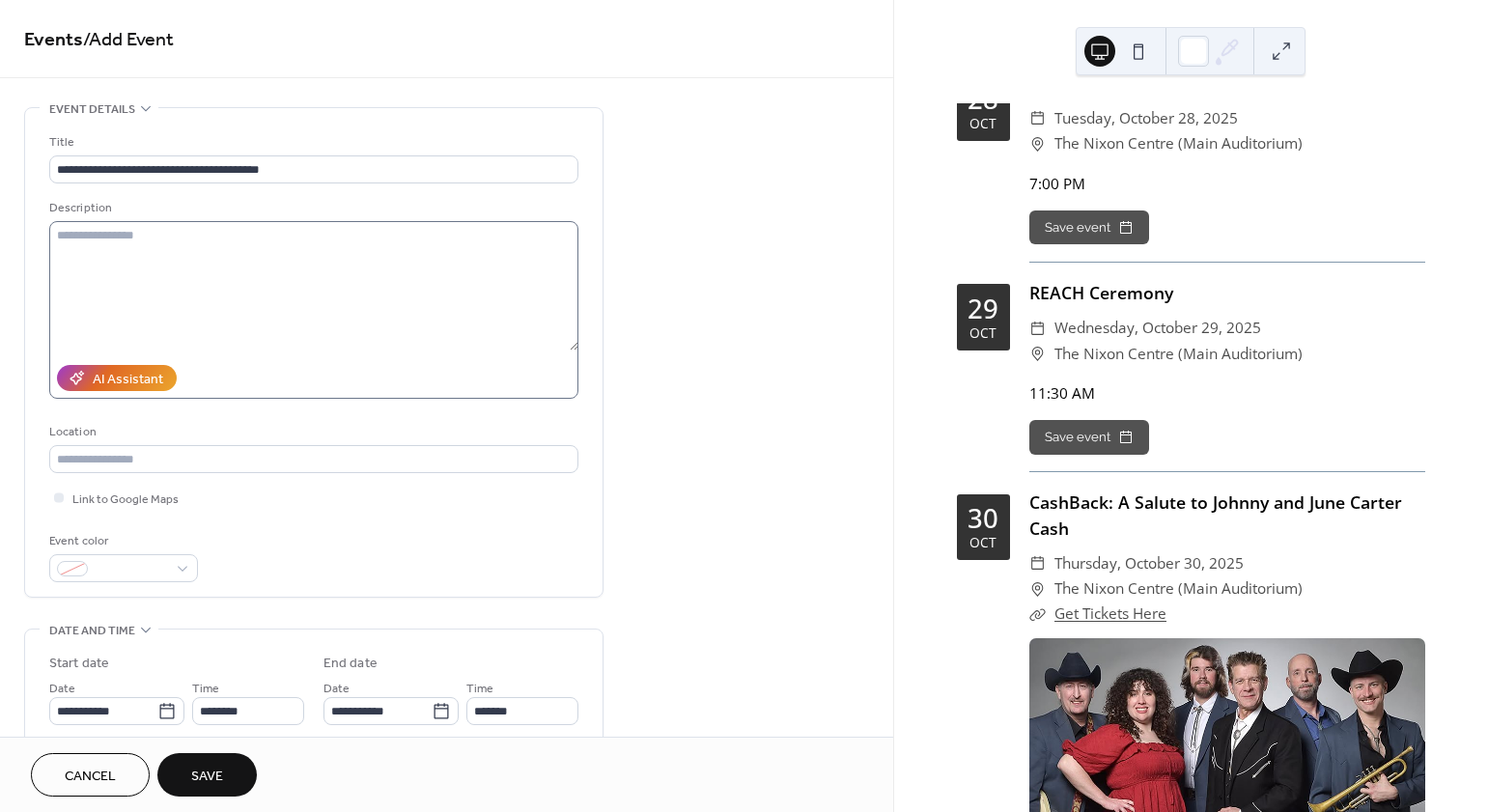 drag, startPoint x: 764, startPoint y: 196, endPoint x: 576, endPoint y: 249, distance: 195.328 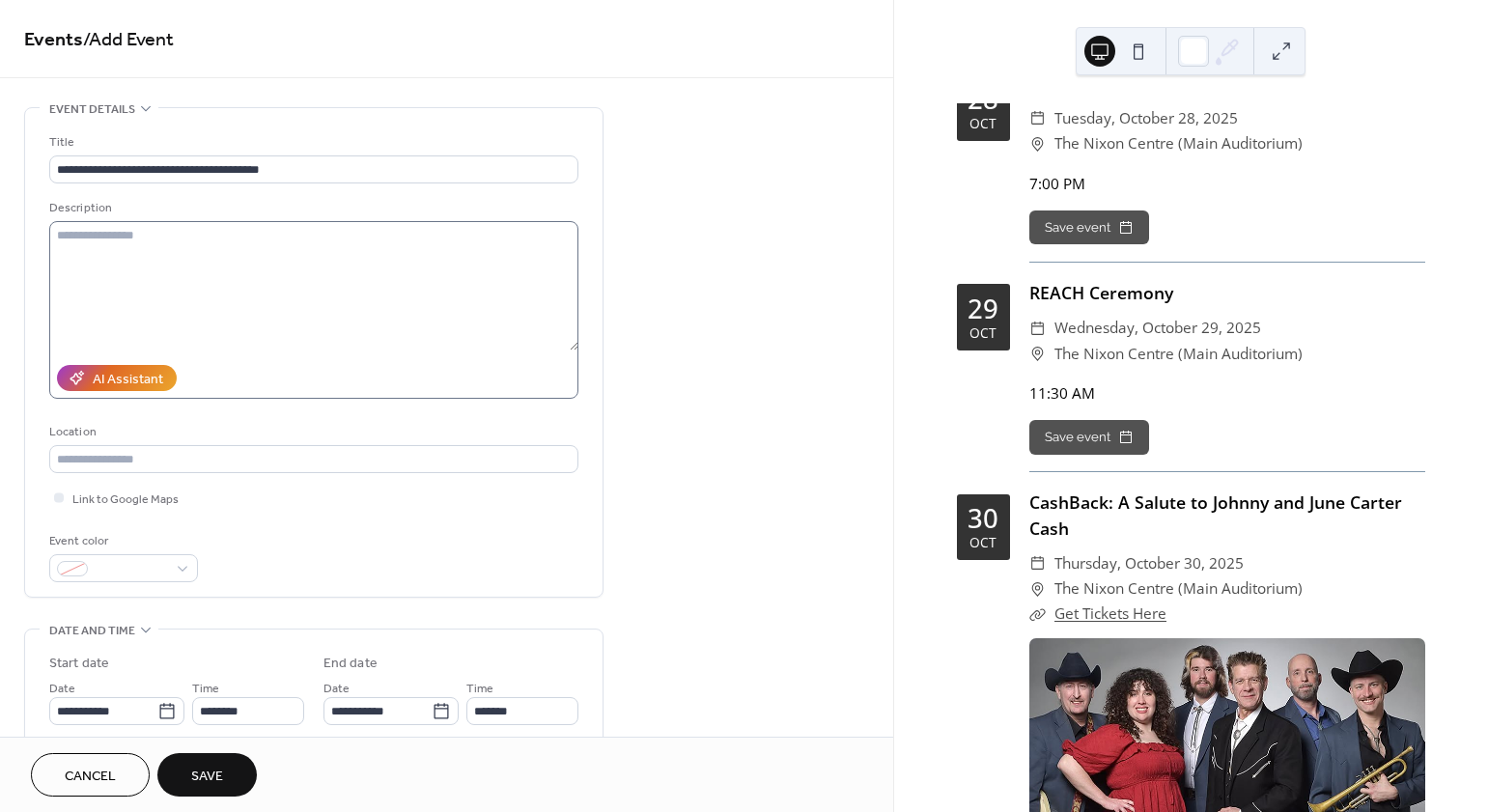 click on "**********" at bounding box center (446, 695) 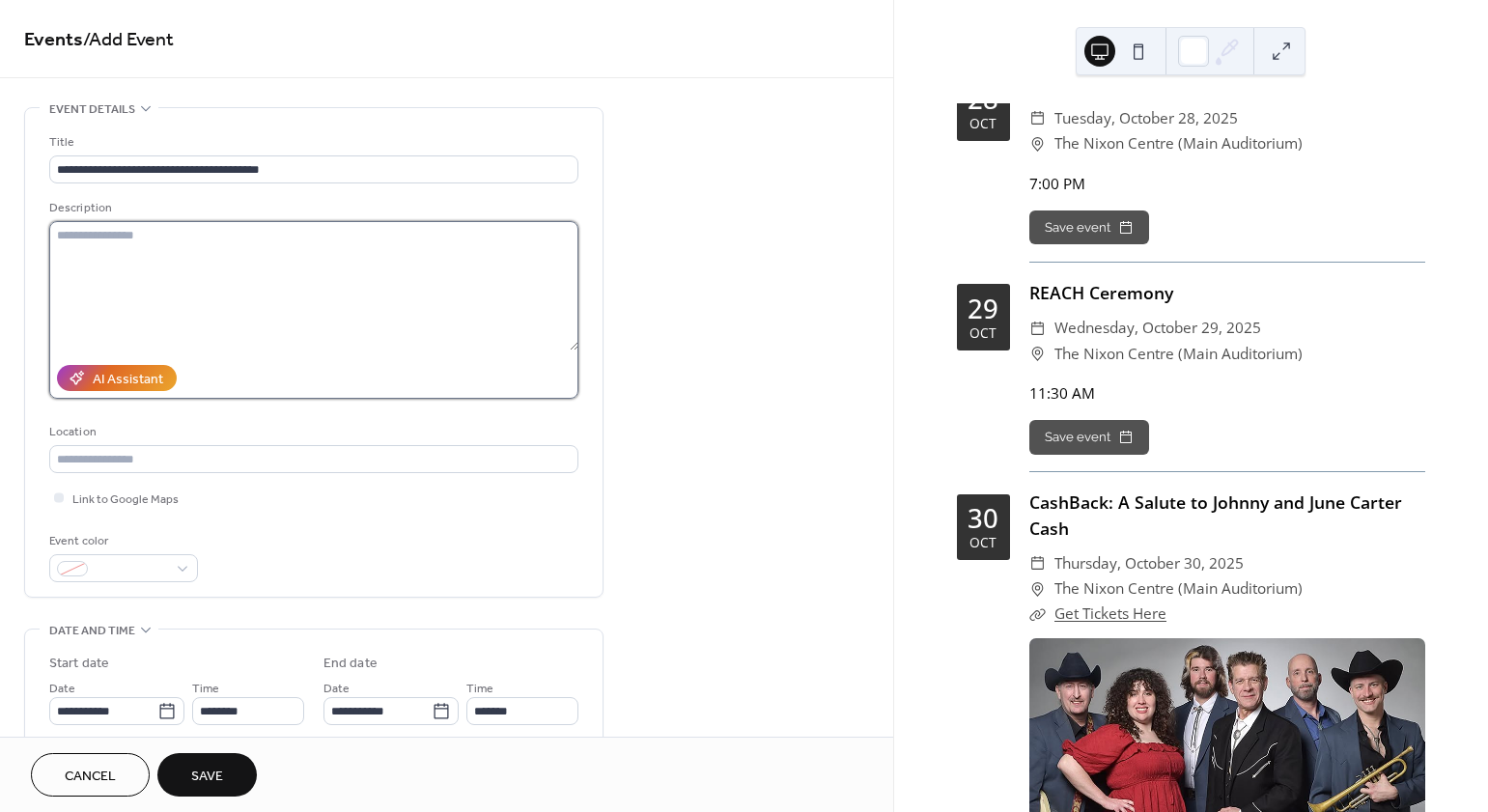 click at bounding box center (314, 286) 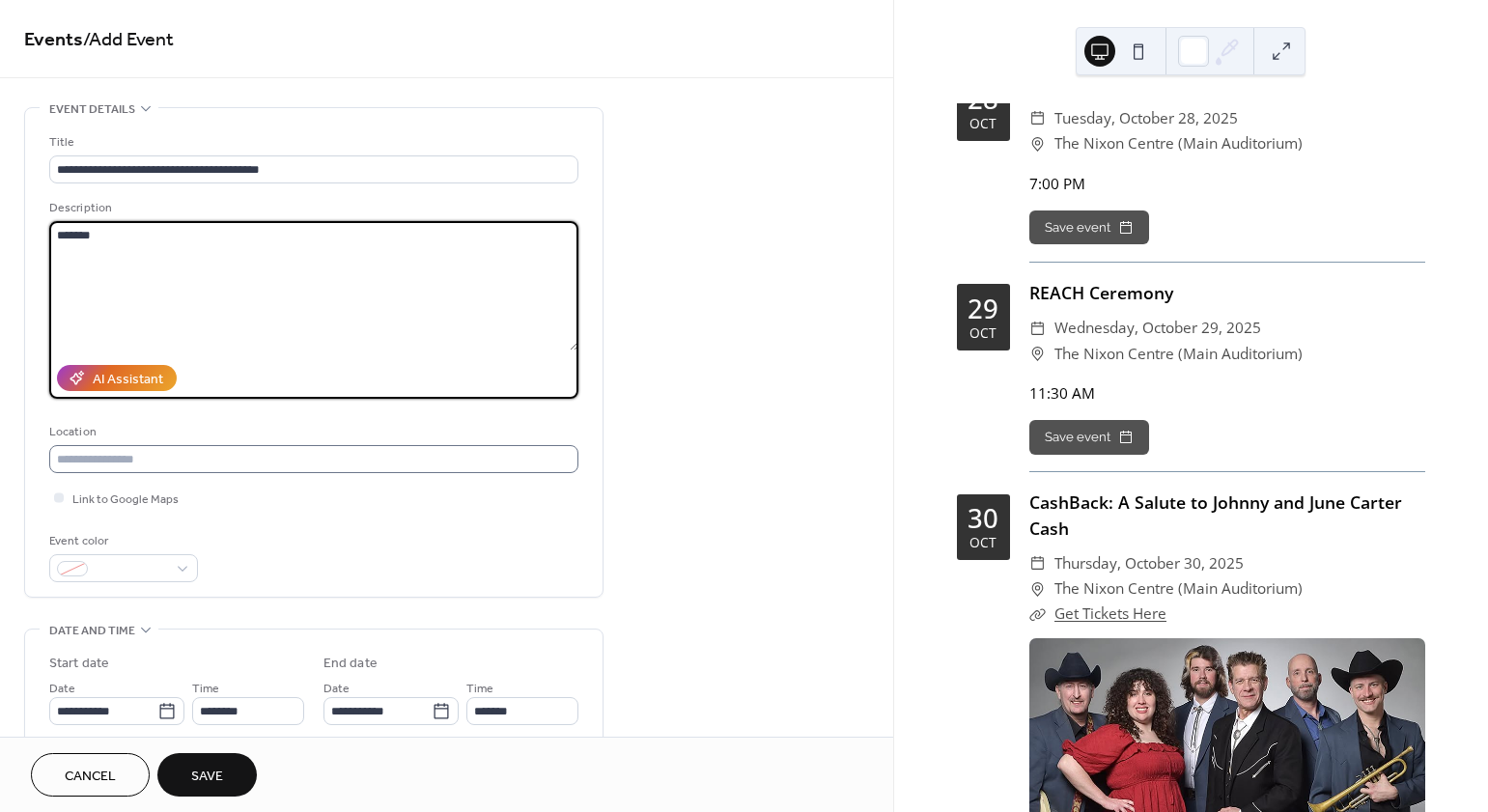 type on "*******" 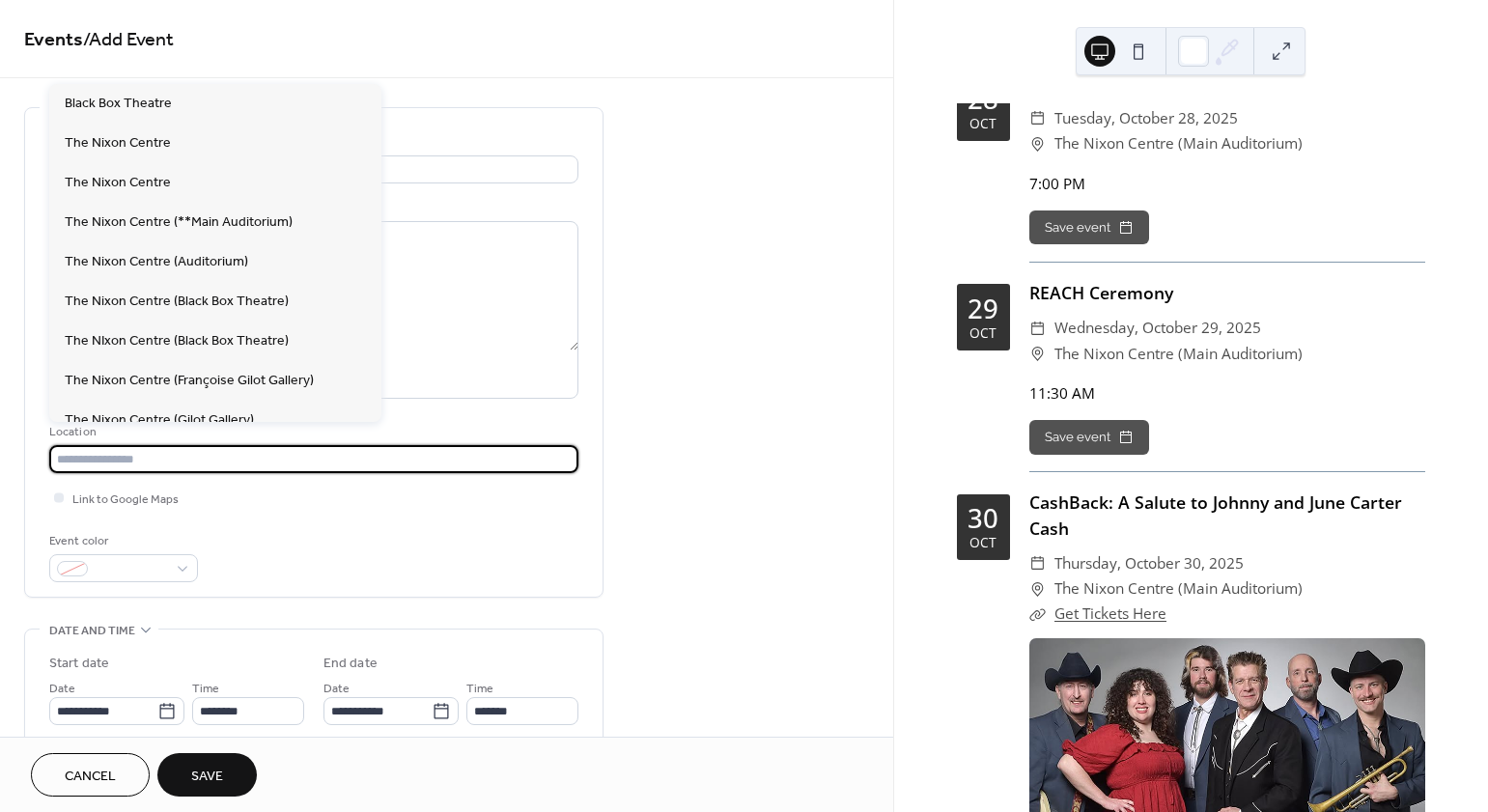 click at bounding box center (314, 459) 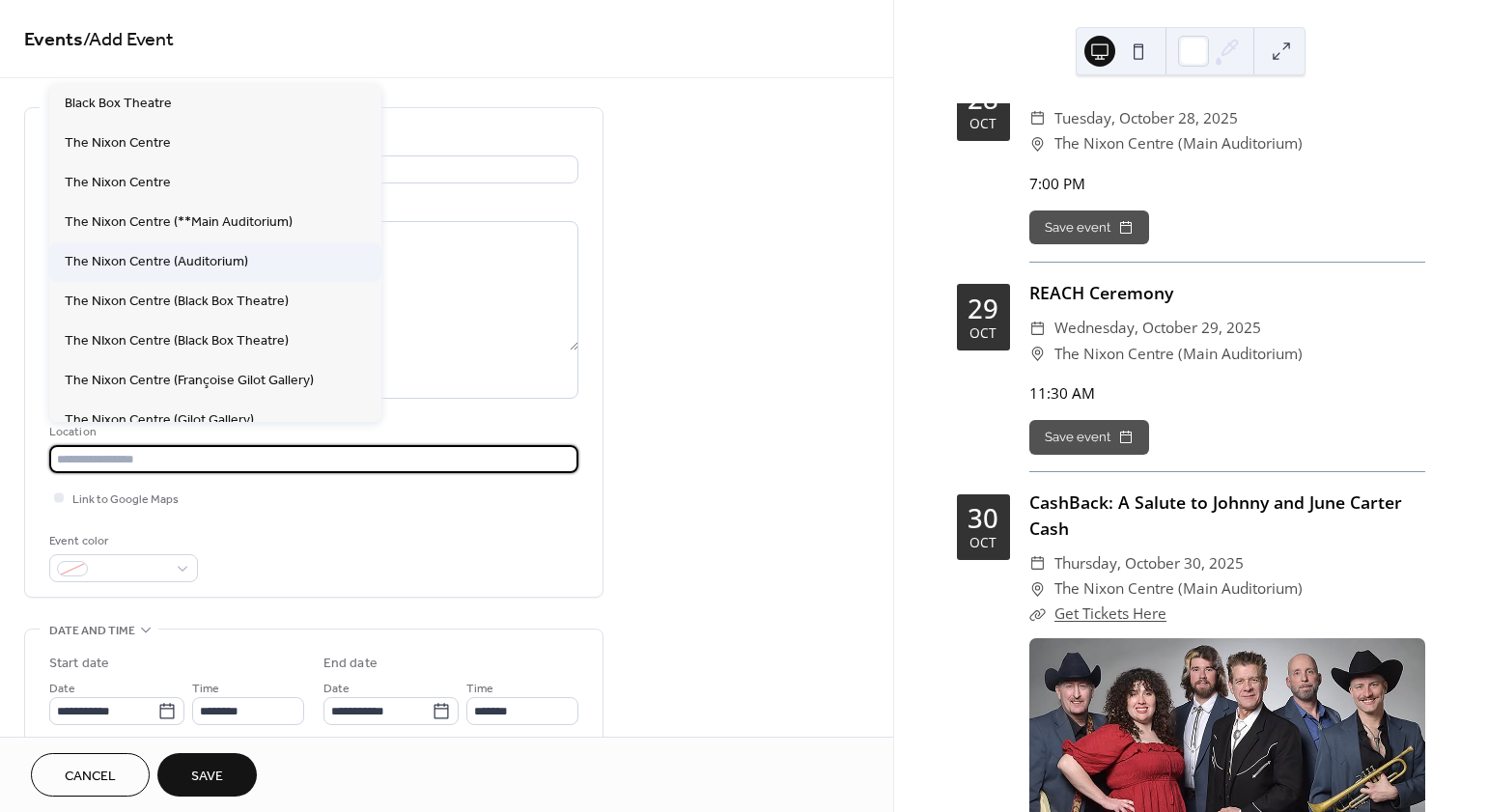 scroll, scrollTop: 248, scrollLeft: 0, axis: vertical 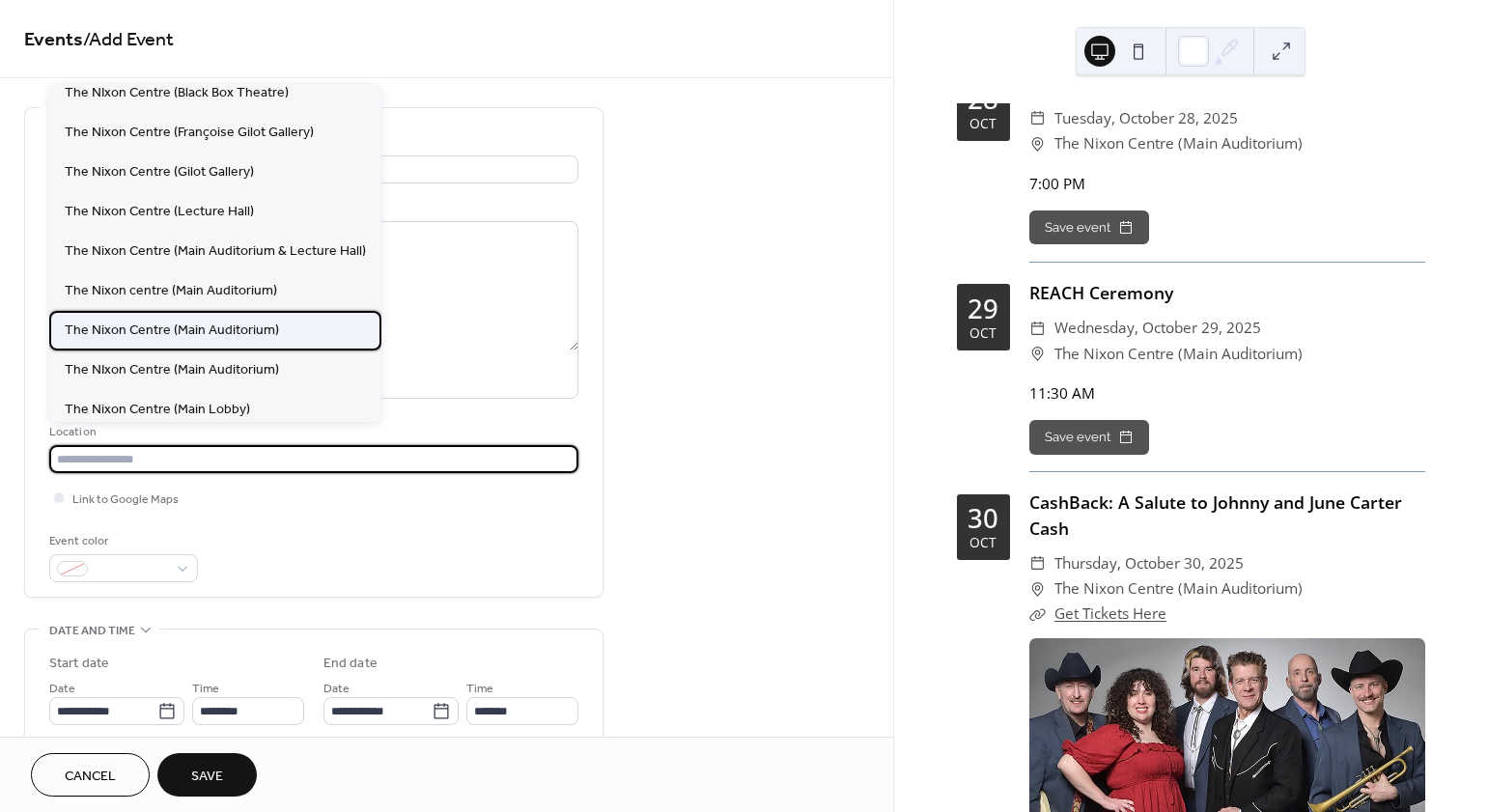 click on "The Nixon Centre (Main Auditorium)" at bounding box center (172, 330) 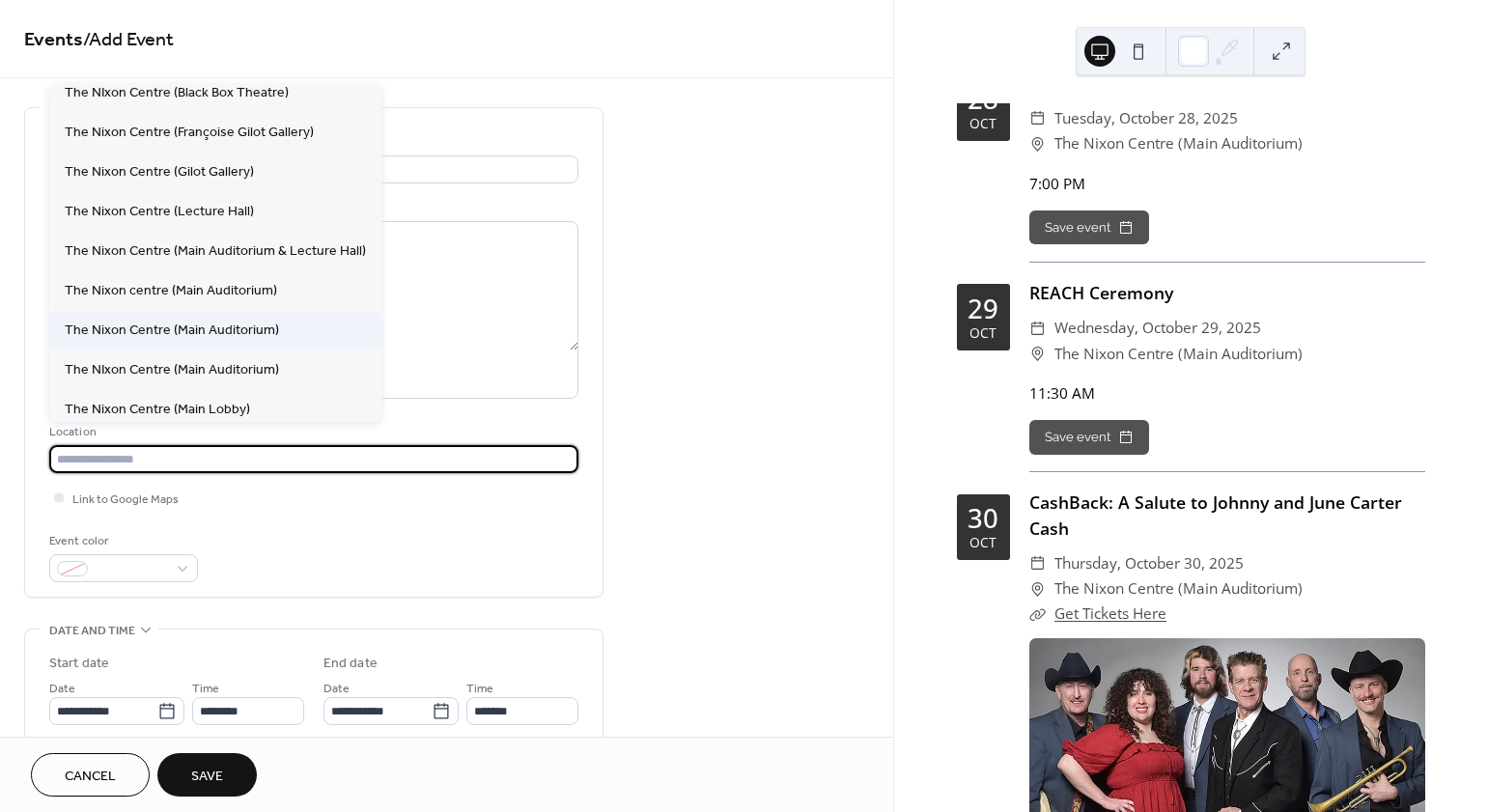 type on "**********" 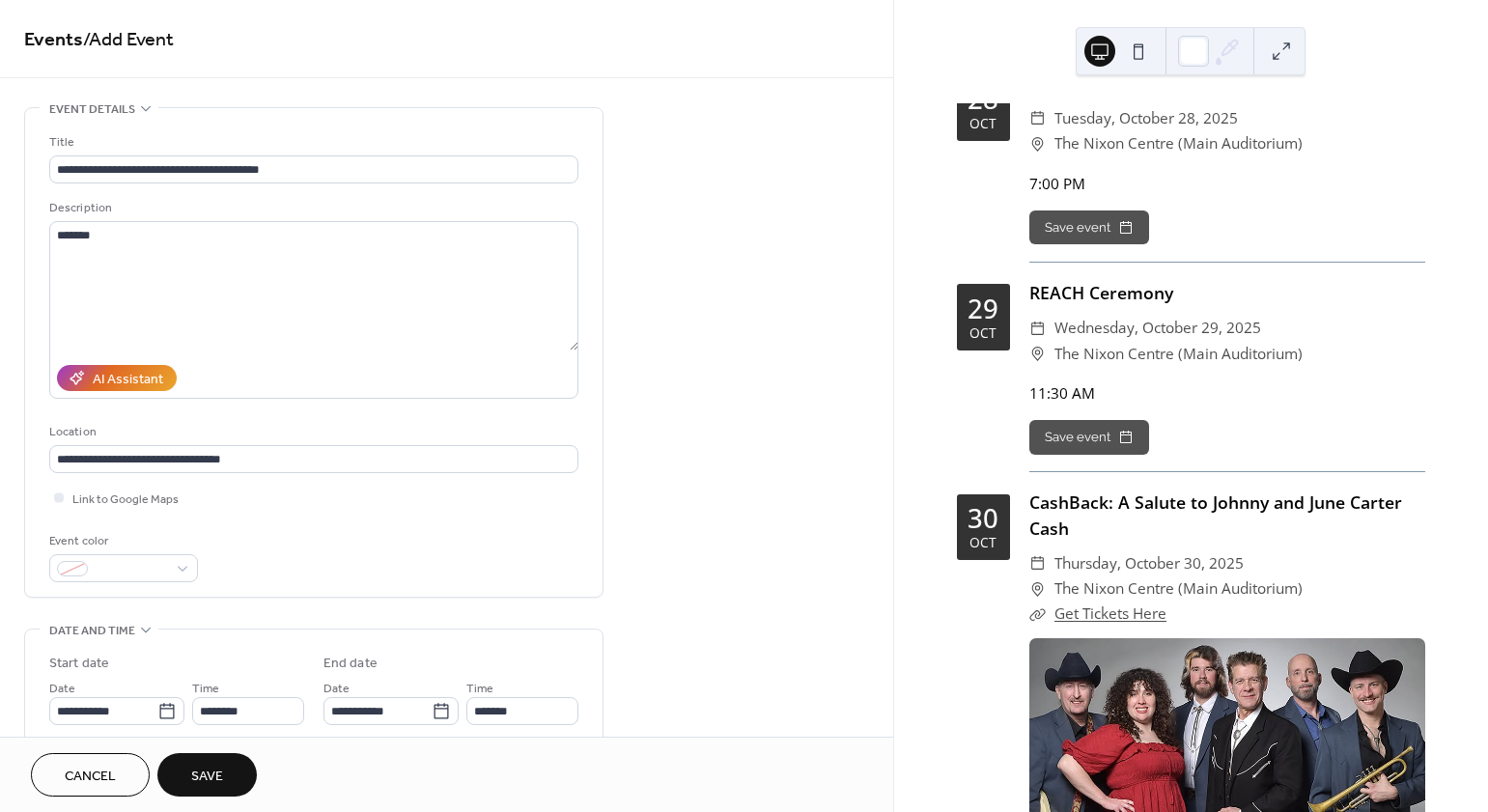 click on "Link to Google Maps" at bounding box center [314, 497] 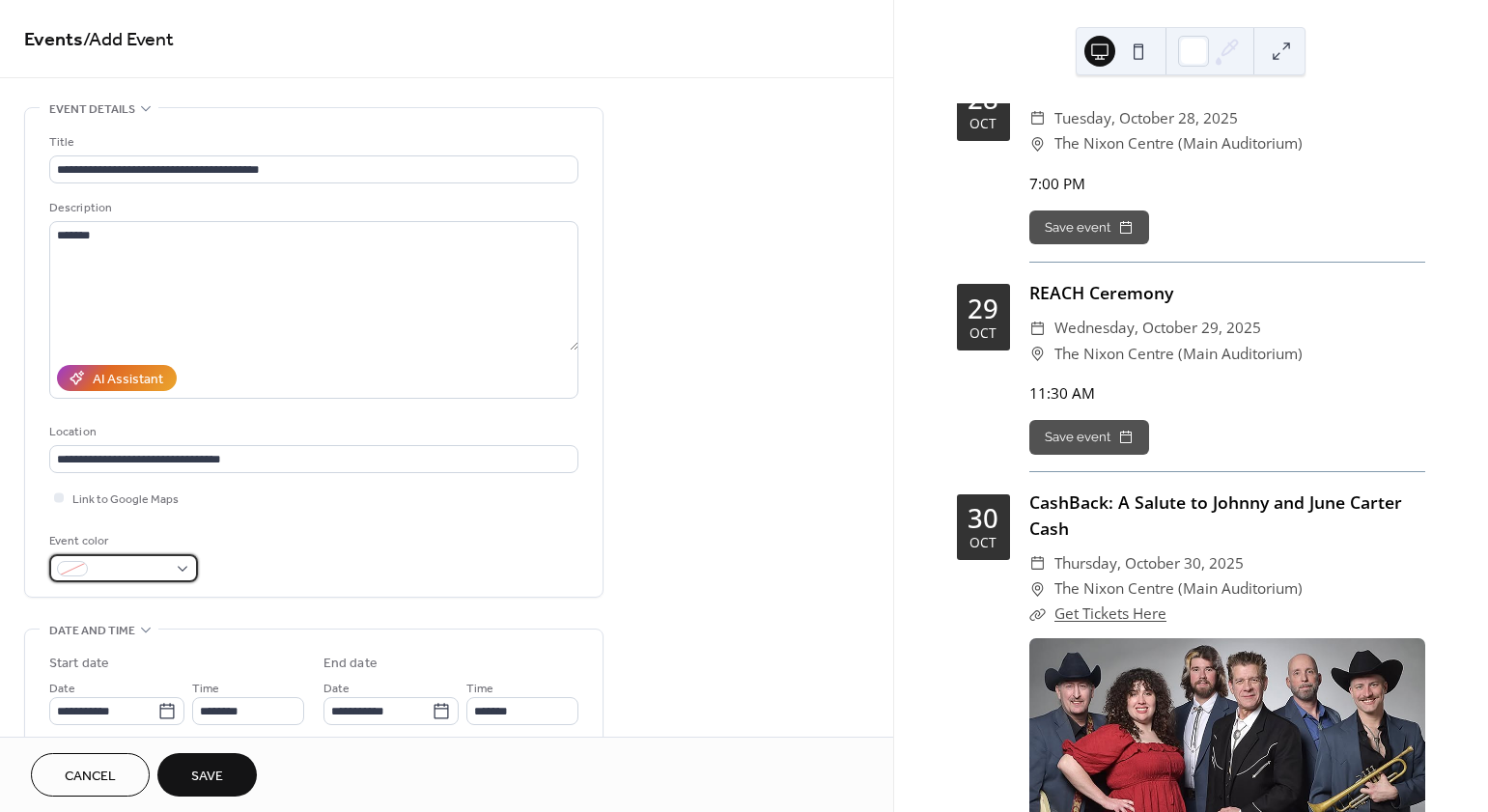 click at bounding box center (131, 570) 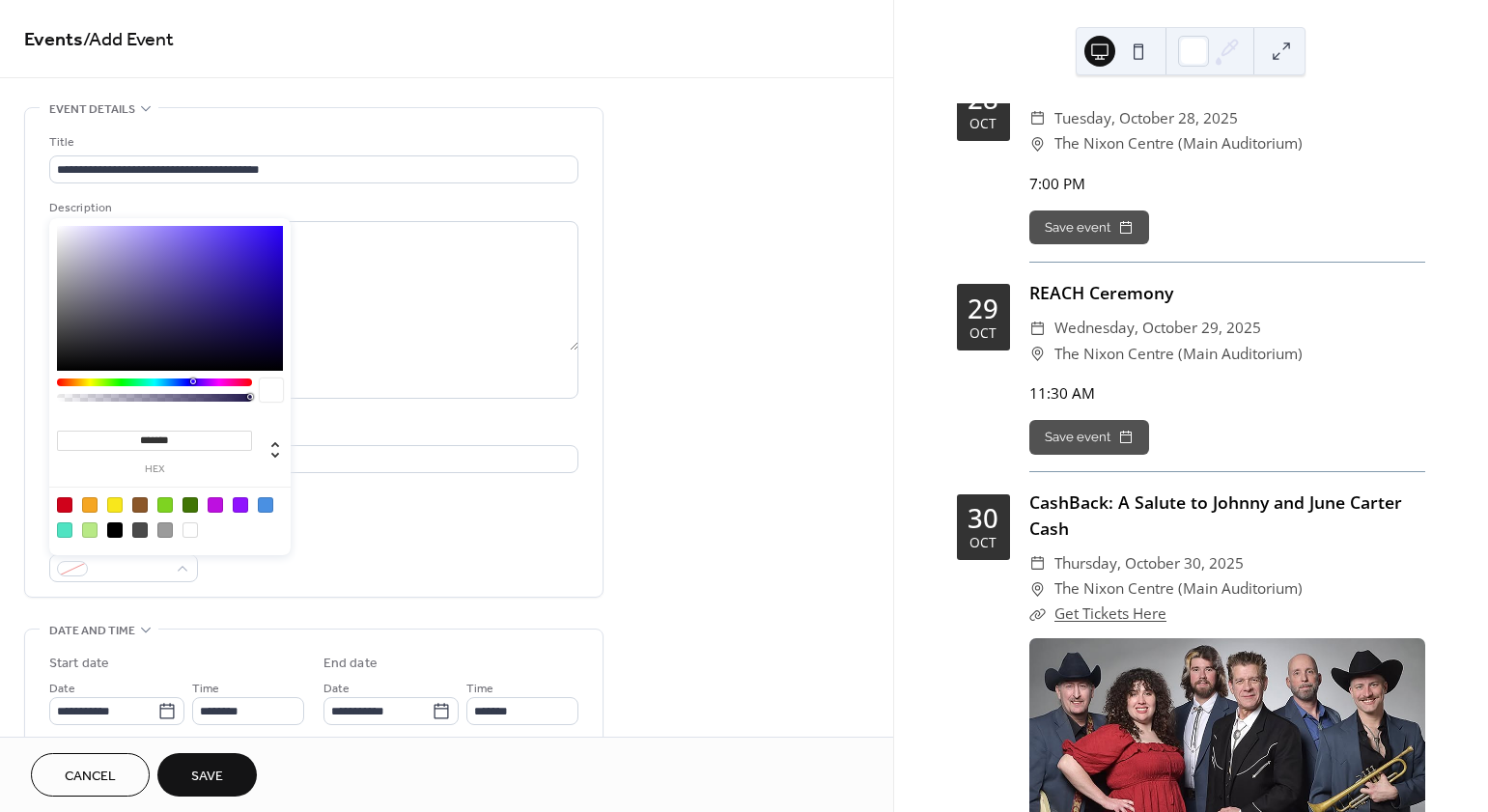 click at bounding box center [115, 505] 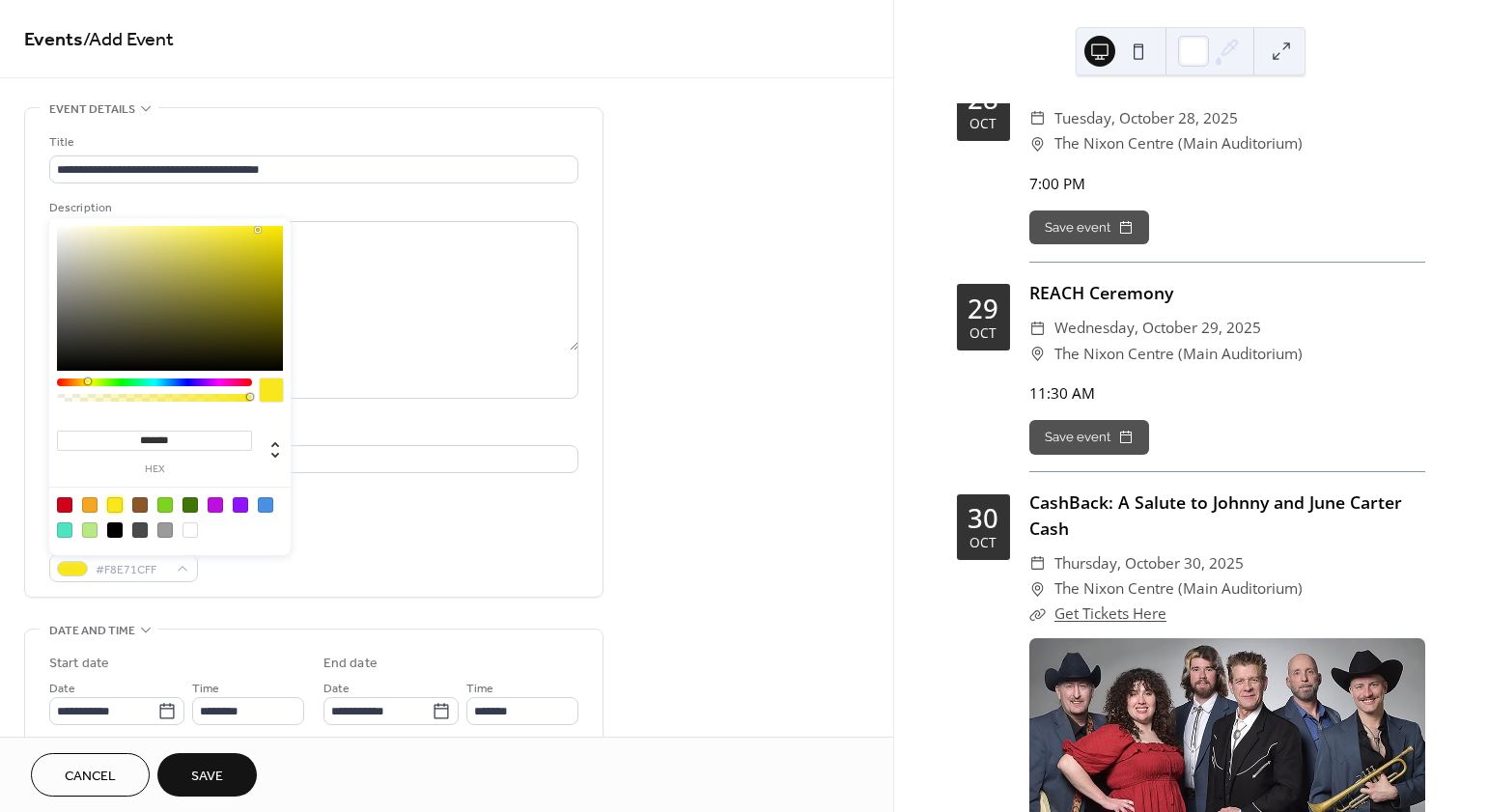 drag, startPoint x: 362, startPoint y: 546, endPoint x: 389, endPoint y: 549, distance: 27.166155 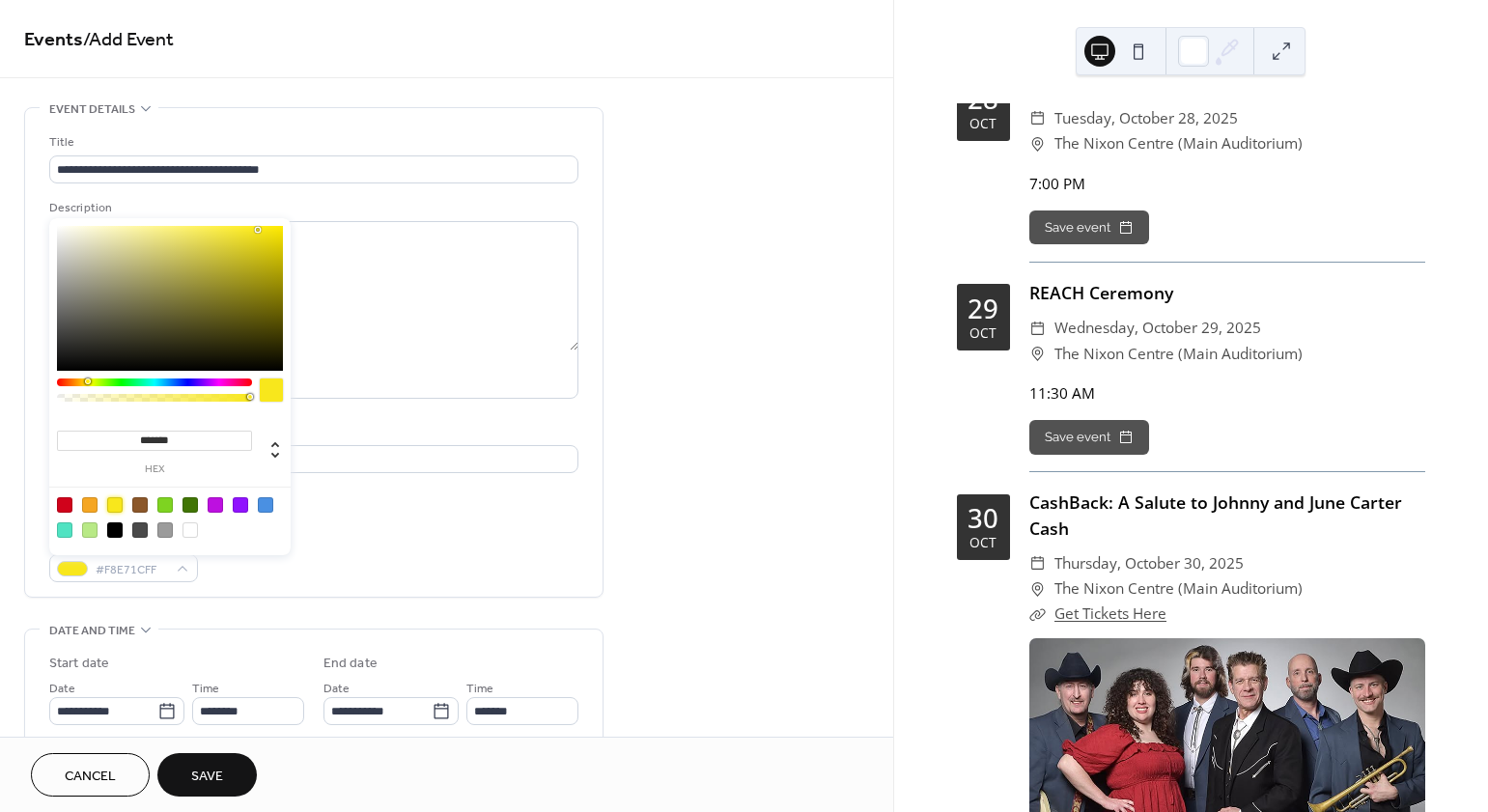 click on "Event color #F8E71CFF" at bounding box center (314, 556) 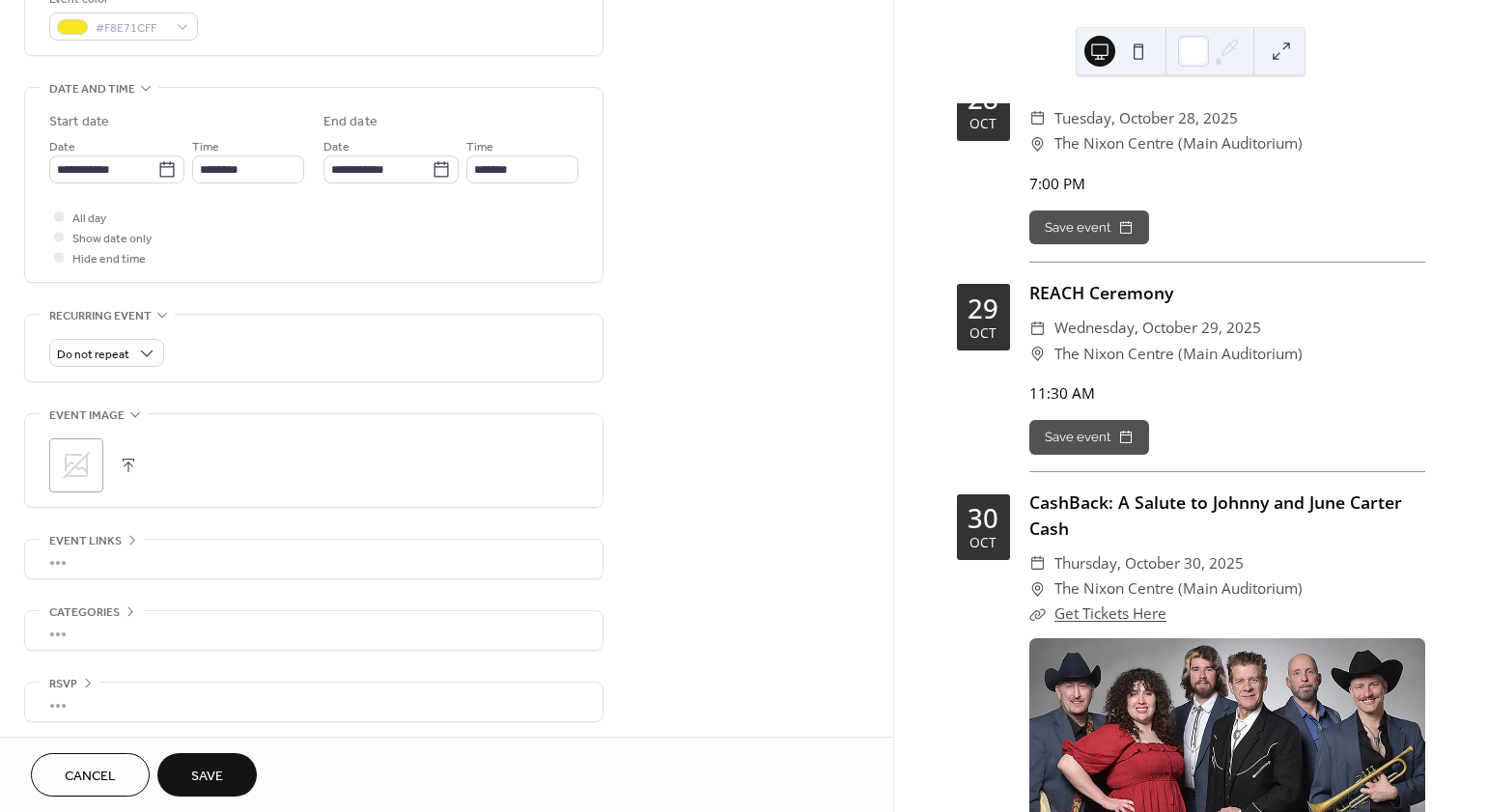 scroll, scrollTop: 546, scrollLeft: 0, axis: vertical 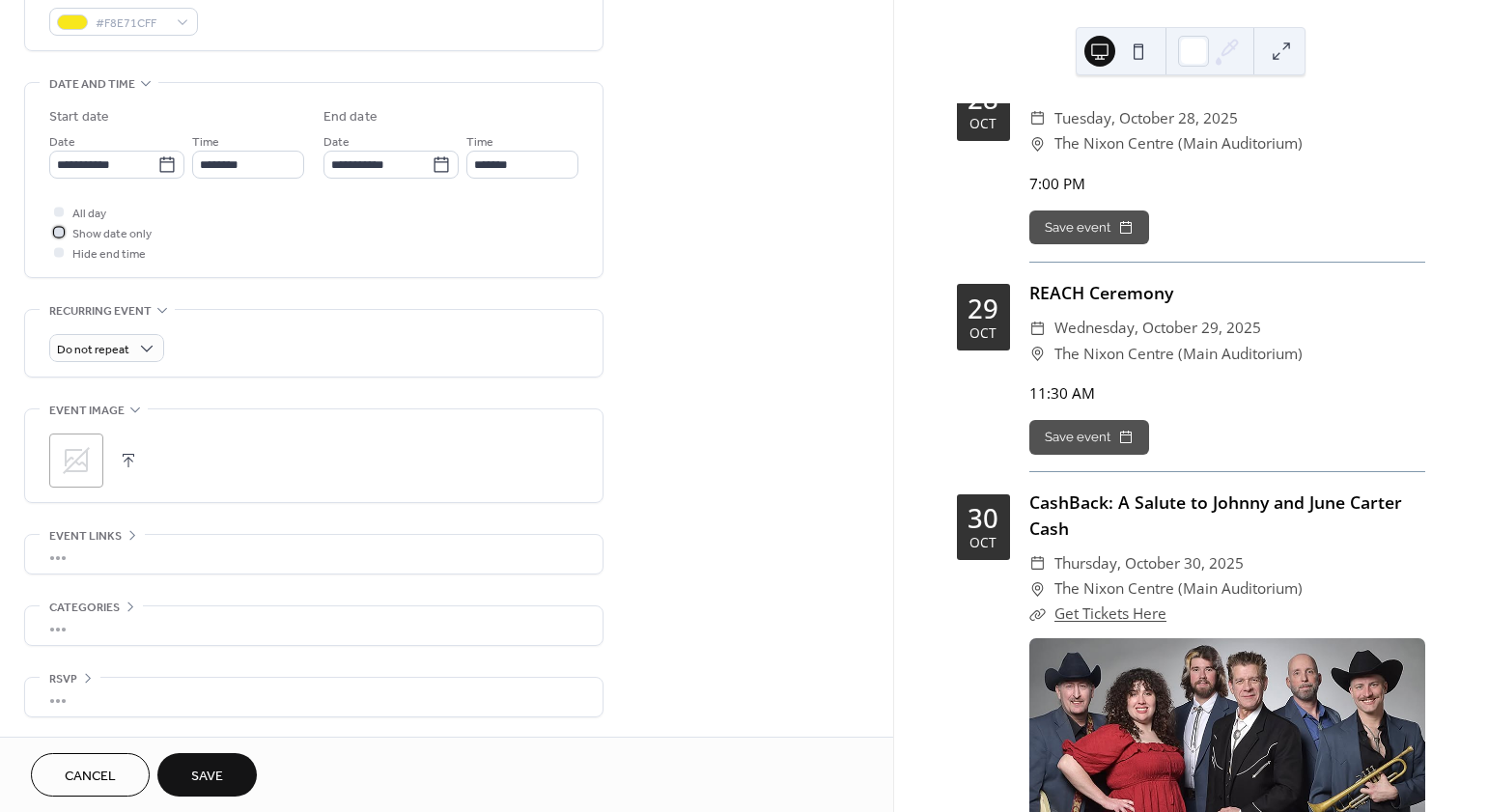 click on "Show date only" at bounding box center (112, 234) 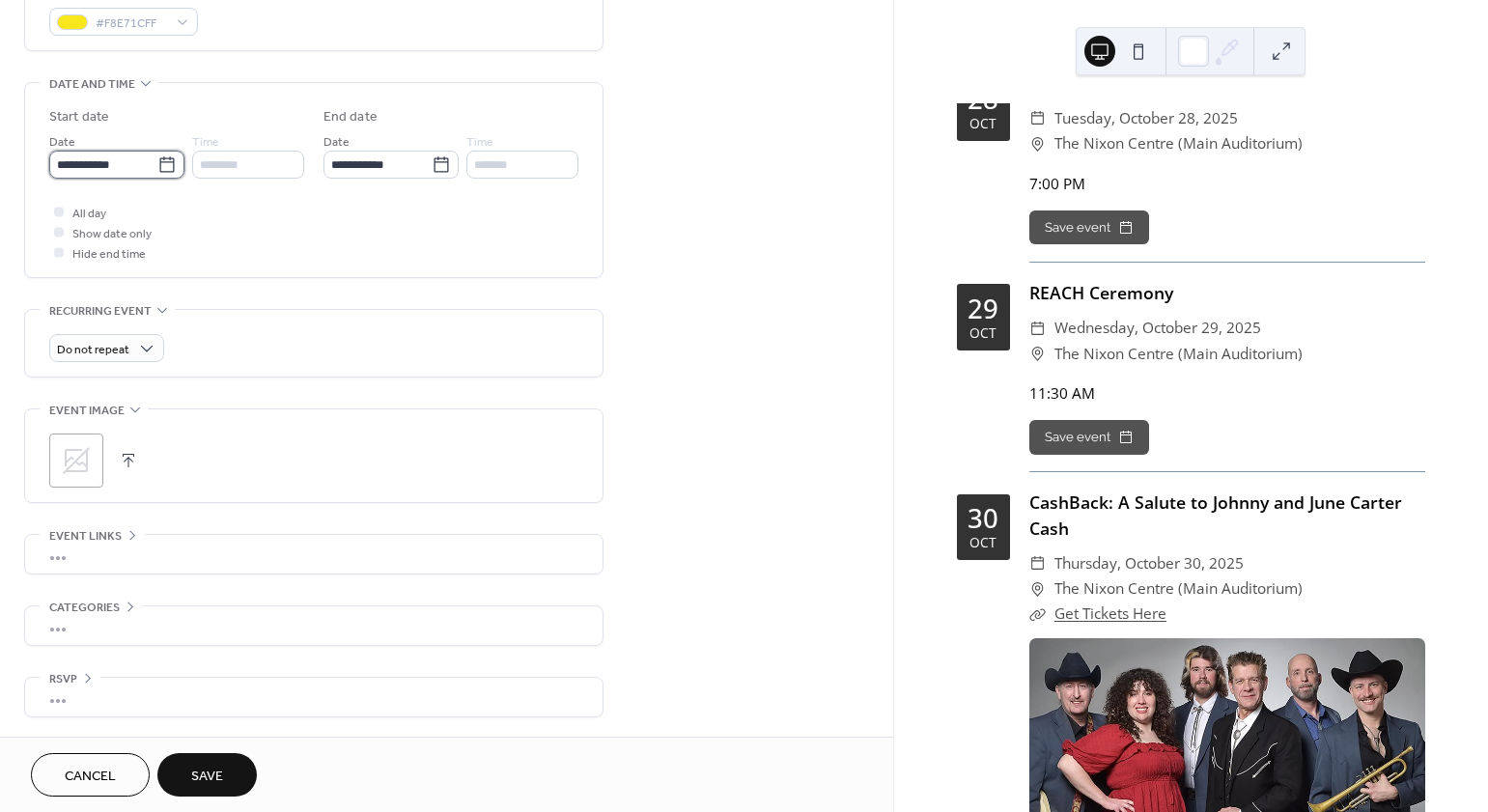 click on "**********" at bounding box center [103, 164] 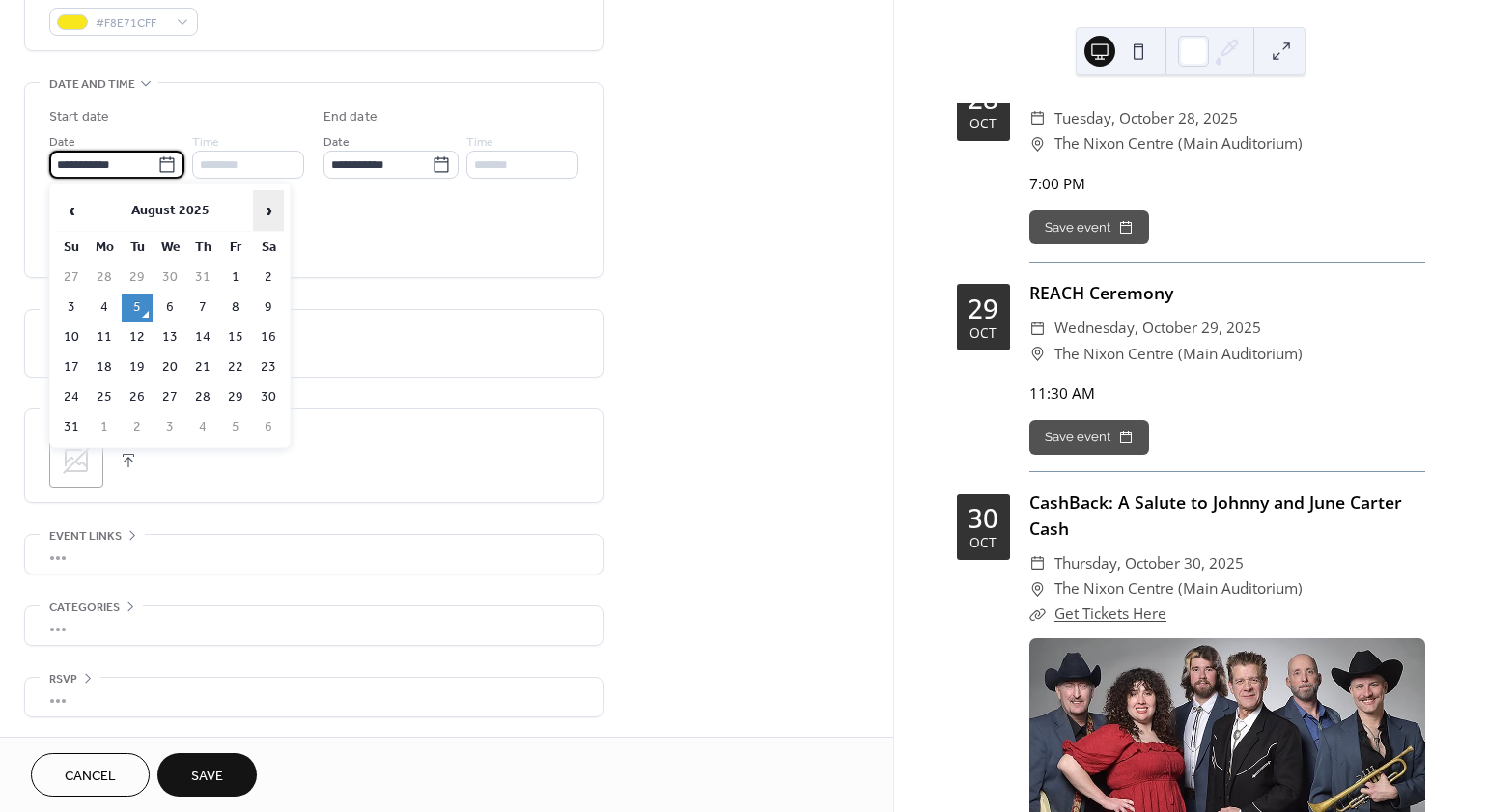 click on "›" at bounding box center (268, 210) 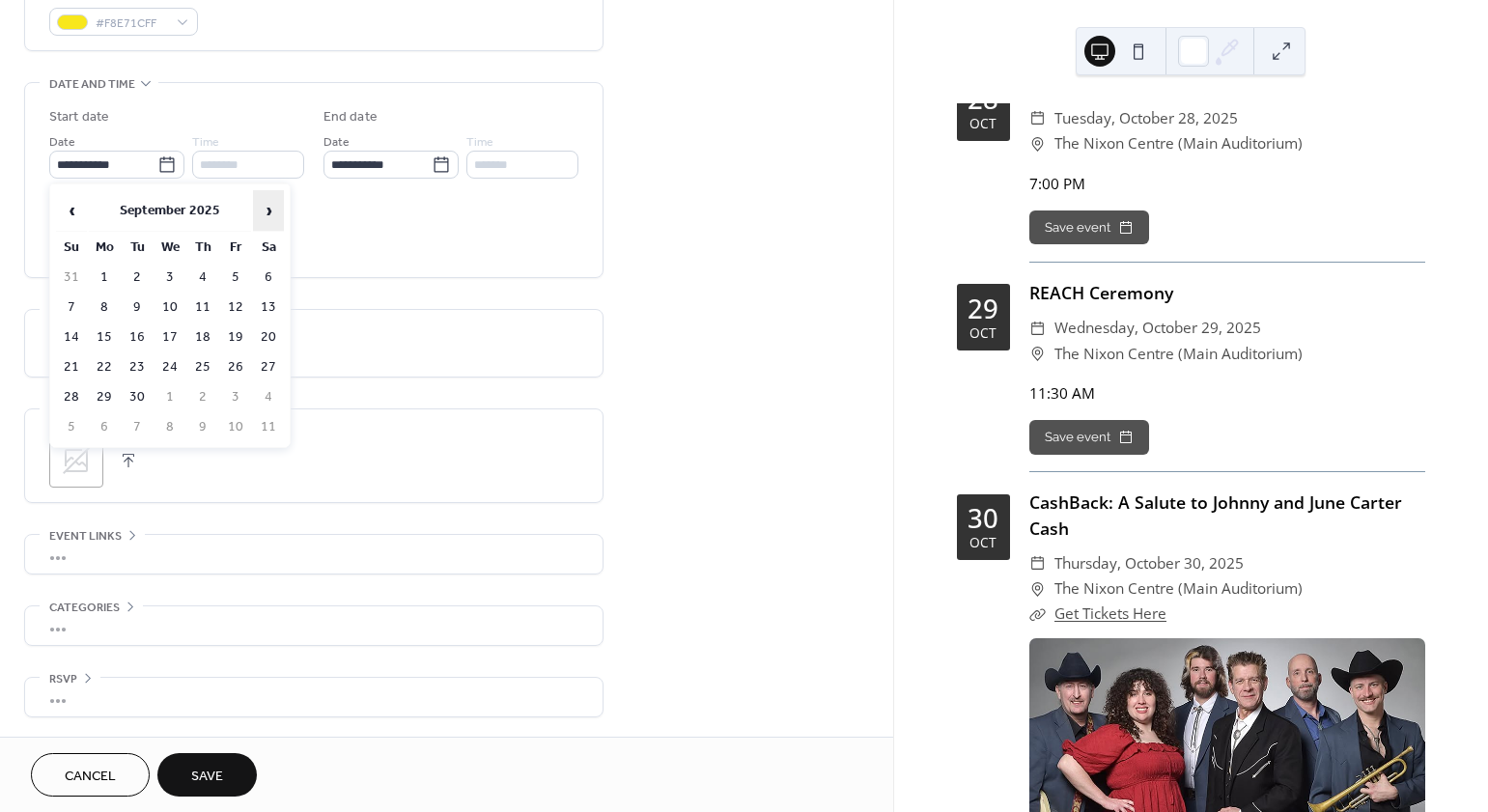 click on "›" at bounding box center (268, 210) 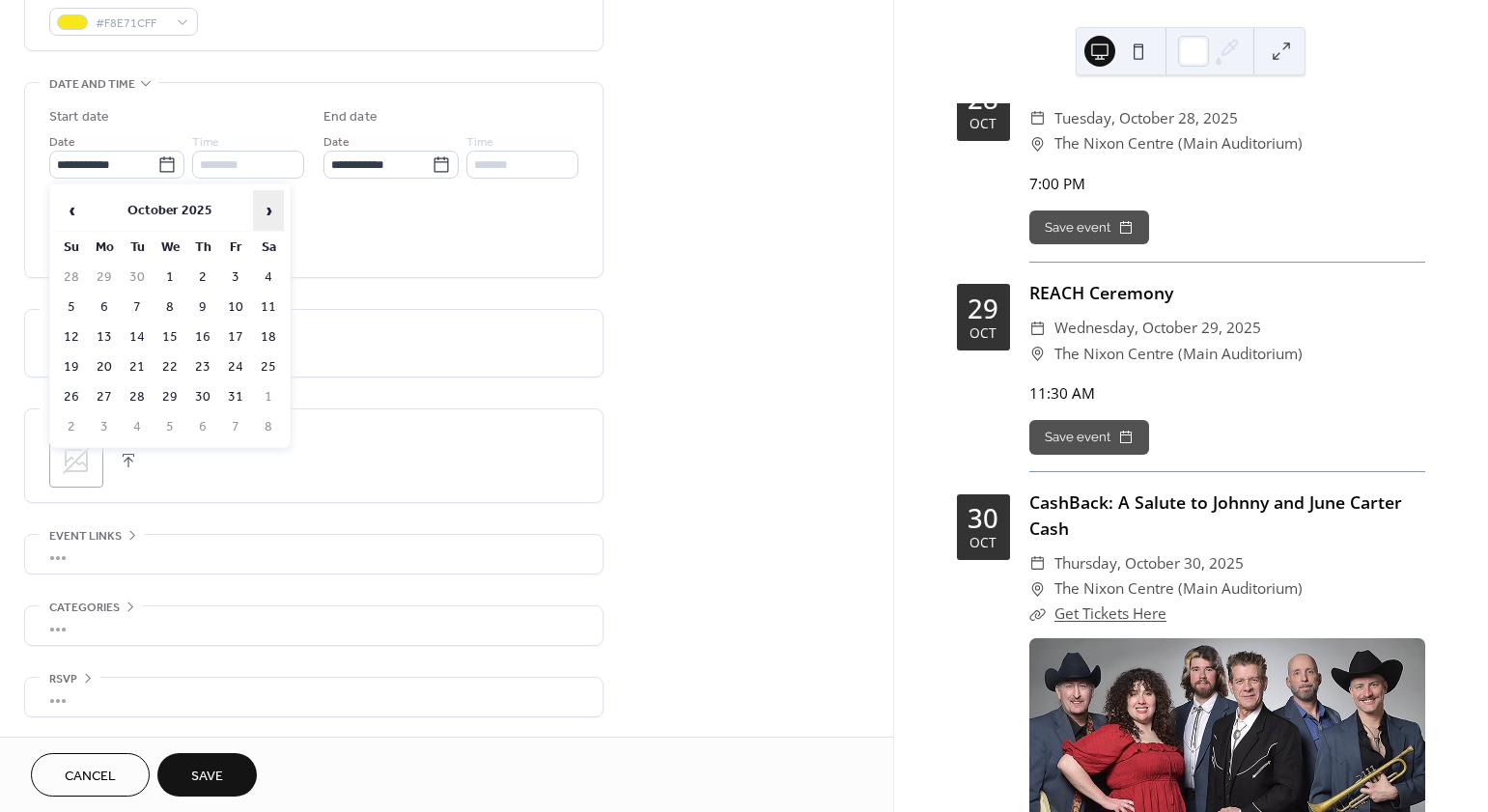 click on "›" at bounding box center [268, 210] 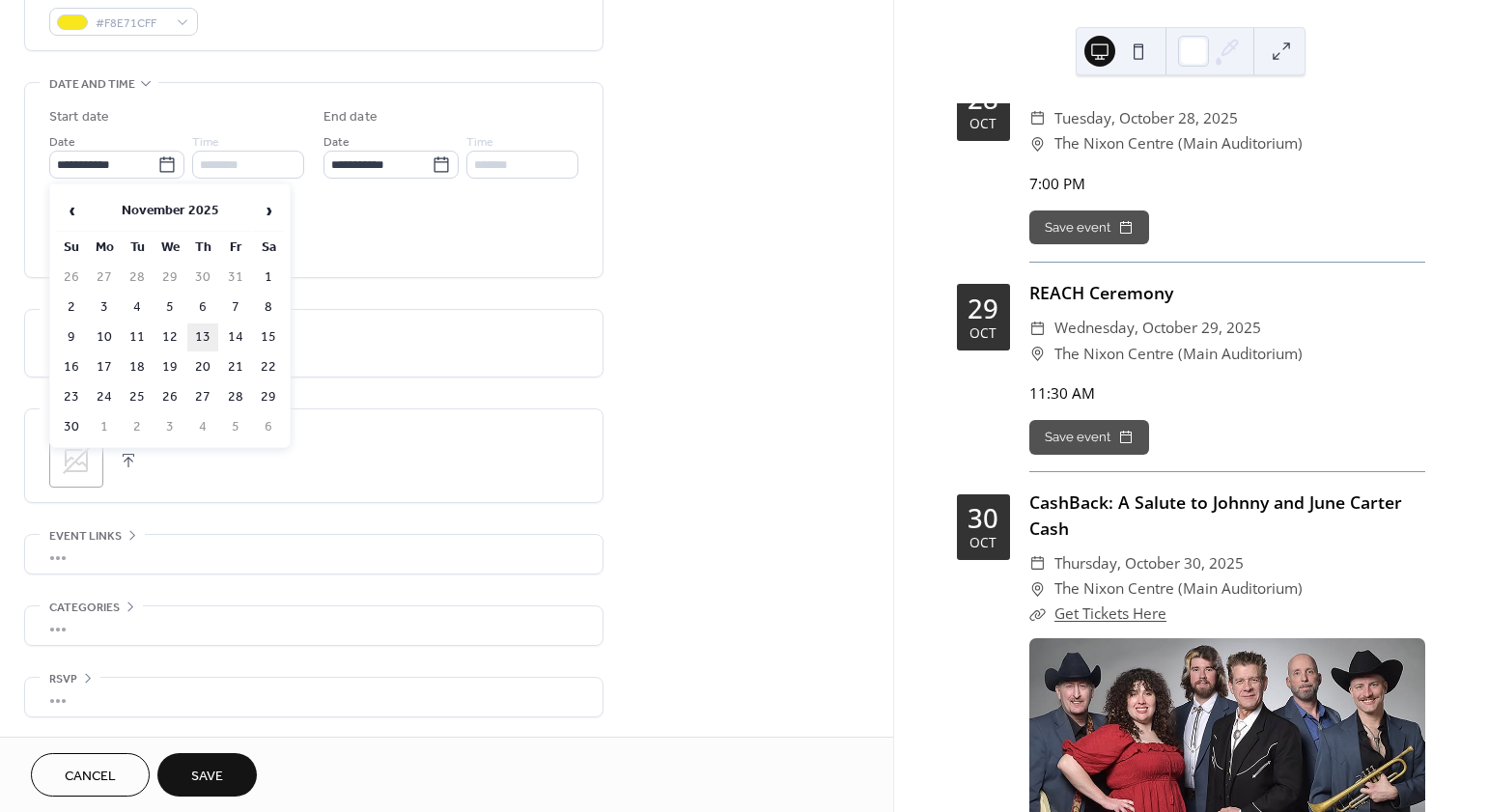 click on "13" at bounding box center [203, 337] 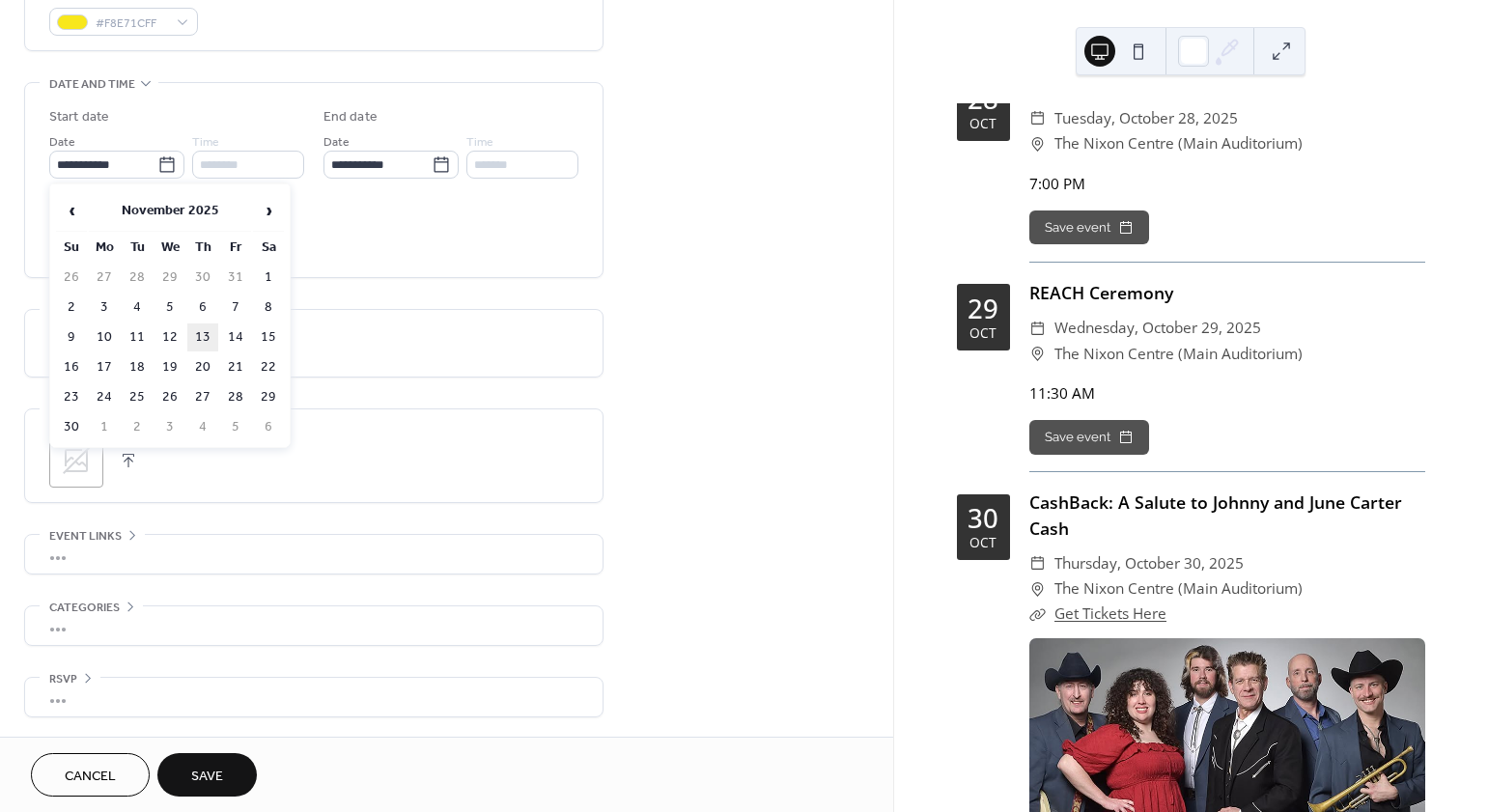 type on "**********" 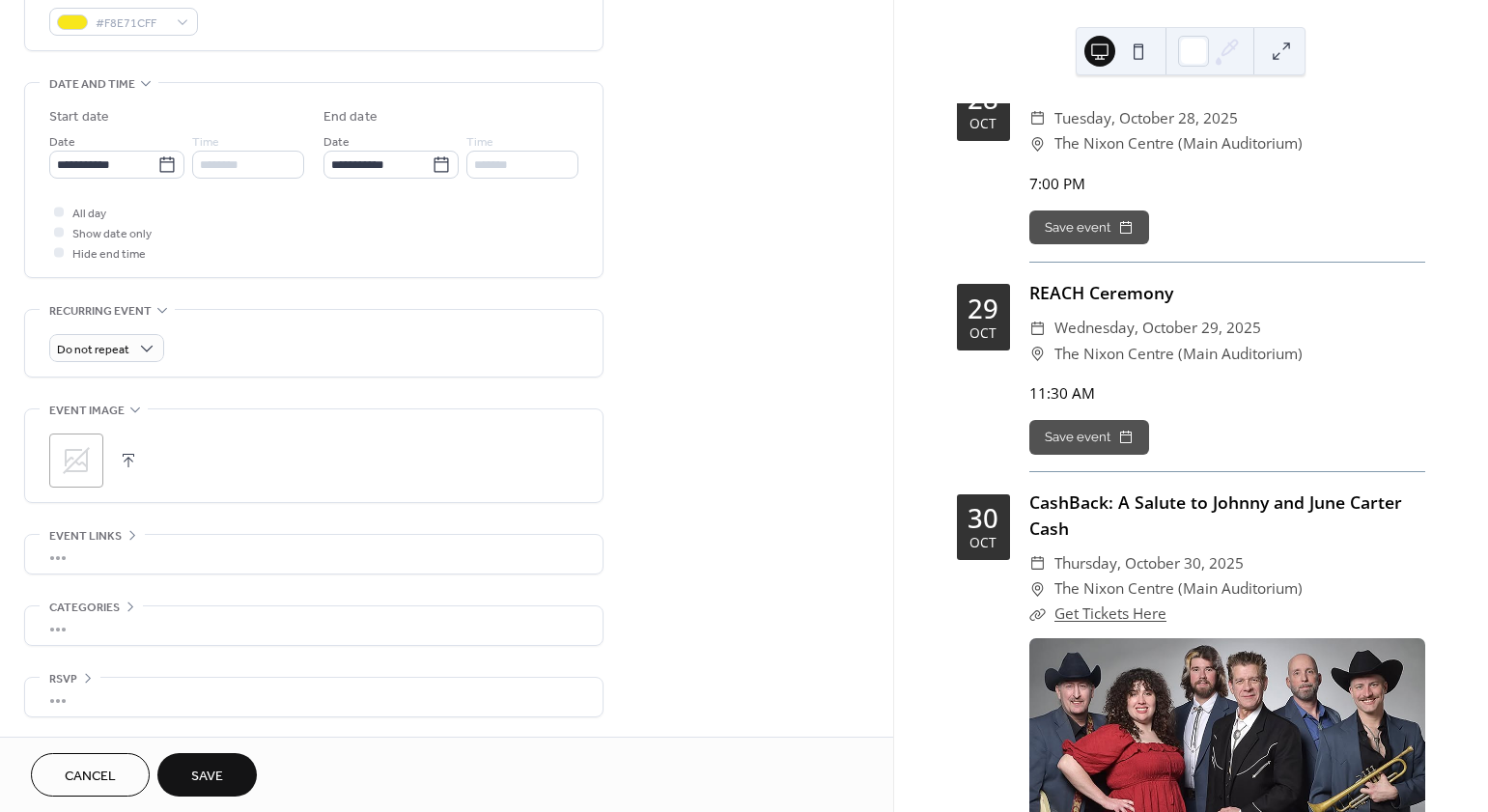 click on "**********" at bounding box center (314, 139) 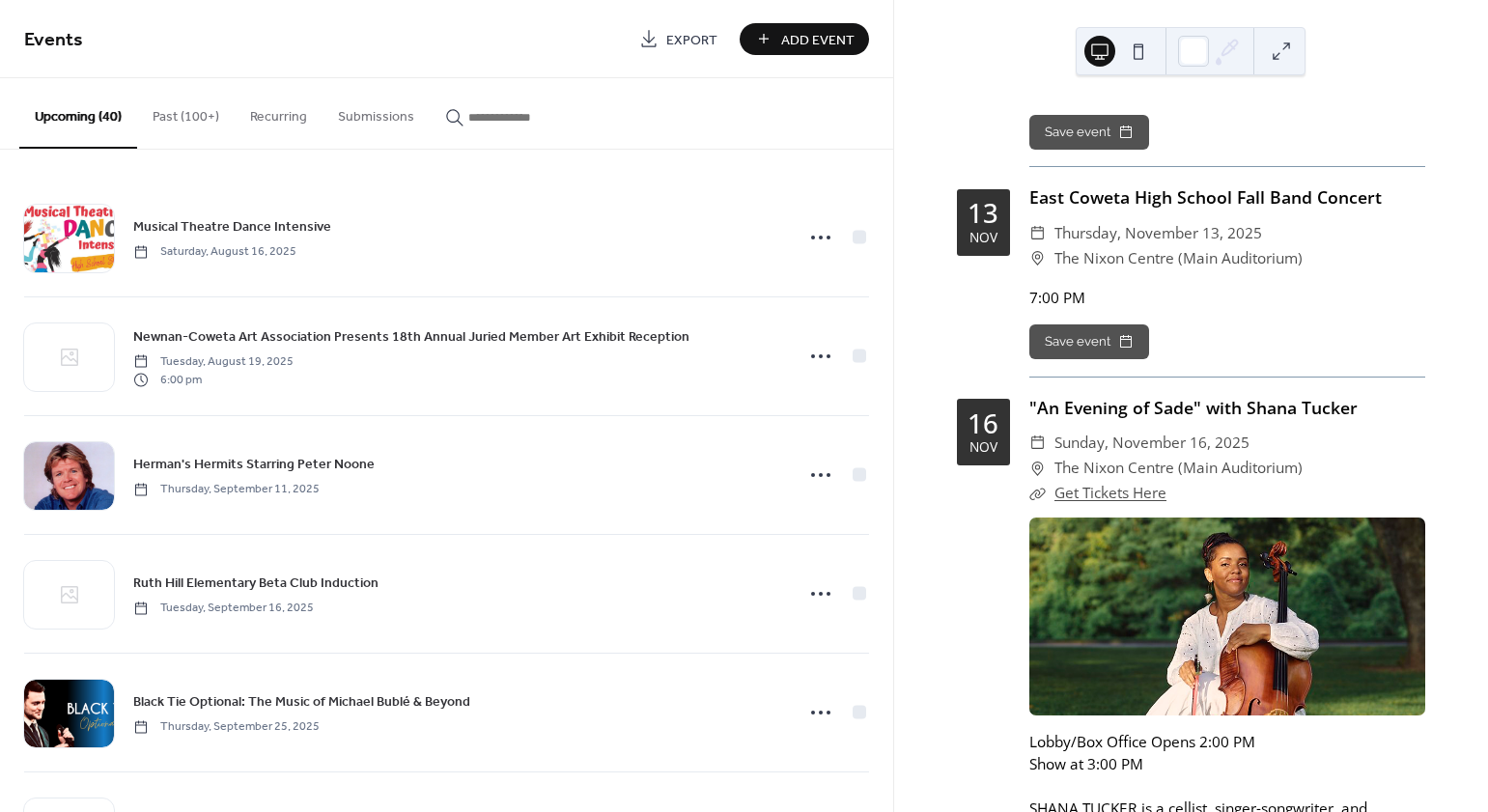scroll, scrollTop: 9883, scrollLeft: 0, axis: vertical 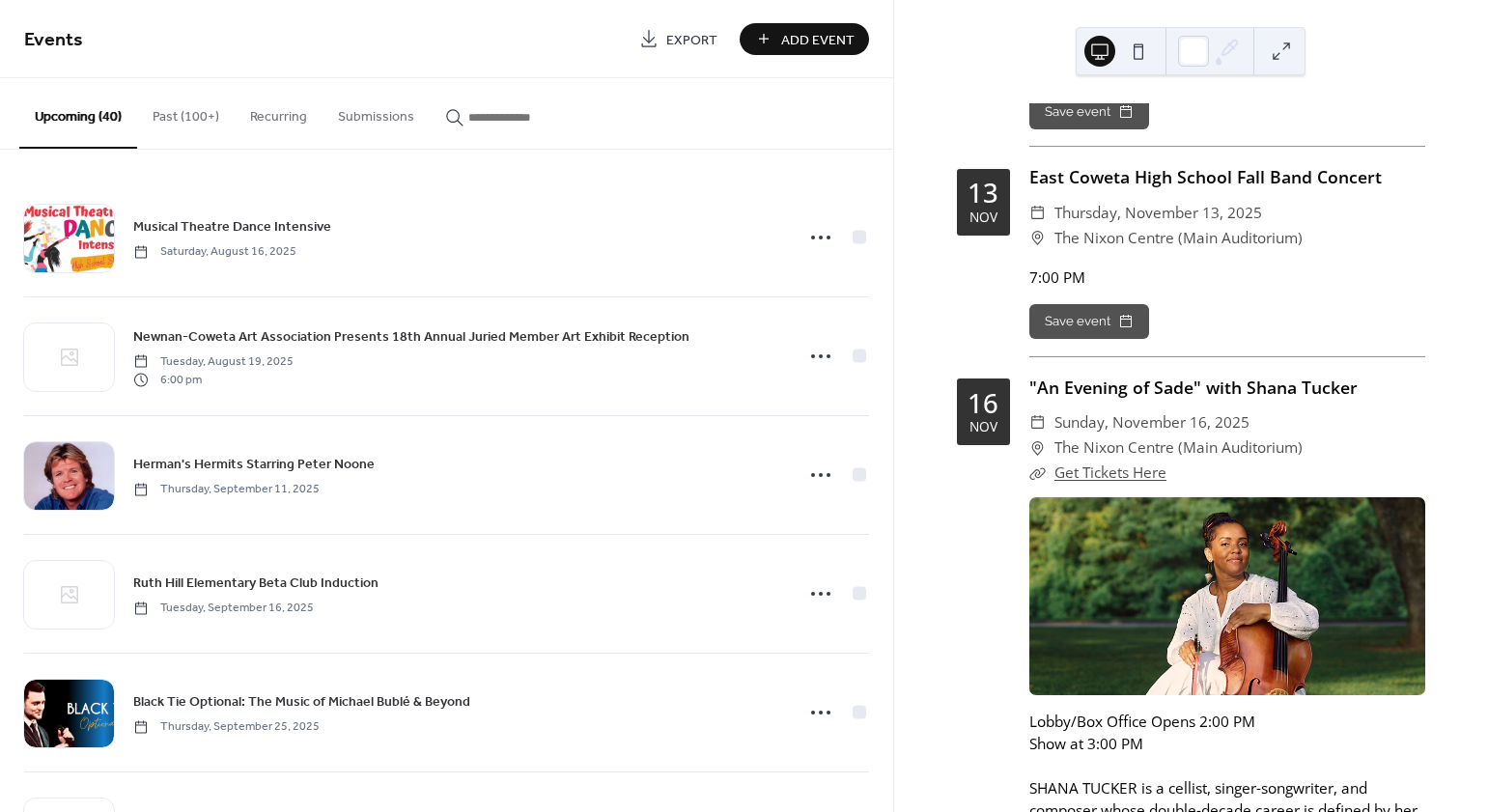 click on "Add Event" at bounding box center [804, 39] 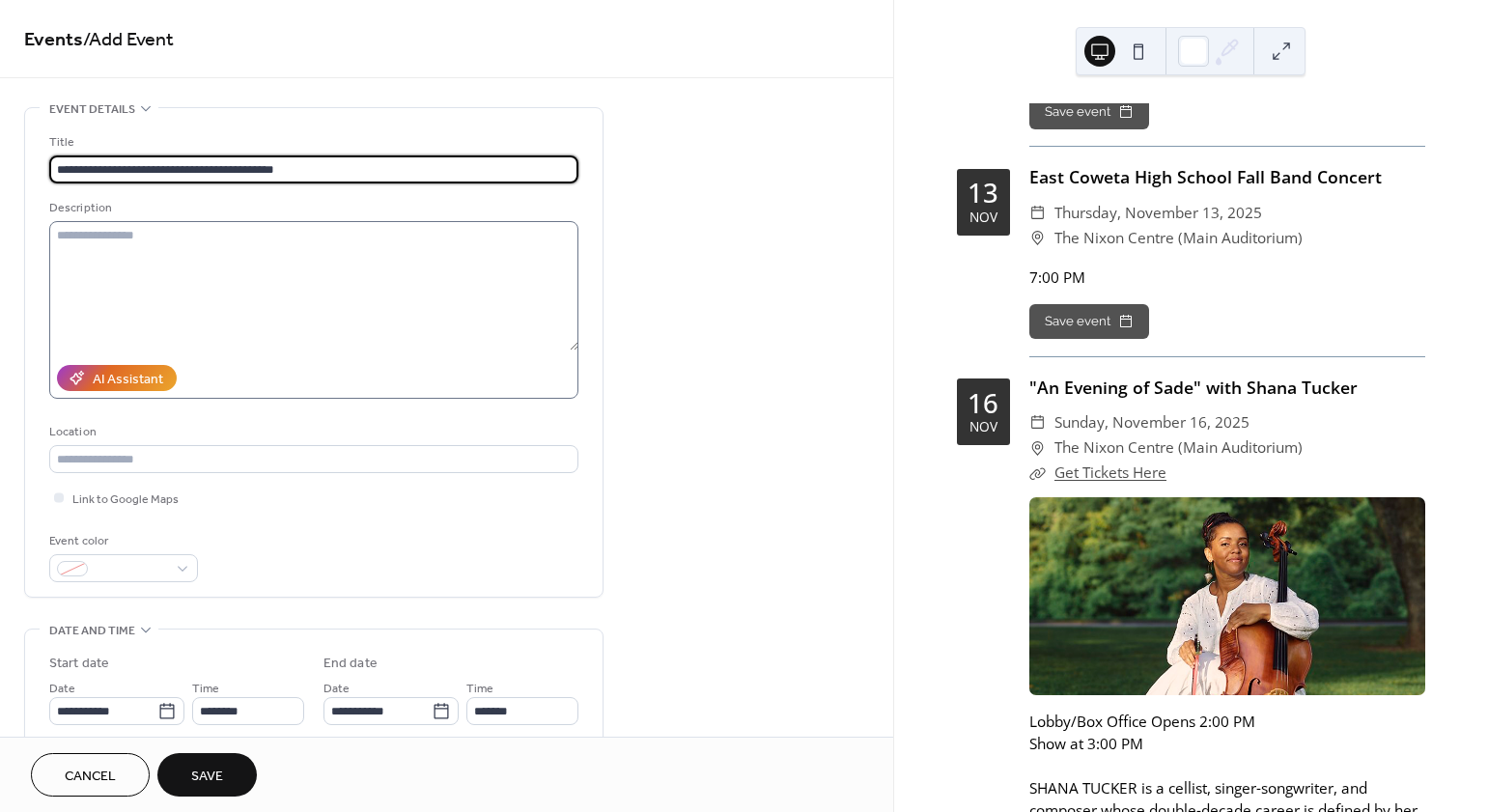 type on "**********" 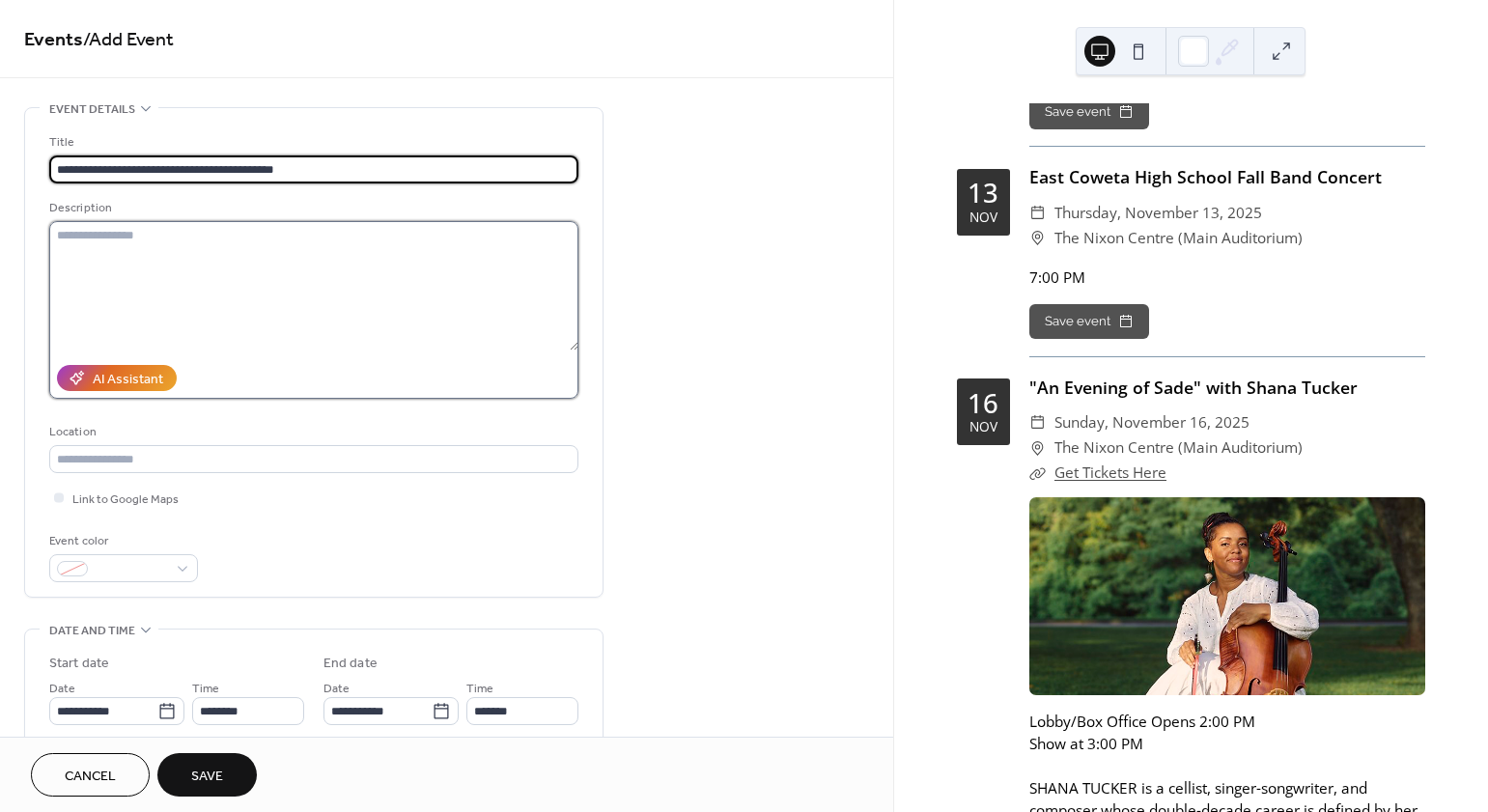 click at bounding box center [314, 286] 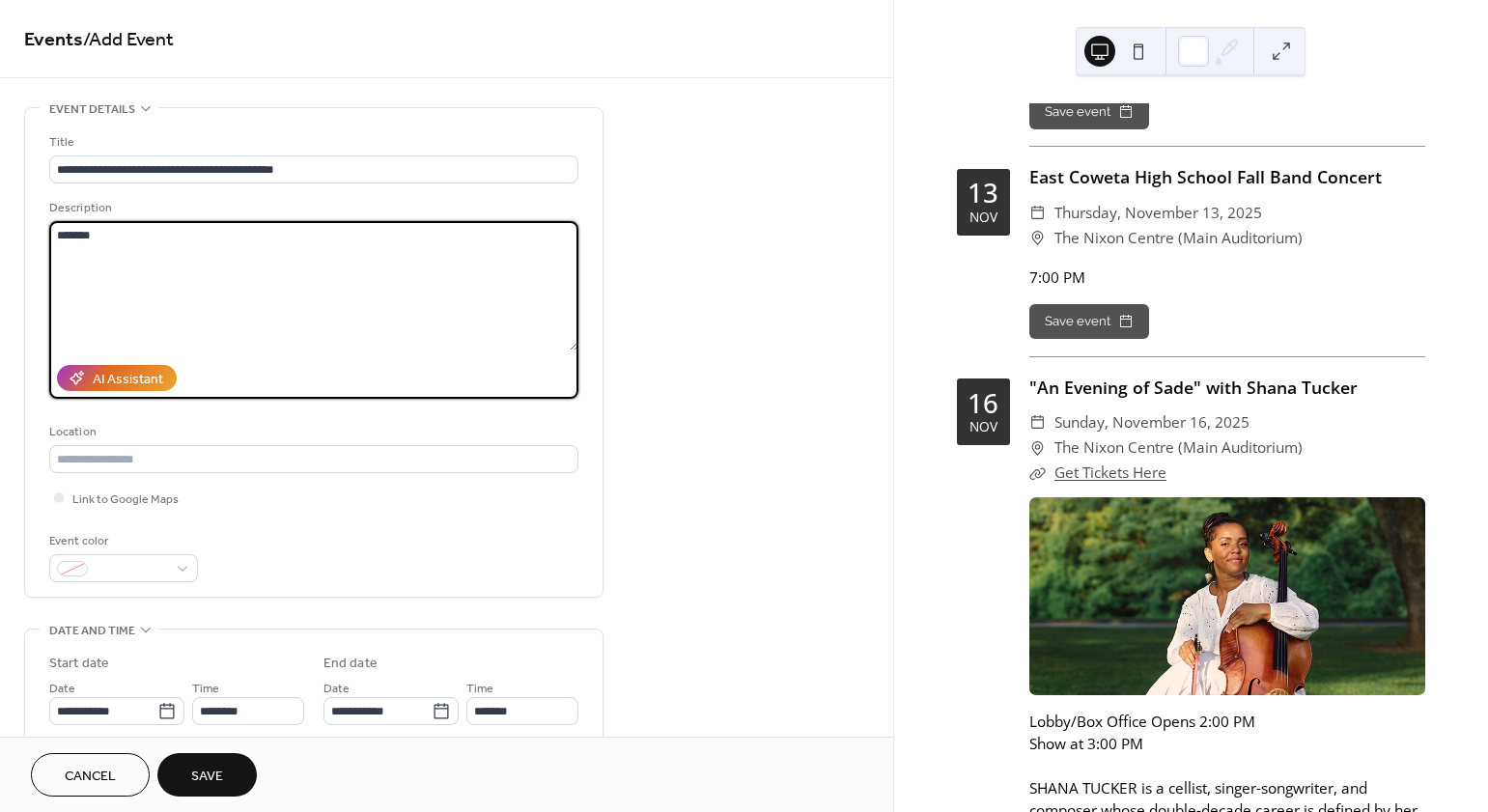 type on "*******" 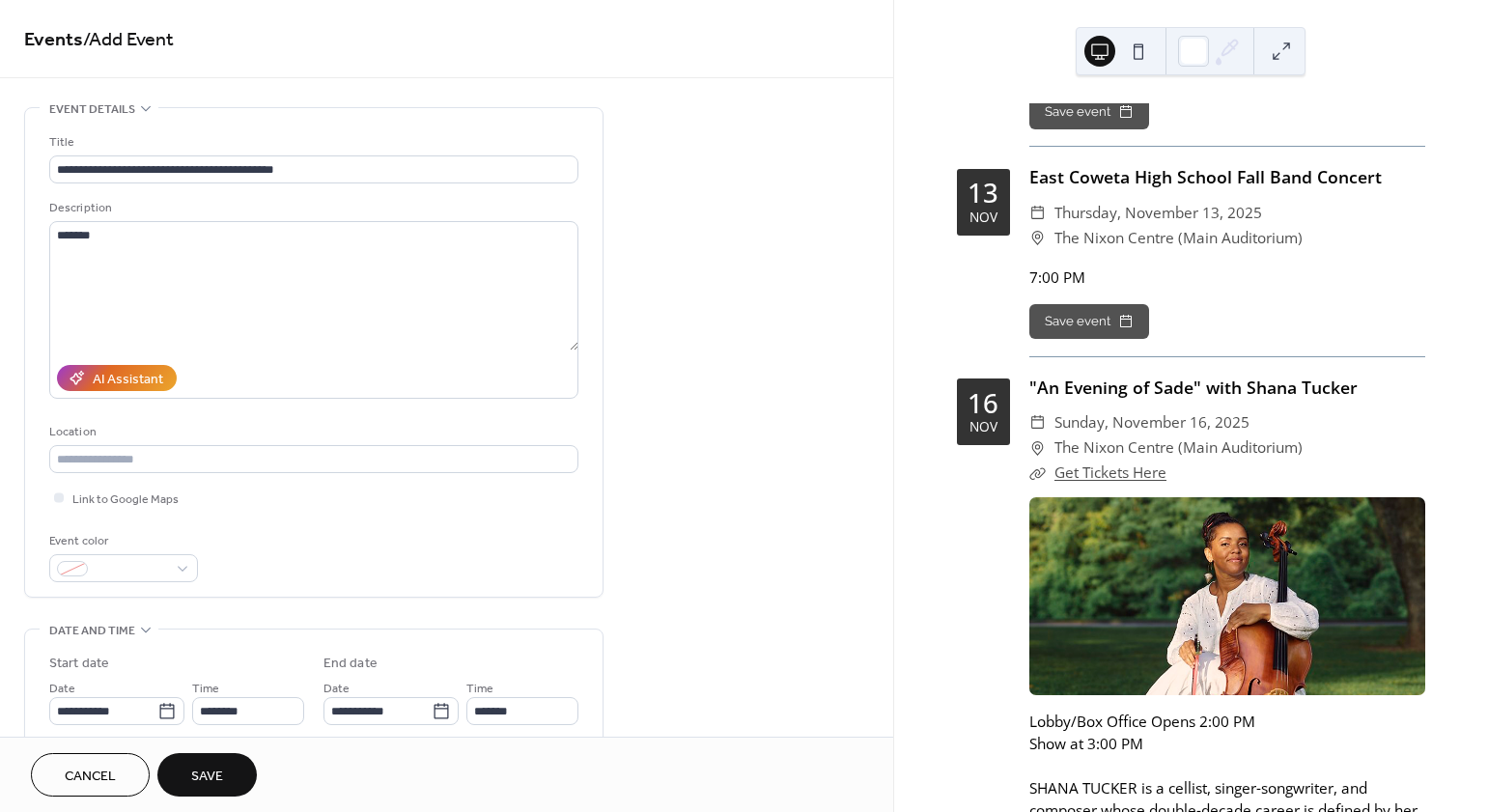 click on "**********" at bounding box center (446, 695) 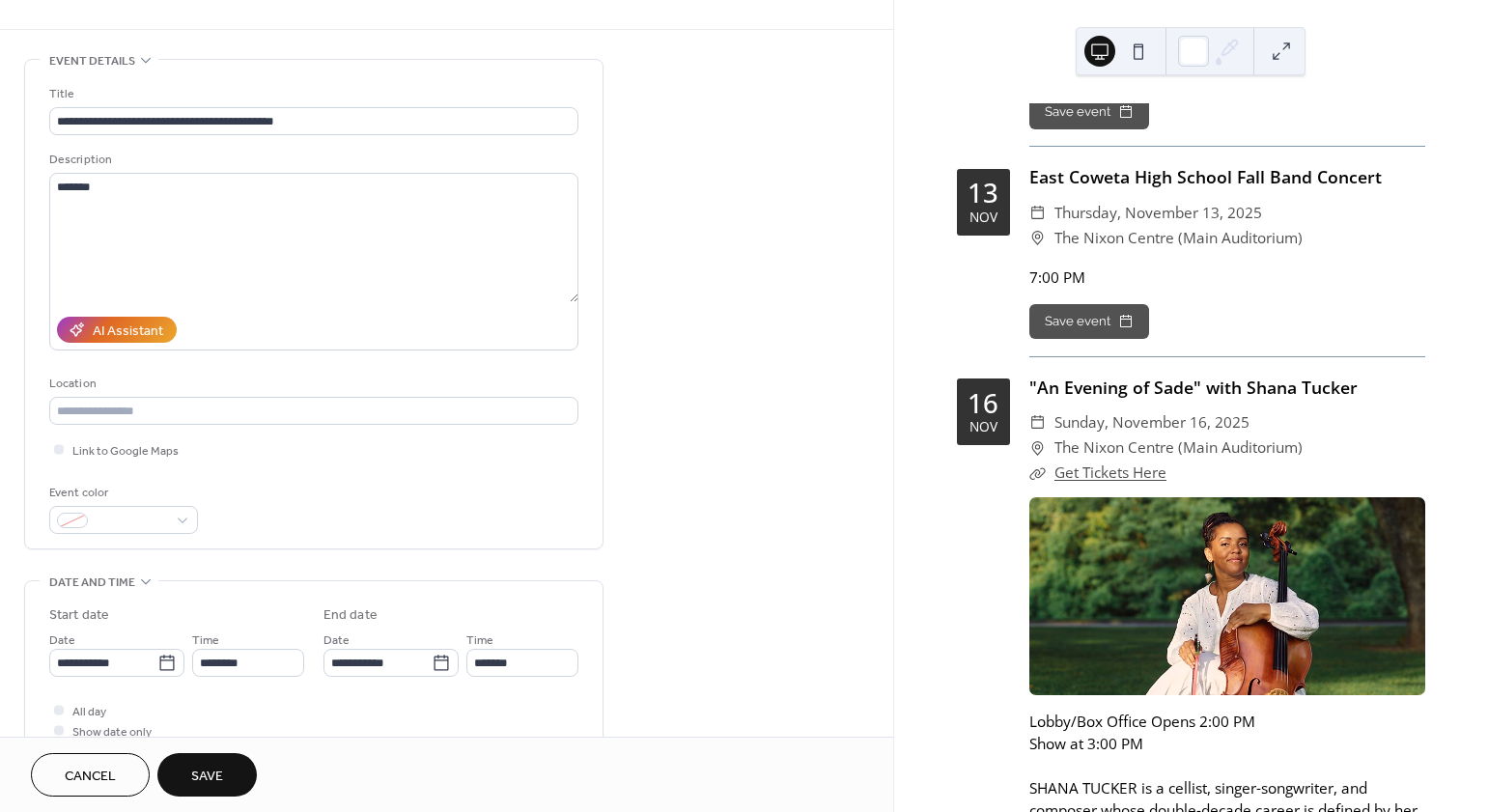 scroll, scrollTop: 61, scrollLeft: 0, axis: vertical 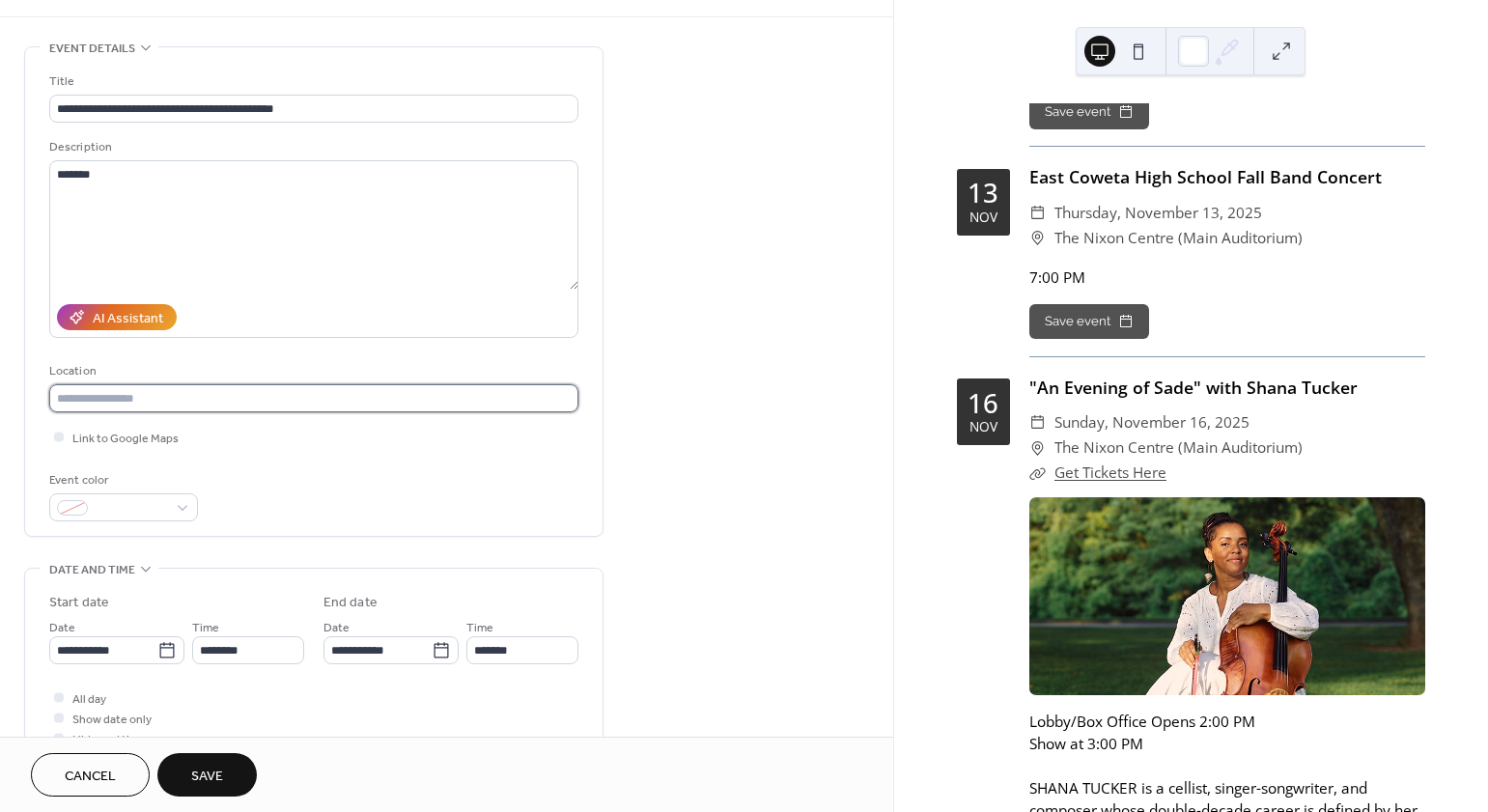 click at bounding box center [314, 398] 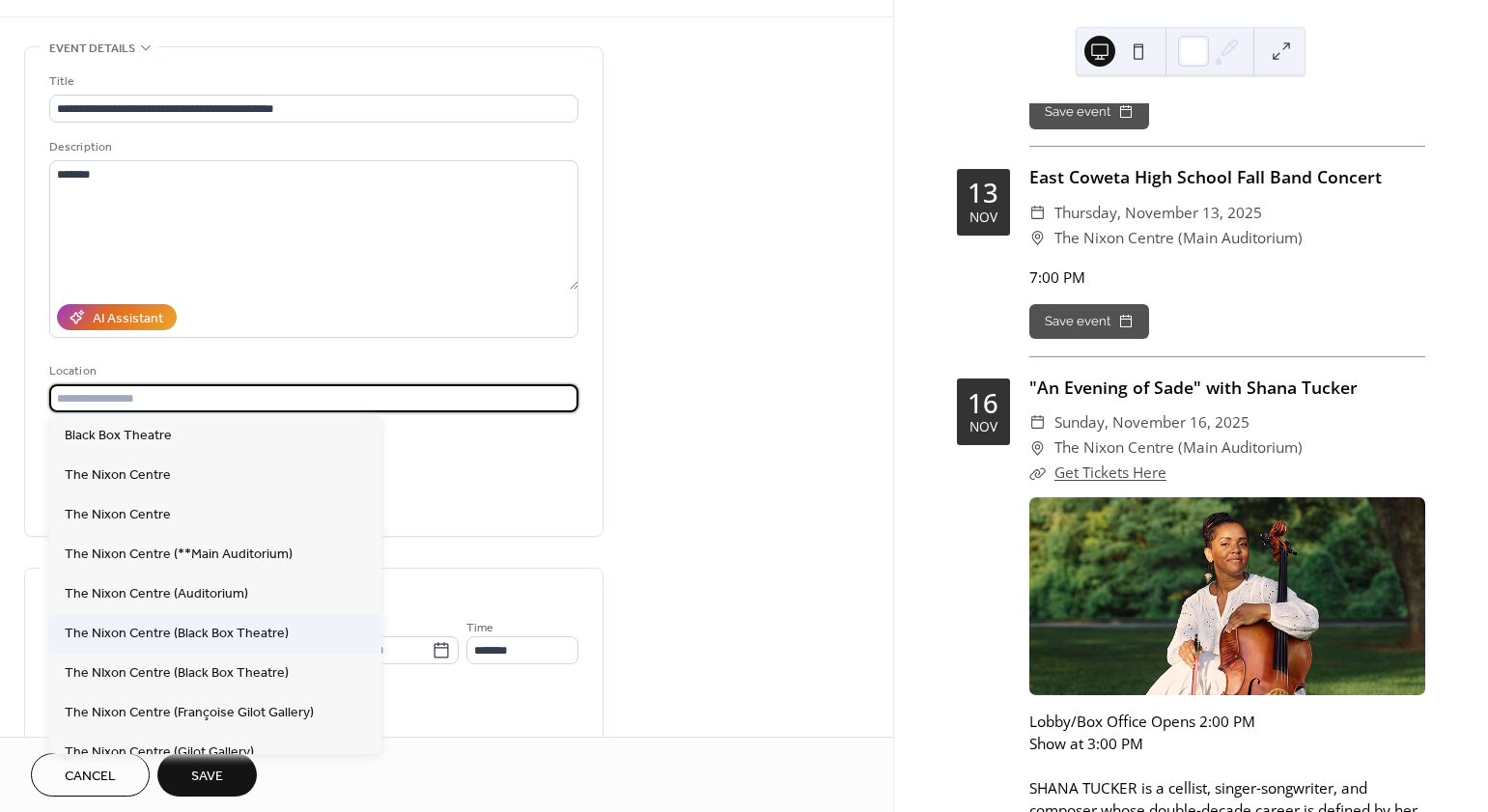scroll, scrollTop: 248, scrollLeft: 0, axis: vertical 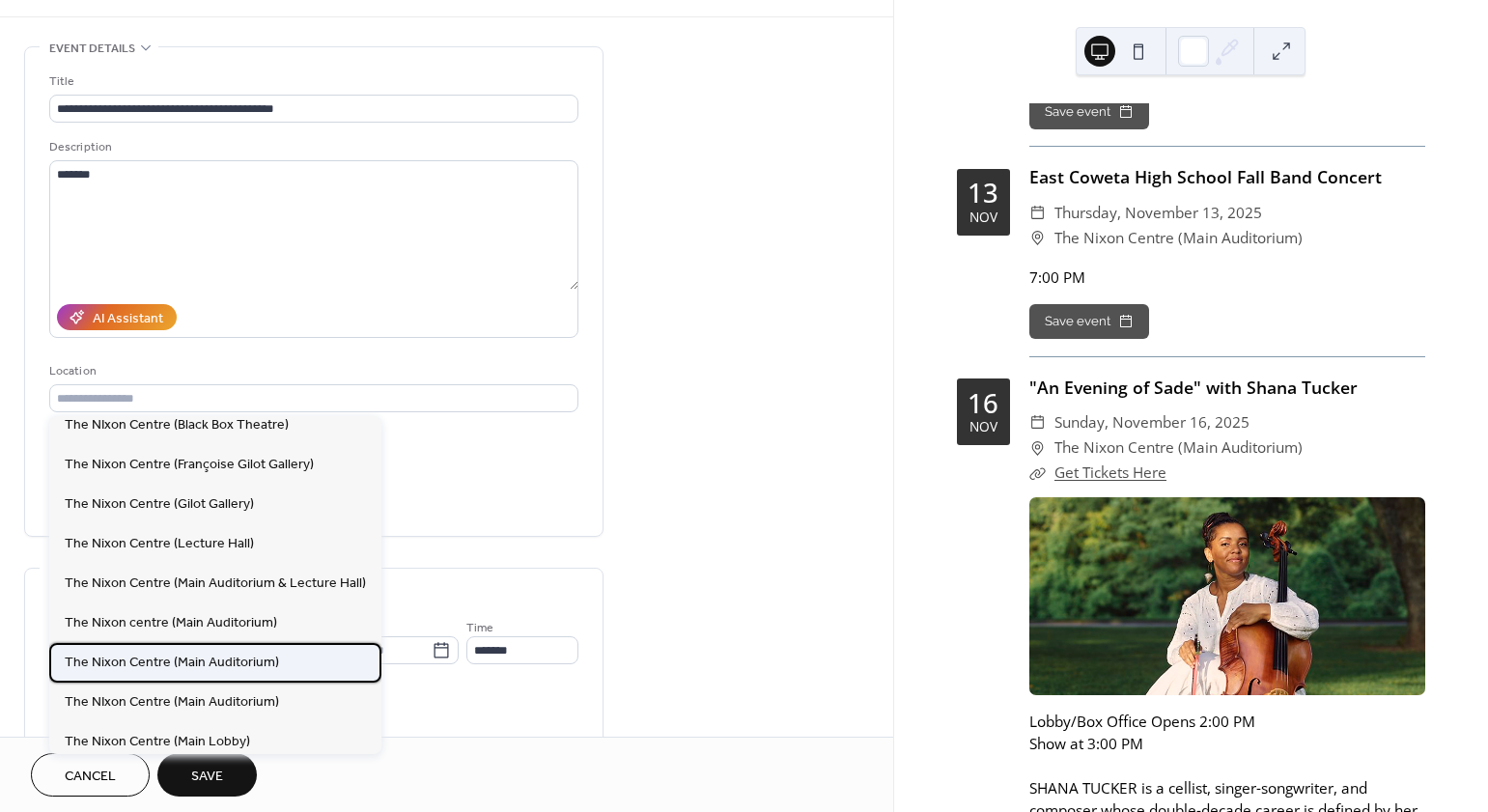 click on "The Nixon Centre (Main Auditorium)" at bounding box center (172, 661) 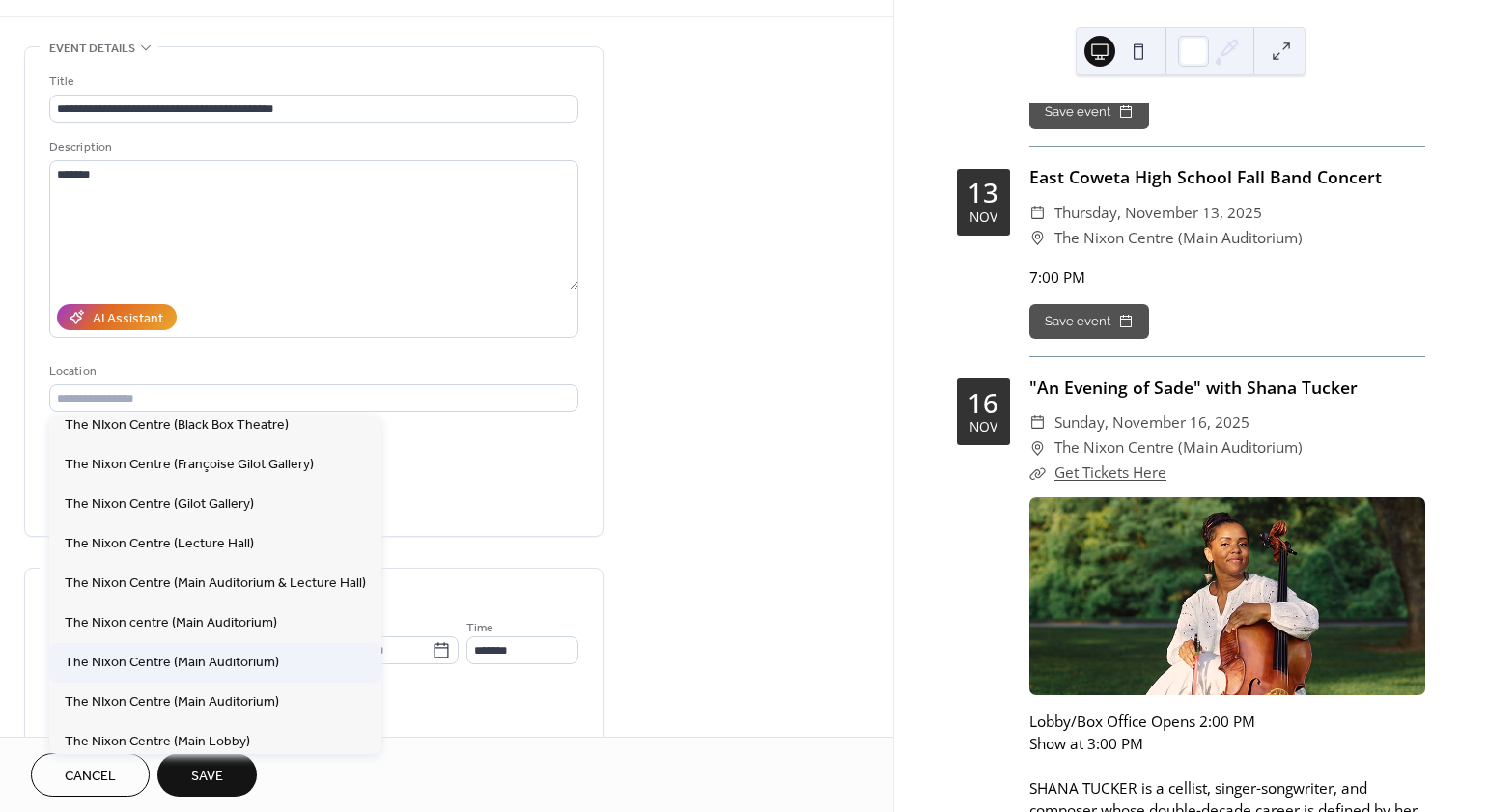 type on "**********" 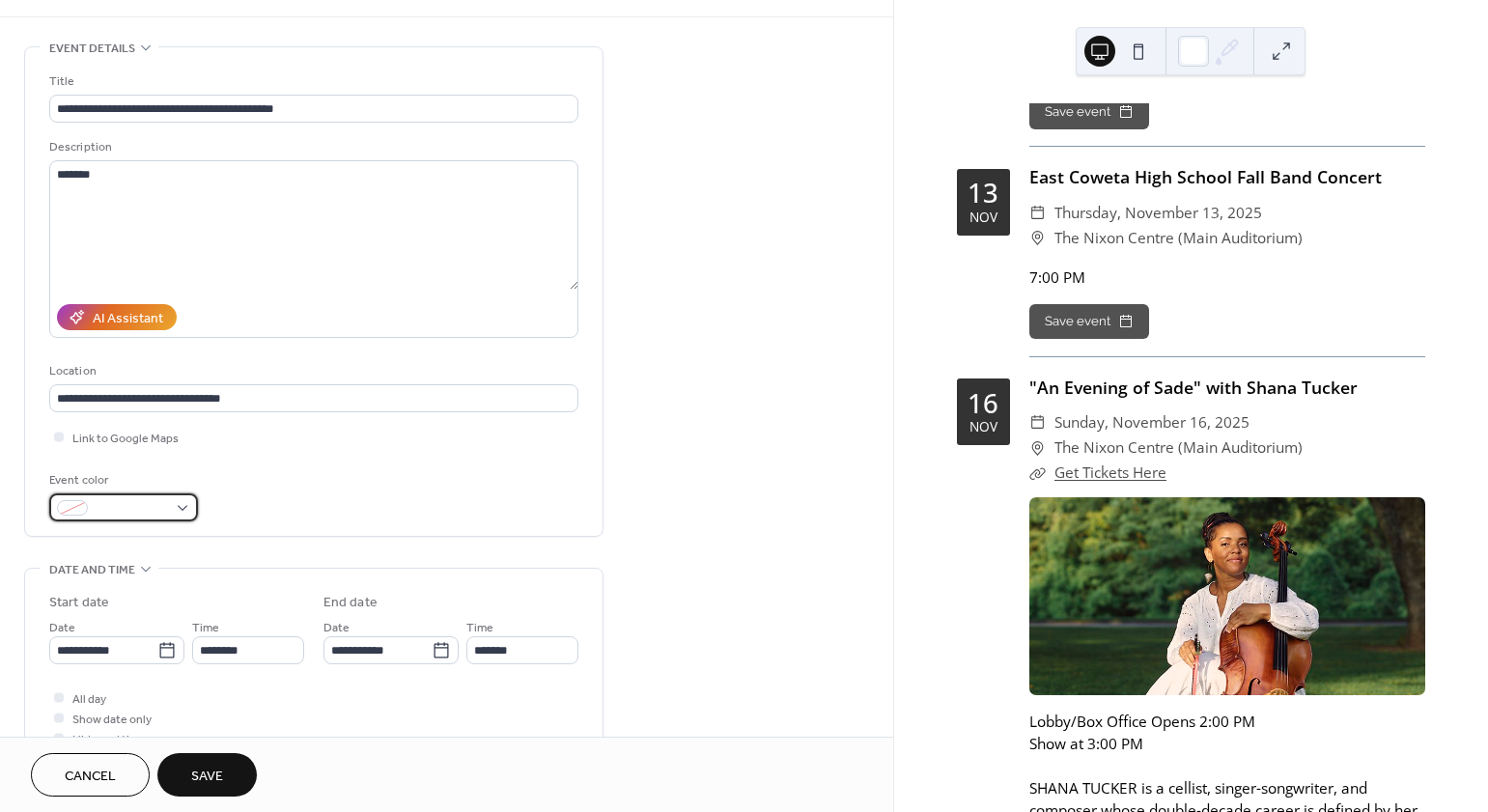 click at bounding box center (131, 509) 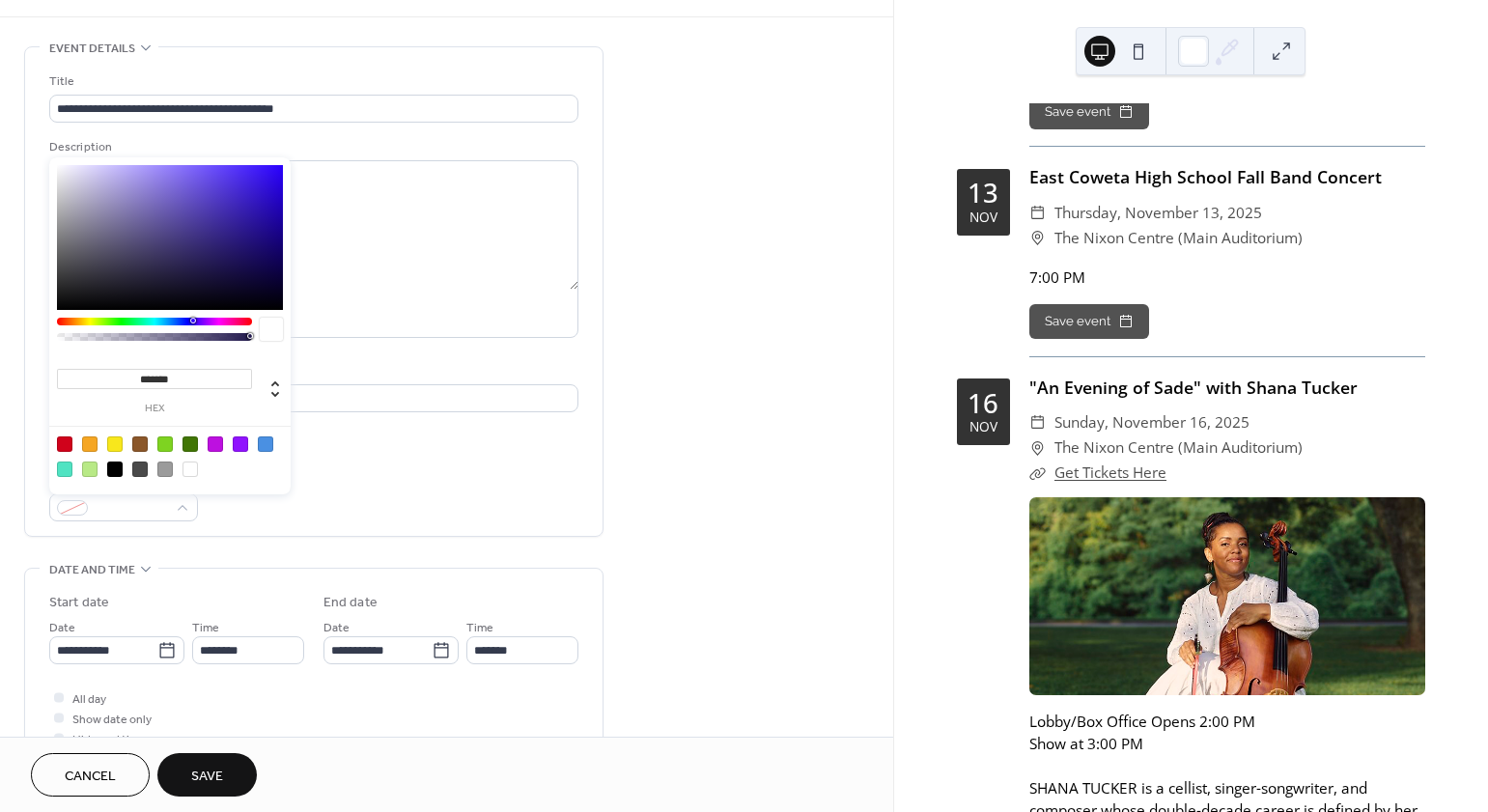 click at bounding box center (115, 444) 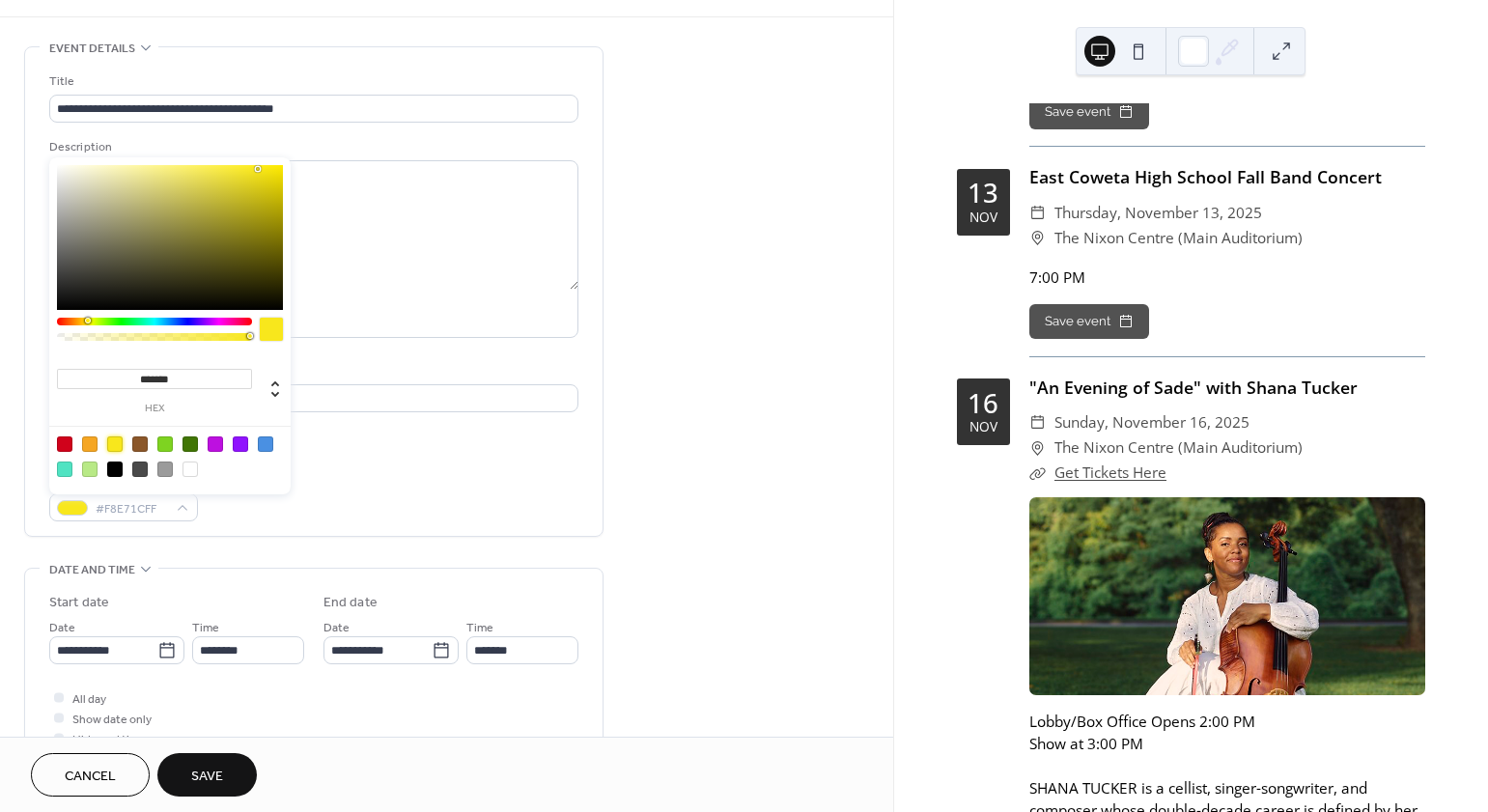 click on "Event color #F8E71CFF" at bounding box center [314, 495] 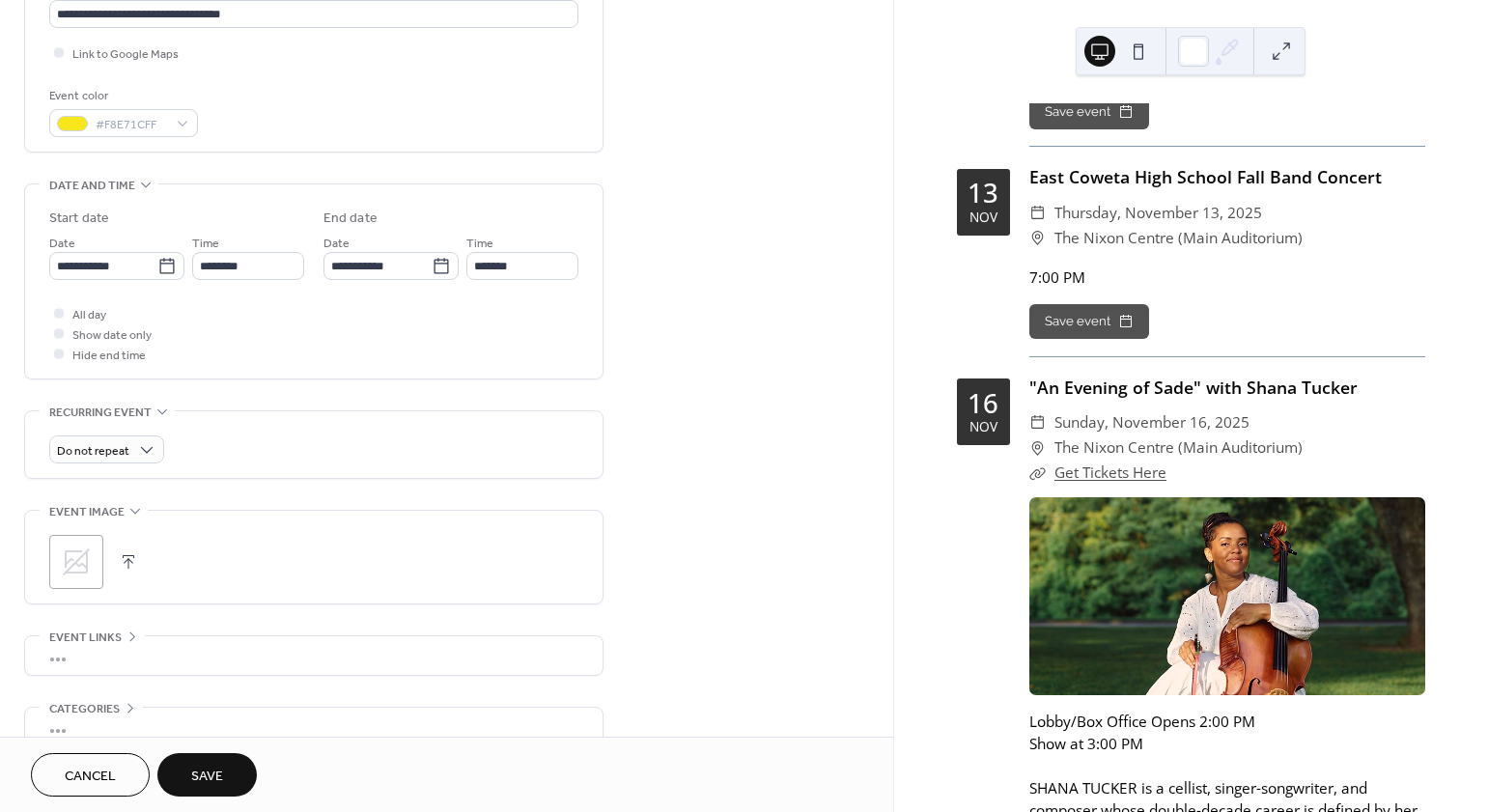 scroll, scrollTop: 497, scrollLeft: 0, axis: vertical 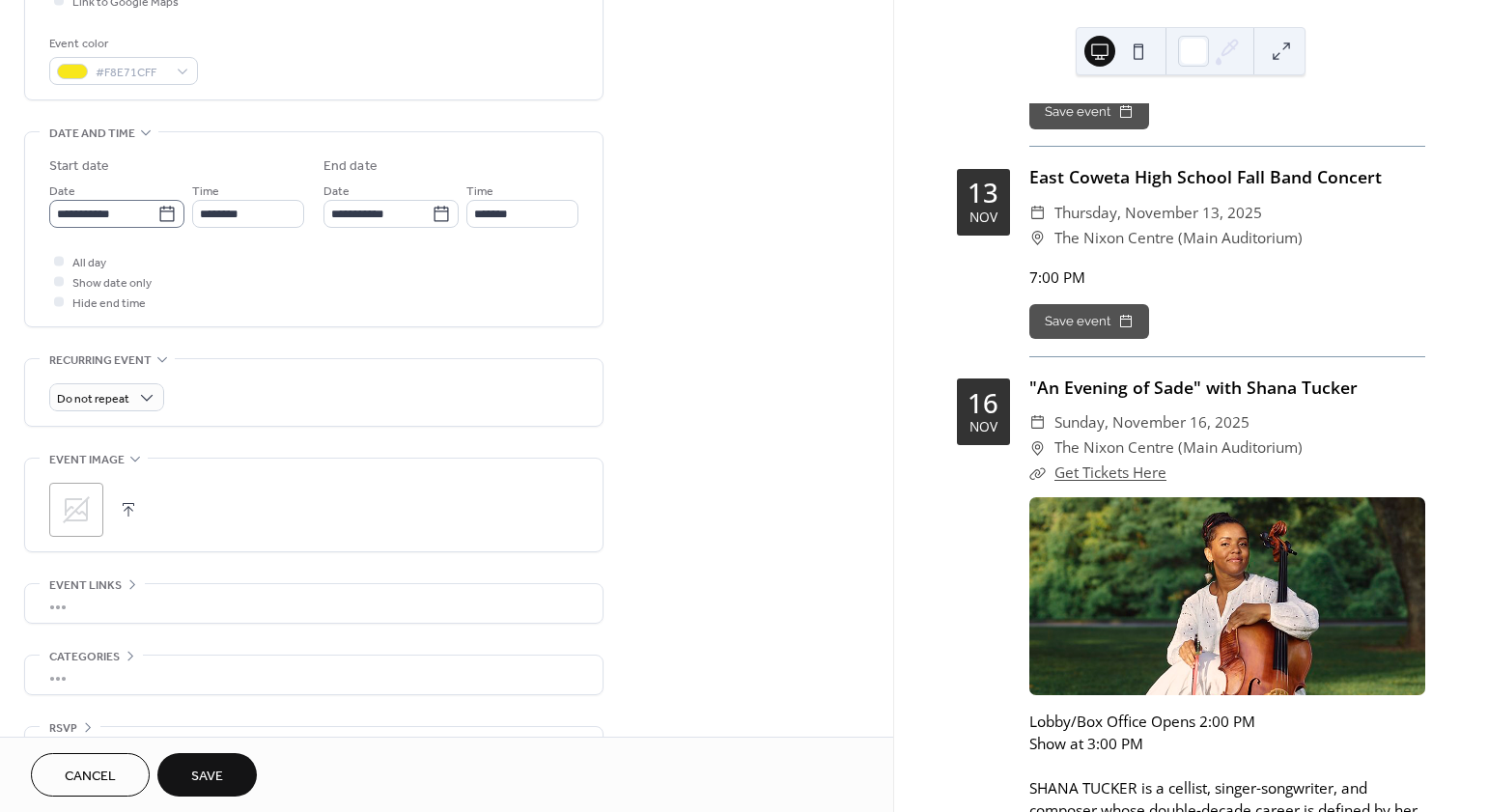 click 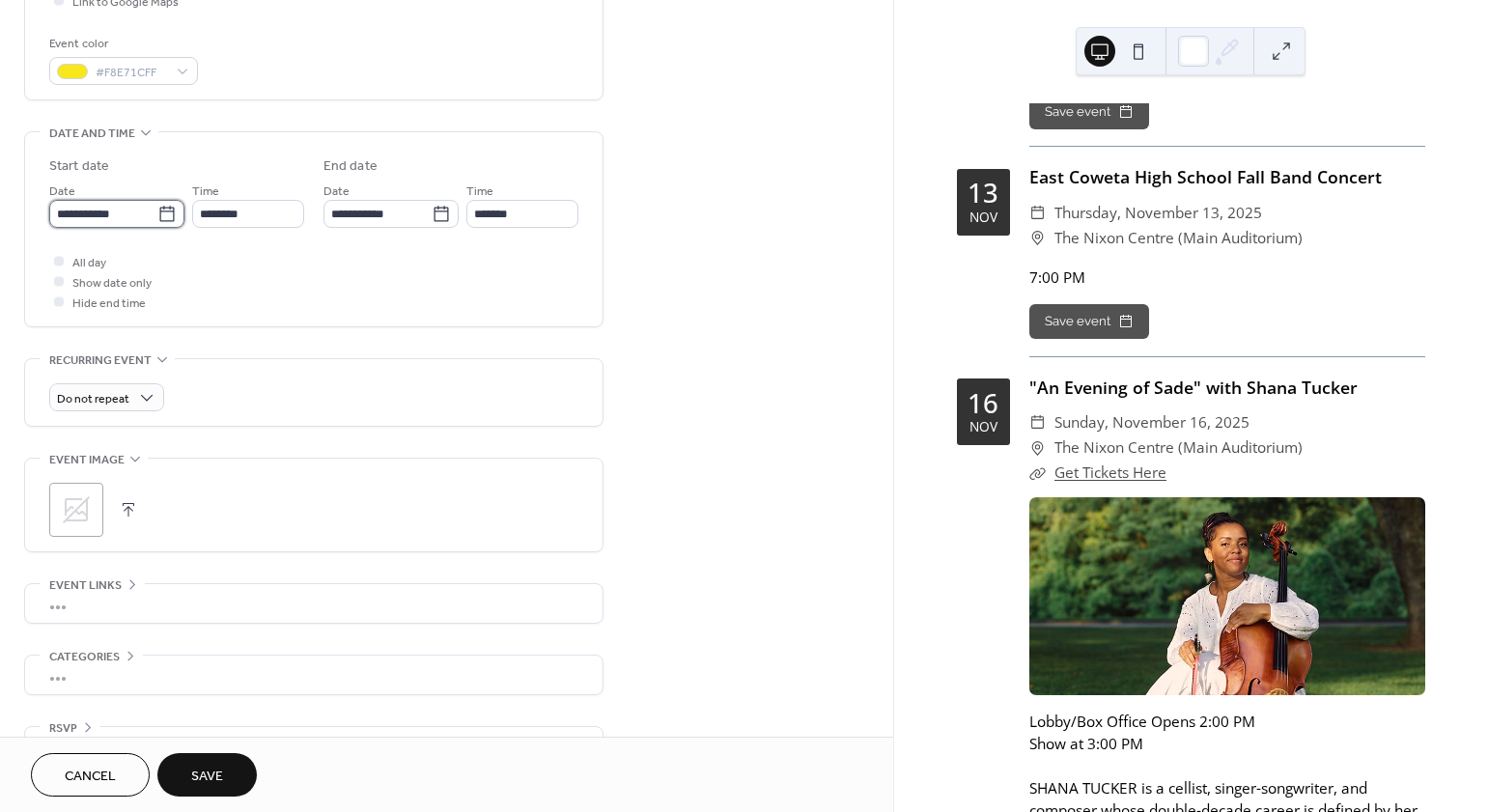 click on "**********" at bounding box center (103, 213) 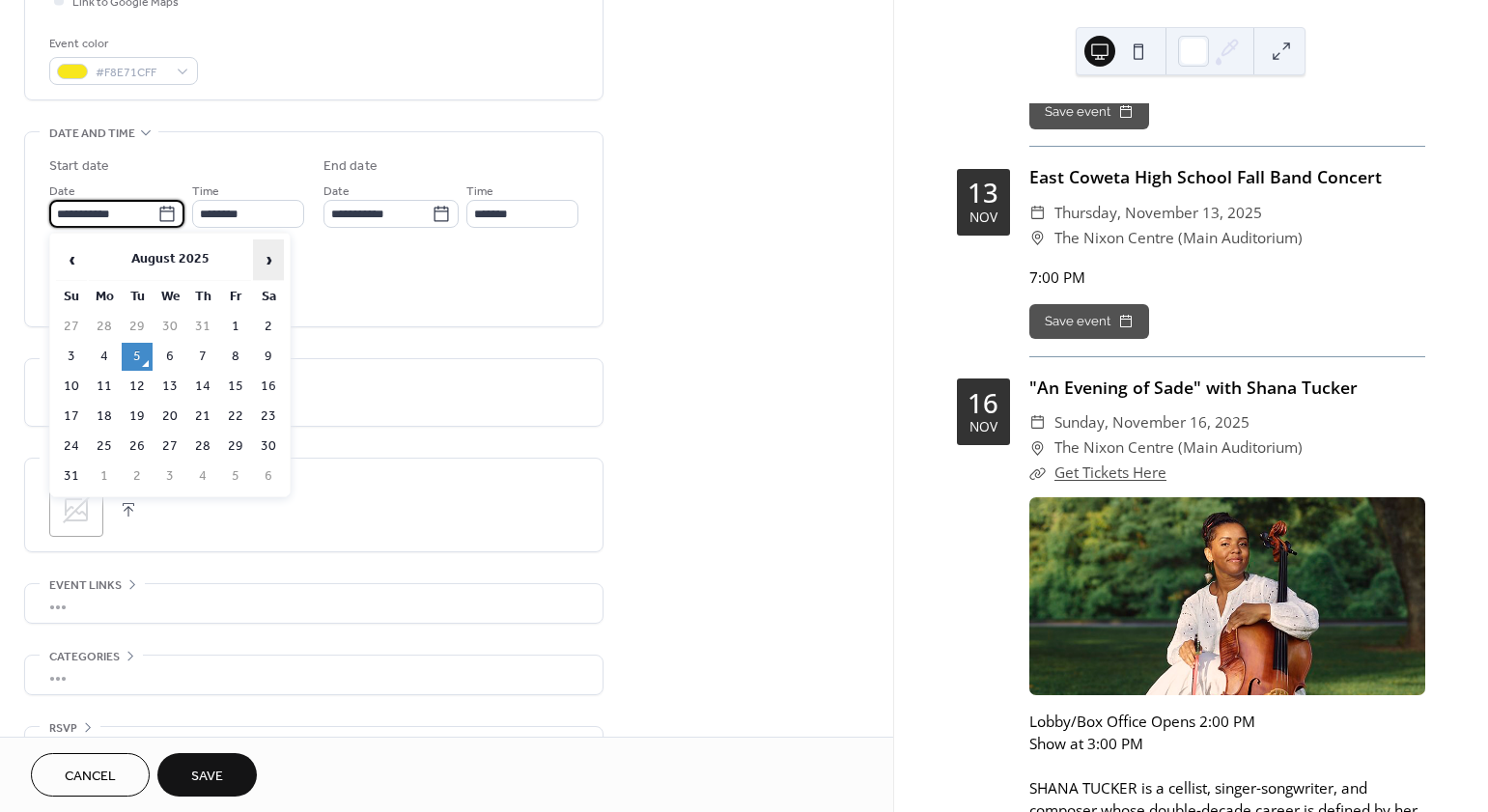 click on "›" at bounding box center [268, 260] 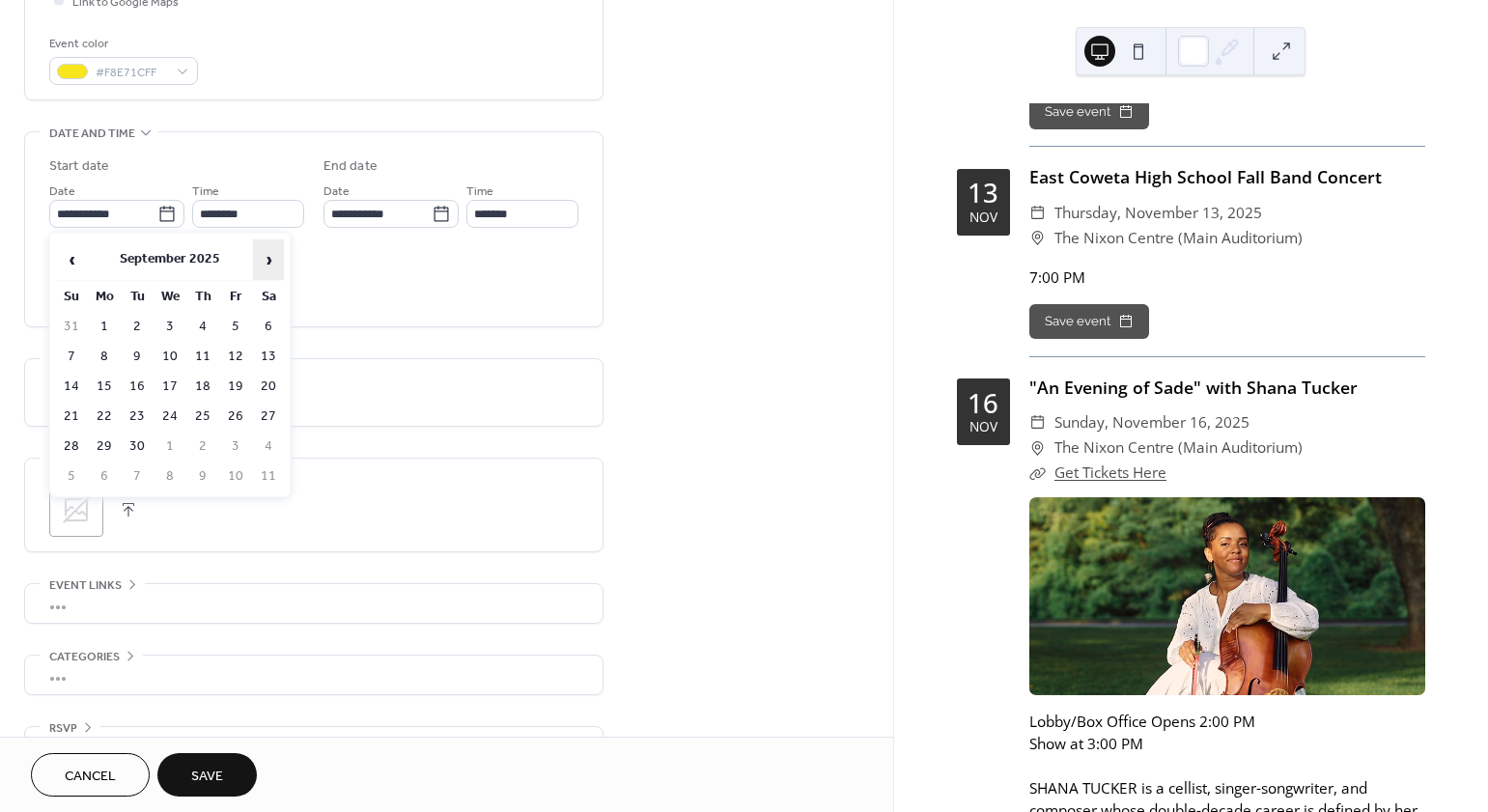 click on "›" at bounding box center (268, 260) 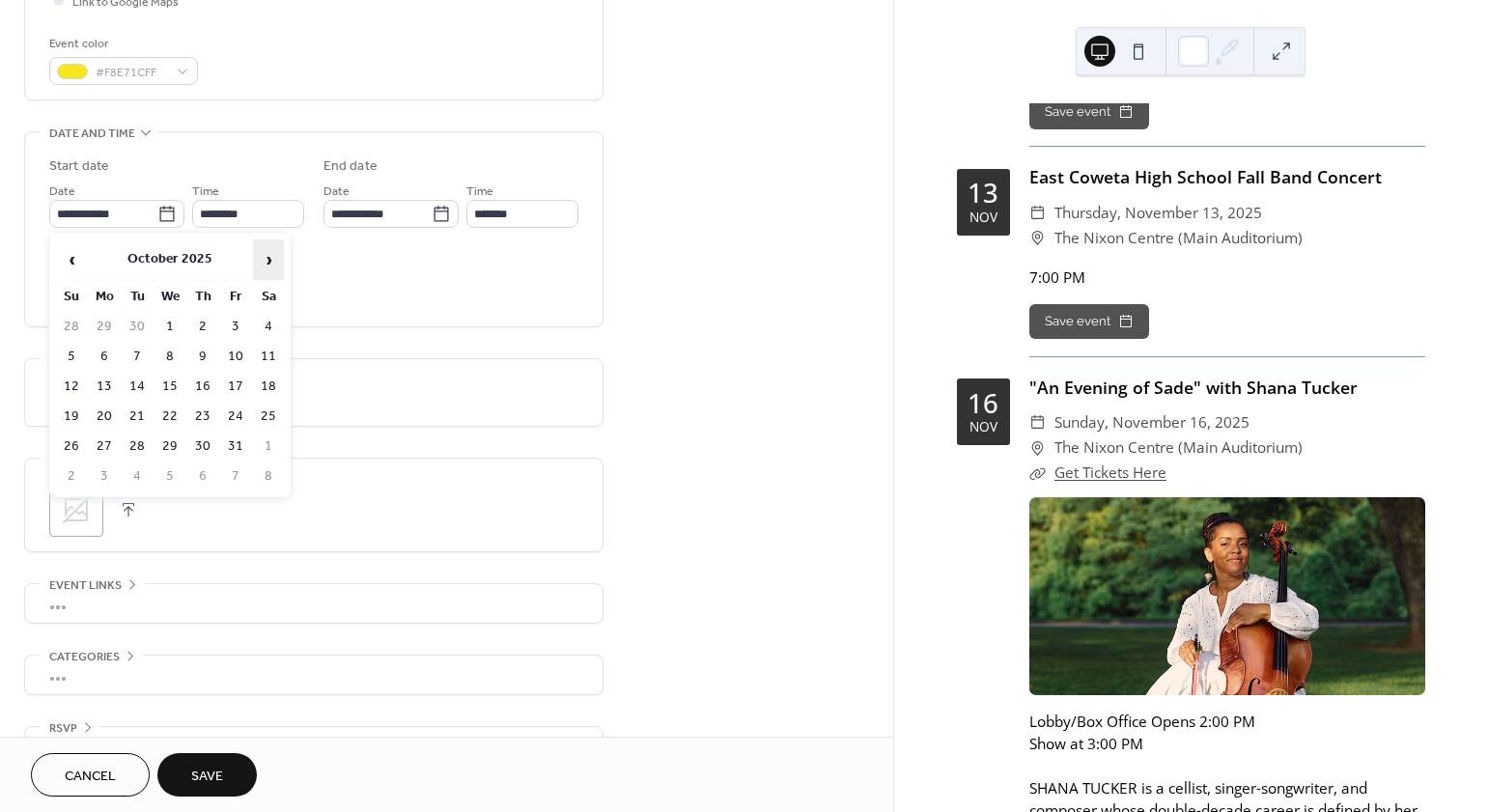 click on "›" at bounding box center (268, 260) 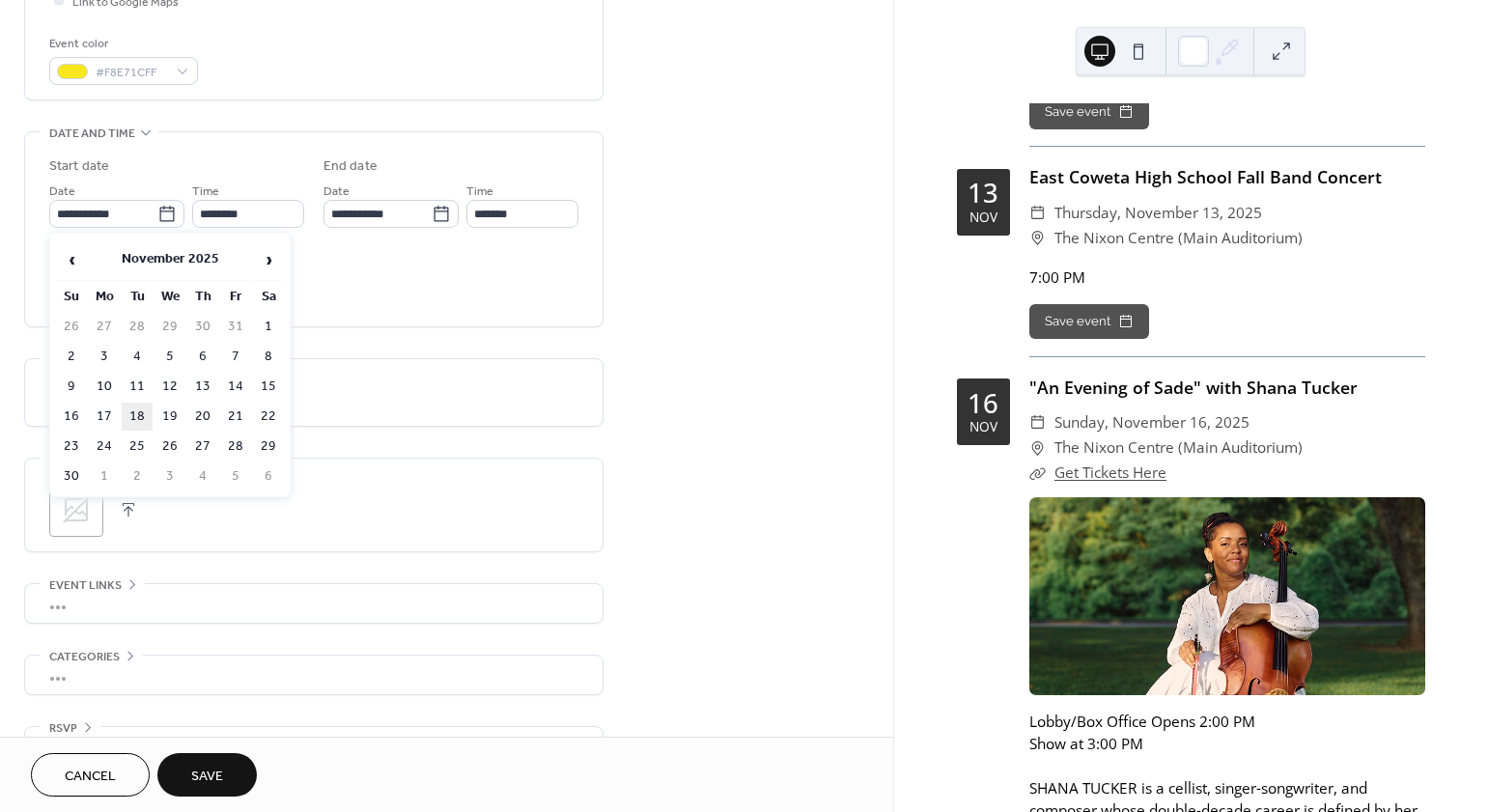click on "18" at bounding box center (137, 416) 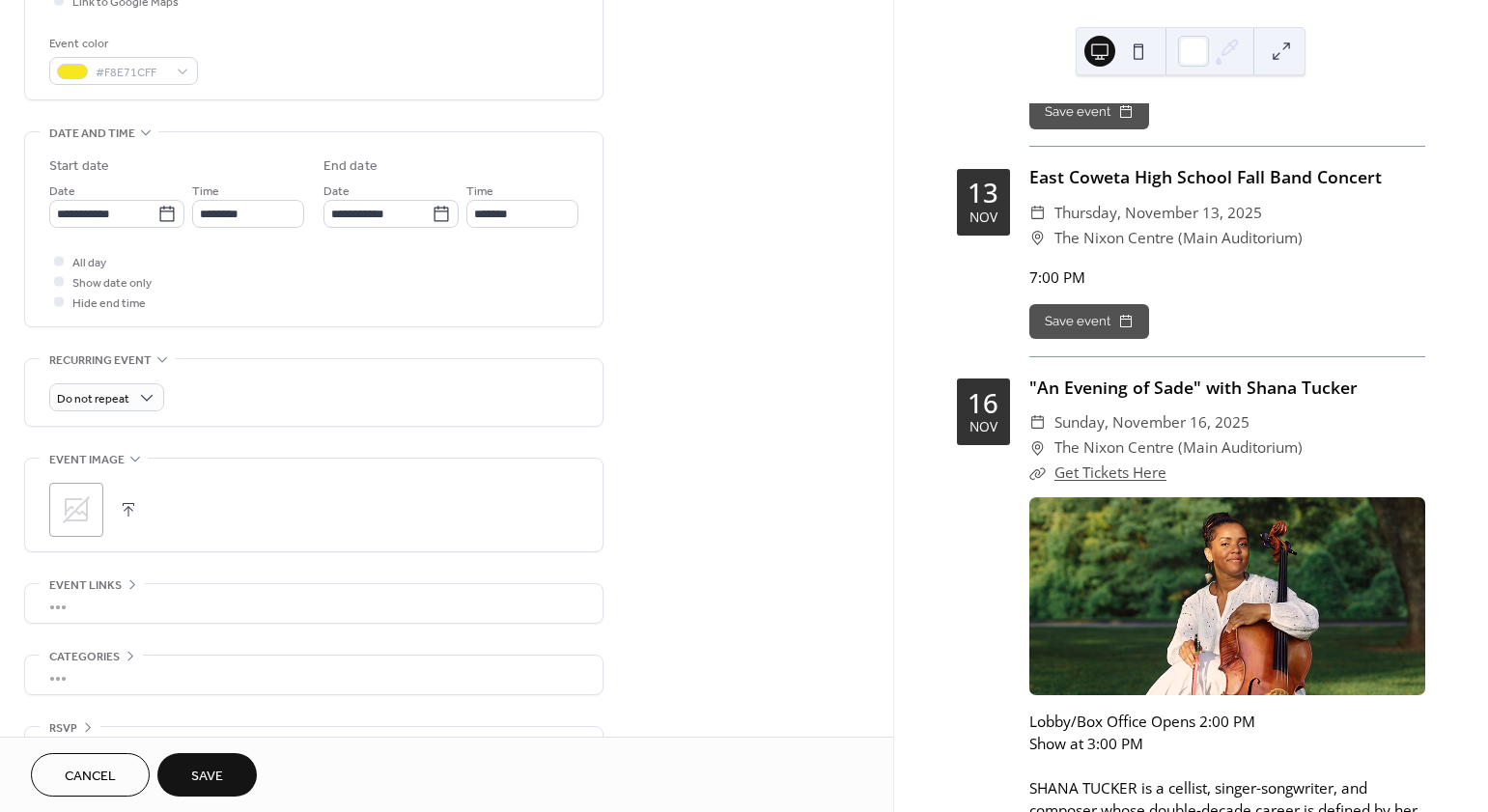 click on "Do not repeat" at bounding box center [314, 397] 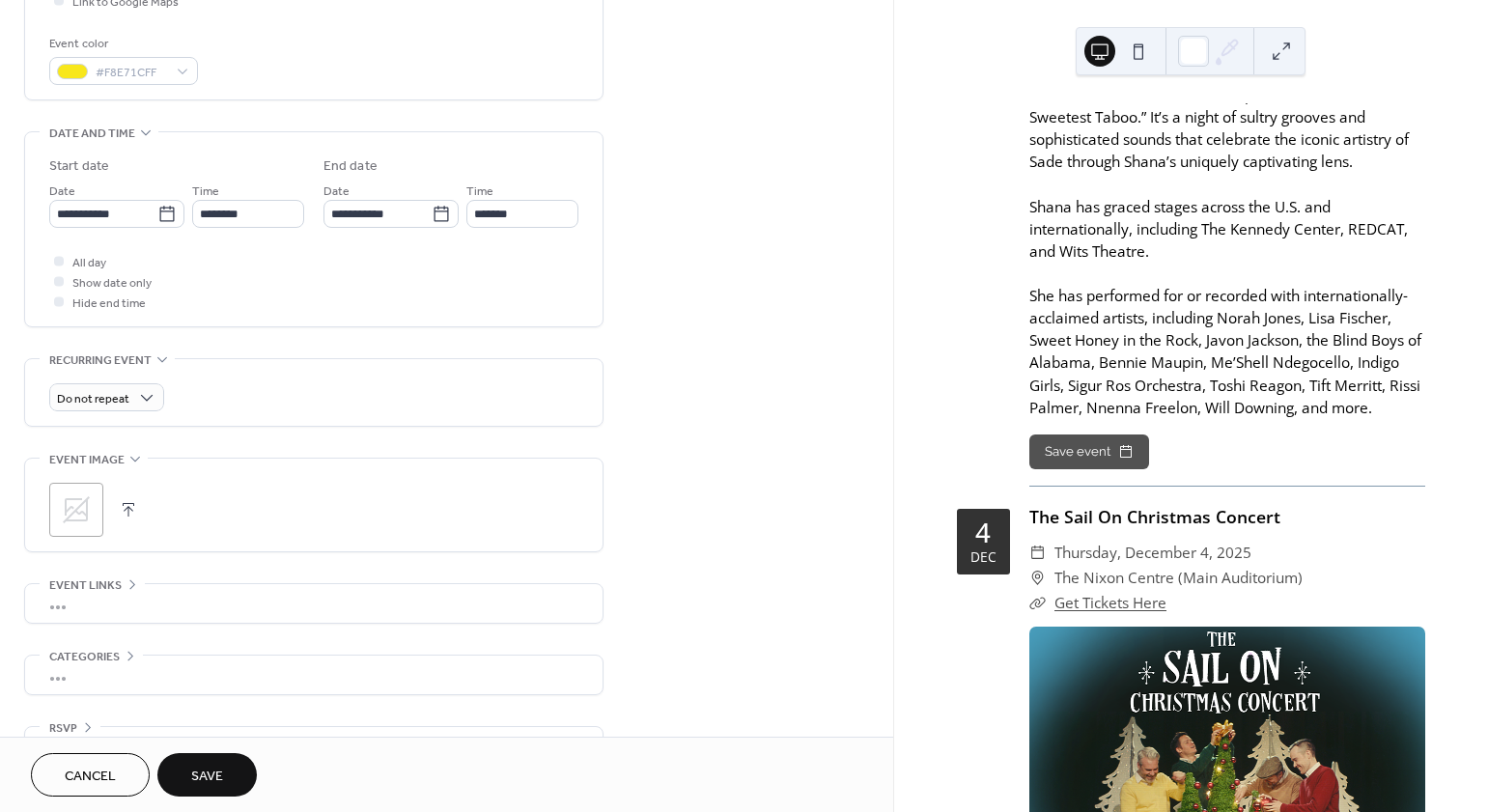 scroll, scrollTop: 10787, scrollLeft: 0, axis: vertical 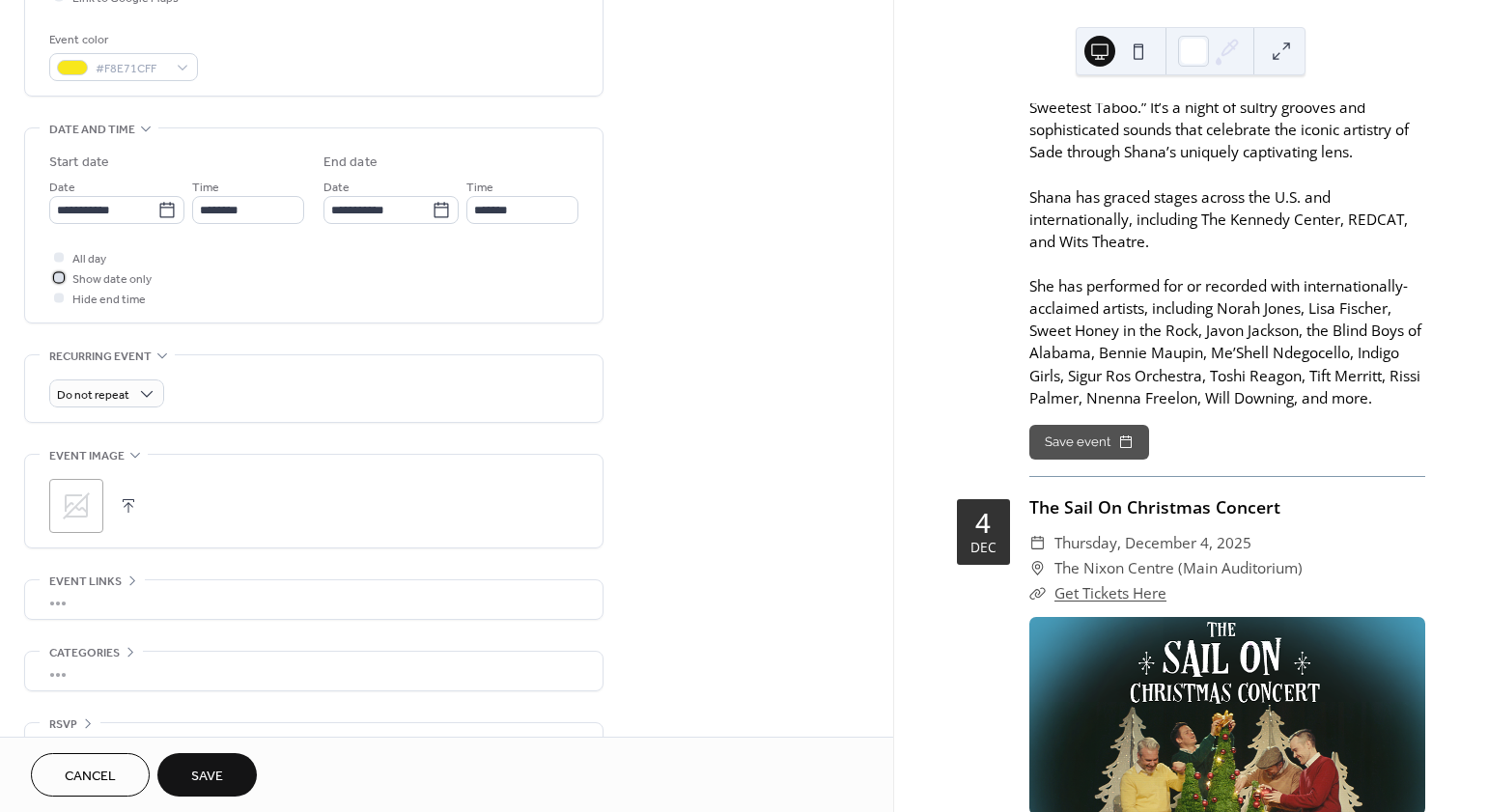 click on "Show date only" at bounding box center (112, 279) 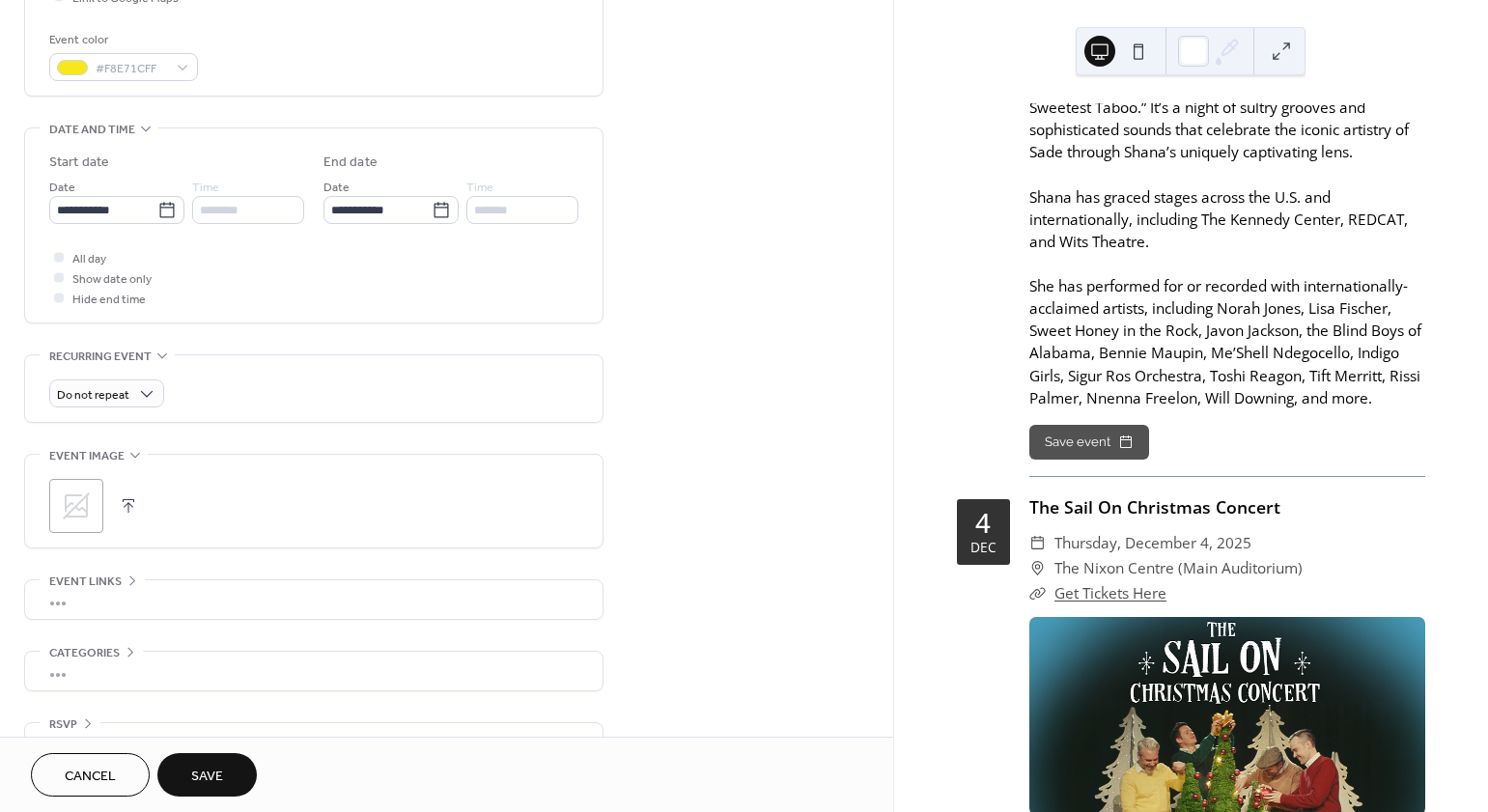 click on "All day Show date only Hide end time" at bounding box center [314, 277] 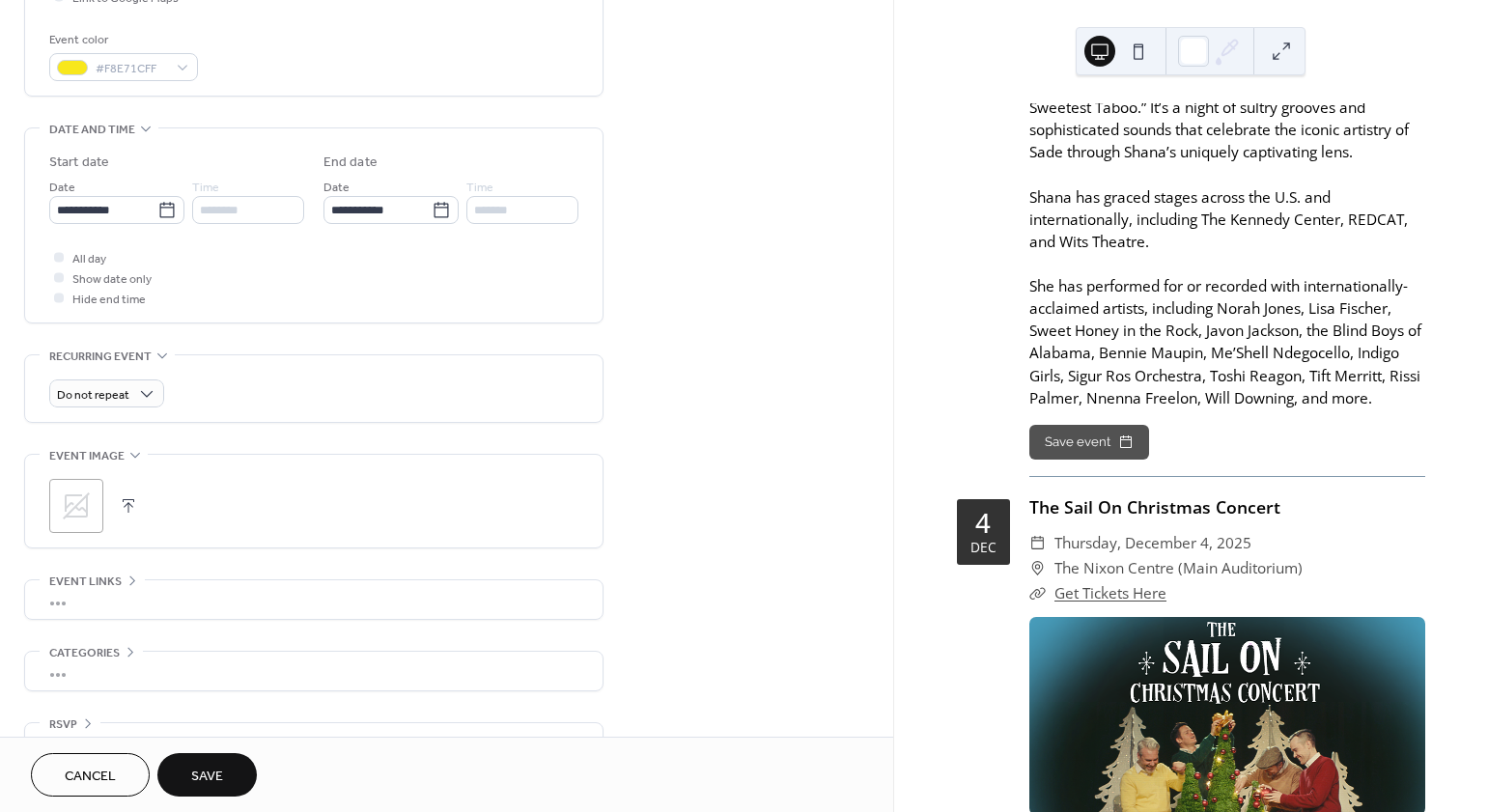 click on "Save" at bounding box center (207, 776) 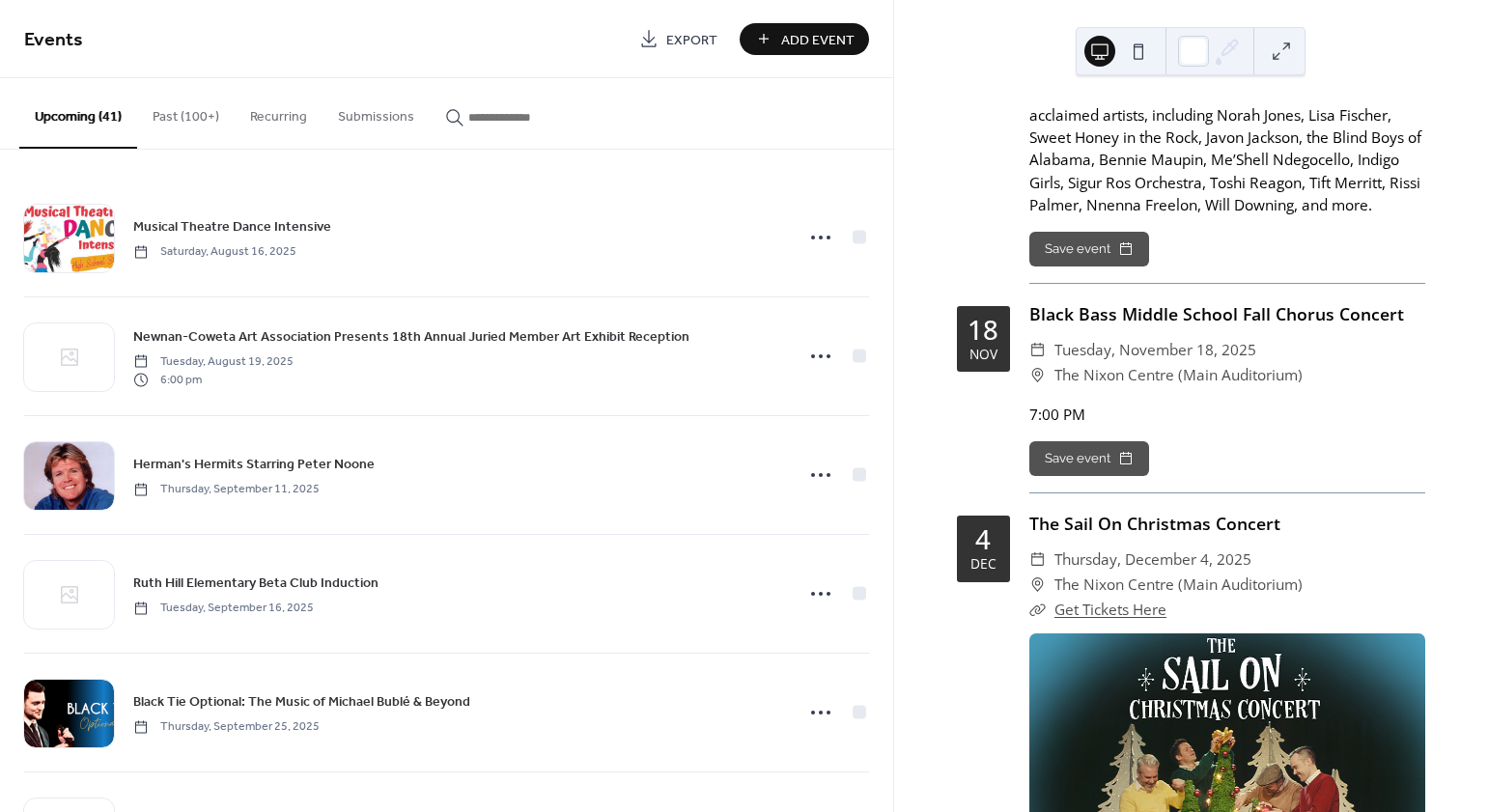 scroll, scrollTop: 10981, scrollLeft: 0, axis: vertical 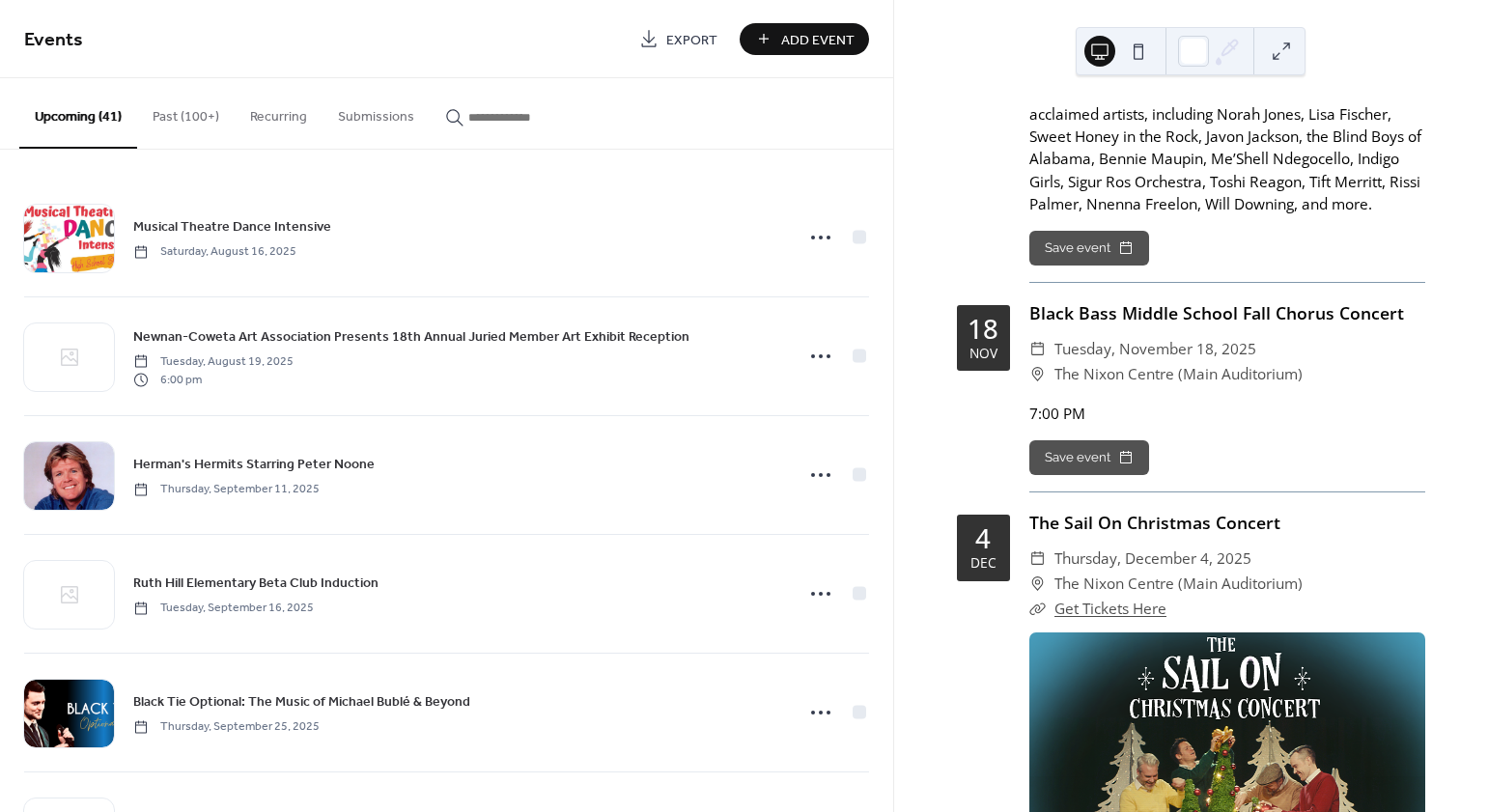 click on "Add Event" at bounding box center [818, 40] 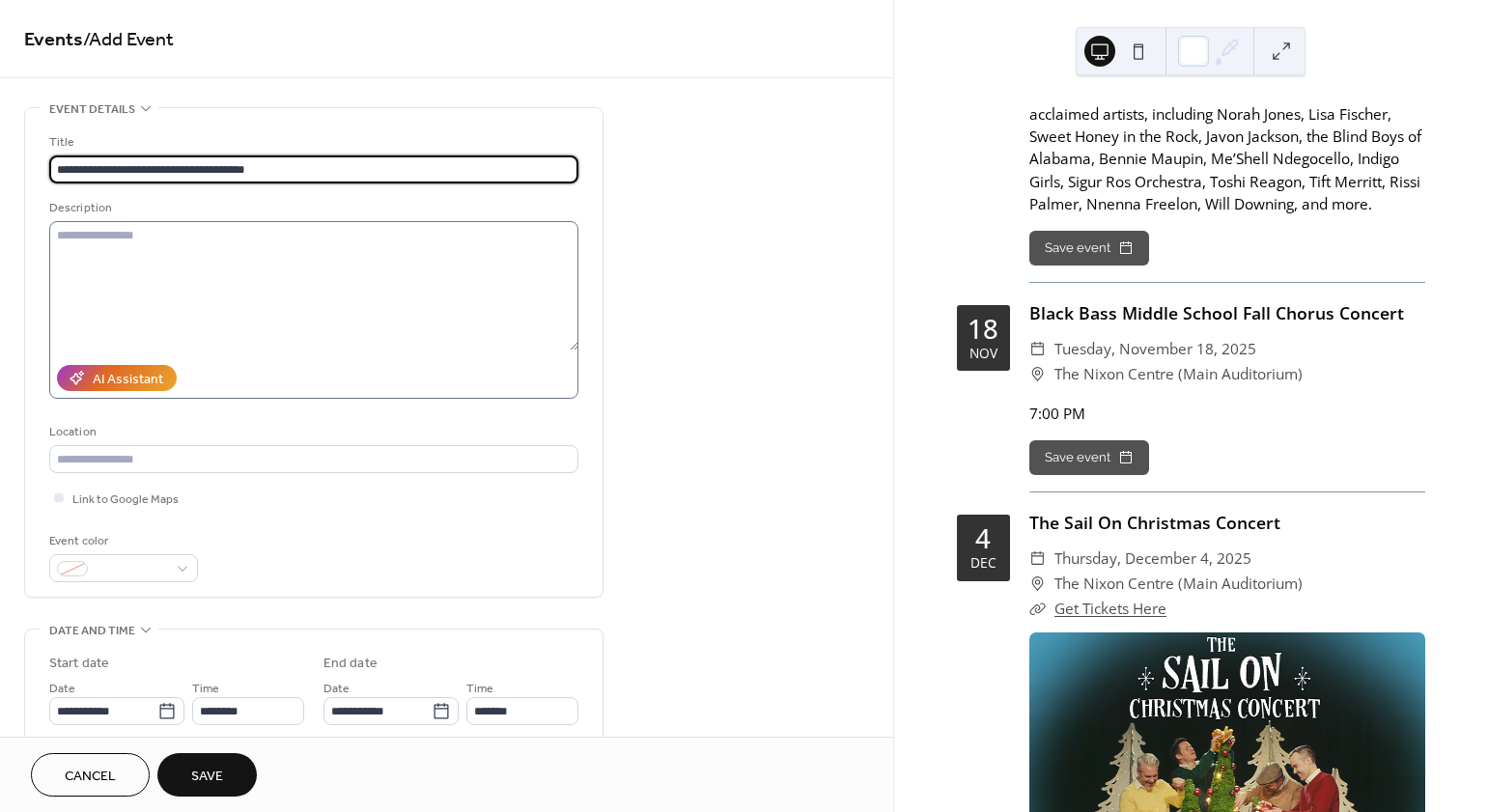 type on "**********" 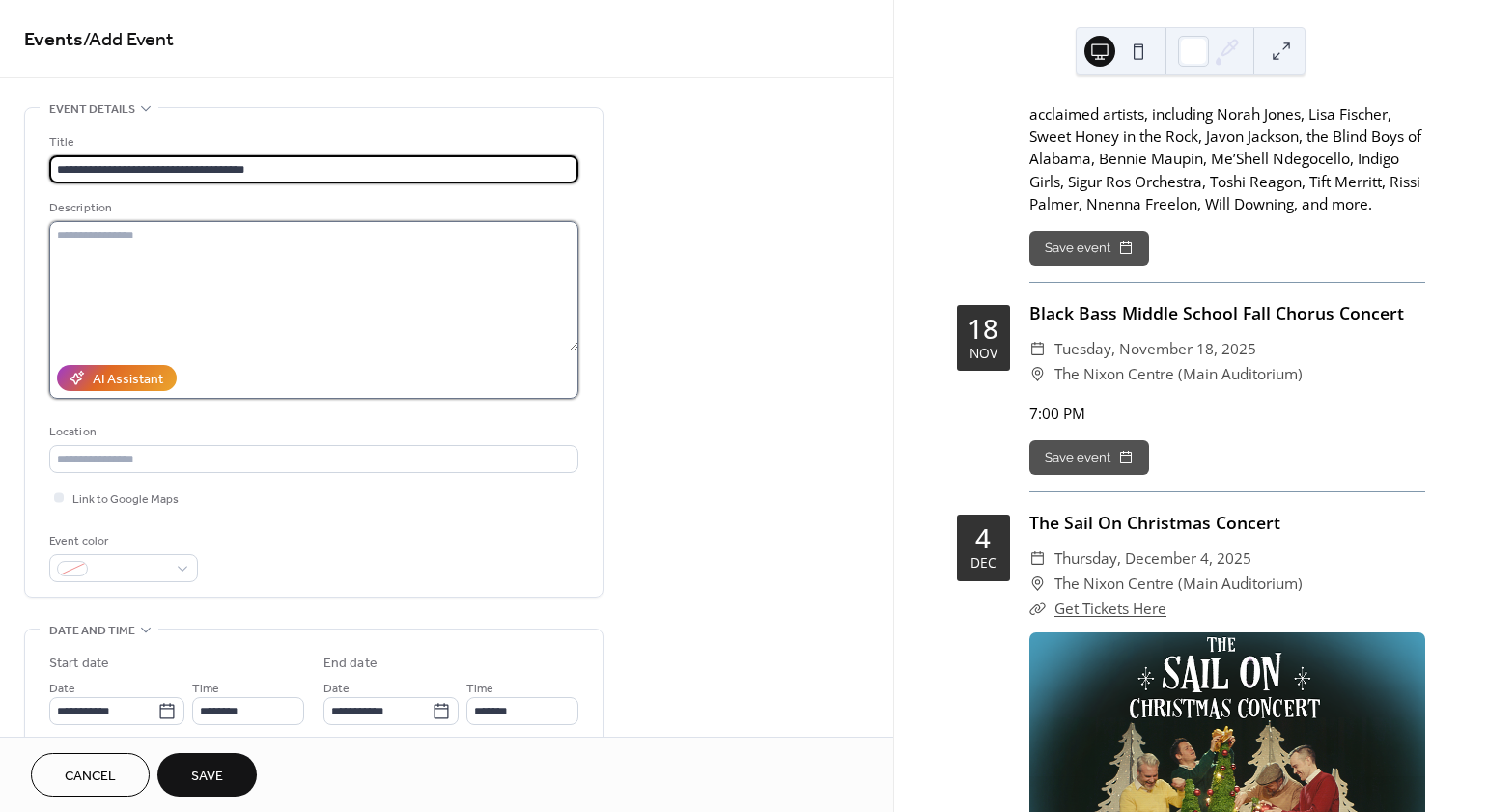 click at bounding box center [314, 286] 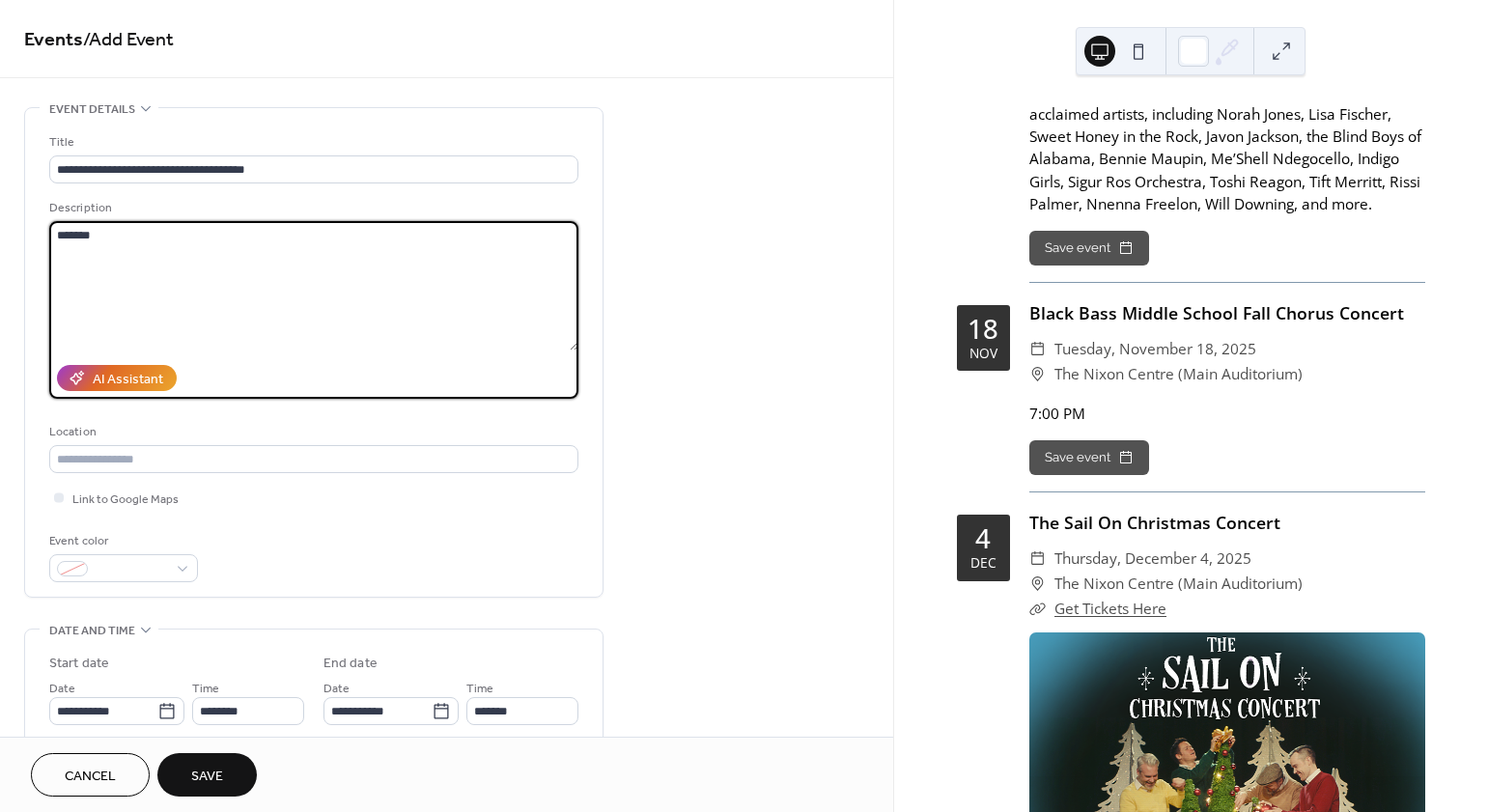 type on "*******" 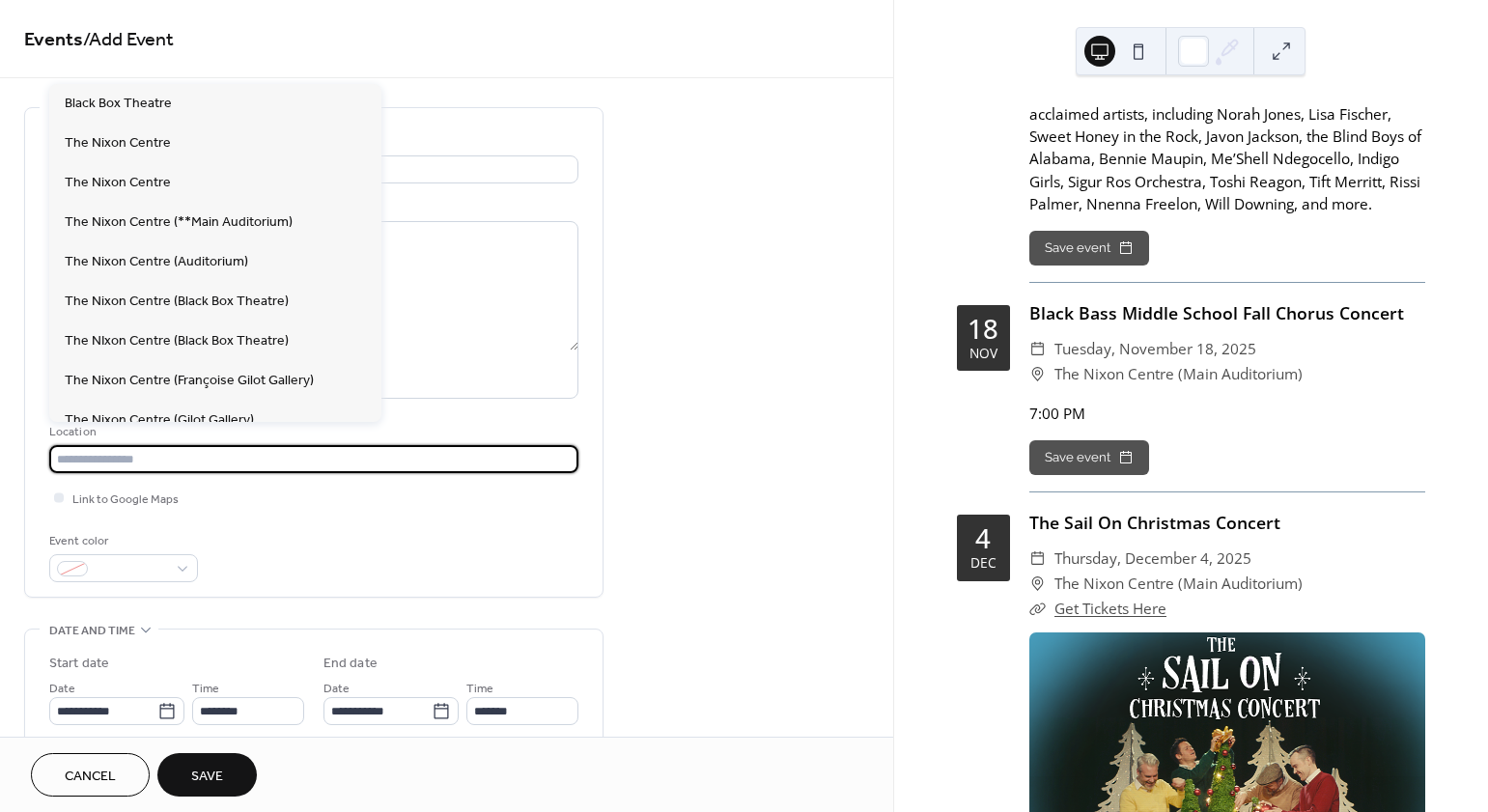 click at bounding box center [314, 459] 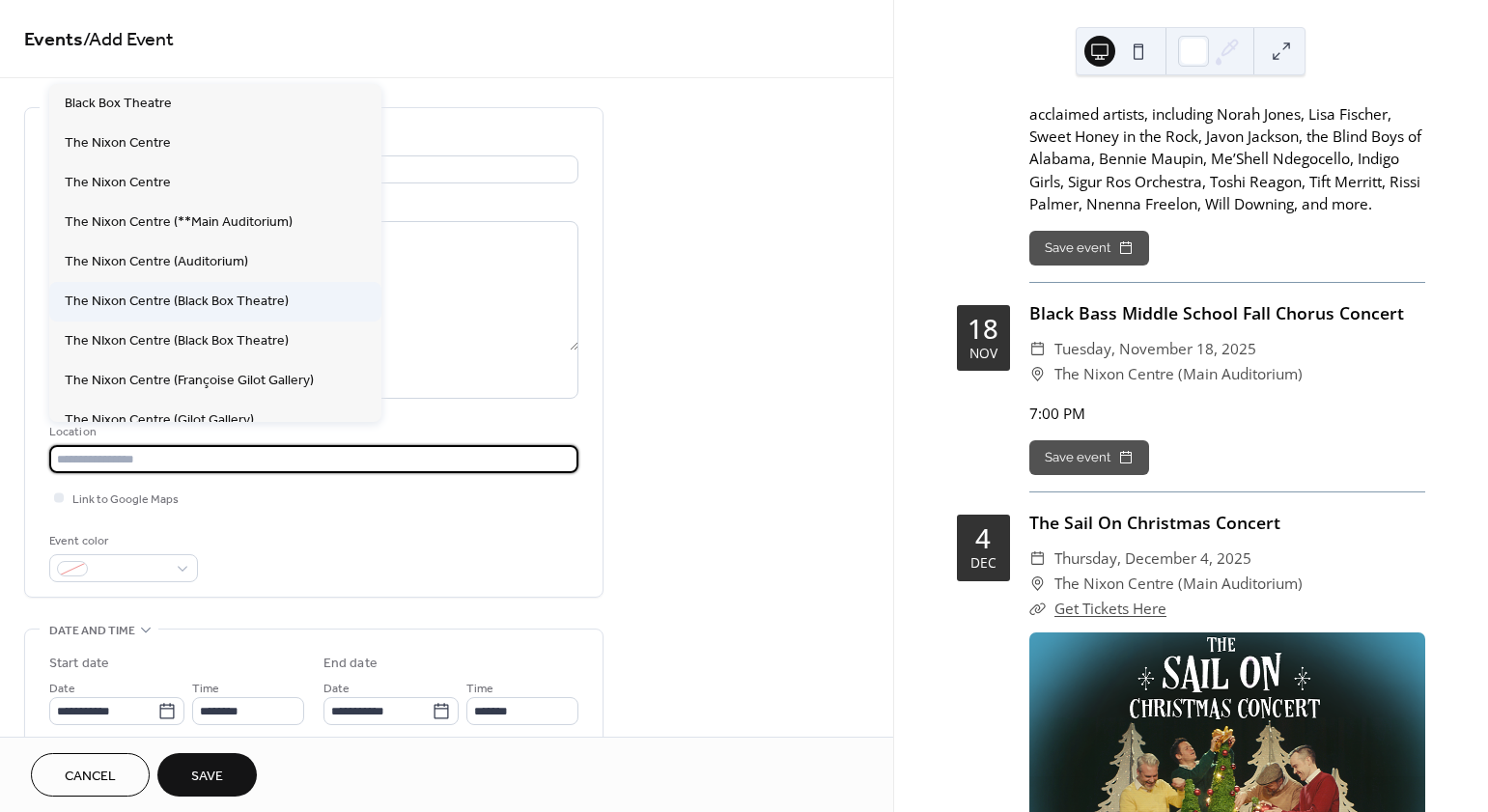 scroll, scrollTop: 248, scrollLeft: 0, axis: vertical 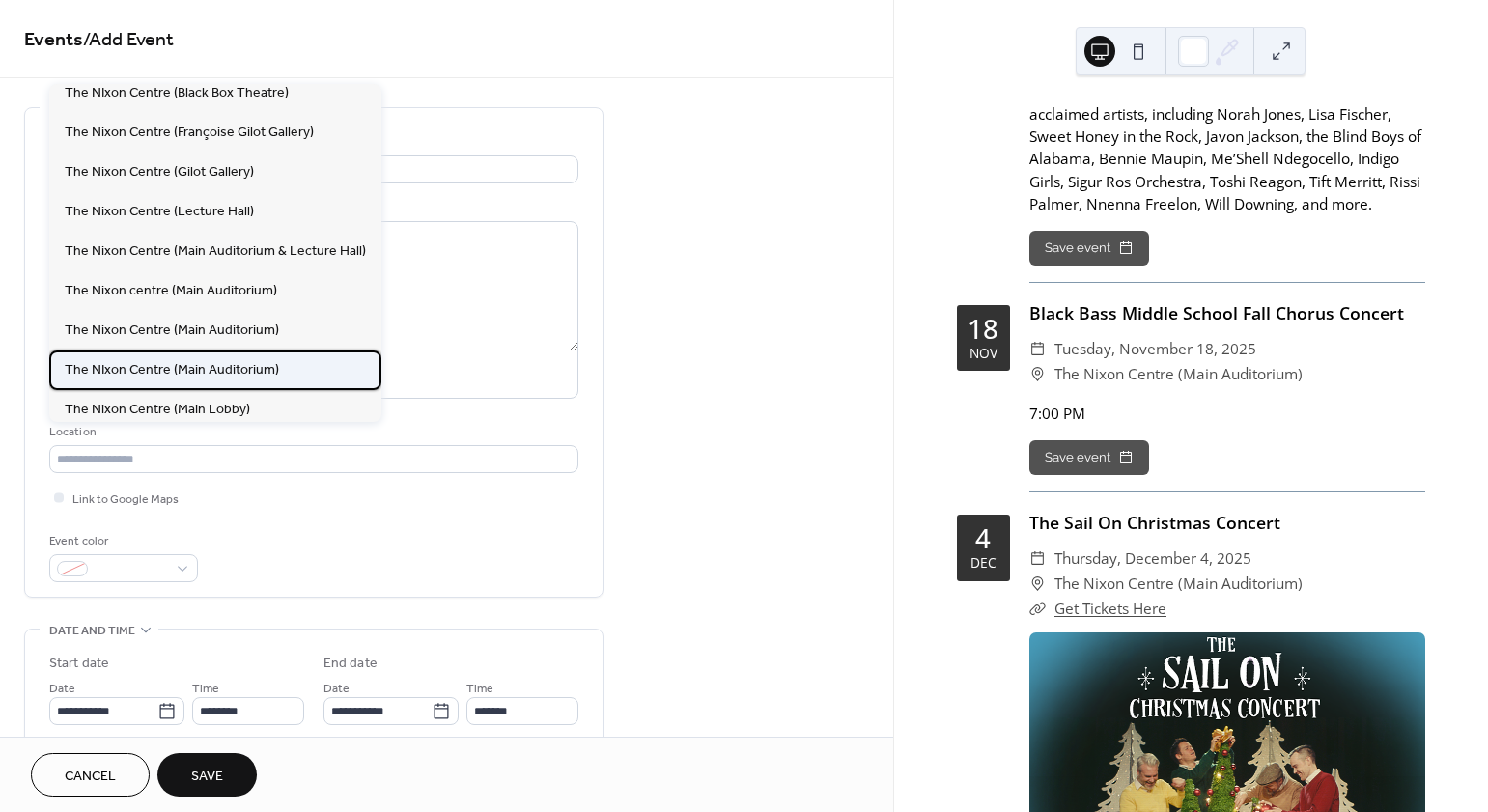 click on "The NIxon Centre (Main Auditorium)" at bounding box center [172, 370] 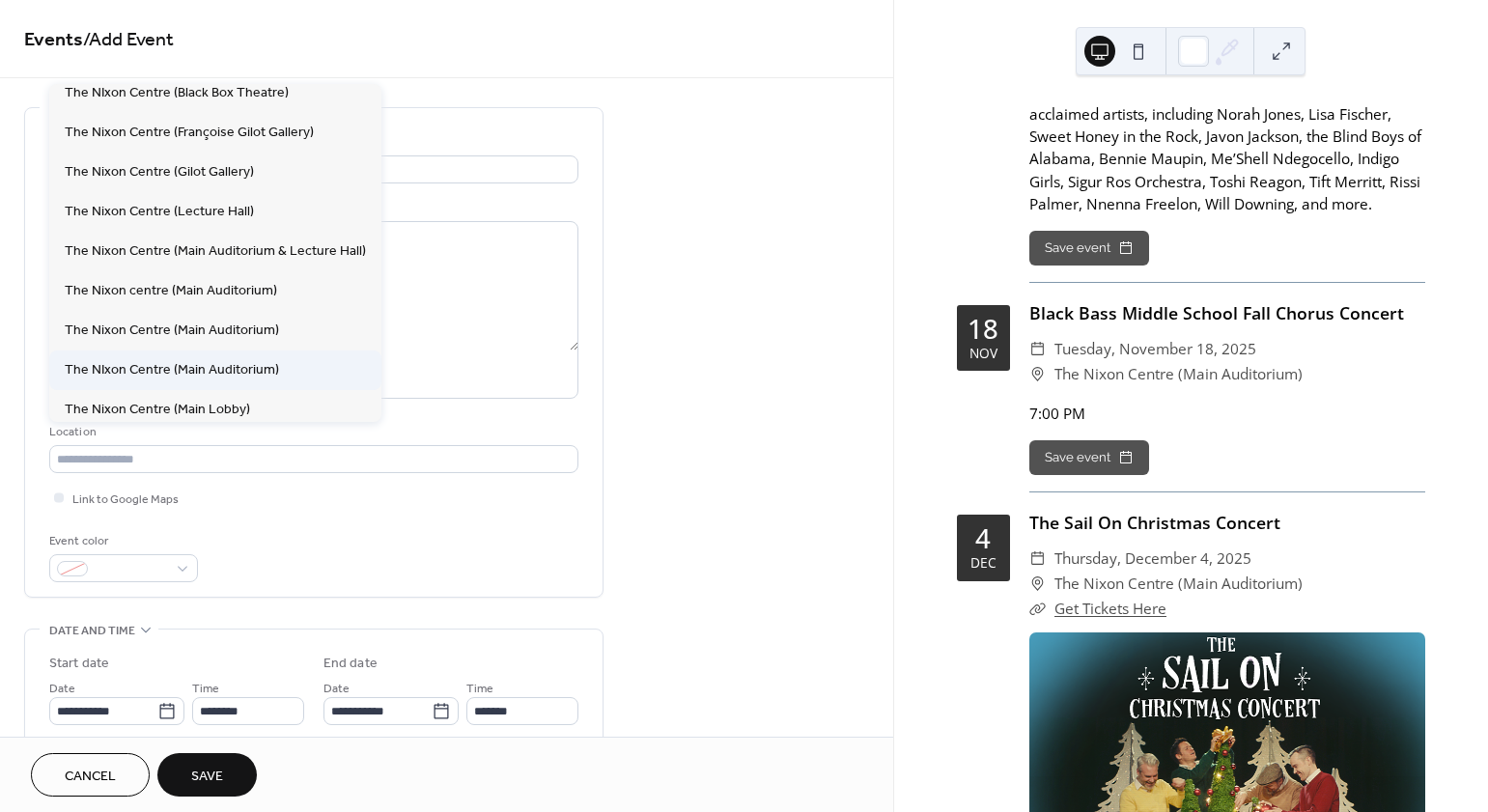 type on "**********" 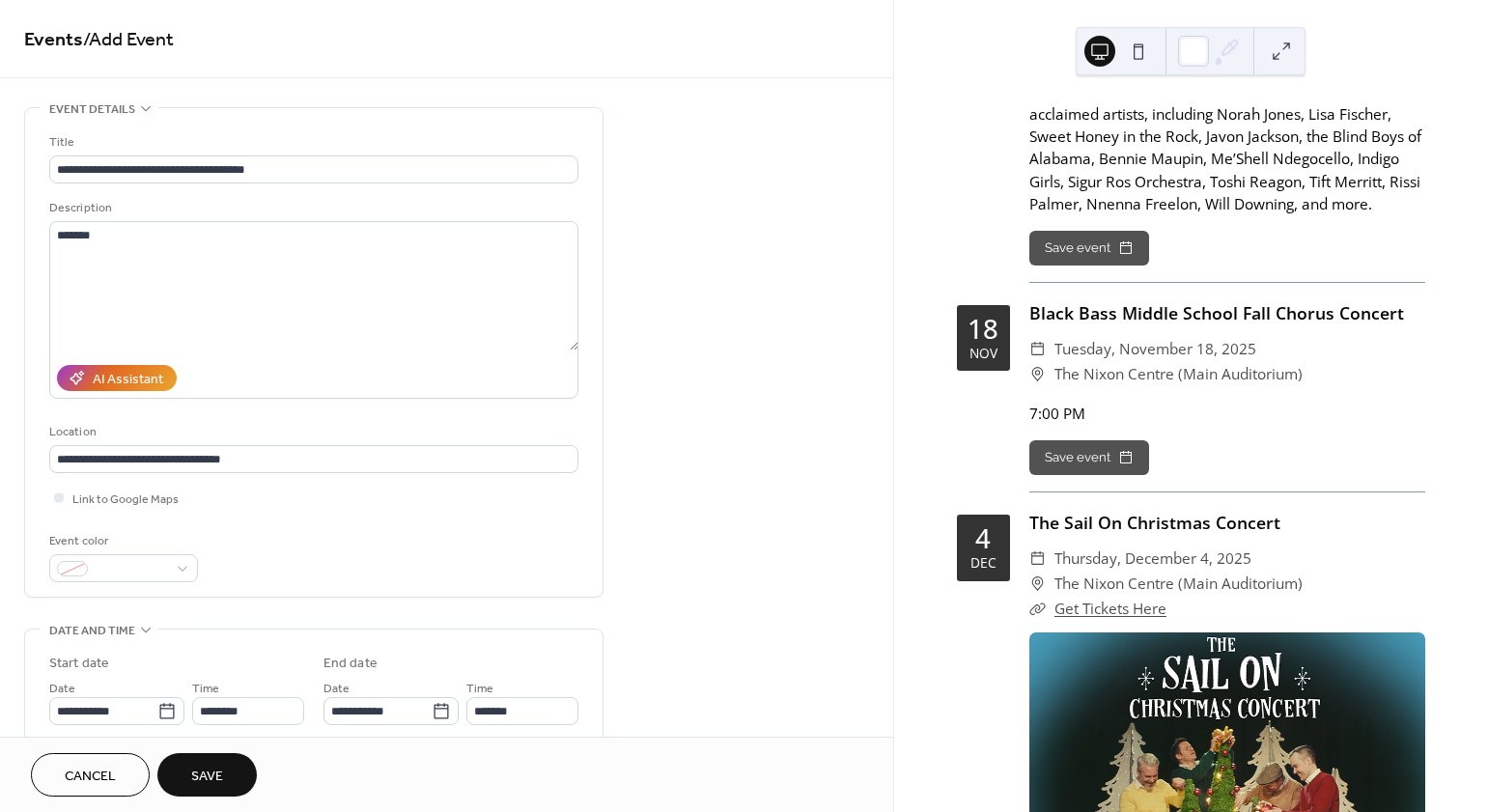 click on "Link to Google Maps" at bounding box center (314, 497) 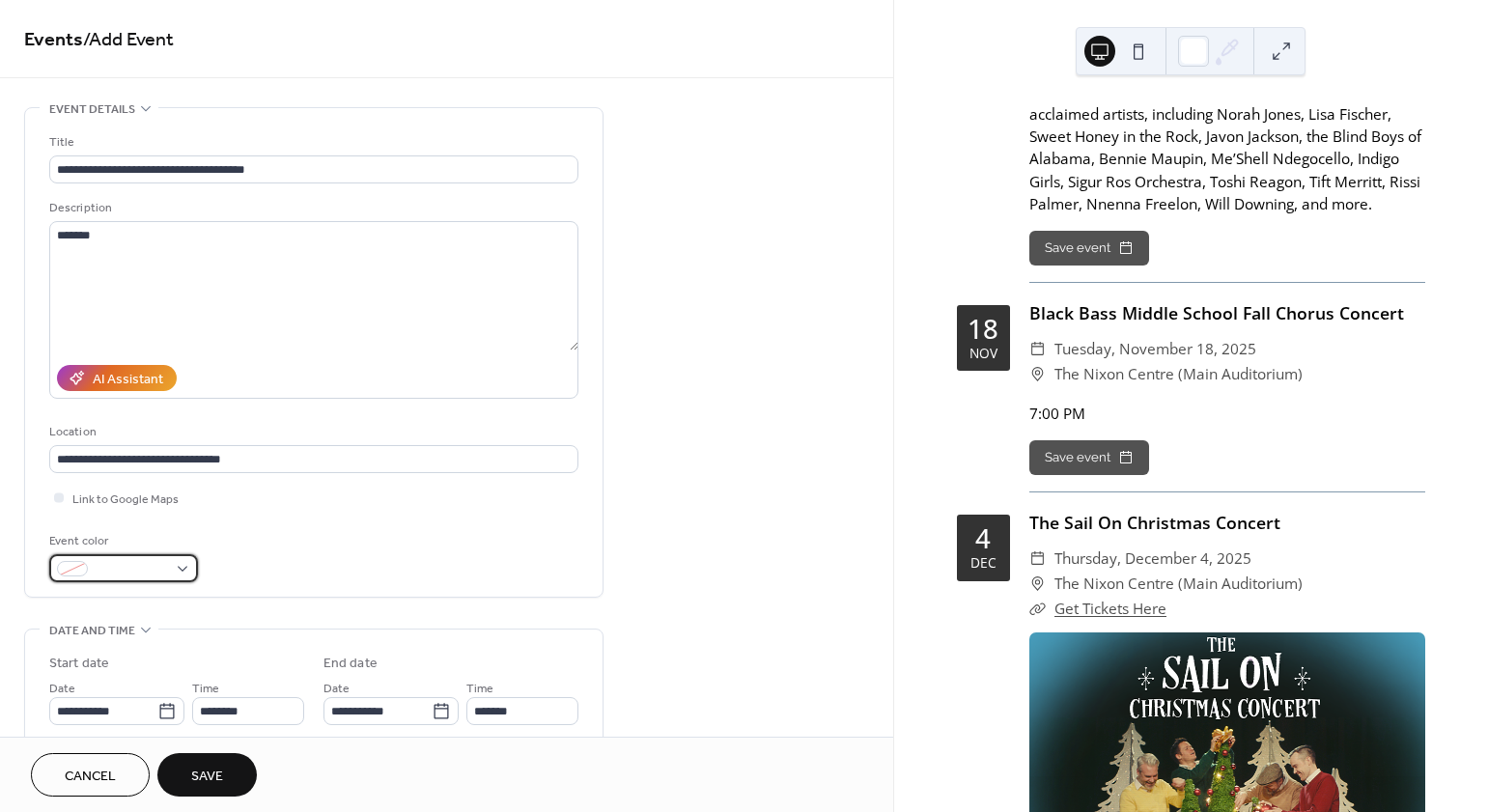 click at bounding box center (131, 570) 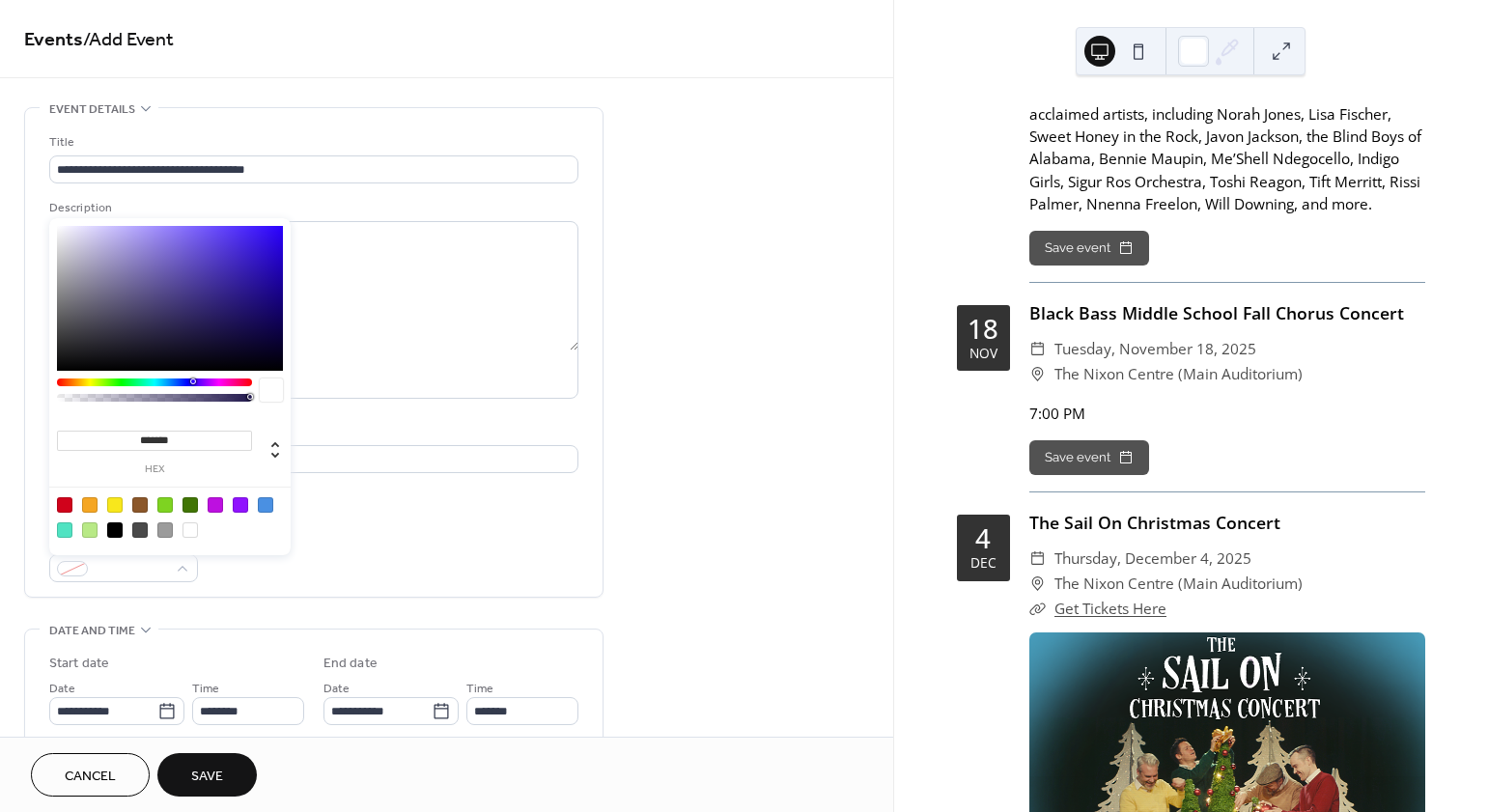 click at bounding box center [115, 505] 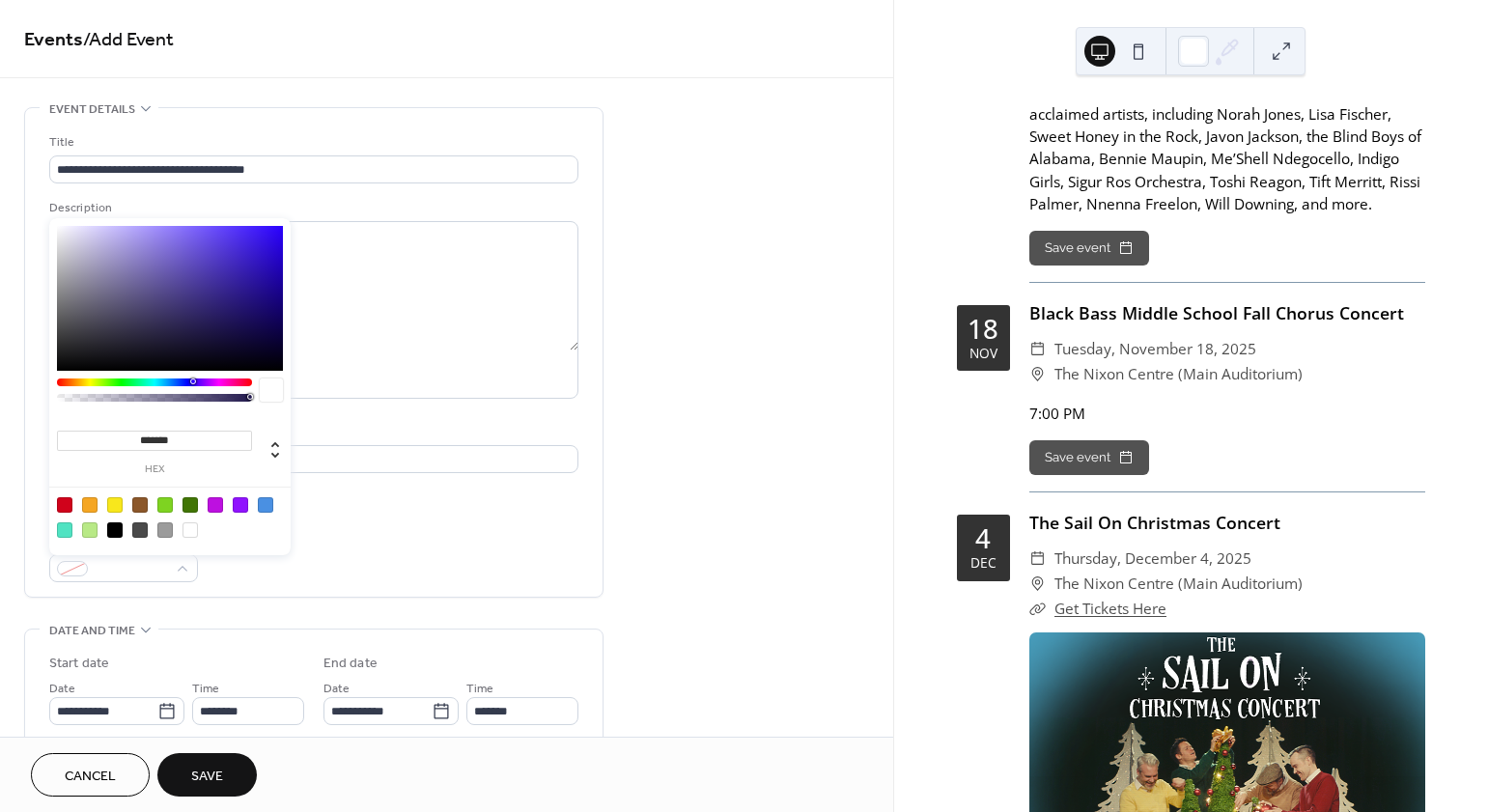 type on "*******" 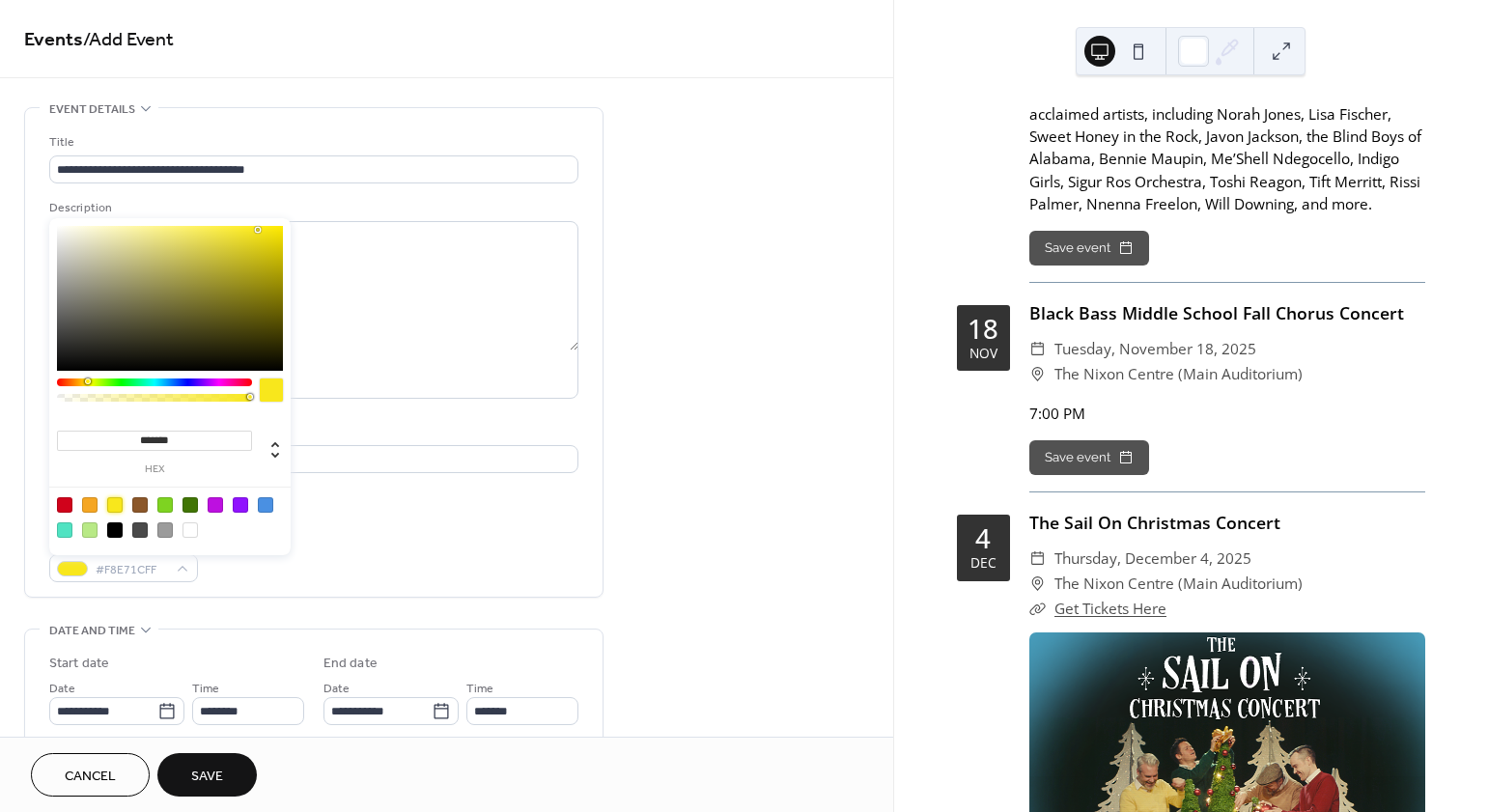 click on "Event color #F8E71CFF" at bounding box center [314, 556] 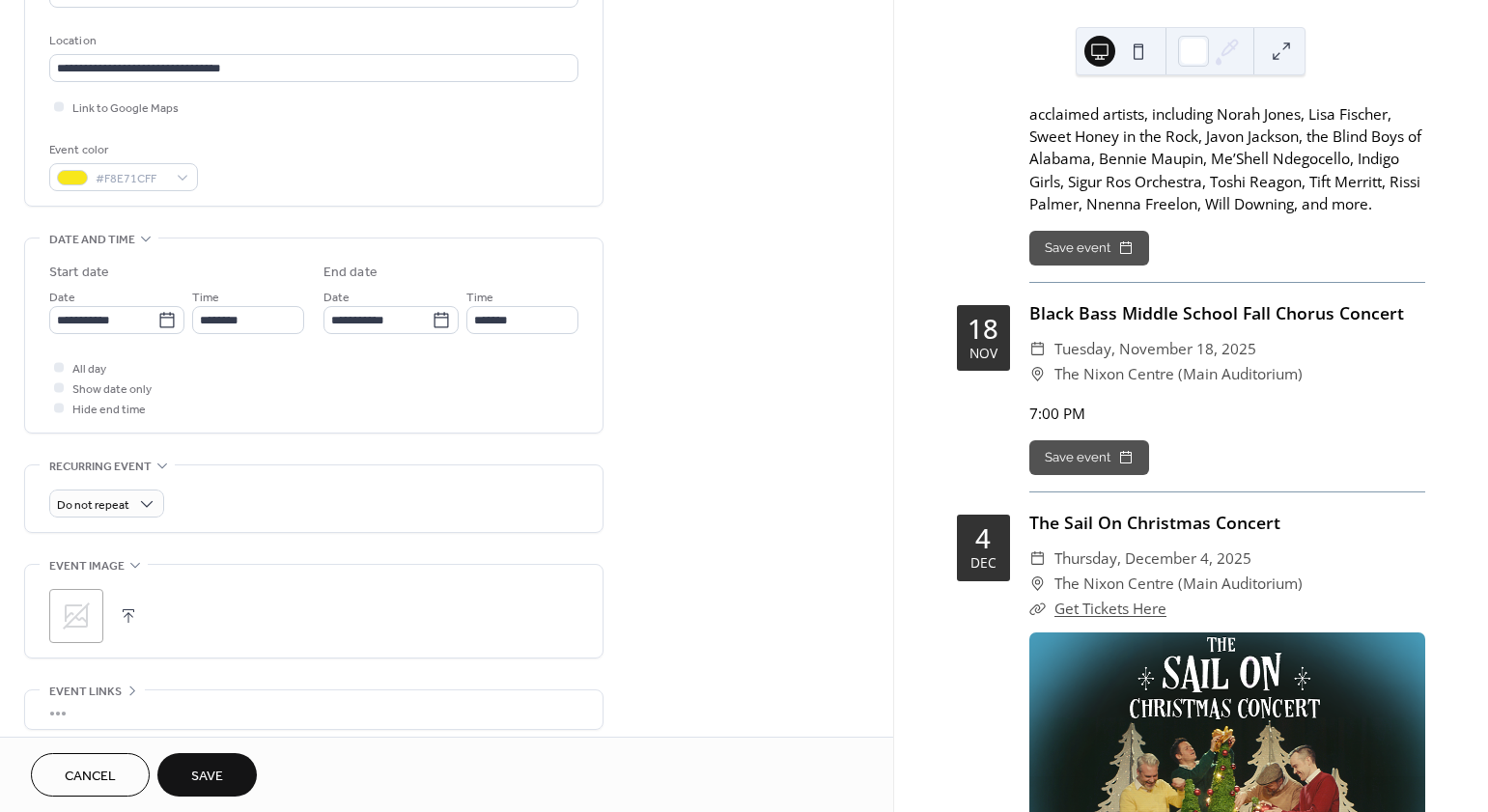 scroll, scrollTop: 529, scrollLeft: 0, axis: vertical 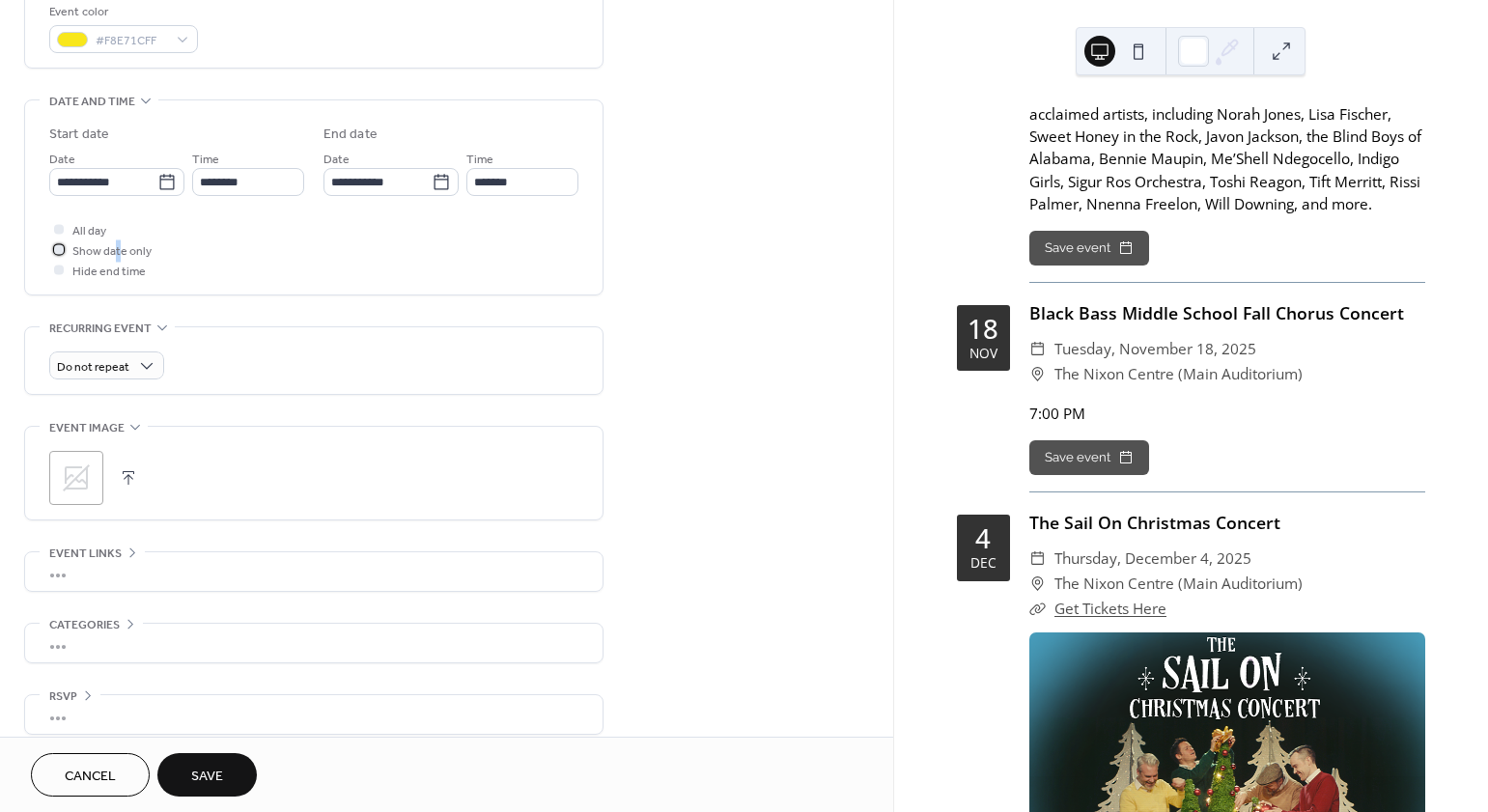 drag, startPoint x: 118, startPoint y: 249, endPoint x: 120, endPoint y: 210, distance: 39.05125 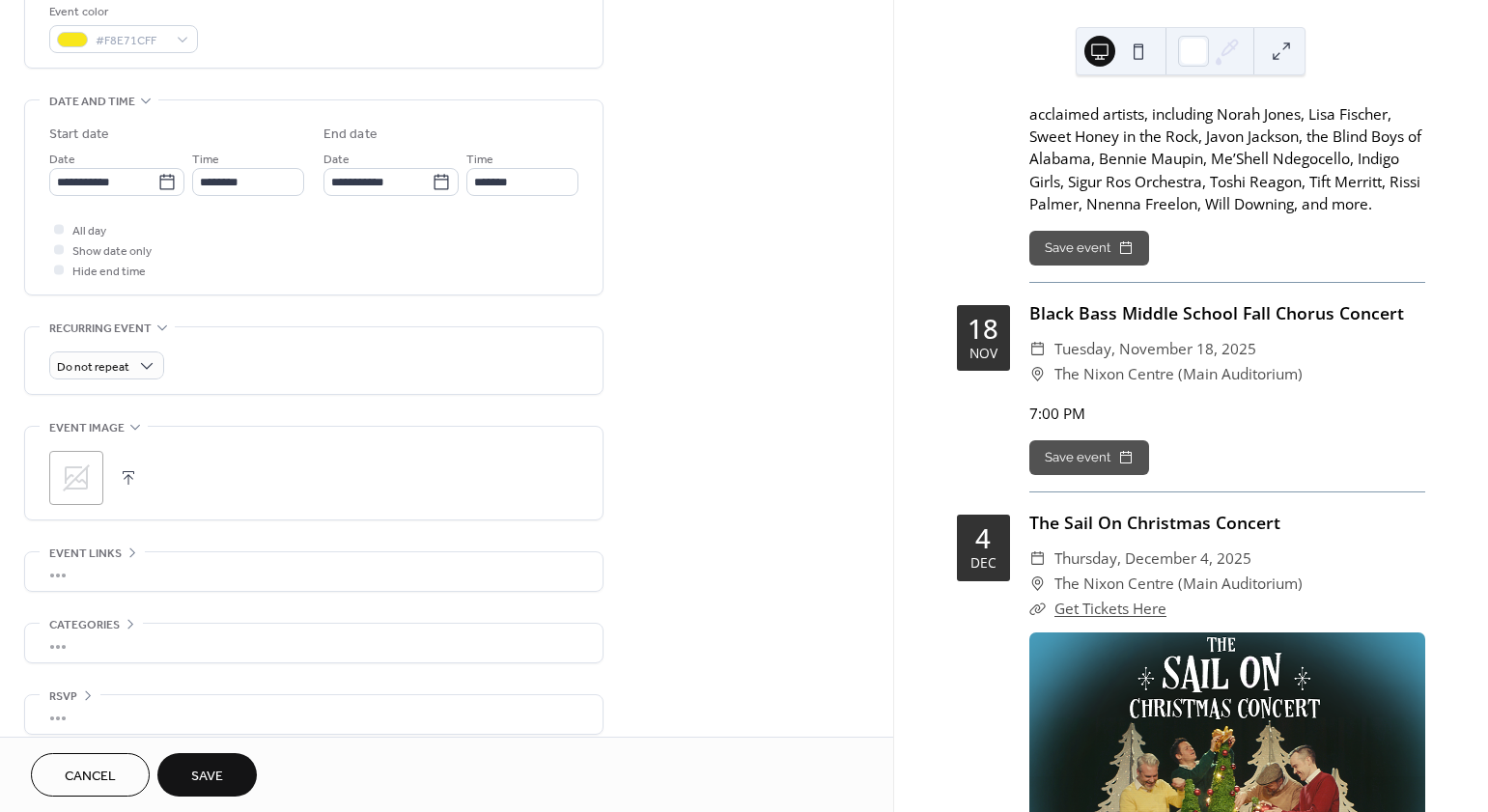 click on "All day Show date only Hide end time" at bounding box center [314, 249] 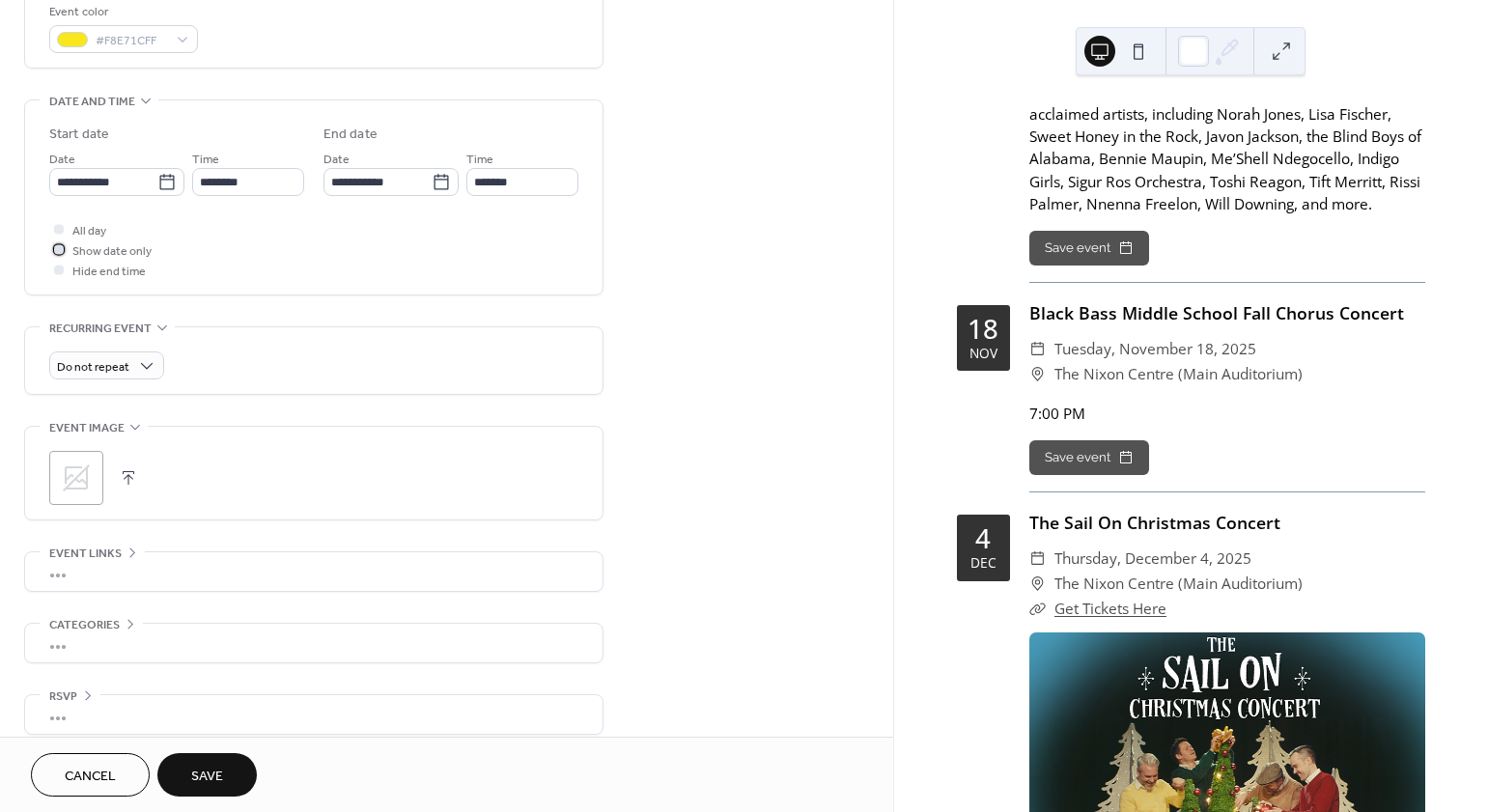 click on "Show date only" at bounding box center [112, 251] 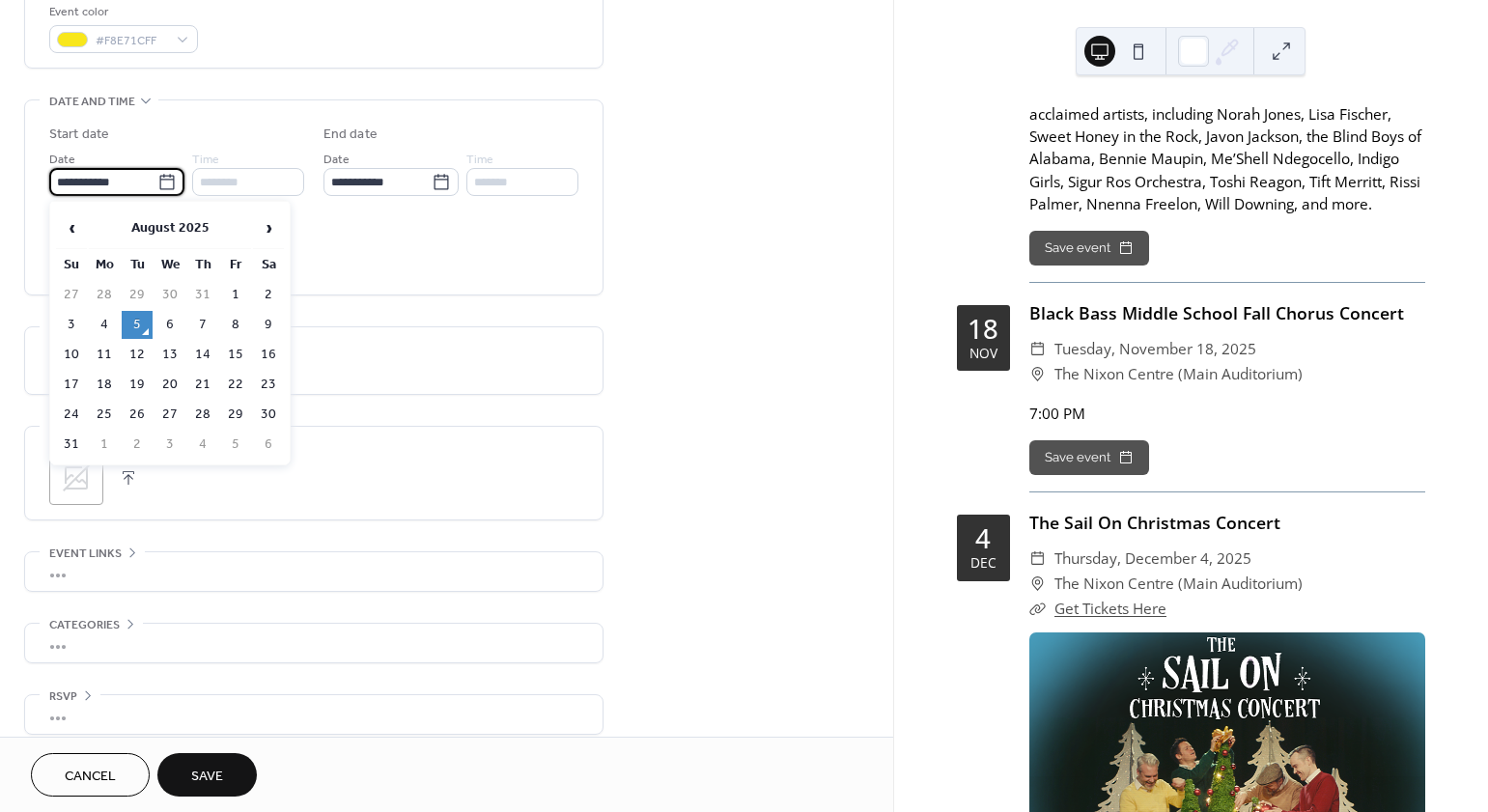 click on "**********" at bounding box center [103, 182] 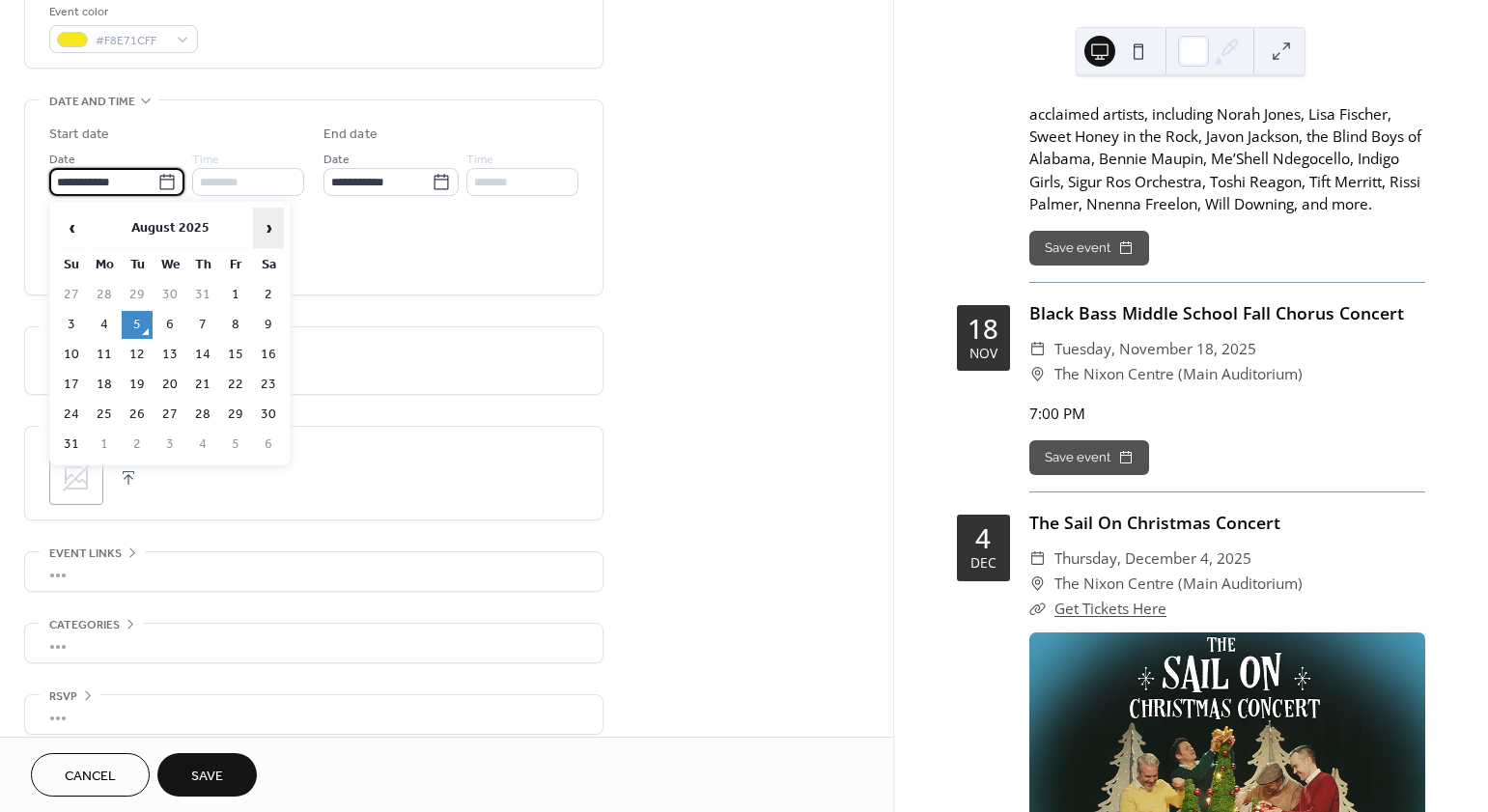 click on "›" at bounding box center [268, 228] 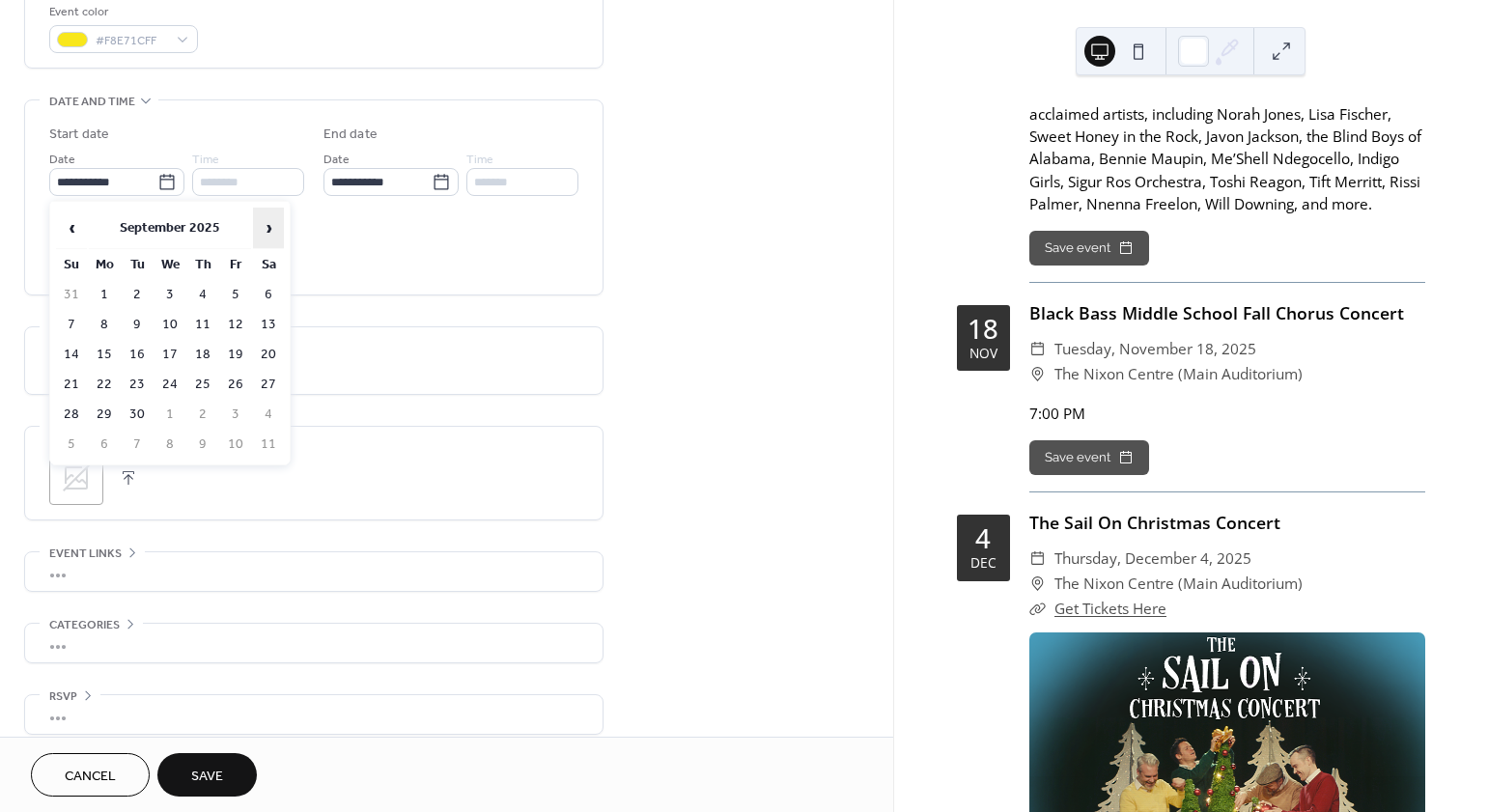 click on "›" at bounding box center (268, 228) 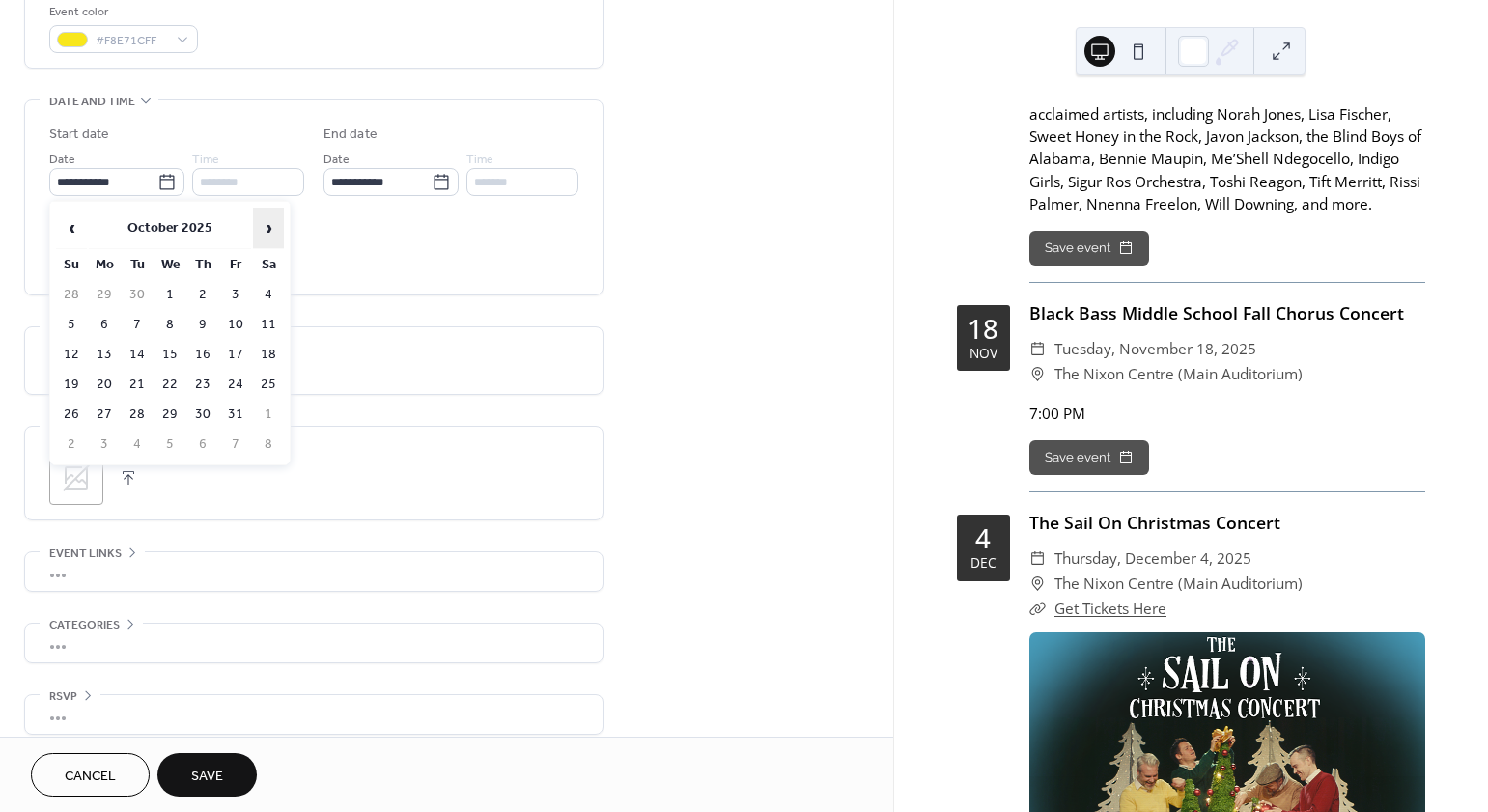 click on "›" at bounding box center [268, 228] 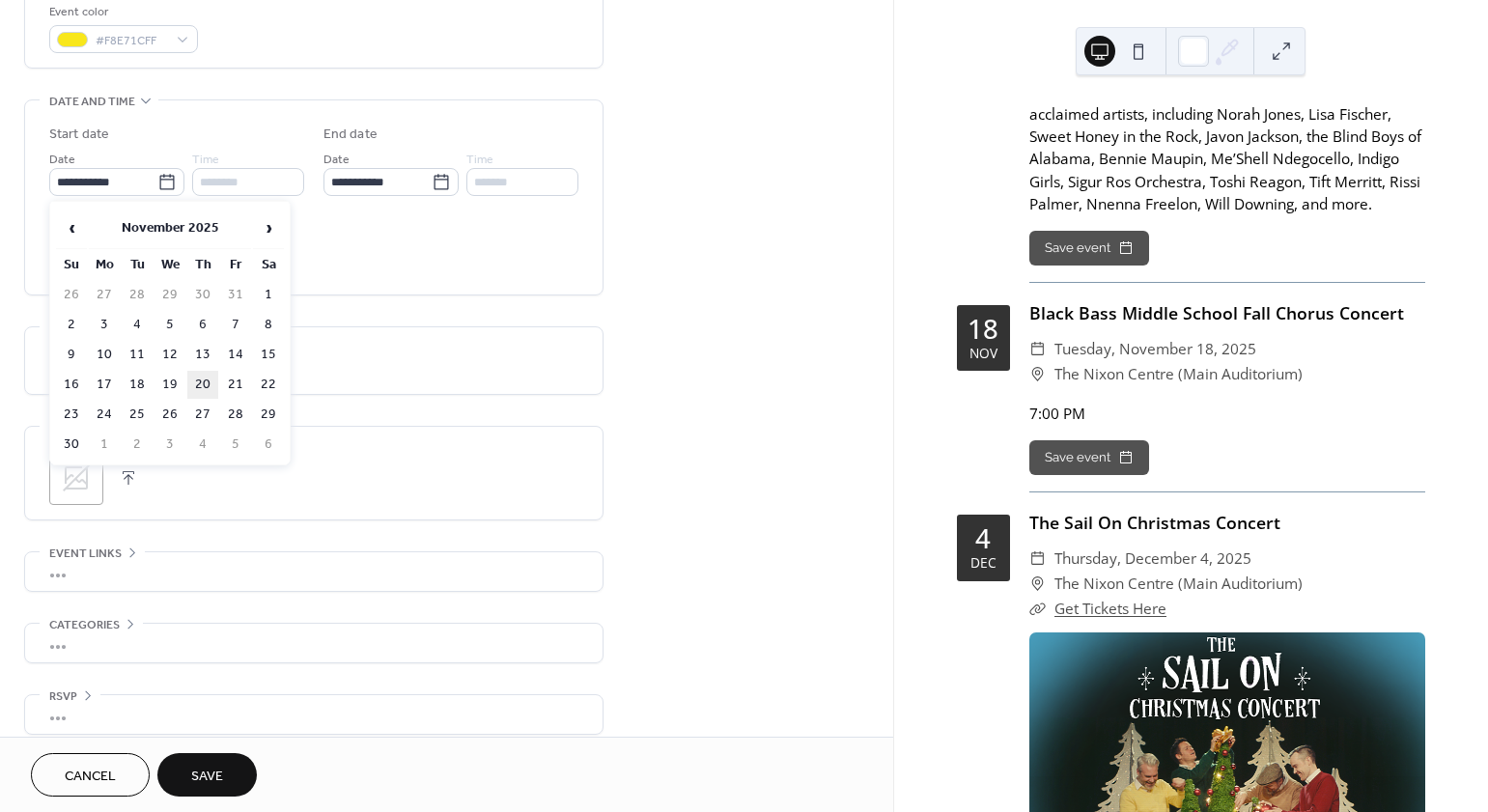 click on "20" at bounding box center (203, 384) 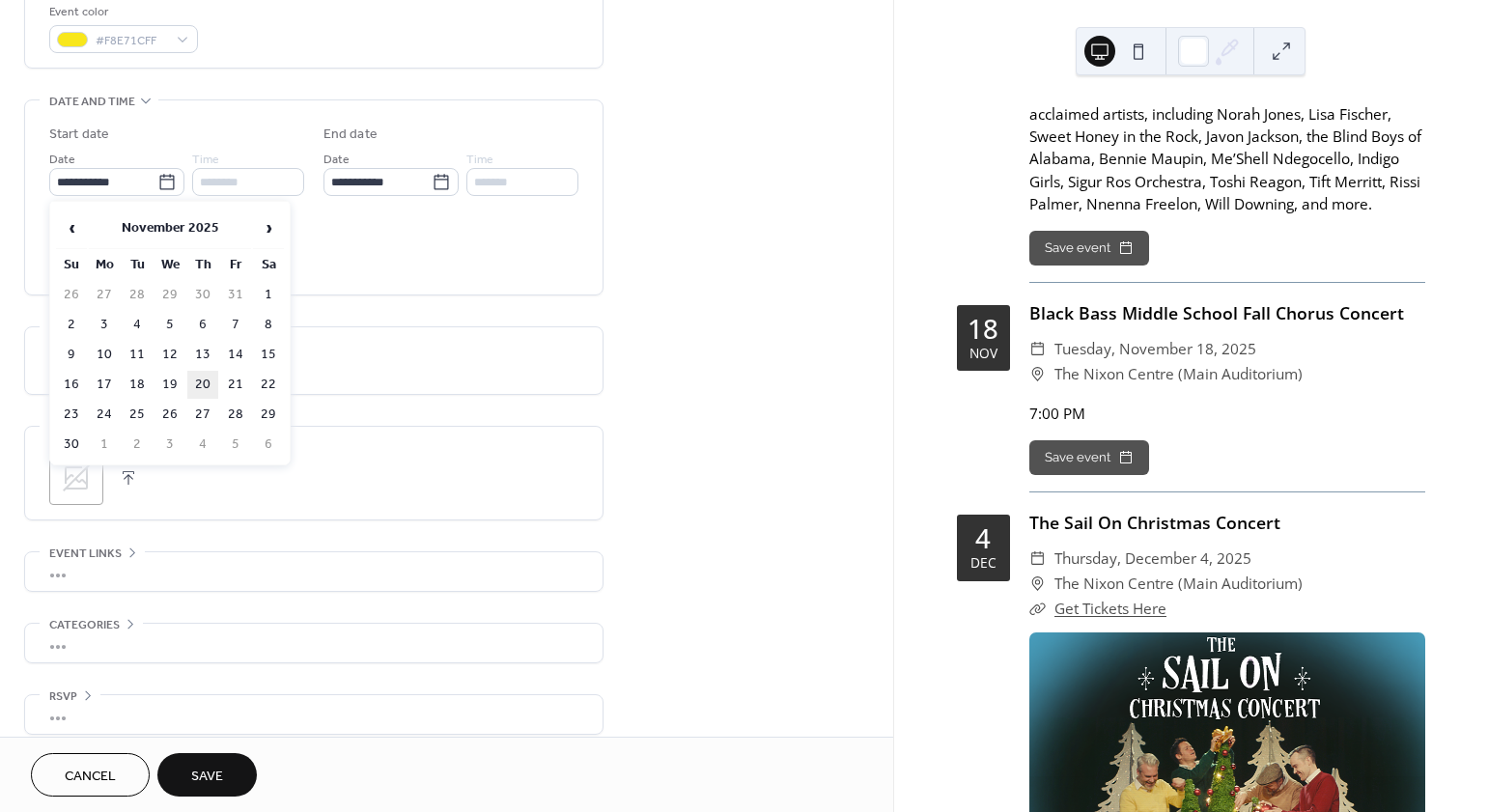 type on "**********" 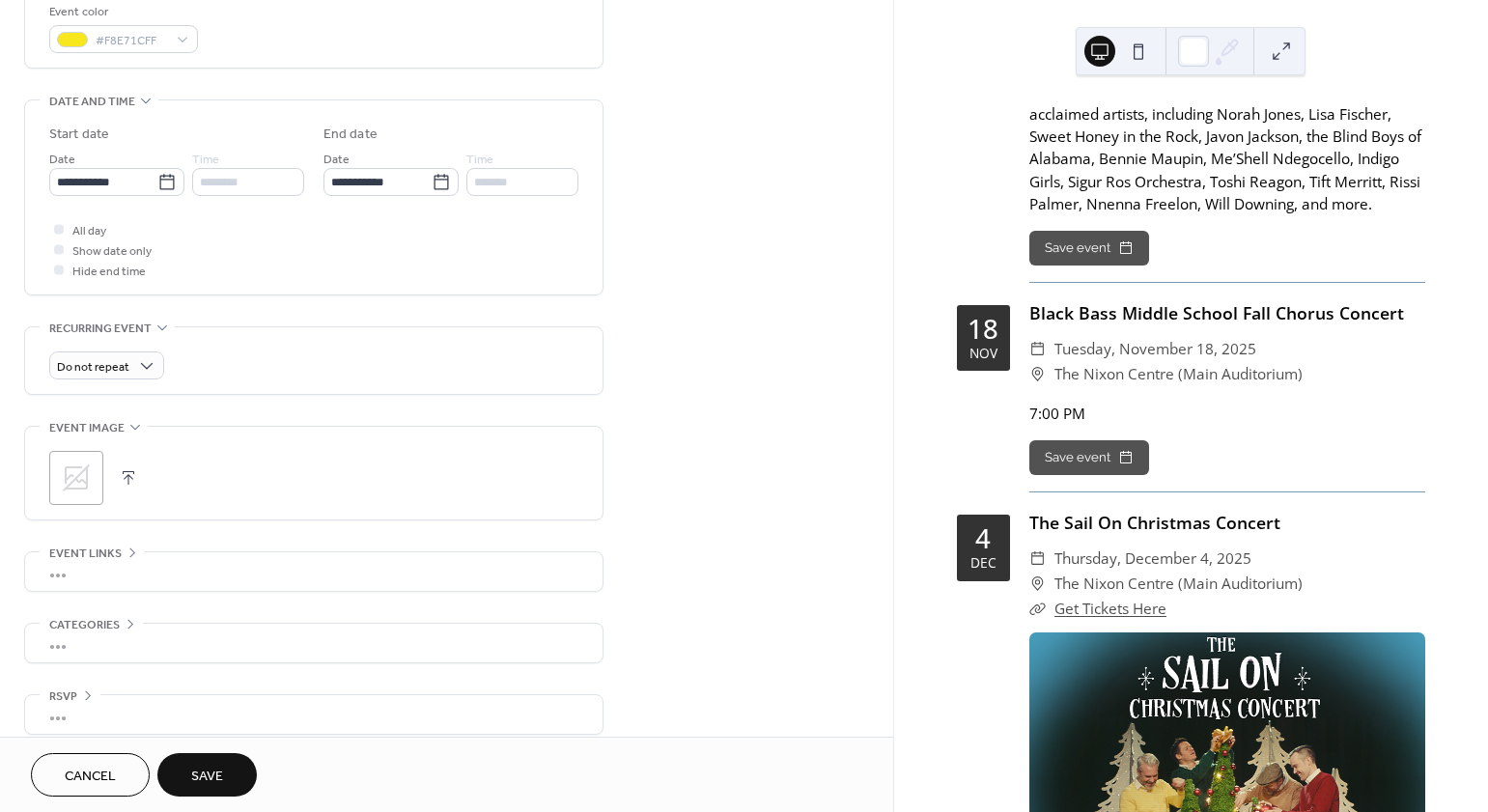 click on "Do not repeat" at bounding box center [314, 360] 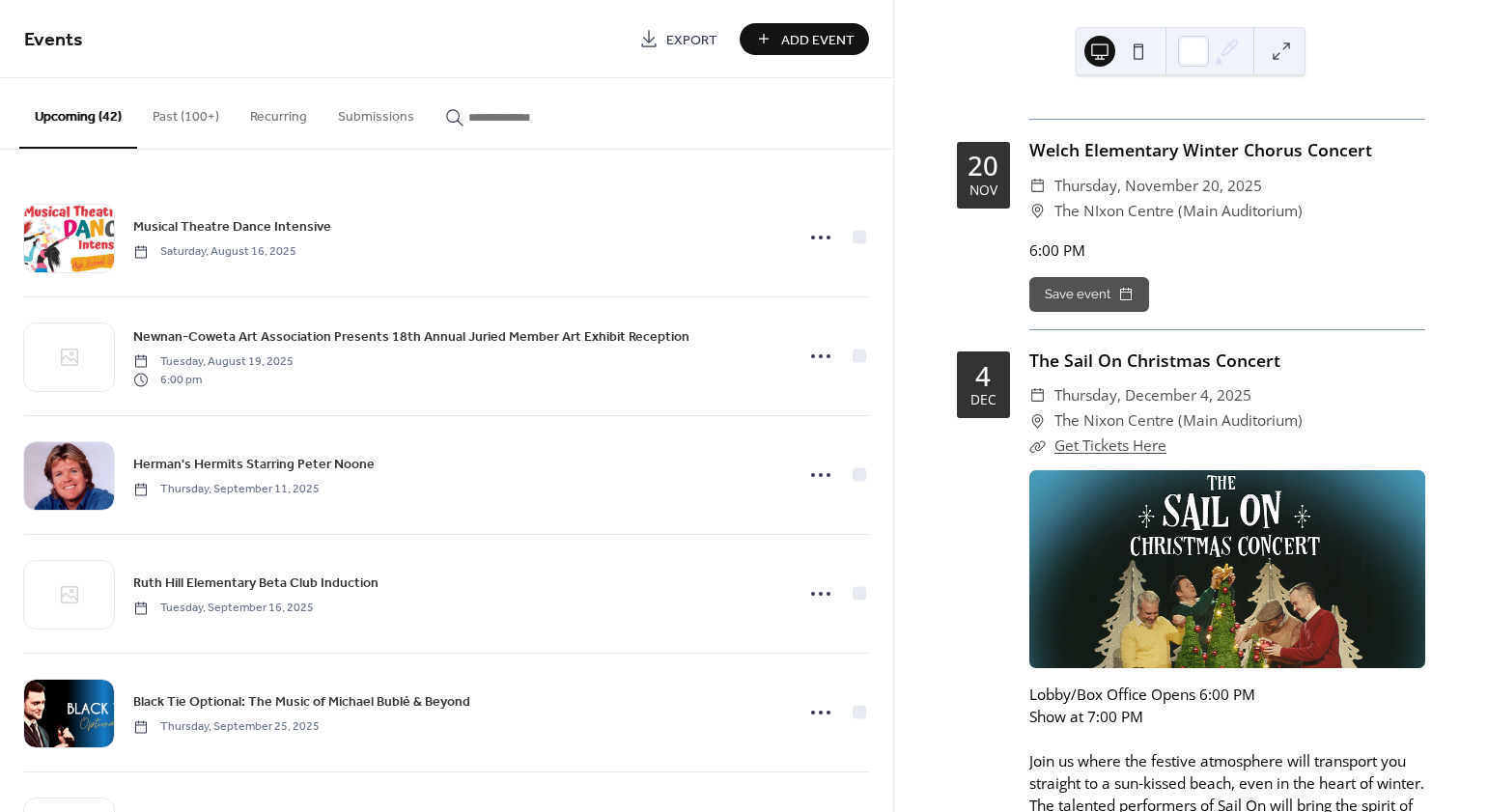 scroll, scrollTop: 11494, scrollLeft: 0, axis: vertical 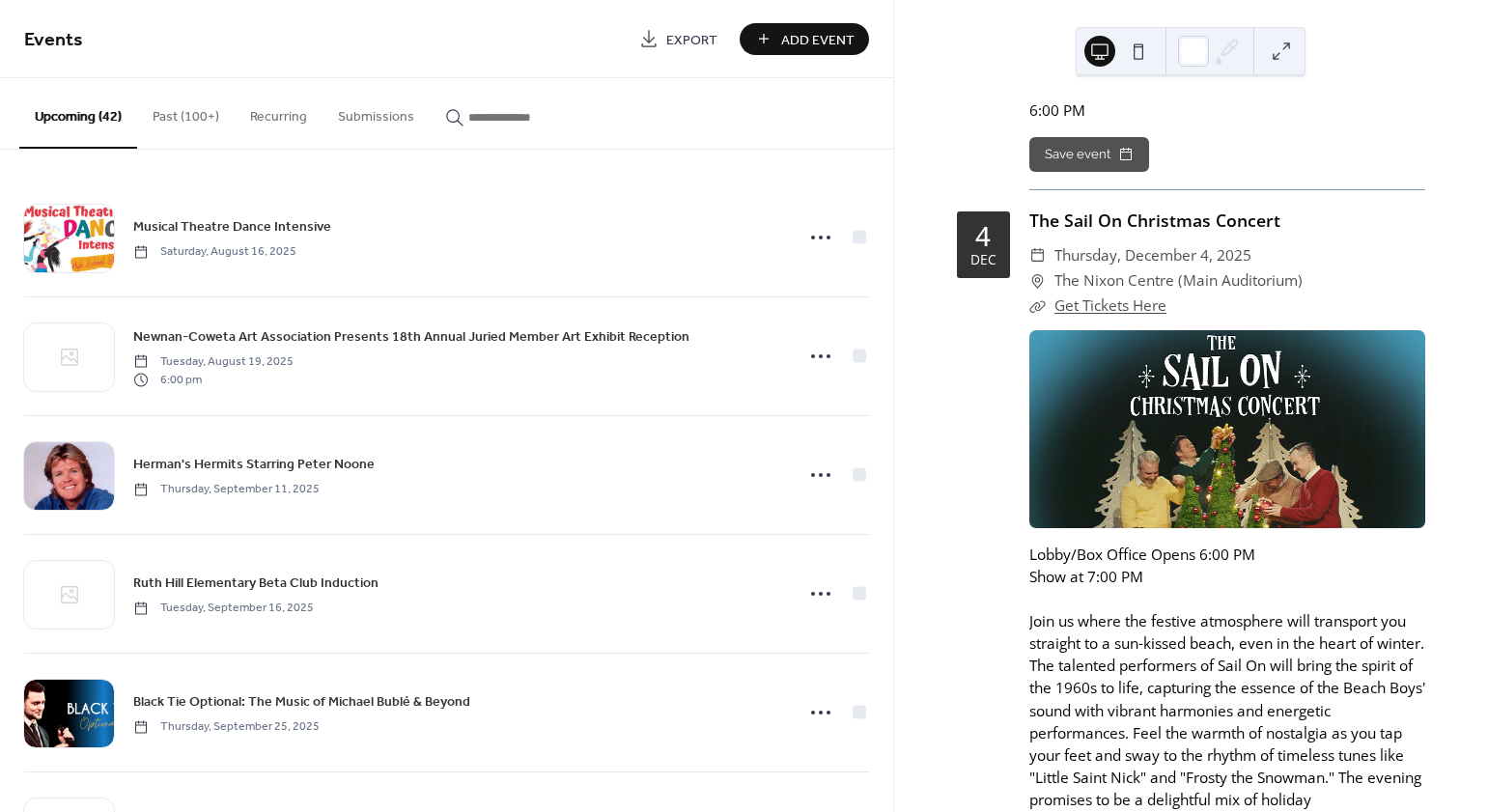 click on "Add Event" at bounding box center [818, 40] 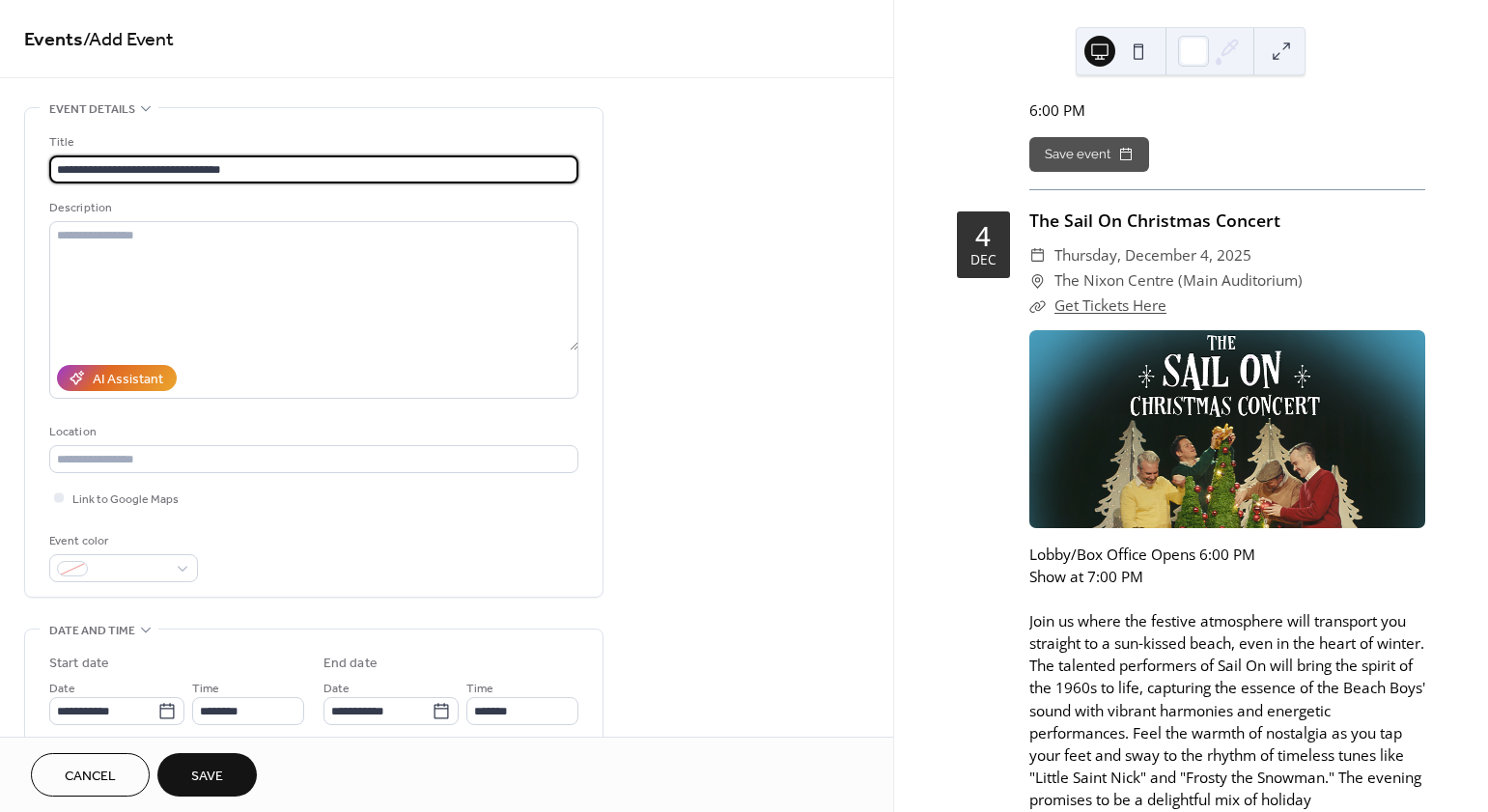 type on "**********" 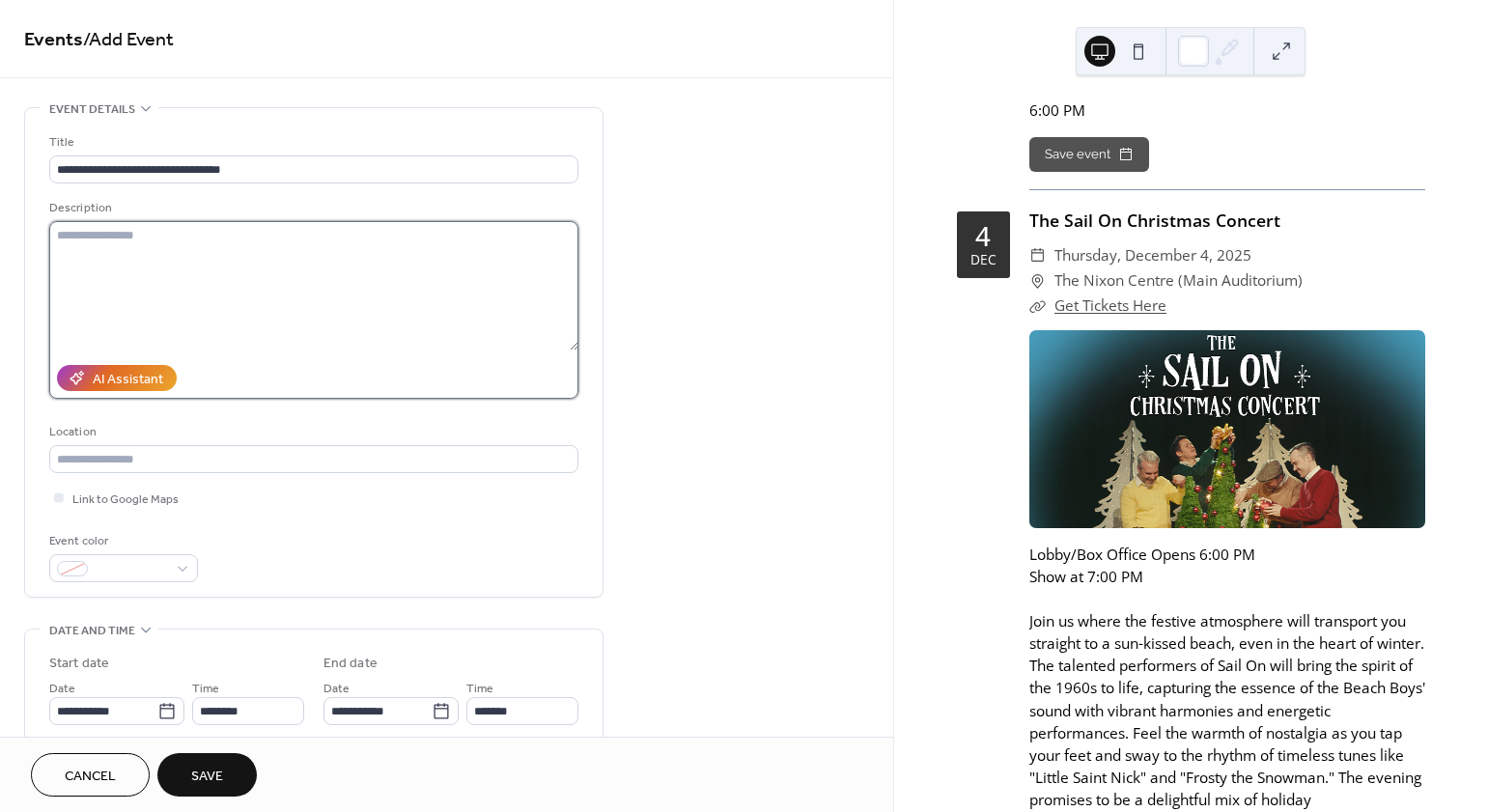 click at bounding box center (314, 286) 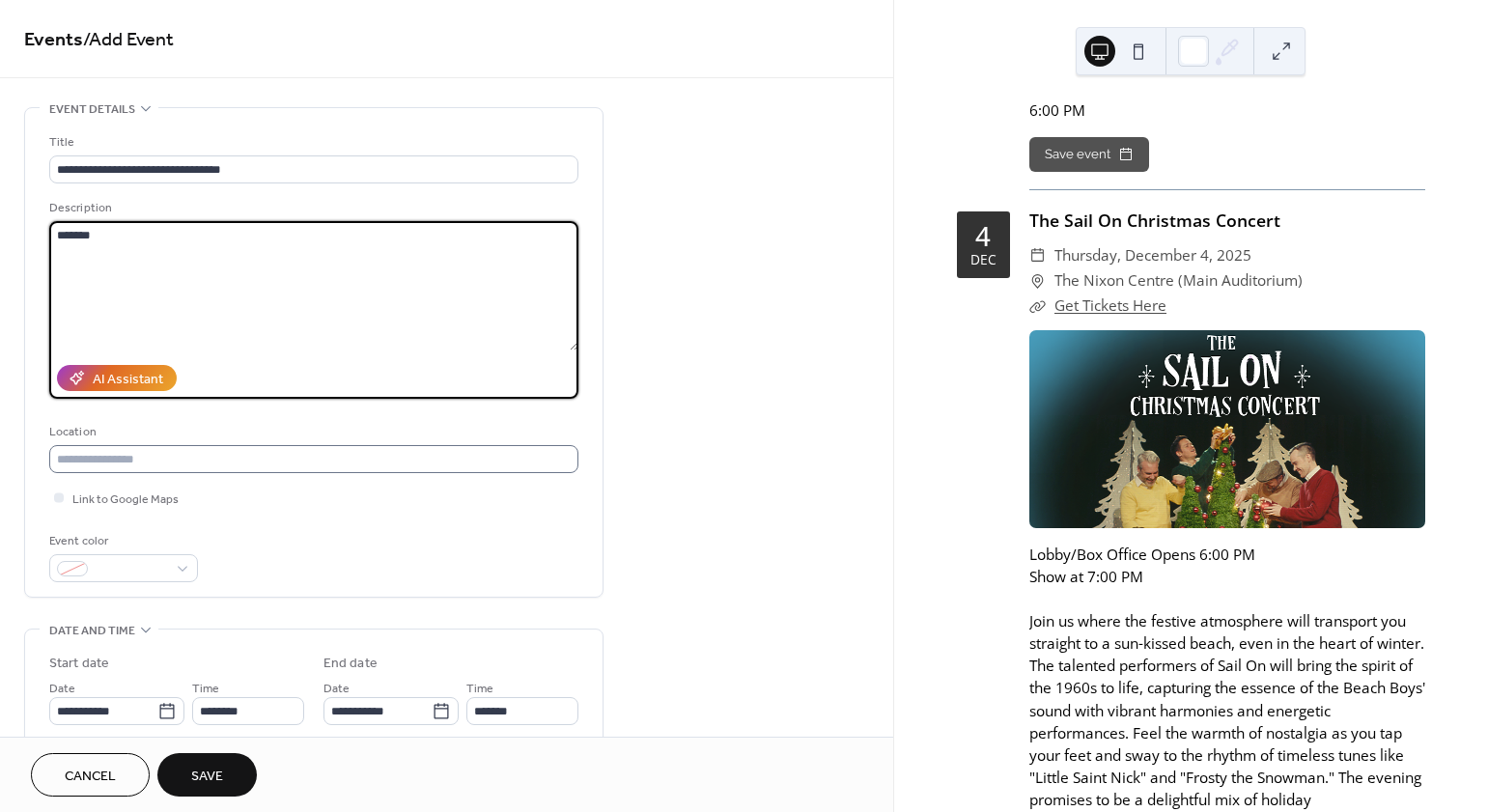 type on "*******" 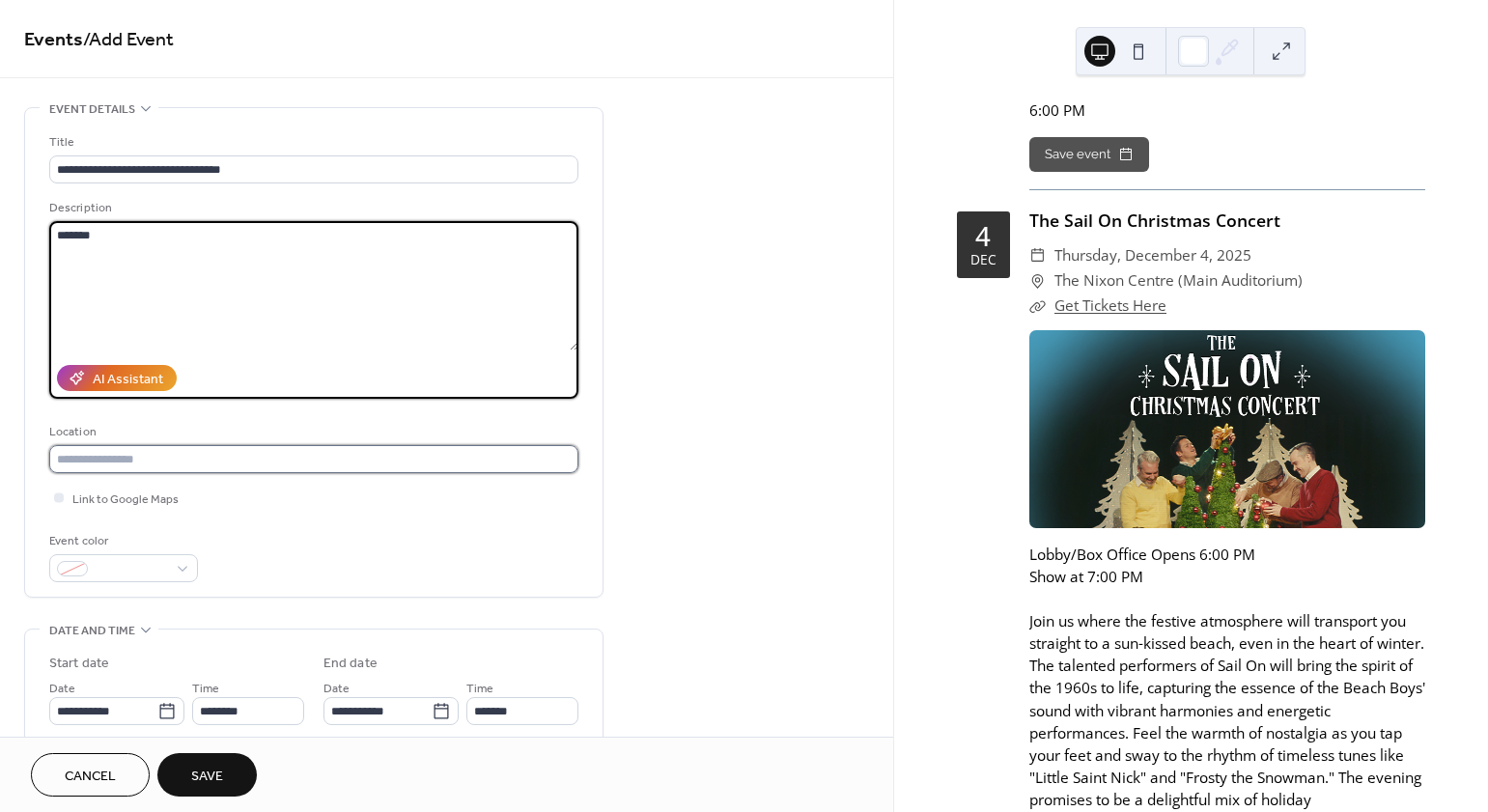click at bounding box center (314, 459) 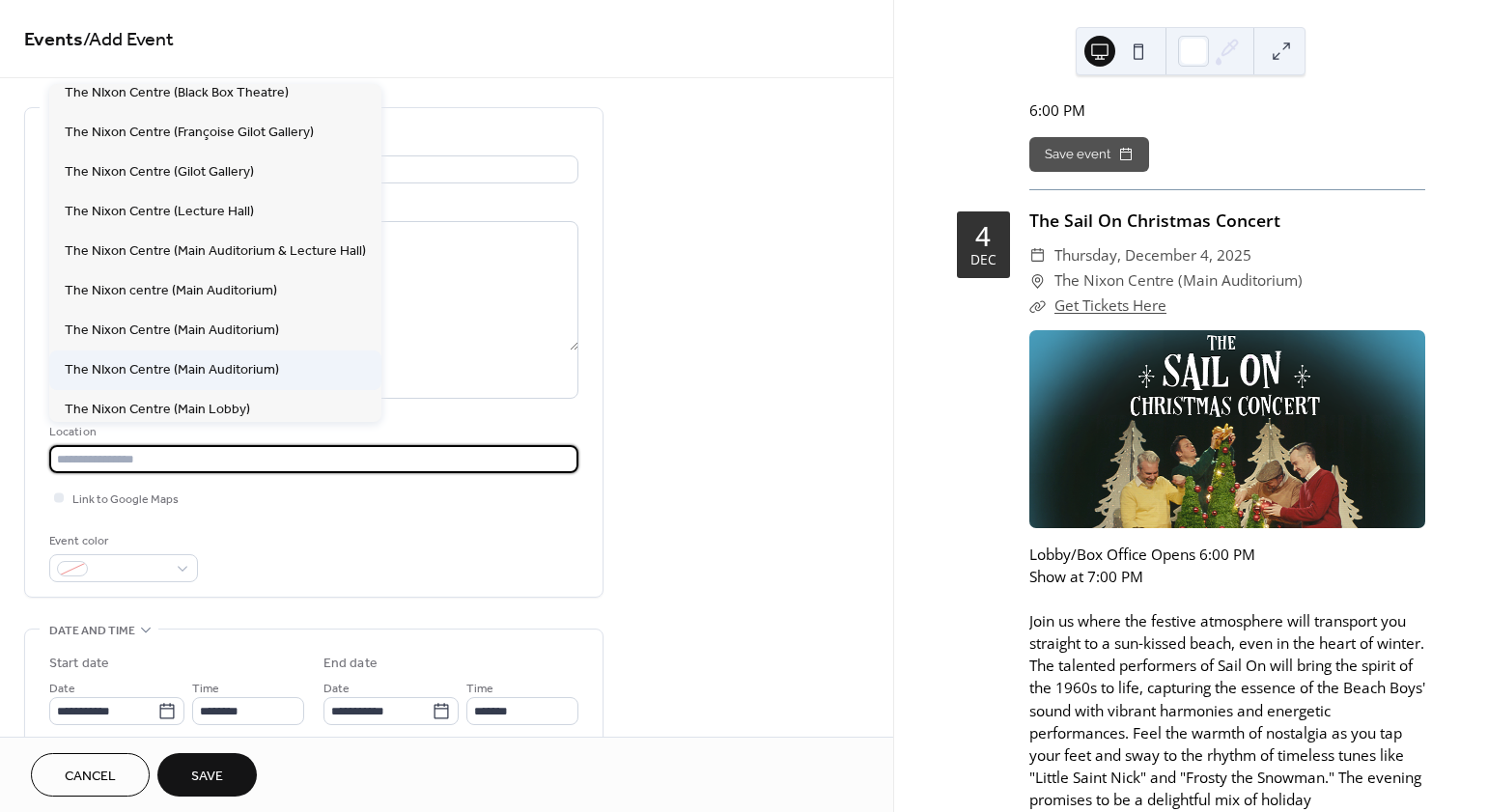 scroll, scrollTop: 0, scrollLeft: 0, axis: both 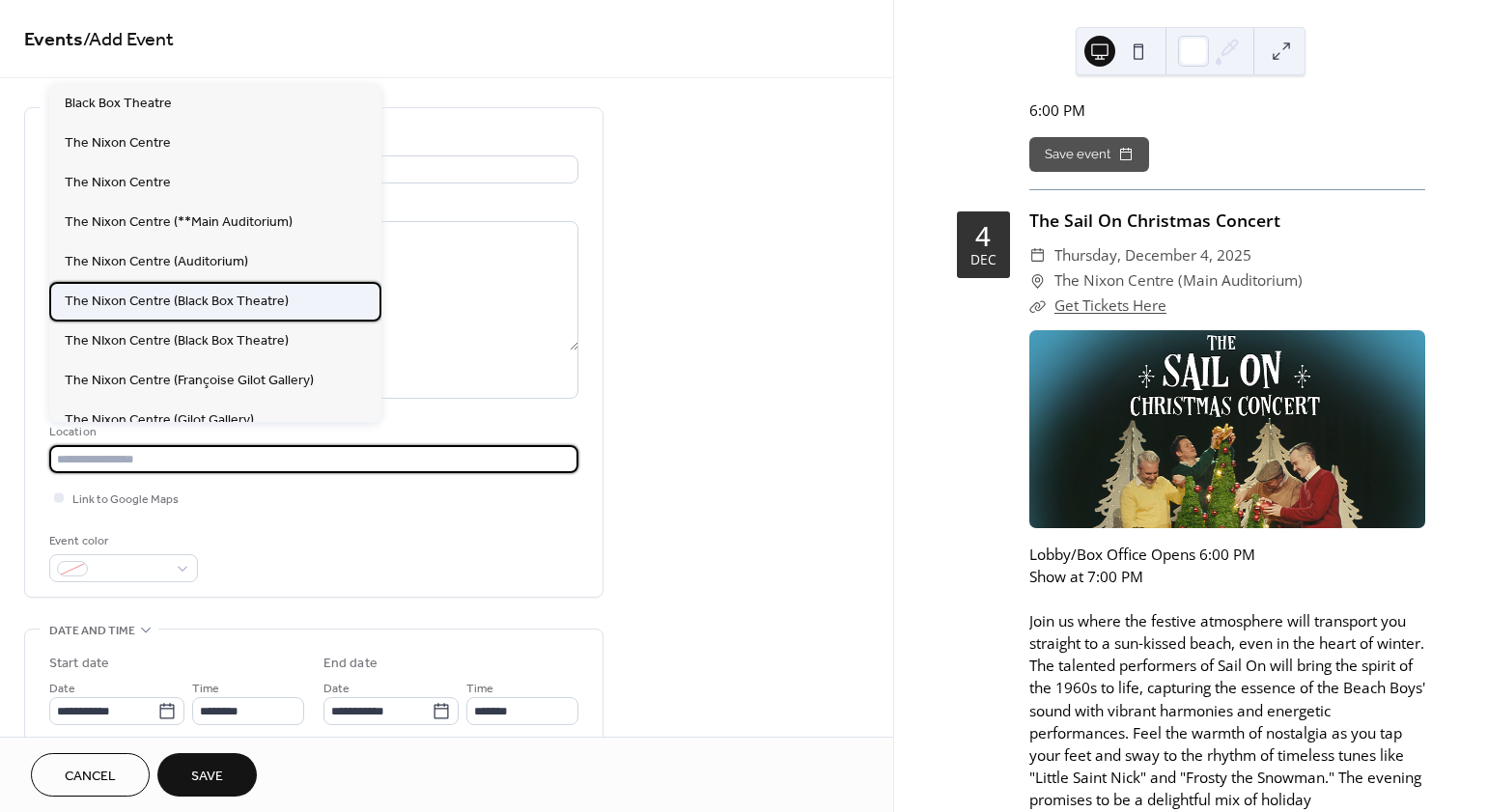 click on "The Nixon Centre (Black Box Theatre)" at bounding box center (177, 301) 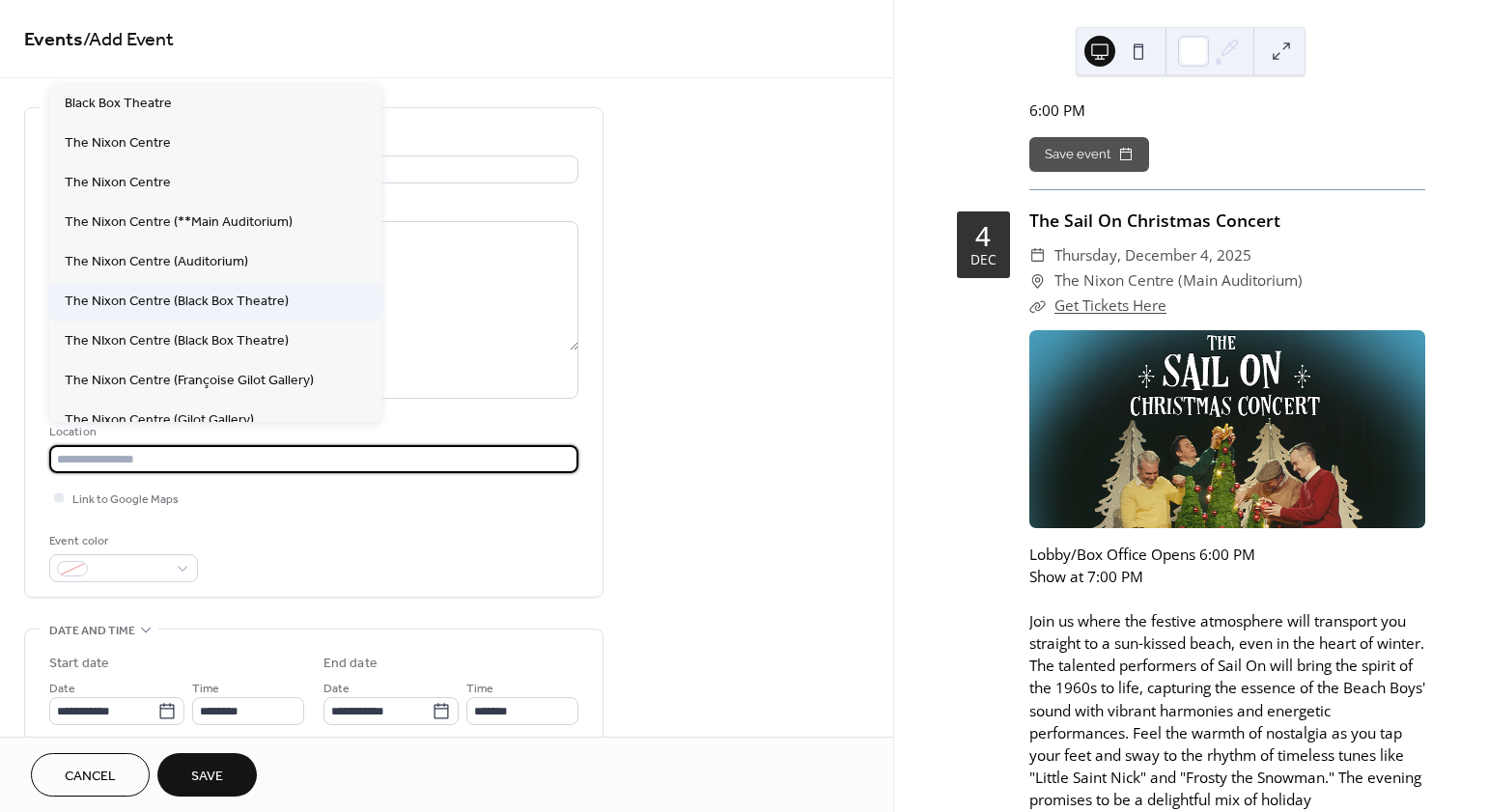 type on "**********" 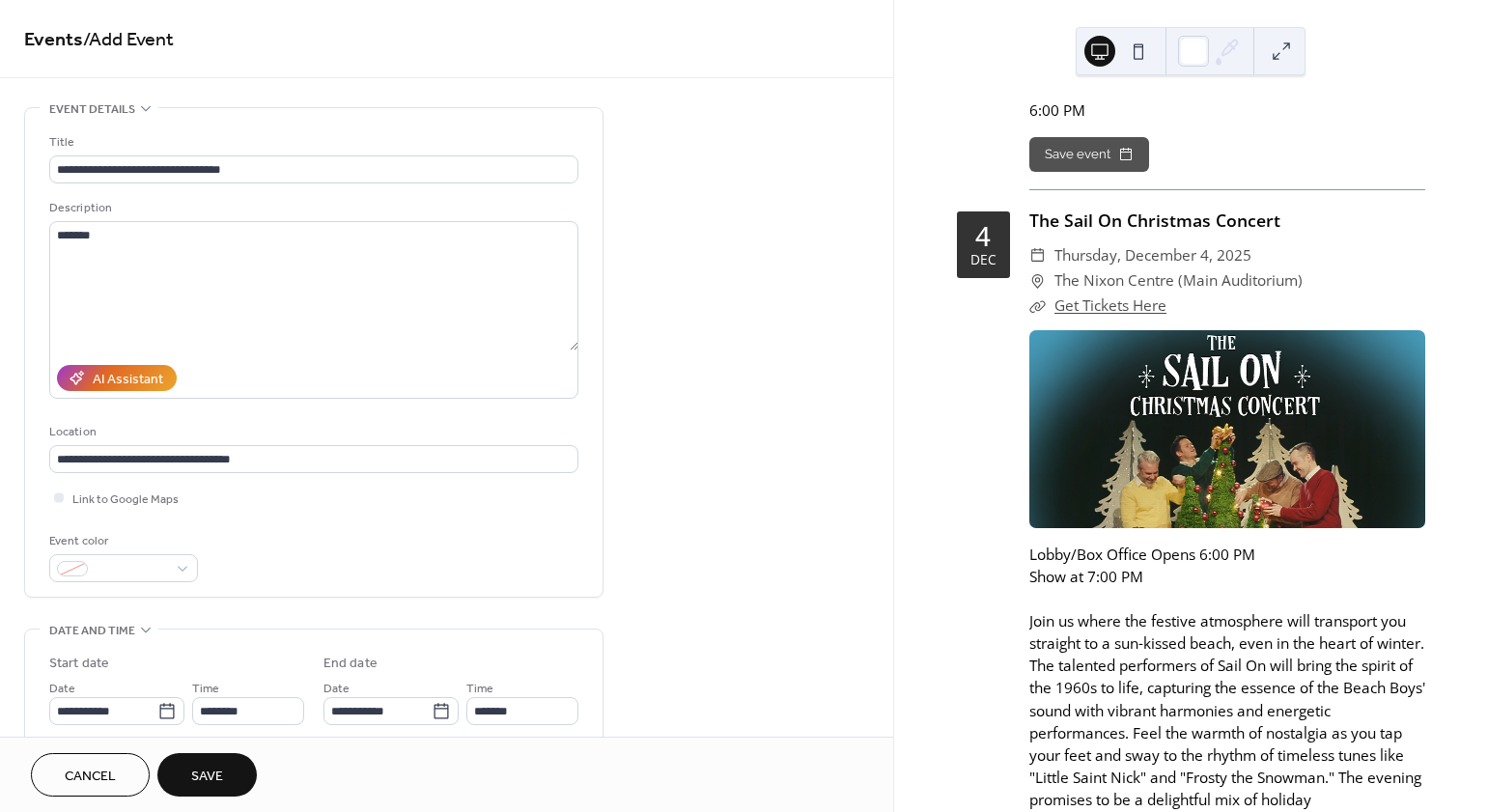 click on "**********" at bounding box center [446, 695] 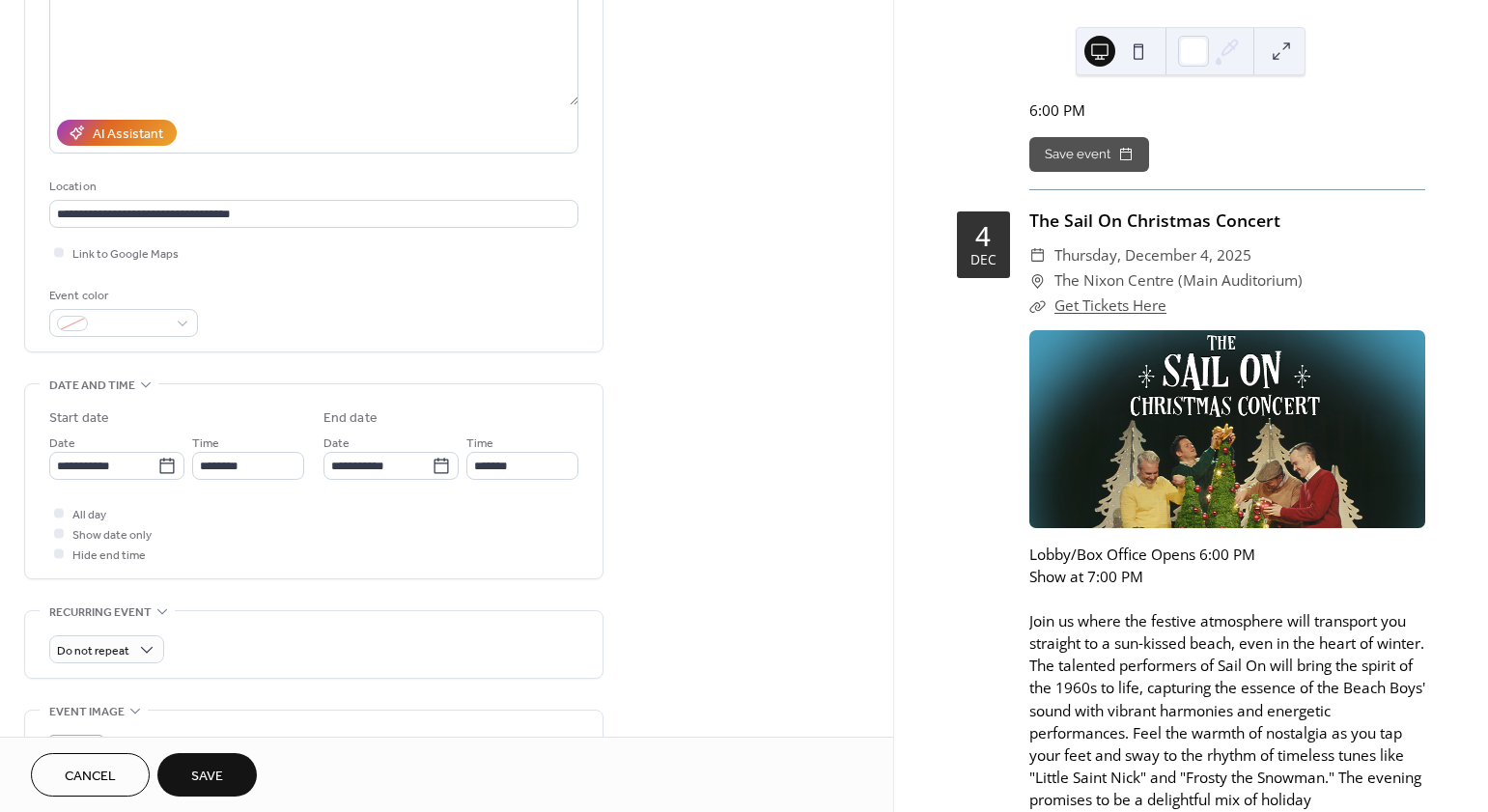 scroll, scrollTop: 245, scrollLeft: 0, axis: vertical 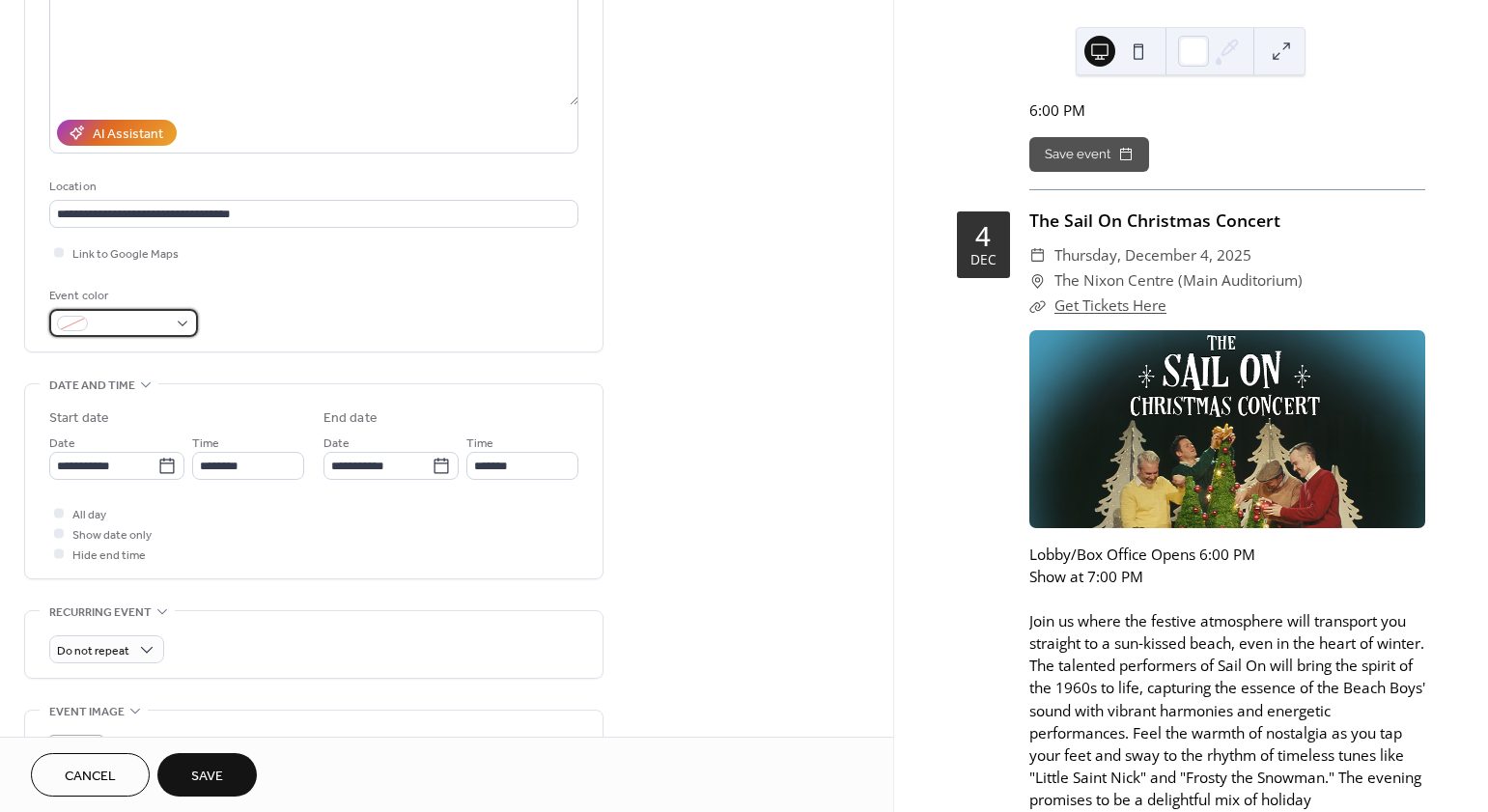 click at bounding box center (124, 322) 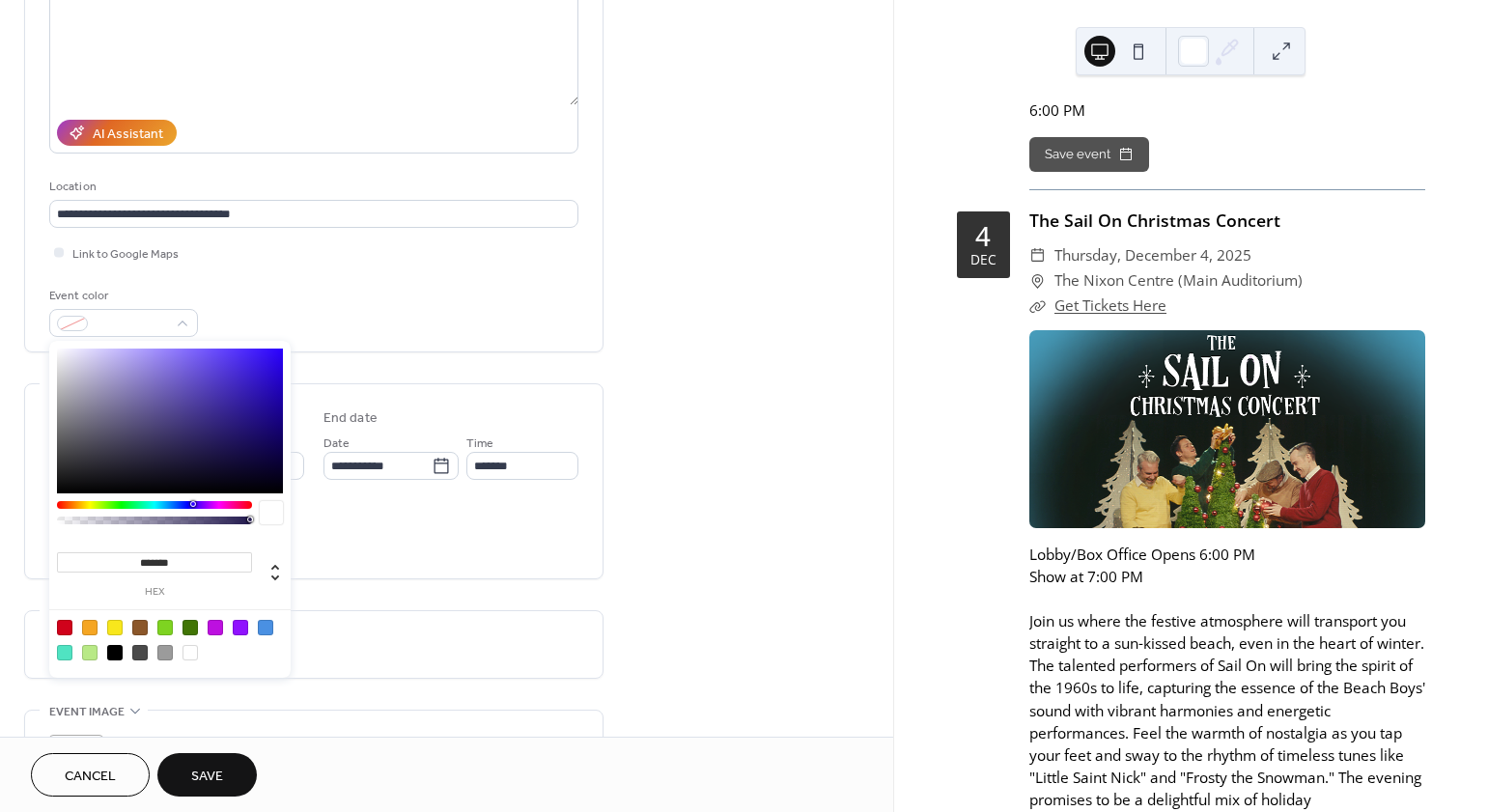 click at bounding box center (115, 628) 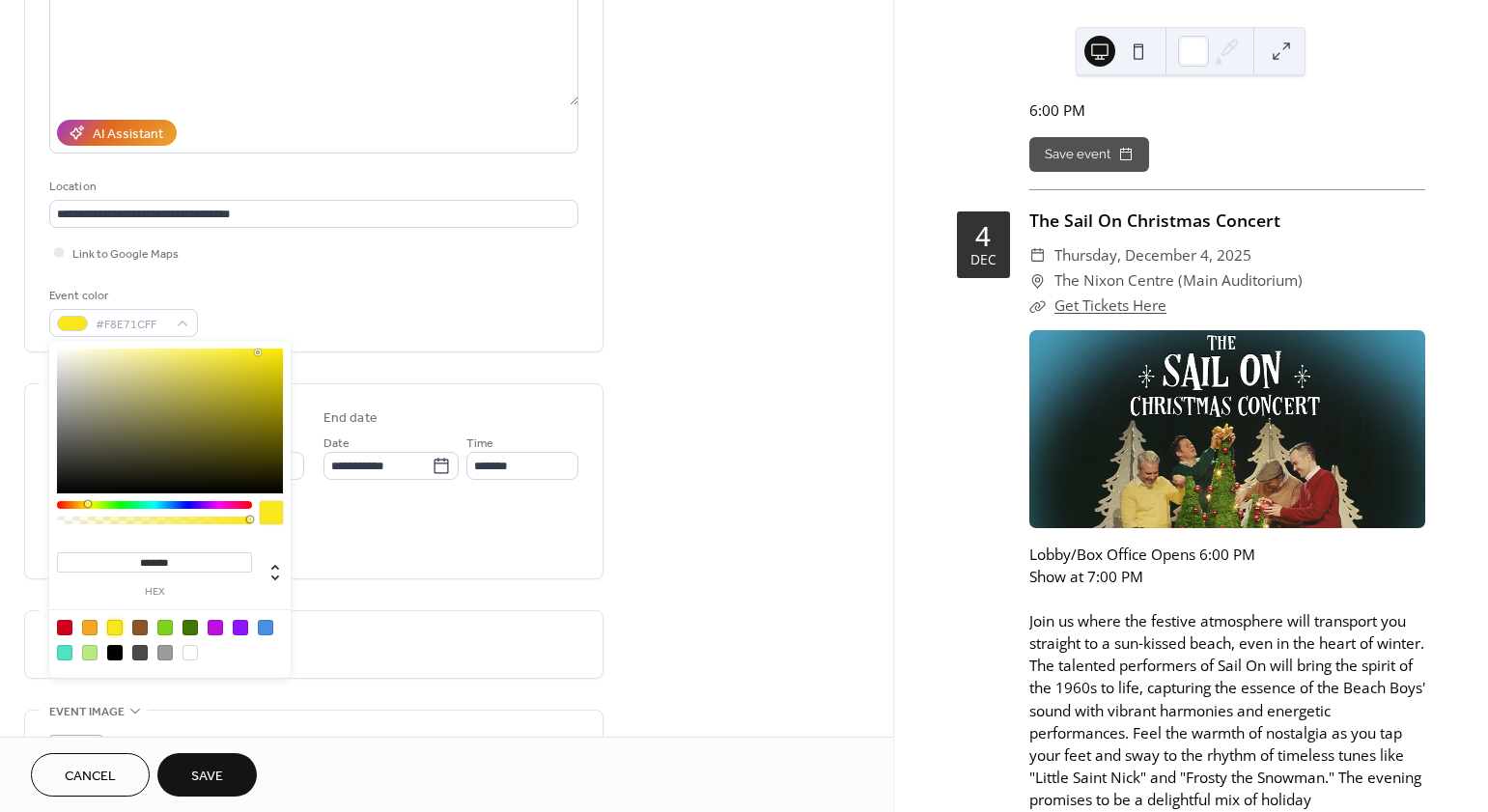 click on "**********" at bounding box center (314, 440) 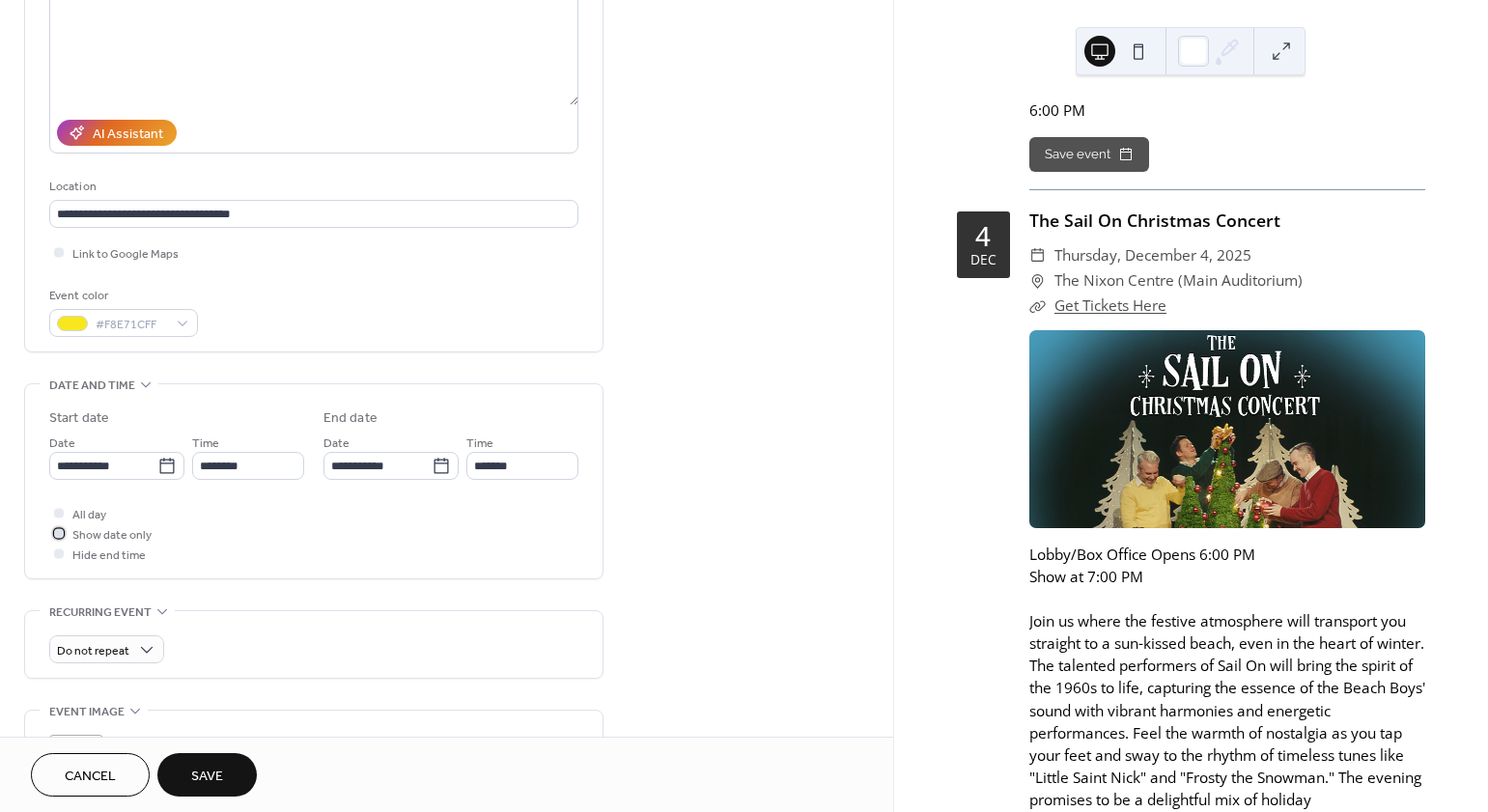 click on "Show date only" at bounding box center (112, 535) 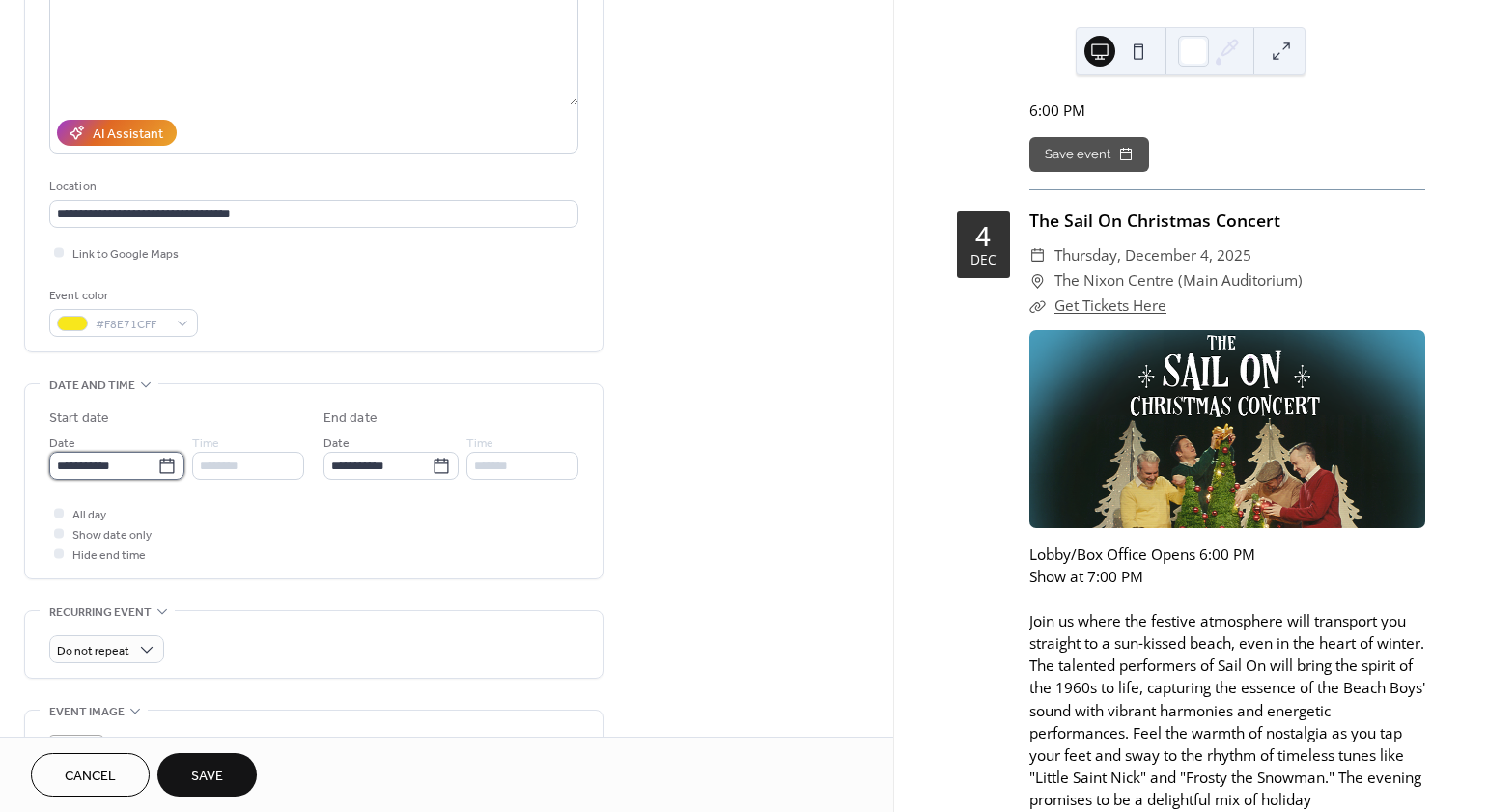click on "**********" at bounding box center [103, 465] 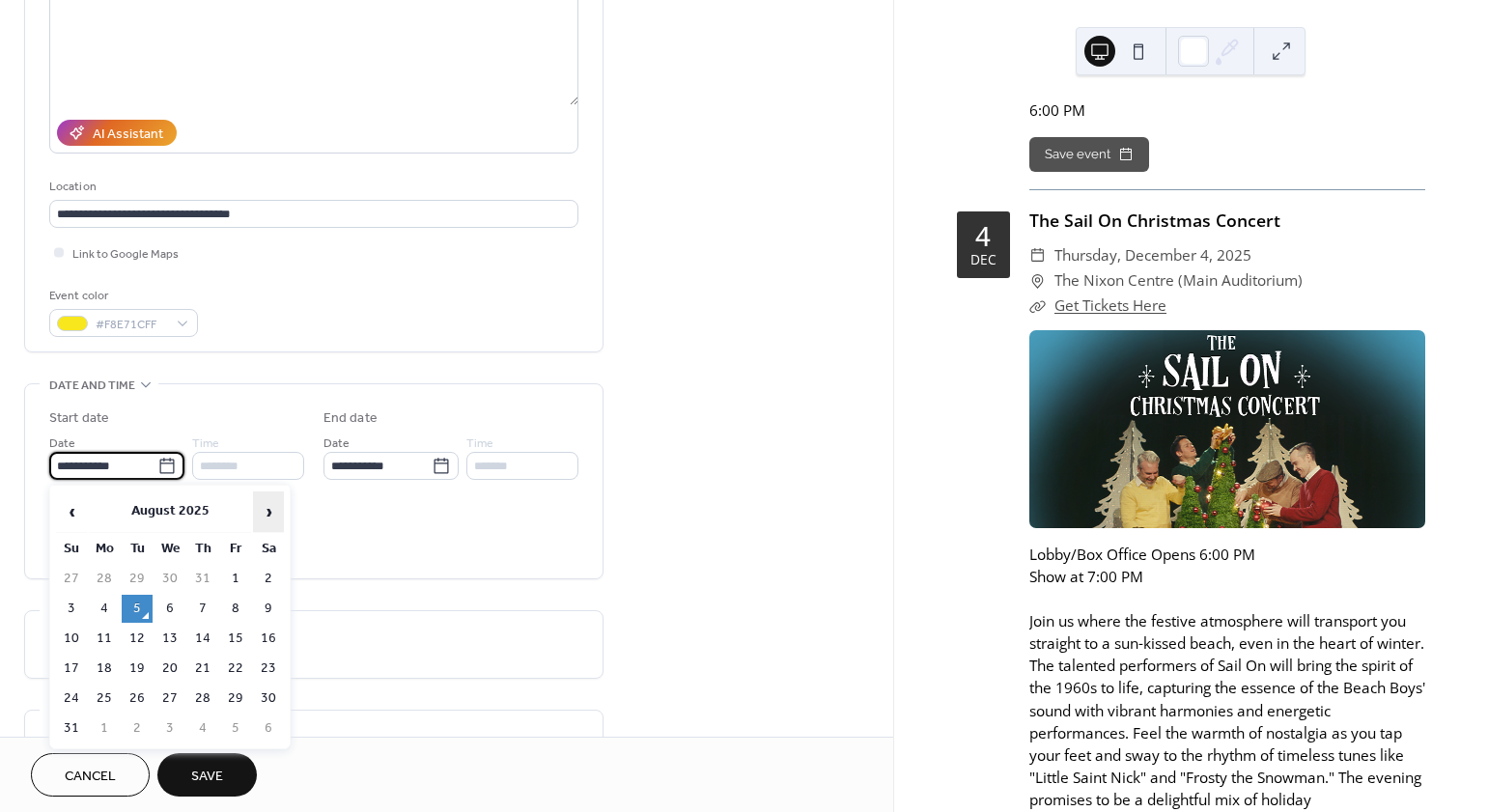 click on "›" at bounding box center [268, 512] 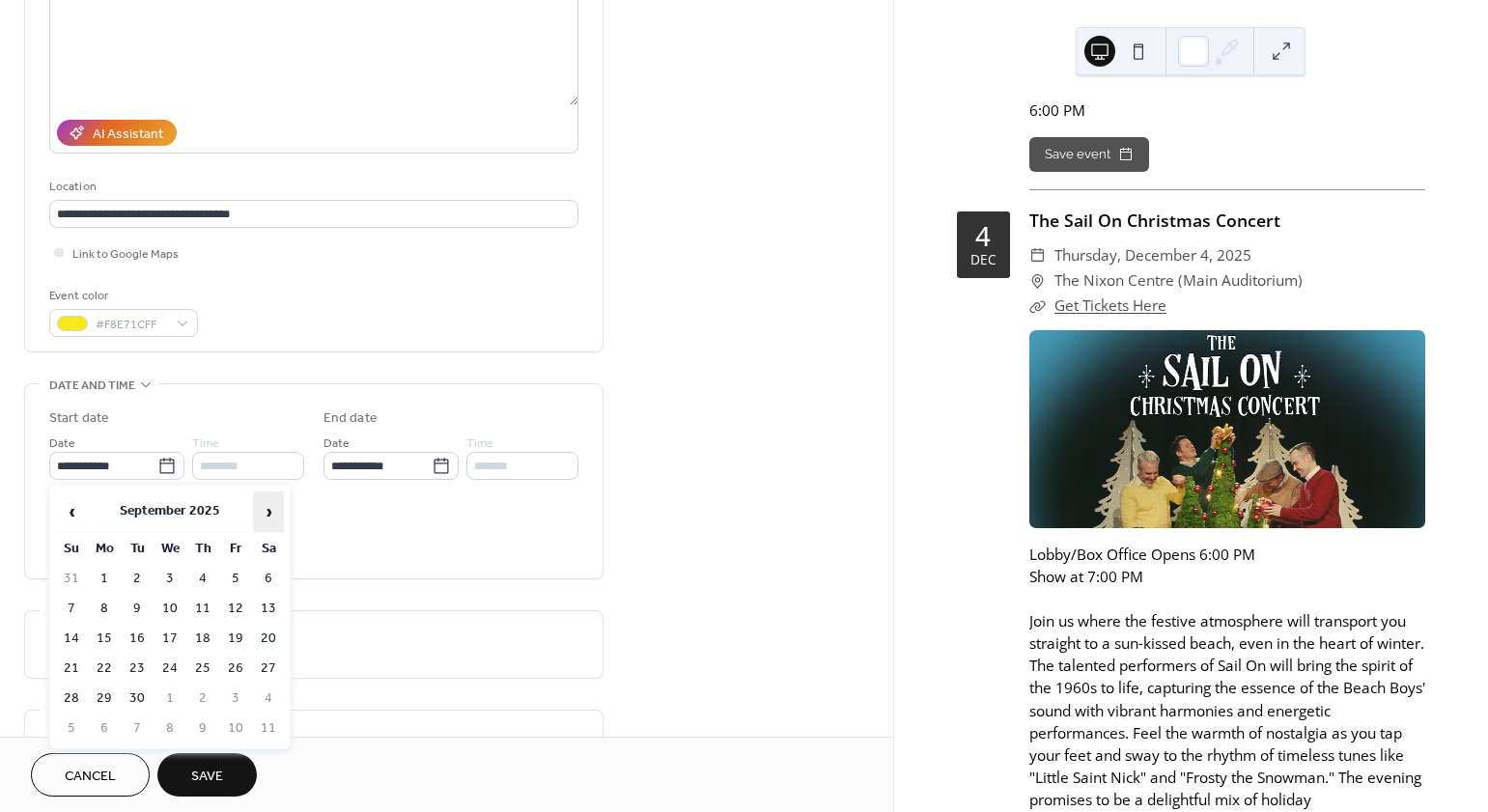 click on "›" at bounding box center [268, 512] 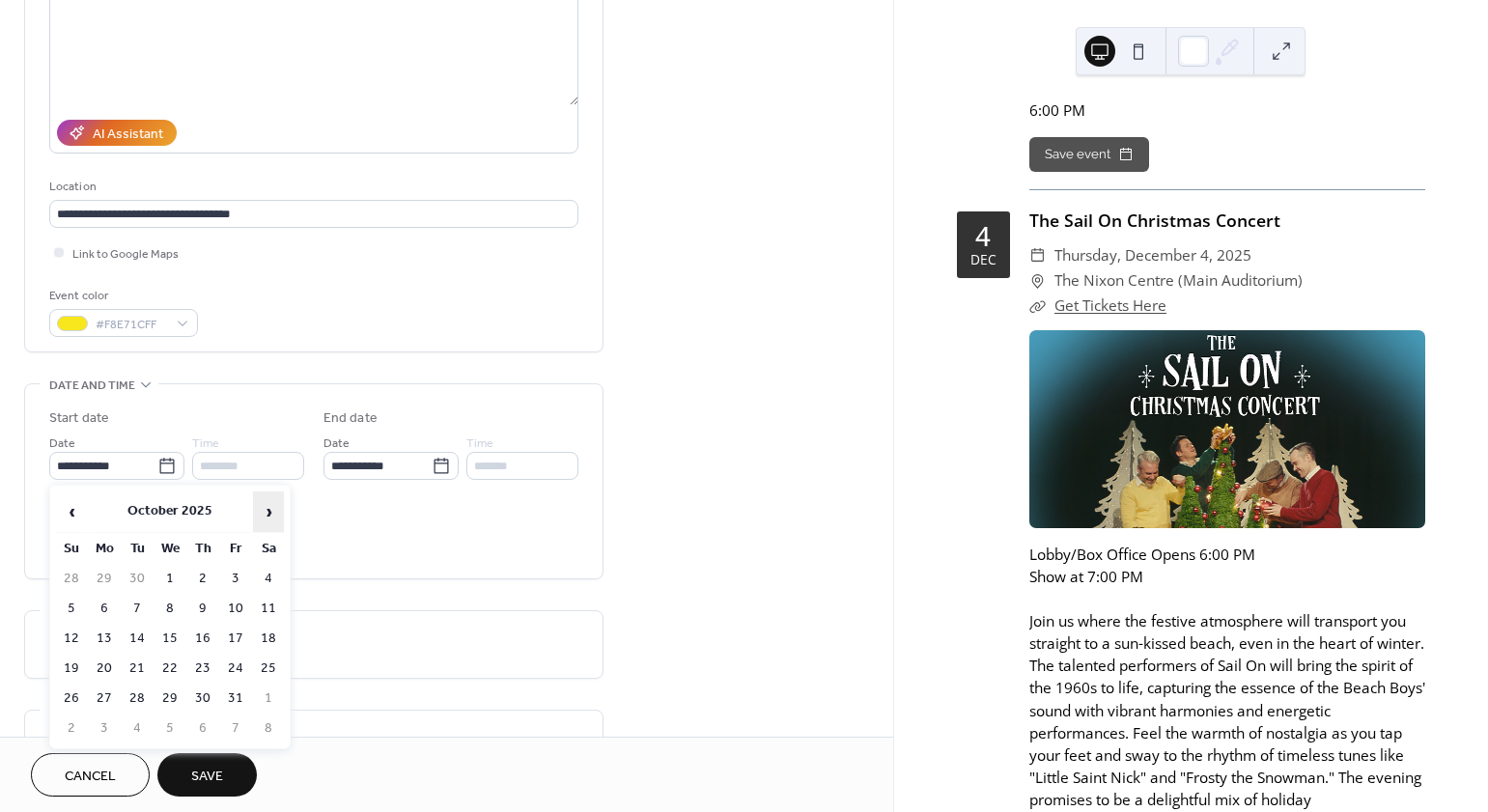 click on "›" at bounding box center (268, 512) 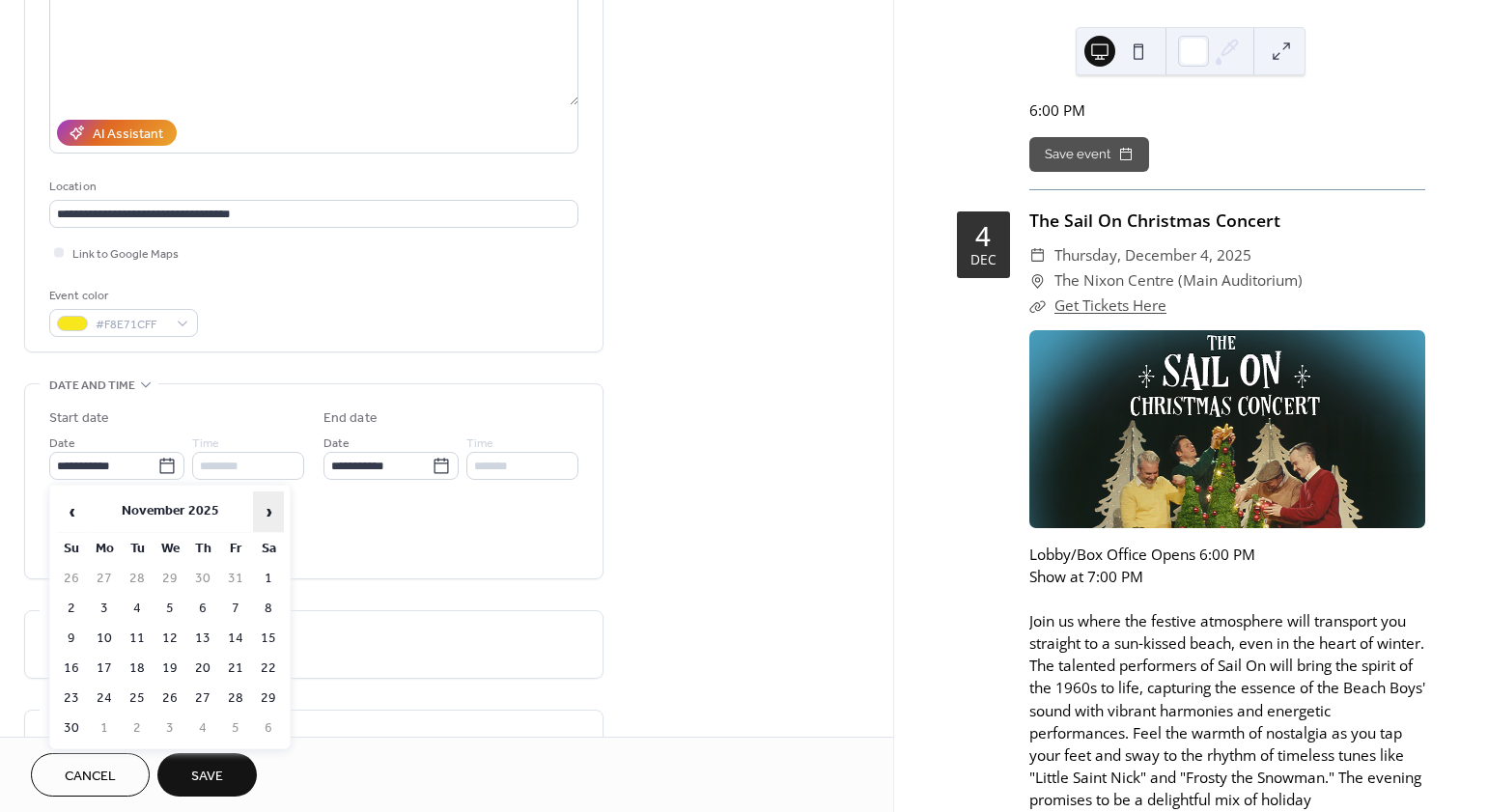 click on "›" at bounding box center [268, 512] 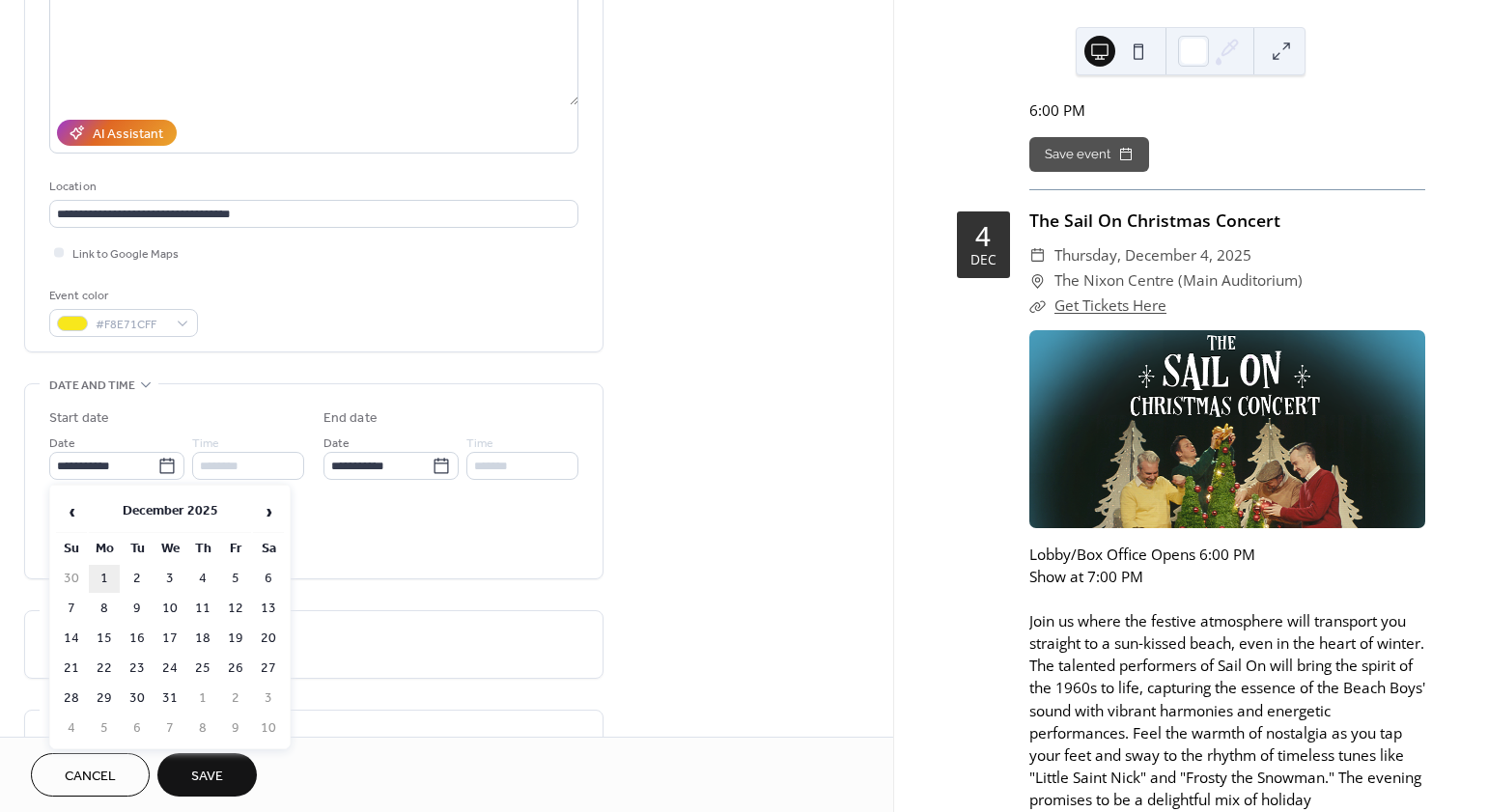 click on "1" at bounding box center [104, 578] 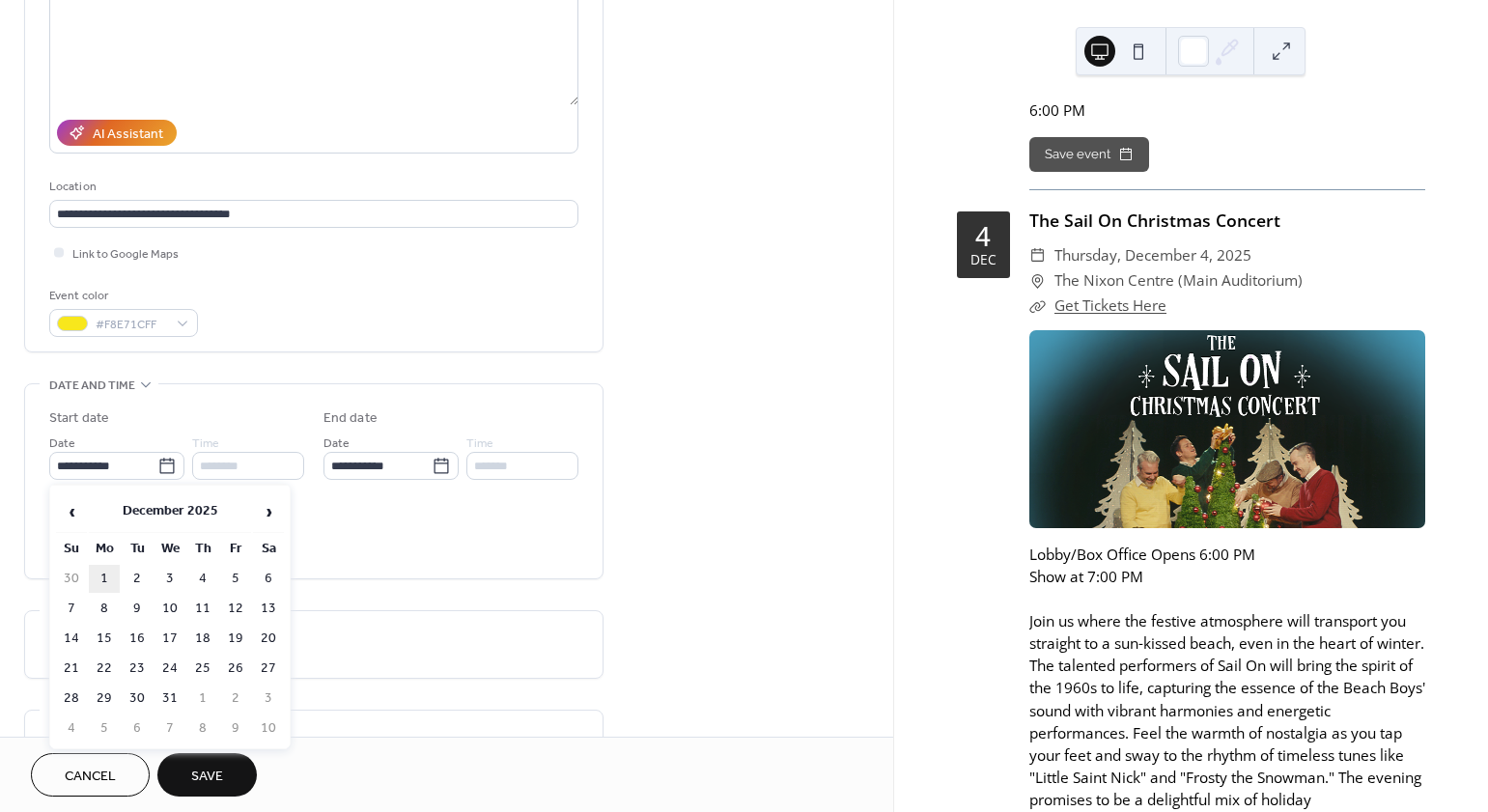 type on "**********" 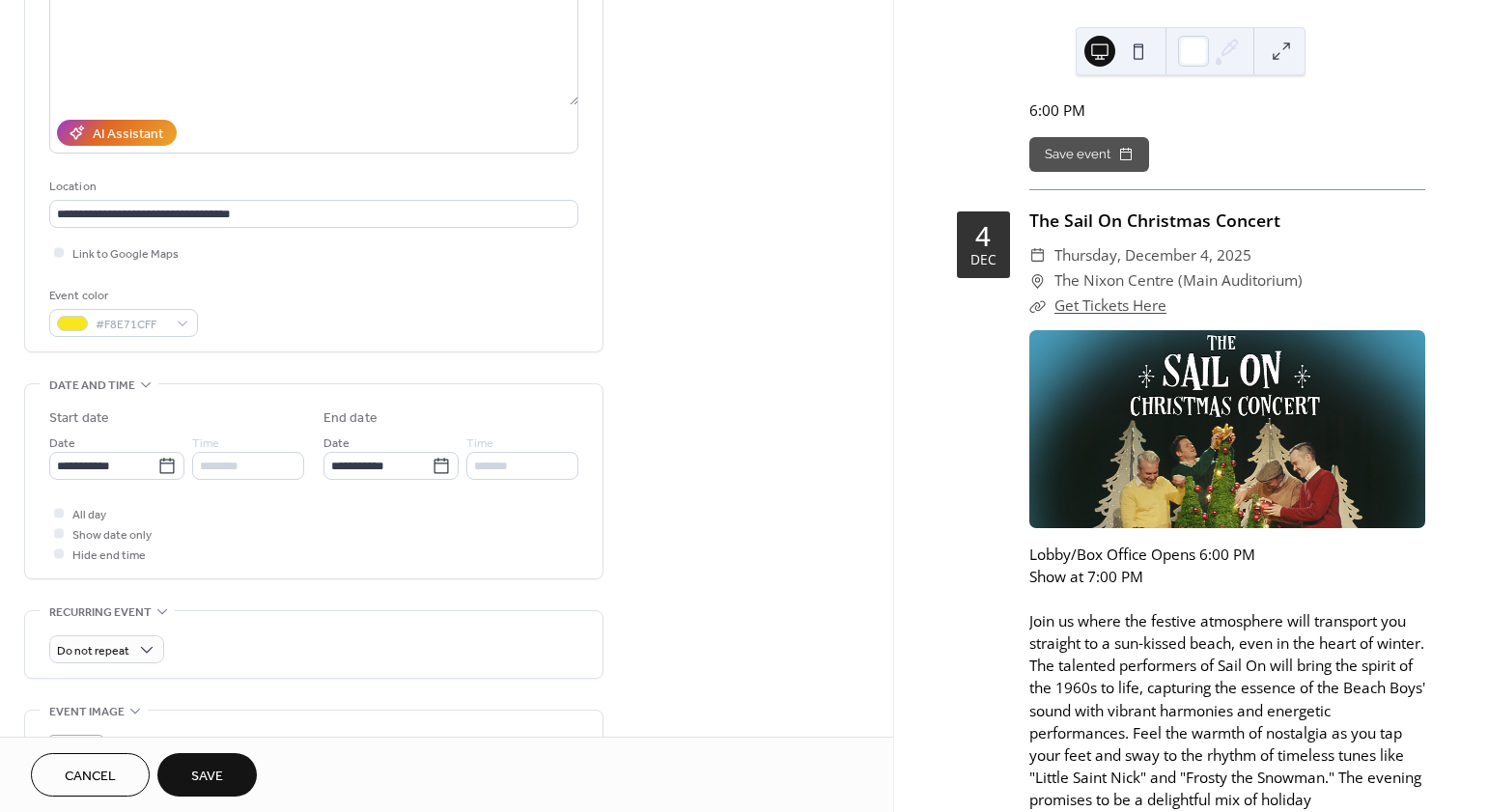 click on "Do not repeat" at bounding box center [314, 649] 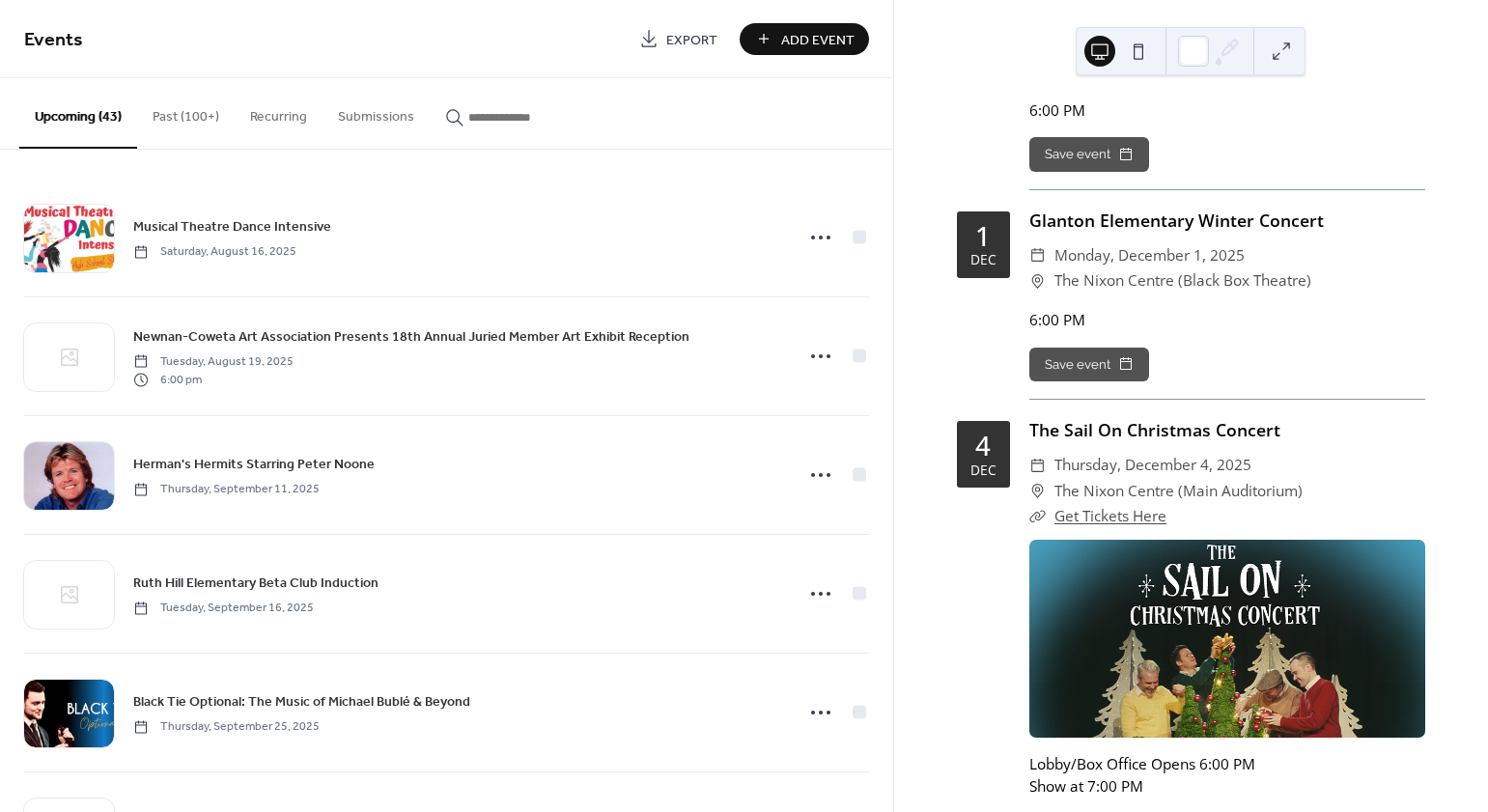 click on "Add Event" at bounding box center [804, 39] 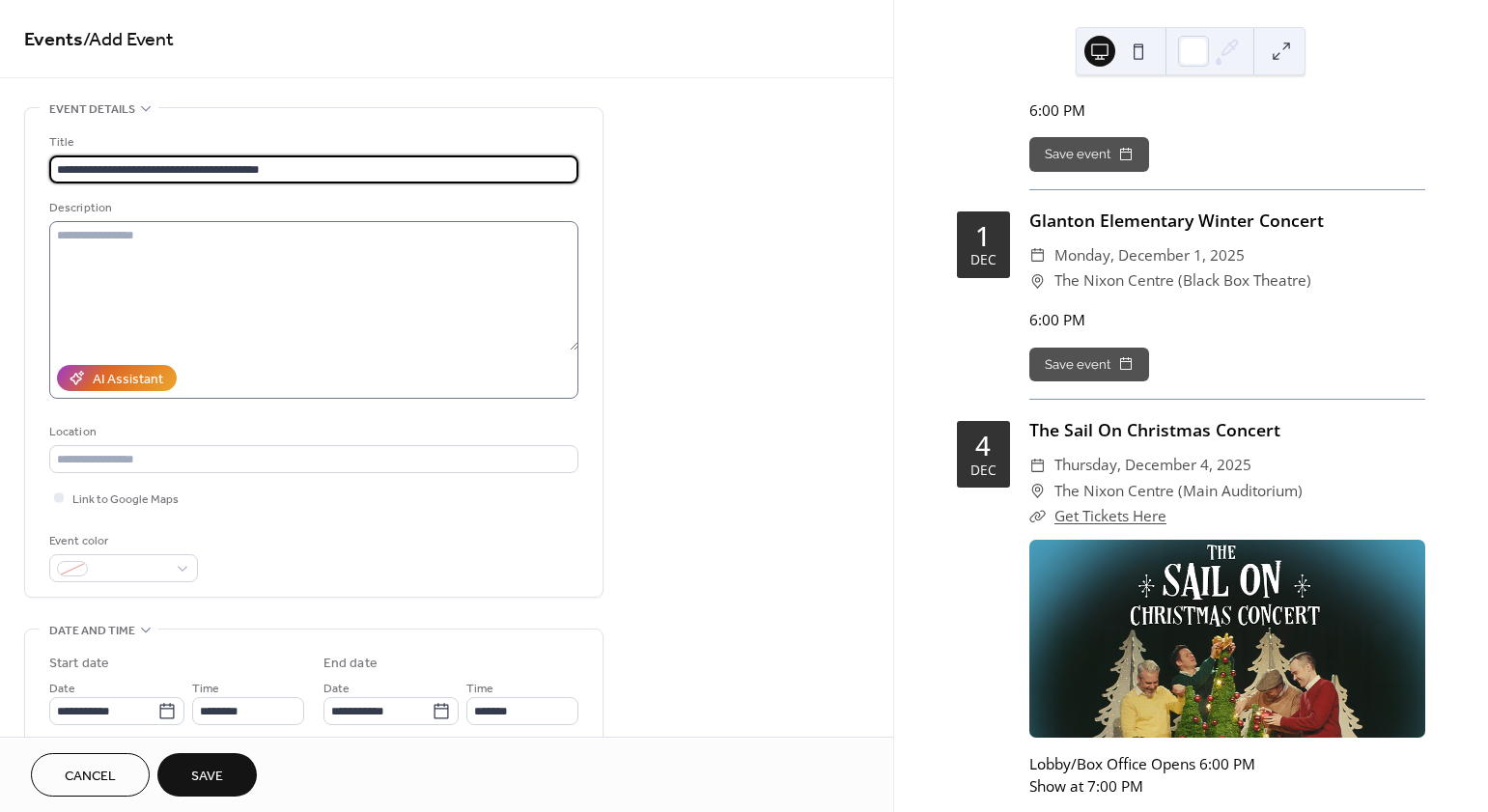 type on "**********" 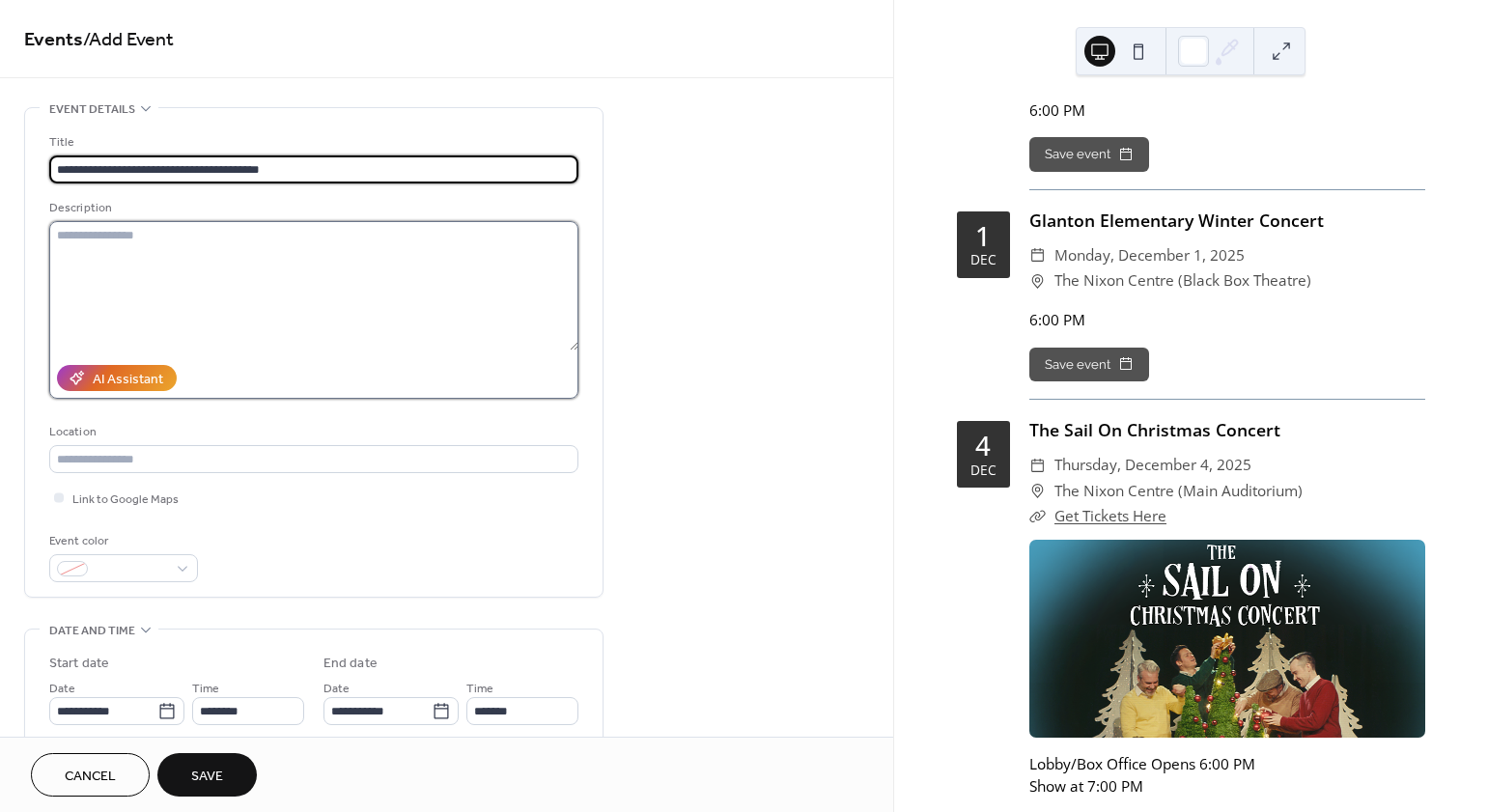 click at bounding box center (314, 286) 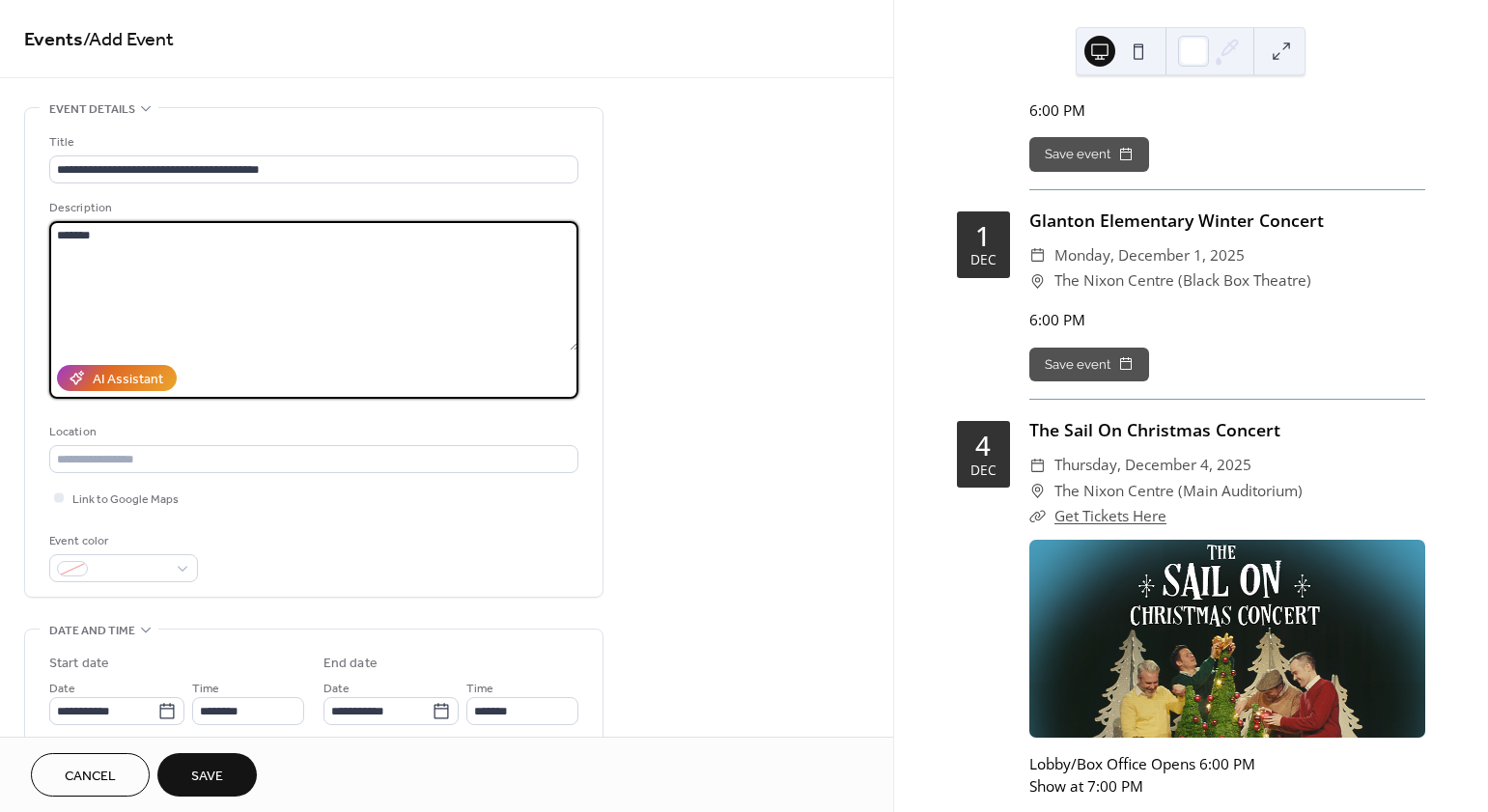 type on "*******" 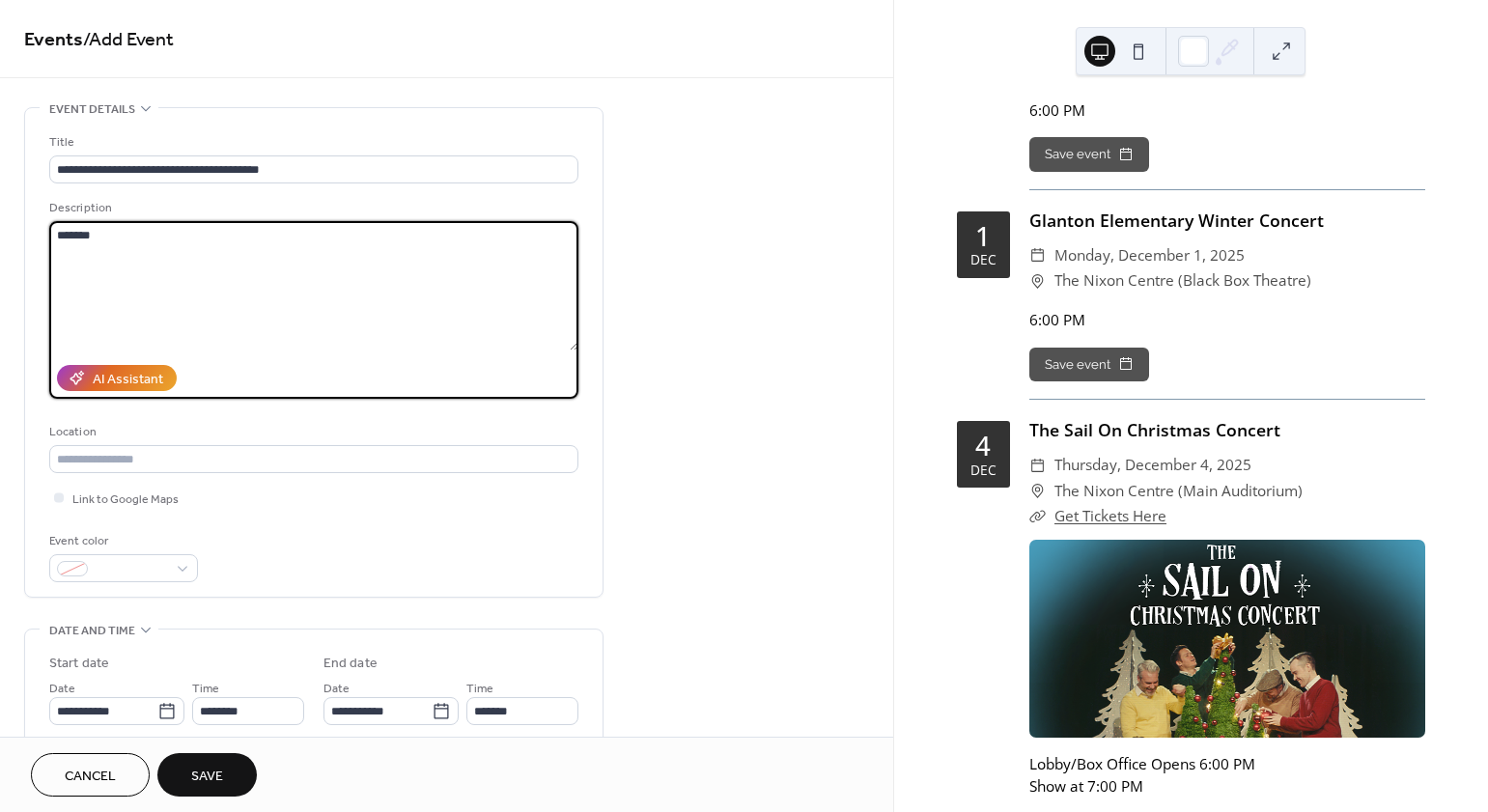 click on "**********" at bounding box center [446, 695] 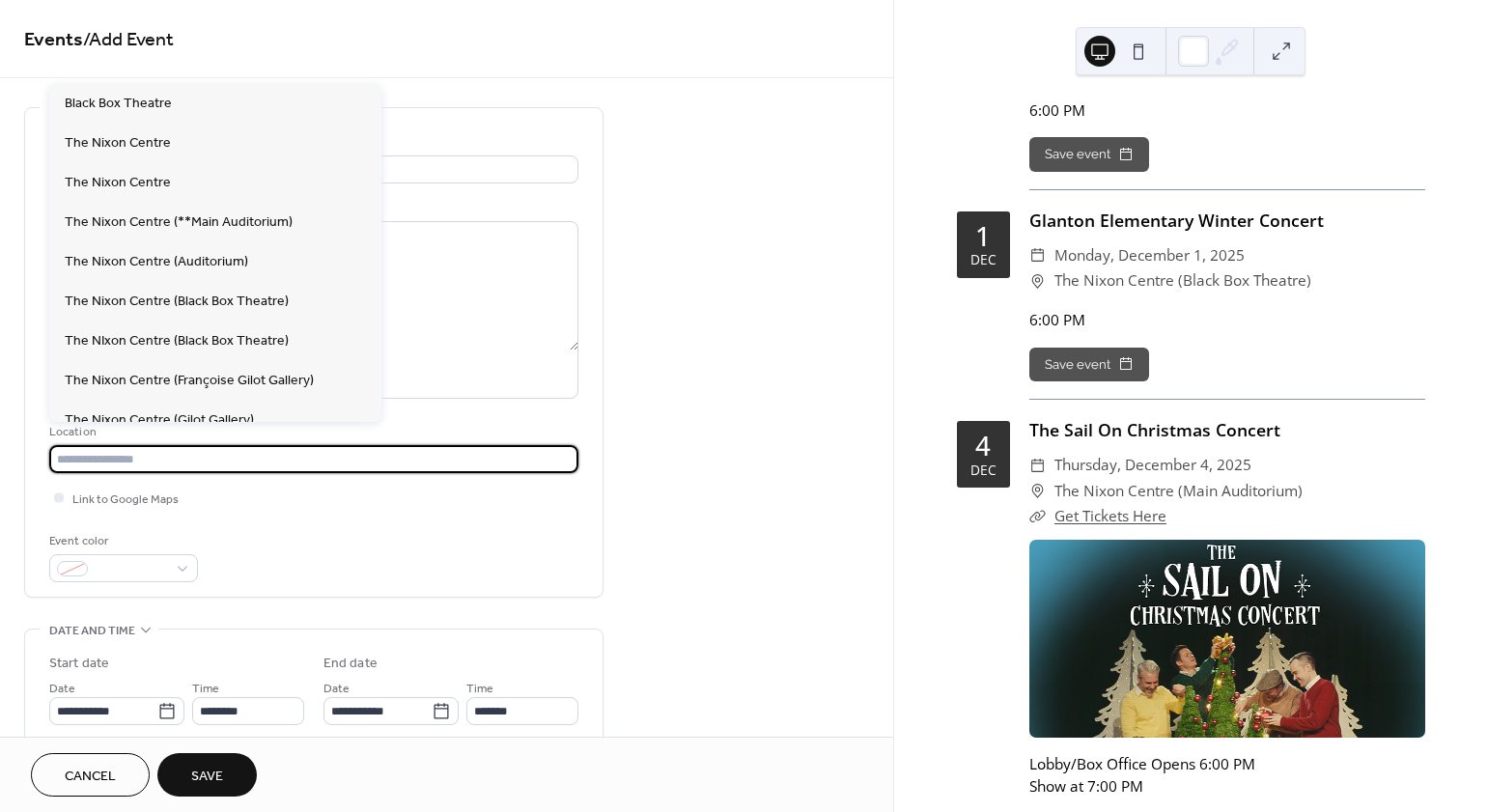 click at bounding box center (314, 459) 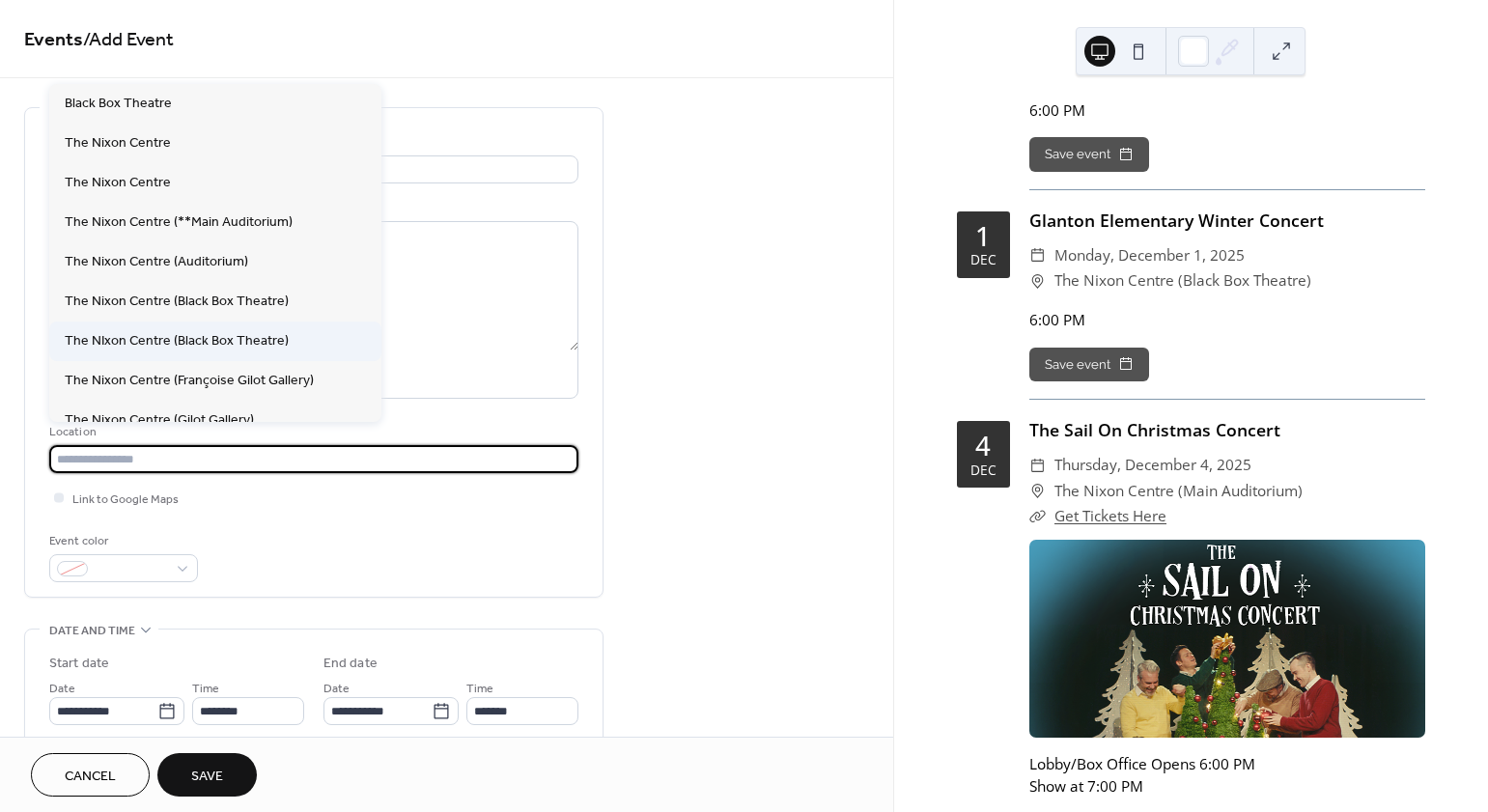 scroll, scrollTop: 248, scrollLeft: 0, axis: vertical 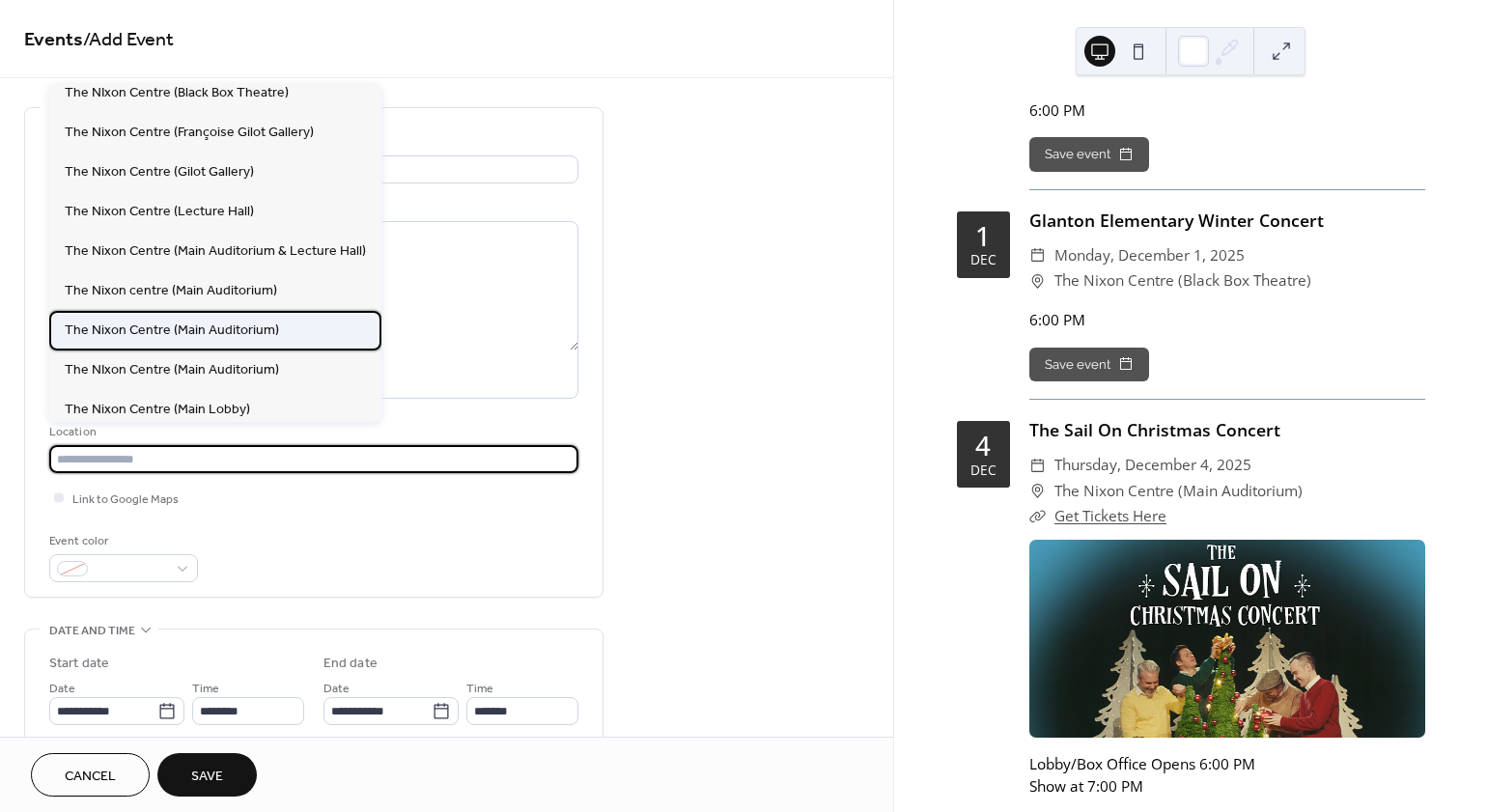 click on "The Nixon Centre (Main Auditorium)" at bounding box center (215, 330) 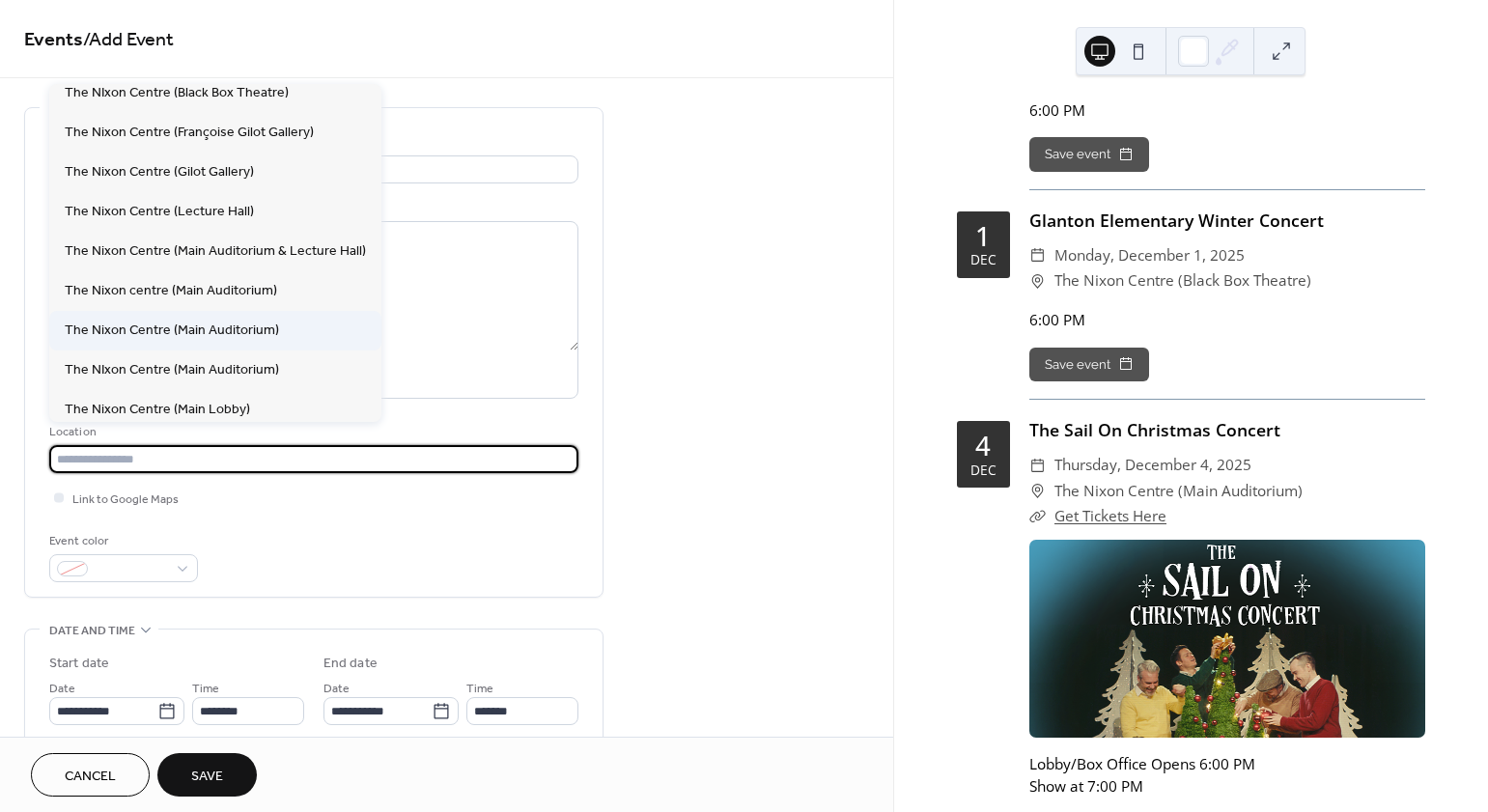 type on "**********" 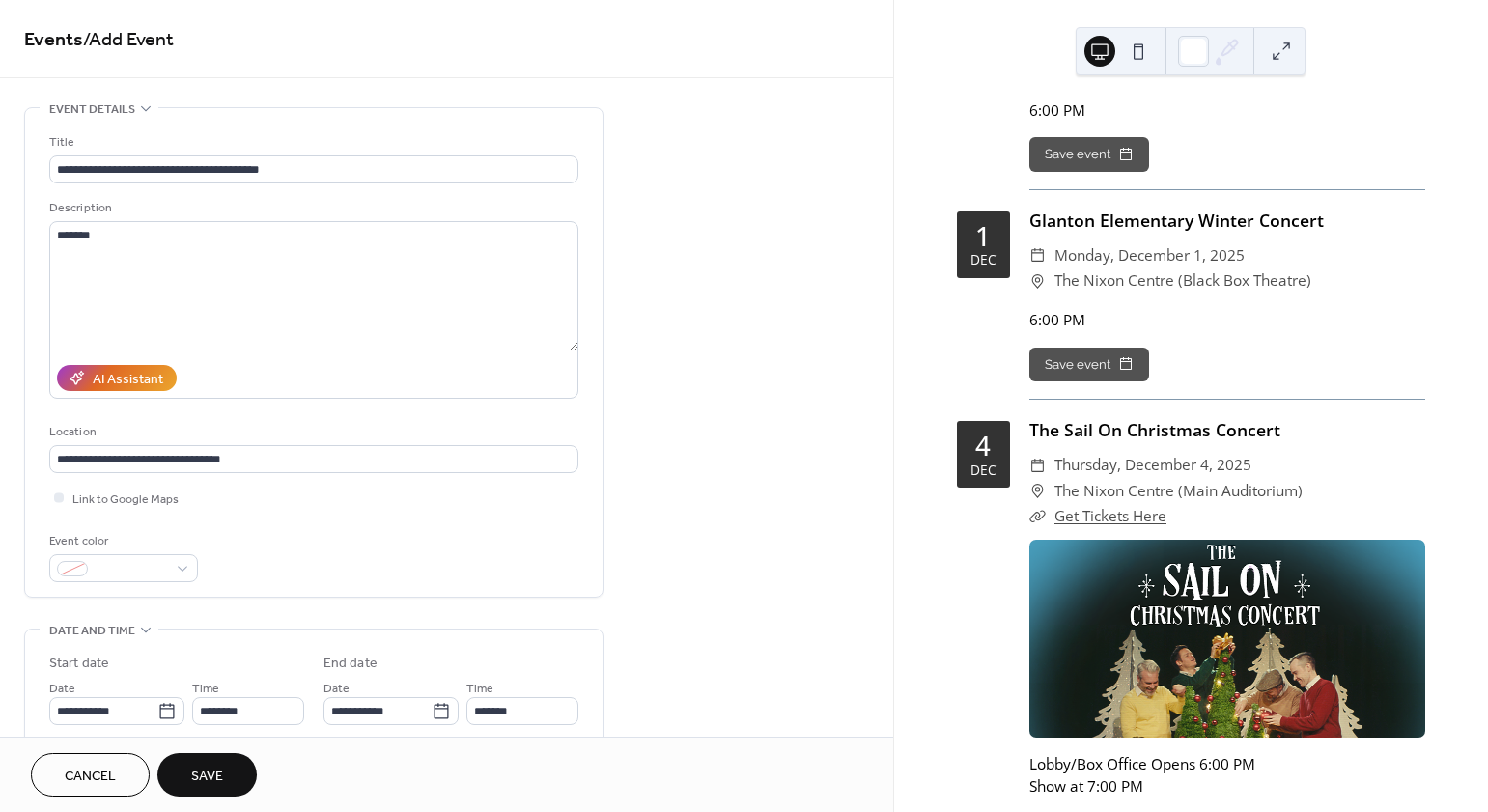 click on "**********" at bounding box center (446, 695) 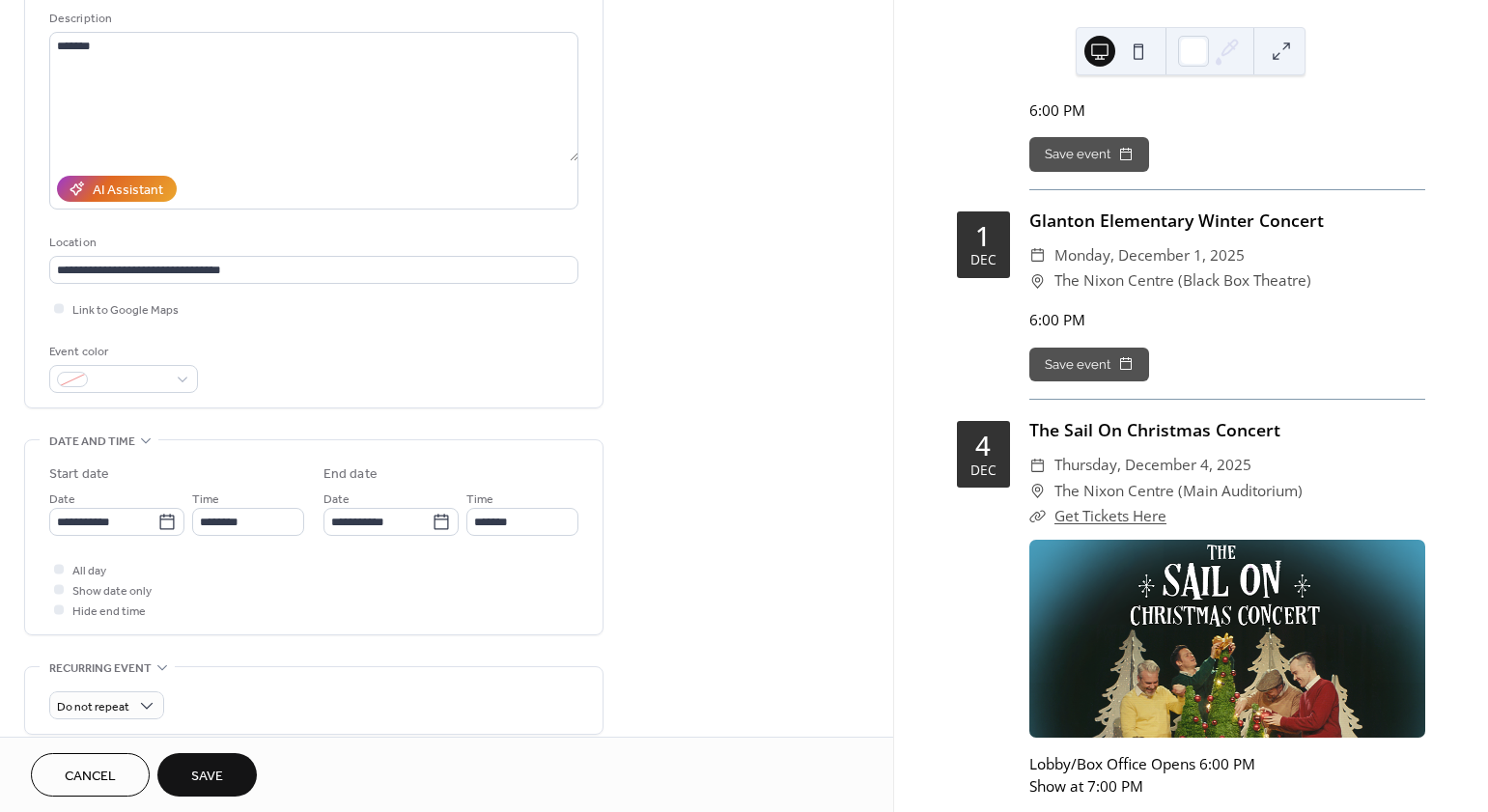 scroll, scrollTop: 226, scrollLeft: 0, axis: vertical 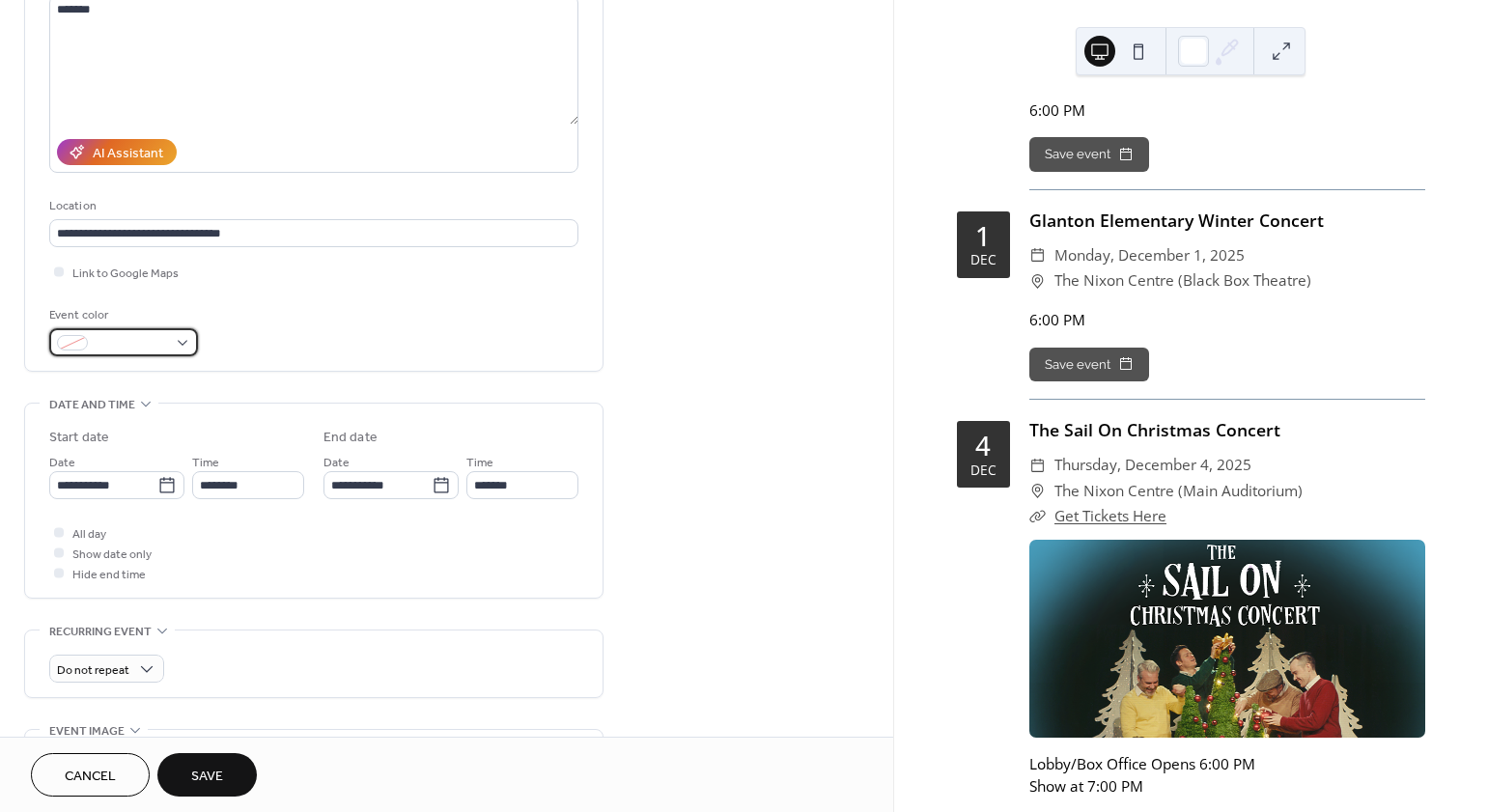 click at bounding box center [124, 342] 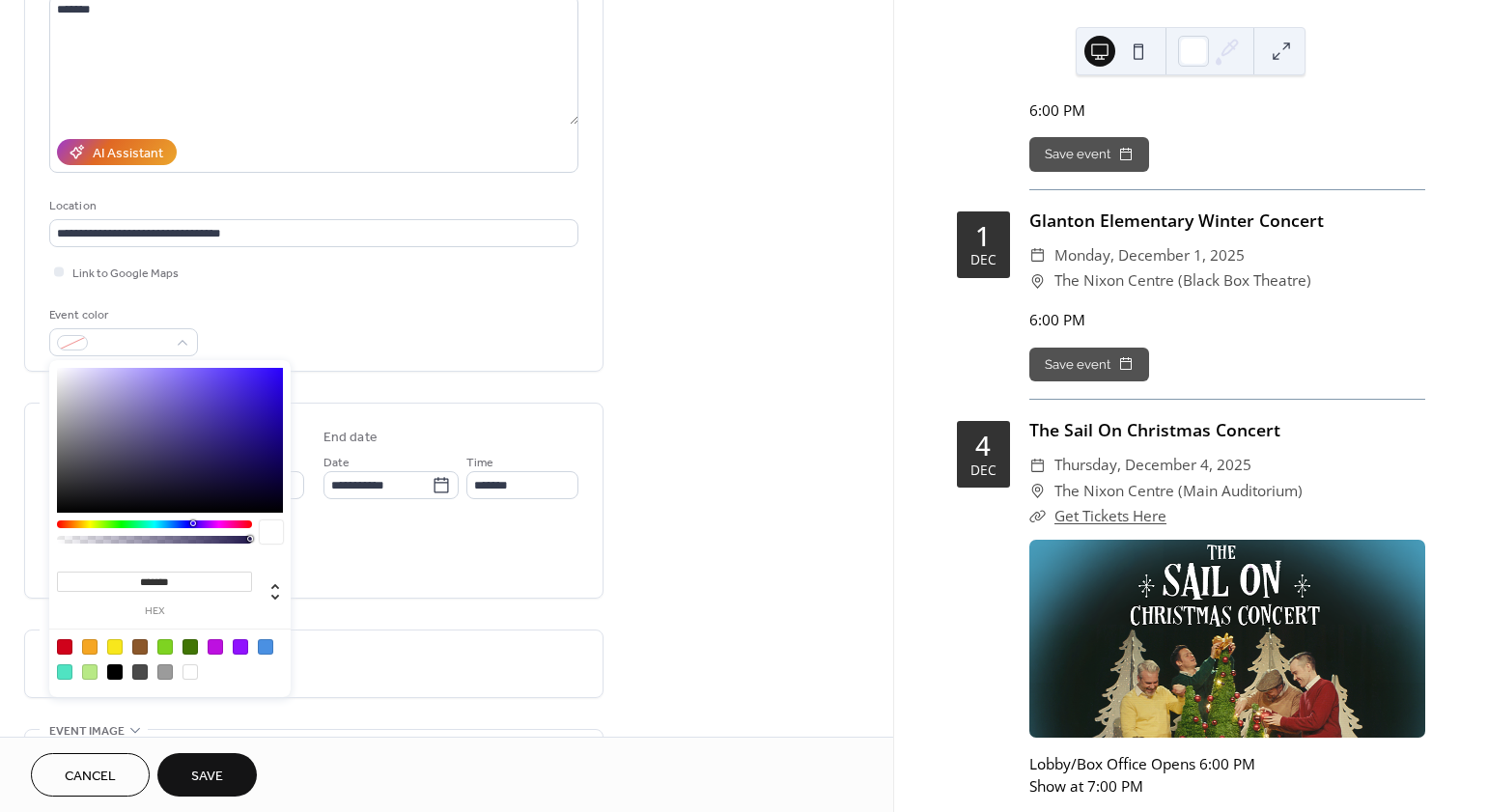 drag, startPoint x: 116, startPoint y: 643, endPoint x: 138, endPoint y: 618, distance: 33.301652 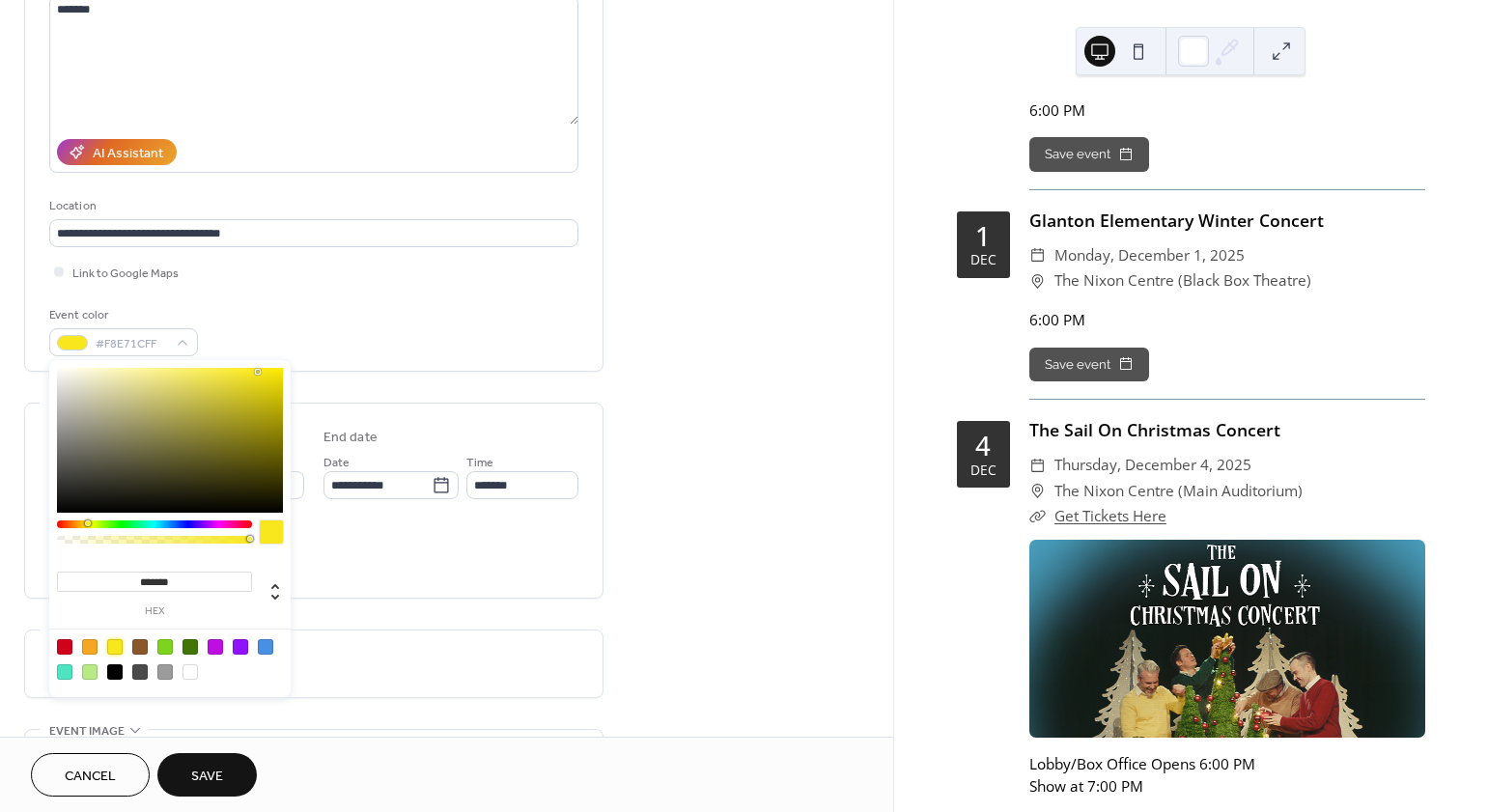 click on "**********" at bounding box center [446, 469] 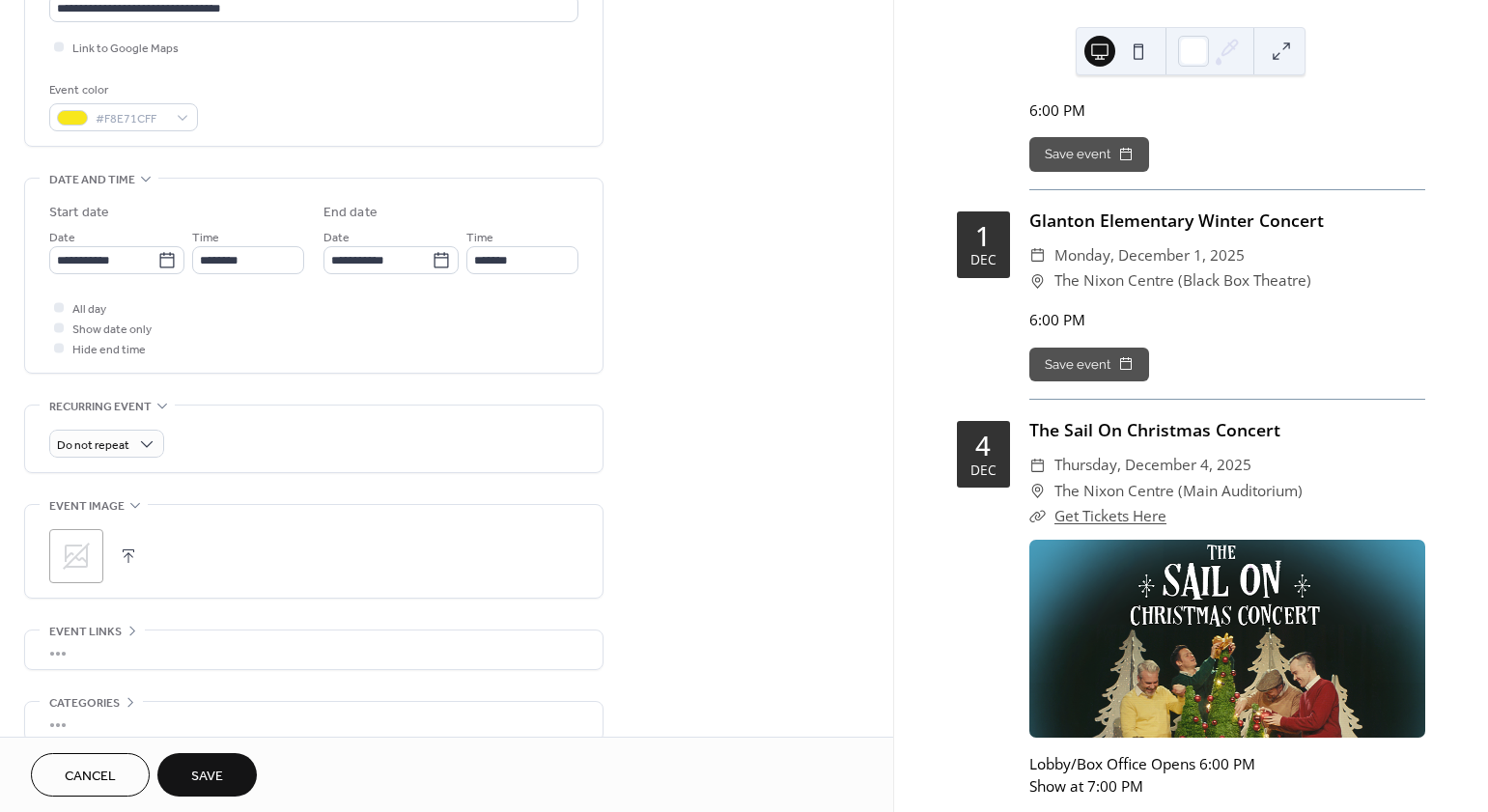scroll, scrollTop: 546, scrollLeft: 0, axis: vertical 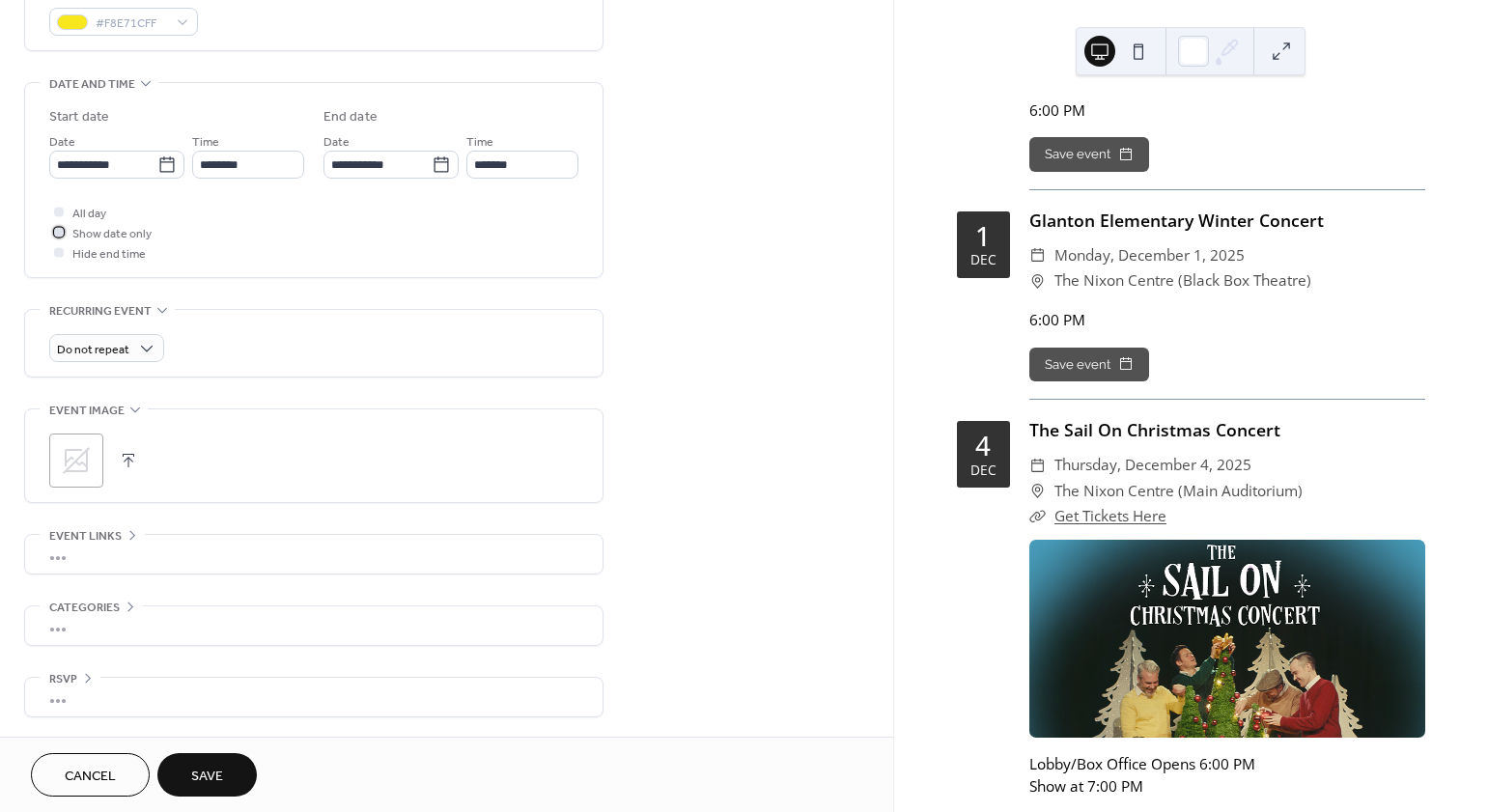 click on "Show date only" at bounding box center (112, 234) 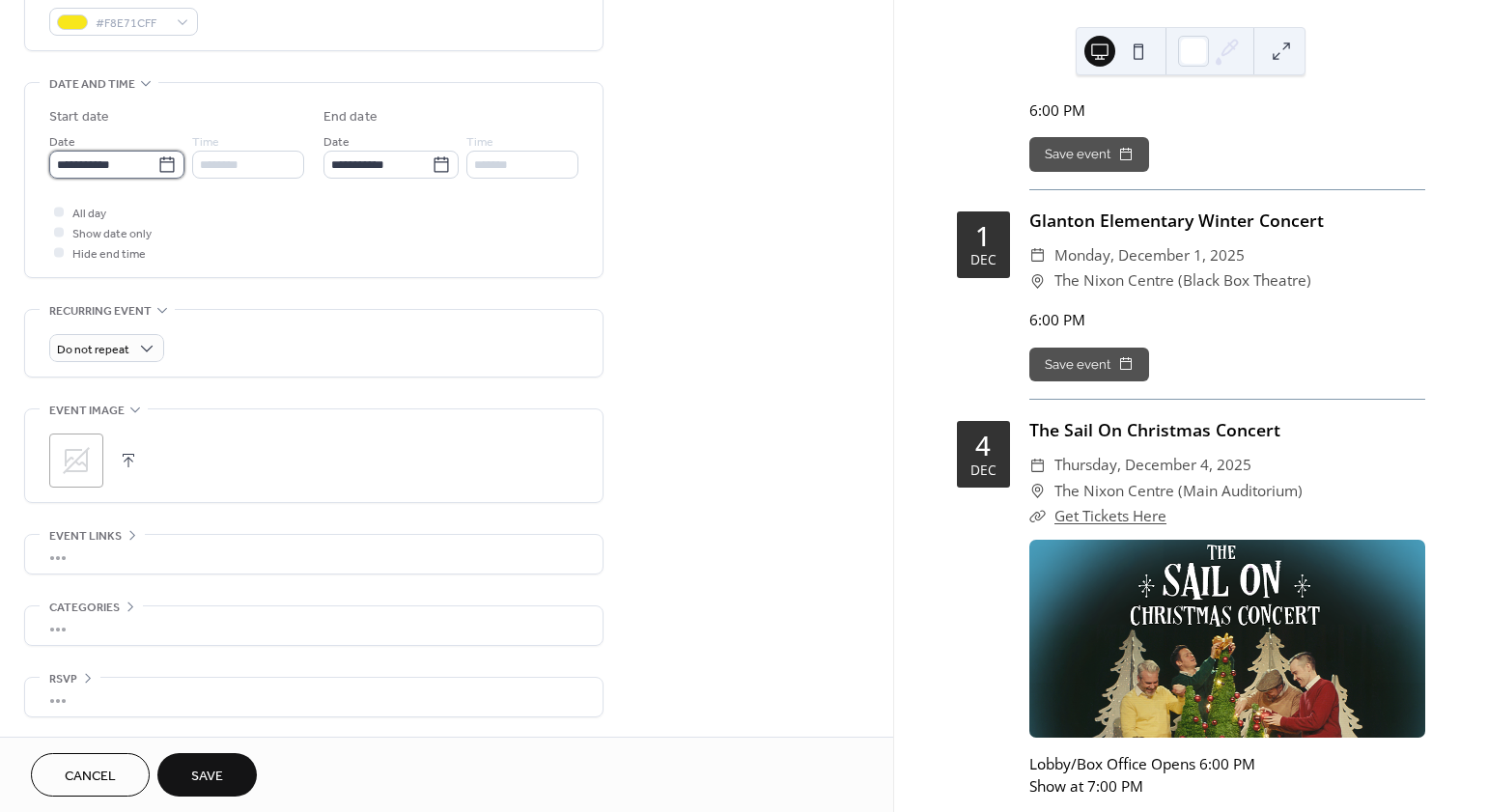 click on "**********" at bounding box center [103, 164] 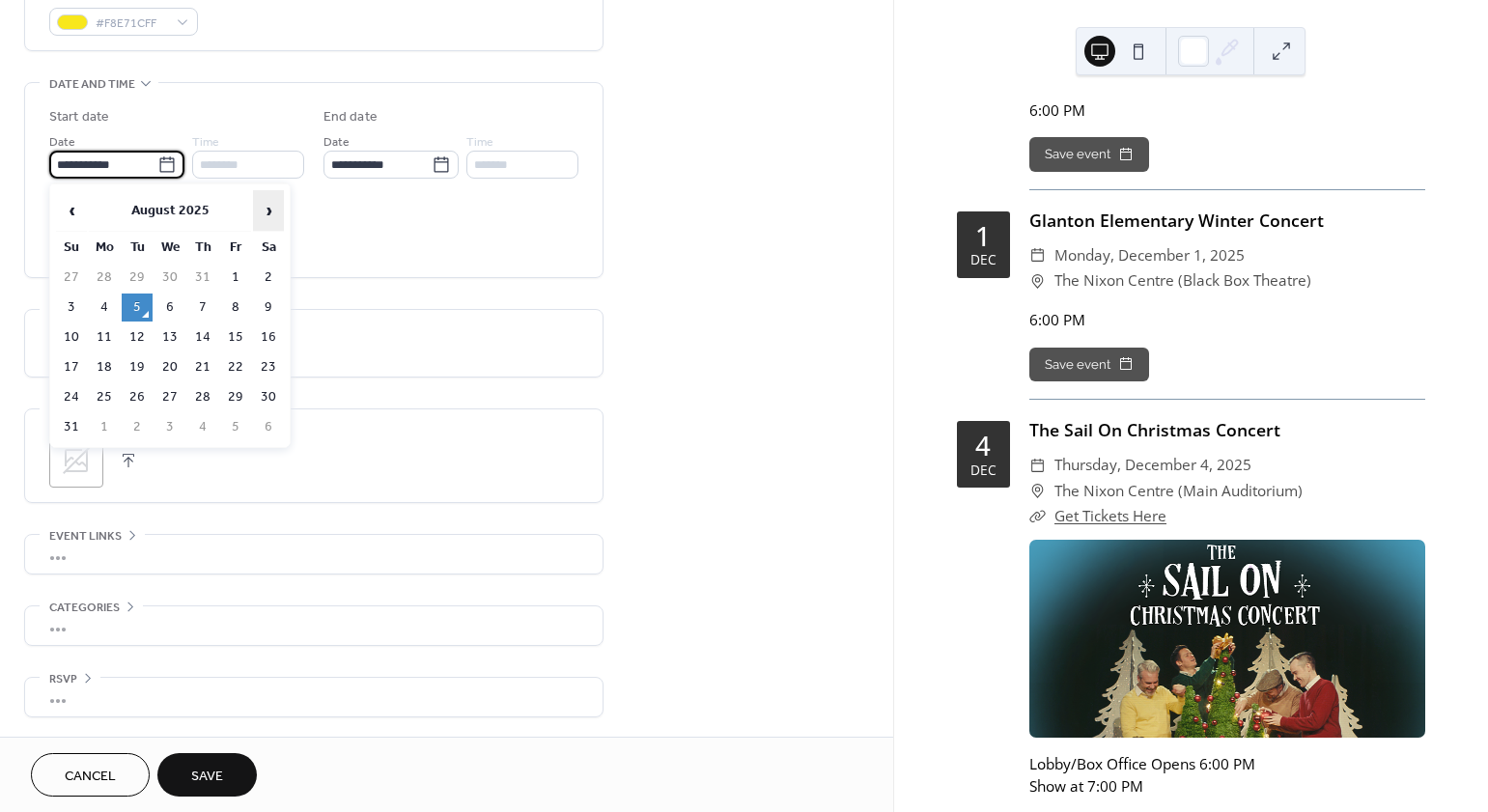 click on "›" at bounding box center [268, 210] 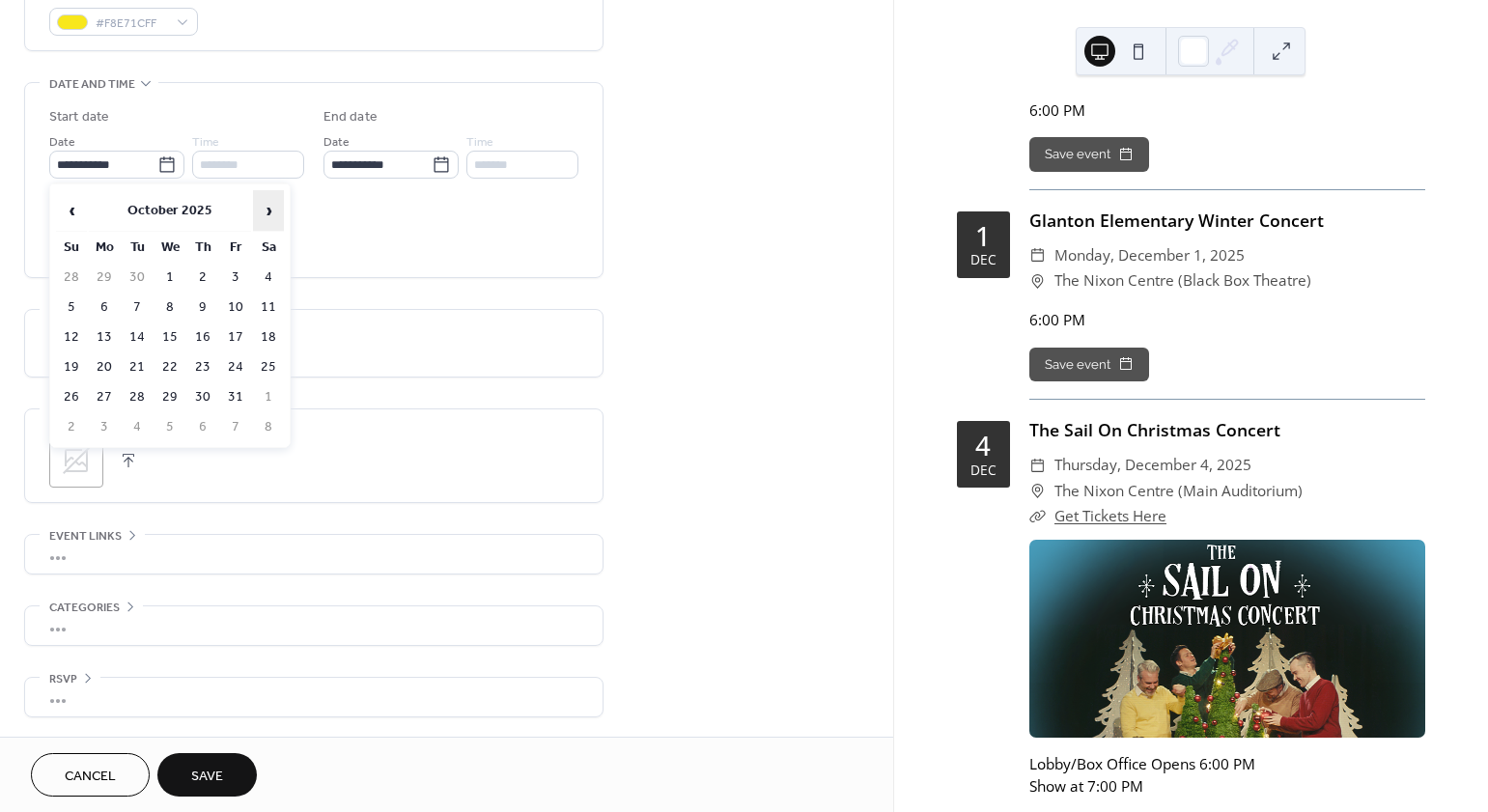 click on "›" at bounding box center [268, 210] 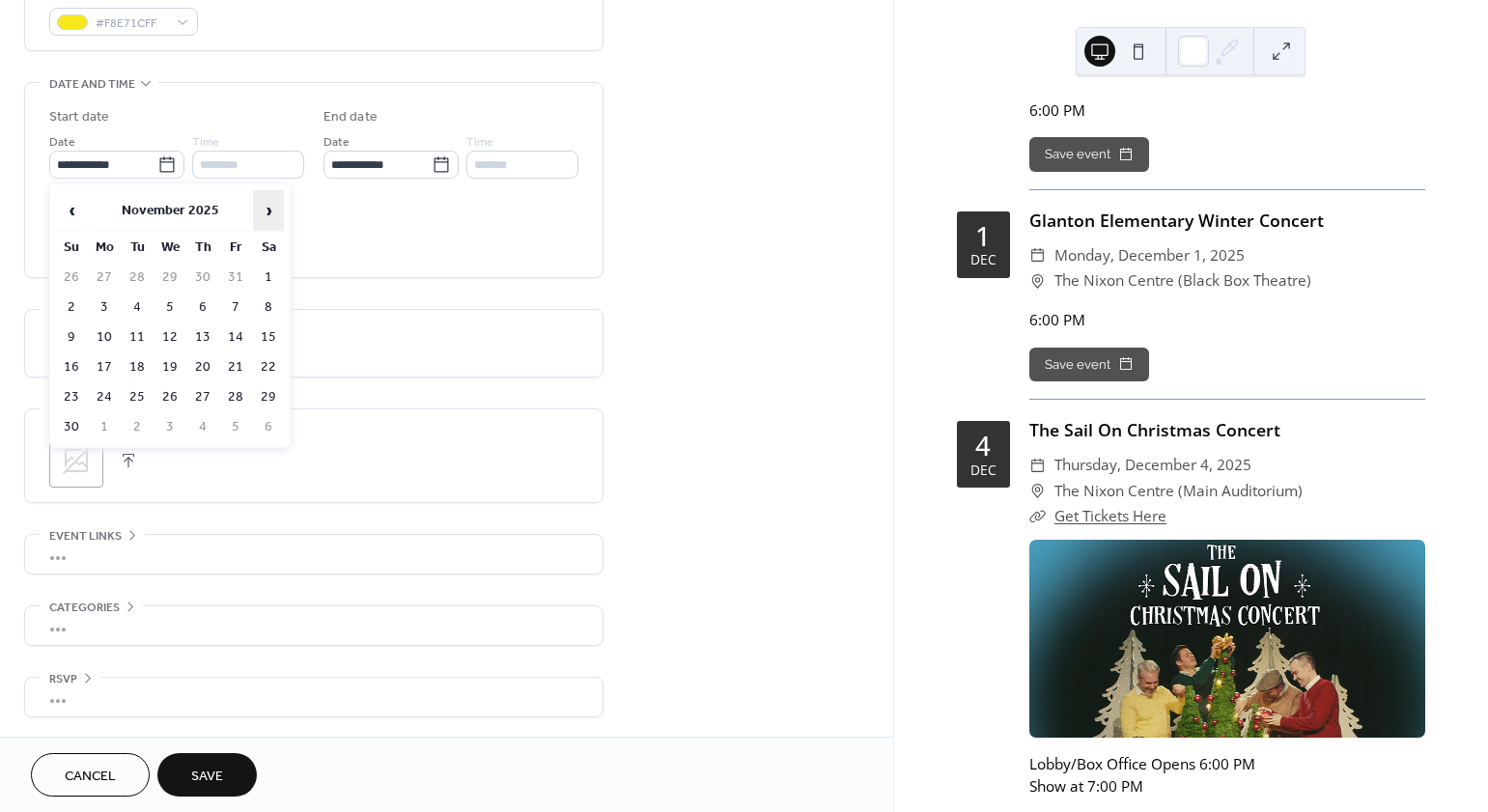 click on "›" at bounding box center (268, 210) 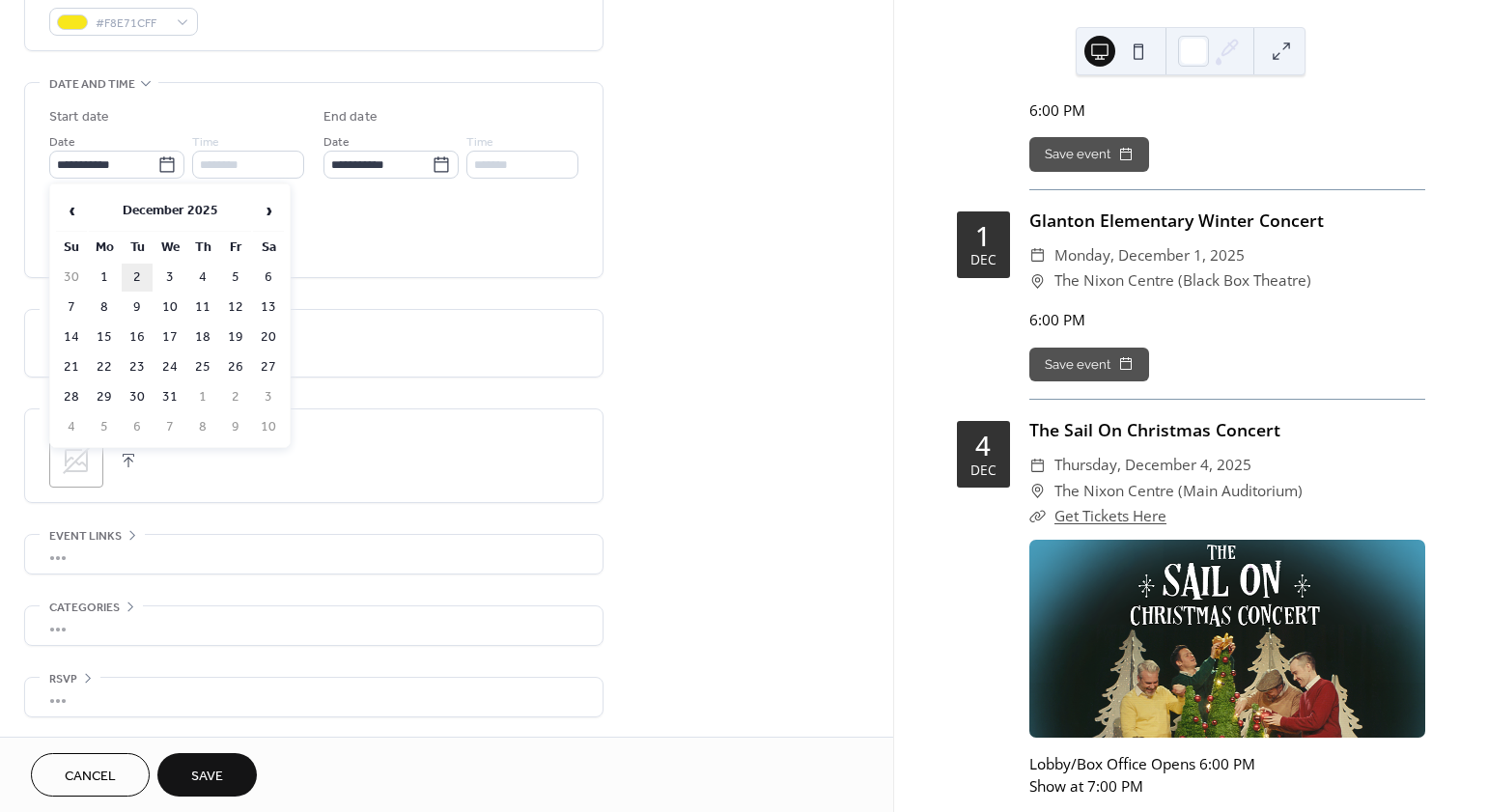 click on "2" at bounding box center [137, 277] 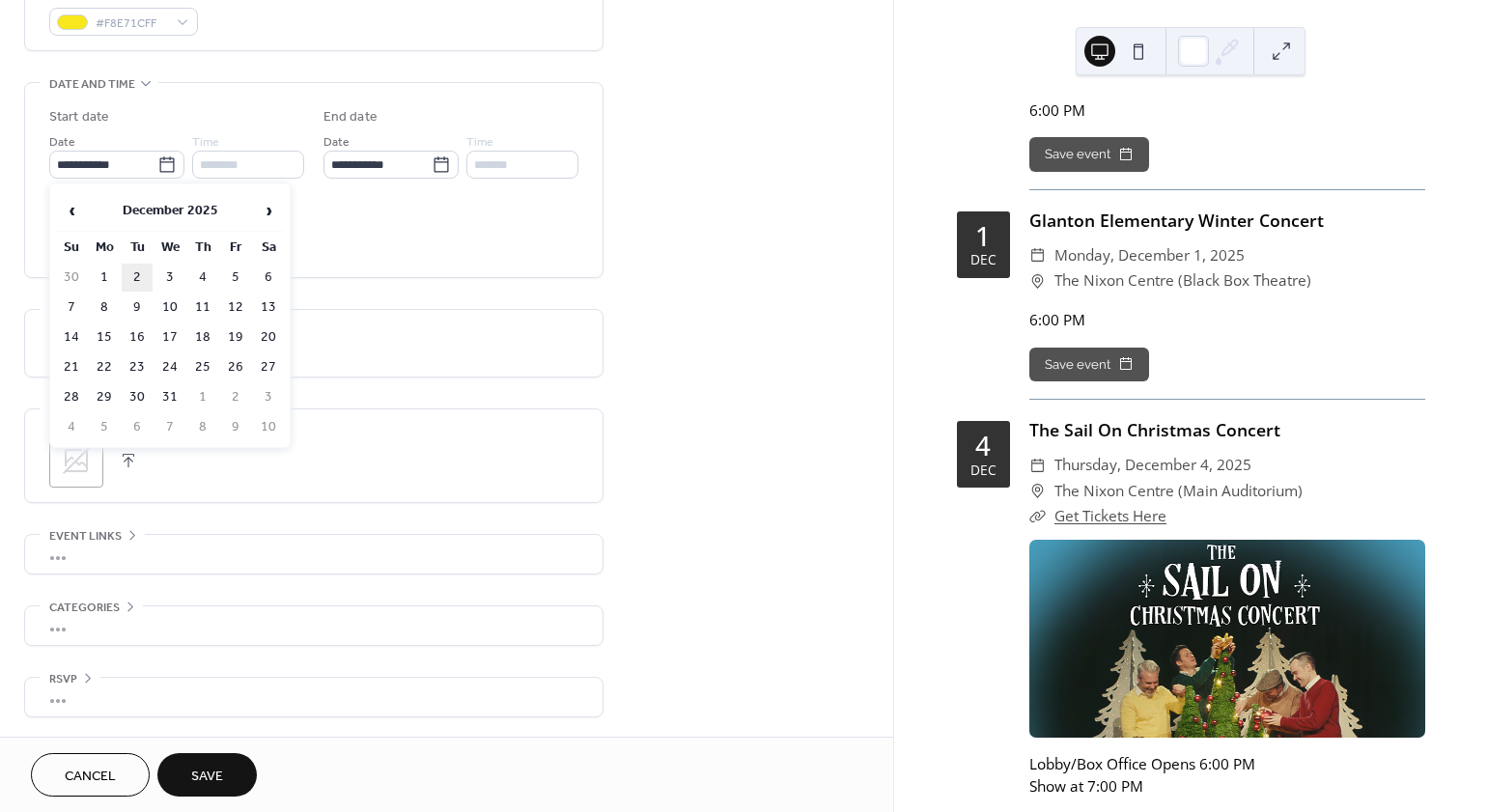 type on "**********" 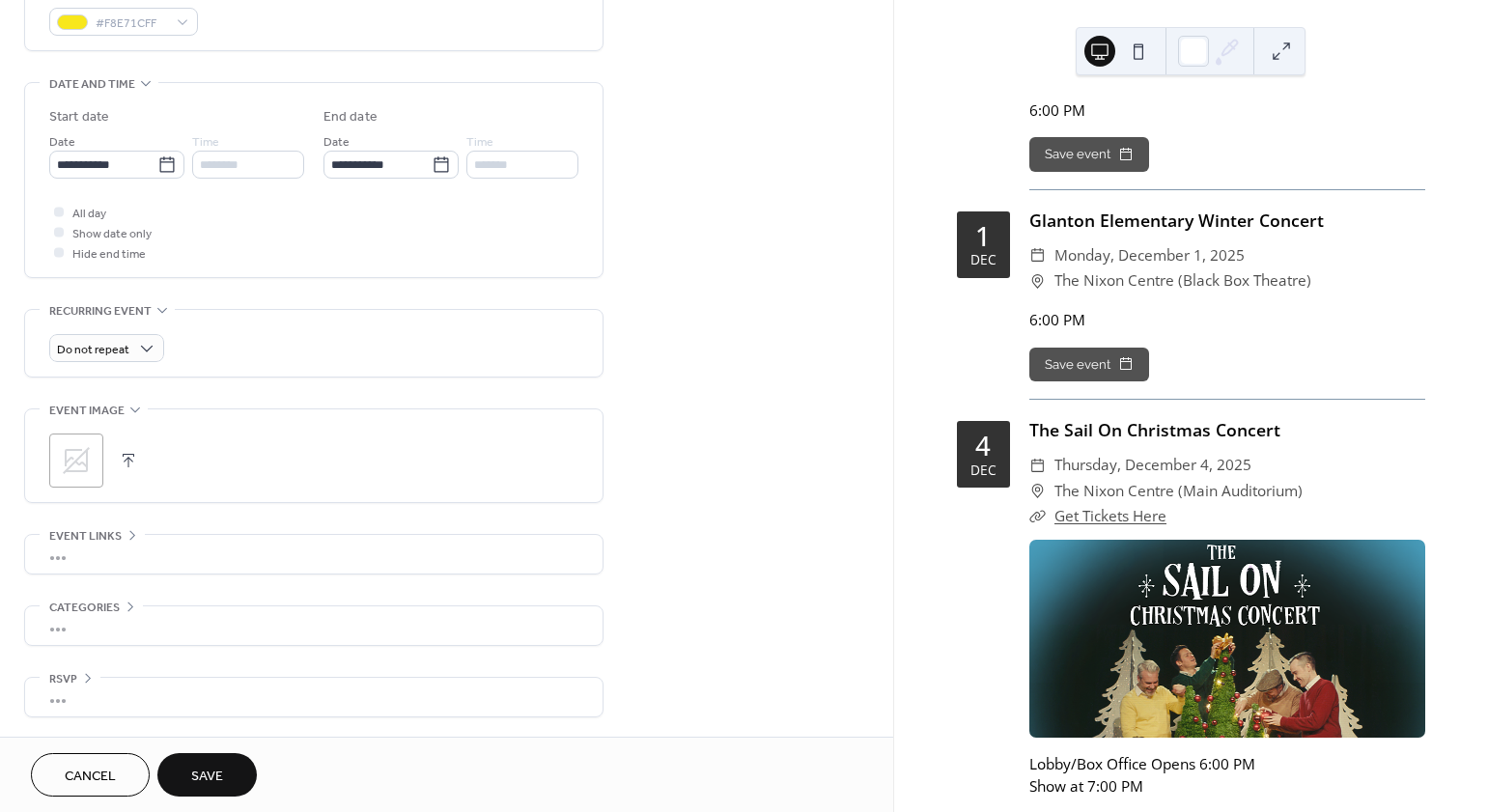 click on "All day Show date only Hide end time" at bounding box center [314, 232] 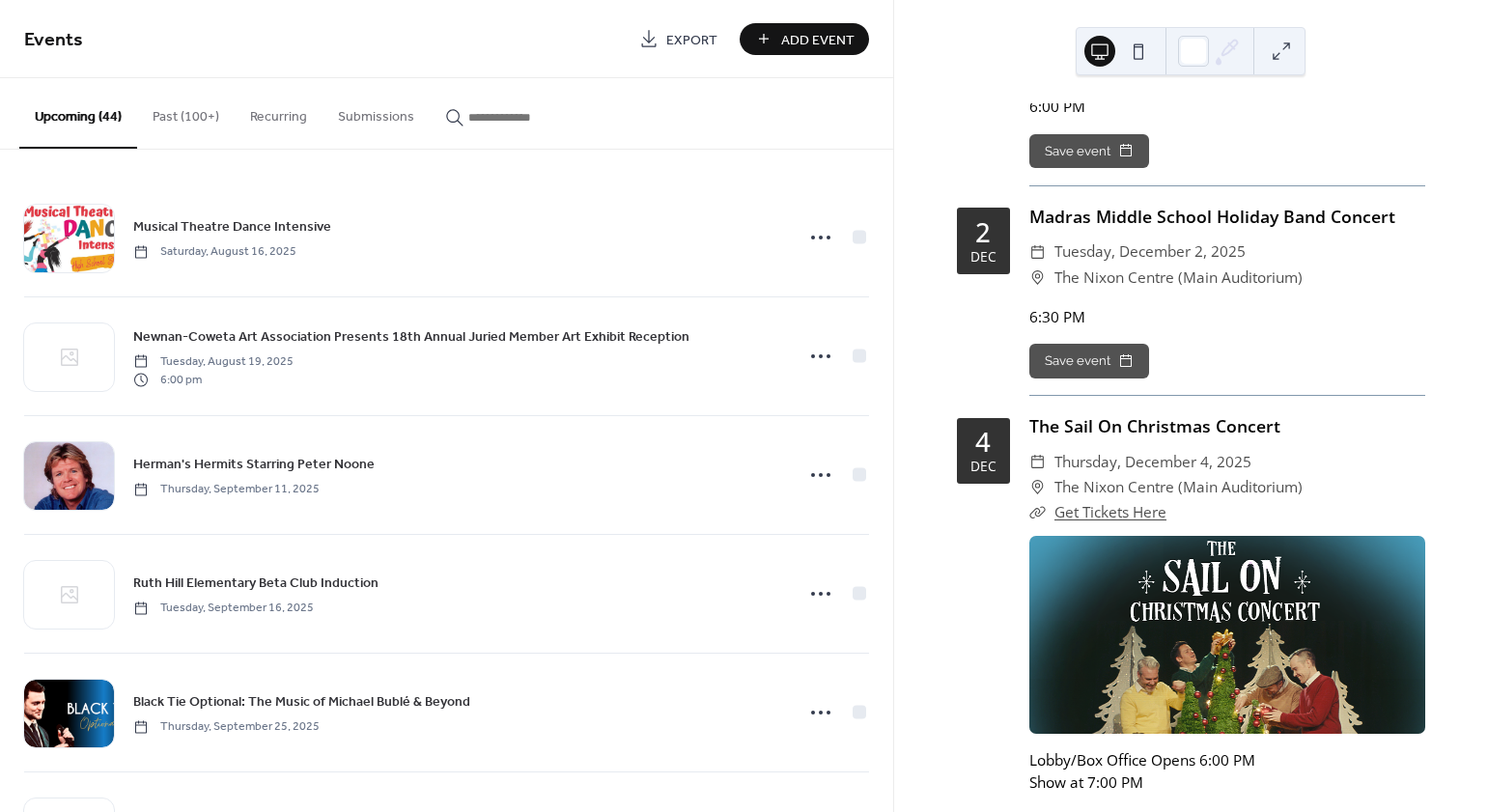 scroll, scrollTop: 11778, scrollLeft: 0, axis: vertical 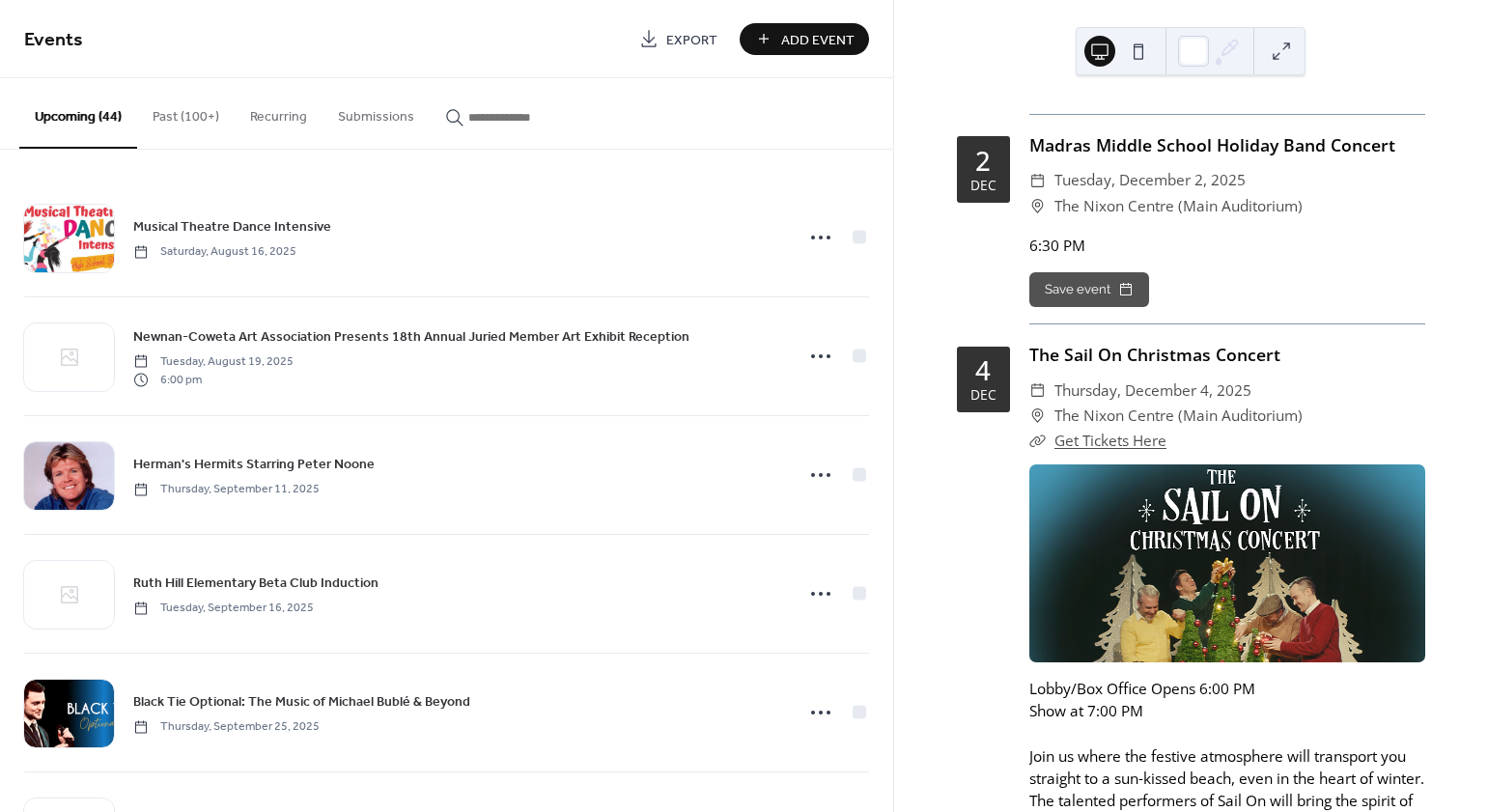 click on "Add Event" at bounding box center [804, 39] 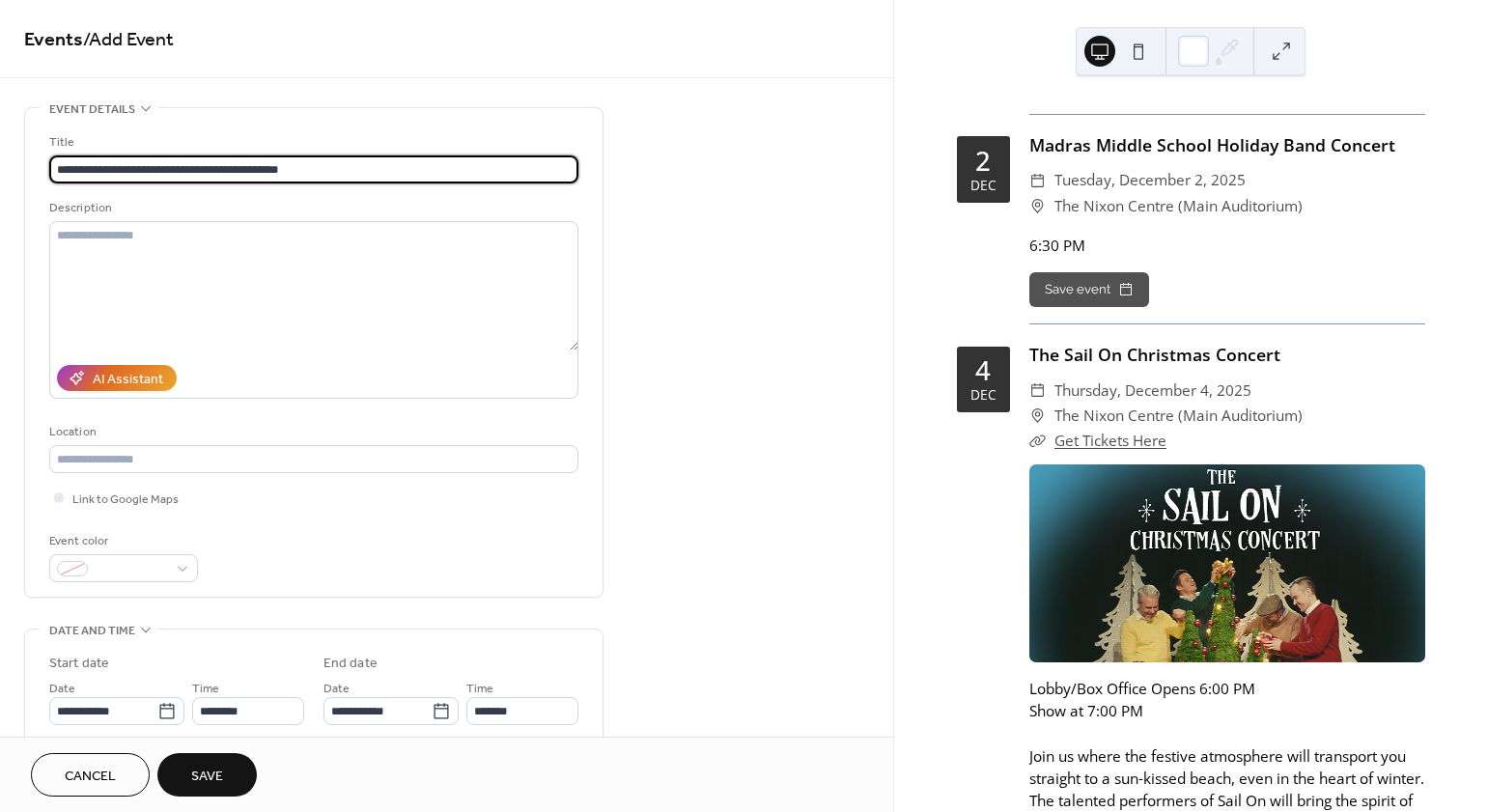 type on "**********" 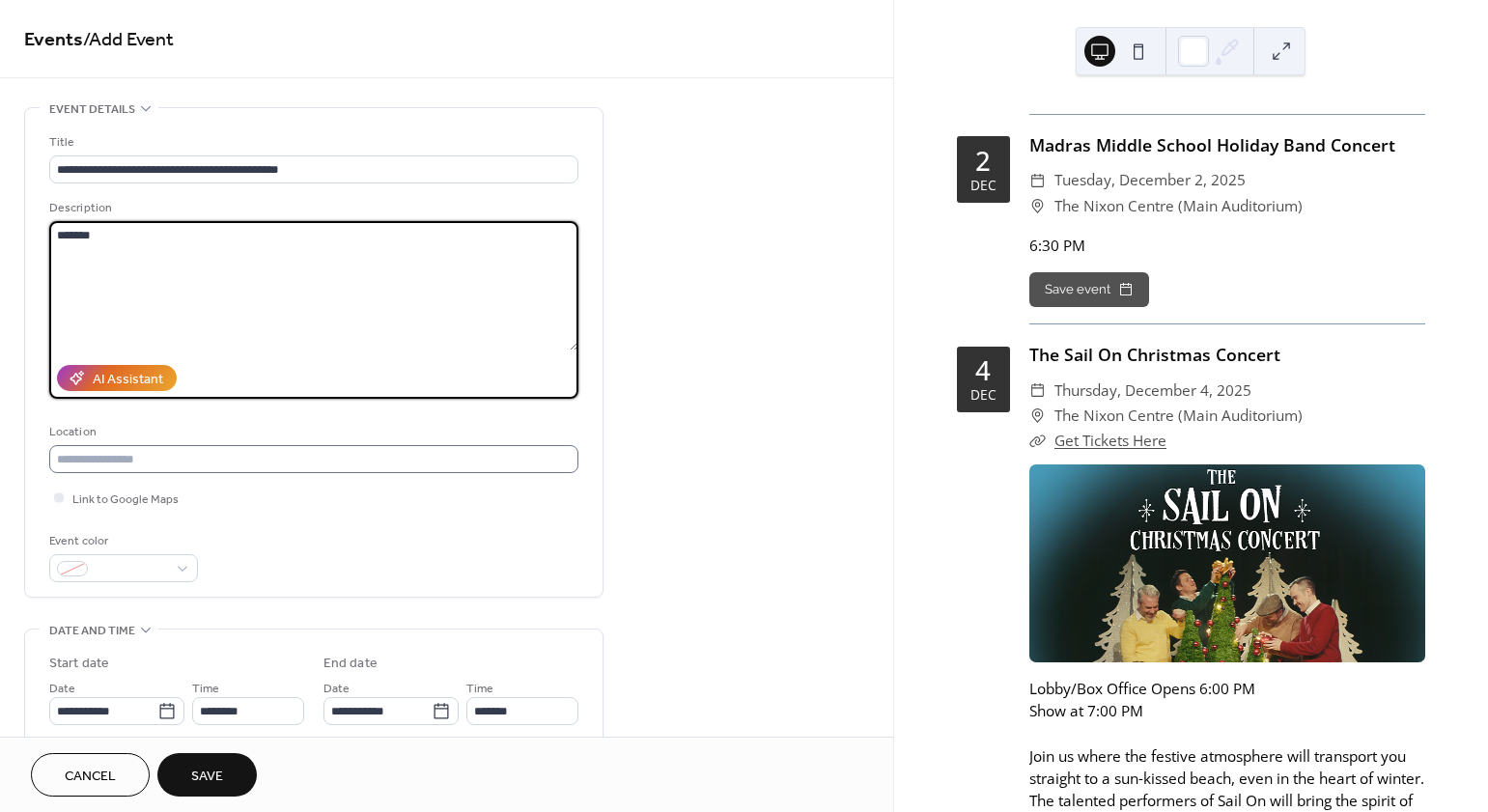 type on "*******" 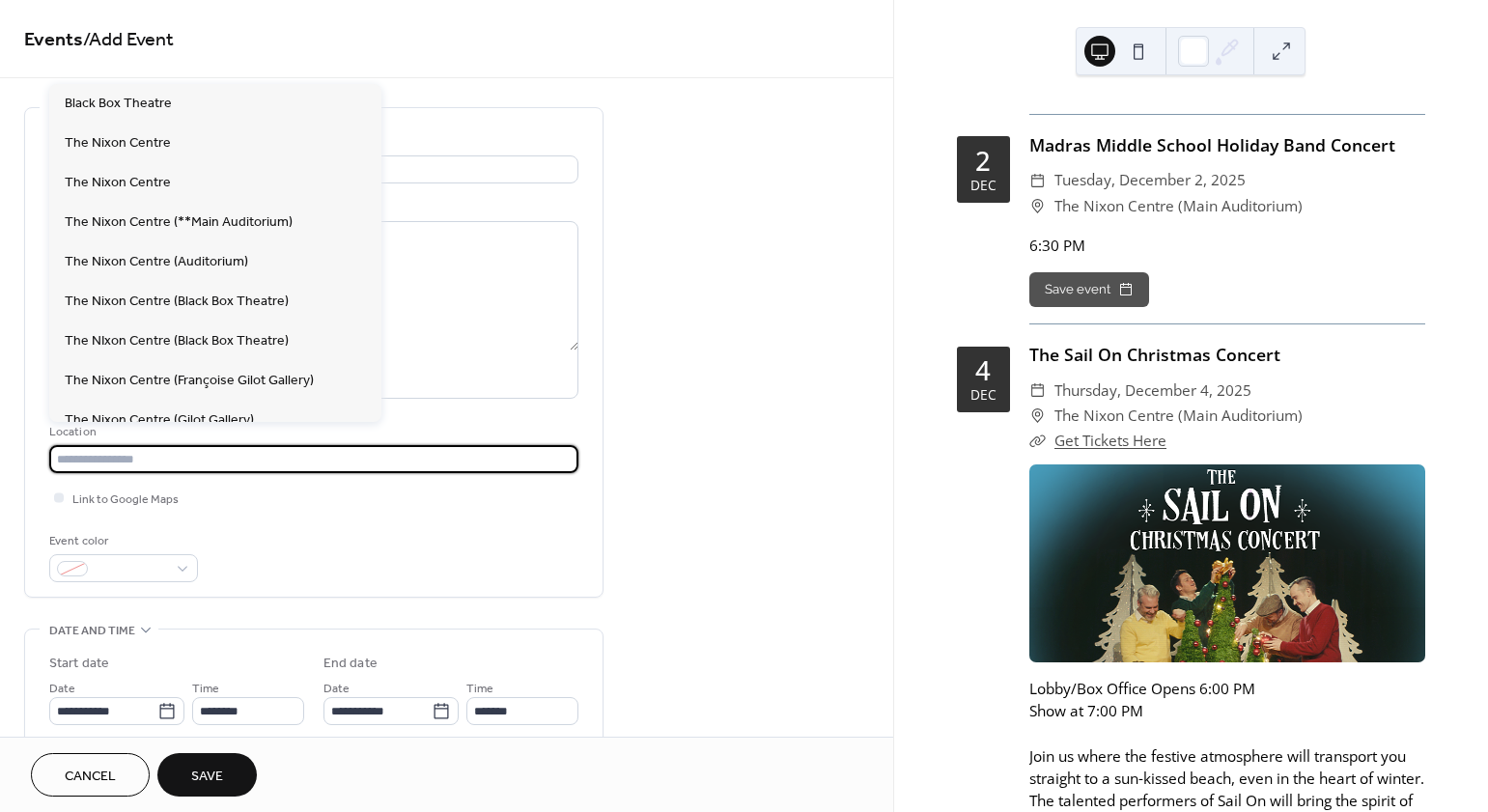 click at bounding box center (314, 459) 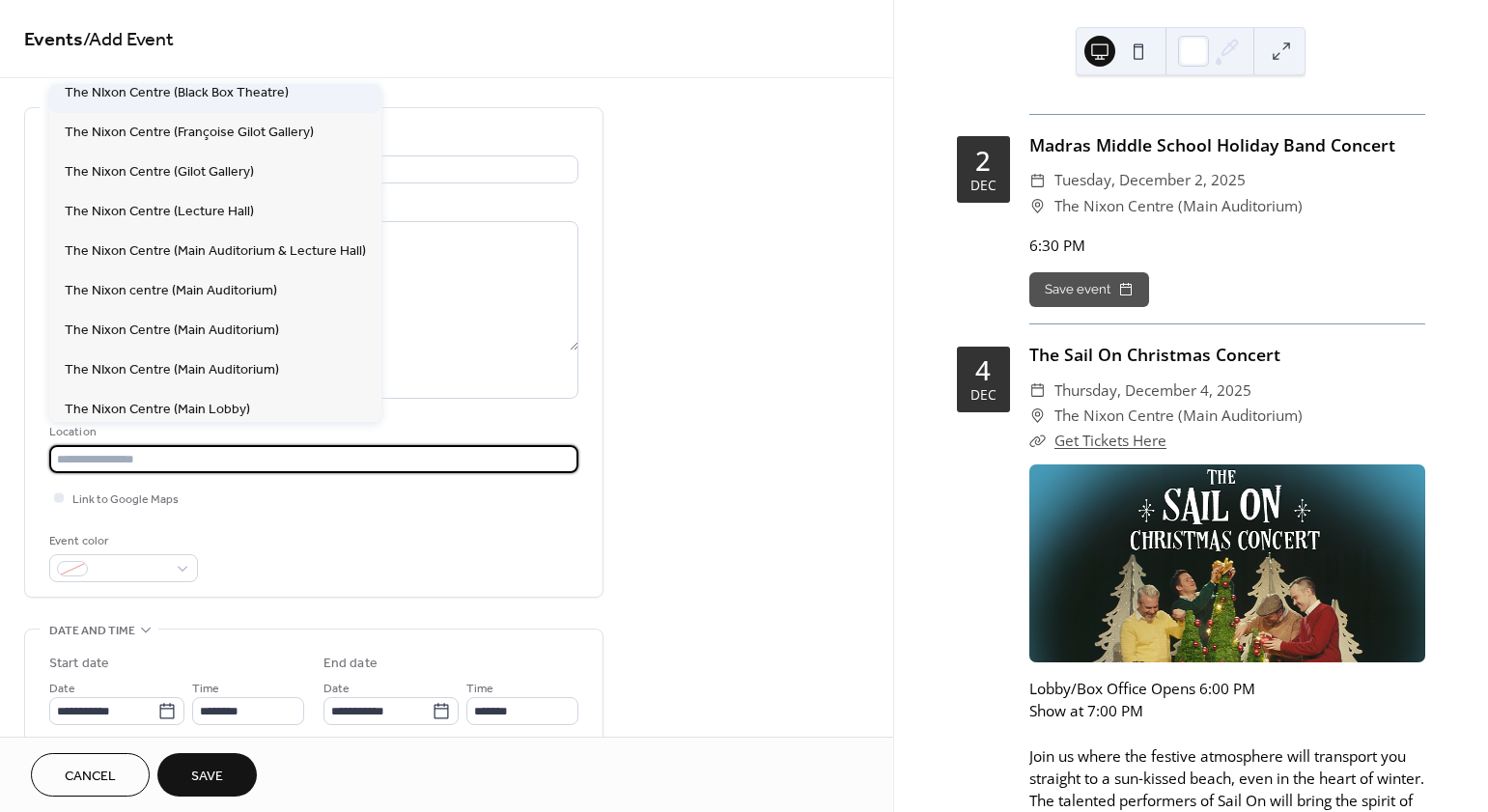 scroll, scrollTop: 0, scrollLeft: 0, axis: both 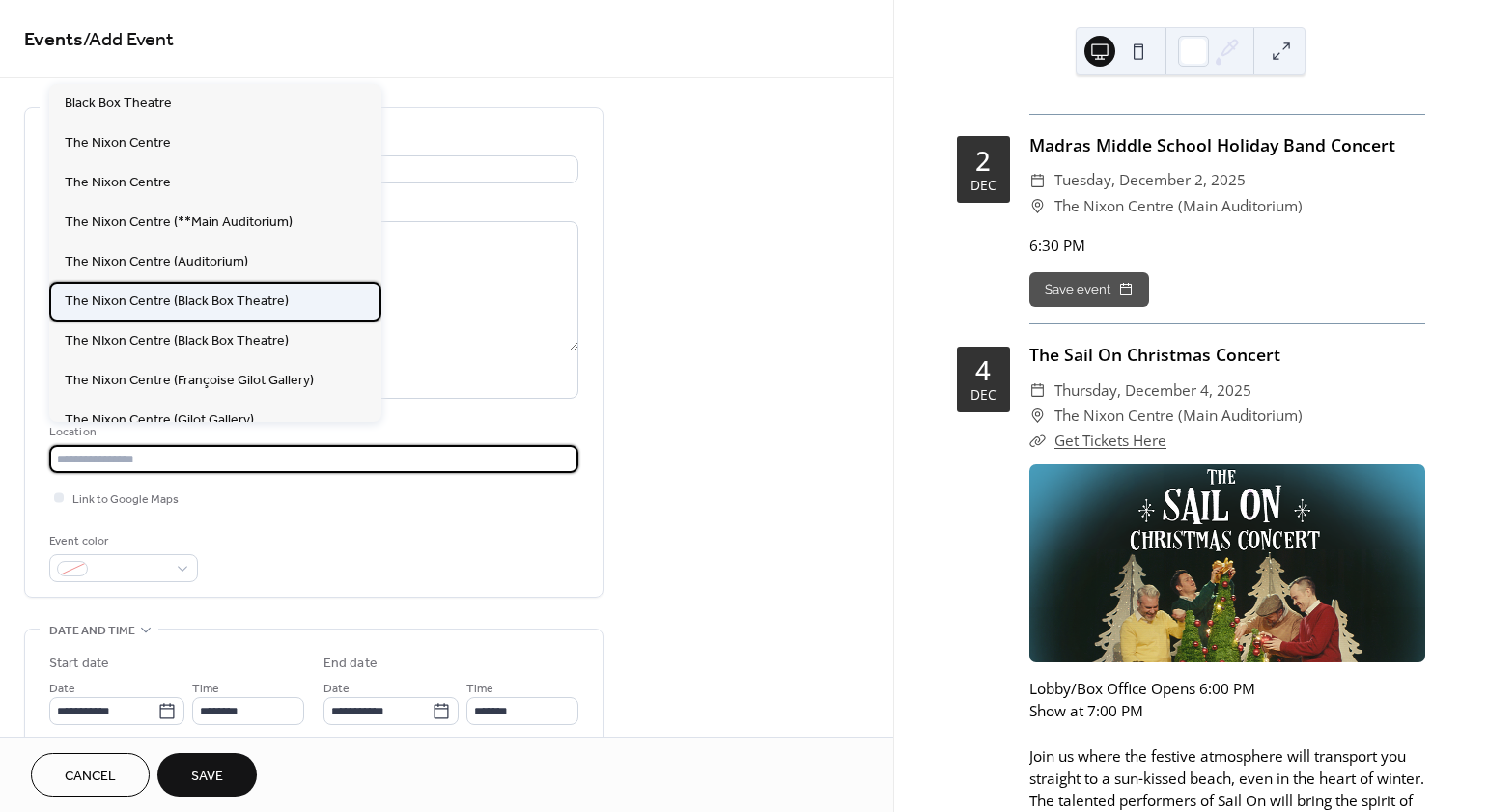 click on "The Nixon Centre (Black Box Theatre)" at bounding box center [177, 301] 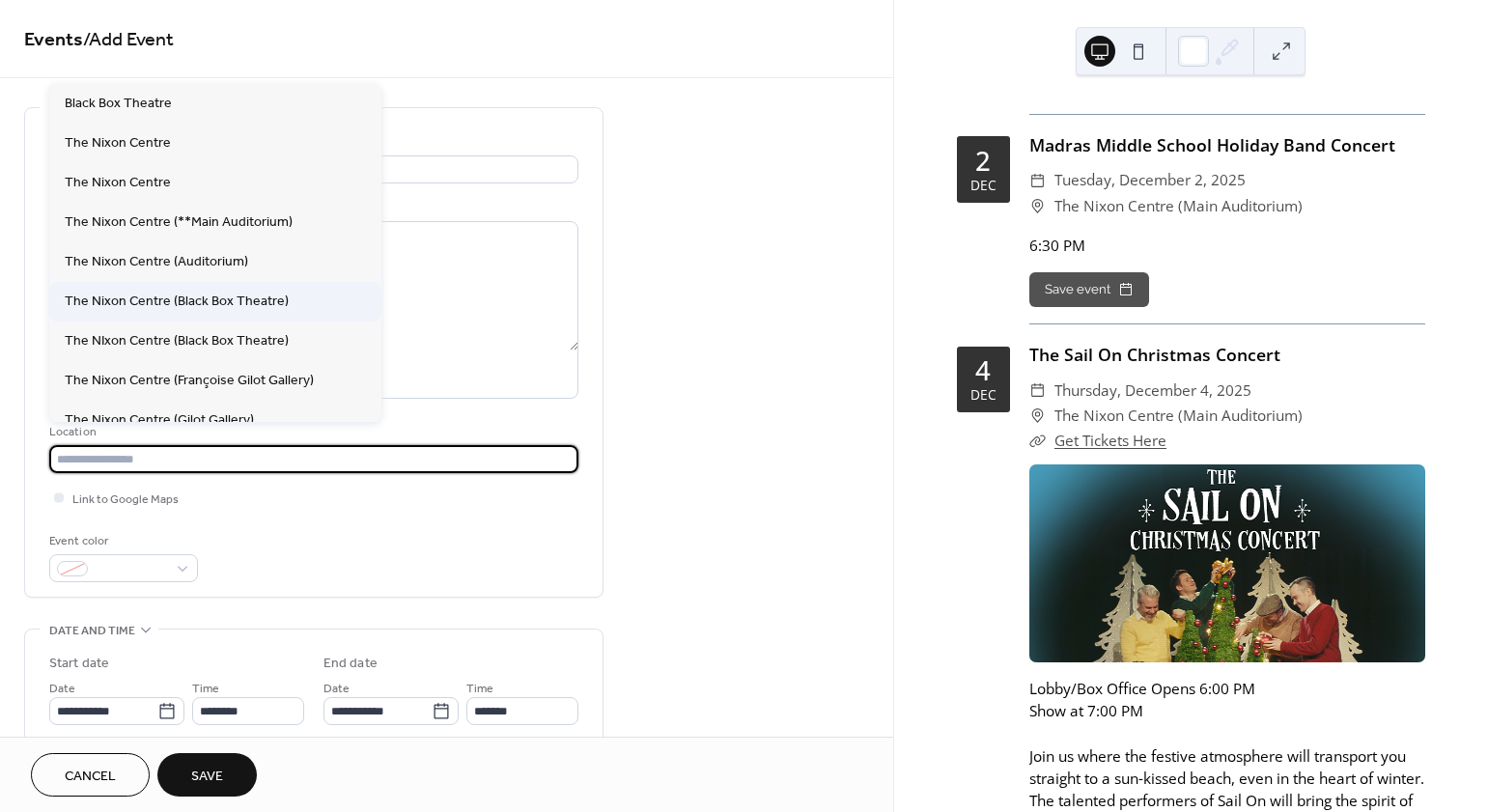 type on "**********" 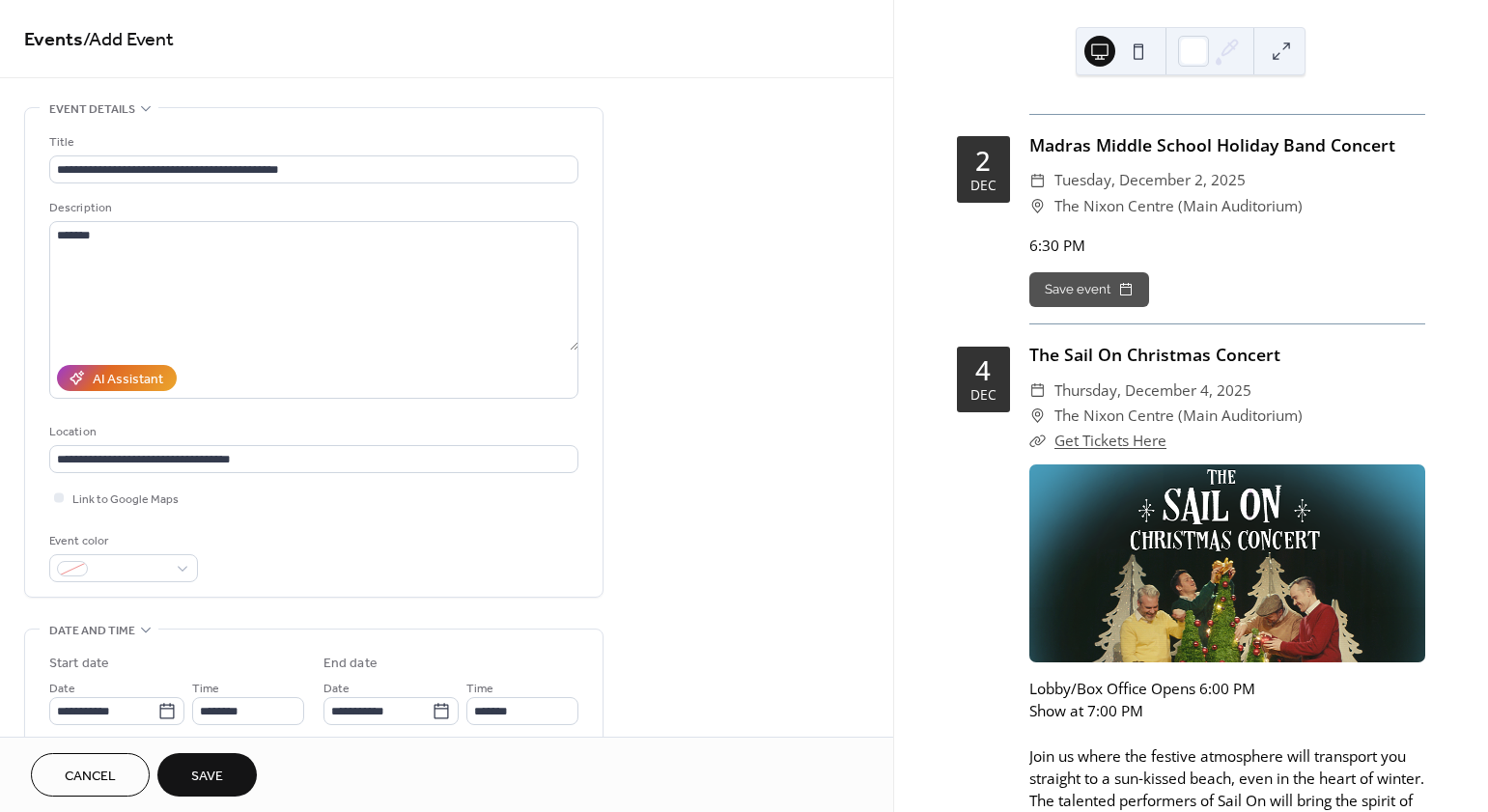 click on "Event color" at bounding box center [314, 556] 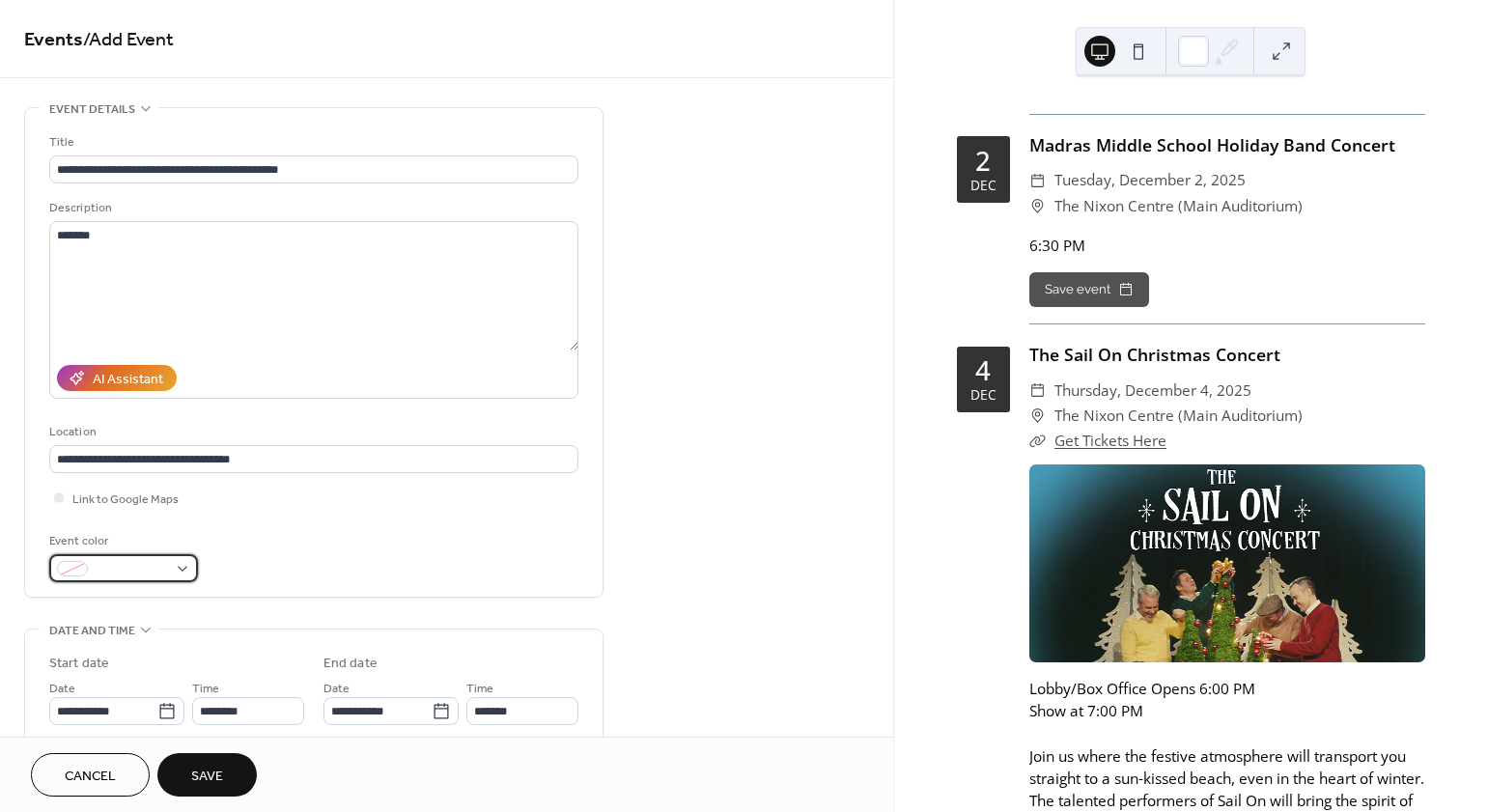 click at bounding box center (124, 568) 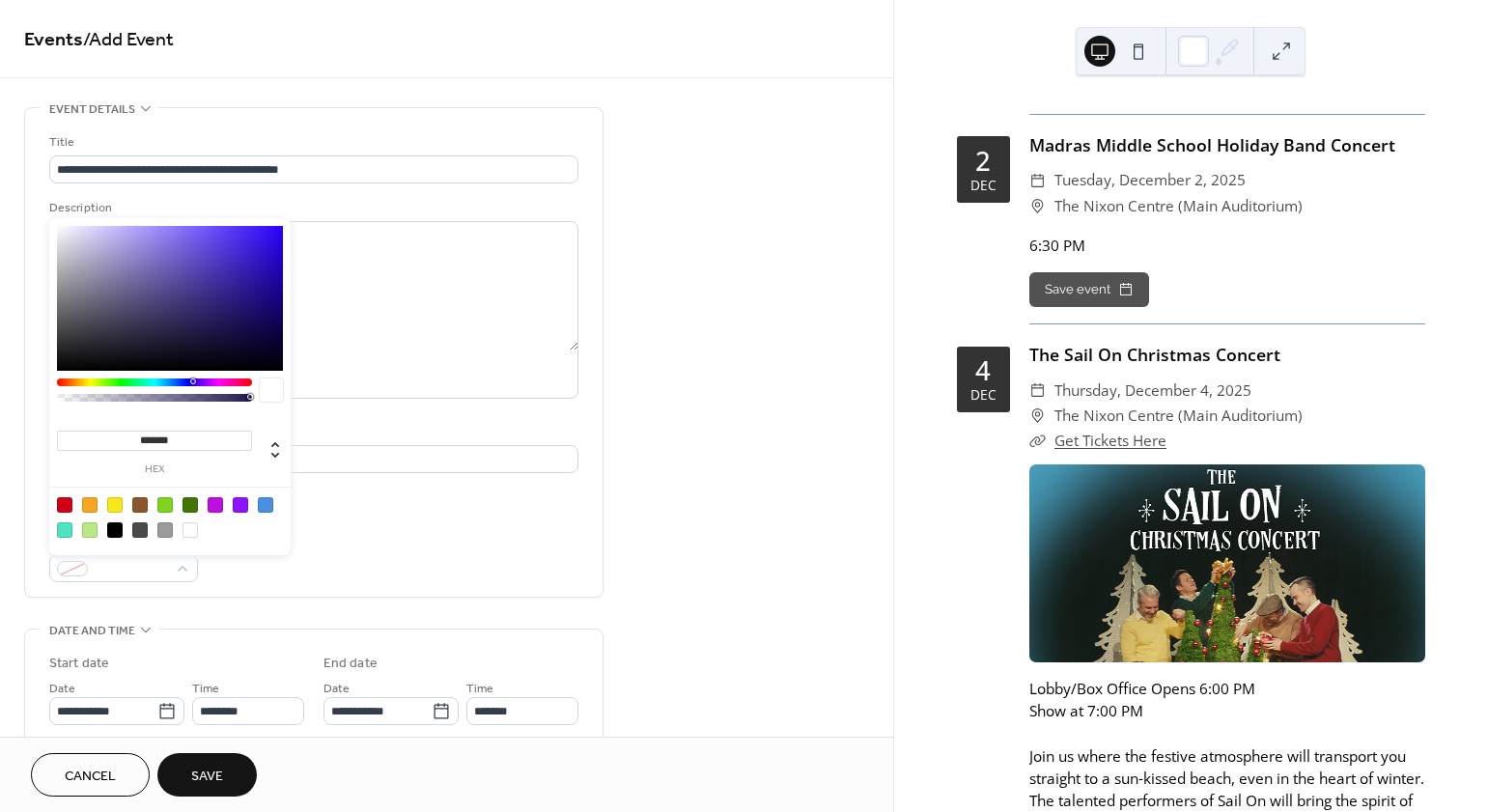 click at bounding box center (115, 505) 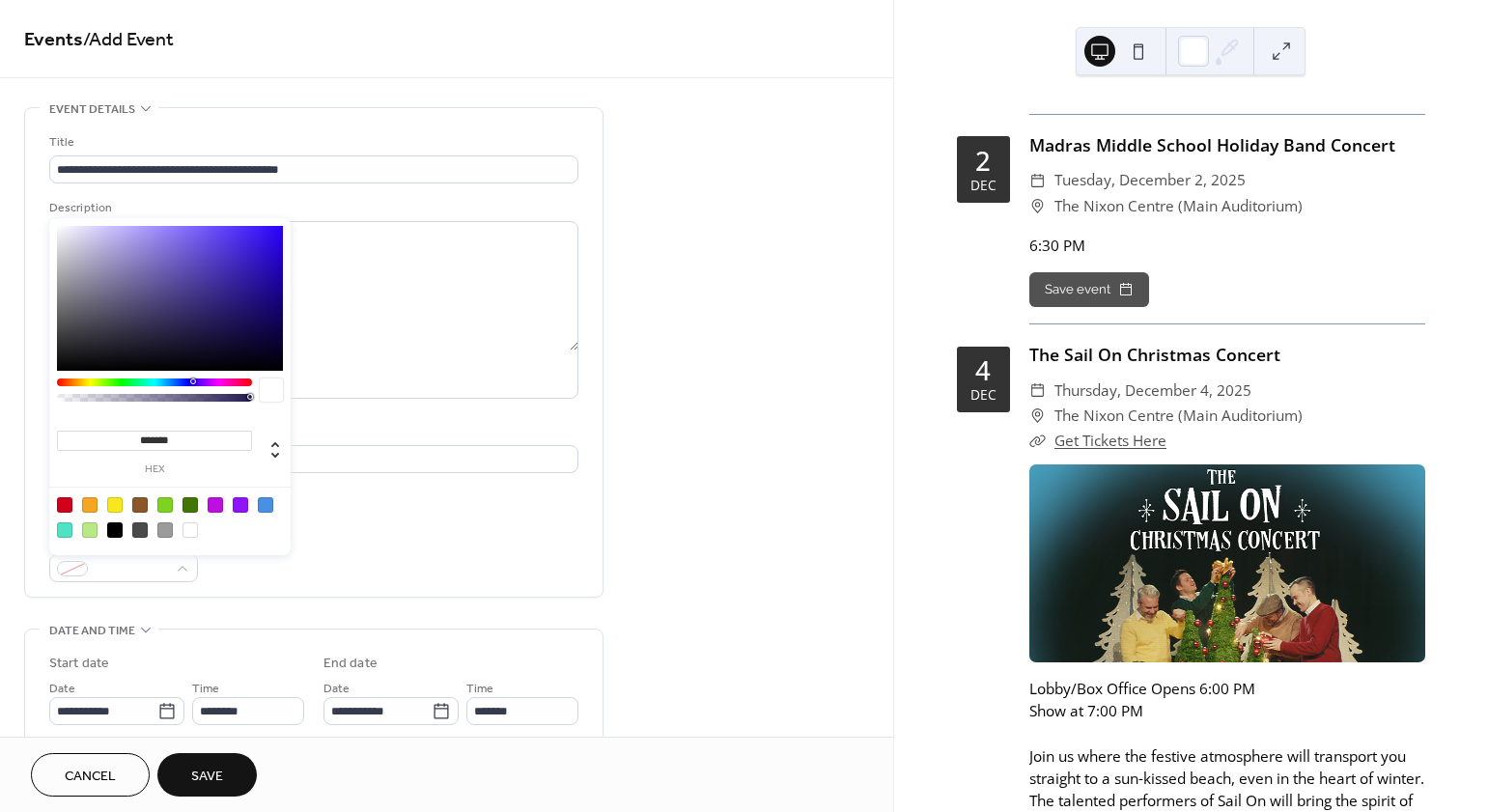 type on "*******" 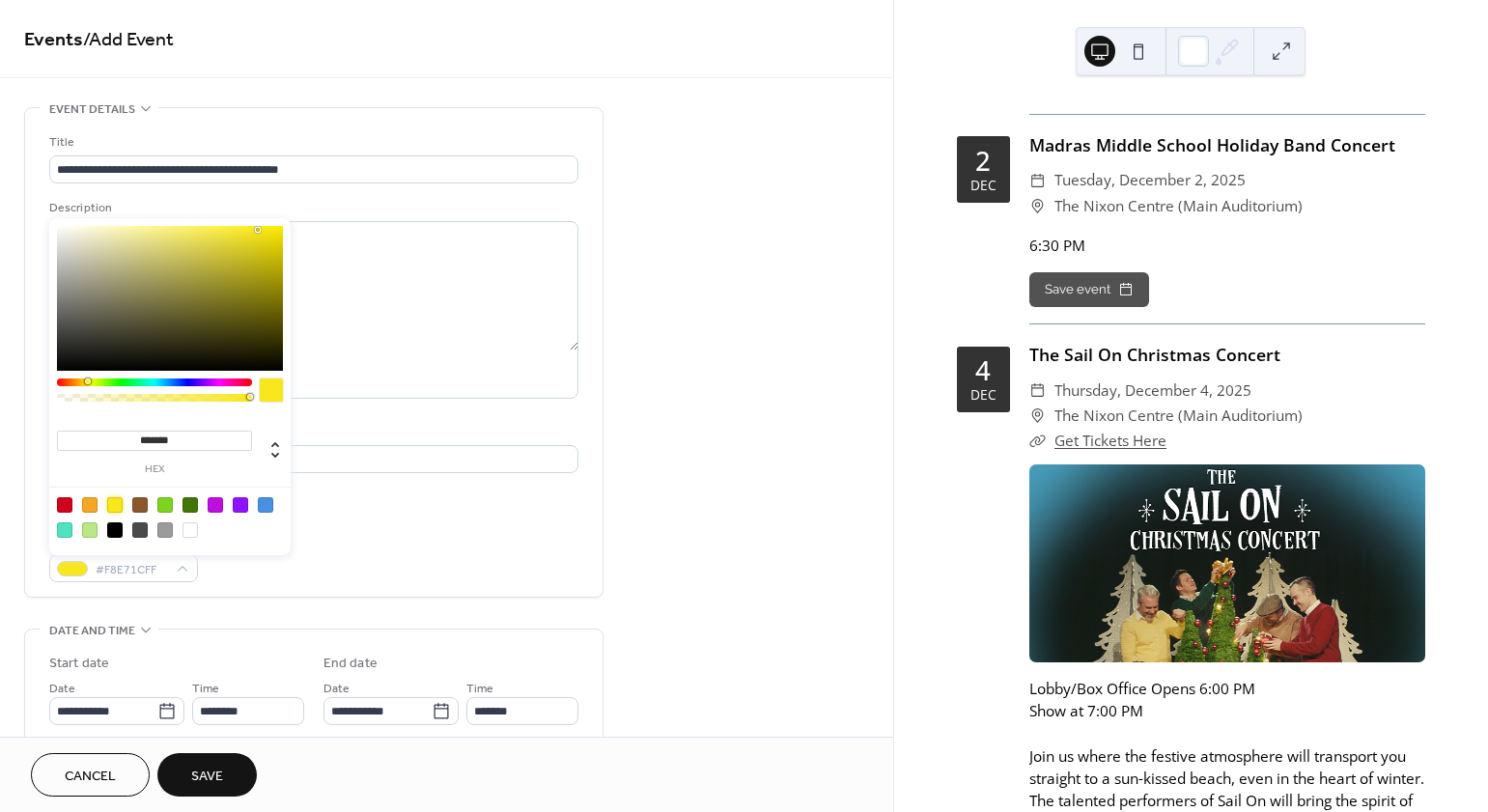 click on "Event color #F8E71CFF" at bounding box center (314, 556) 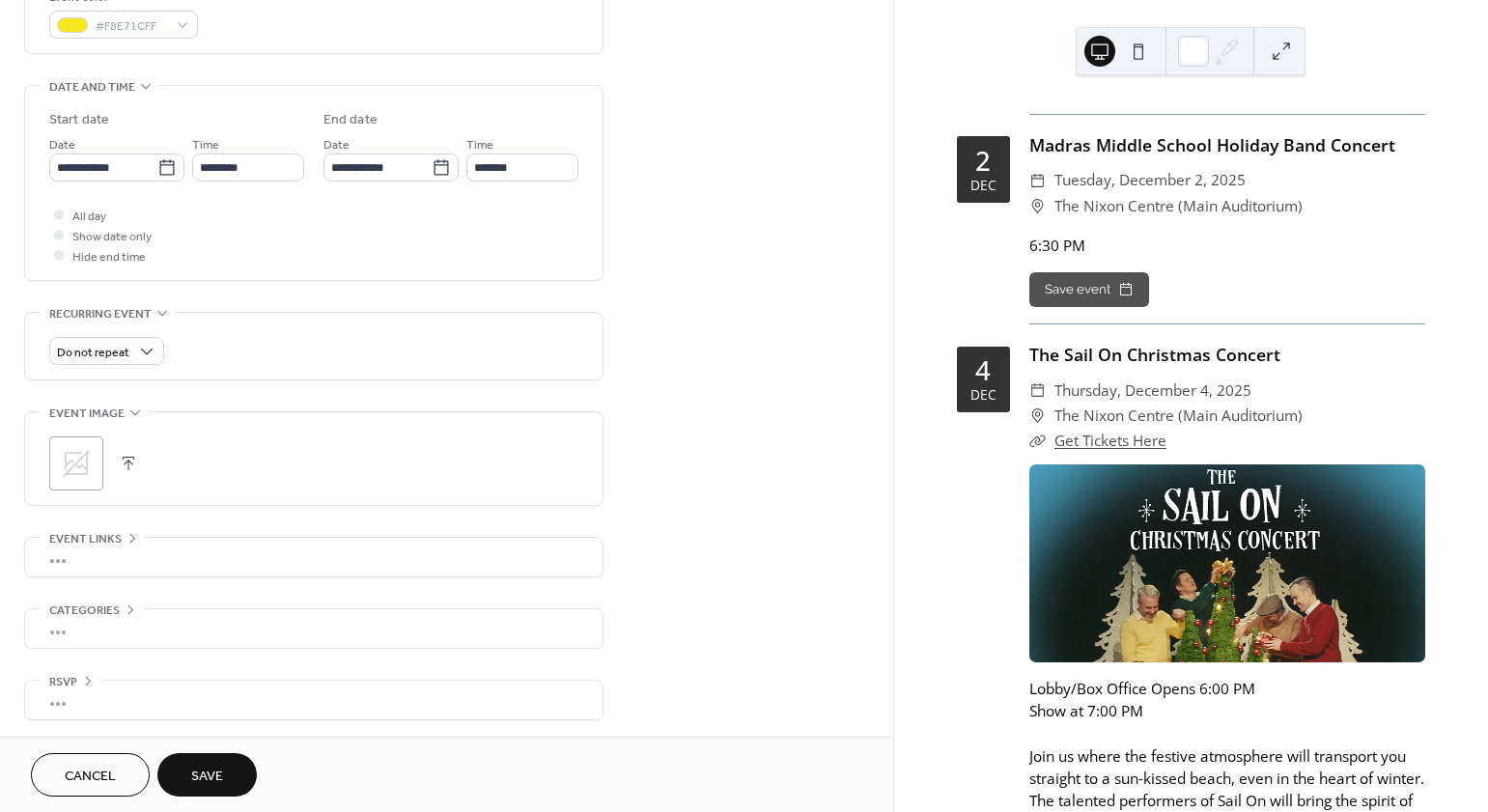 scroll, scrollTop: 546, scrollLeft: 0, axis: vertical 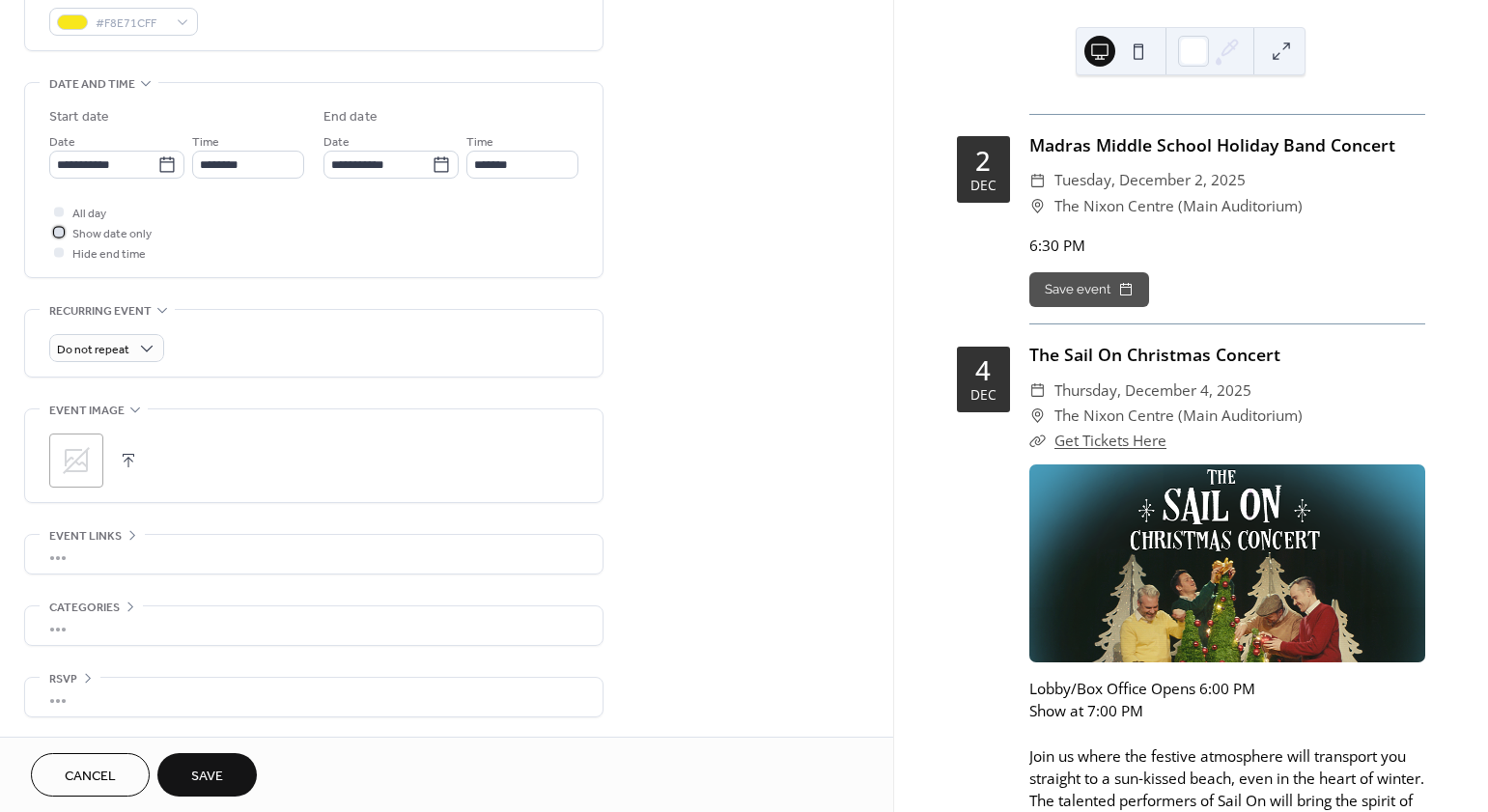 click on "Show date only" at bounding box center (112, 234) 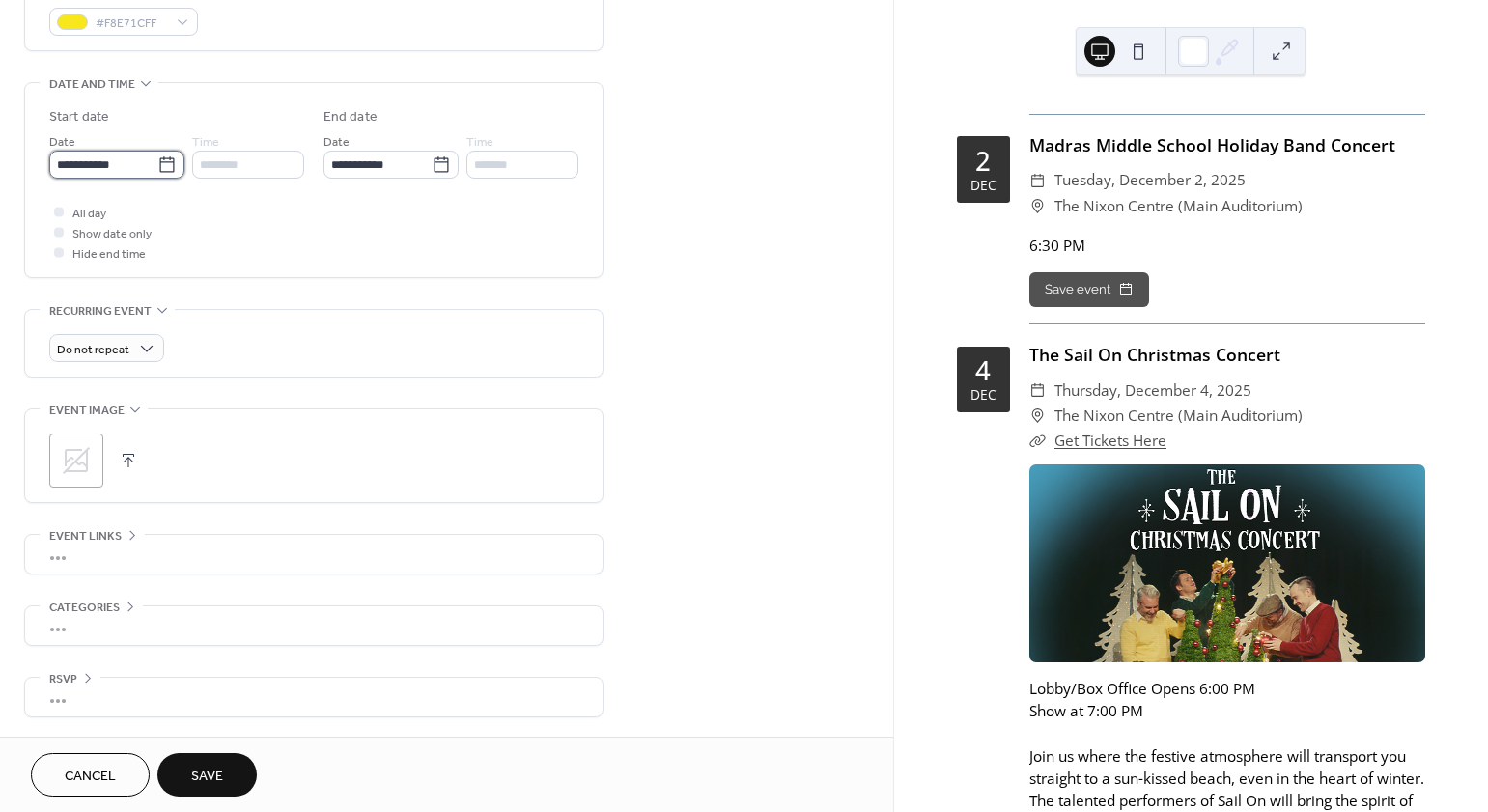 click on "**********" at bounding box center [103, 164] 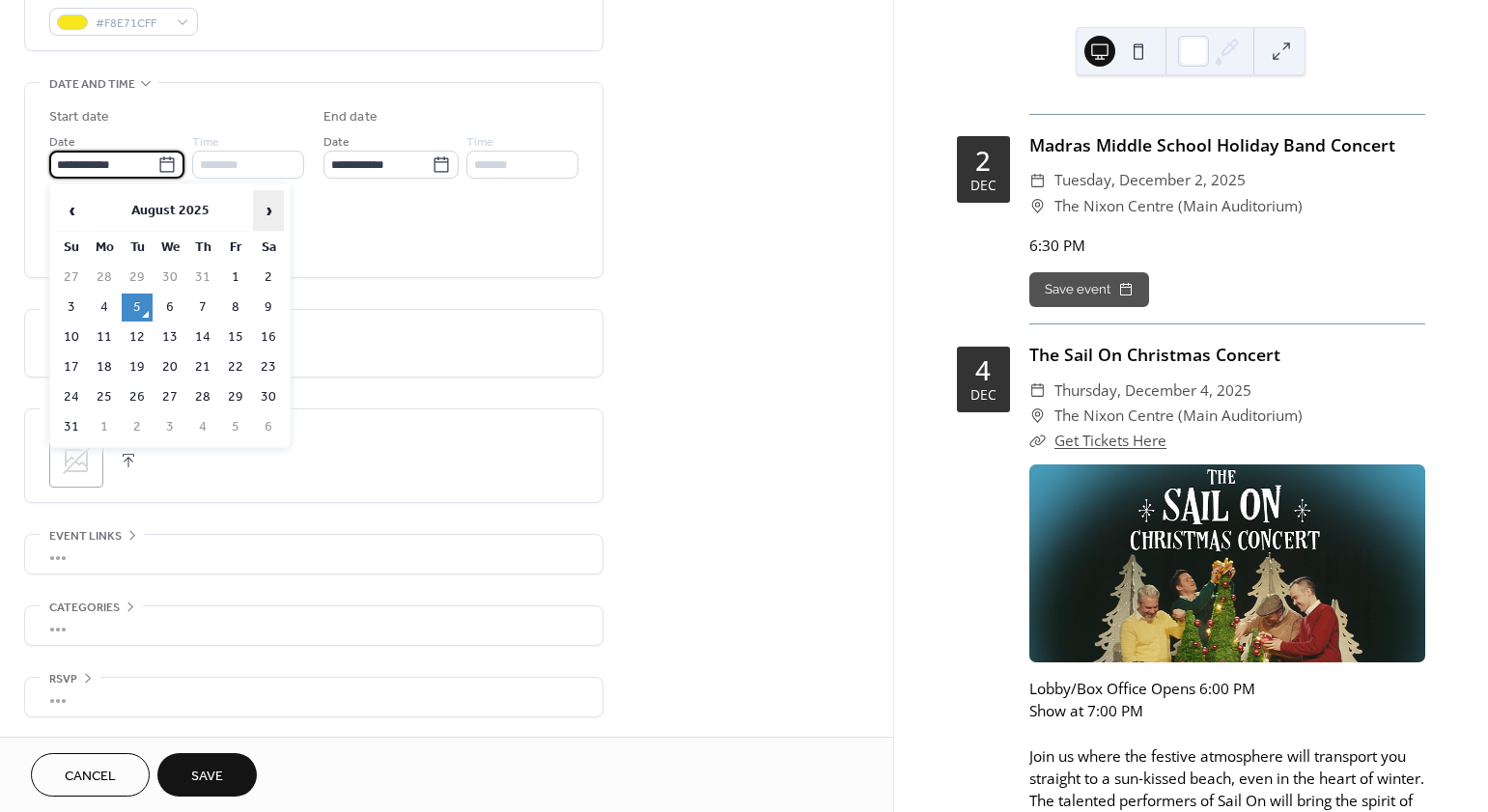 click on "›" at bounding box center [268, 210] 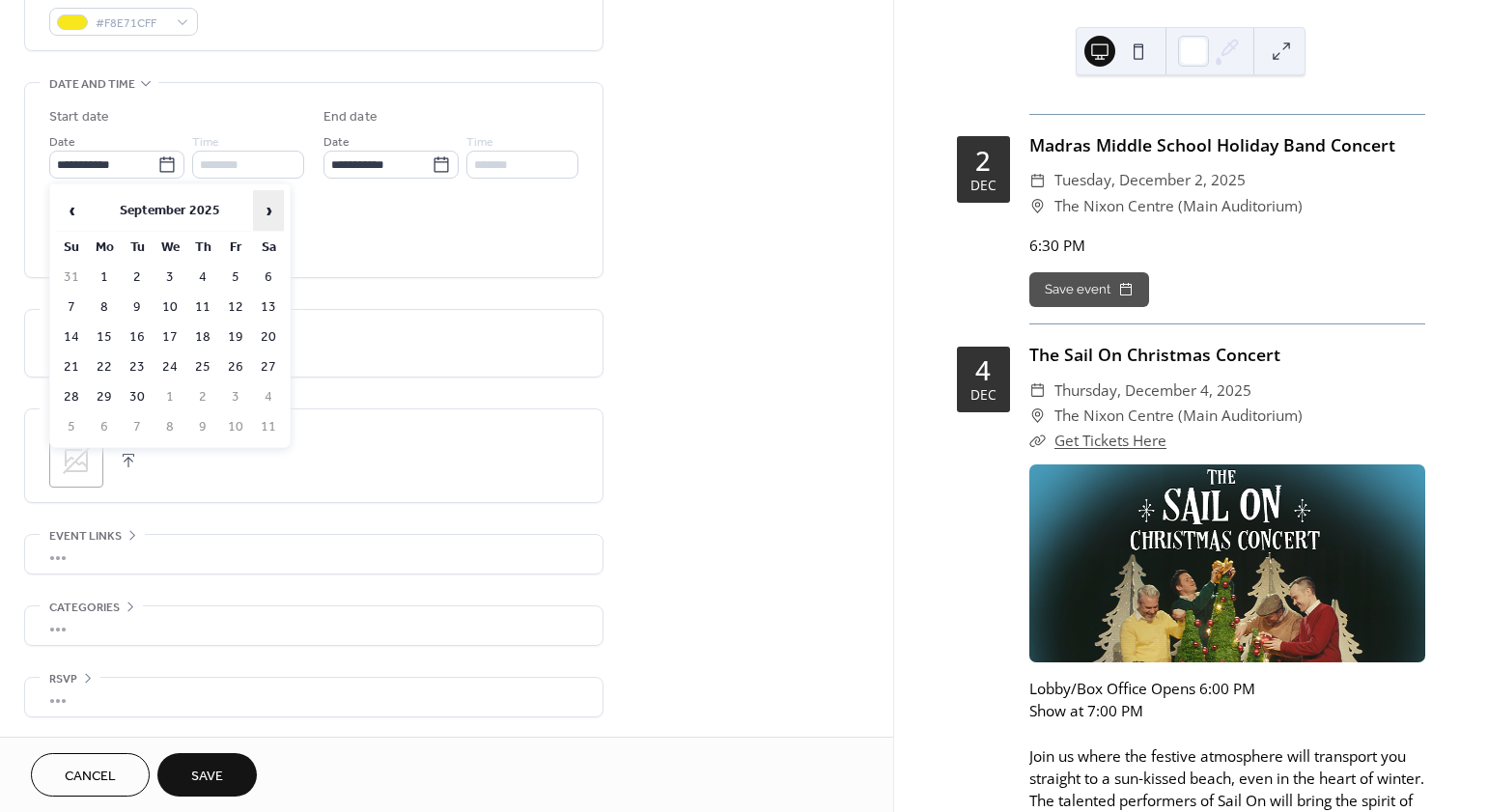 click on "›" at bounding box center (268, 210) 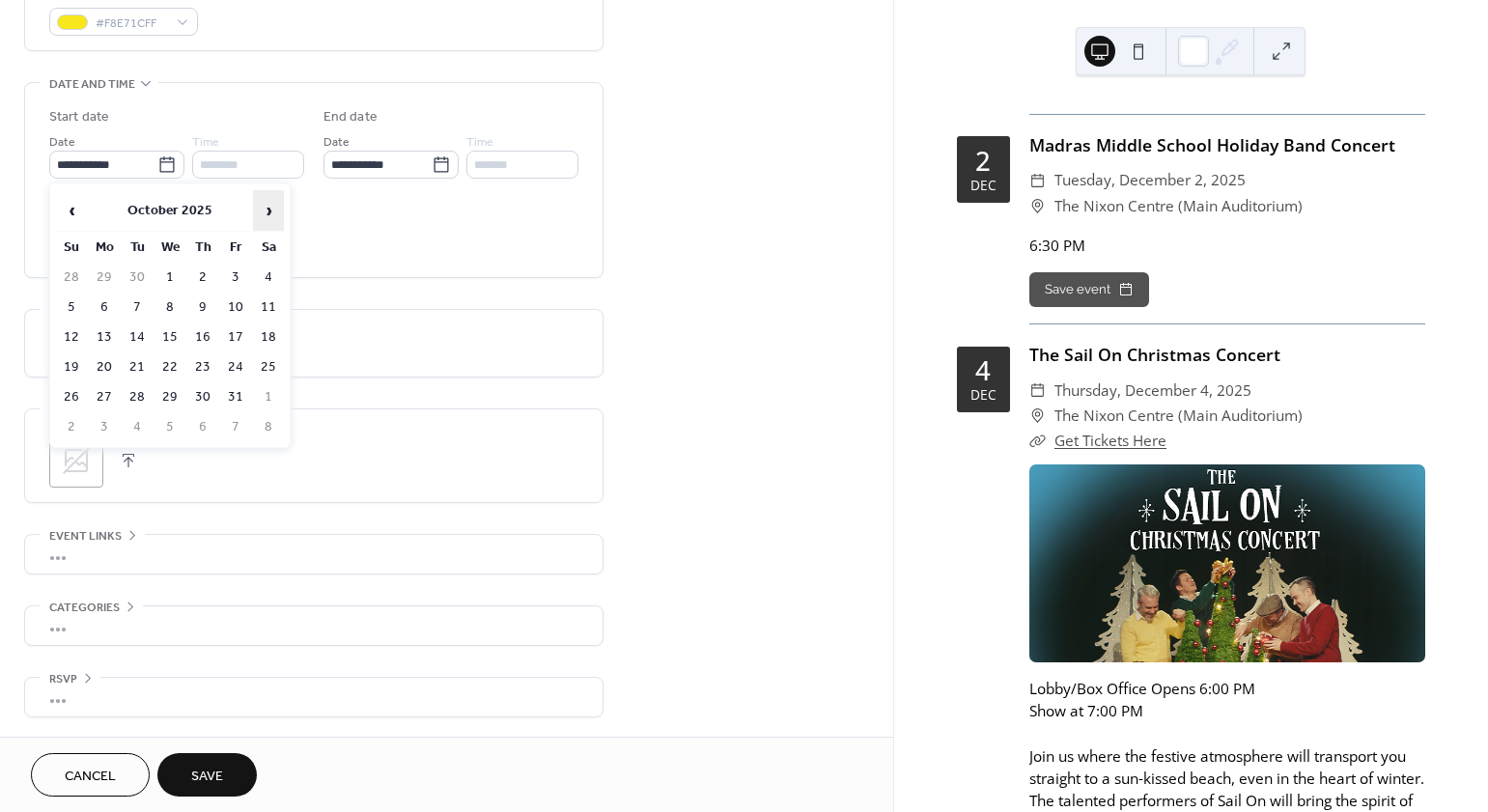 click on "›" at bounding box center [268, 210] 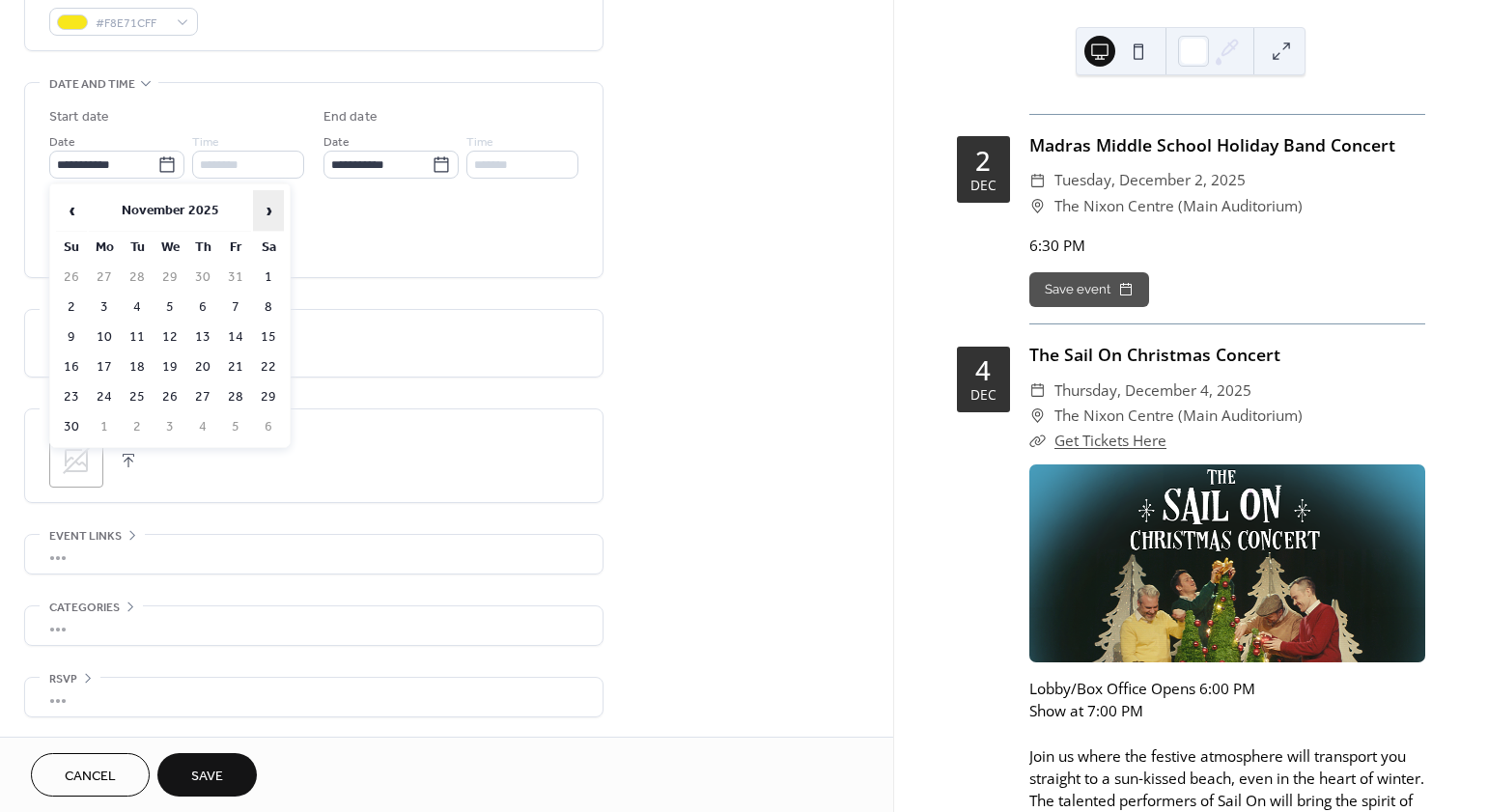 click on "›" at bounding box center (268, 210) 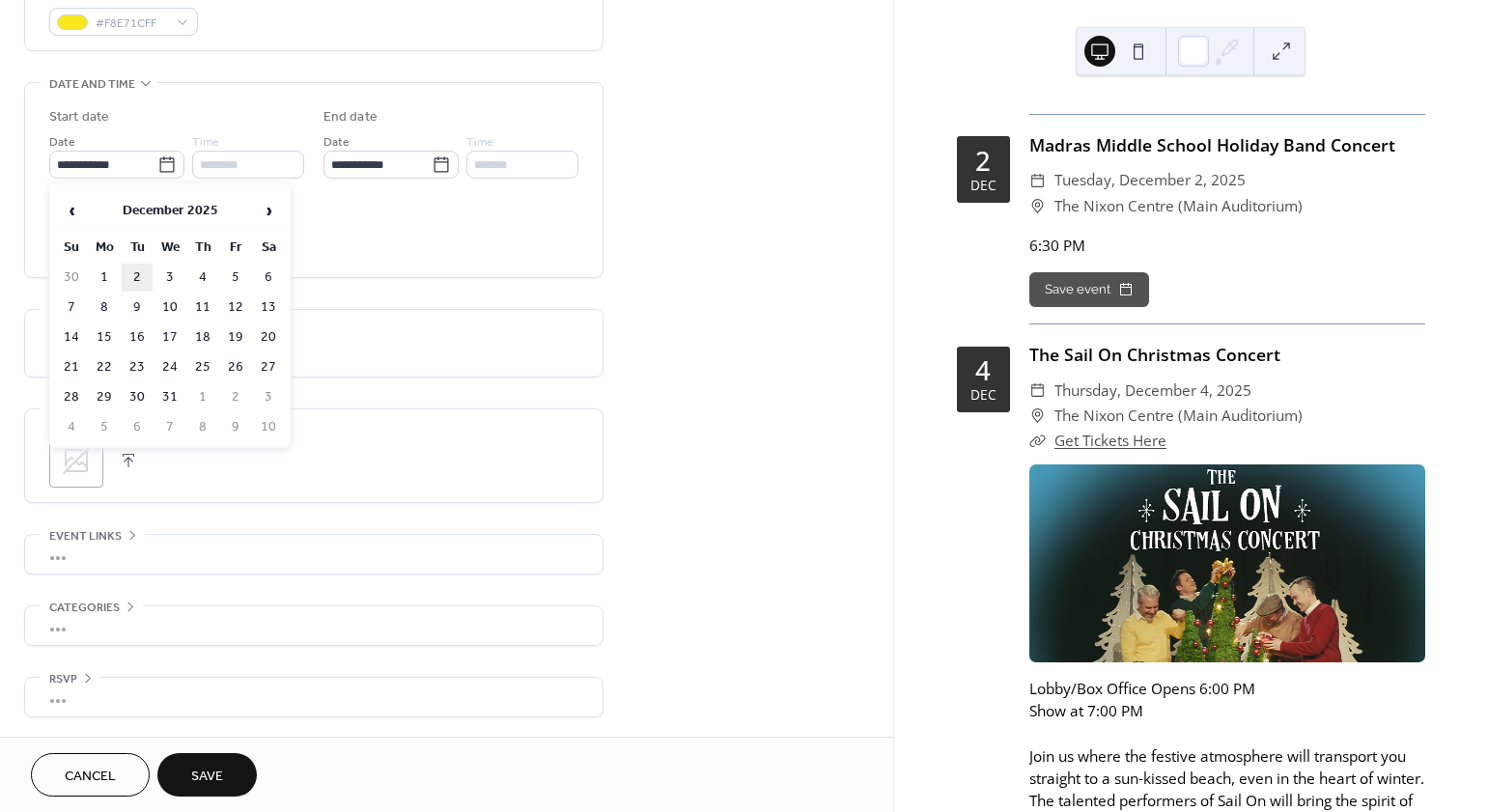 click on "2" at bounding box center [137, 277] 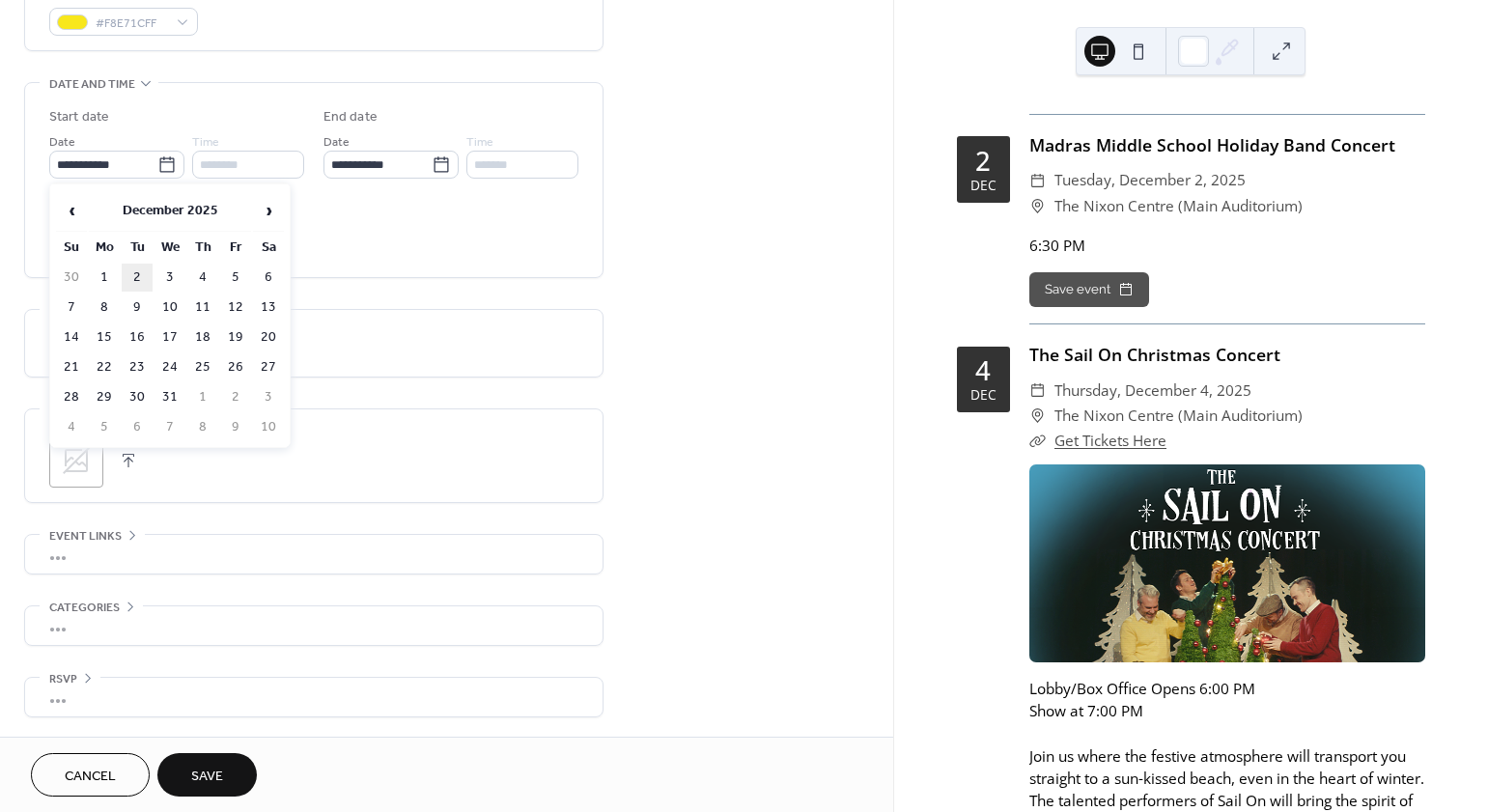 type on "**********" 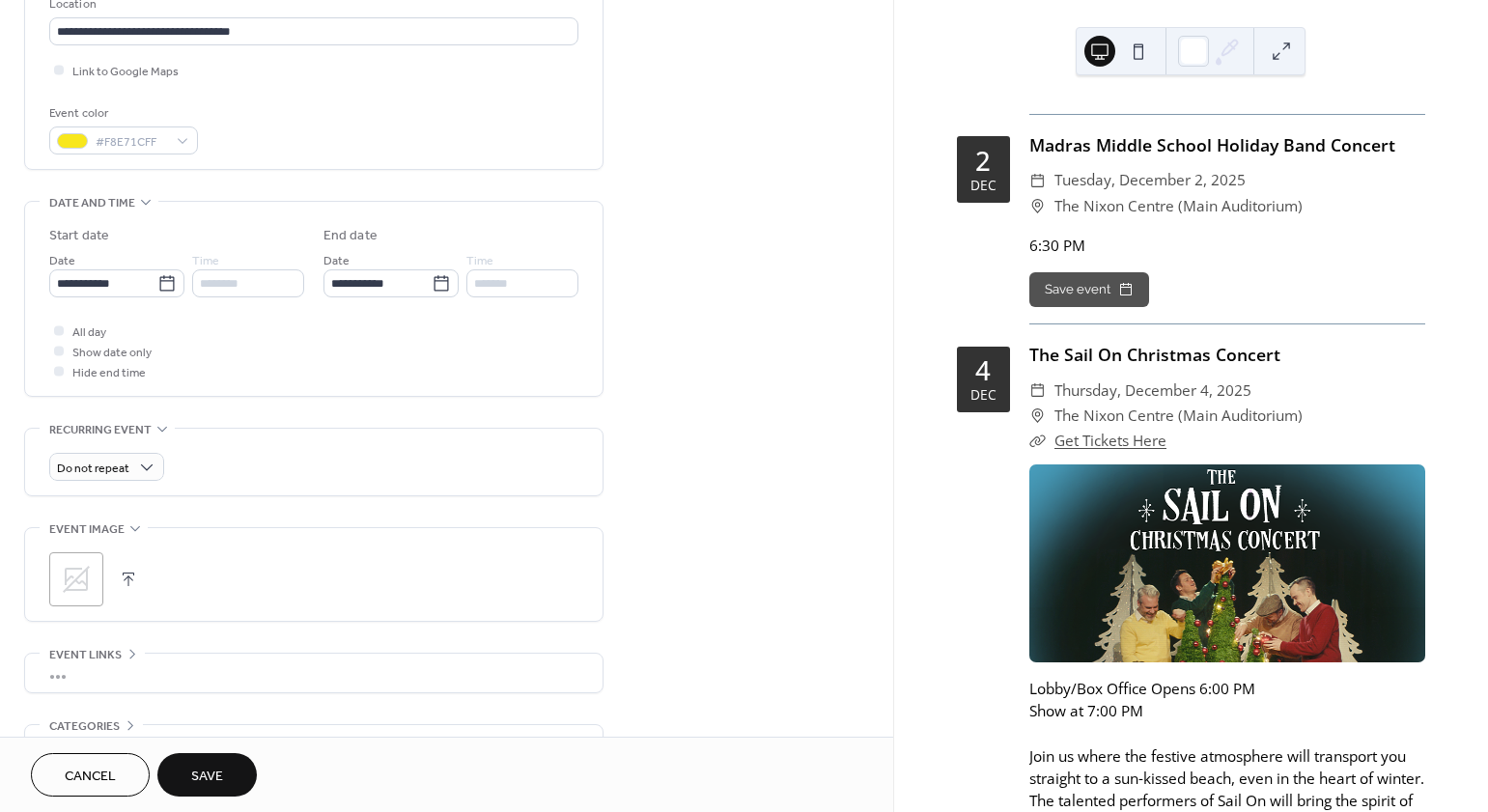 scroll, scrollTop: 334, scrollLeft: 0, axis: vertical 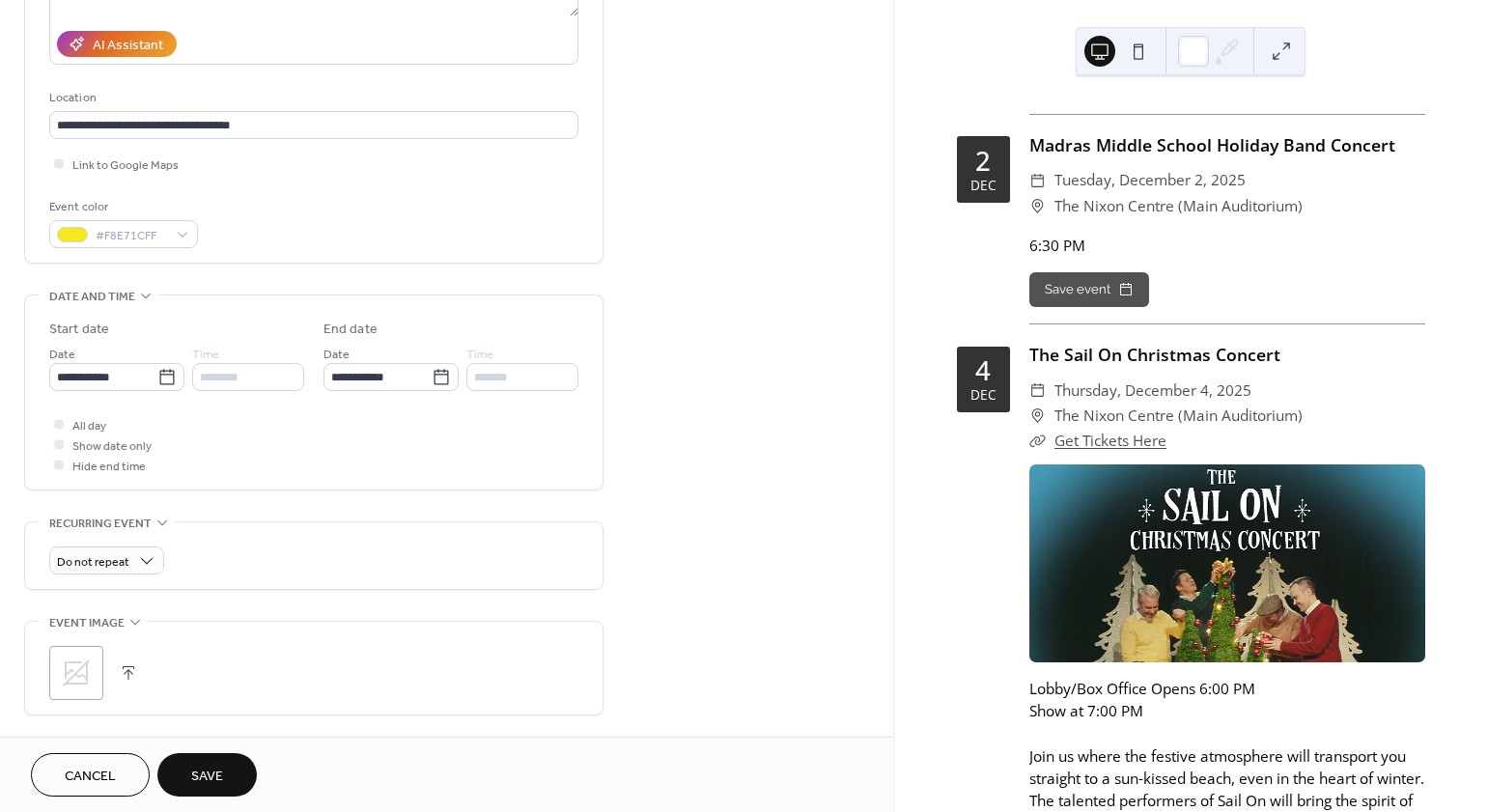 click on "Save" at bounding box center [207, 776] 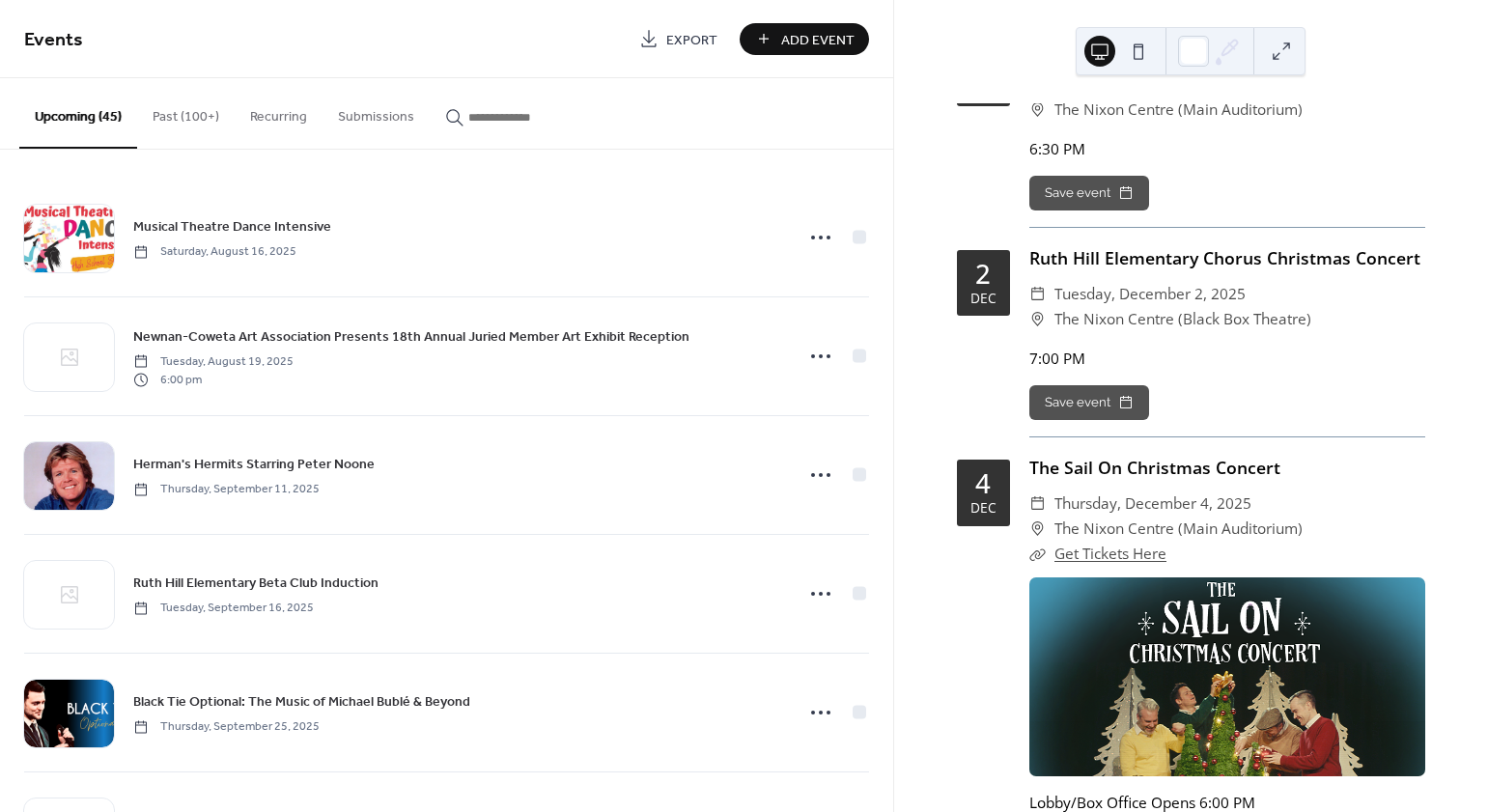 scroll, scrollTop: 11879, scrollLeft: 0, axis: vertical 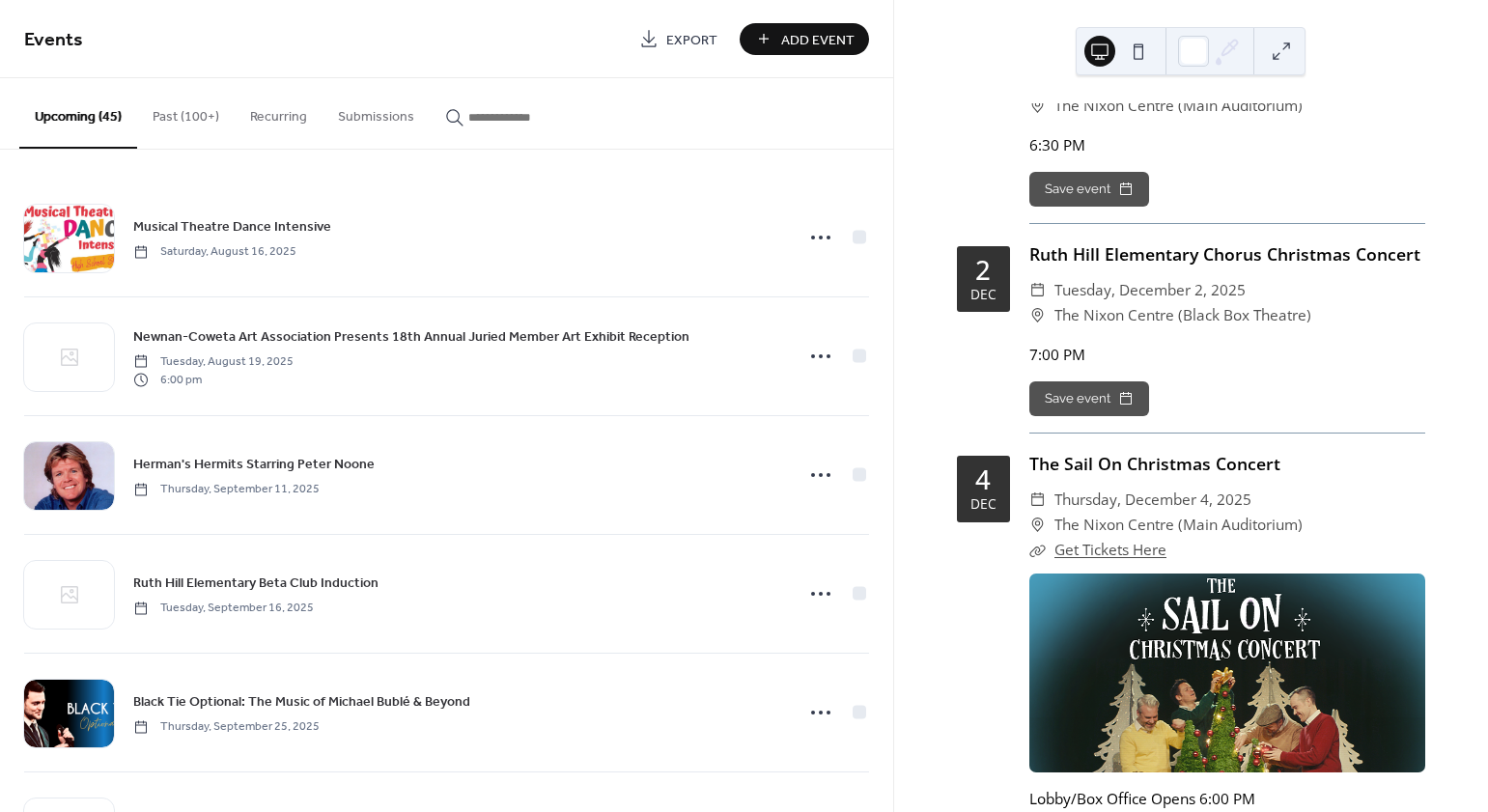 click on "Add Event" at bounding box center [818, 40] 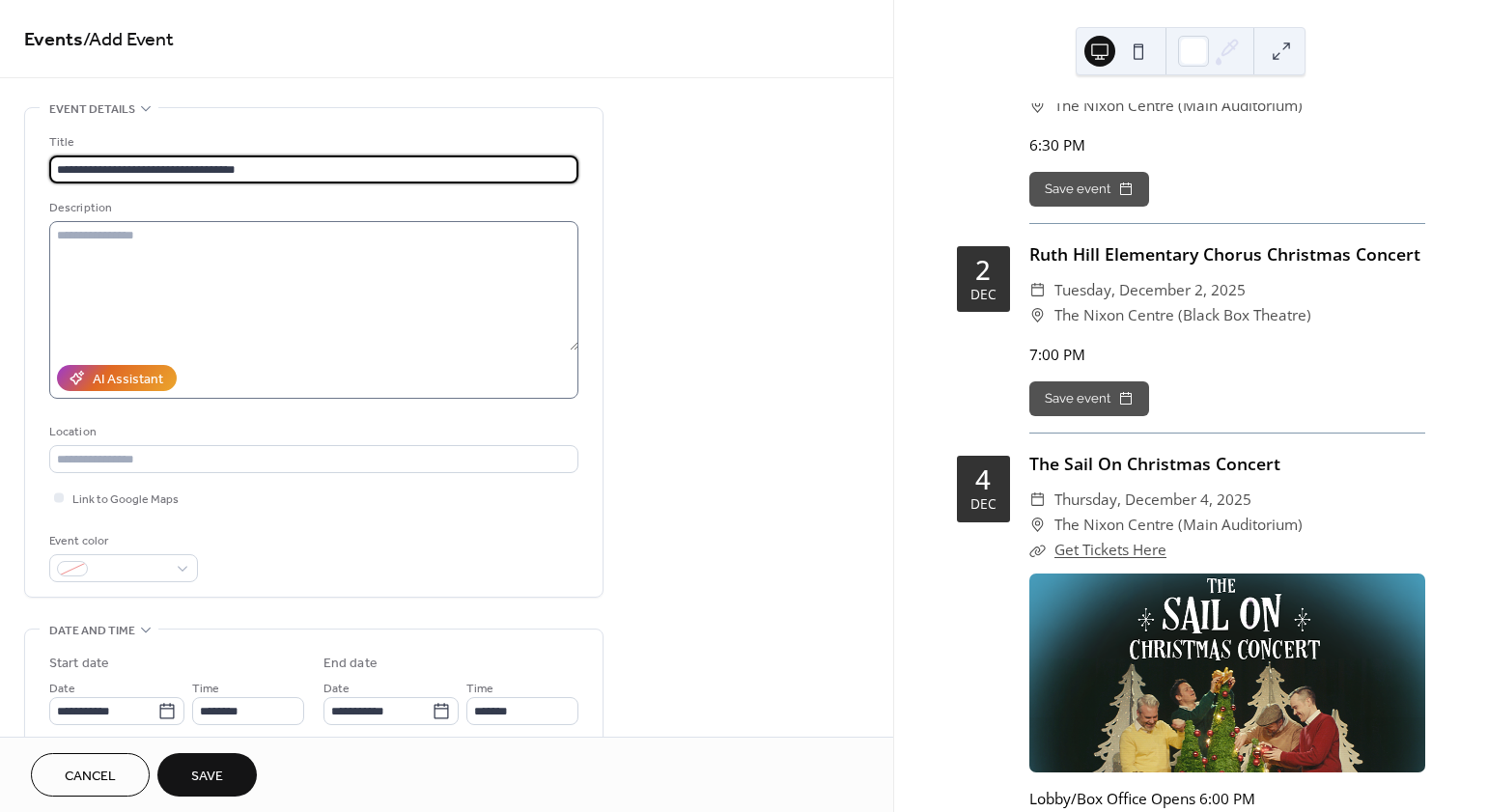 type on "**********" 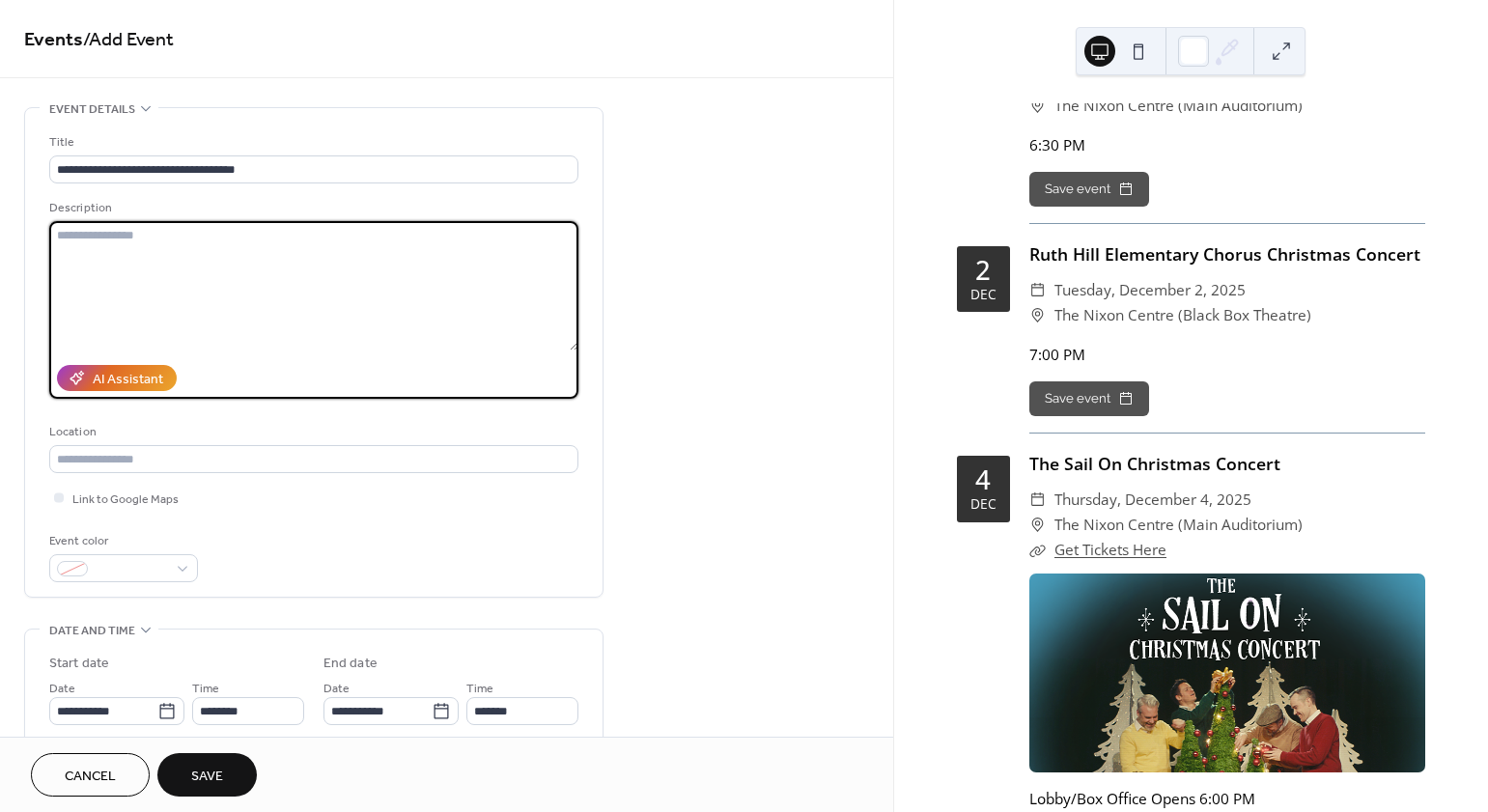 click at bounding box center (314, 286) 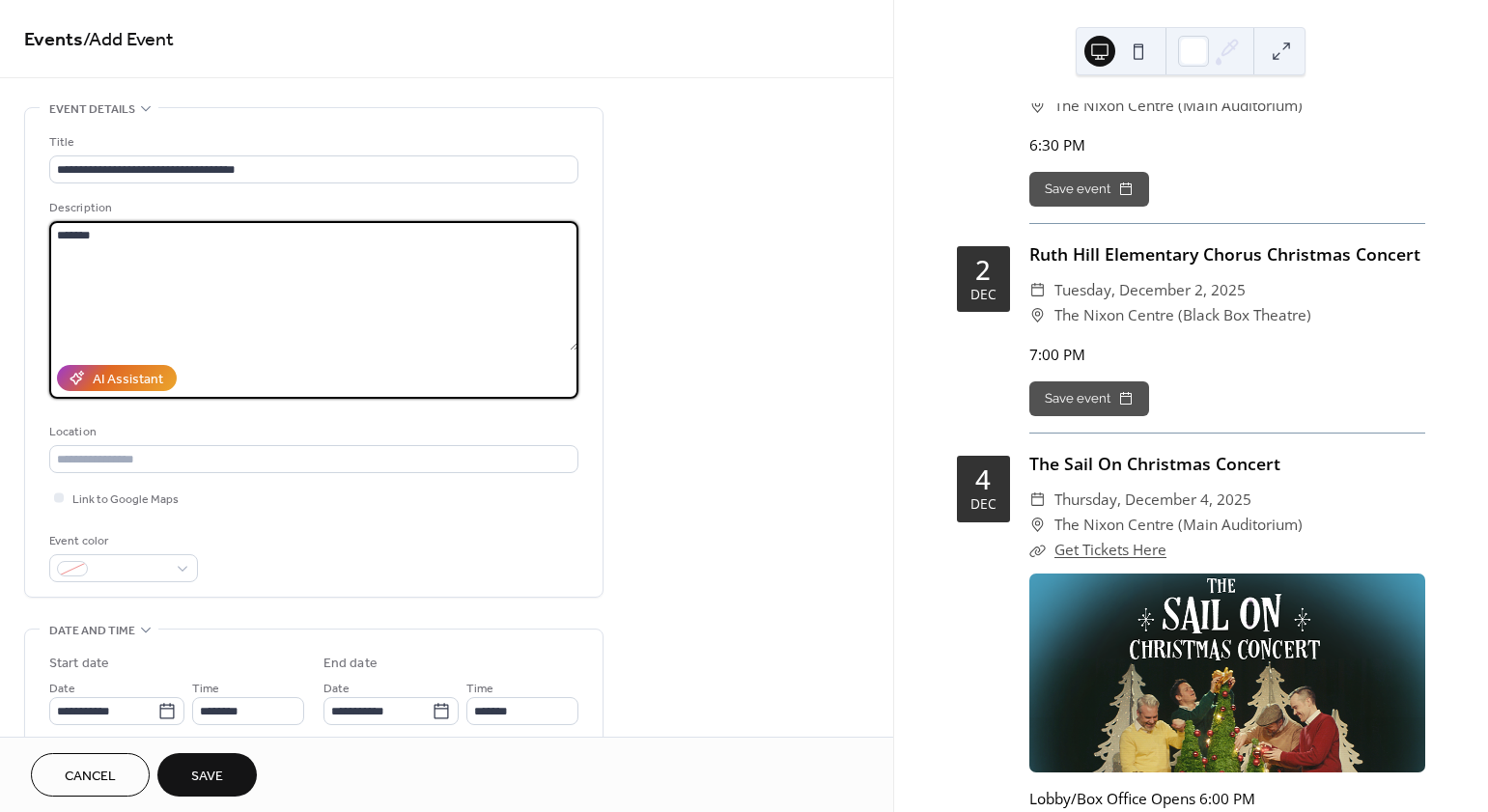 type on "*******" 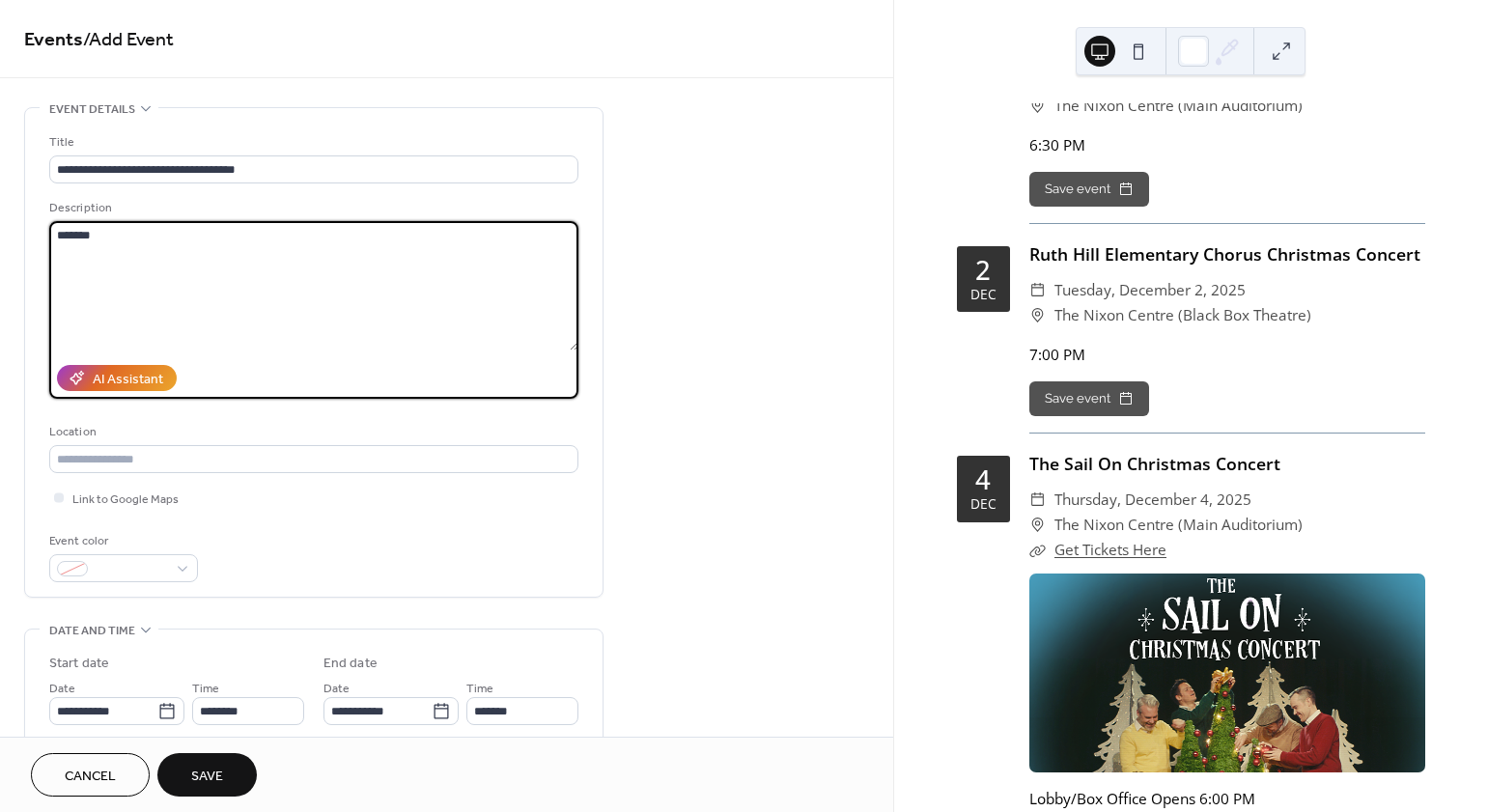 click on "**********" at bounding box center (446, 695) 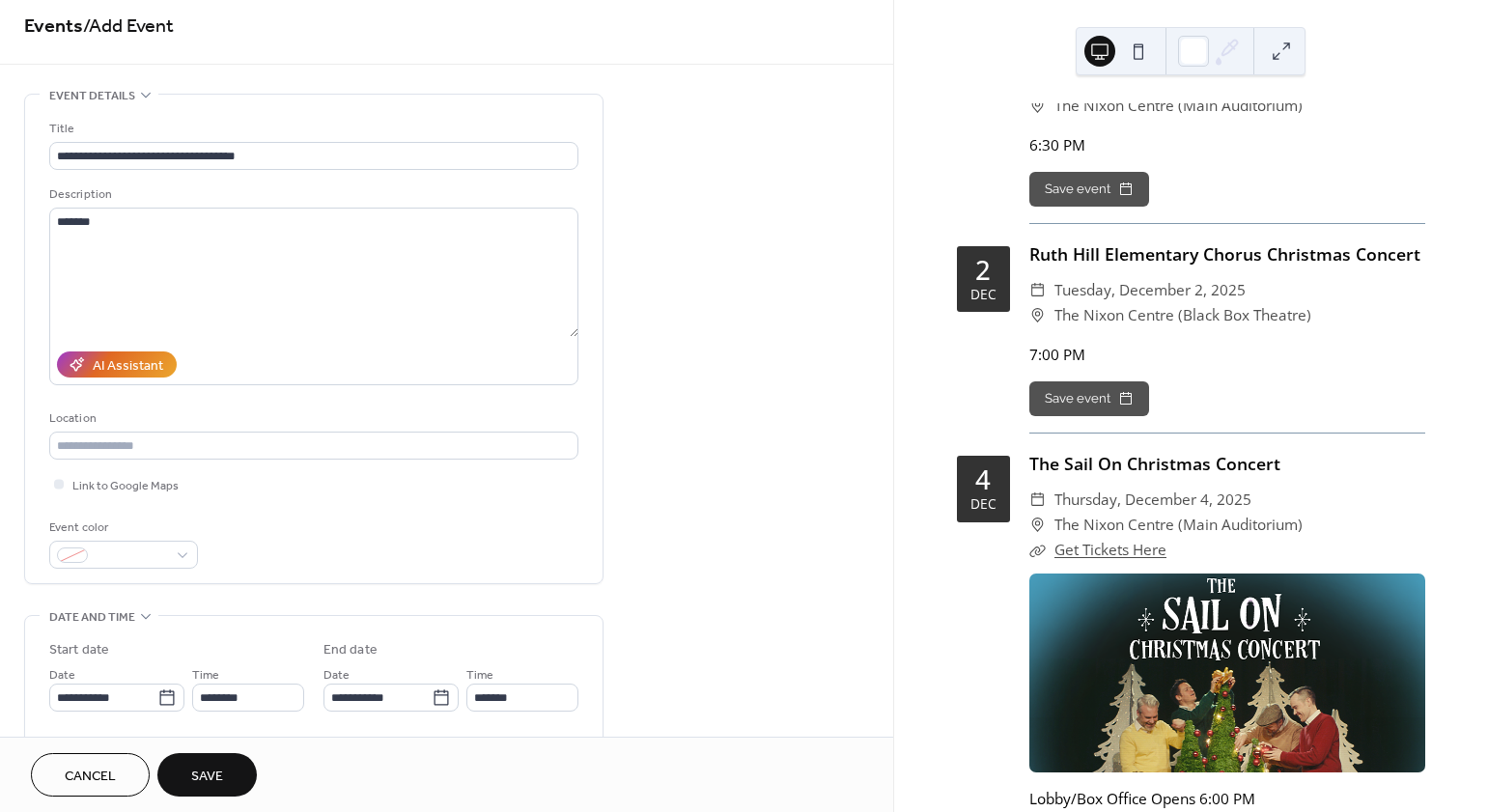 scroll, scrollTop: 161, scrollLeft: 0, axis: vertical 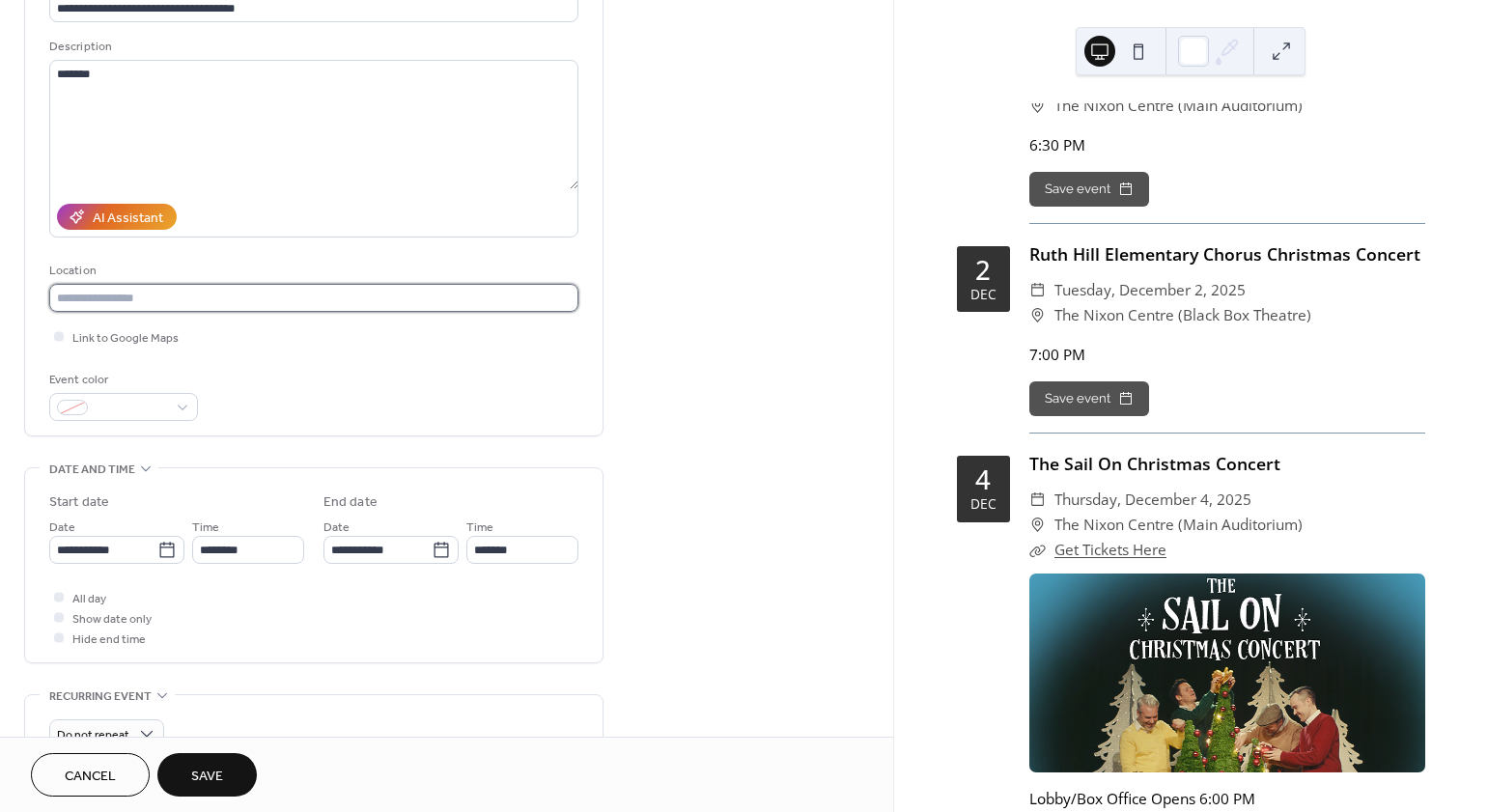 click at bounding box center [314, 297] 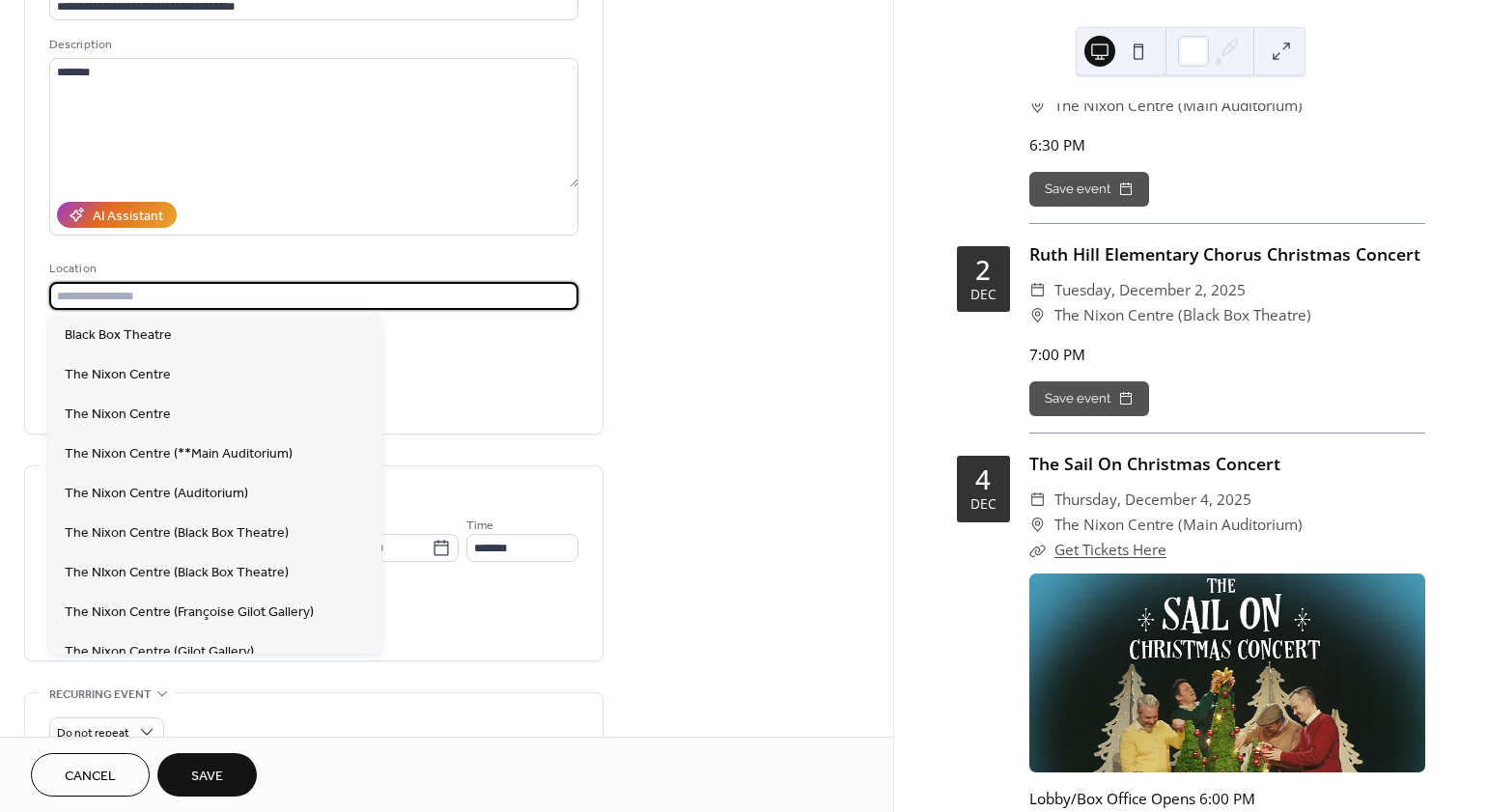 scroll, scrollTop: 161, scrollLeft: 0, axis: vertical 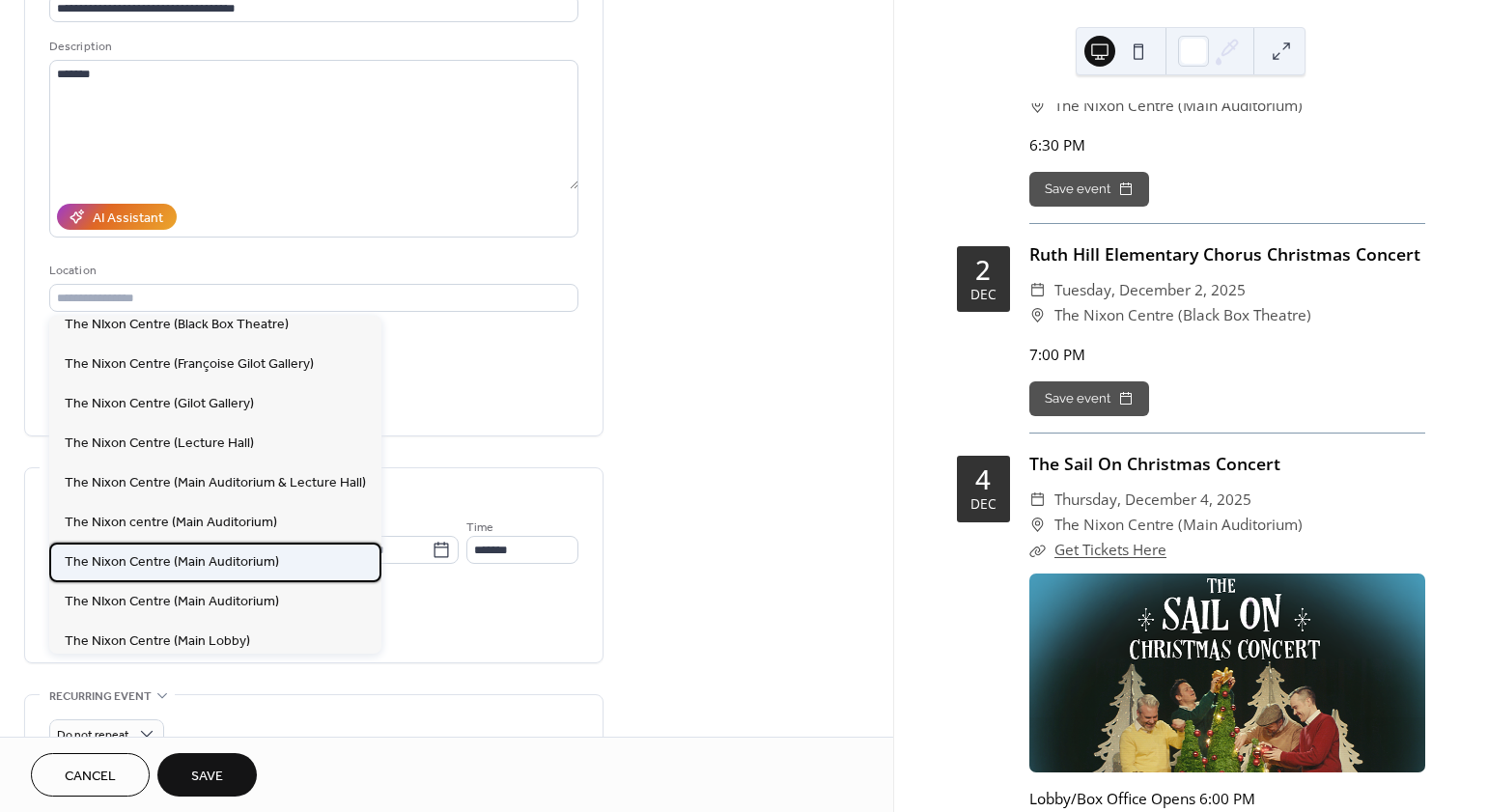 click on "The Nixon Centre (Main Auditorium)" at bounding box center [215, 562] 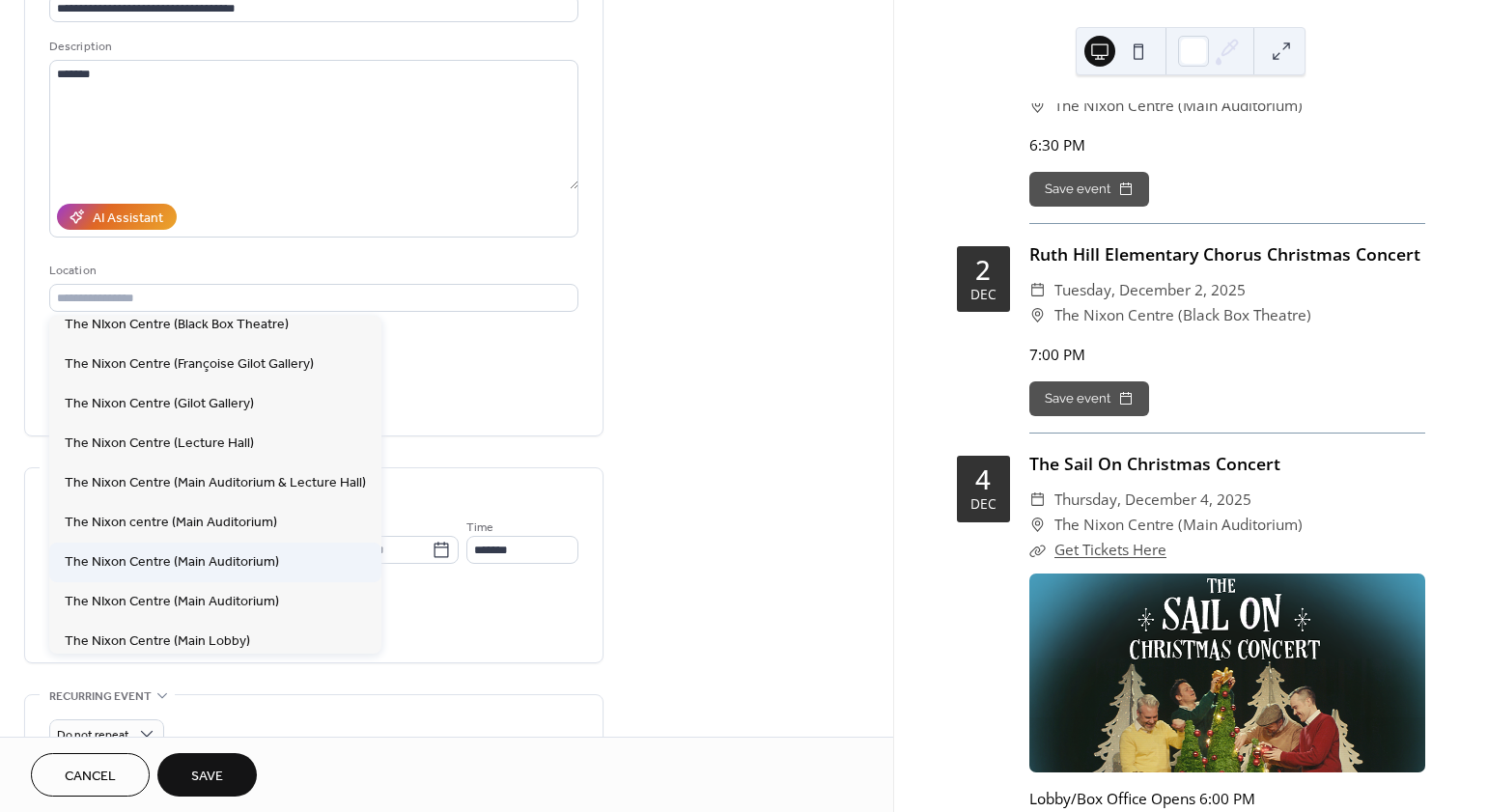type on "**********" 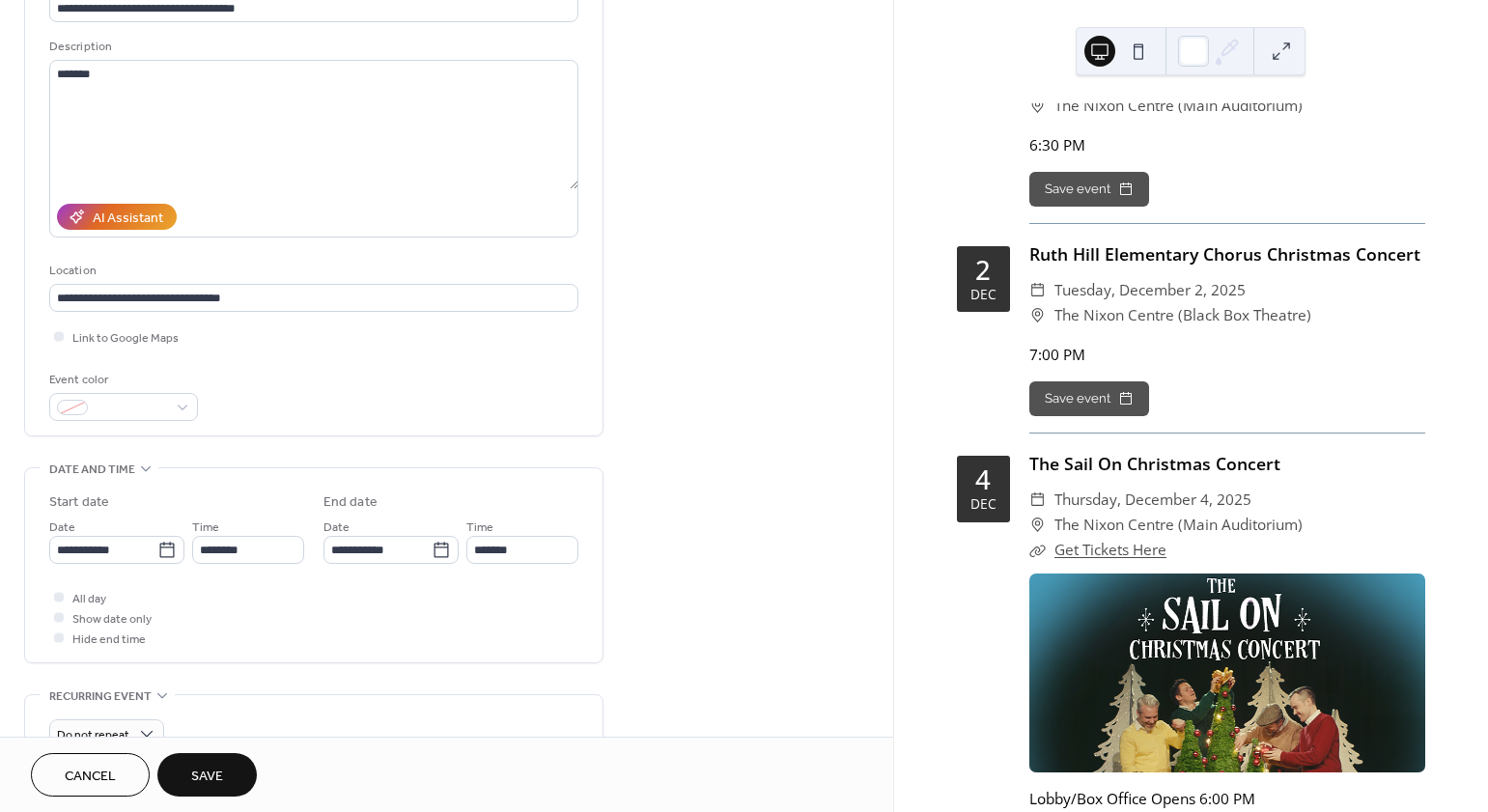 click on "Event color" at bounding box center [314, 395] 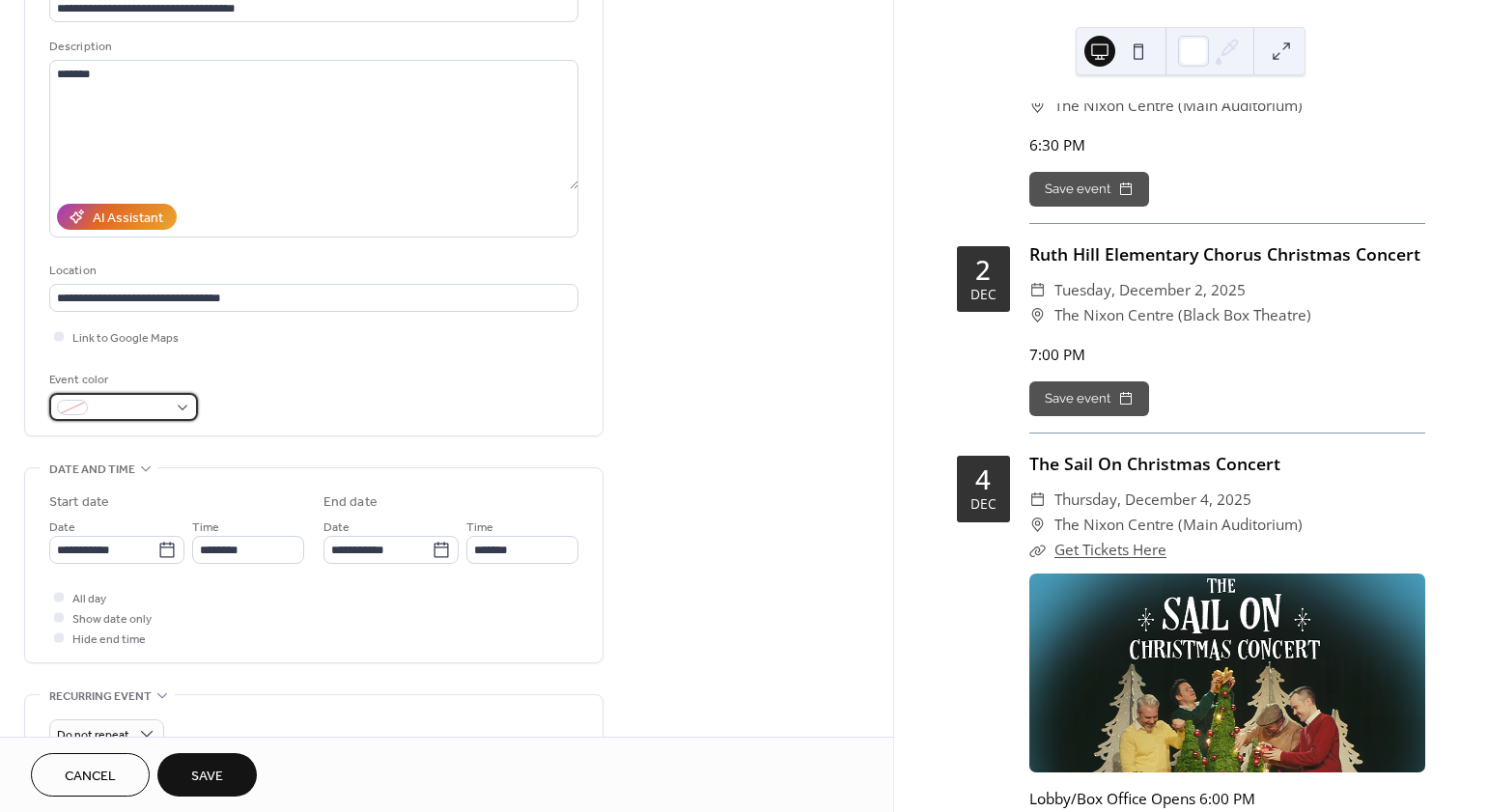 click at bounding box center [131, 408] 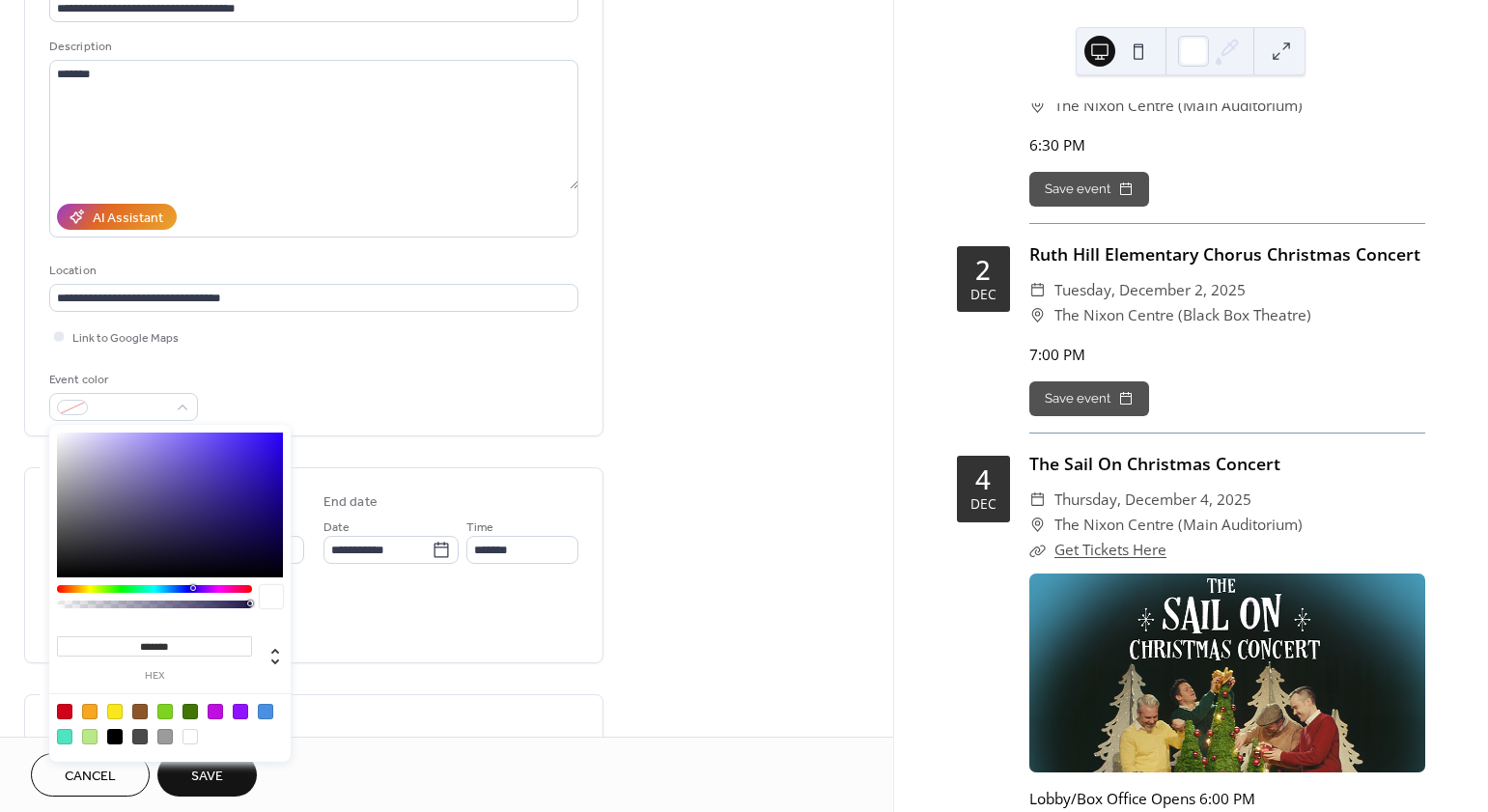 click at bounding box center [115, 712] 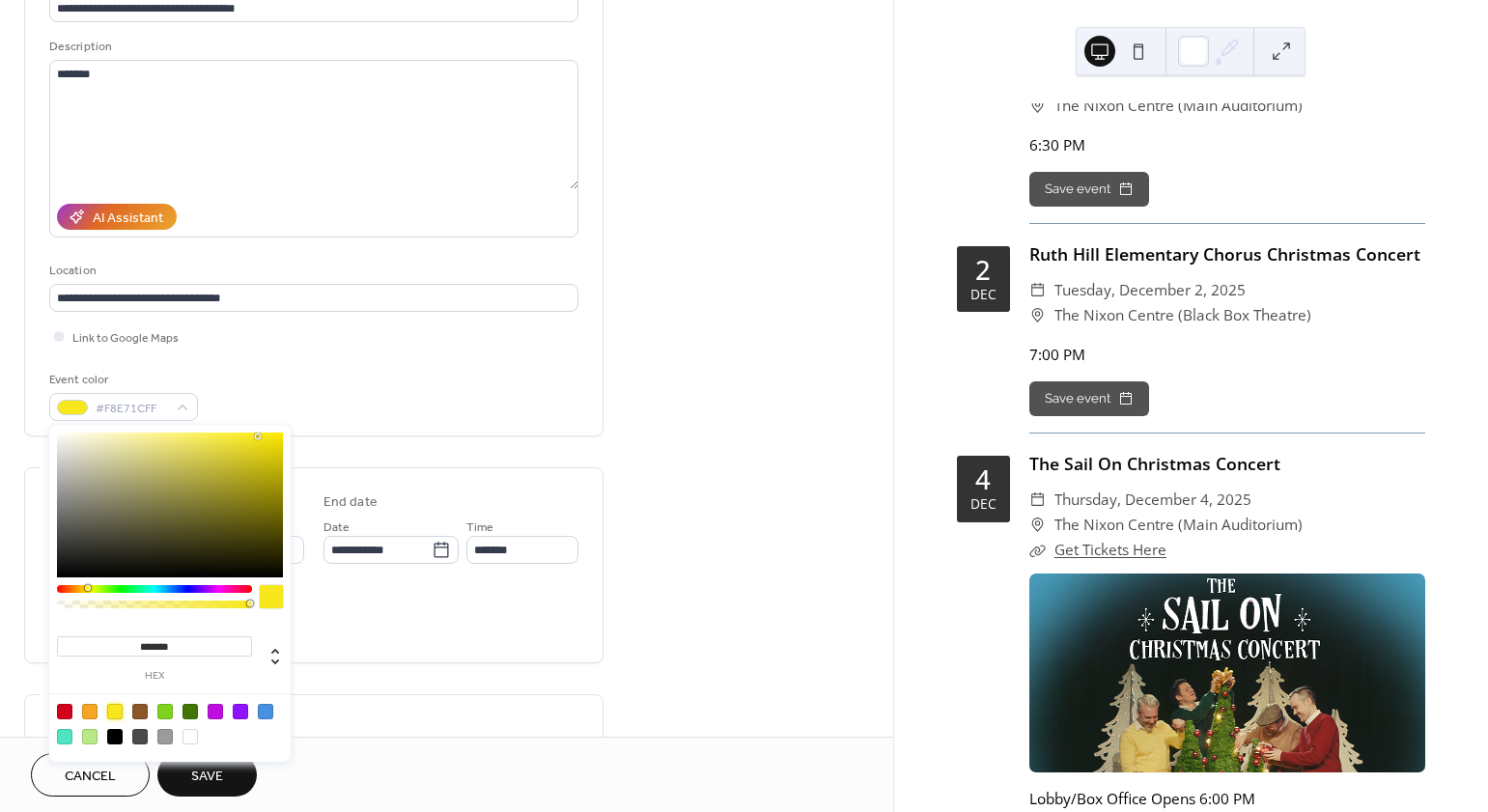click on "**********" at bounding box center (314, 565) 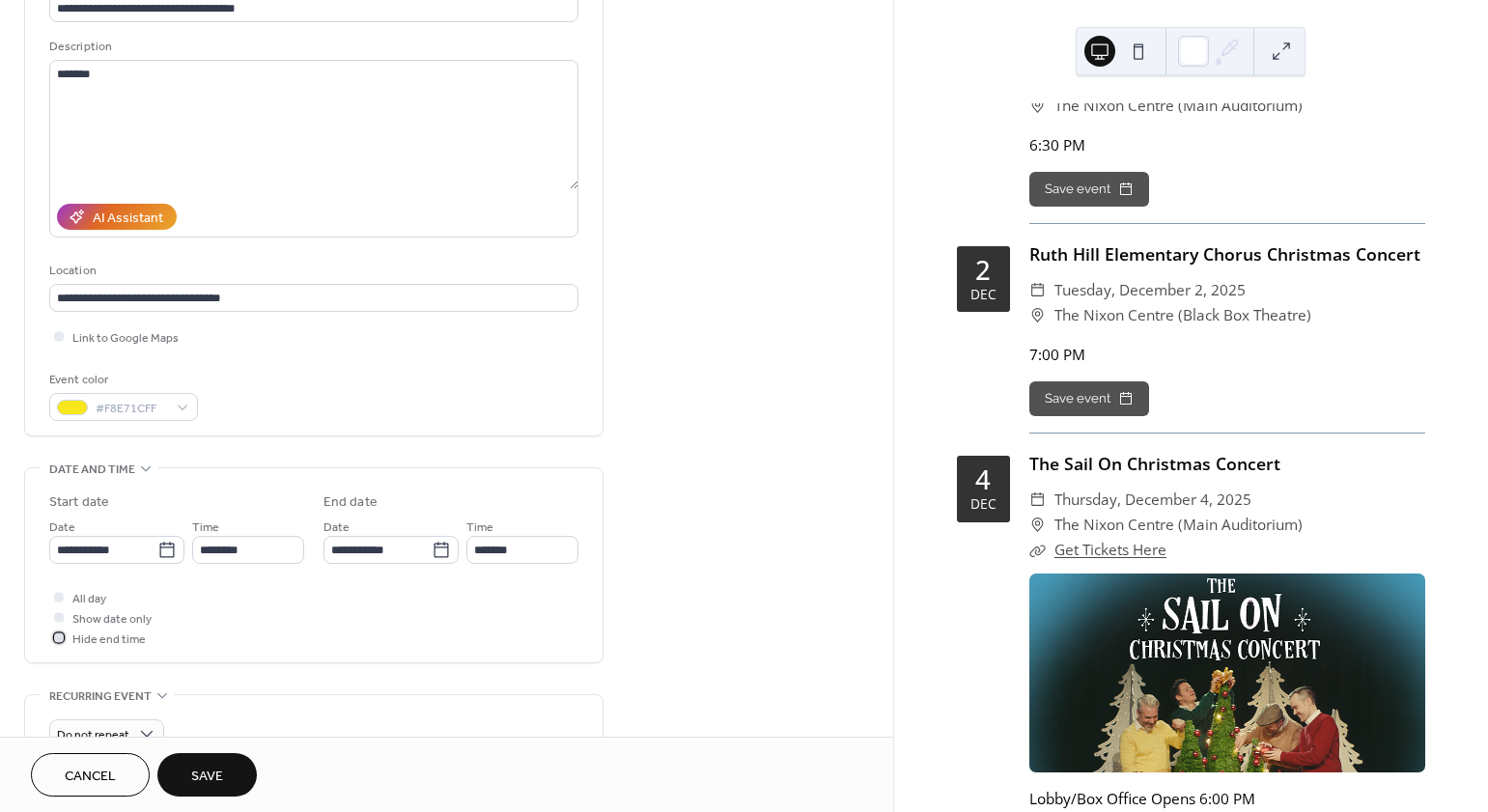 click on "Hide end time" at bounding box center (109, 639) 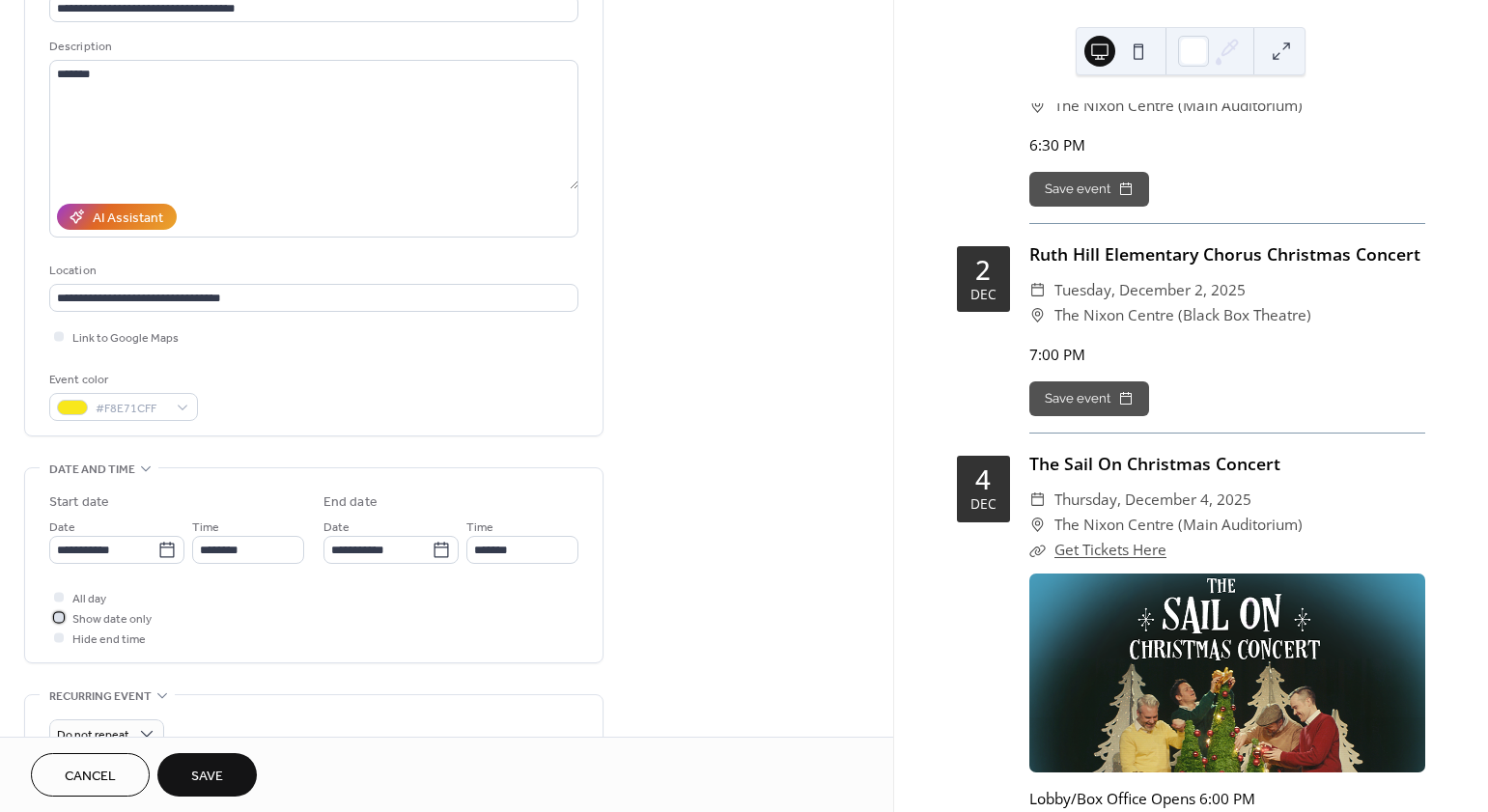 click on "Show date only" at bounding box center [112, 619] 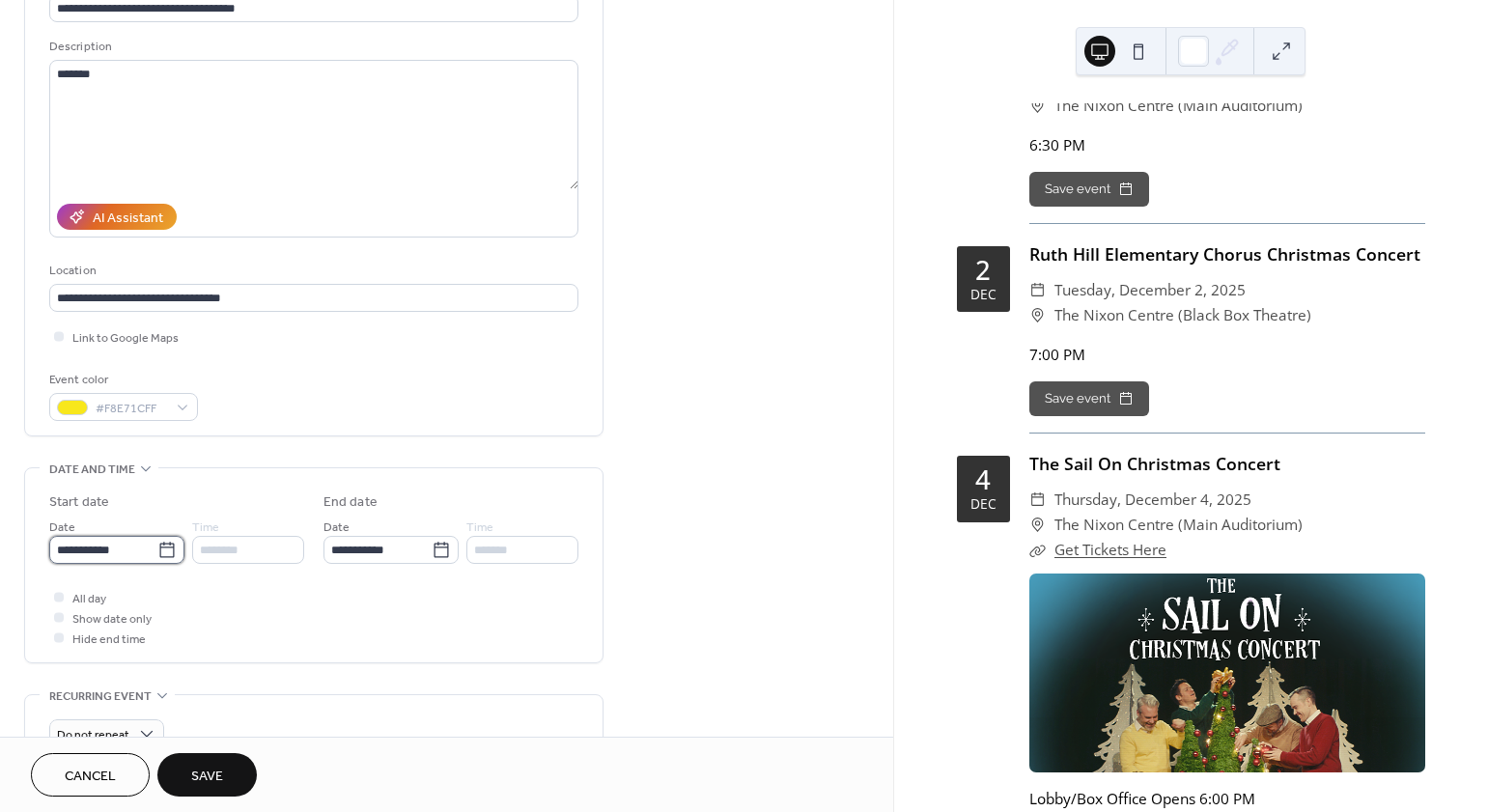 click on "**********" at bounding box center (103, 549) 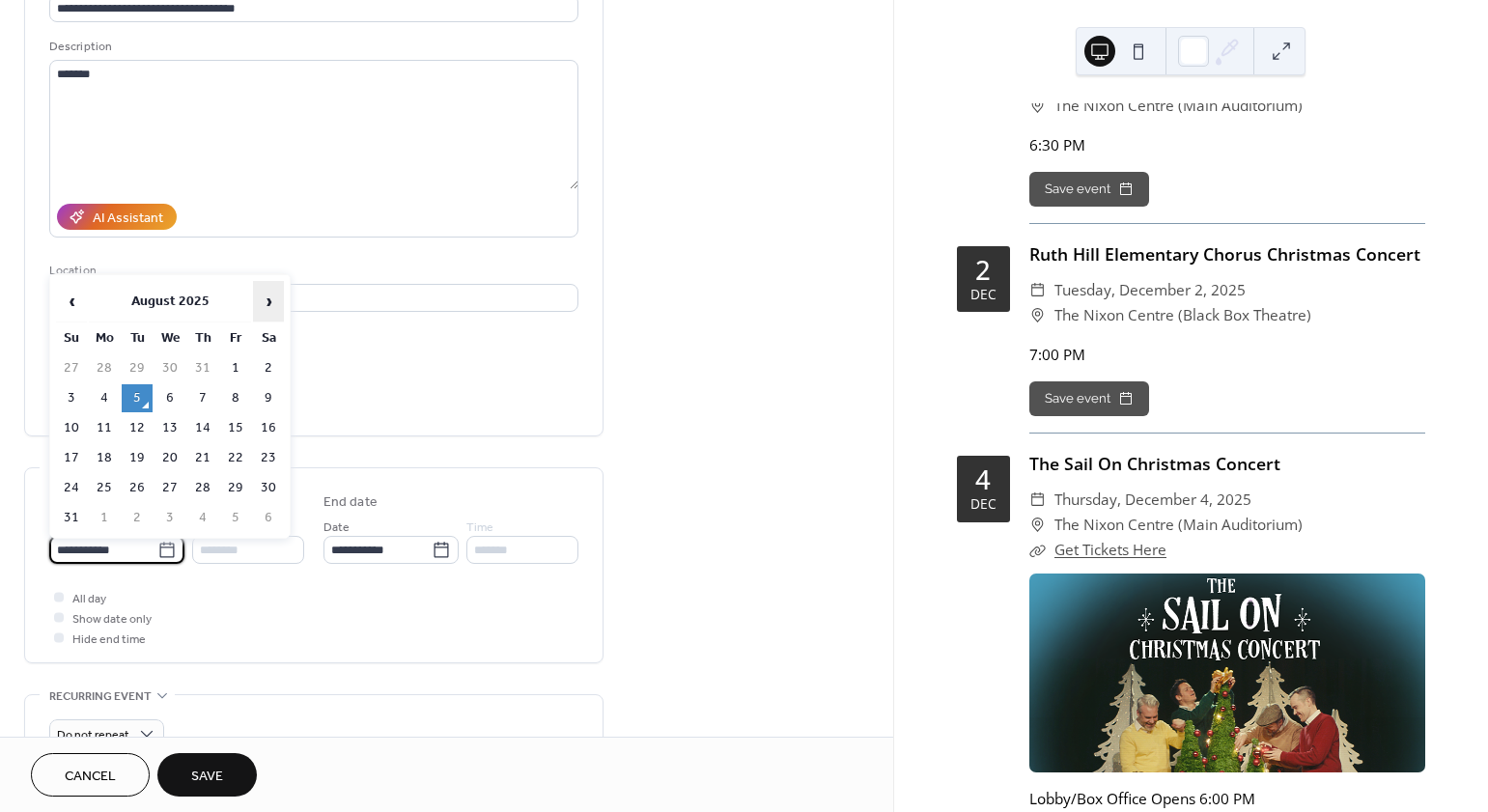 click on "›" at bounding box center [268, 301] 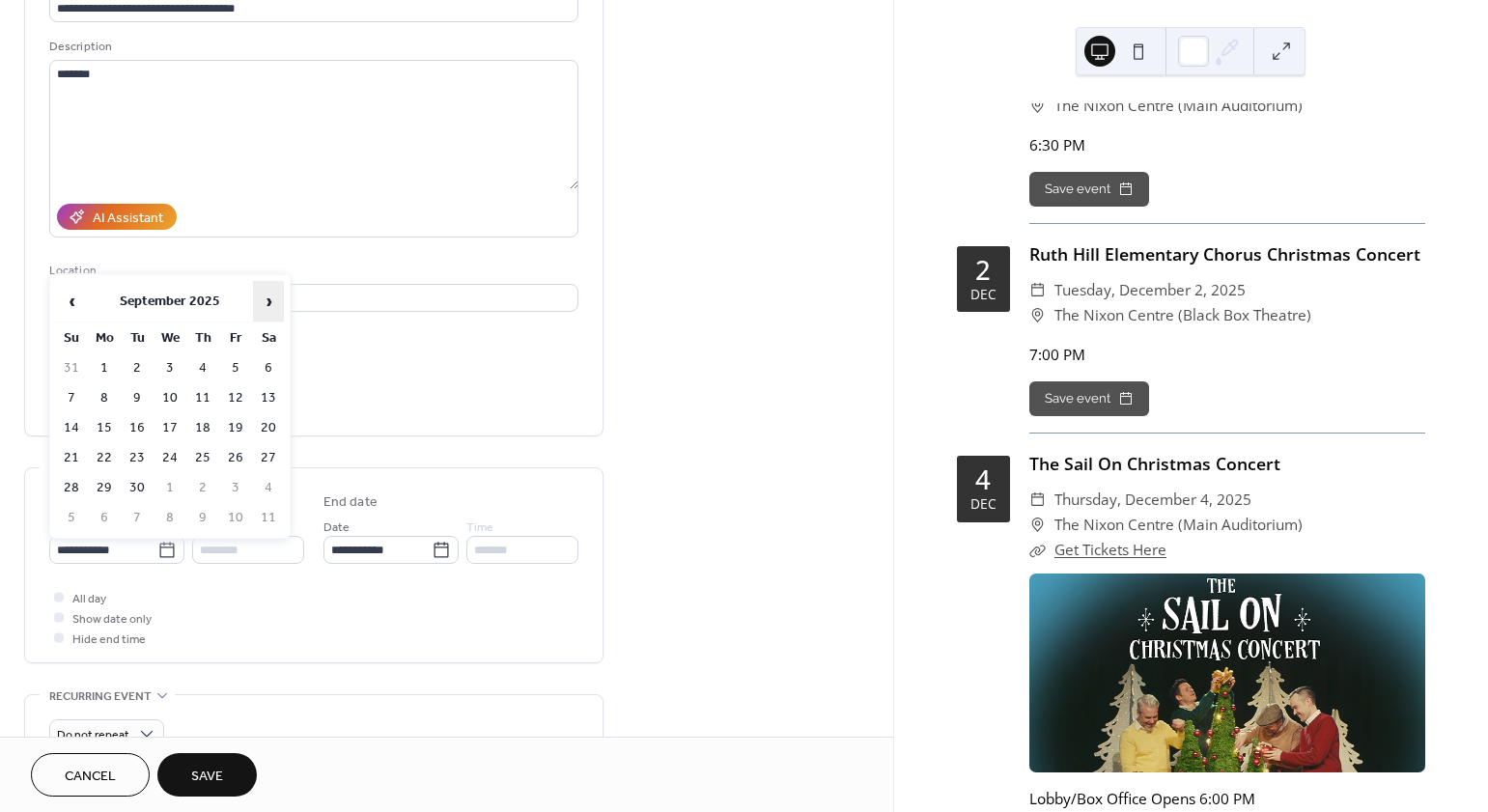 click on "›" at bounding box center [268, 301] 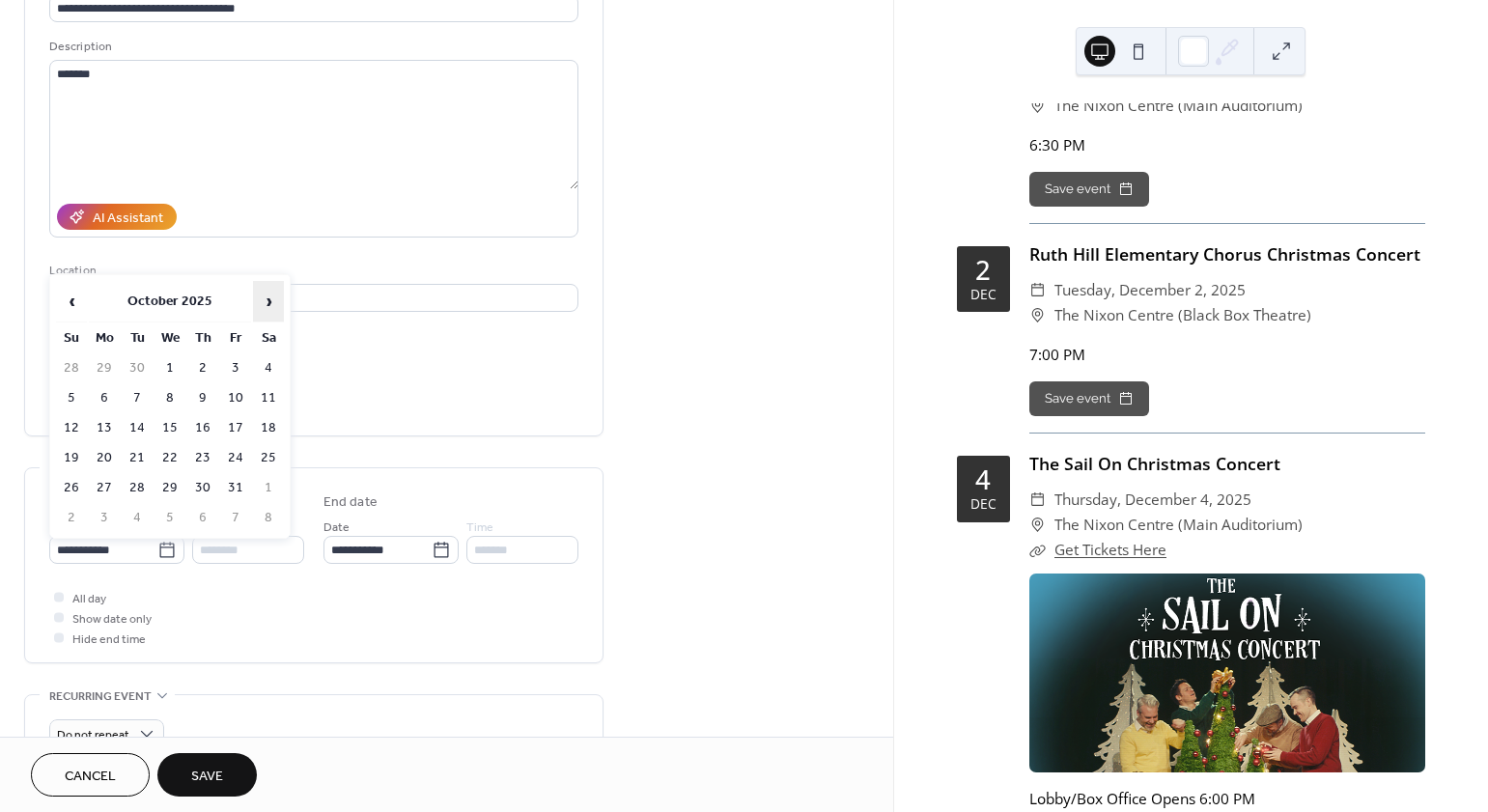 click on "›" at bounding box center [268, 301] 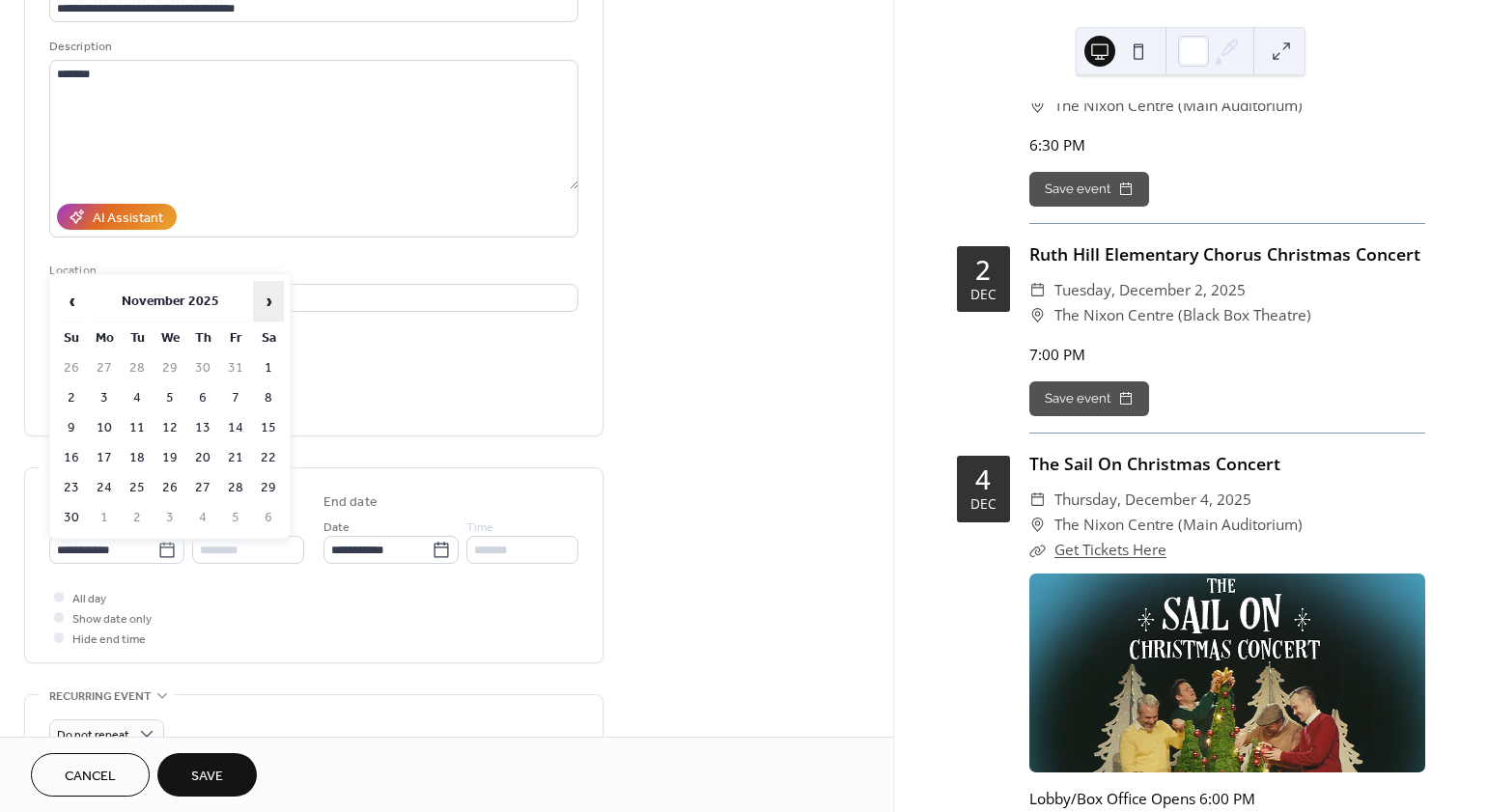 click on "›" at bounding box center [268, 301] 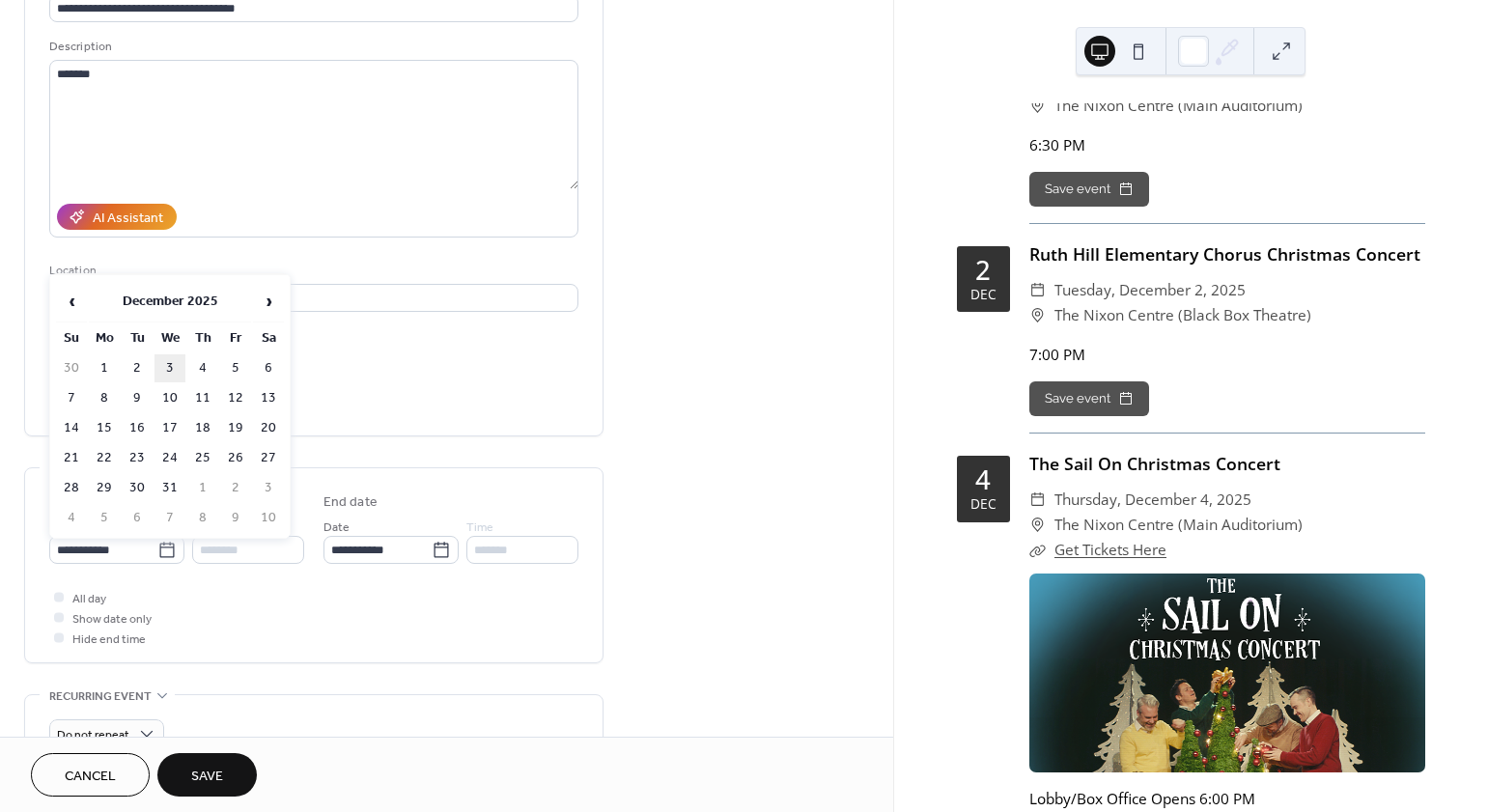 click on "3" at bounding box center [170, 368] 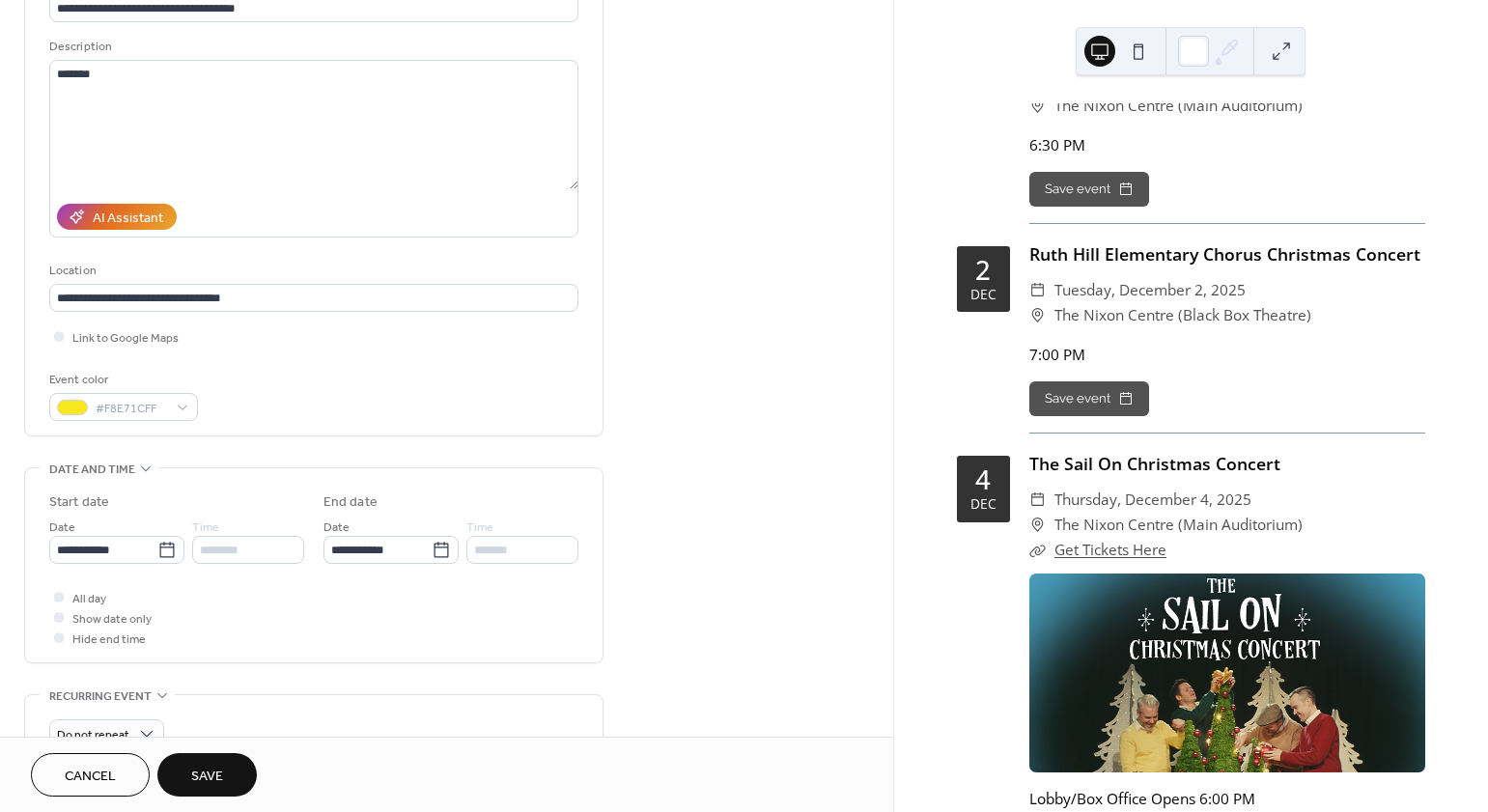 click on "Save" at bounding box center (207, 776) 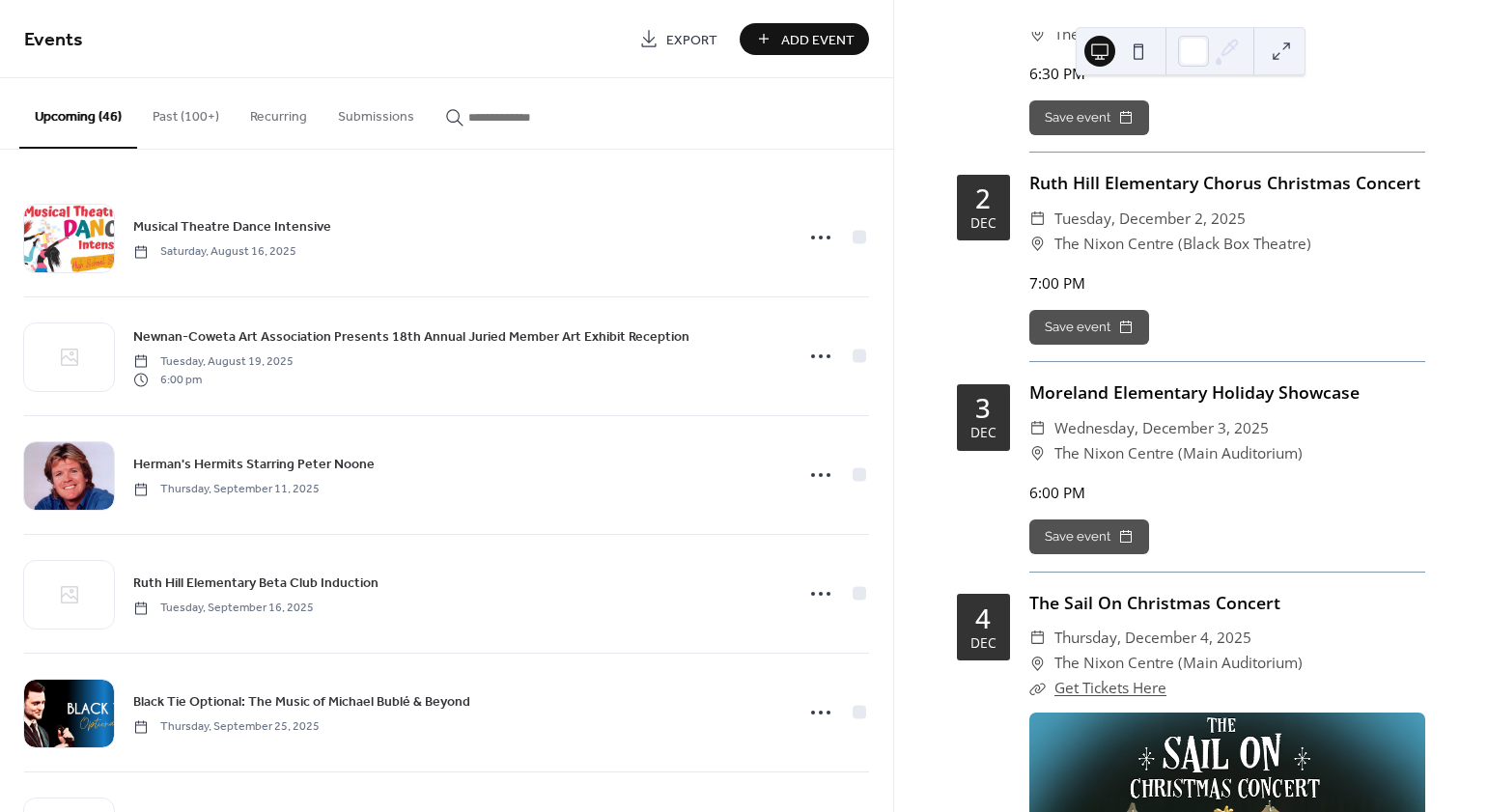 scroll, scrollTop: 133, scrollLeft: 0, axis: vertical 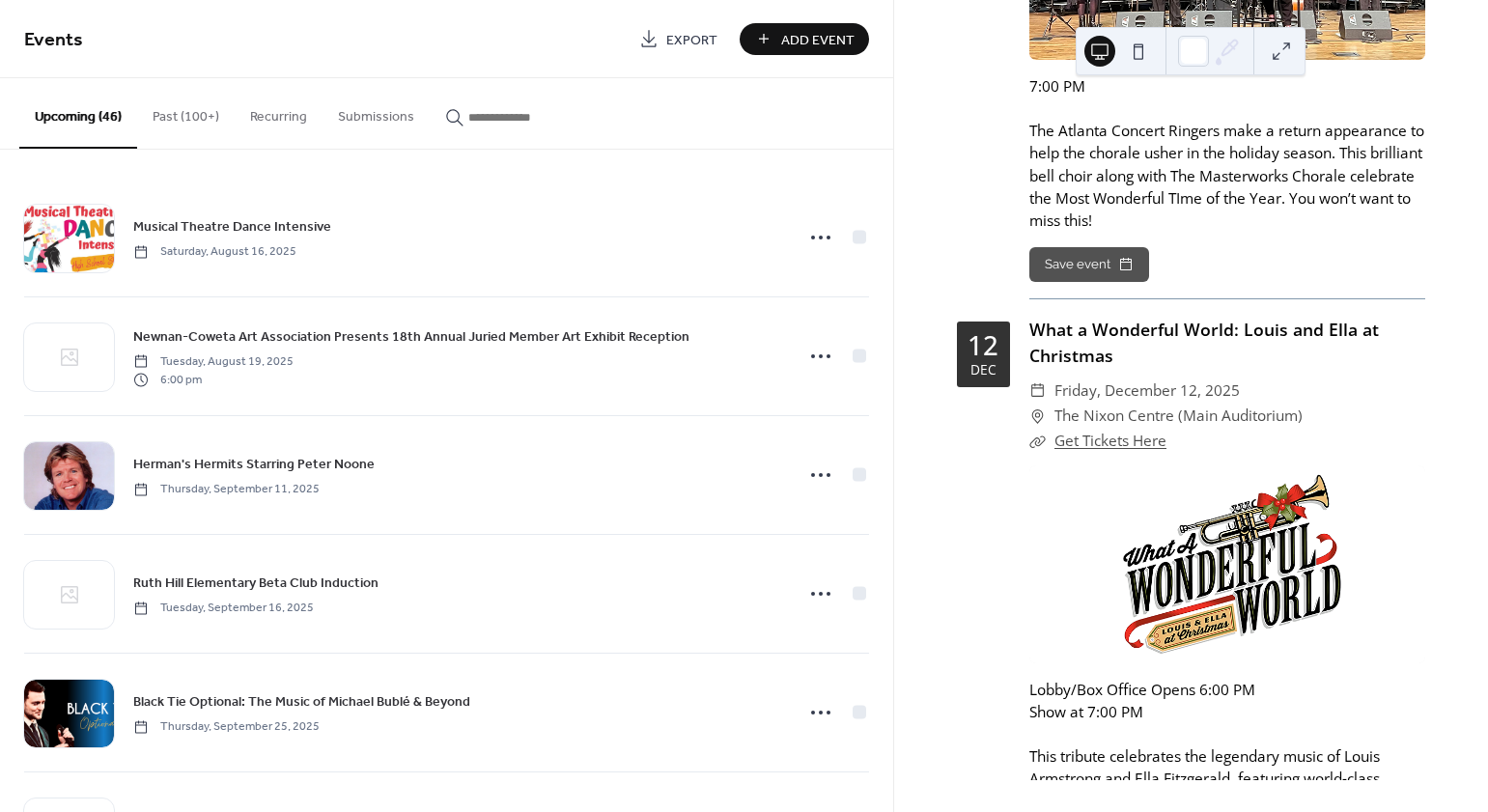 click on "Add Event" at bounding box center (818, 40) 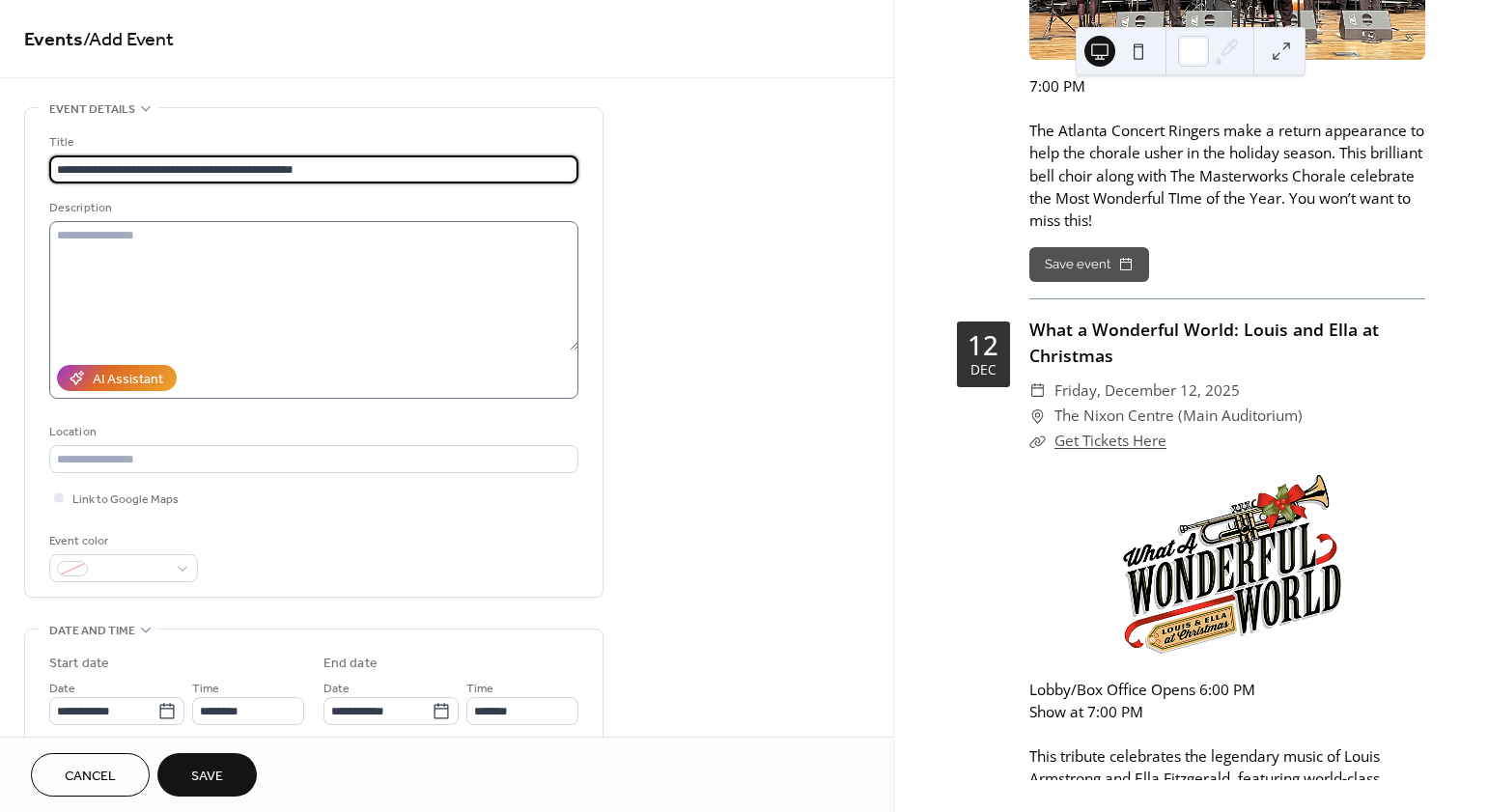 type on "**********" 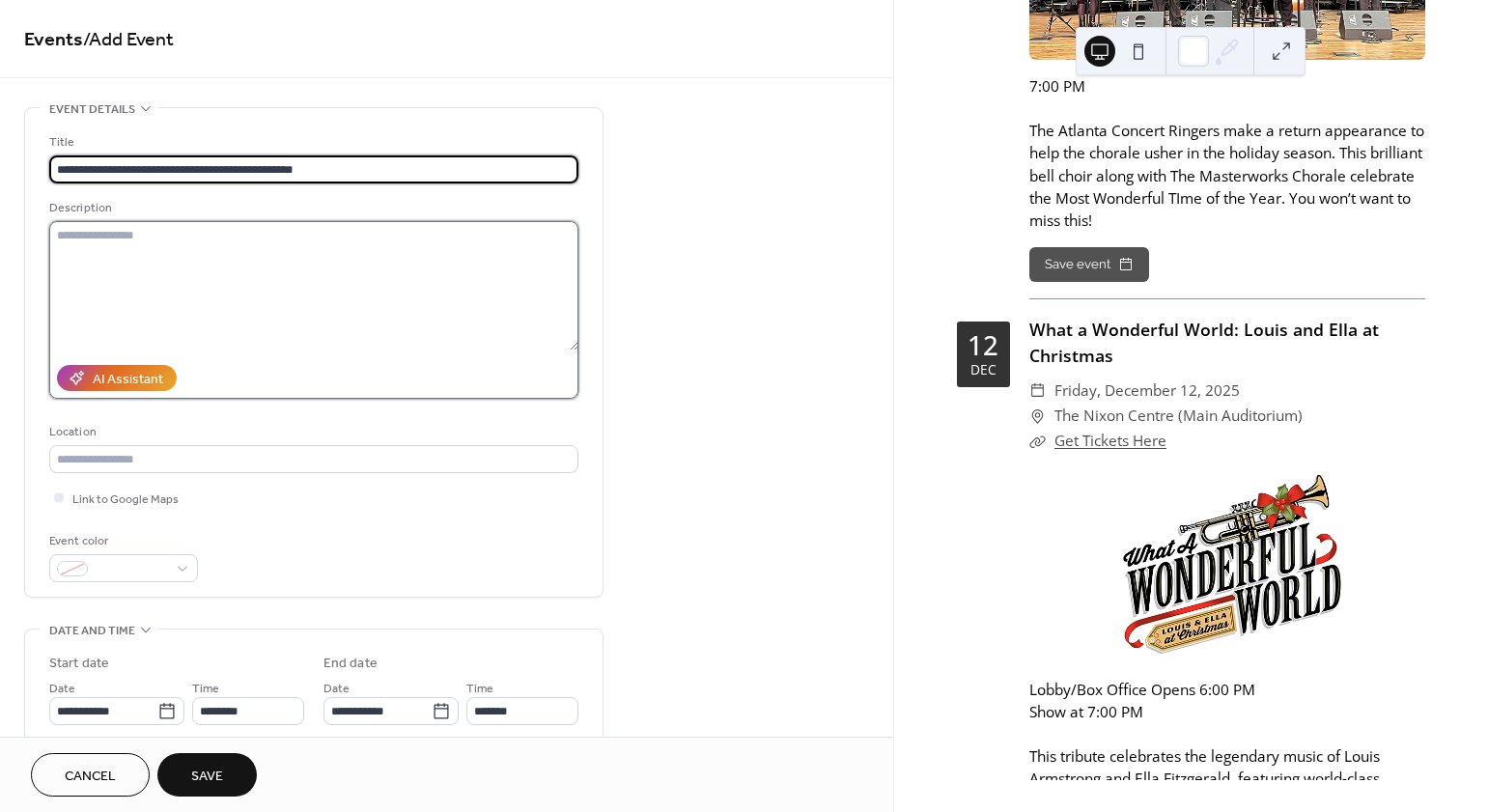 click at bounding box center [314, 286] 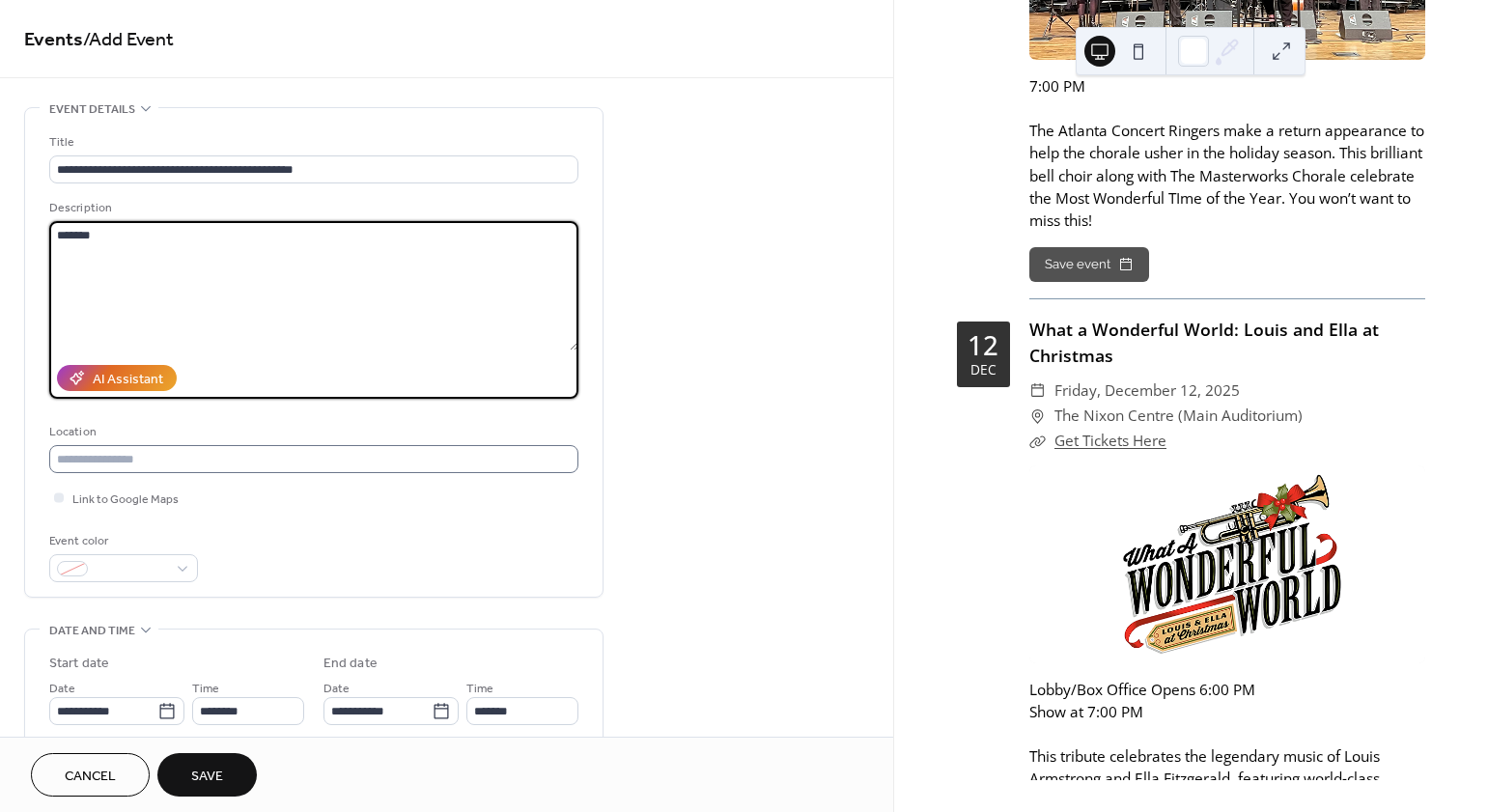type on "*******" 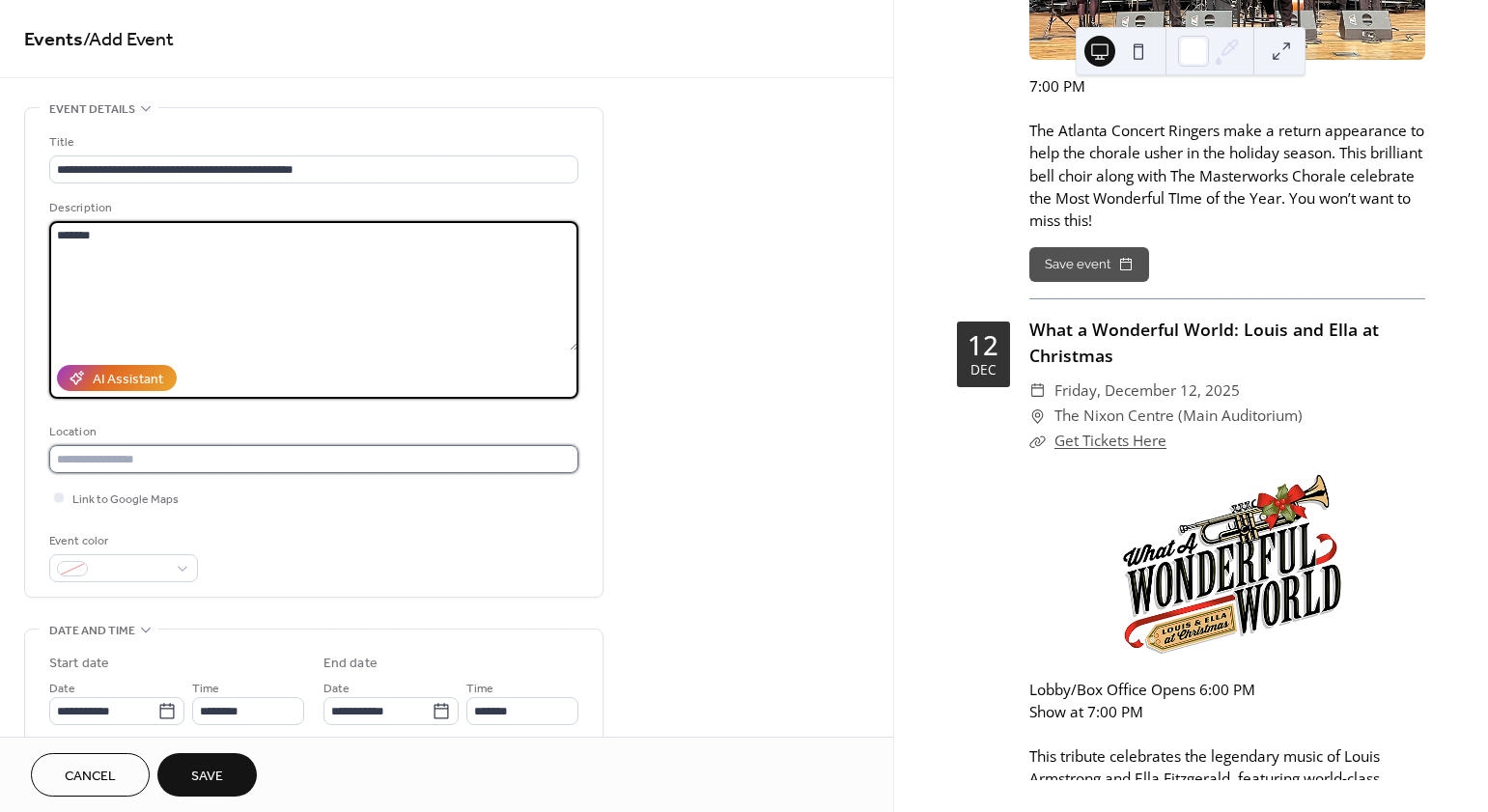 click at bounding box center (314, 459) 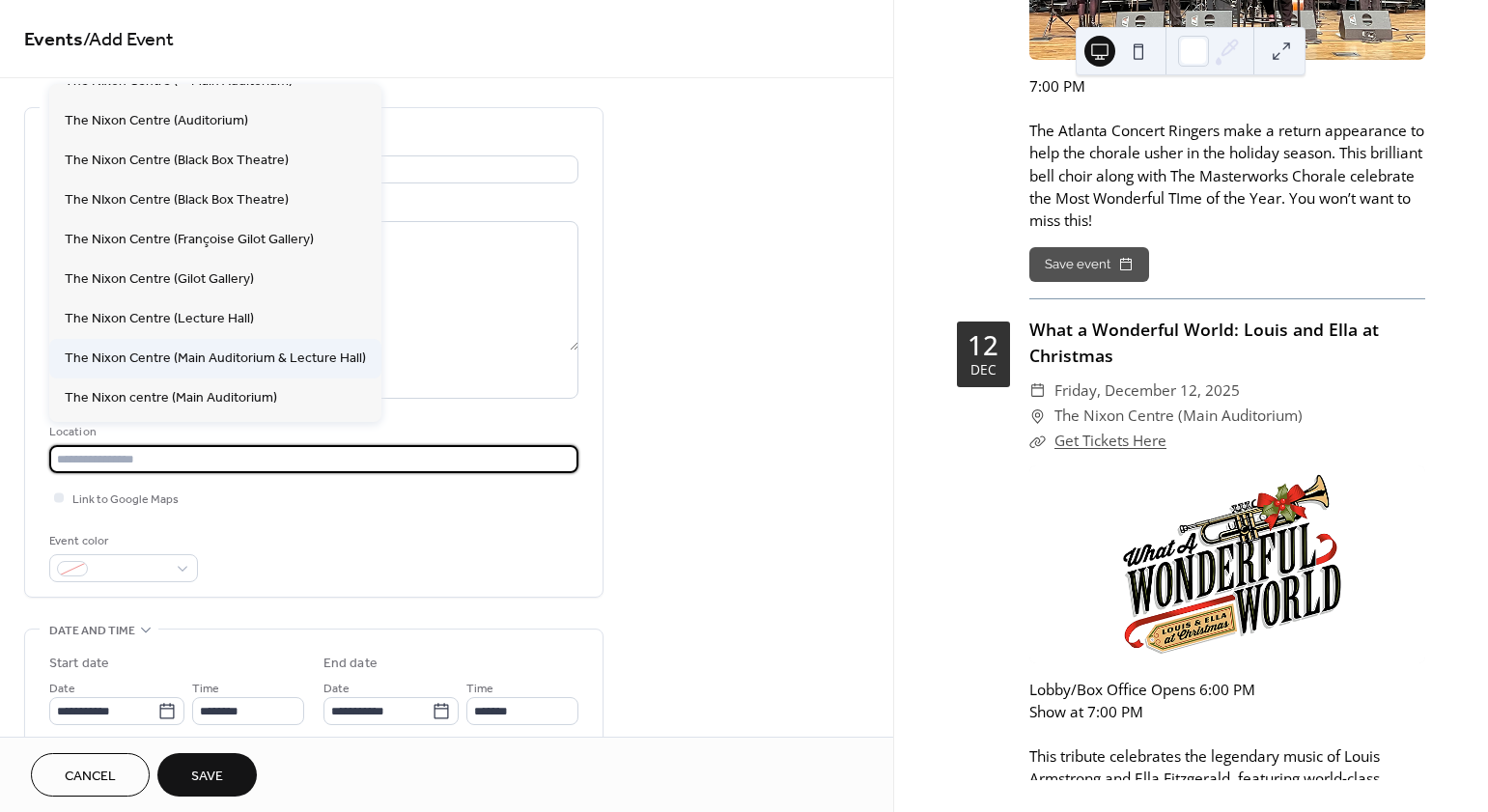 scroll, scrollTop: 248, scrollLeft: 0, axis: vertical 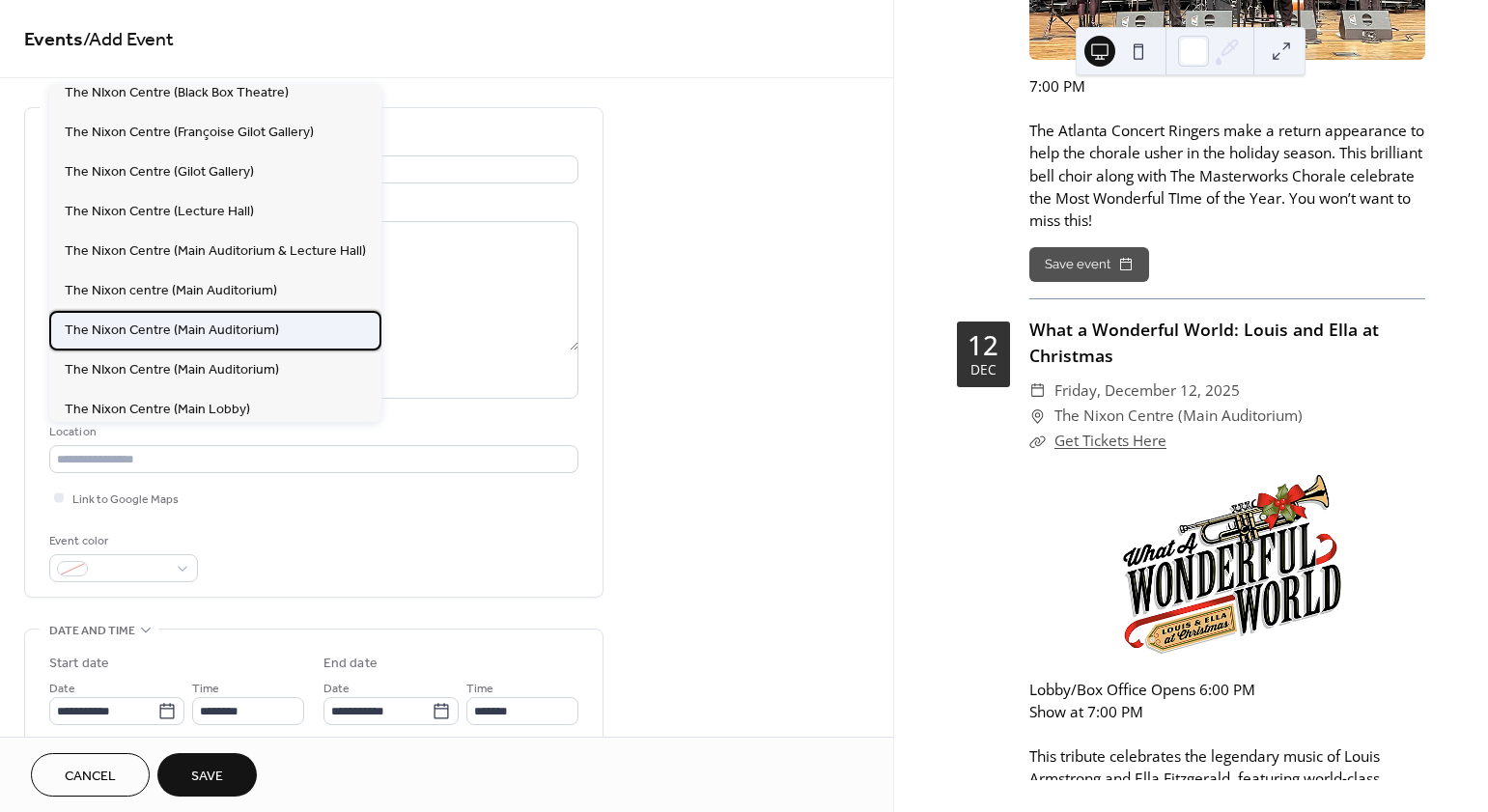 click on "The Nixon Centre (Main Auditorium)" at bounding box center (172, 330) 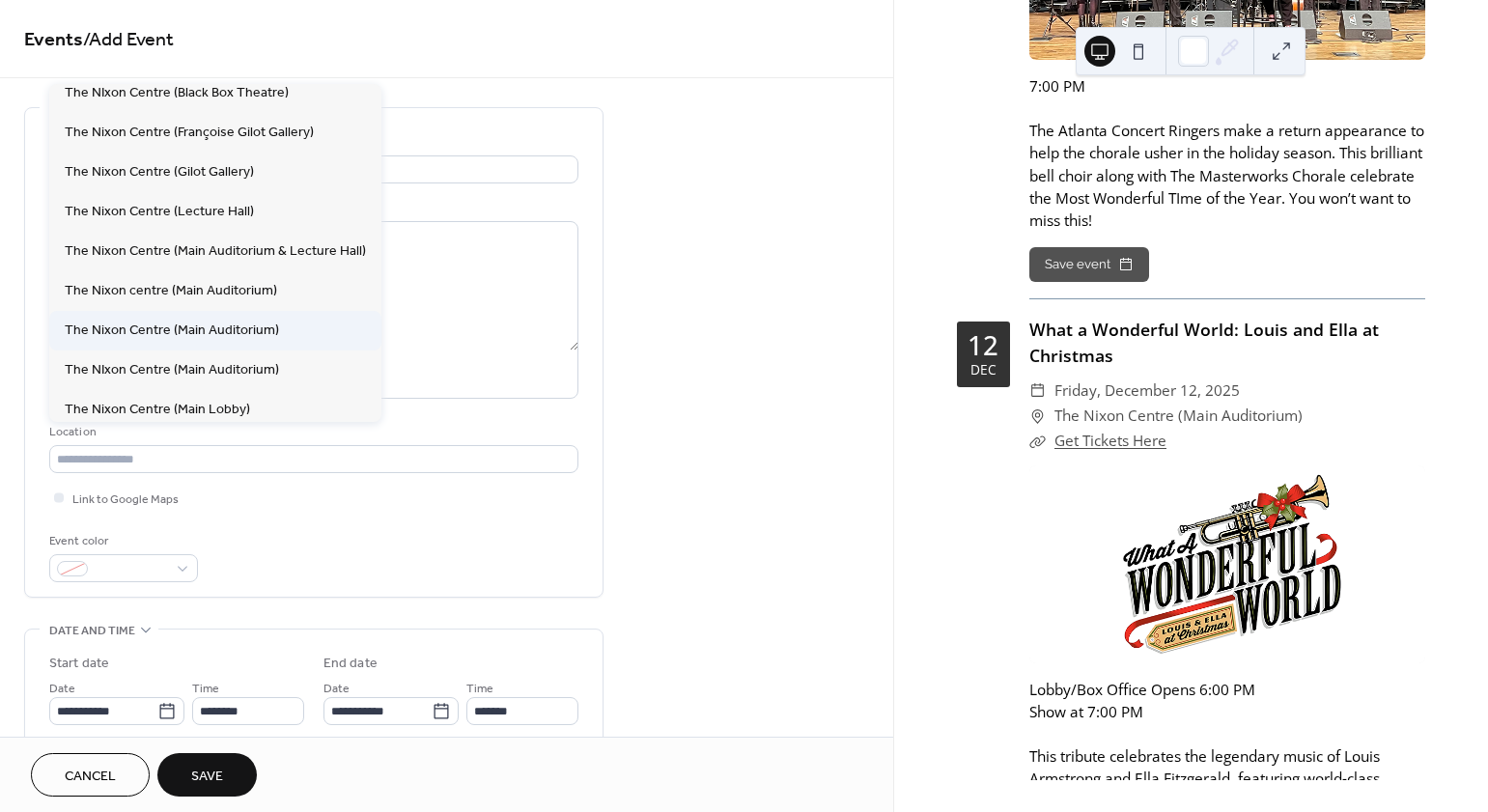 type on "**********" 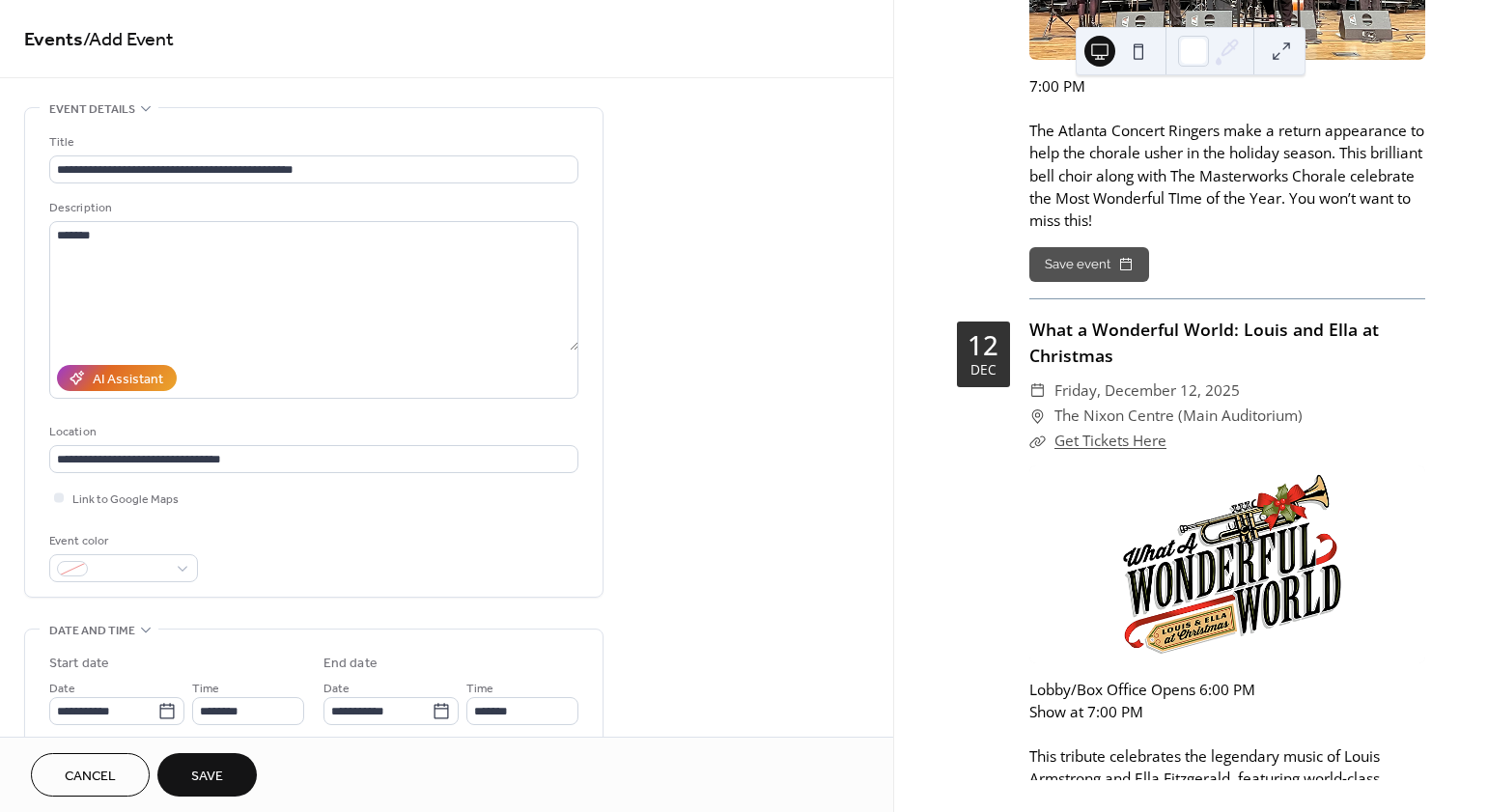 click on "**********" at bounding box center [314, 357] 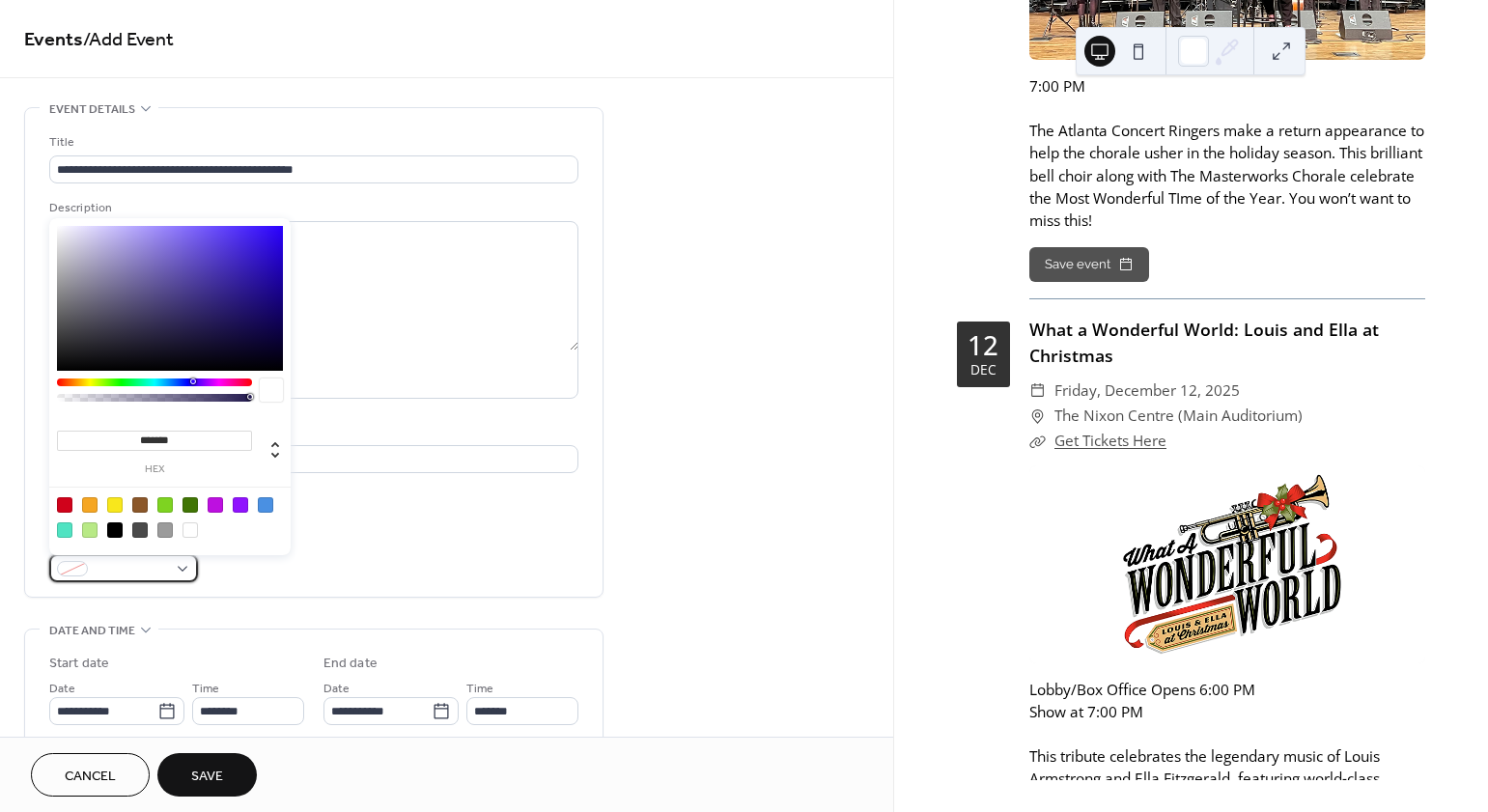click at bounding box center (124, 568) 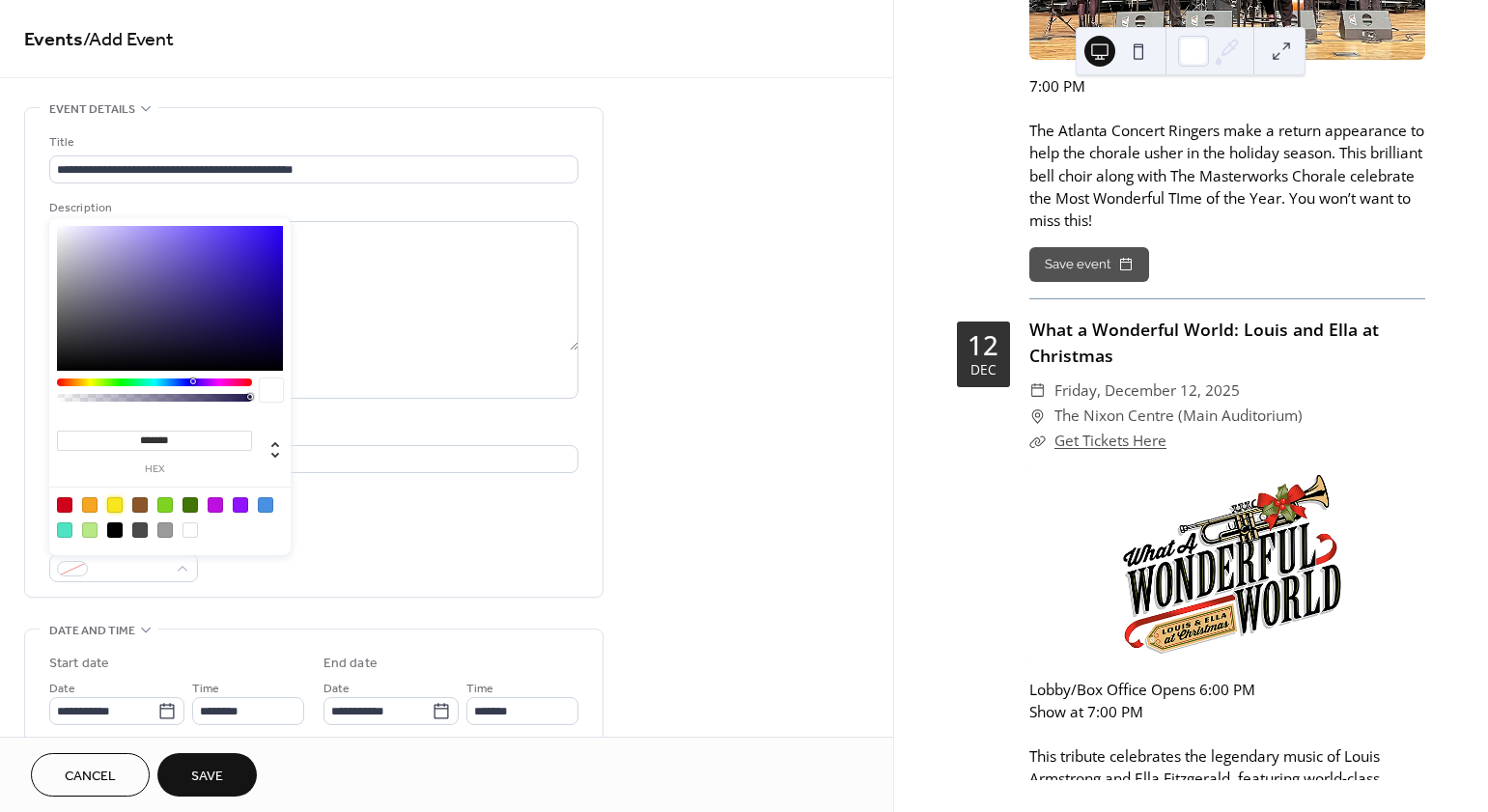 click at bounding box center (115, 505) 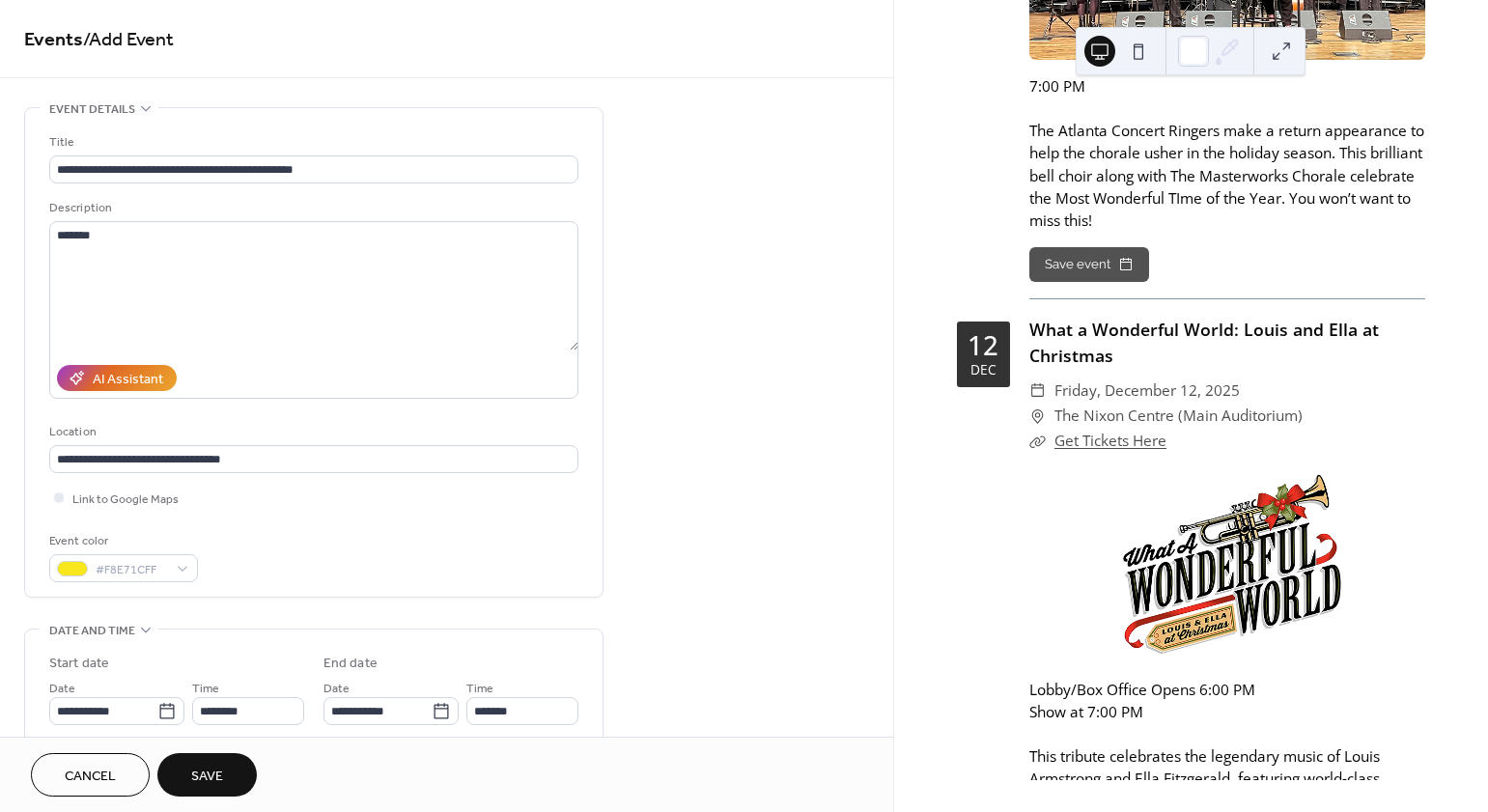 drag, startPoint x: 399, startPoint y: 543, endPoint x: 485, endPoint y: 538, distance: 86.145226 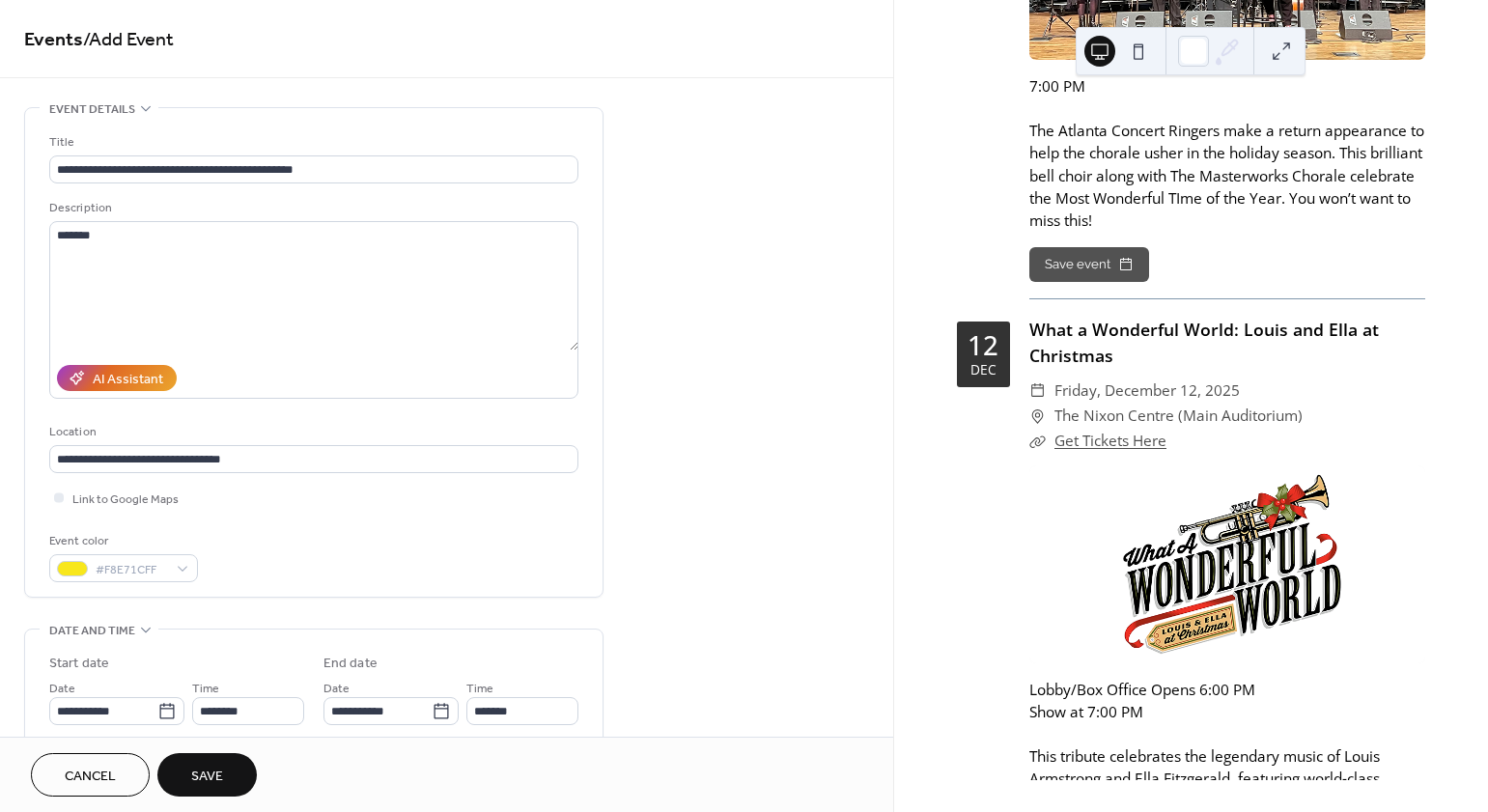 click on "Event color #F8E71CFF" at bounding box center (314, 556) 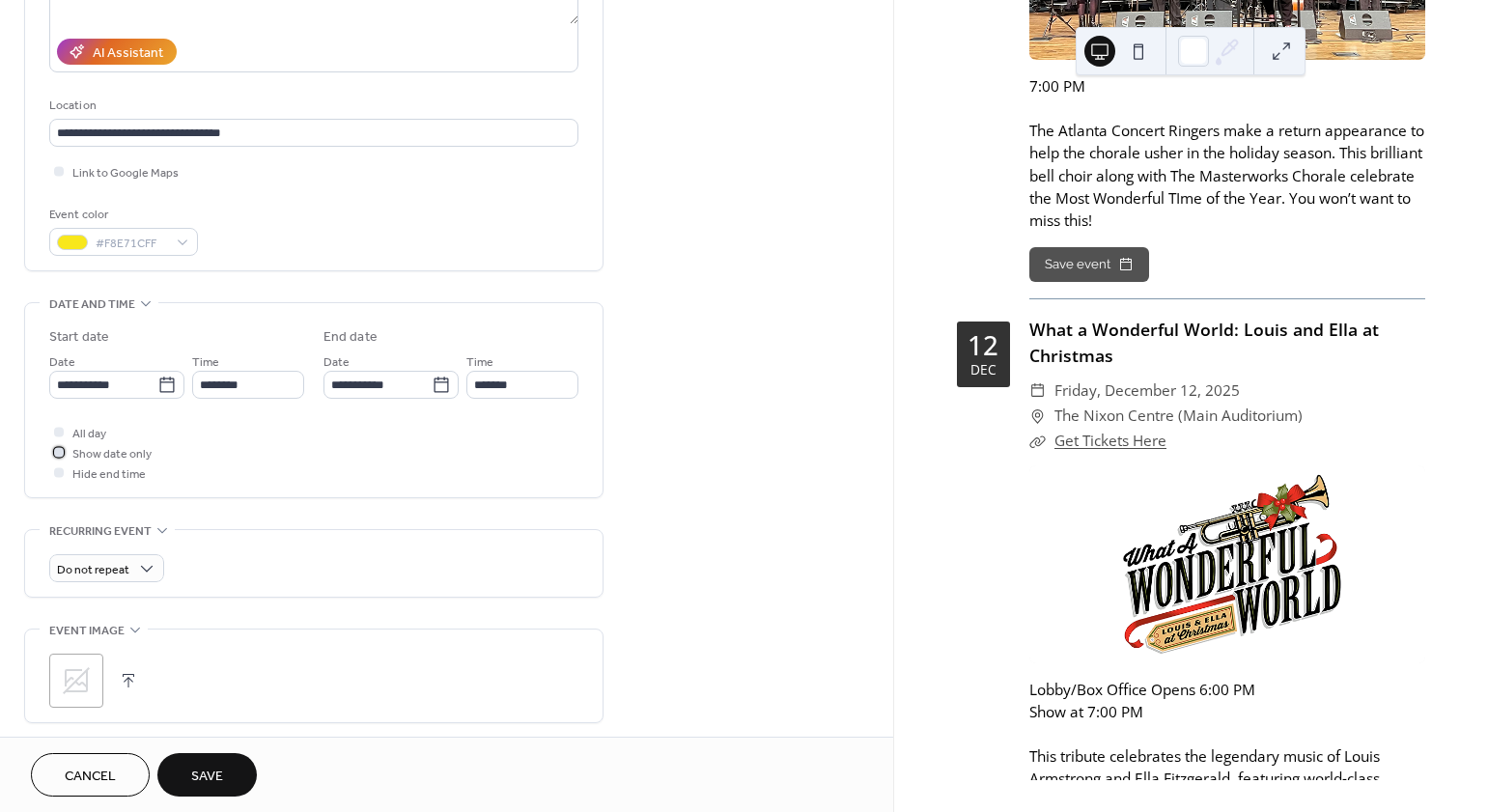 click on "Show date only" at bounding box center [112, 454] 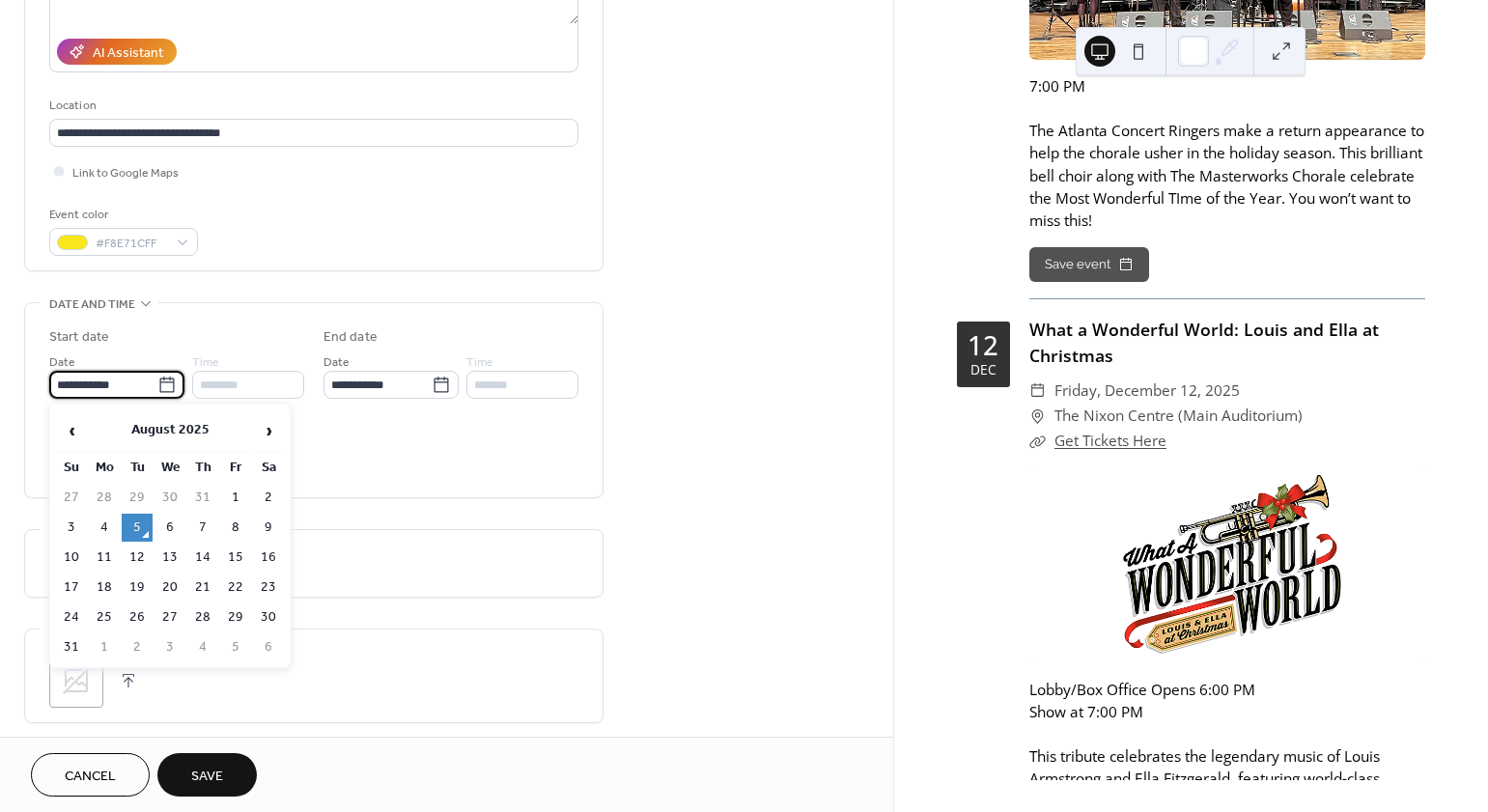 click on "**********" at bounding box center [103, 384] 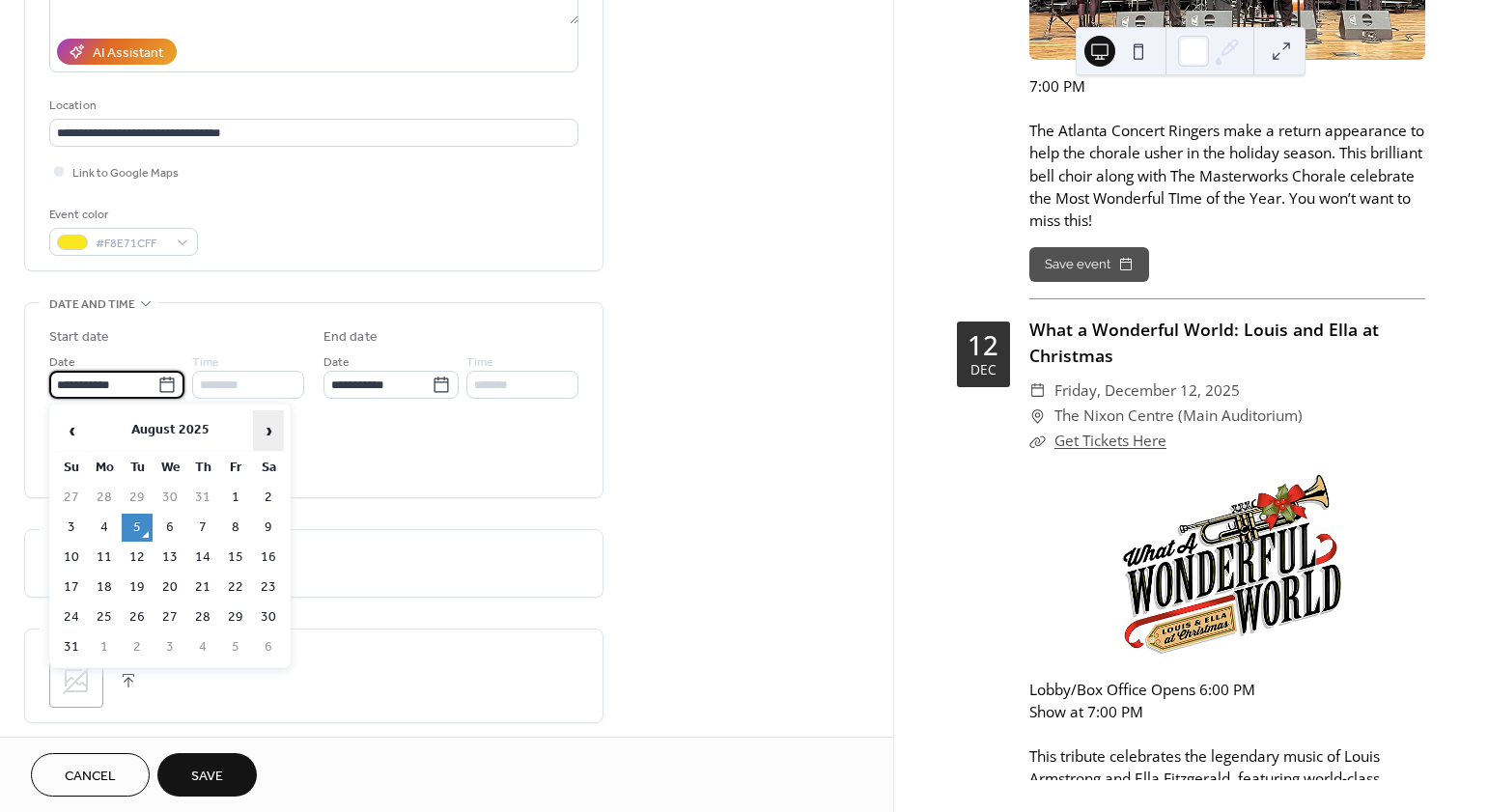 click on "›" at bounding box center (268, 431) 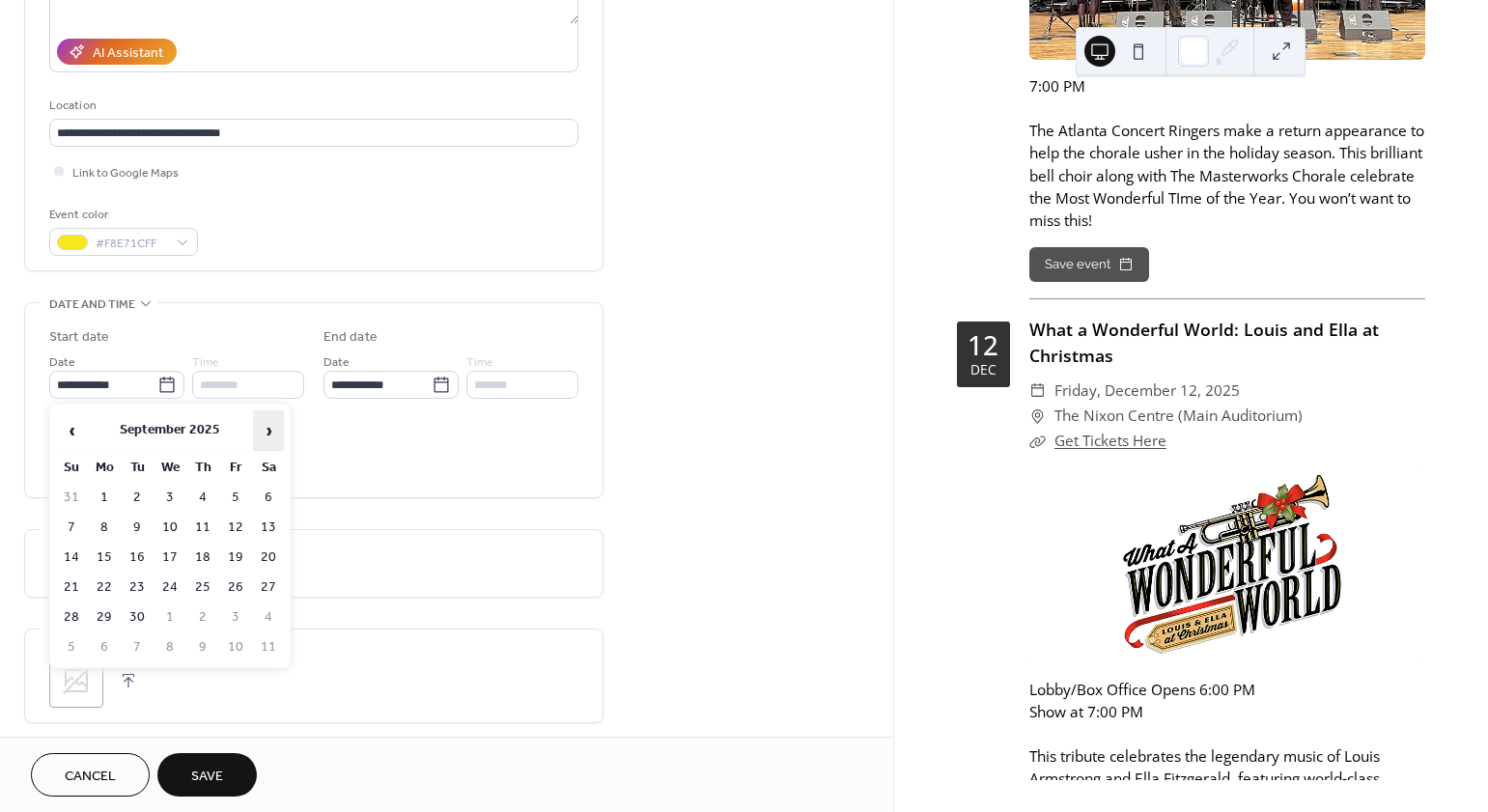 click on "›" at bounding box center (268, 431) 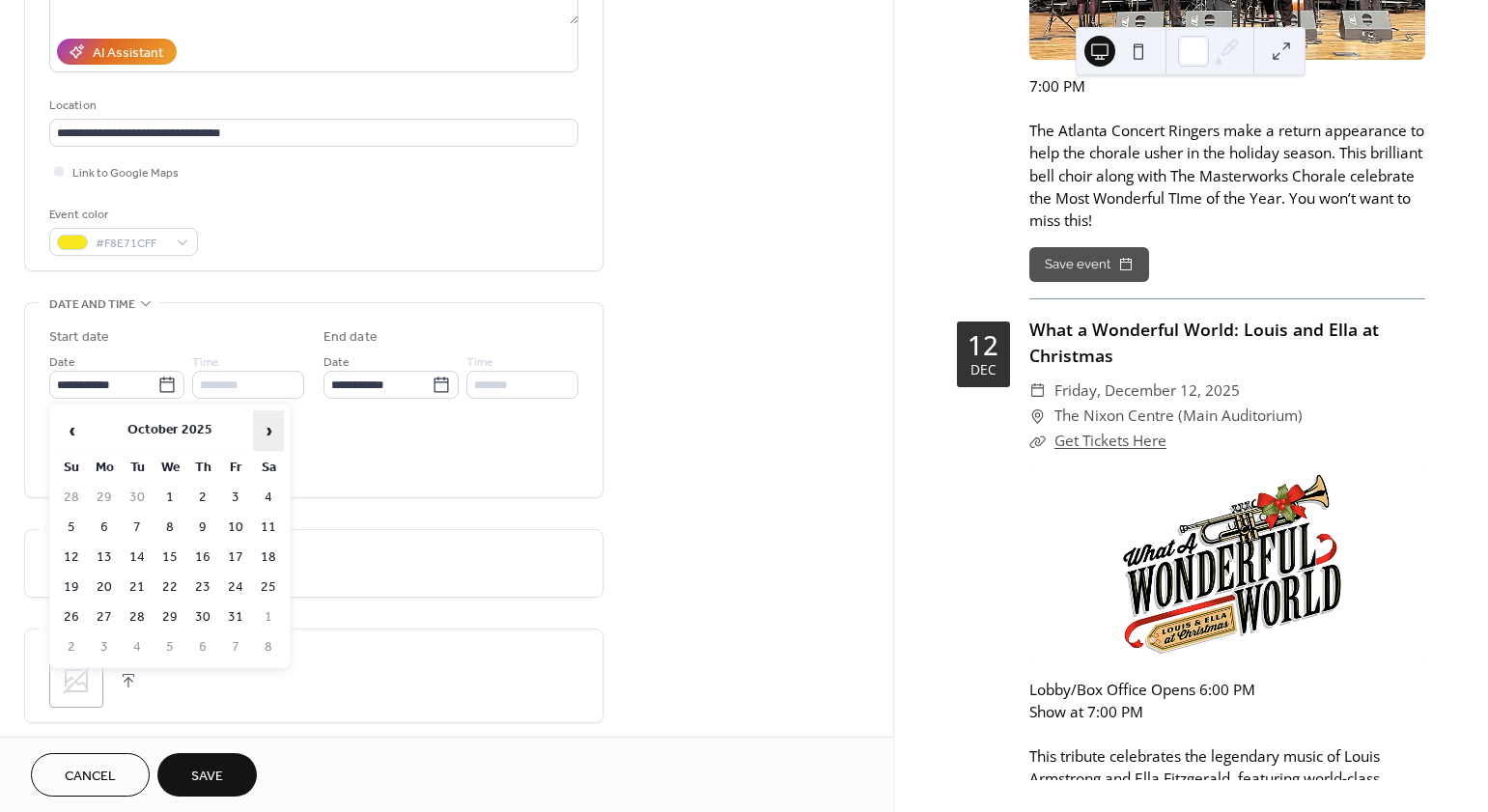 click on "›" at bounding box center (268, 431) 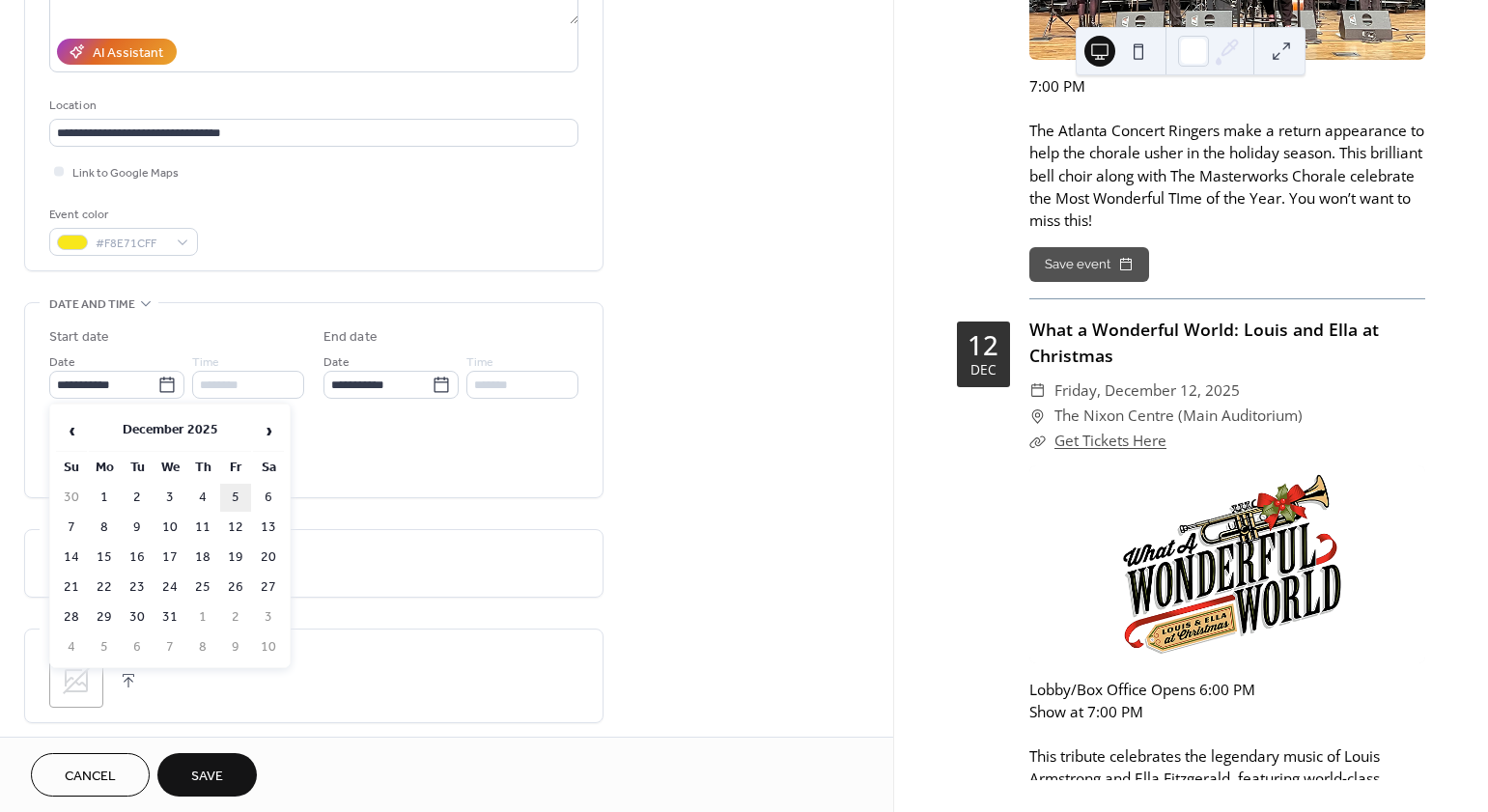 click on "5" at bounding box center [236, 497] 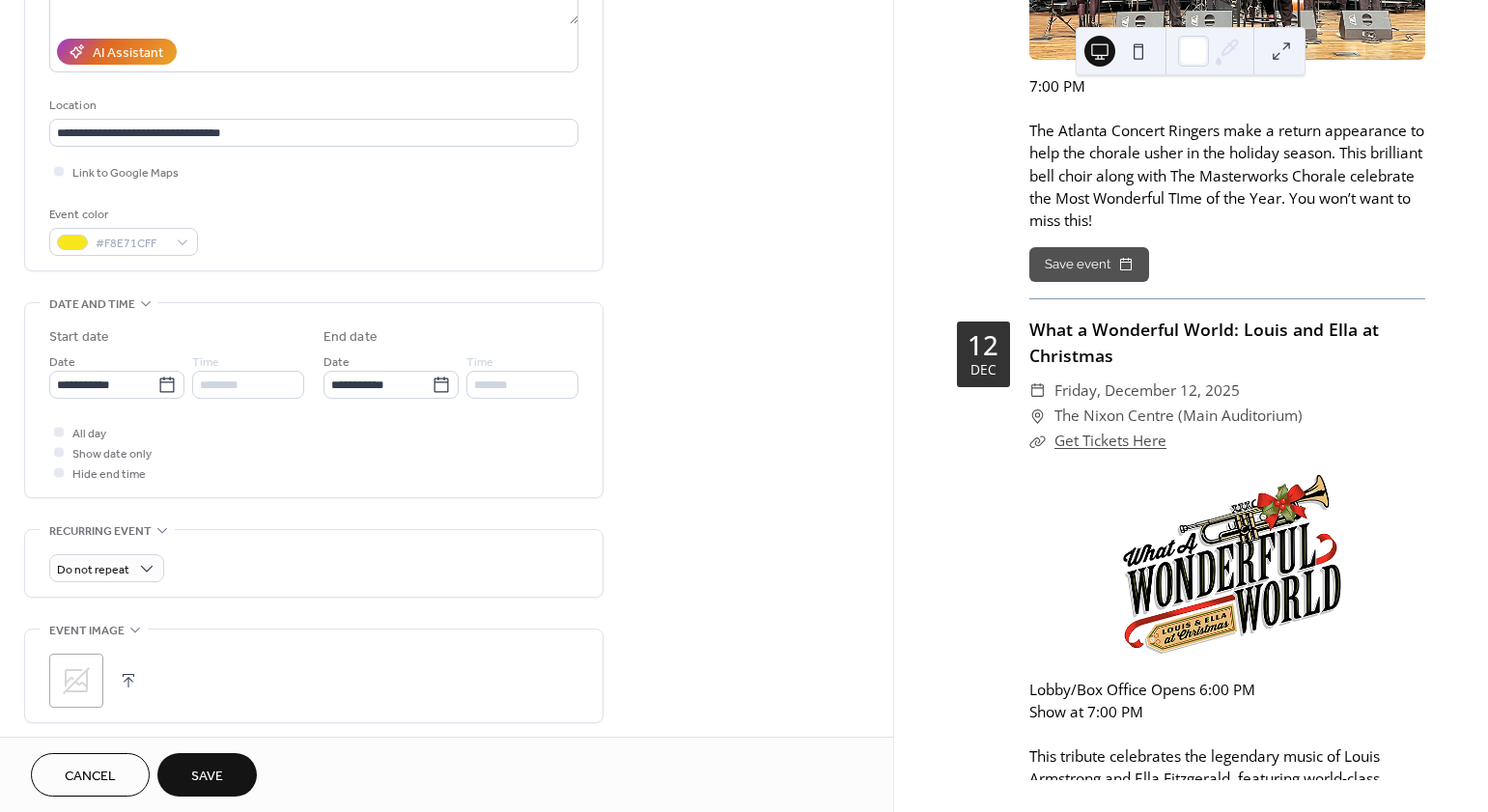 click on "All day Show date only Hide end time" at bounding box center [314, 452] 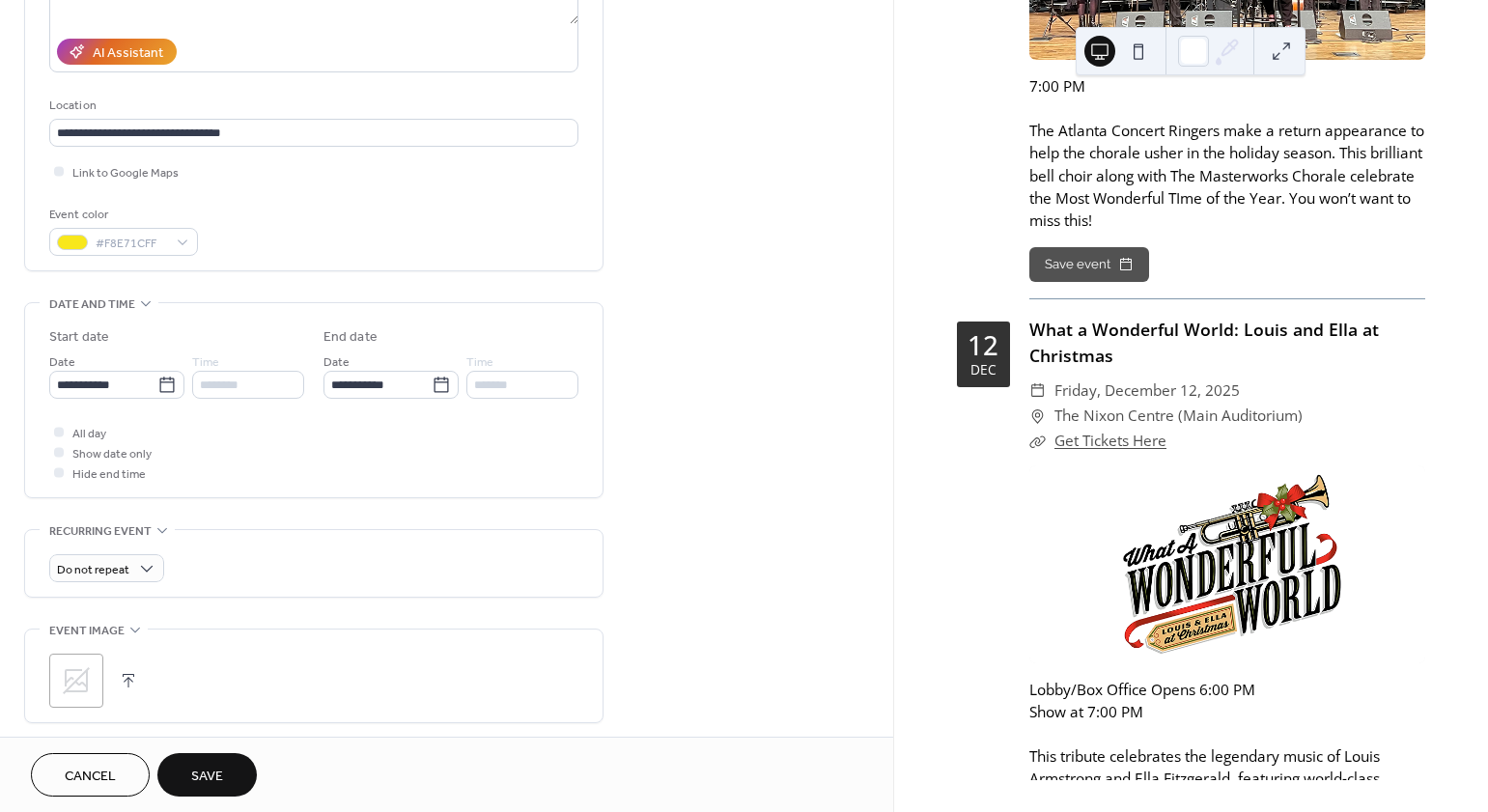 click on "Save" at bounding box center [207, 774] 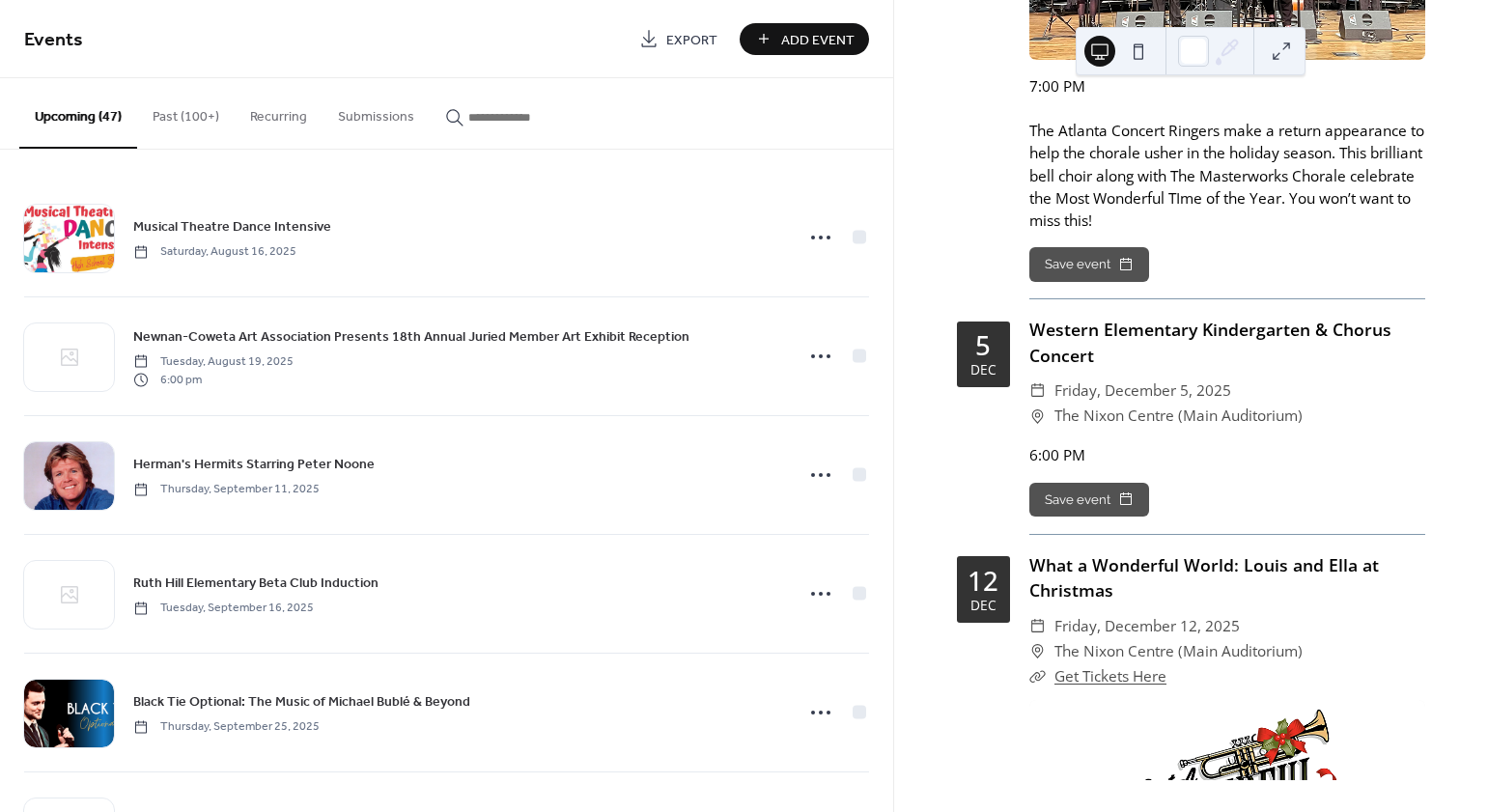 click on "Add Event" at bounding box center (804, 39) 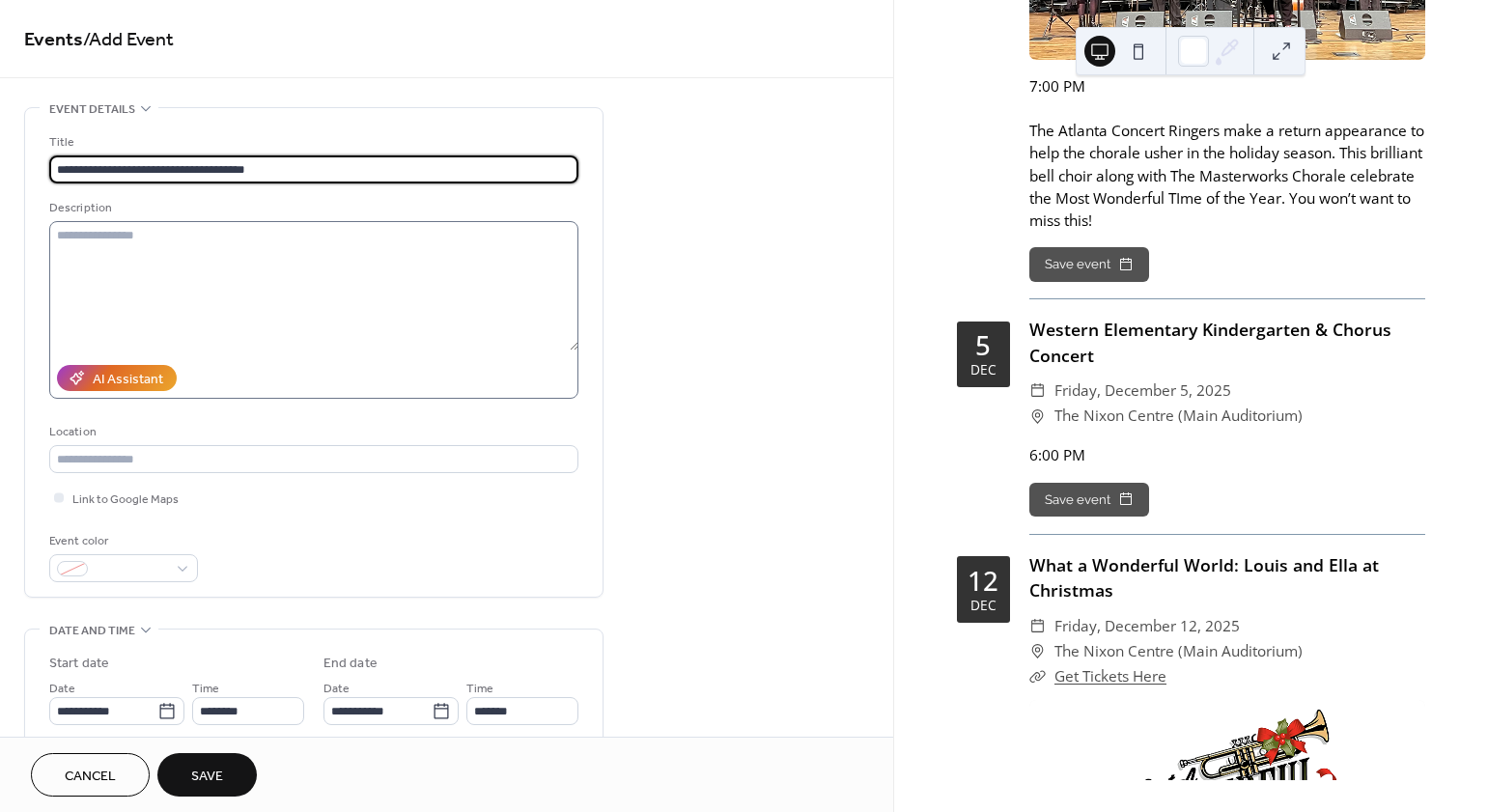 type on "**********" 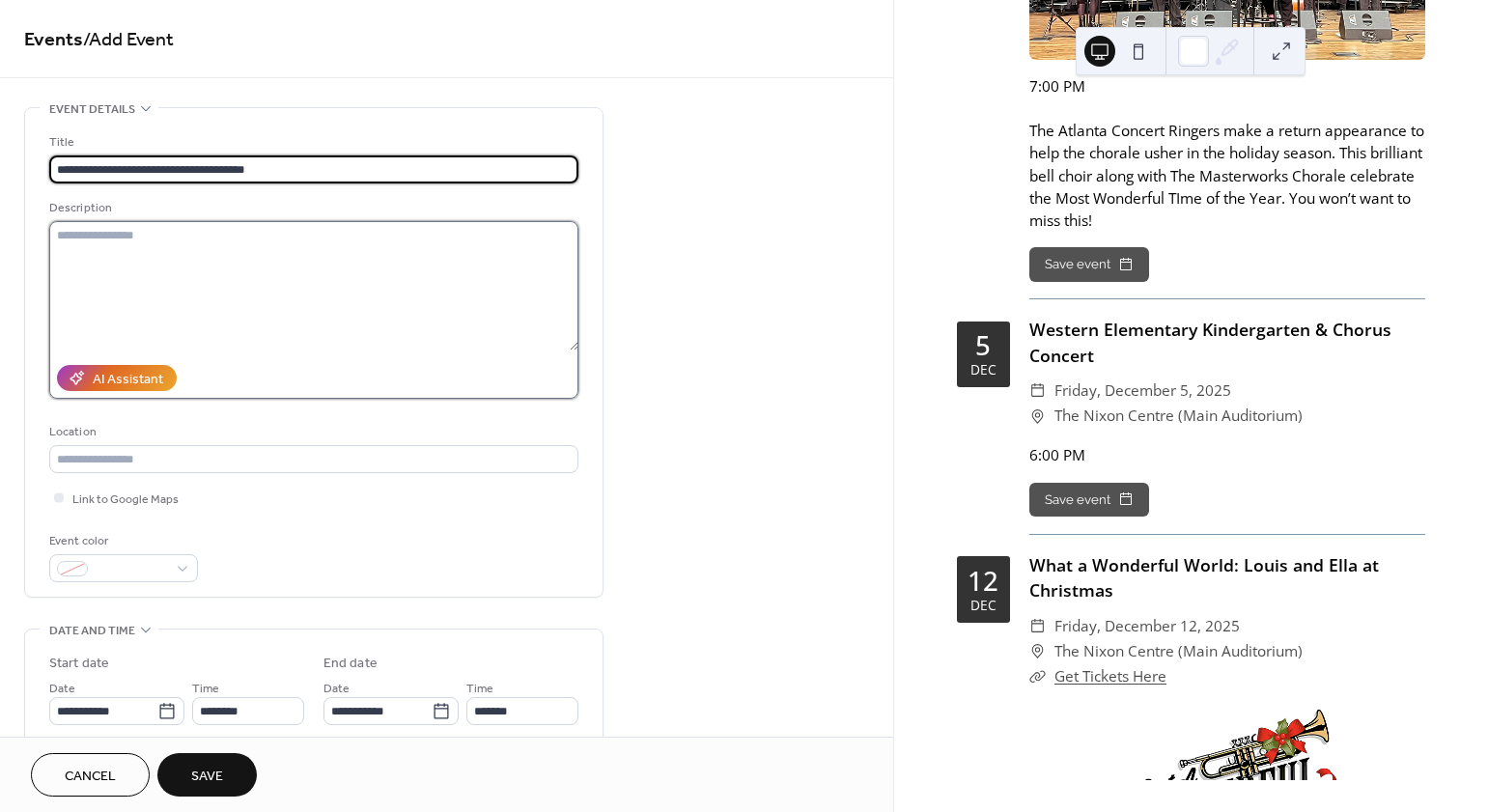 click 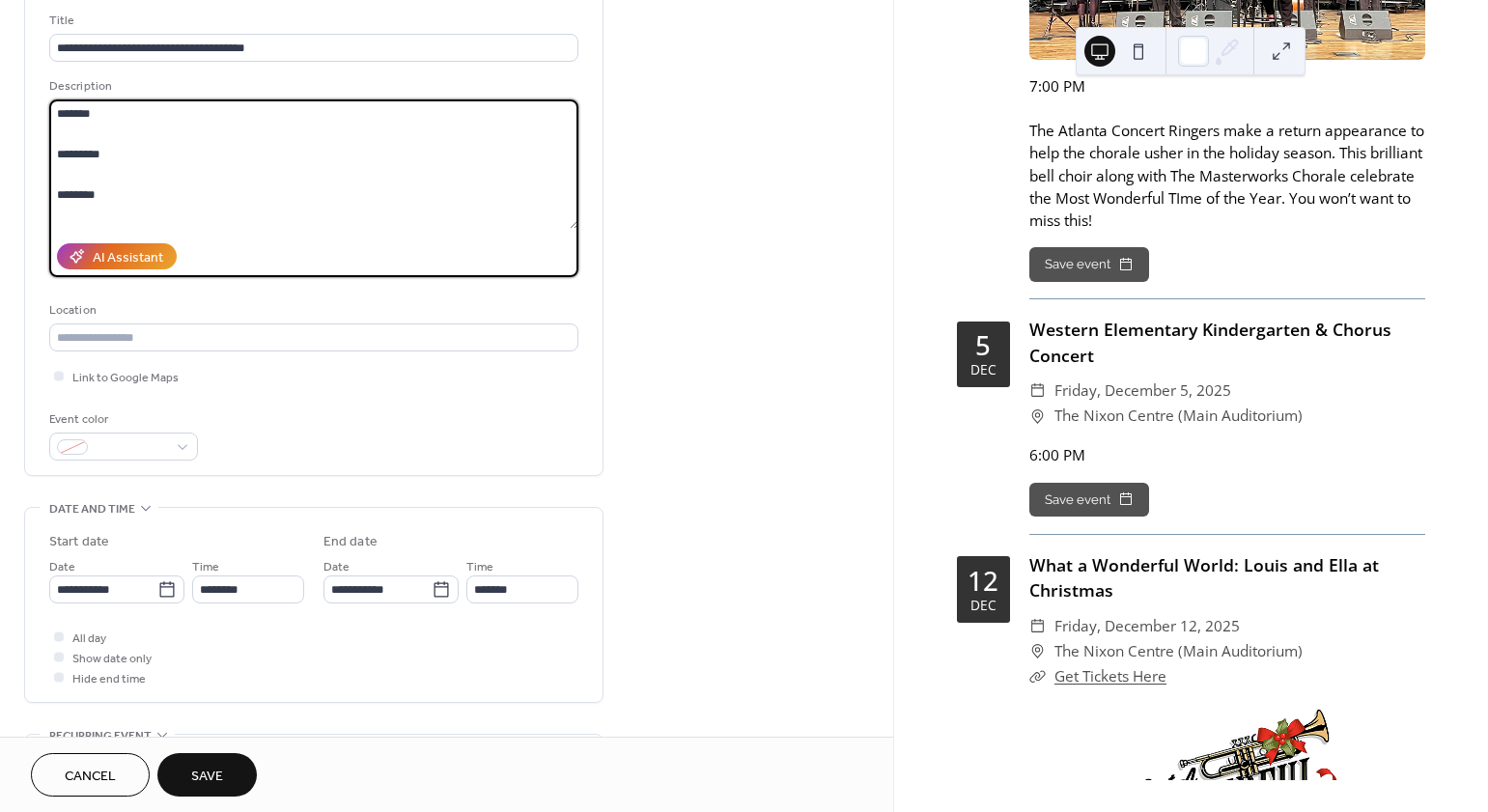 scroll, scrollTop: 210, scrollLeft: 0, axis: vertical 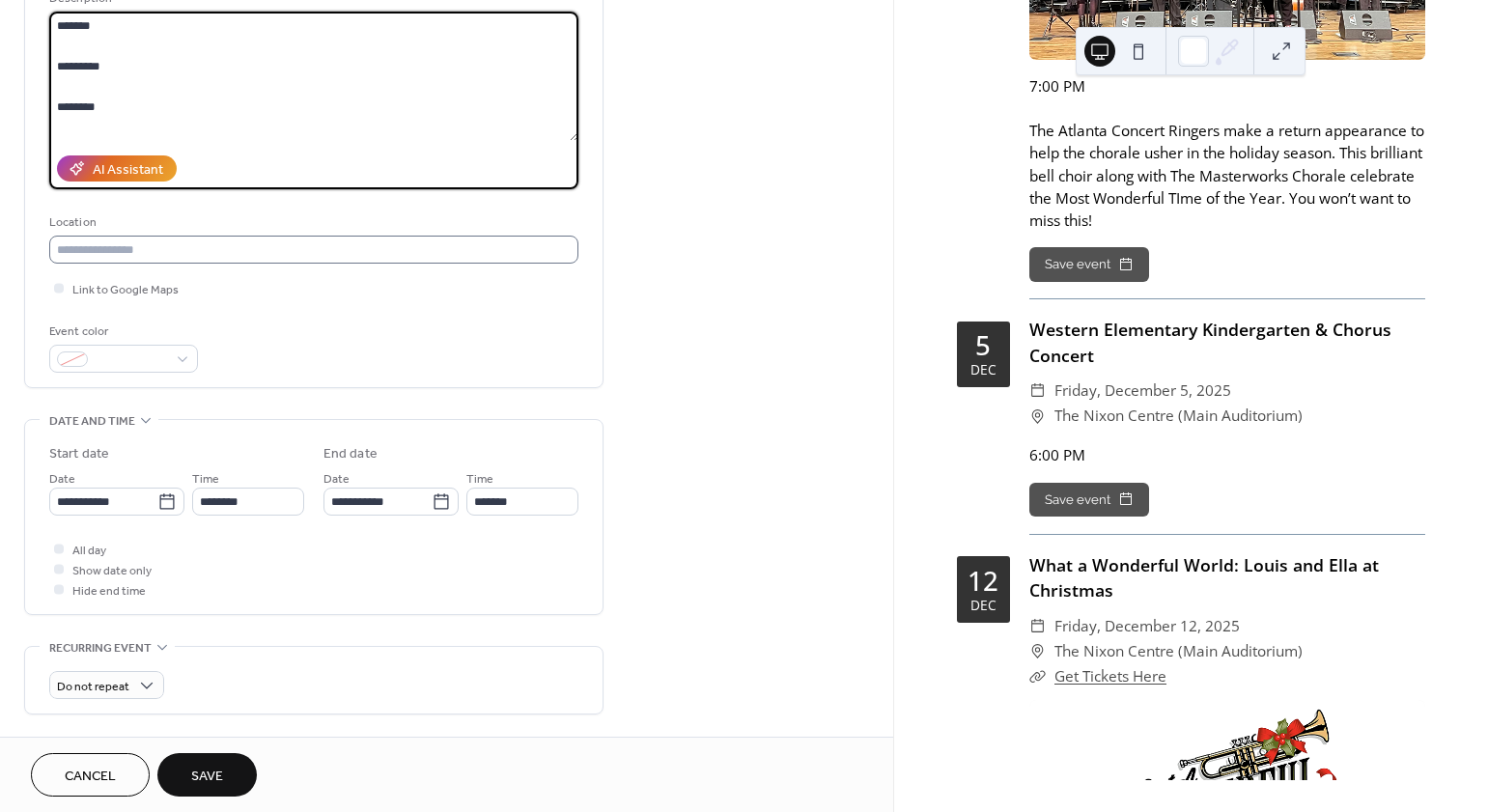 type on "*******
*********
********" 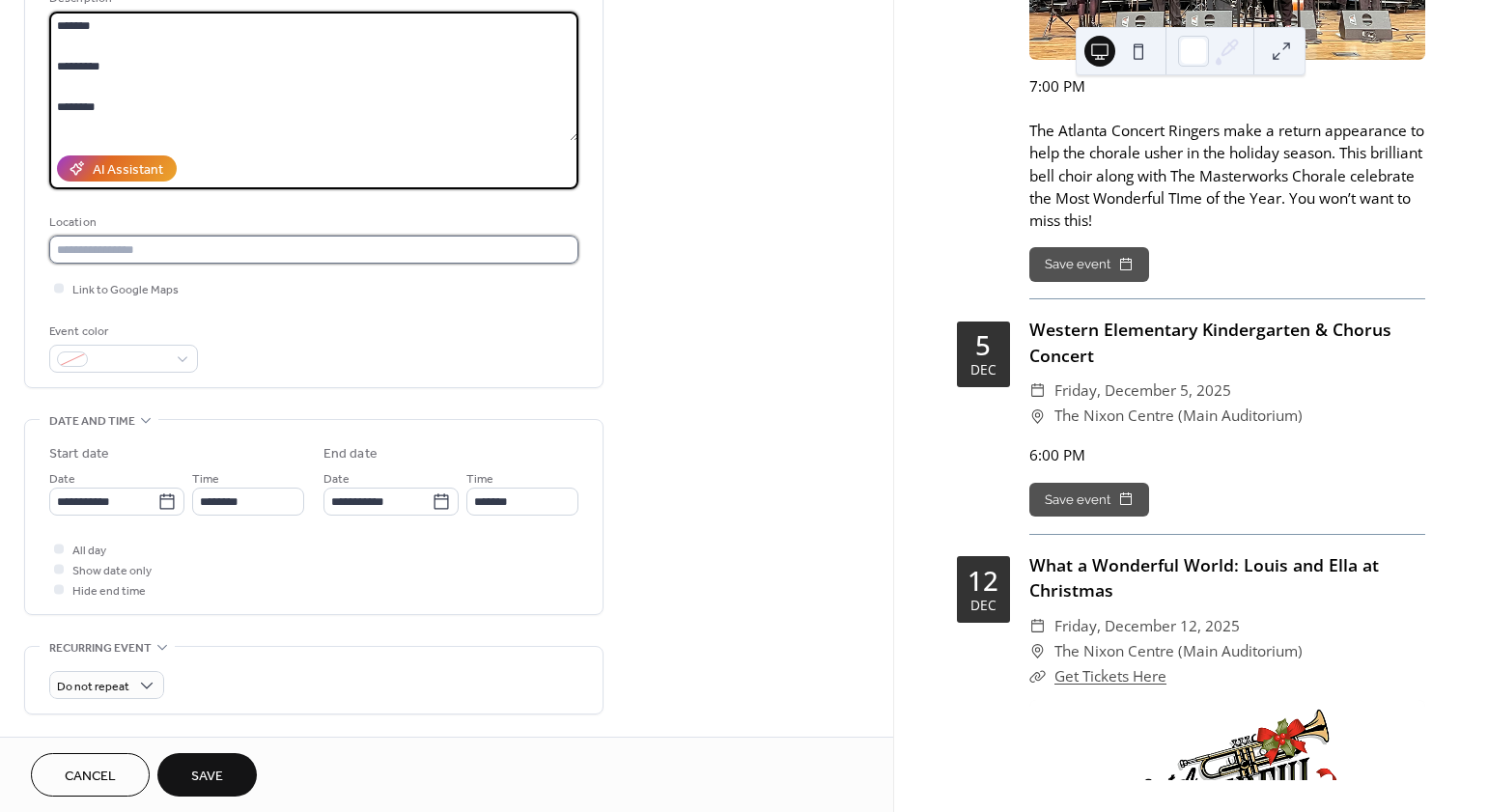 click at bounding box center [314, 249] 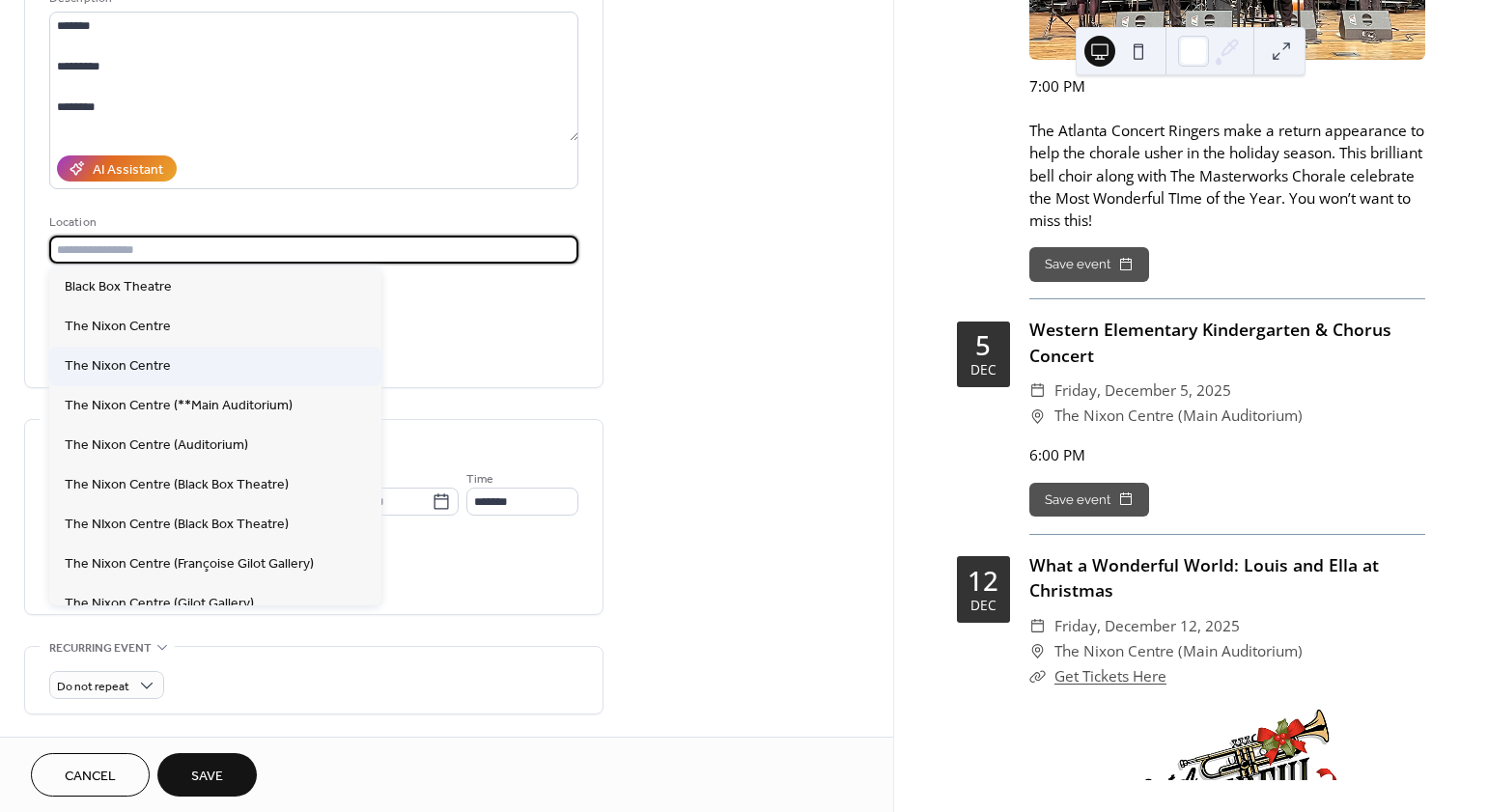 scroll, scrollTop: 248, scrollLeft: 0, axis: vertical 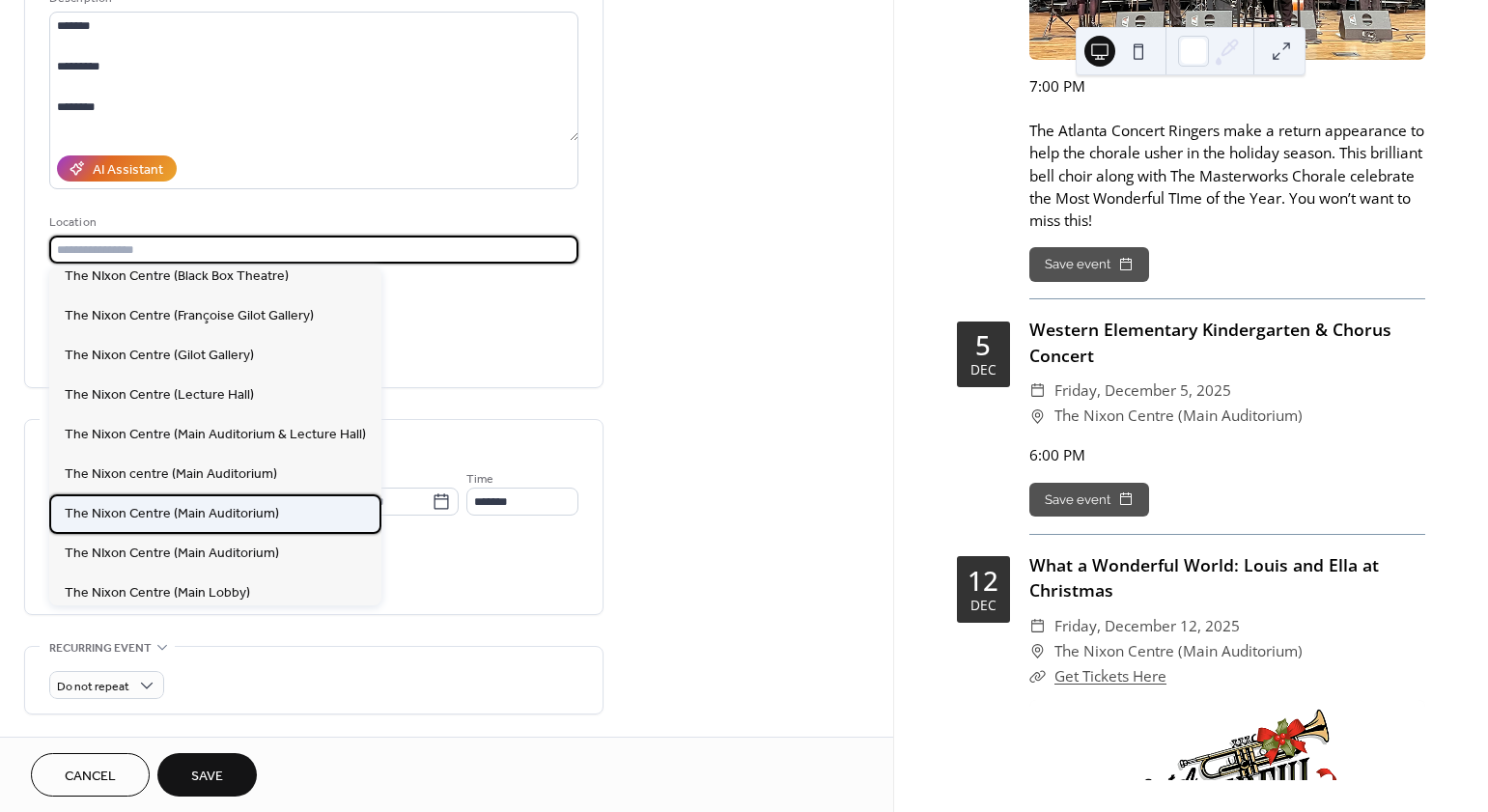 click on "The Nixon Centre (Main Auditorium)" at bounding box center [215, 514] 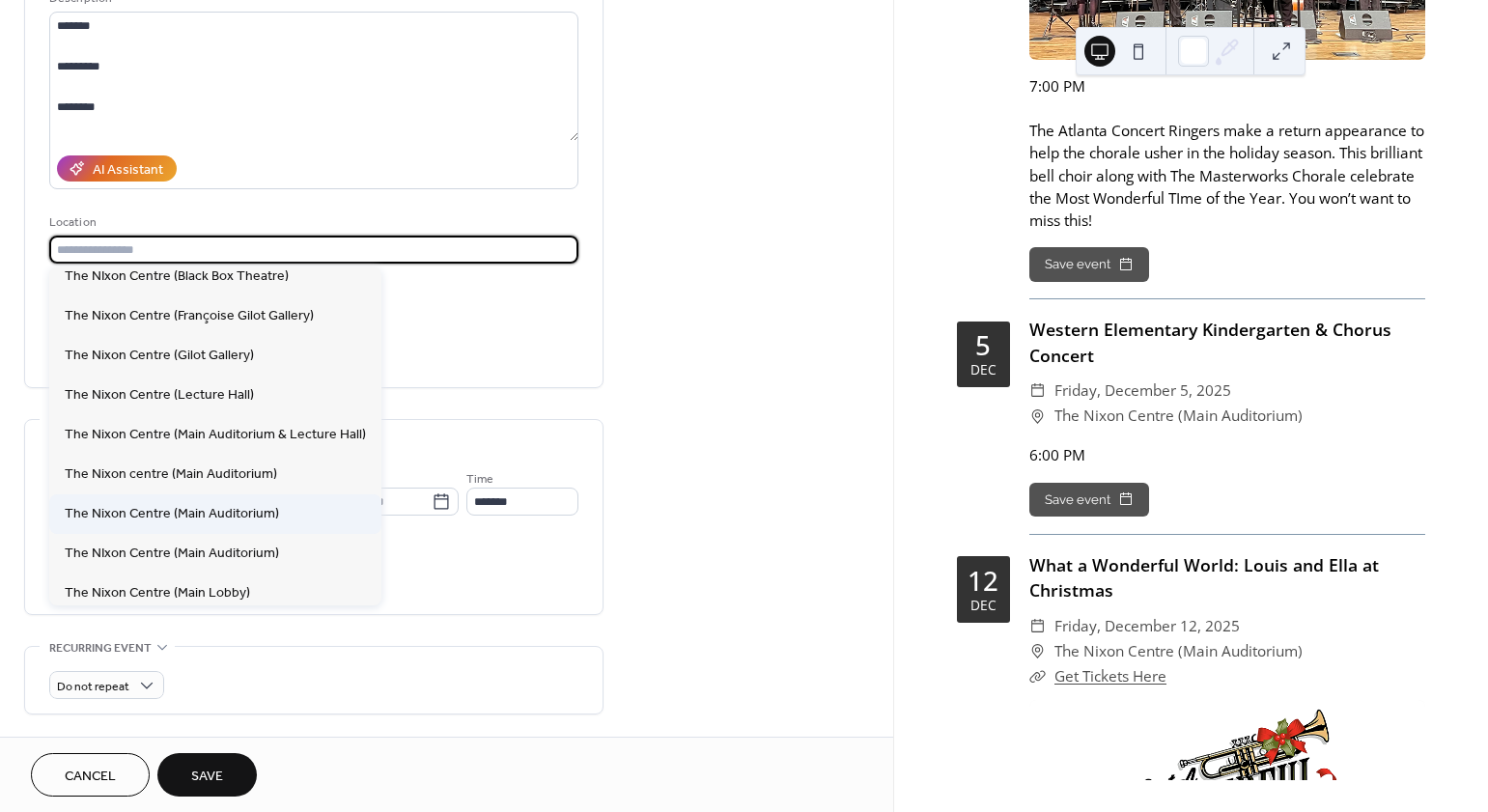 type on "**********" 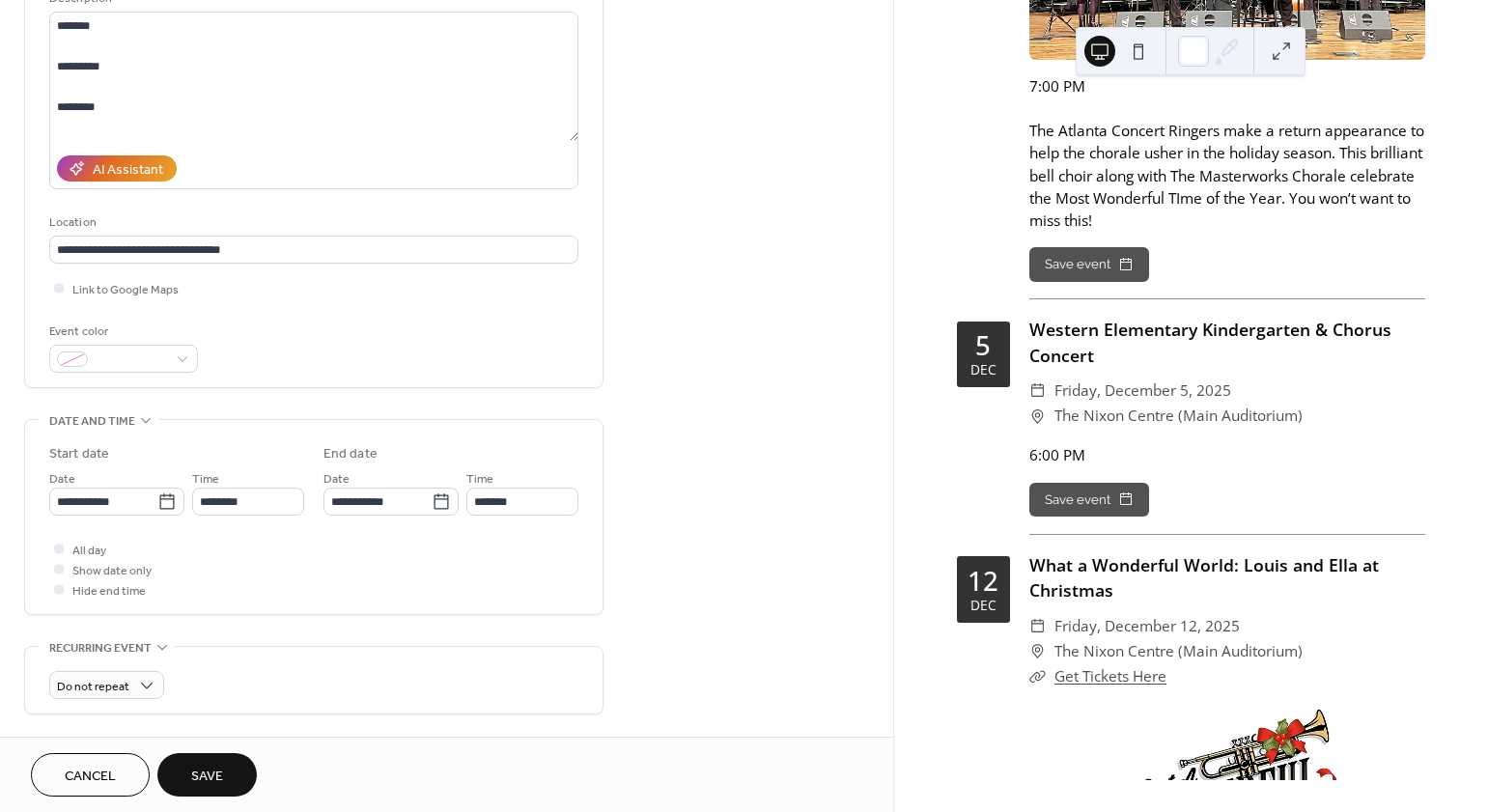 click on "**********" at bounding box center (446, 486) 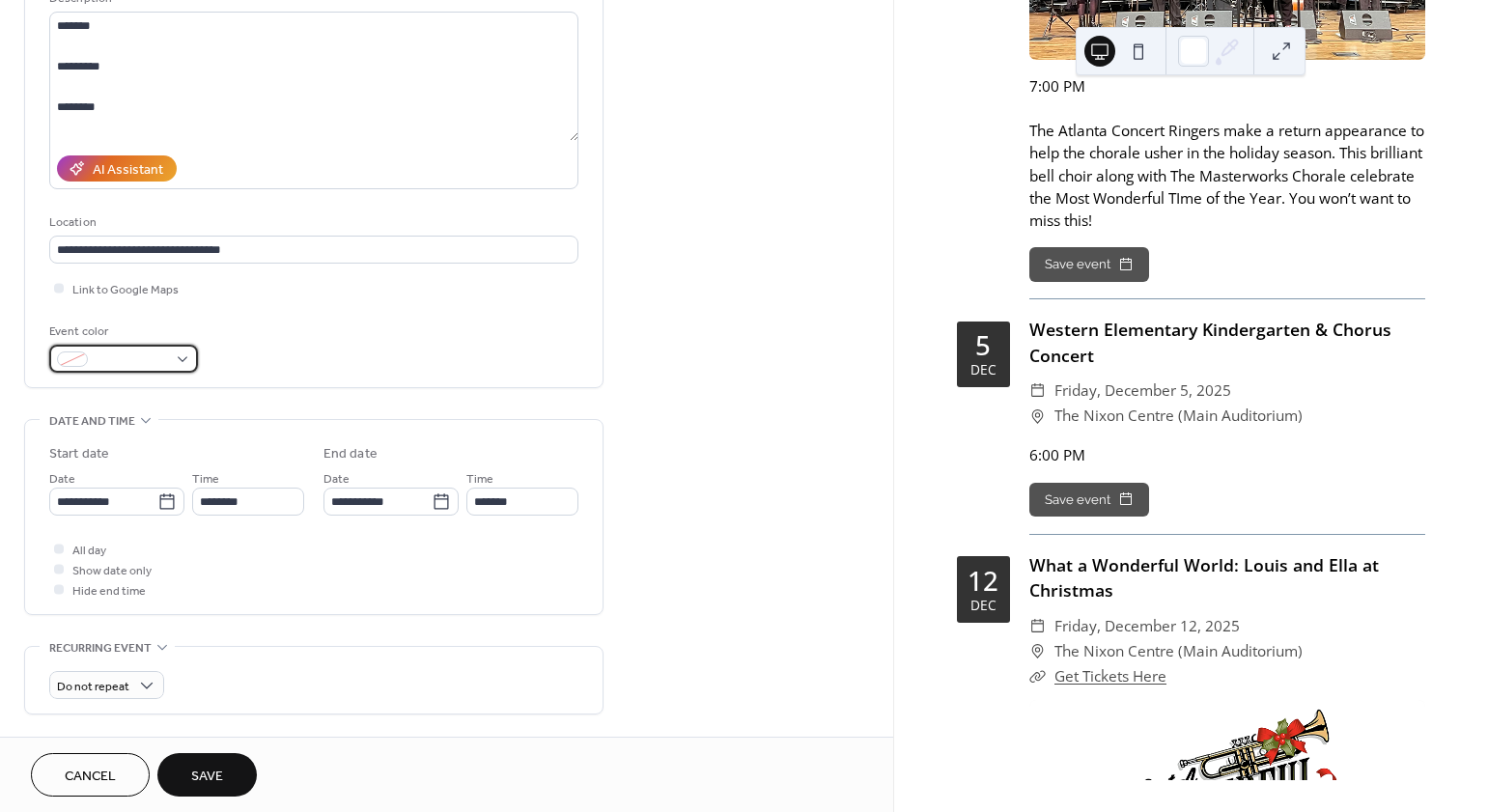 click at bounding box center (131, 360) 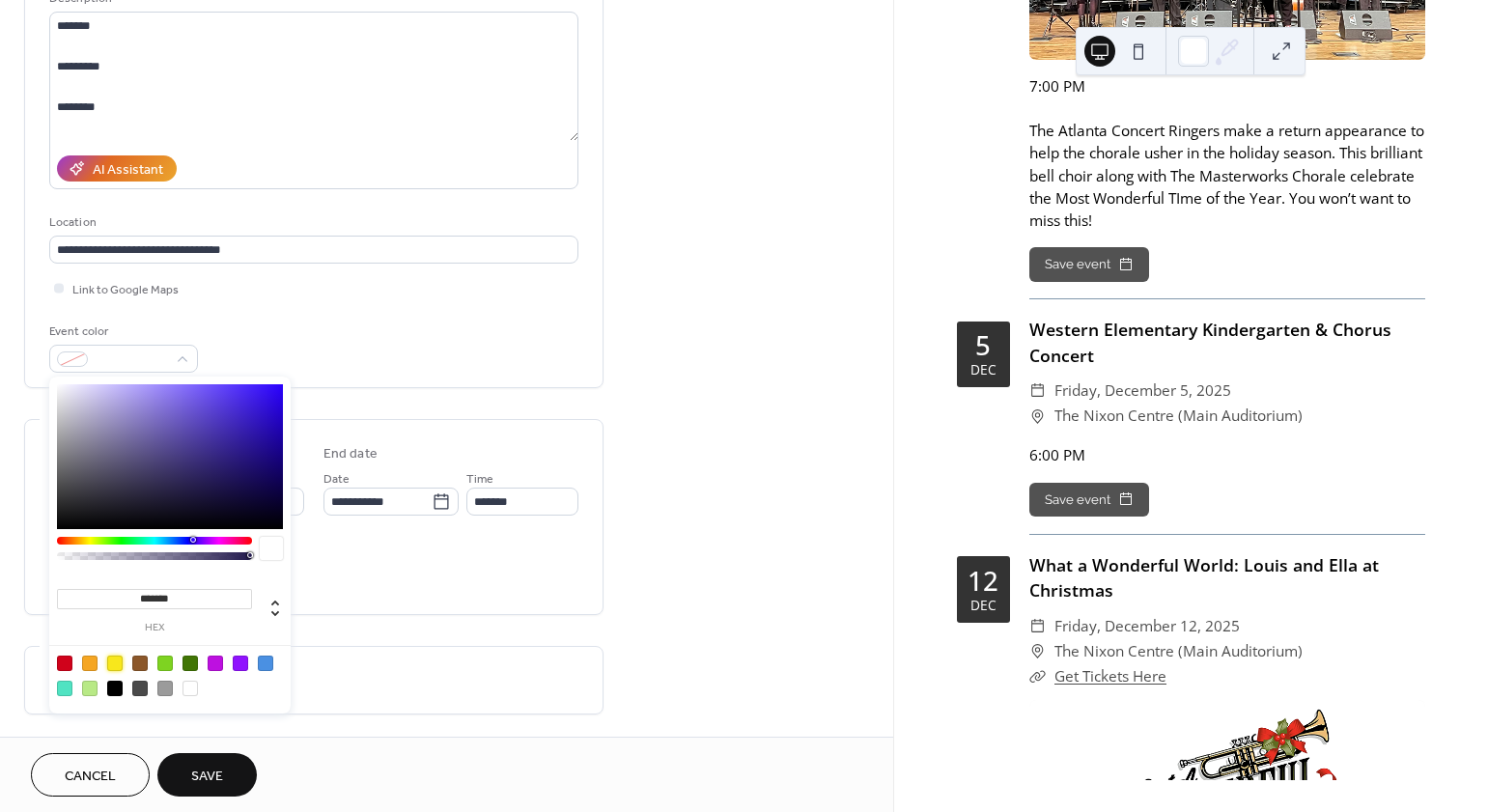 click at bounding box center [115, 663] 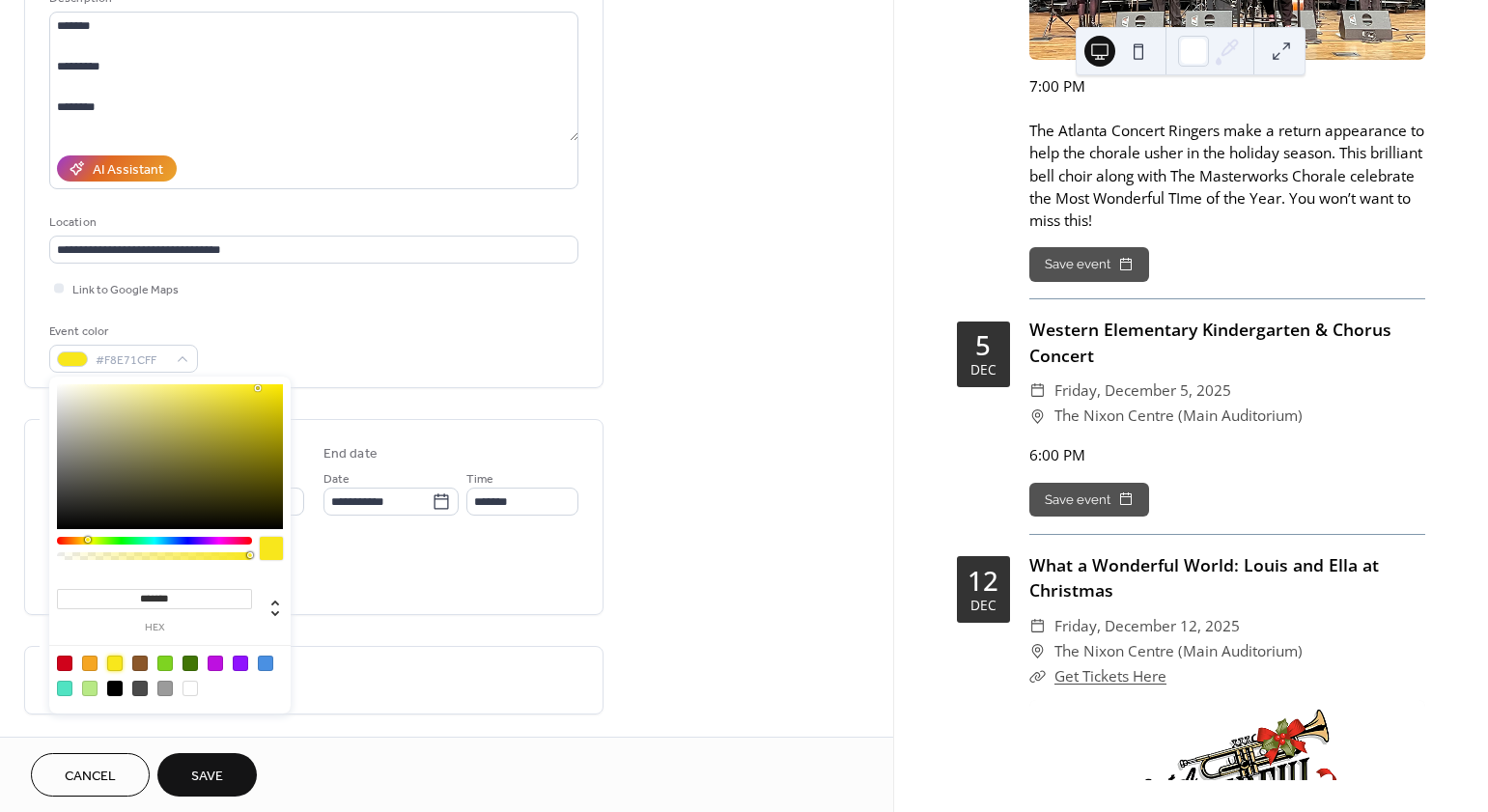 click on "**********" at bounding box center (314, 143) 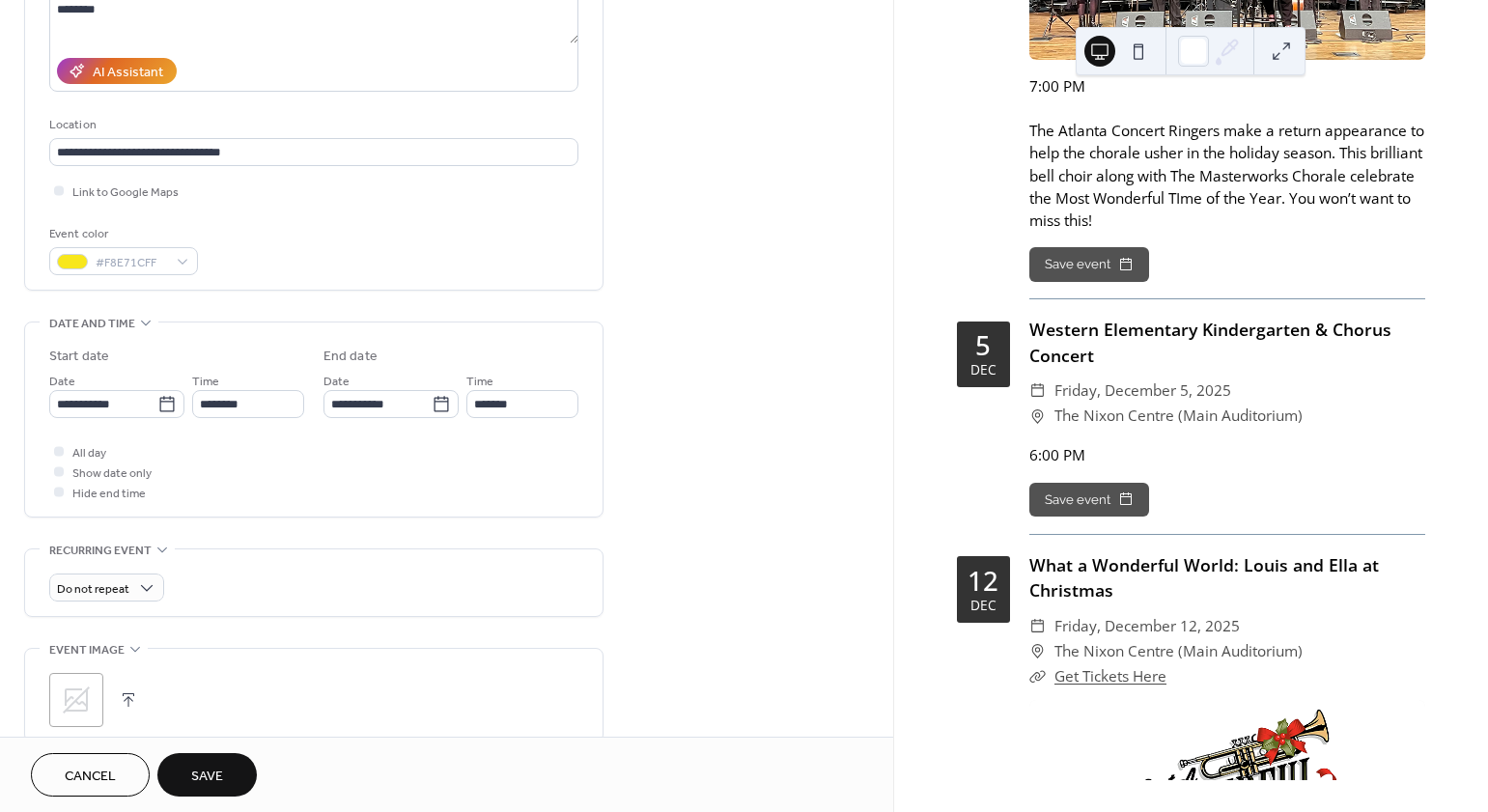 scroll, scrollTop: 308, scrollLeft: 0, axis: vertical 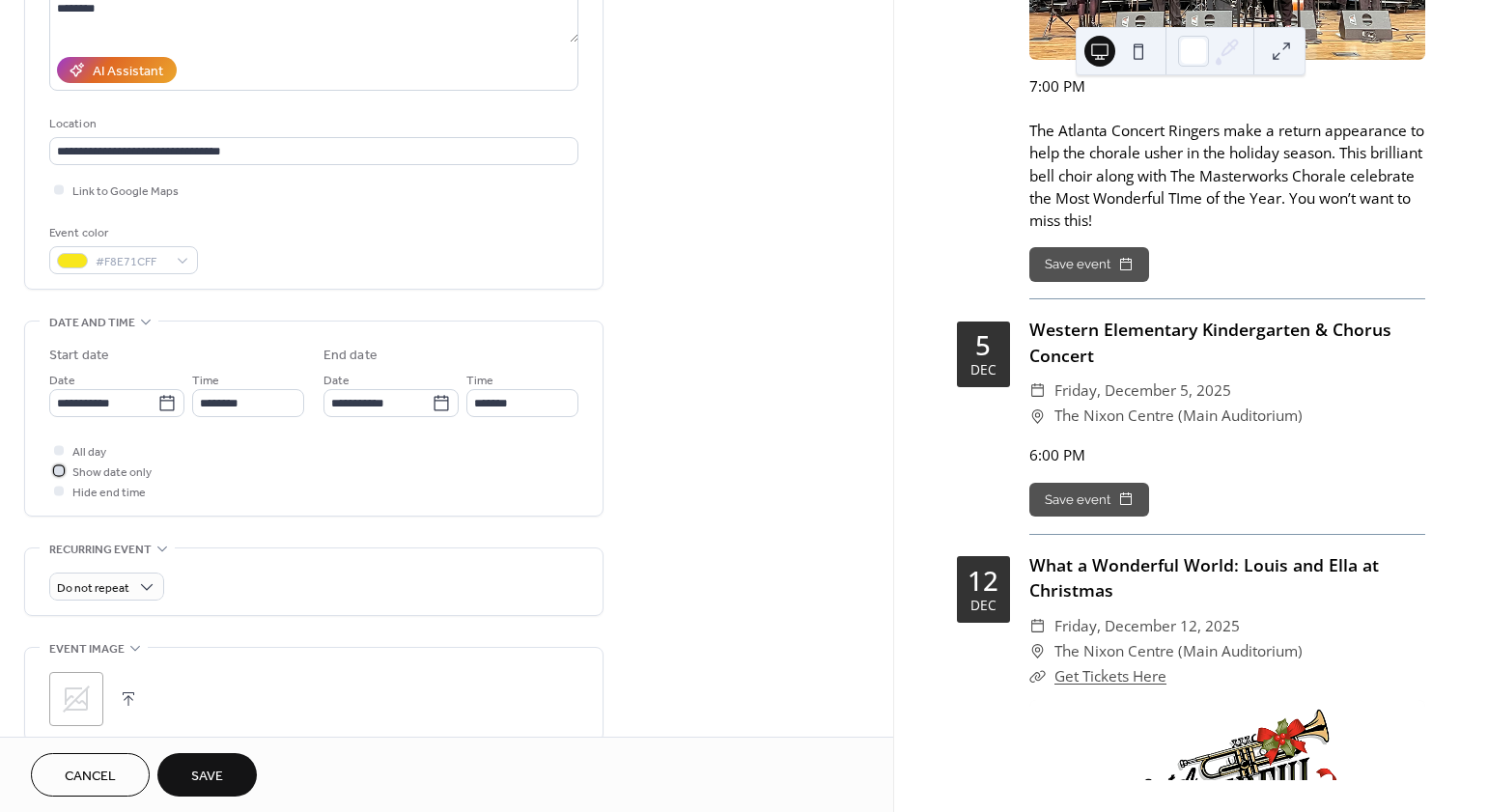 click on "Show date only" at bounding box center [112, 472] 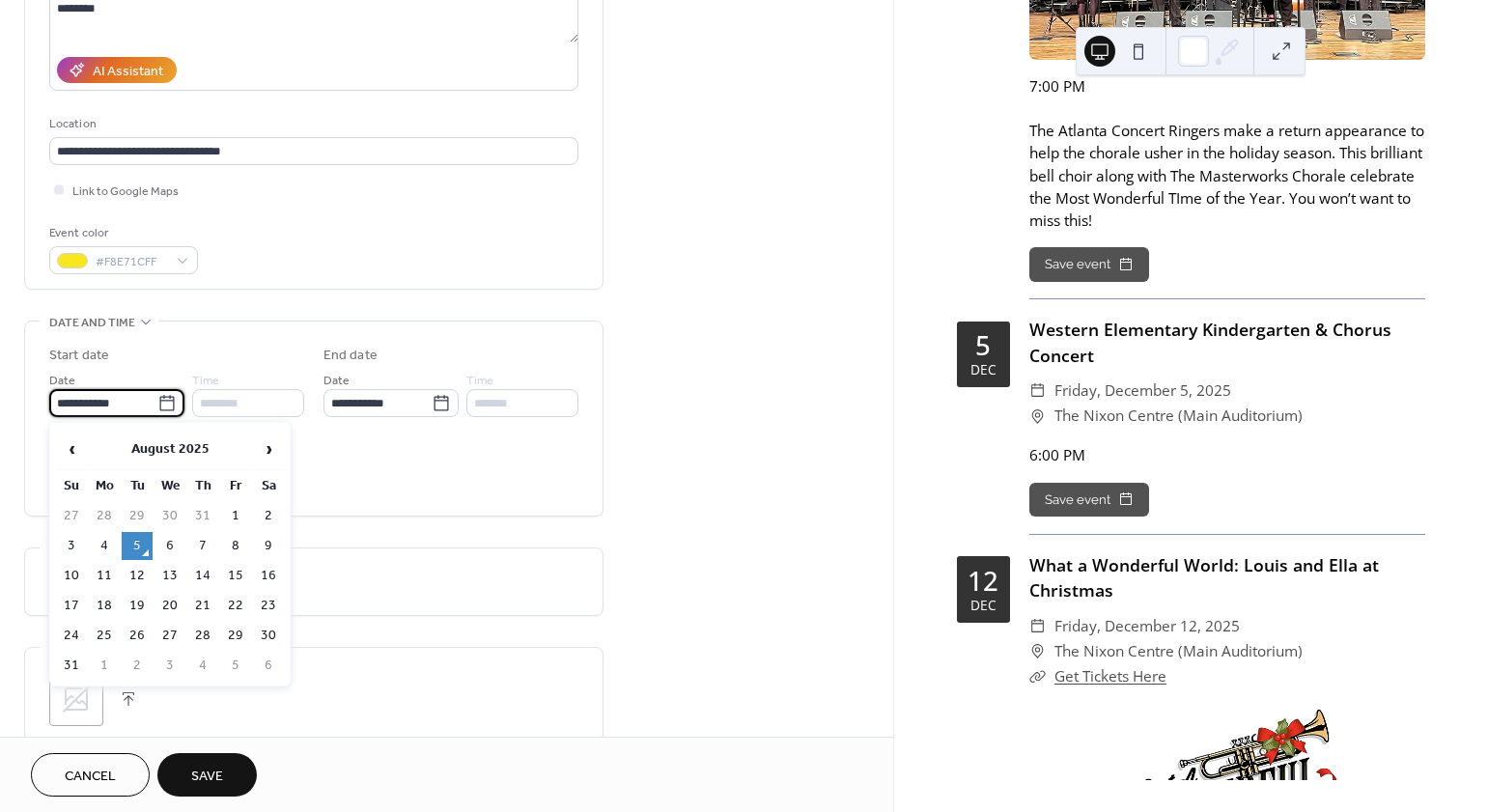 click on "**********" at bounding box center (103, 403) 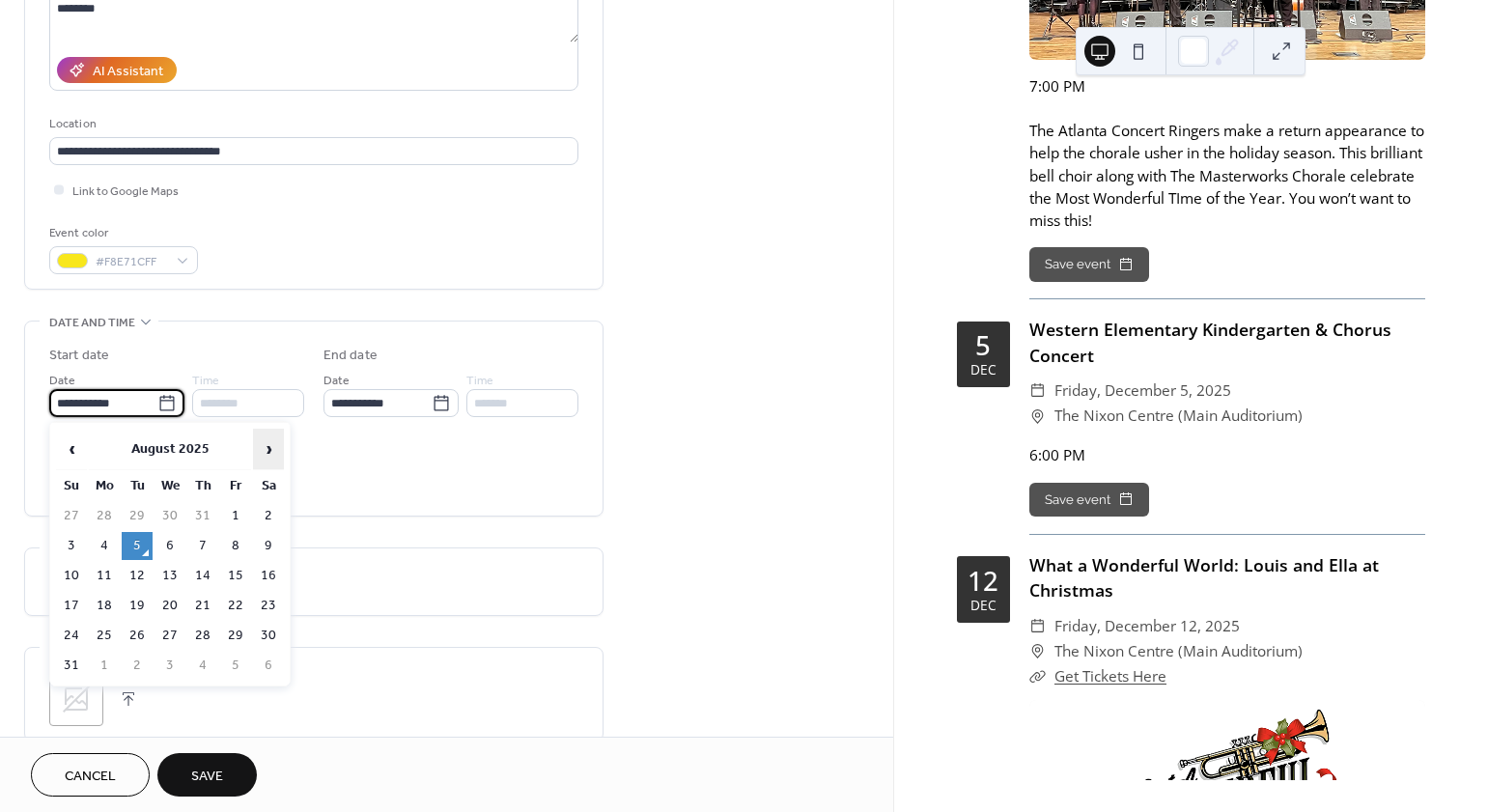 click on "›" at bounding box center (268, 449) 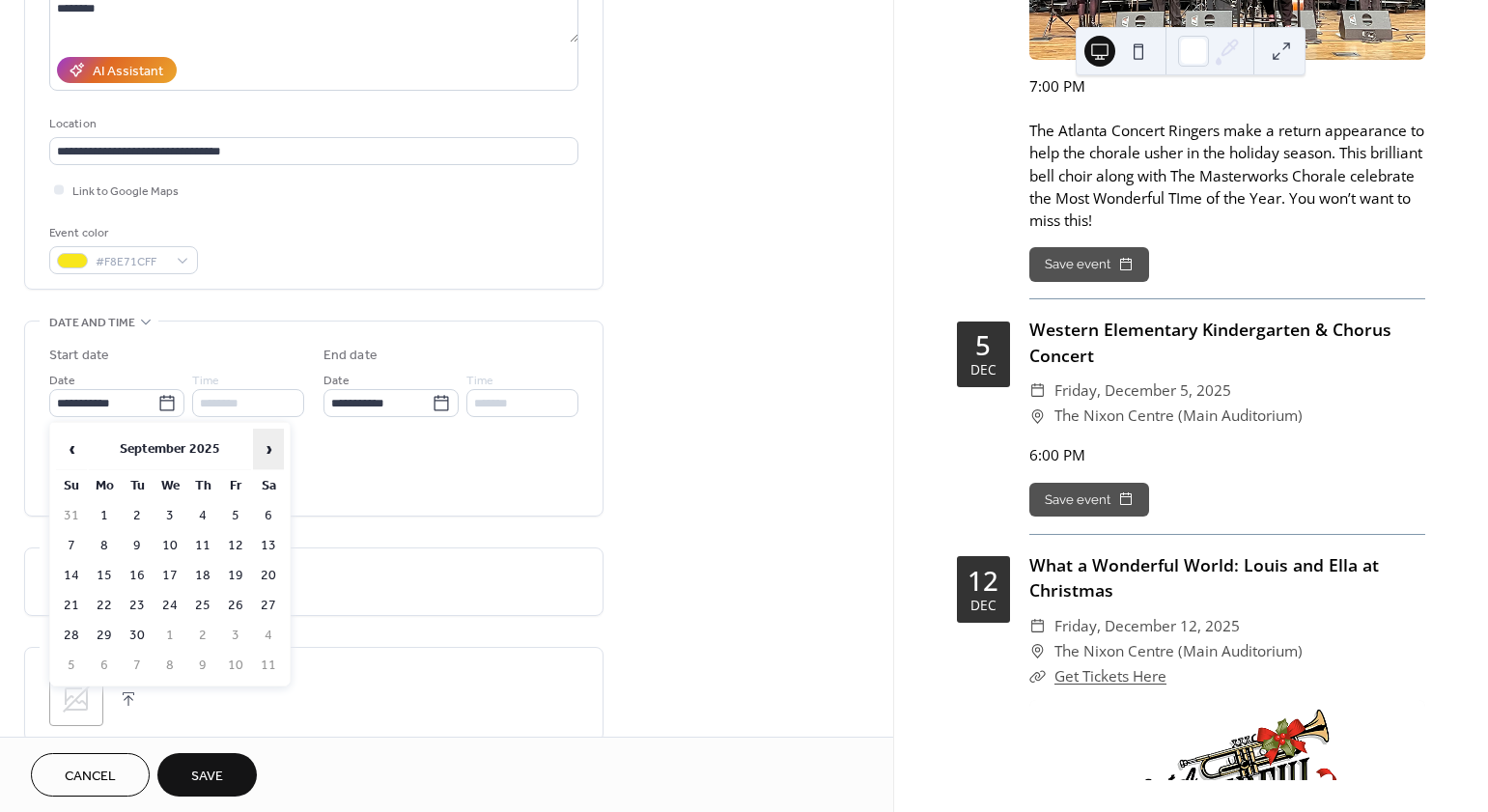 click on "›" at bounding box center (268, 449) 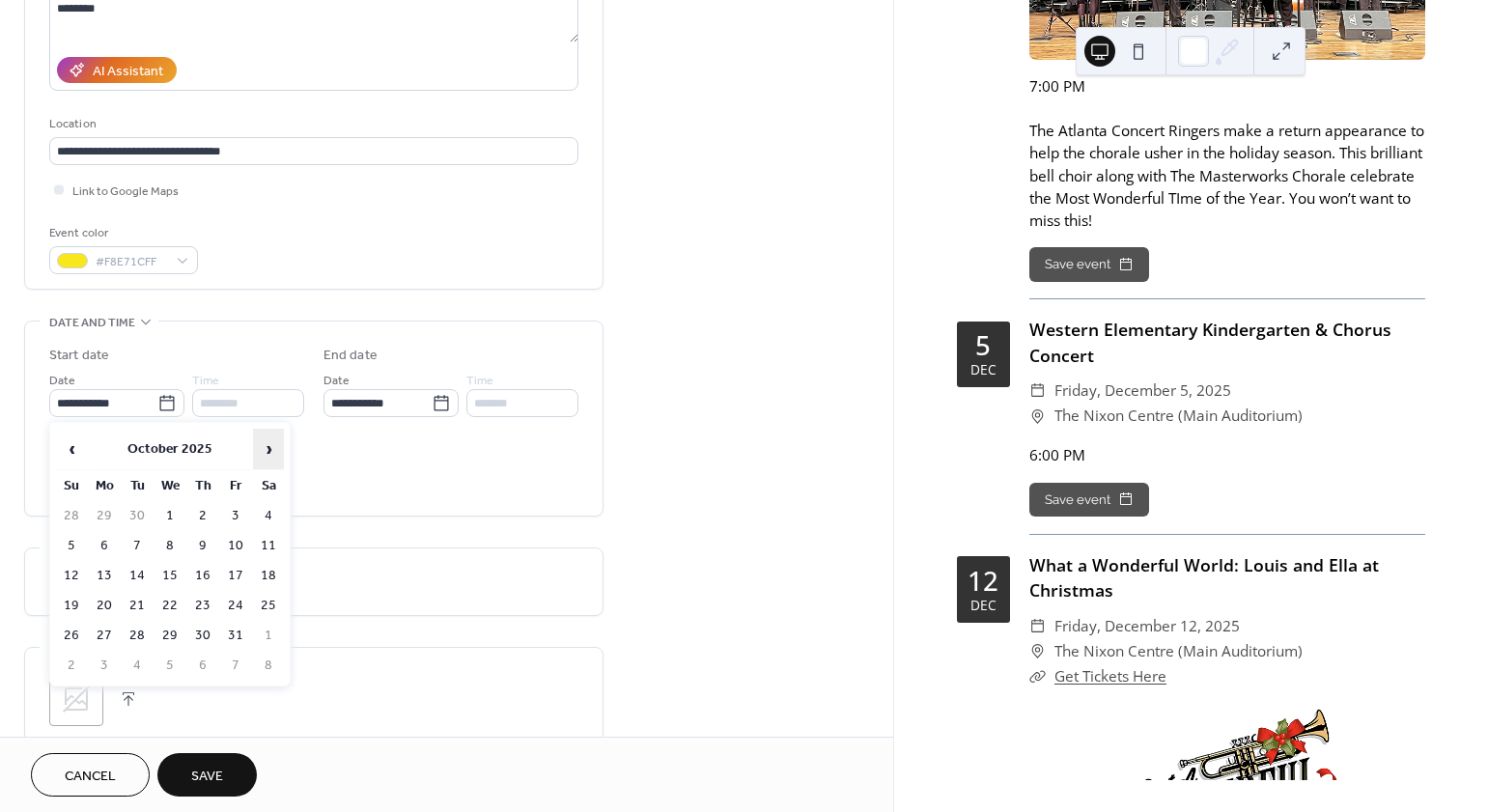click on "›" at bounding box center (268, 449) 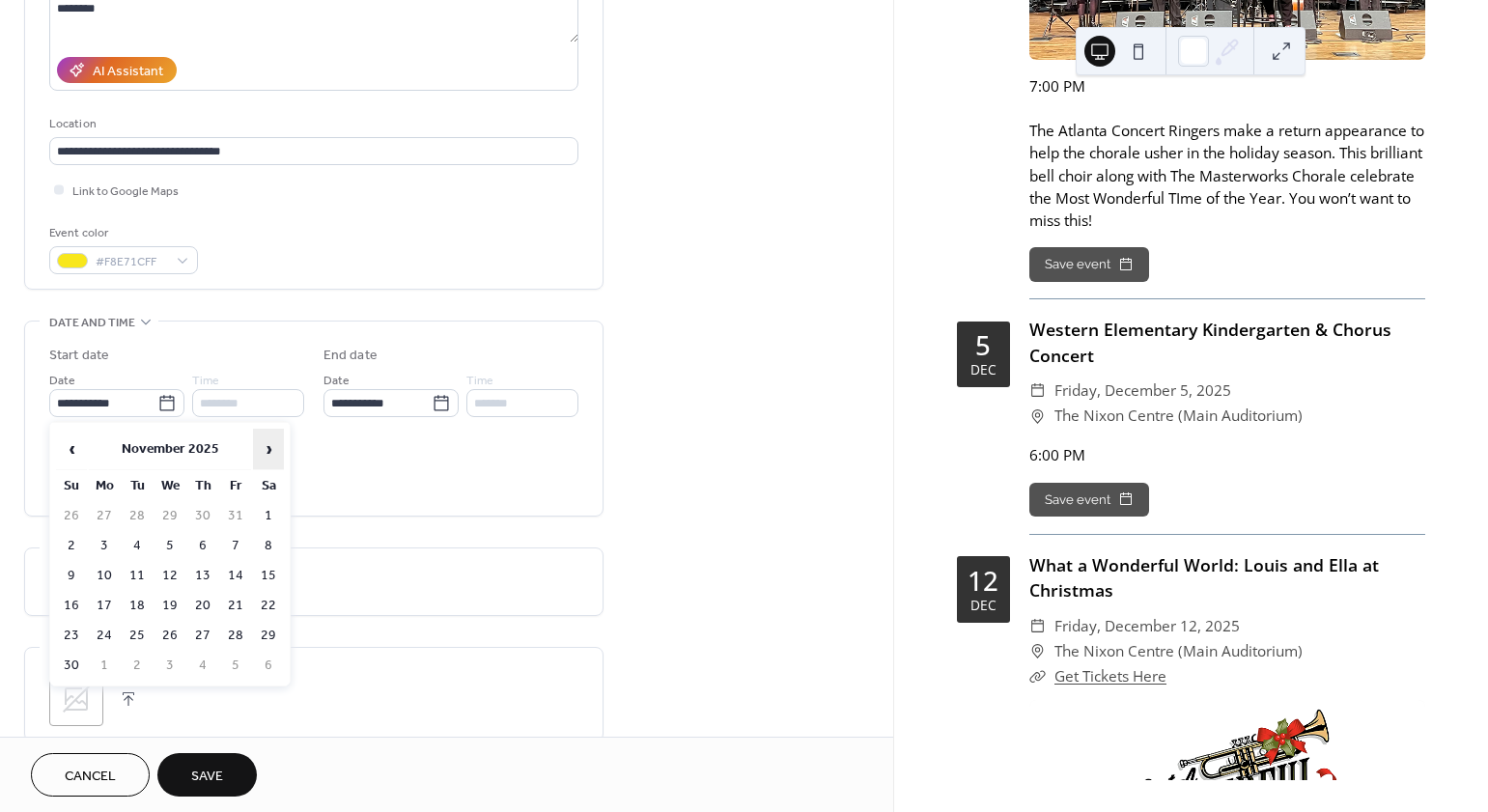 click on "›" at bounding box center (268, 449) 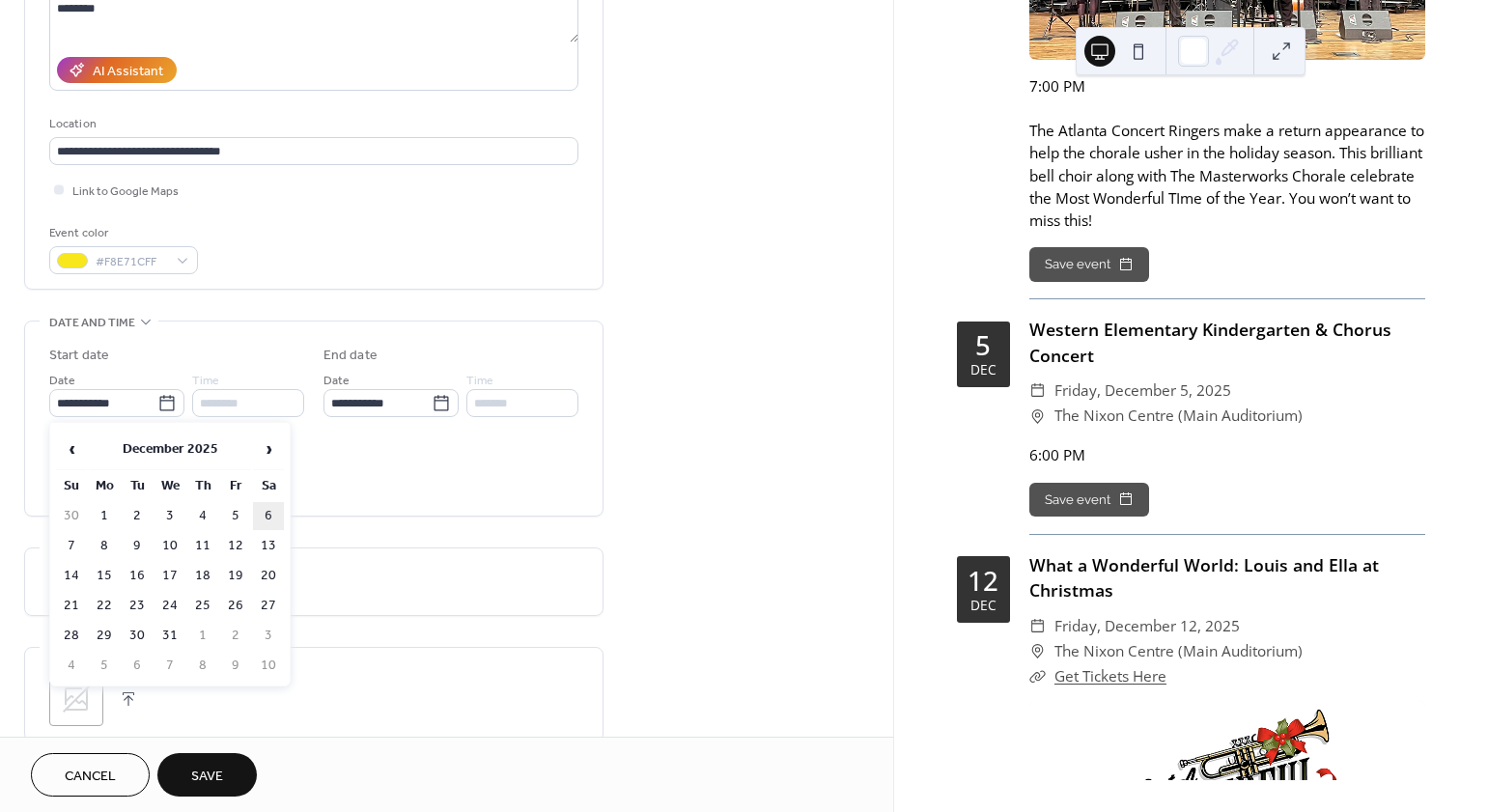 click on "6" at bounding box center (268, 516) 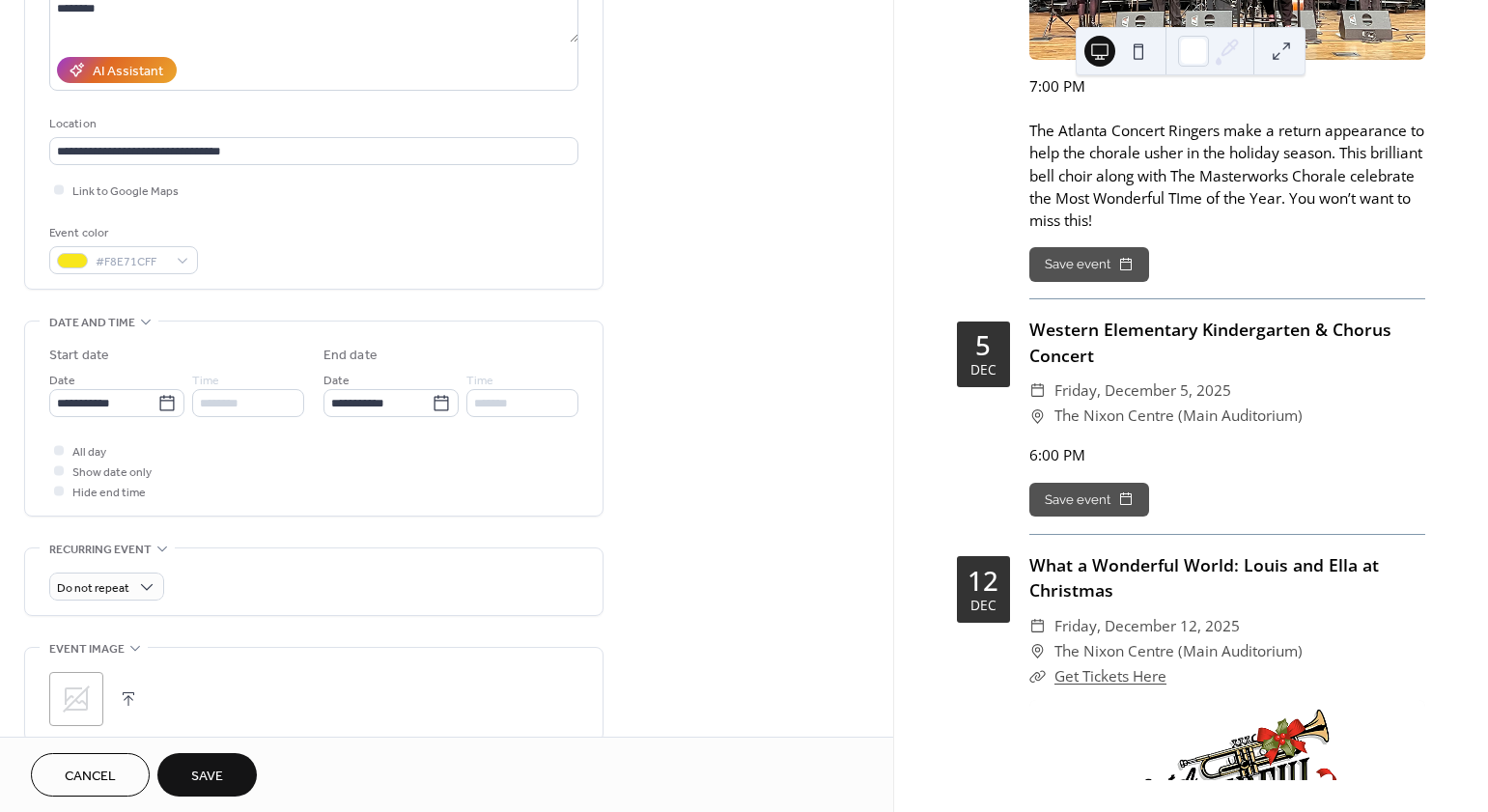 click on "**********" at bounding box center (314, 378) 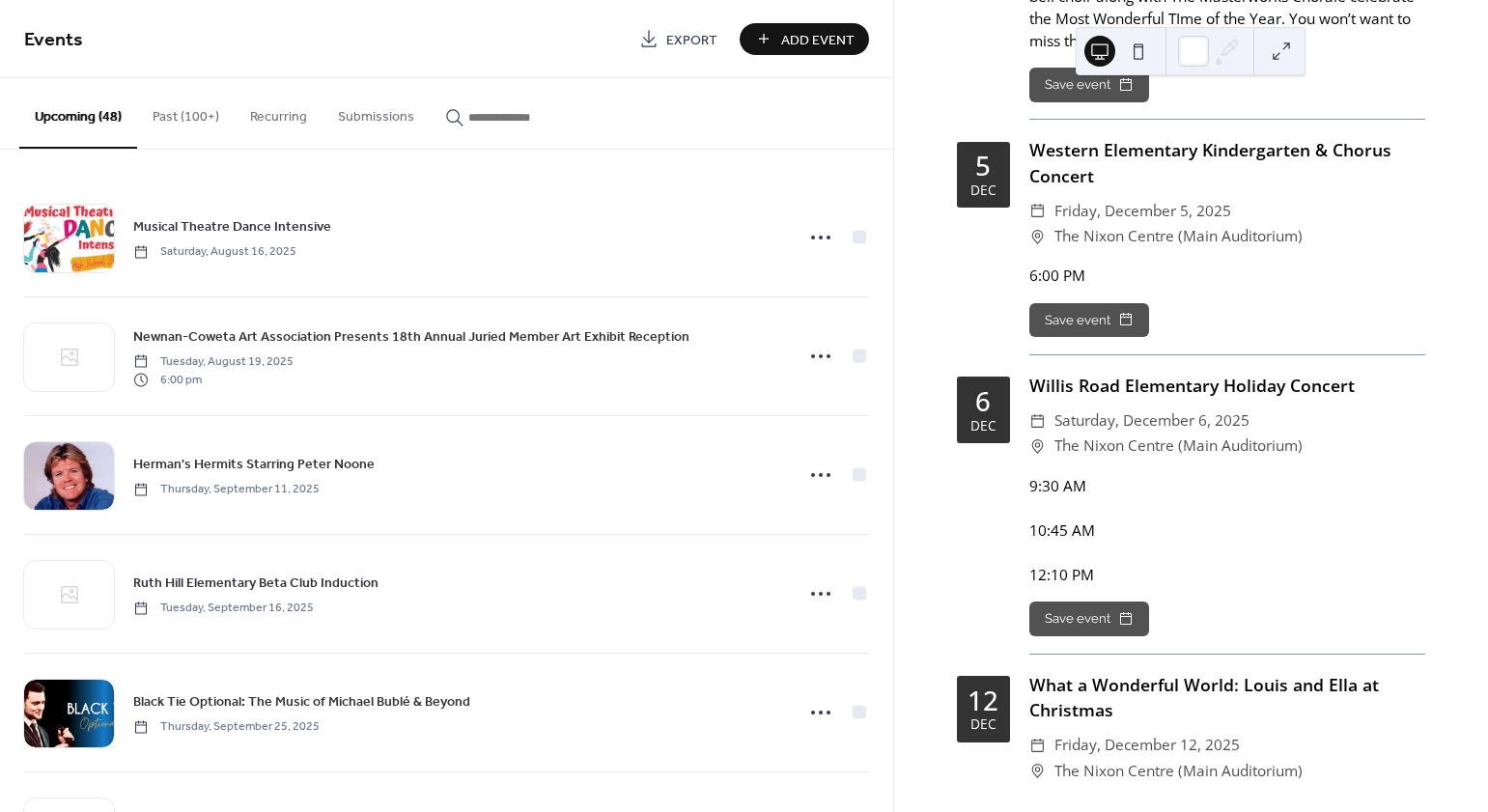 scroll, scrollTop: 13709, scrollLeft: 0, axis: vertical 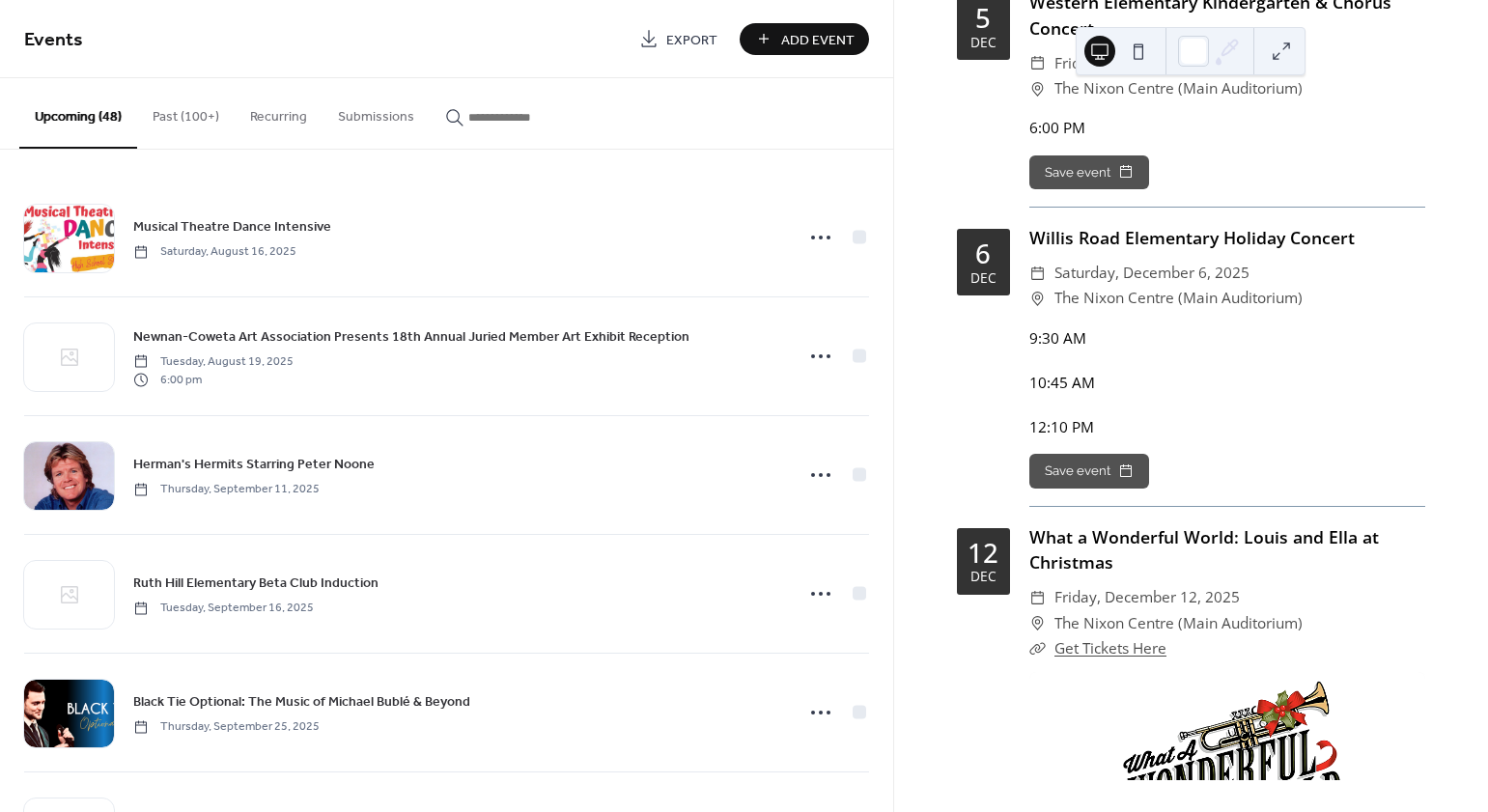 click on "Add Event" at bounding box center [818, 40] 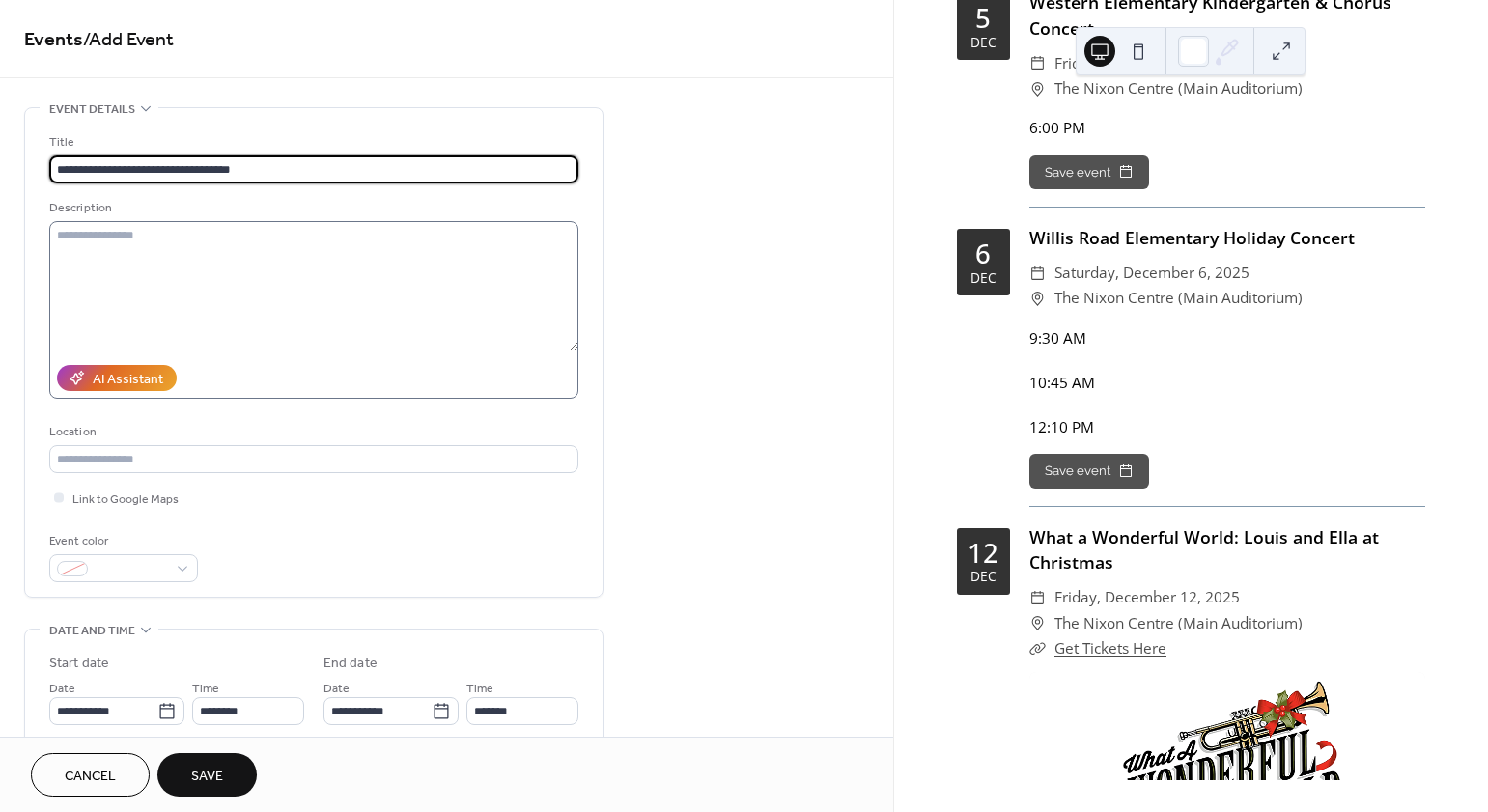 type on "**********" 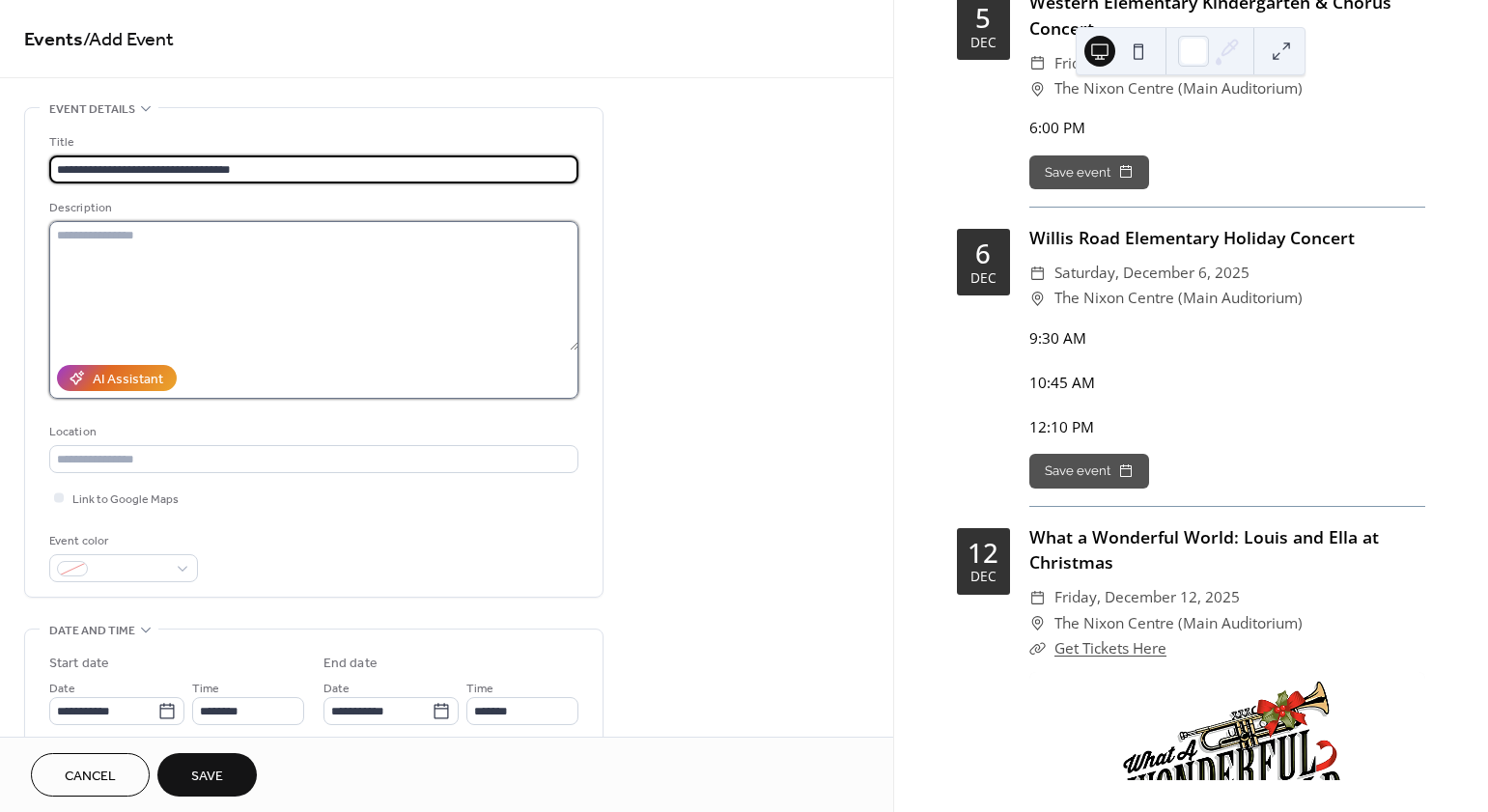 click at bounding box center (314, 286) 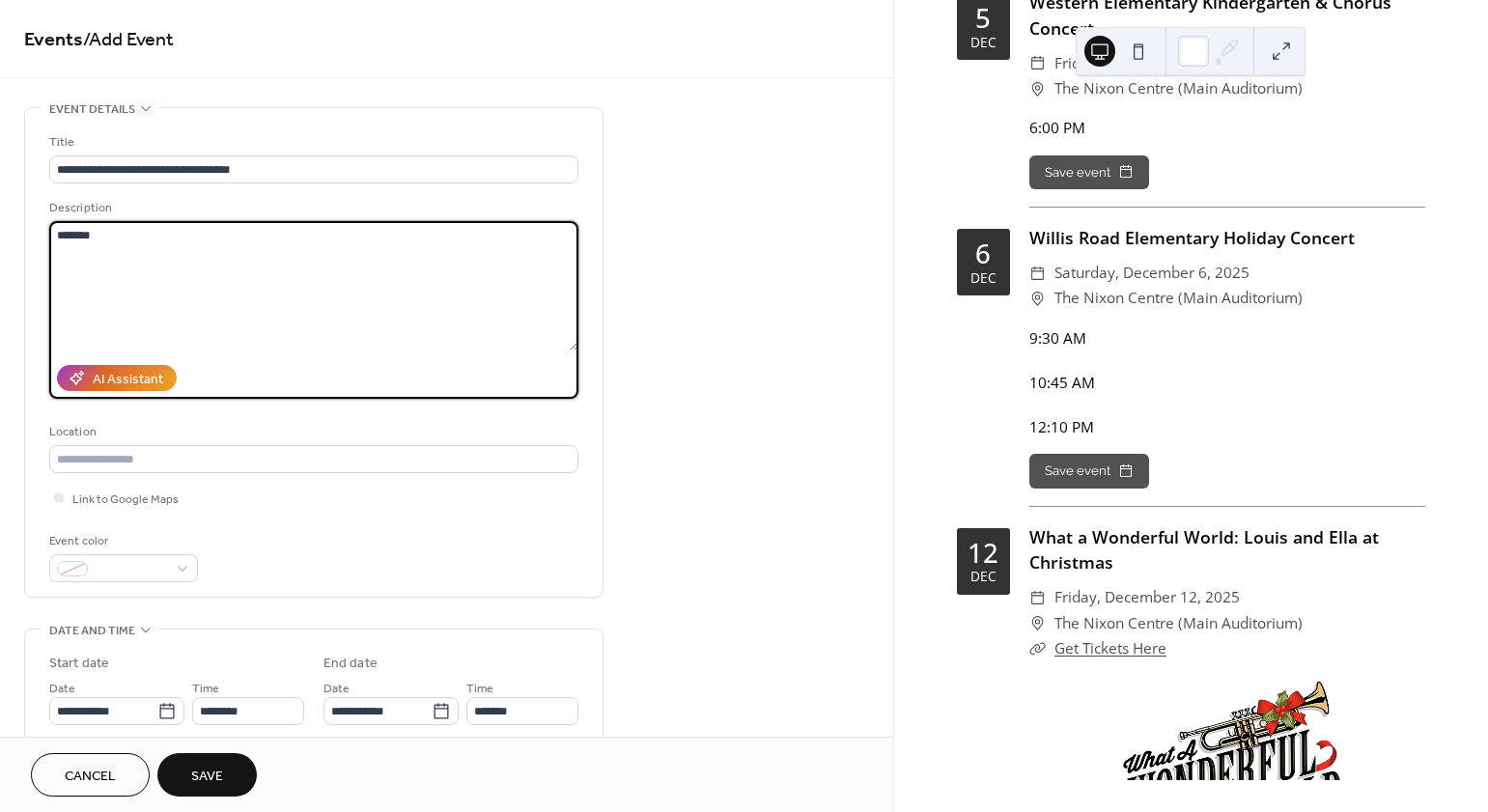 type on "*******" 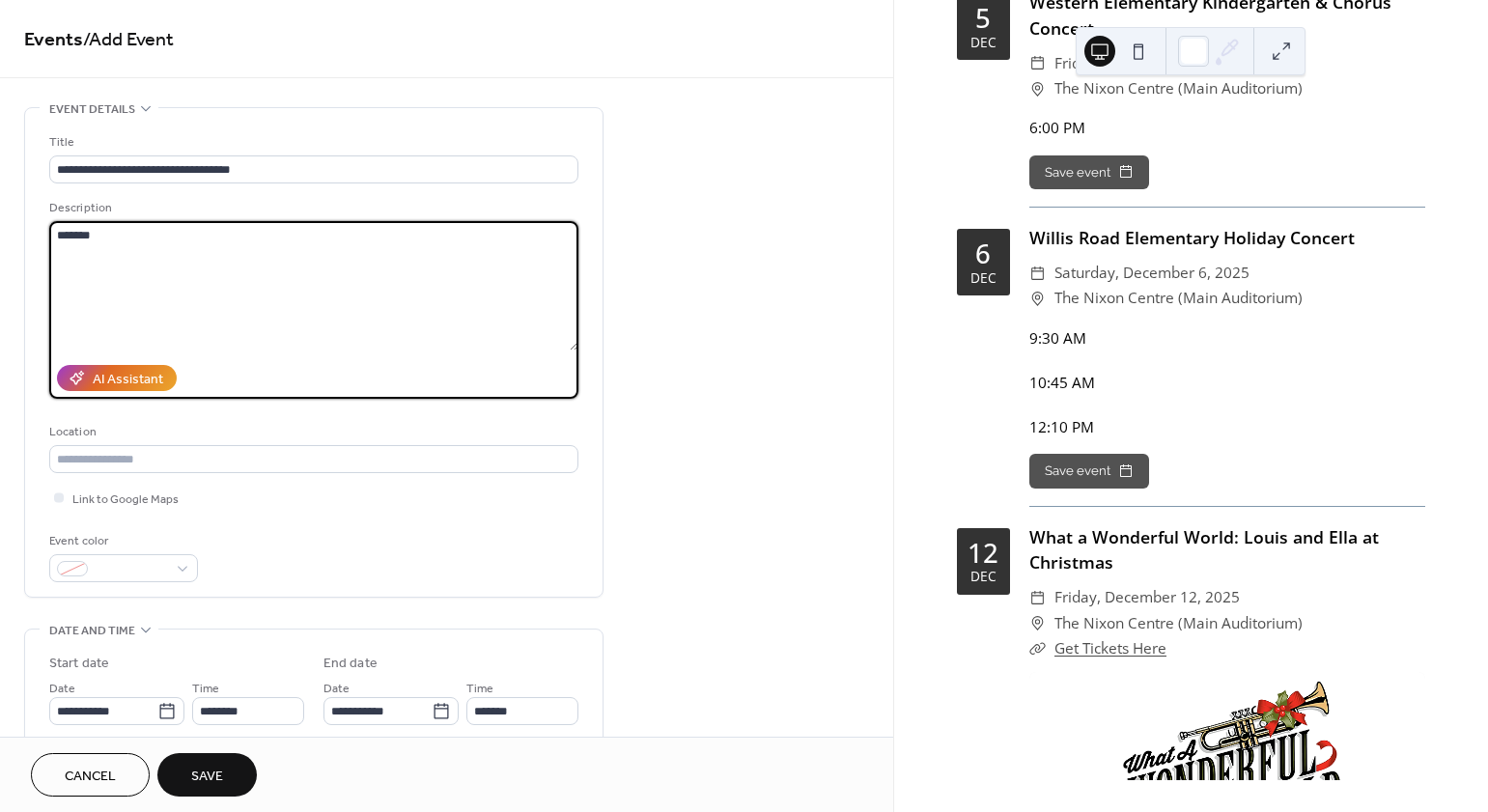 click on "**********" at bounding box center [446, 695] 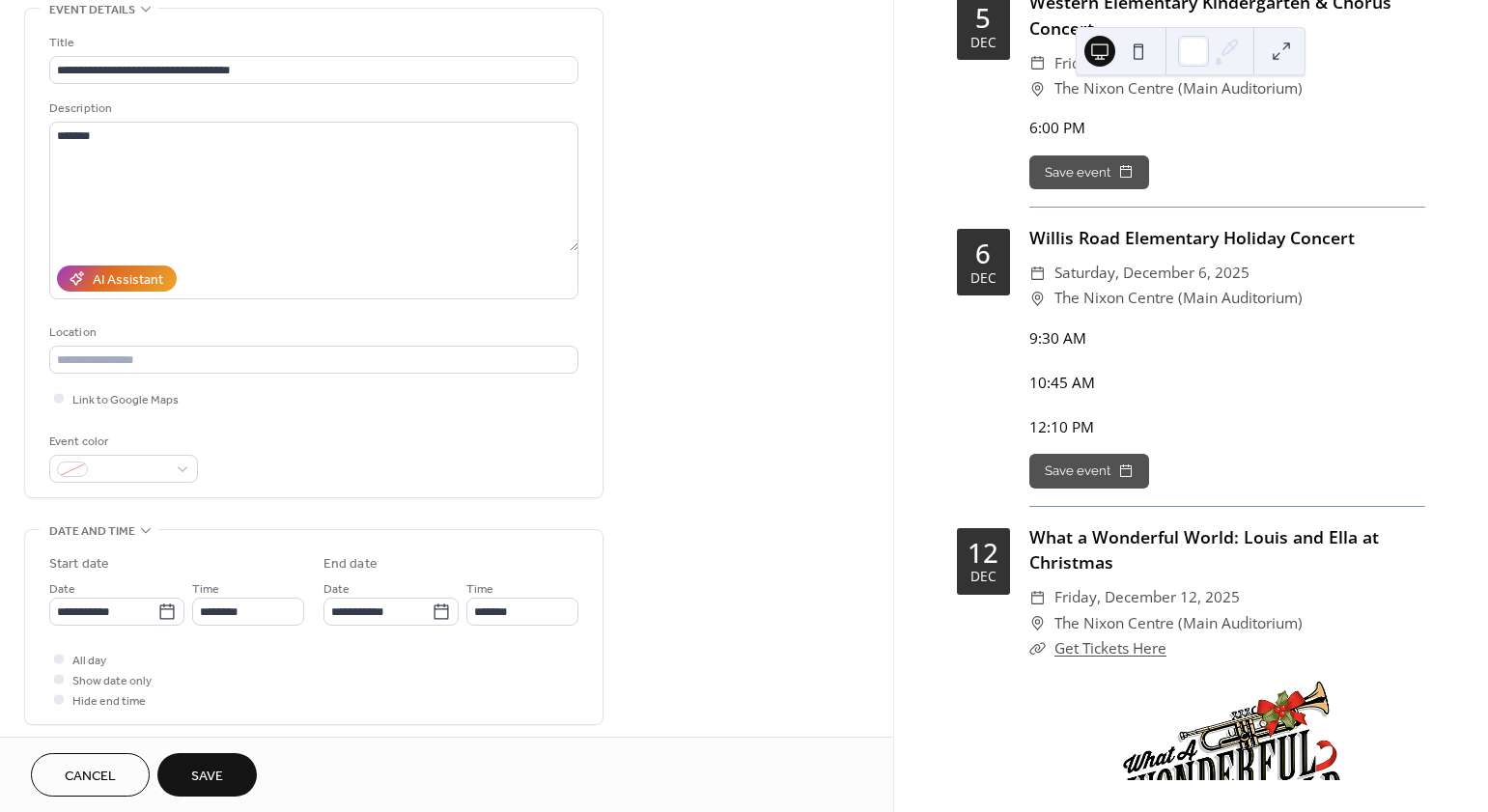 scroll, scrollTop: 175, scrollLeft: 0, axis: vertical 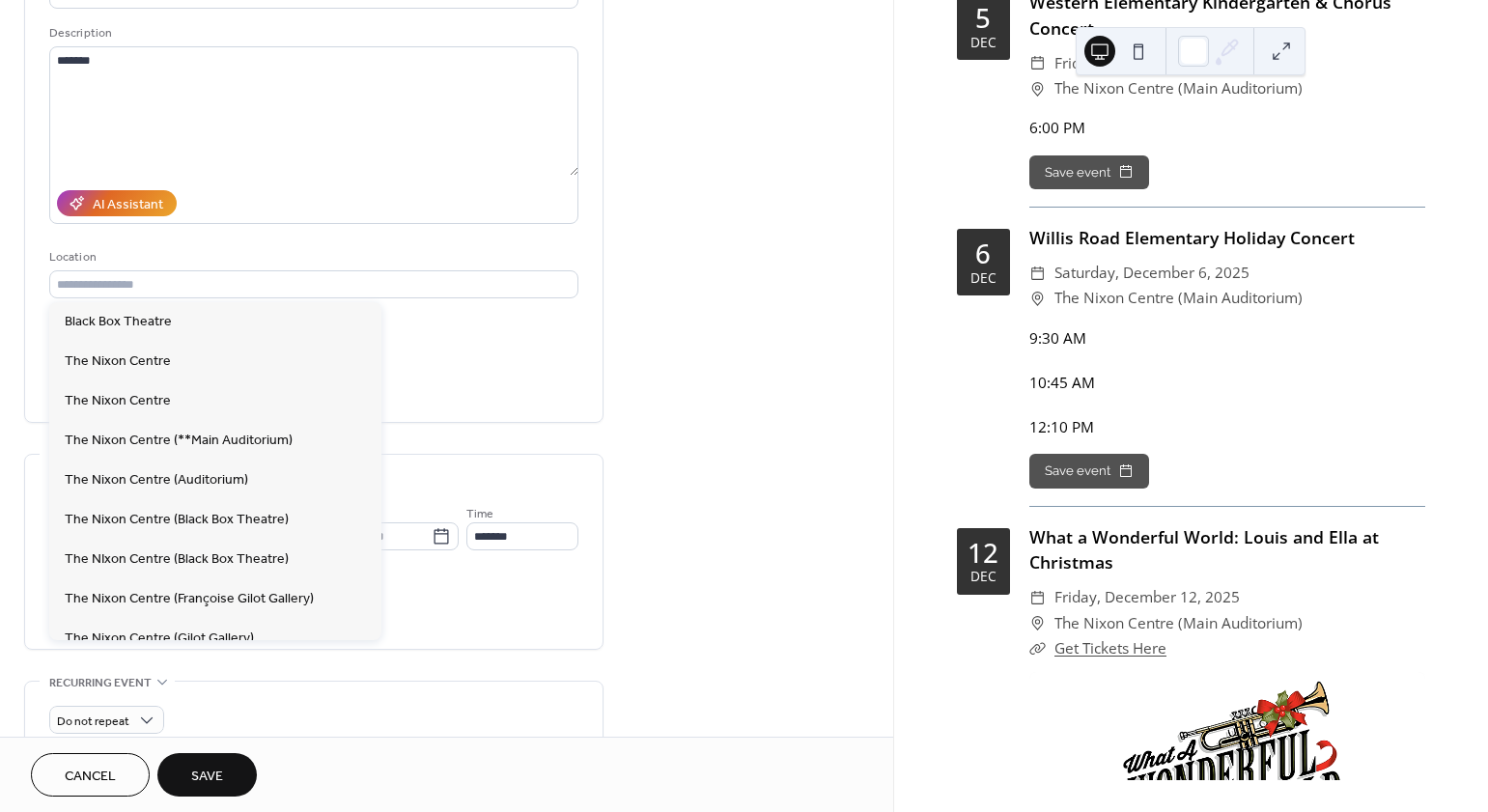 click on "Location" at bounding box center [312, 257] 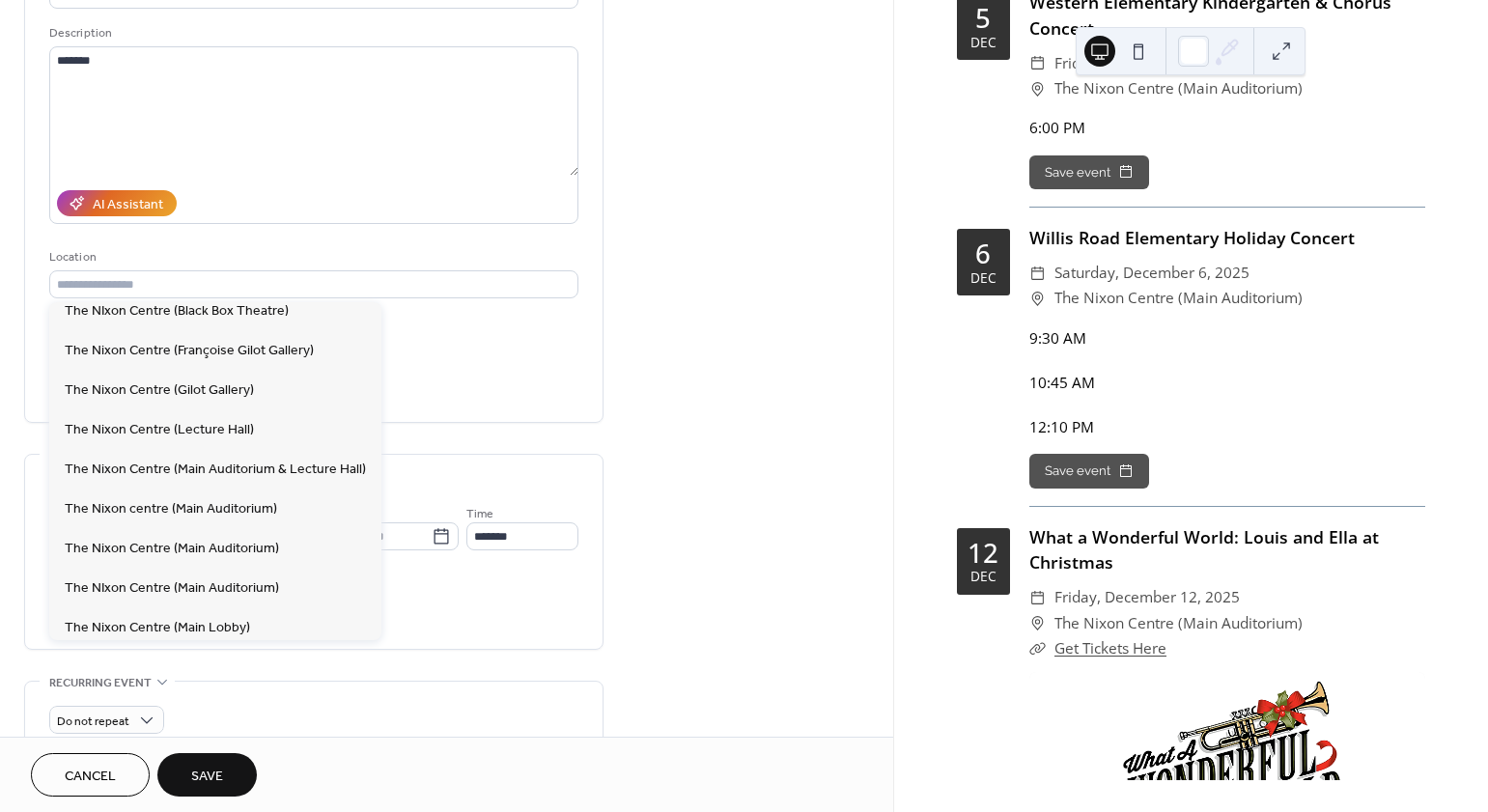 scroll, scrollTop: 0, scrollLeft: 0, axis: both 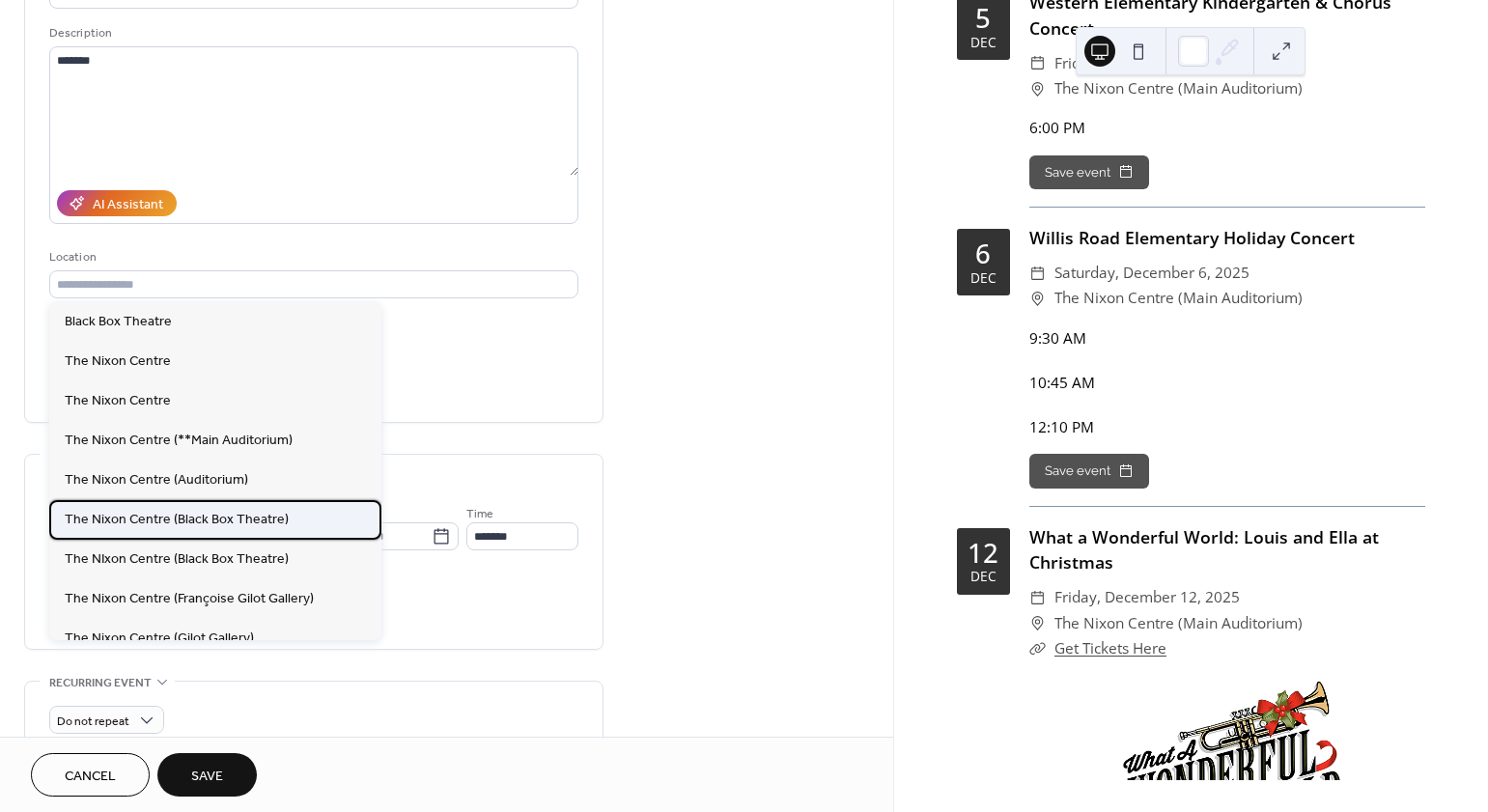 click on "The Nixon Centre (Black Box Theatre)" at bounding box center [177, 519] 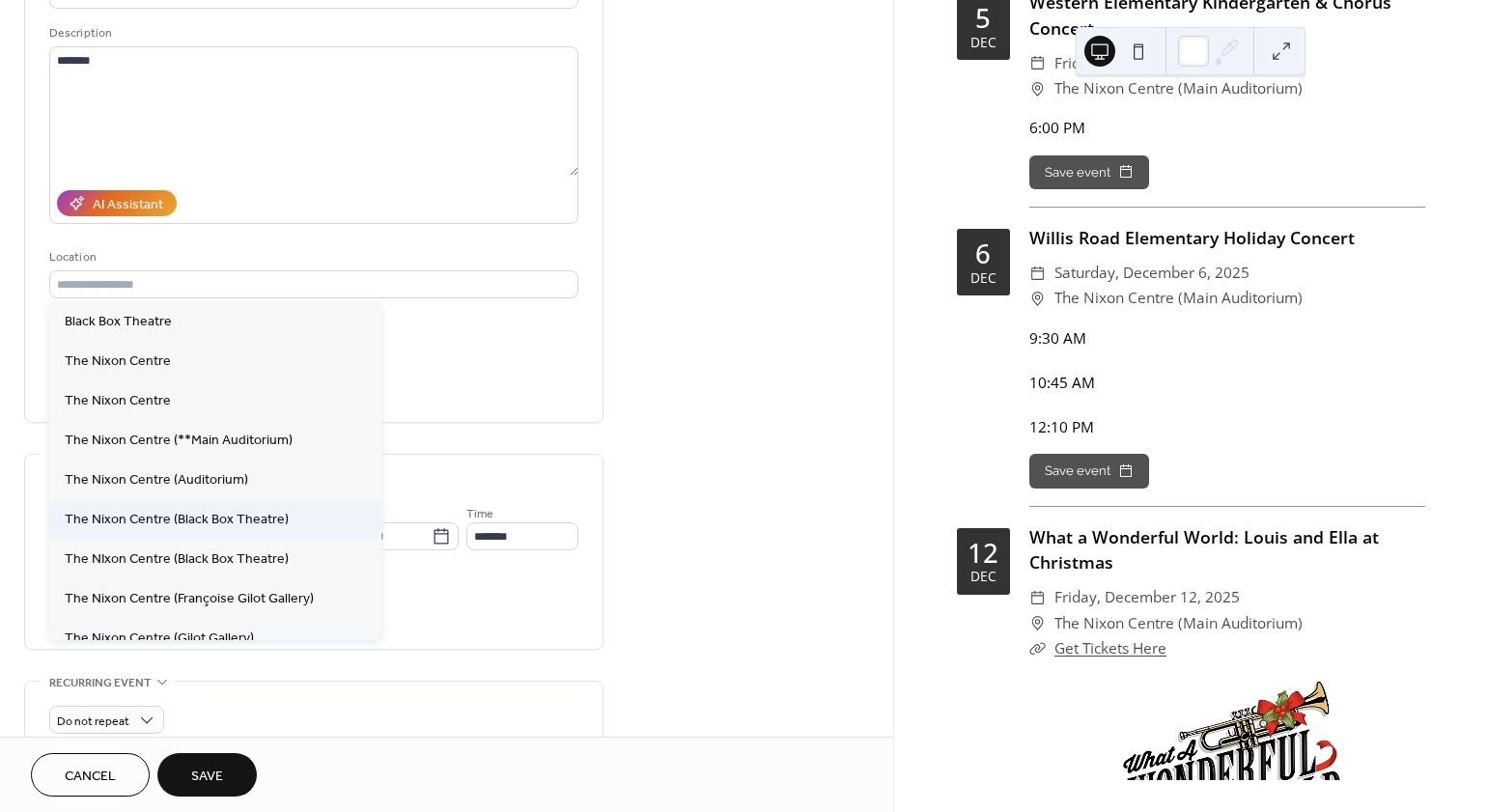 type on "**********" 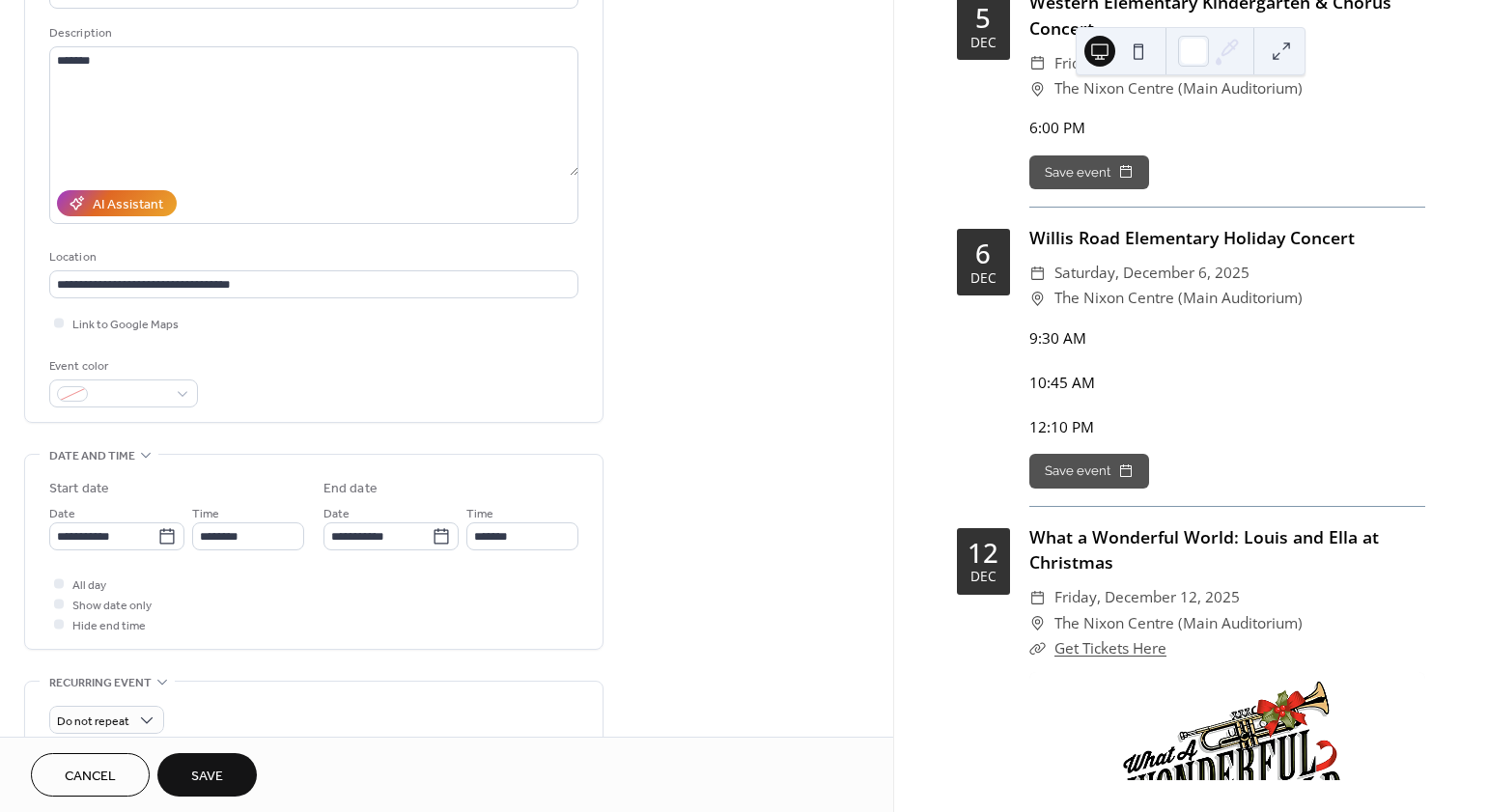 click on "Event color" at bounding box center [314, 381] 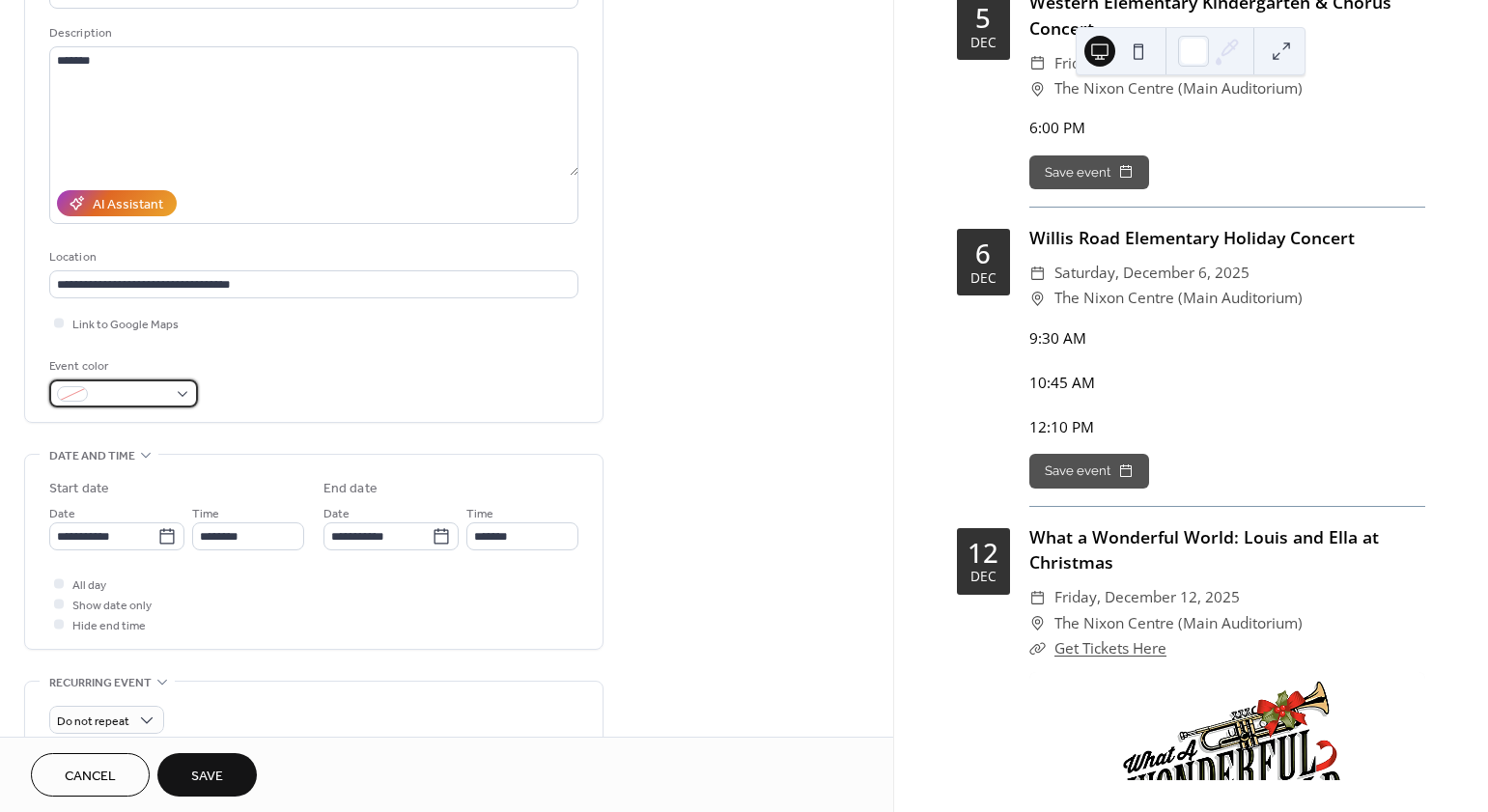 click at bounding box center (124, 393) 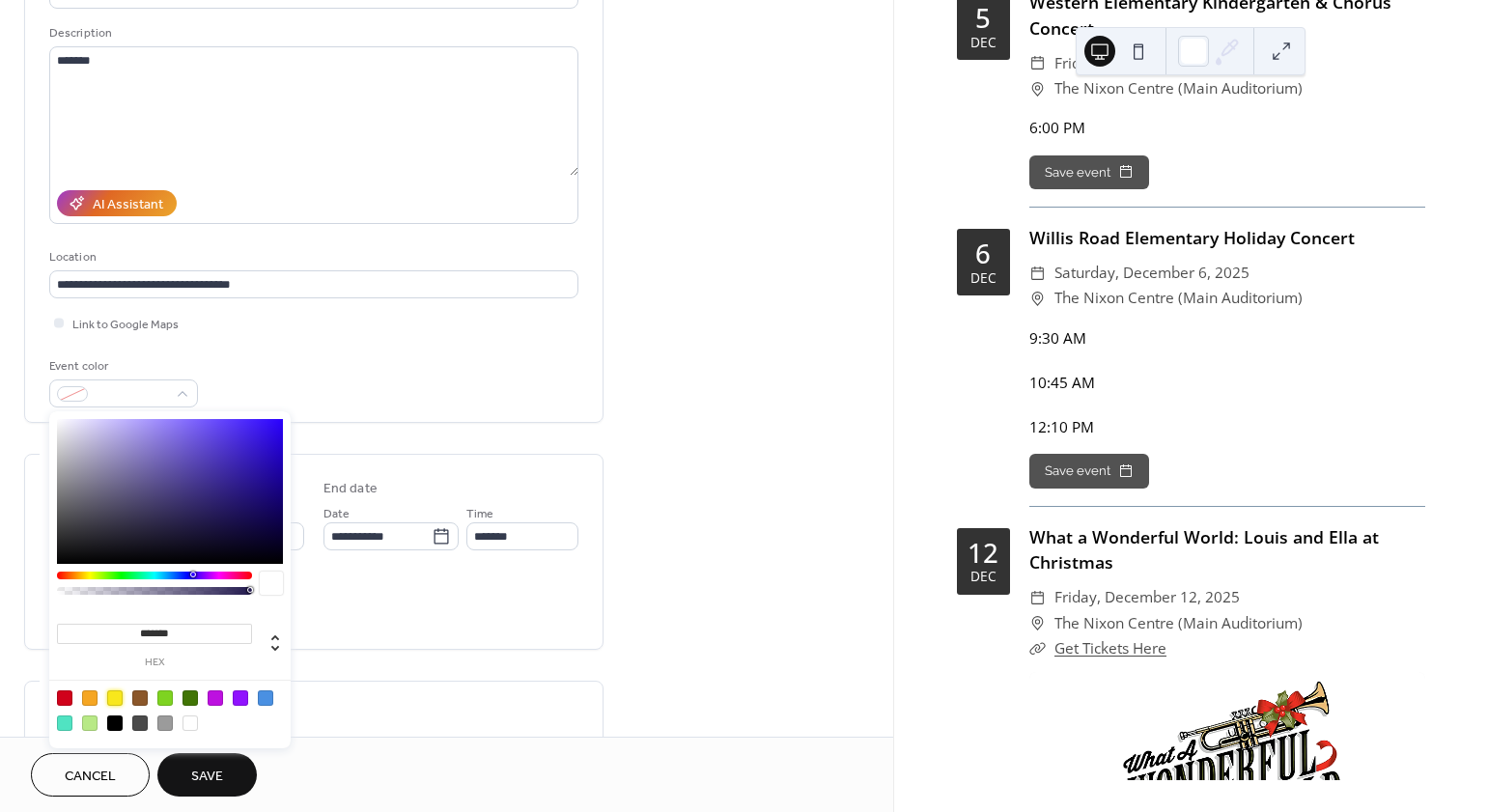 click at bounding box center [115, 698] 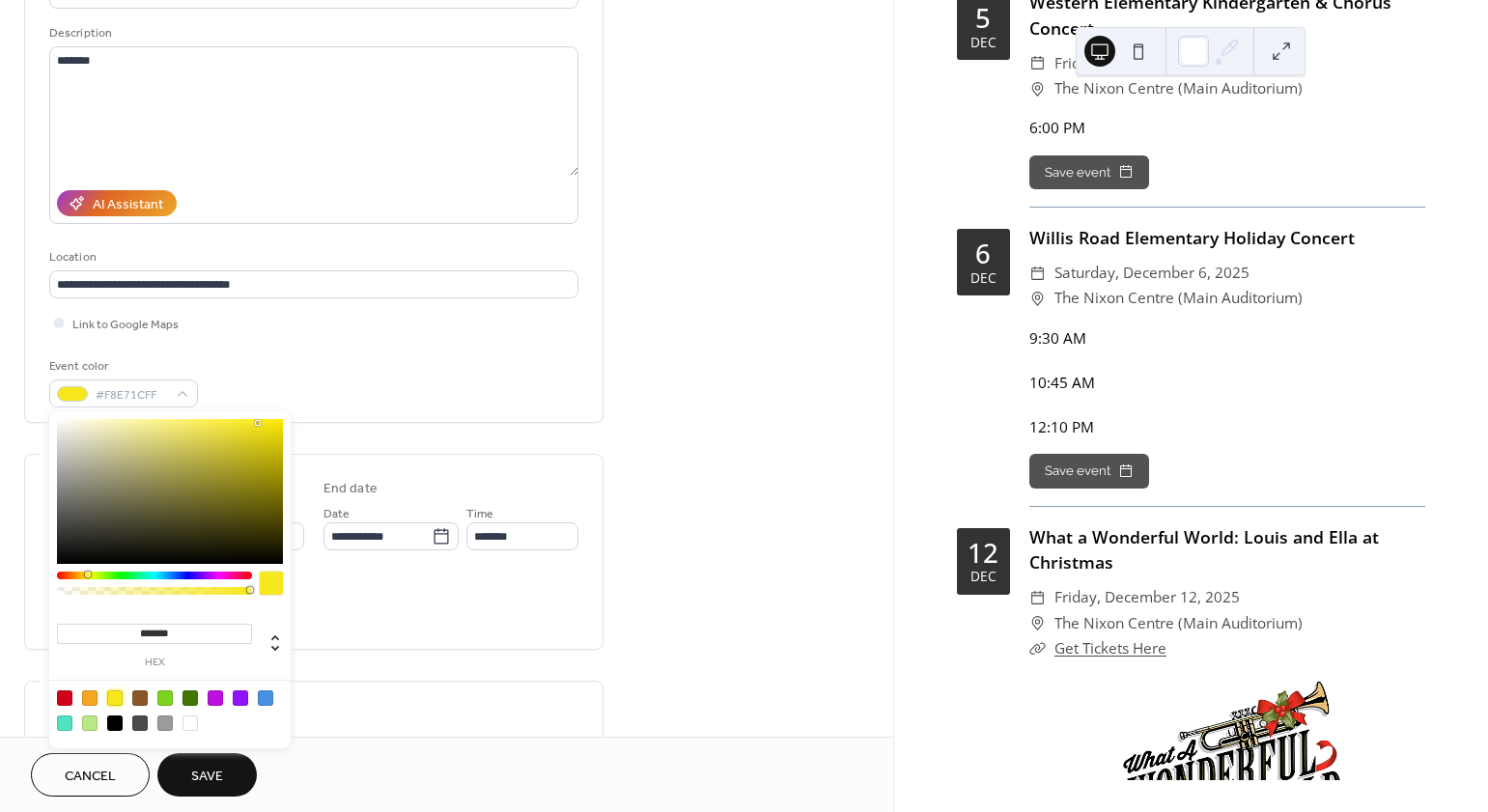 click on "Event color #F8E71CFF" at bounding box center (314, 381) 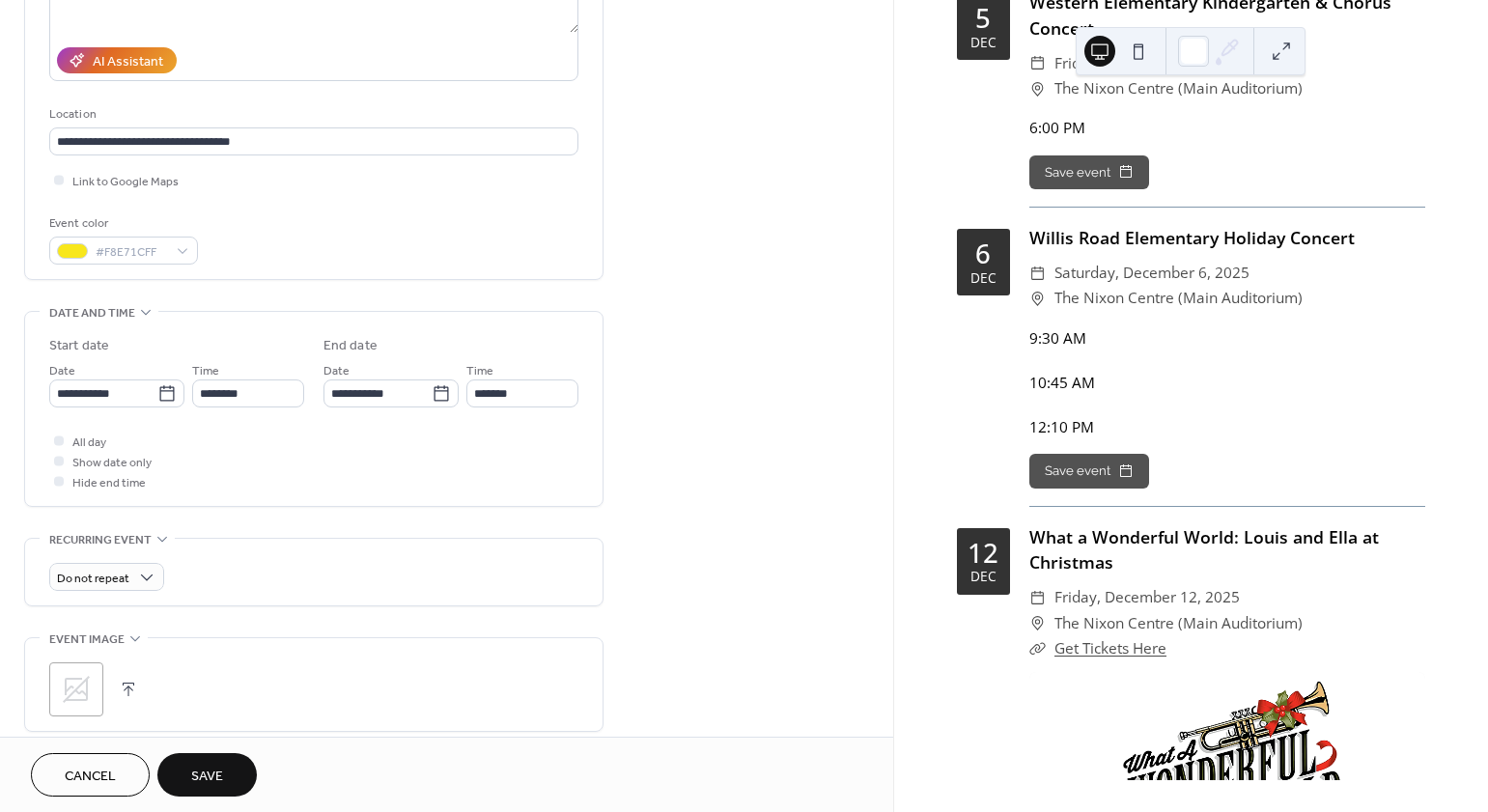 scroll, scrollTop: 418, scrollLeft: 0, axis: vertical 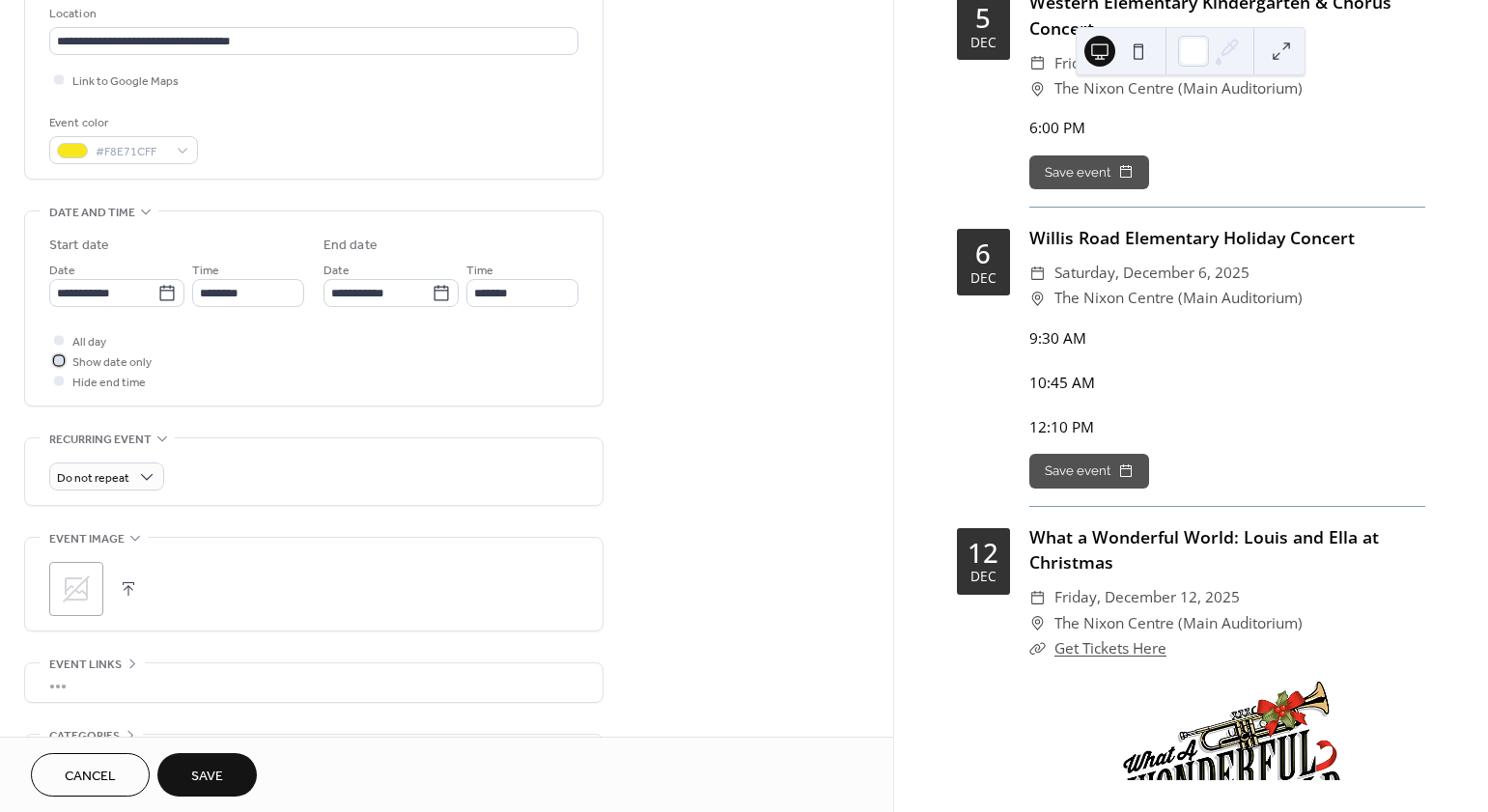 click on "Show date only" at bounding box center (112, 362) 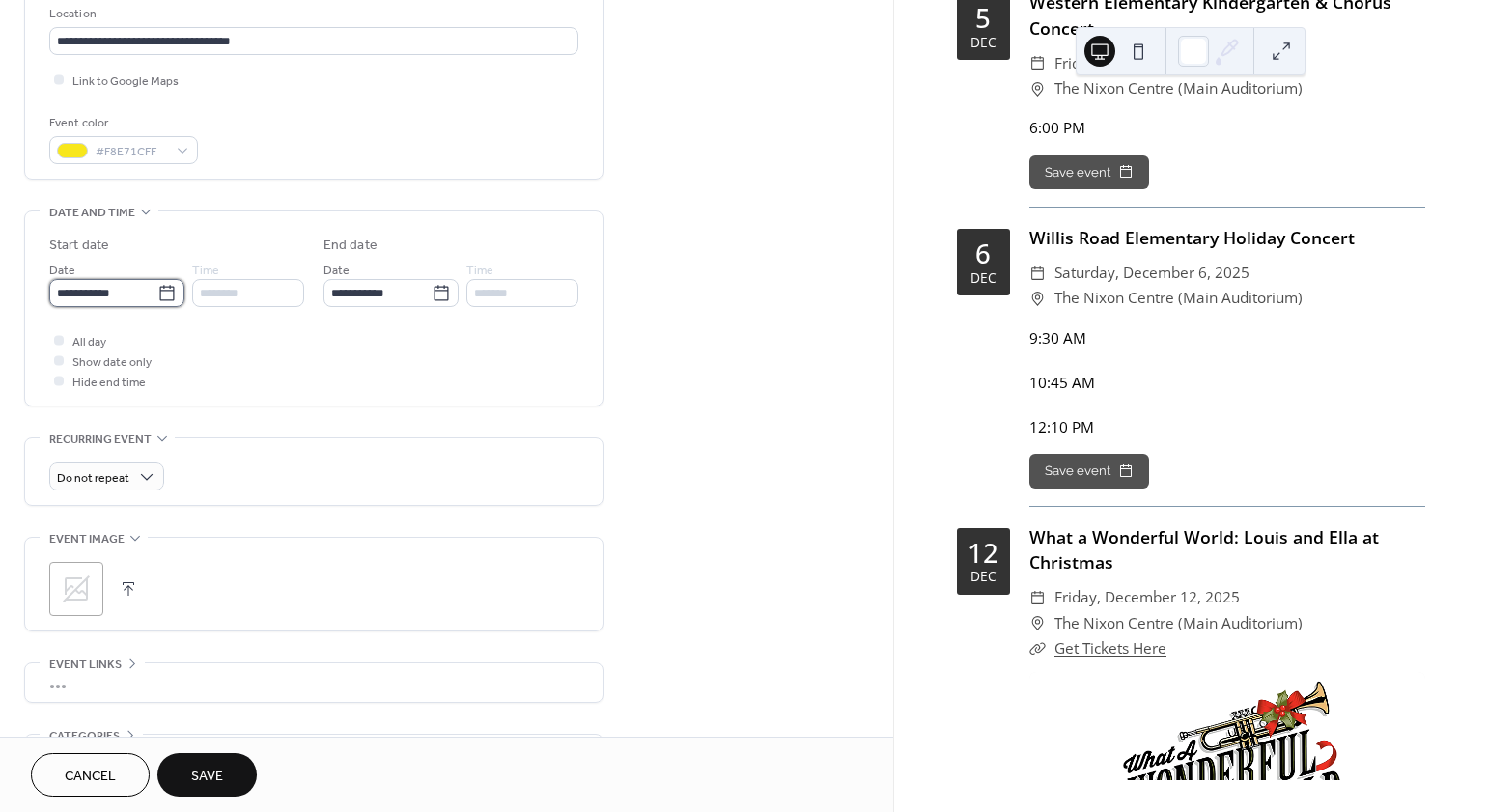 click on "**********" at bounding box center [103, 293] 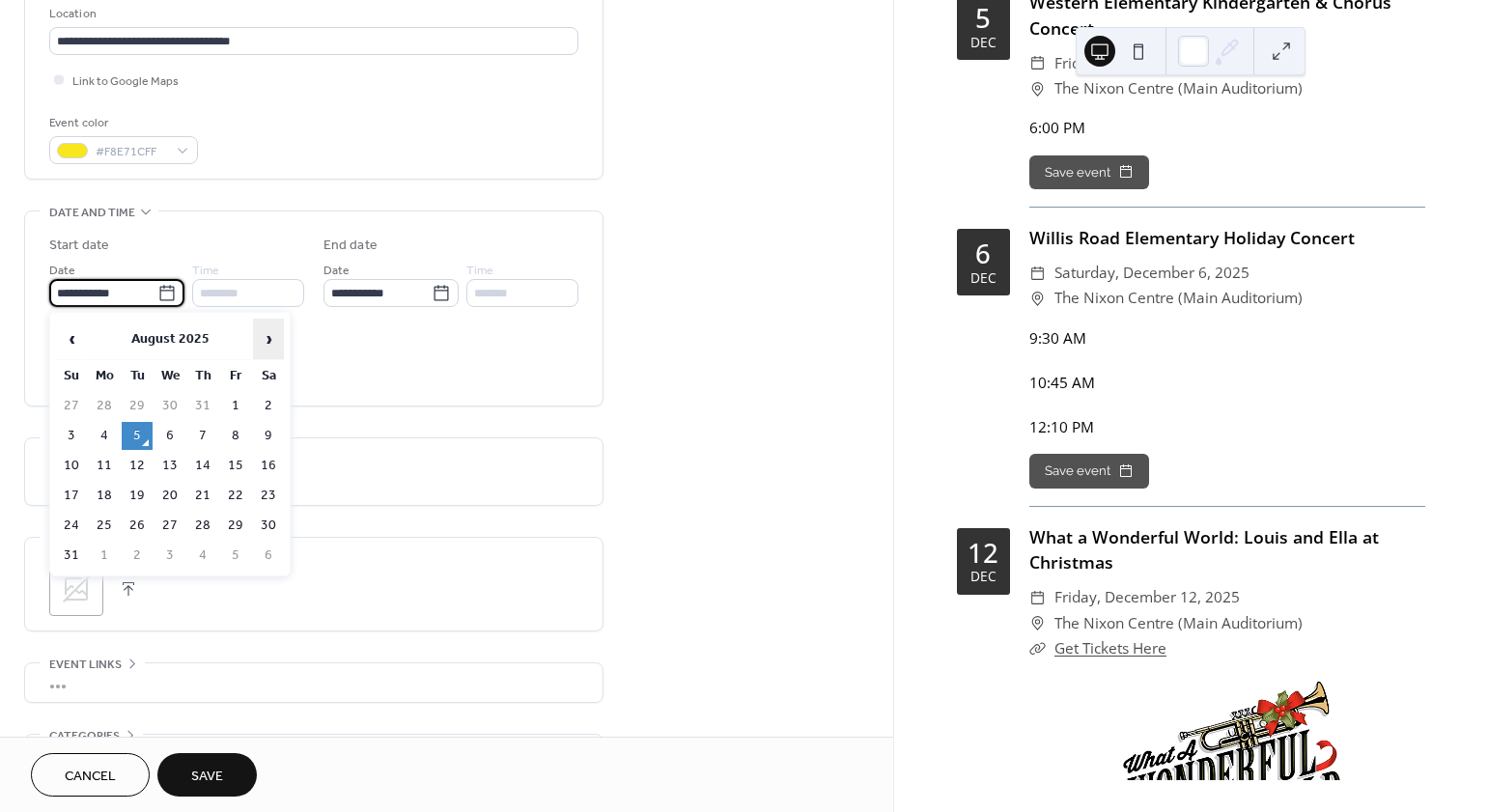 click on "›" at bounding box center [268, 339] 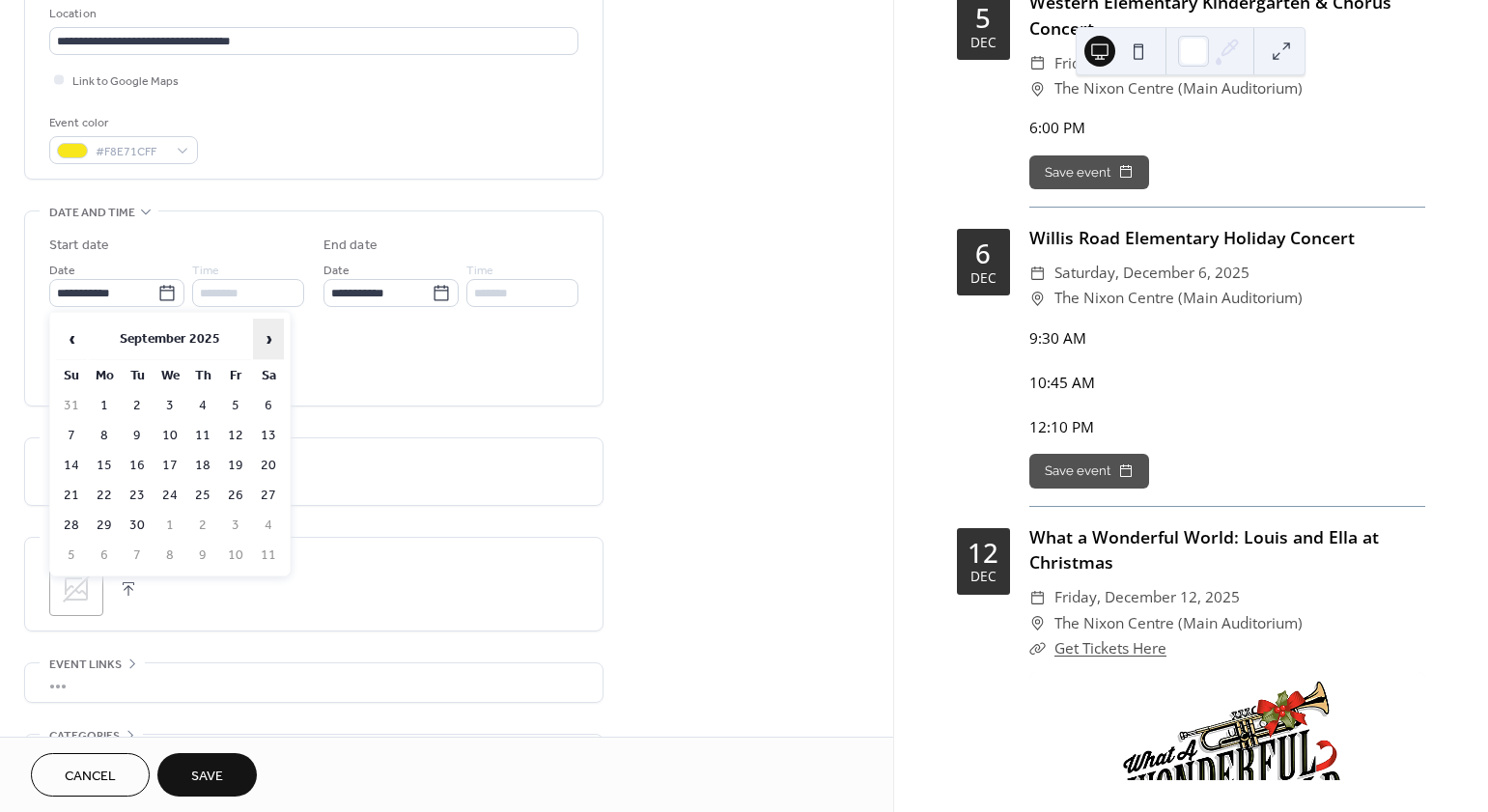 click on "›" at bounding box center [268, 339] 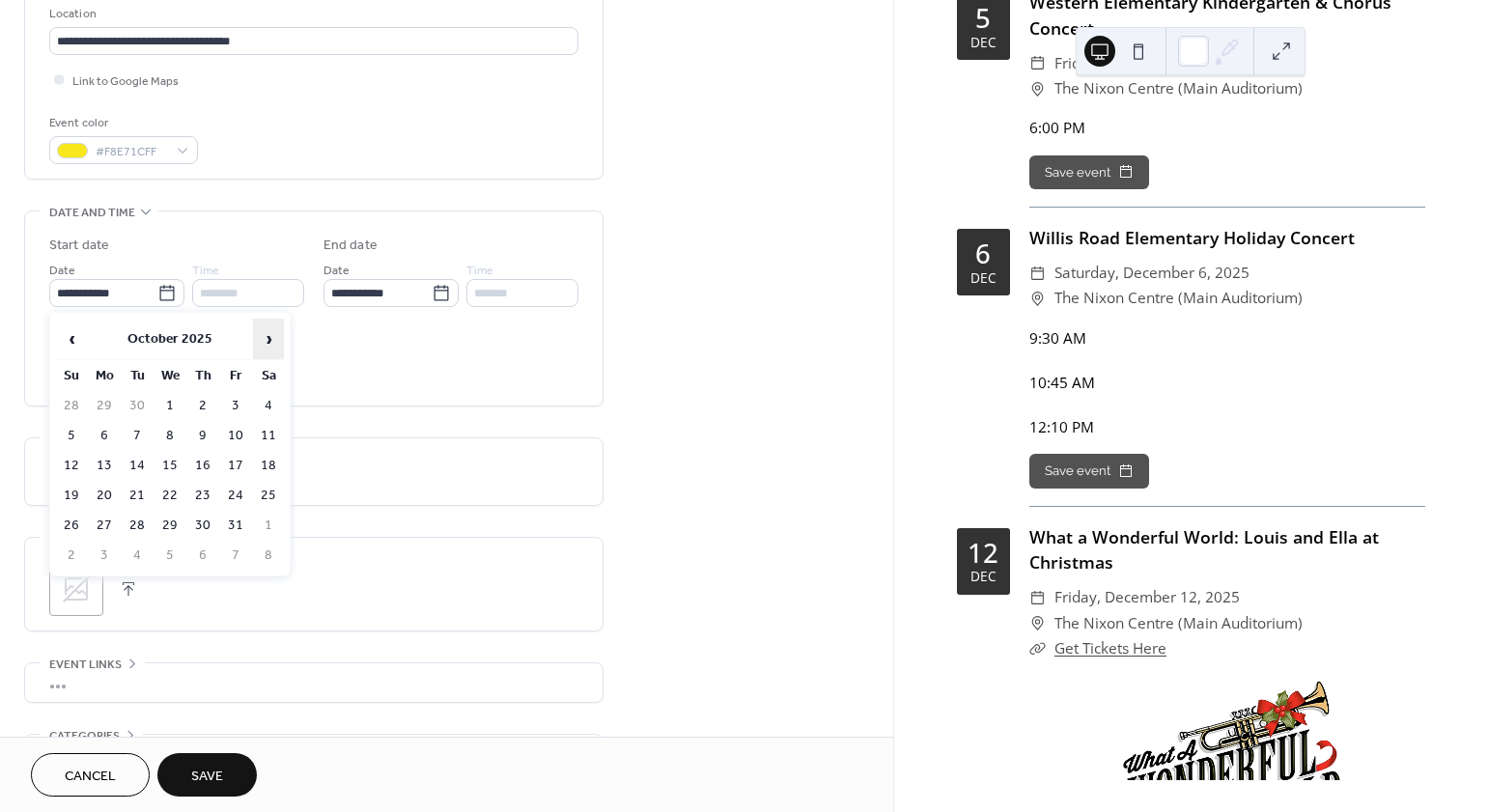 click on "›" at bounding box center (268, 339) 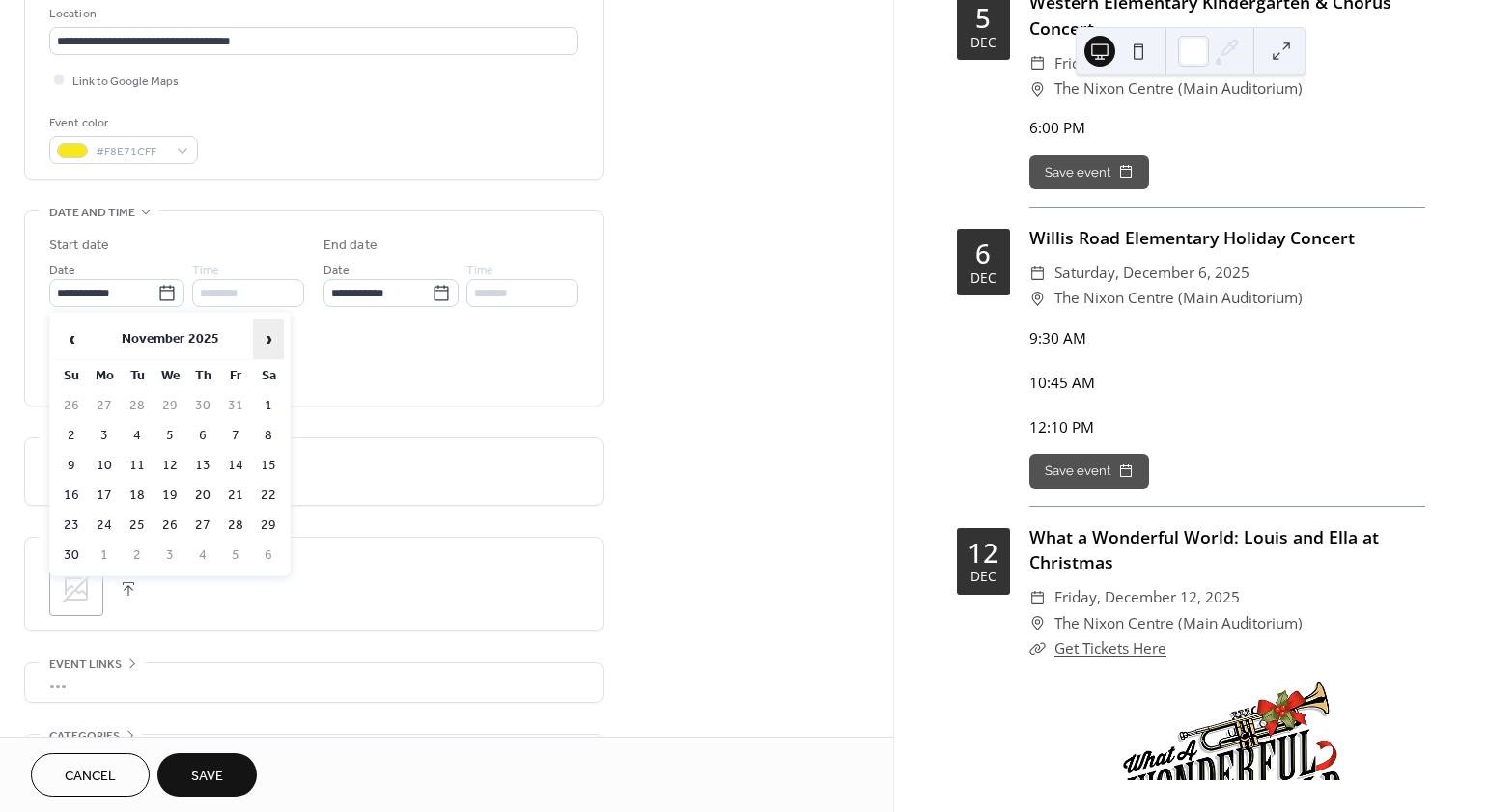 click on "›" at bounding box center (268, 339) 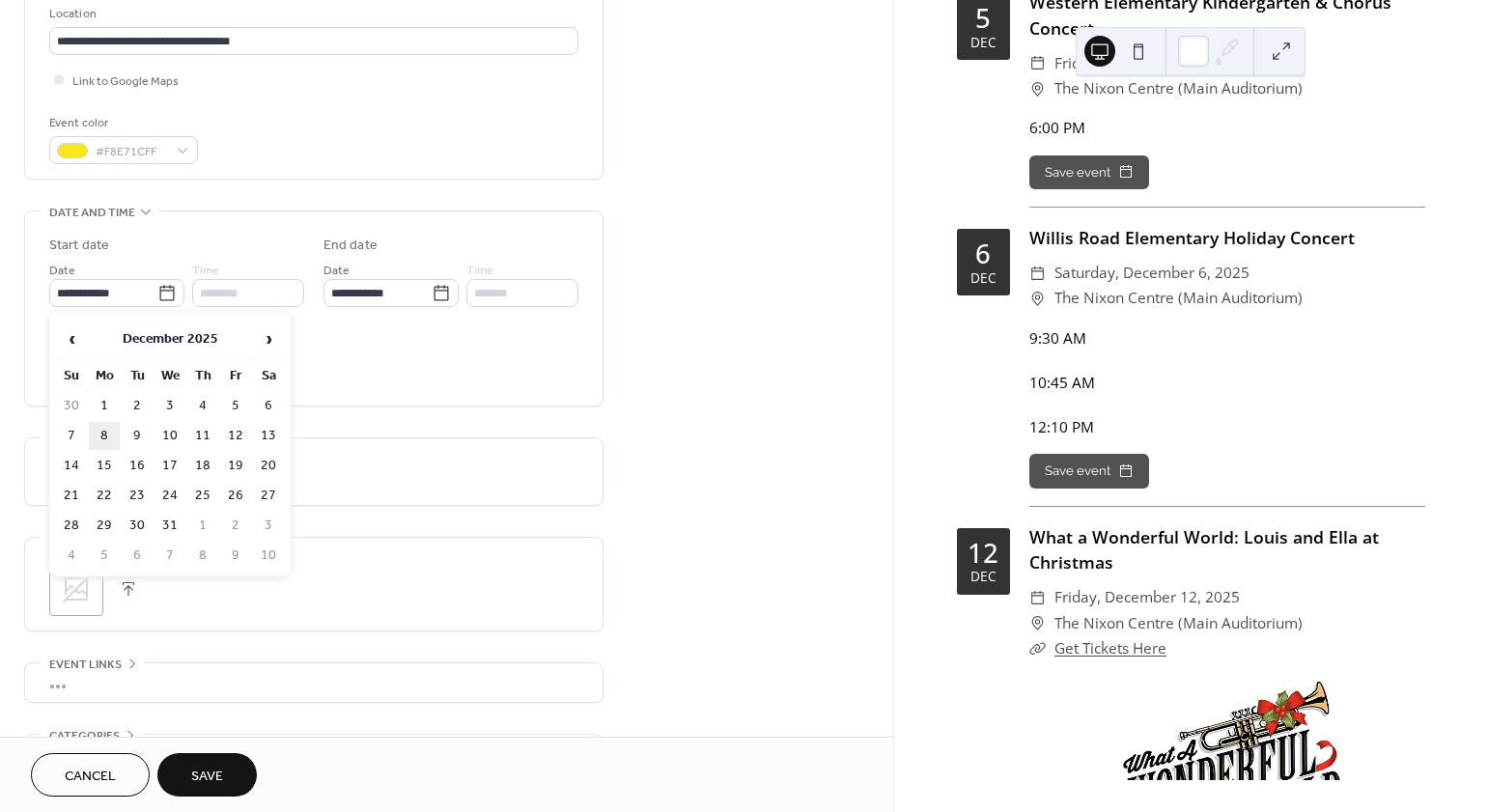 click on "8" at bounding box center (104, 435) 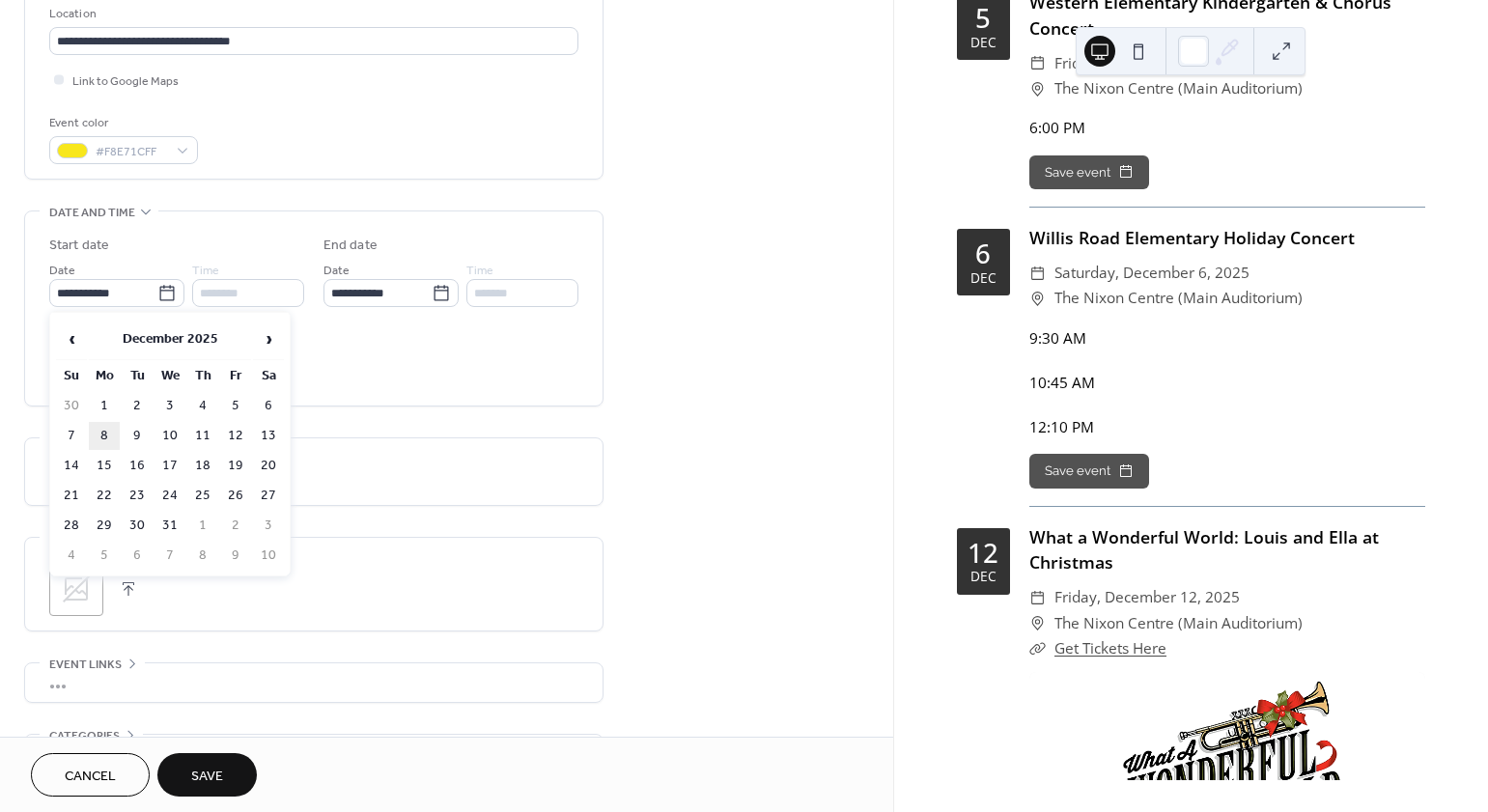 type on "**********" 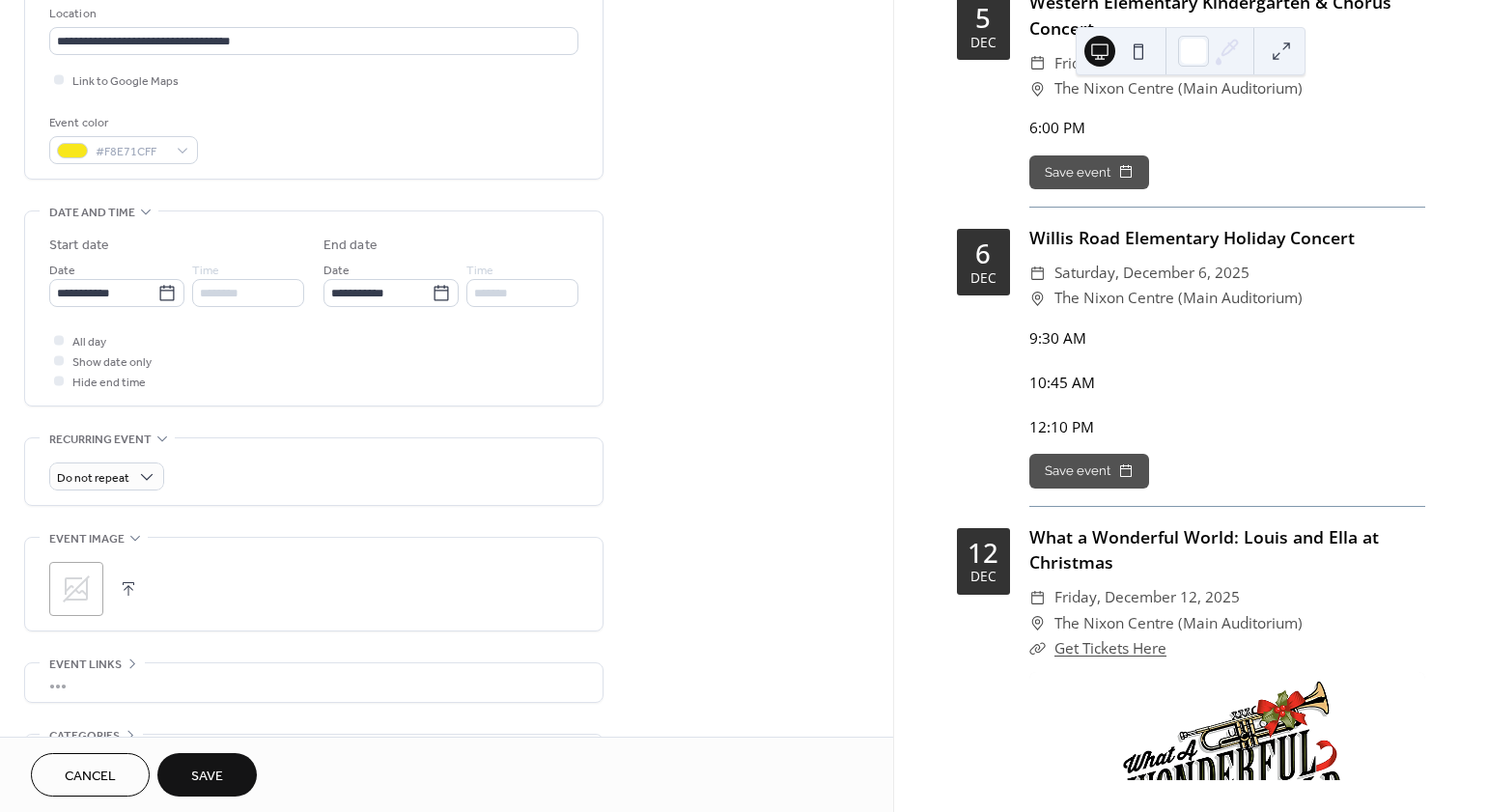 click on "**********" at bounding box center [314, 267] 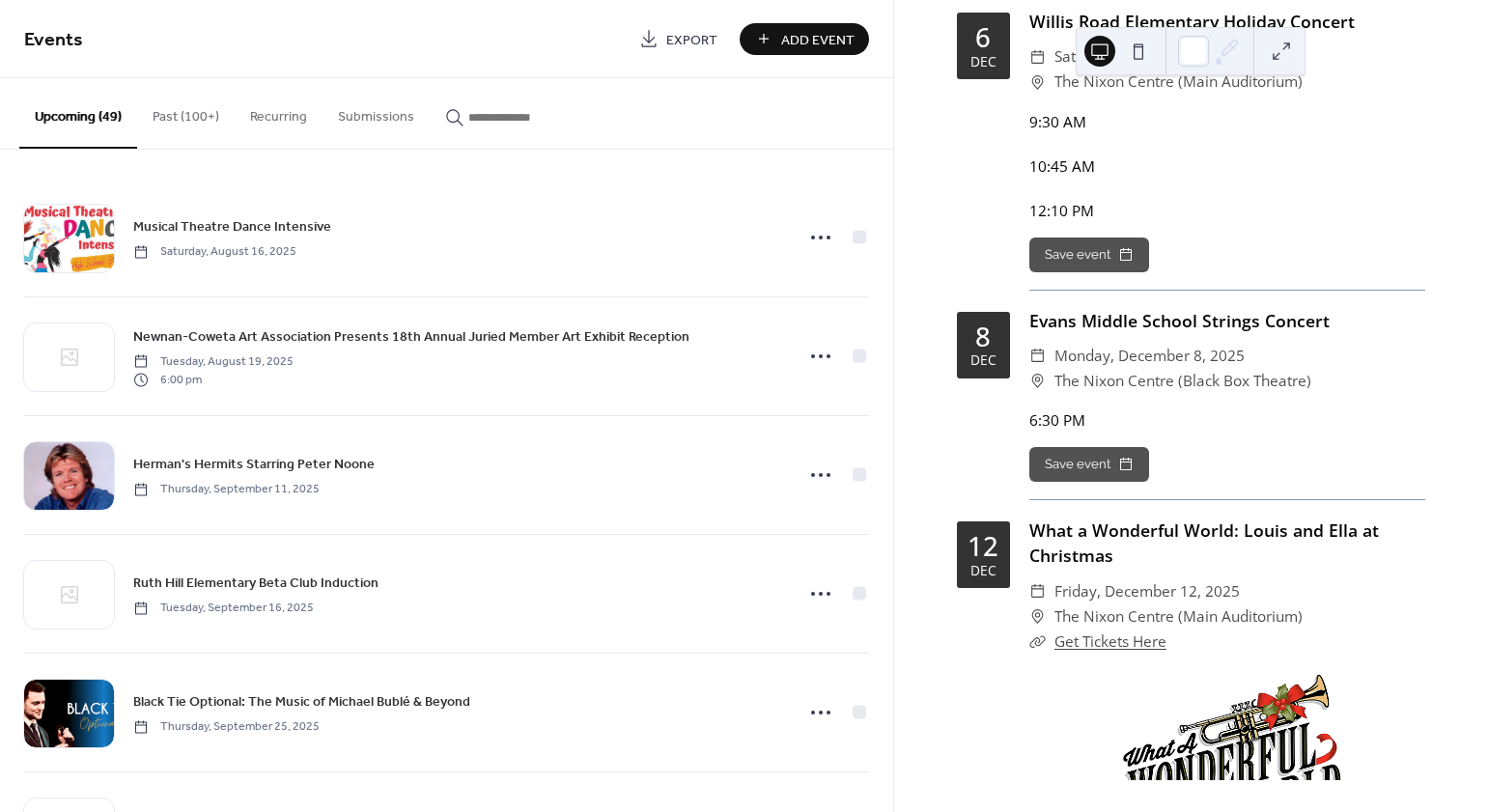 scroll, scrollTop: 14012, scrollLeft: 0, axis: vertical 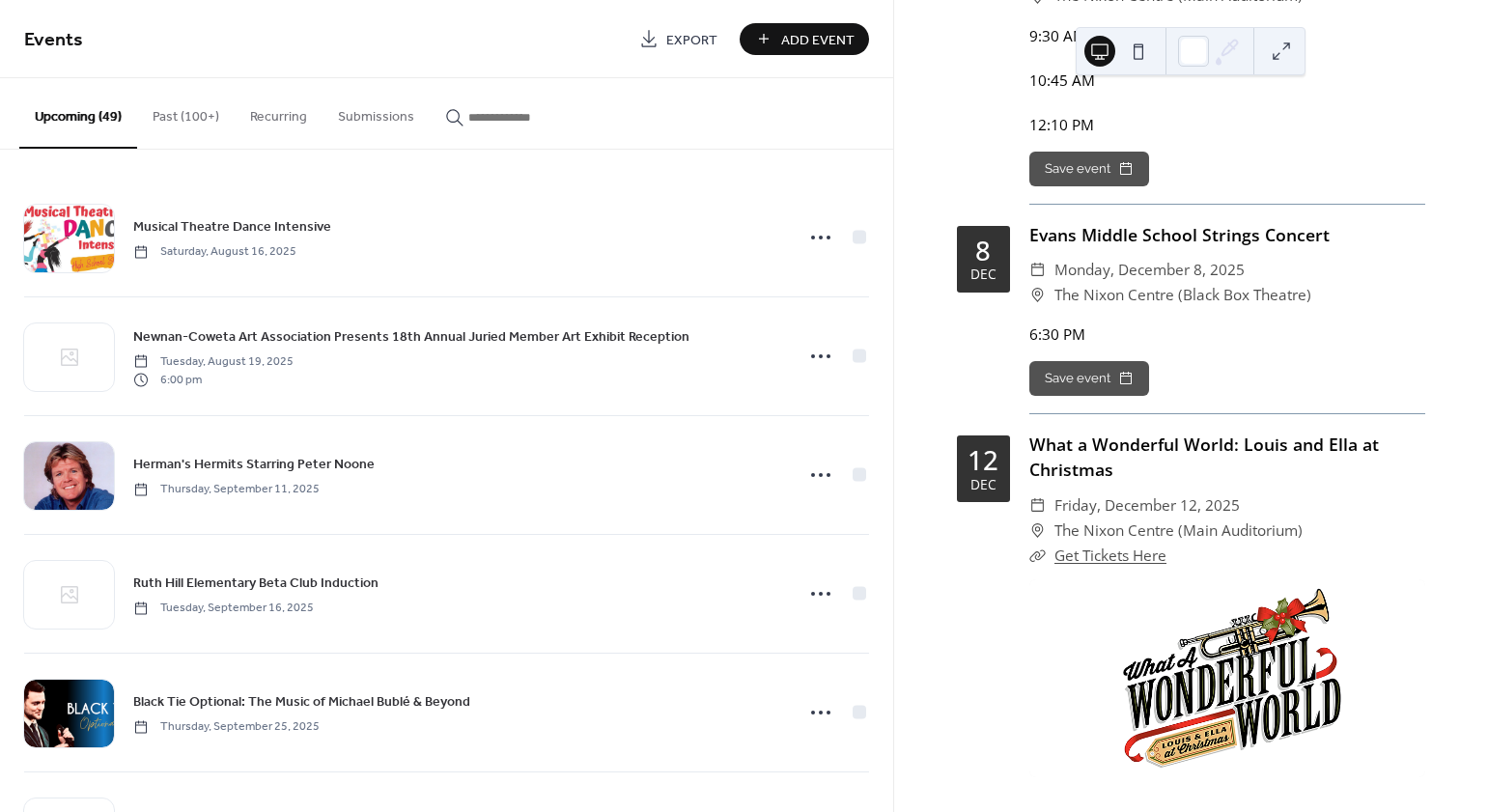 click on "Add Event" at bounding box center (818, 40) 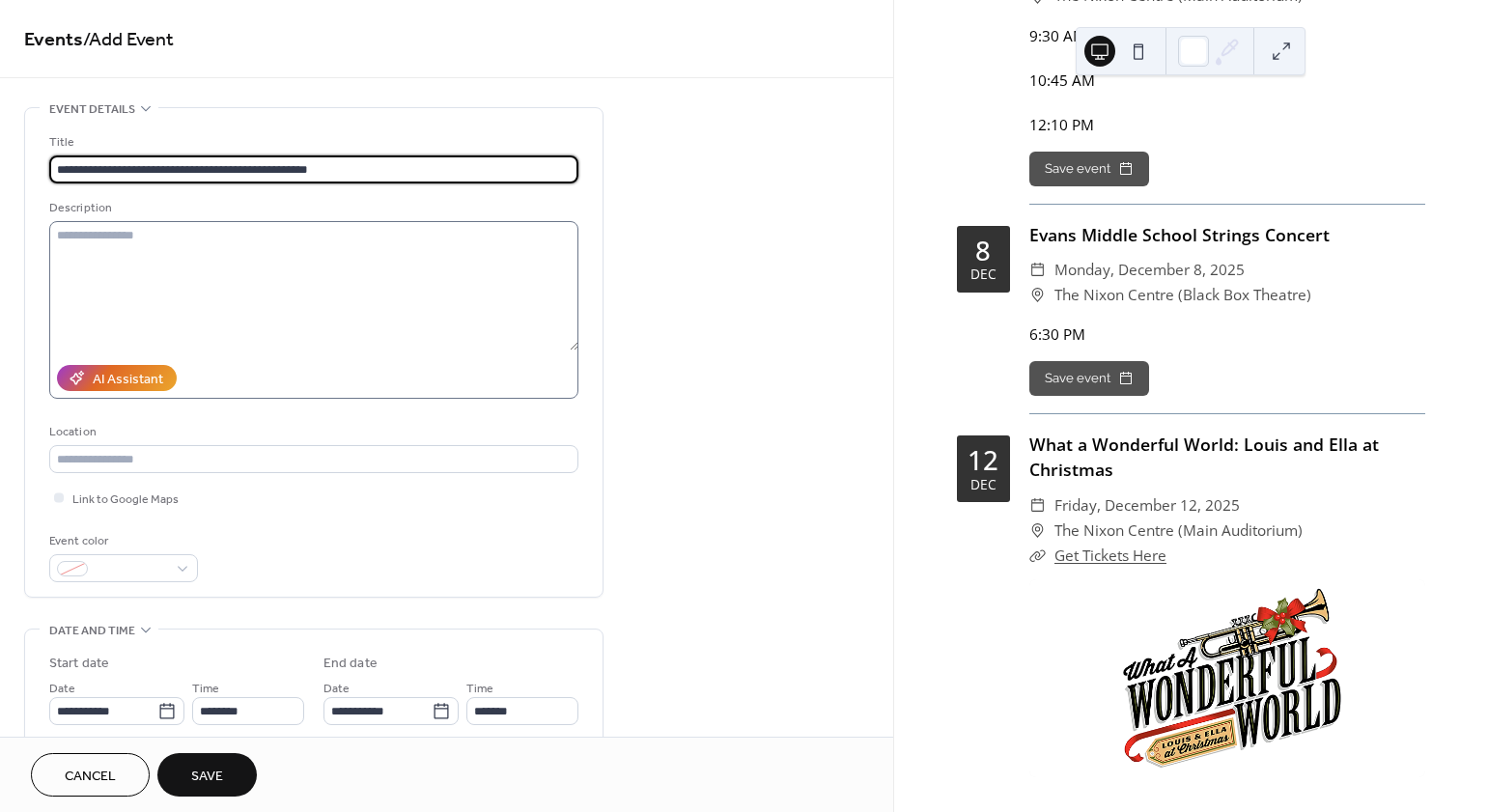 type on "**********" 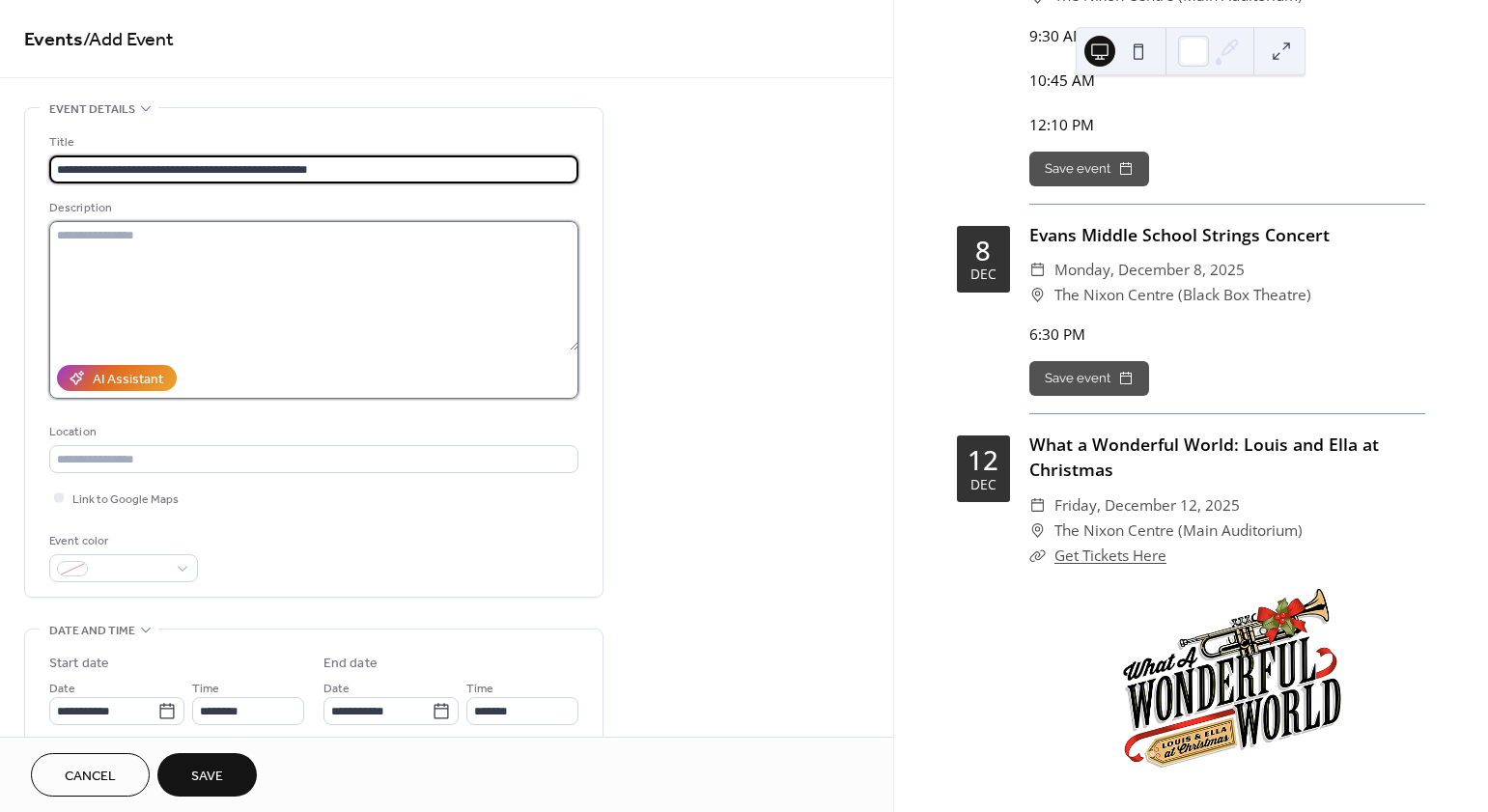click at bounding box center [314, 286] 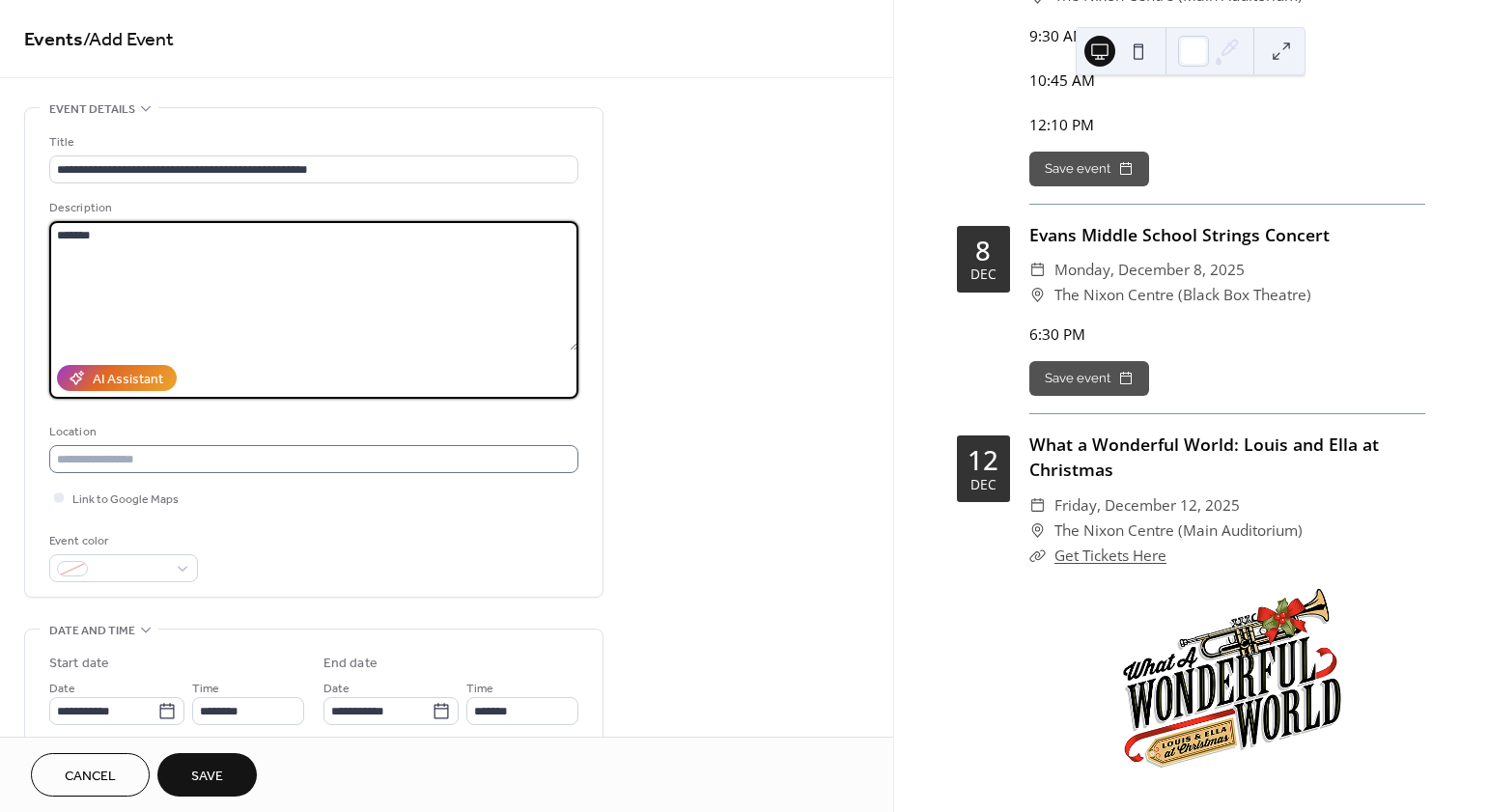 type on "*******" 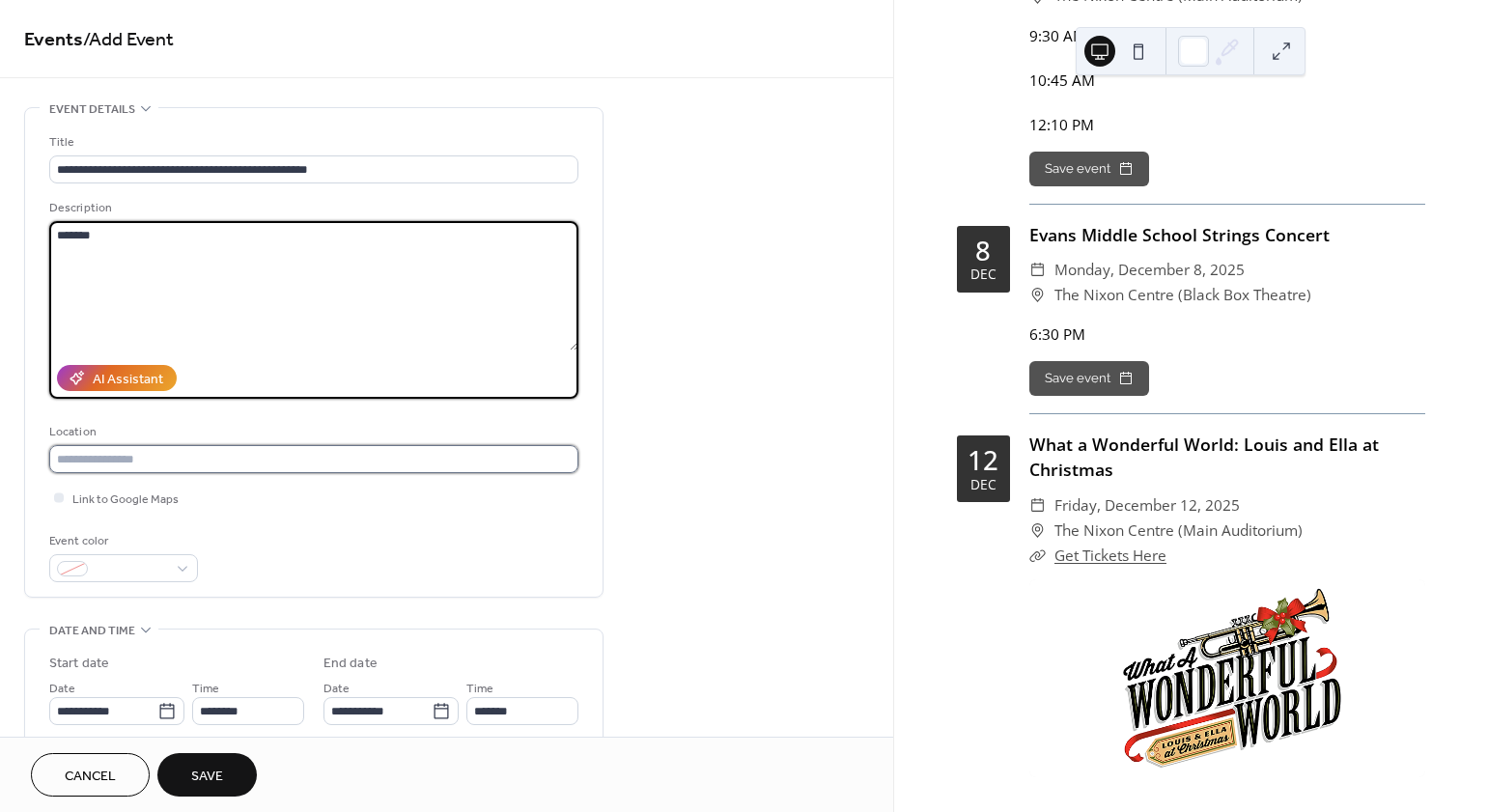 click at bounding box center (314, 459) 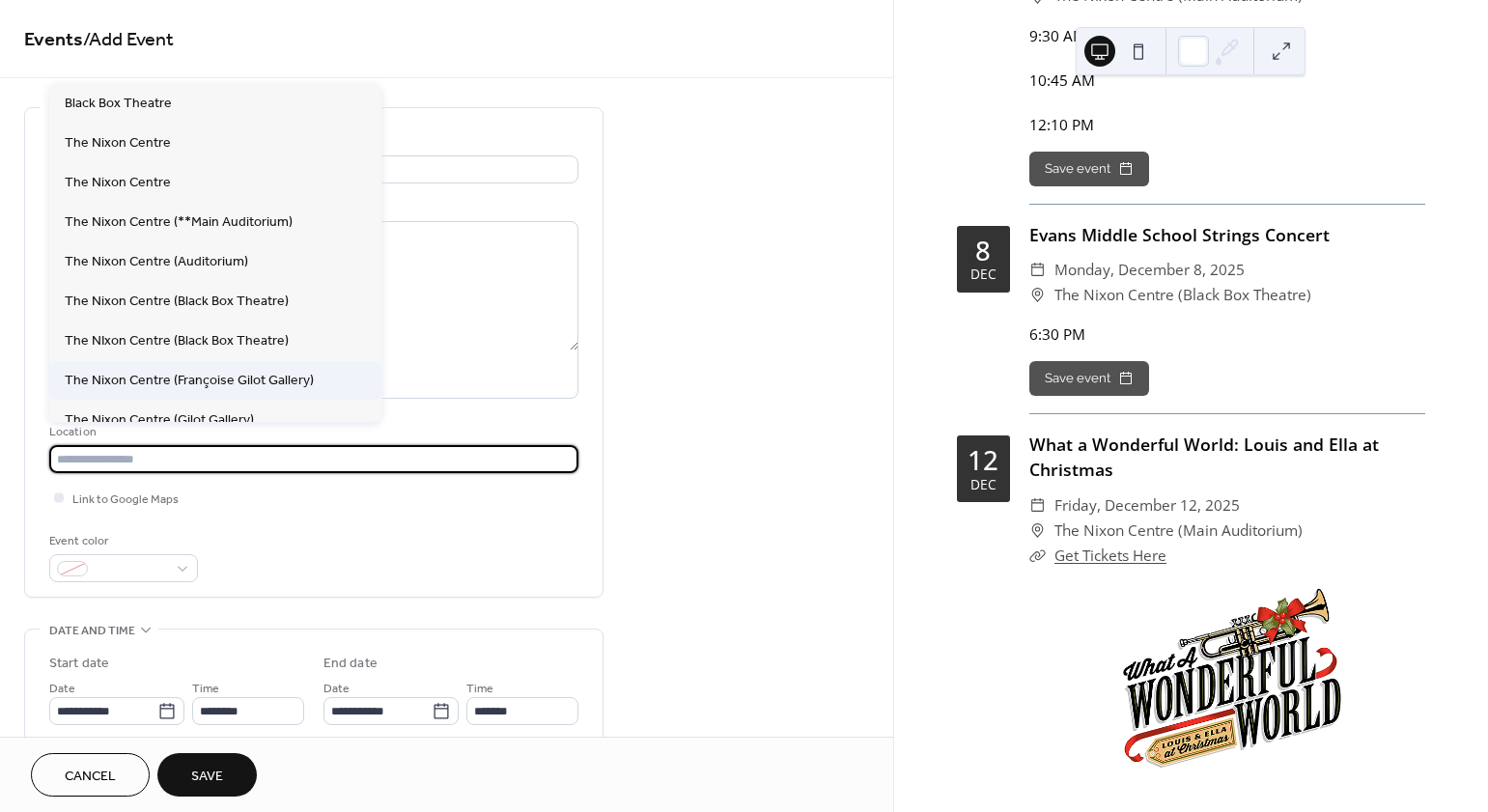 scroll, scrollTop: 248, scrollLeft: 0, axis: vertical 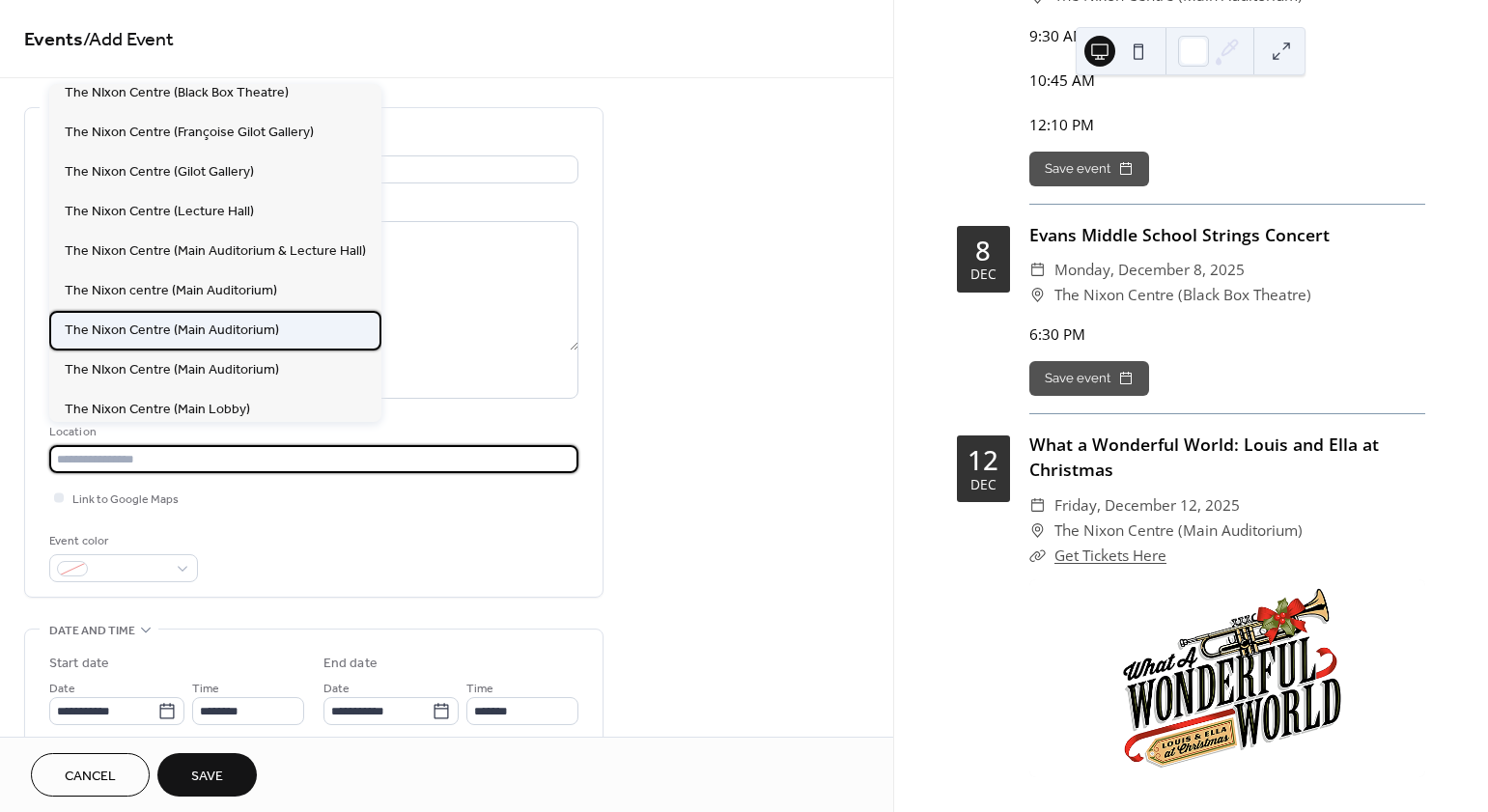 click on "The Nixon Centre (Main Auditorium)" at bounding box center [172, 330] 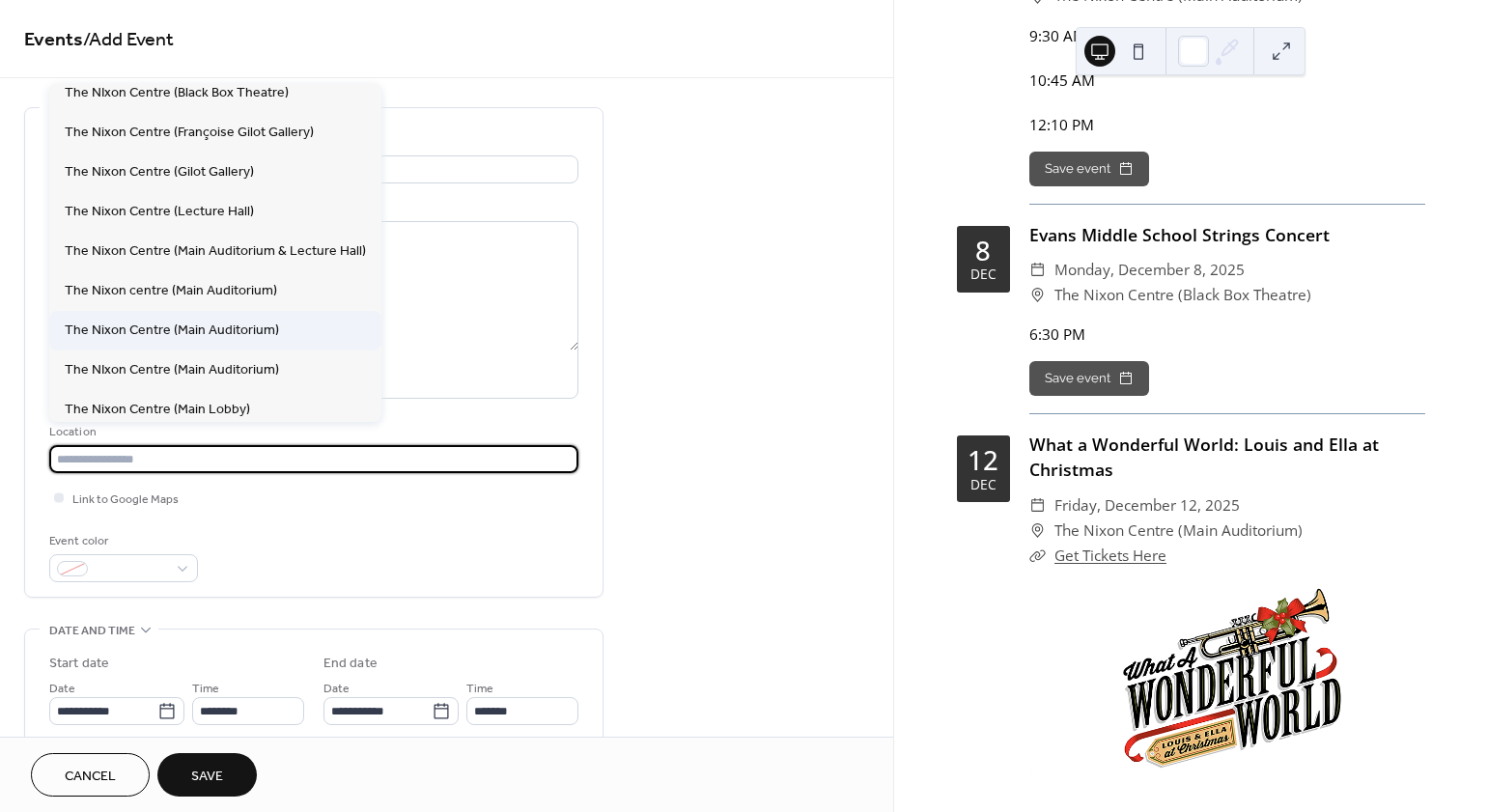 type on "**********" 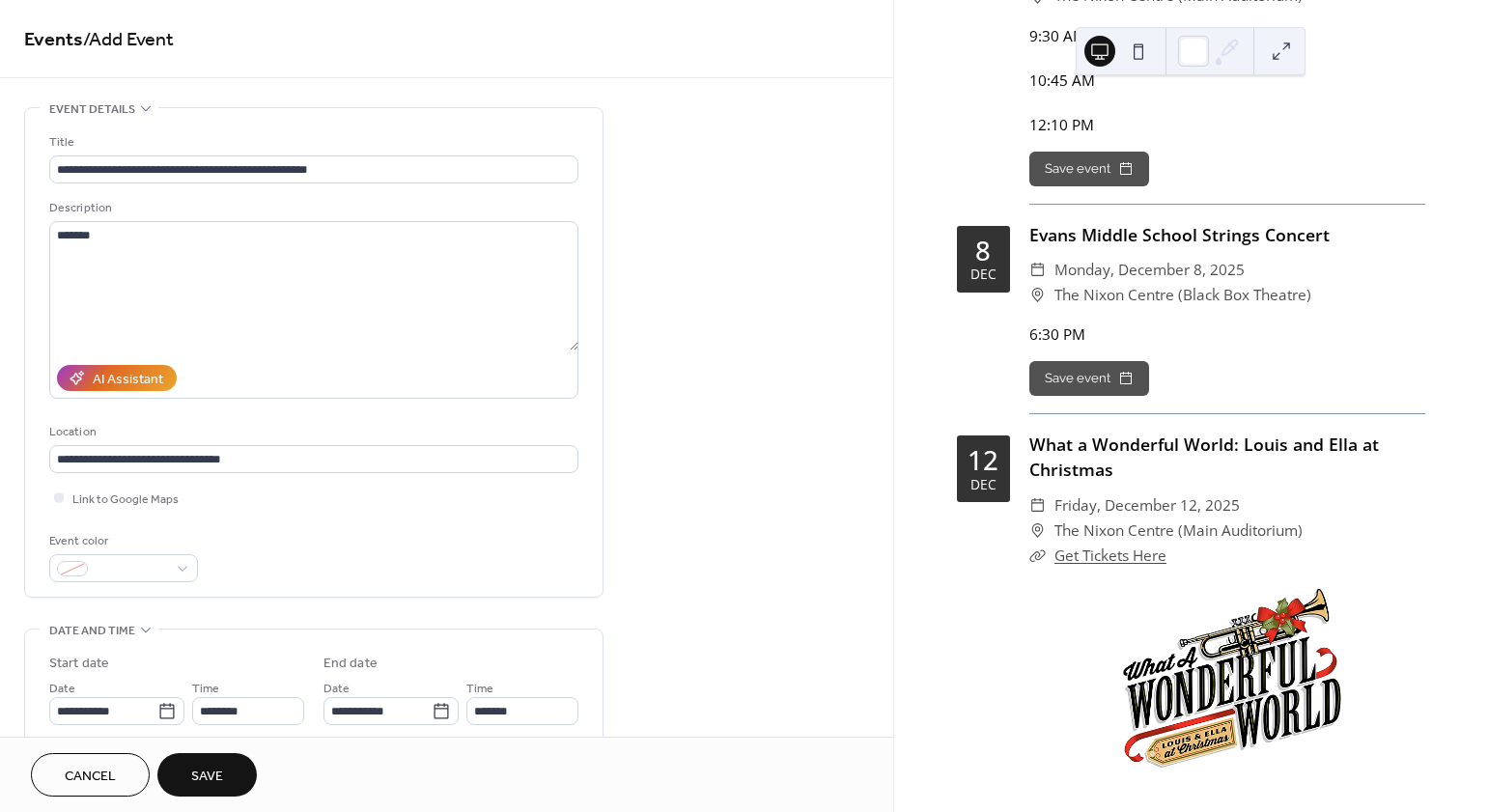 drag, startPoint x: 256, startPoint y: 537, endPoint x: 221, endPoint y: 555, distance: 39.357337 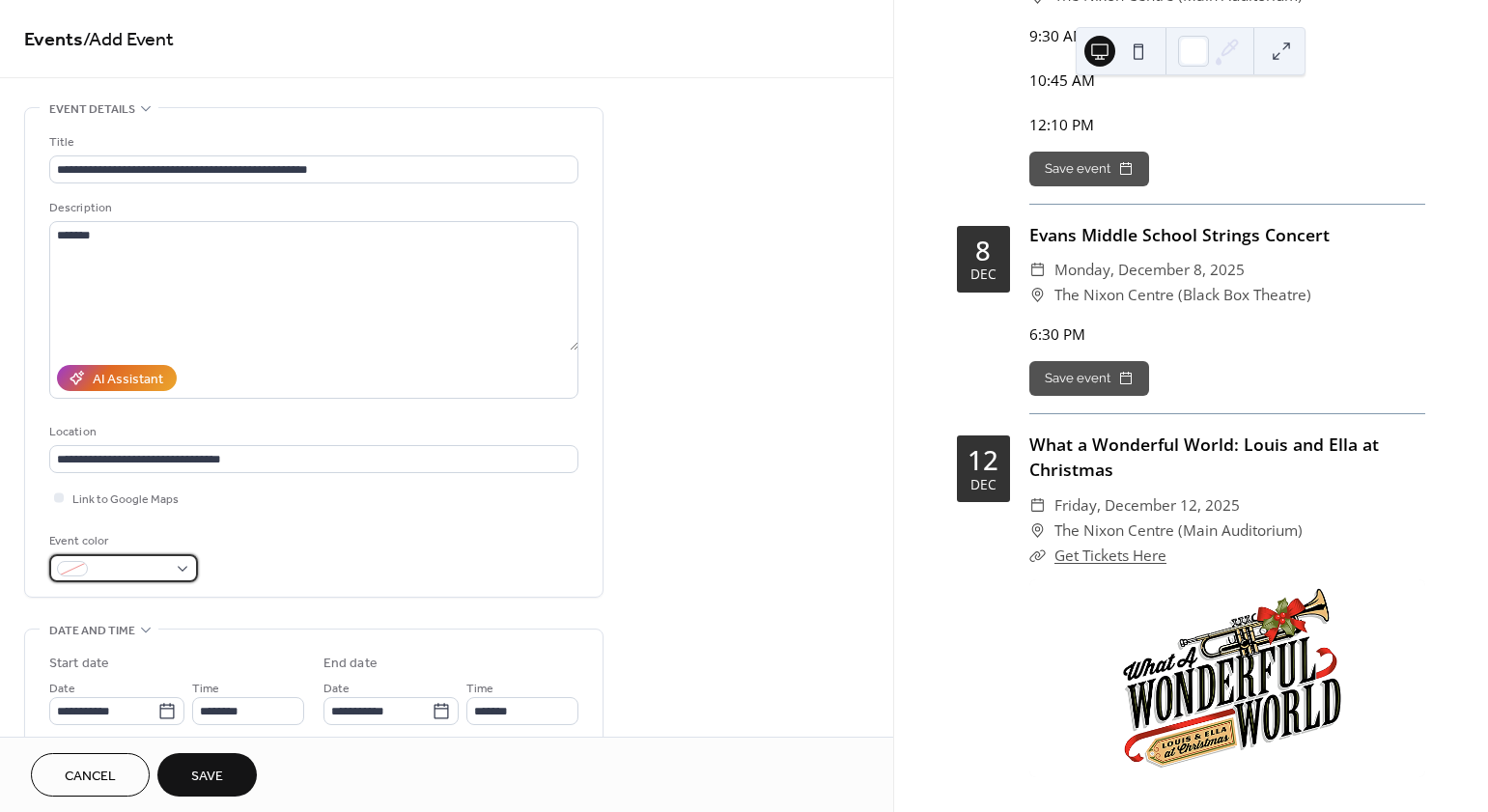 click at bounding box center (124, 568) 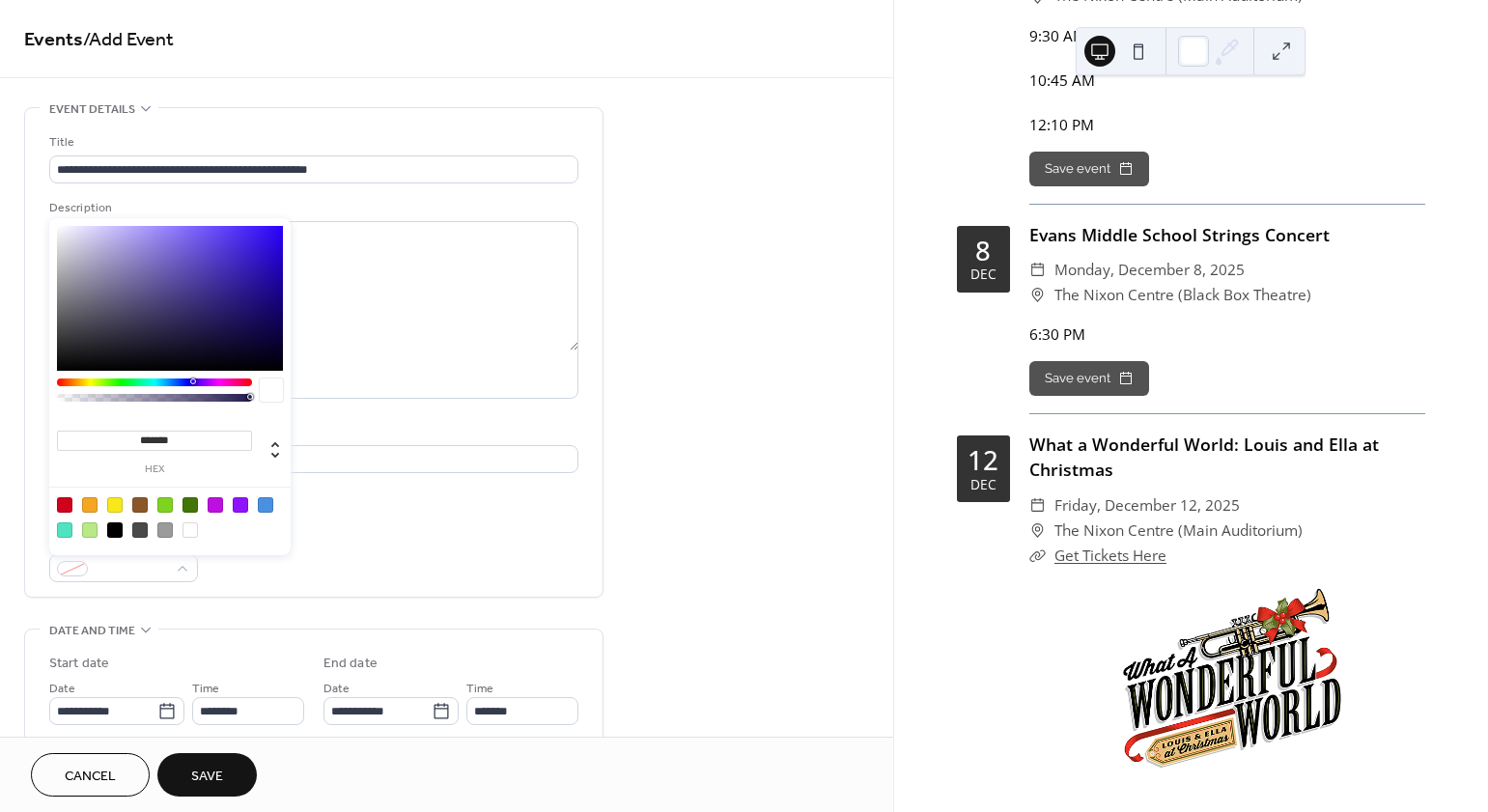 click at bounding box center [115, 505] 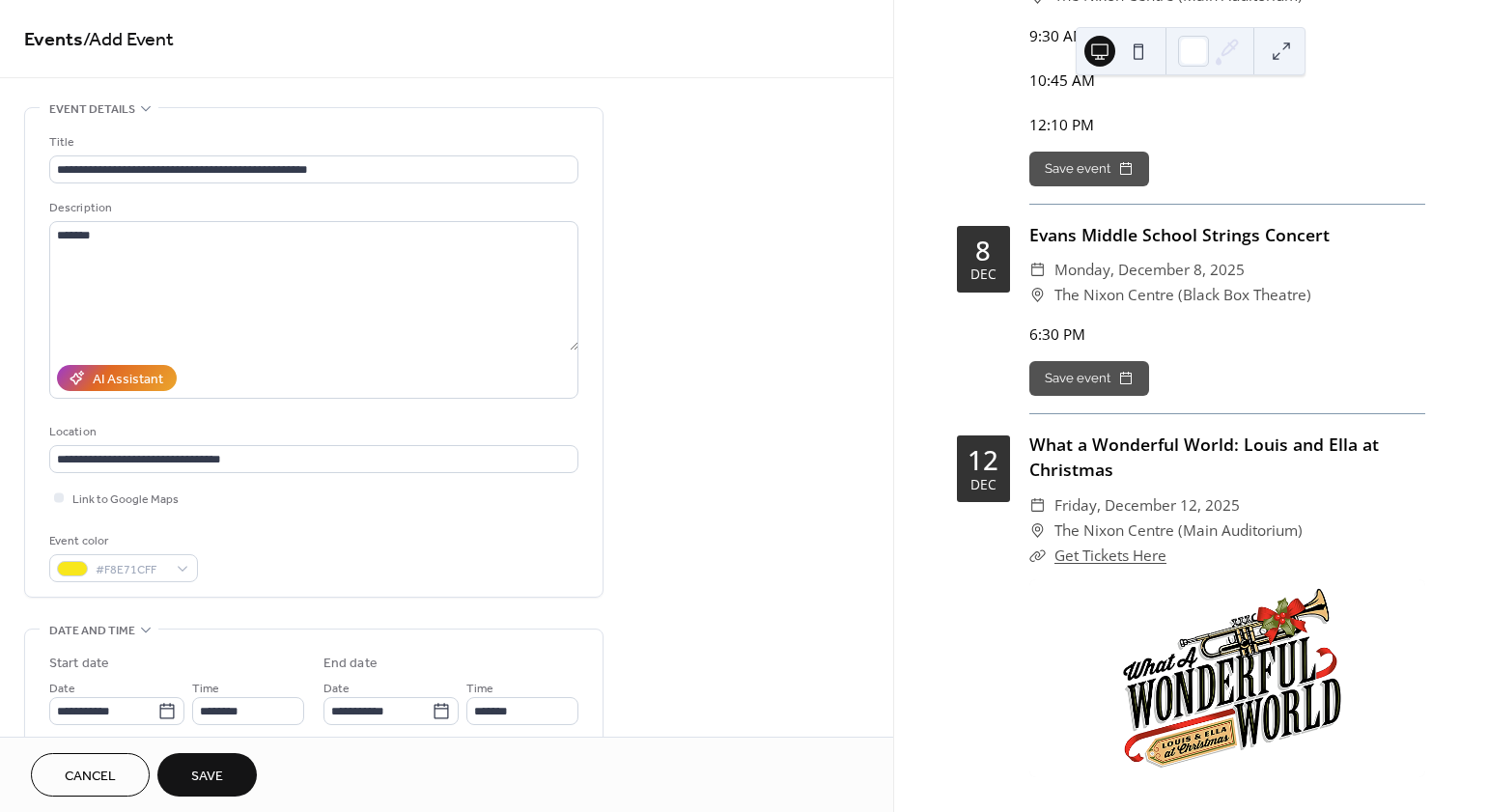 click on "Event color #F8E71CFF" at bounding box center [314, 556] 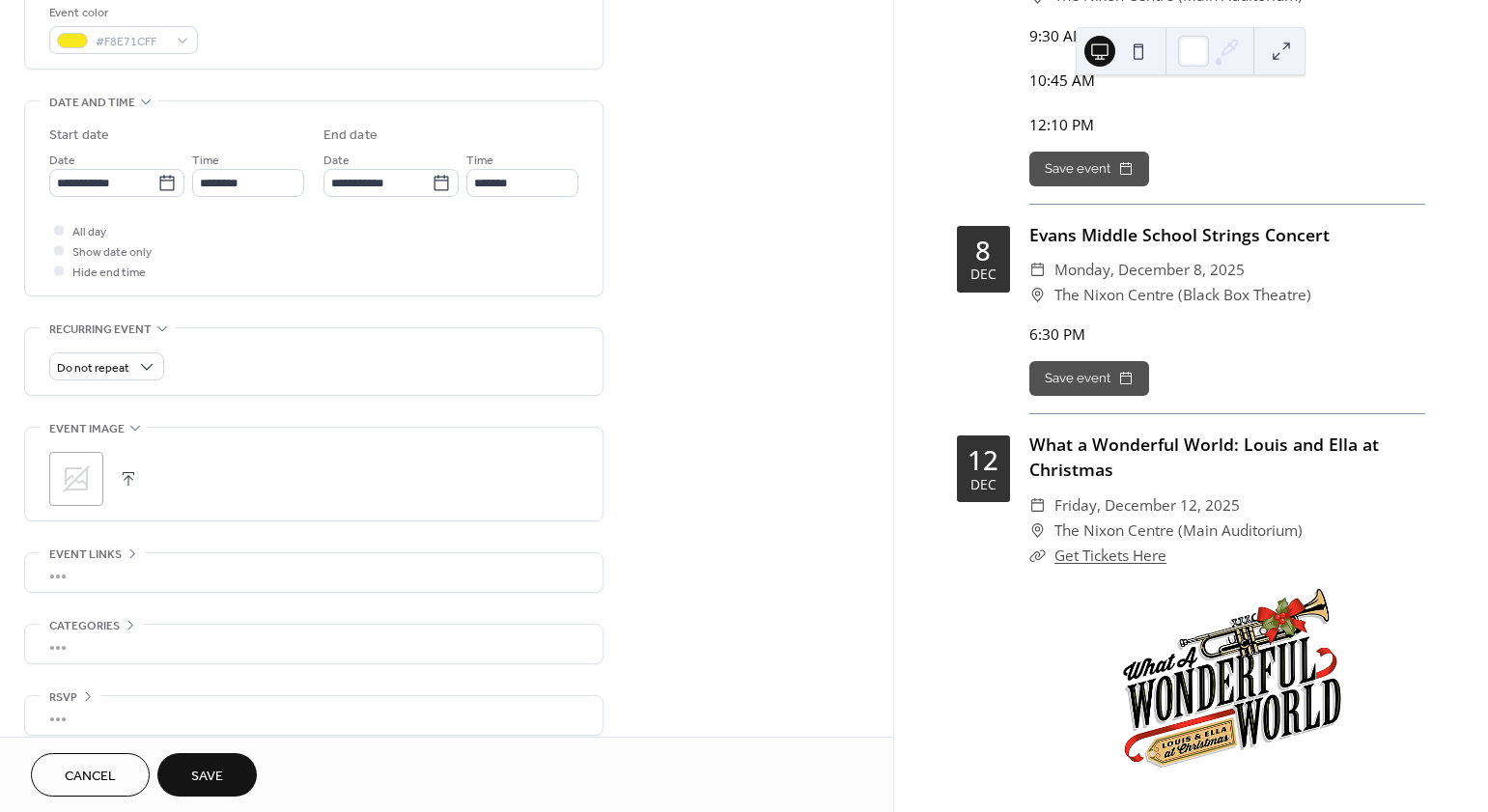 scroll, scrollTop: 544, scrollLeft: 0, axis: vertical 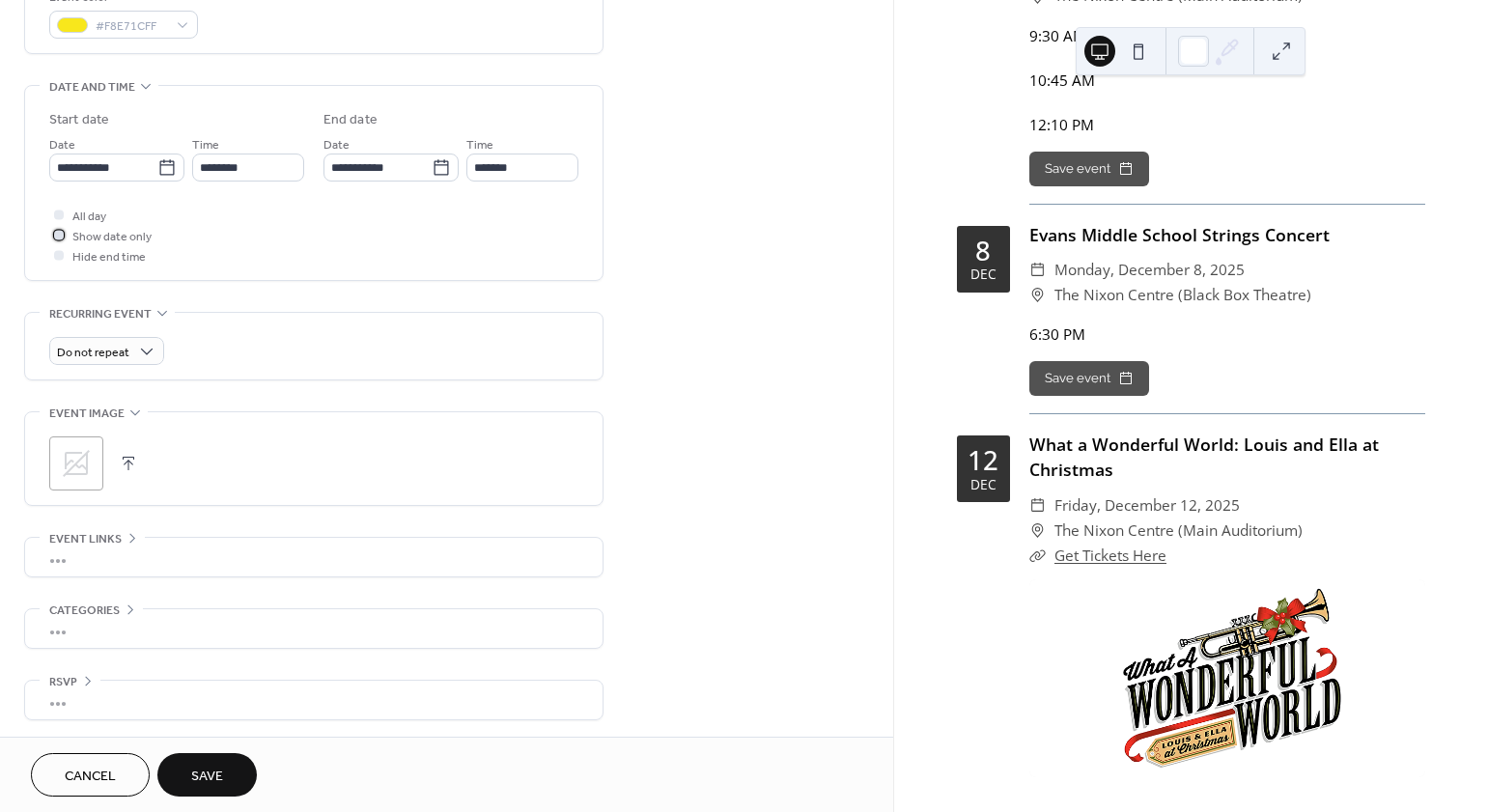 click on "Show date only" at bounding box center (112, 237) 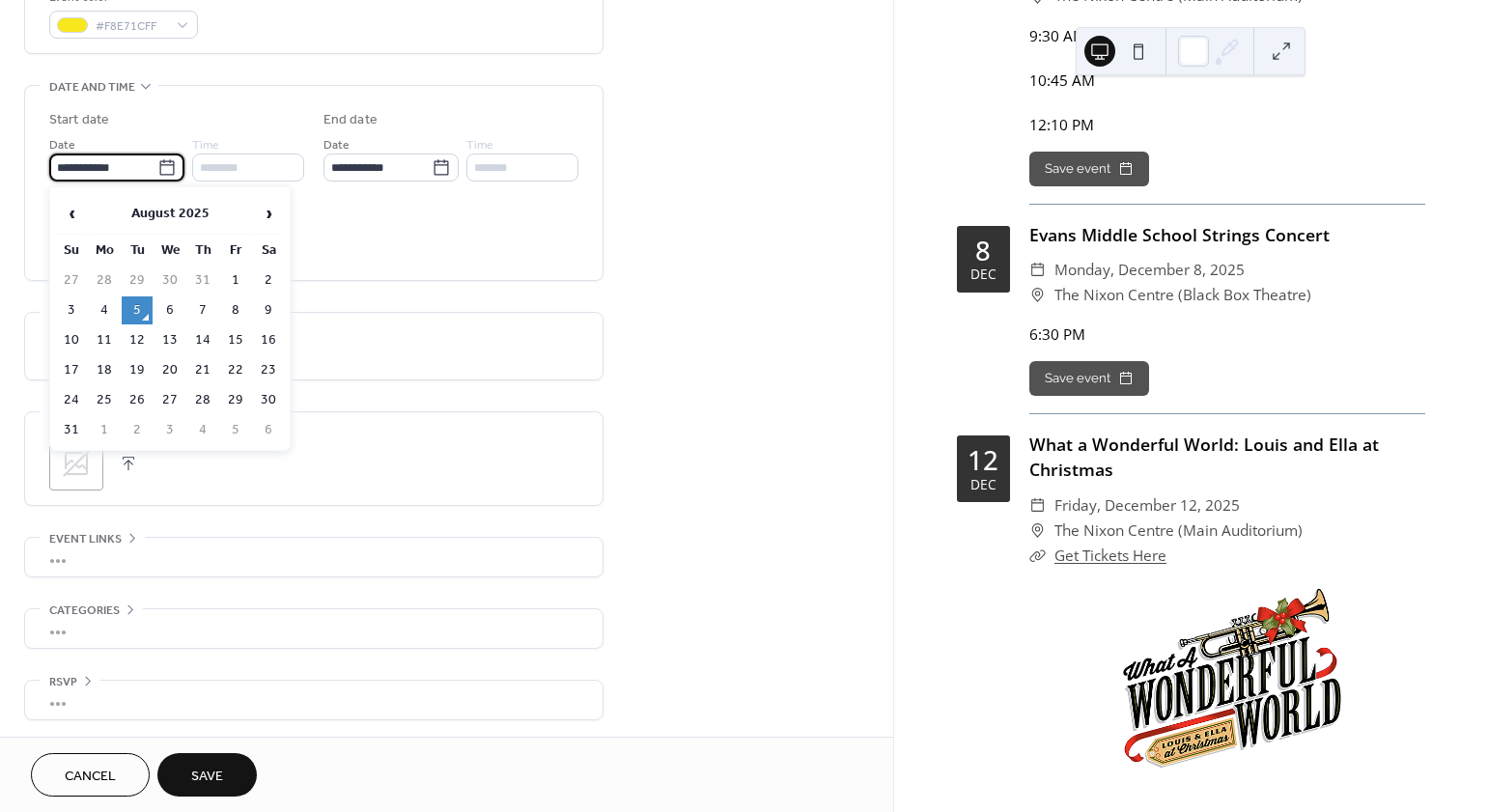 click on "**********" at bounding box center (103, 167) 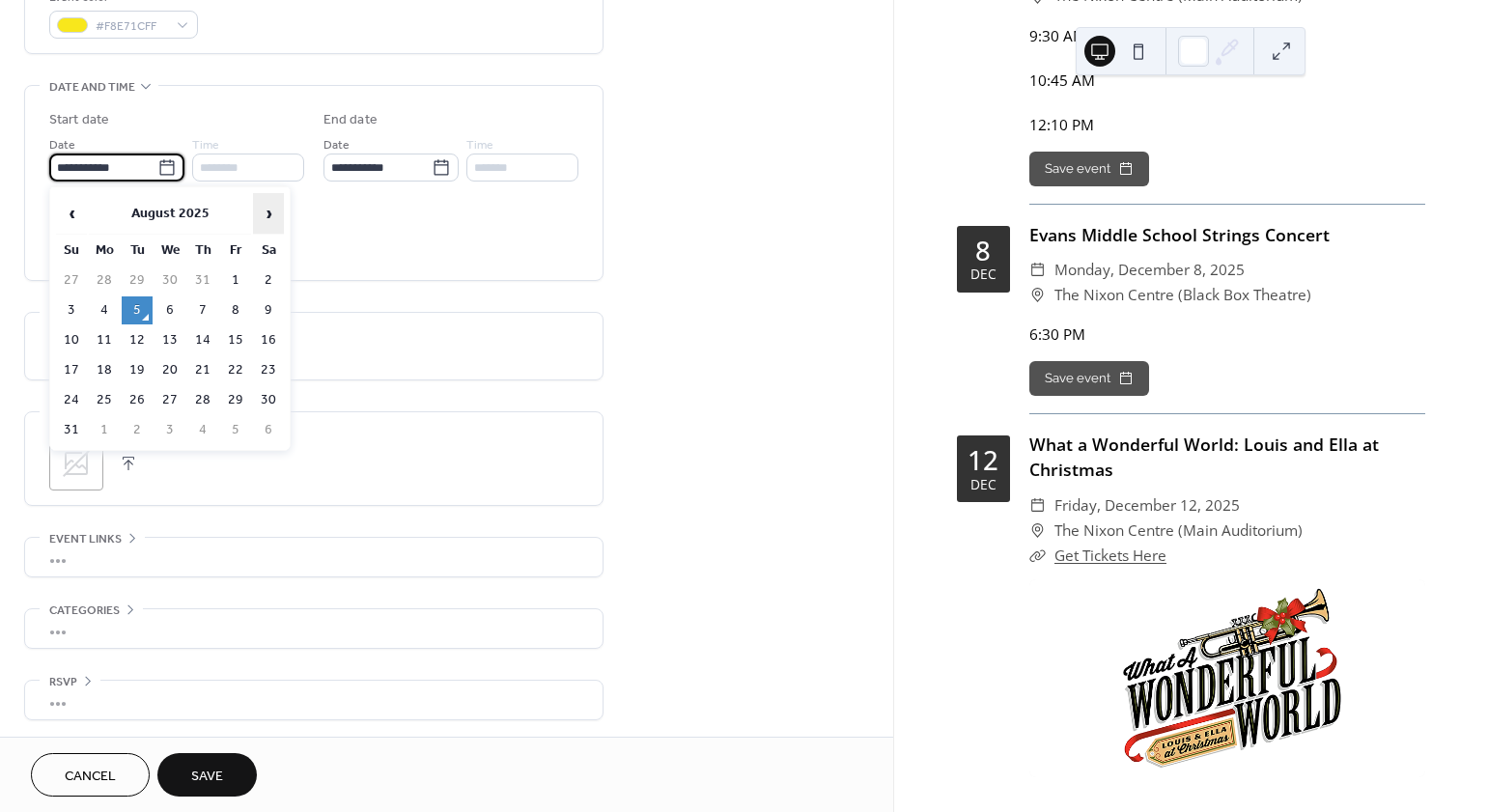 click on "›" at bounding box center [268, 213] 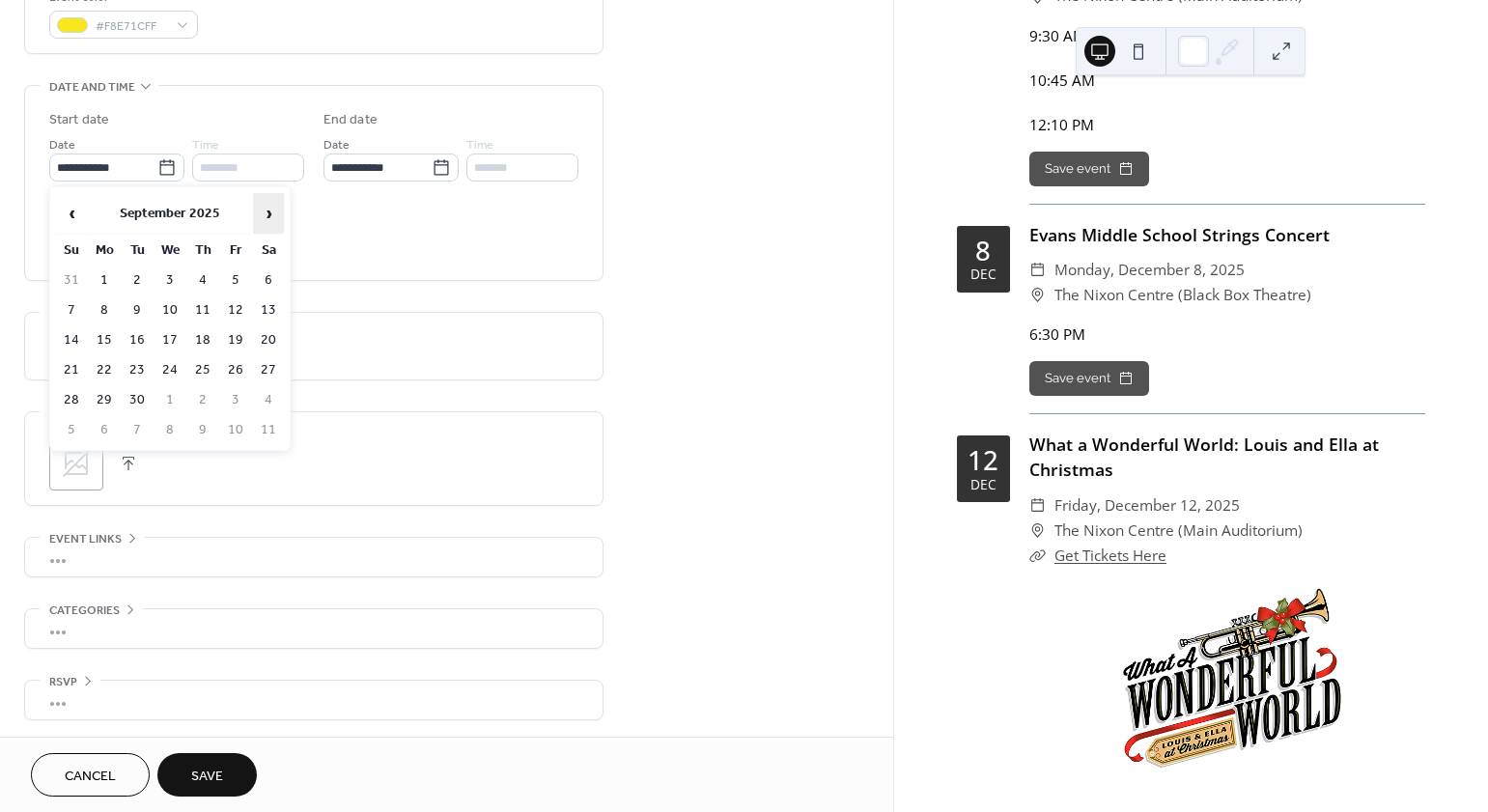 click on "›" at bounding box center (268, 213) 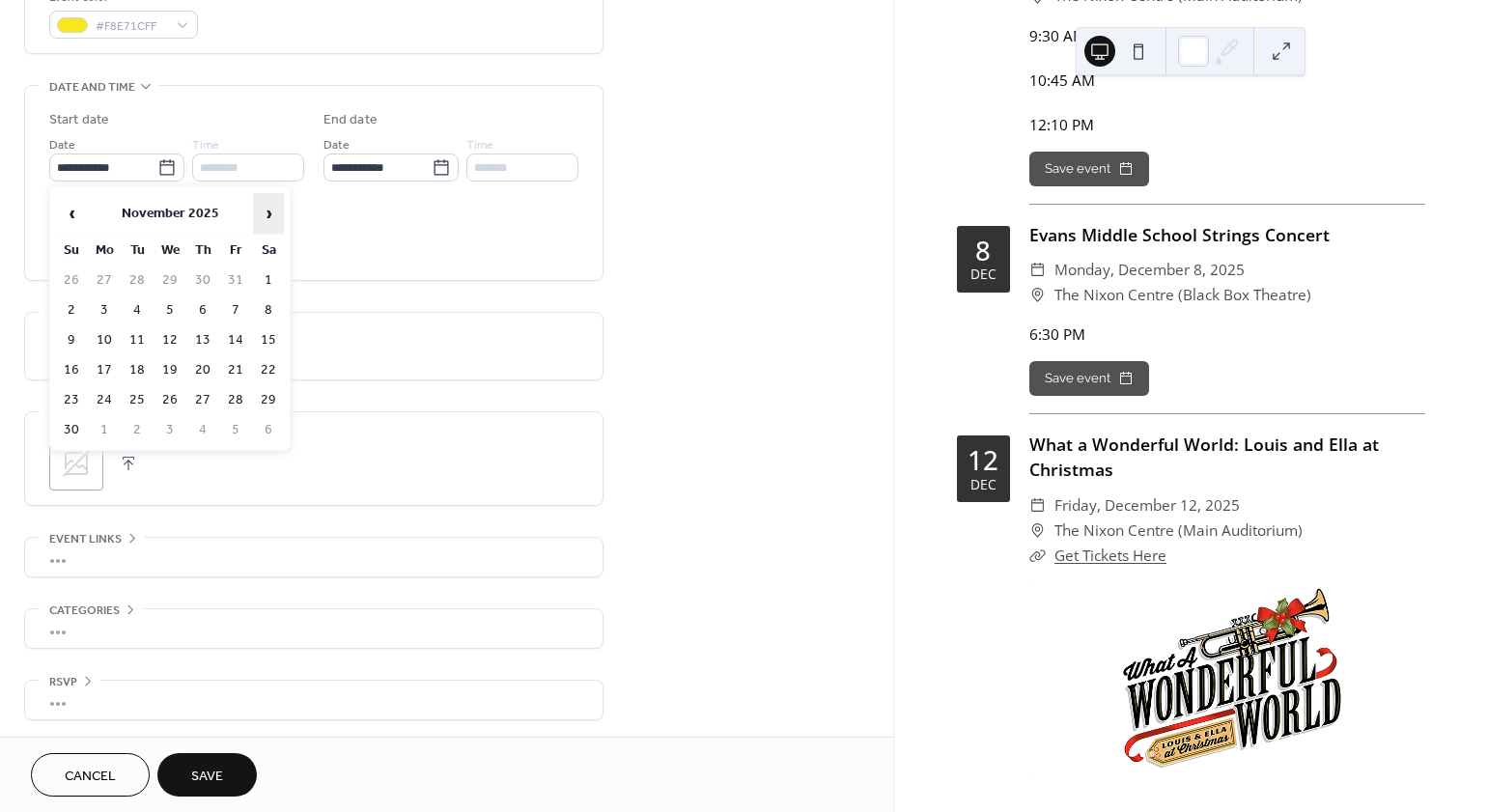 click on "›" at bounding box center [268, 213] 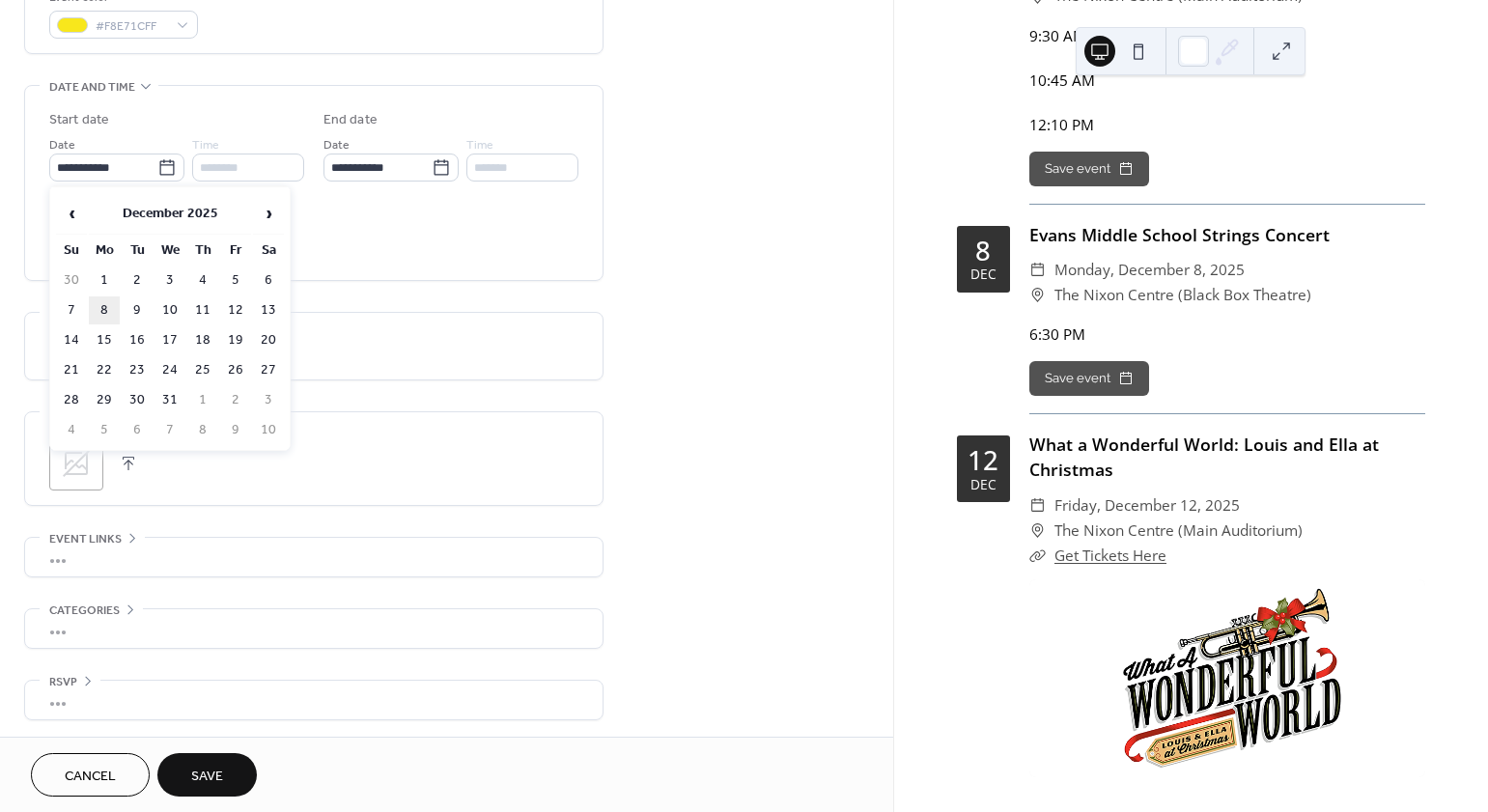 click on "8" at bounding box center [104, 310] 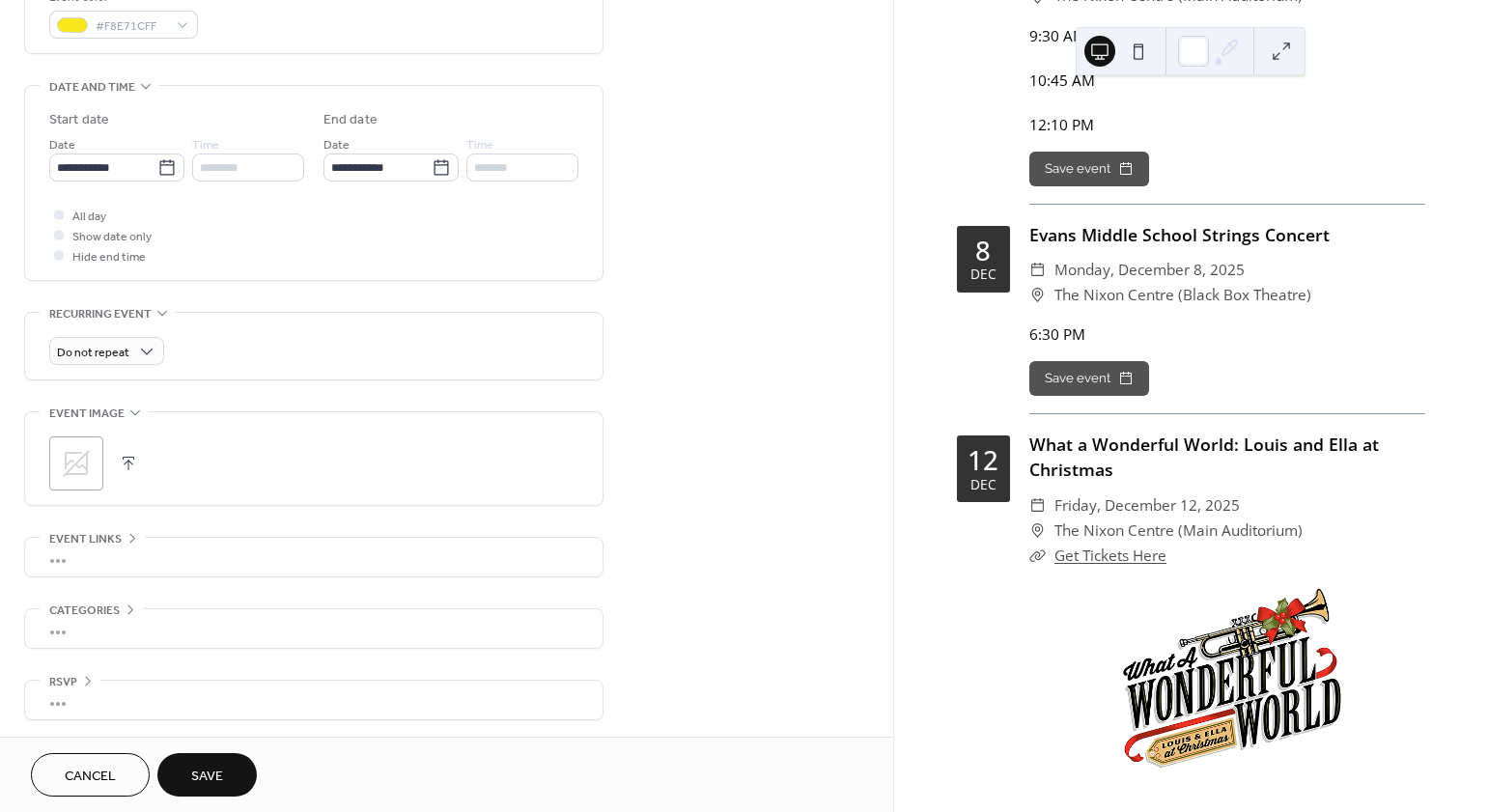 click on "**********" at bounding box center (314, 182) 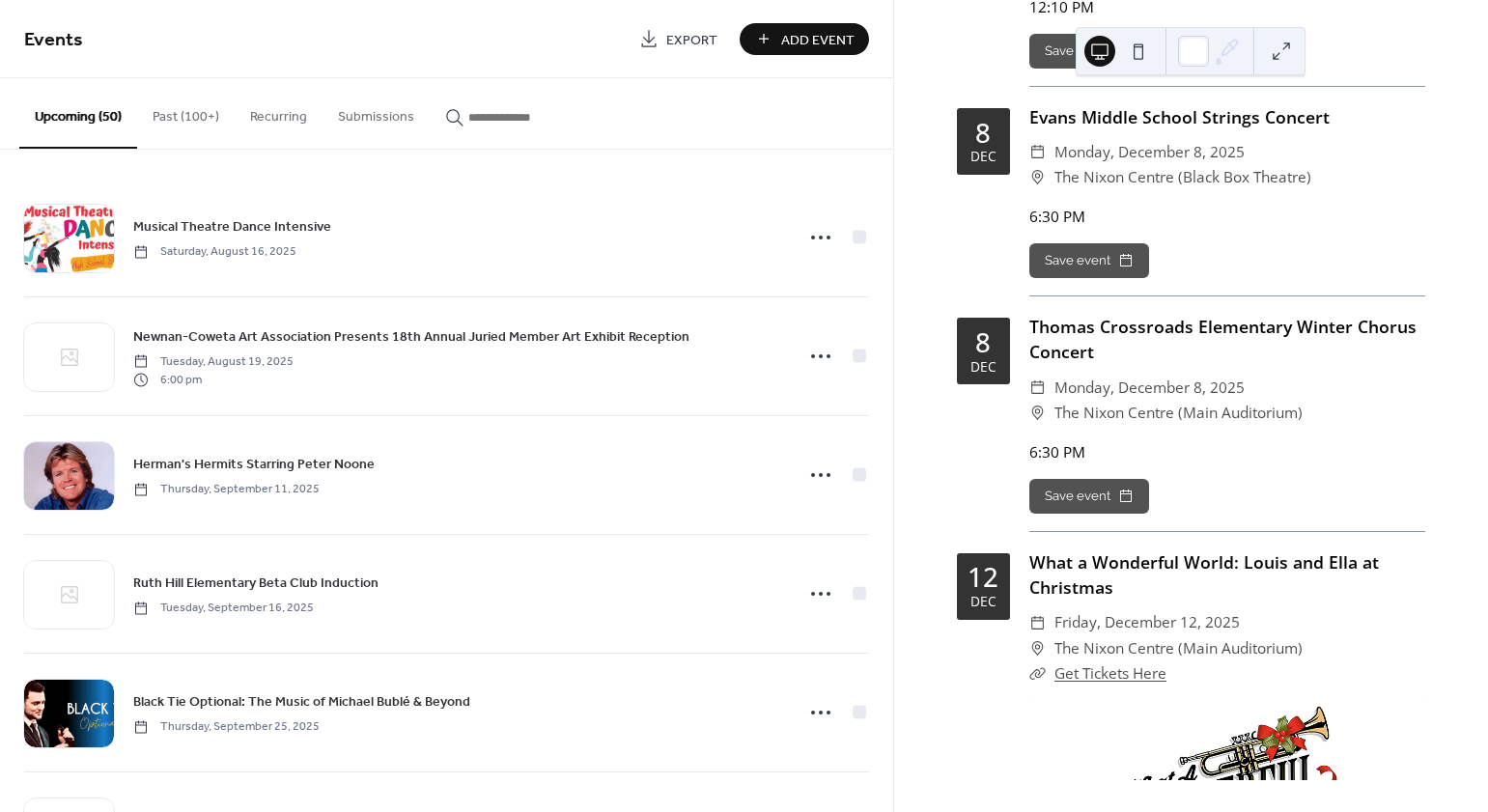 scroll, scrollTop: 14134, scrollLeft: 0, axis: vertical 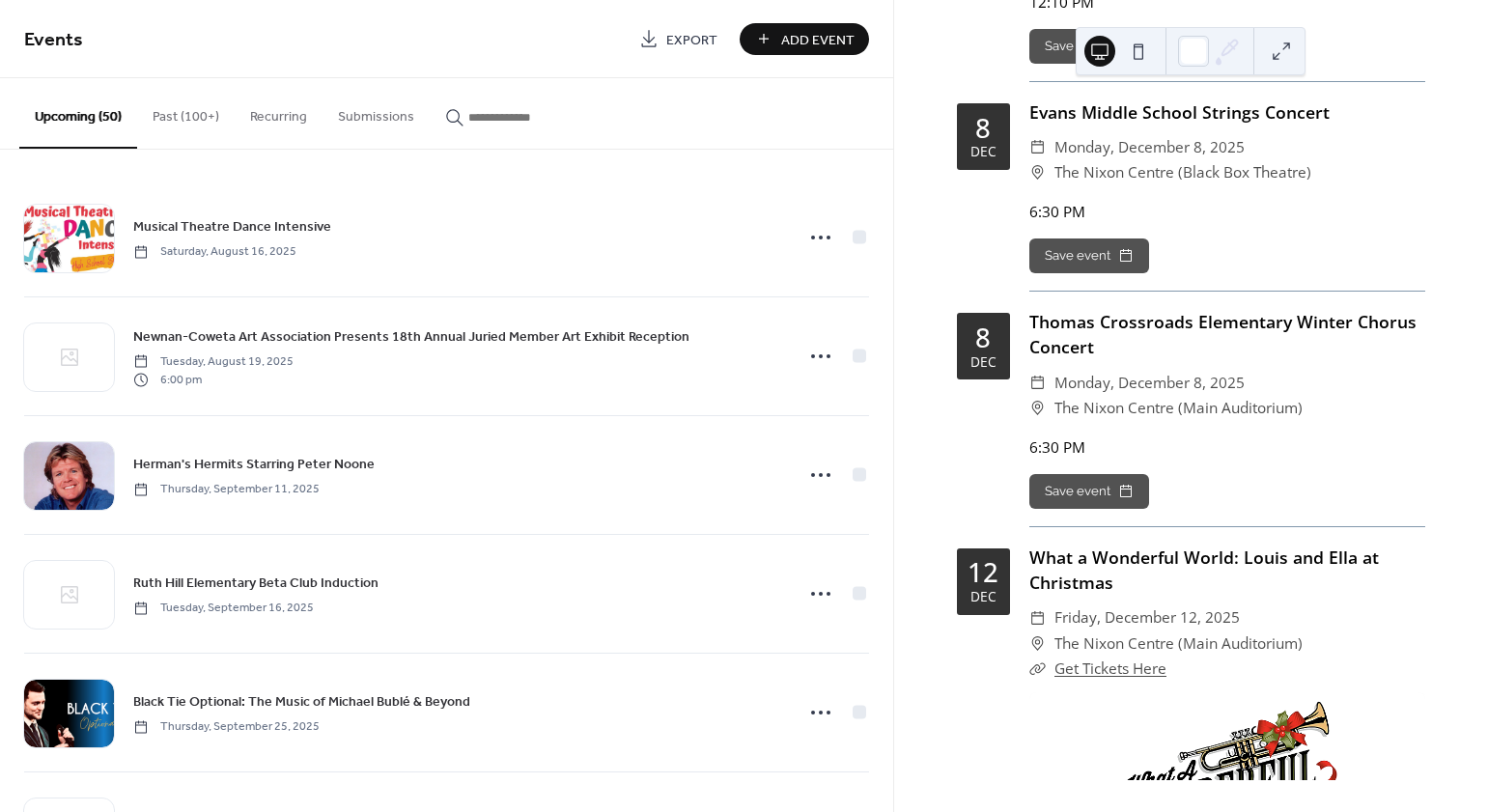 click on "Add Event" at bounding box center [818, 40] 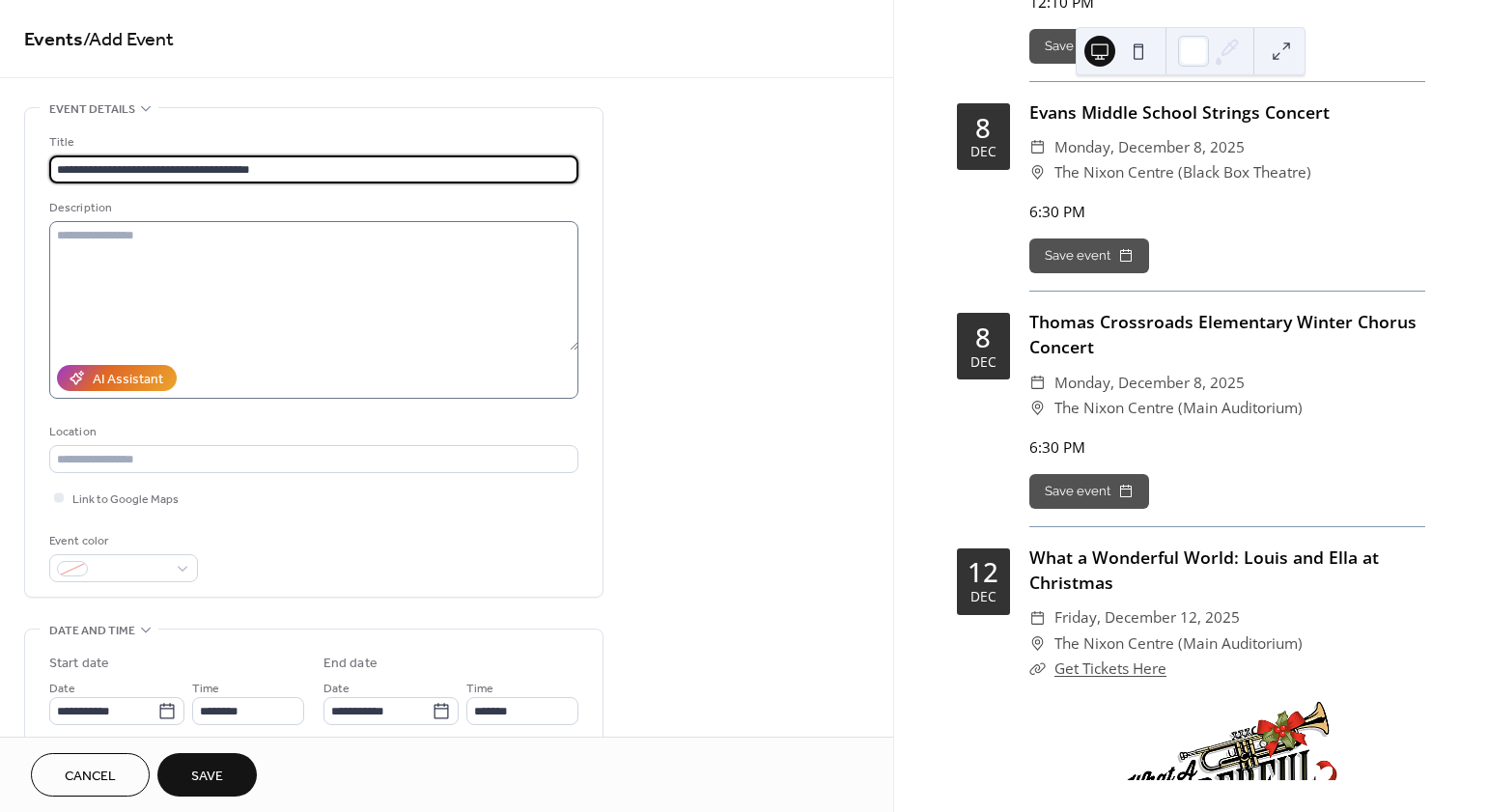 type on "**********" 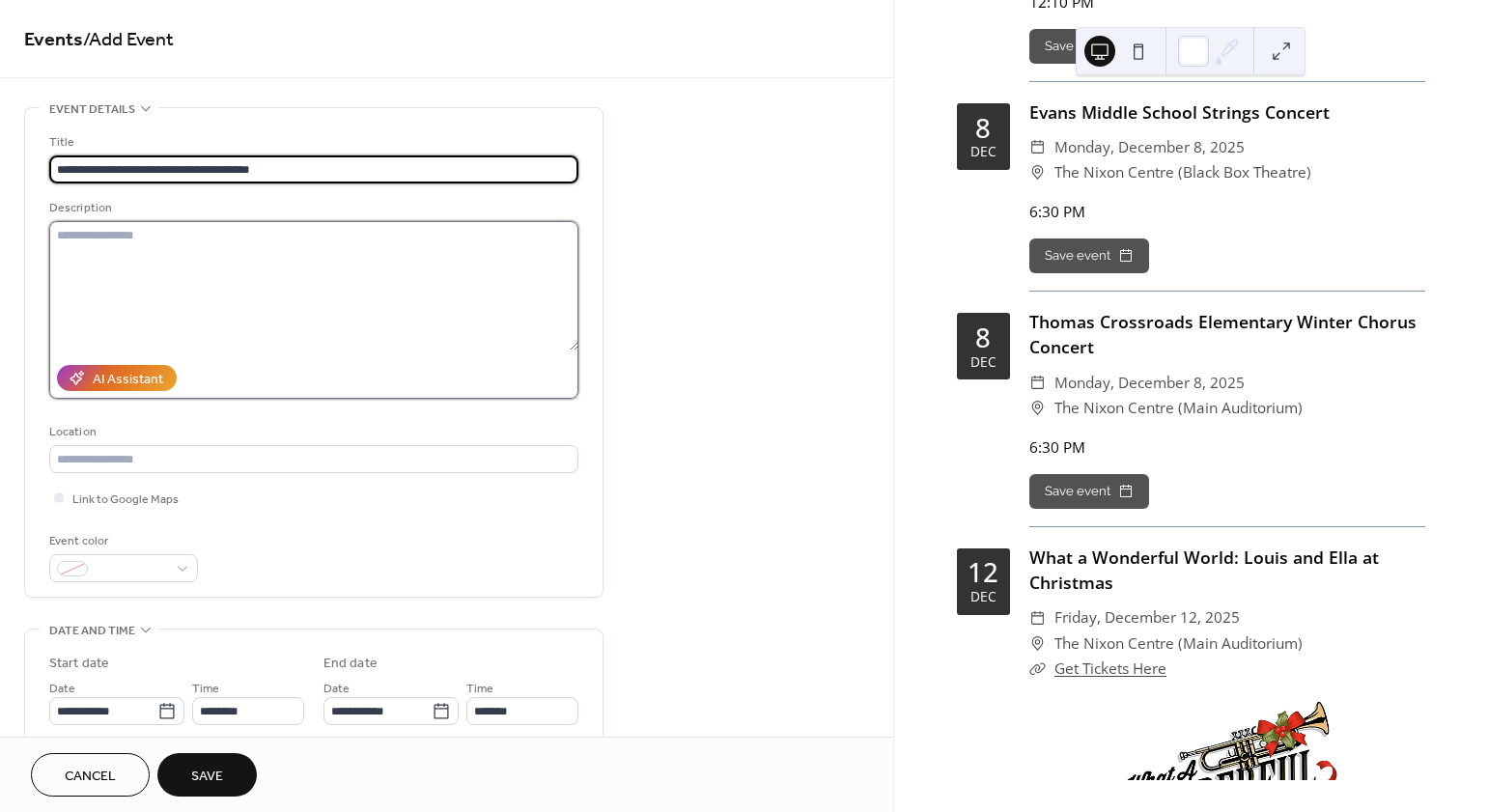 click at bounding box center [314, 286] 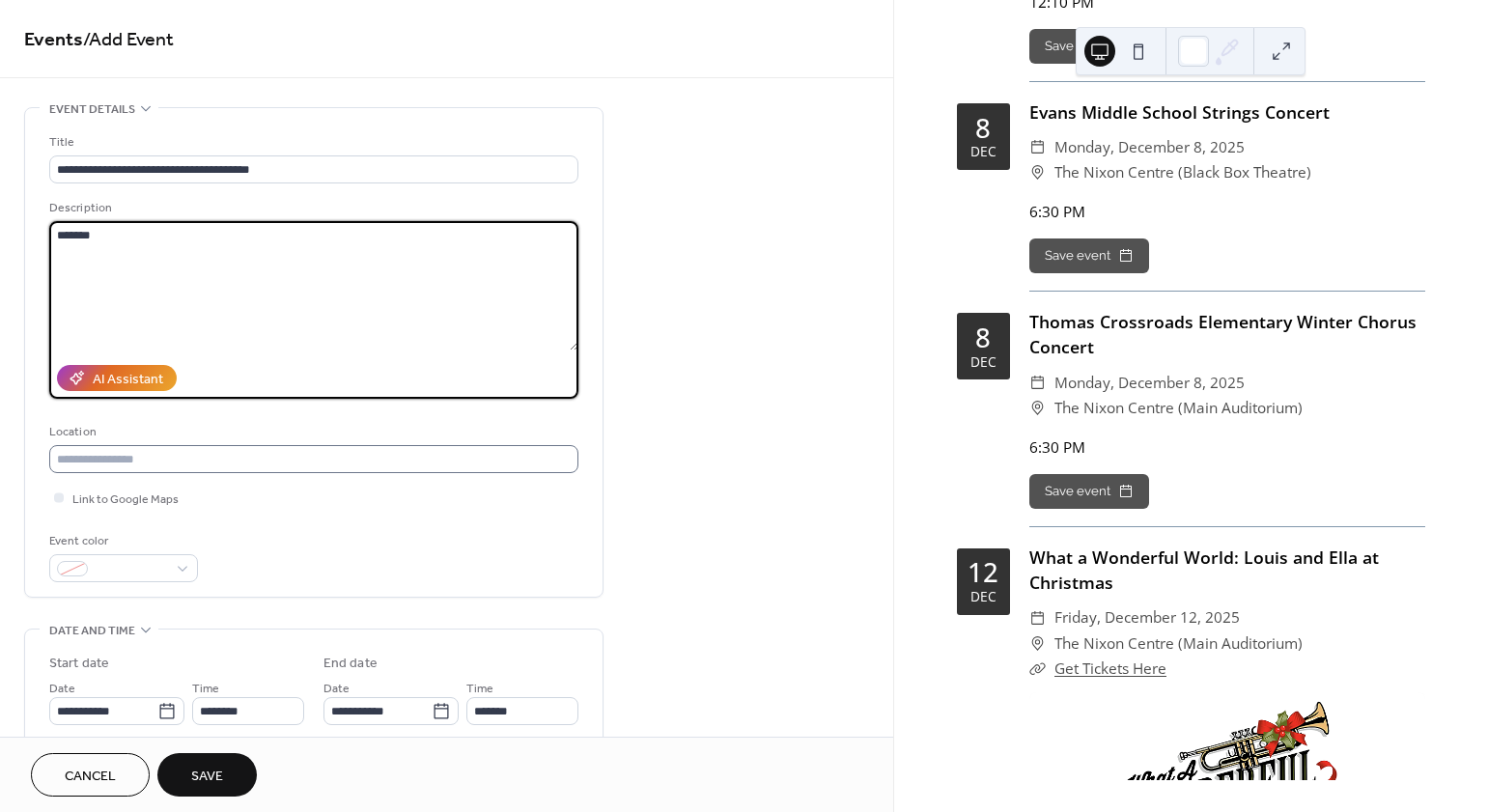 type on "*******" 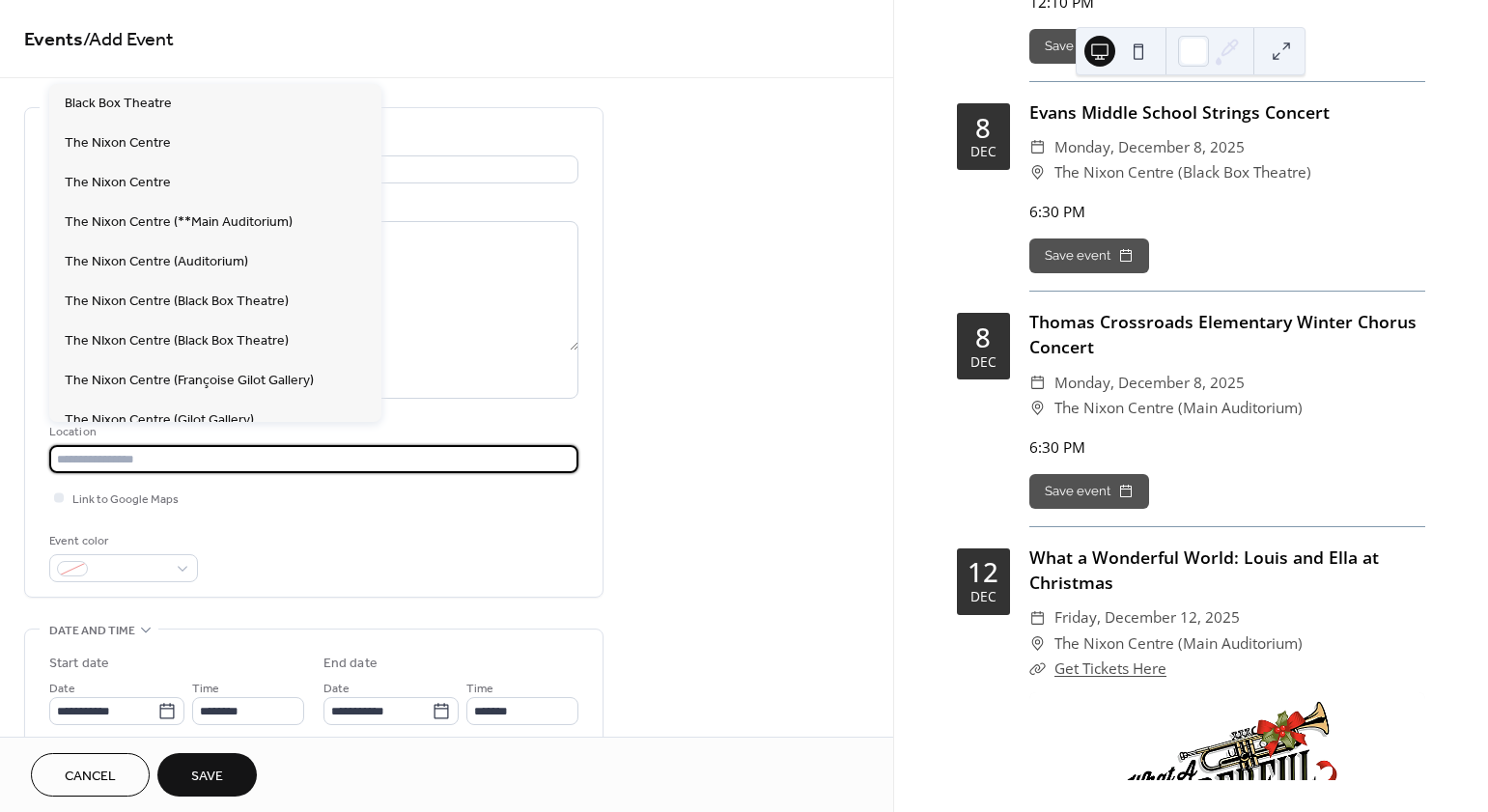 click at bounding box center (314, 459) 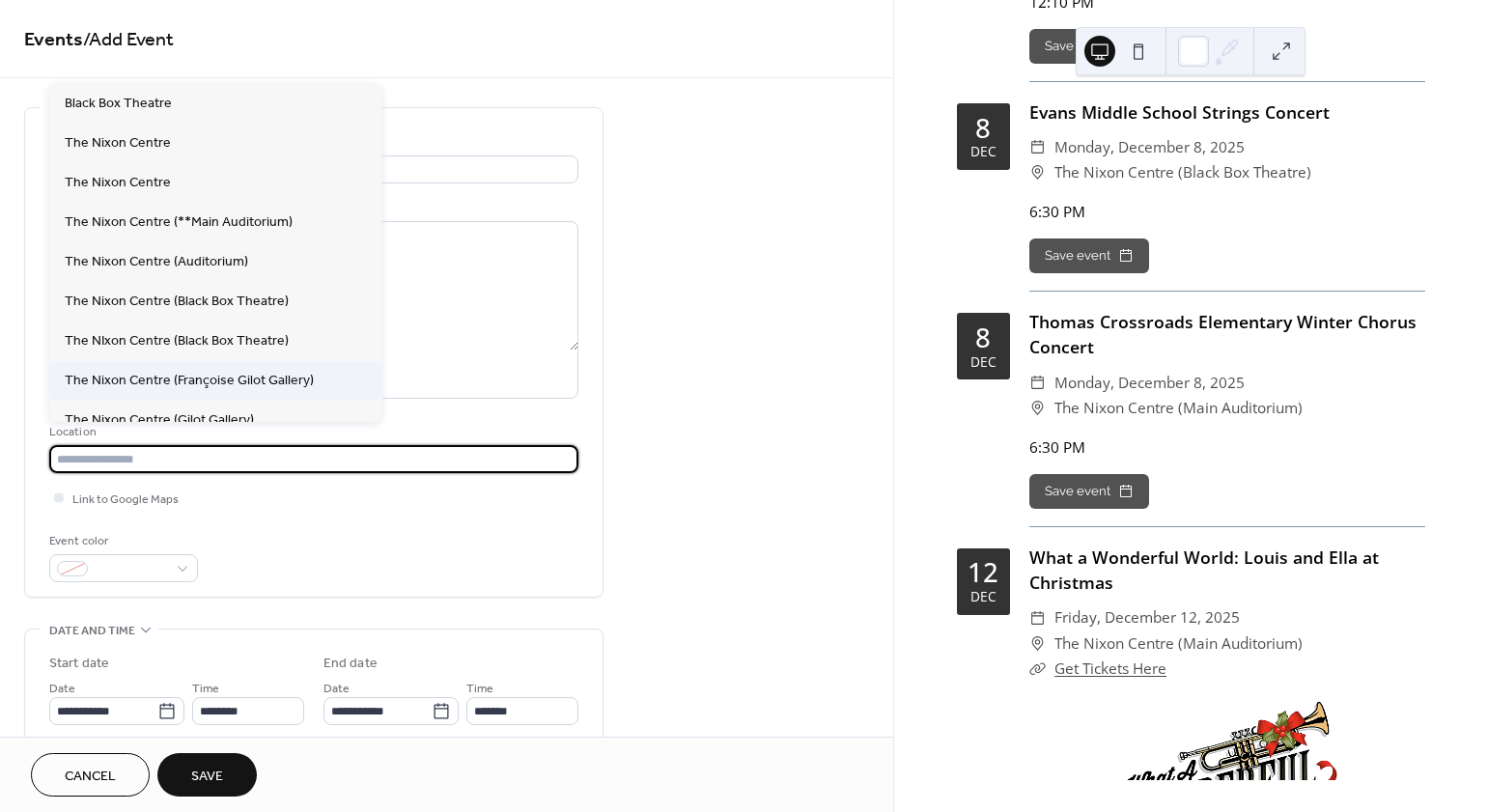 scroll, scrollTop: 248, scrollLeft: 0, axis: vertical 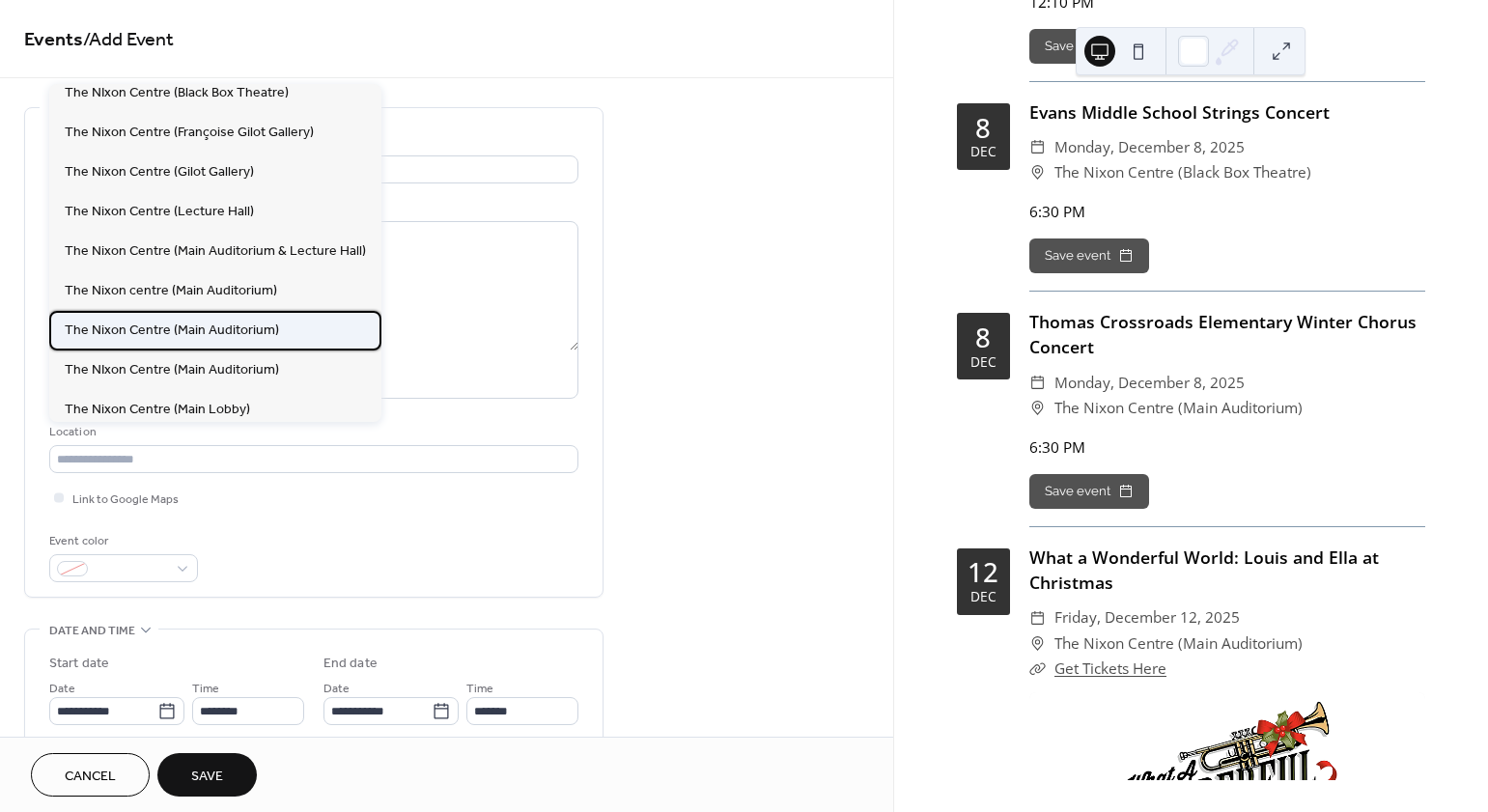 click on "The Nixon Centre (Main Auditorium)" at bounding box center [215, 330] 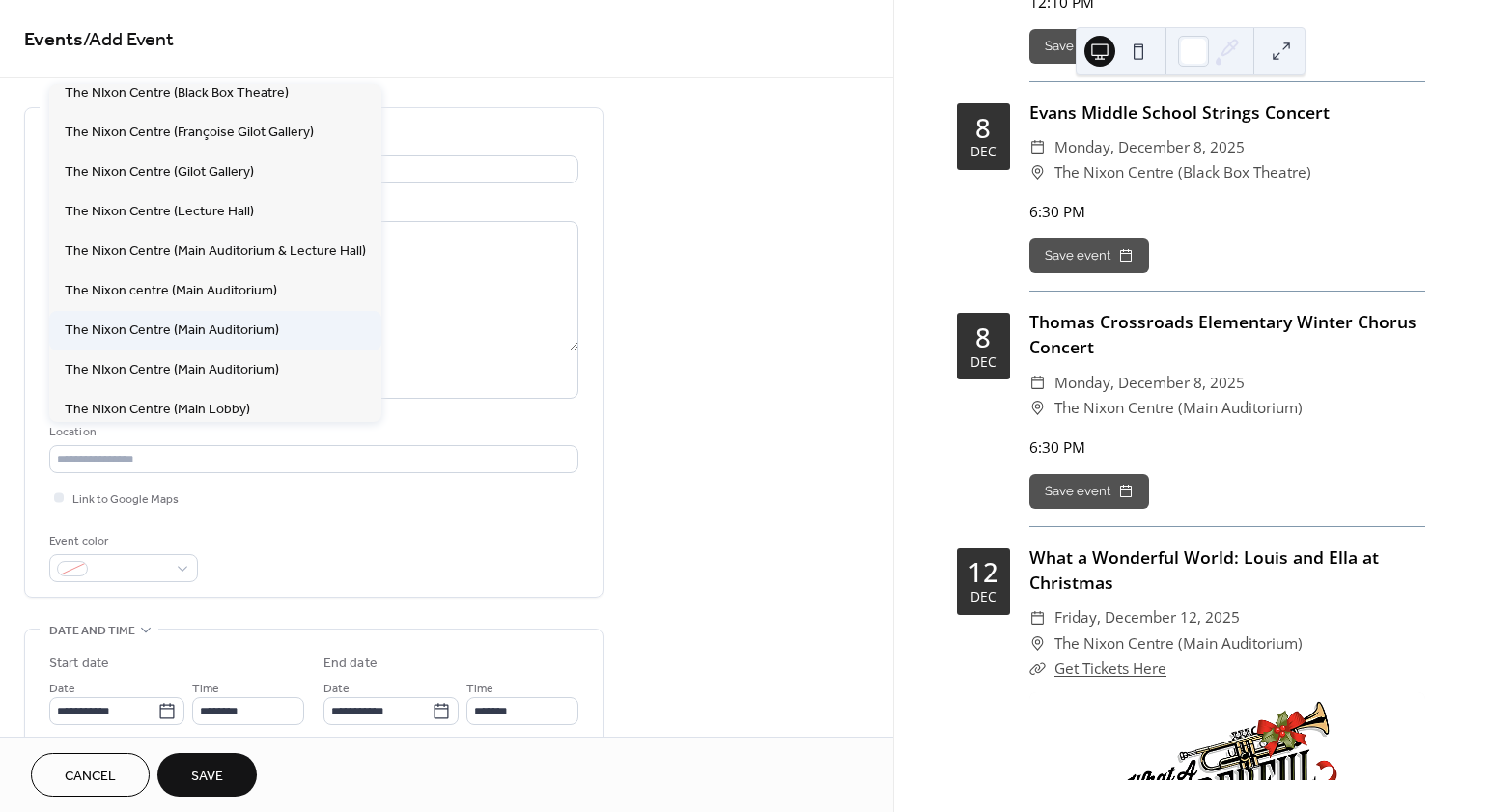 type on "**********" 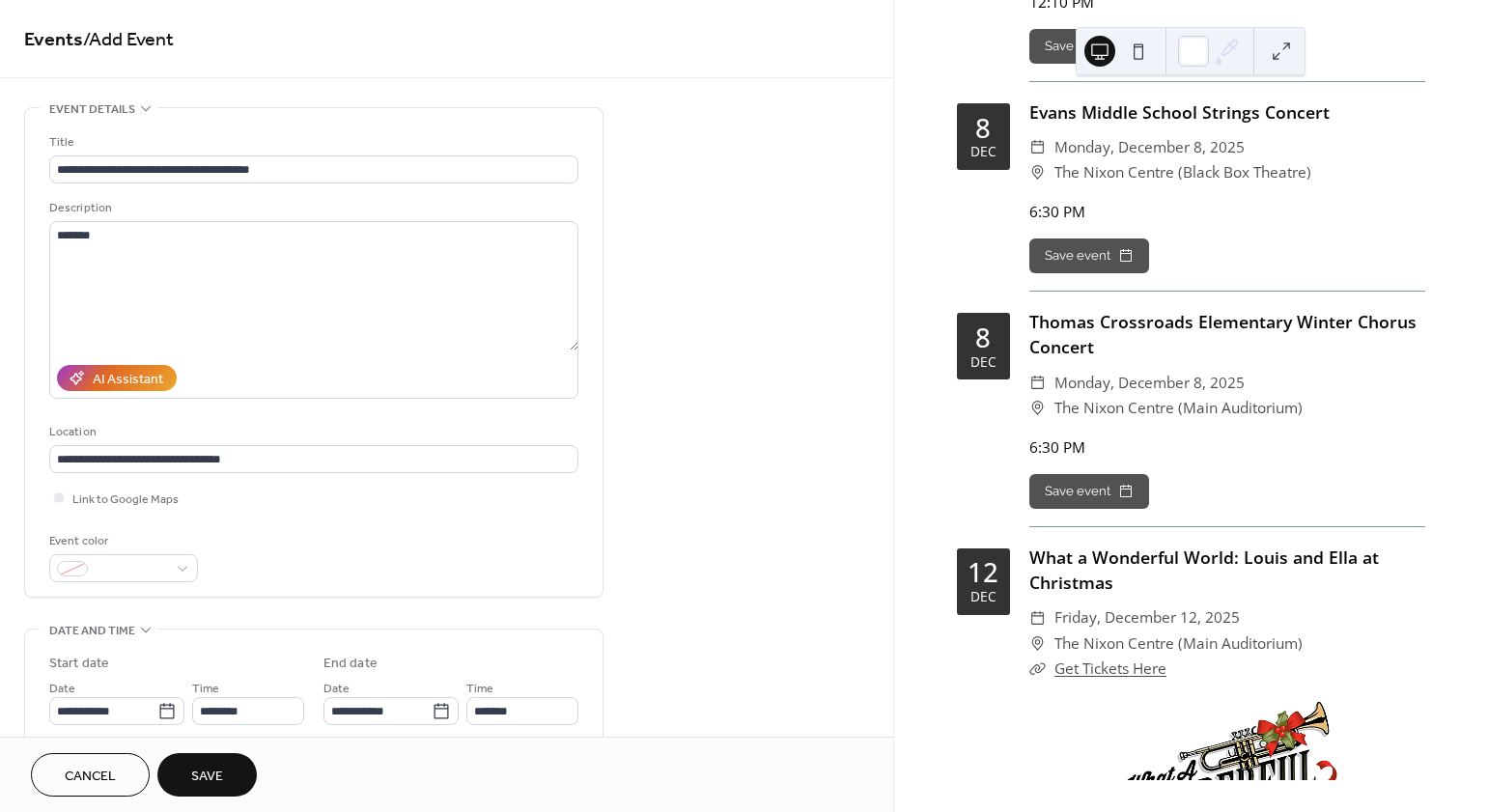 click on "**********" at bounding box center [446, 695] 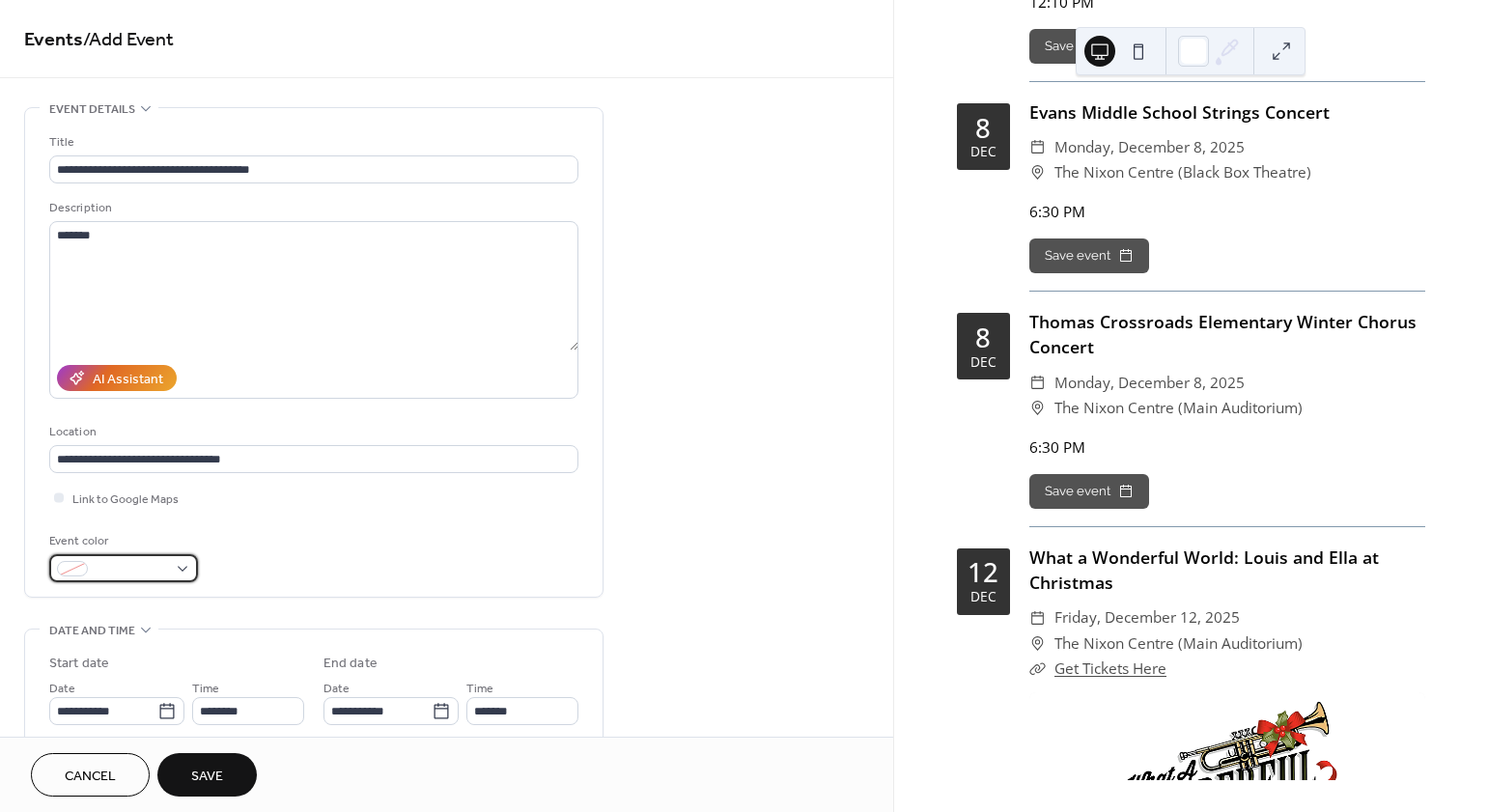 click at bounding box center (131, 570) 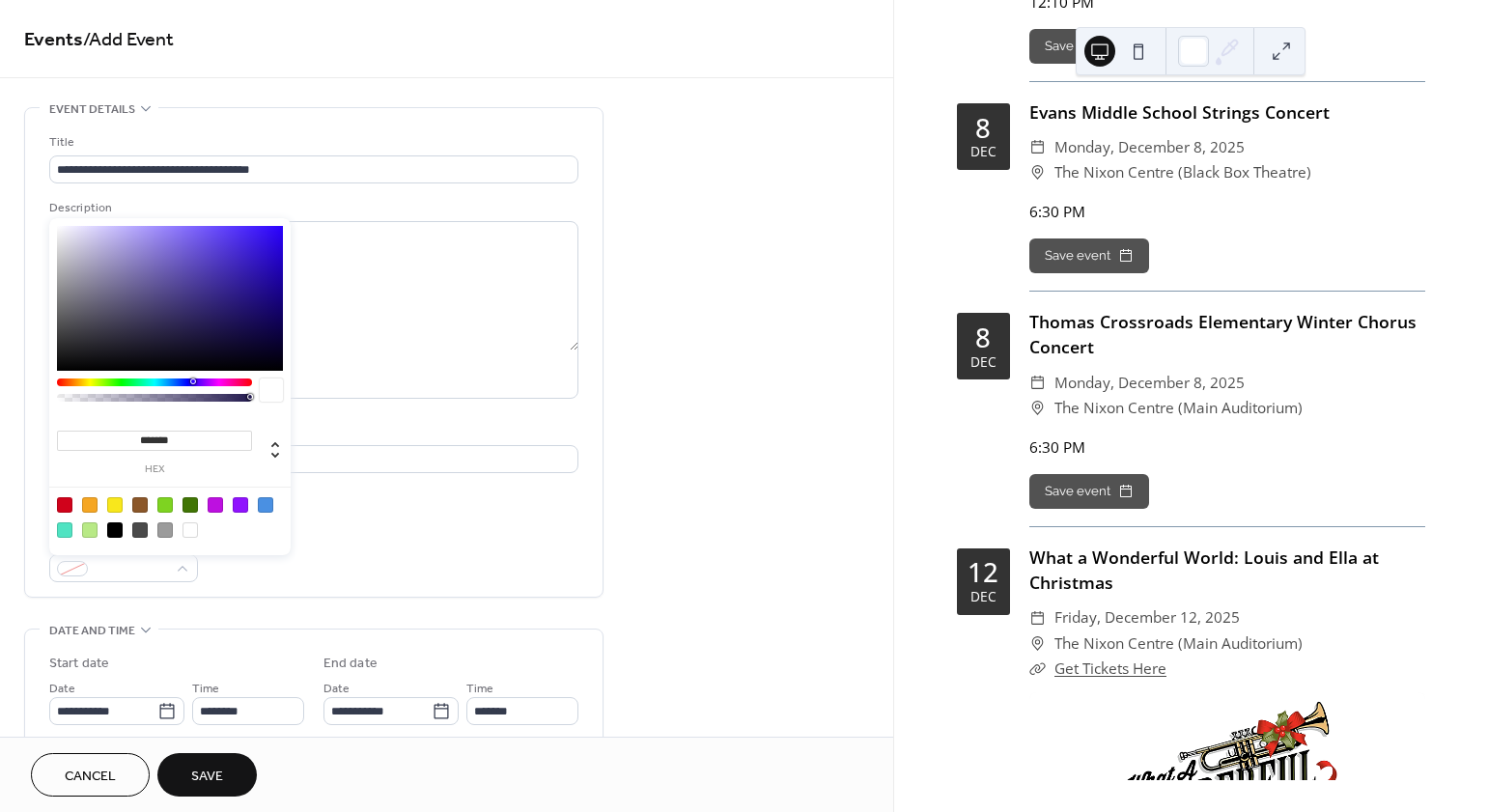 click at bounding box center (115, 505) 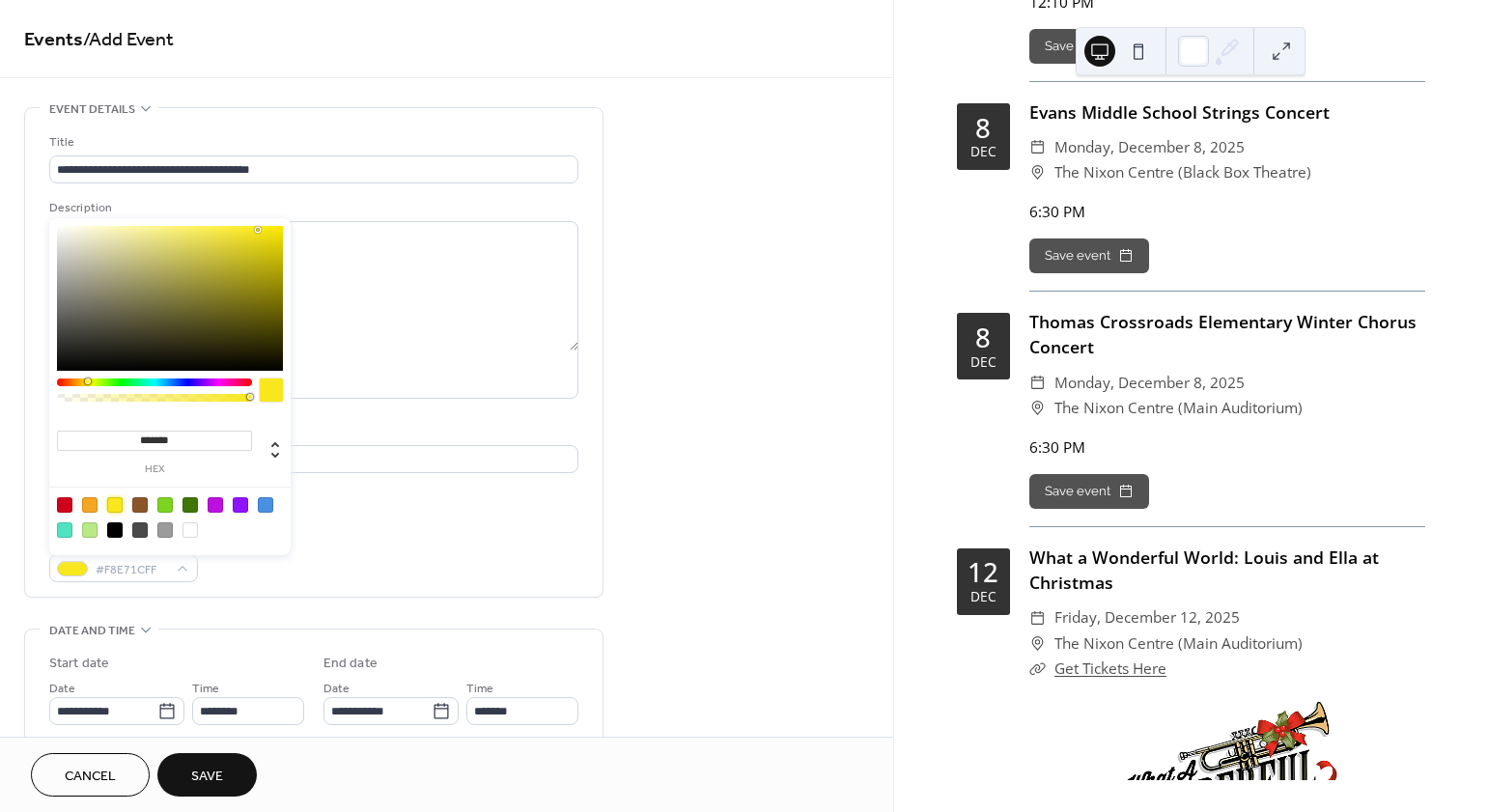click on "Event color #F8E71CFF" at bounding box center (314, 556) 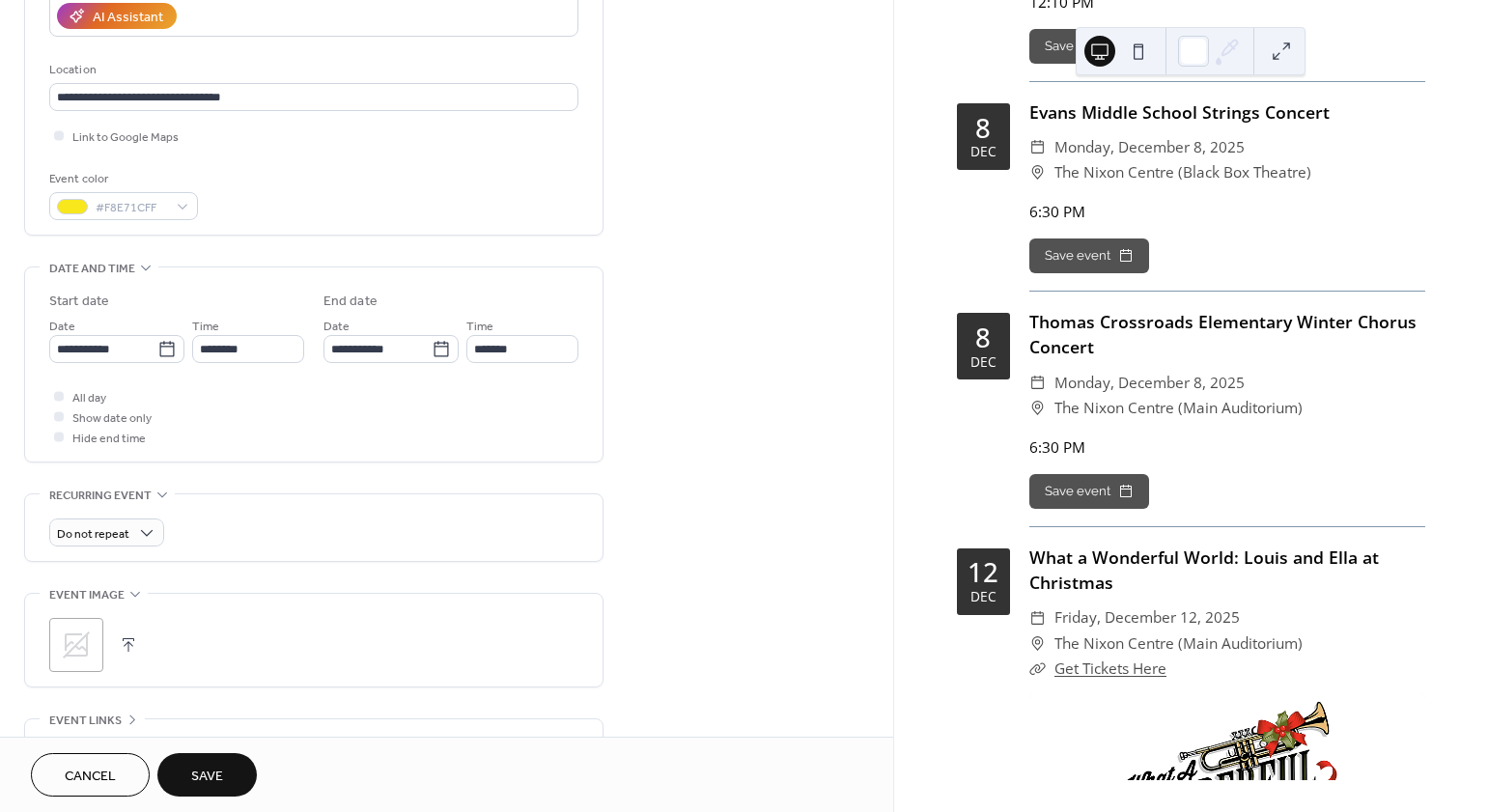 scroll, scrollTop: 391, scrollLeft: 0, axis: vertical 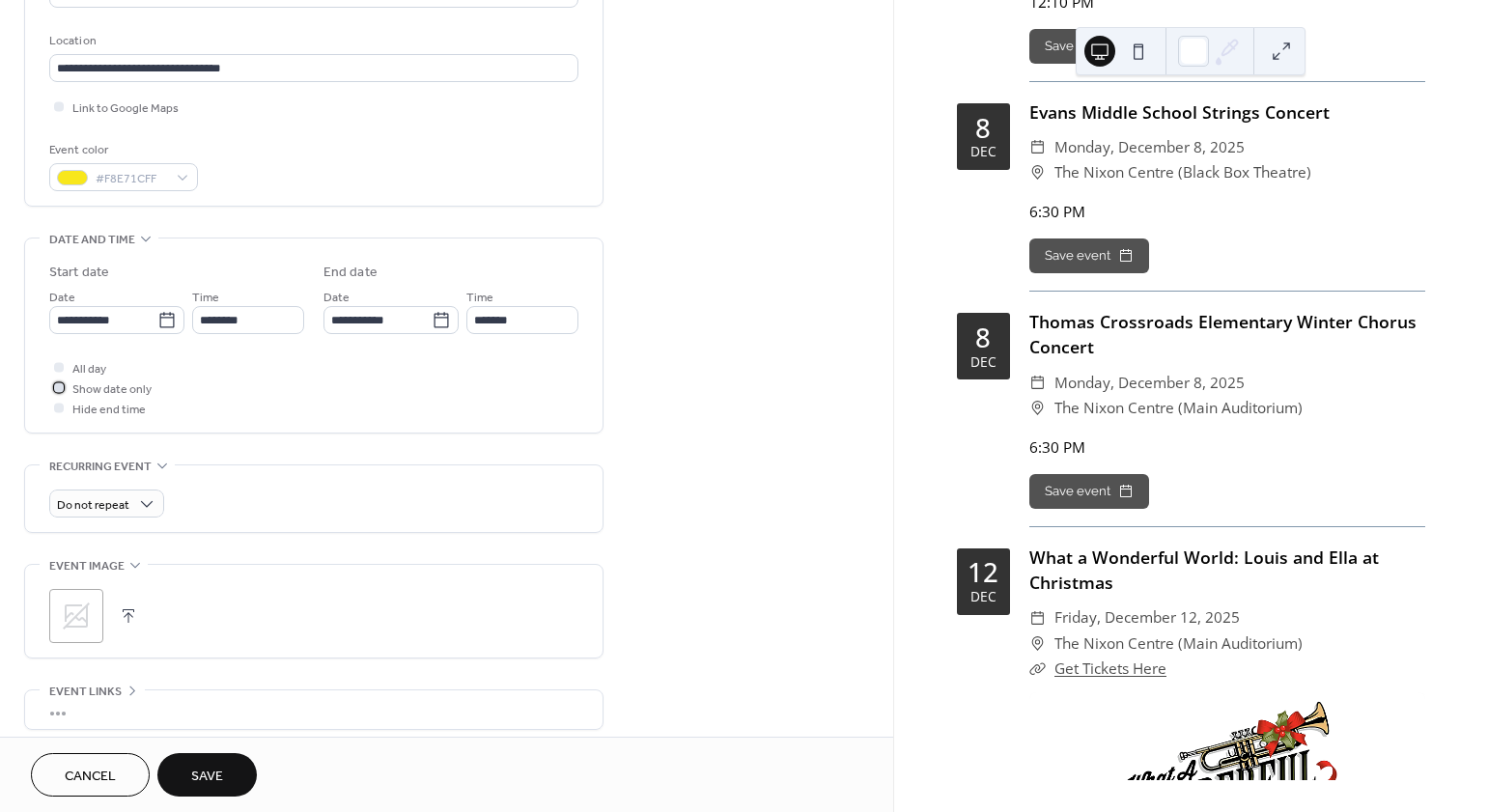 click on "Show date only" at bounding box center (112, 389) 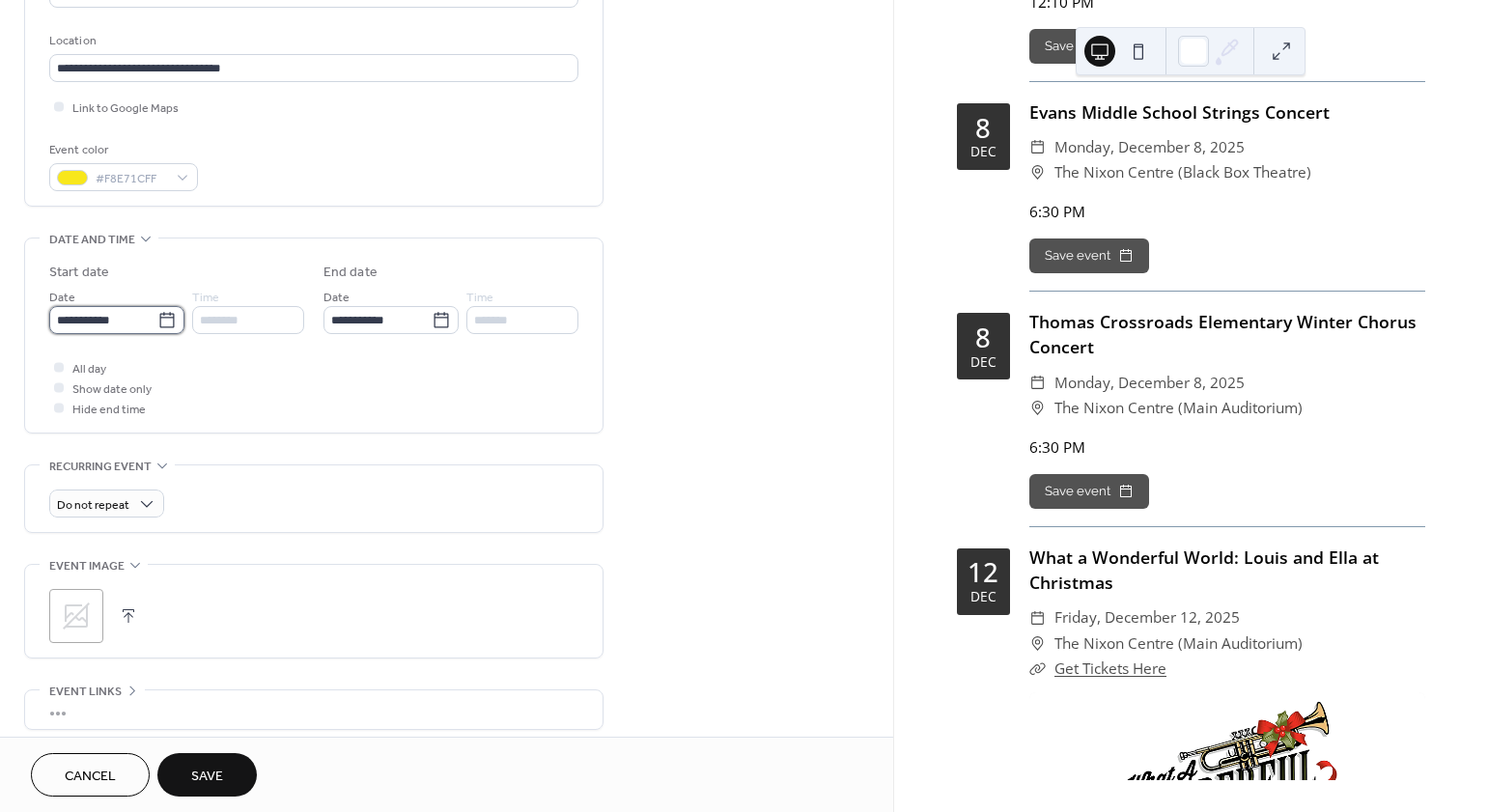 drag, startPoint x: 128, startPoint y: 314, endPoint x: 178, endPoint y: 311, distance: 50.089919 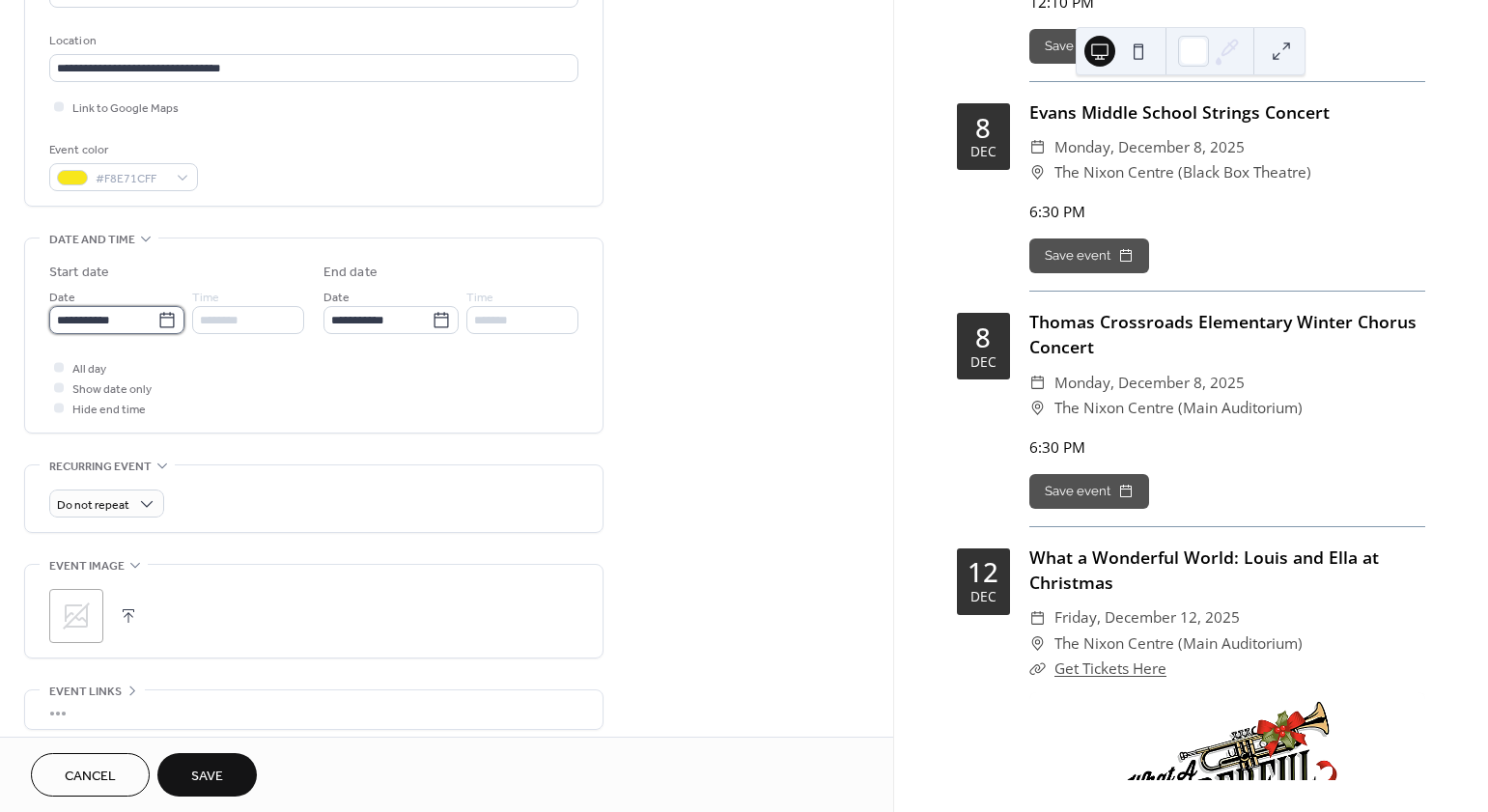click on "**********" at bounding box center (103, 320) 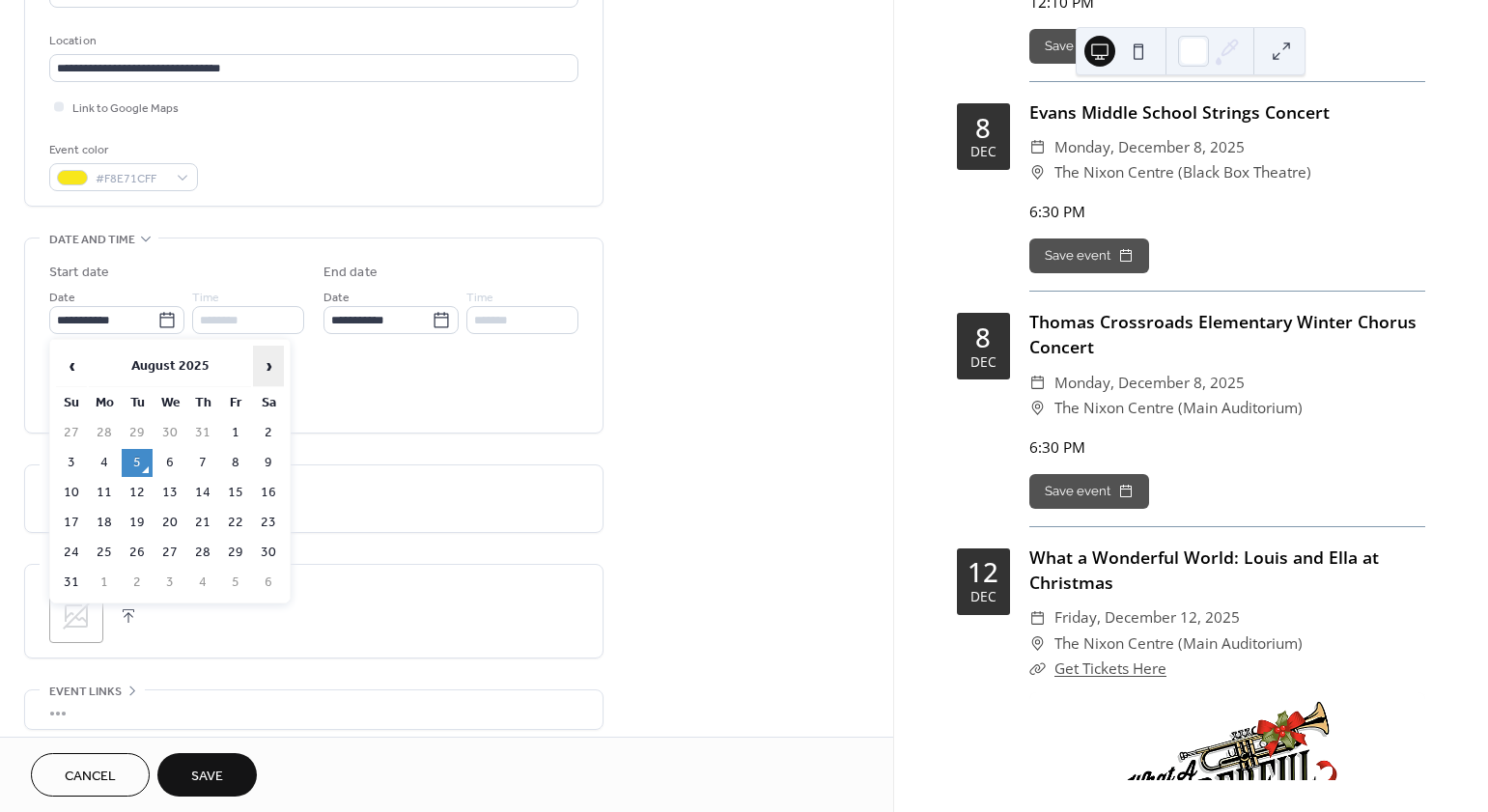 click on "›" at bounding box center [268, 366] 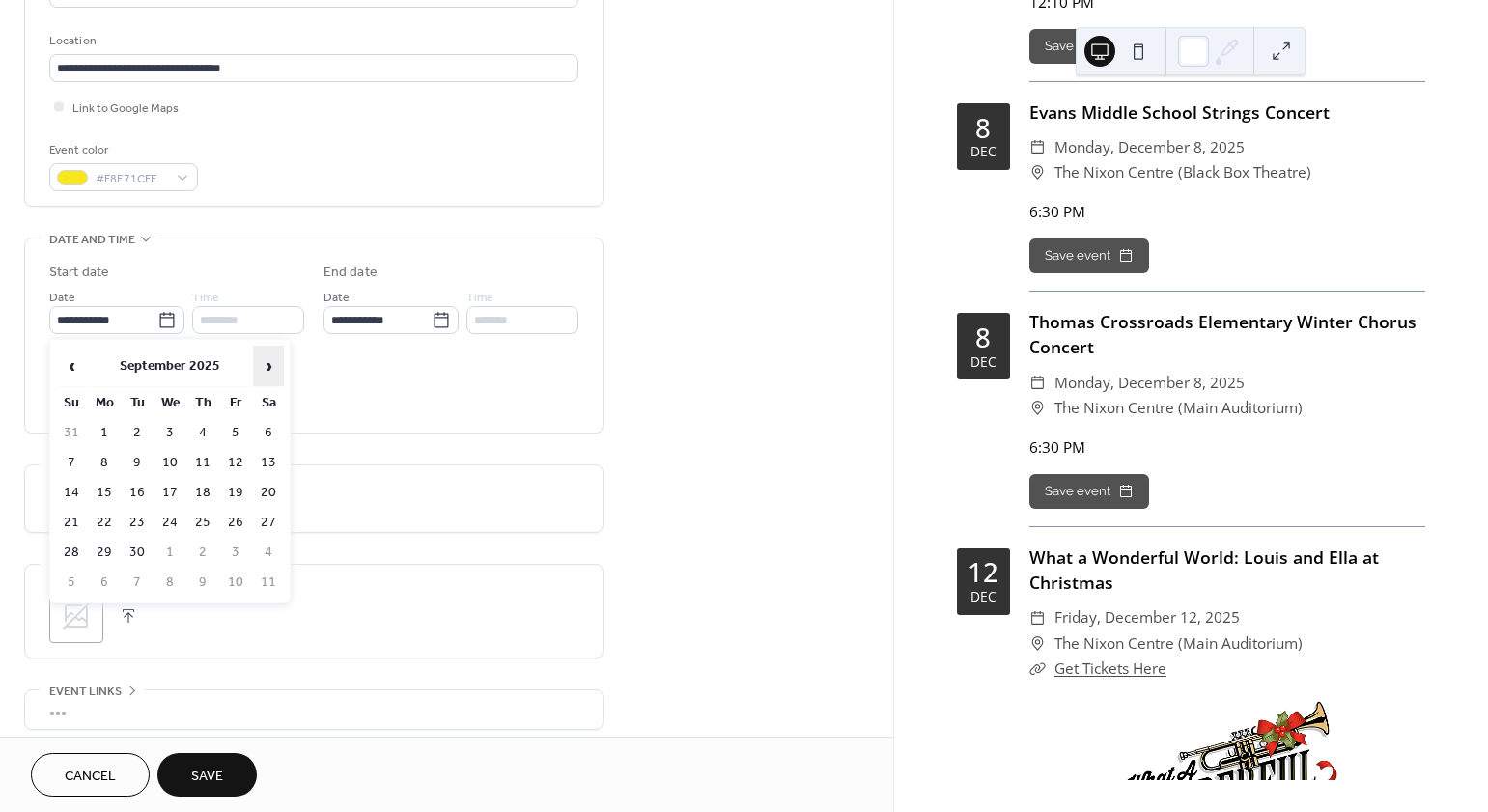 click on "›" at bounding box center (268, 366) 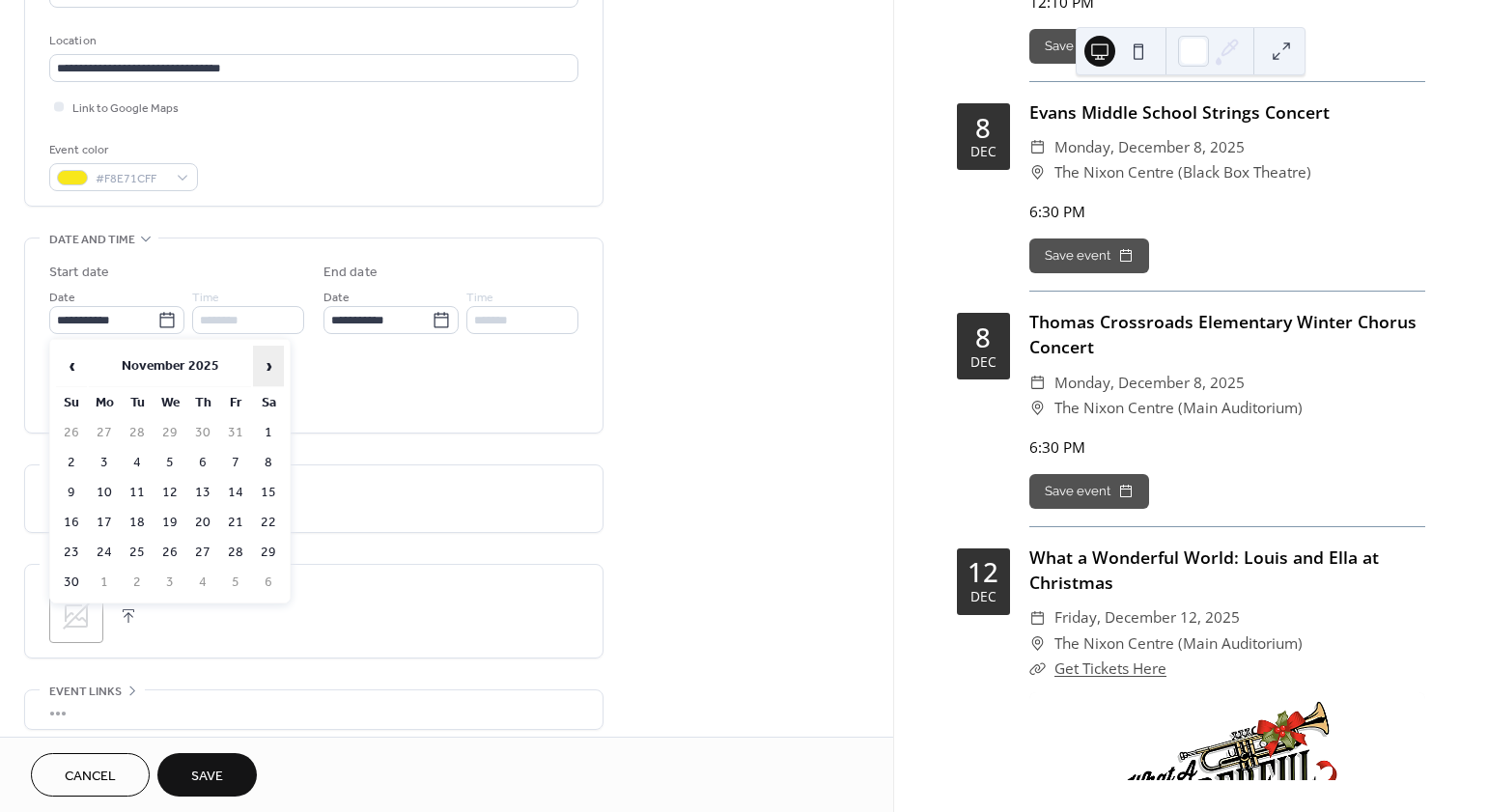 click on "›" at bounding box center (268, 366) 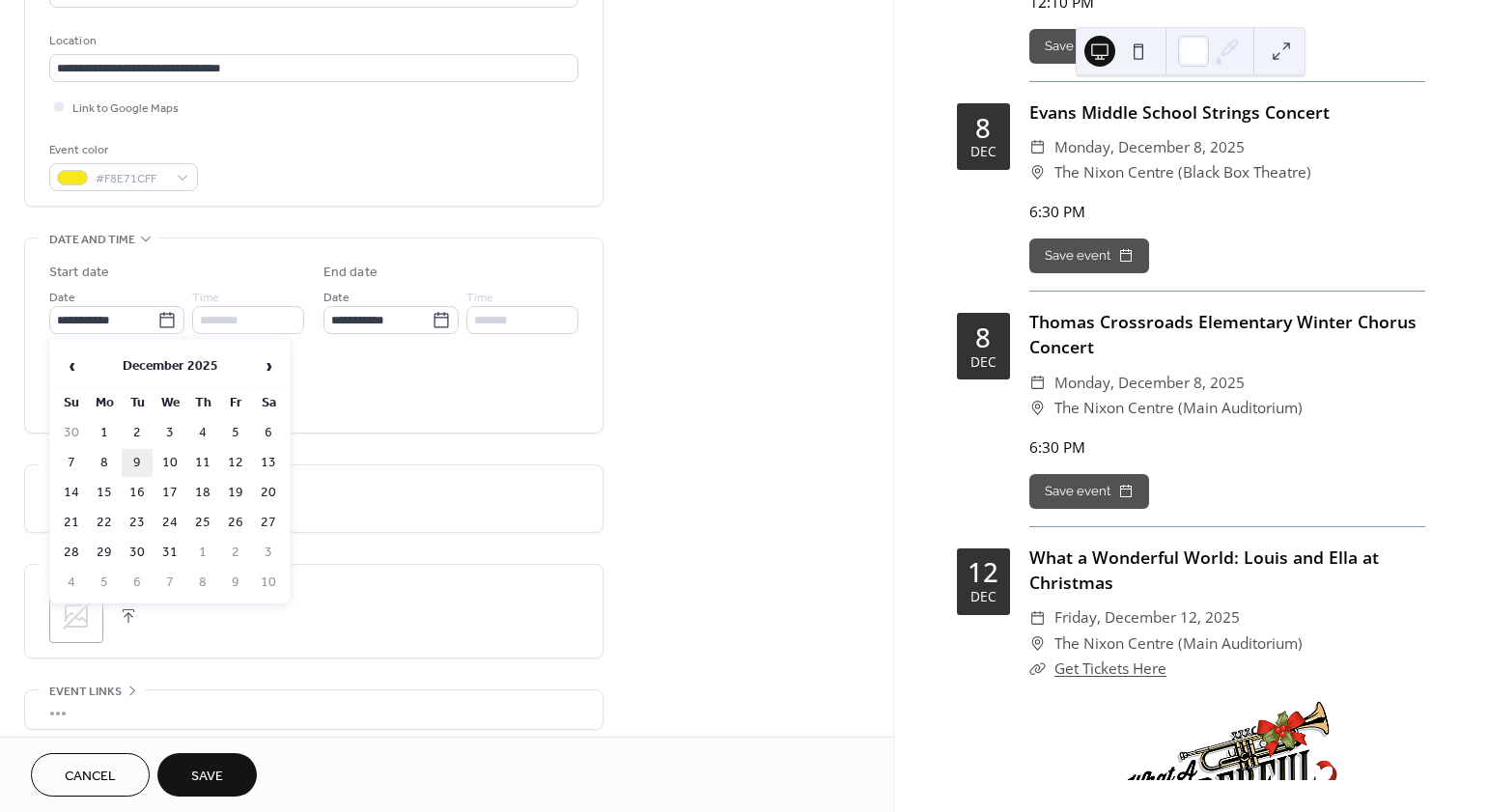 click on "9" at bounding box center [137, 462] 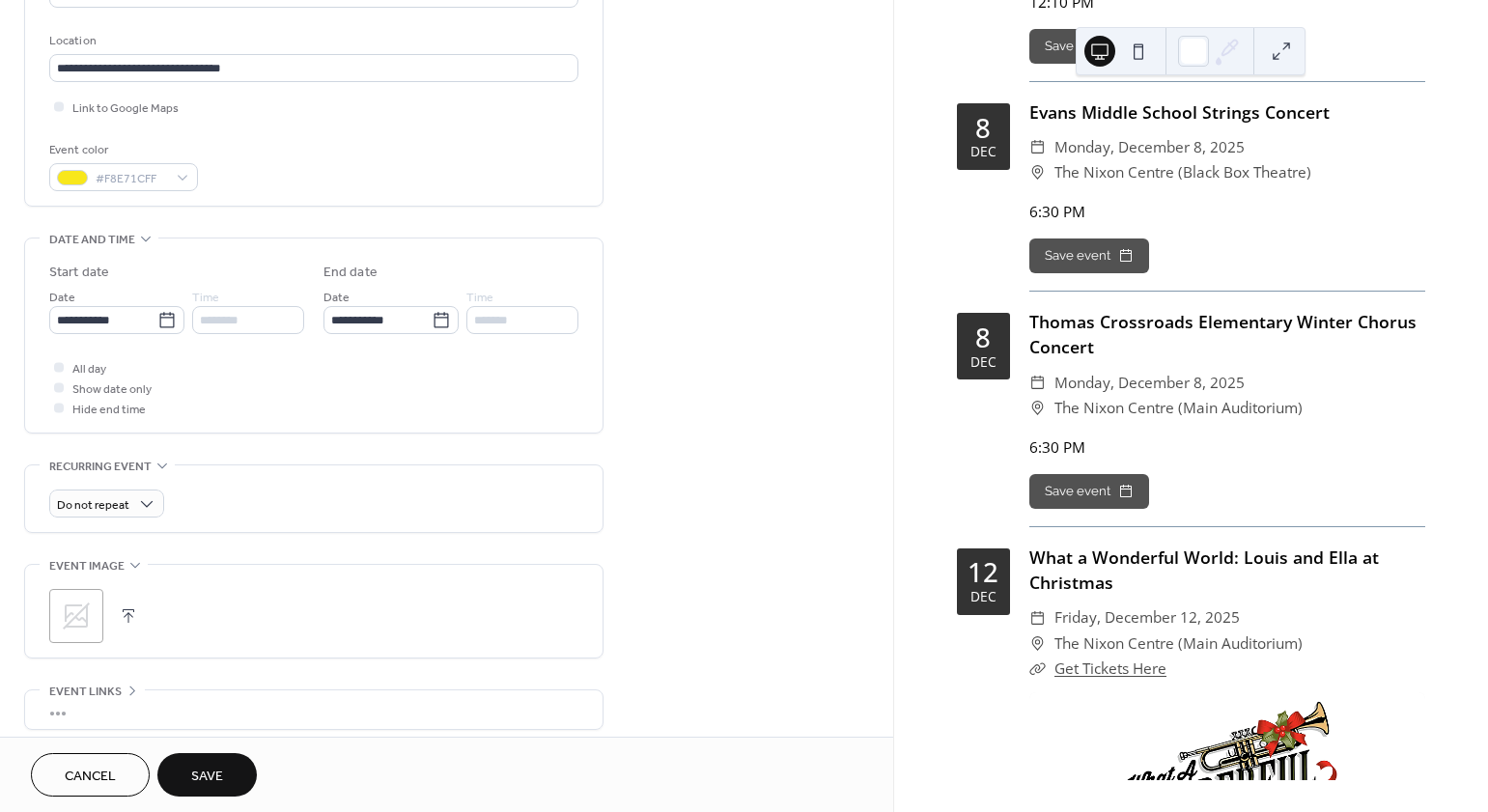 click on "Save" at bounding box center (207, 774) 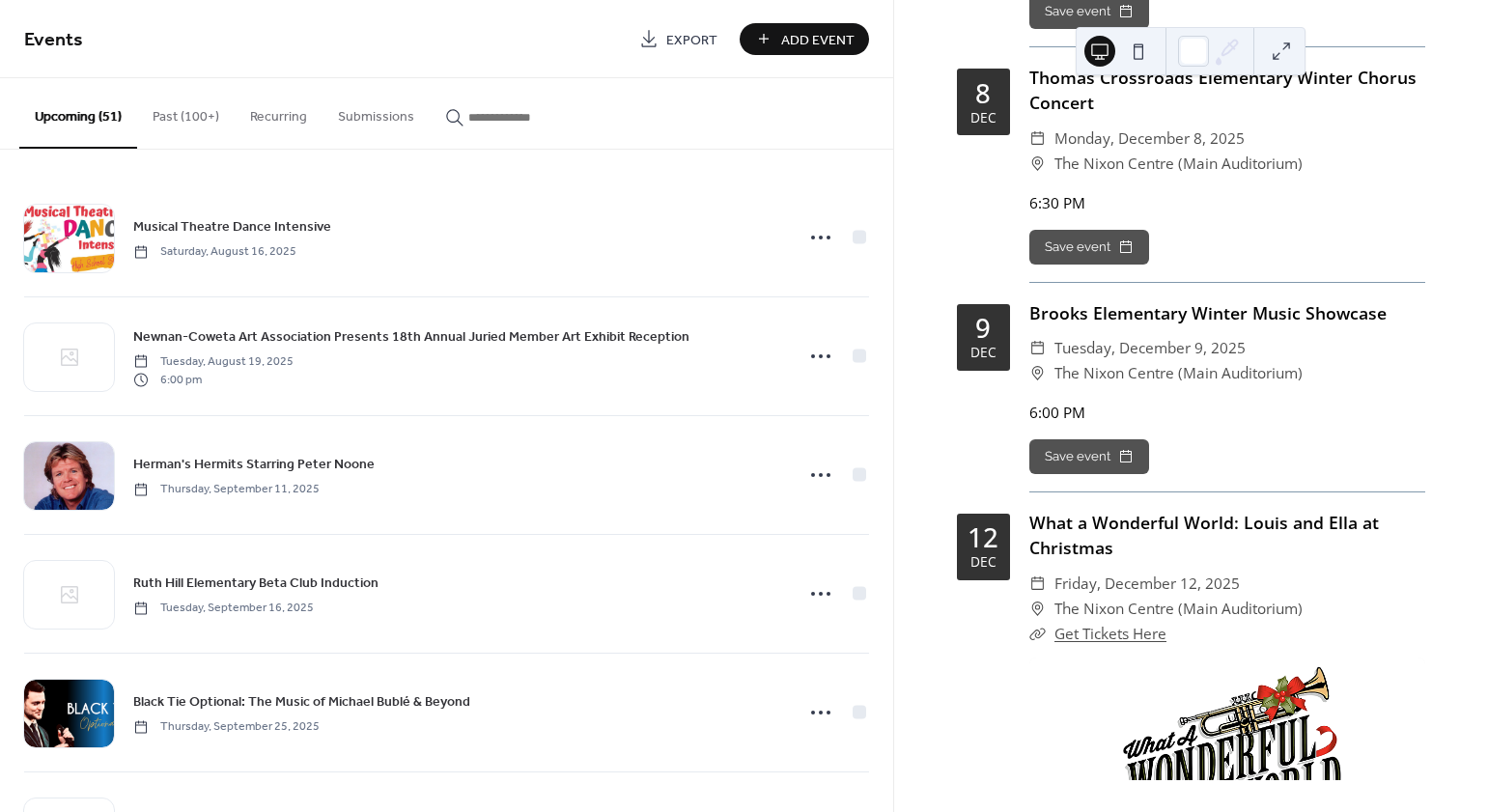 scroll, scrollTop: 14429, scrollLeft: 0, axis: vertical 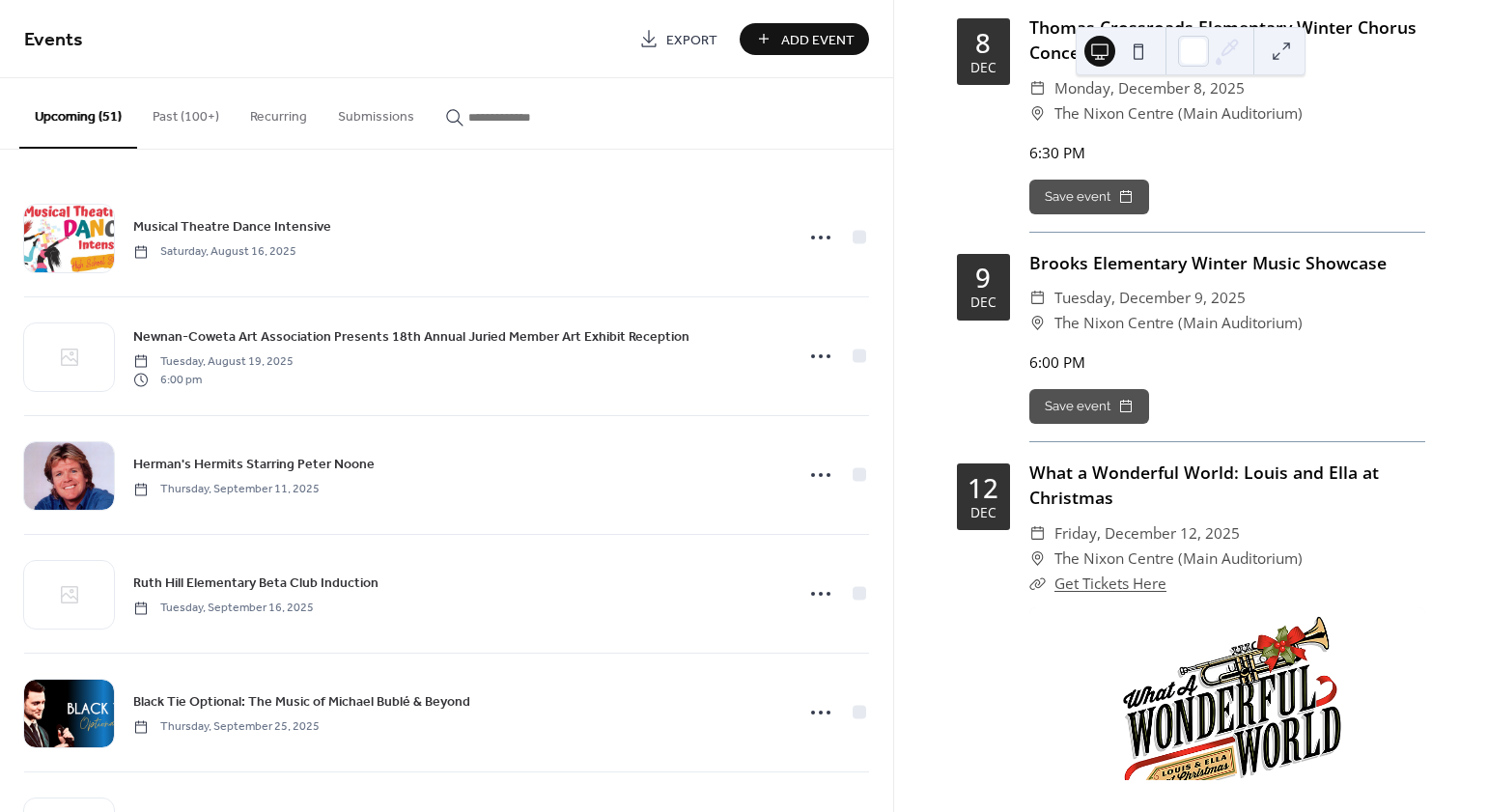 click on "Add Event" at bounding box center (804, 39) 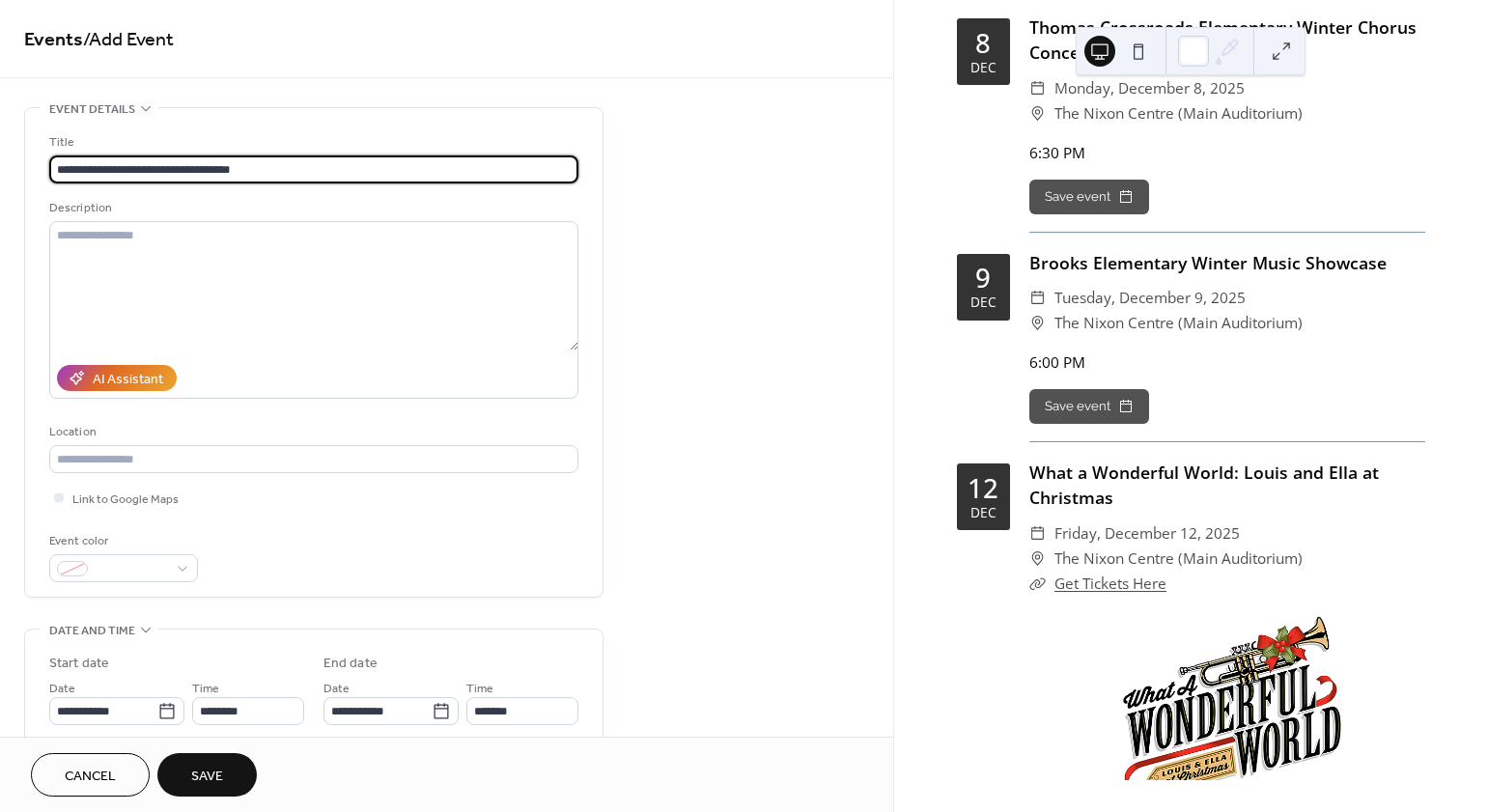 type on "**********" 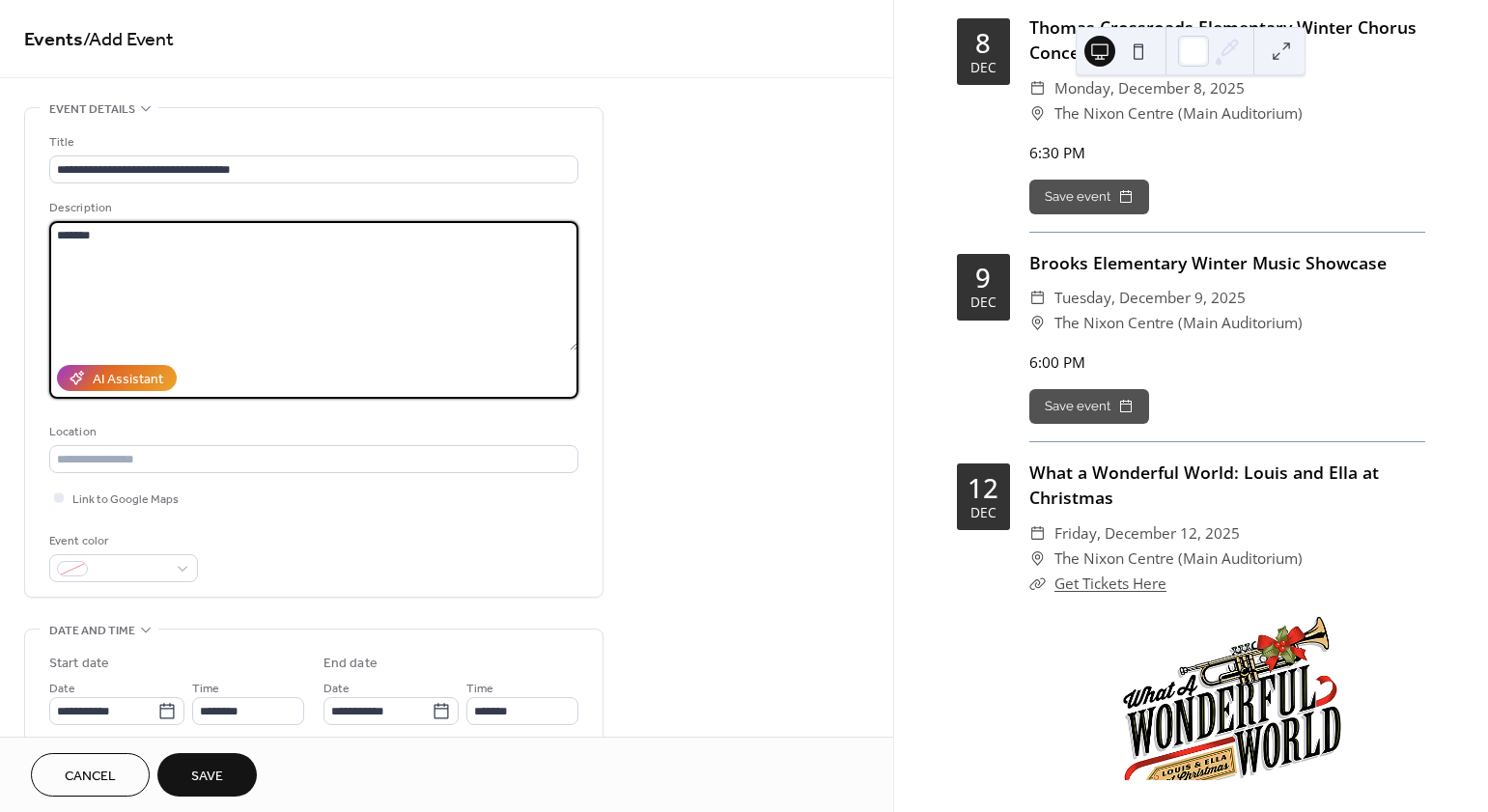 type on "*******" 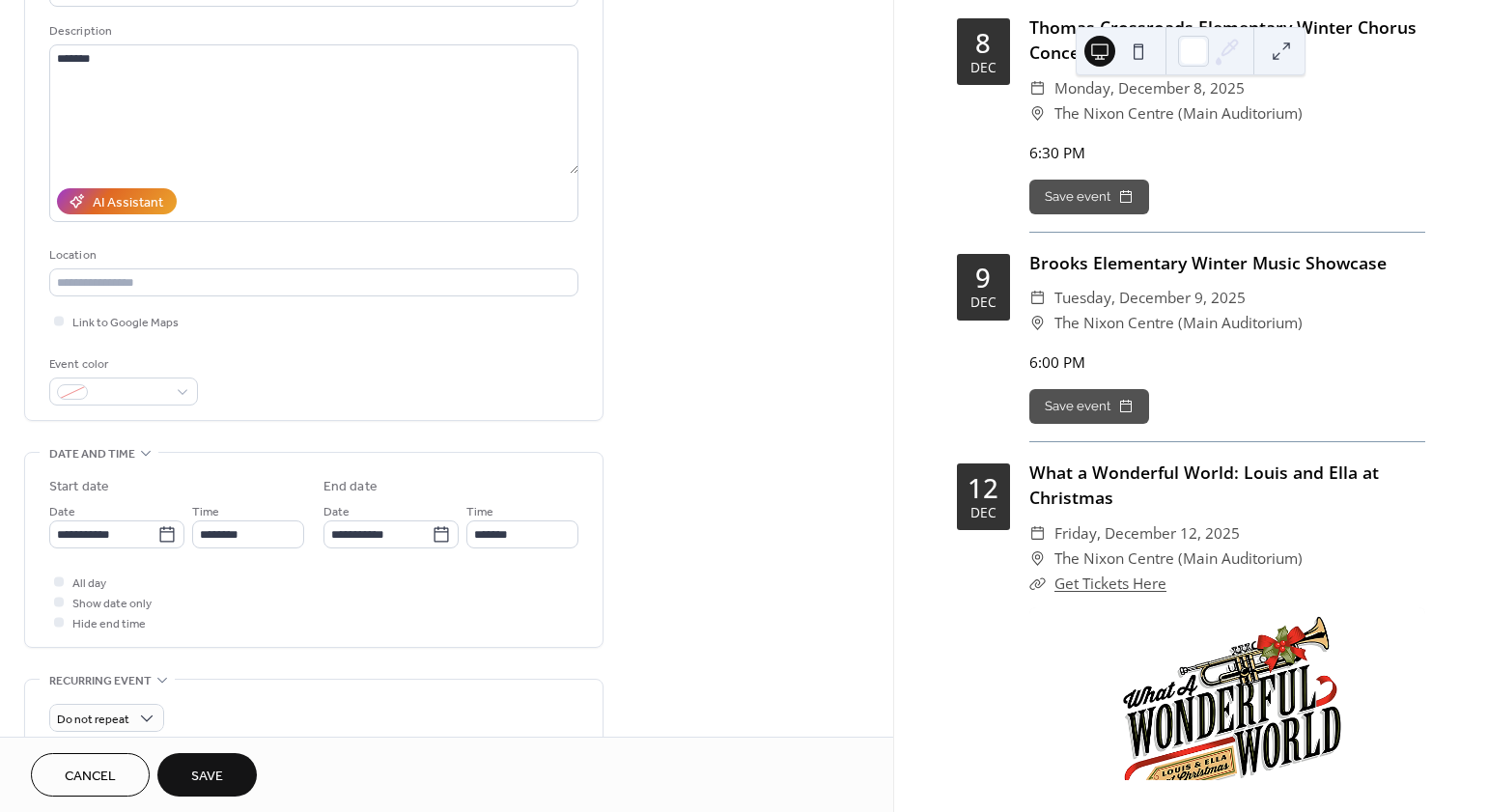 scroll, scrollTop: 261, scrollLeft: 0, axis: vertical 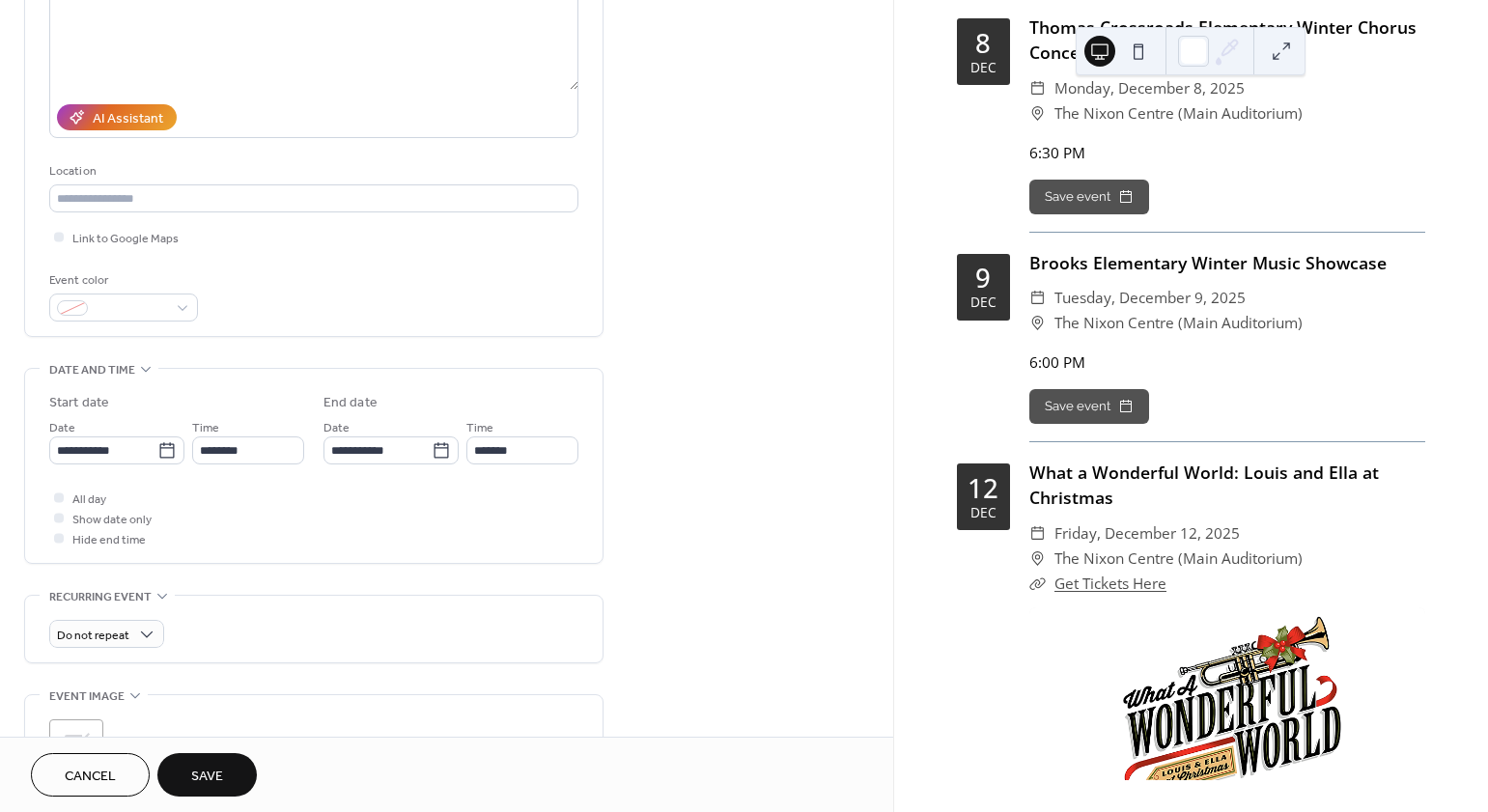 click on "Location" at bounding box center [314, 186] 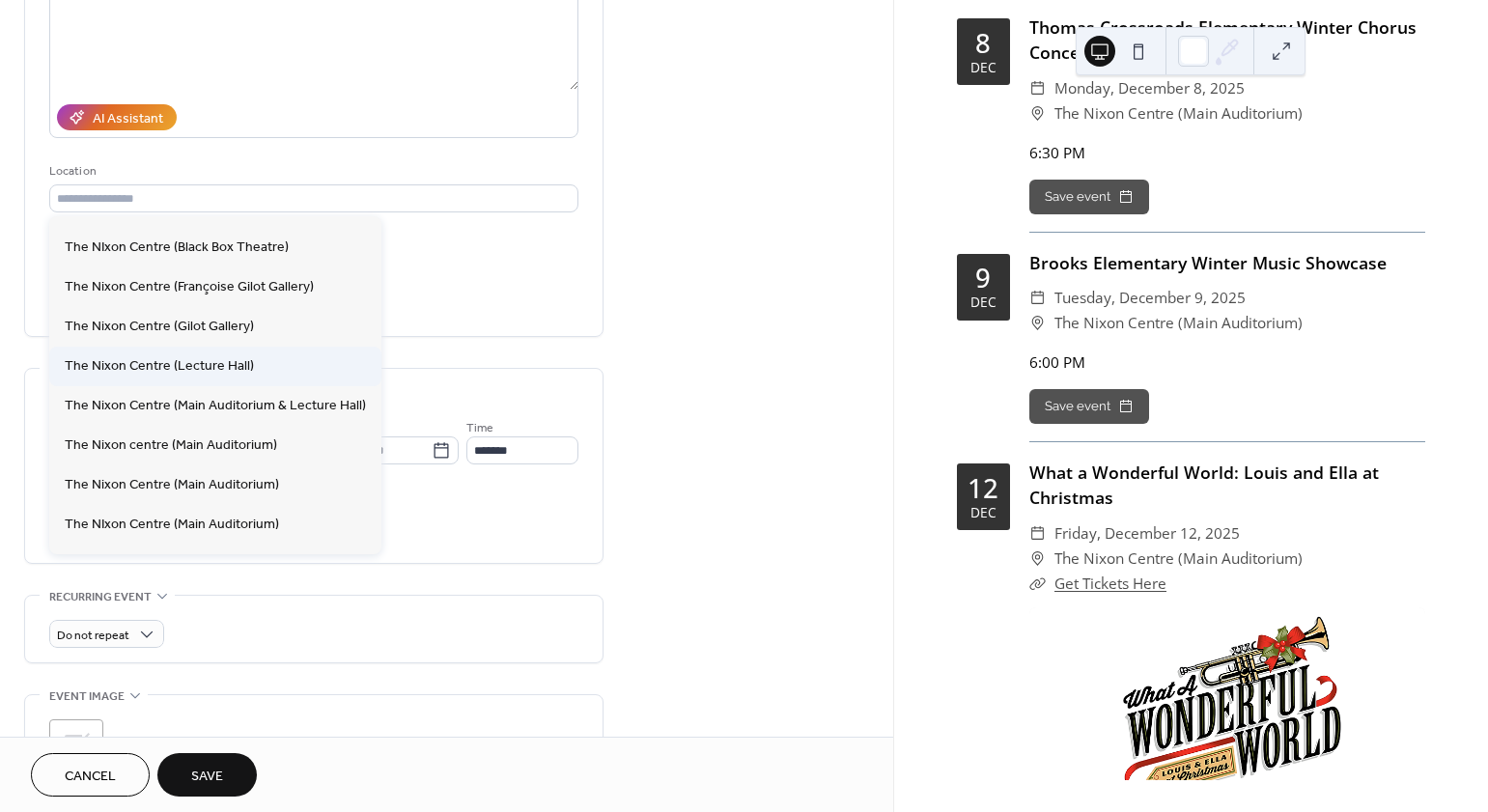 scroll, scrollTop: 244, scrollLeft: 0, axis: vertical 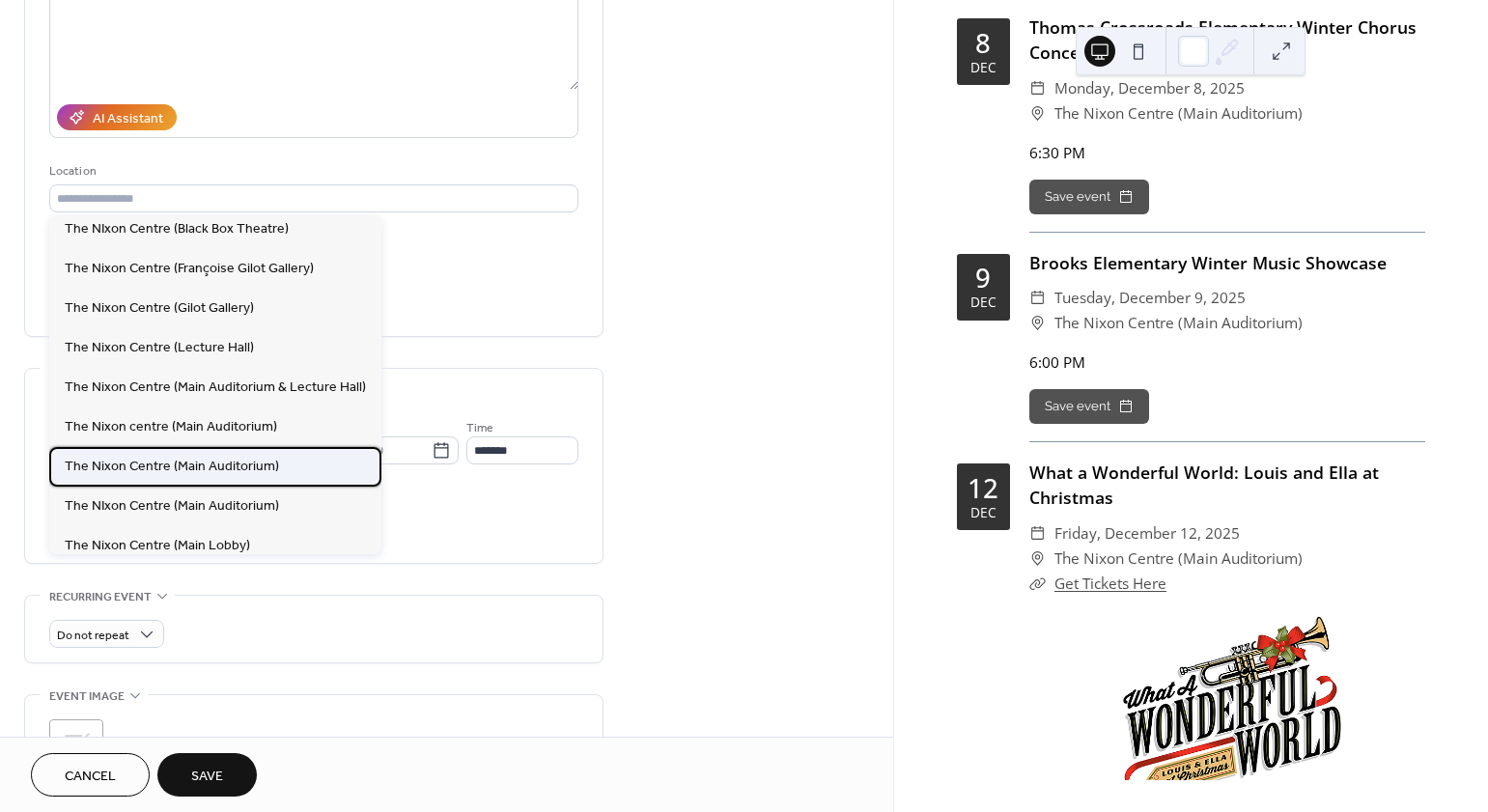 click on "The Nixon Centre (Main Auditorium)" at bounding box center [215, 466] 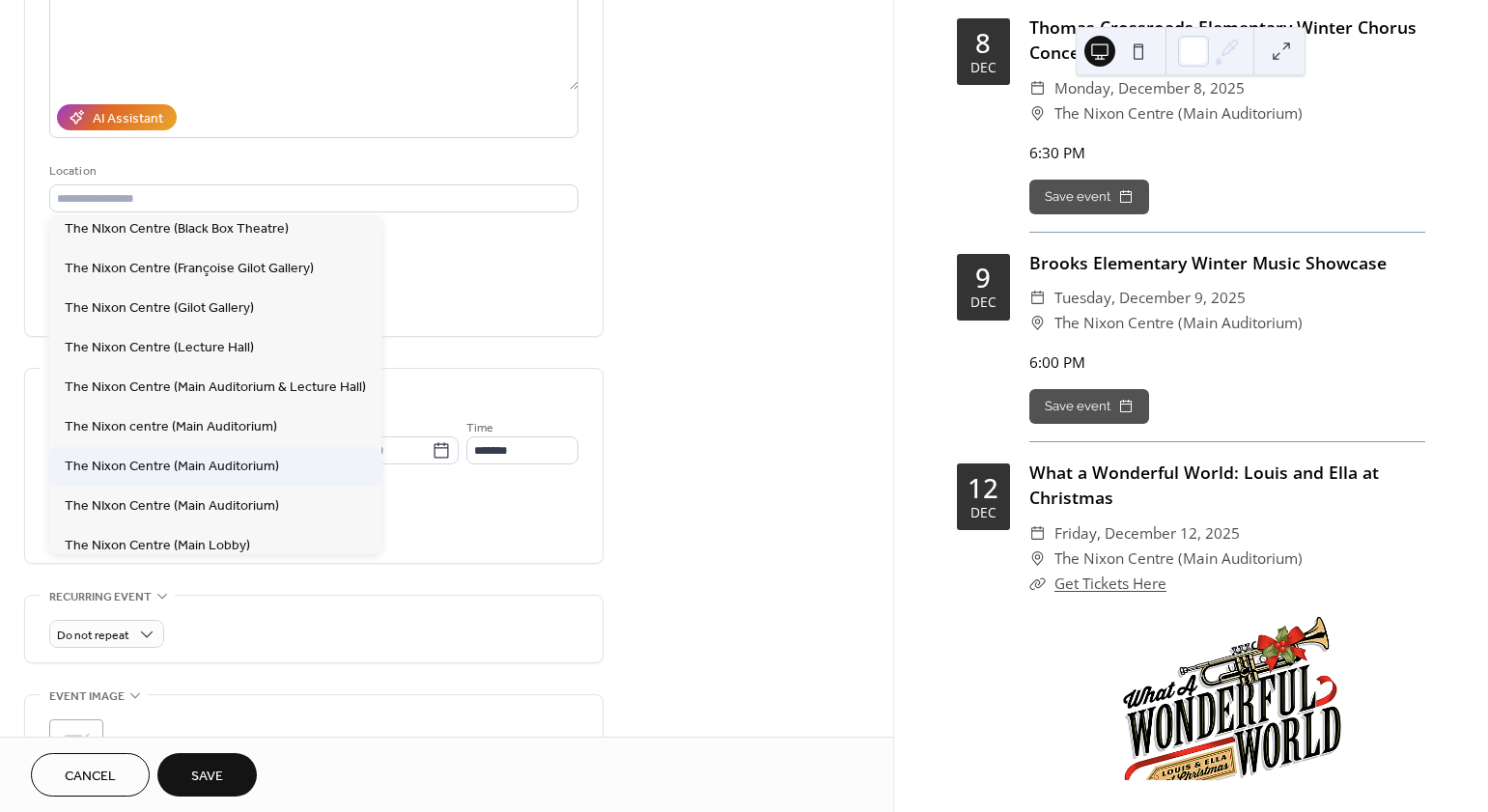 type on "**********" 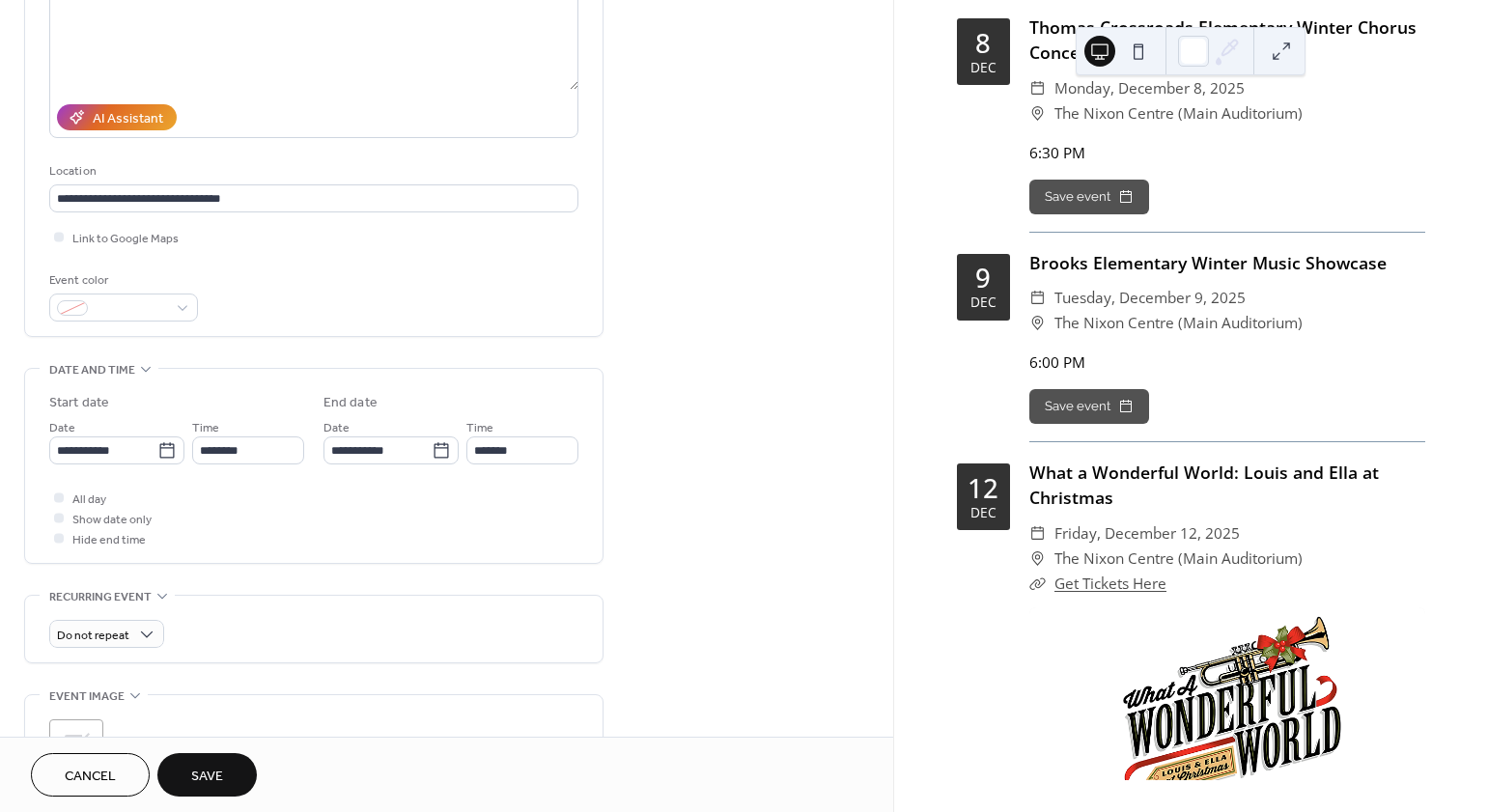 click on "**********" at bounding box center (446, 434) 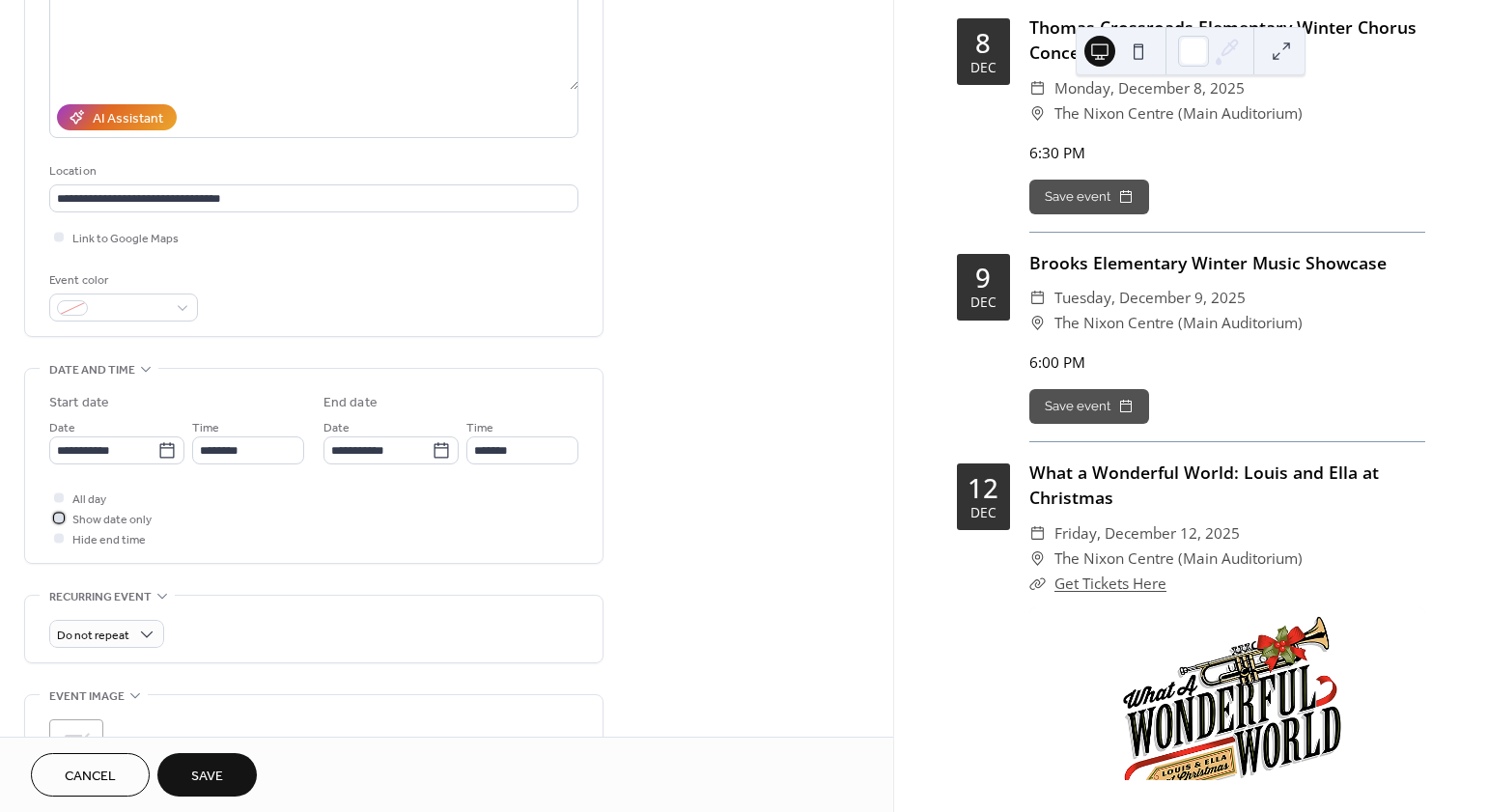 click on "Show date only" at bounding box center (112, 519) 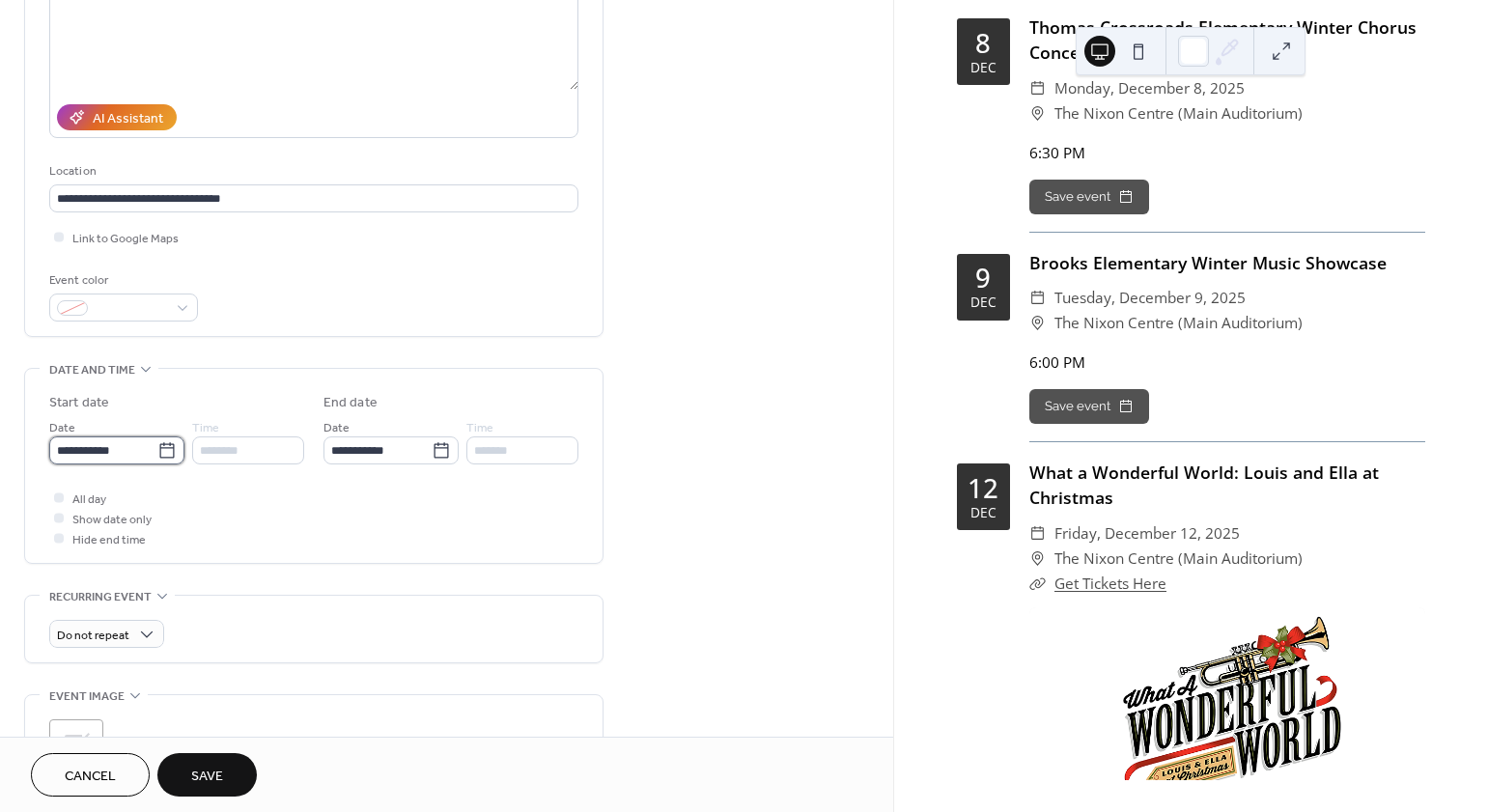 click on "**********" at bounding box center [103, 450] 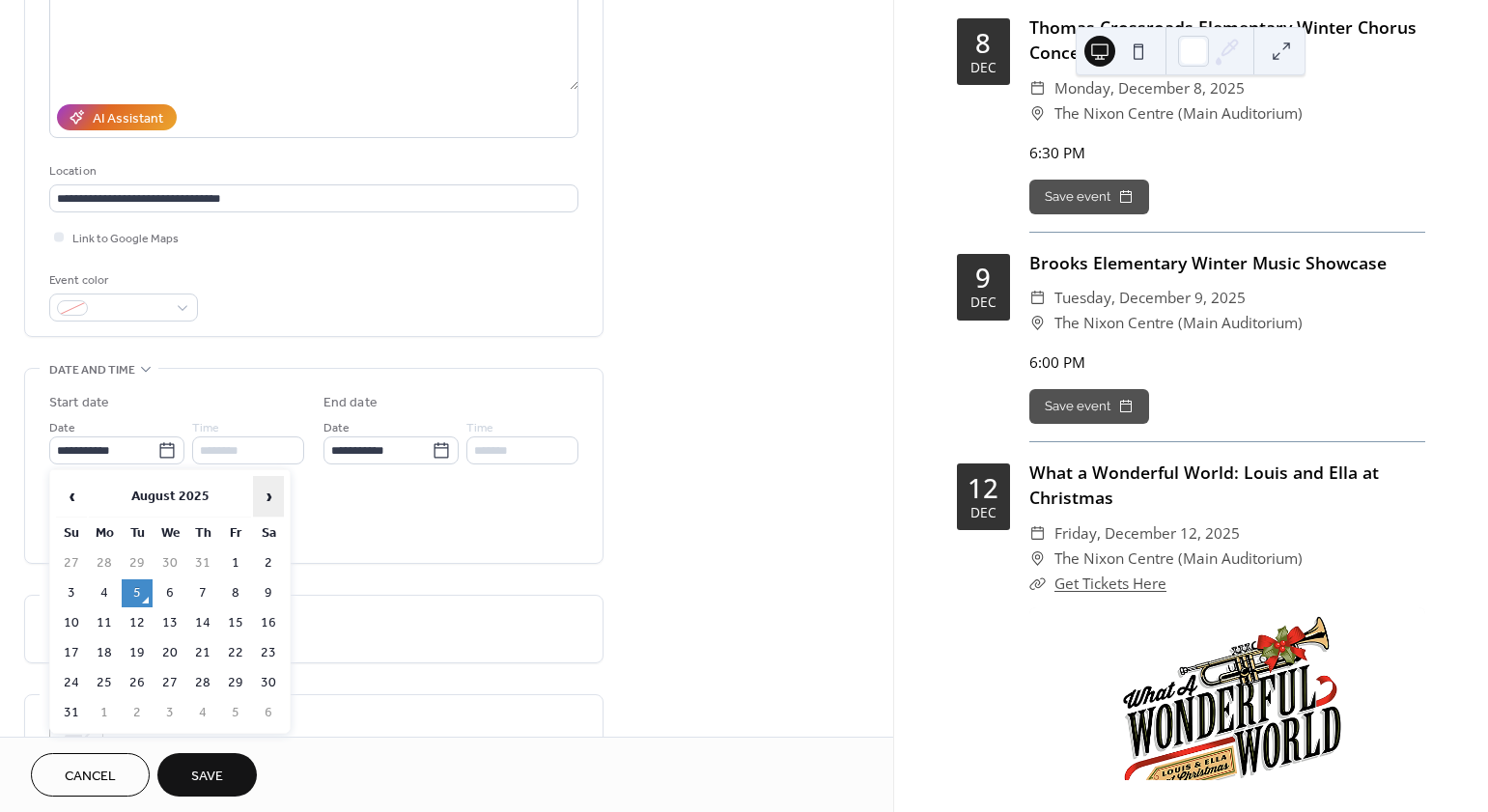 click on "›" at bounding box center [268, 496] 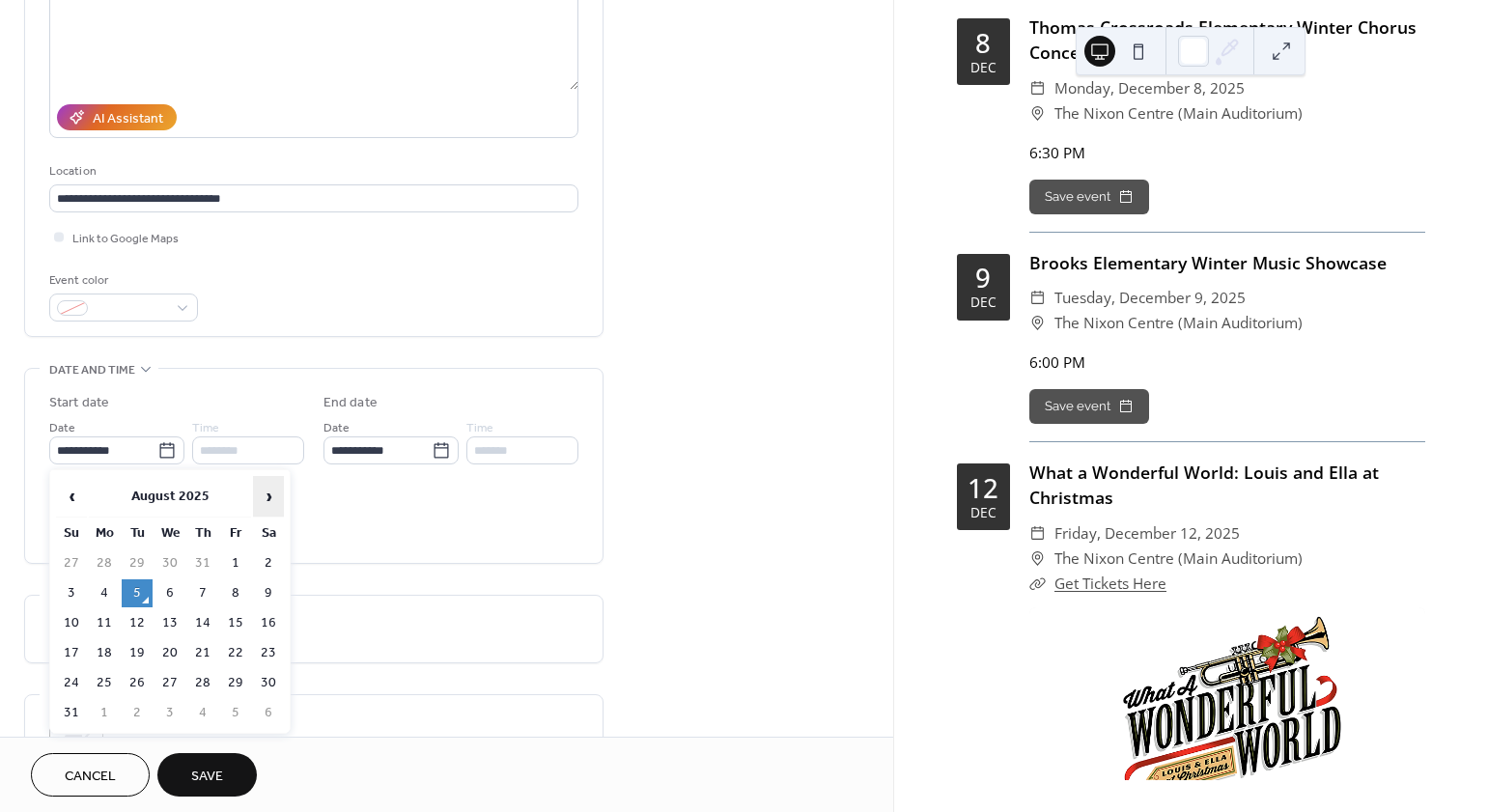 click on "›" at bounding box center [268, 496] 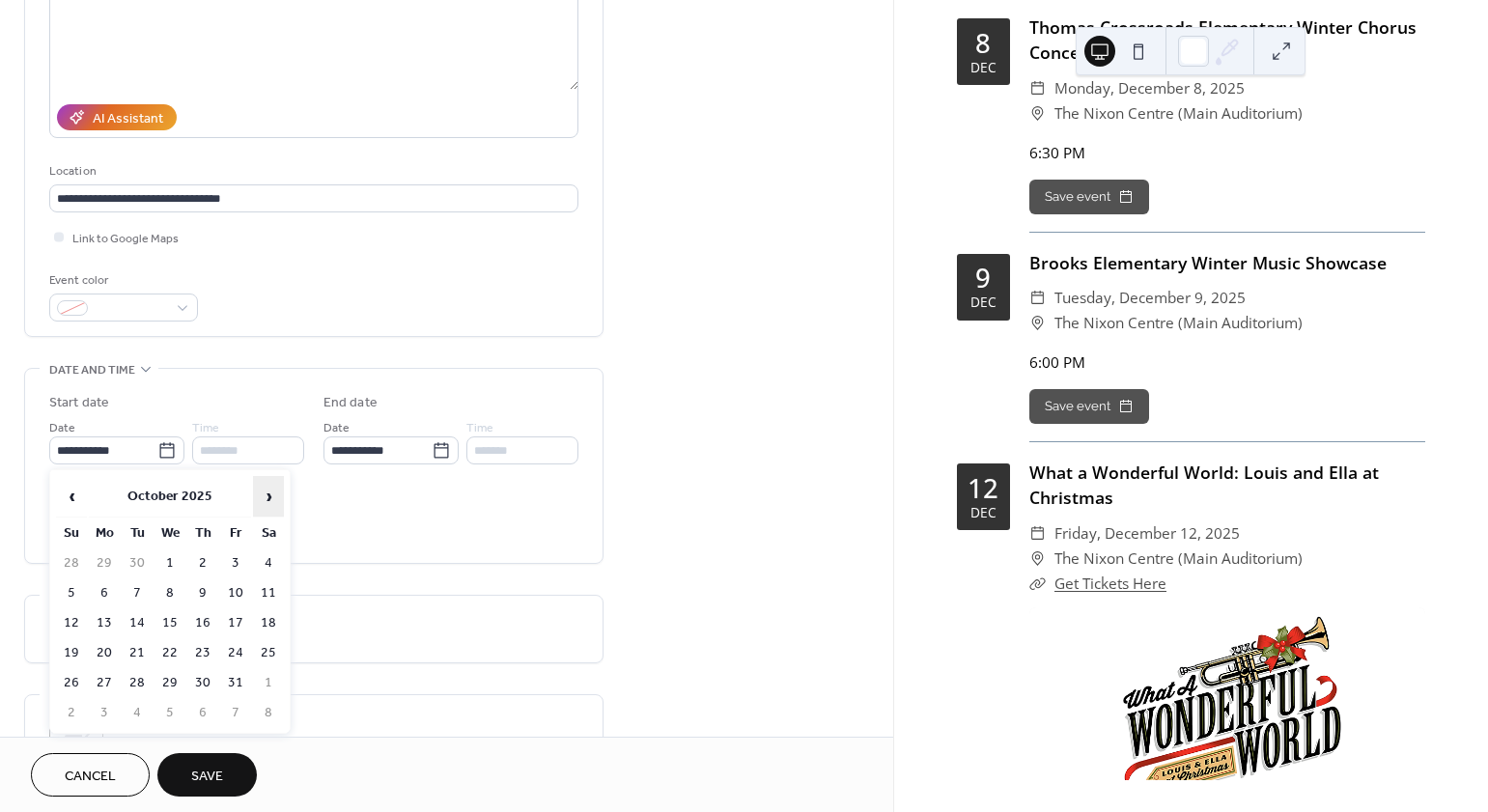 click on "›" at bounding box center [268, 496] 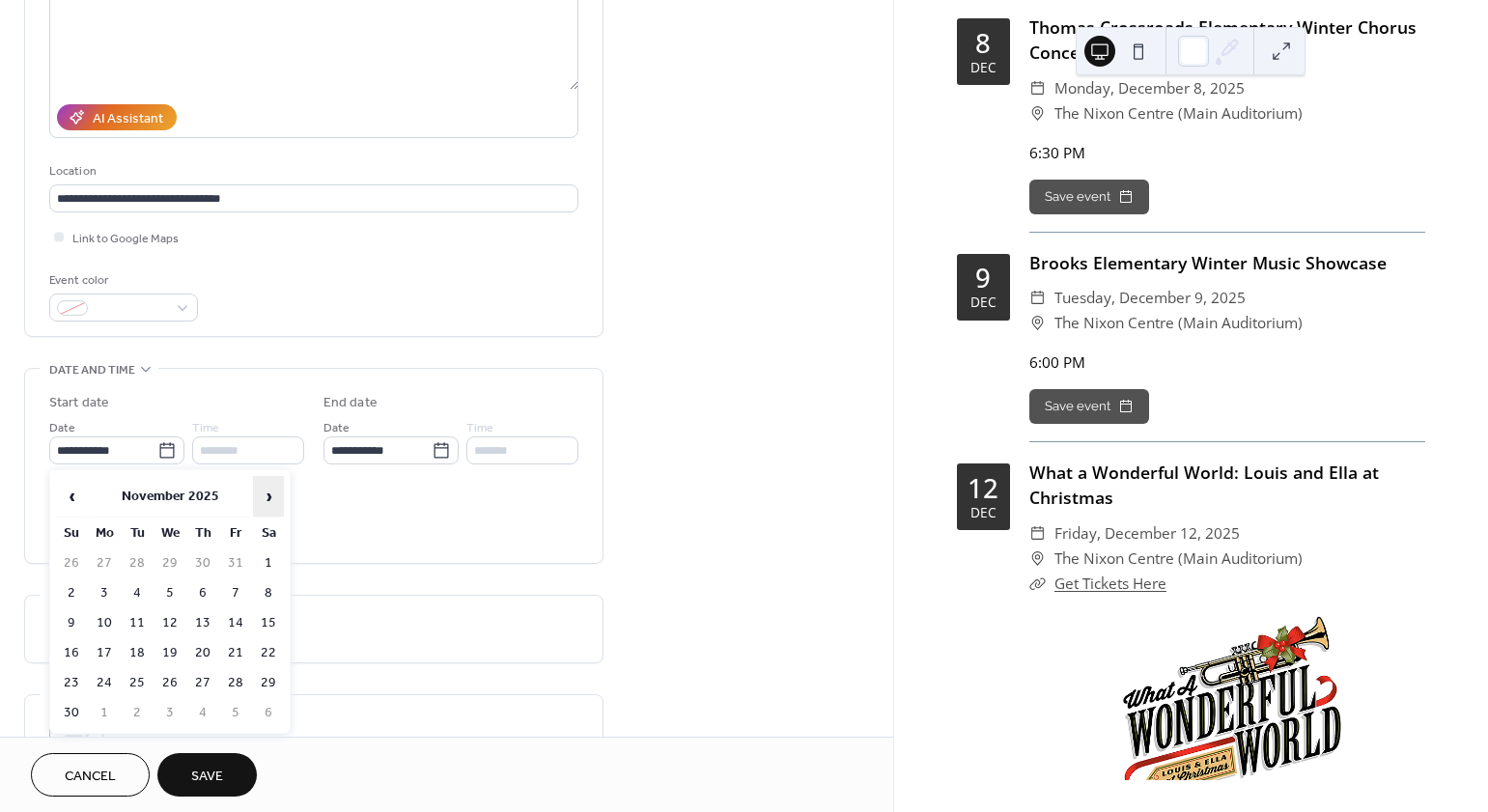 click on "›" at bounding box center (268, 496) 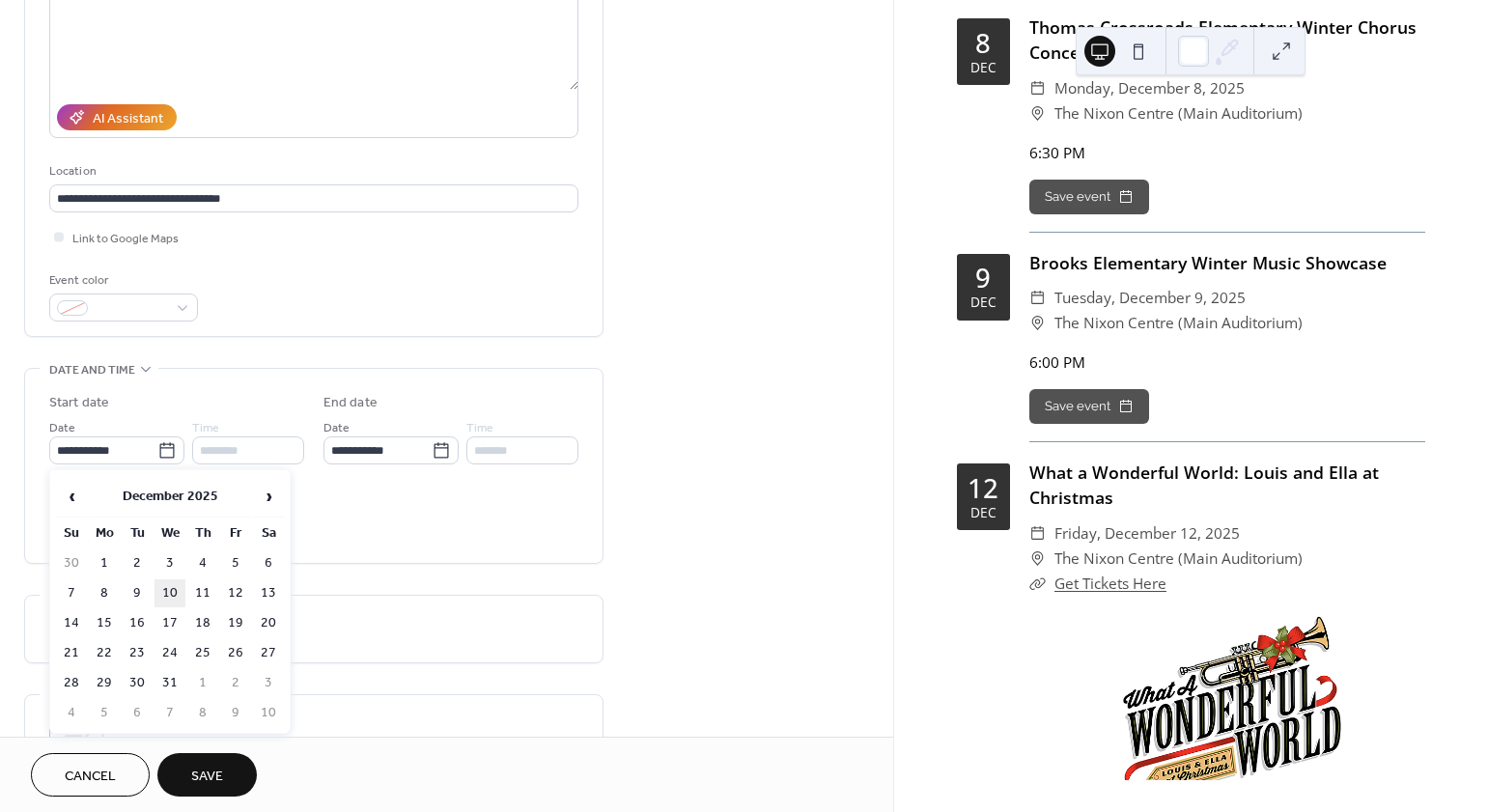click on "10" at bounding box center (170, 593) 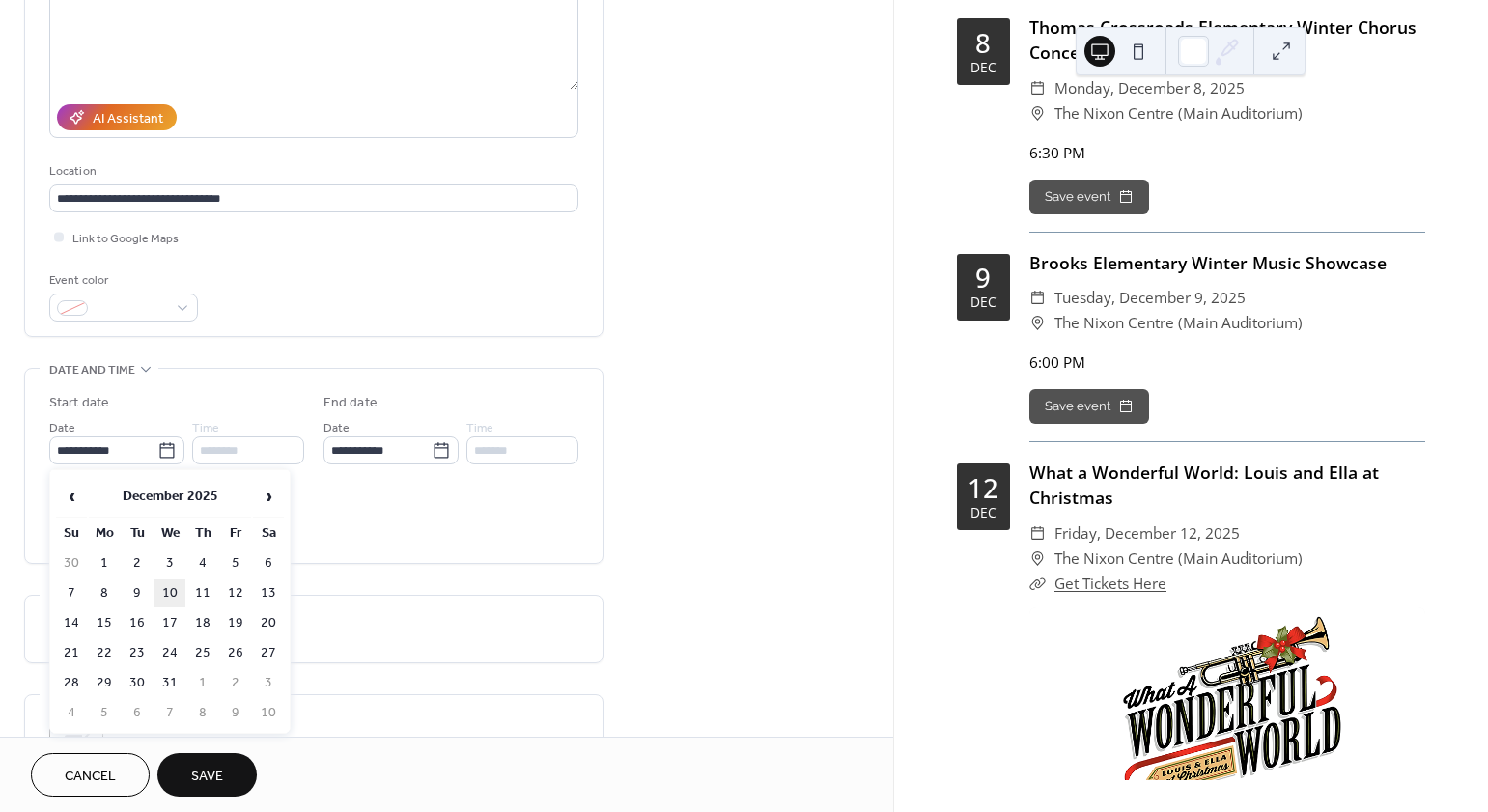 type on "**********" 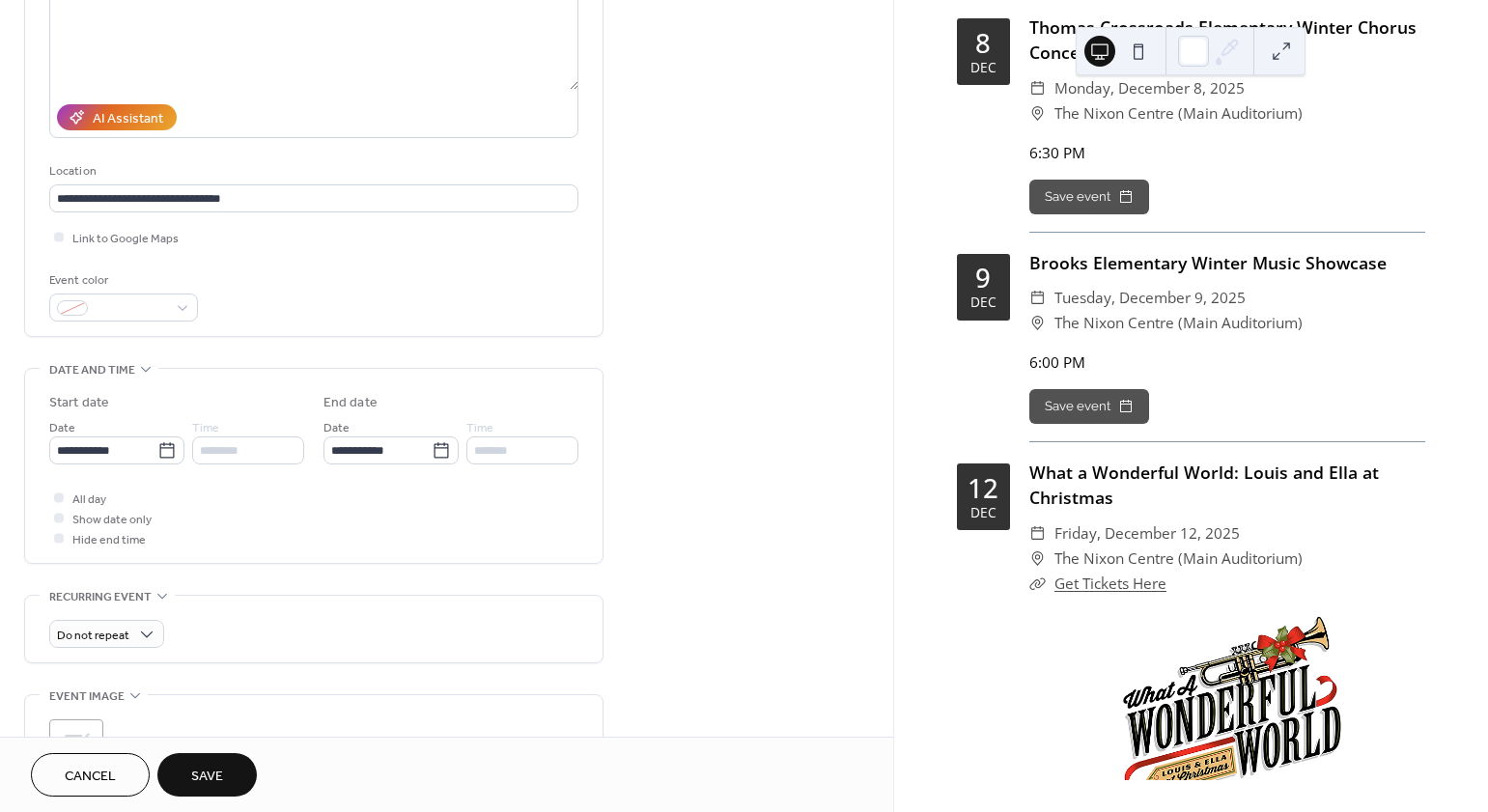 click on "Save" at bounding box center [207, 776] 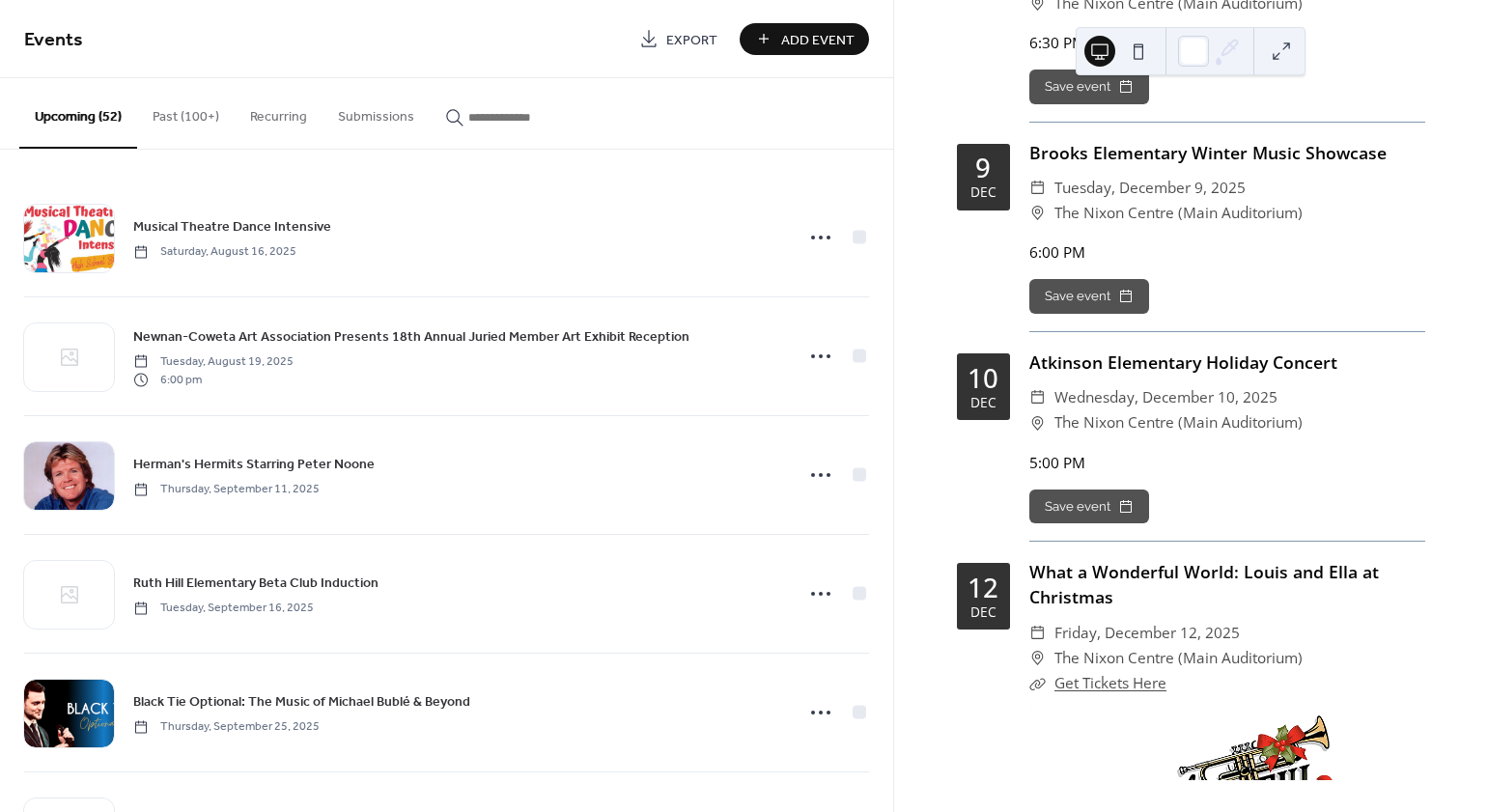 scroll, scrollTop: 14662, scrollLeft: 0, axis: vertical 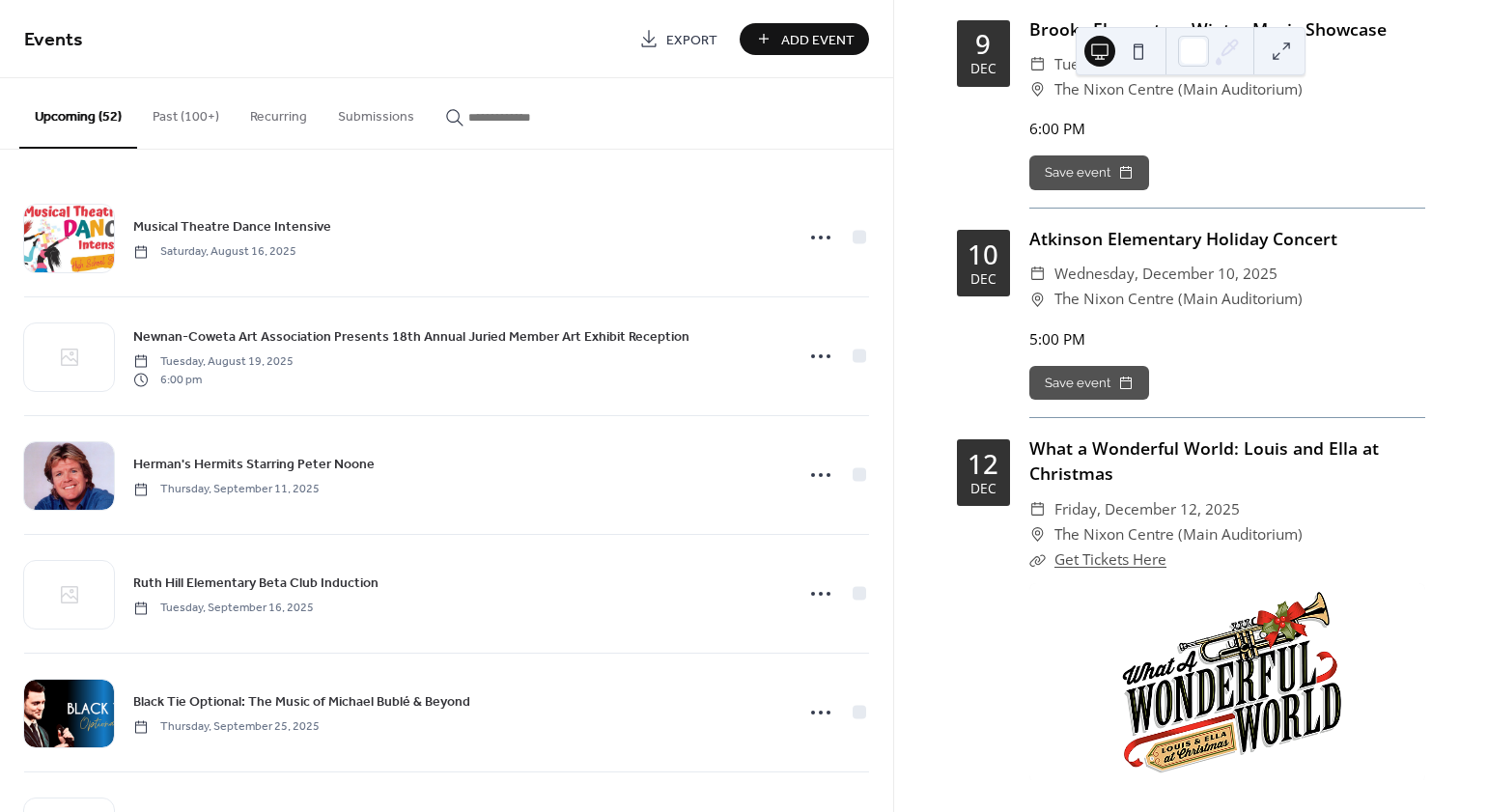 click on "Add Event" at bounding box center [818, 40] 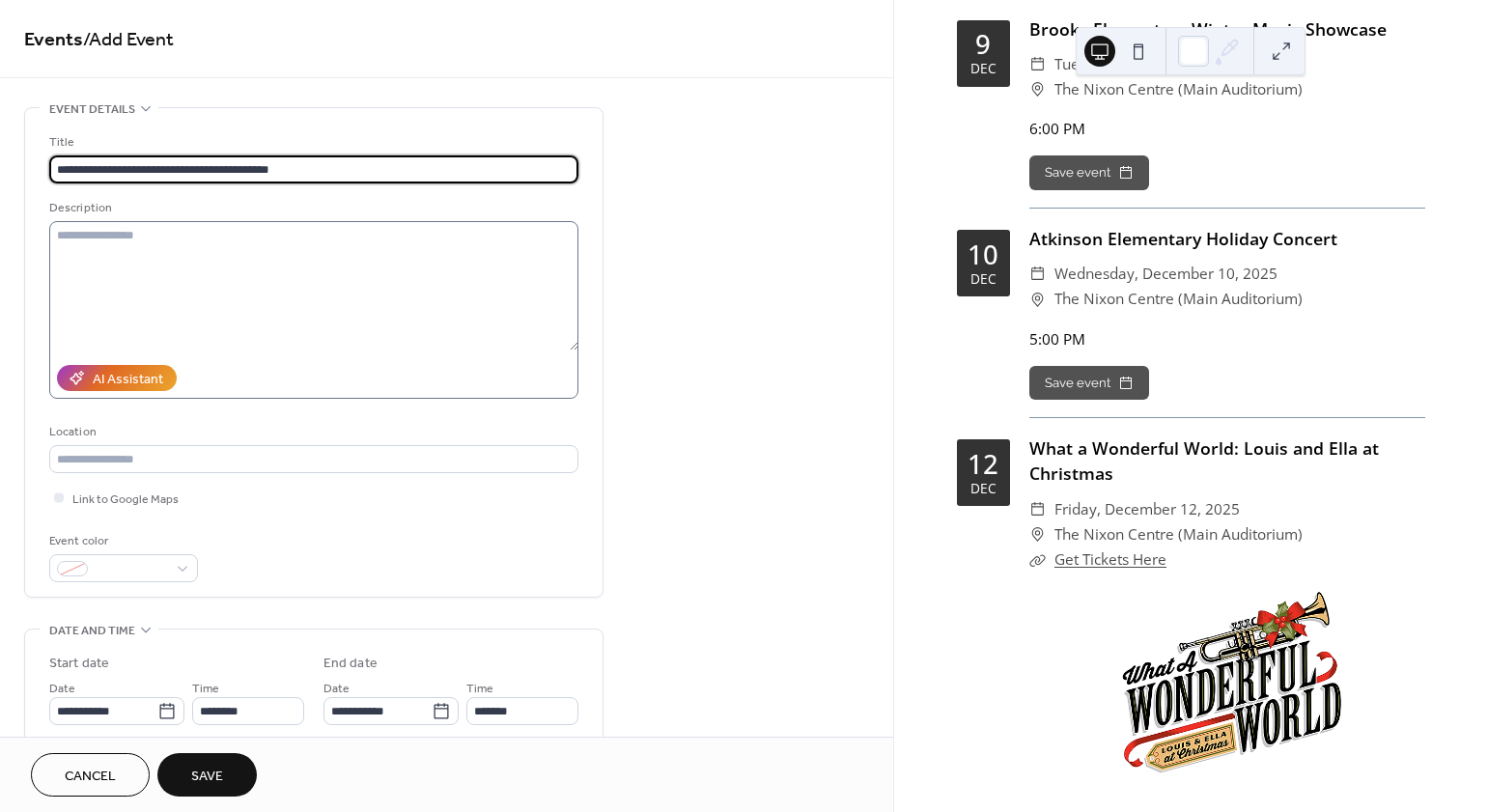type on "**********" 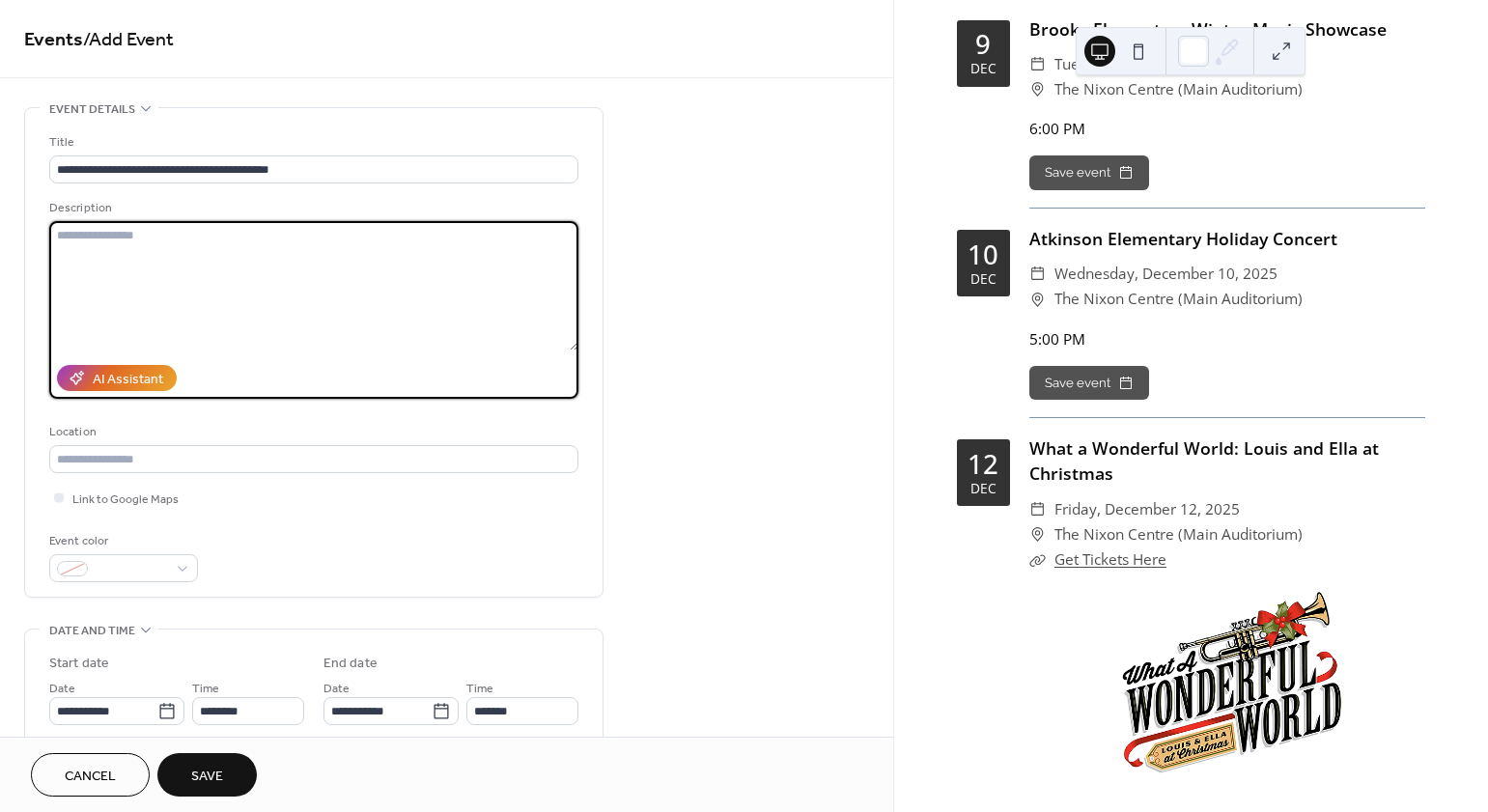 click at bounding box center (314, 286) 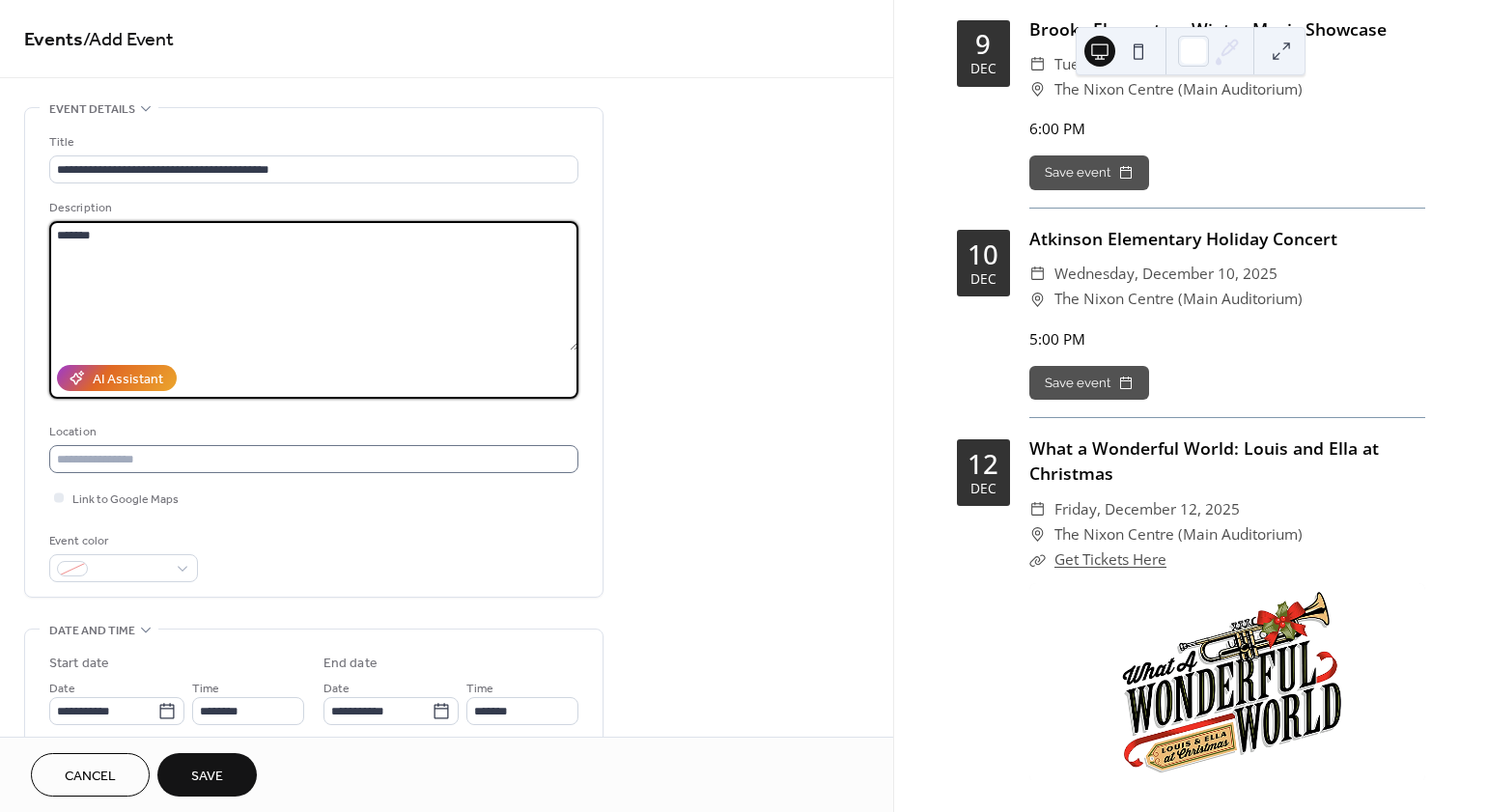 type on "*******" 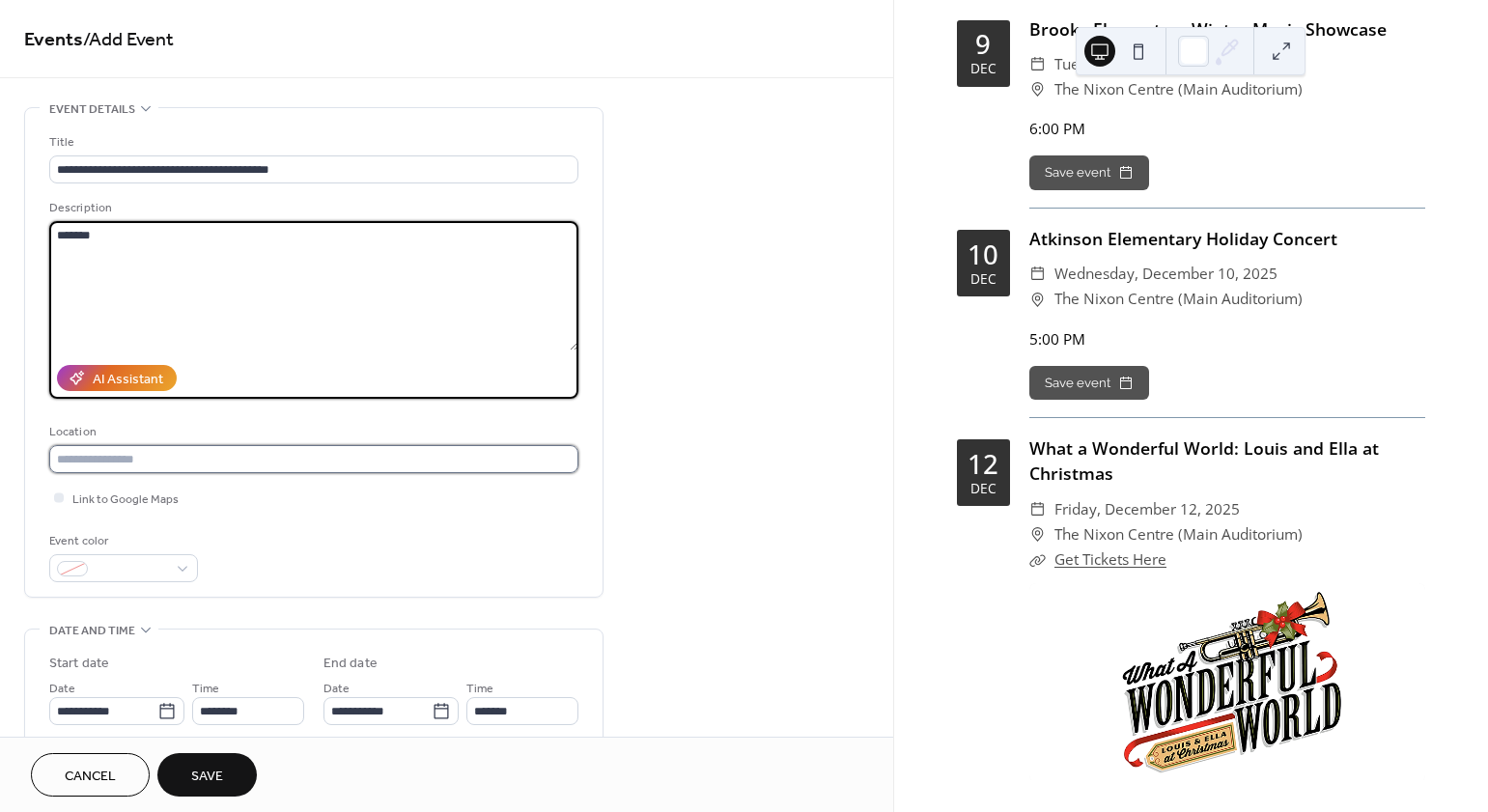 click at bounding box center [314, 459] 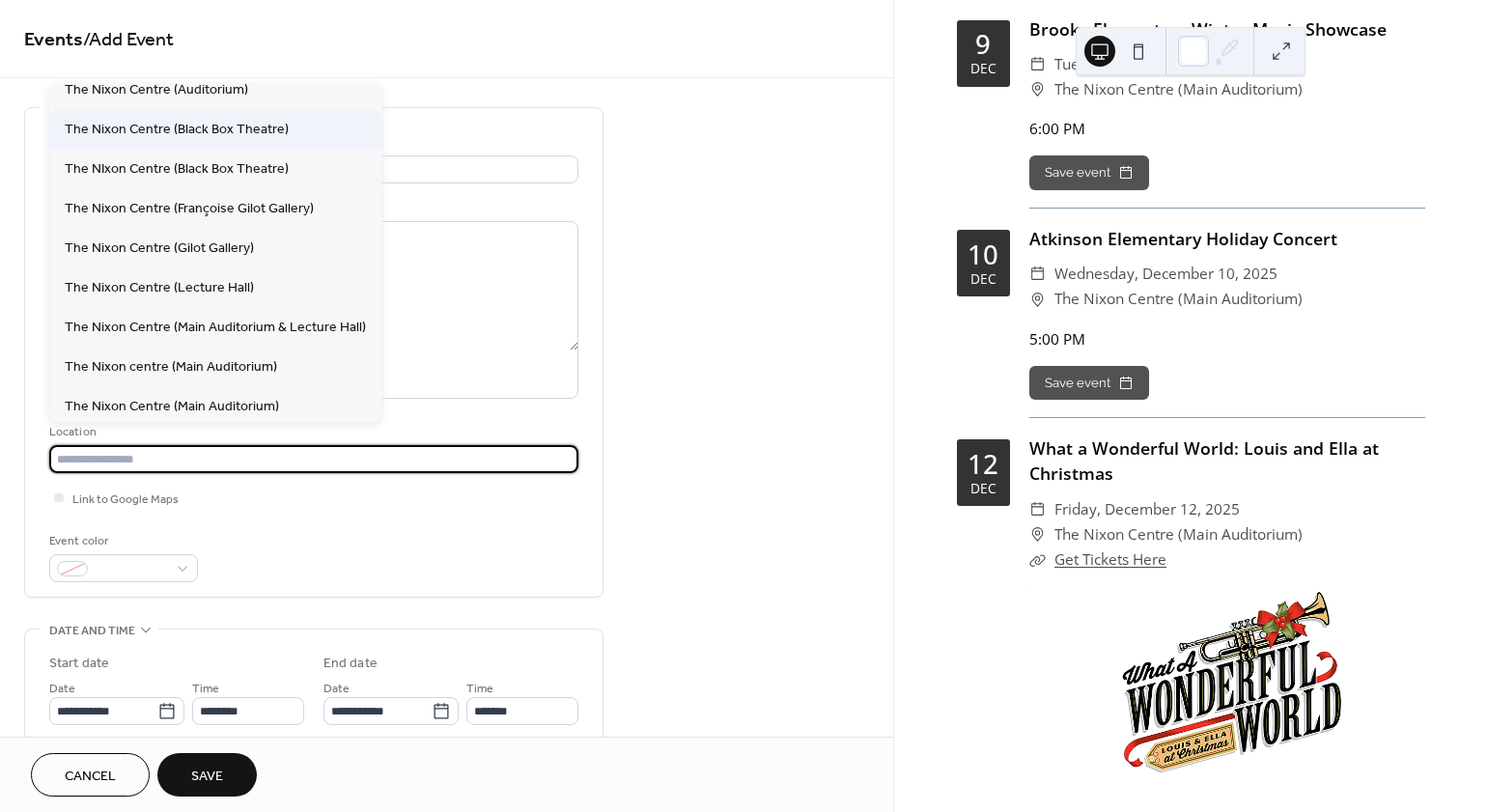 scroll, scrollTop: 248, scrollLeft: 0, axis: vertical 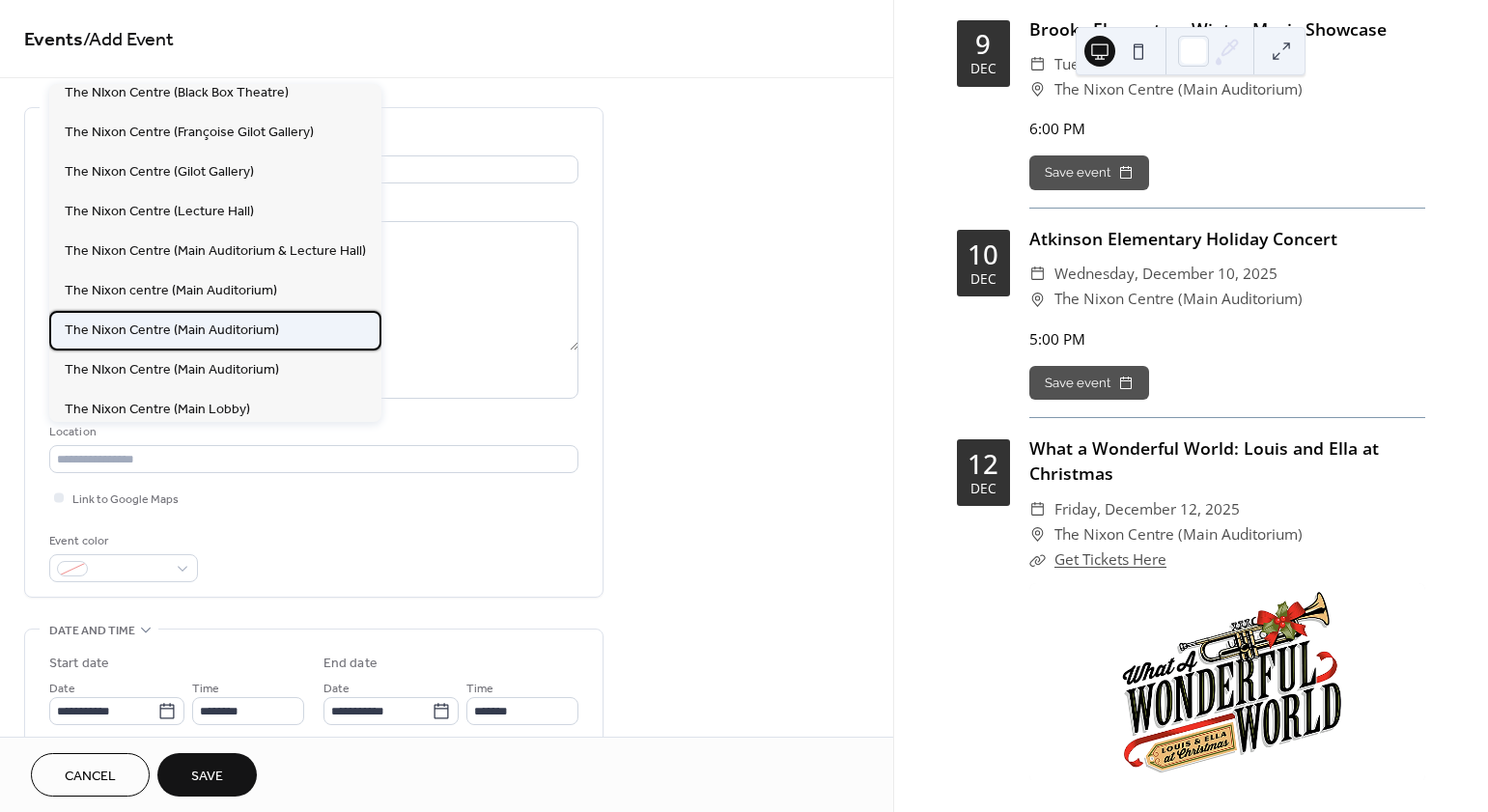 click on "The Nixon Centre (Main Auditorium)" at bounding box center (215, 330) 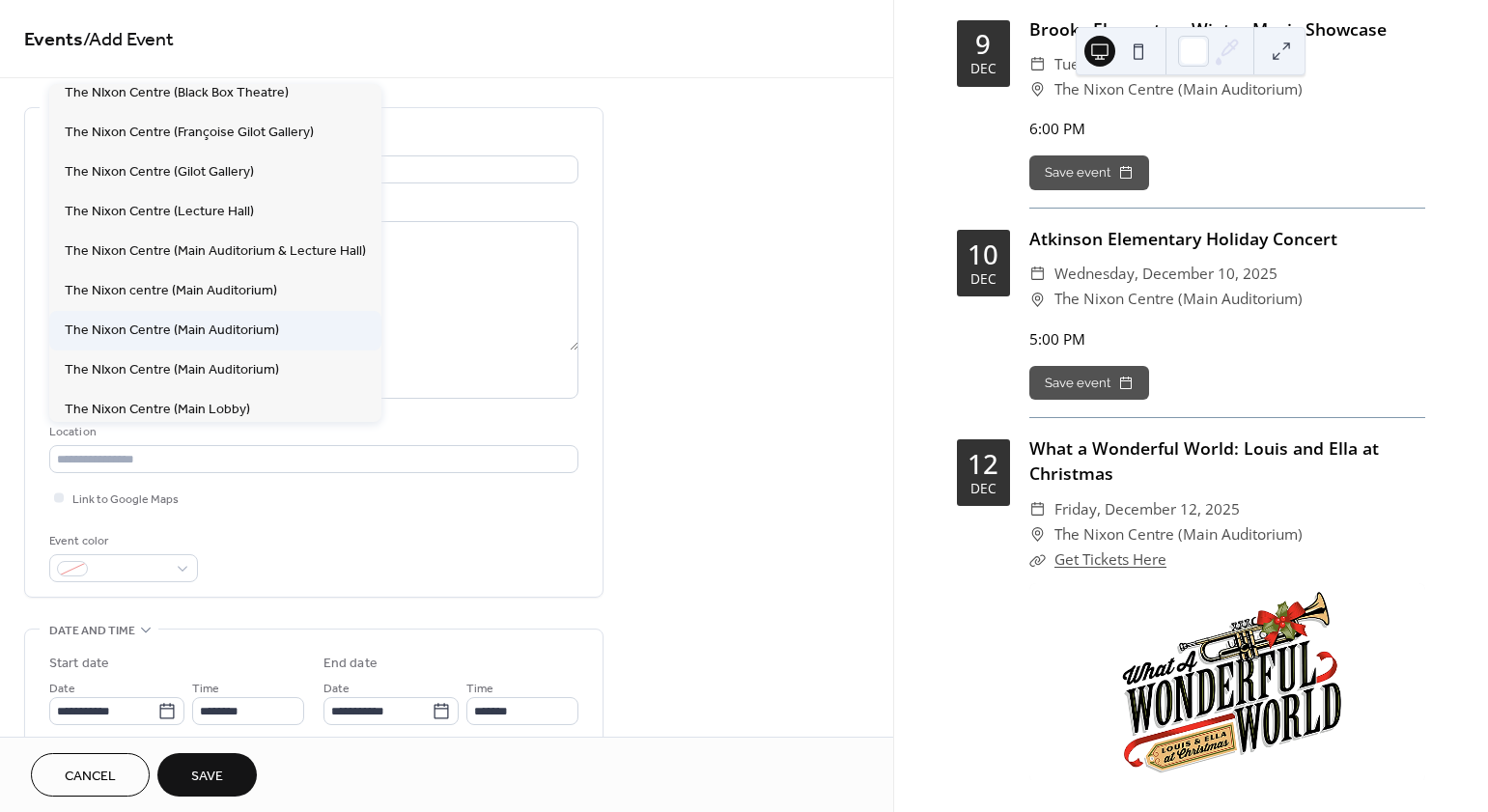 type on "**********" 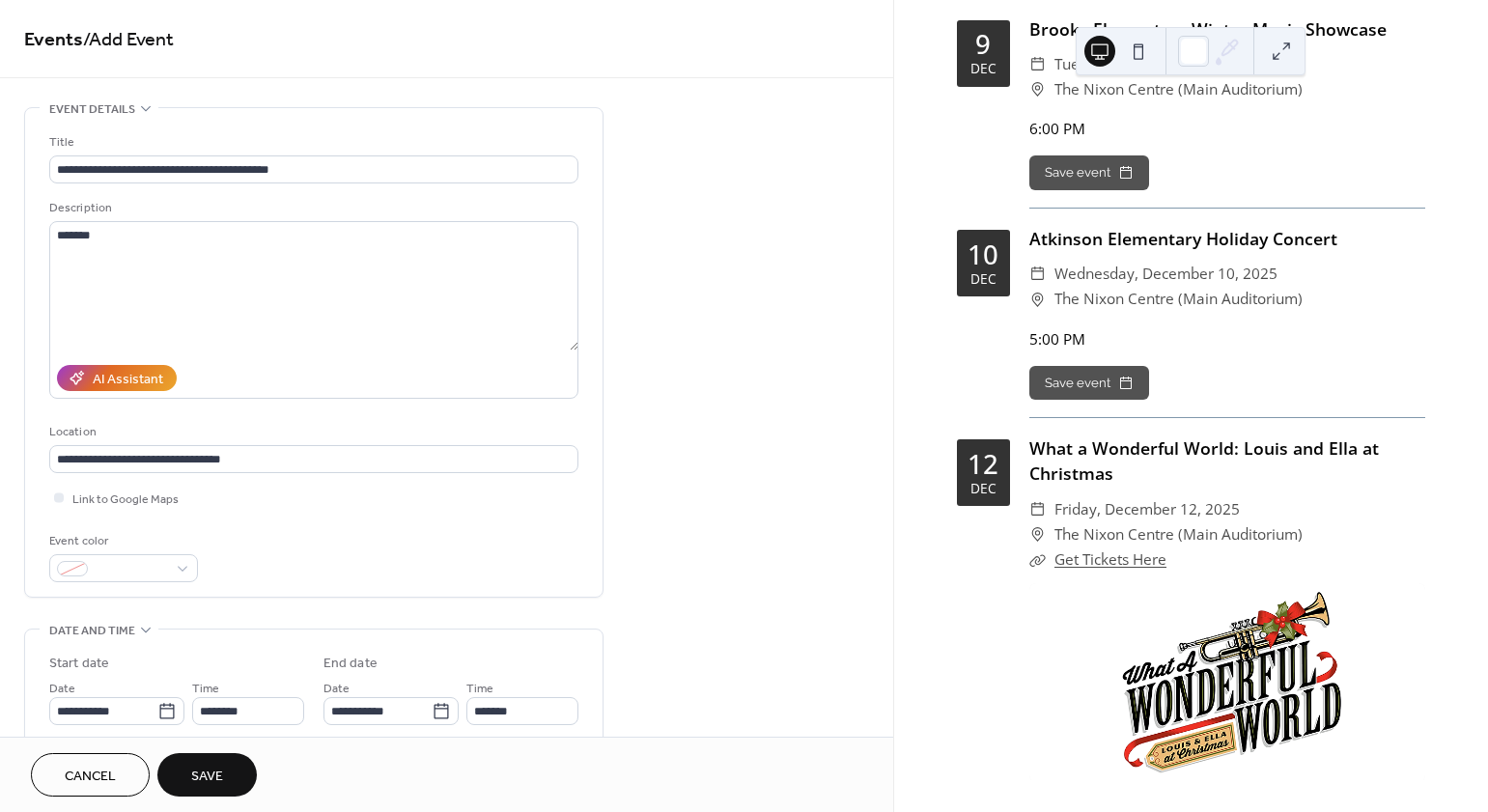 click on "Link to Google Maps" at bounding box center (314, 497) 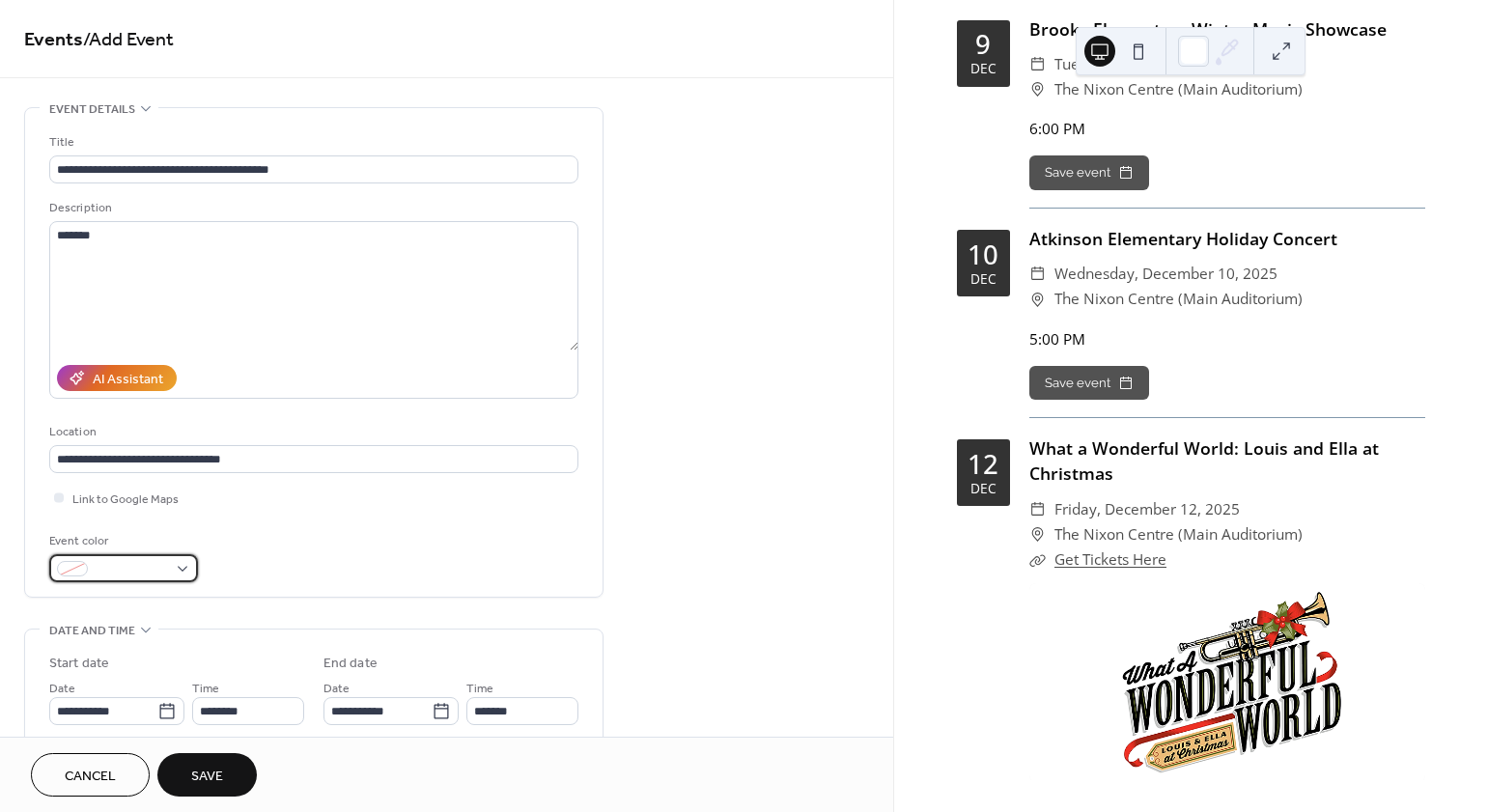 click at bounding box center (131, 570) 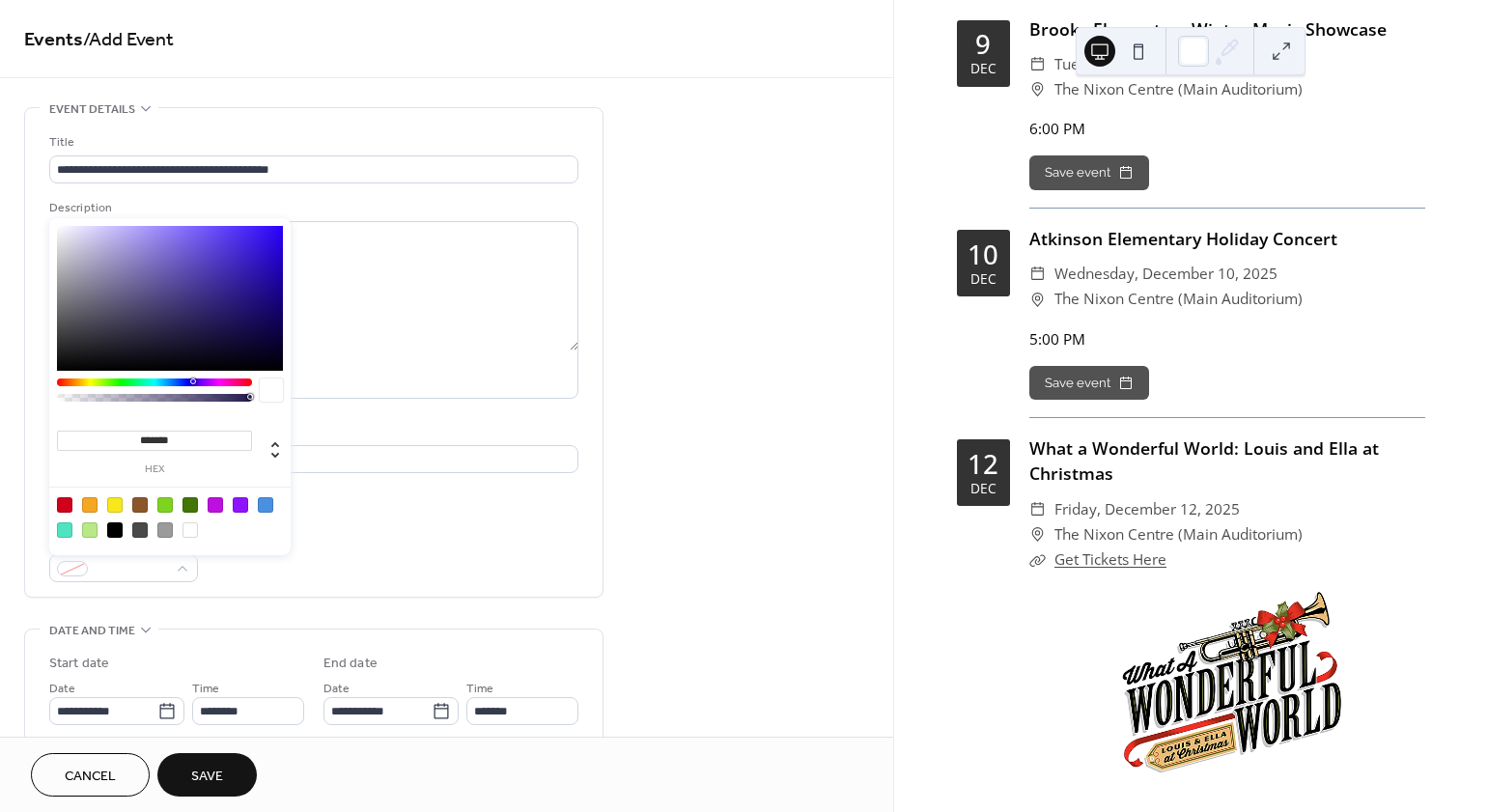 click at bounding box center (115, 505) 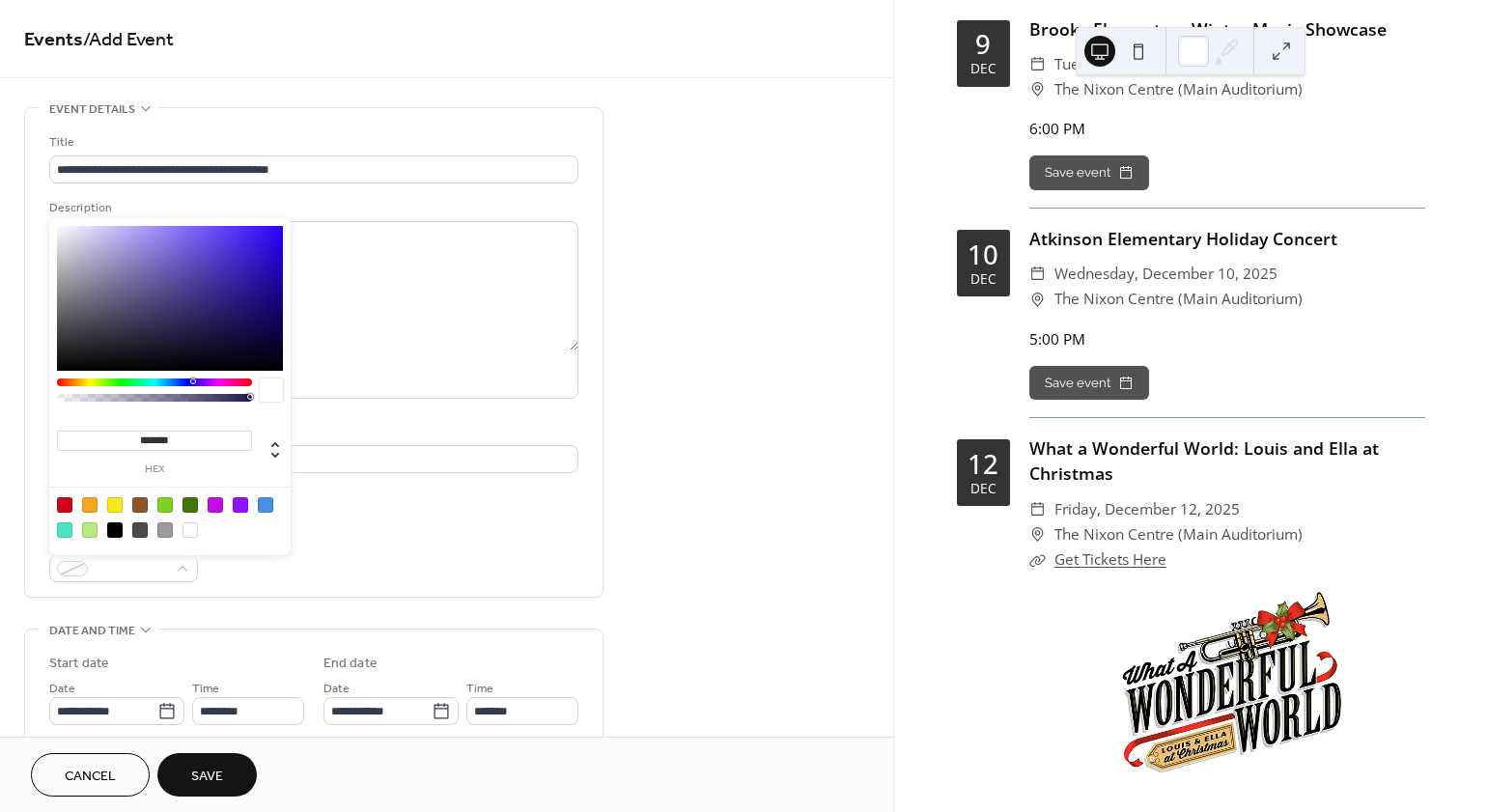 type on "*******" 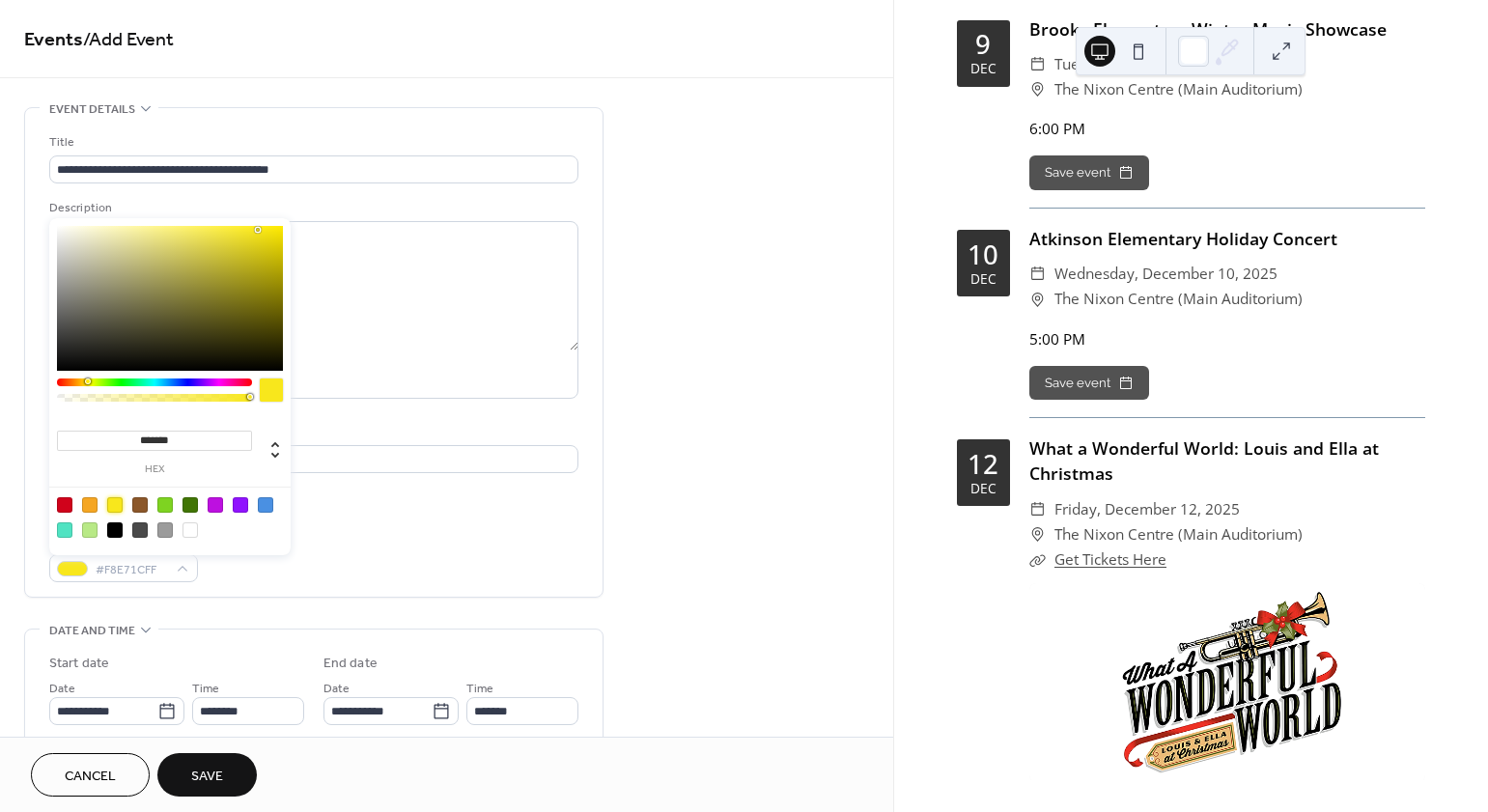 click on "**********" at bounding box center [314, 352] 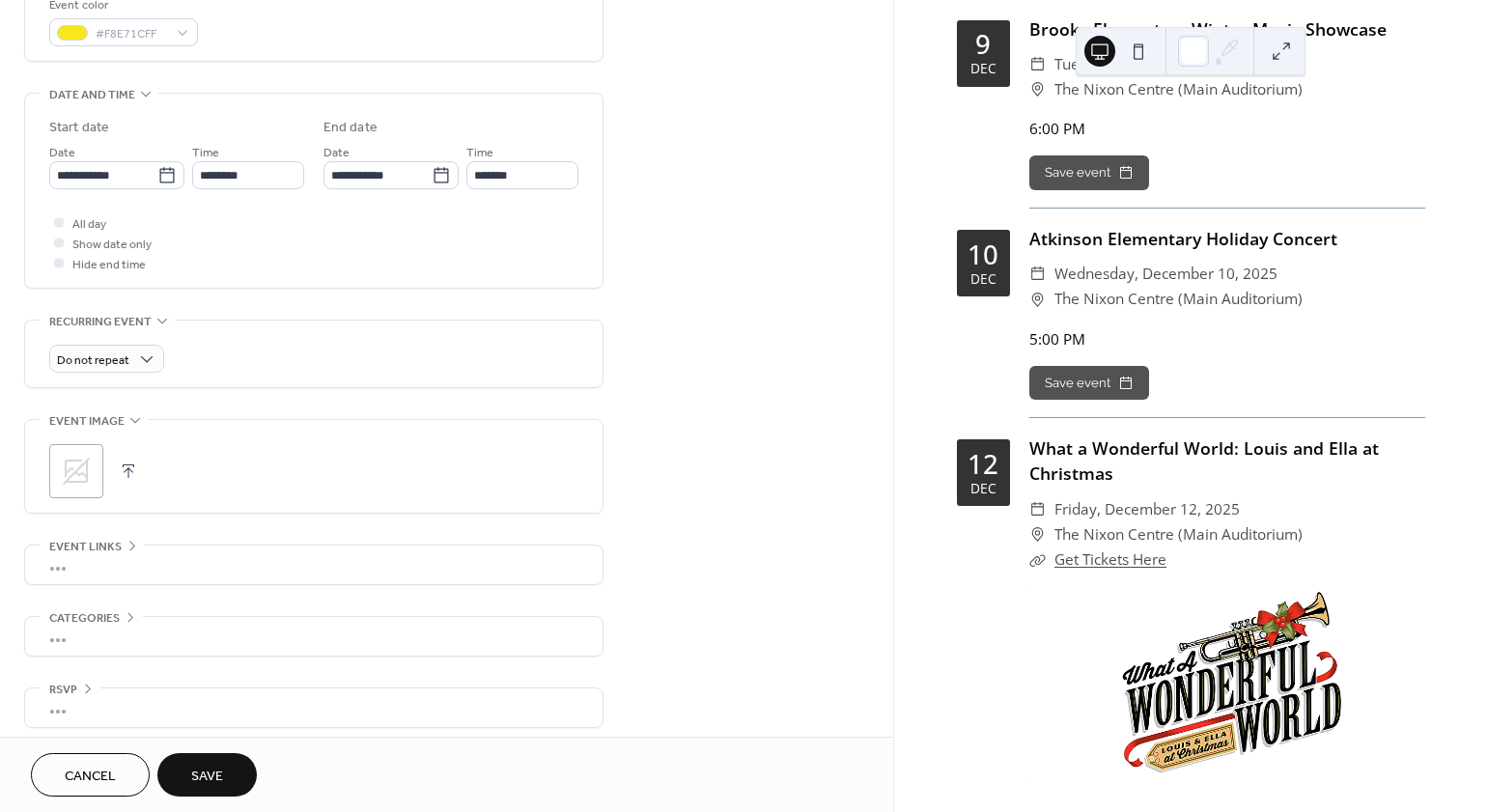 scroll, scrollTop: 546, scrollLeft: 0, axis: vertical 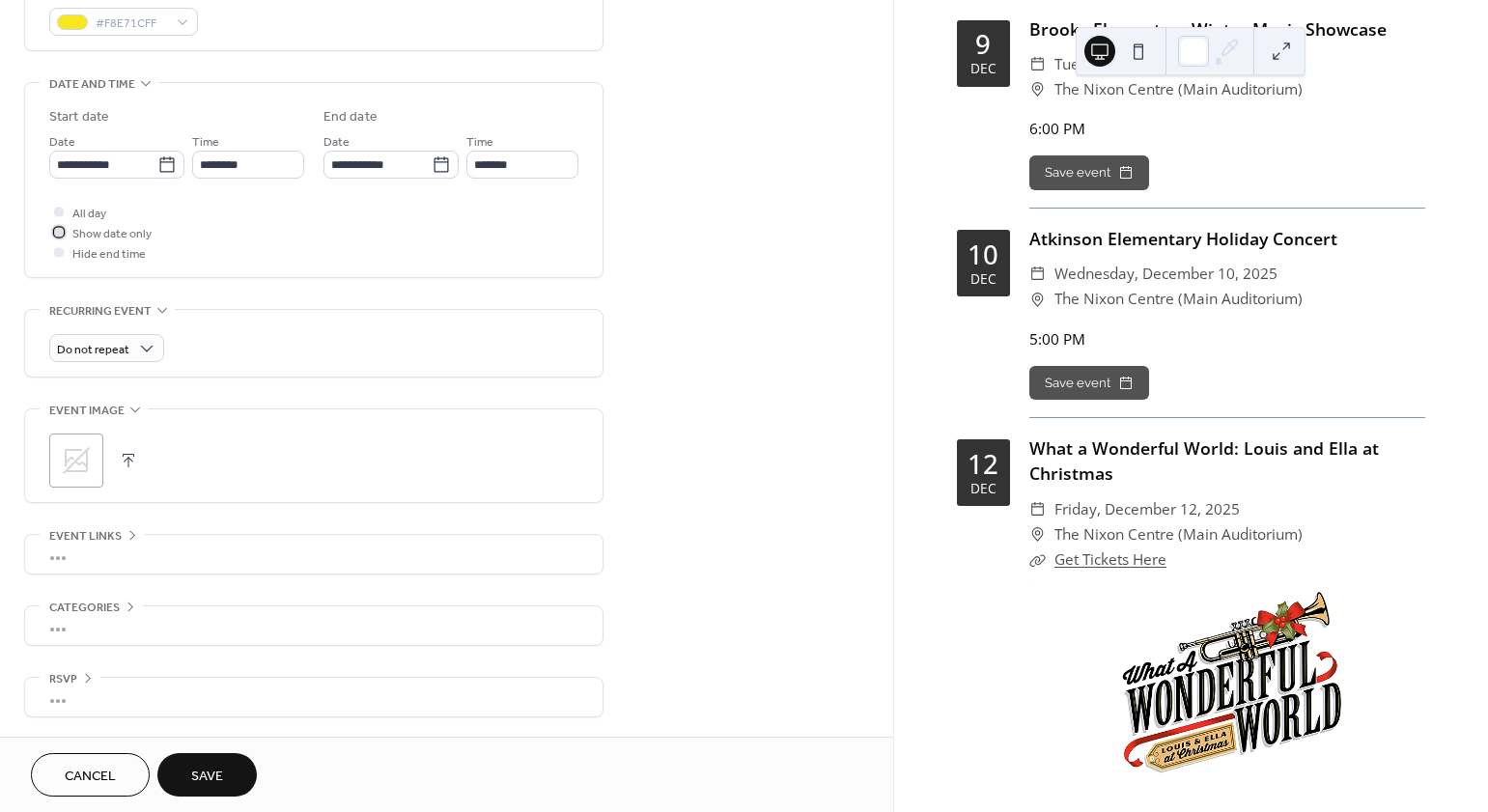 click on "Show date only" at bounding box center (112, 234) 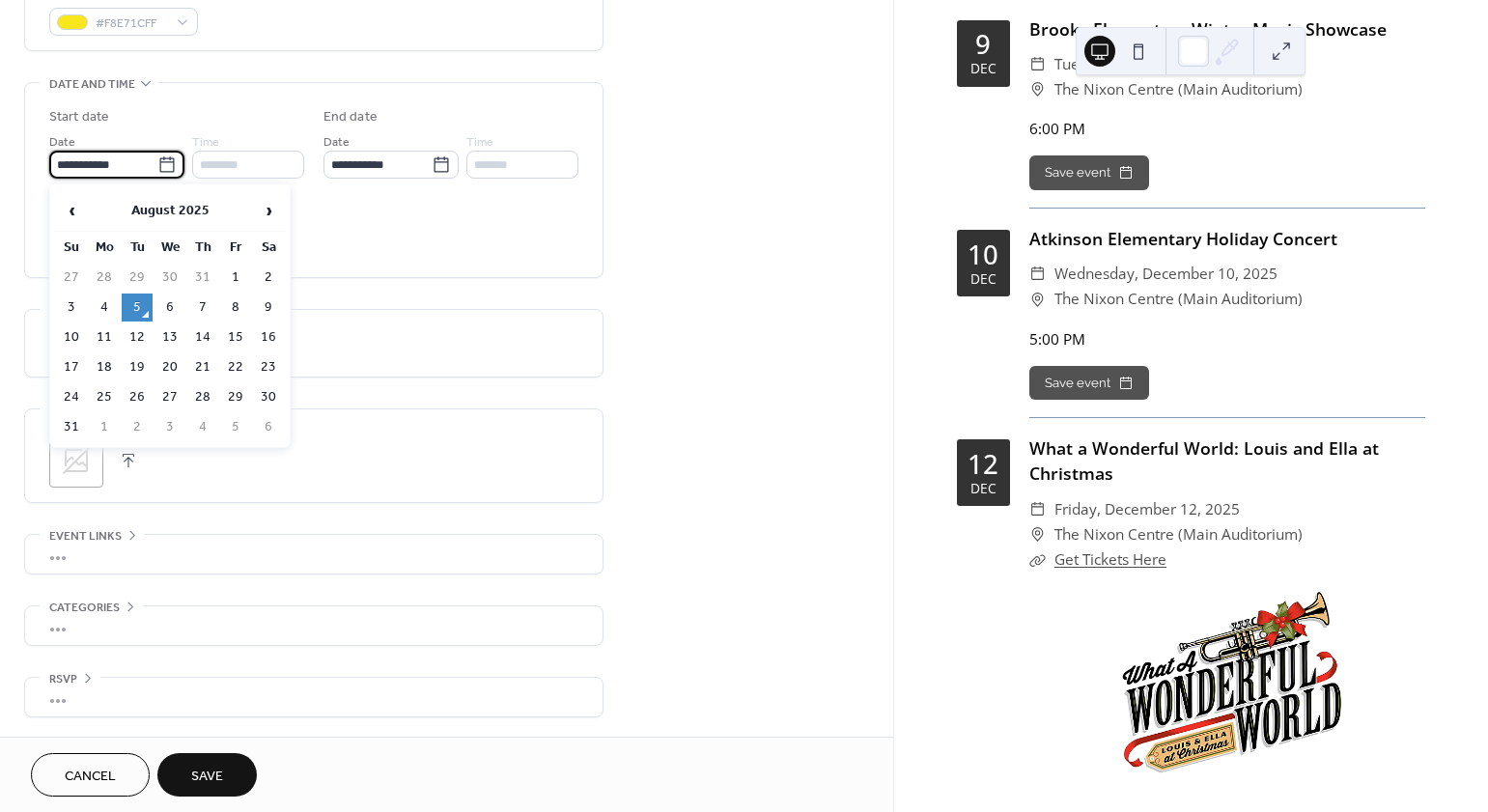 click on "**********" at bounding box center (103, 164) 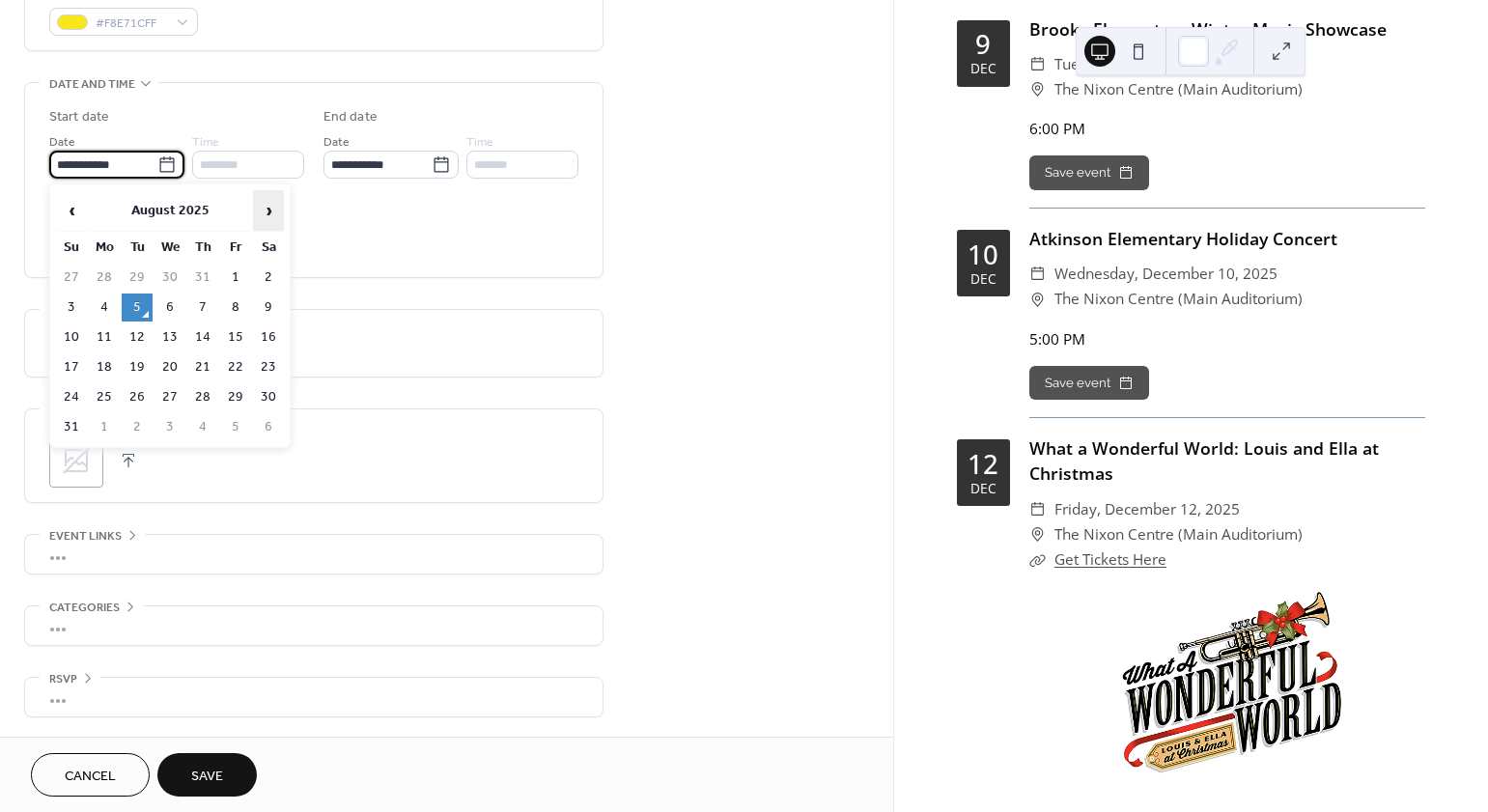 click on "›" at bounding box center (268, 210) 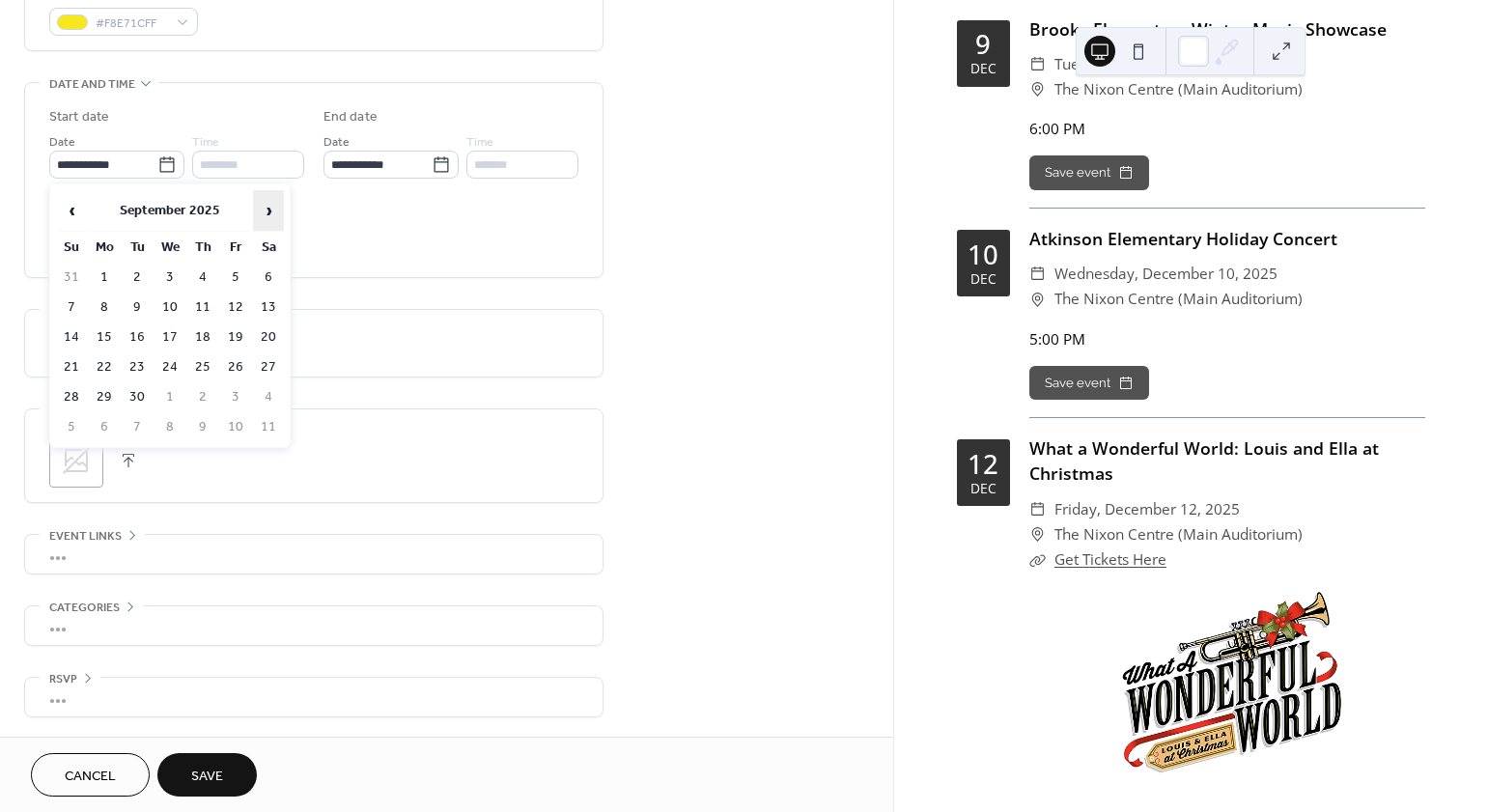 click on "›" at bounding box center (268, 210) 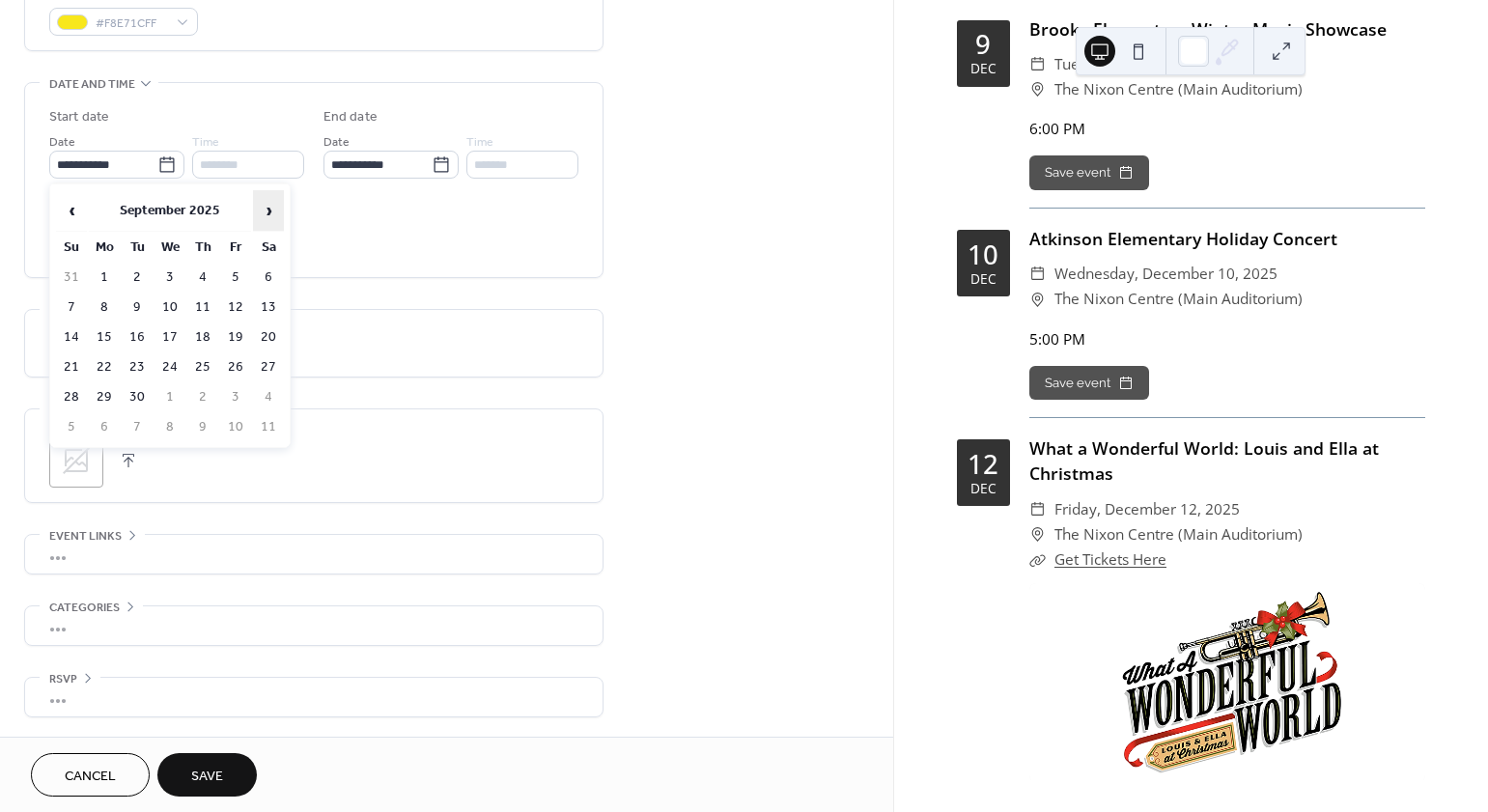 click on "›" at bounding box center [268, 210] 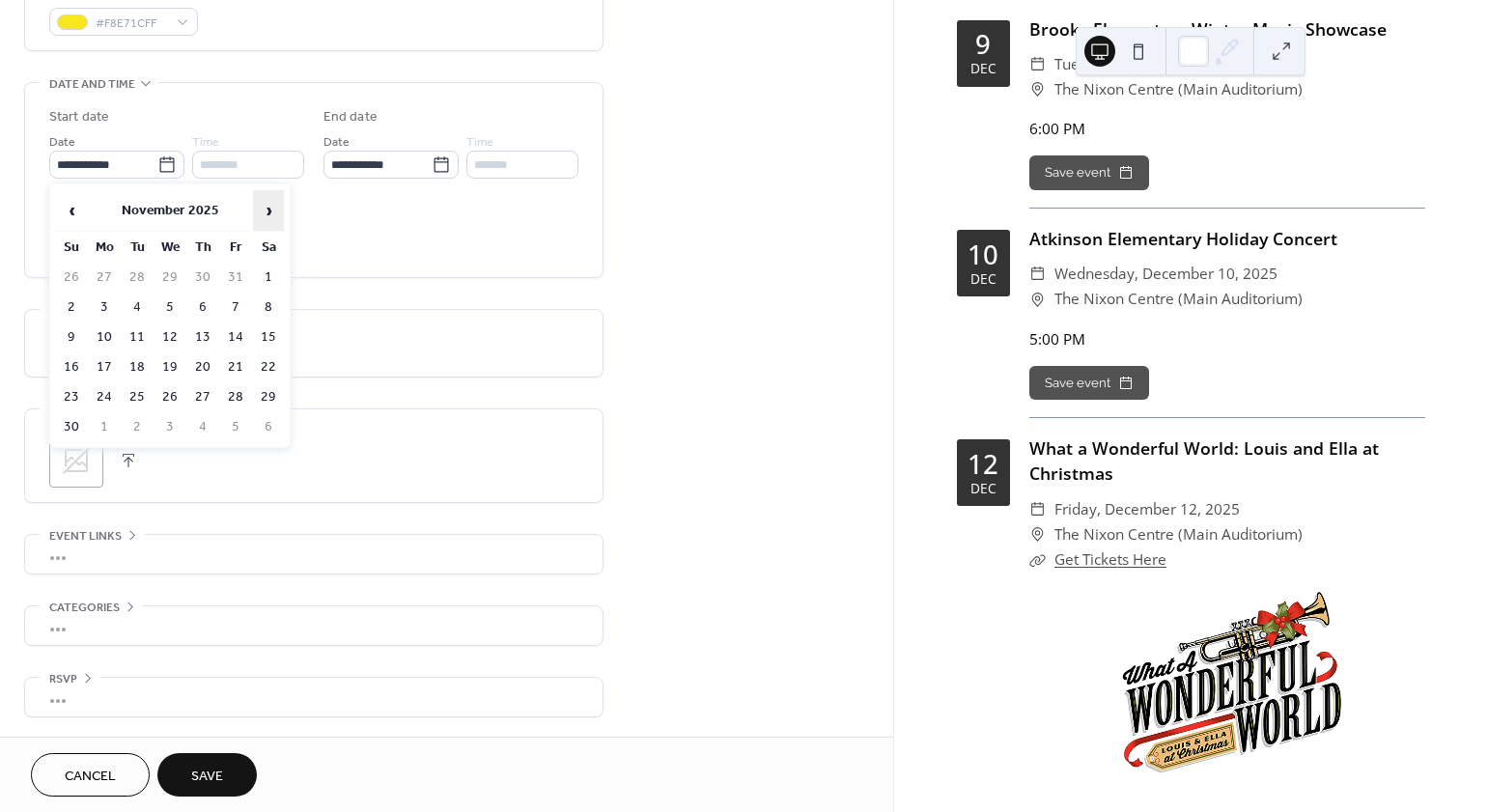 click on "›" at bounding box center [268, 210] 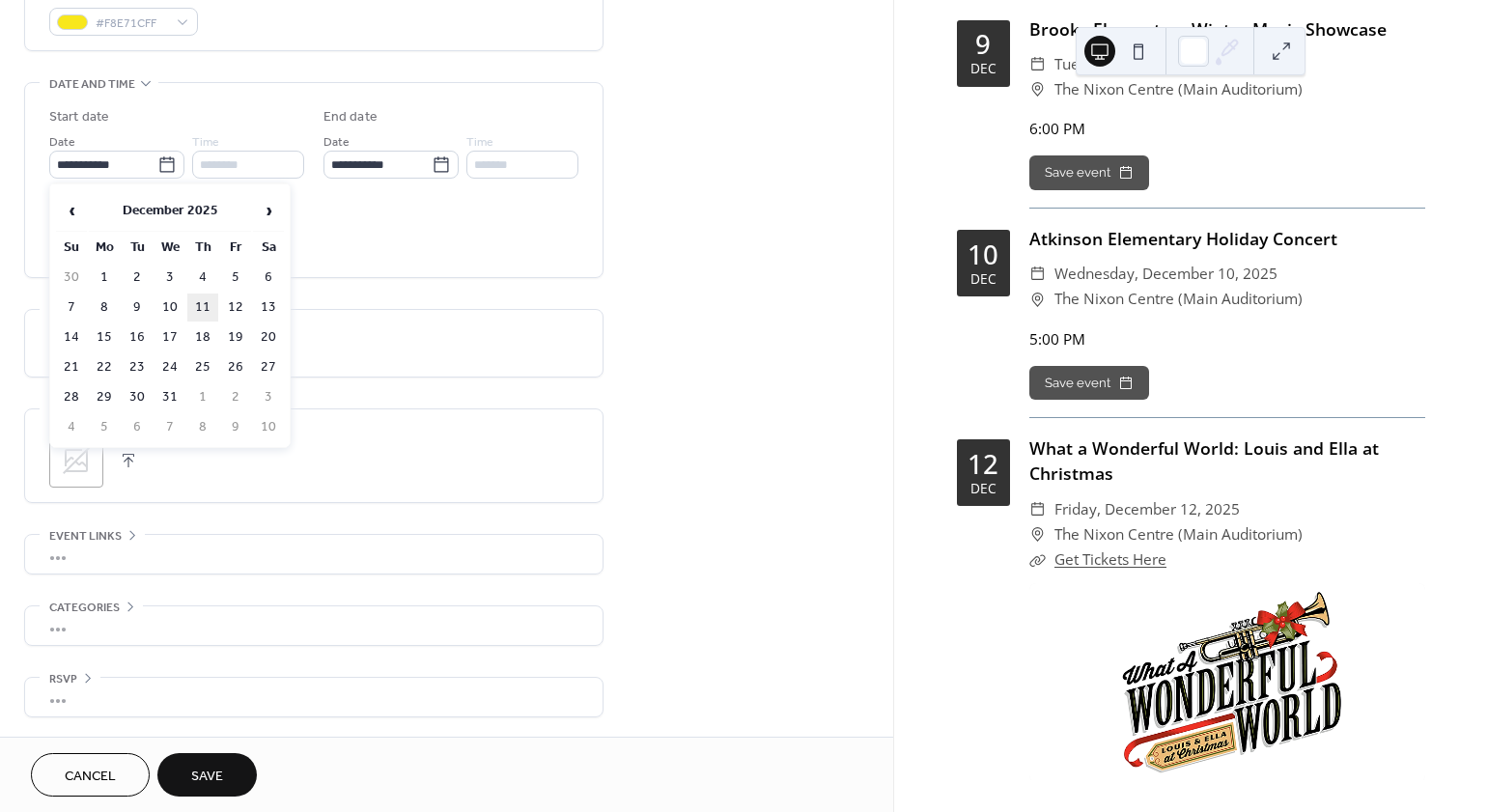 click on "11" at bounding box center (203, 307) 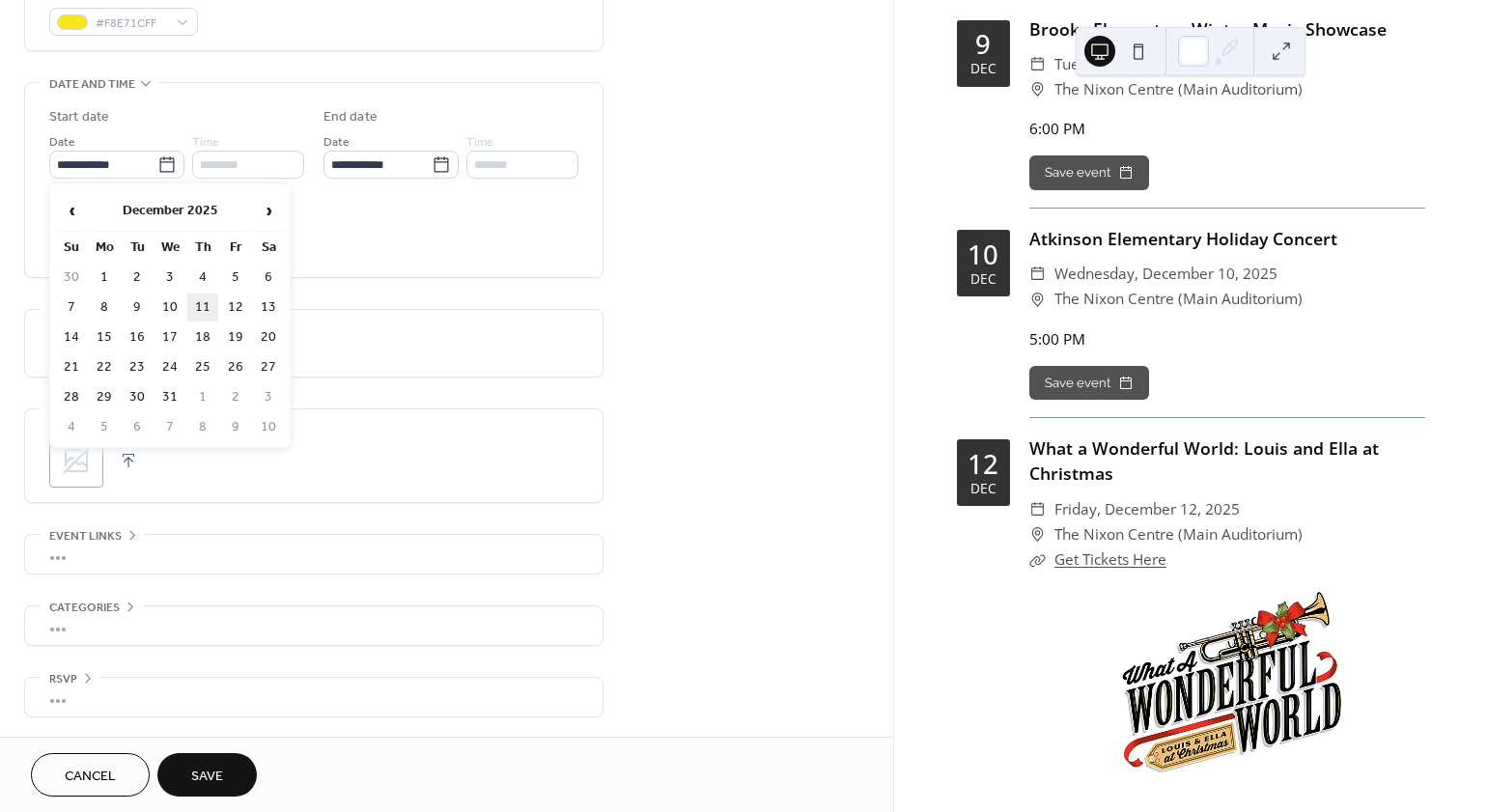 type on "**********" 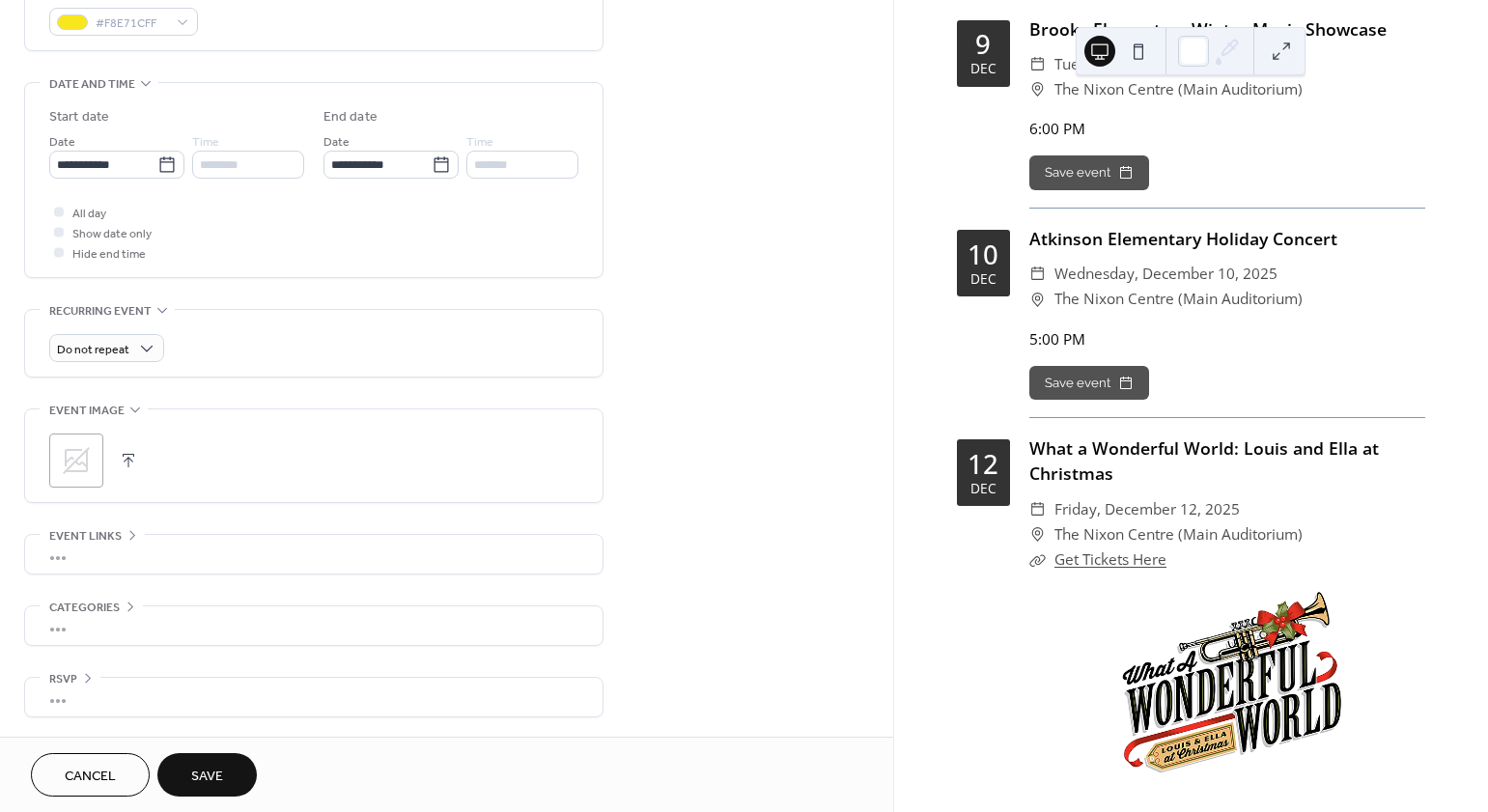 click on "Save" at bounding box center (207, 776) 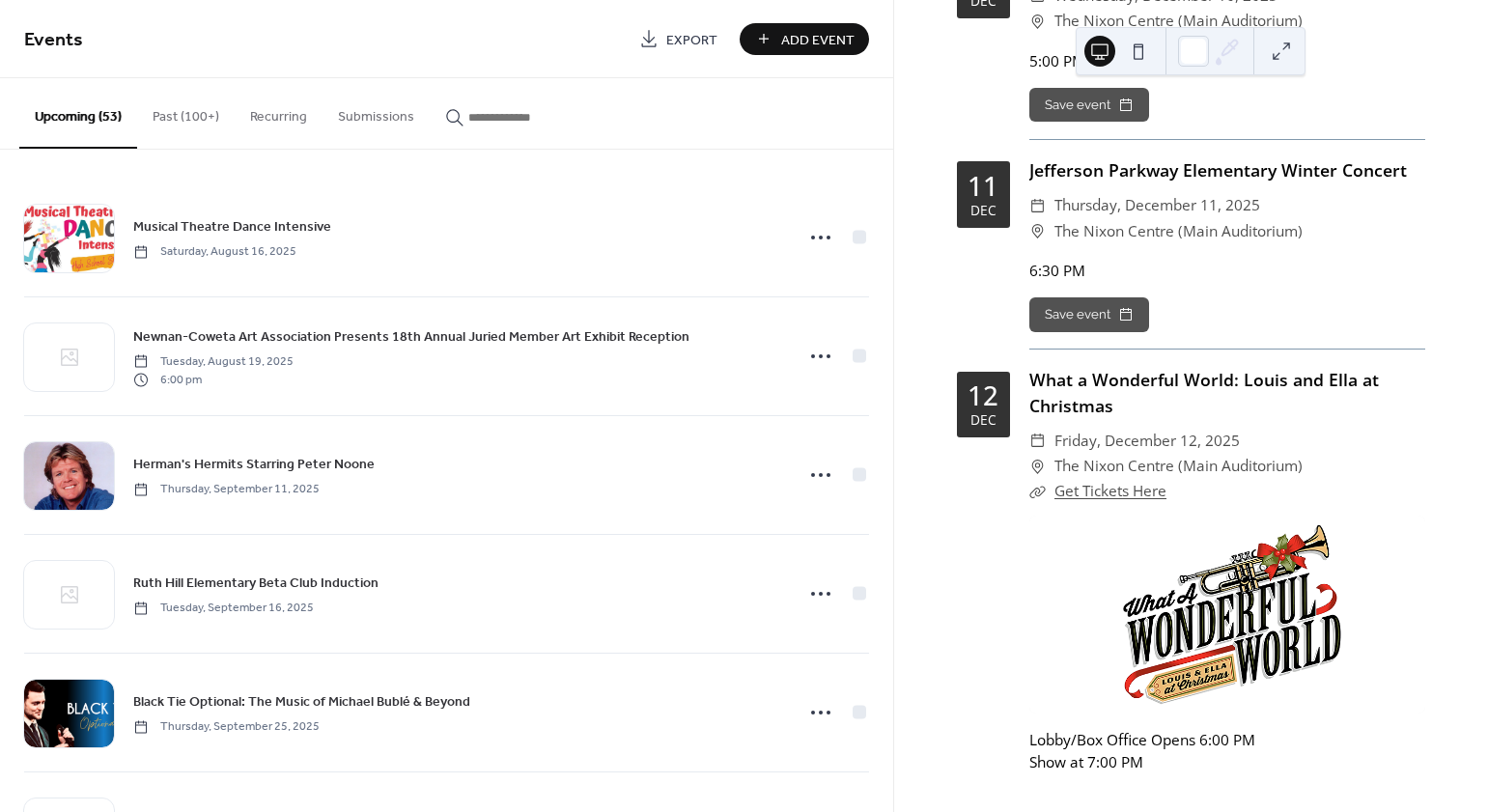 scroll, scrollTop: 14956, scrollLeft: 0, axis: vertical 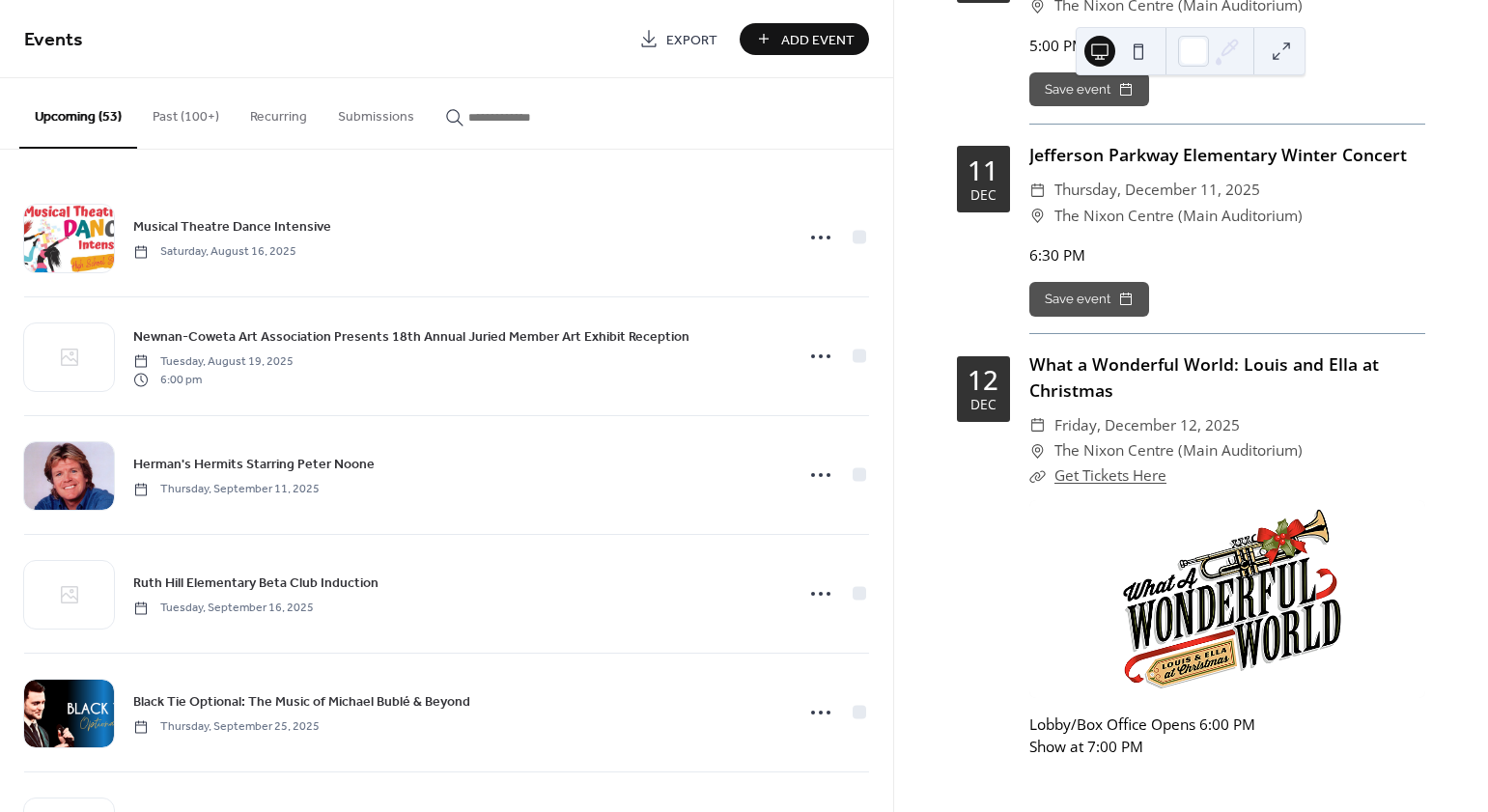 click on "Add Event" at bounding box center (818, 40) 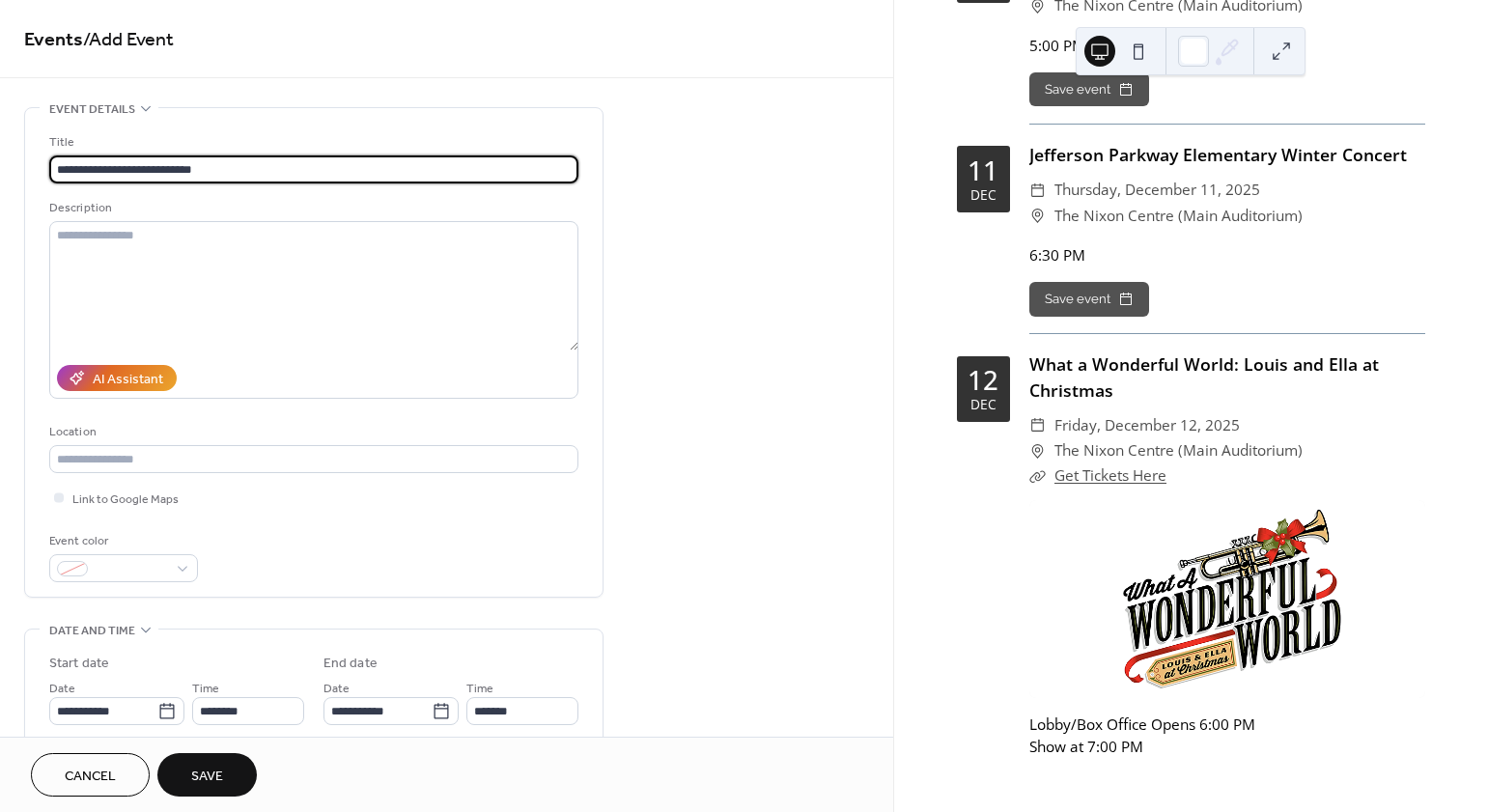 type on "**********" 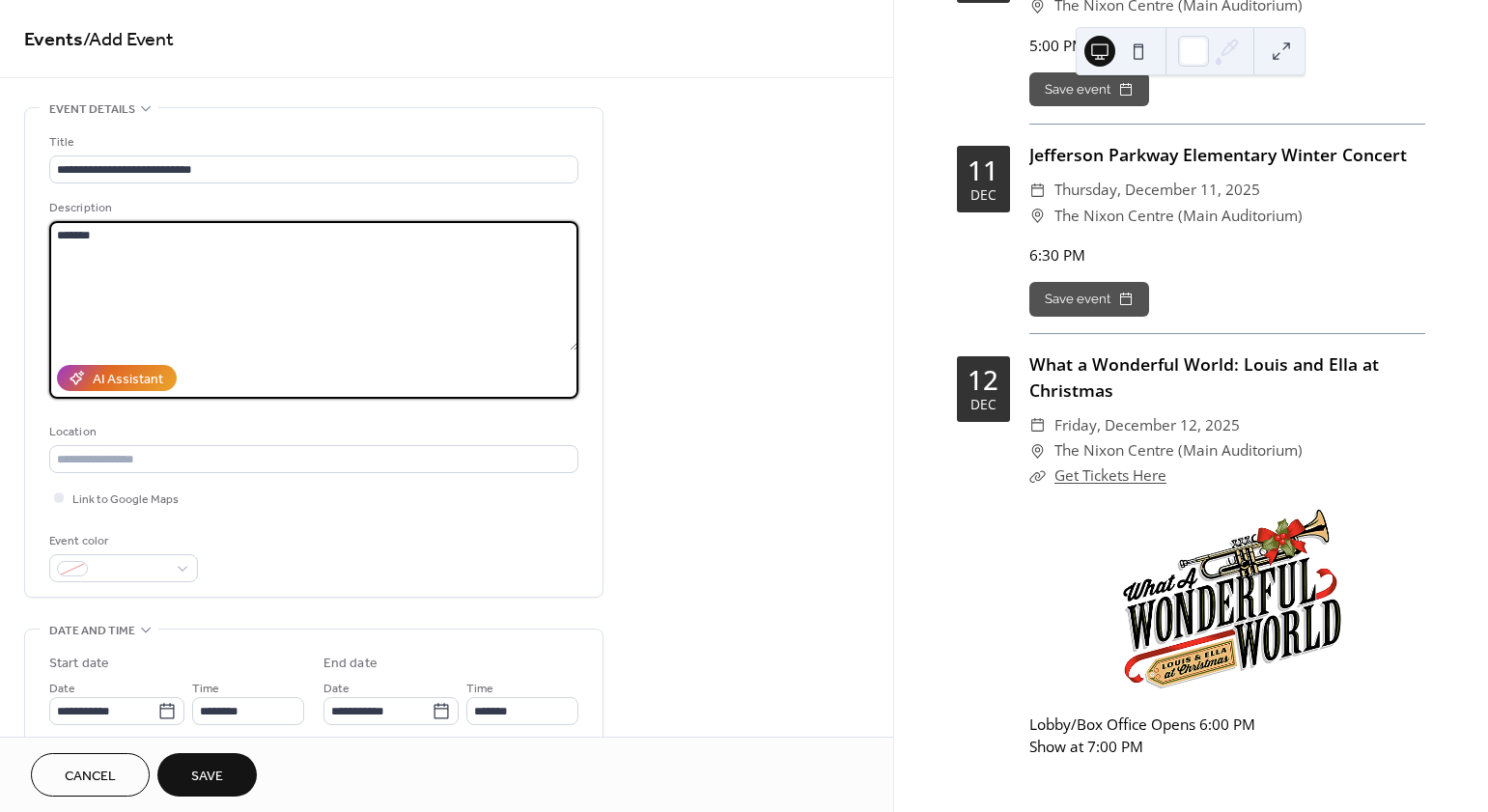 type on "*******" 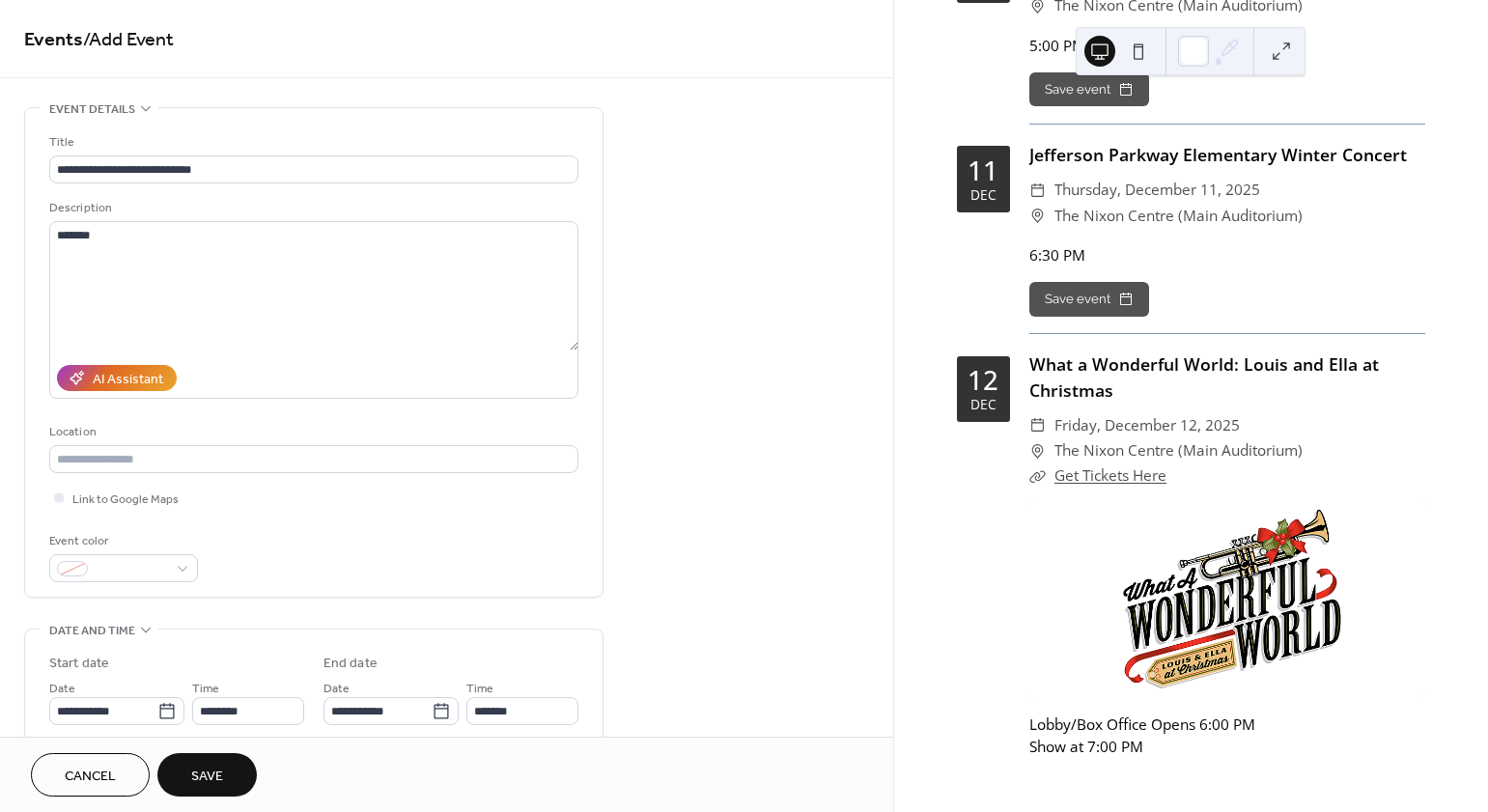 click on "**********" at bounding box center (446, 695) 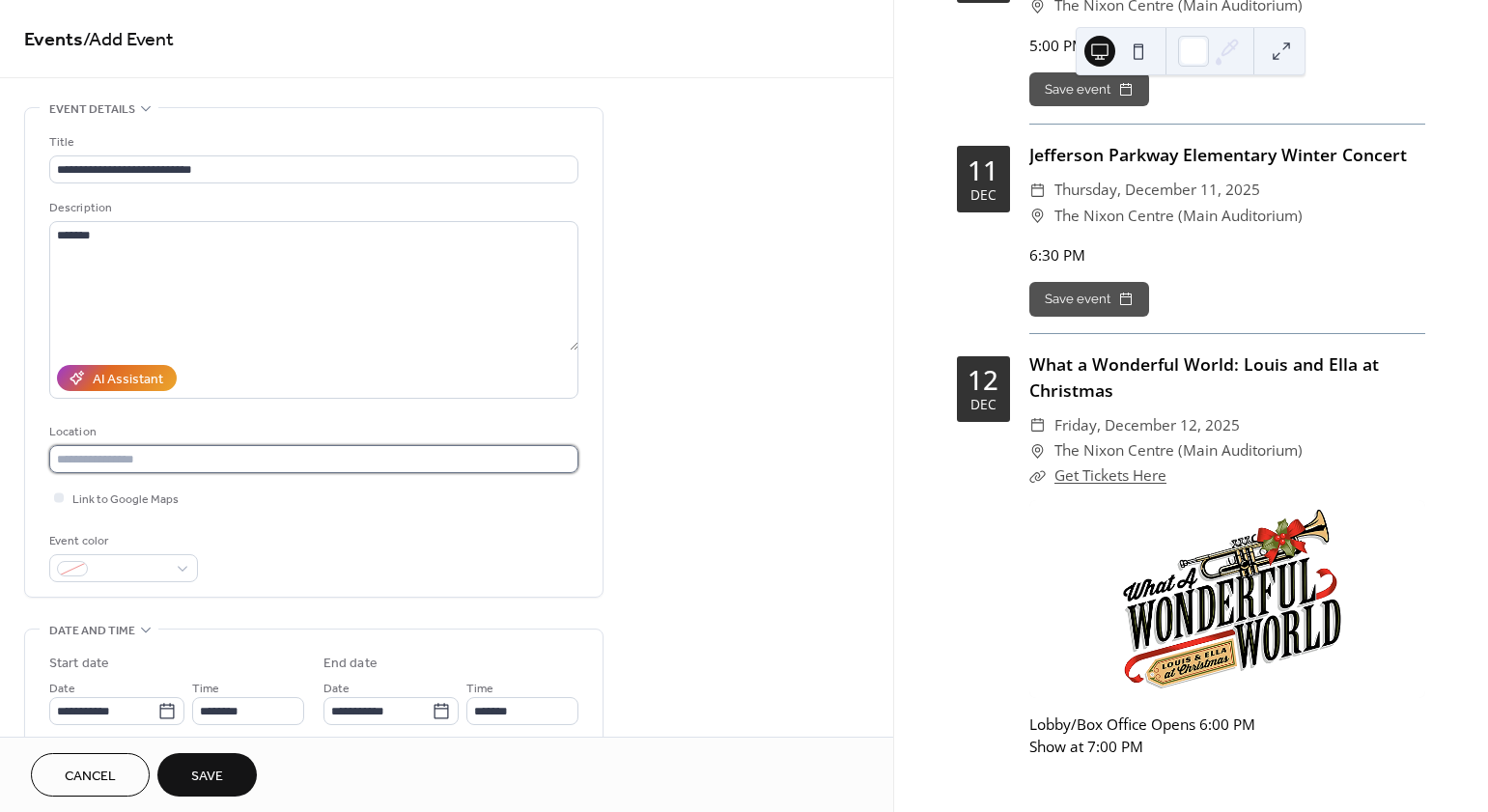 click at bounding box center (314, 459) 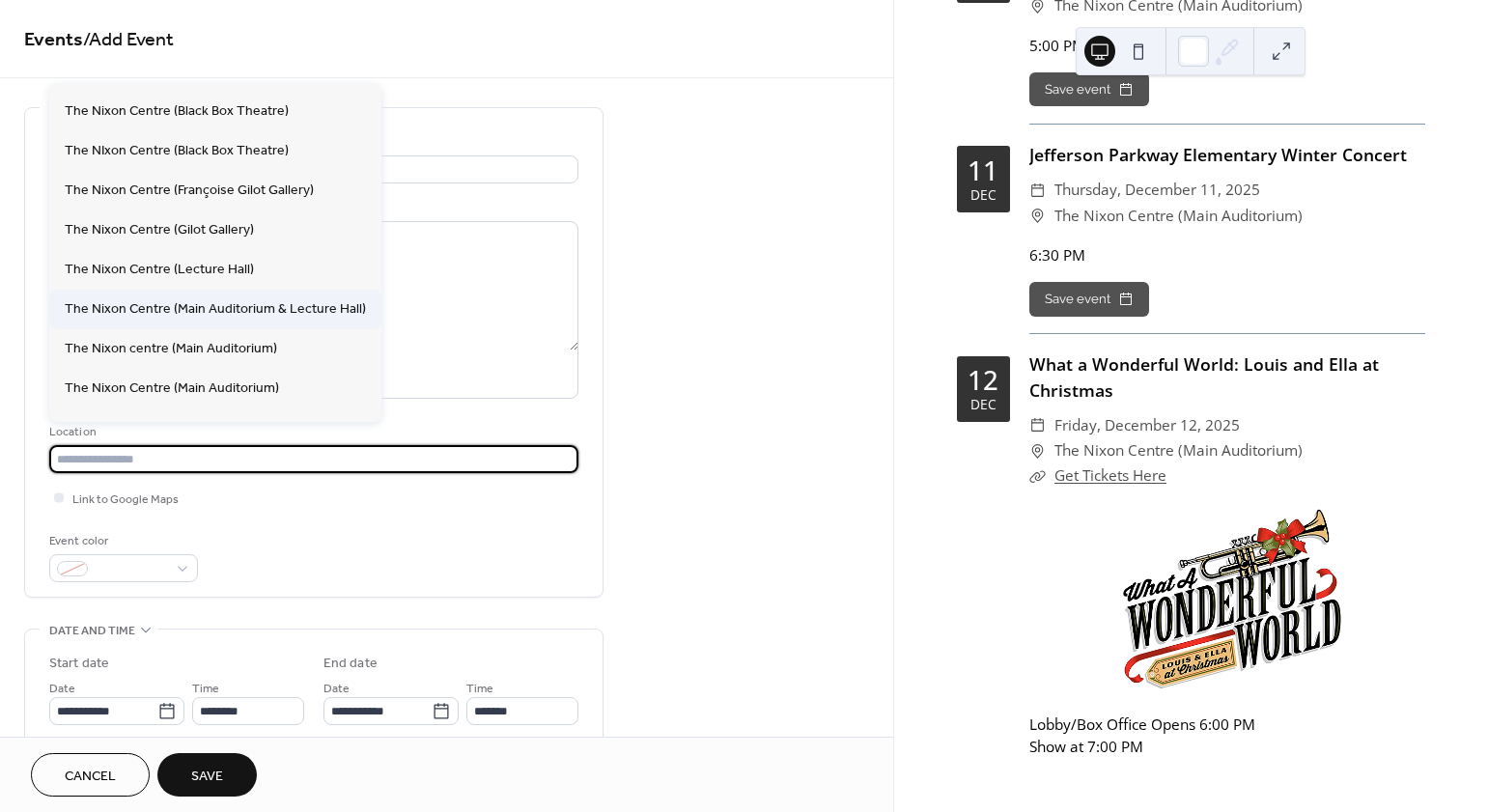 scroll, scrollTop: 0, scrollLeft: 0, axis: both 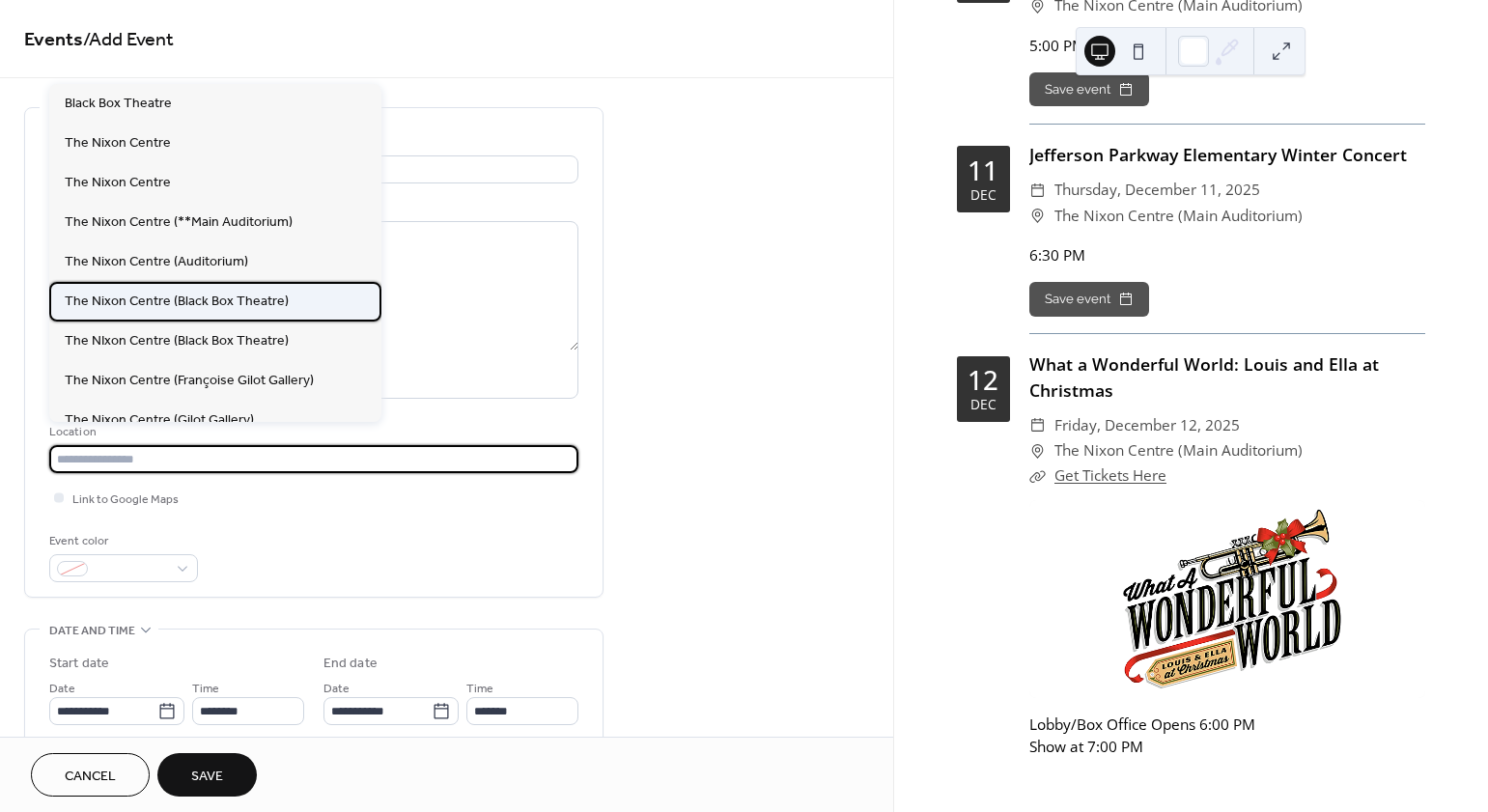 click on "The Nixon Centre (Black Box Theatre)" at bounding box center [215, 301] 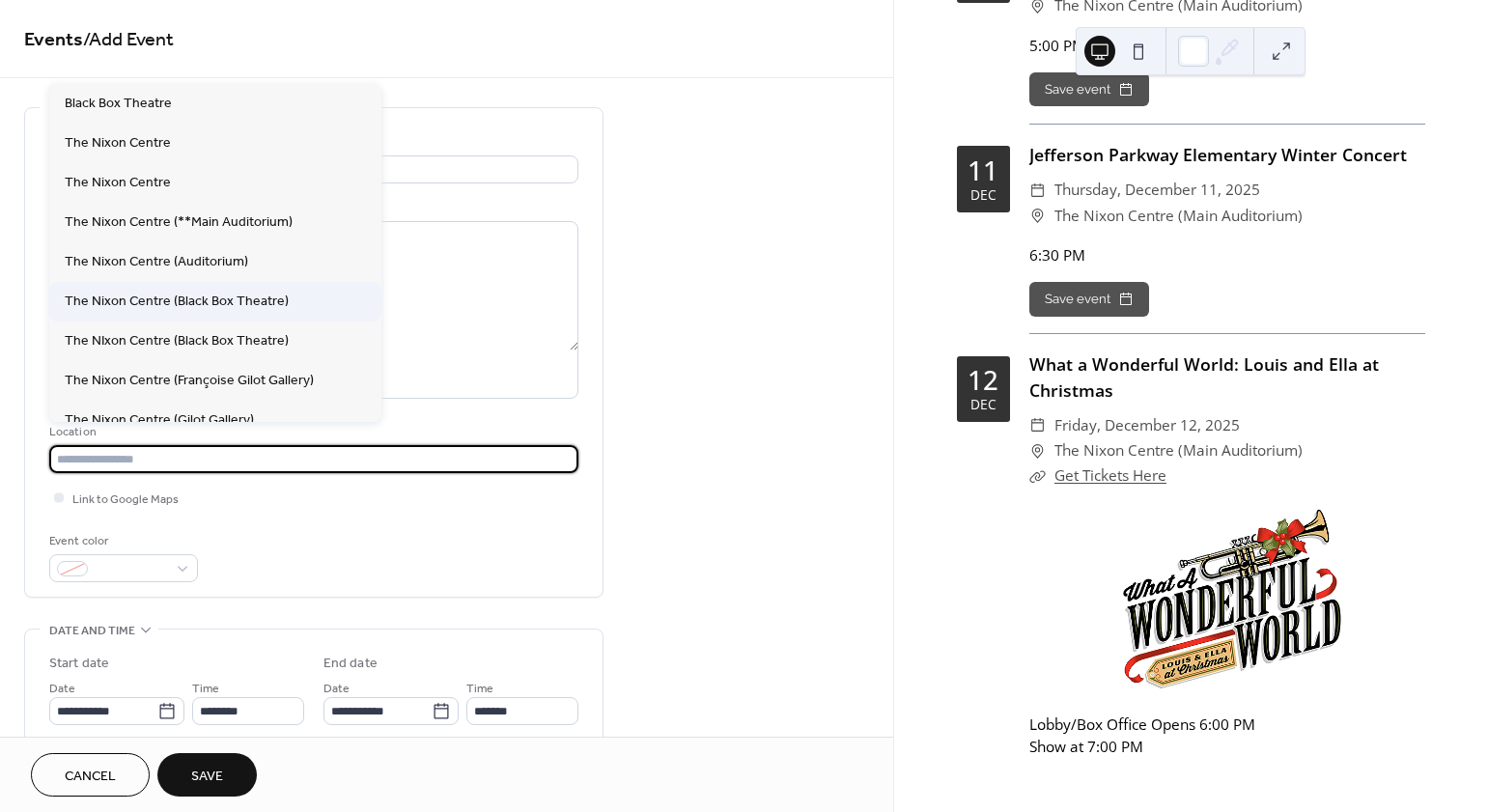 type on "**********" 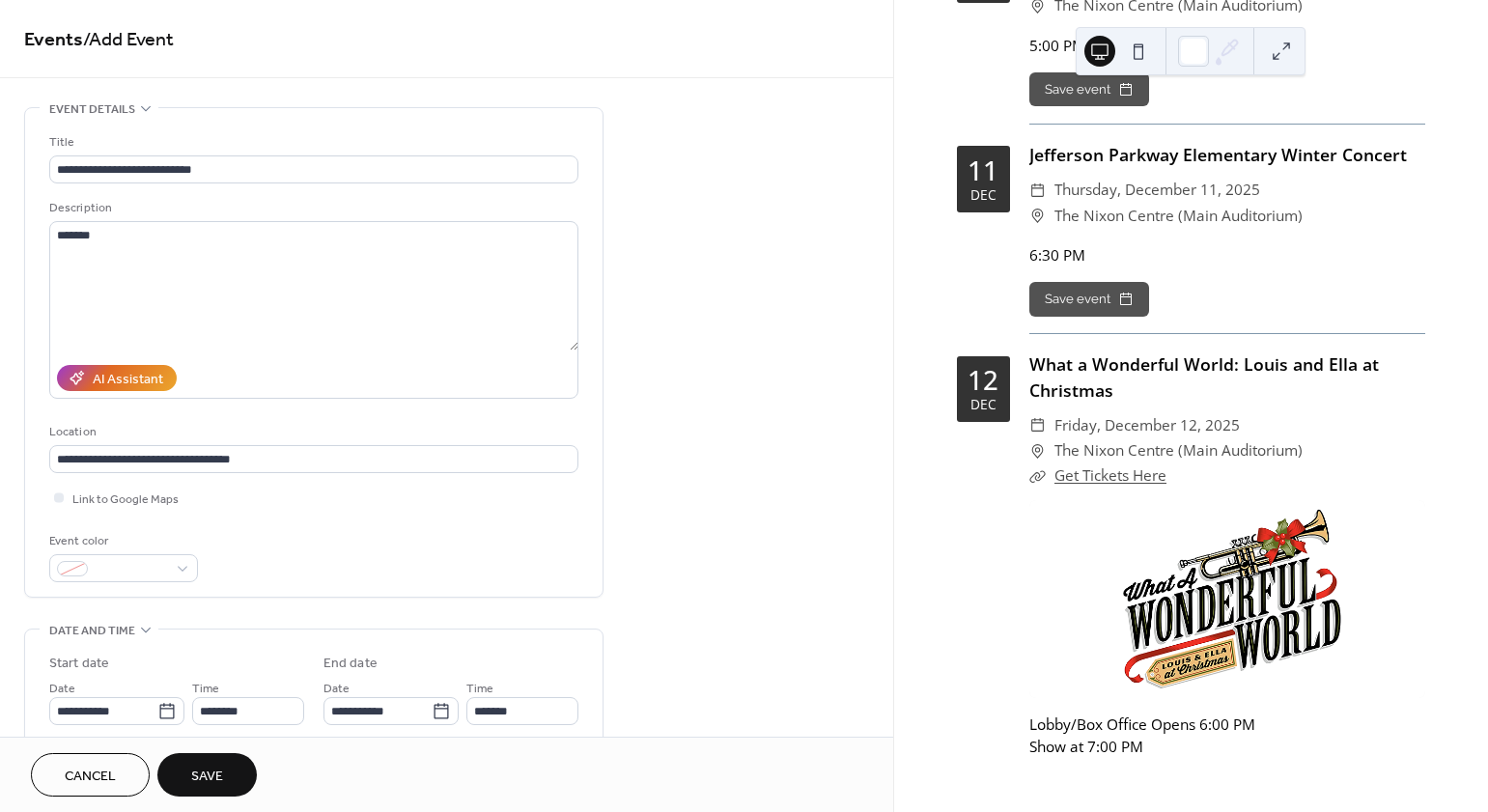 click on "**********" at bounding box center [446, 695] 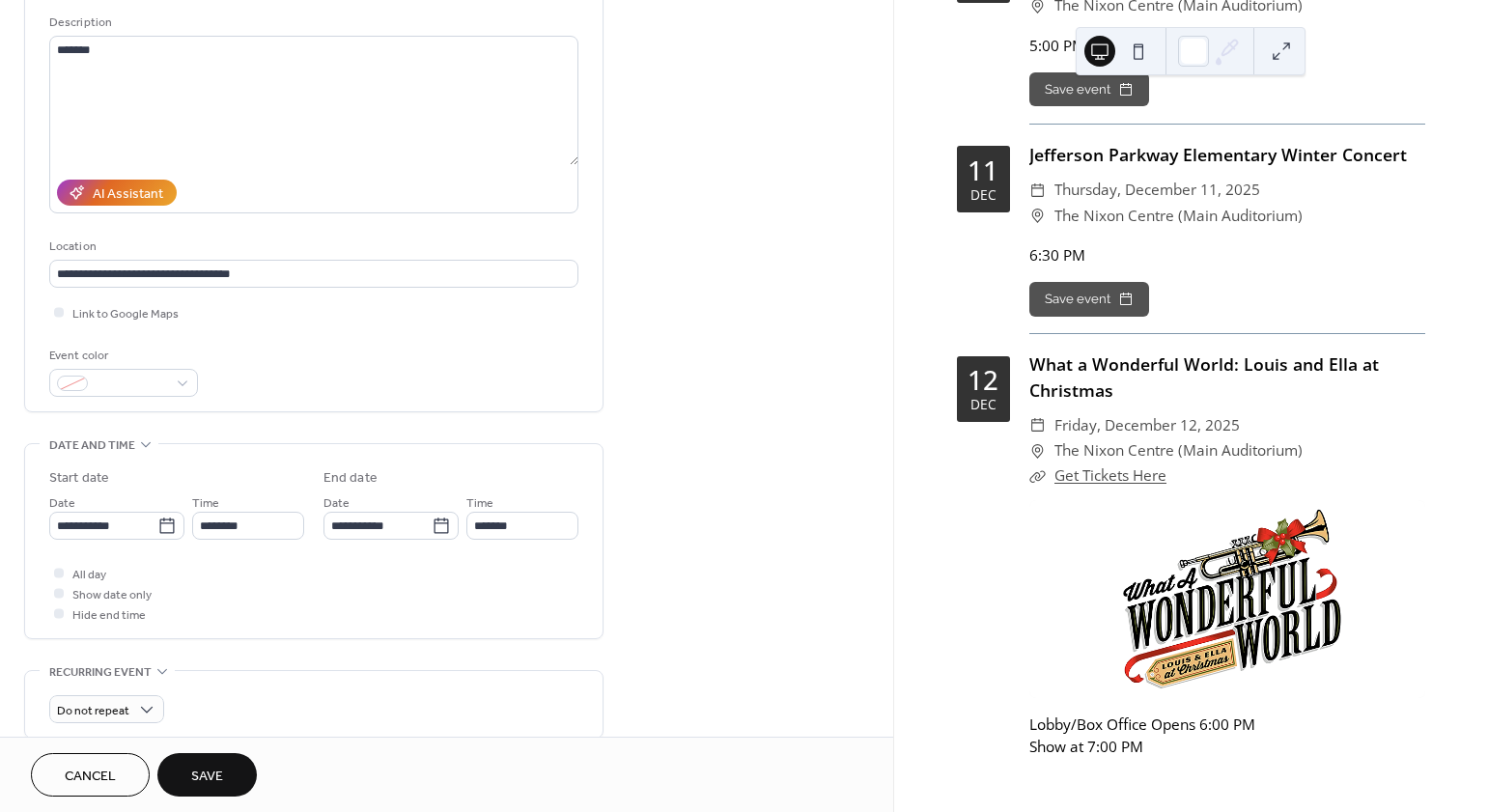 scroll, scrollTop: 206, scrollLeft: 0, axis: vertical 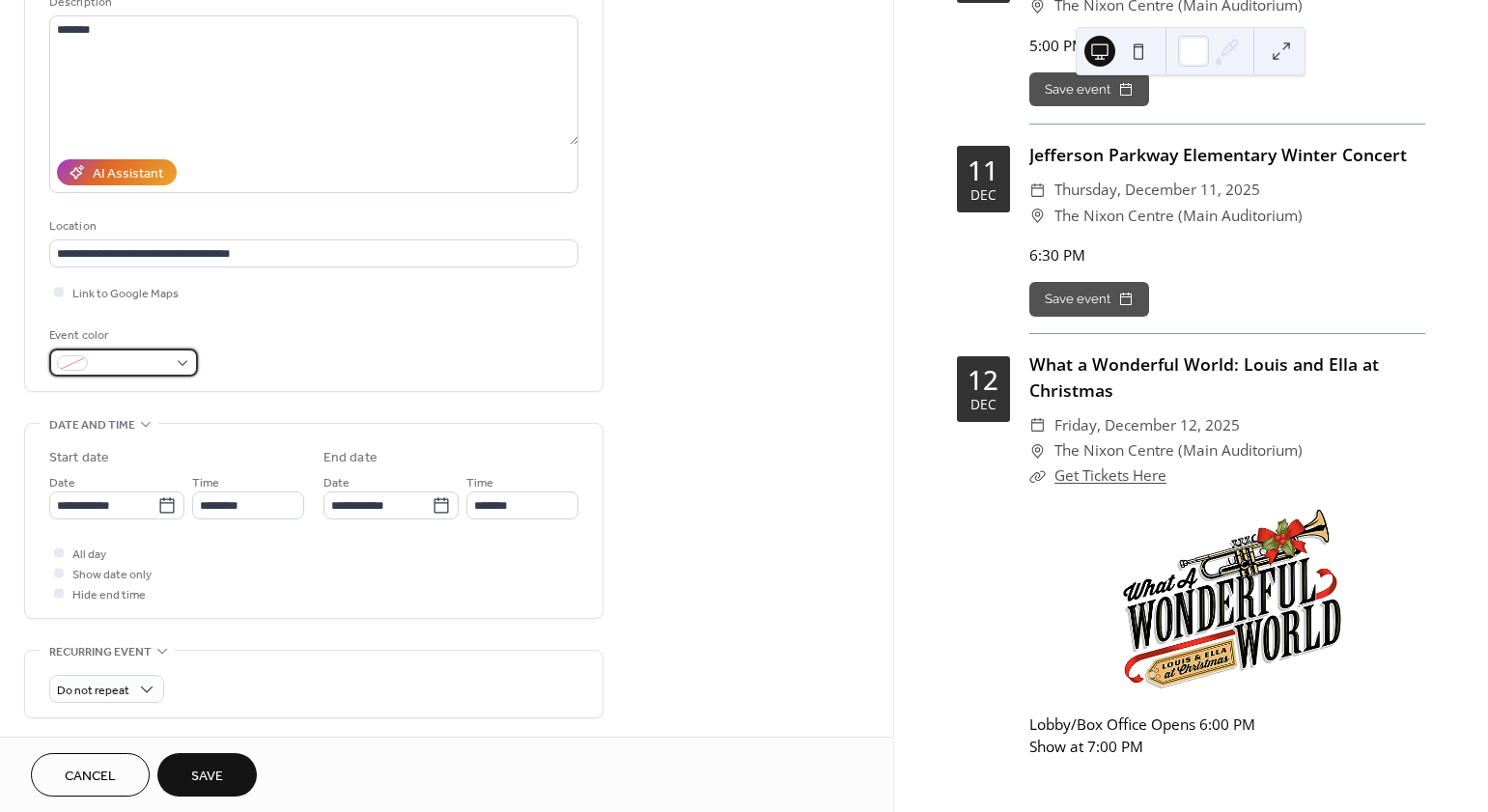 click at bounding box center [131, 364] 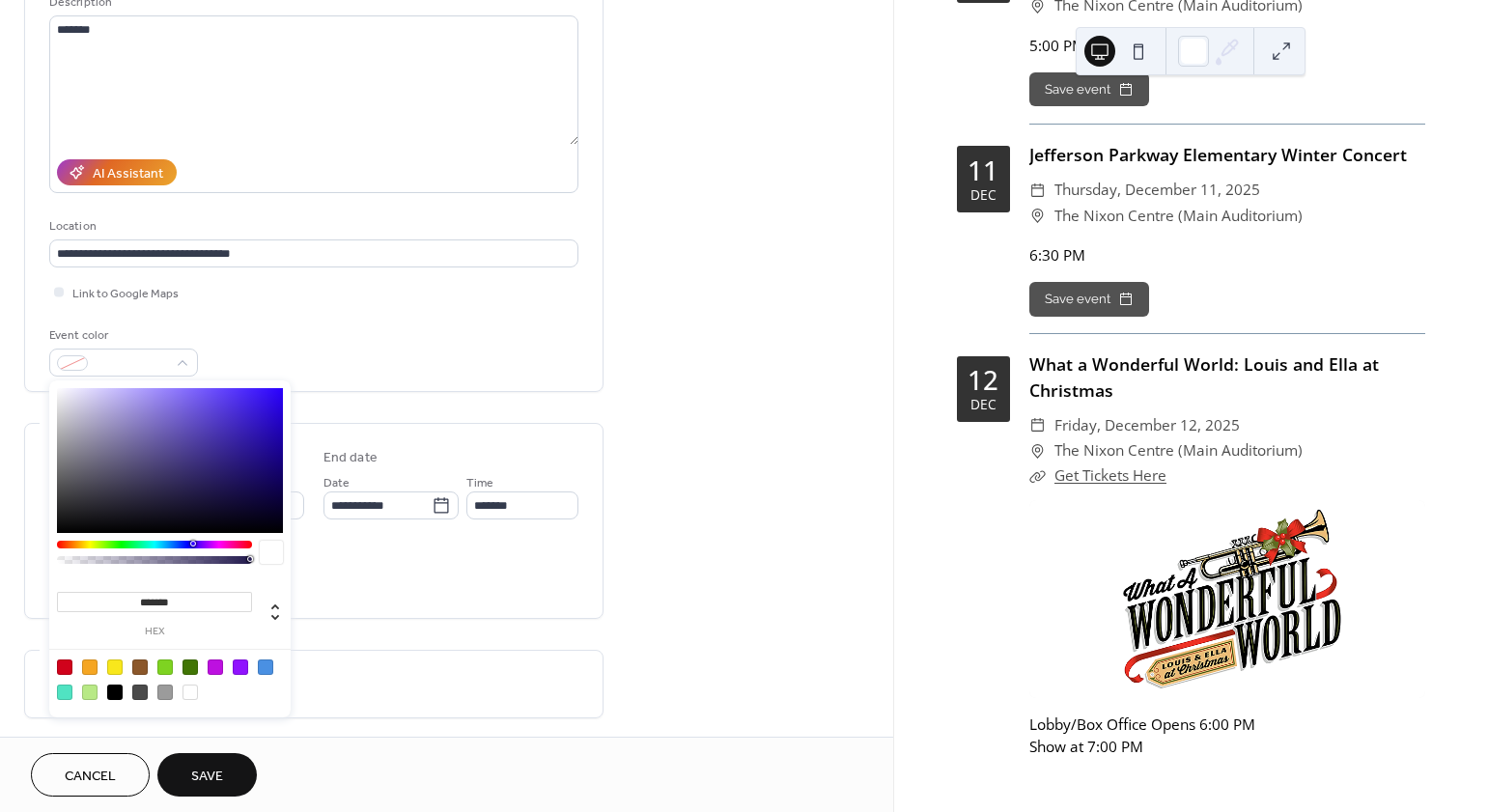 click at bounding box center (115, 667) 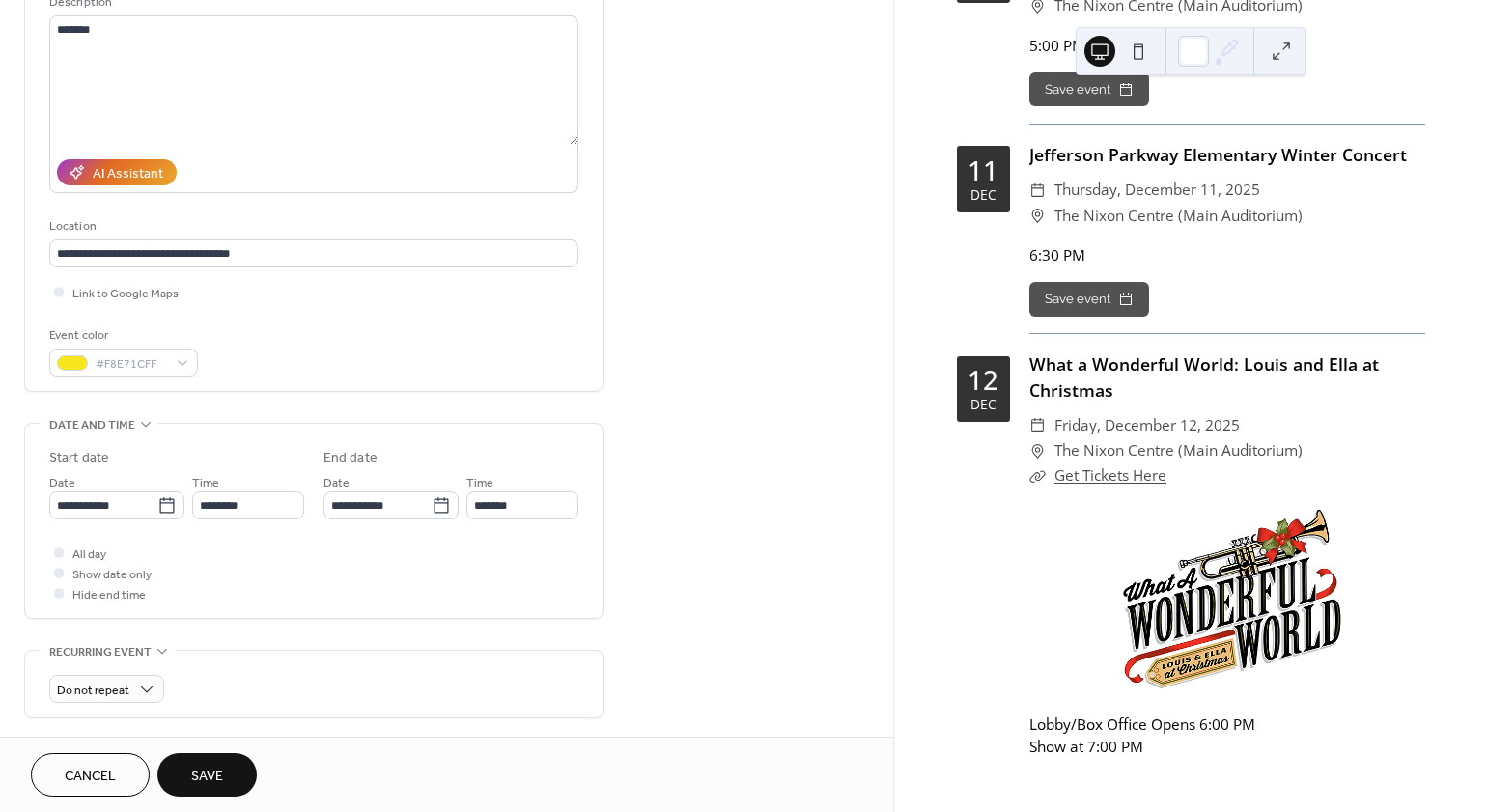click on "**********" at bounding box center [314, 147] 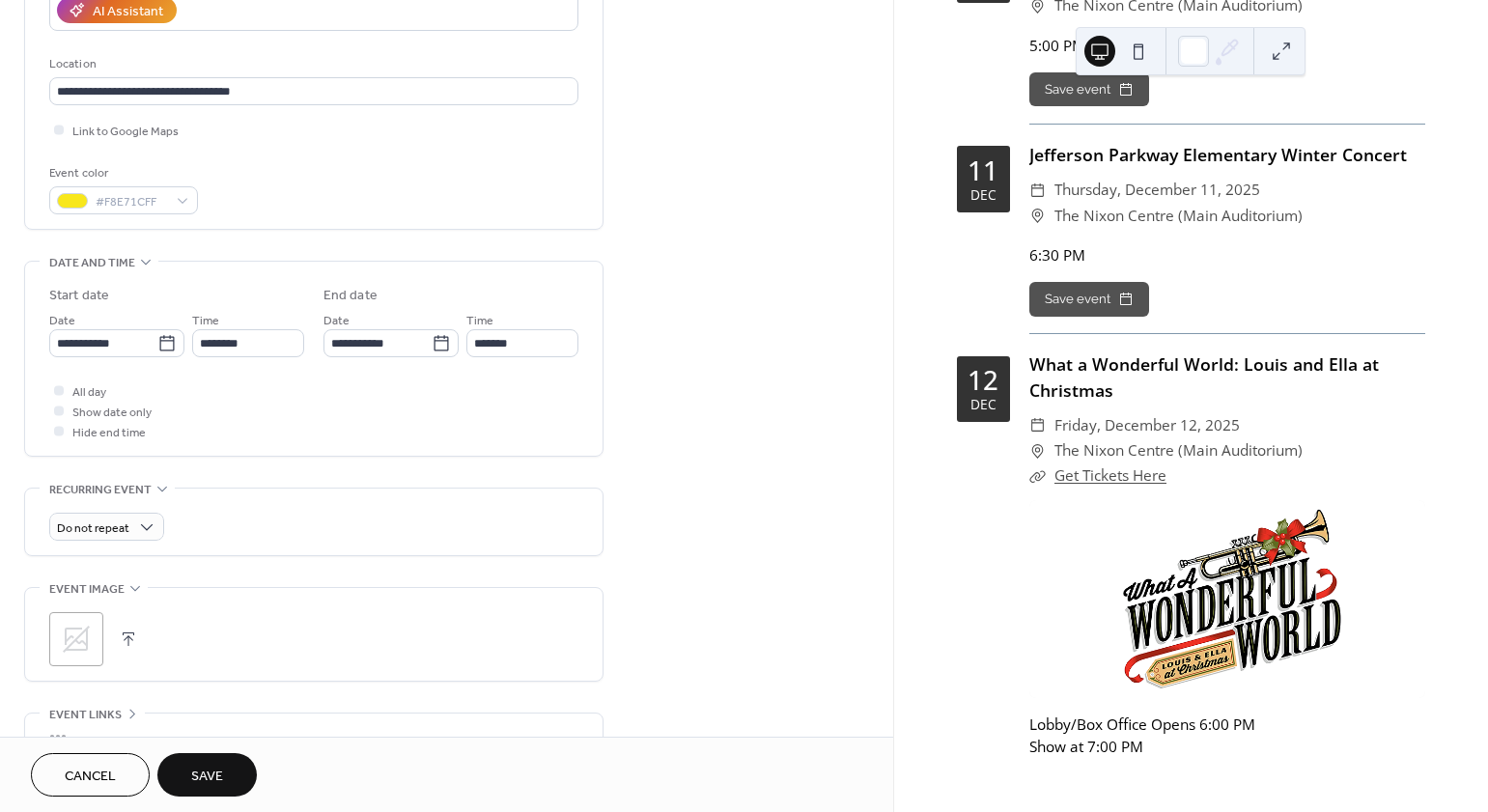 scroll, scrollTop: 408, scrollLeft: 0, axis: vertical 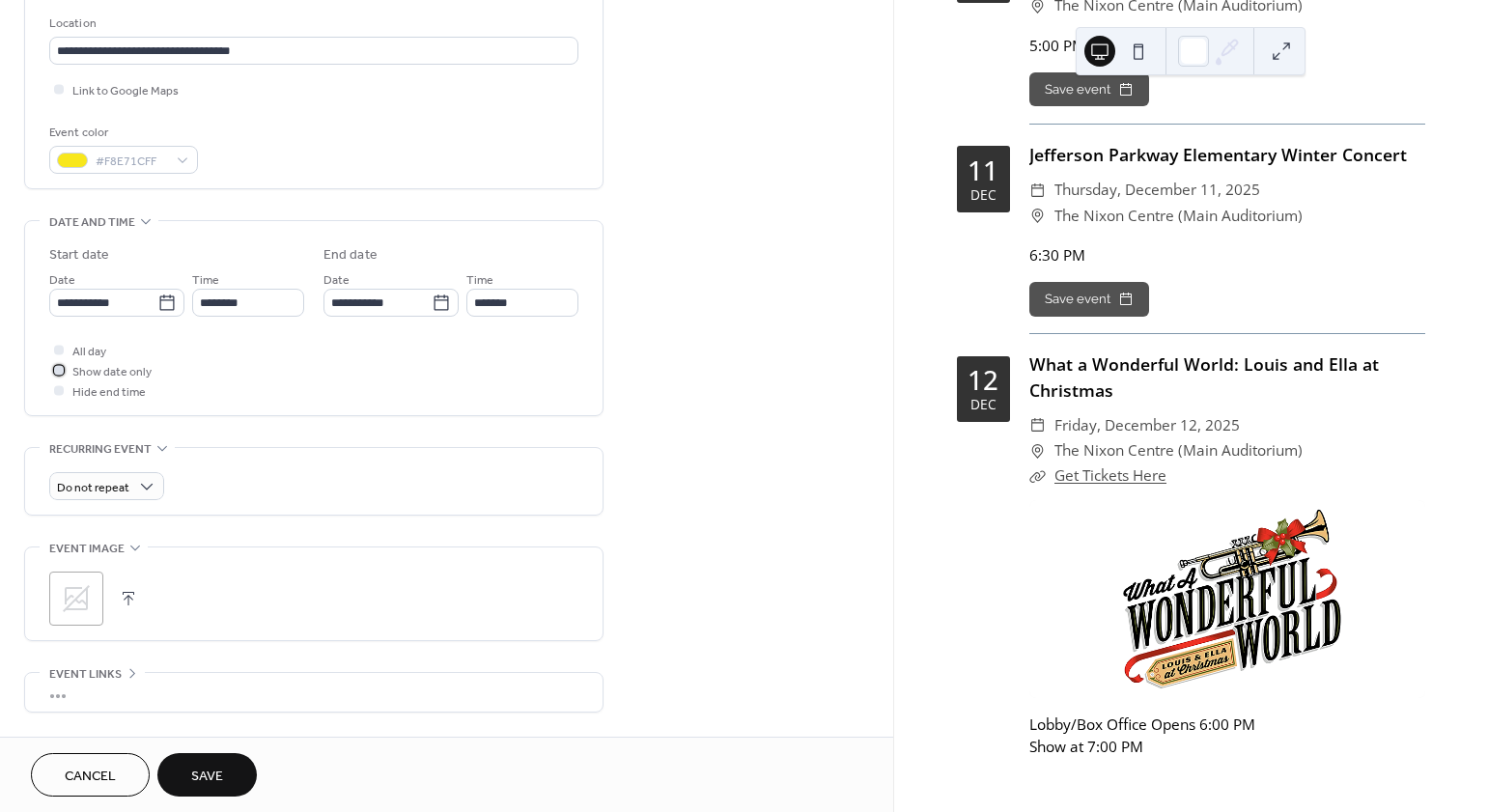 click on "Show date only" at bounding box center [112, 372] 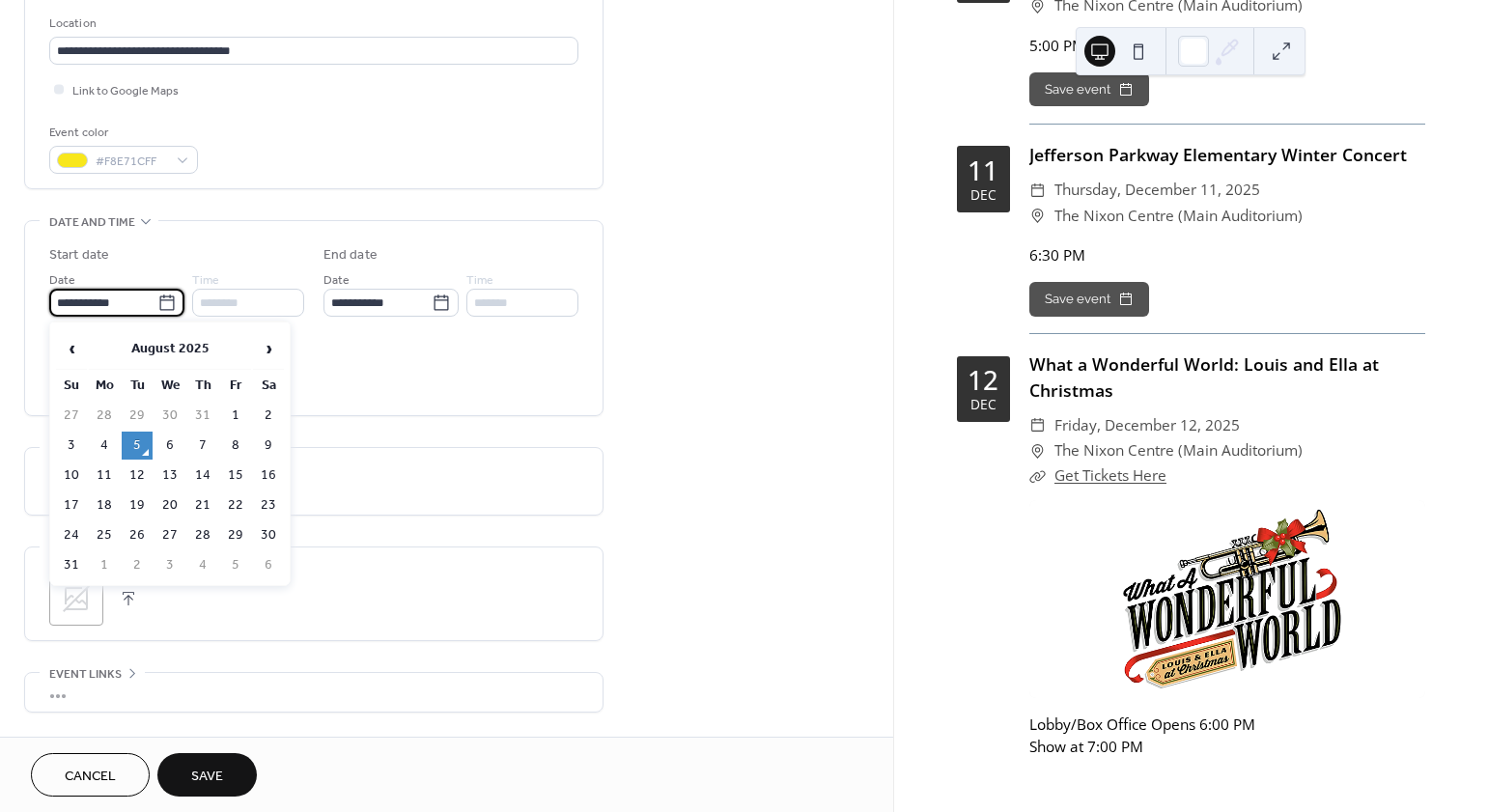 click on "**********" at bounding box center [103, 302] 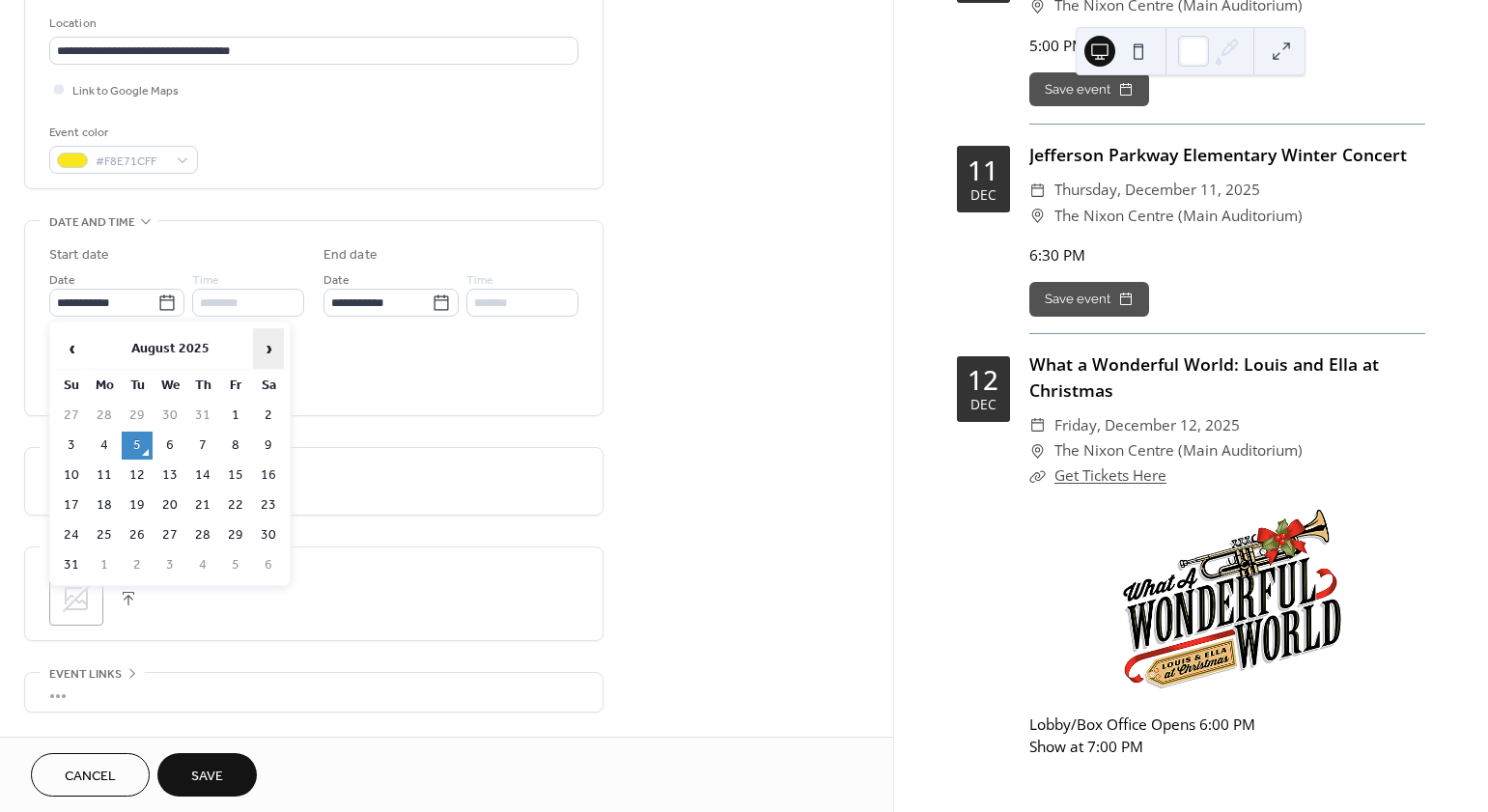 click on "›" at bounding box center [268, 349] 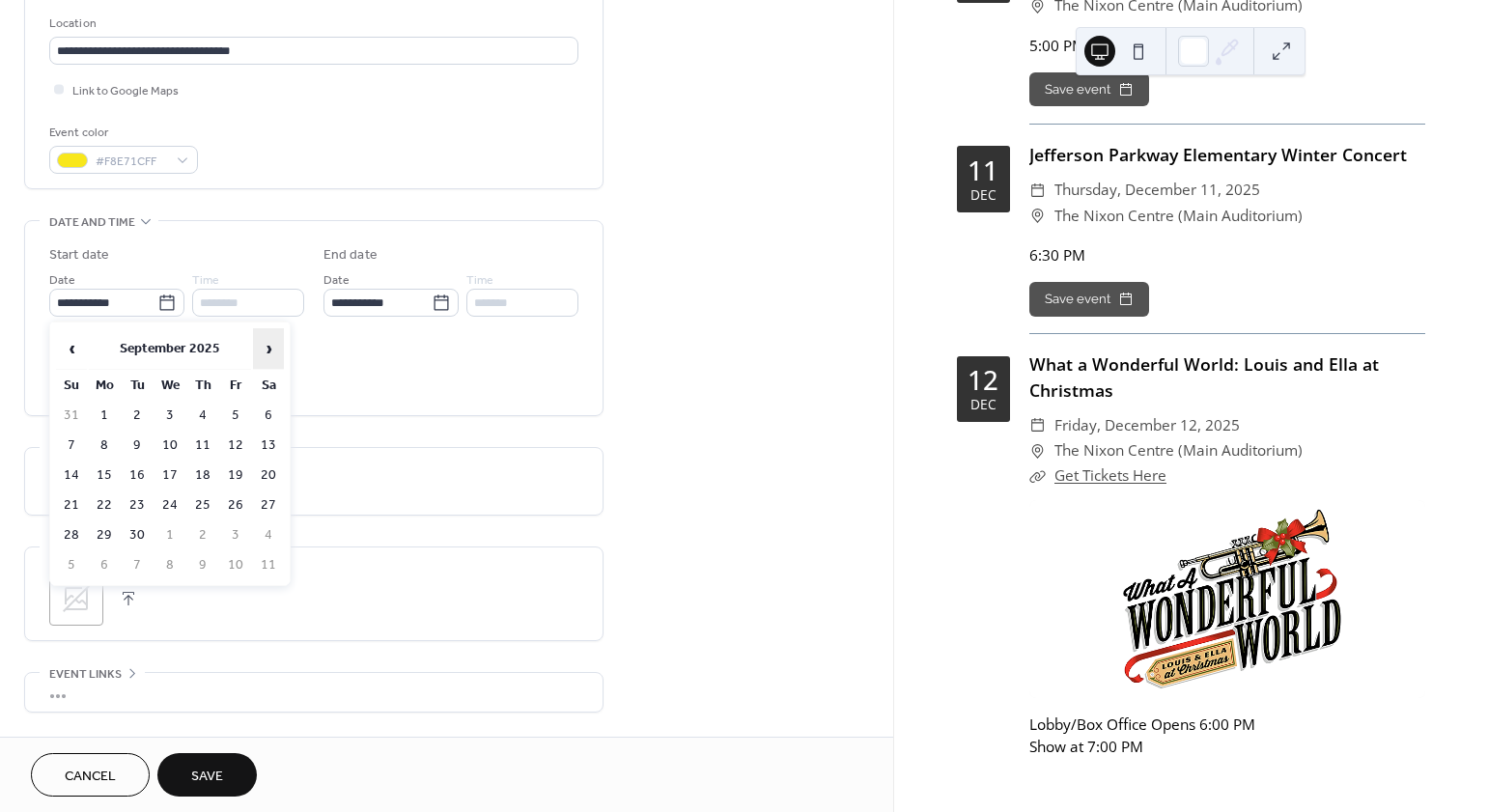 click on "›" at bounding box center [268, 349] 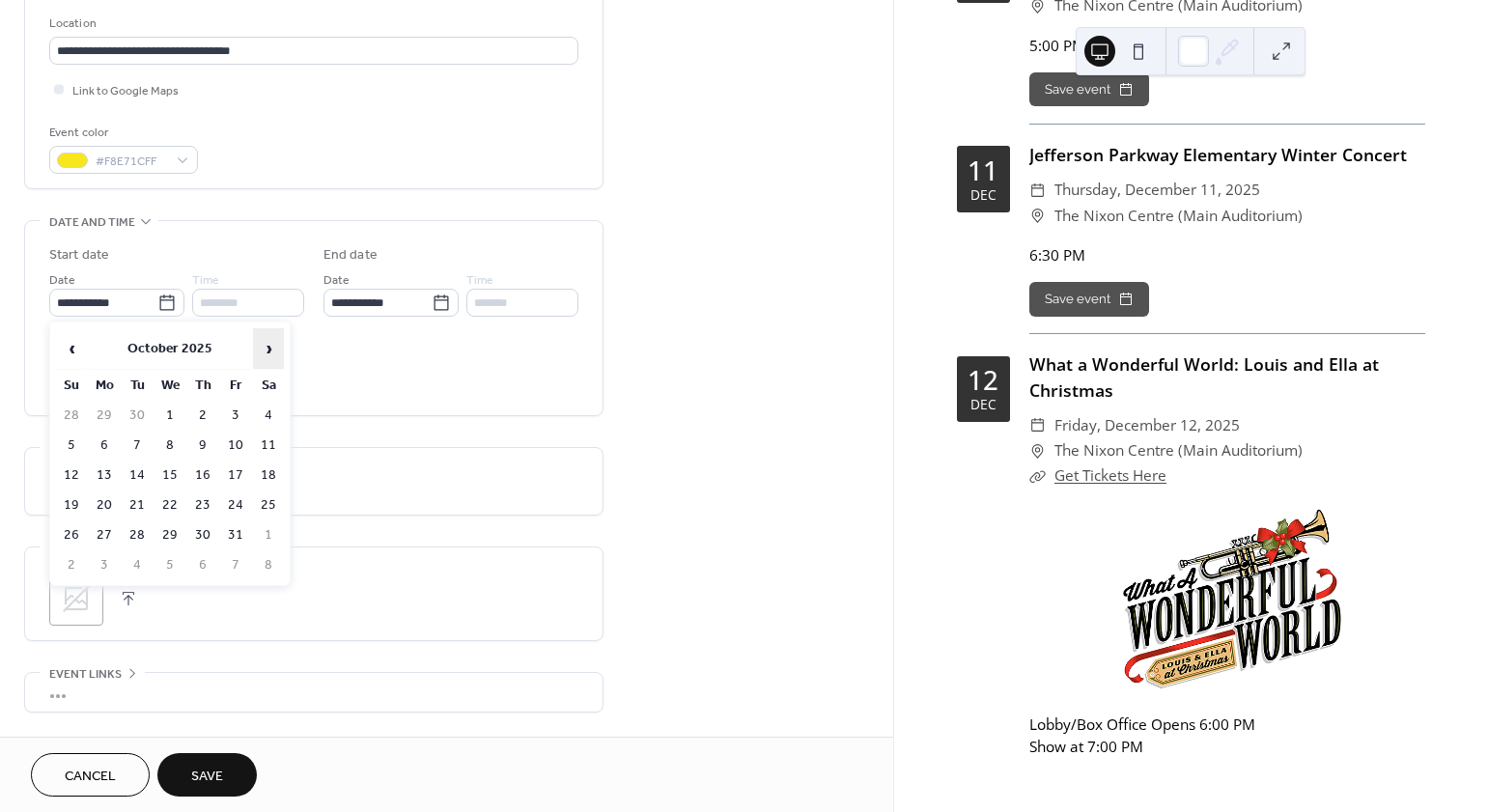 click on "›" at bounding box center (268, 349) 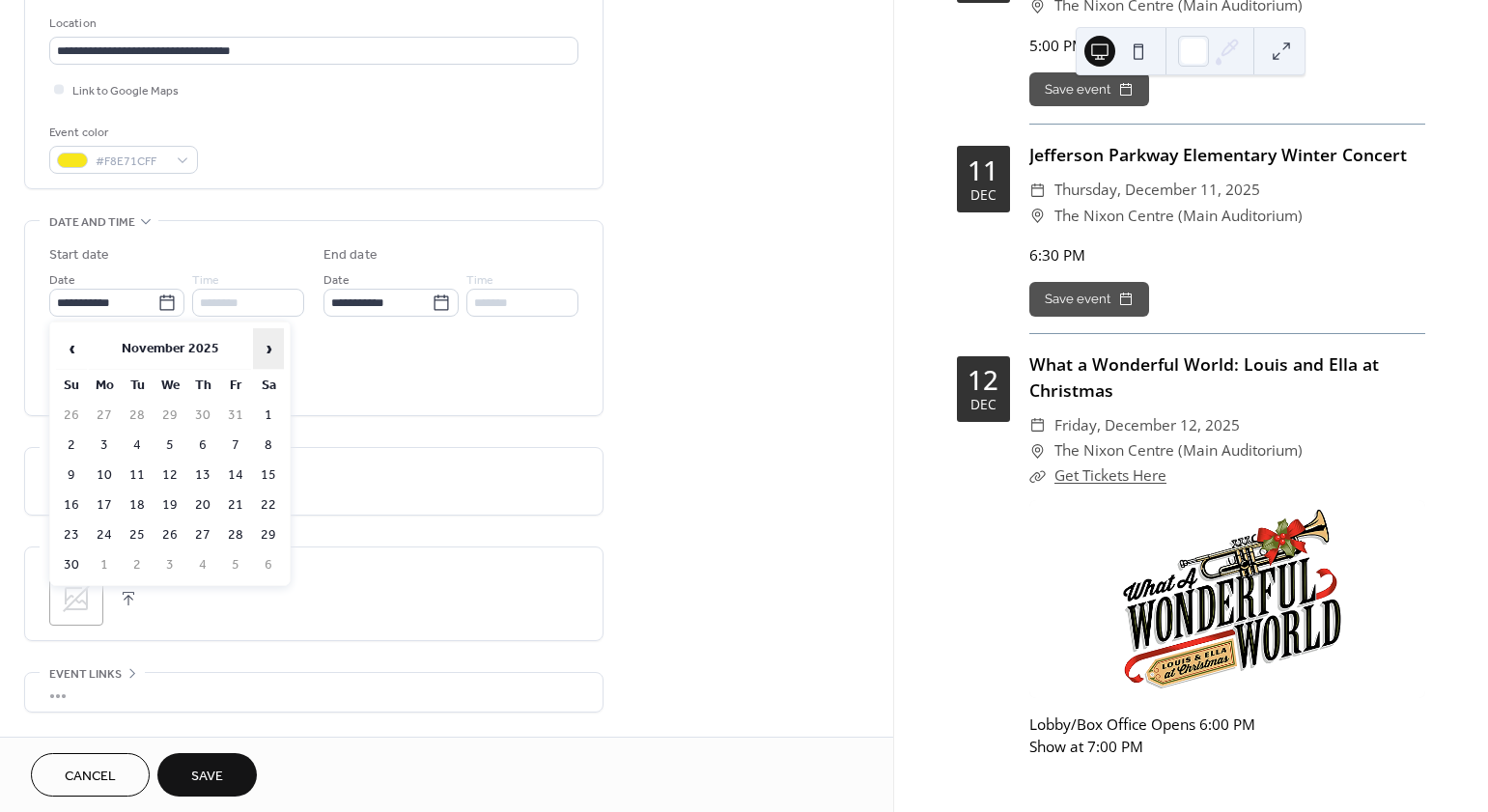 click on "›" at bounding box center [268, 349] 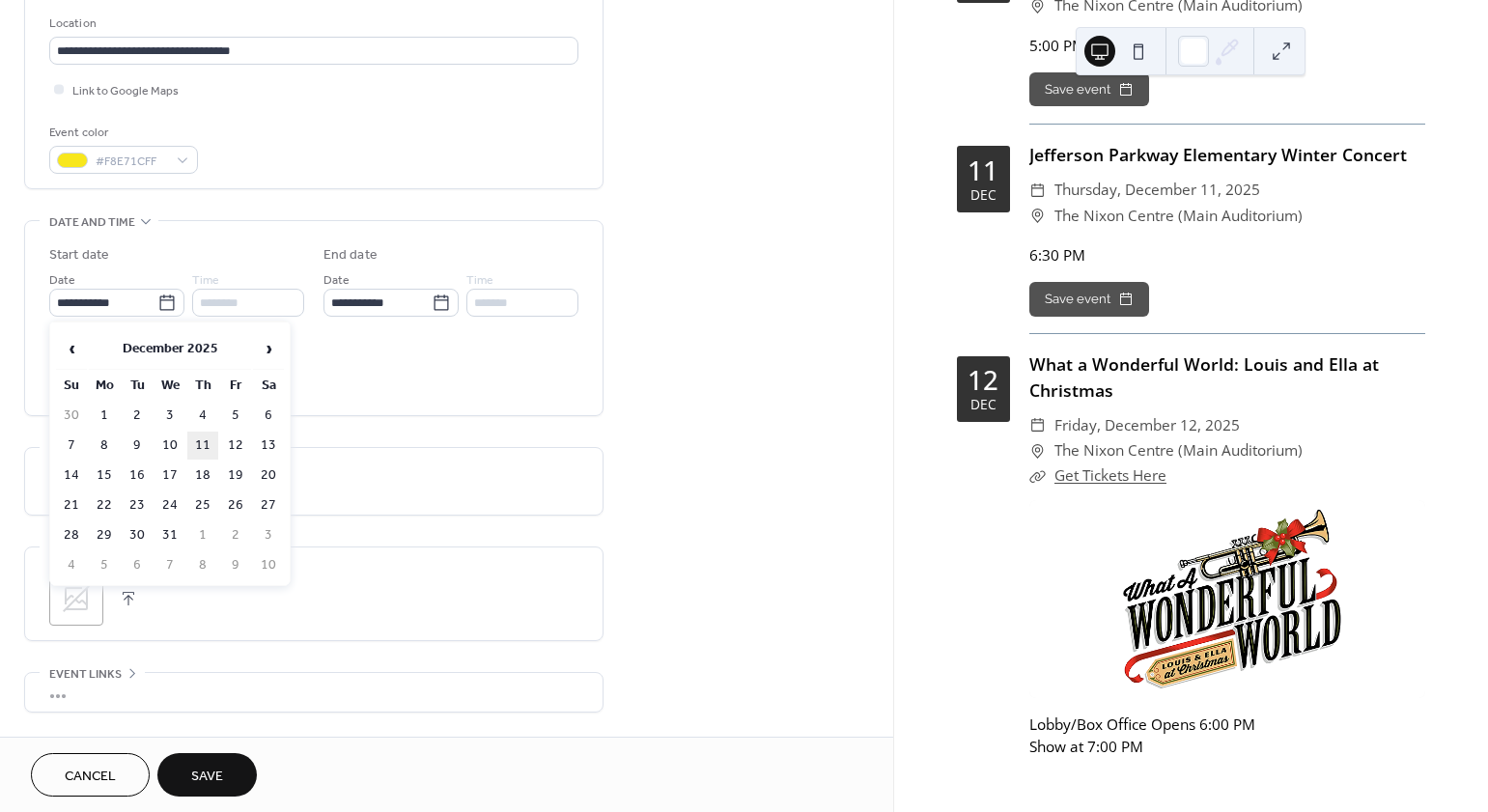 click on "11" at bounding box center [203, 445] 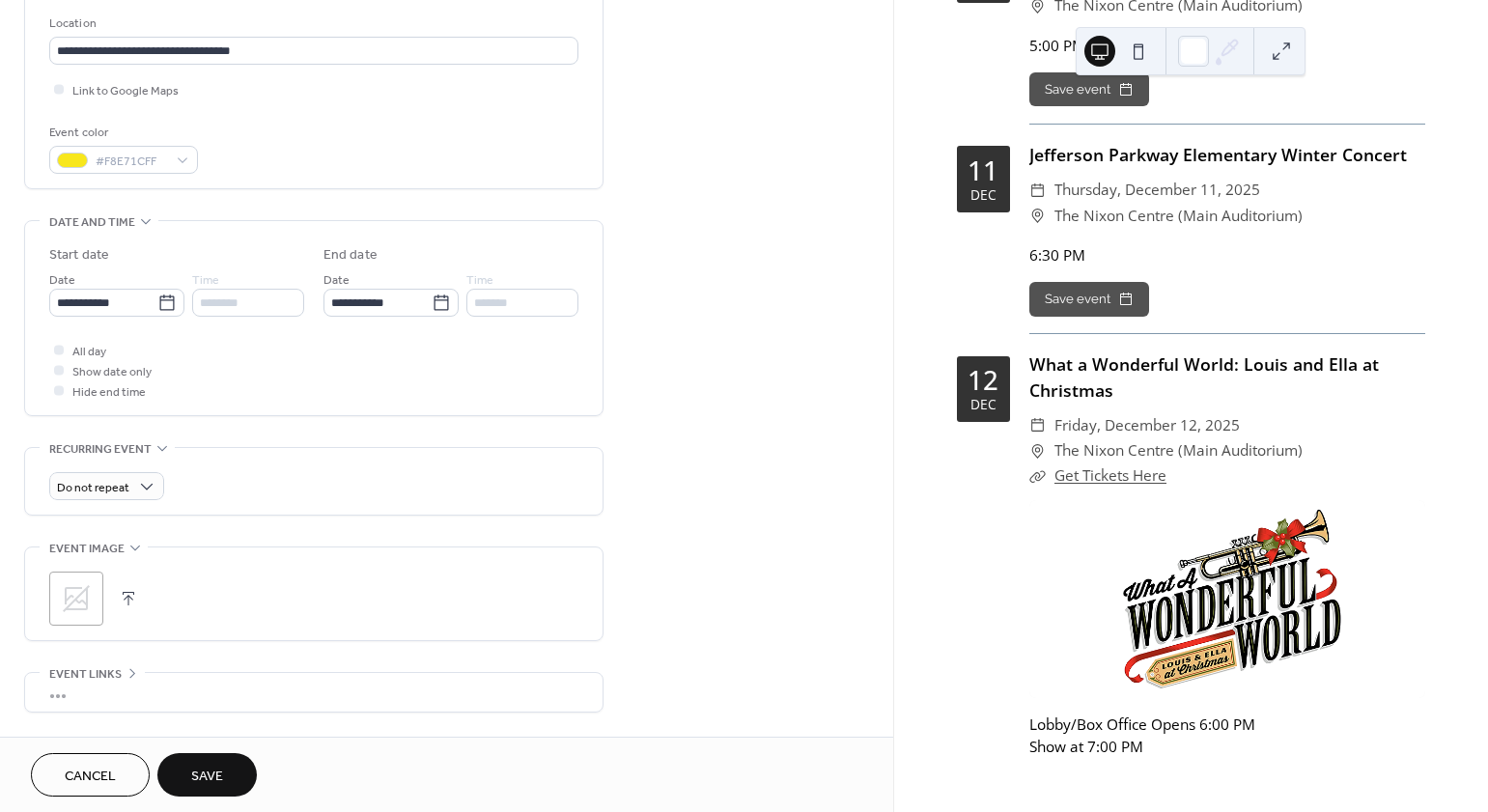 click on "Save" at bounding box center (207, 774) 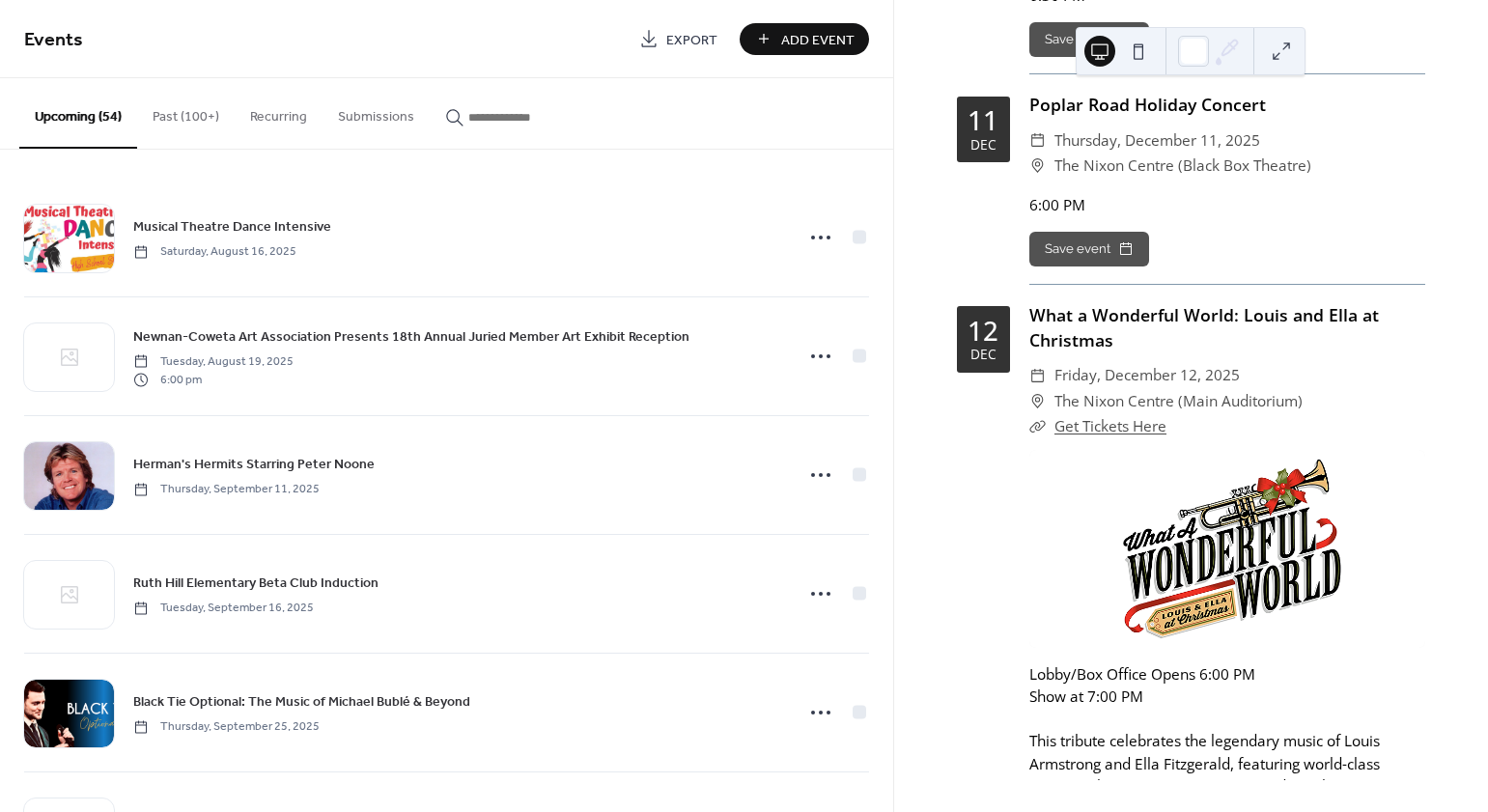 scroll, scrollTop: 15267, scrollLeft: 0, axis: vertical 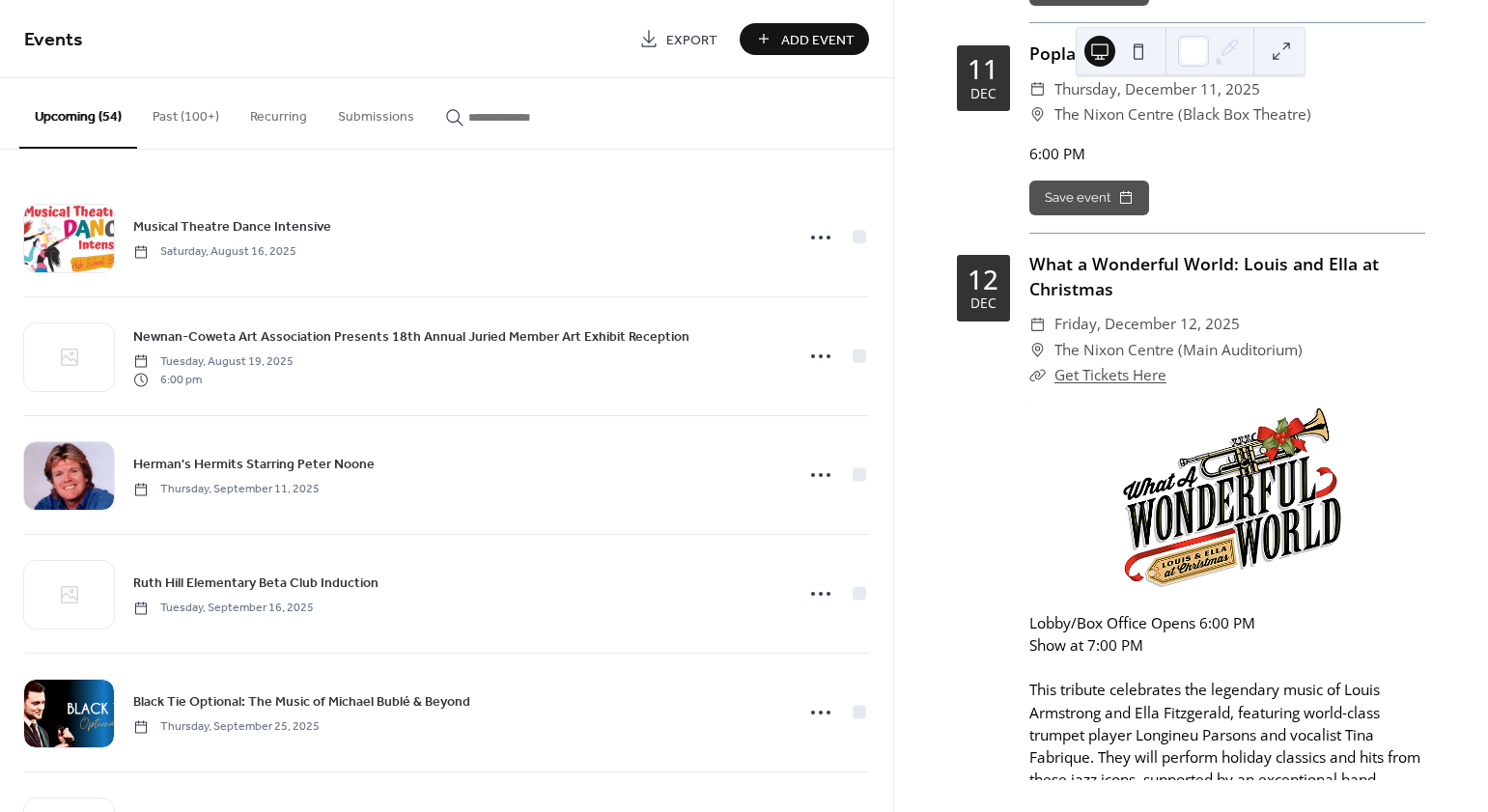 click on "Add Event" at bounding box center [818, 40] 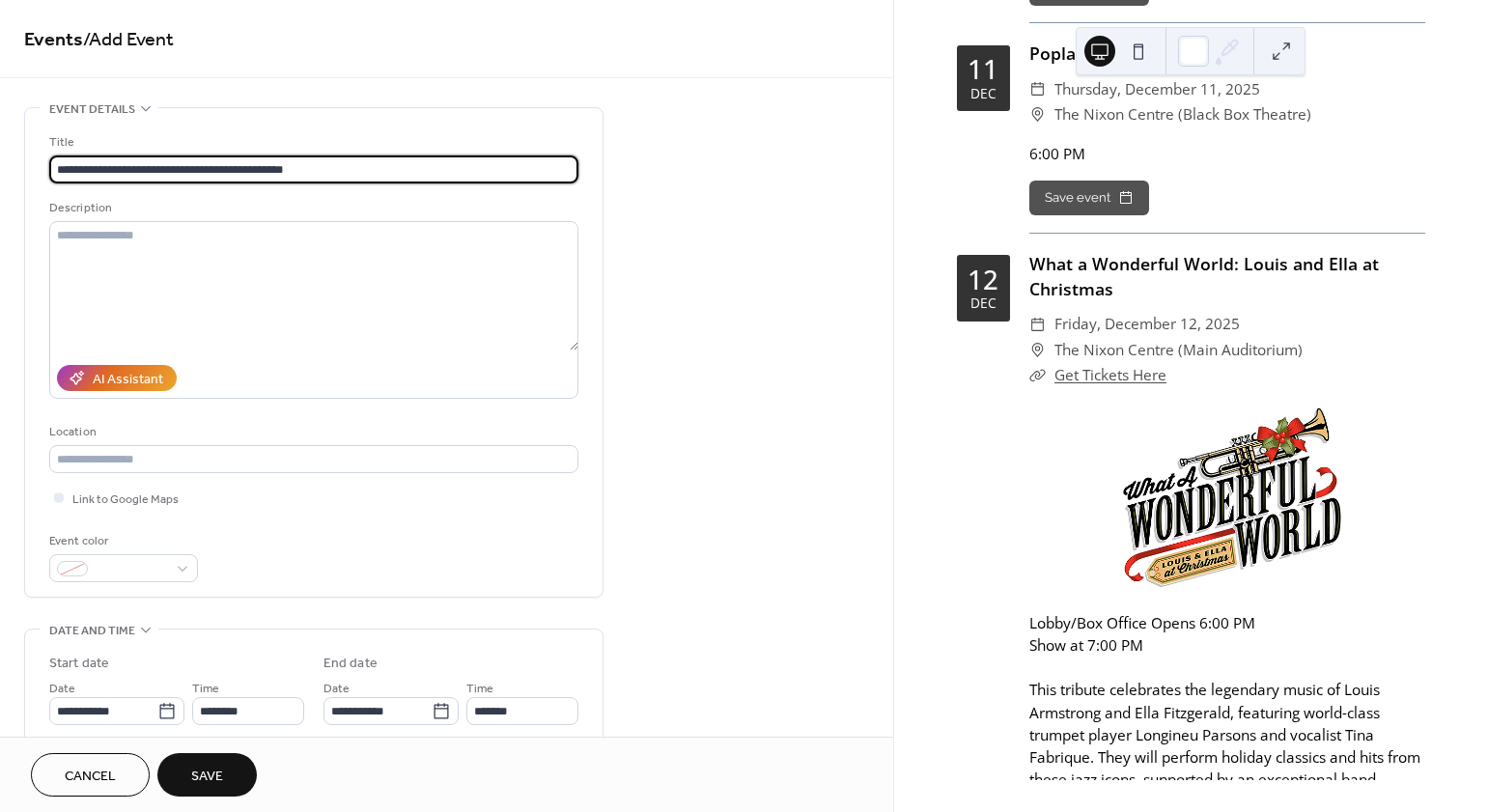 type on "**********" 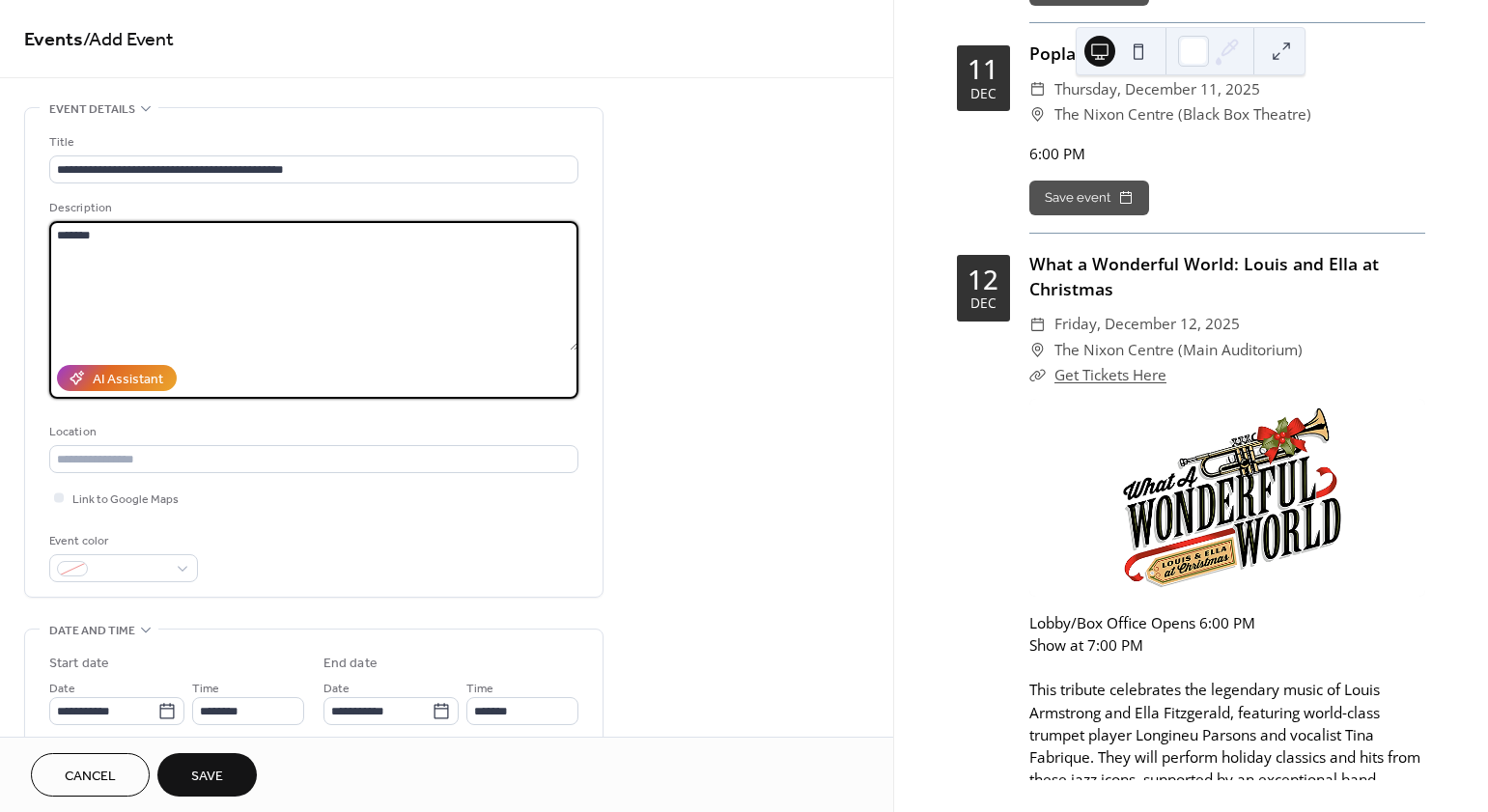 type on "*******" 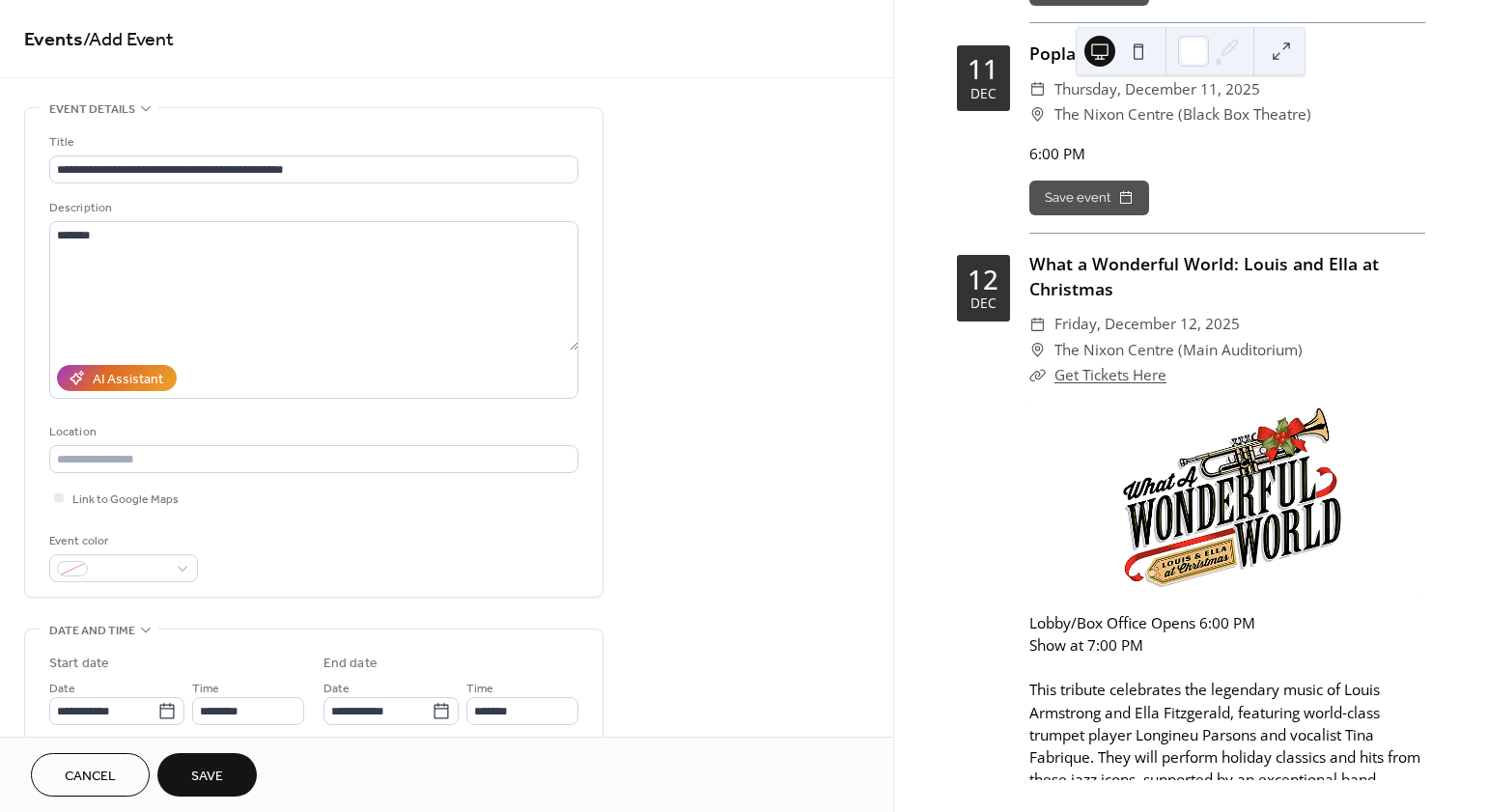 click on "**********" at bounding box center (446, 695) 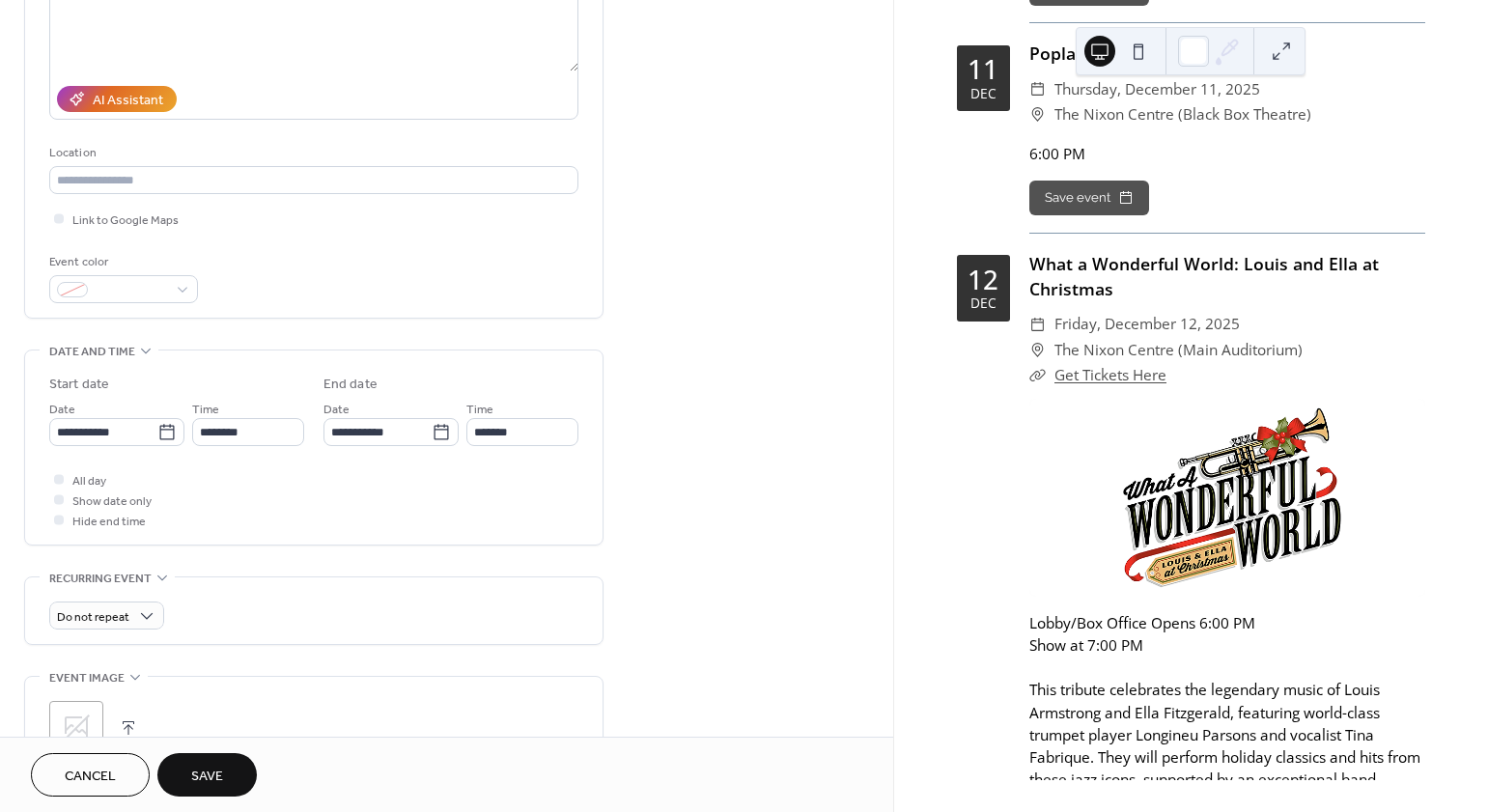 scroll, scrollTop: 281, scrollLeft: 0, axis: vertical 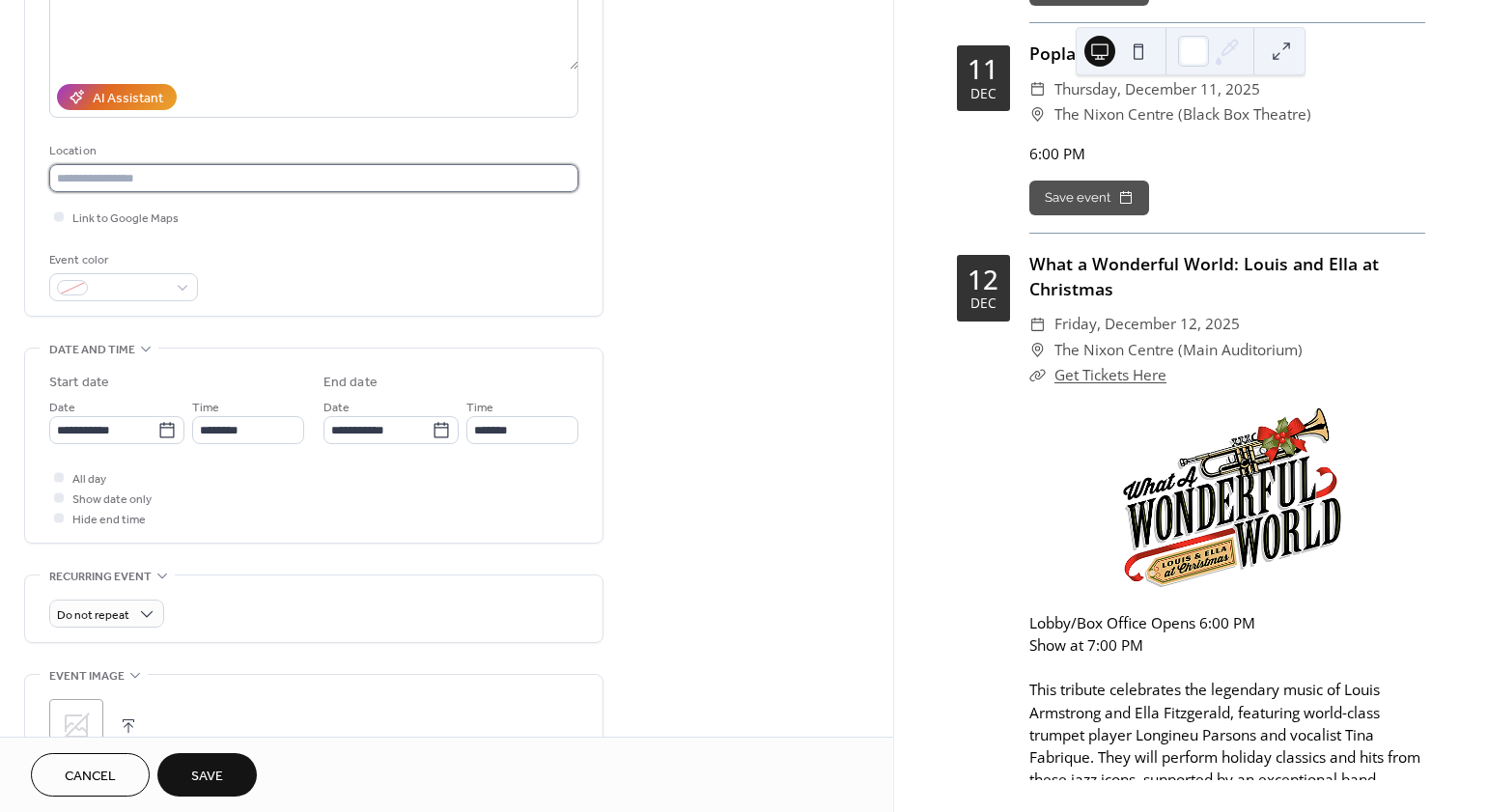 click at bounding box center [314, 178] 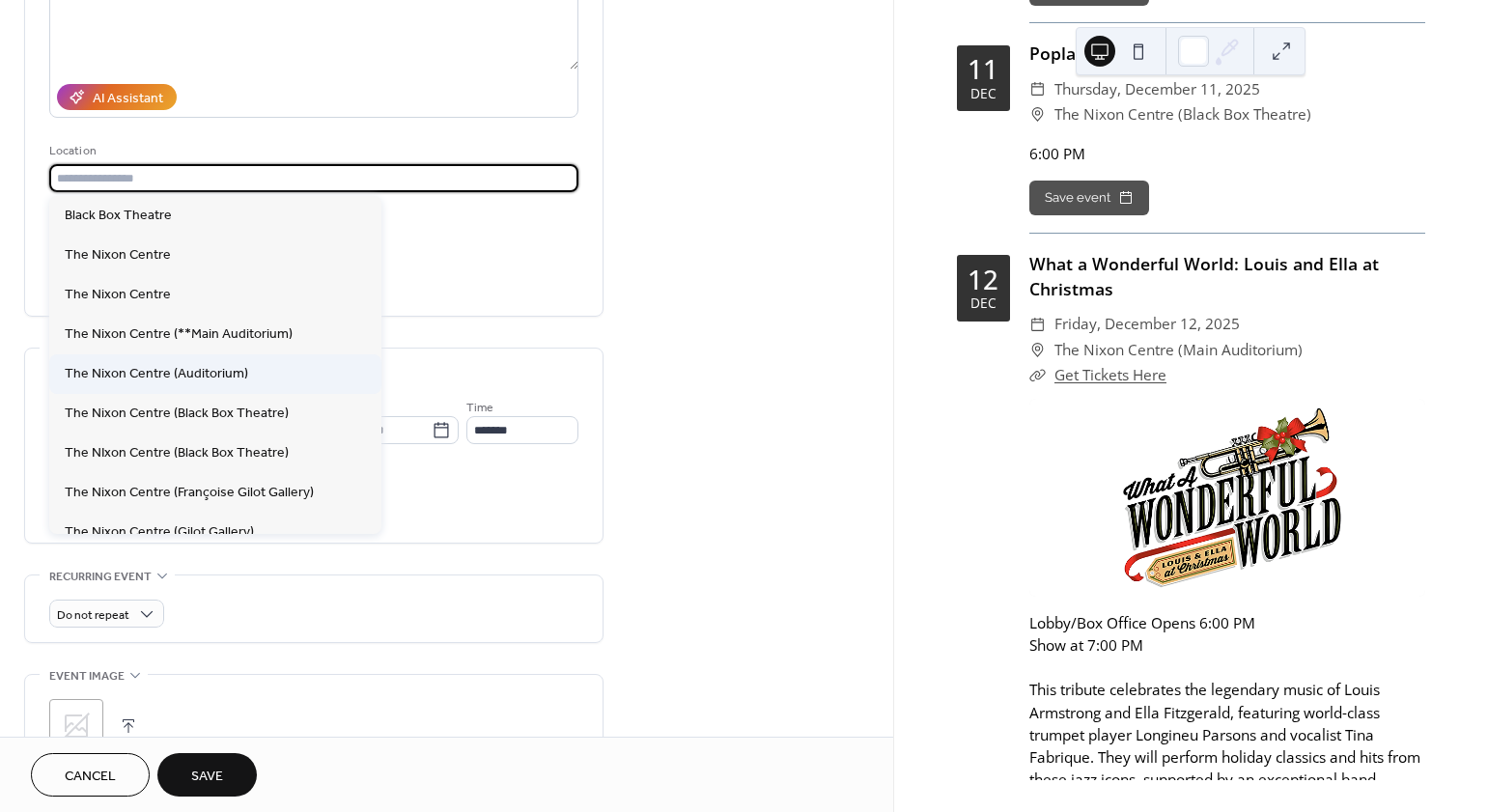 scroll, scrollTop: 248, scrollLeft: 0, axis: vertical 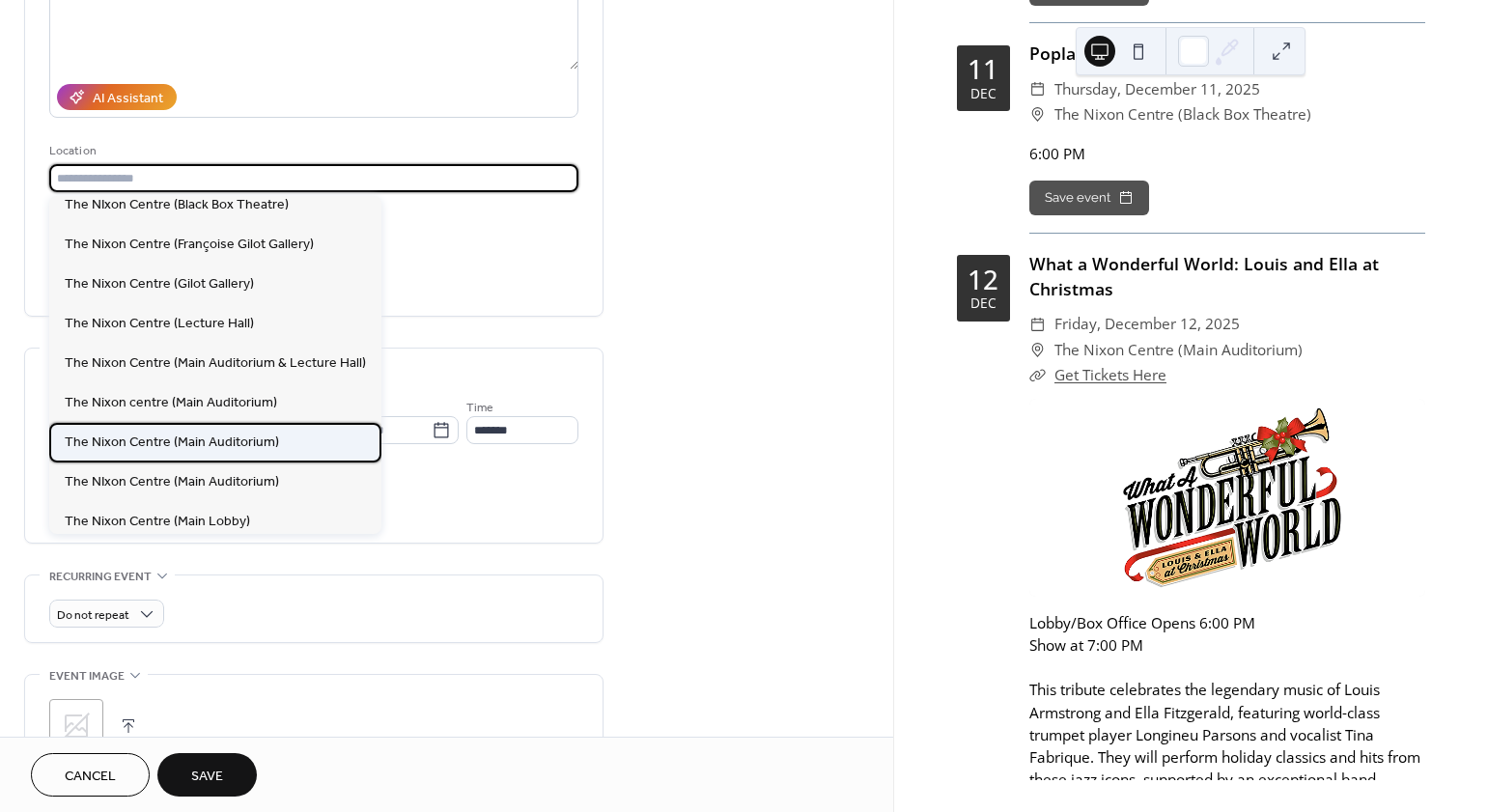 click on "The Nixon Centre (Main Auditorium)" at bounding box center [172, 442] 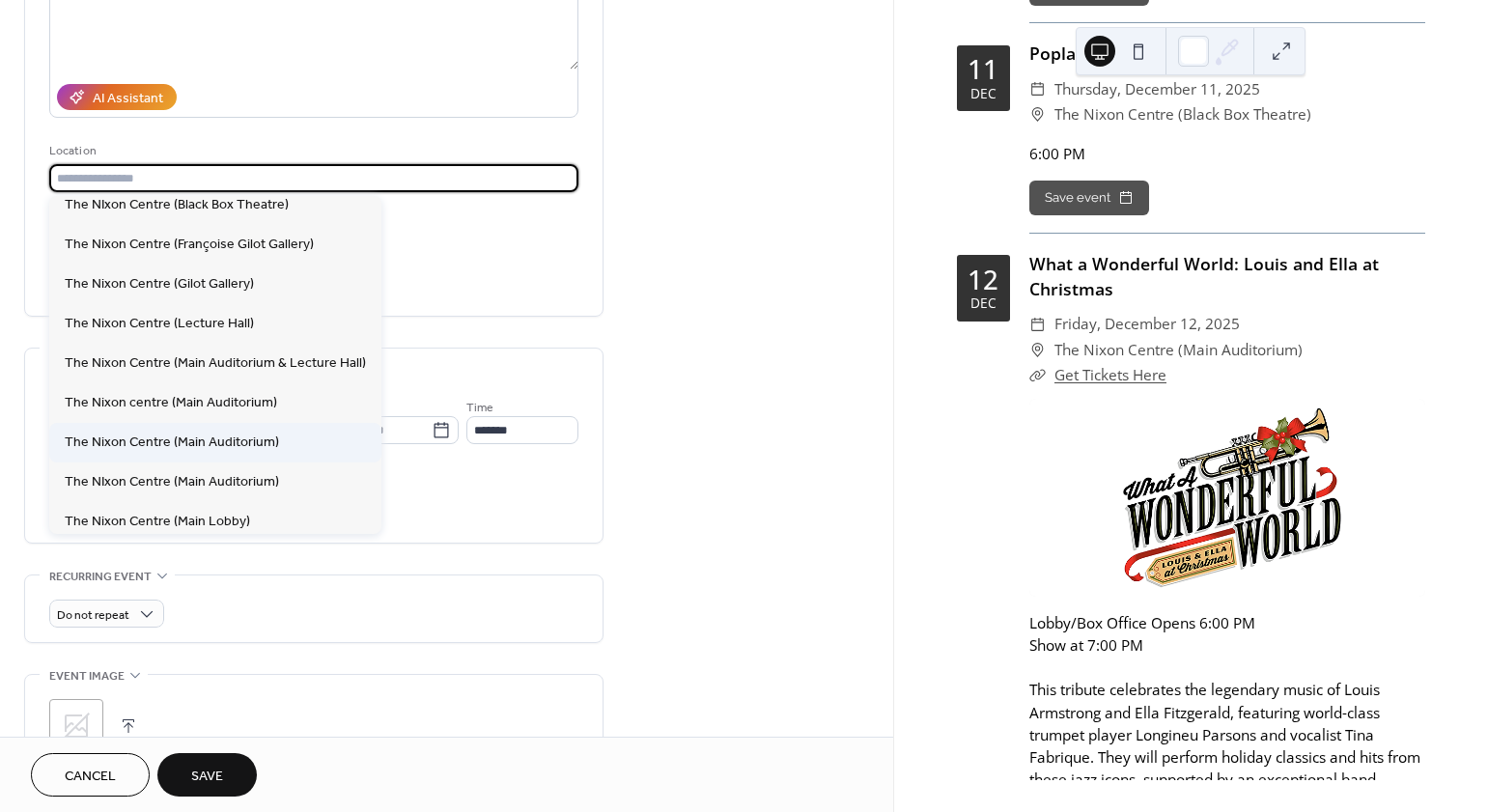 type on "**********" 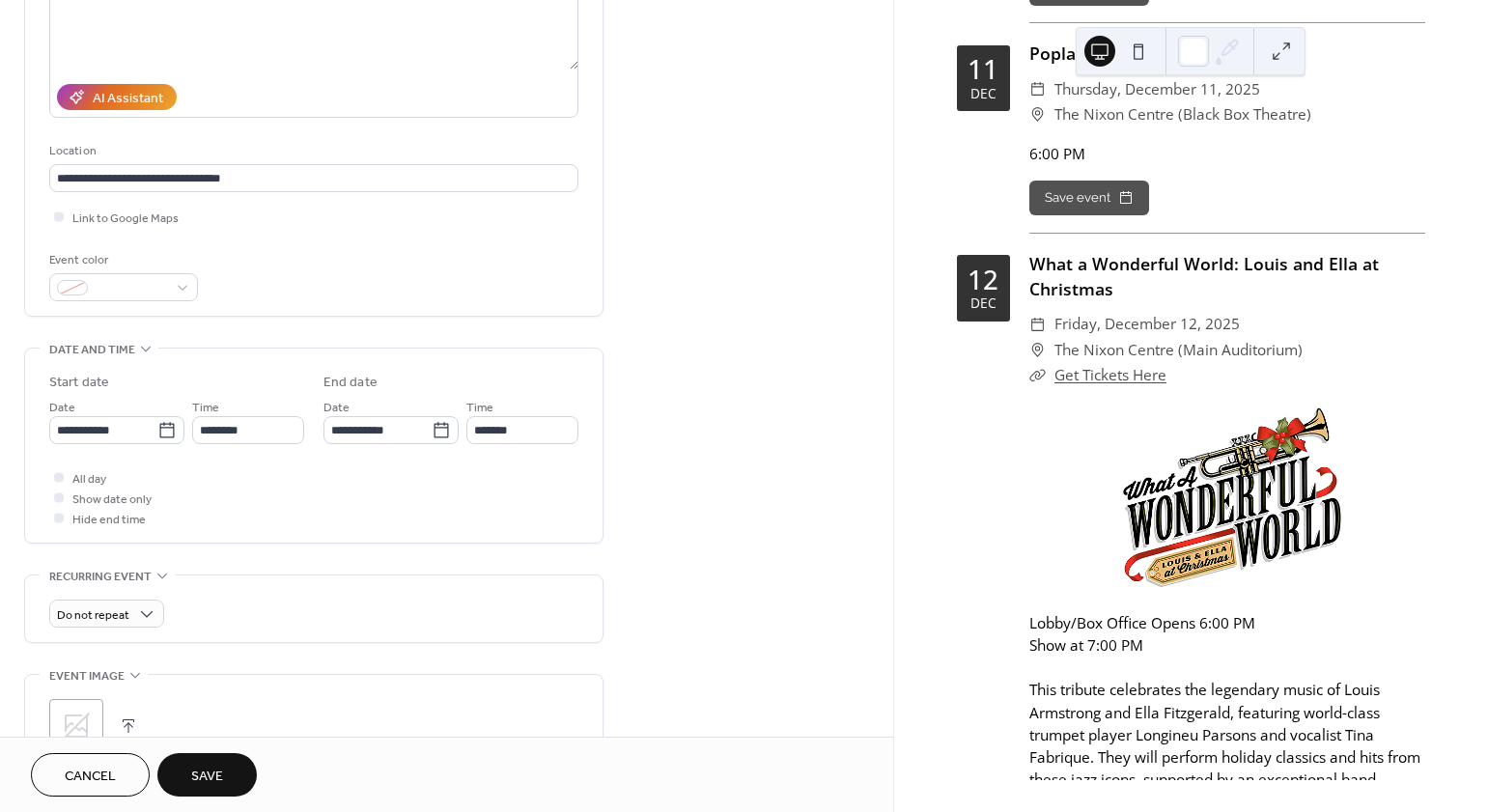 click on "Event color" at bounding box center [314, 275] 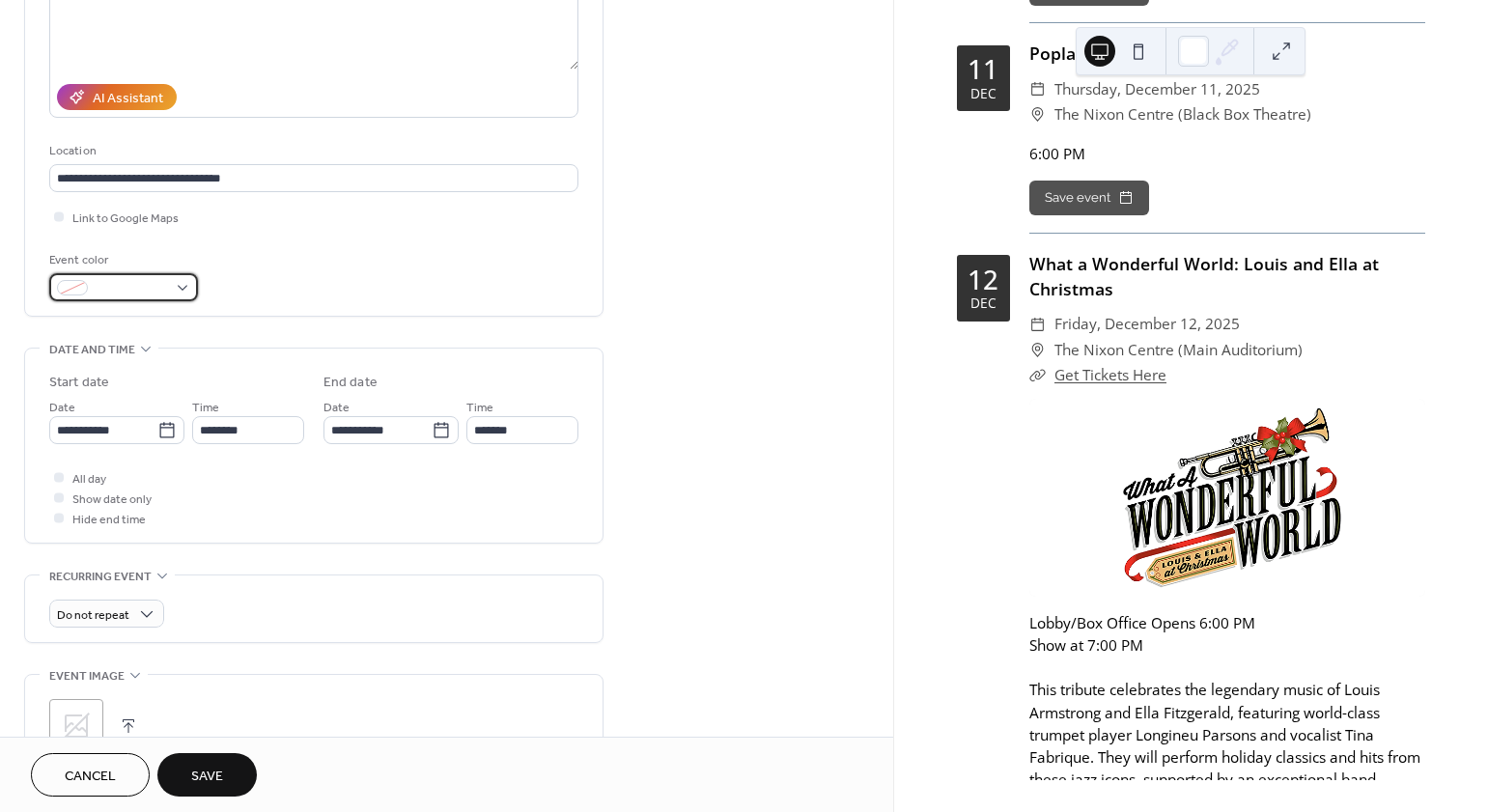 click at bounding box center [131, 289] 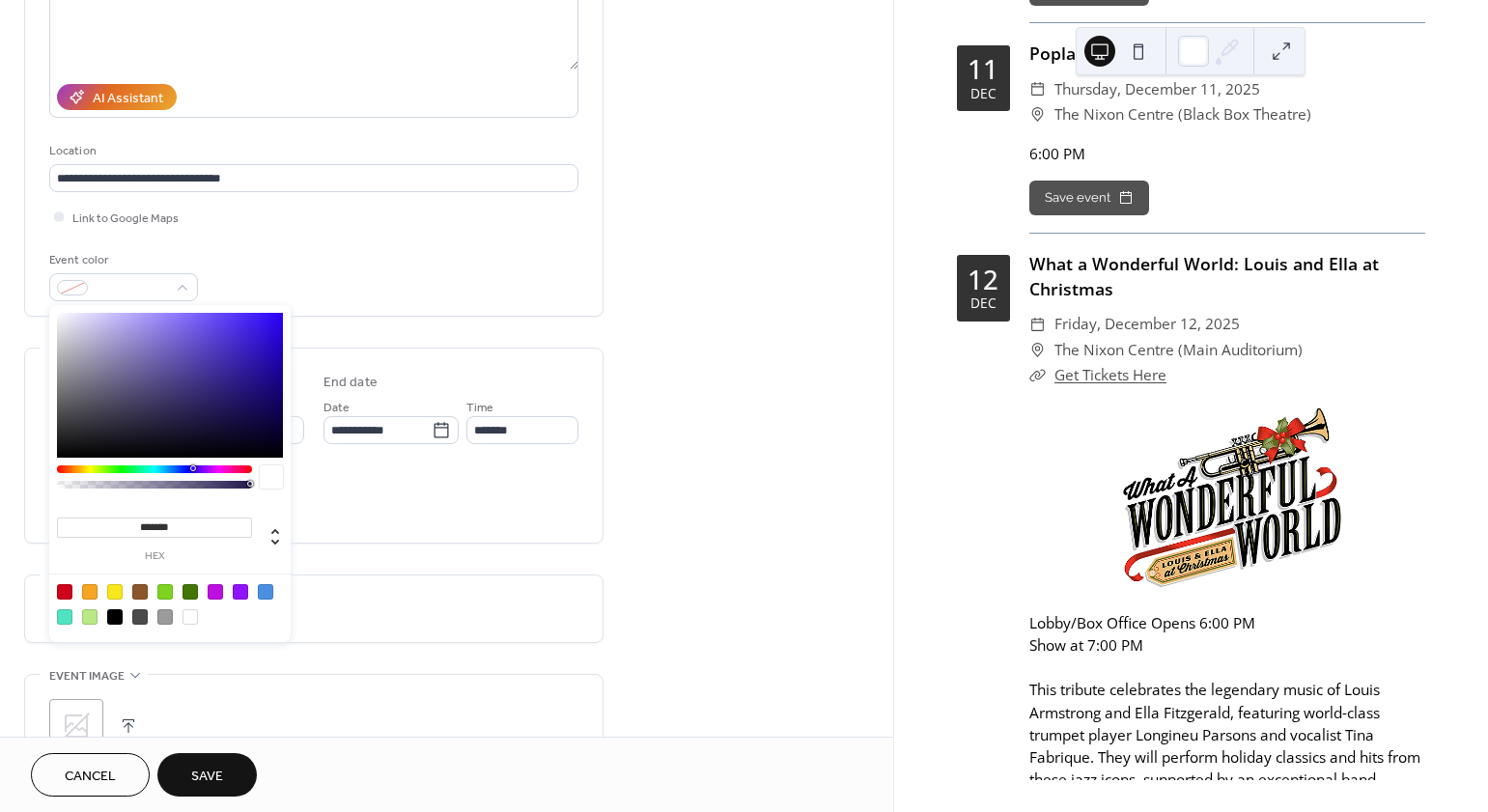click at bounding box center (115, 592) 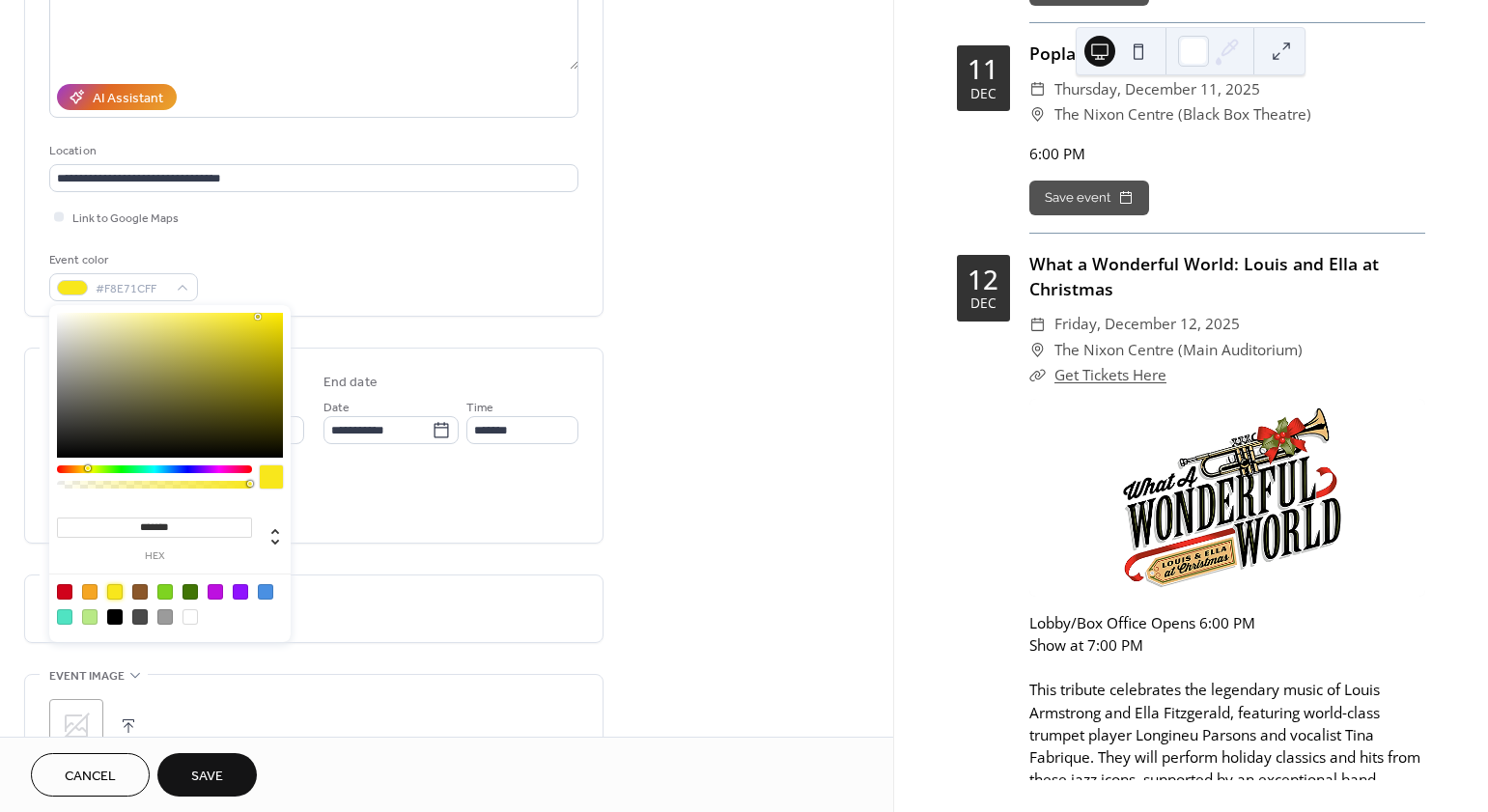 click on "Event color #F8E71CFF" at bounding box center [314, 275] 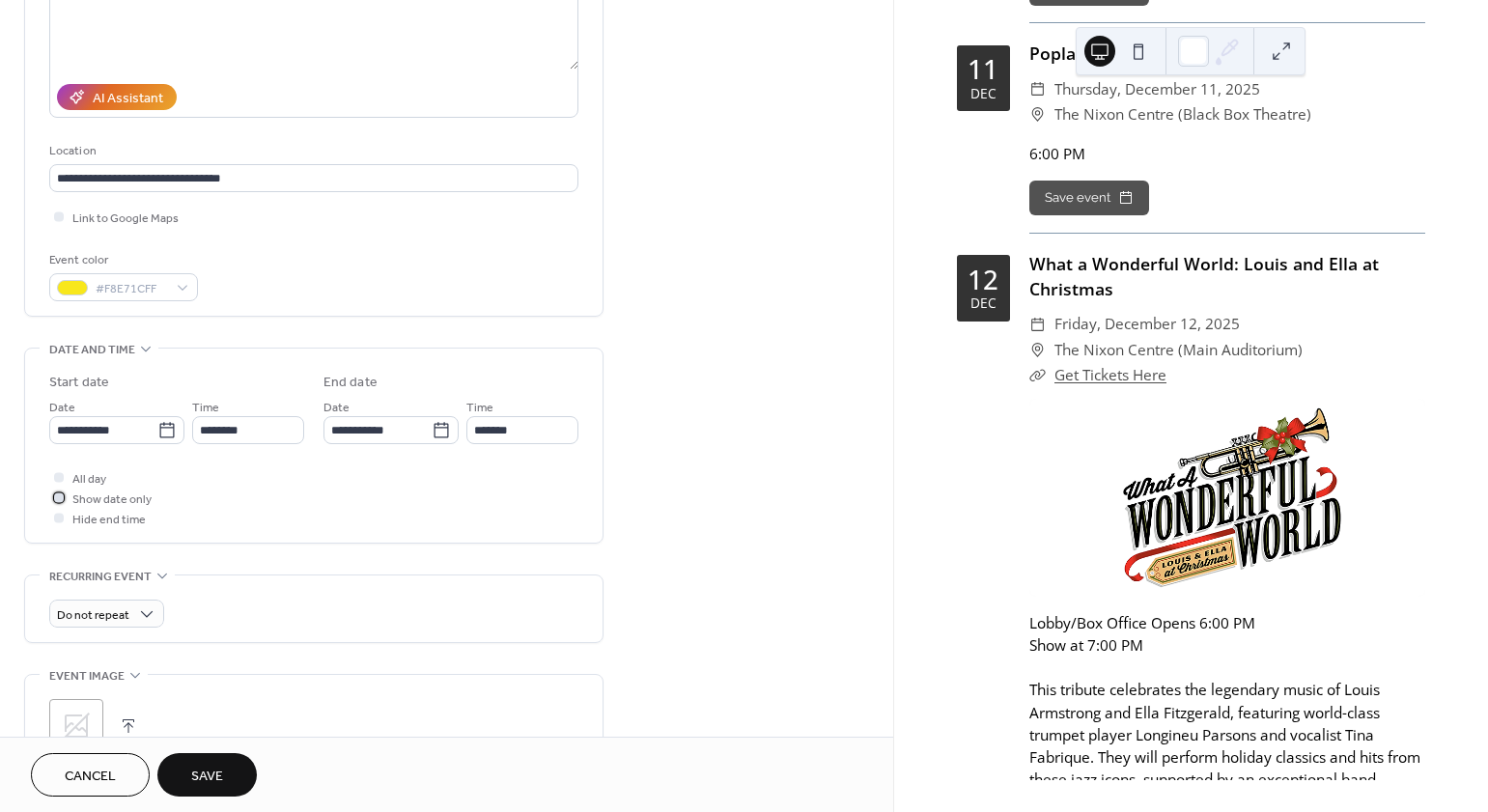 click on "Show date only" at bounding box center (112, 499) 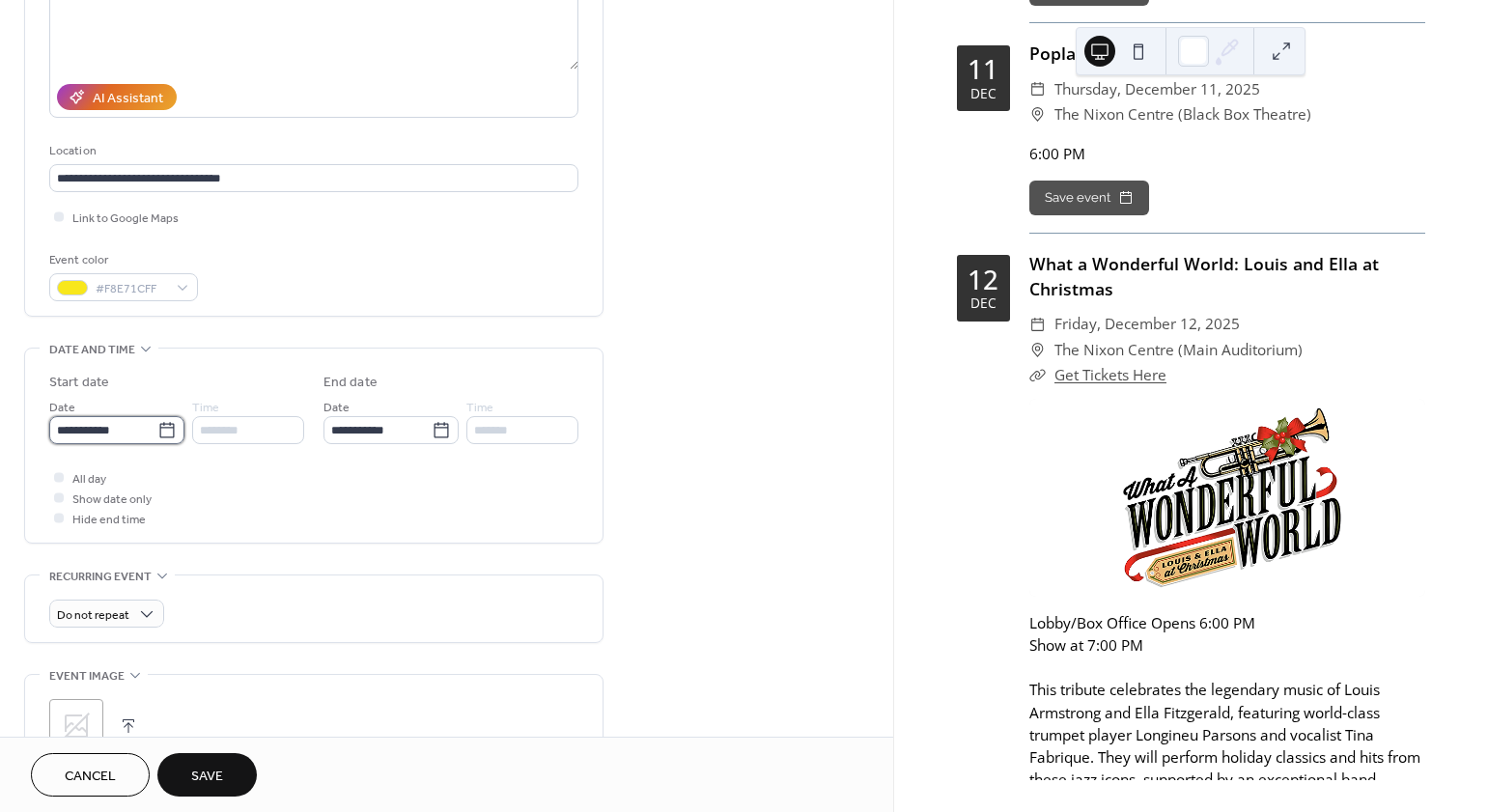 click on "**********" at bounding box center [103, 430] 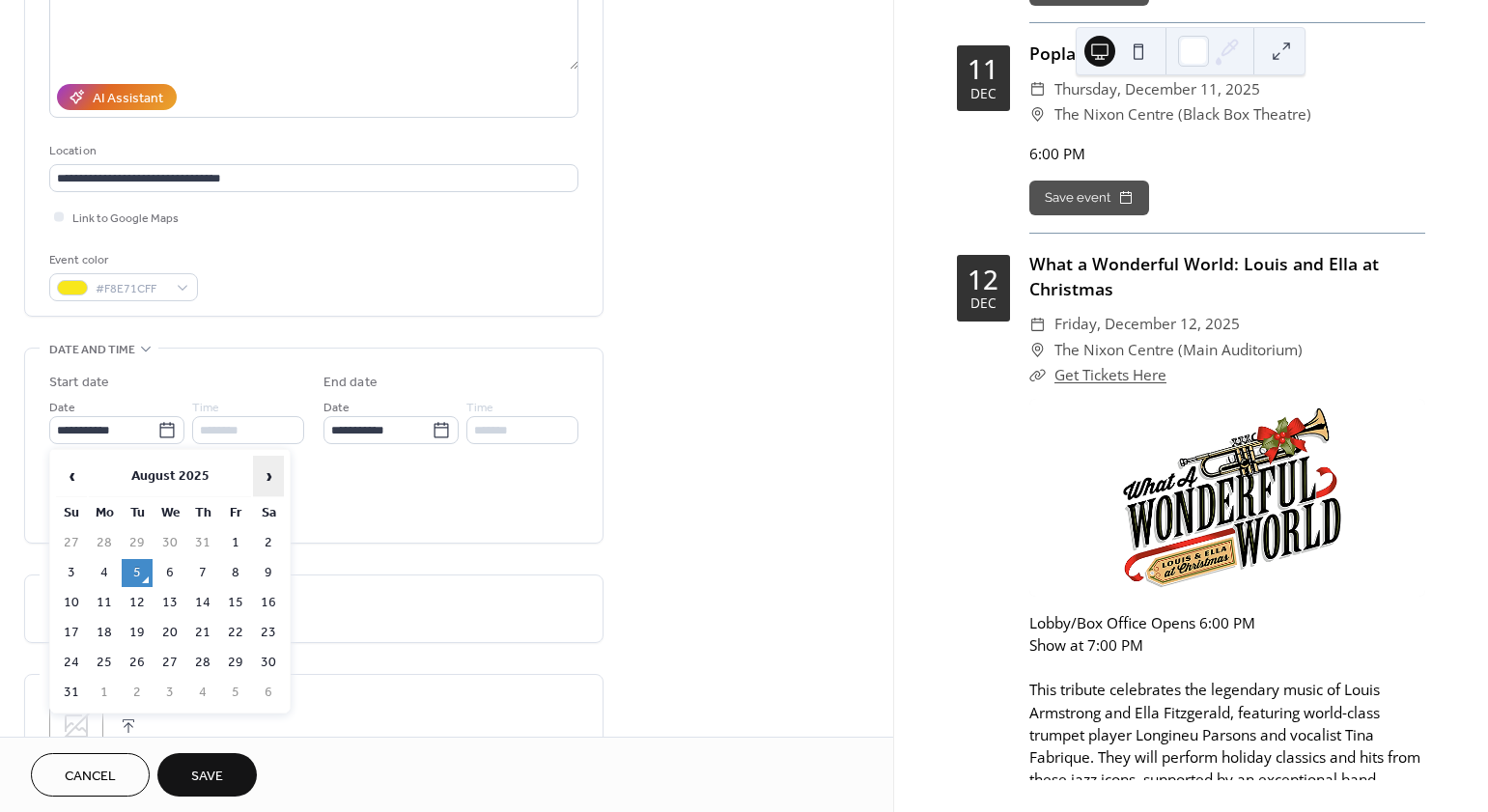 click on "›" at bounding box center [268, 476] 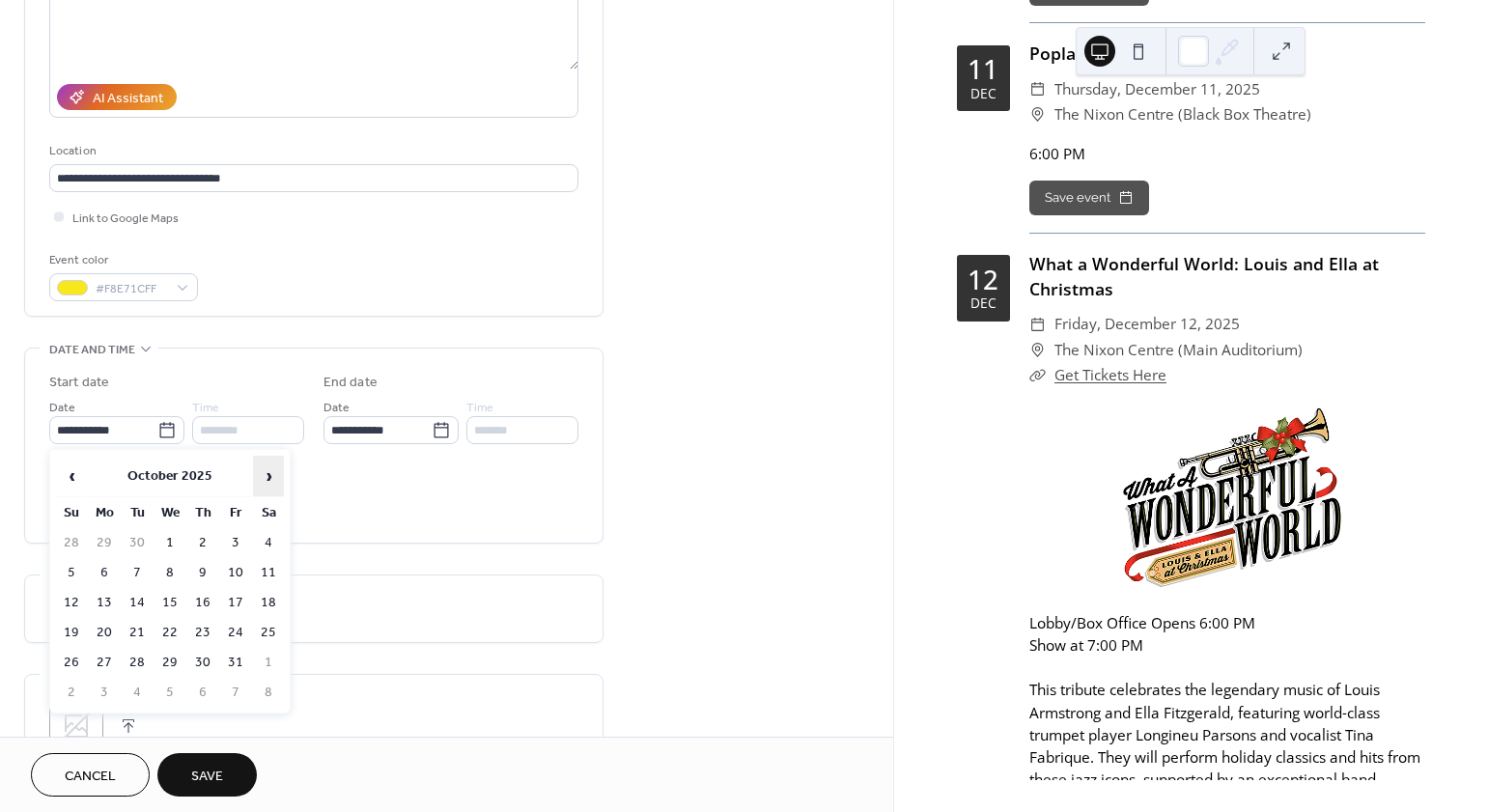 click on "›" at bounding box center [268, 476] 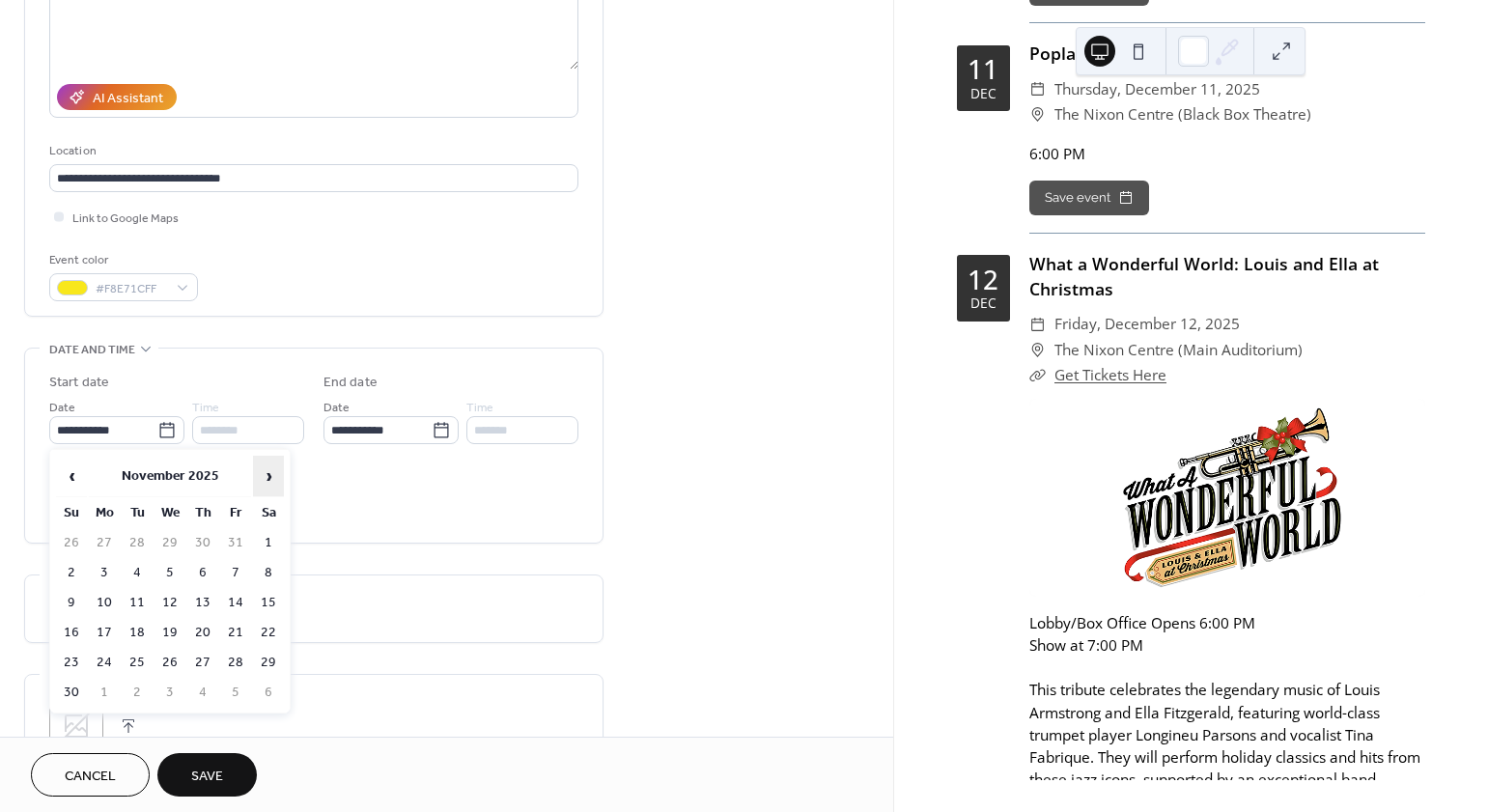 click on "›" at bounding box center (268, 476) 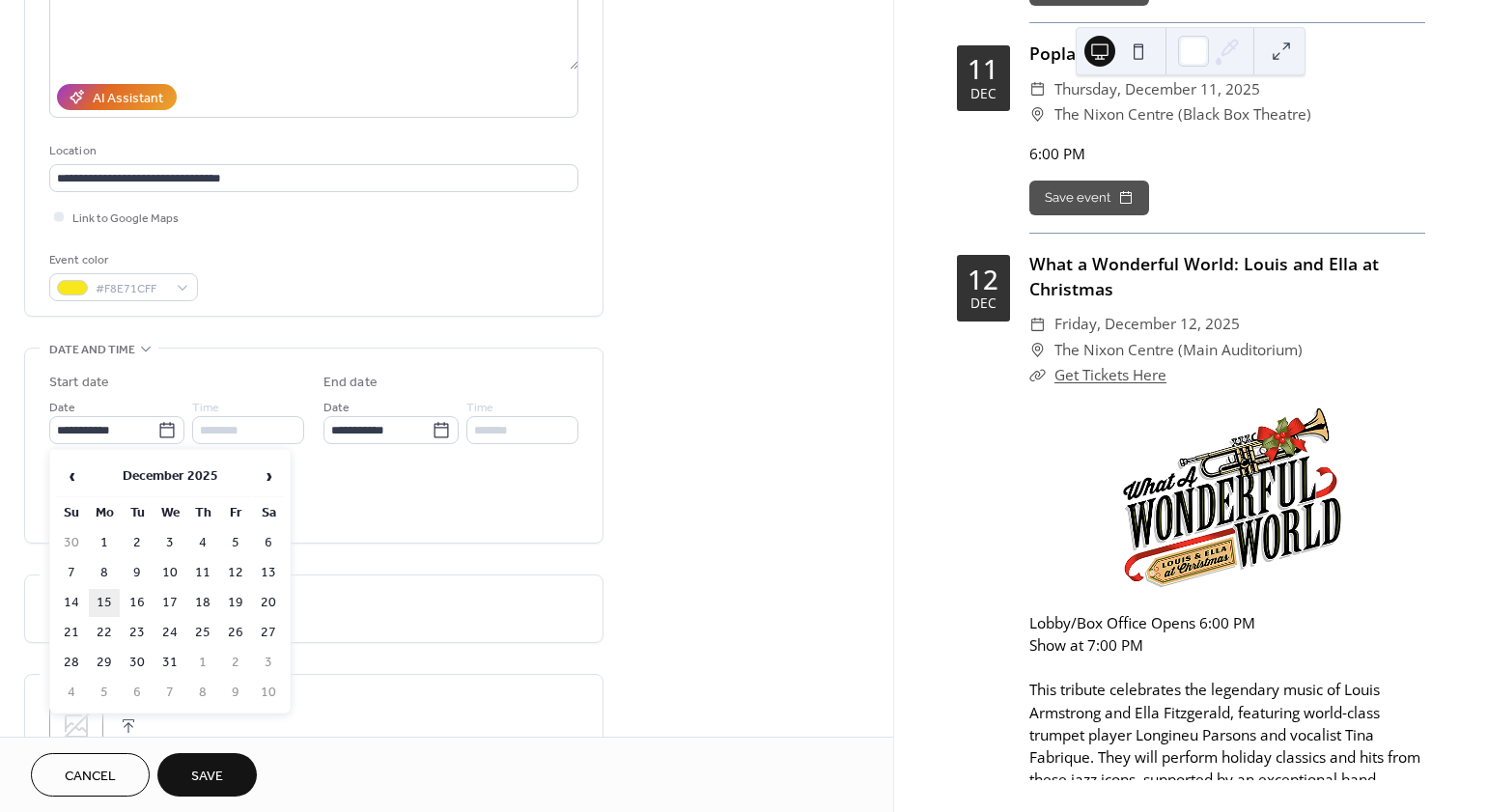click on "15" at bounding box center (104, 602) 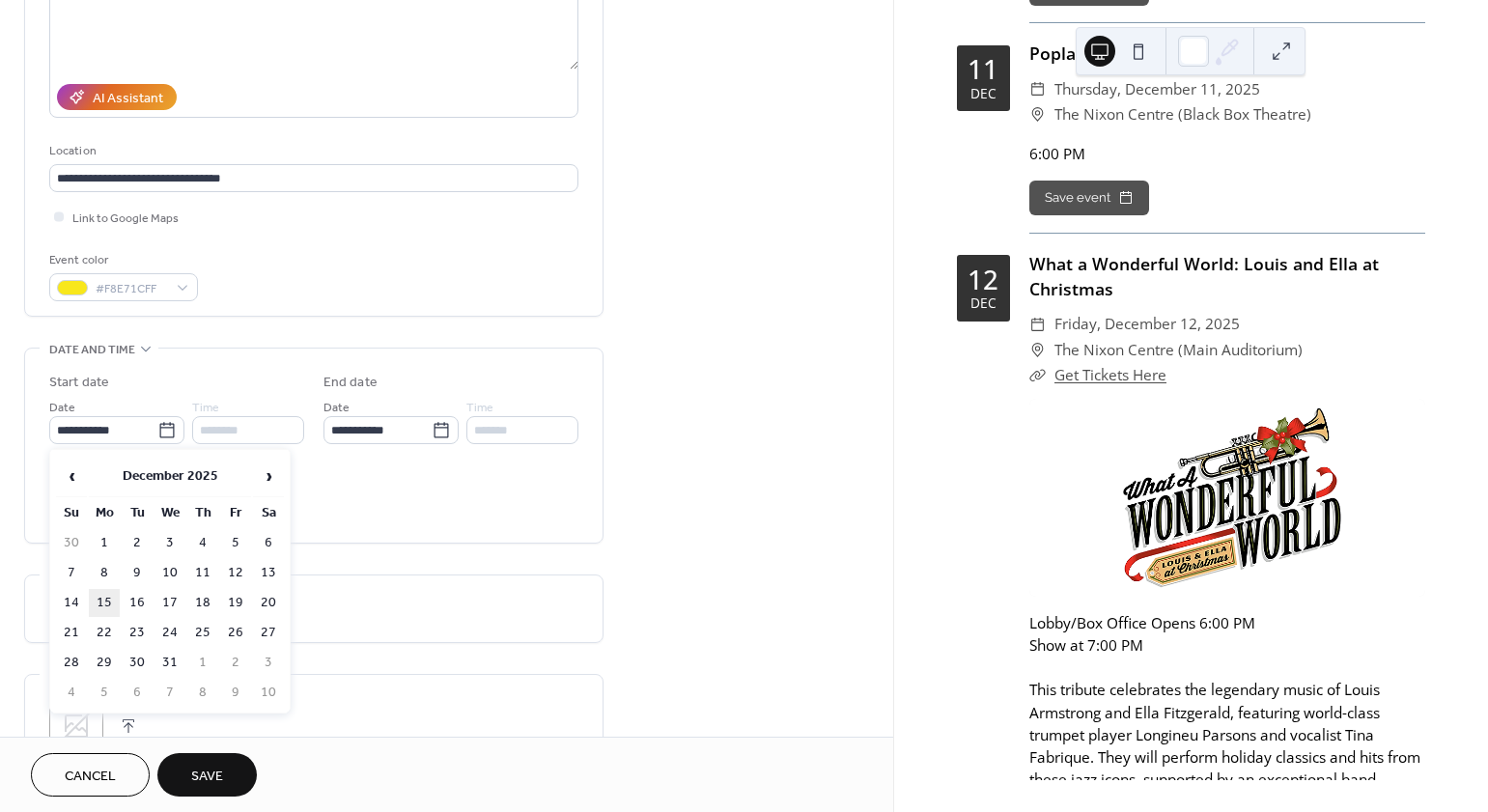 type on "**********" 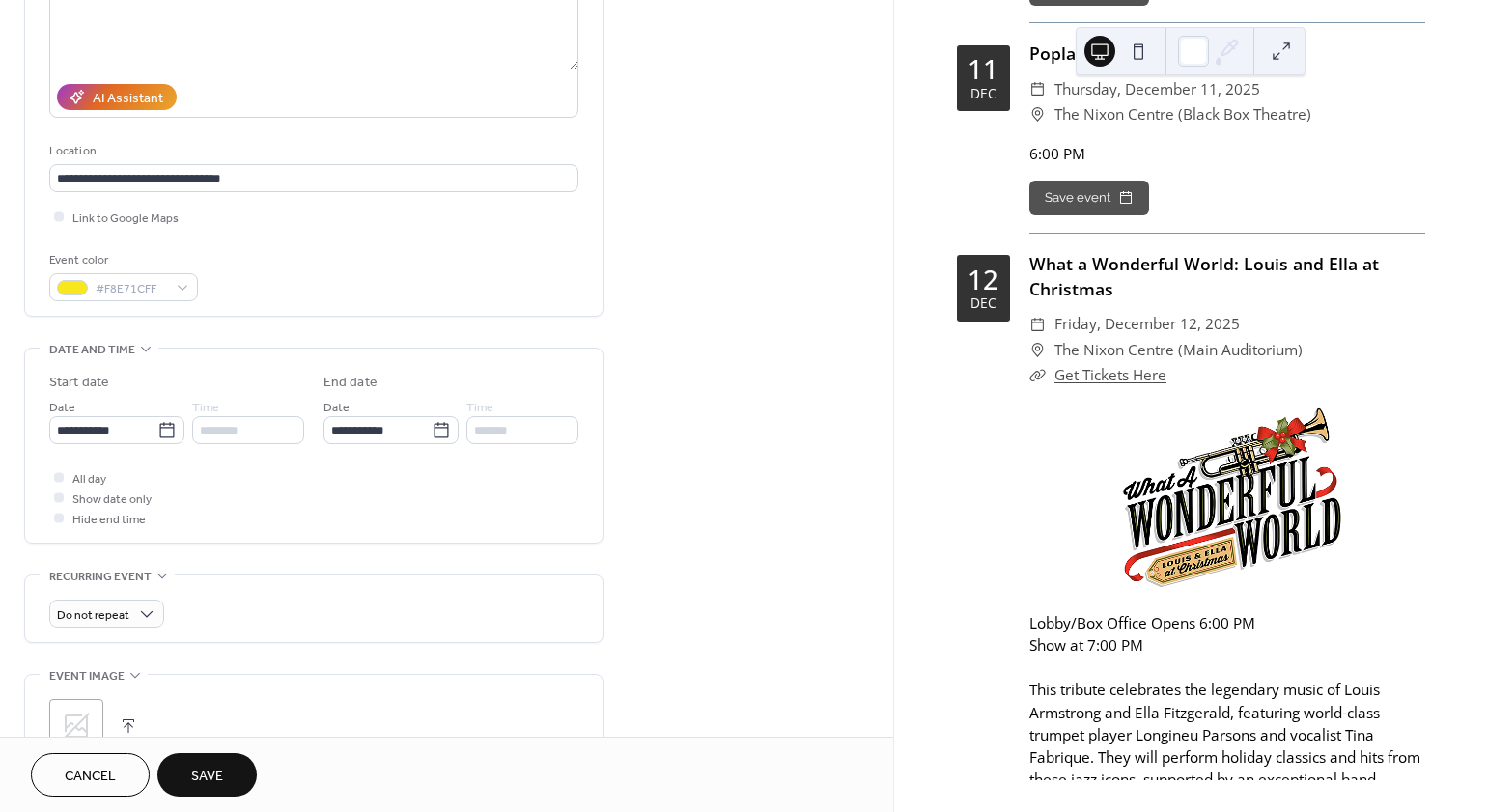 click on "All day Show date only Hide end time" at bounding box center [314, 497] 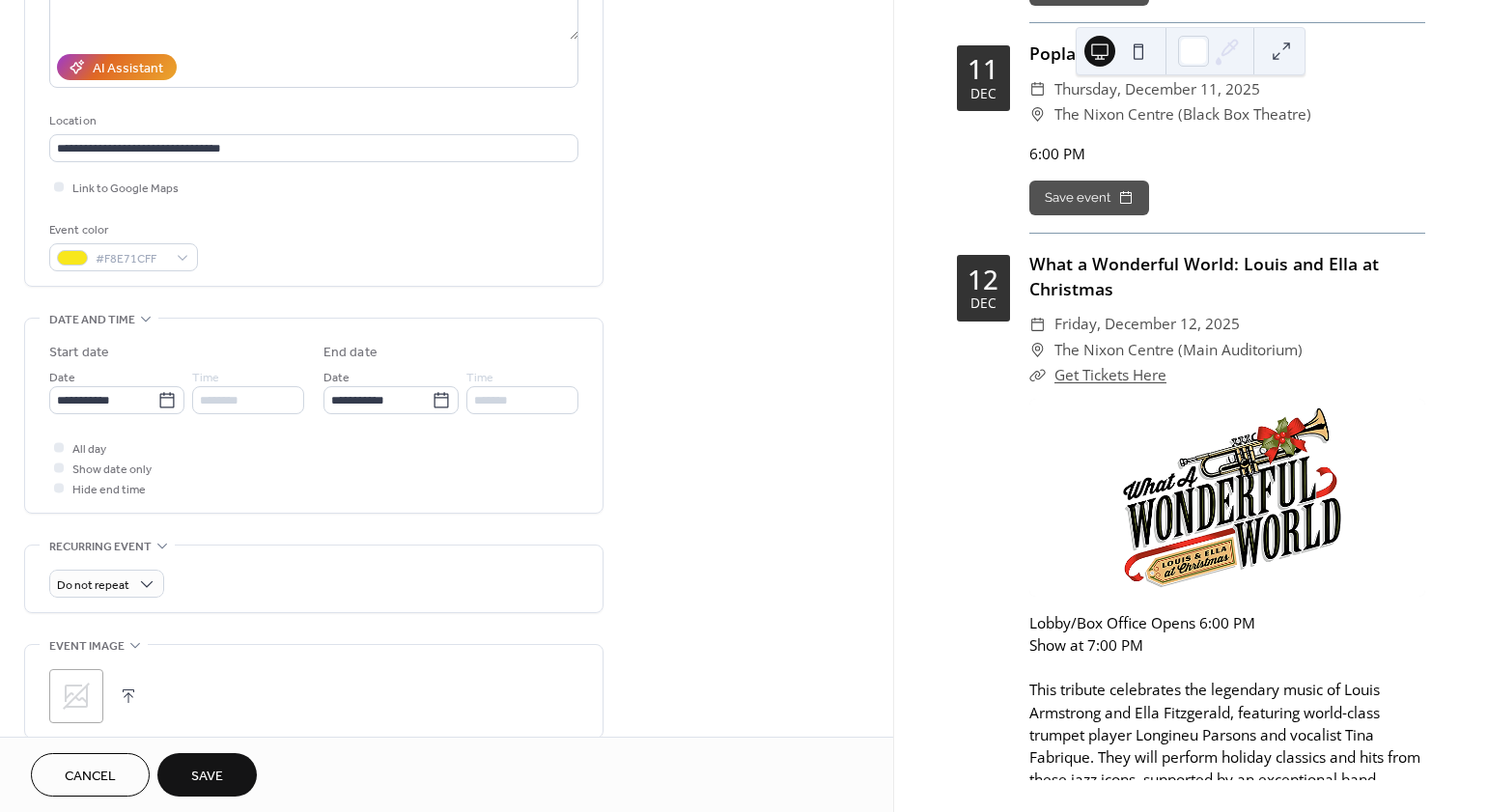 scroll, scrollTop: 546, scrollLeft: 0, axis: vertical 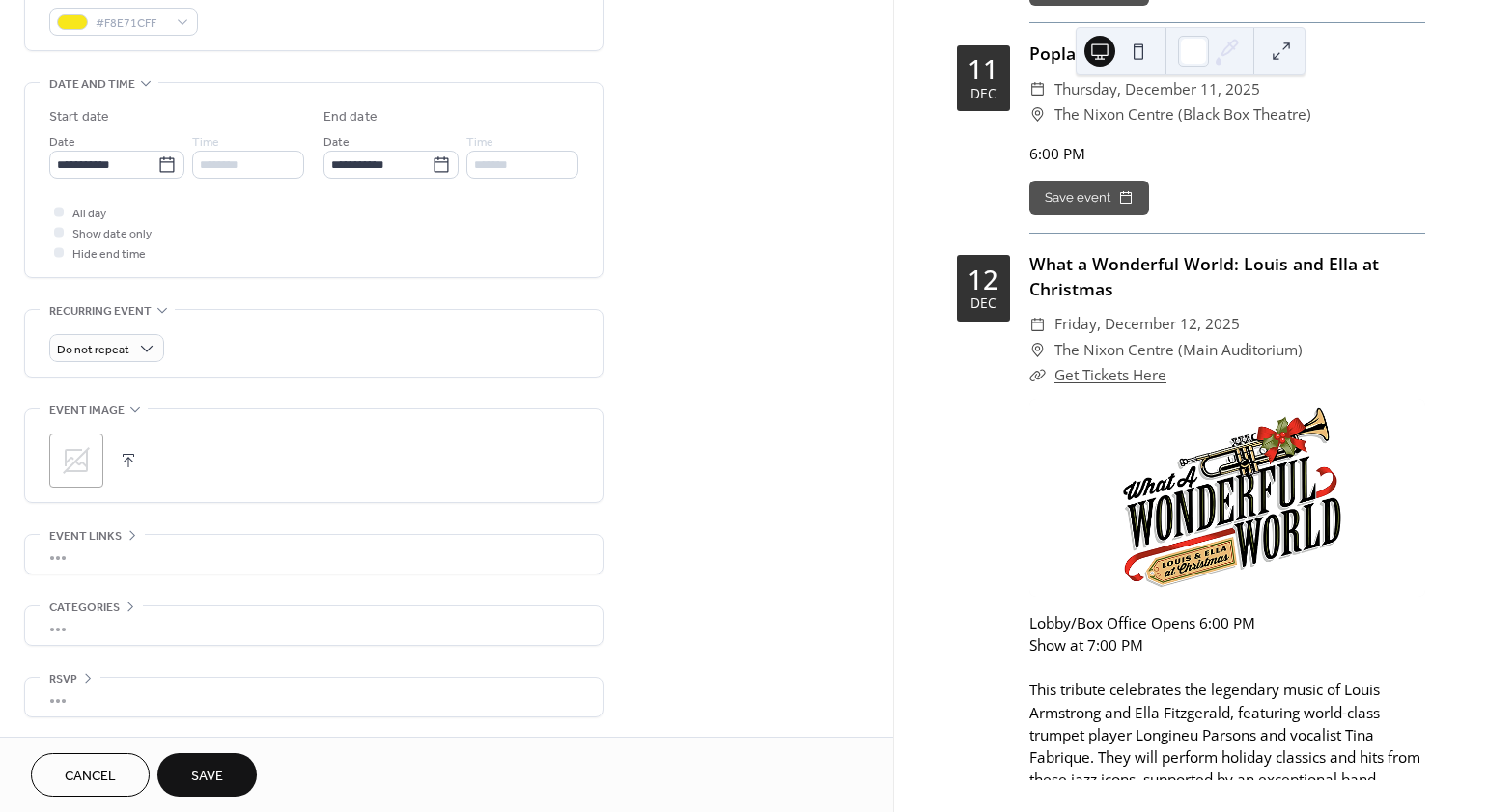 click on "Save" at bounding box center (207, 774) 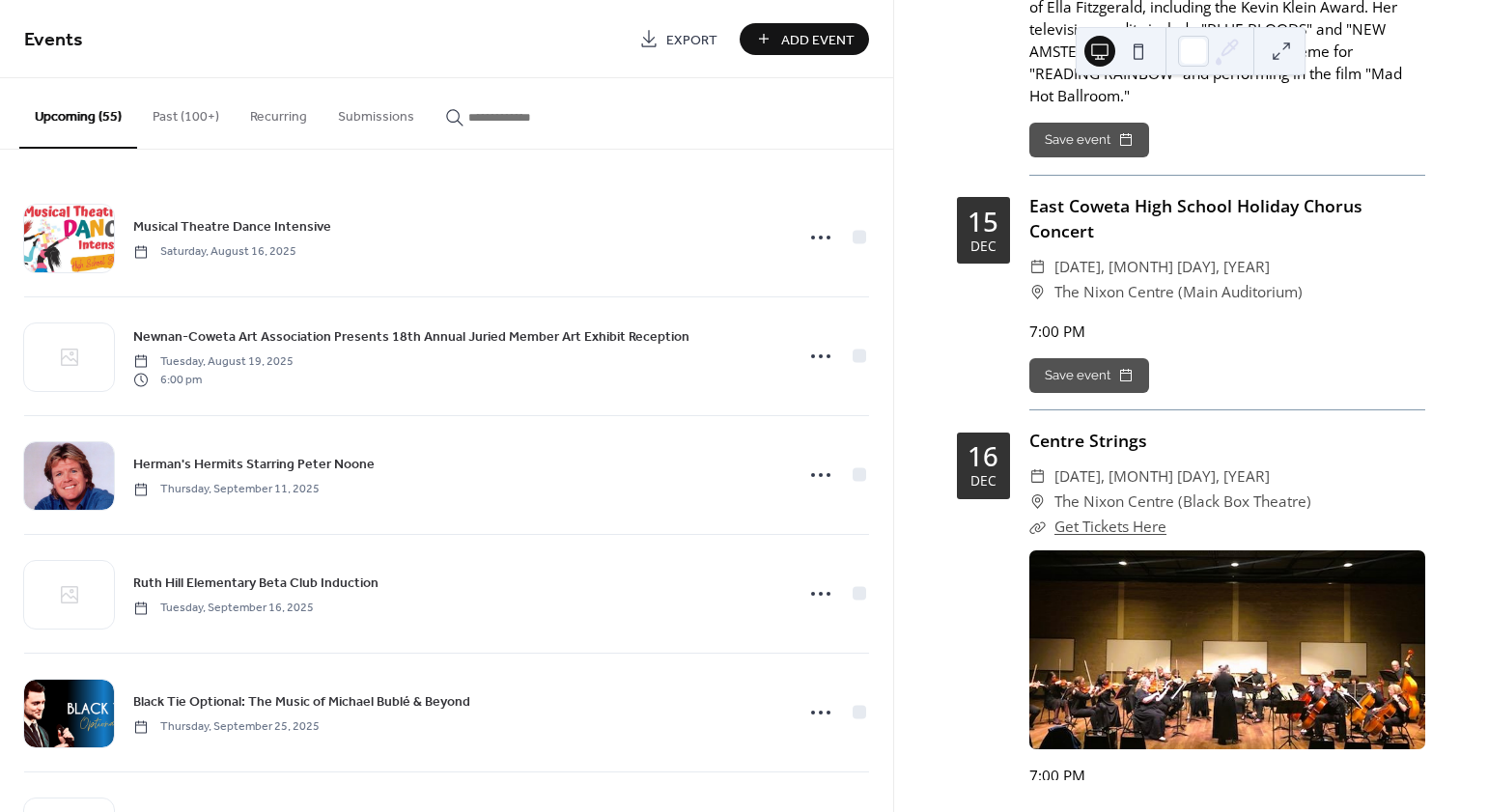 scroll, scrollTop: 16241, scrollLeft: 0, axis: vertical 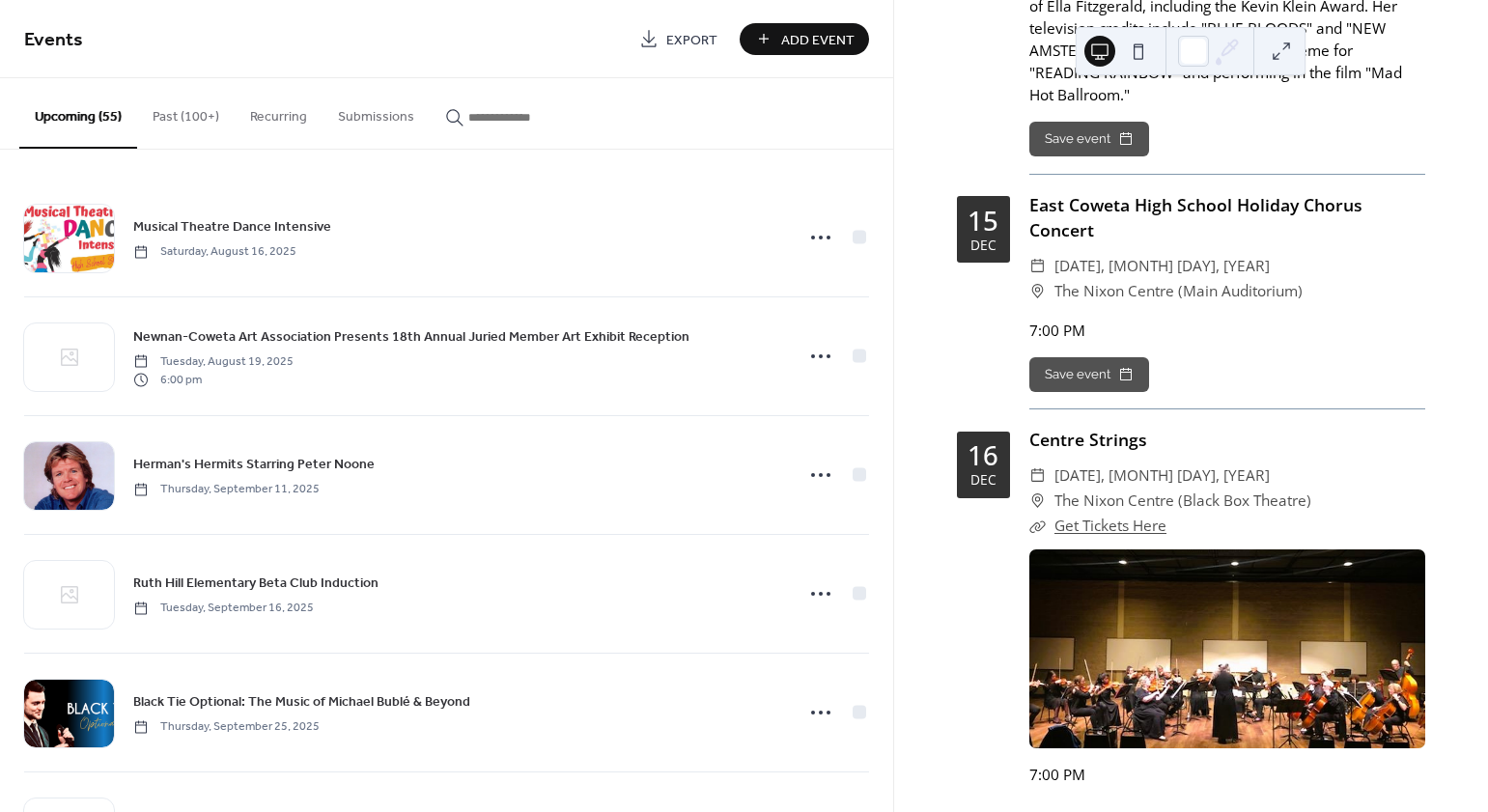 click on "Add Event" at bounding box center (818, 40) 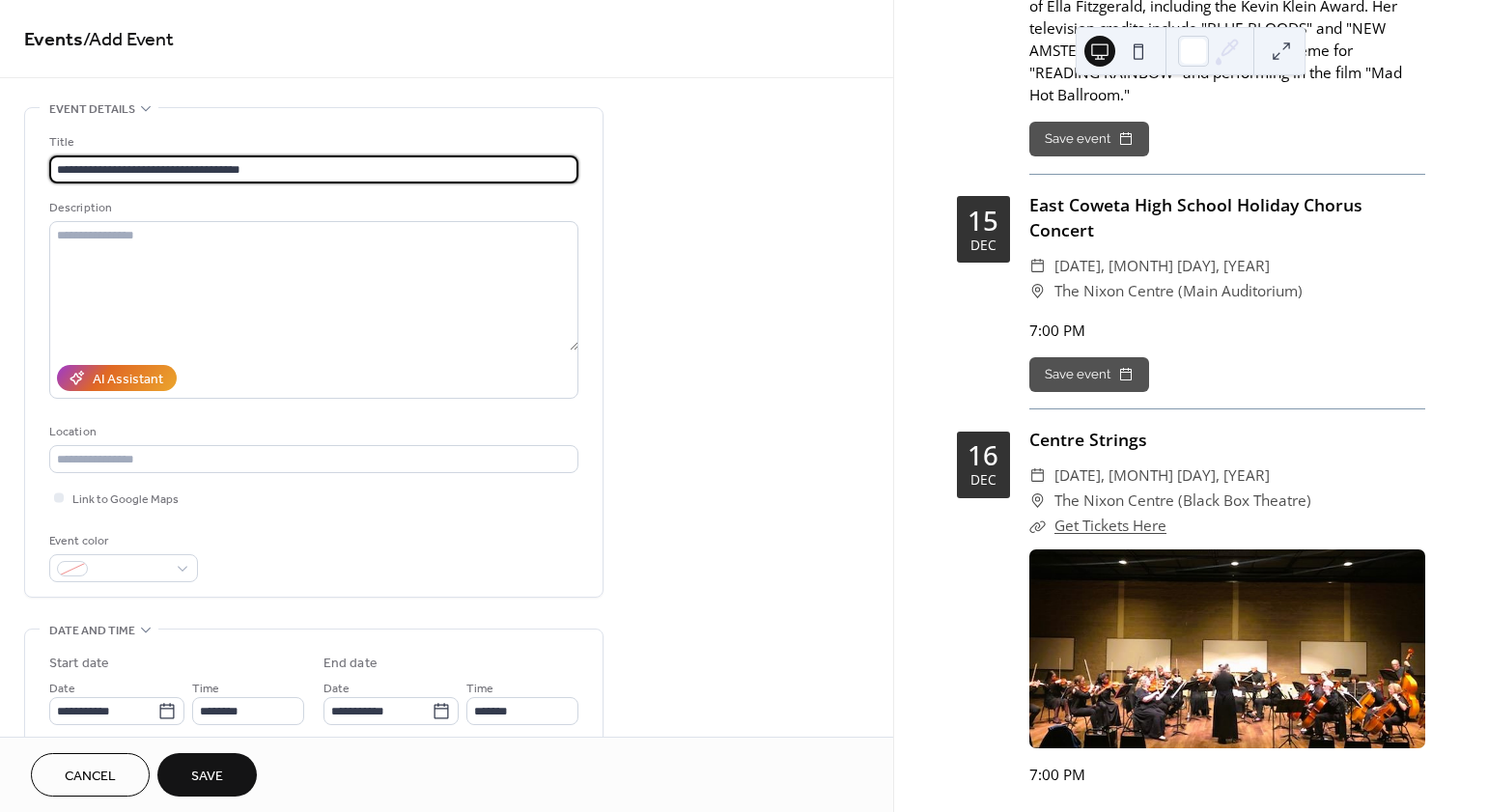 type on "**********" 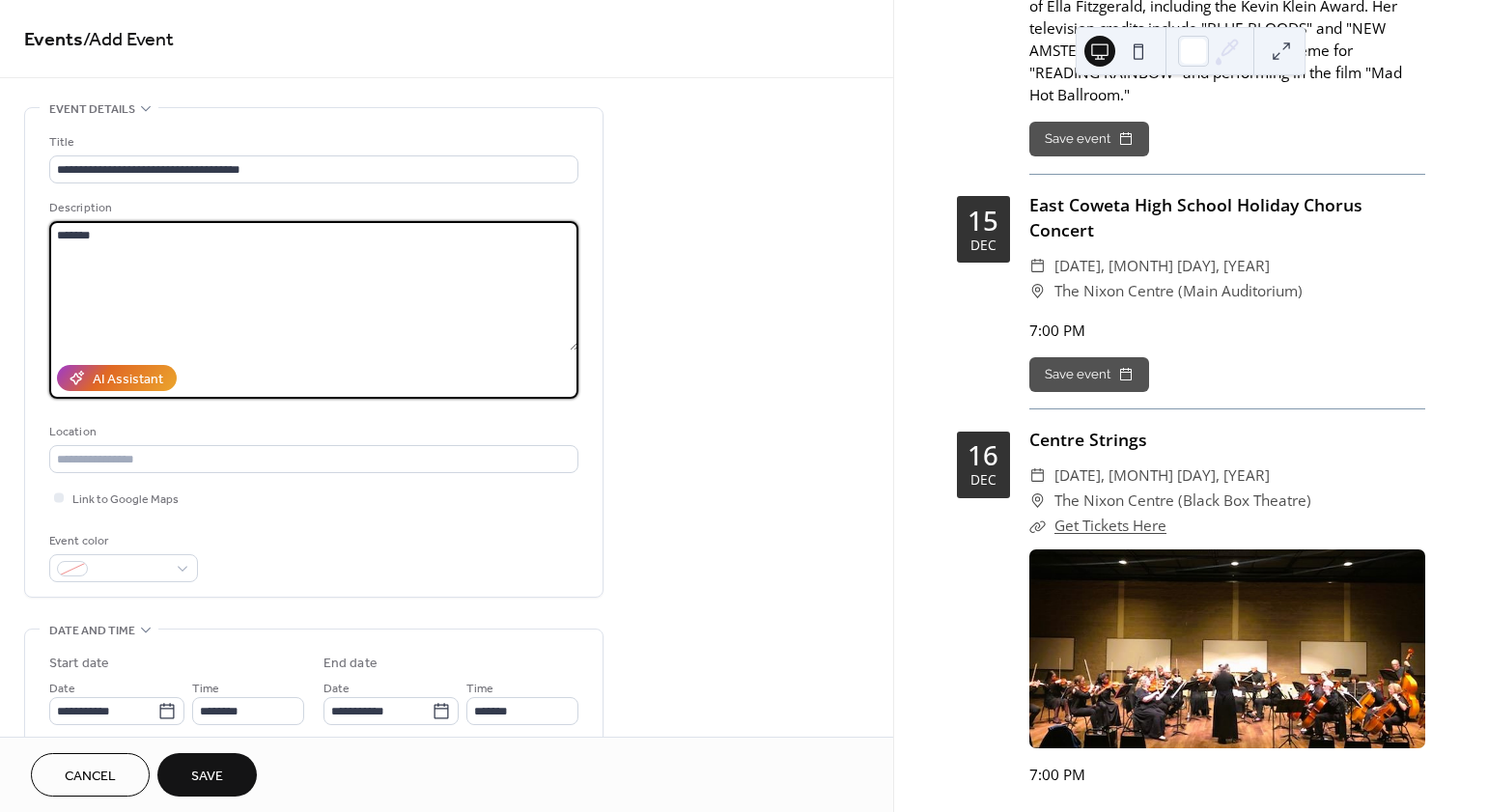 type on "*******" 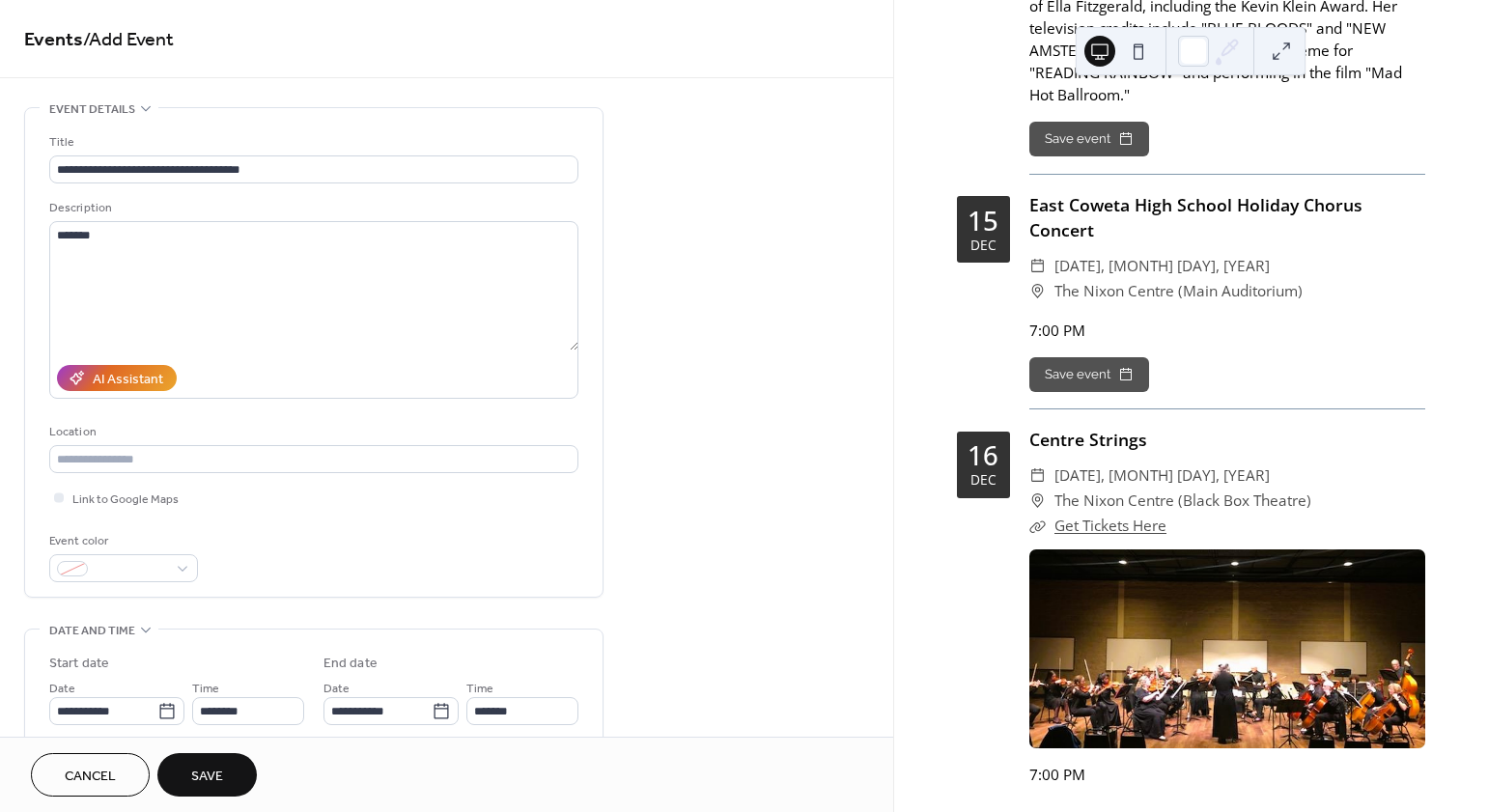 click on "**********" at bounding box center (314, 352) 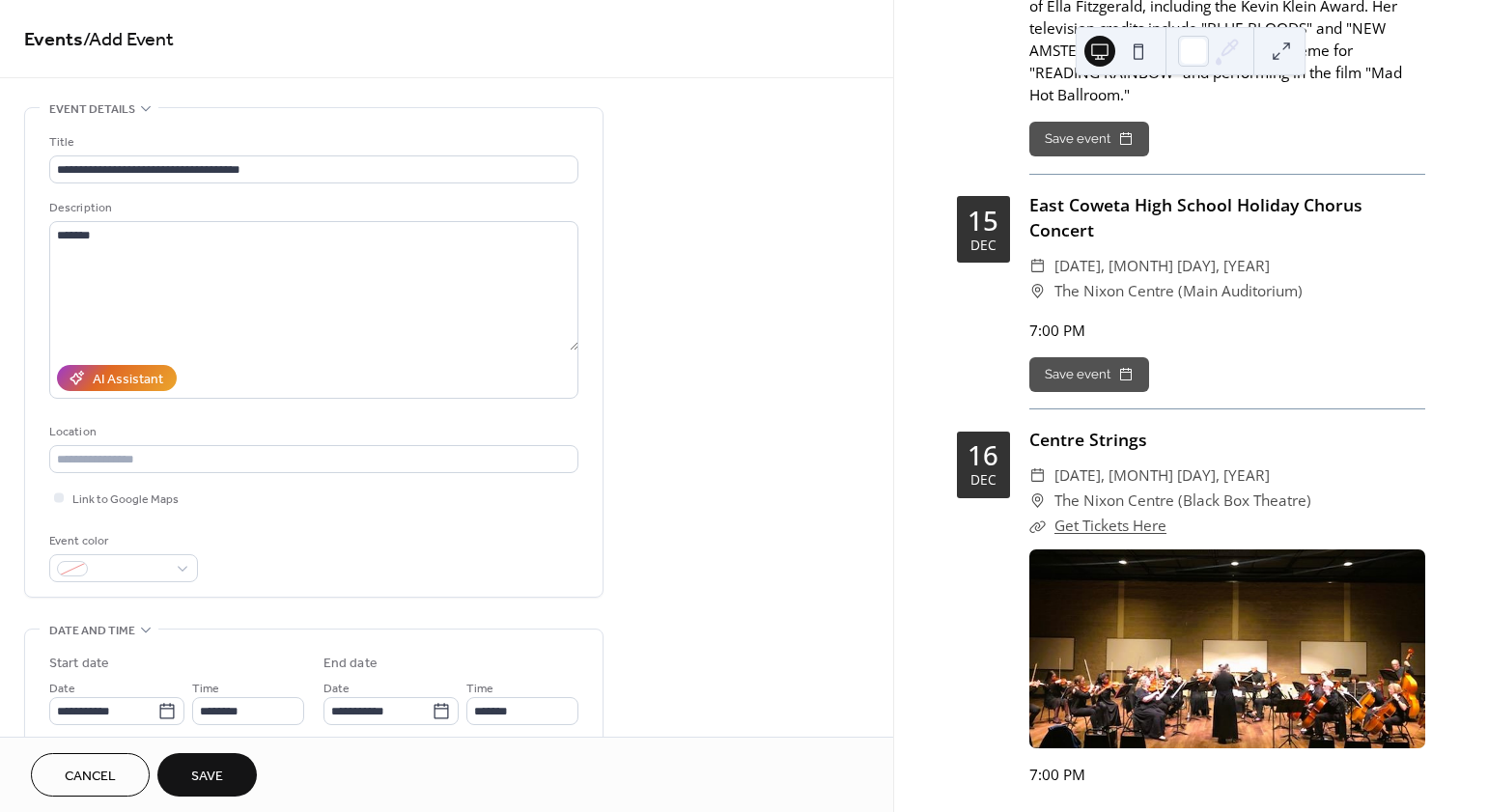 scroll, scrollTop: 172, scrollLeft: 0, axis: vertical 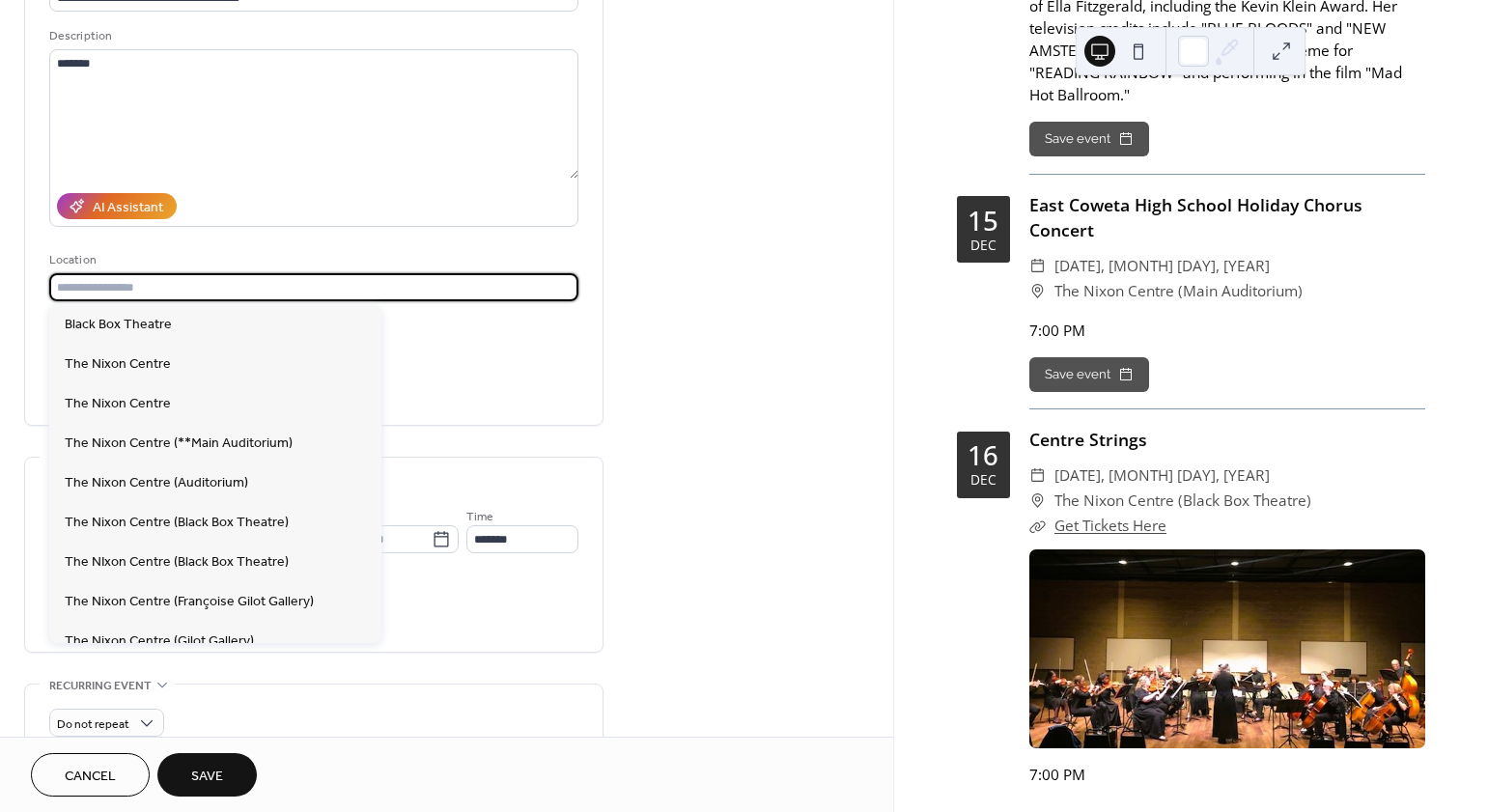 click at bounding box center [314, 287] 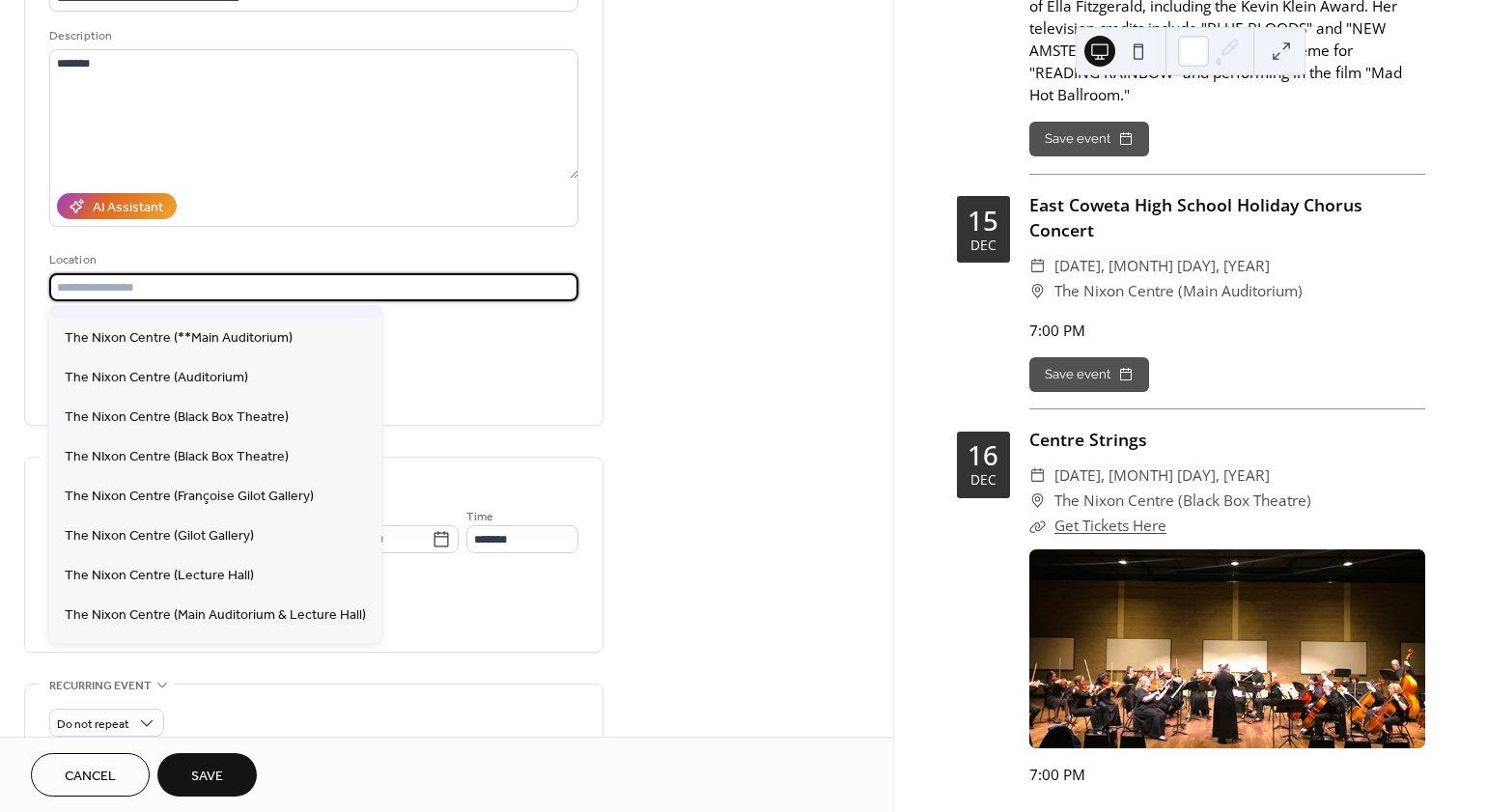 scroll, scrollTop: 248, scrollLeft: 0, axis: vertical 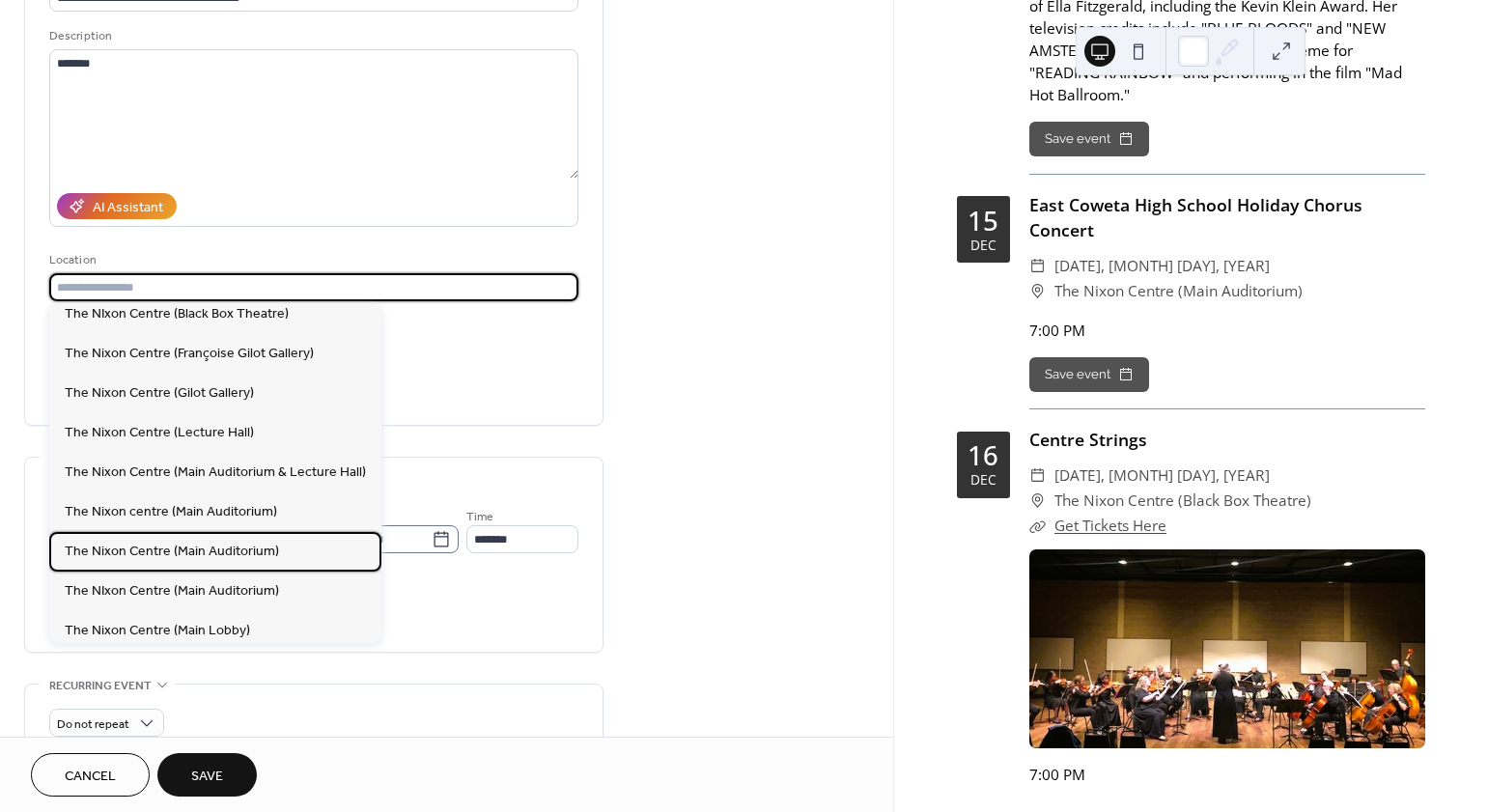 click on "The Nixon Centre (Main Auditorium)" at bounding box center (215, 551) 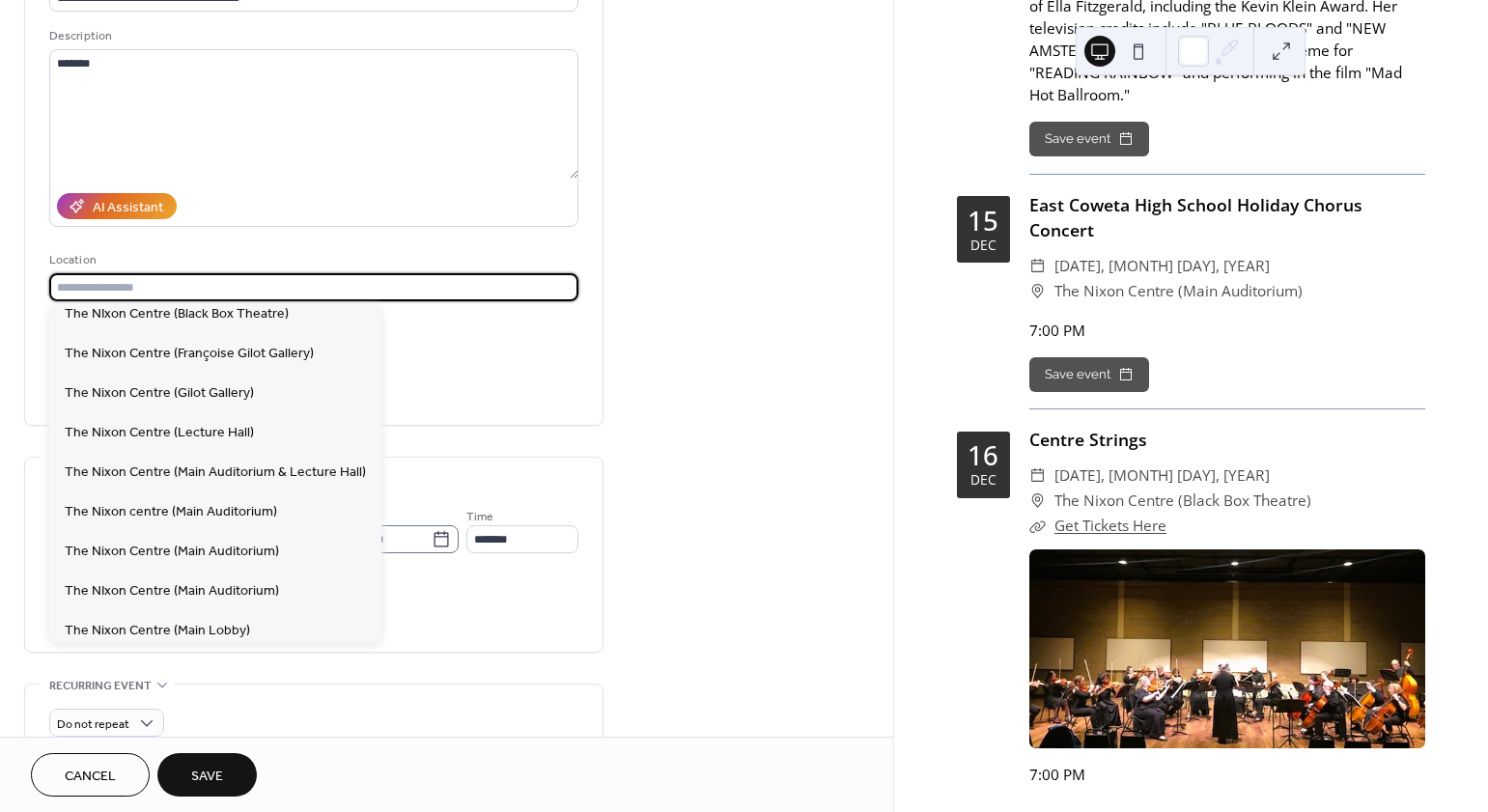 type on "**********" 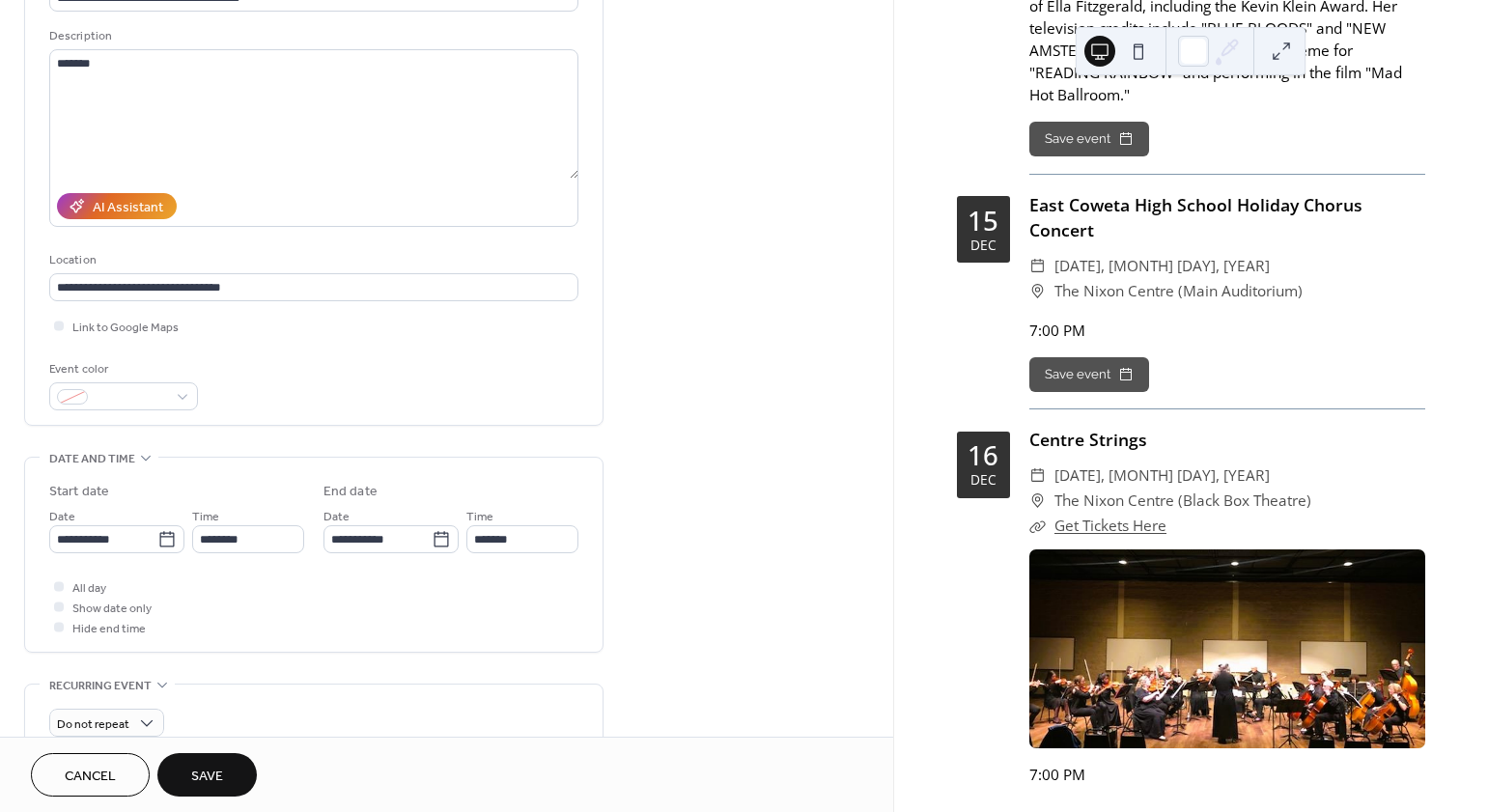 click on "Event color" at bounding box center (314, 384) 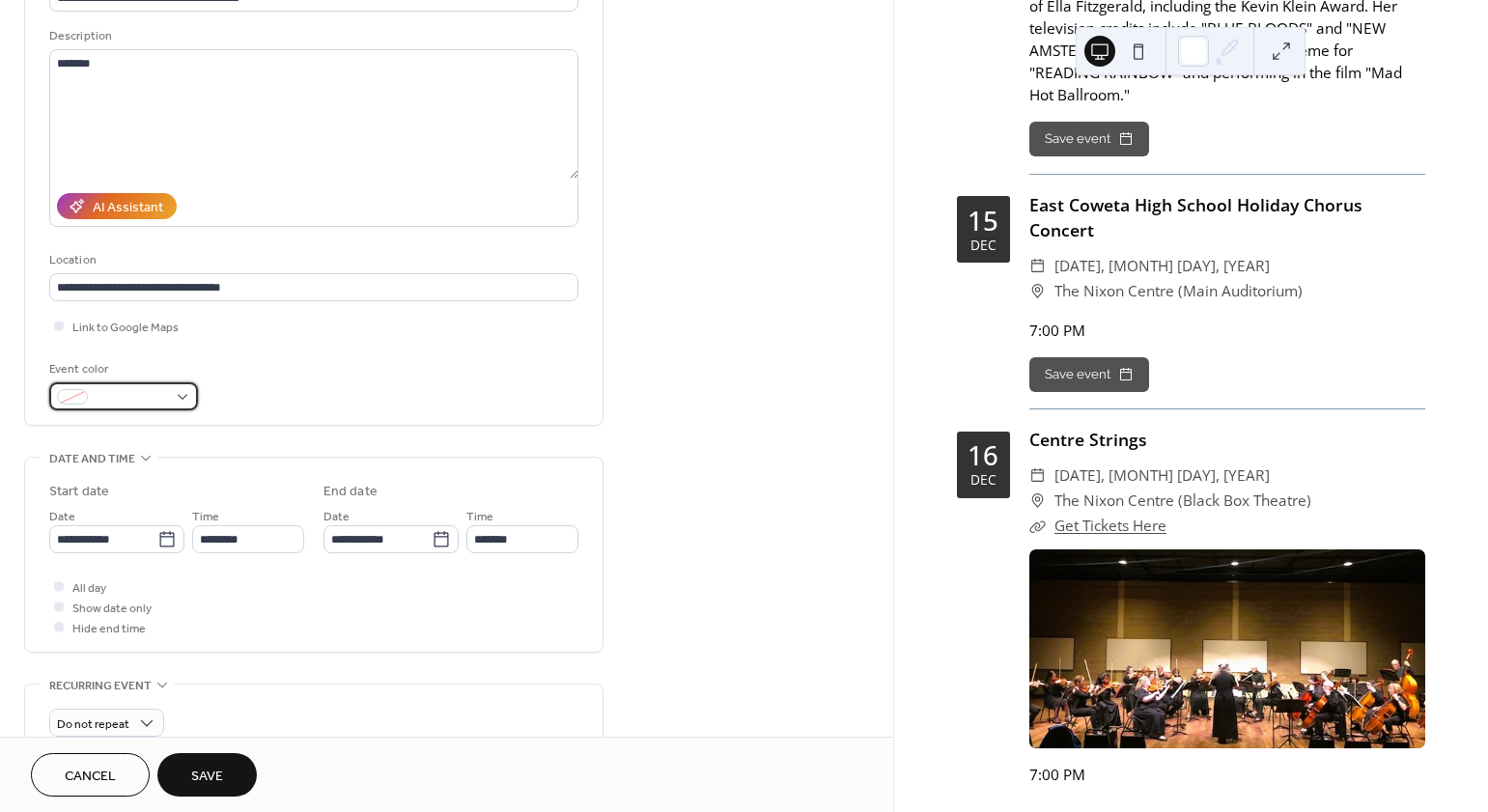 click at bounding box center (124, 396) 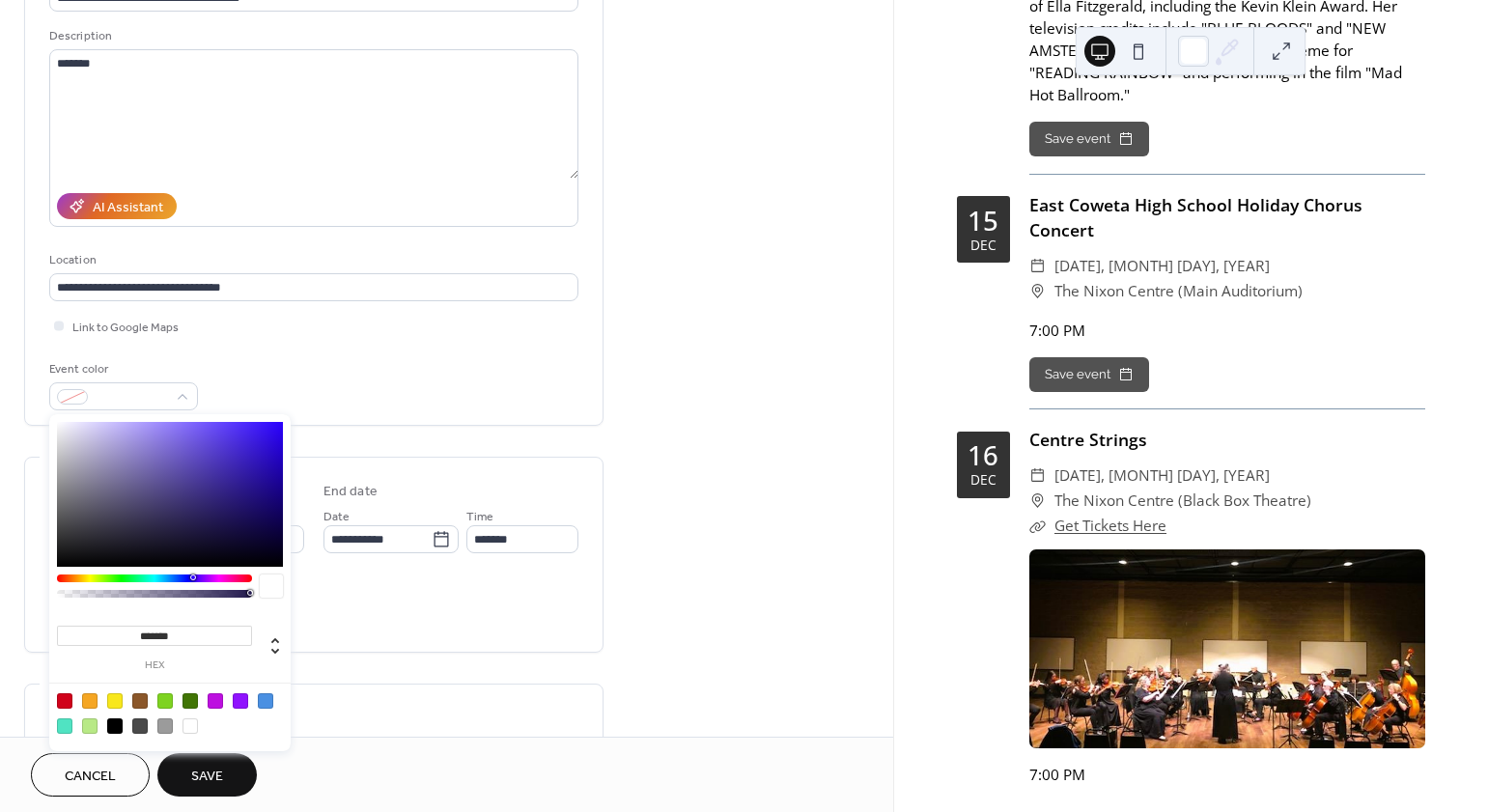 click at bounding box center (115, 701) 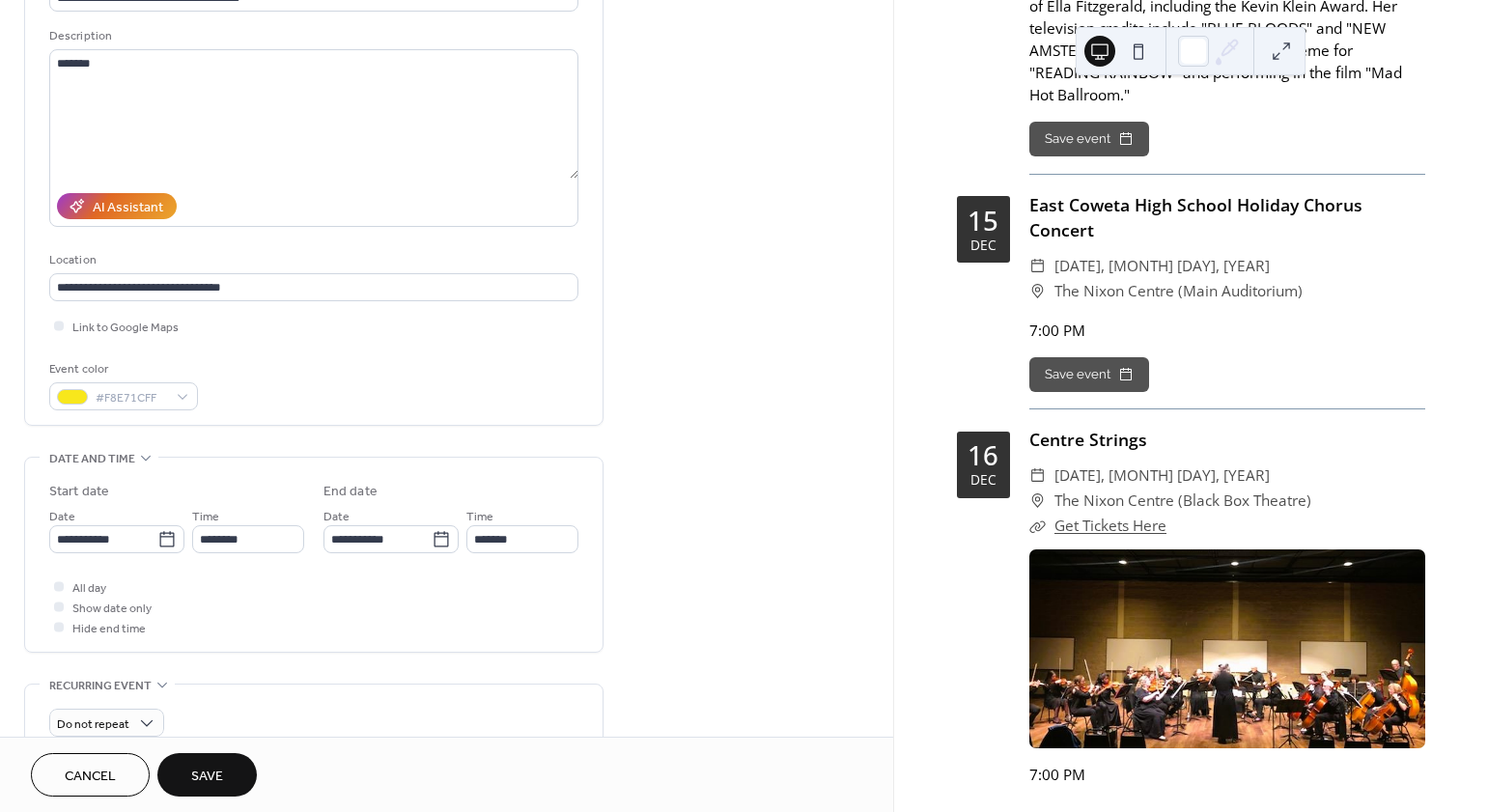 click on "Event color #F8E71CFF" at bounding box center (314, 384) 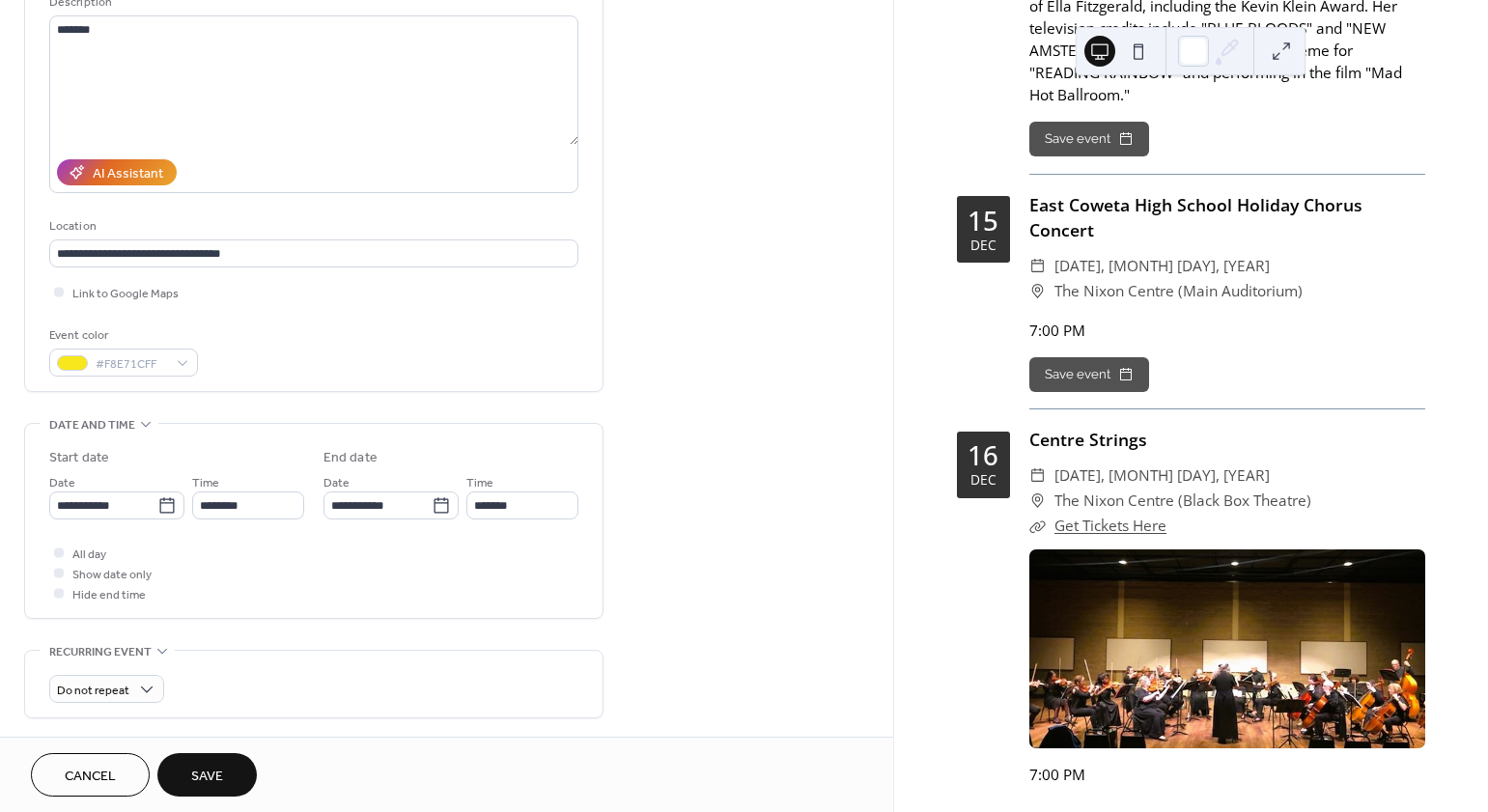 scroll, scrollTop: 207, scrollLeft: 0, axis: vertical 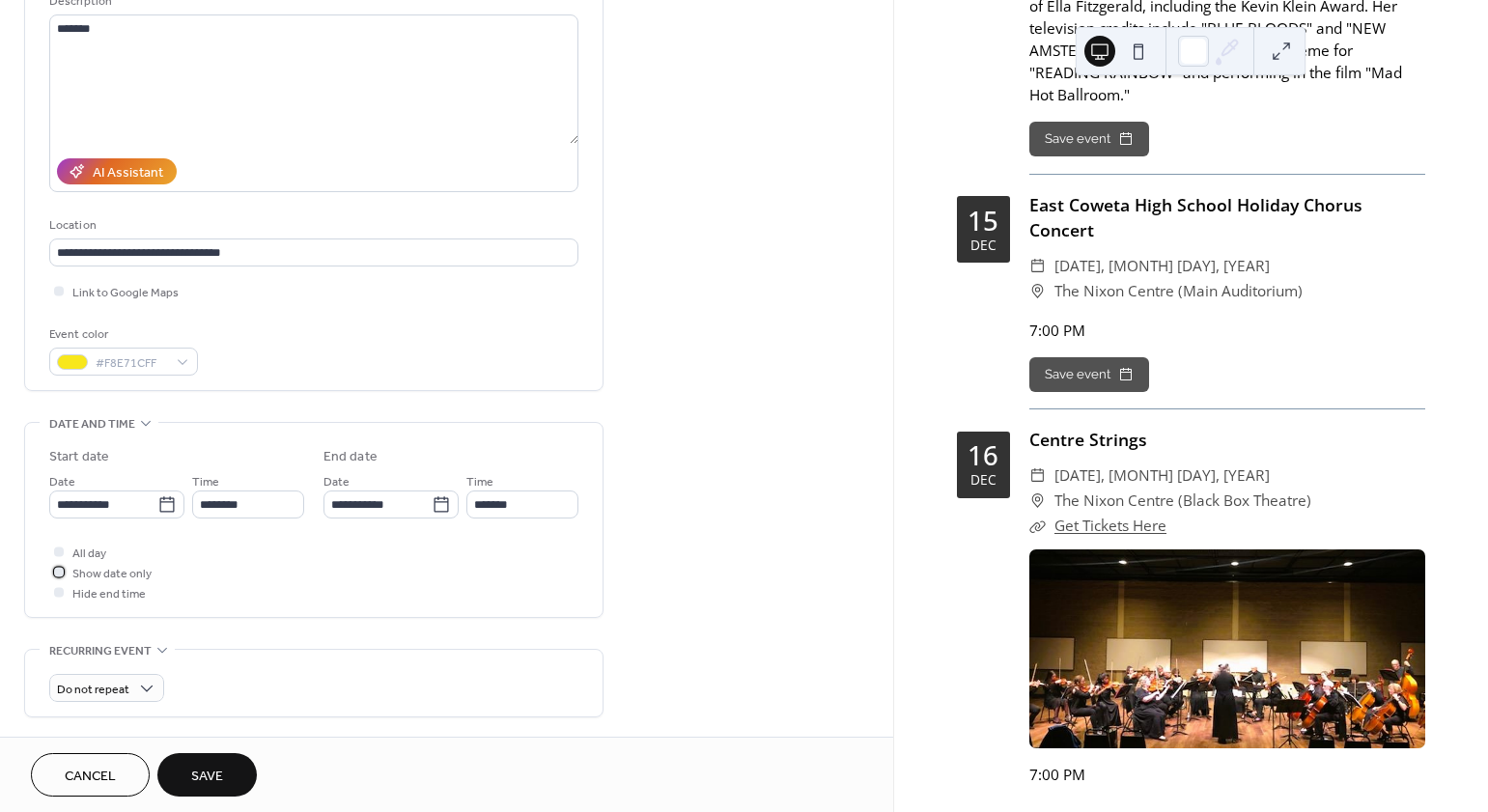 drag, startPoint x: 132, startPoint y: 570, endPoint x: 132, endPoint y: 556, distance: 14 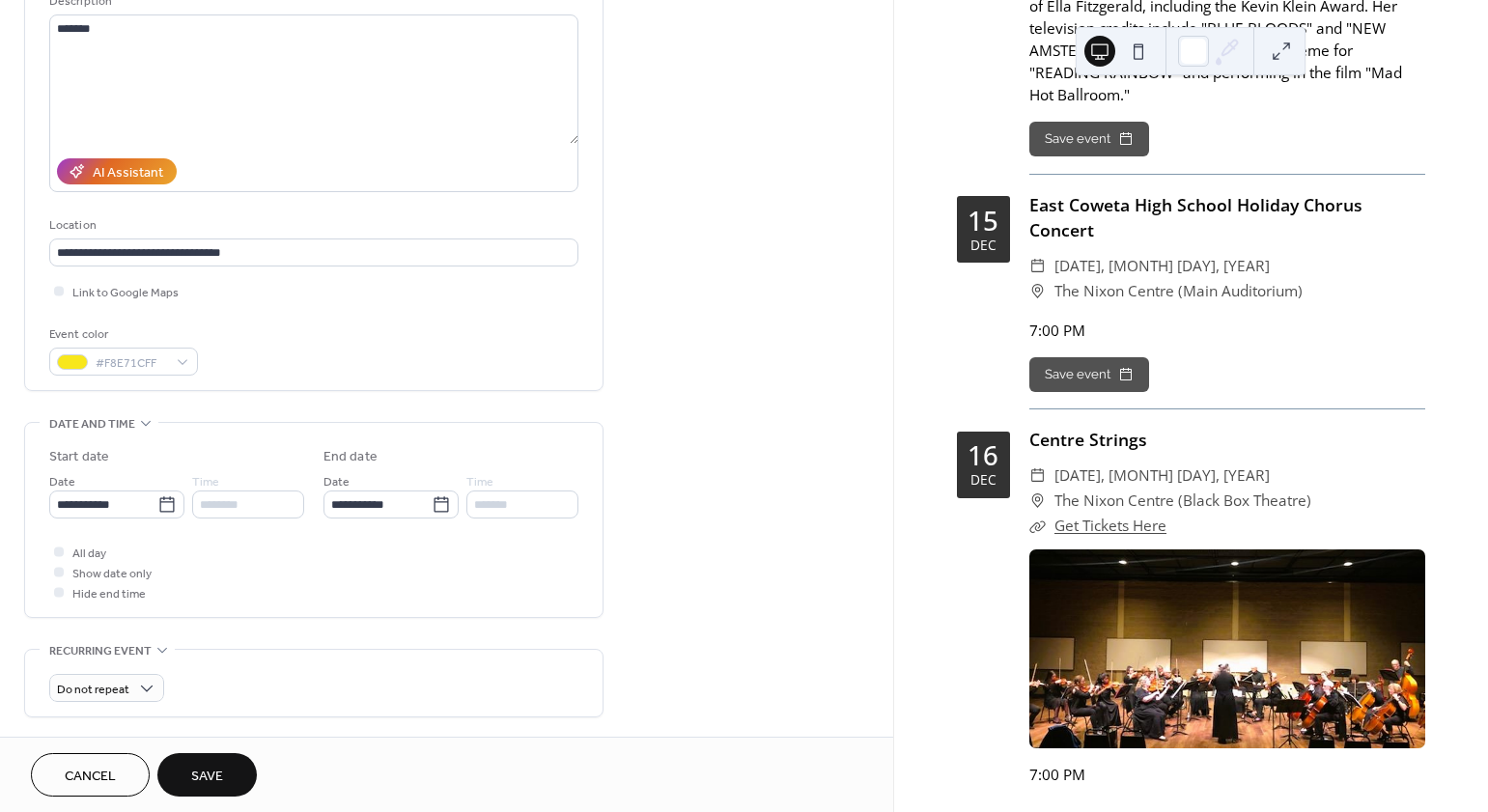 click on "**********" at bounding box center [314, 524] 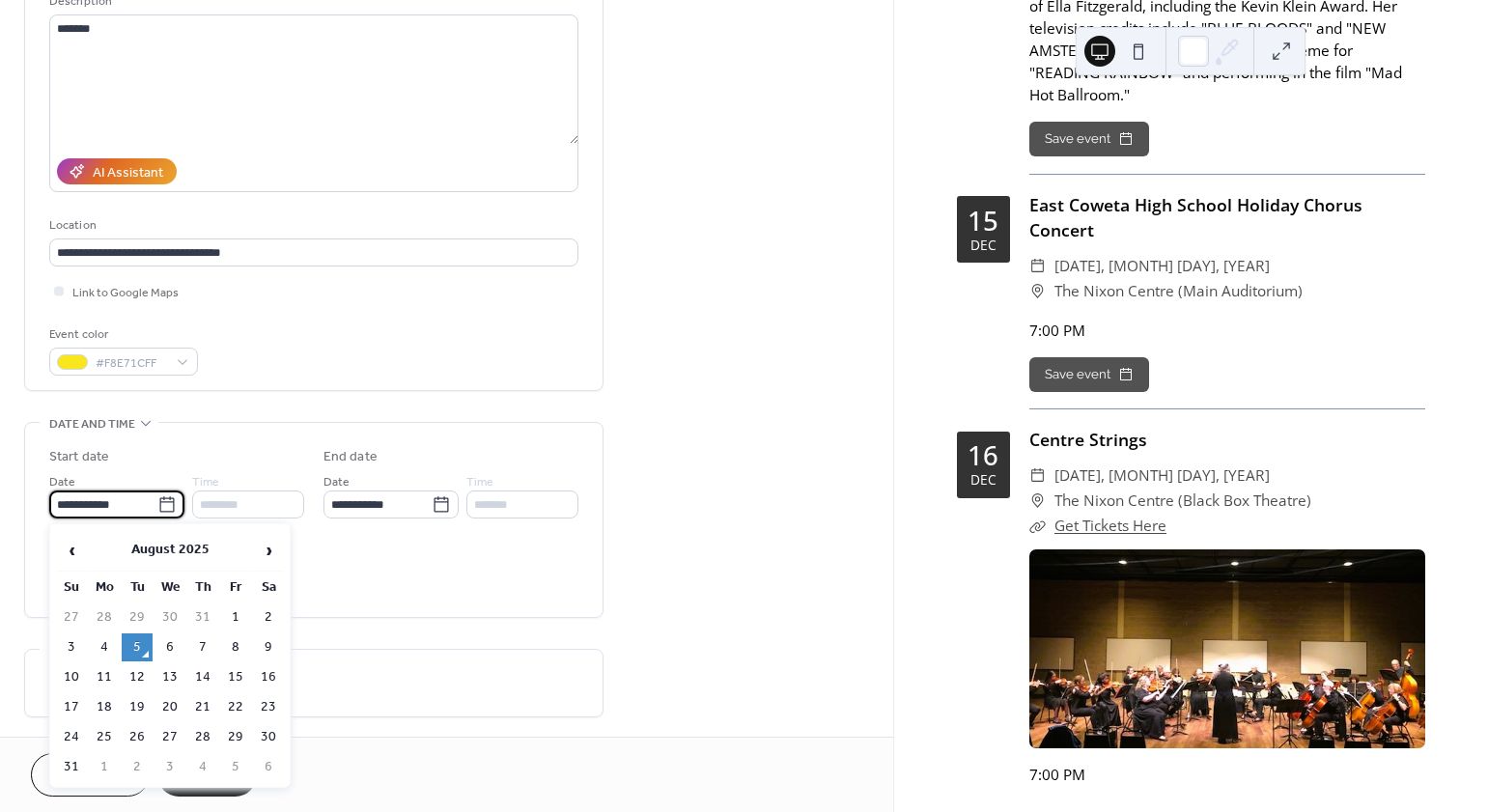 click on "**********" at bounding box center [103, 504] 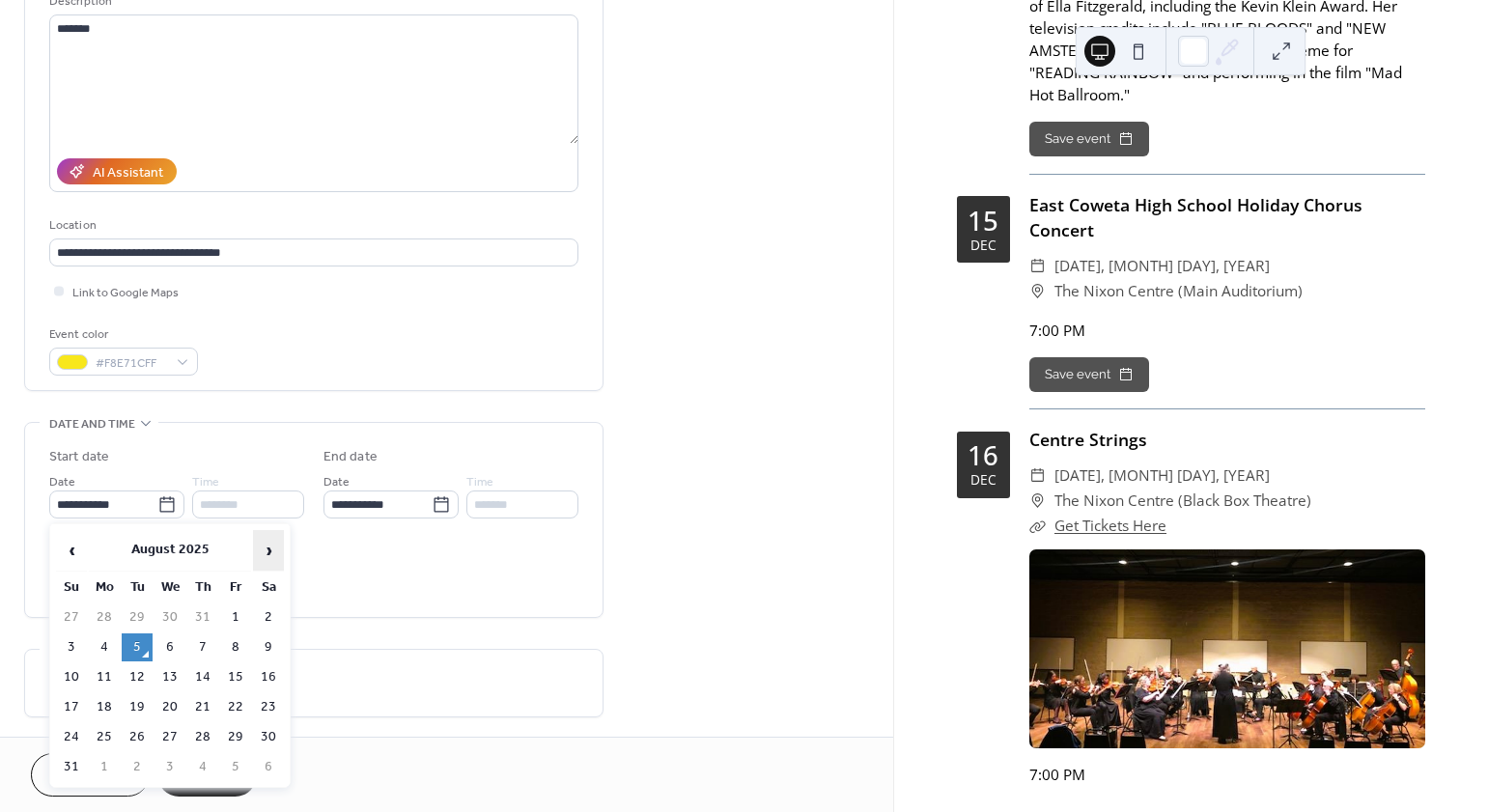 click on "›" at bounding box center [268, 550] 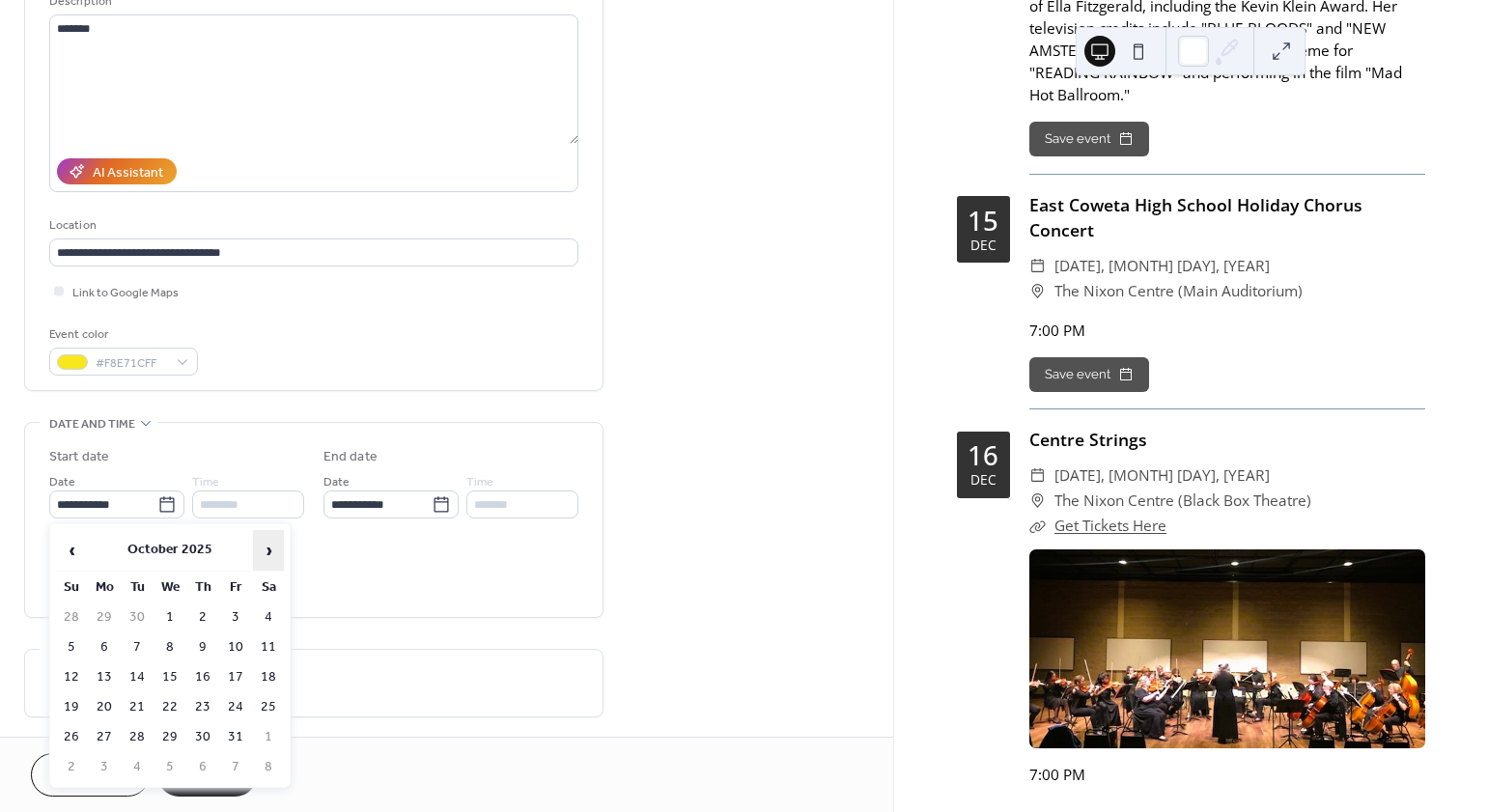 click on "›" at bounding box center (268, 550) 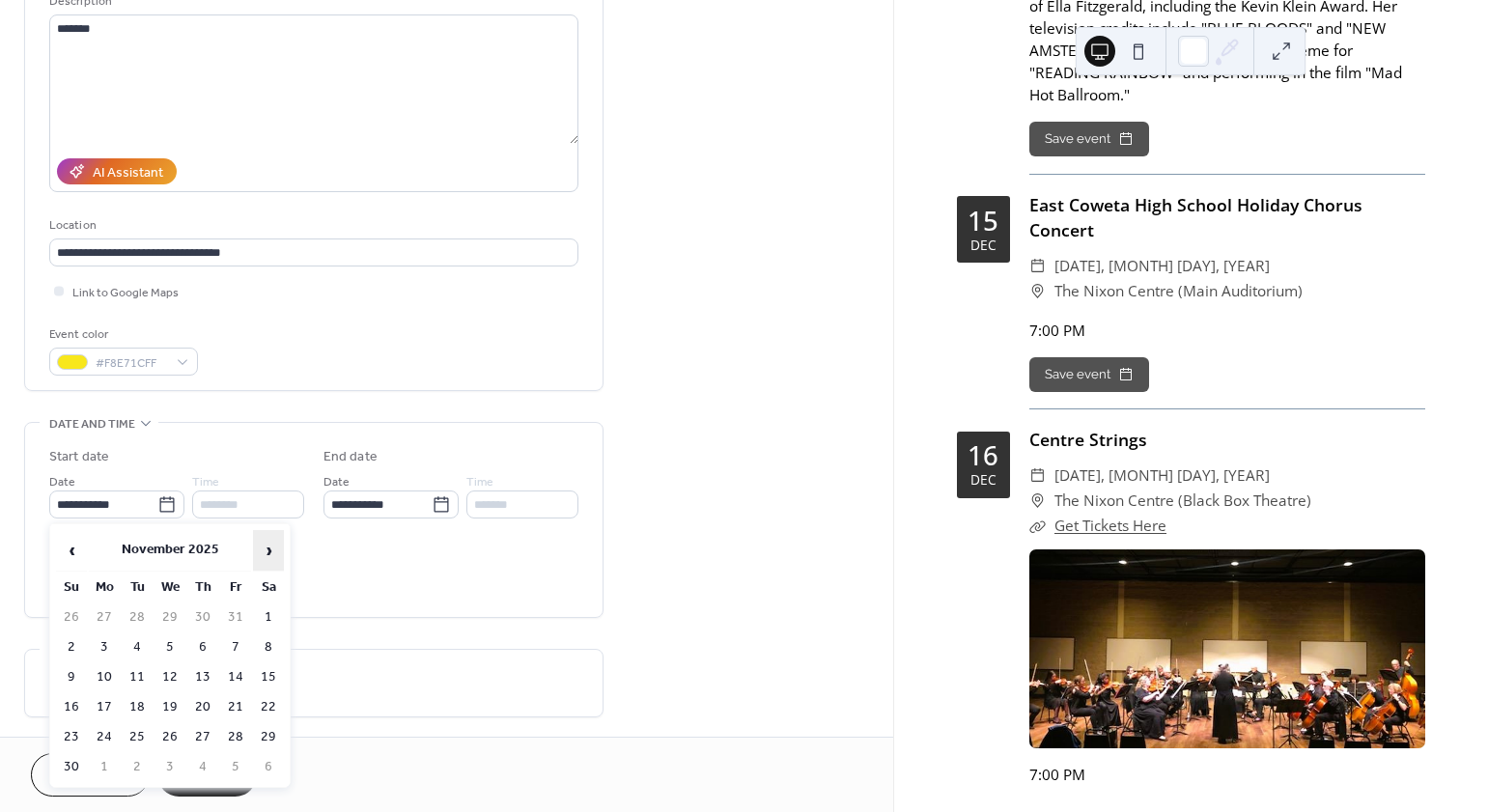 click on "›" at bounding box center (268, 550) 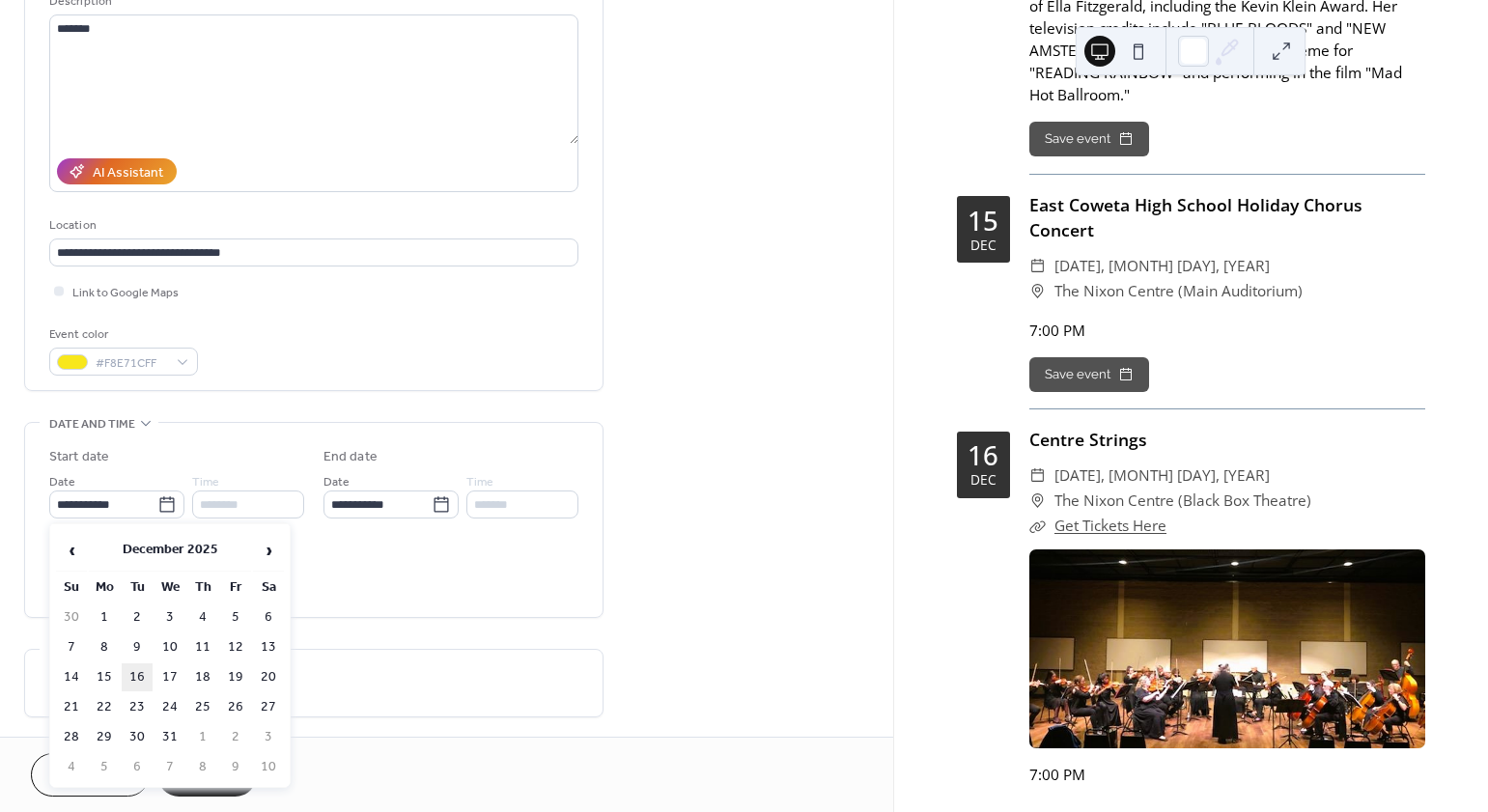 click on "16" at bounding box center [137, 677] 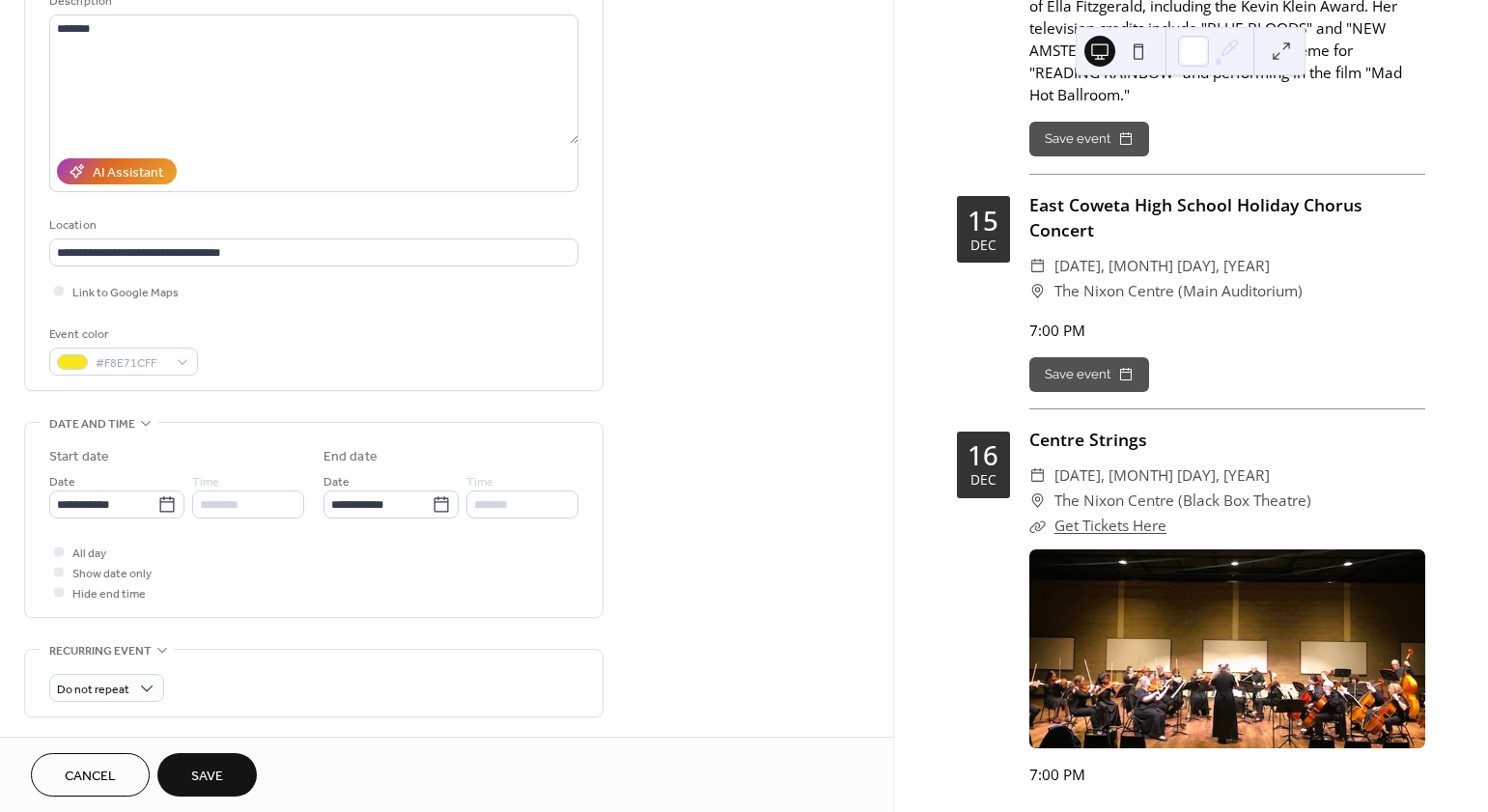 click on "**********" at bounding box center [314, 519] 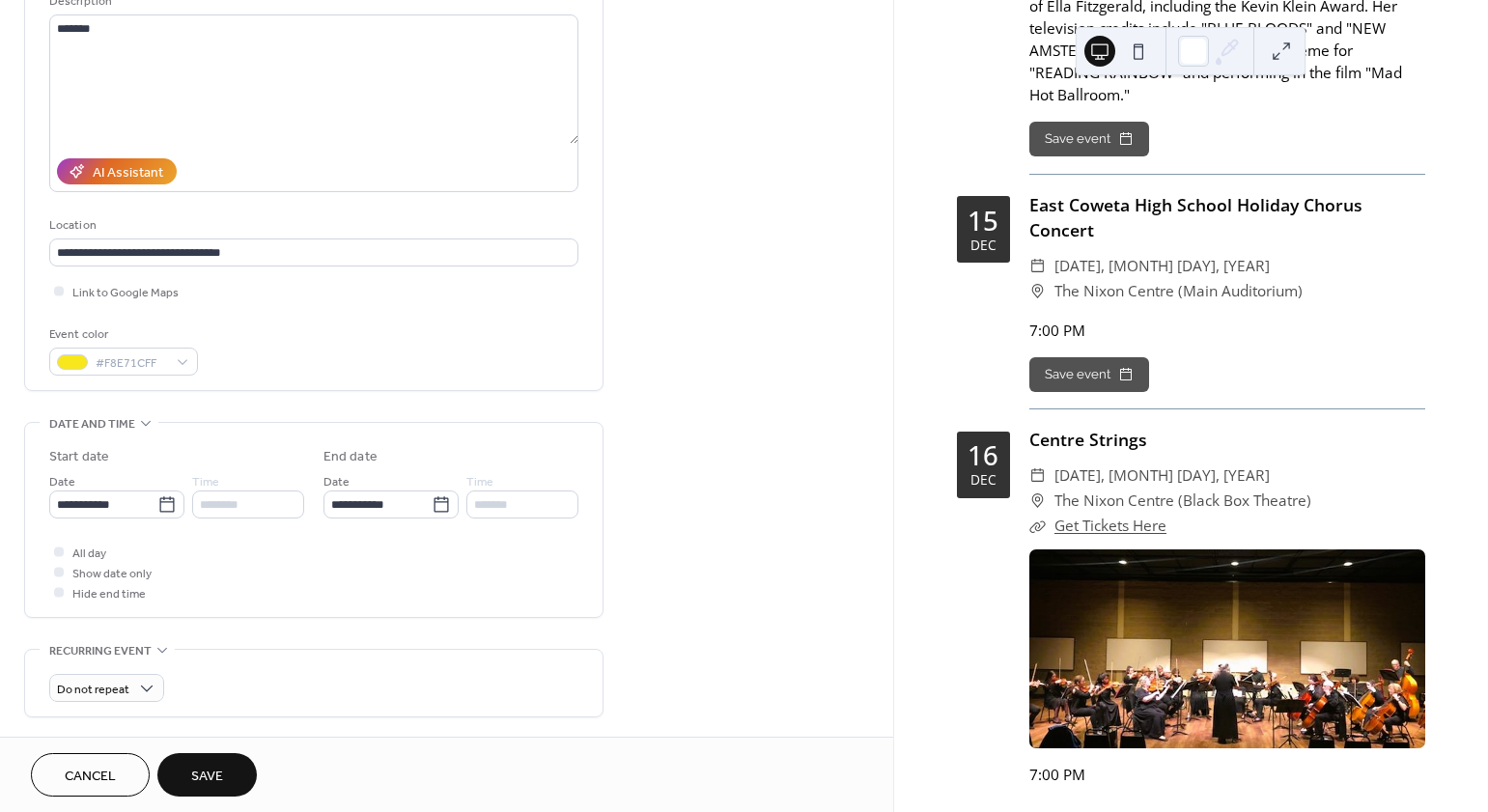 click on "Save" at bounding box center [207, 776] 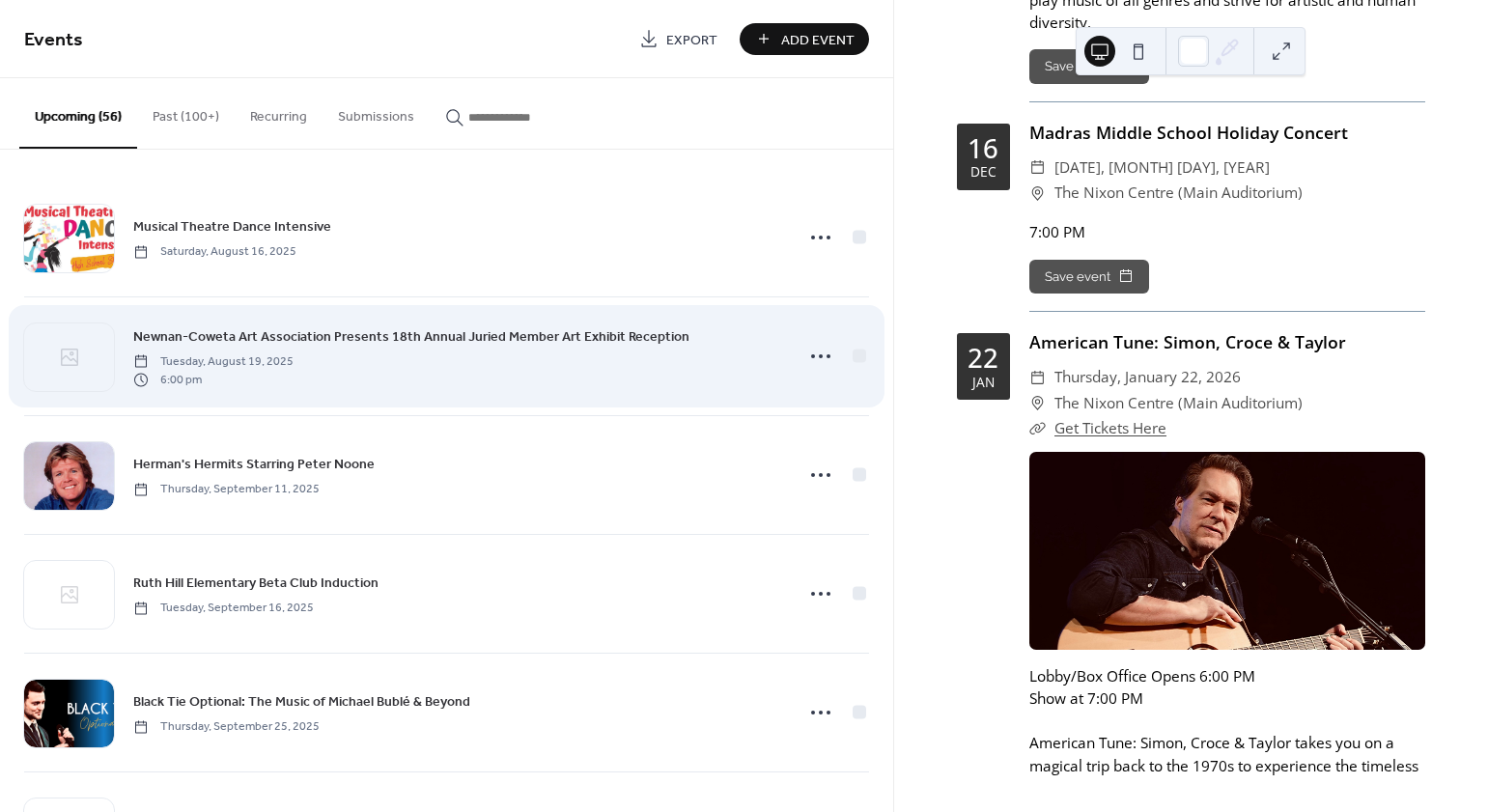 scroll, scrollTop: 17112, scrollLeft: 0, axis: vertical 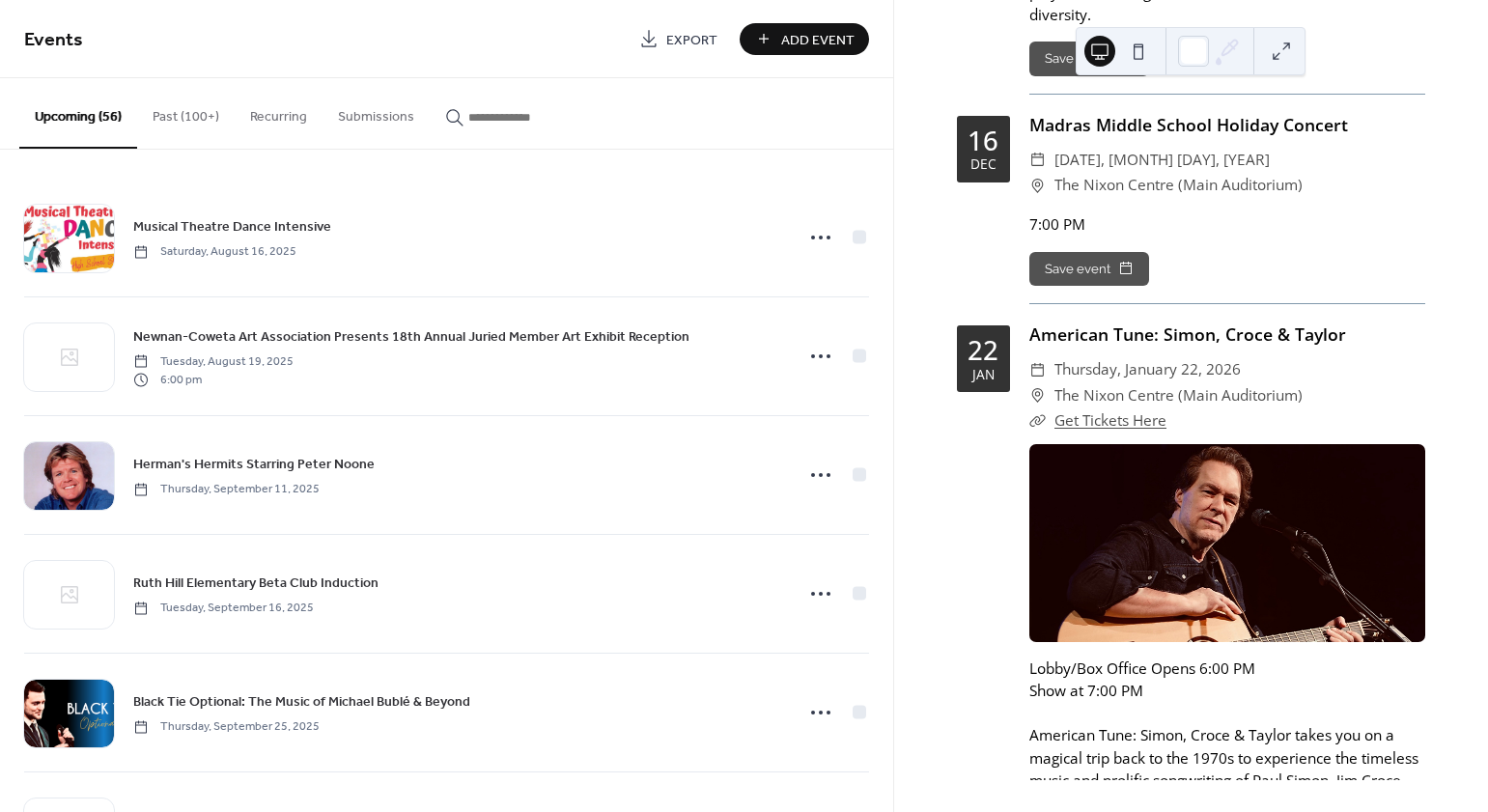 click on "Add Event" at bounding box center (818, 40) 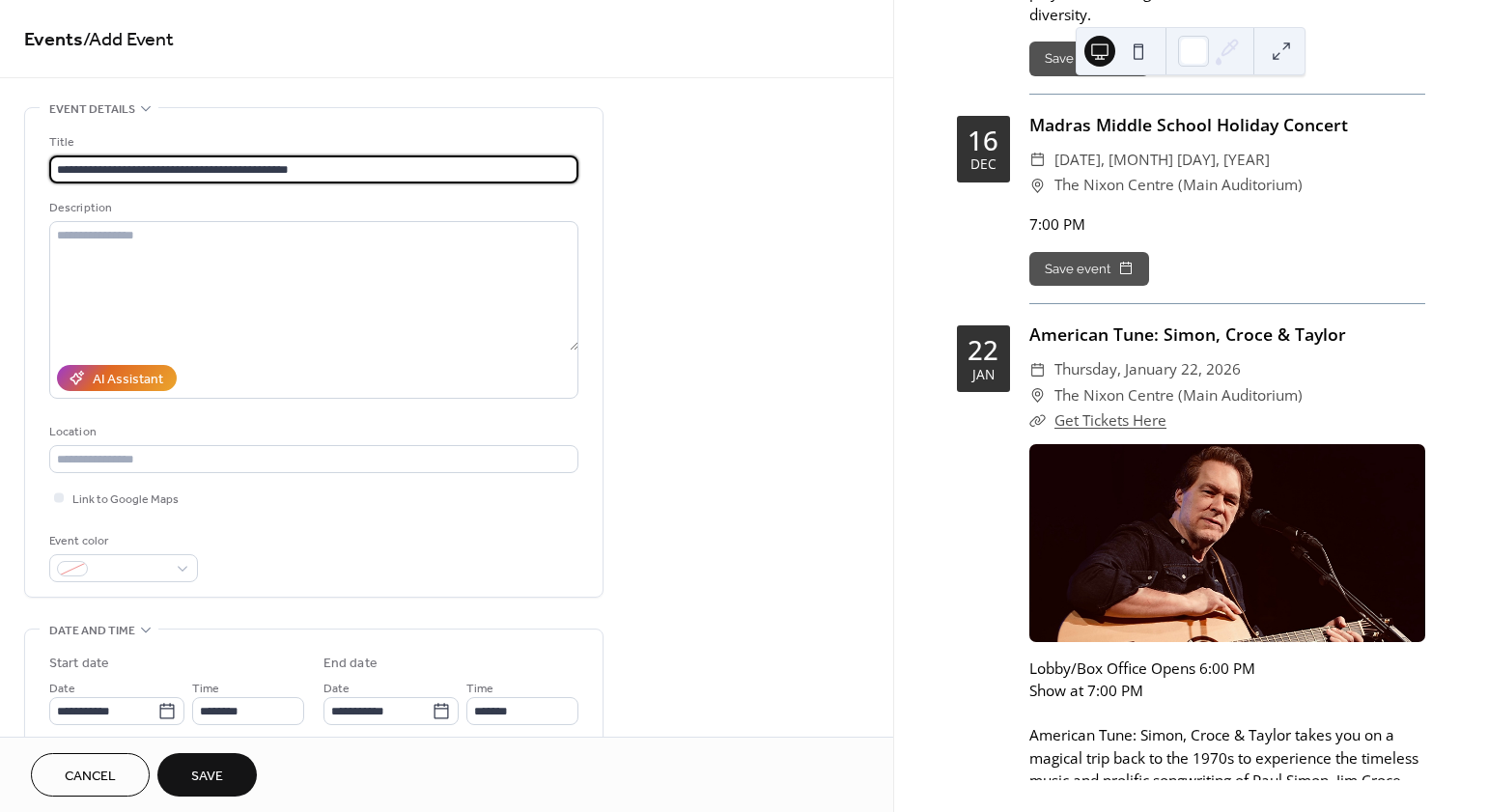 type on "**********" 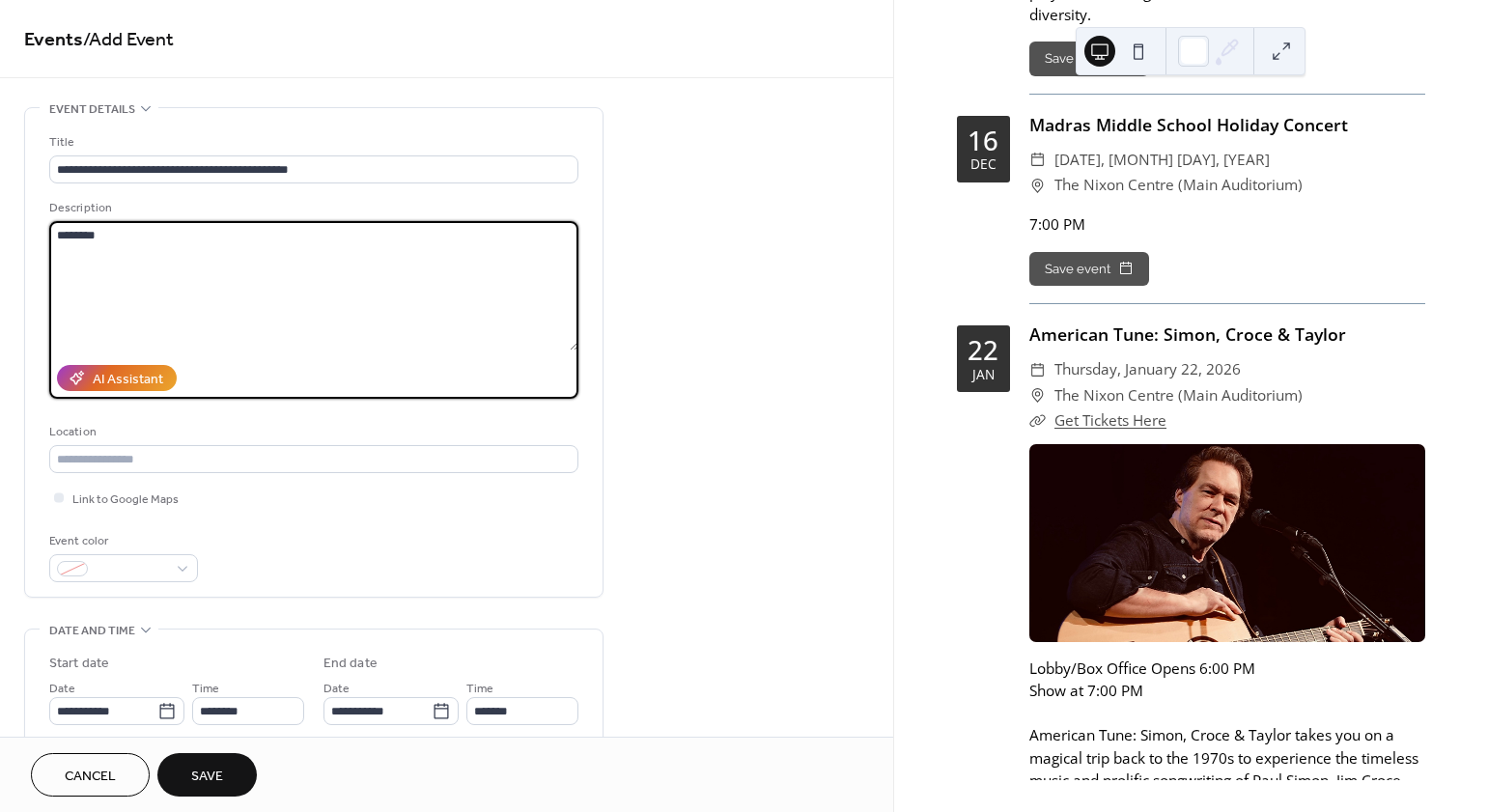 type on "*******" 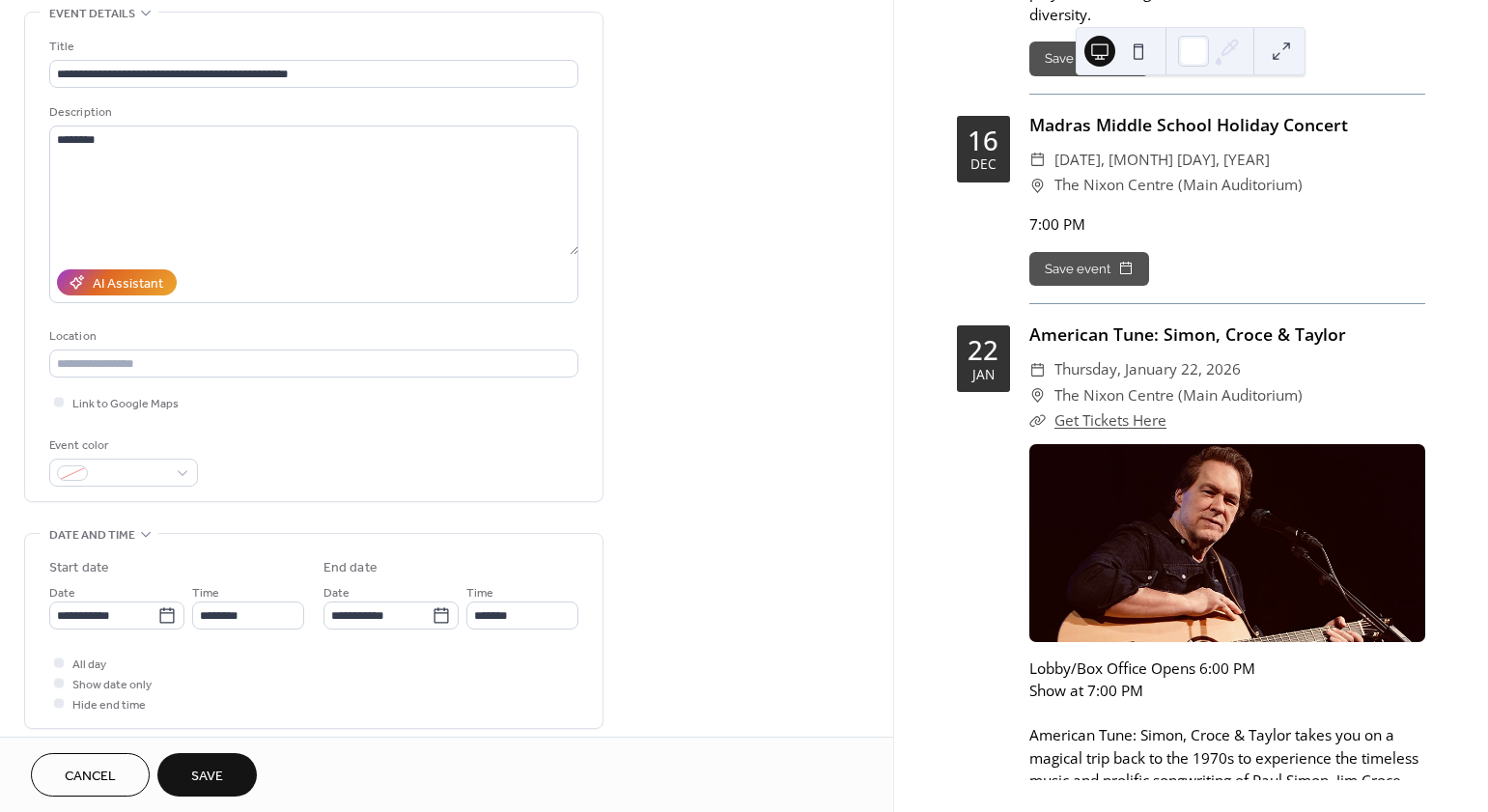 scroll, scrollTop: 117, scrollLeft: 0, axis: vertical 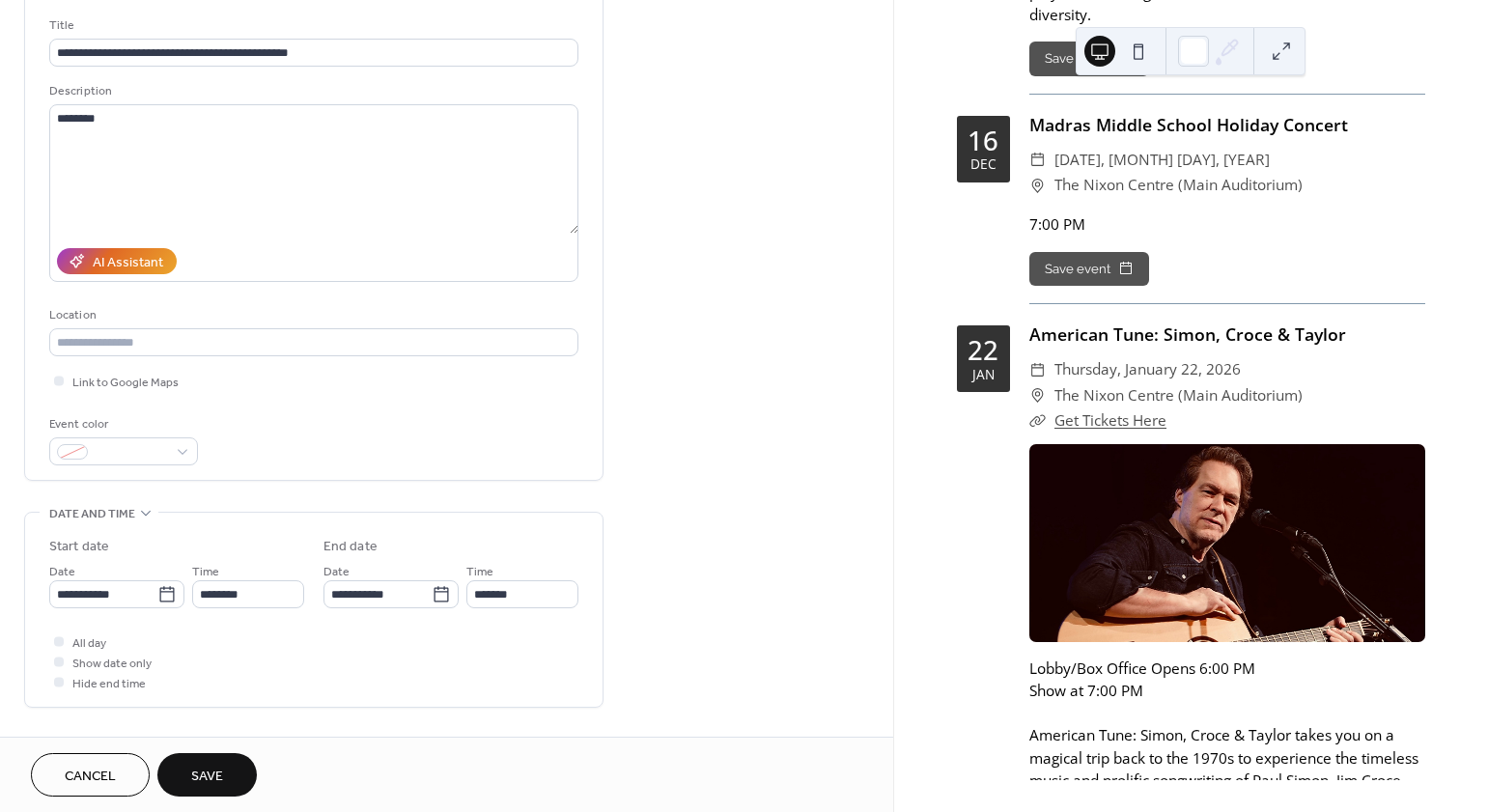 click on "Location" at bounding box center (312, 315) 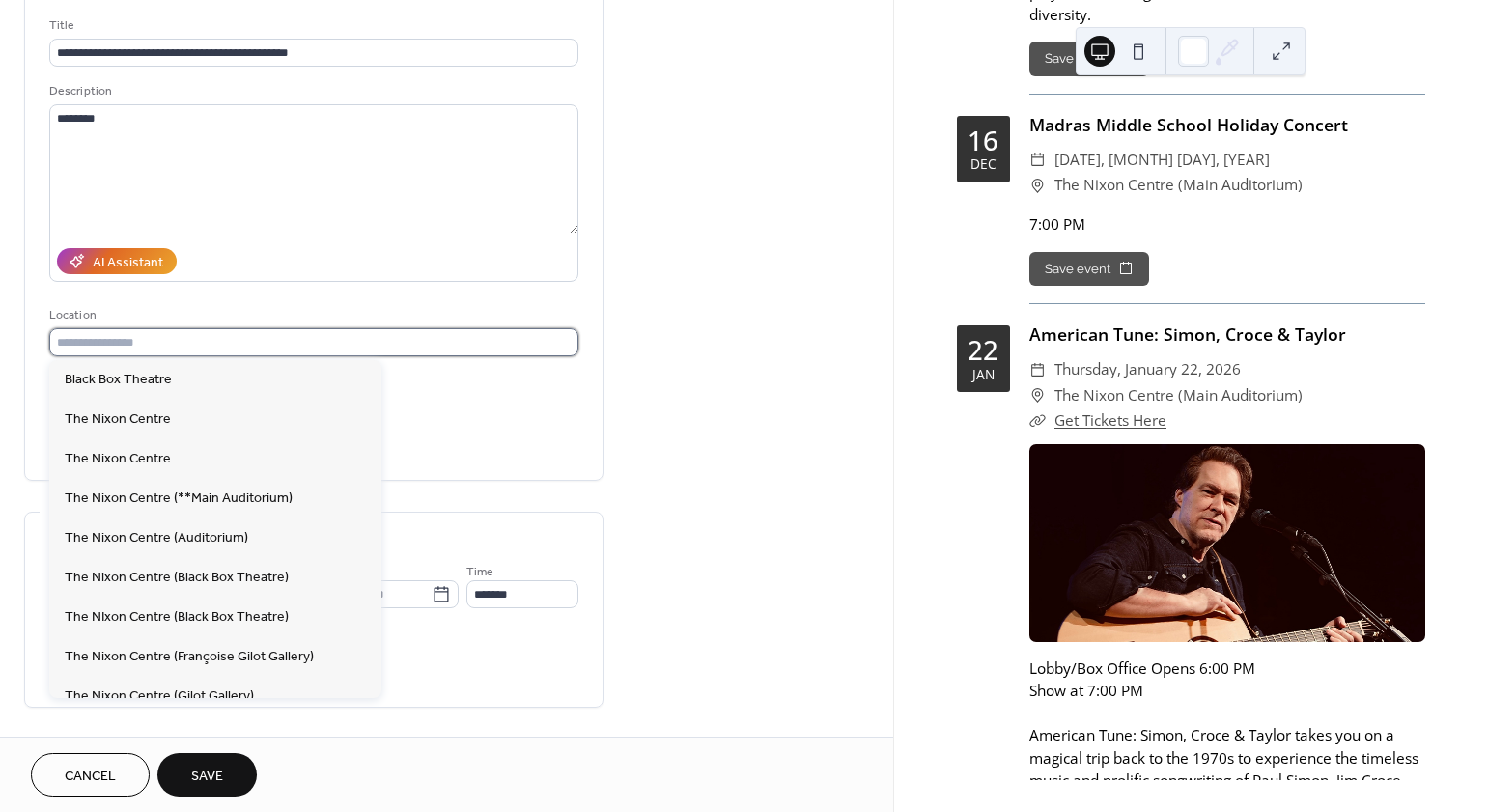 click at bounding box center [314, 342] 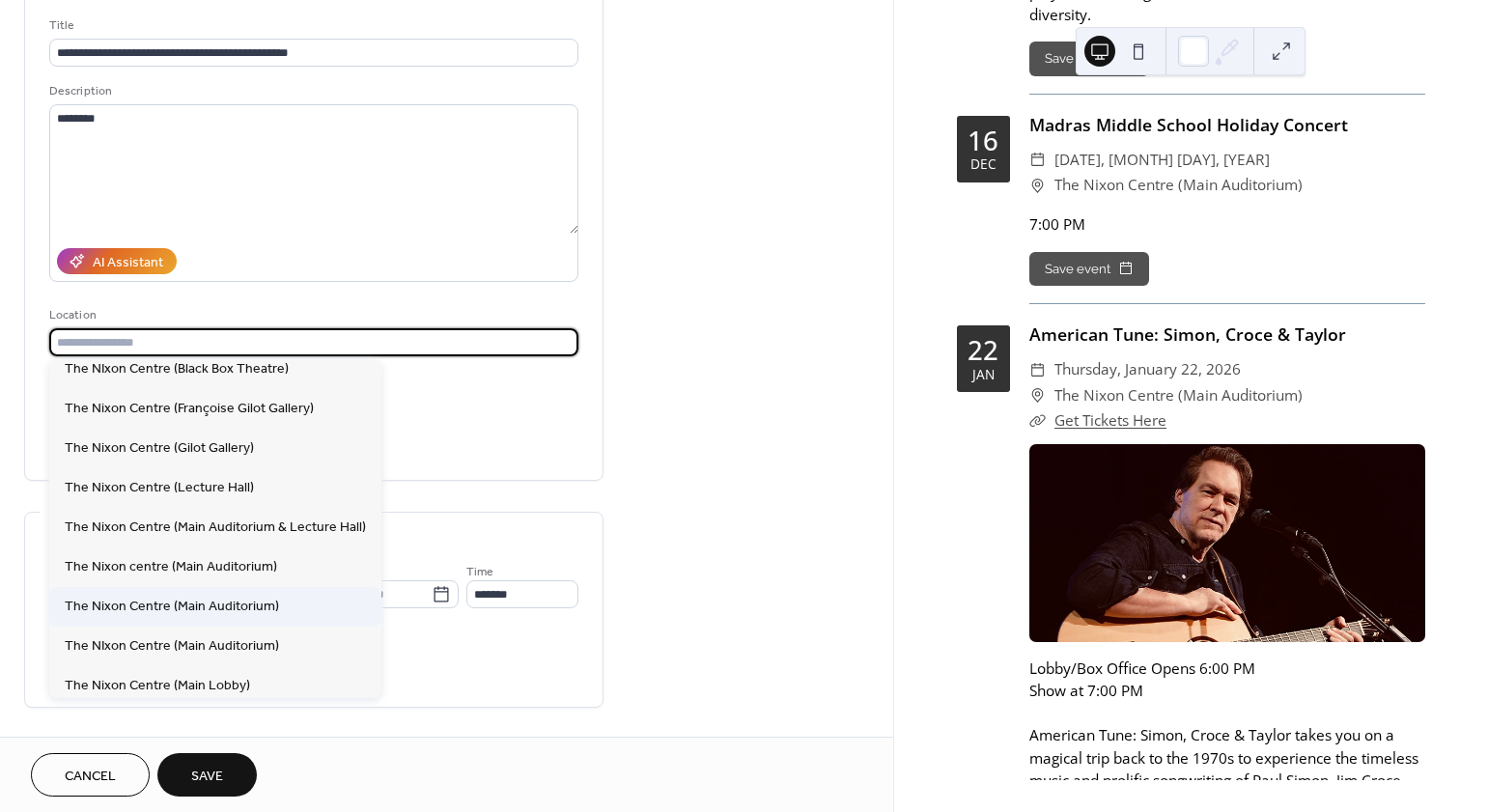 scroll, scrollTop: 0, scrollLeft: 0, axis: both 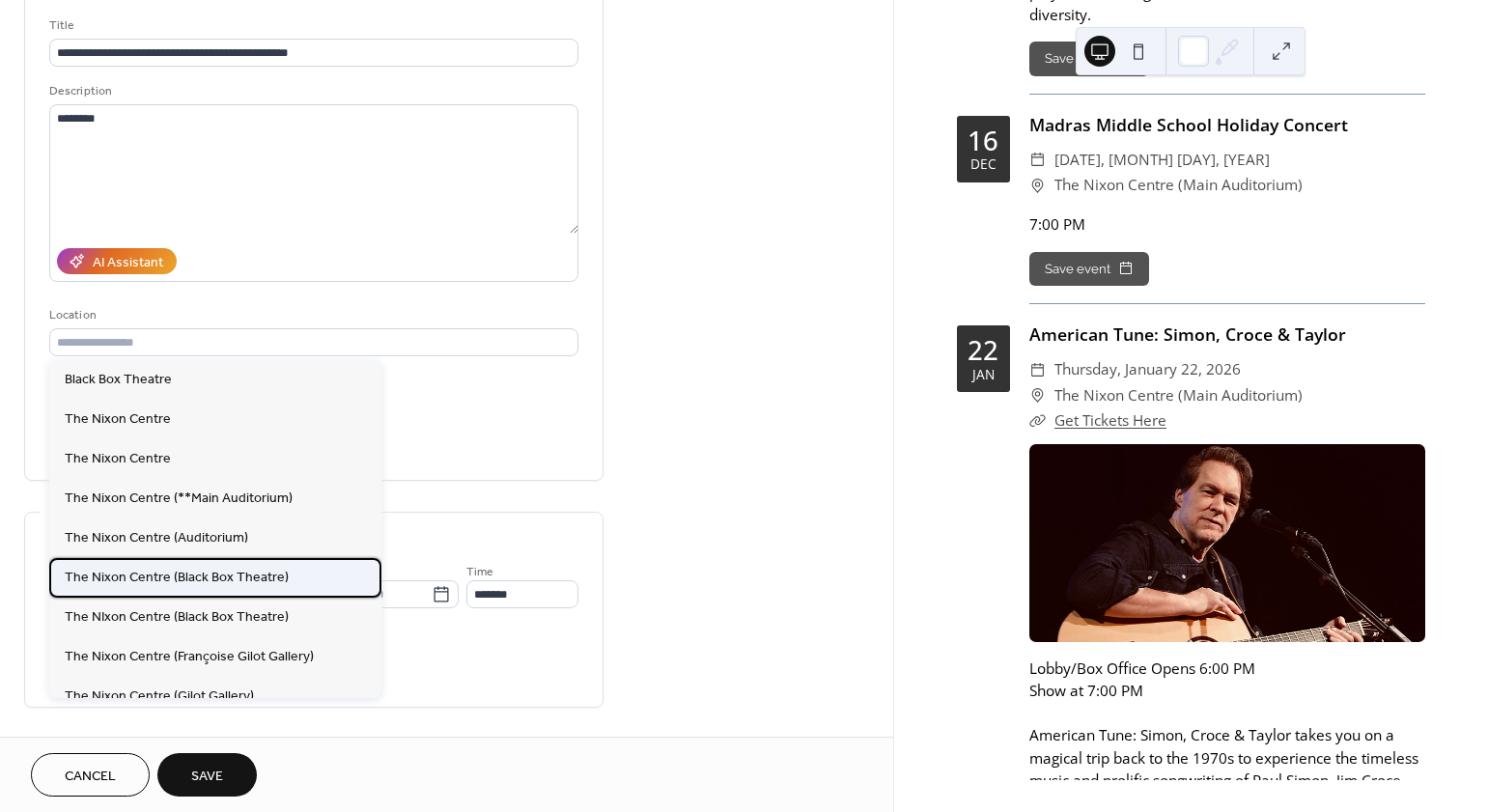 click on "The Nixon Centre (Black Box Theatre)" at bounding box center (177, 577) 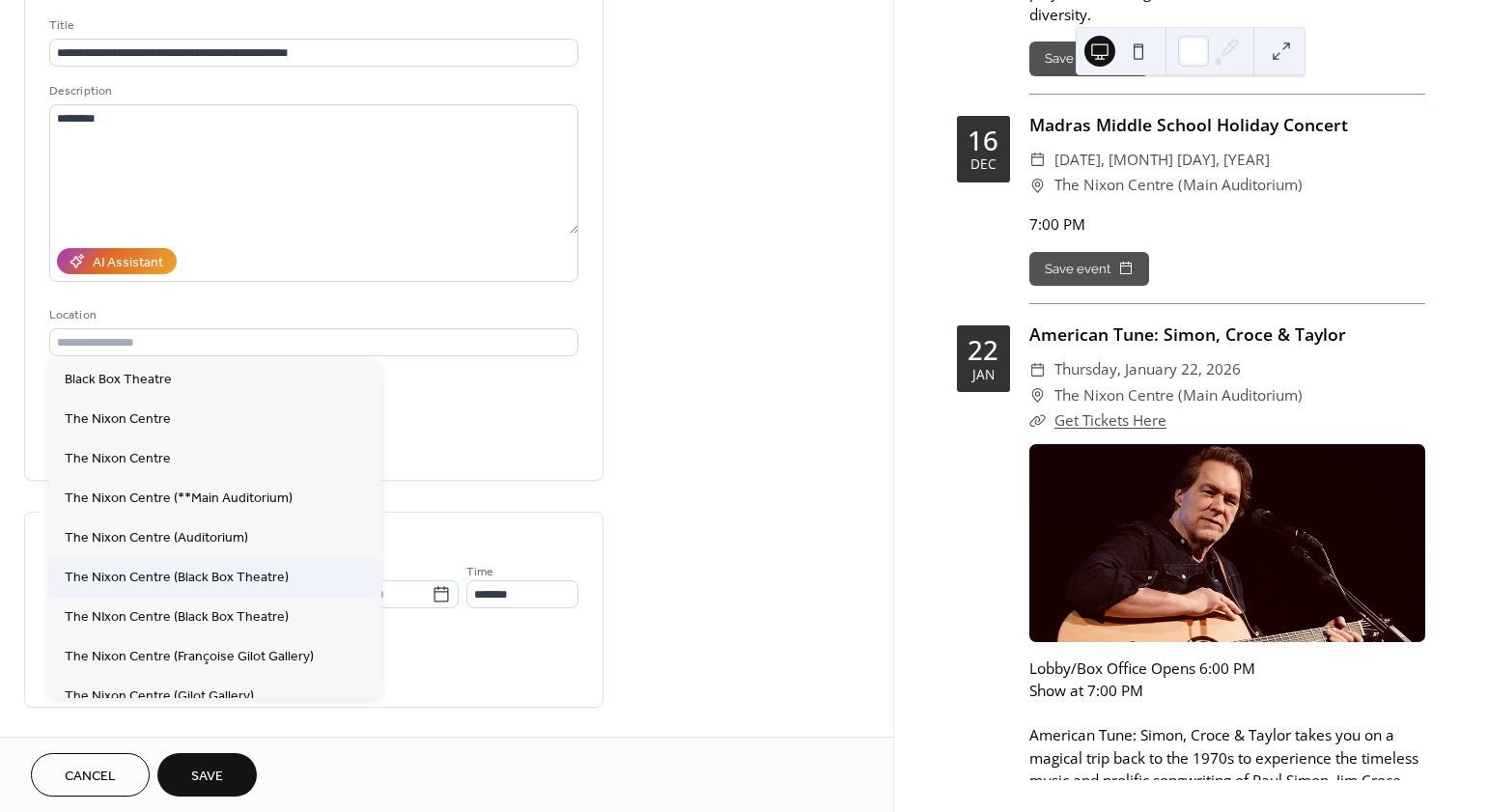type on "**********" 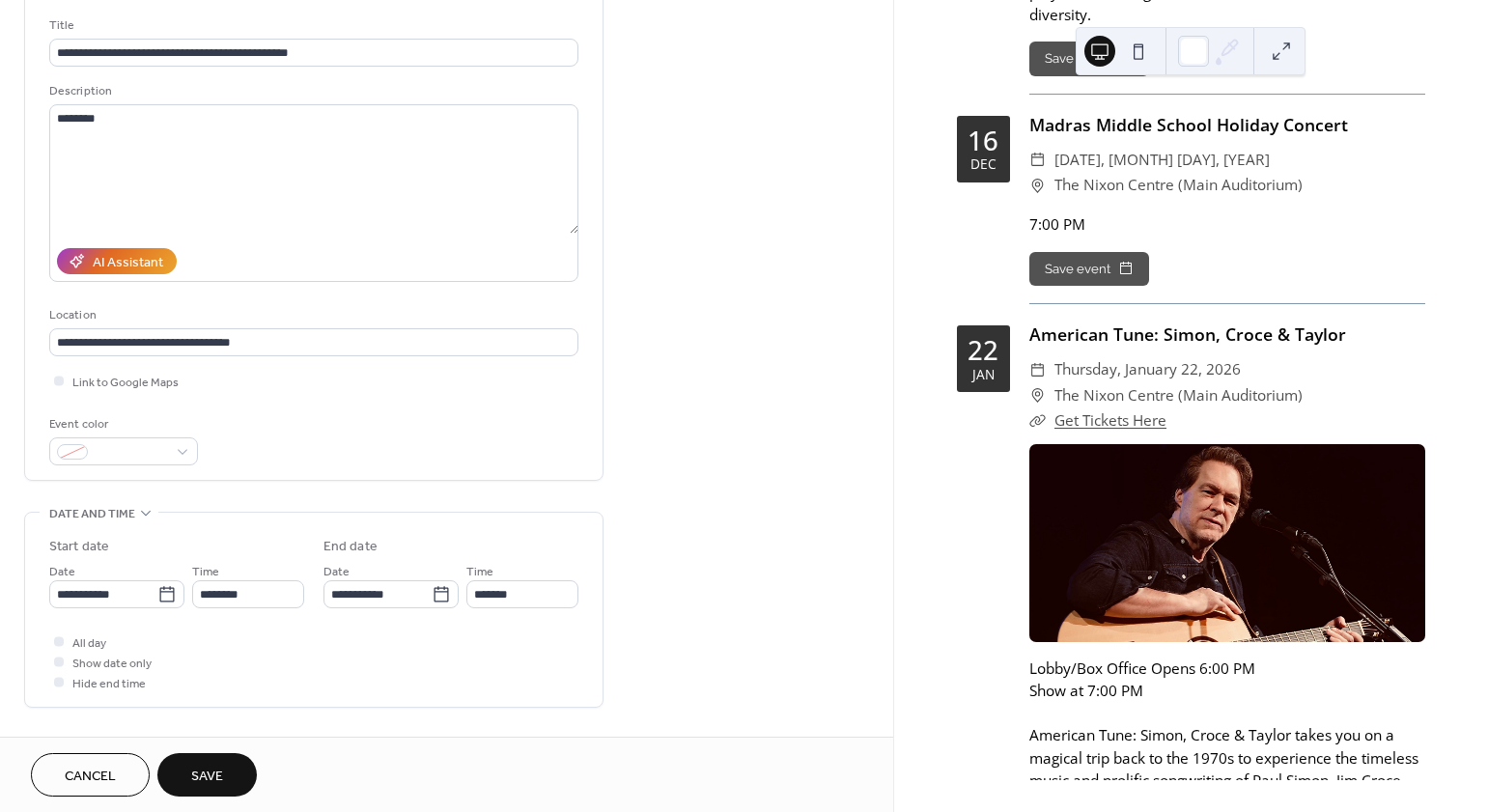 click on "**********" at bounding box center [446, 578] 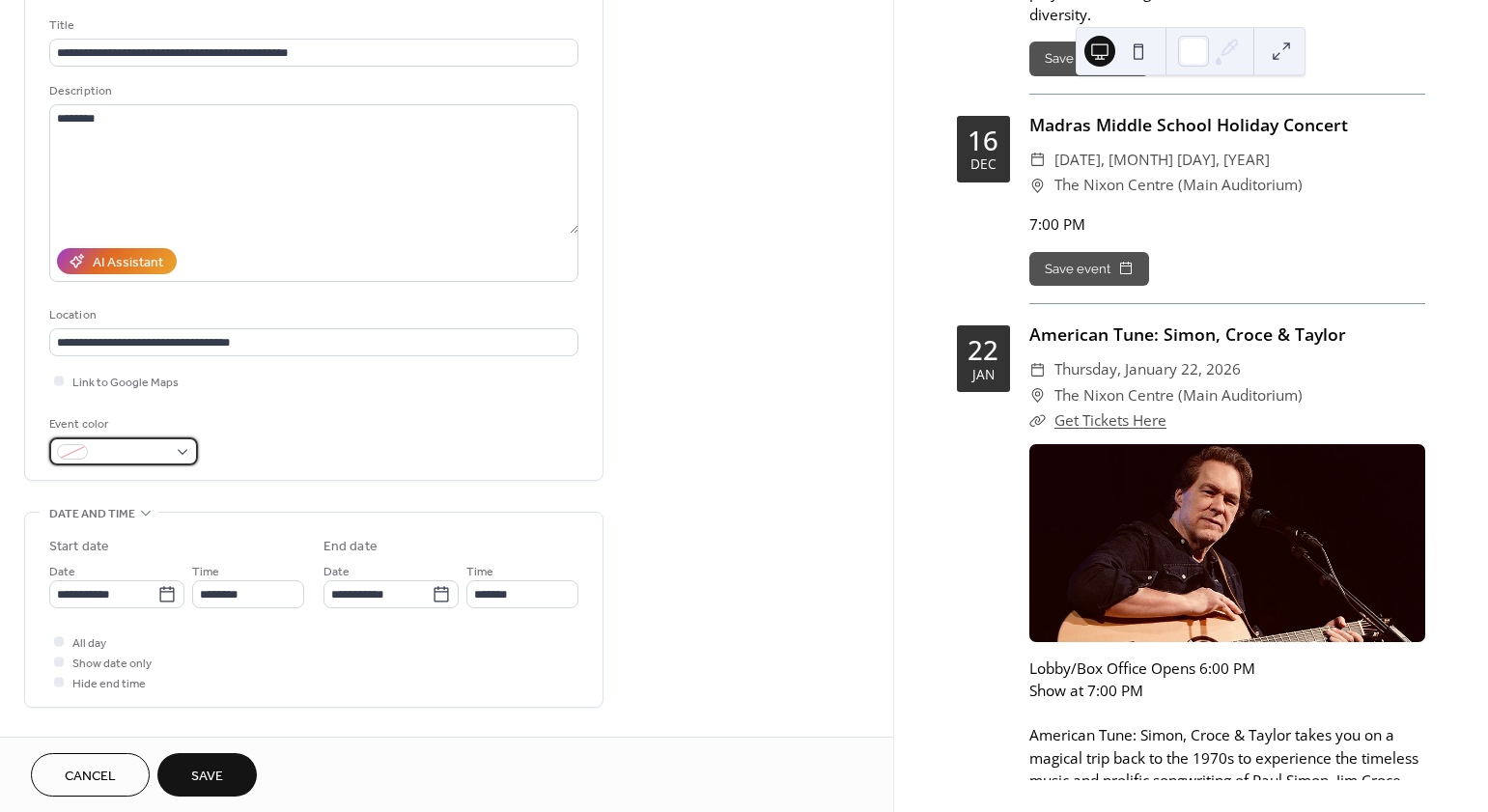 click at bounding box center [131, 453] 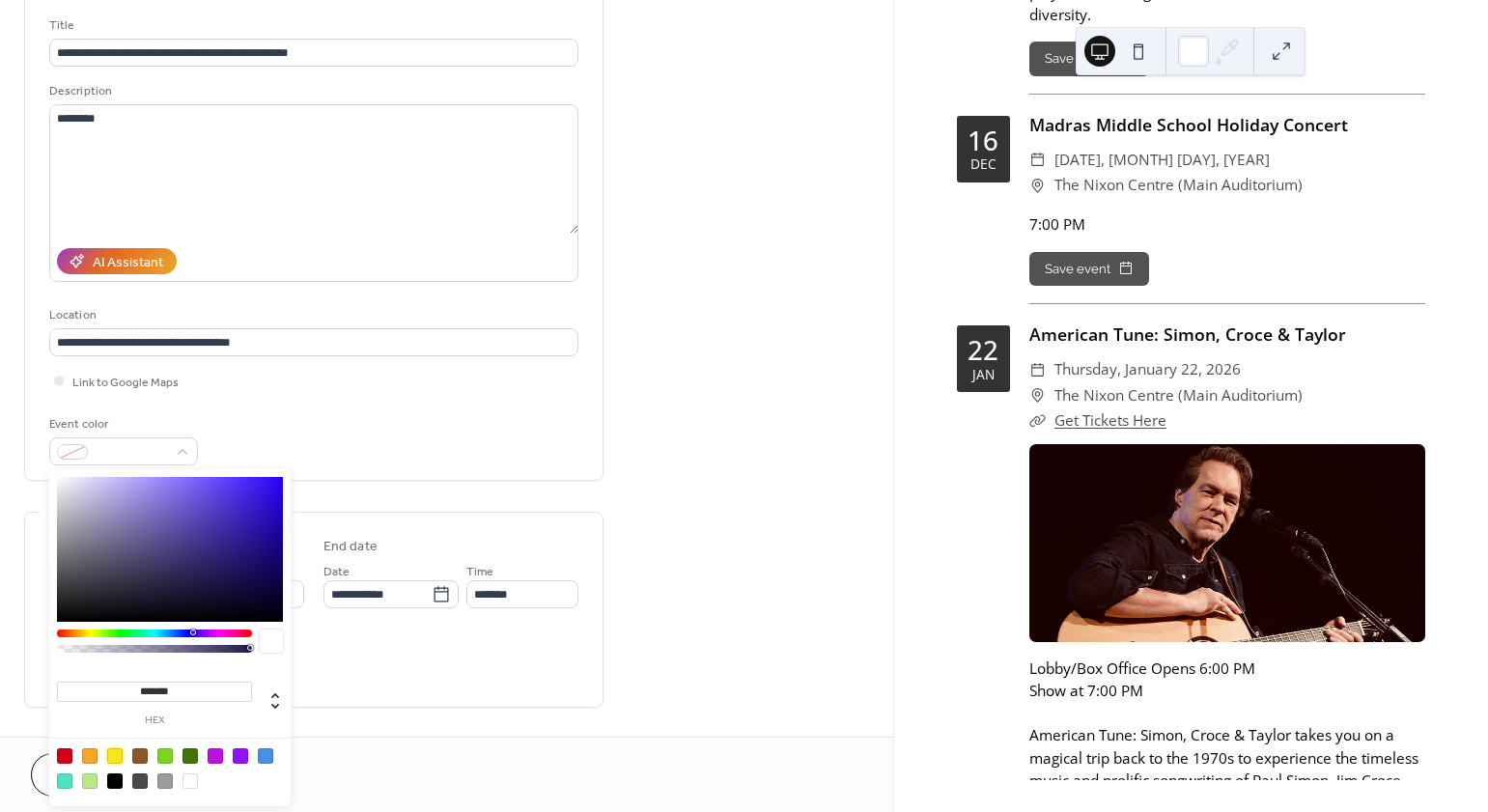 click at bounding box center (115, 756) 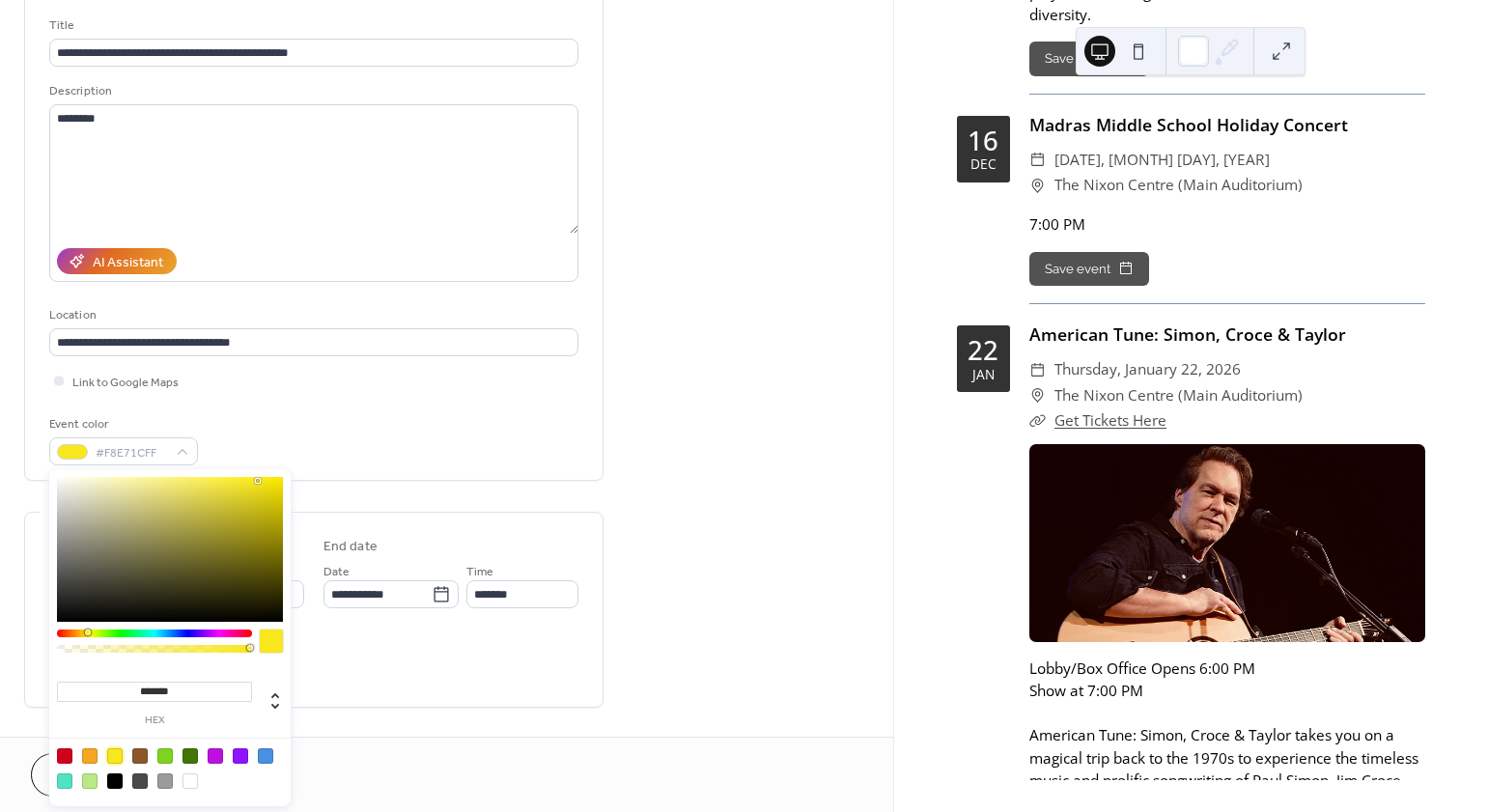 click on "Event color #F8E71CFF" at bounding box center (314, 439) 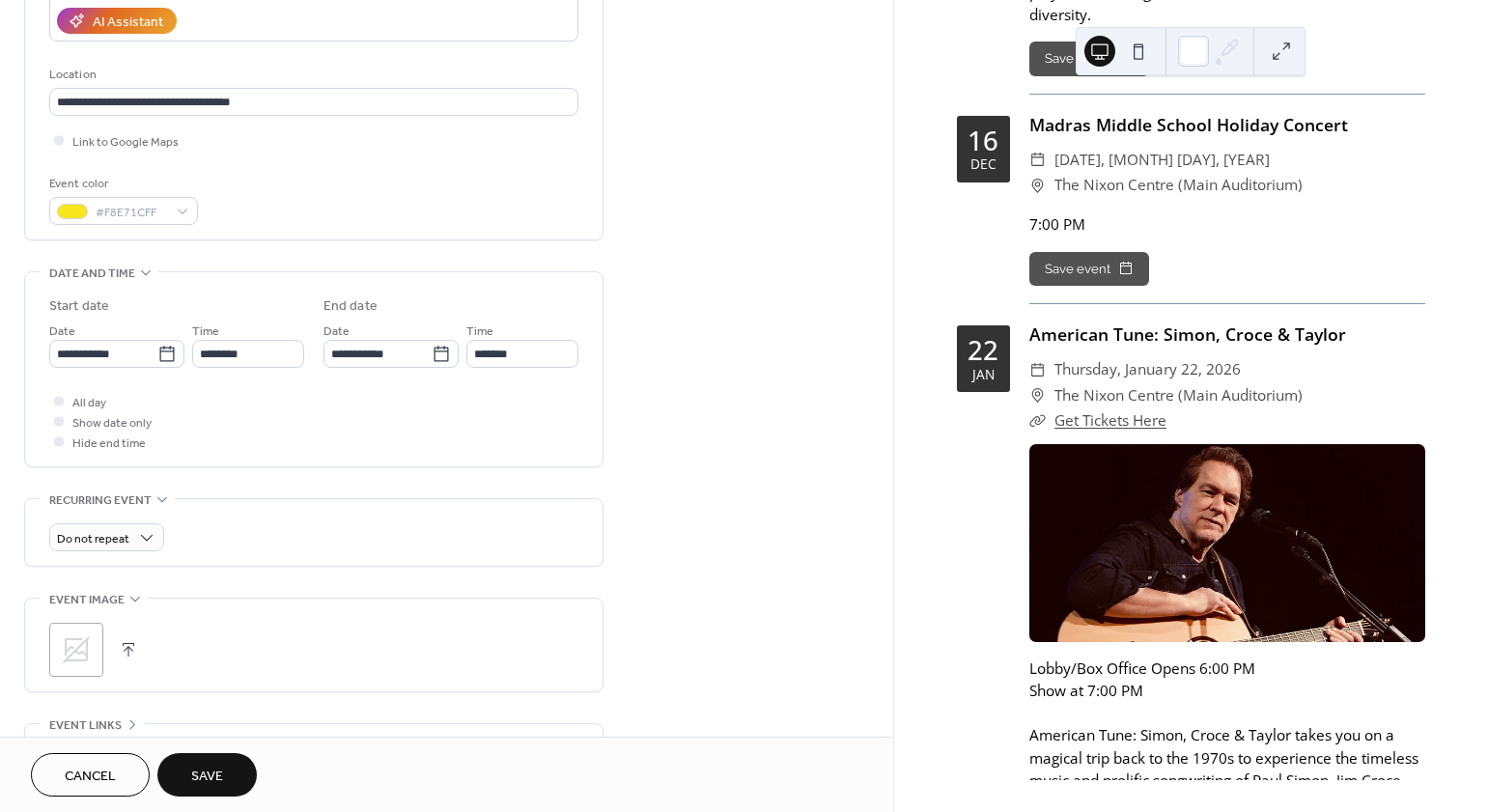 scroll, scrollTop: 409, scrollLeft: 0, axis: vertical 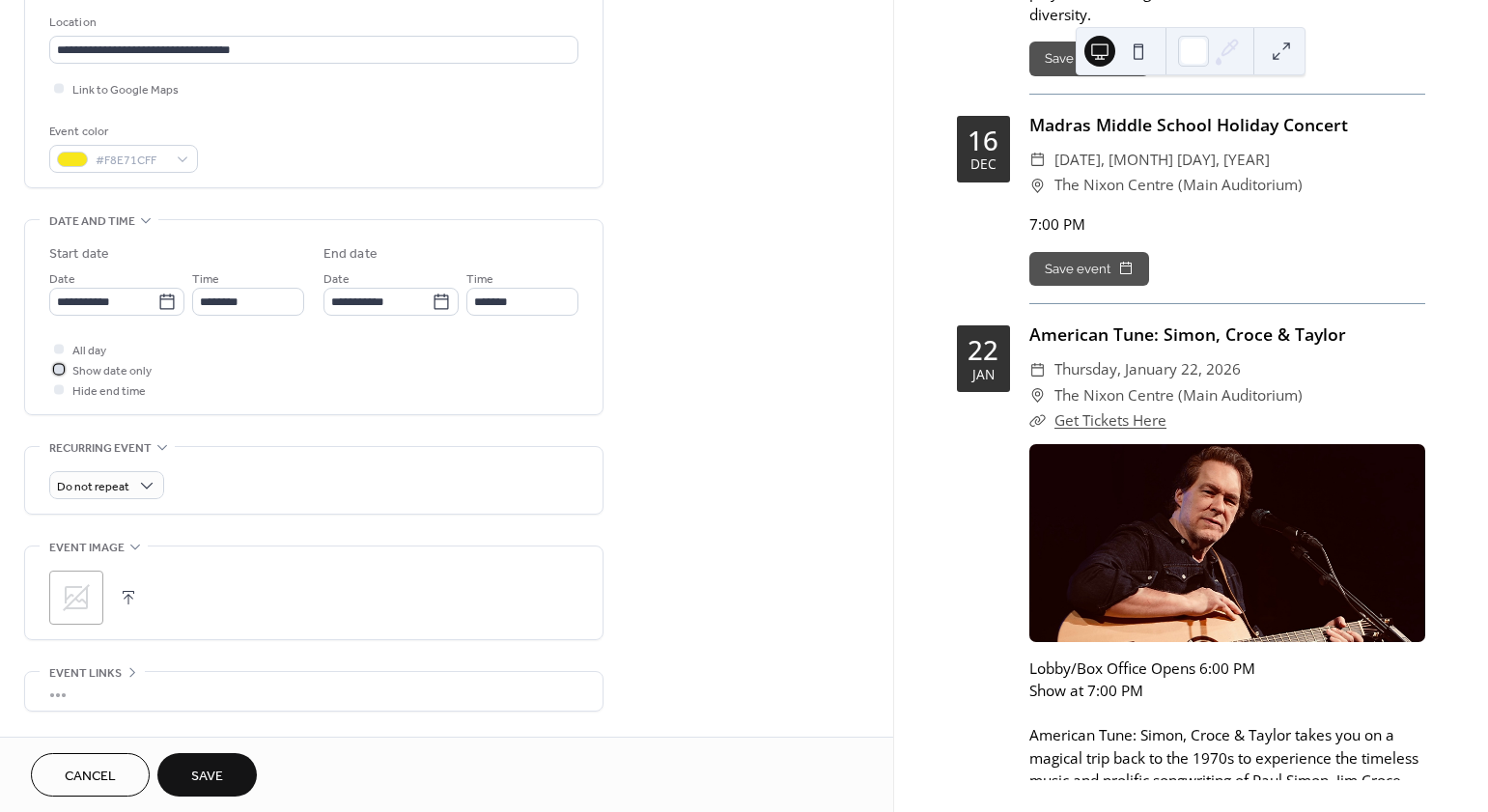 click on "Show date only" at bounding box center (112, 371) 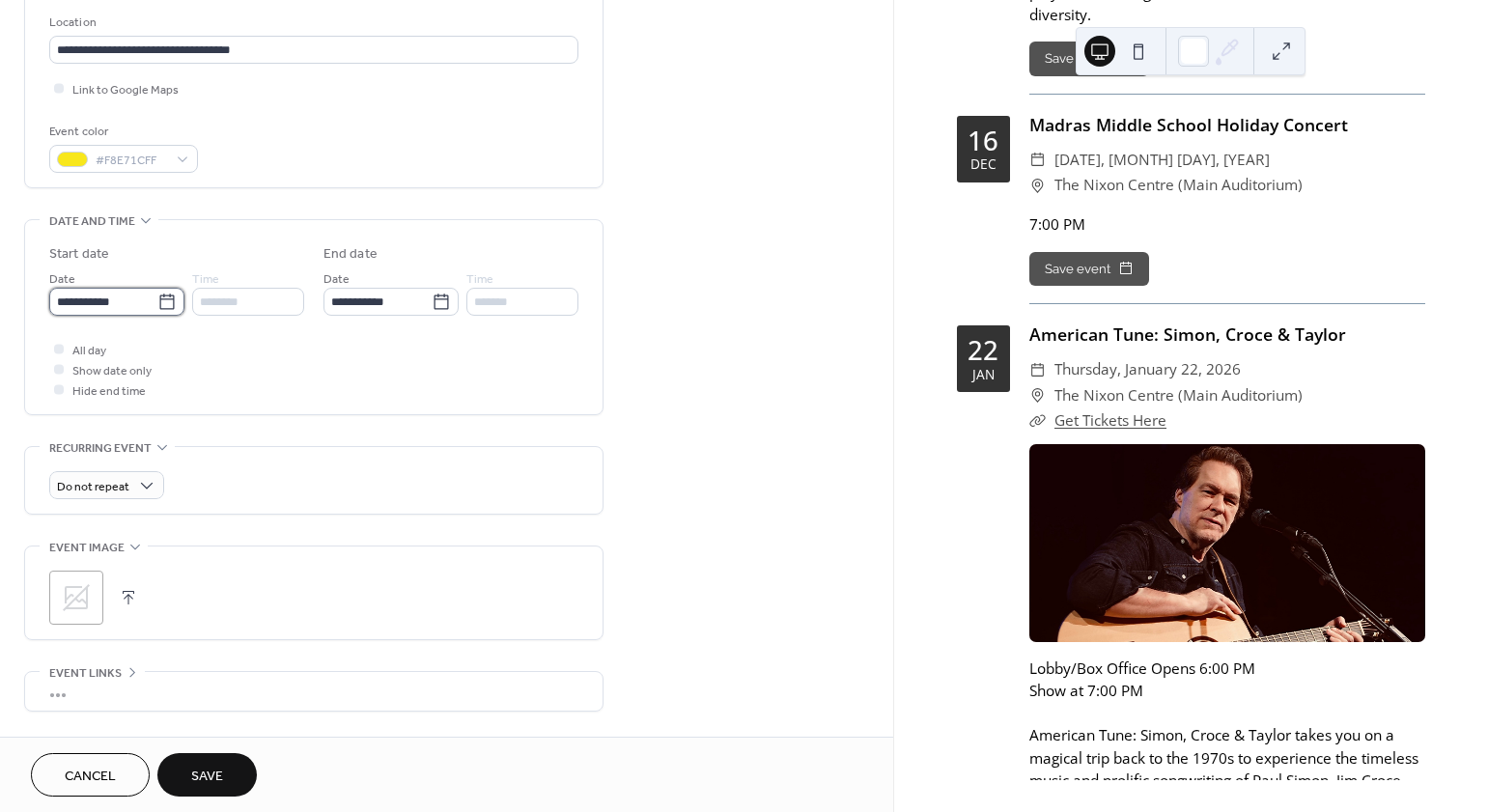 click on "**********" at bounding box center (103, 301) 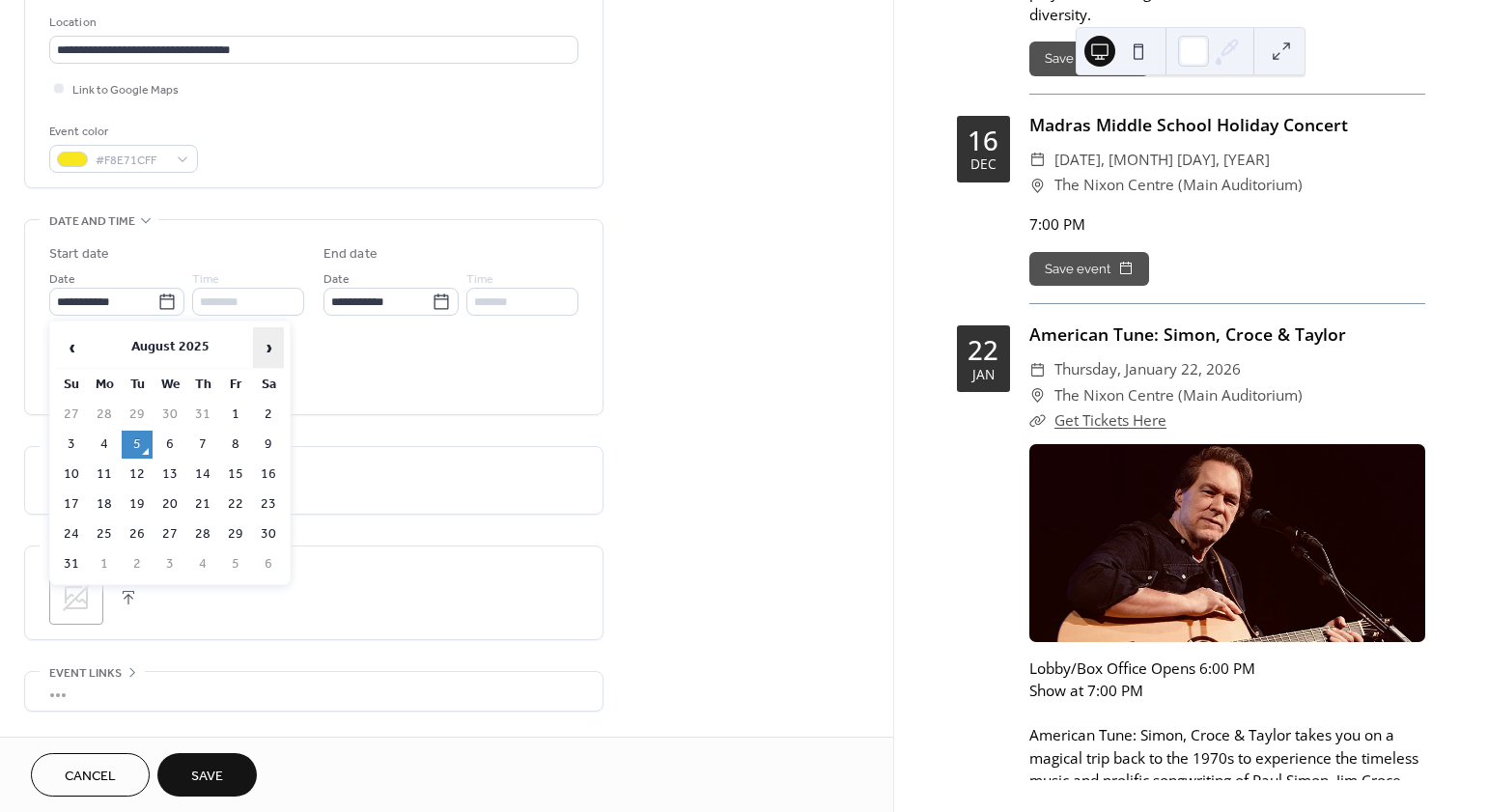 click on "›" at bounding box center (268, 348) 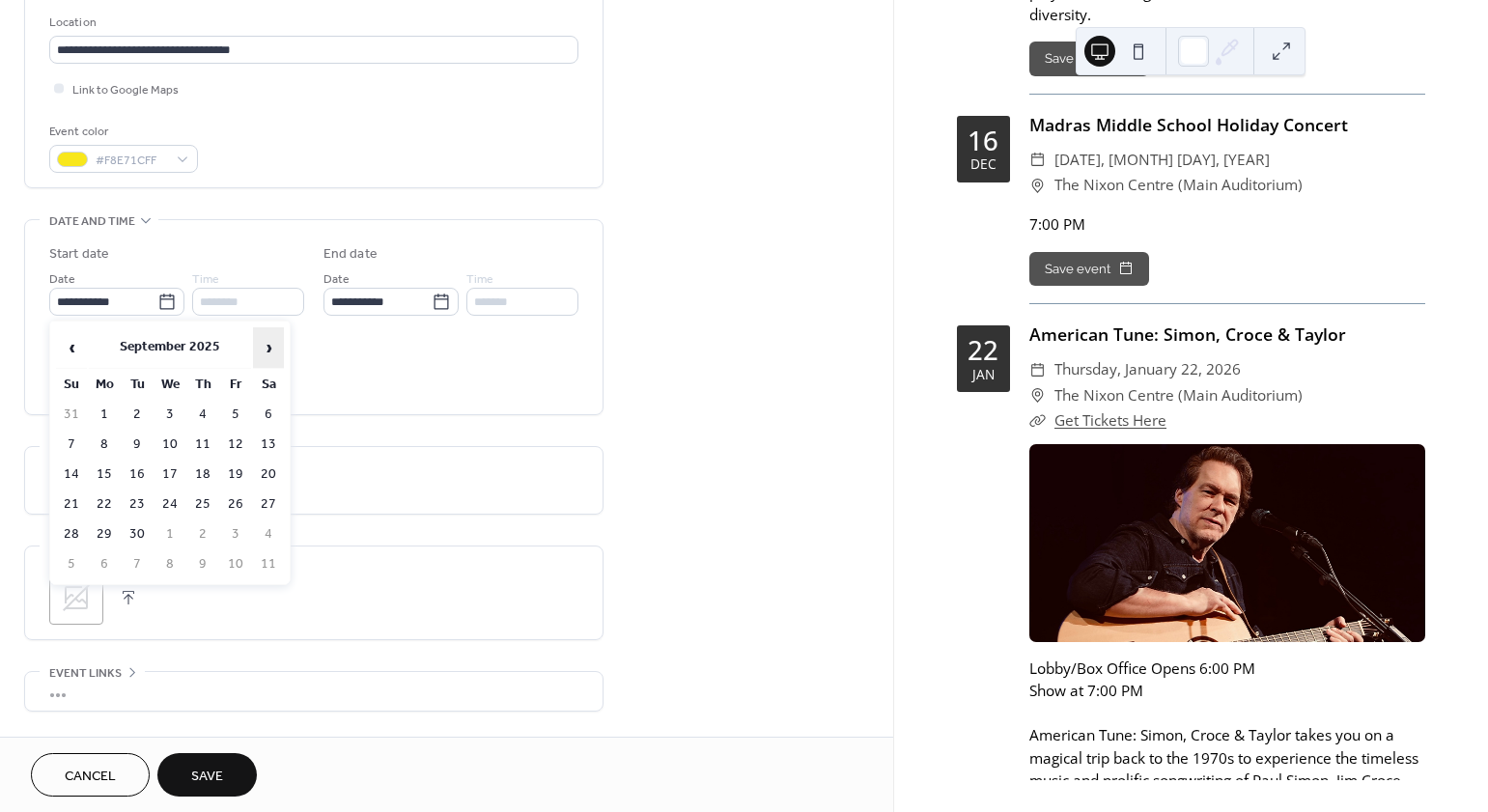 click on "›" at bounding box center (268, 348) 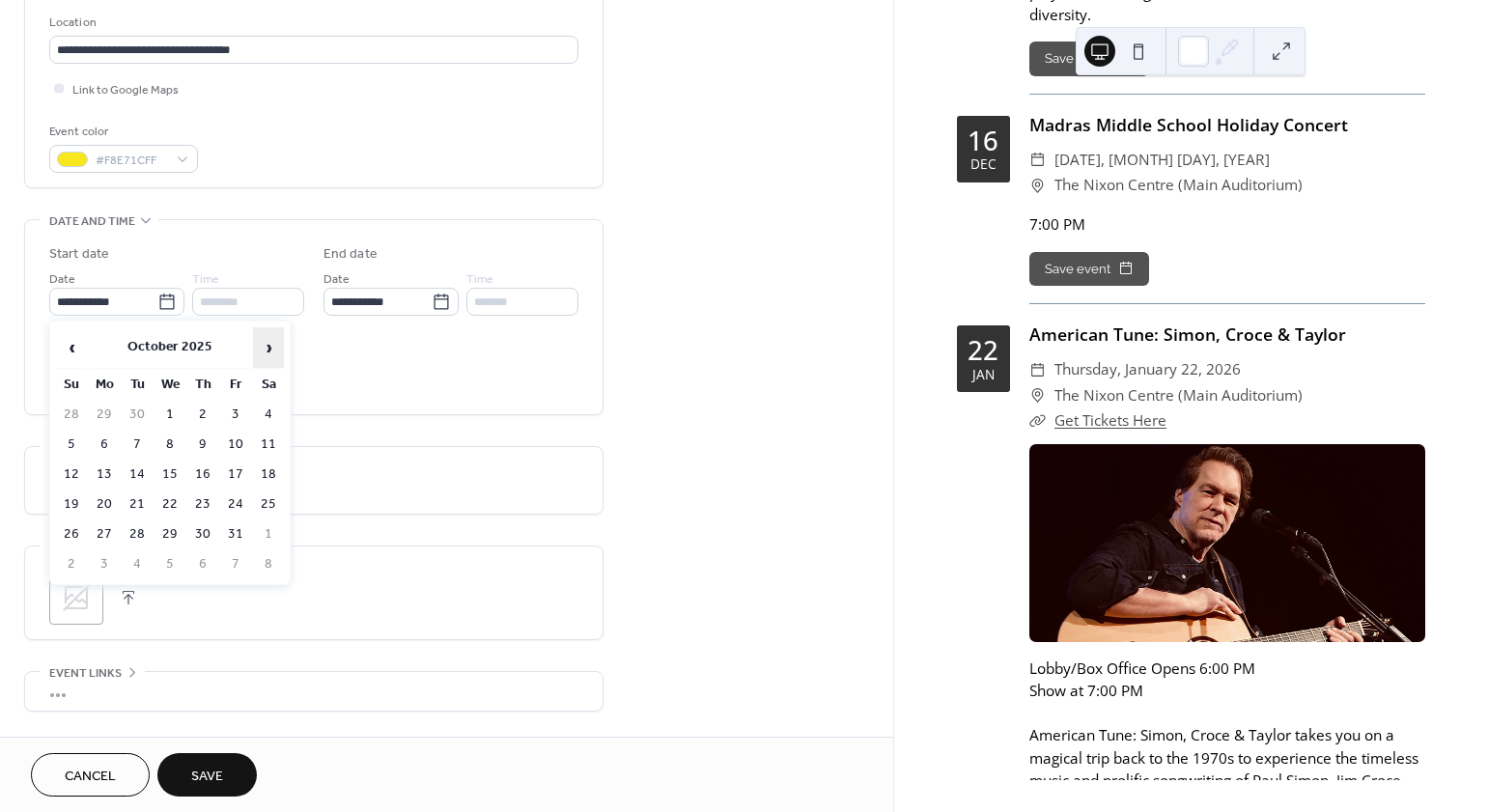 click on "›" at bounding box center [268, 348] 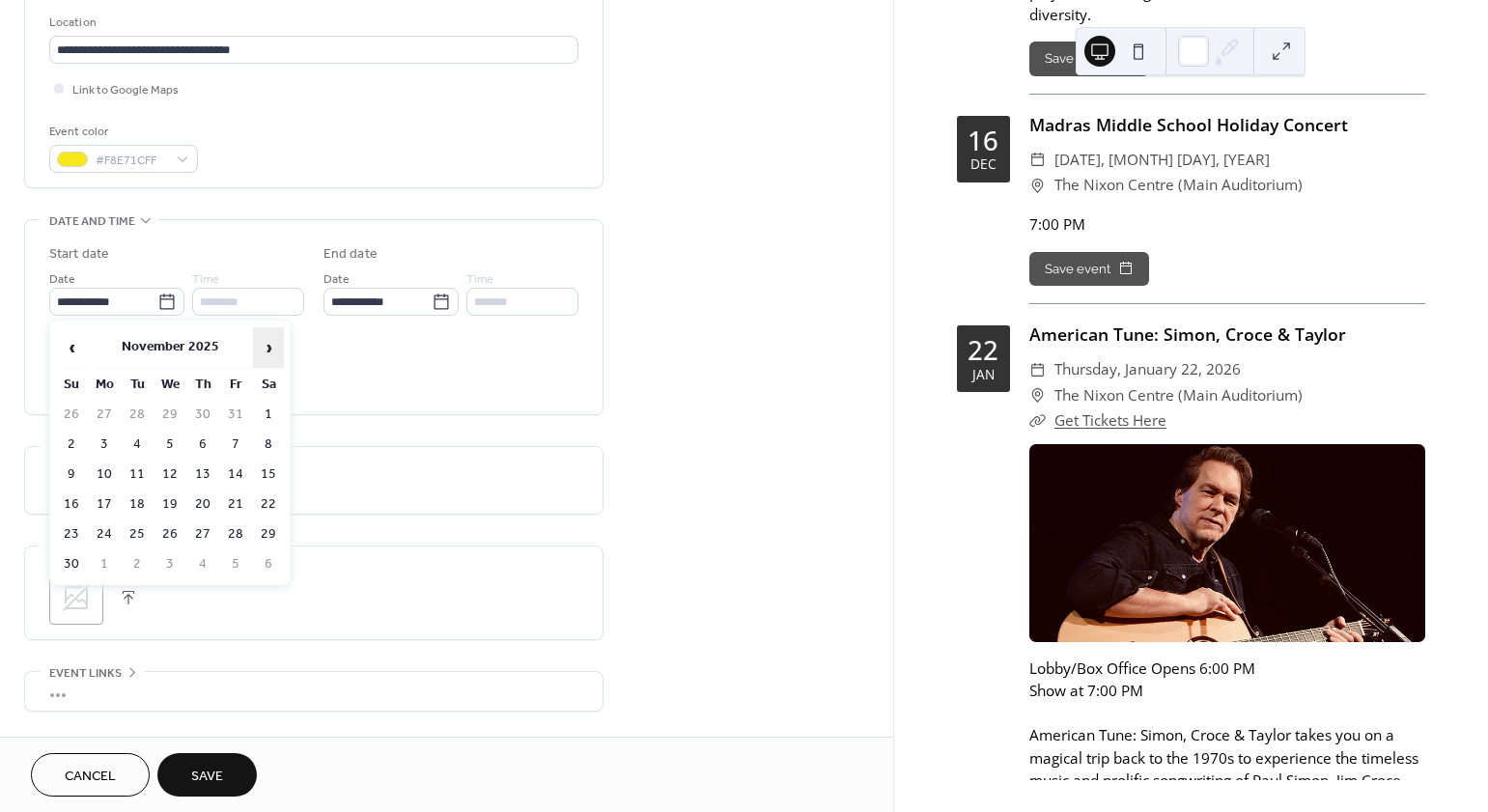 click on "›" at bounding box center (268, 348) 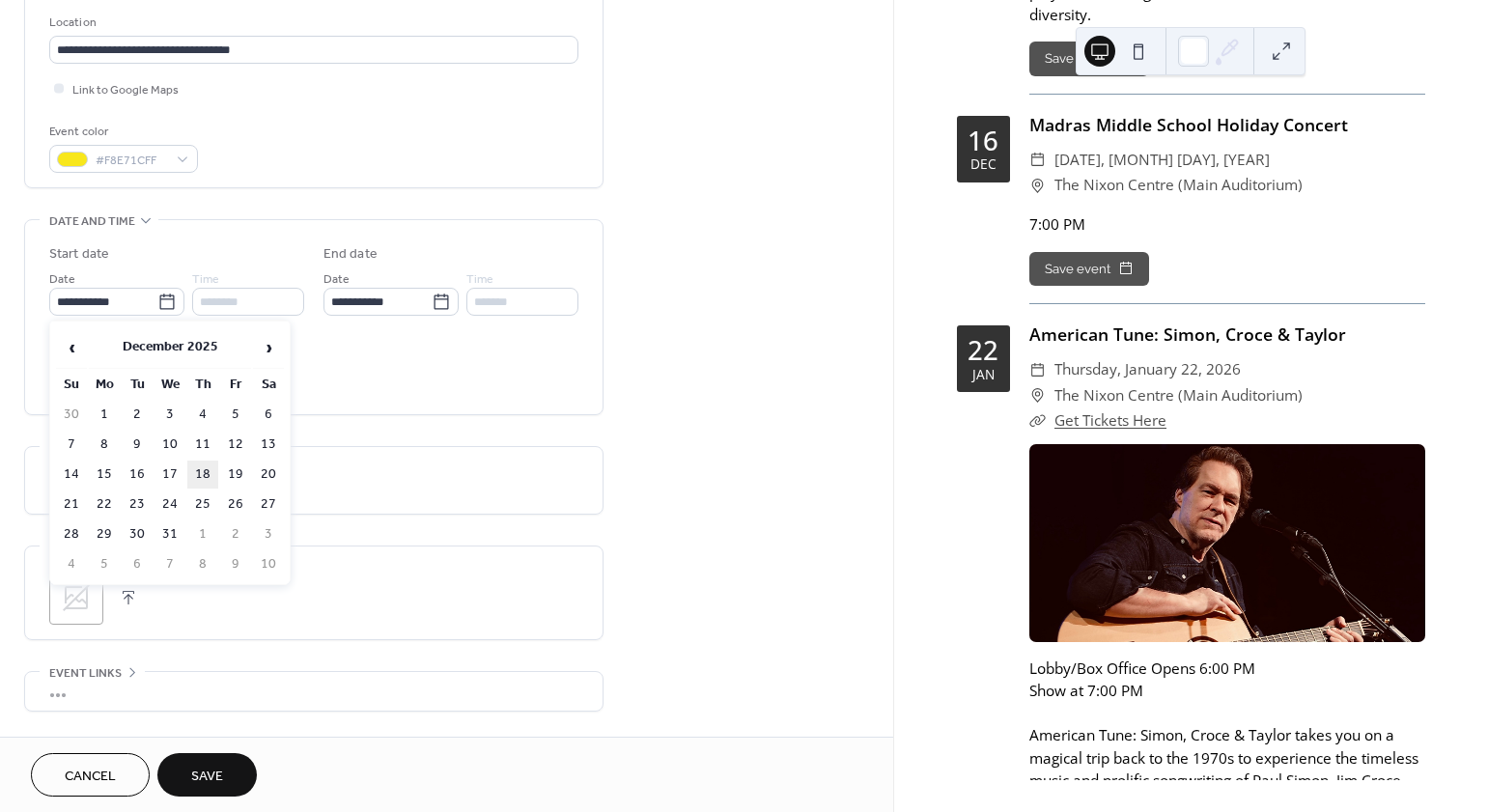 click on "18" at bounding box center [203, 474] 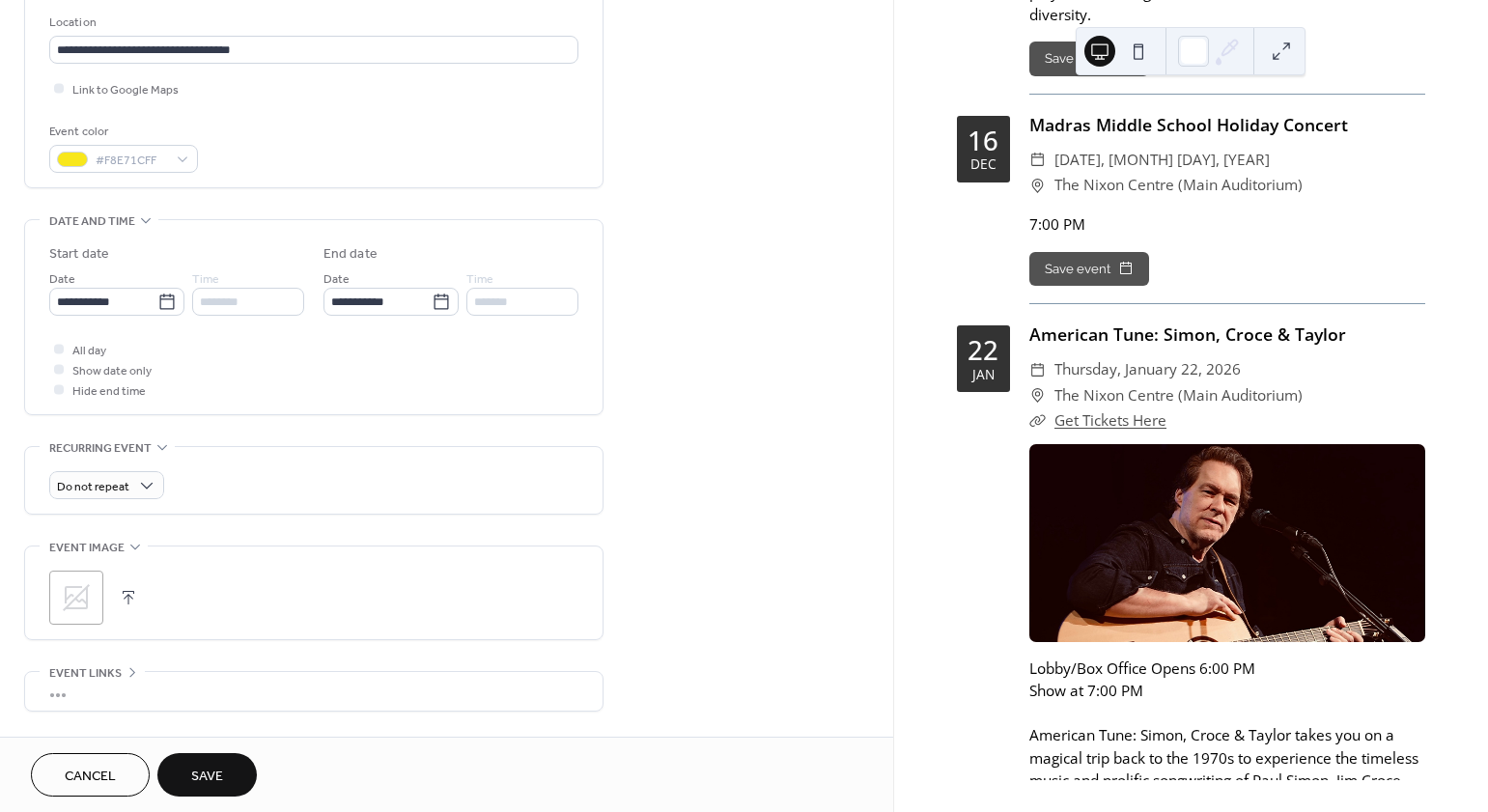 click on "**********" at bounding box center [314, 276] 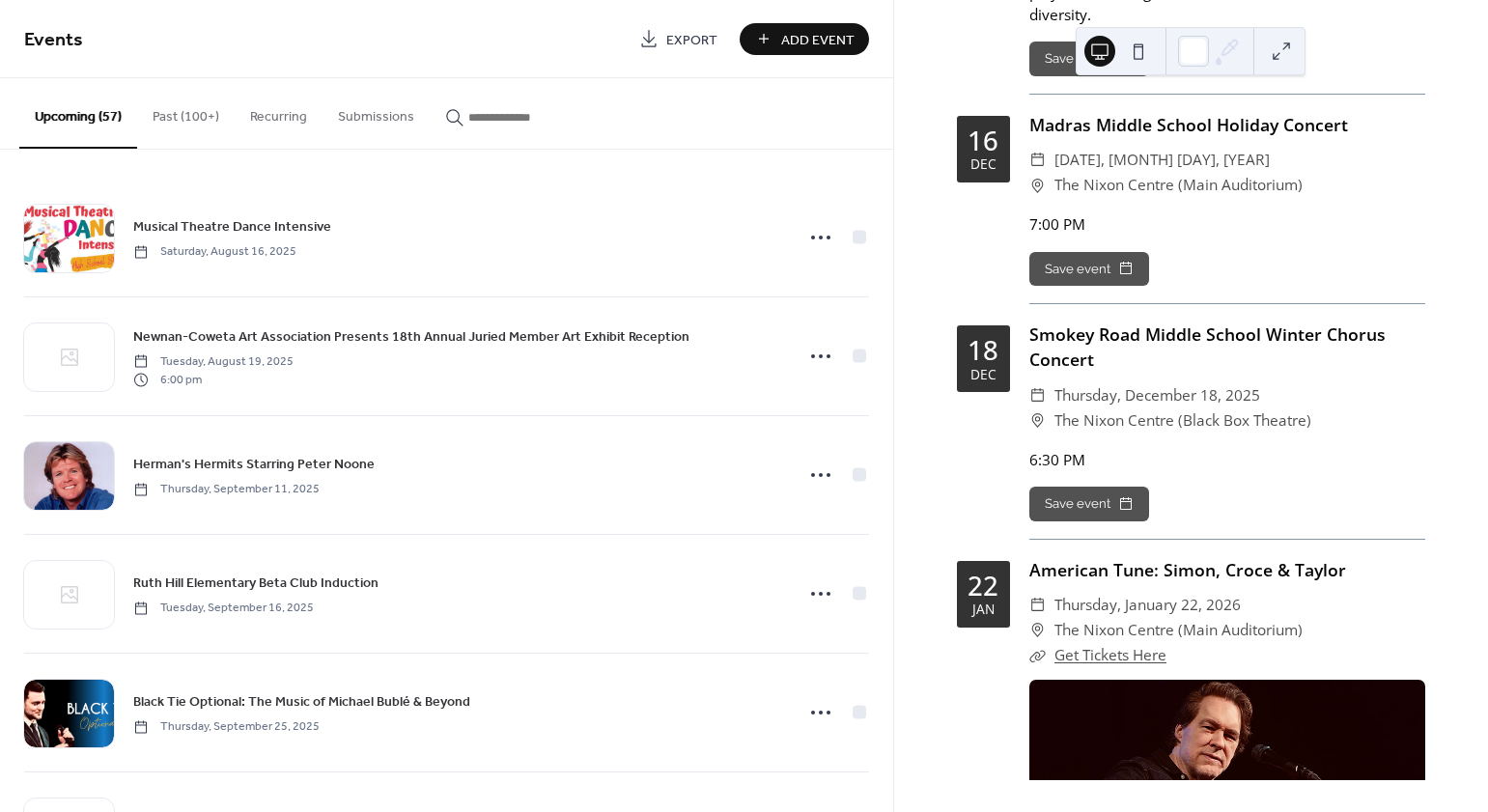 click on "Add Event" at bounding box center (818, 40) 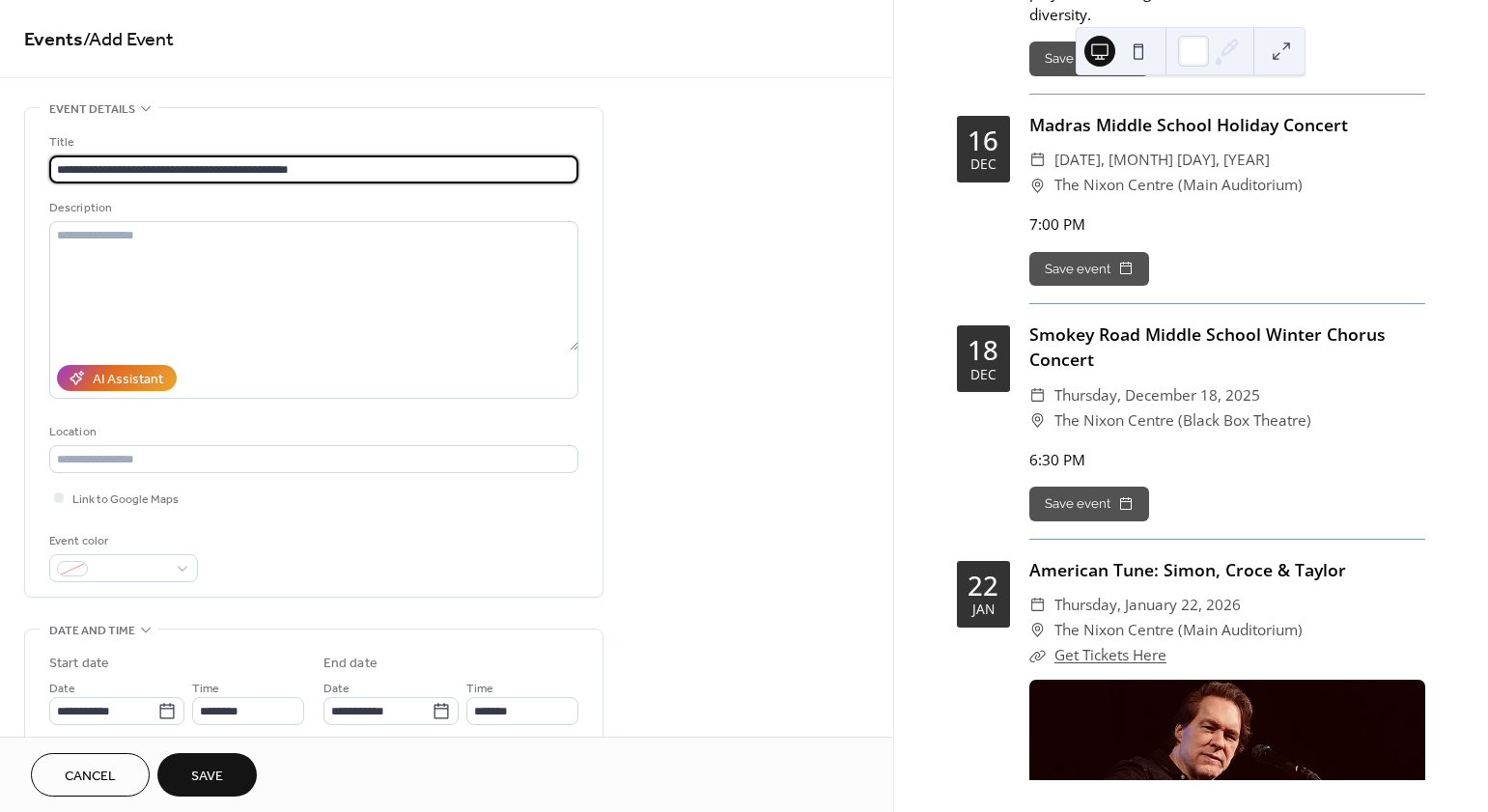 type on "**********" 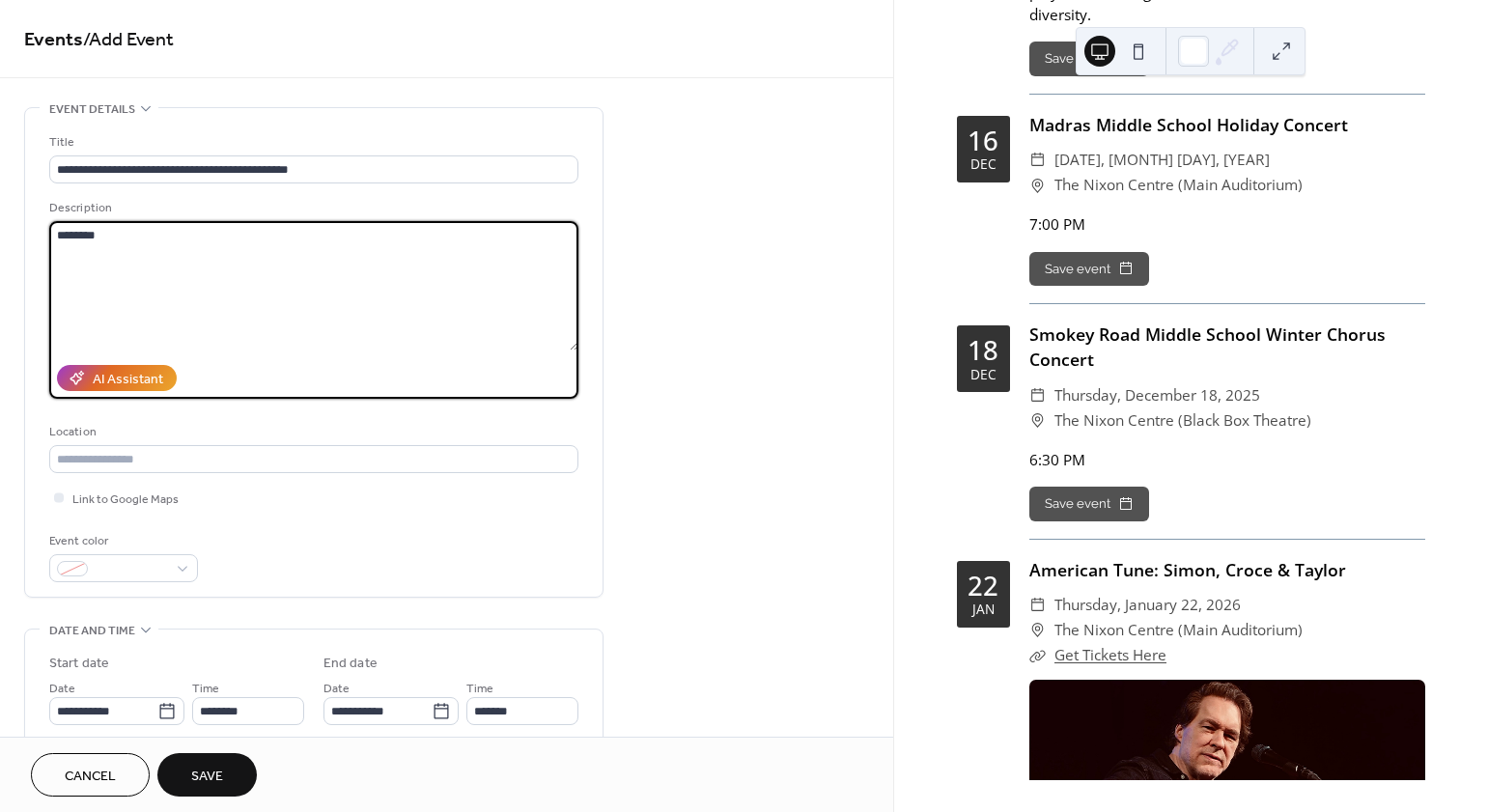 type on "*******" 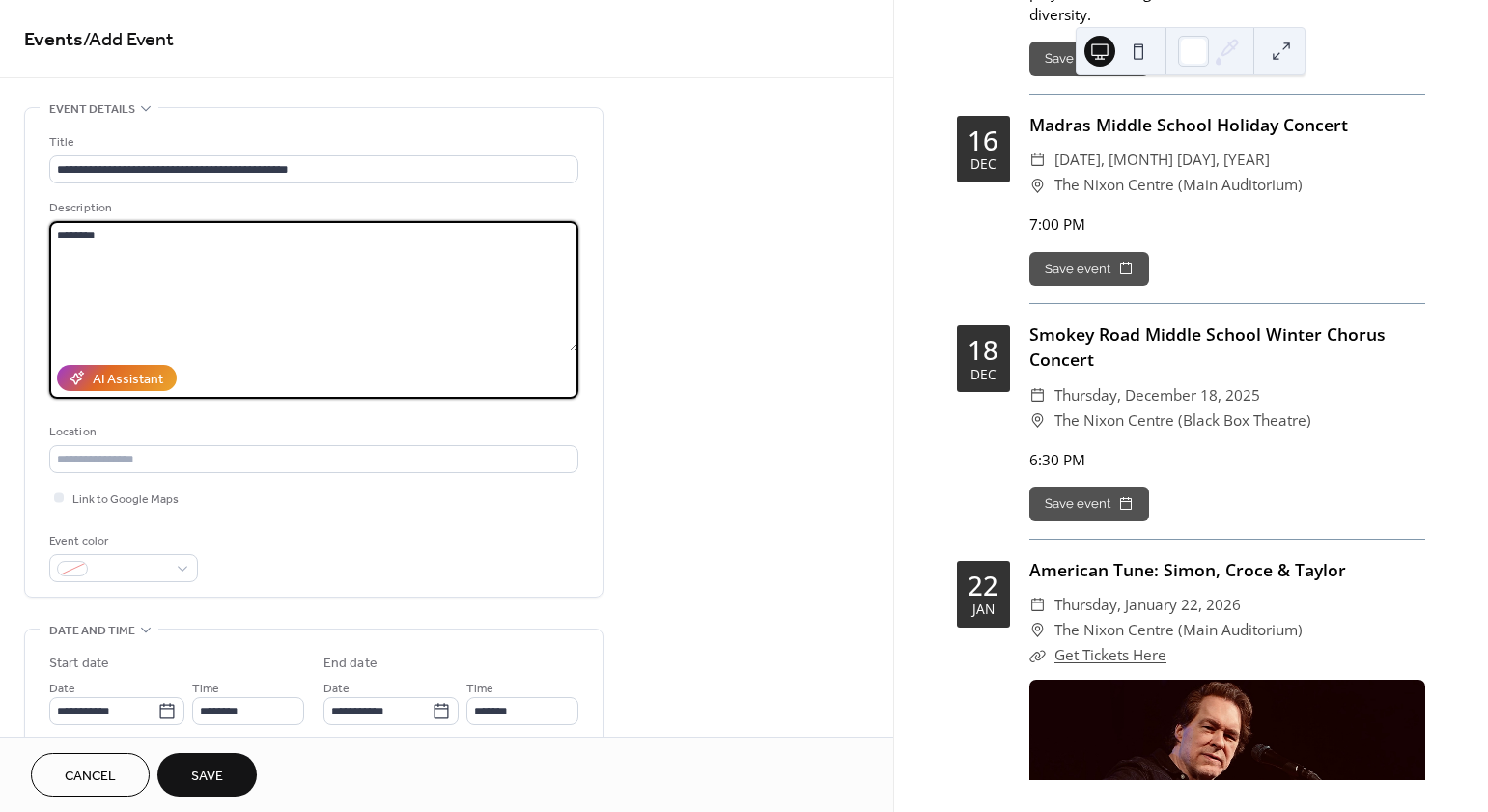 click on "**********" at bounding box center [446, 695] 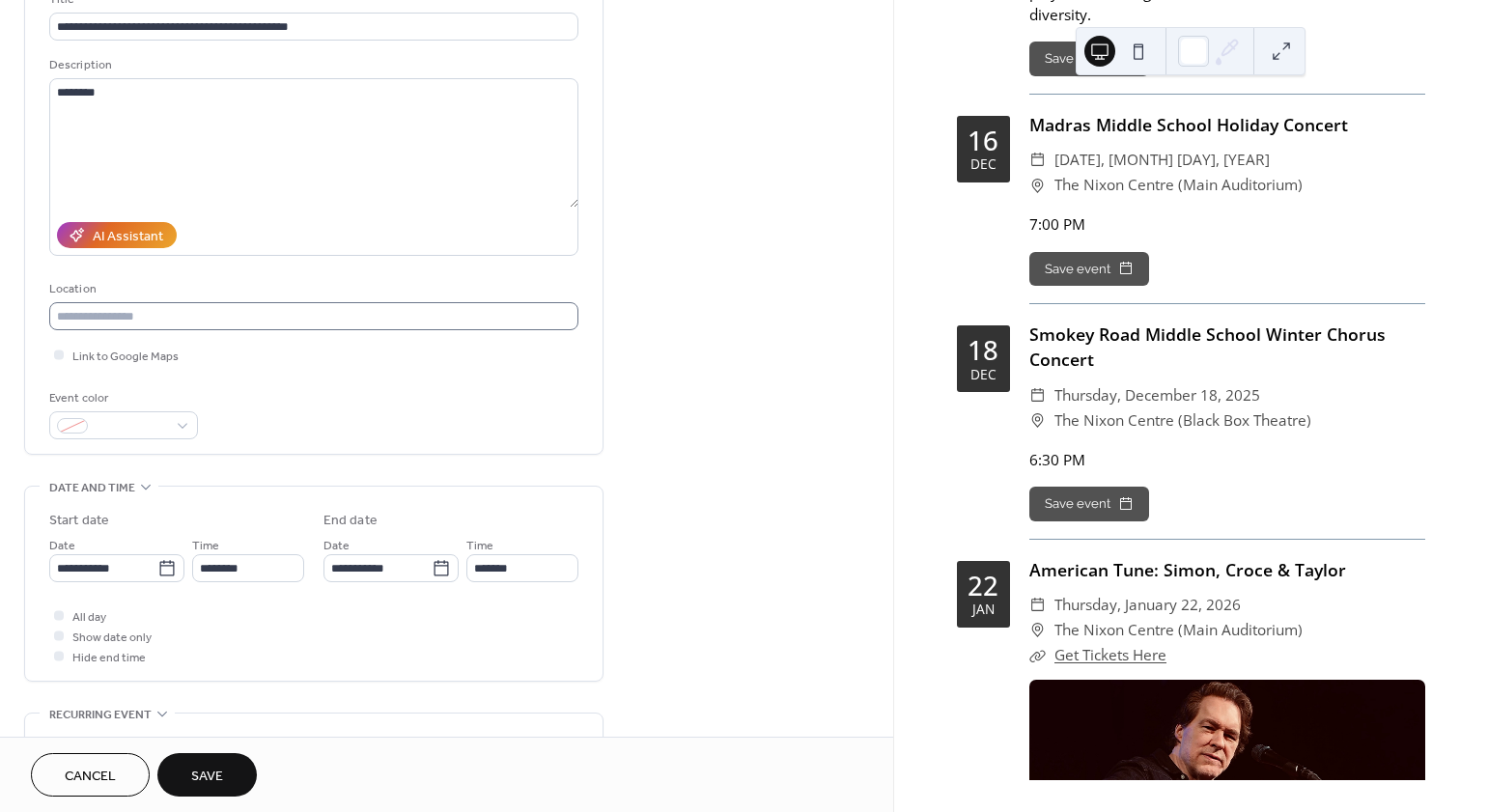scroll, scrollTop: 143, scrollLeft: 0, axis: vertical 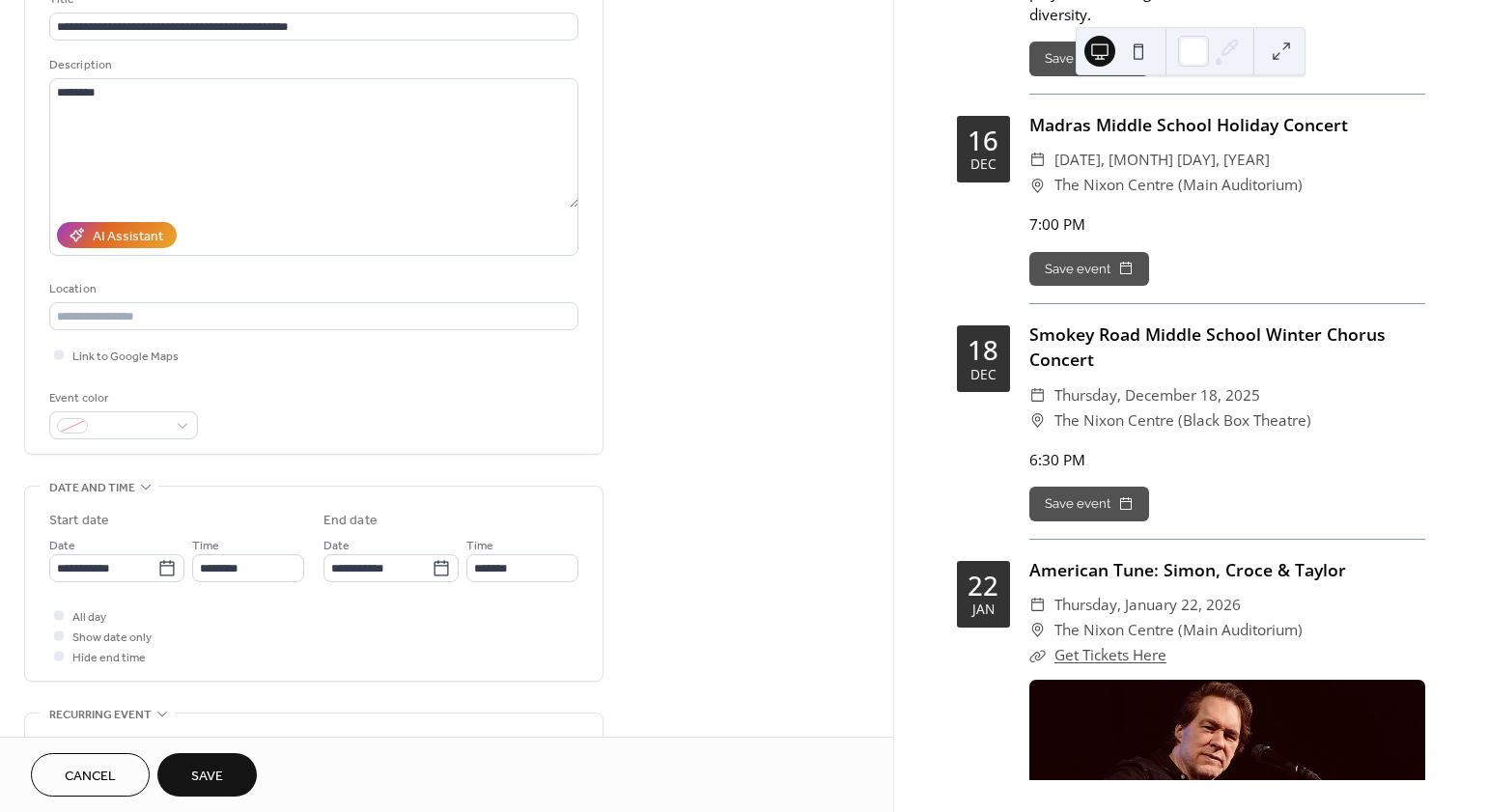 click on "**********" at bounding box center (314, 214) 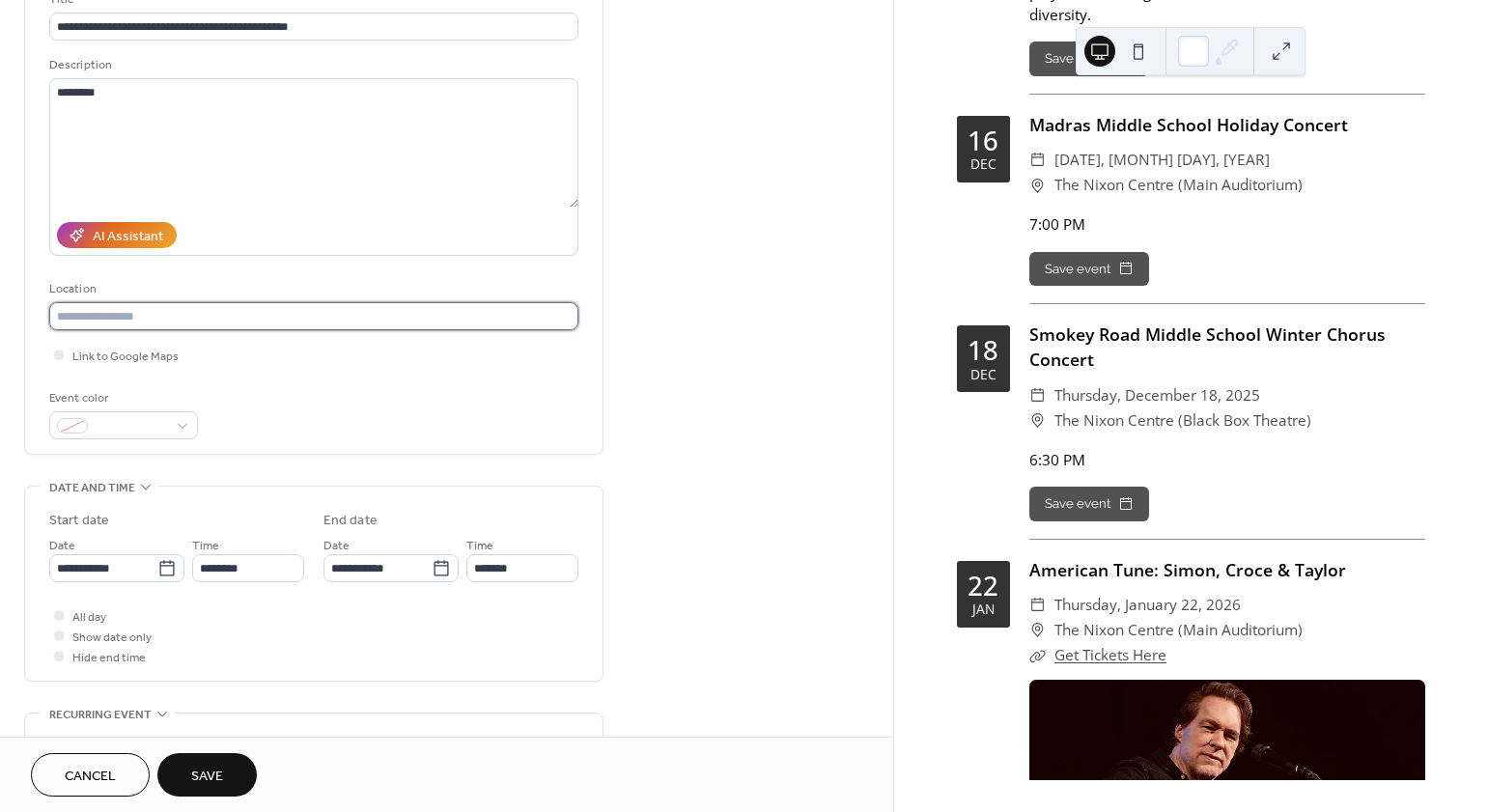 click at bounding box center (314, 316) 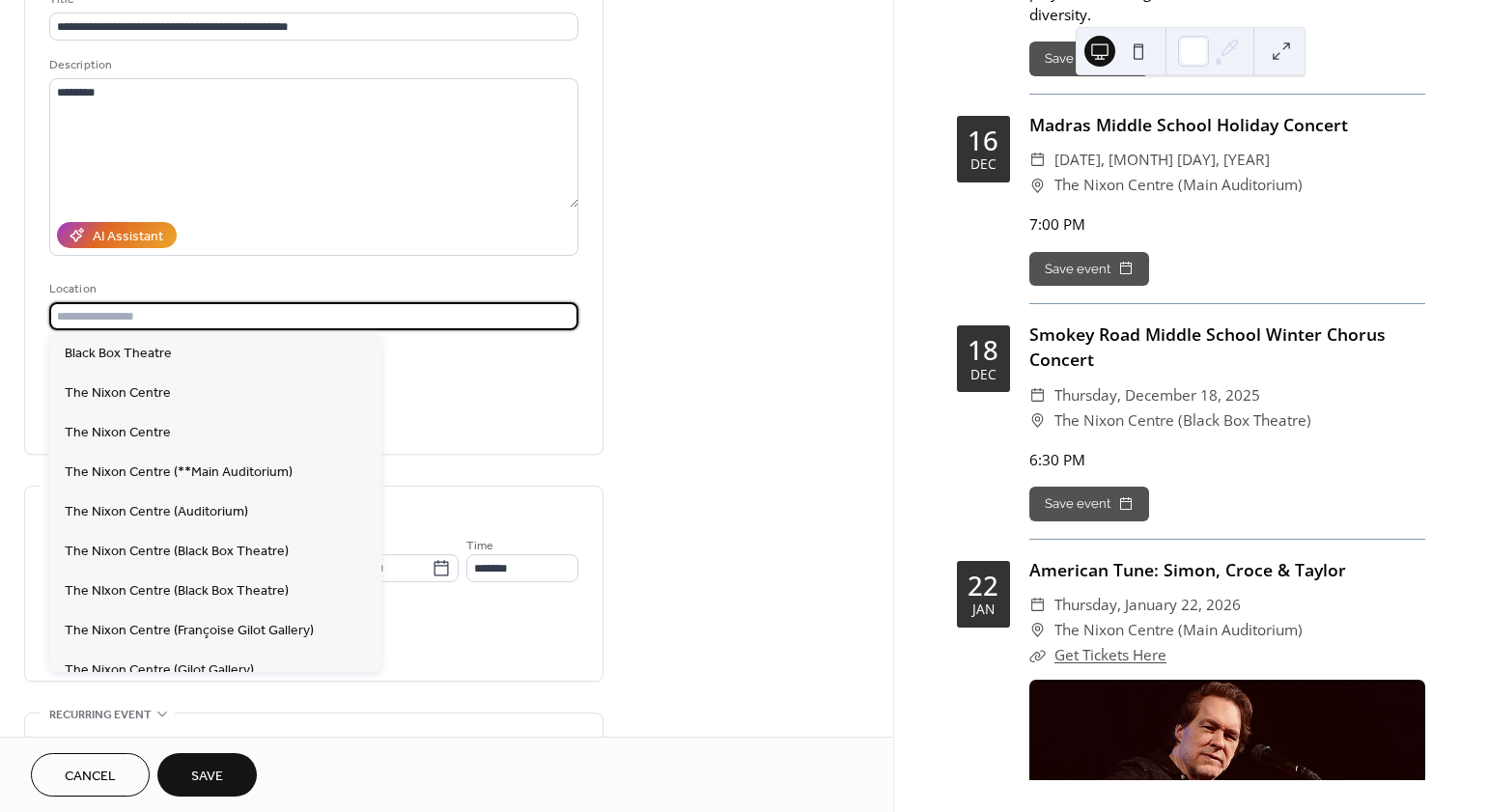 scroll, scrollTop: 248, scrollLeft: 0, axis: vertical 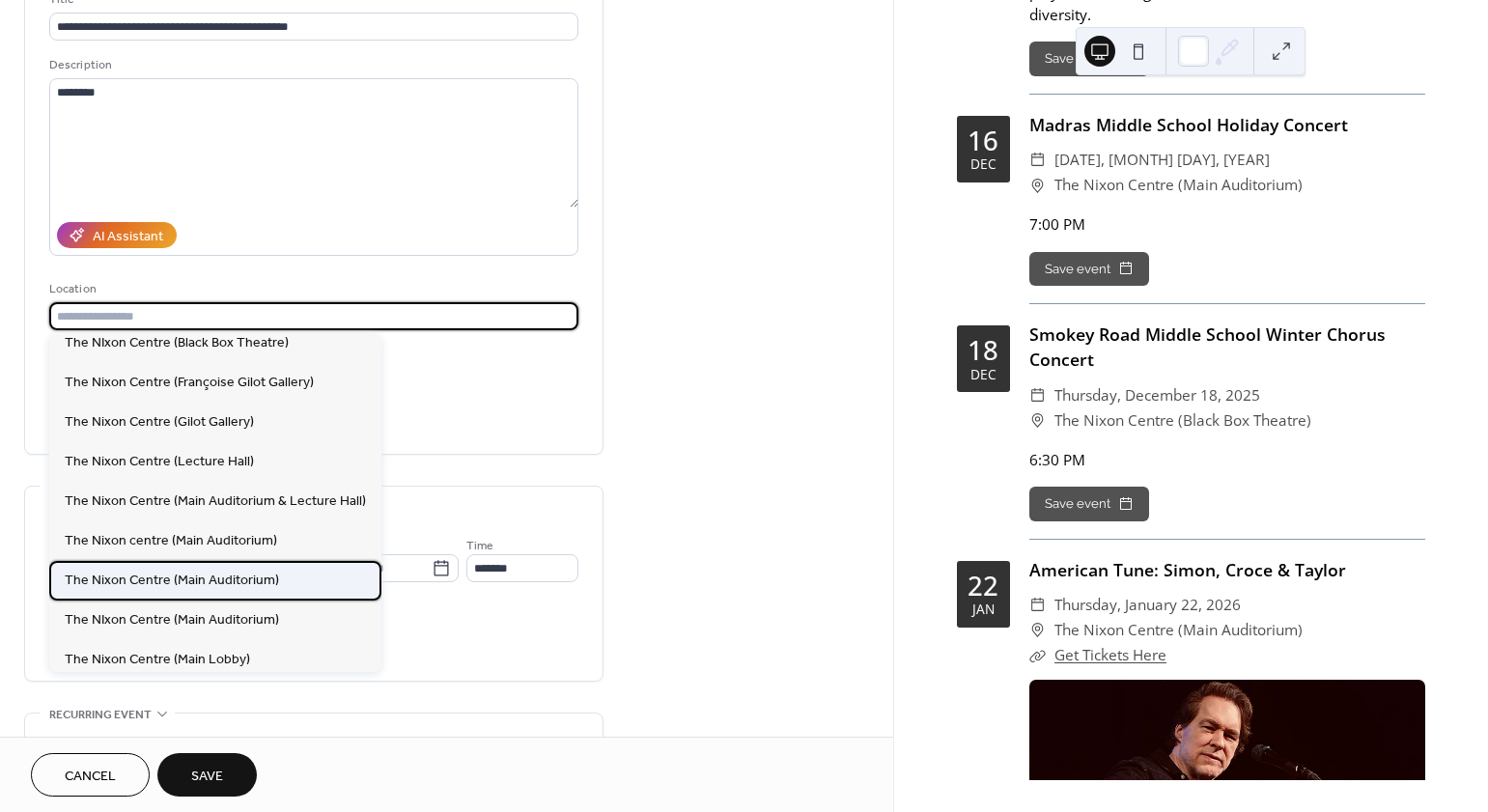 click on "The Nixon Centre (Main Auditorium)" at bounding box center [215, 580] 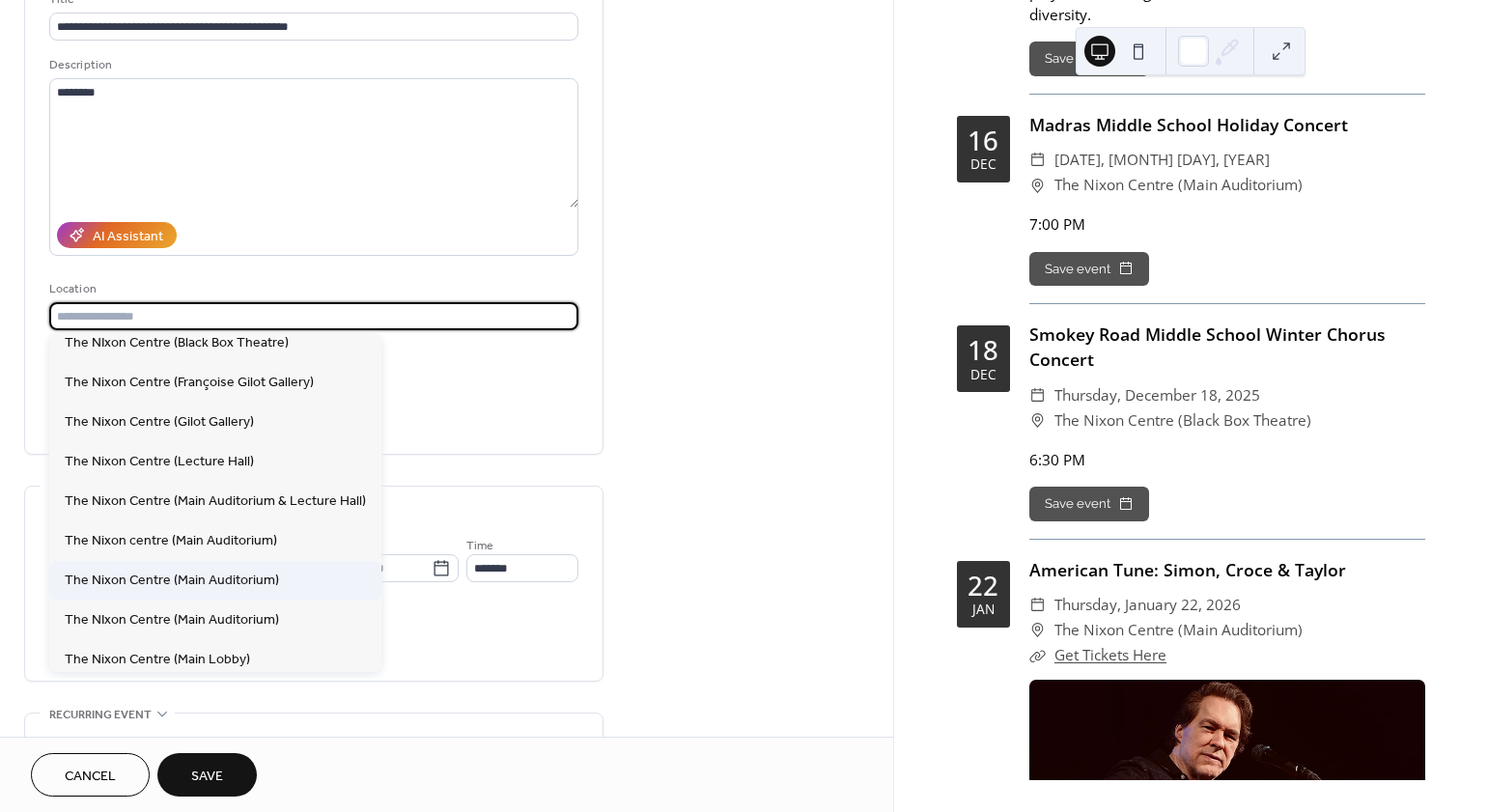 type on "**********" 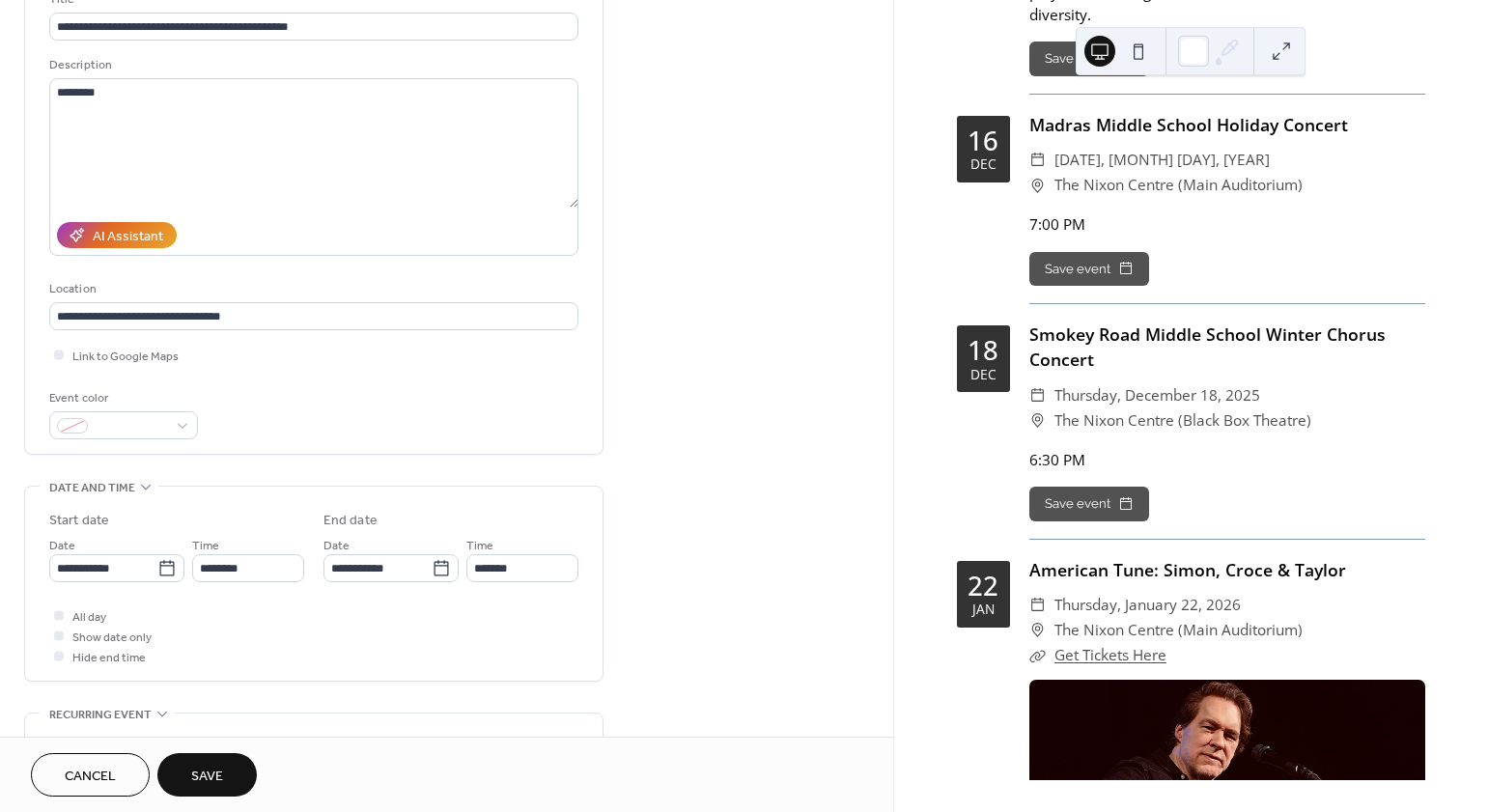 click on "Link to Google Maps" at bounding box center (314, 354) 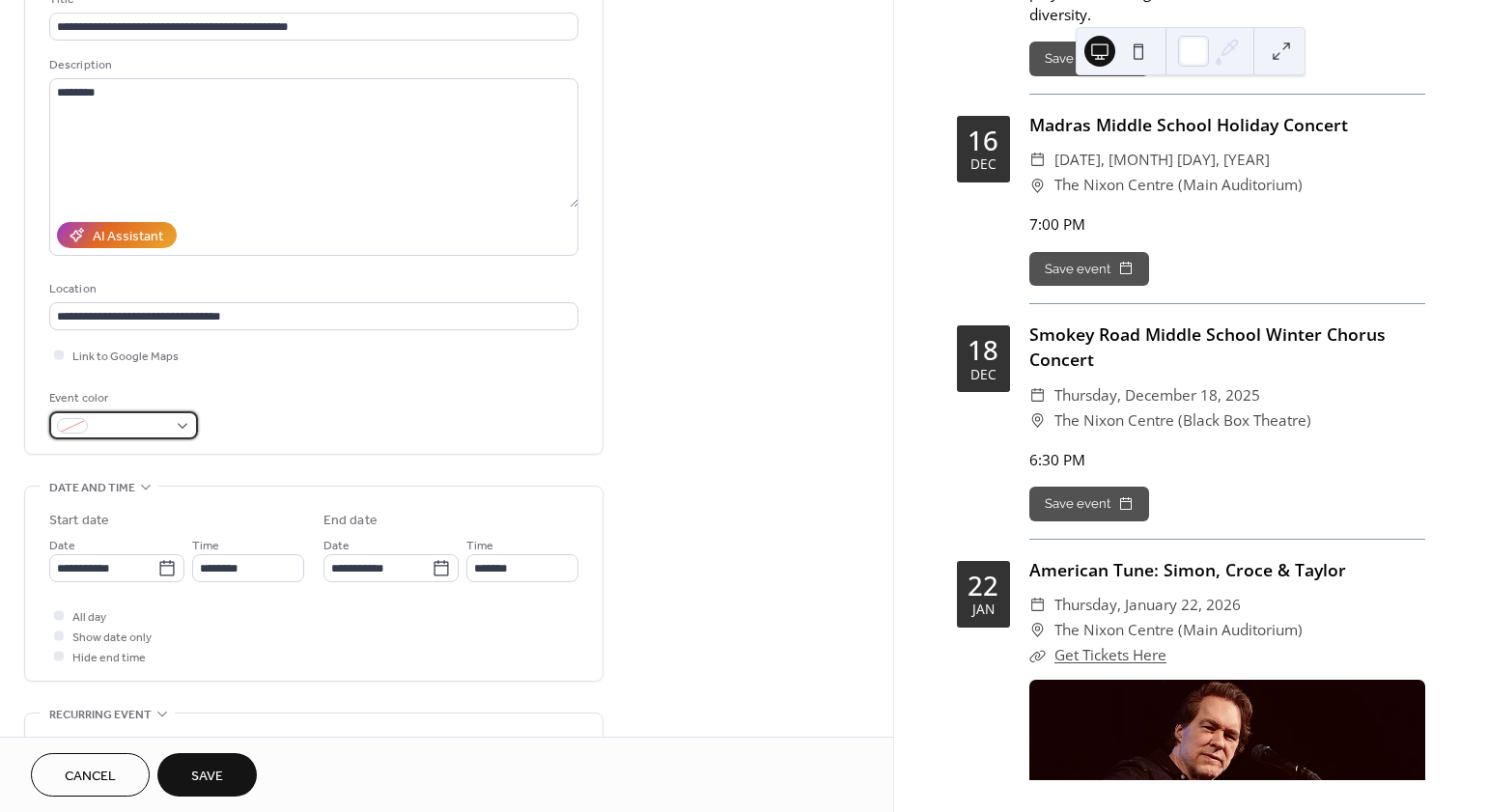 click at bounding box center (131, 427) 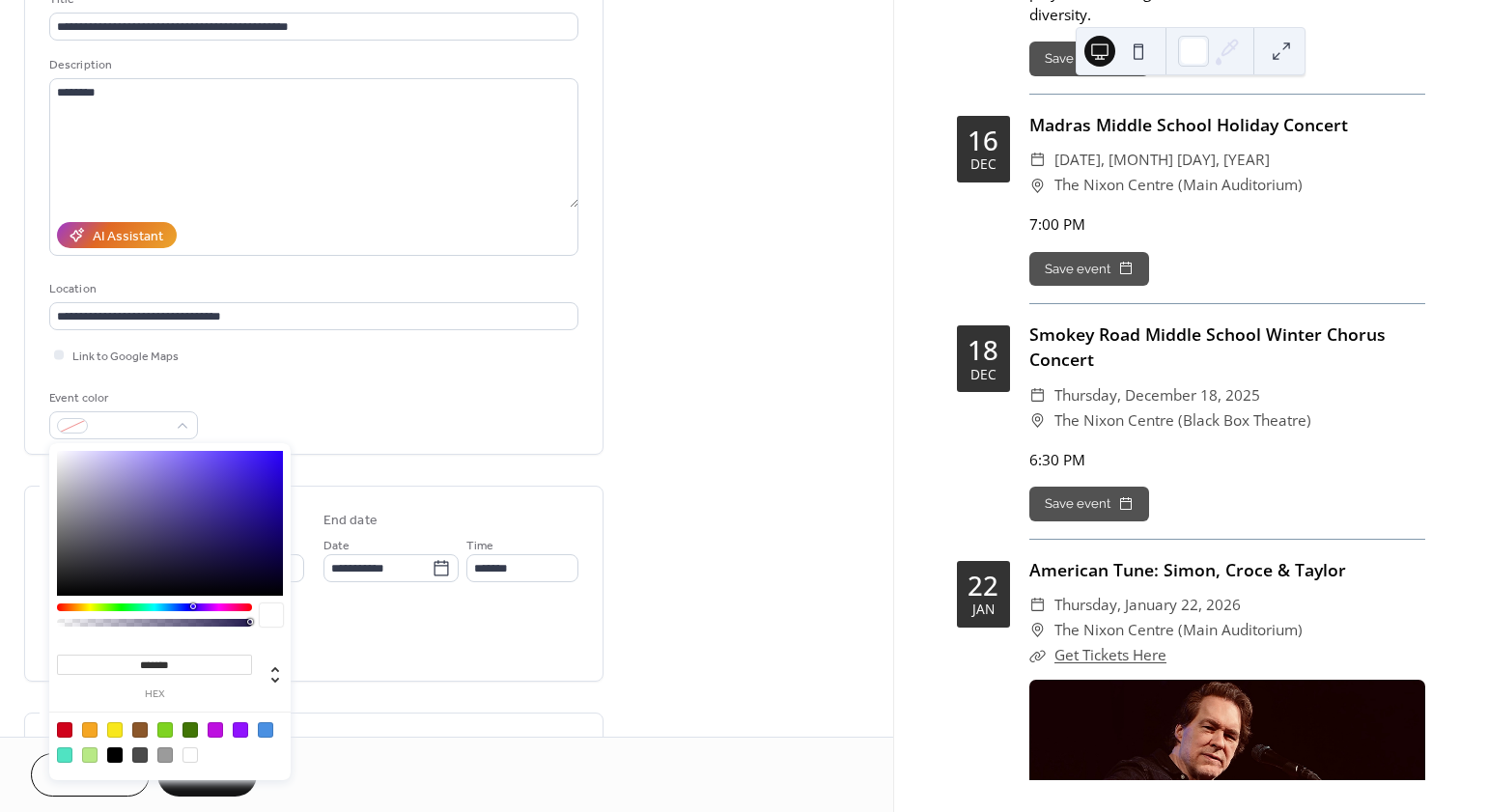 click at bounding box center [115, 730] 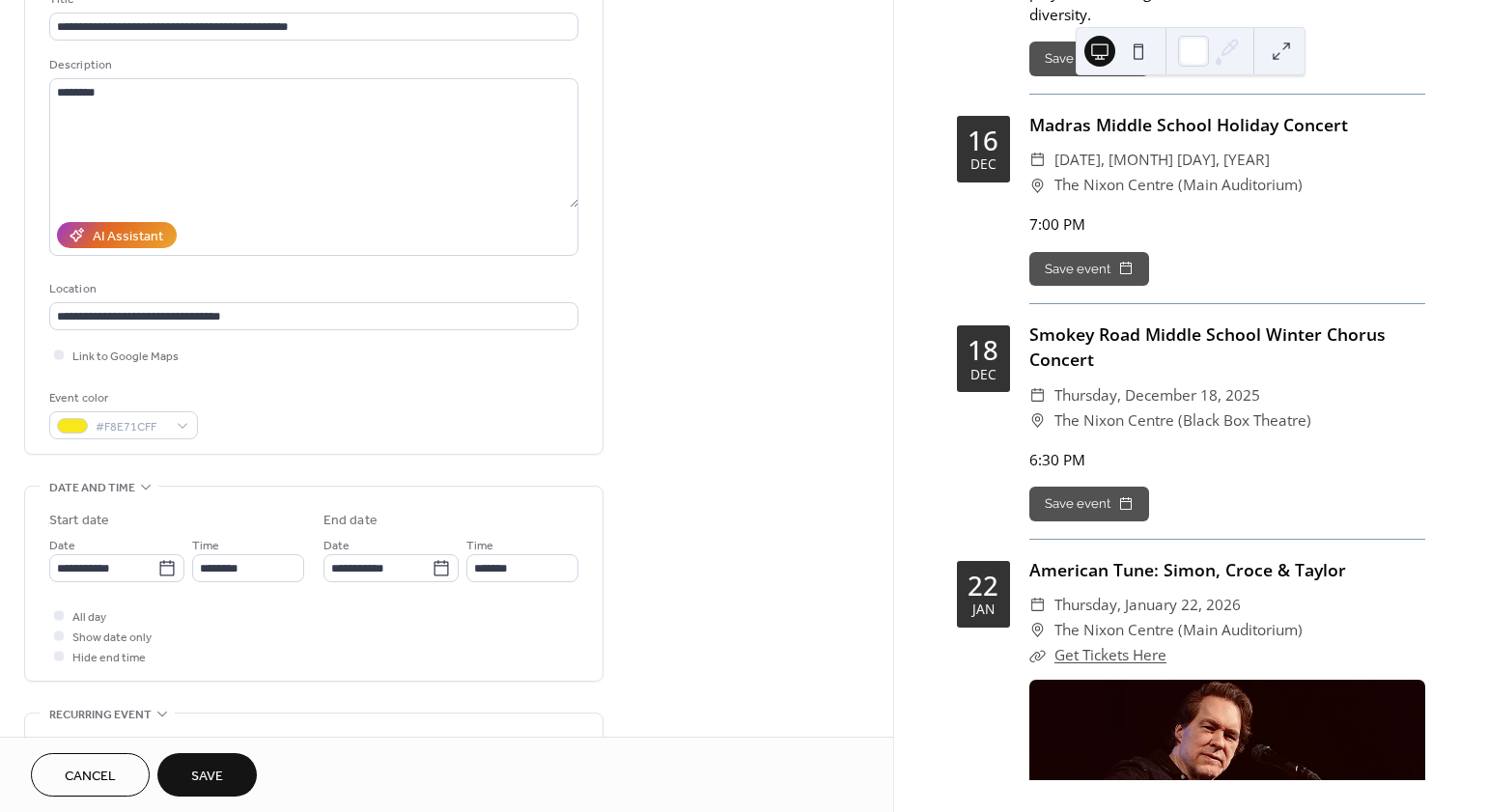 click on "Event color #F8E71CFF" at bounding box center (314, 413) 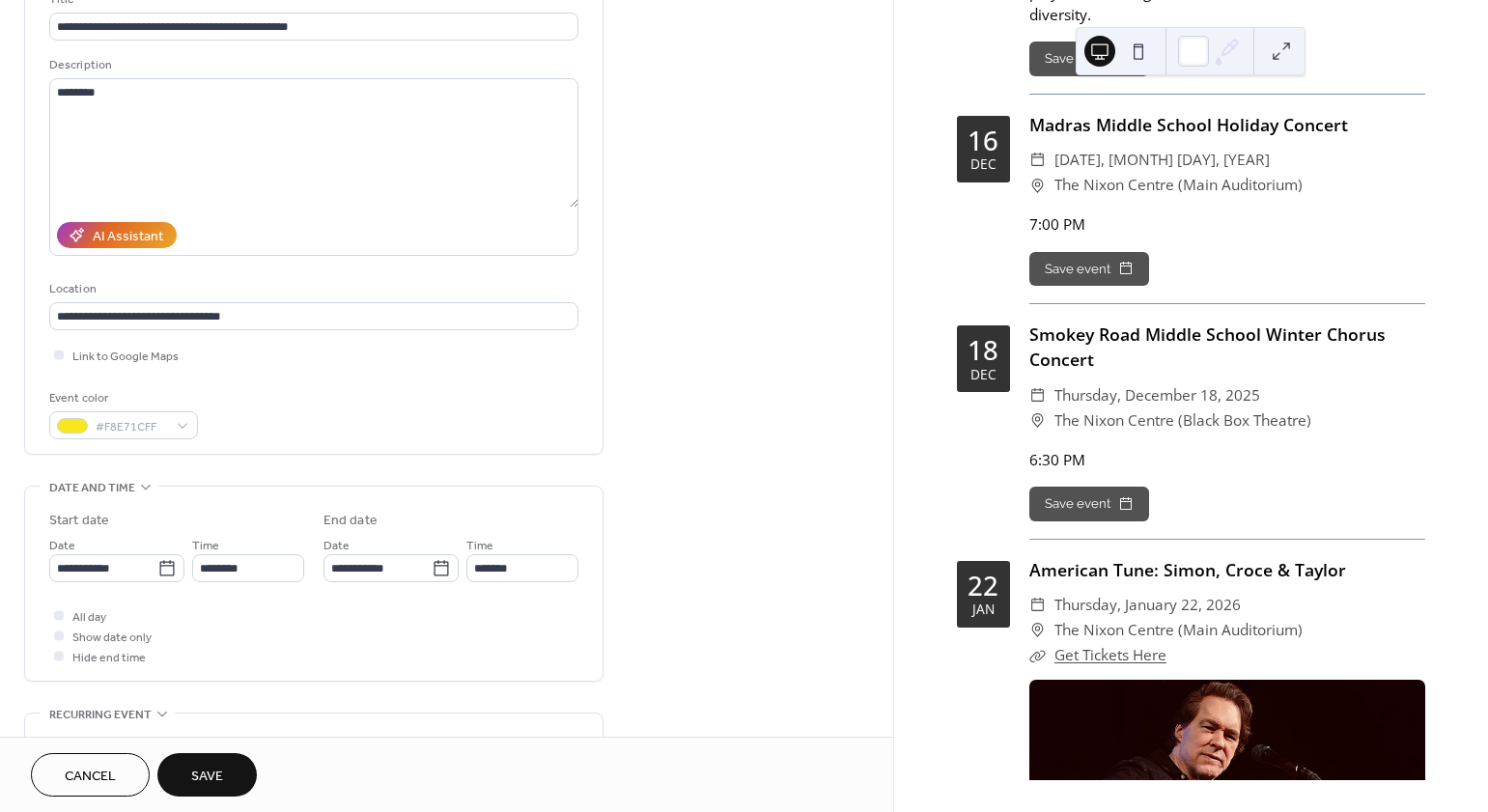 scroll, scrollTop: 511, scrollLeft: 0, axis: vertical 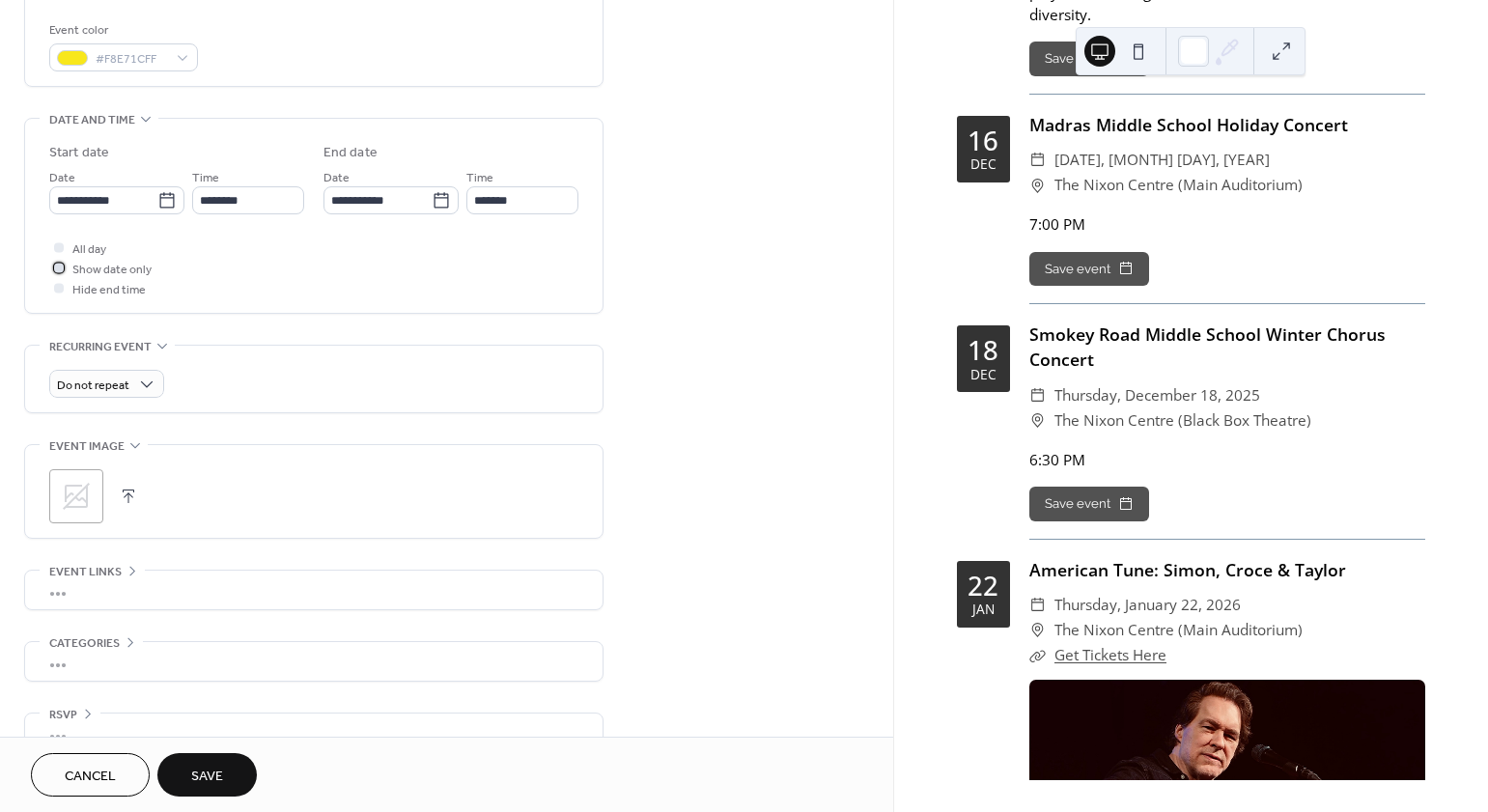 click on "Show date only" at bounding box center [112, 269] 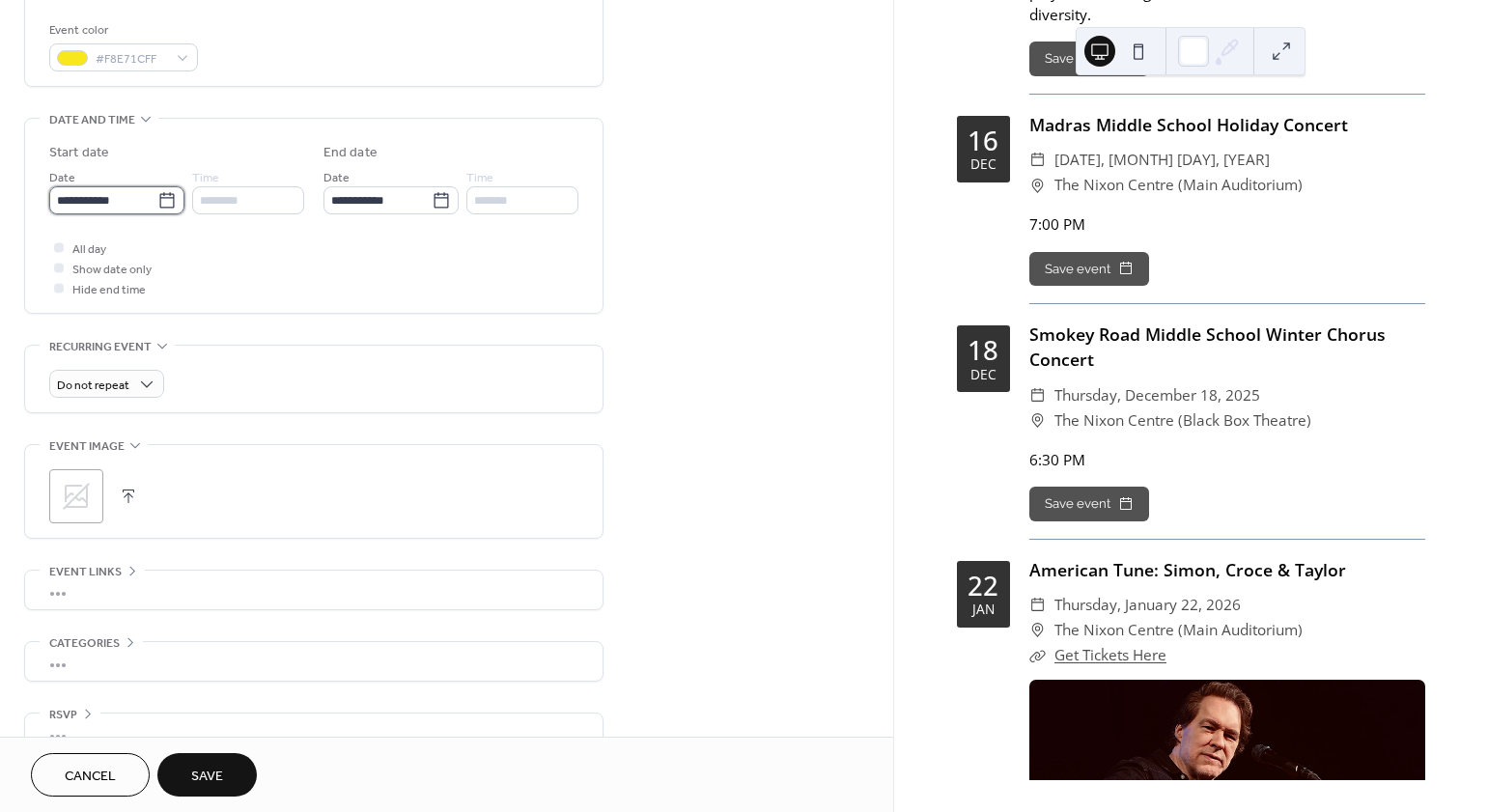 click on "**********" at bounding box center (103, 200) 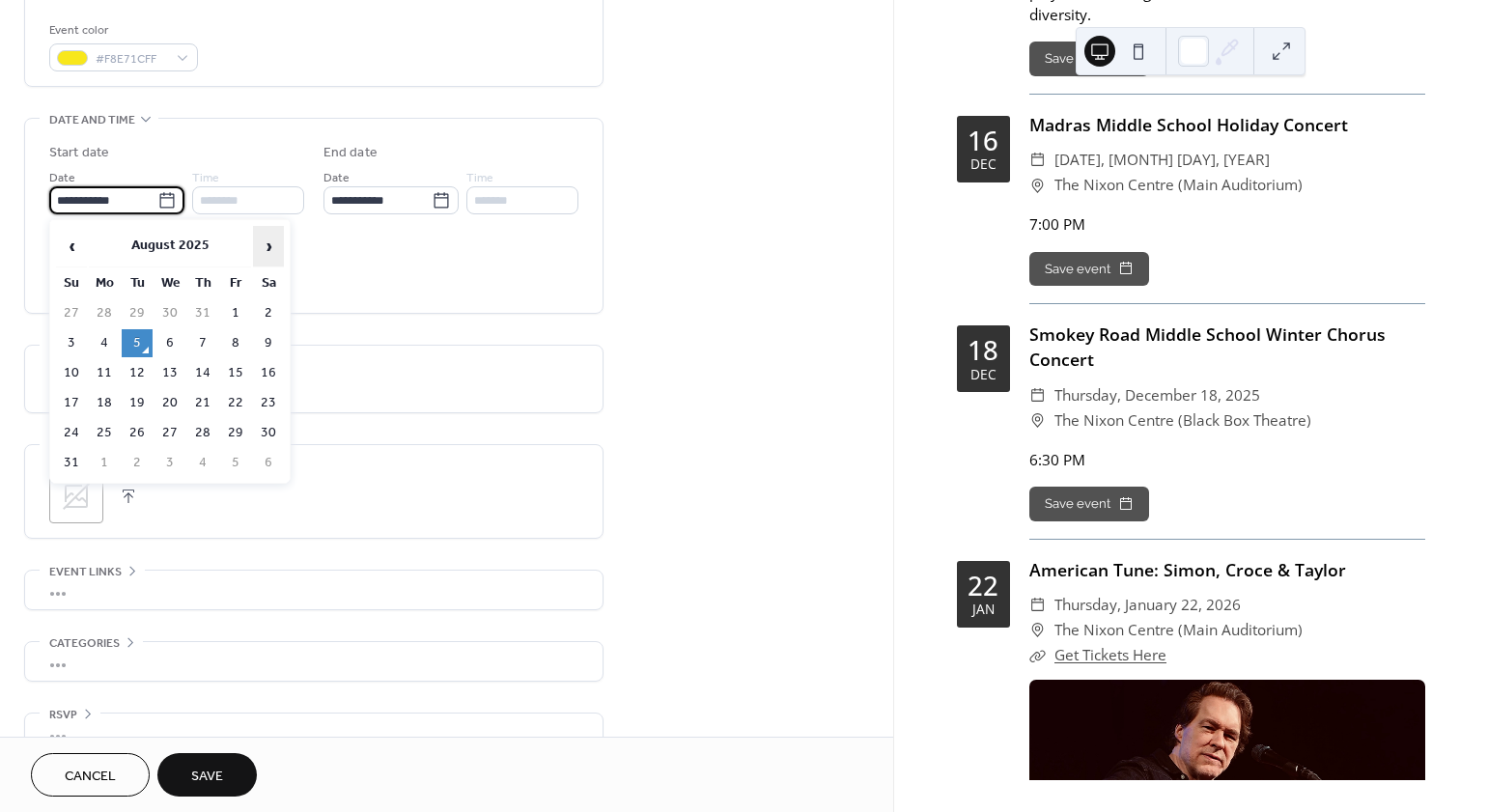 click on "›" at bounding box center [268, 246] 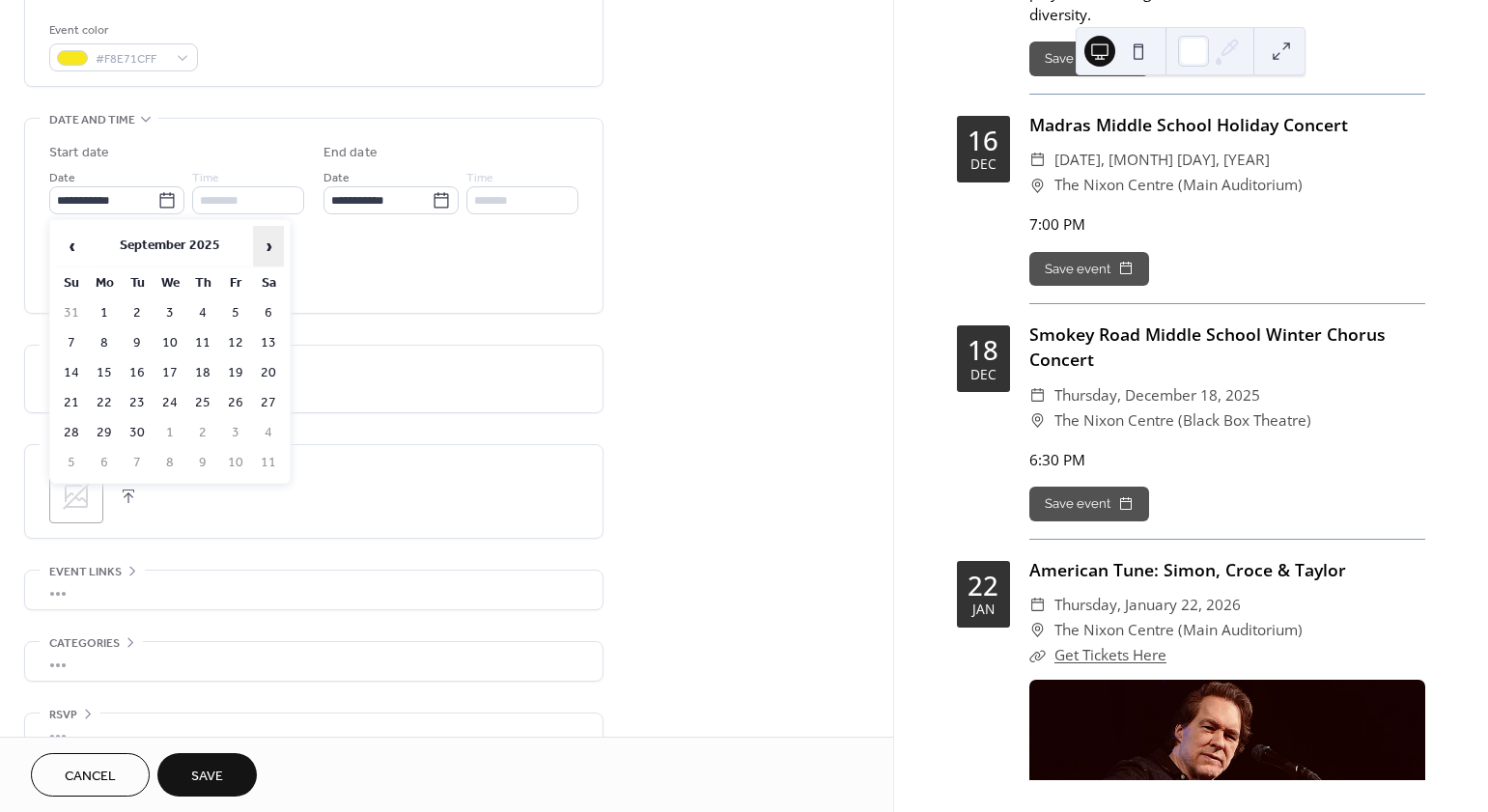 click on "›" at bounding box center (268, 246) 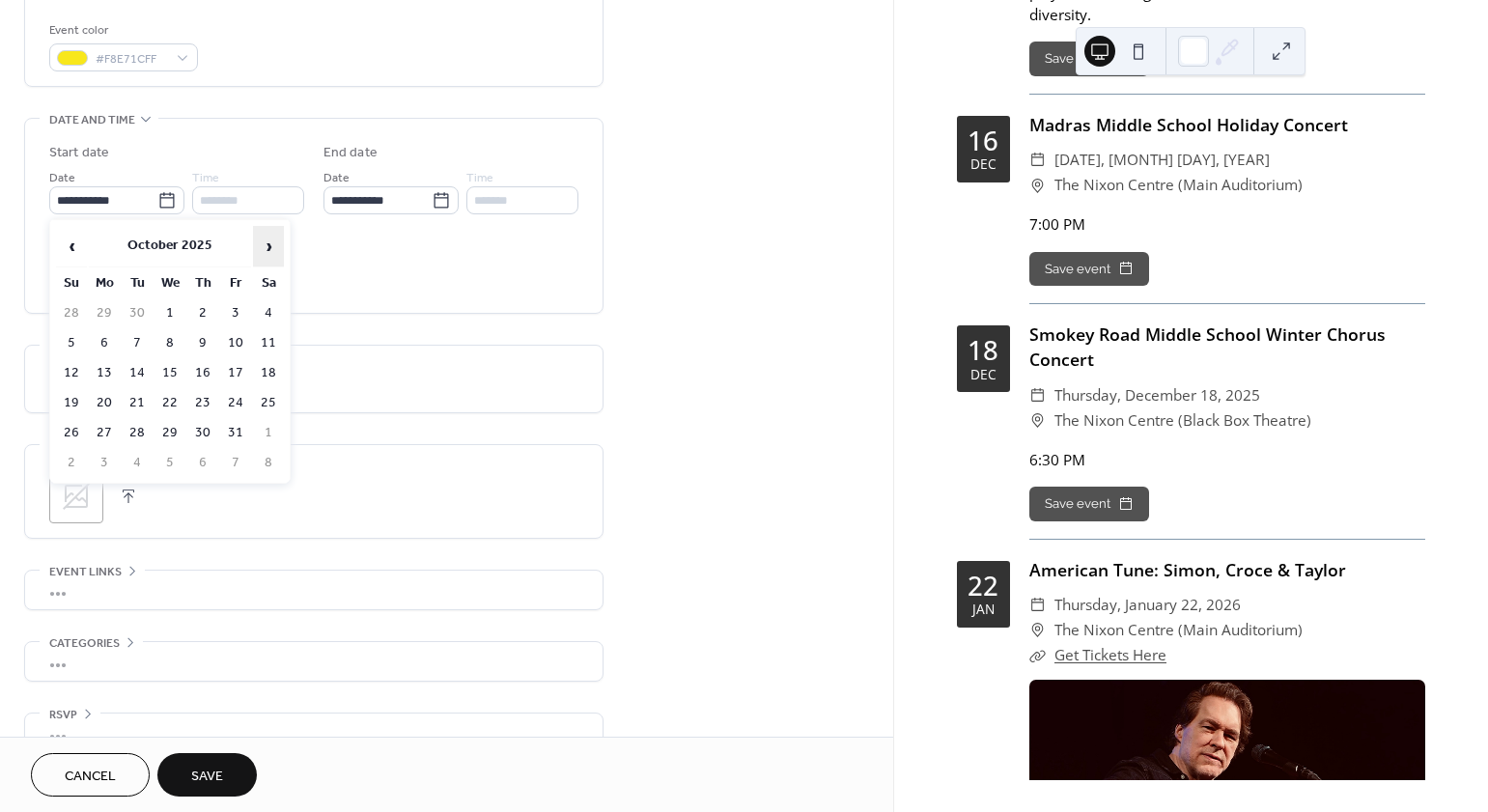click on "›" at bounding box center (268, 246) 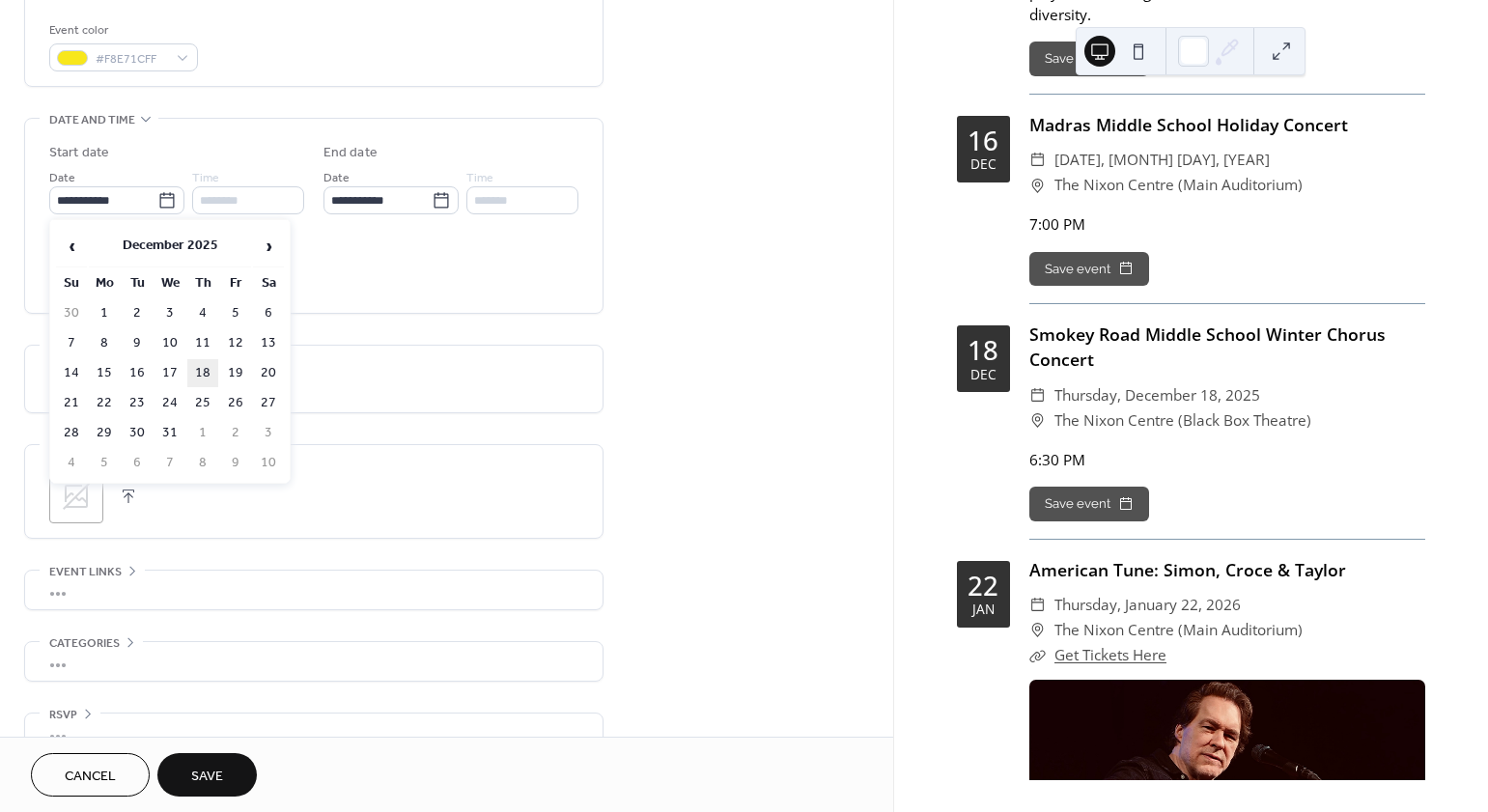click on "18" at bounding box center [203, 373] 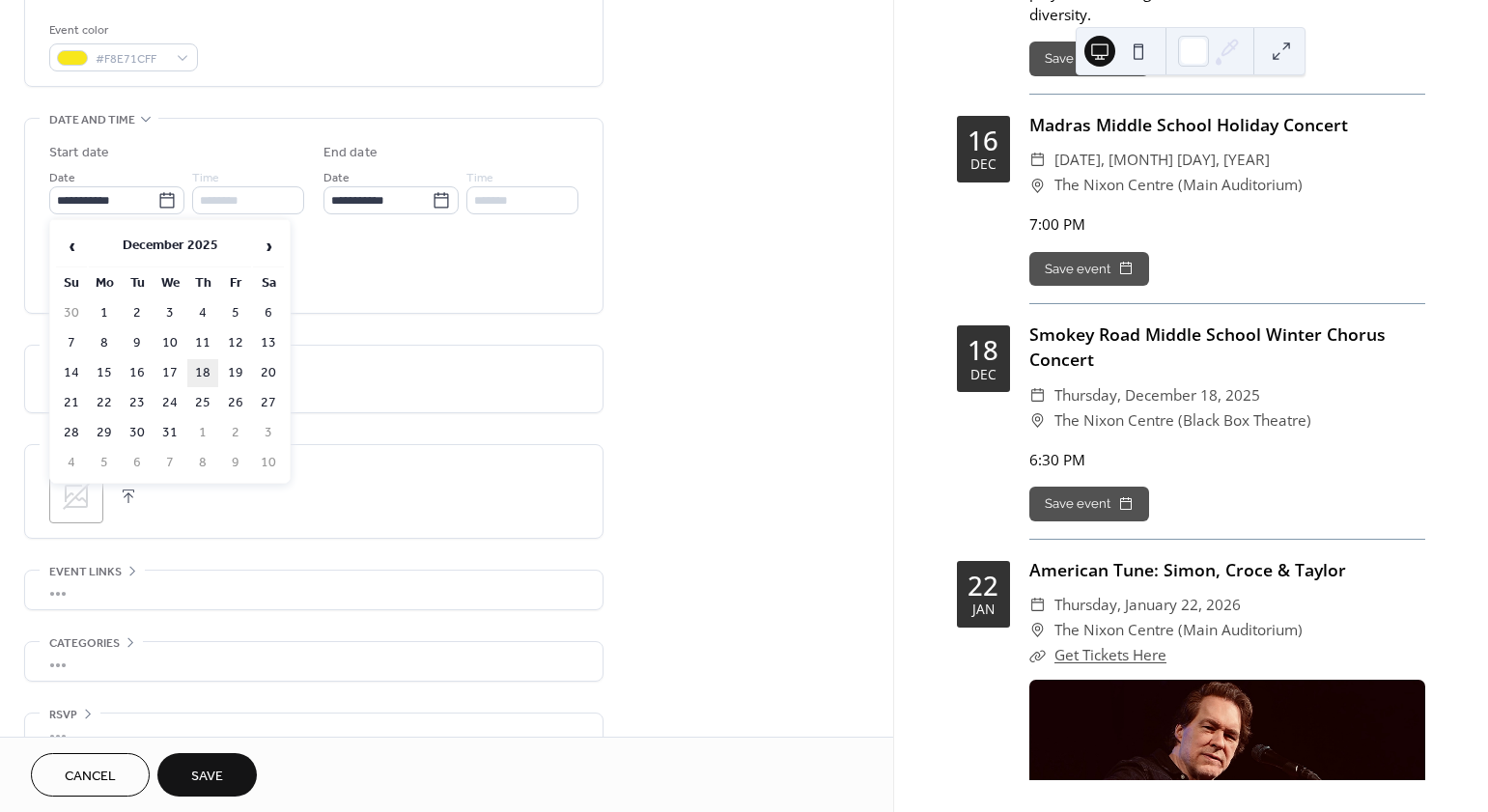 type on "**********" 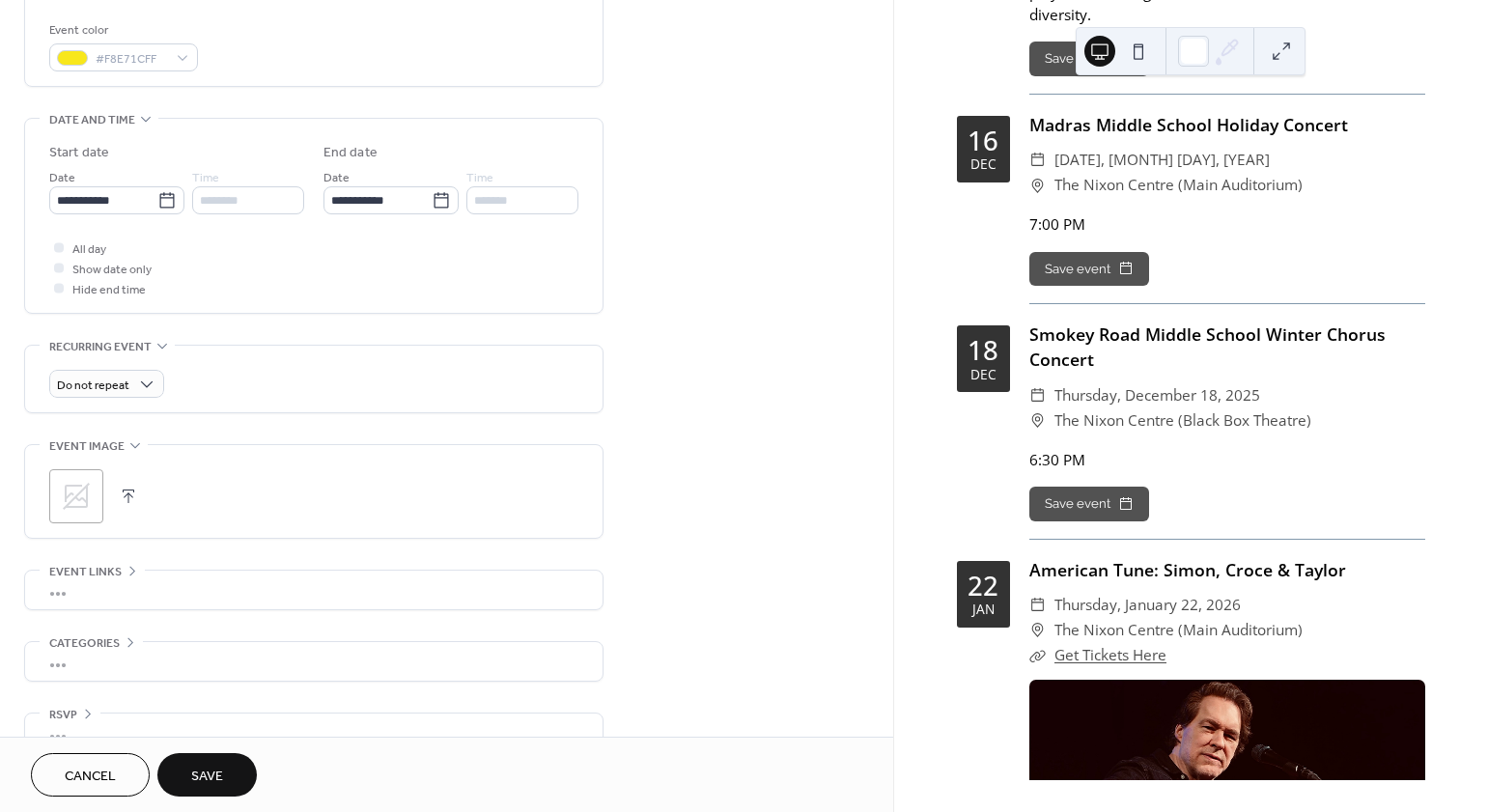 click on "All day Show date only Hide end time" at bounding box center (314, 267) 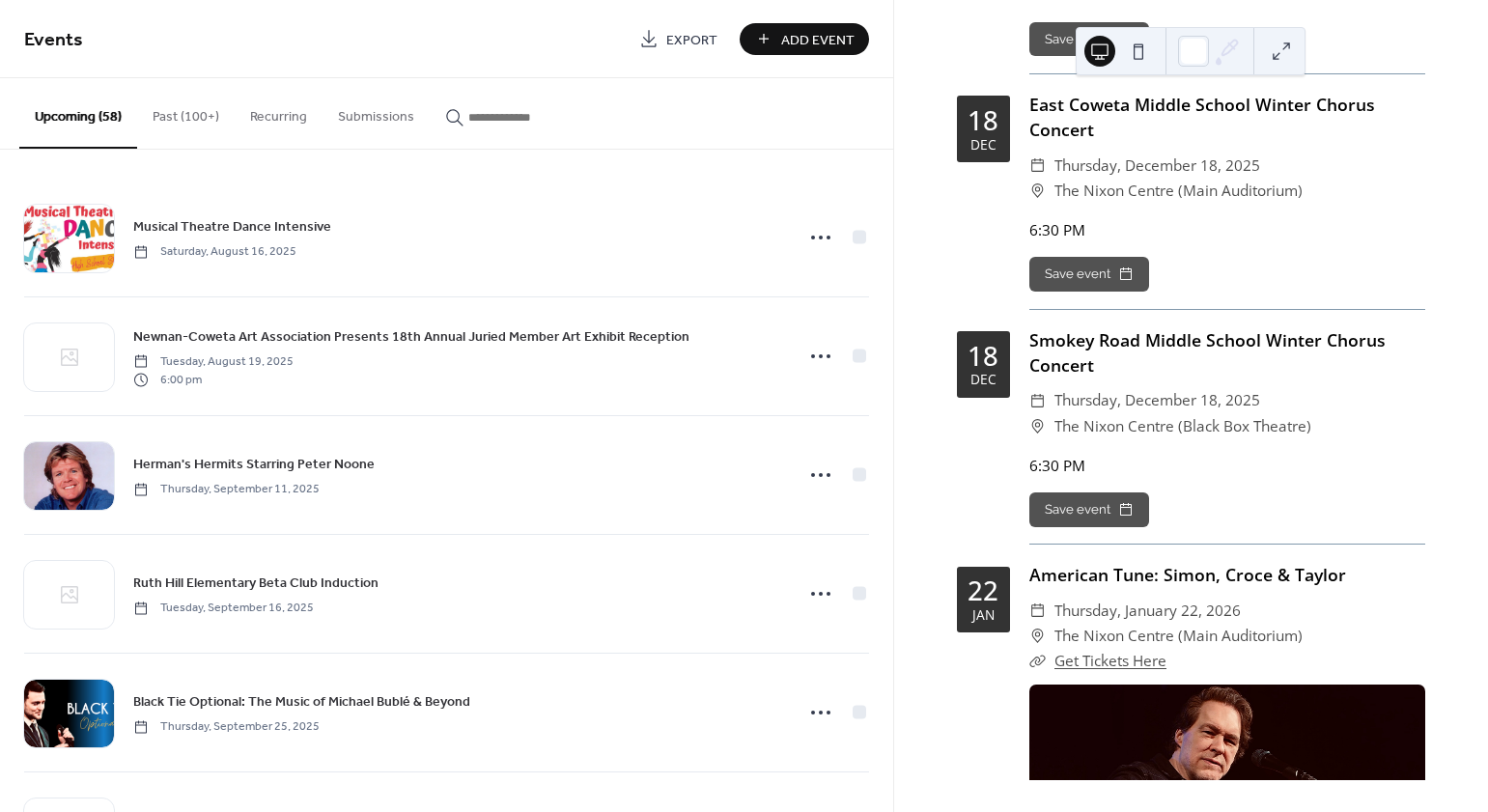 scroll, scrollTop: 17346, scrollLeft: 0, axis: vertical 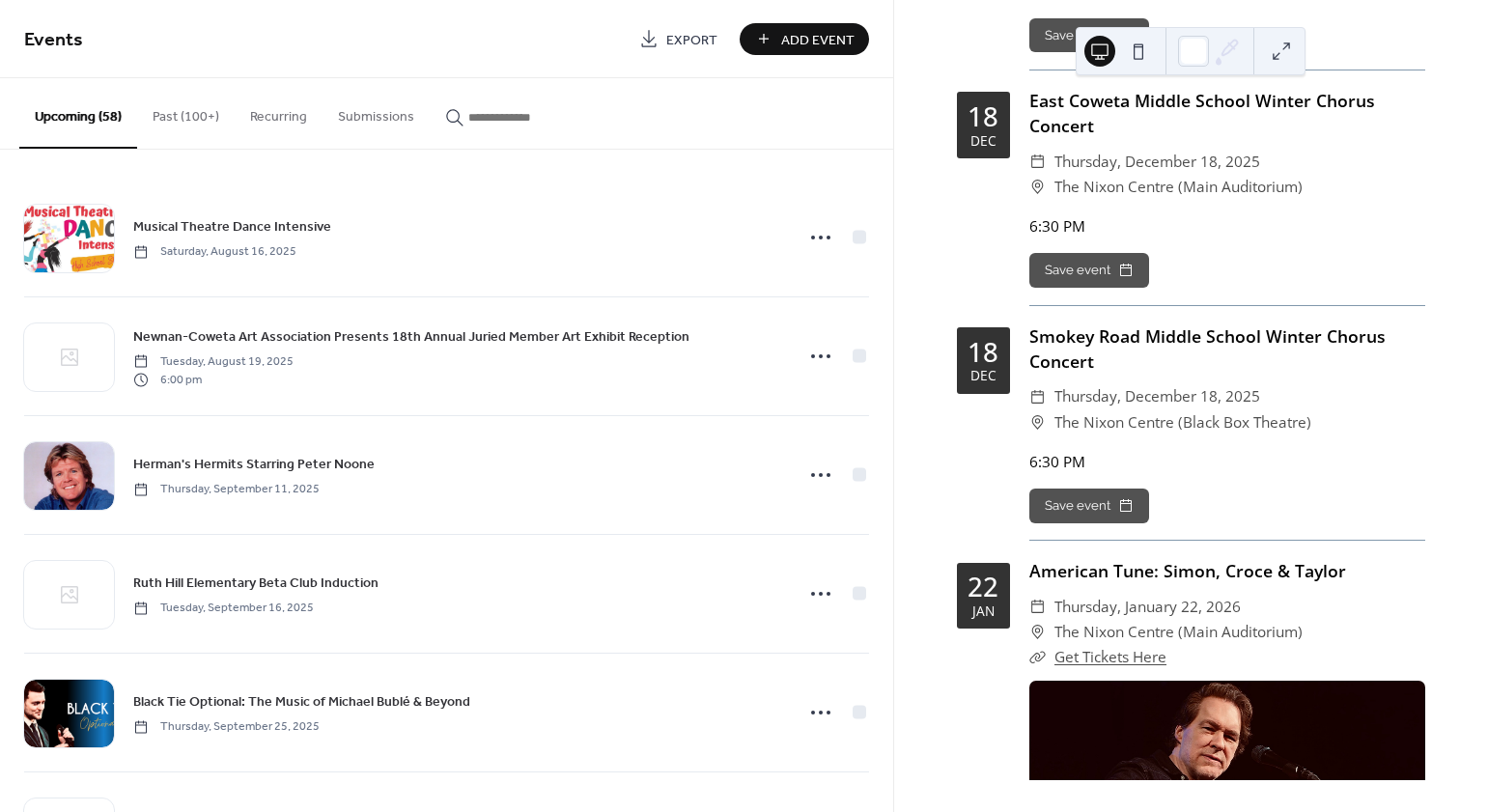 click on "Add Event" at bounding box center (818, 40) 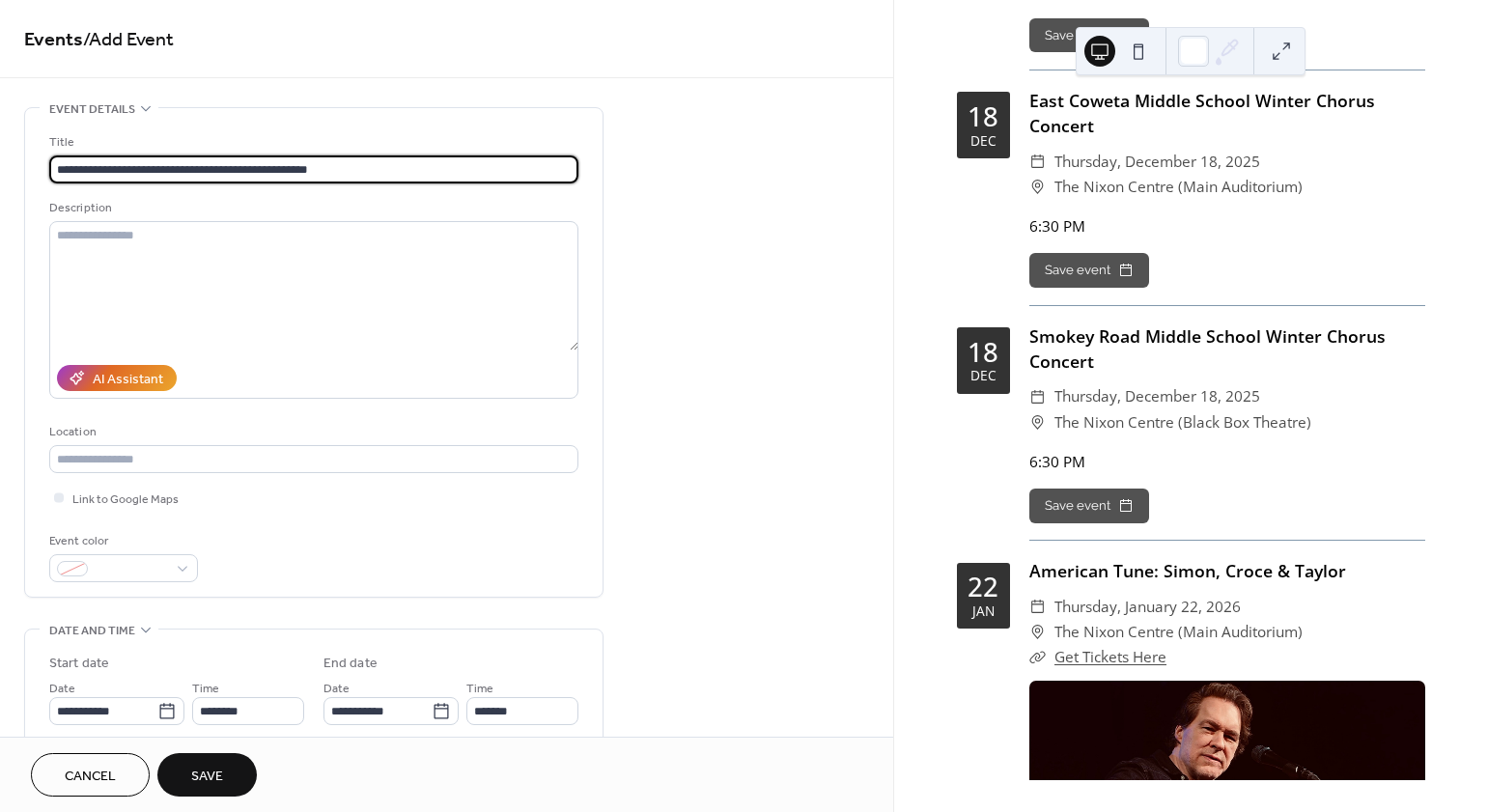 type on "**********" 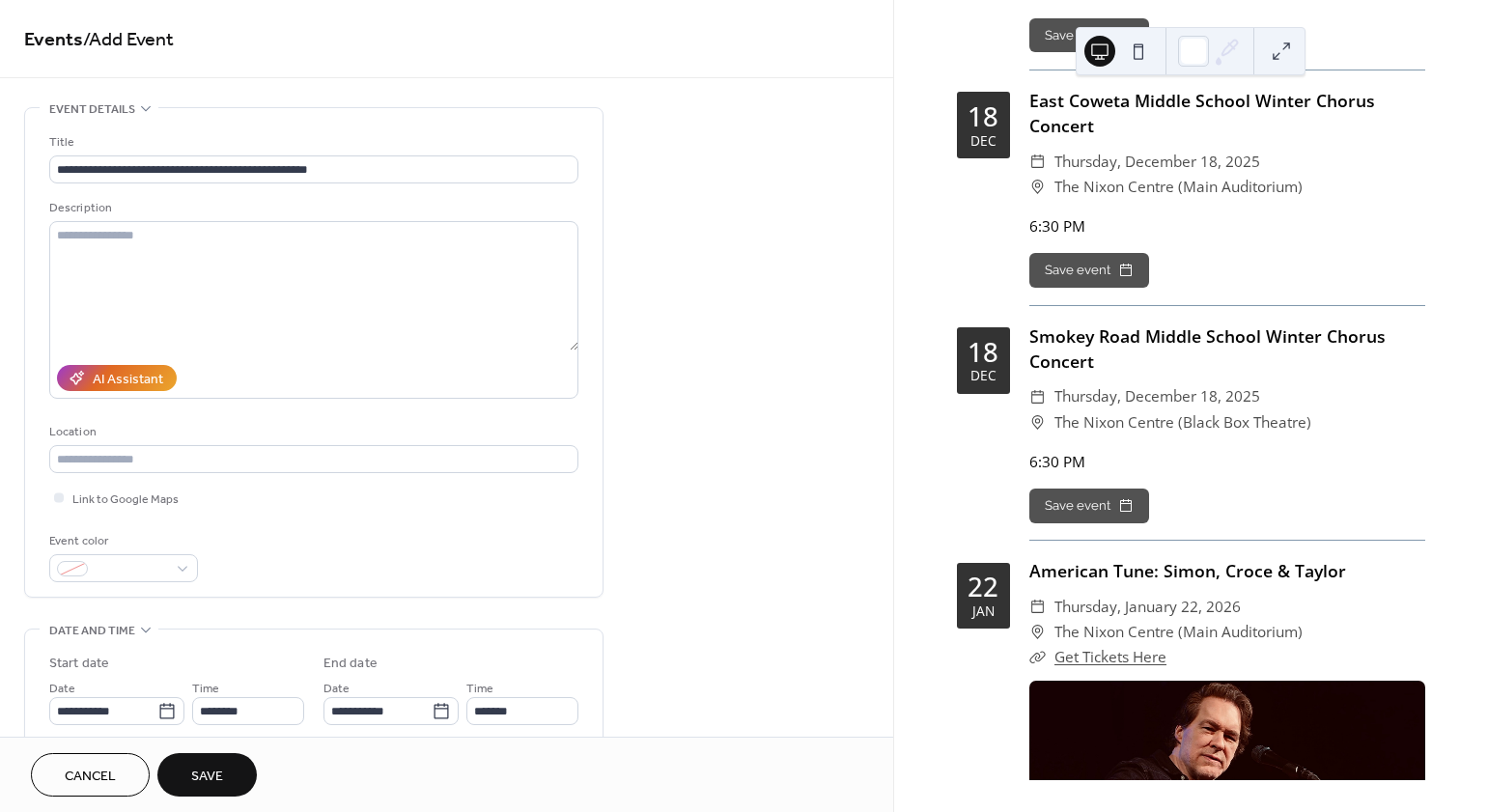 click on "Event color" at bounding box center [314, 556] 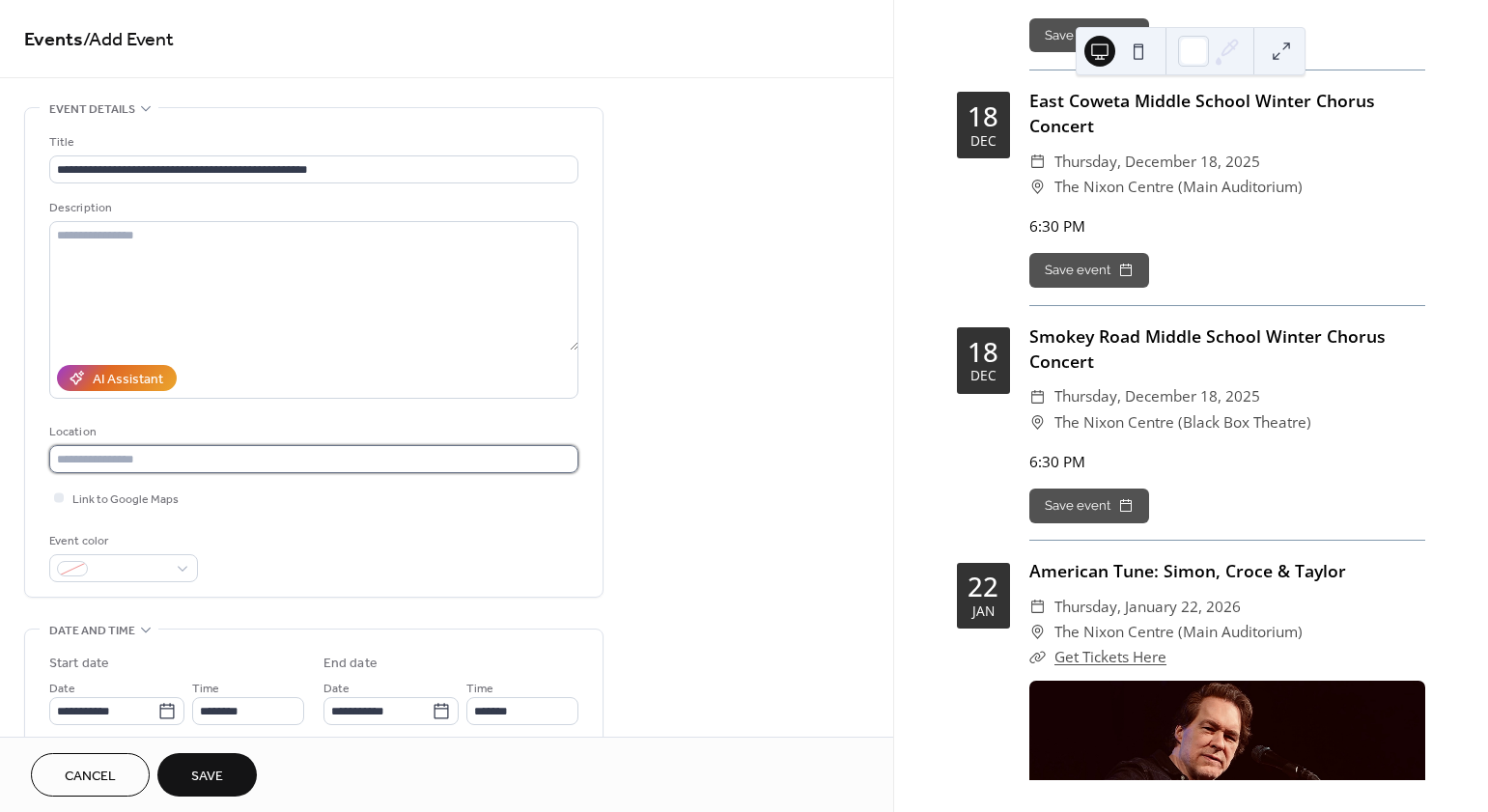 click at bounding box center [314, 459] 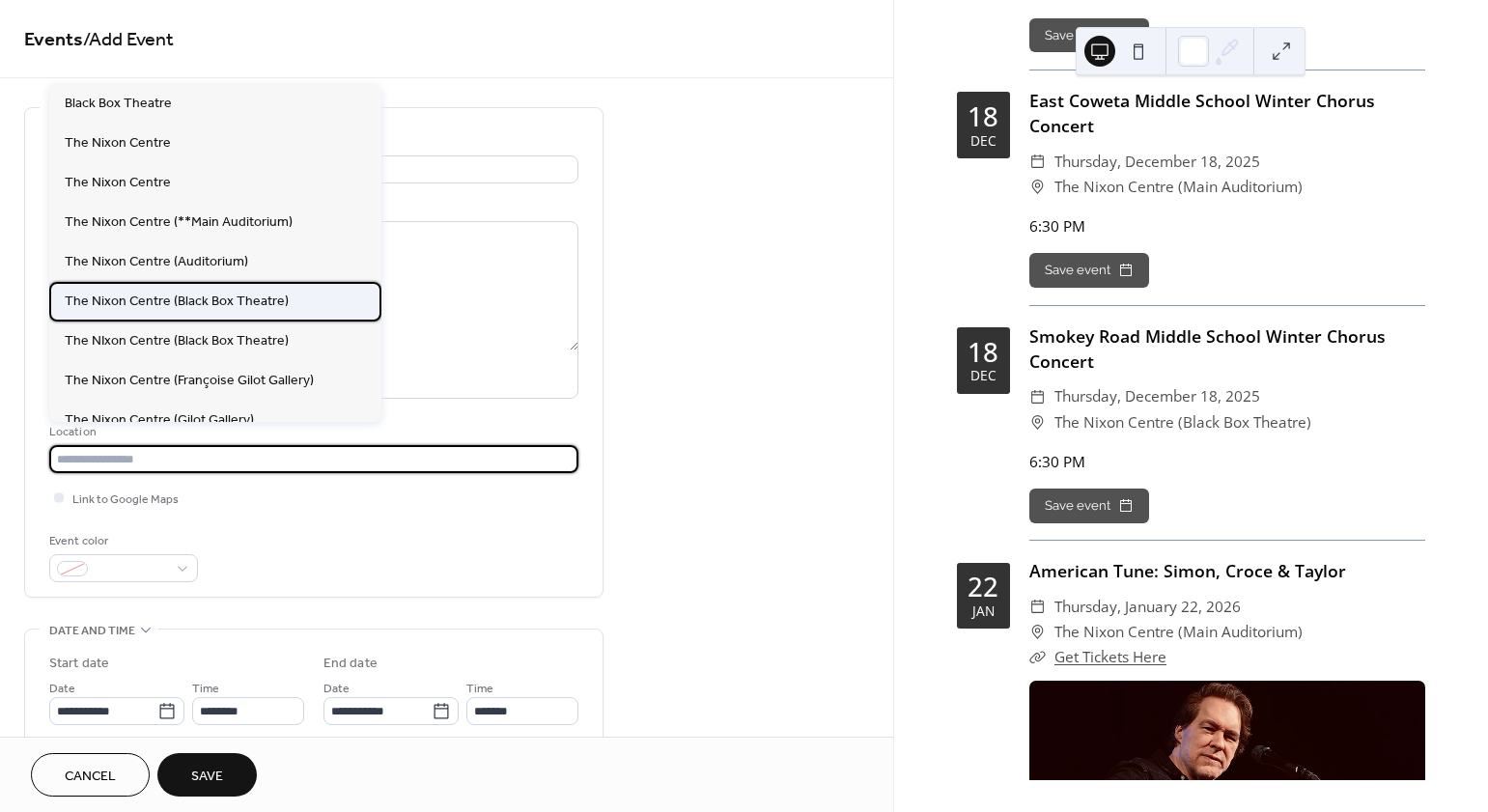 click on "The Nixon Centre (Black Box Theatre)" at bounding box center [177, 301] 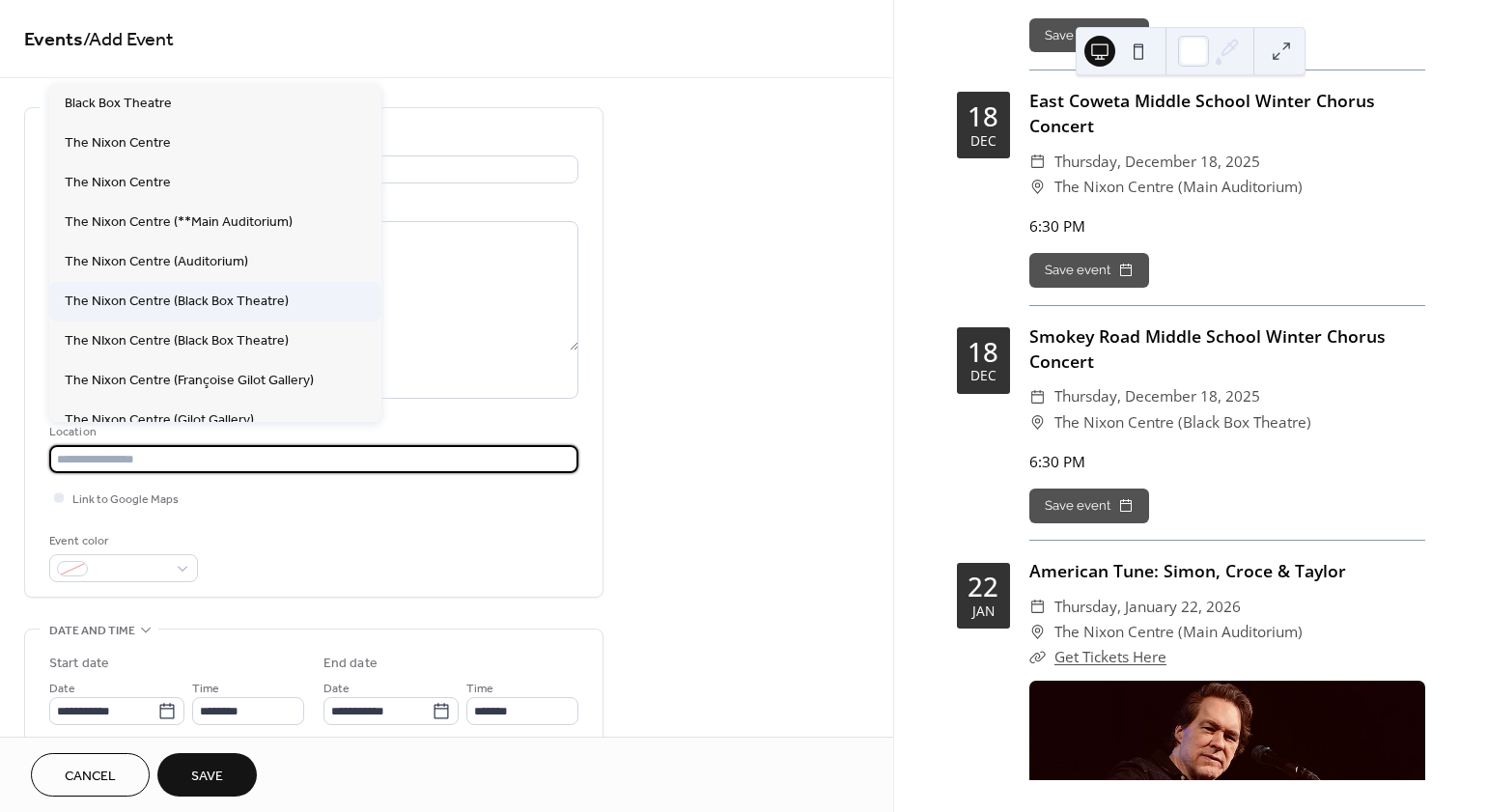 type on "**********" 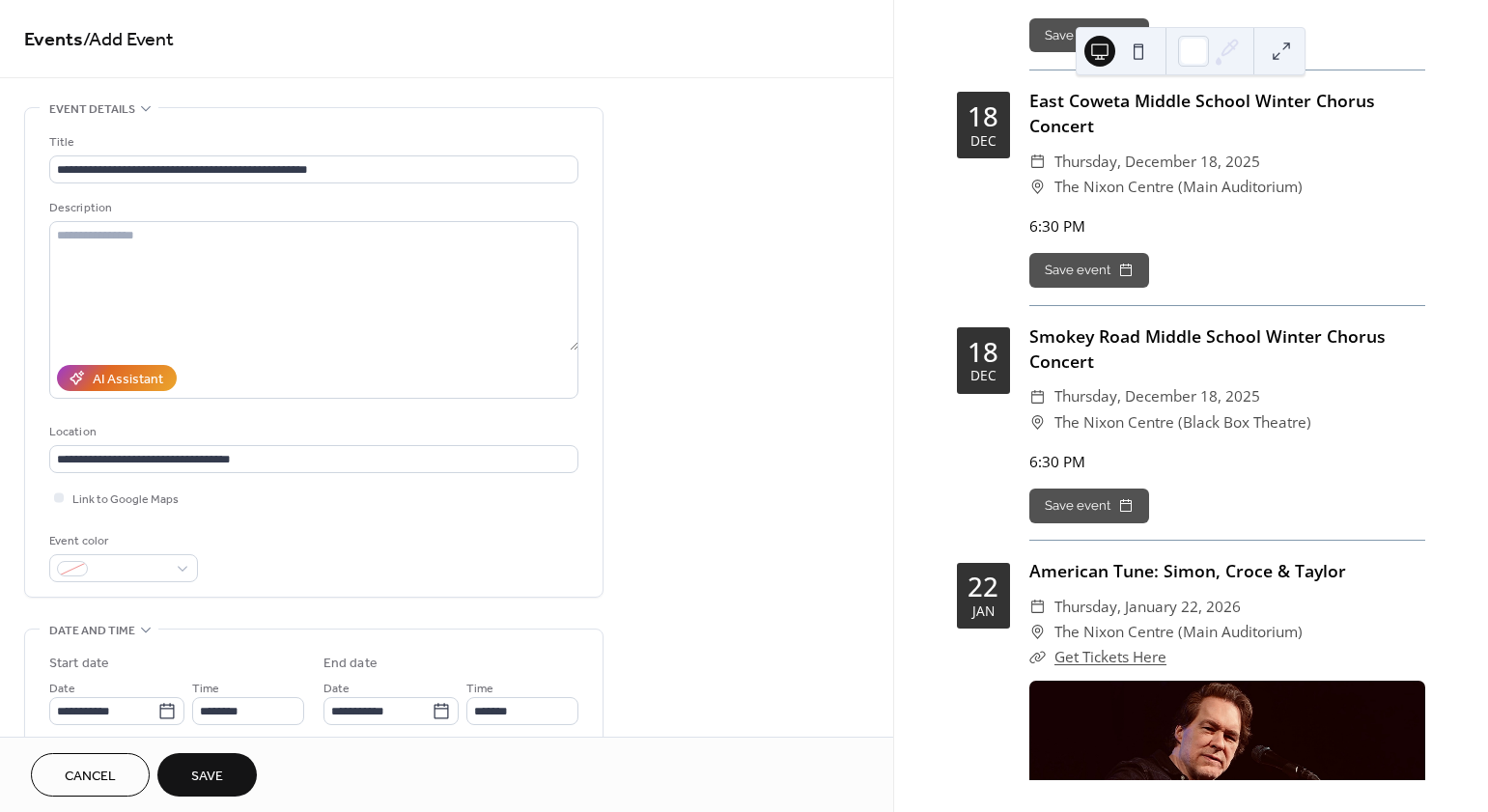 click on "Event color" at bounding box center [314, 556] 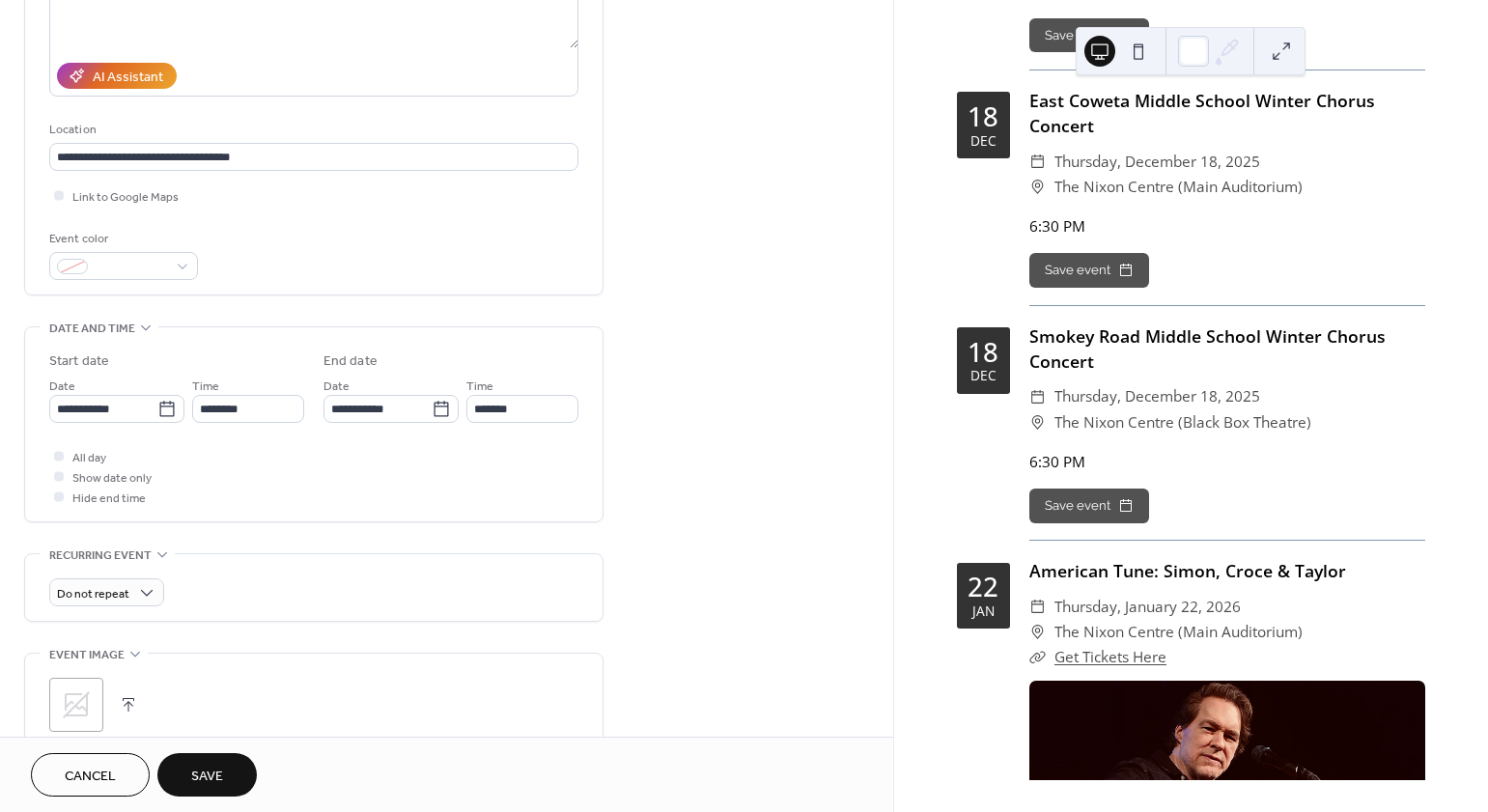 scroll, scrollTop: 322, scrollLeft: 0, axis: vertical 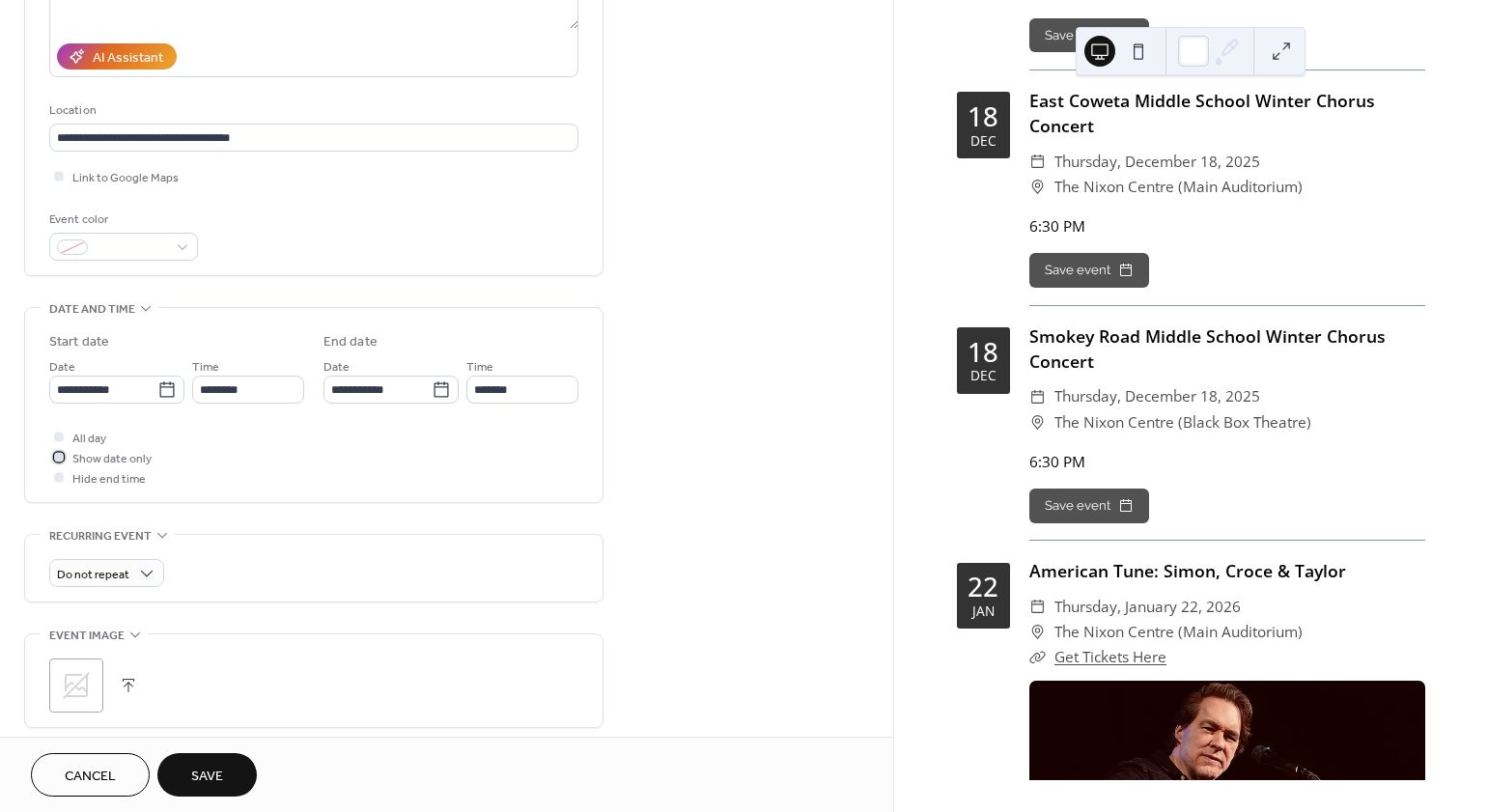 click on "Show date only" at bounding box center [112, 459] 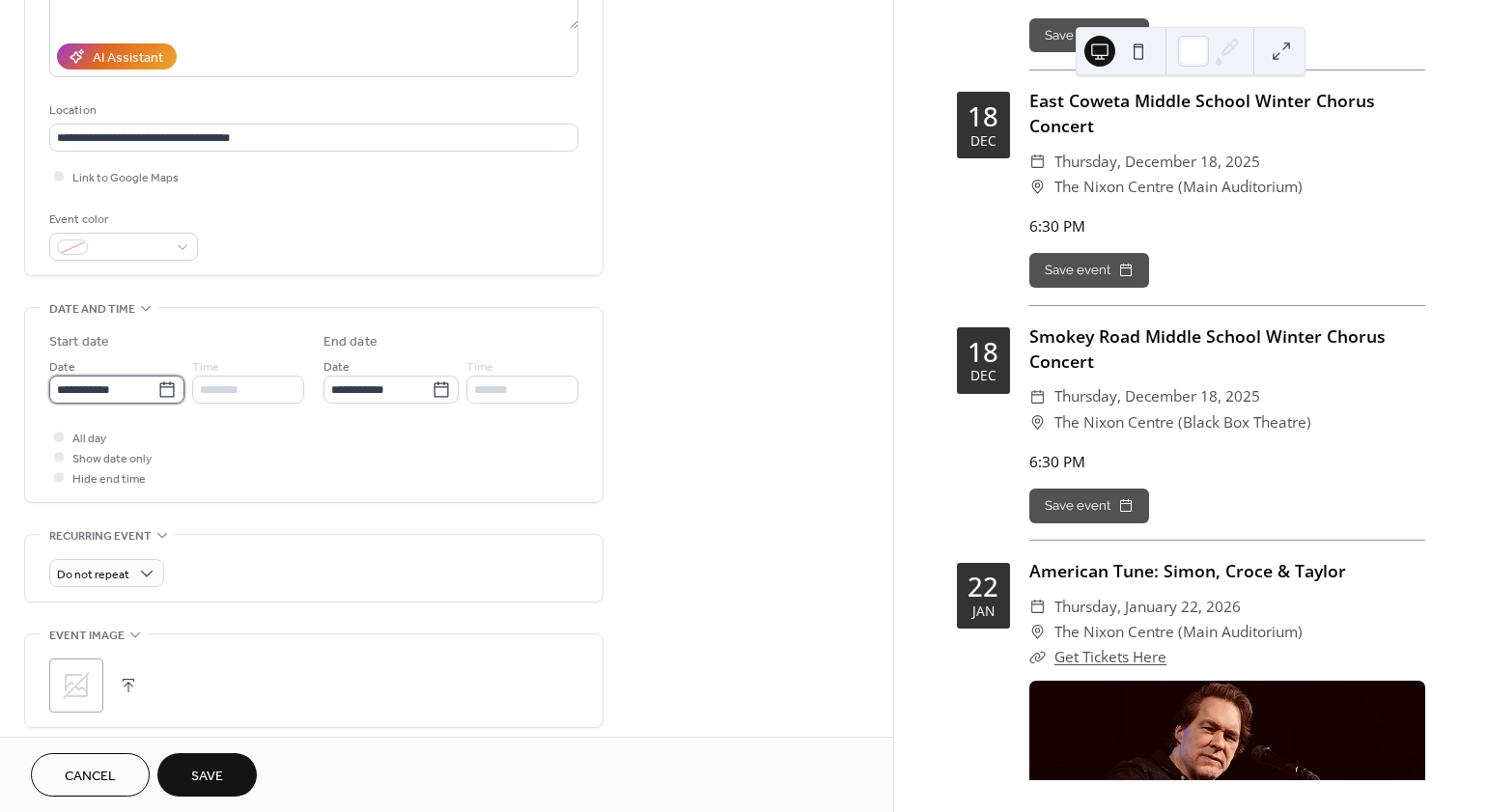 click on "**********" at bounding box center (103, 389) 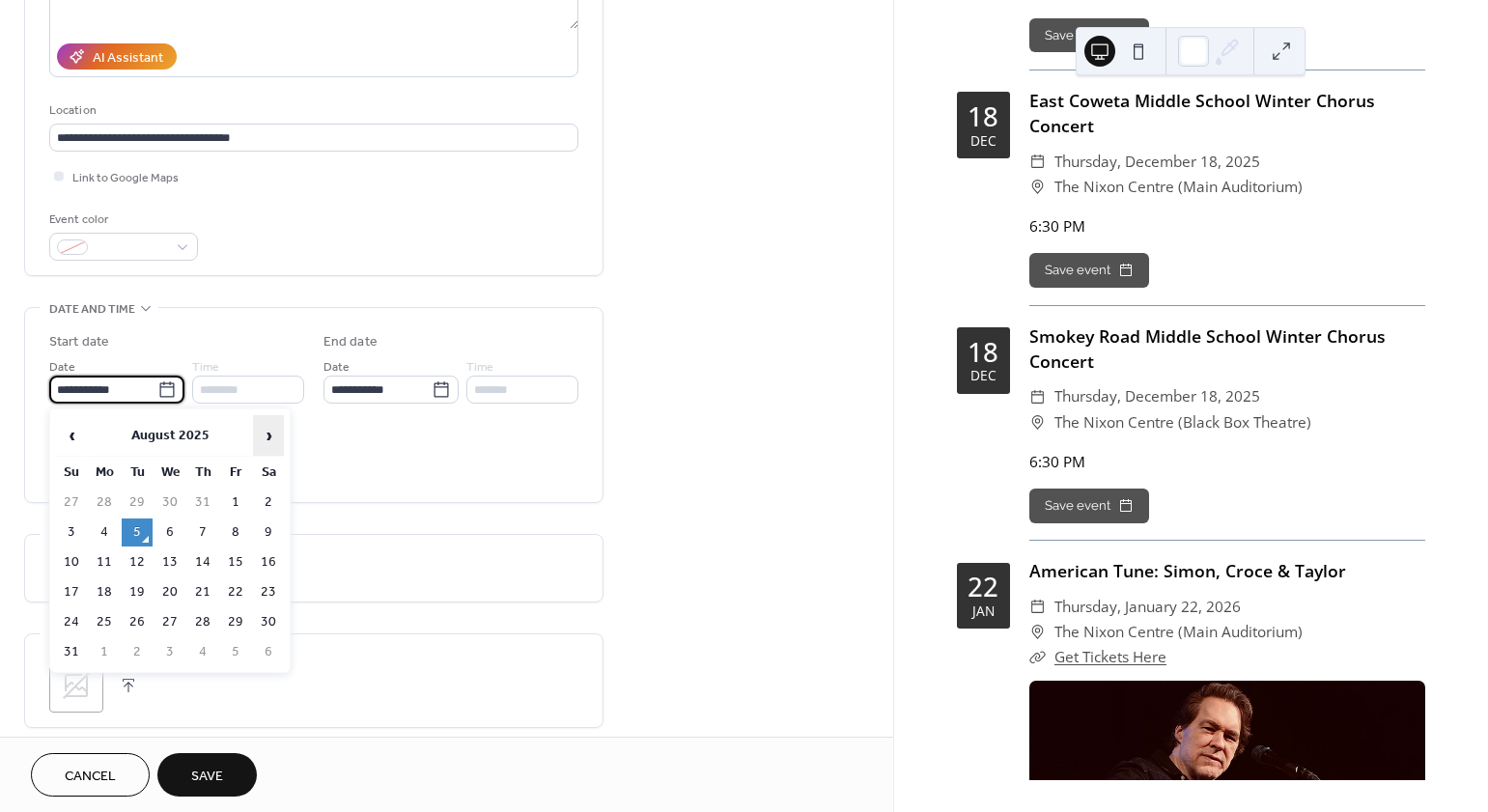 click on "›" at bounding box center [268, 435] 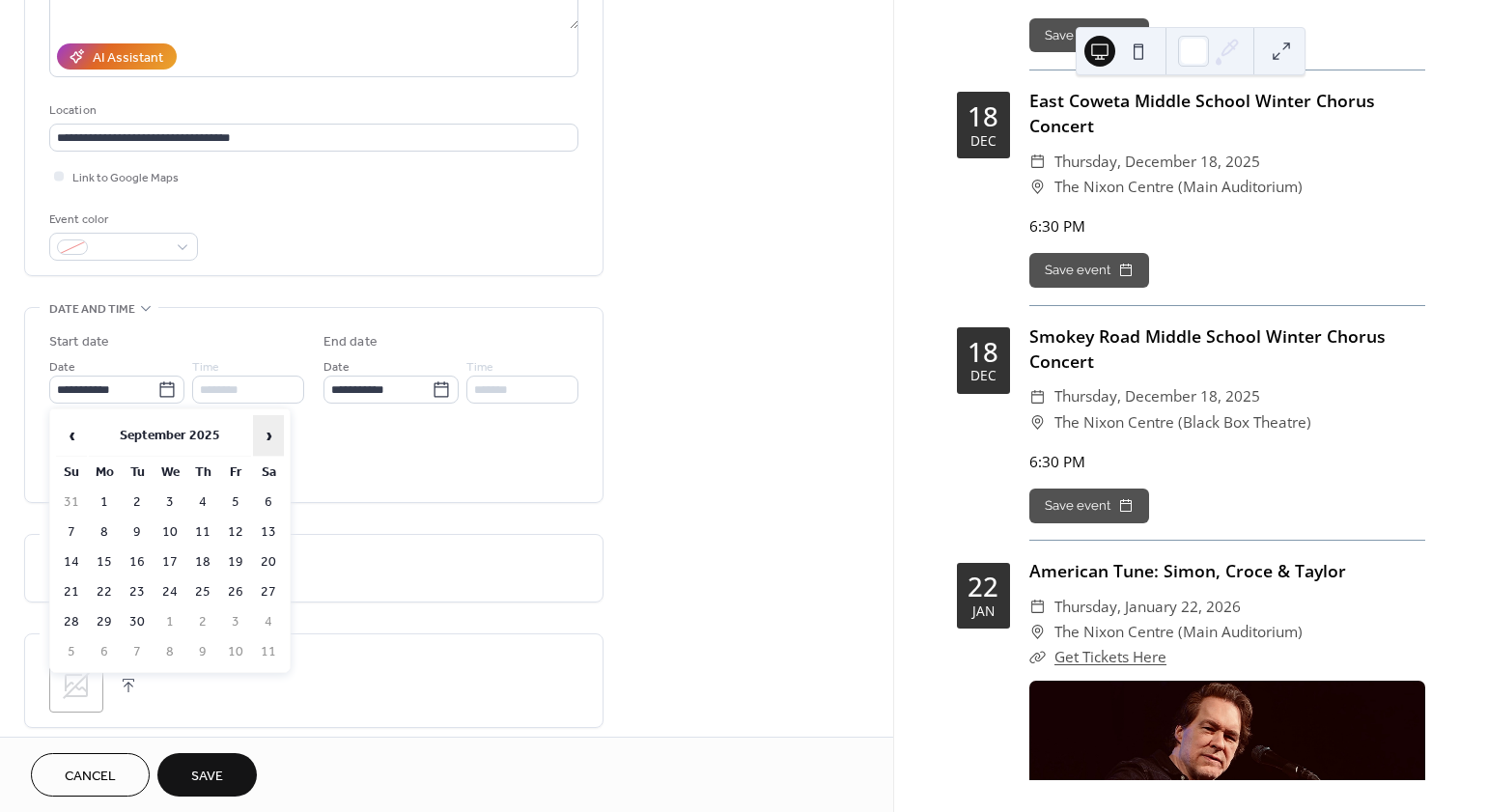 click on "›" at bounding box center [268, 435] 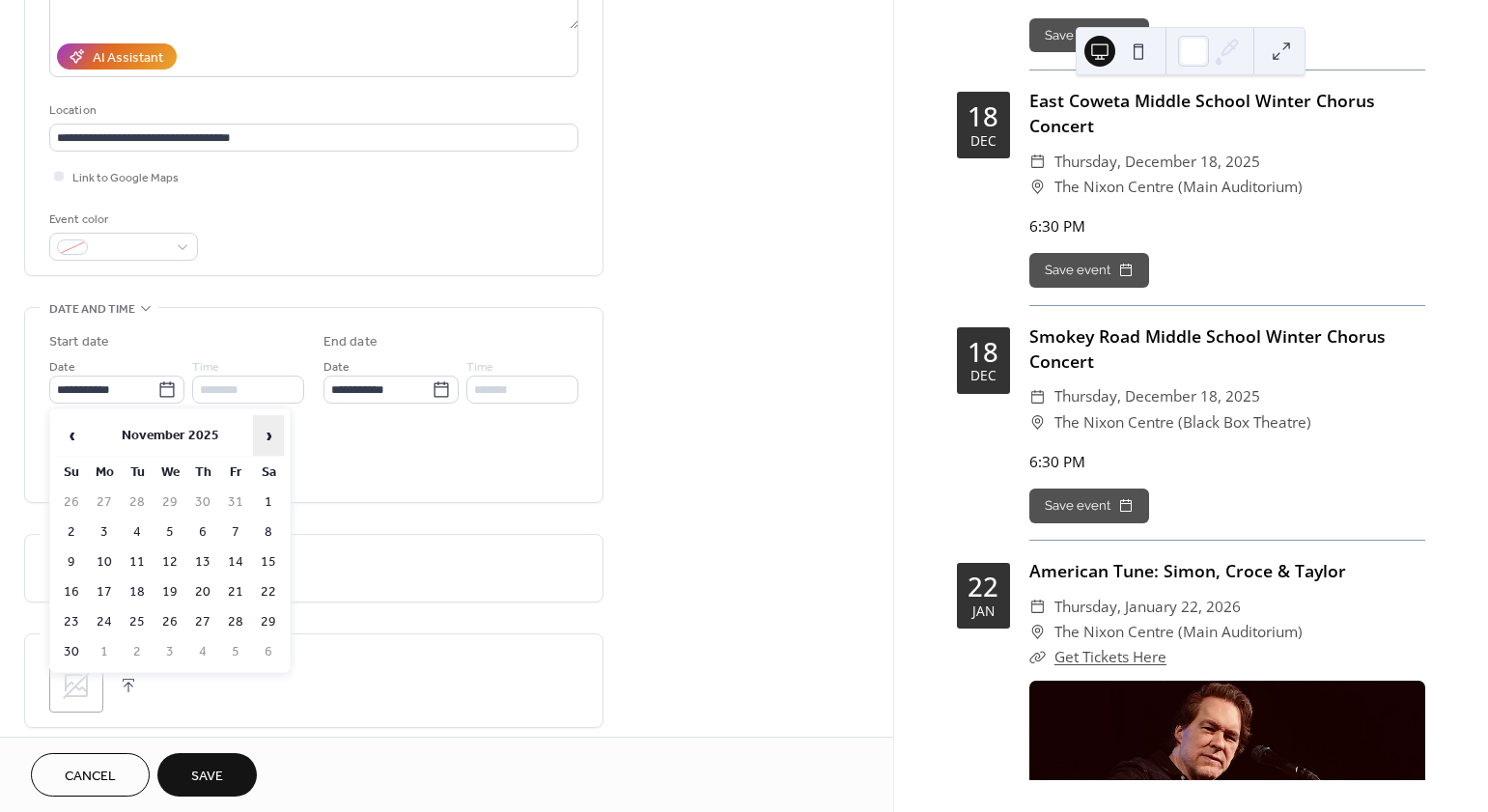 click on "›" at bounding box center (268, 435) 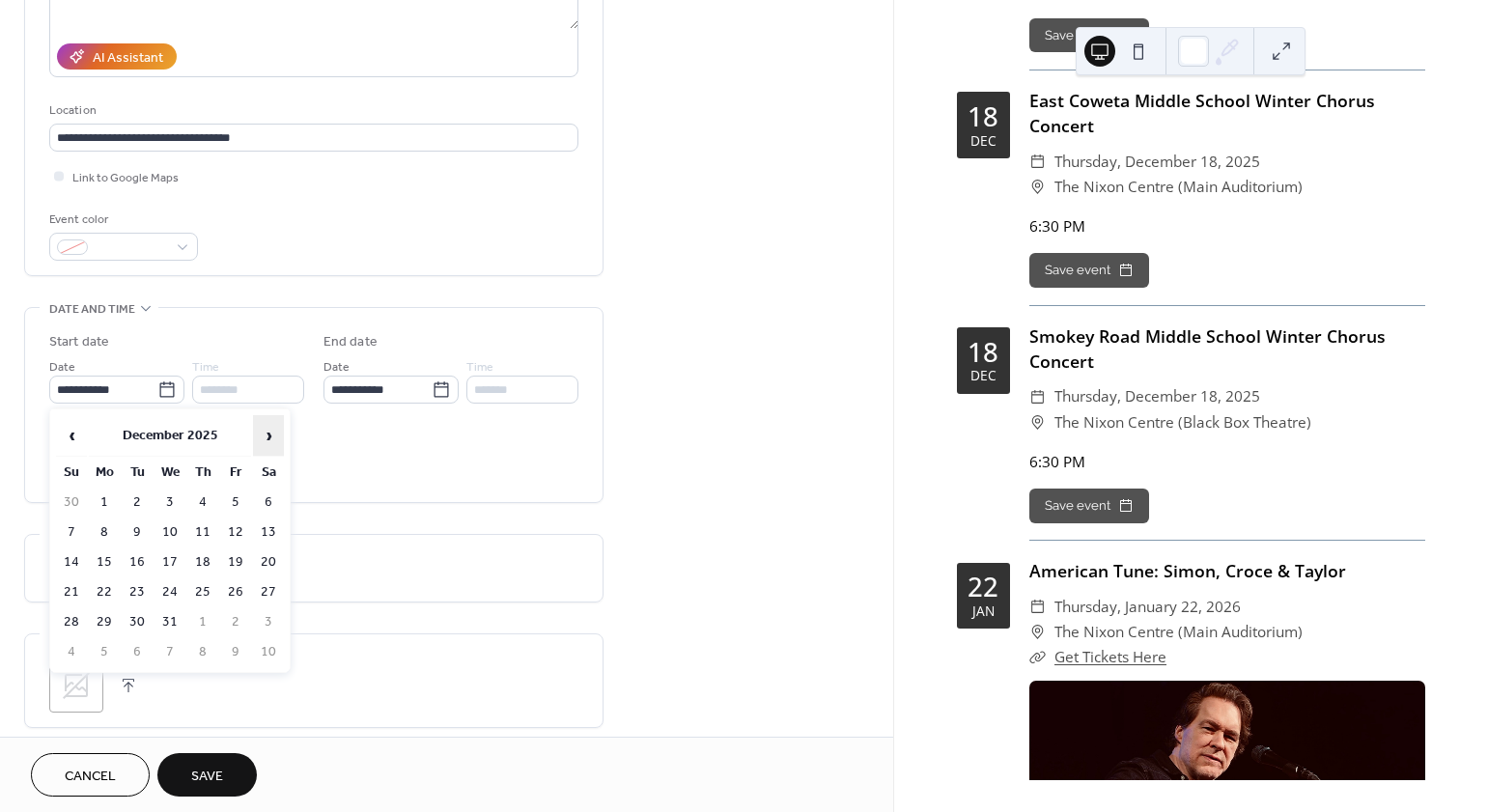 click on "›" at bounding box center [268, 435] 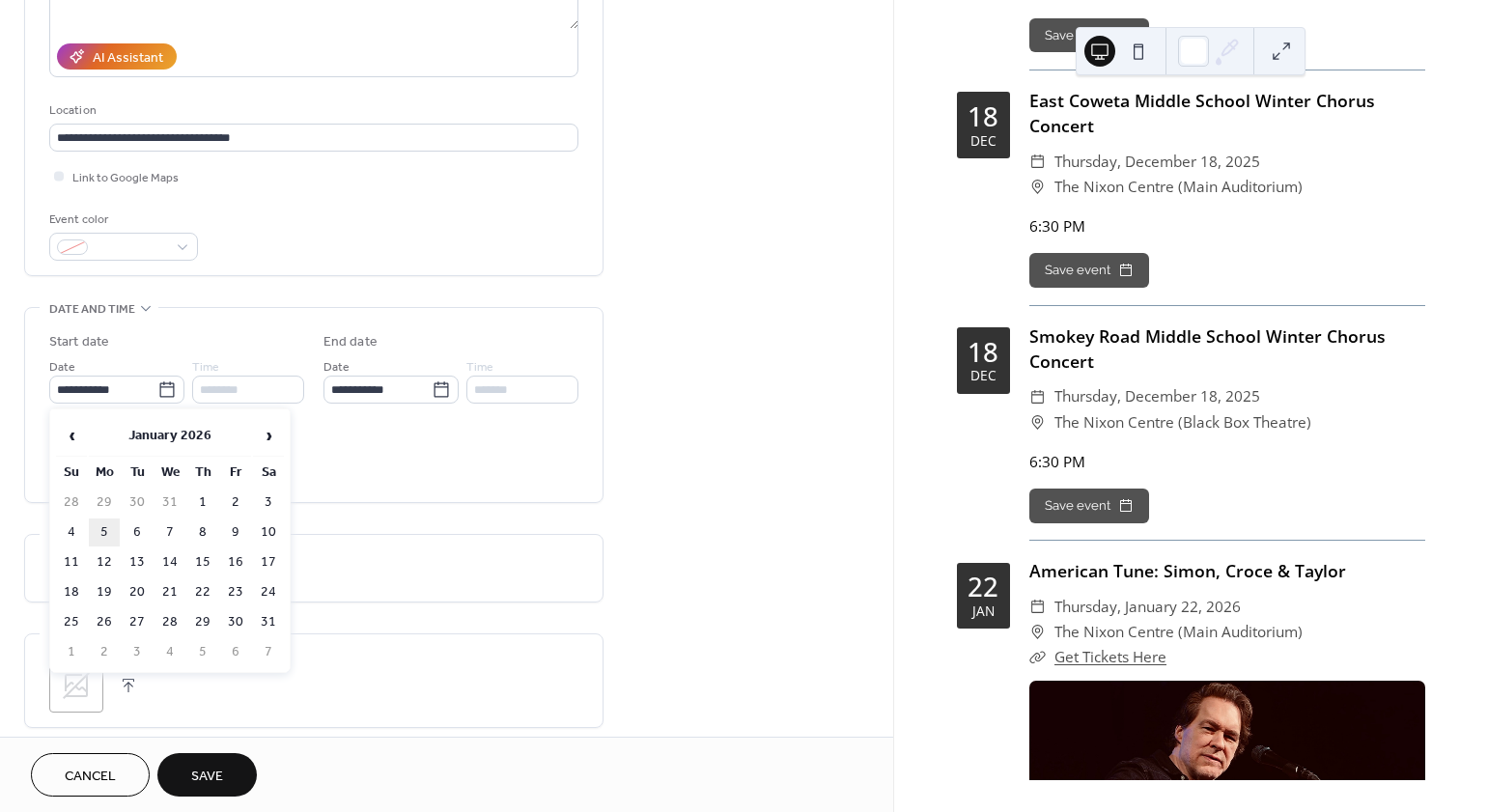 click on "5" at bounding box center (104, 532) 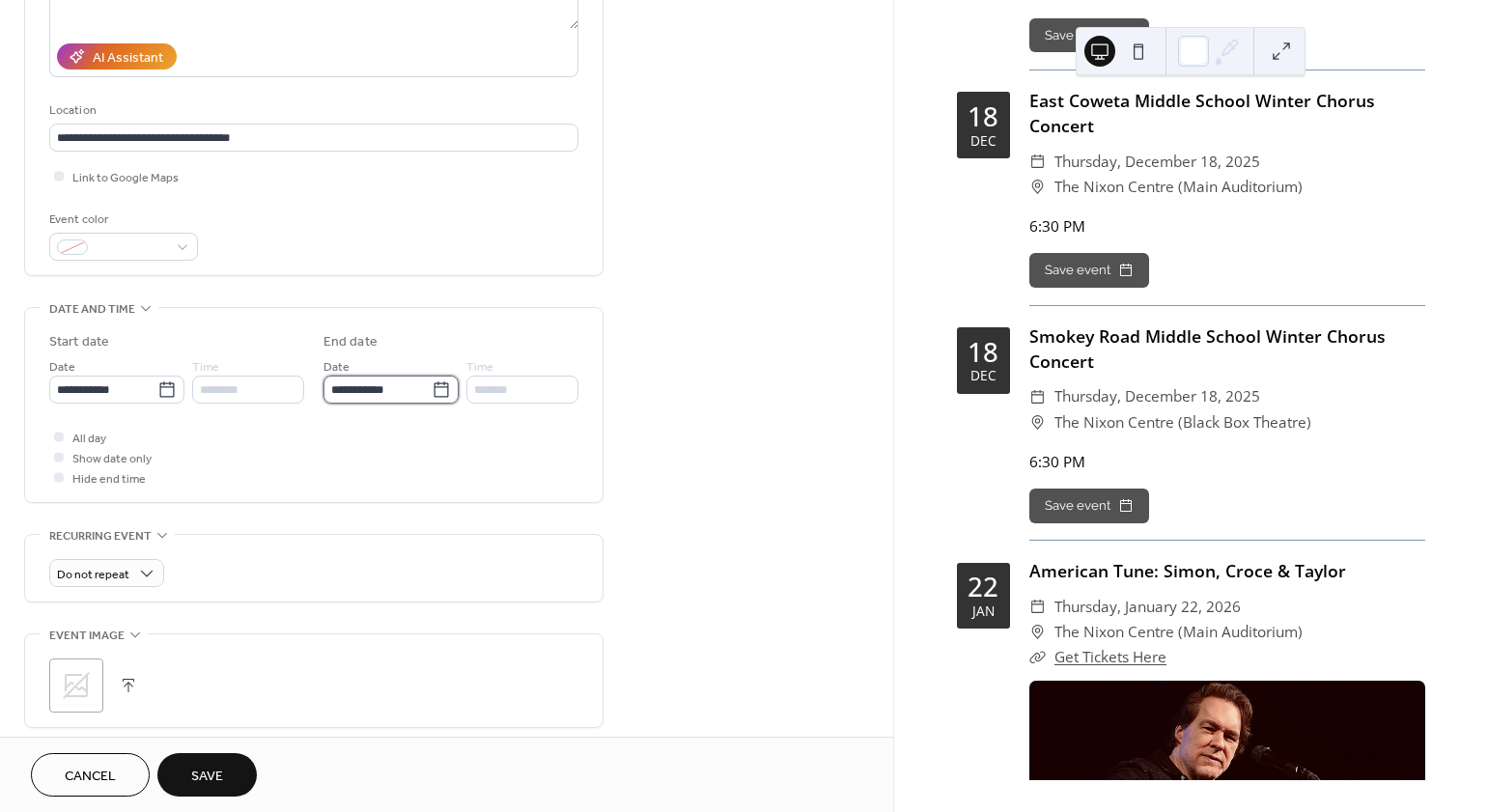 click on "**********" at bounding box center (378, 389) 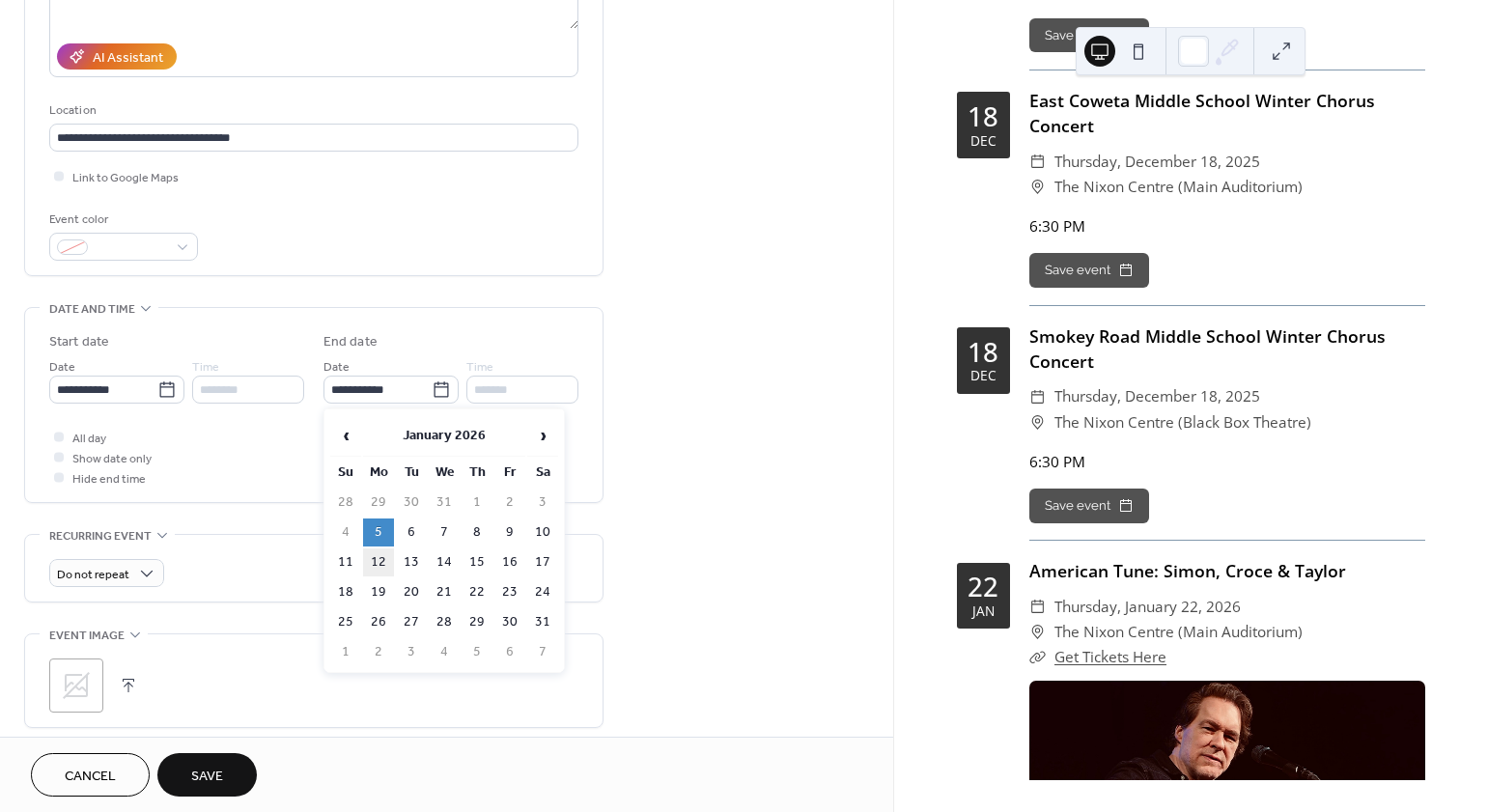click on "12" at bounding box center (379, 562) 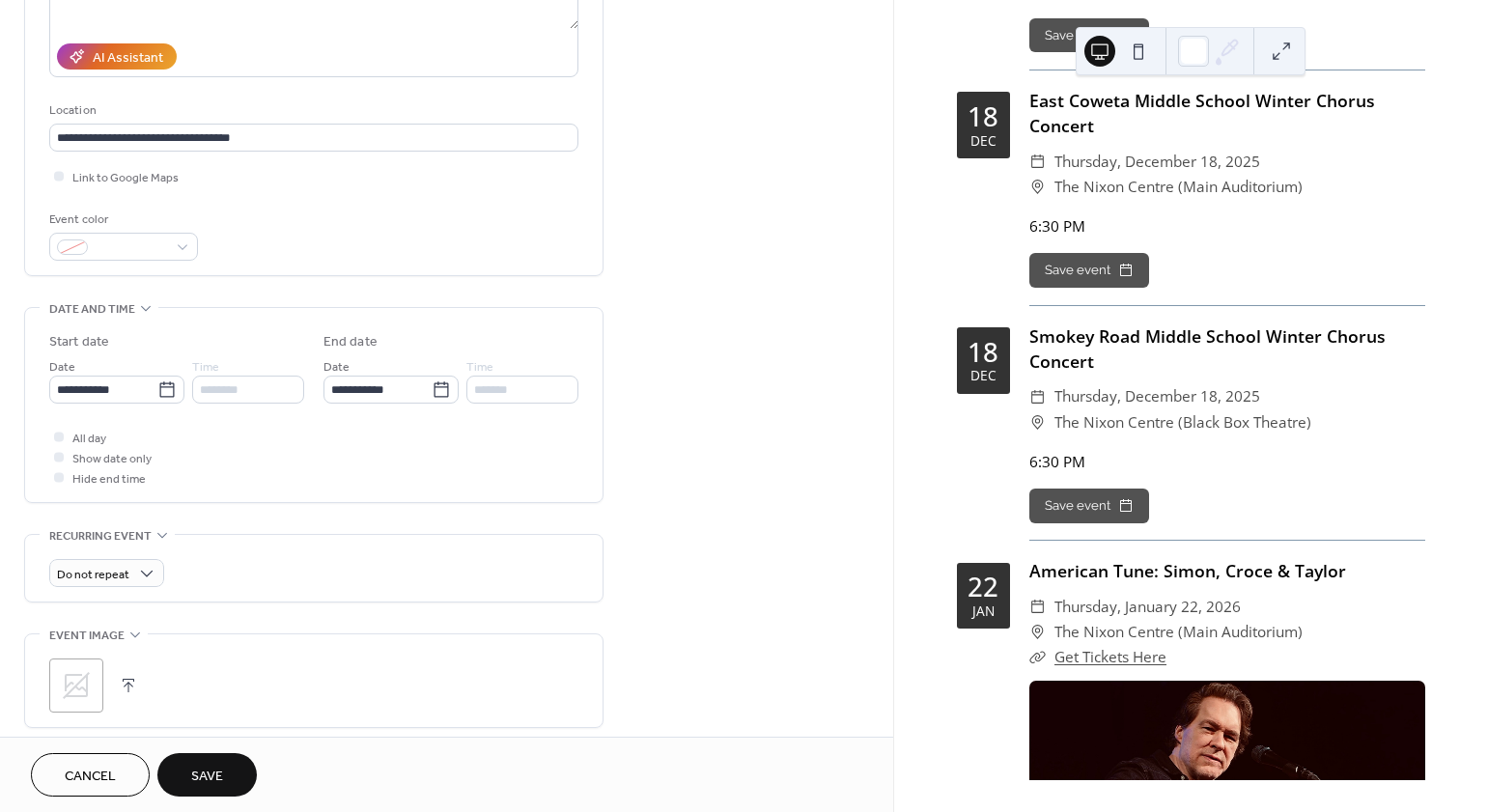 click on "Do not repeat" at bounding box center (314, 568) 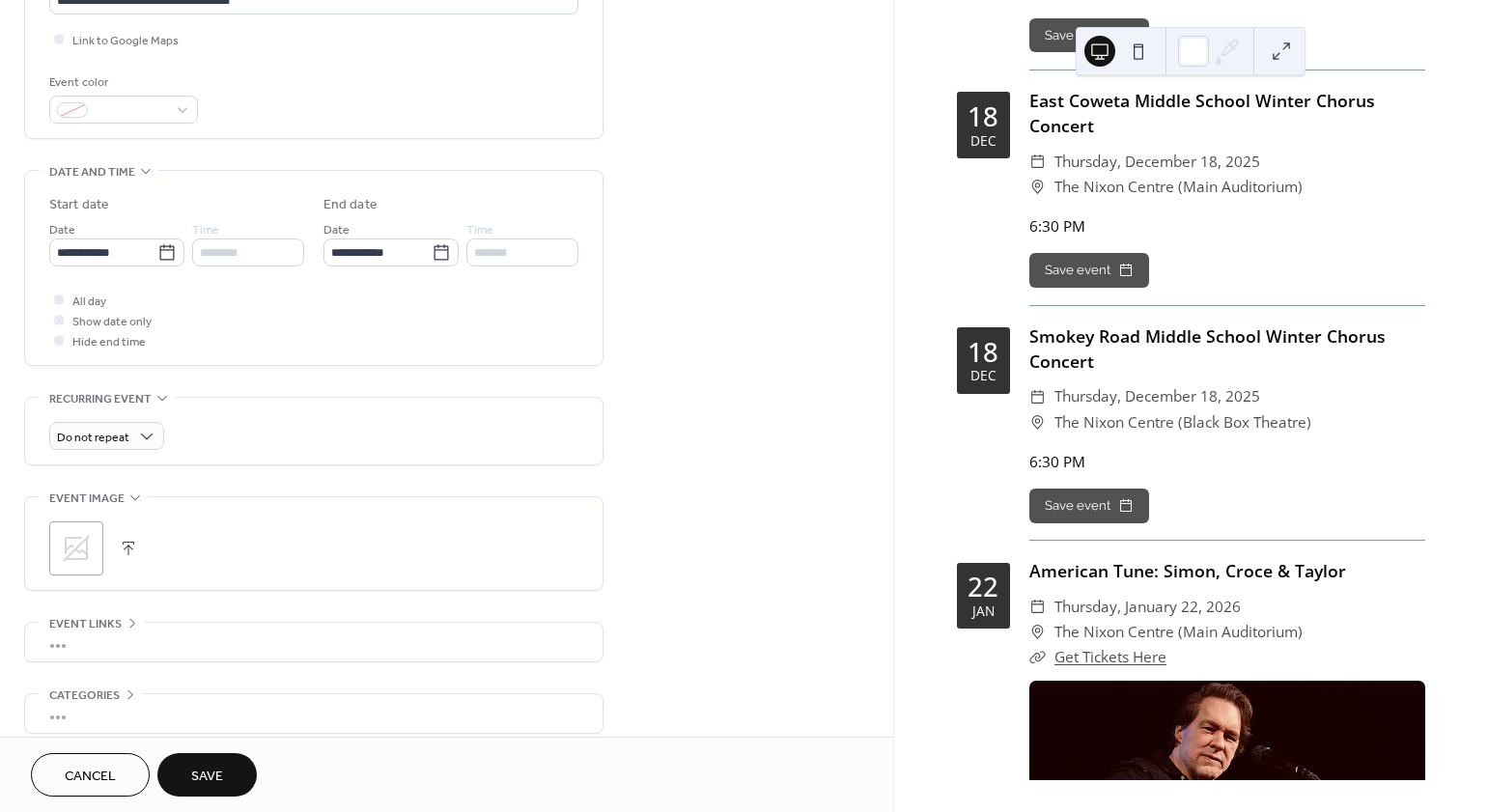 scroll, scrollTop: 461, scrollLeft: 0, axis: vertical 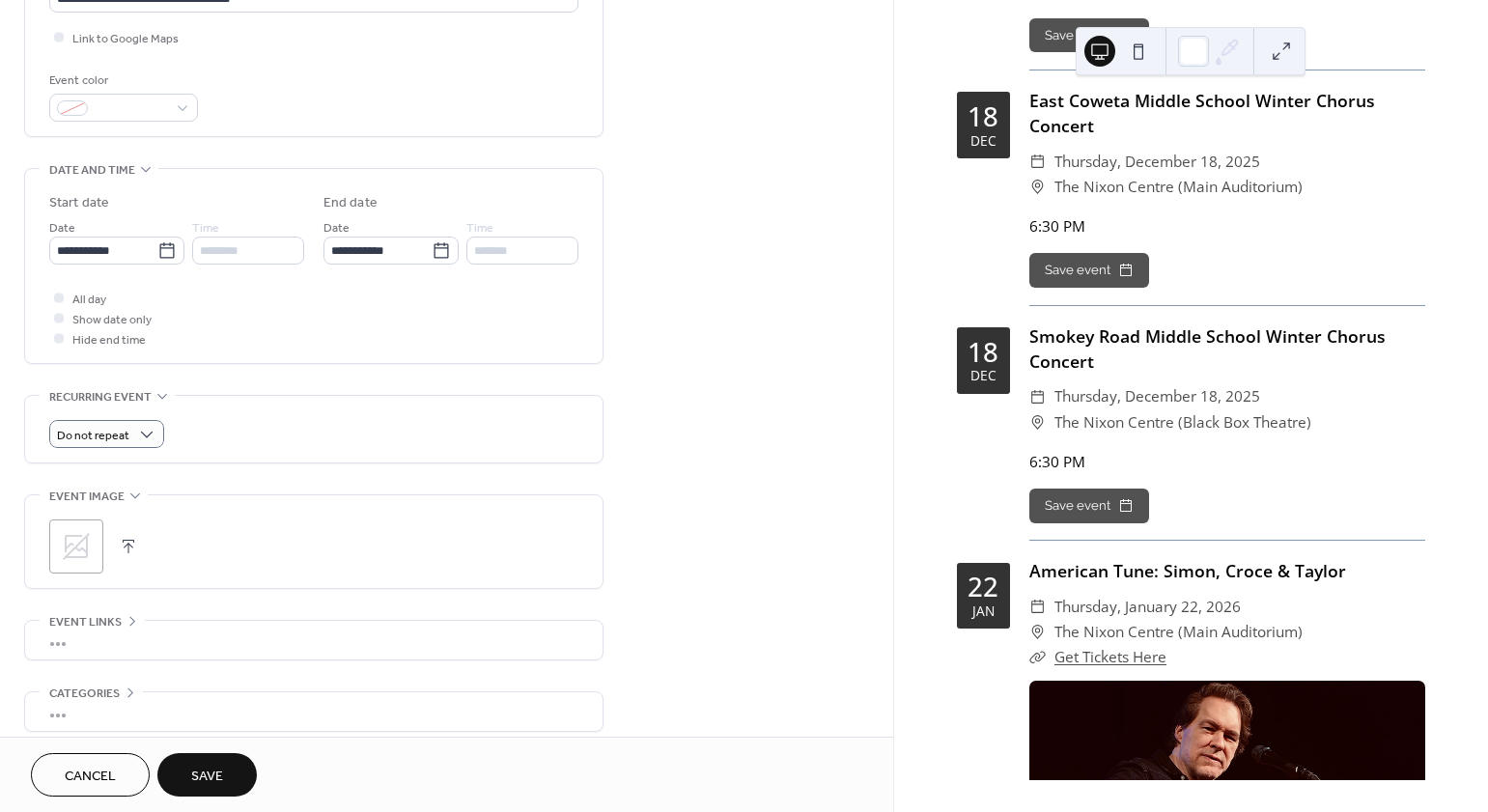 click on "**********" at bounding box center [314, 225] 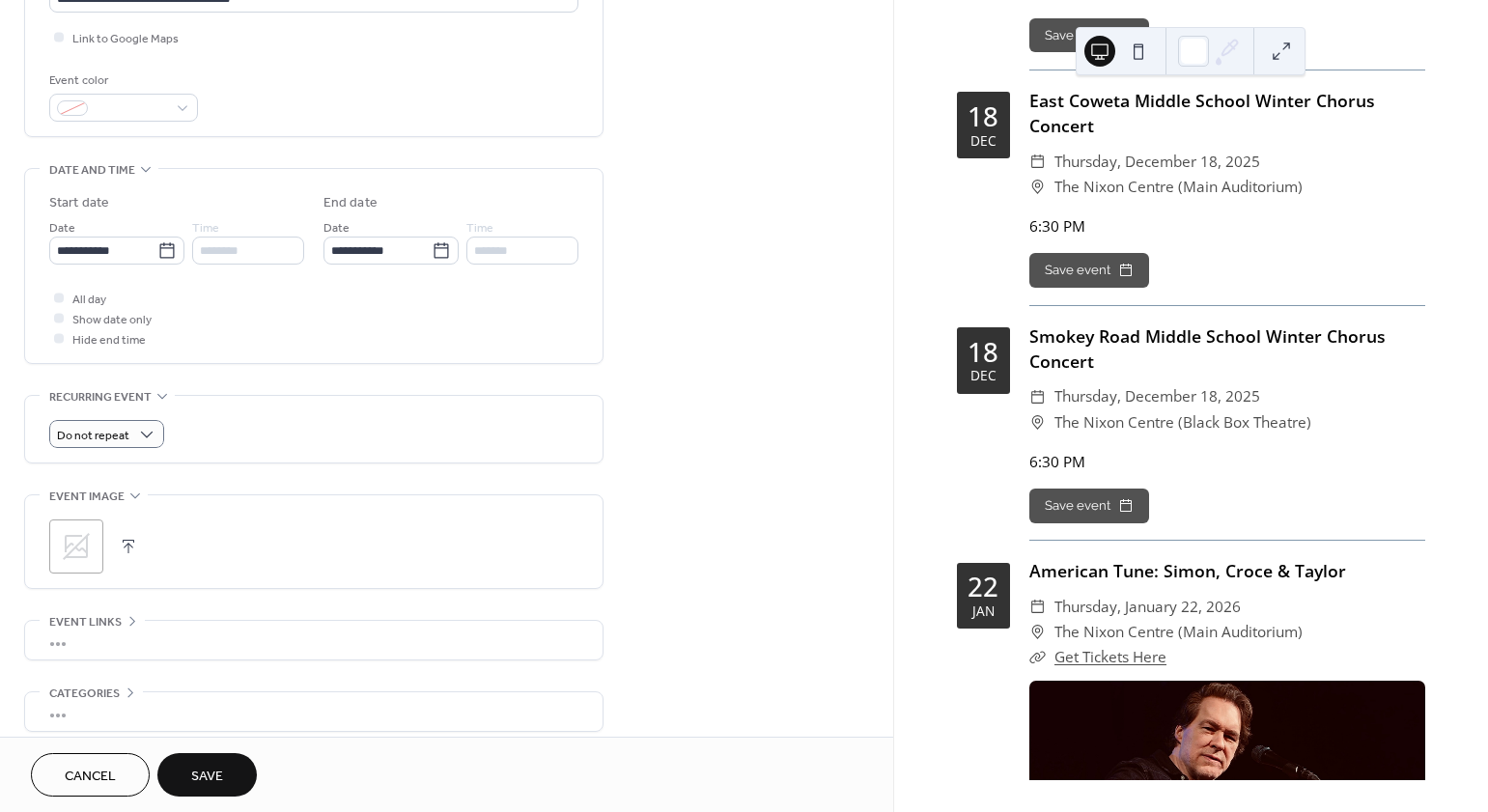 click on "Save" at bounding box center (207, 774) 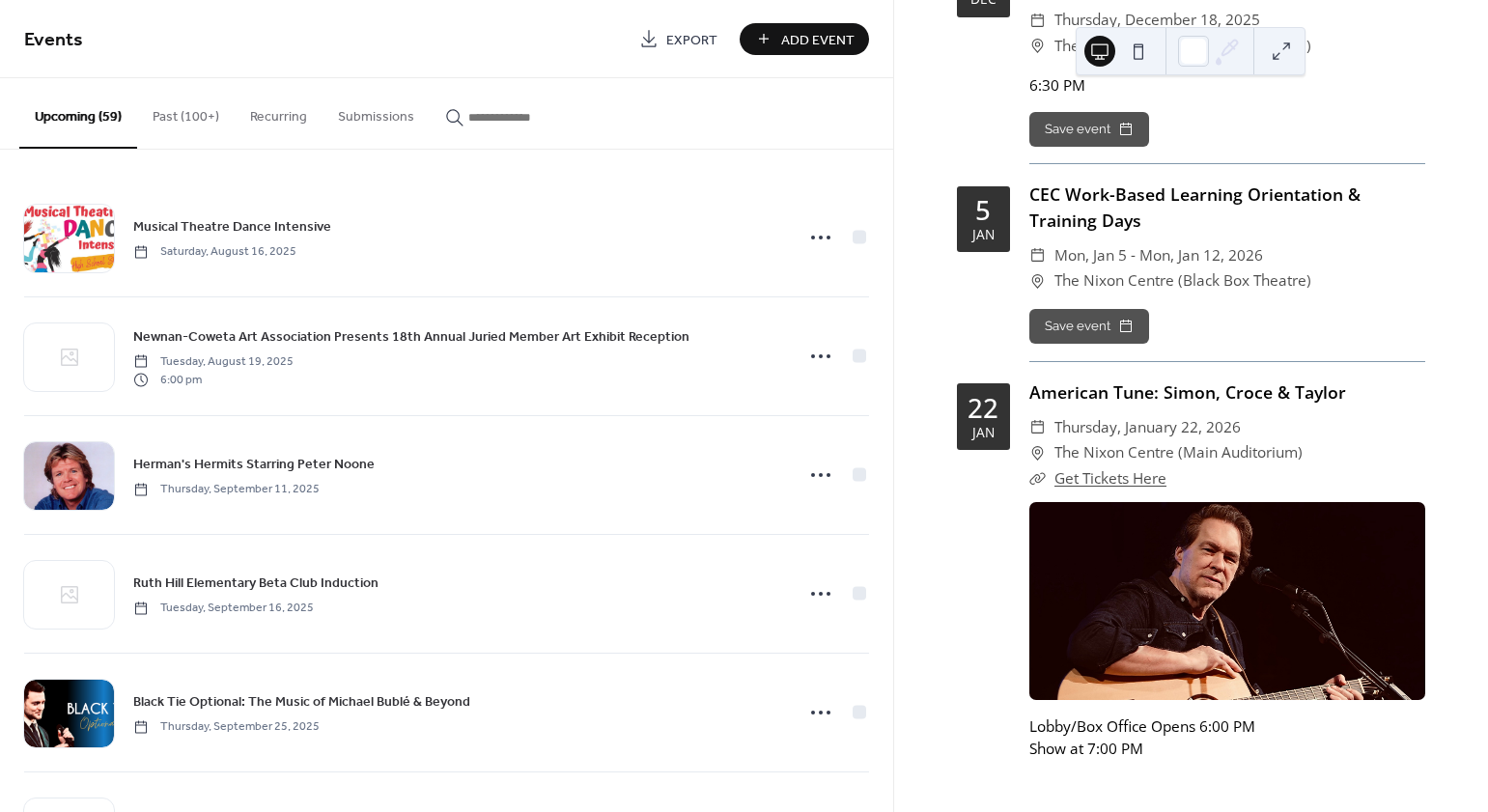 scroll, scrollTop: 17713, scrollLeft: 0, axis: vertical 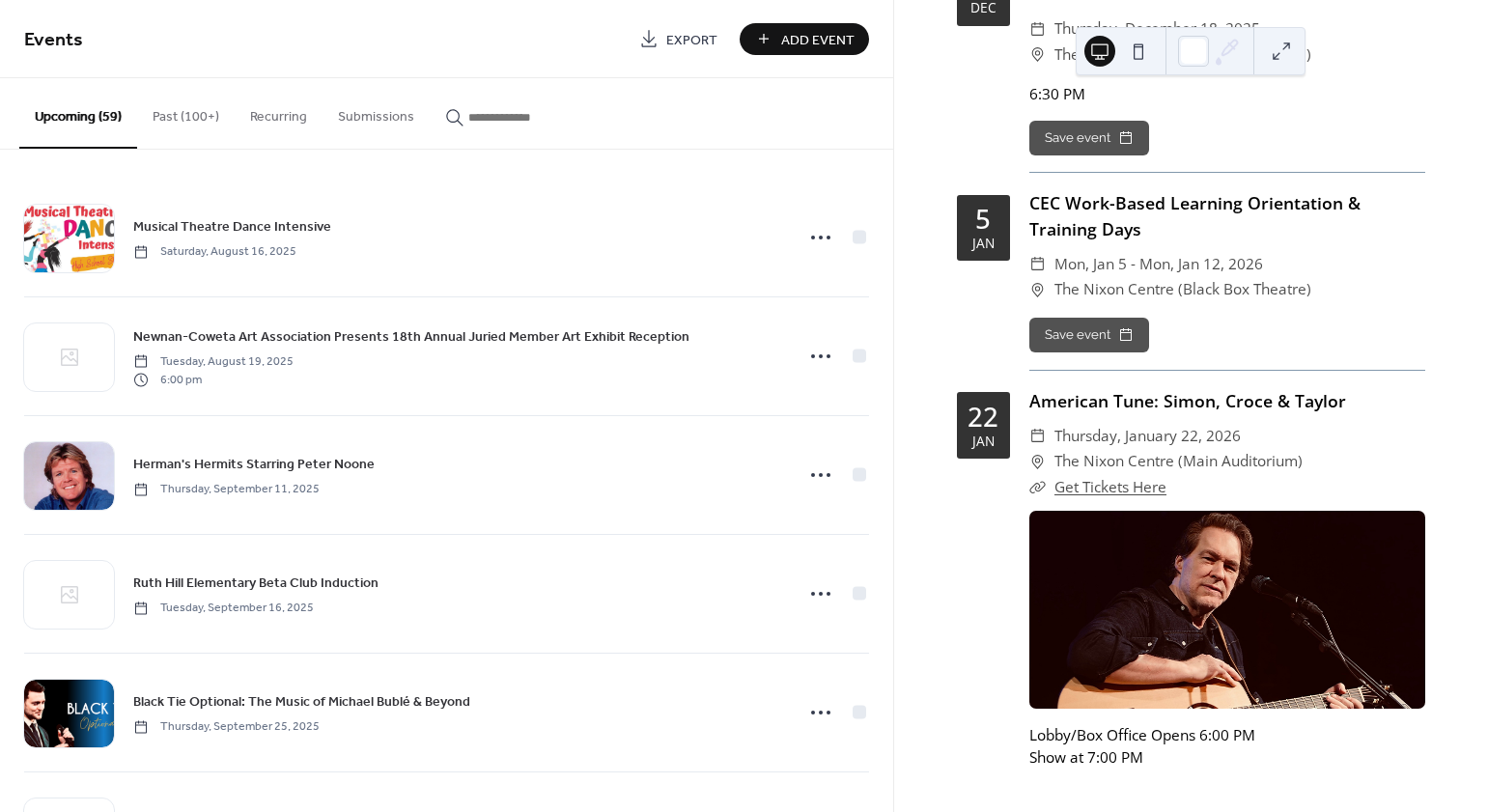 click on "Add Event" at bounding box center (804, 39) 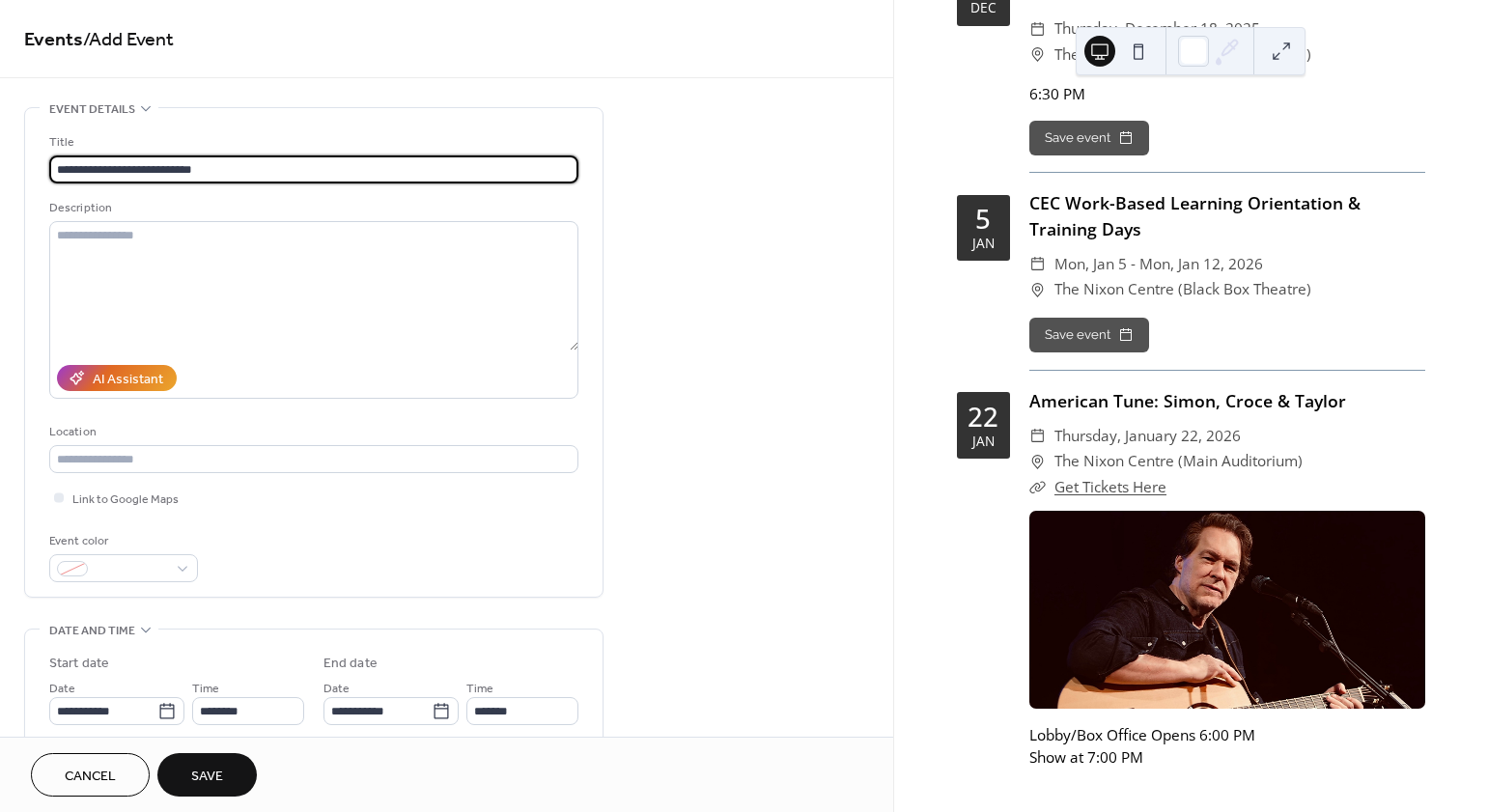 type on "**********" 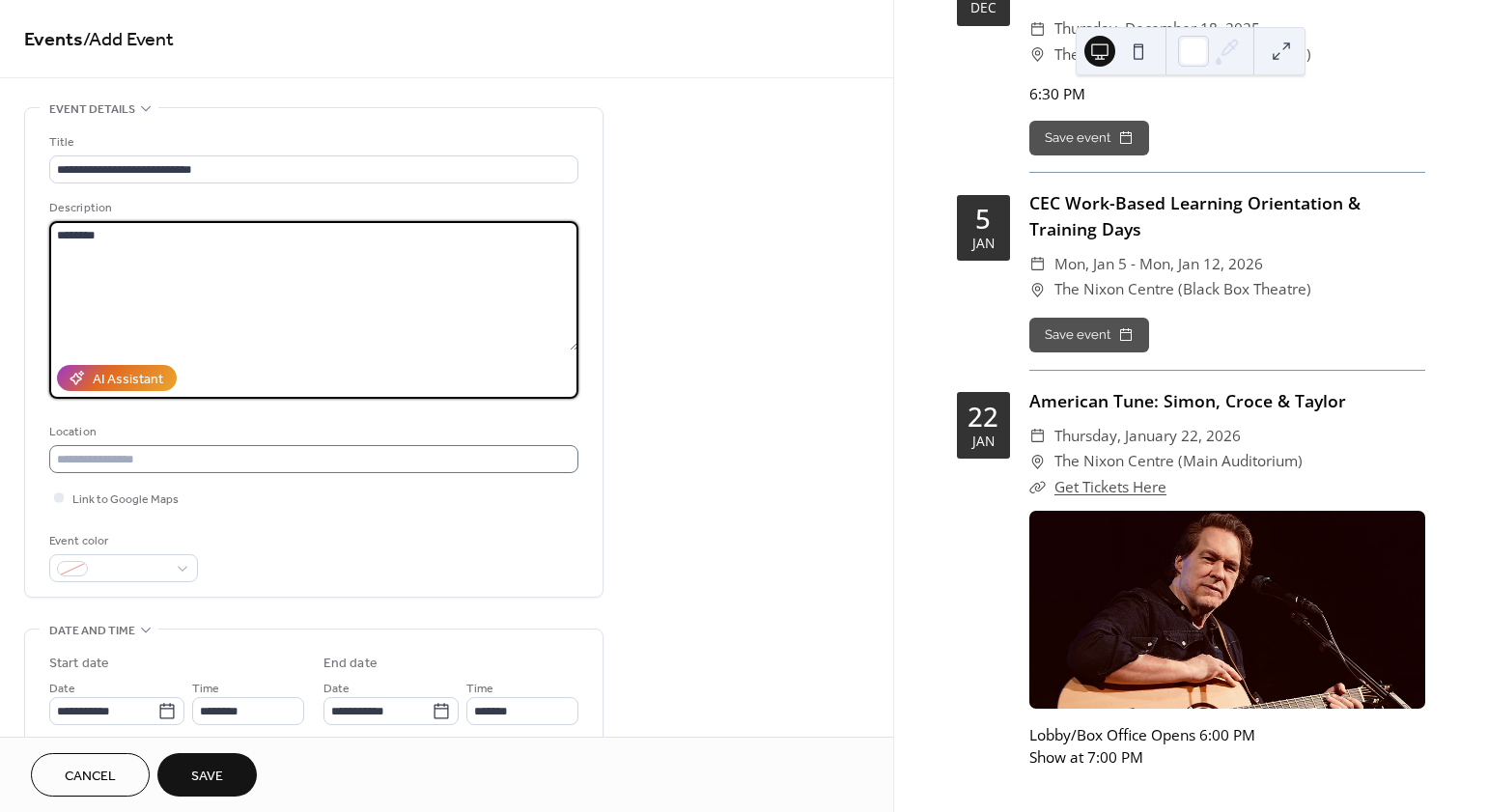 type on "*******" 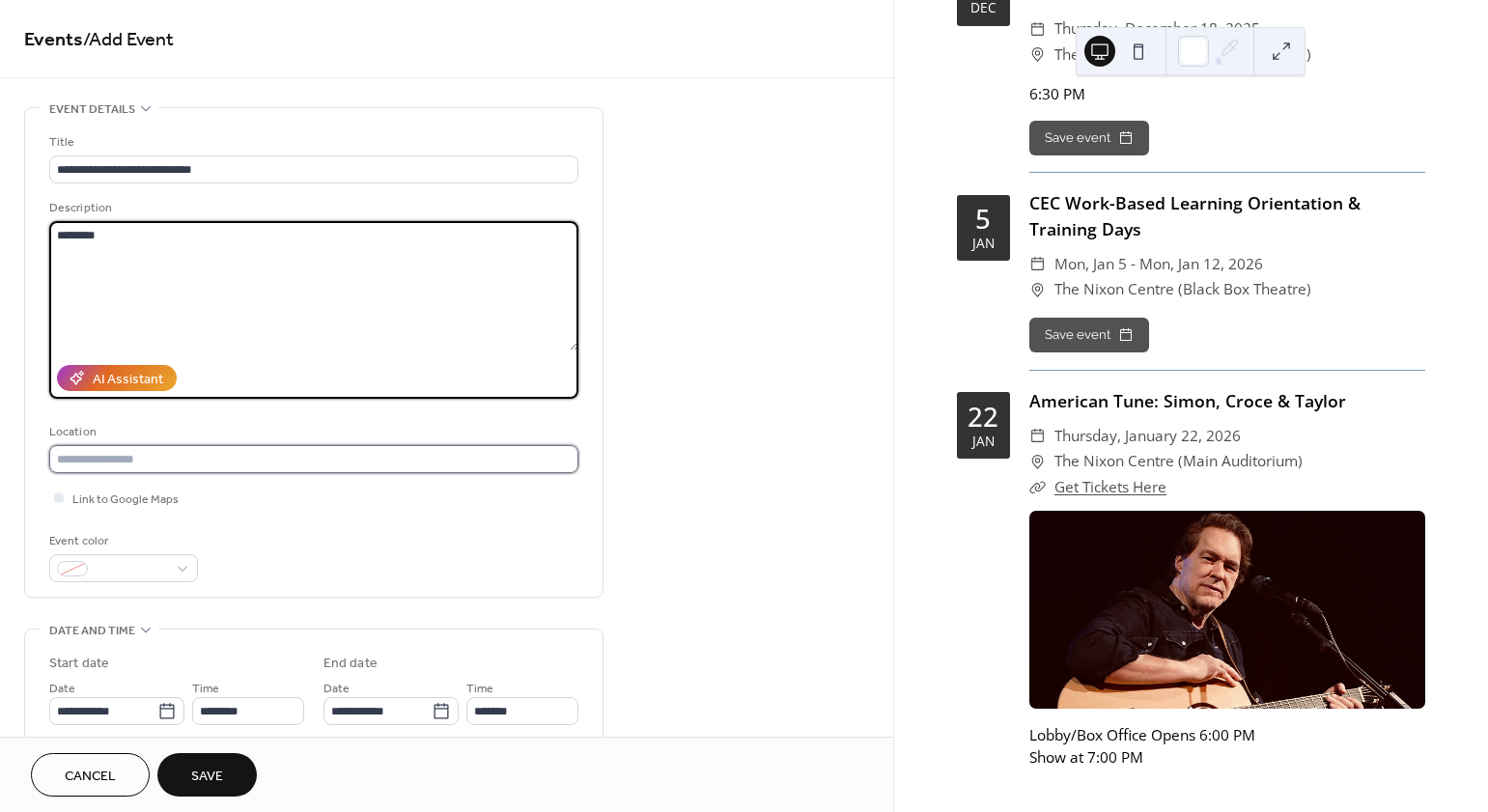 click at bounding box center [314, 459] 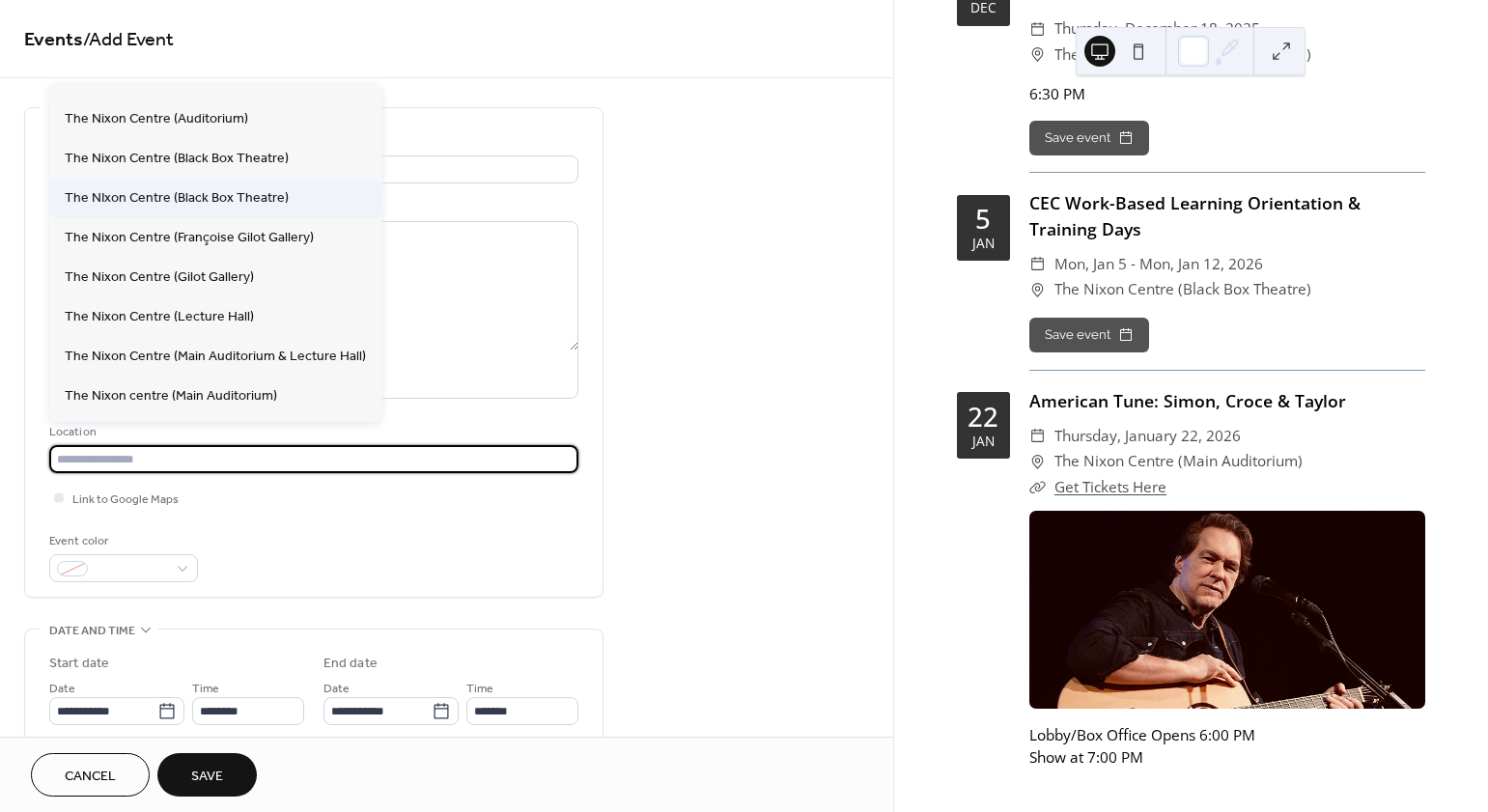 scroll, scrollTop: 141, scrollLeft: 0, axis: vertical 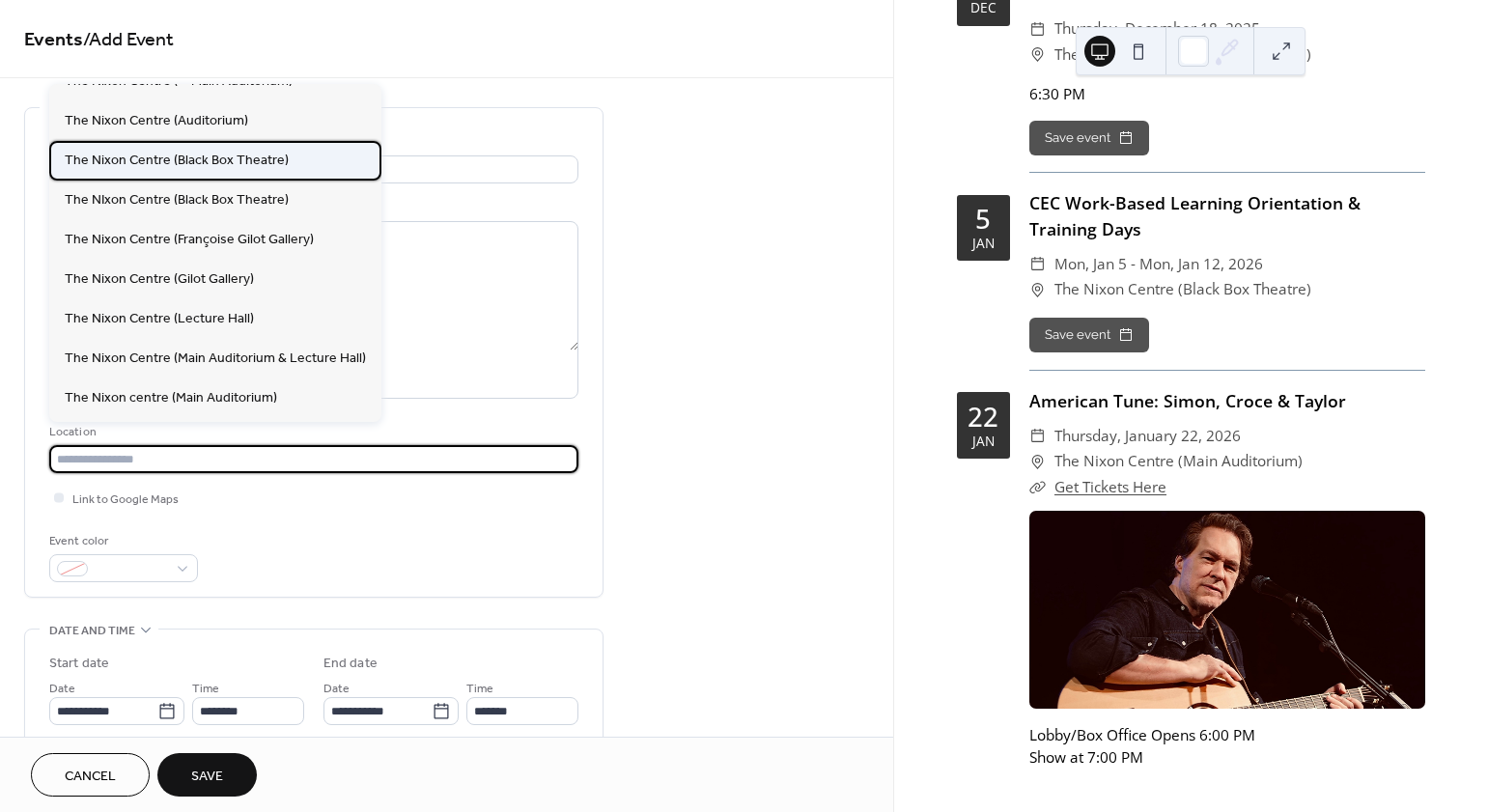 click on "The Nixon Centre (Black Box Theatre)" at bounding box center (215, 160) 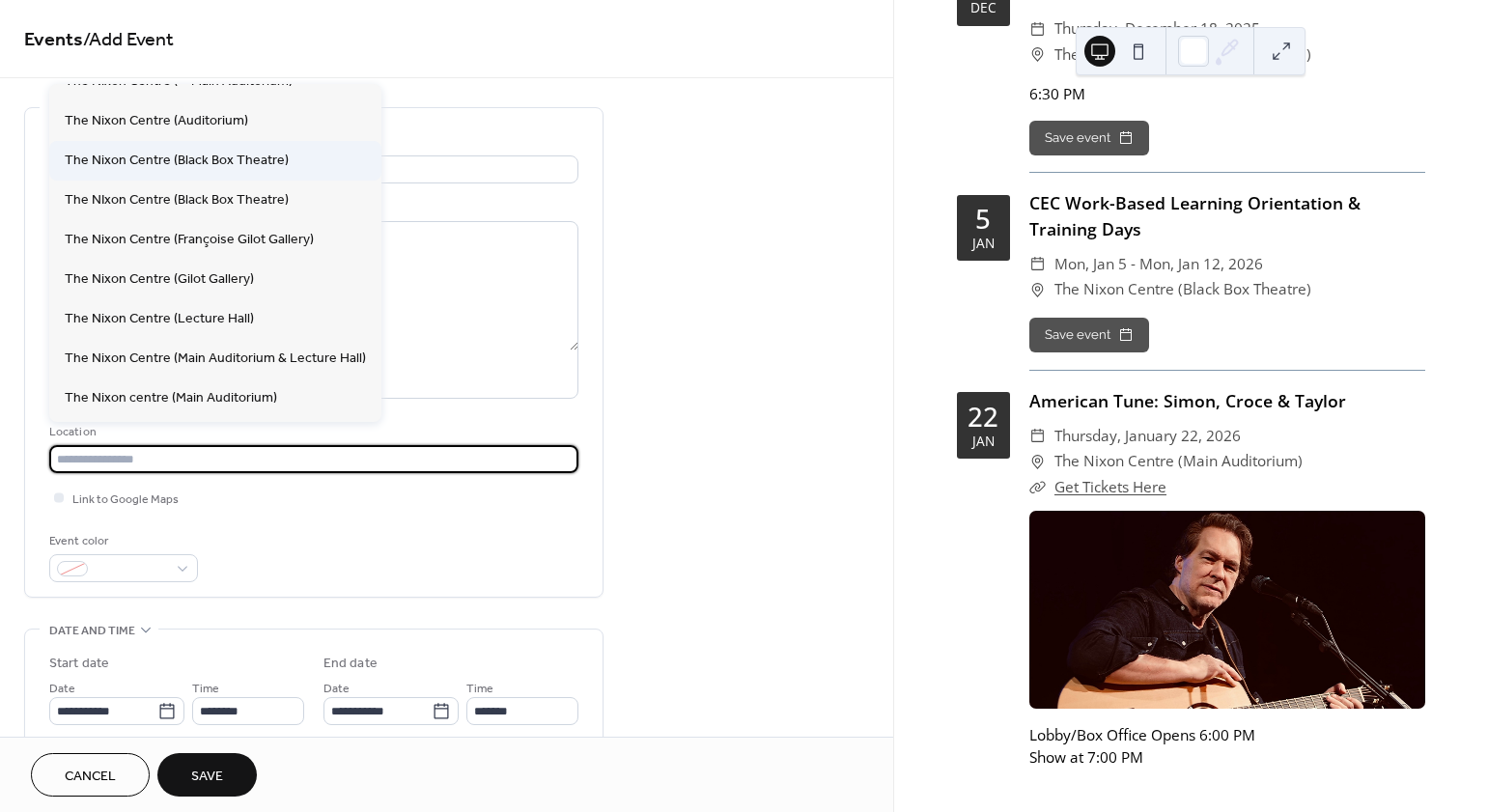 type 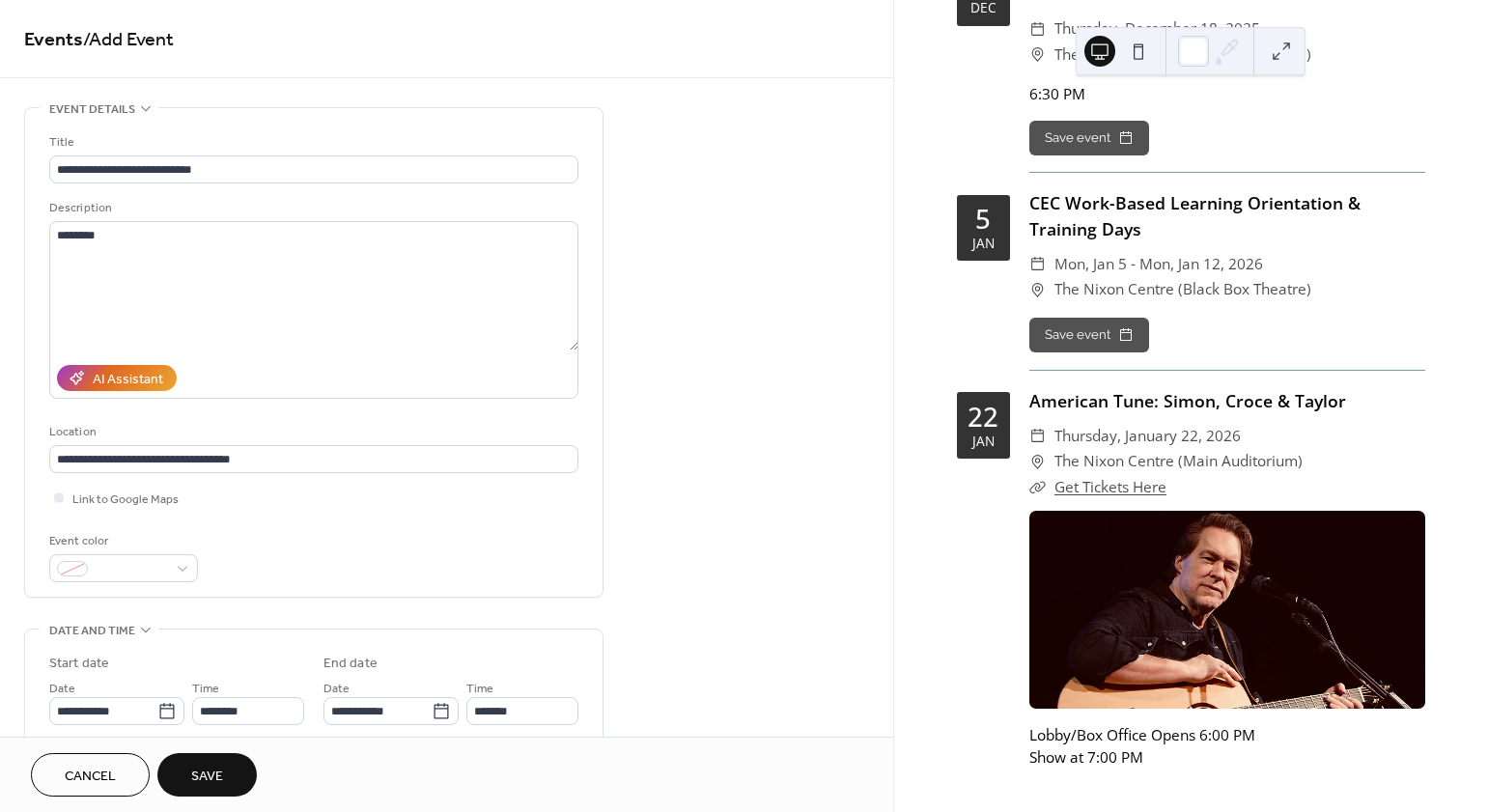 click on "Link to Google Maps" at bounding box center (314, 497) 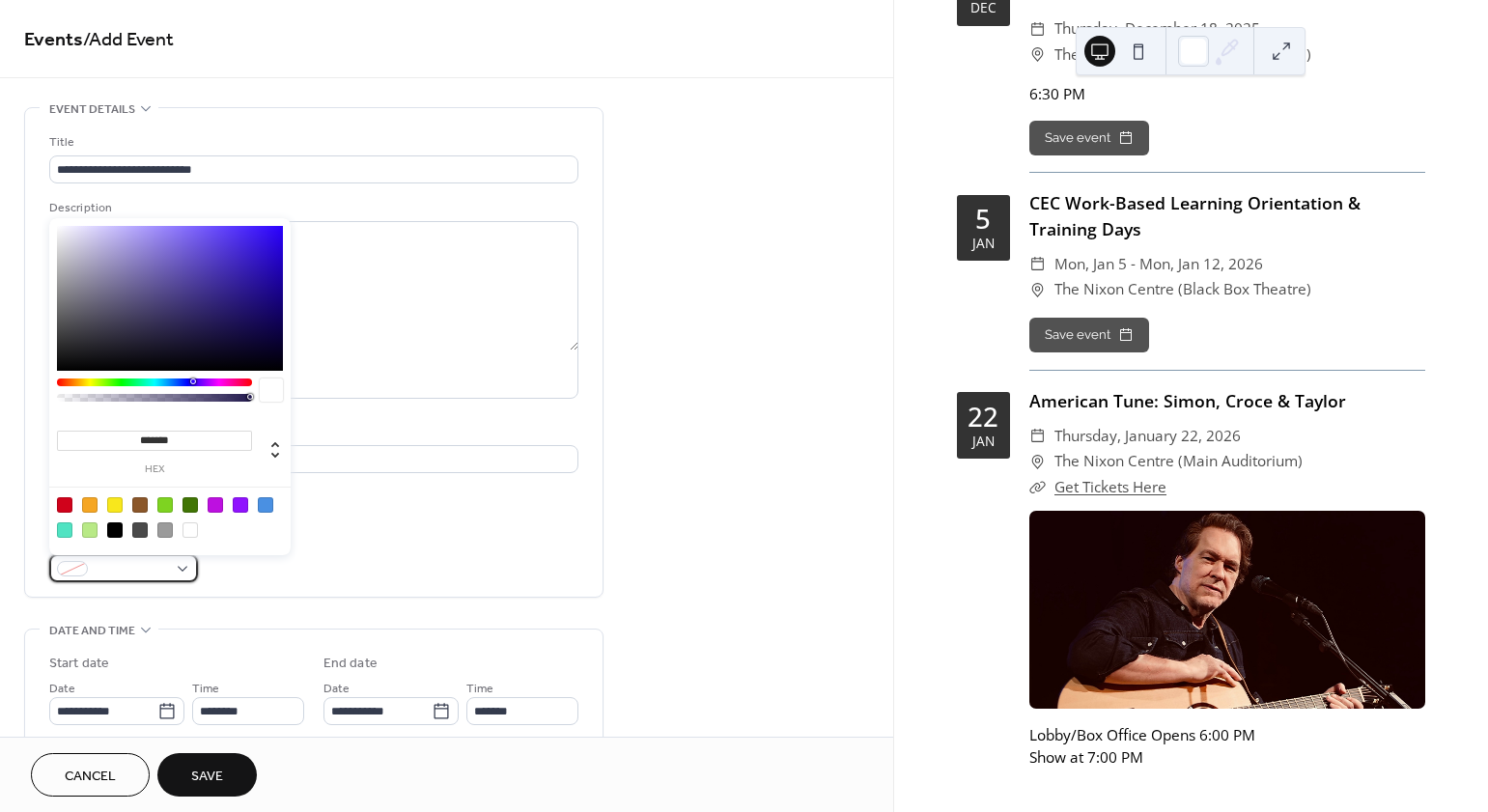 click at bounding box center (131, 570) 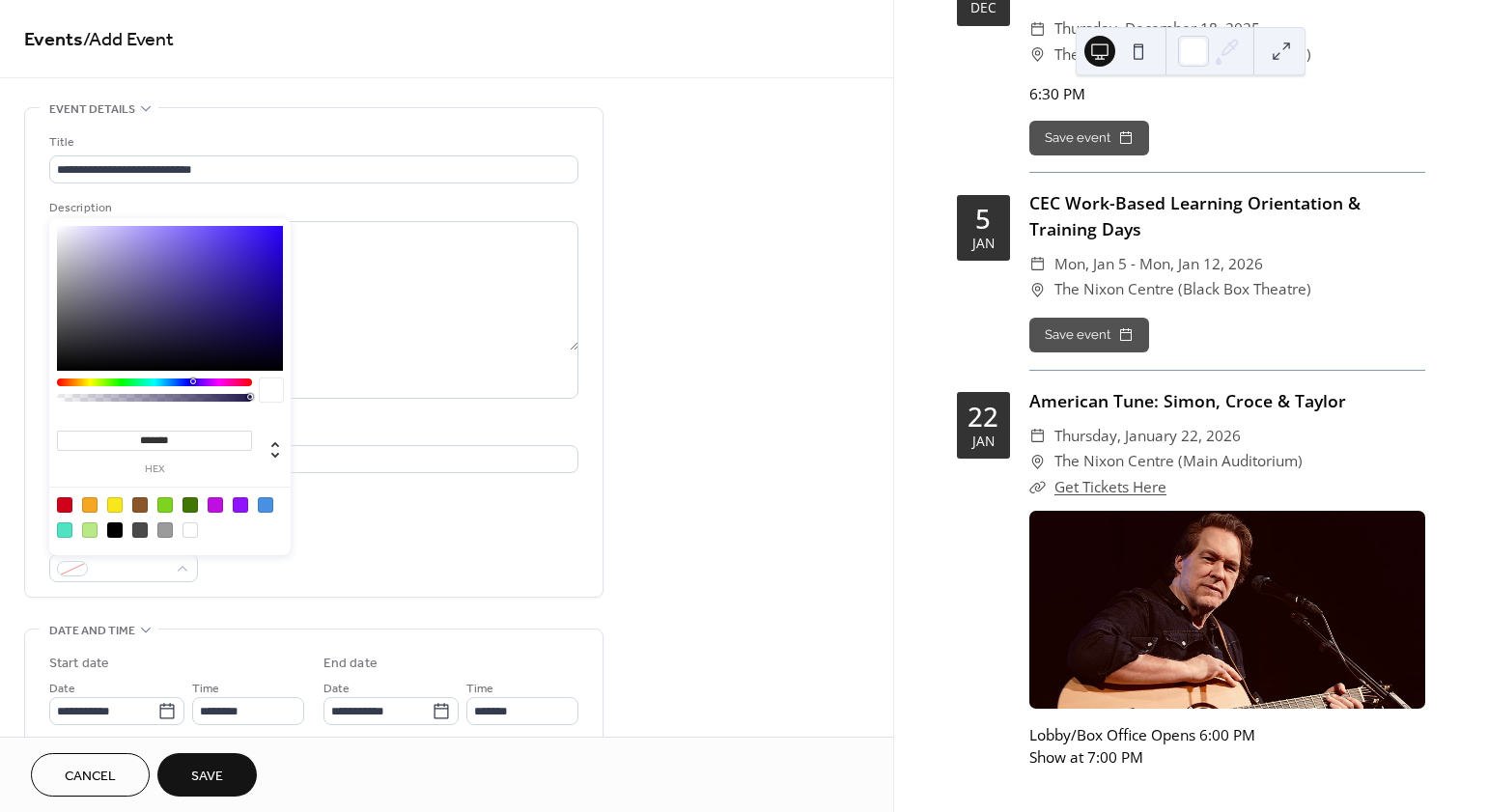click on "Event color" at bounding box center [314, 556] 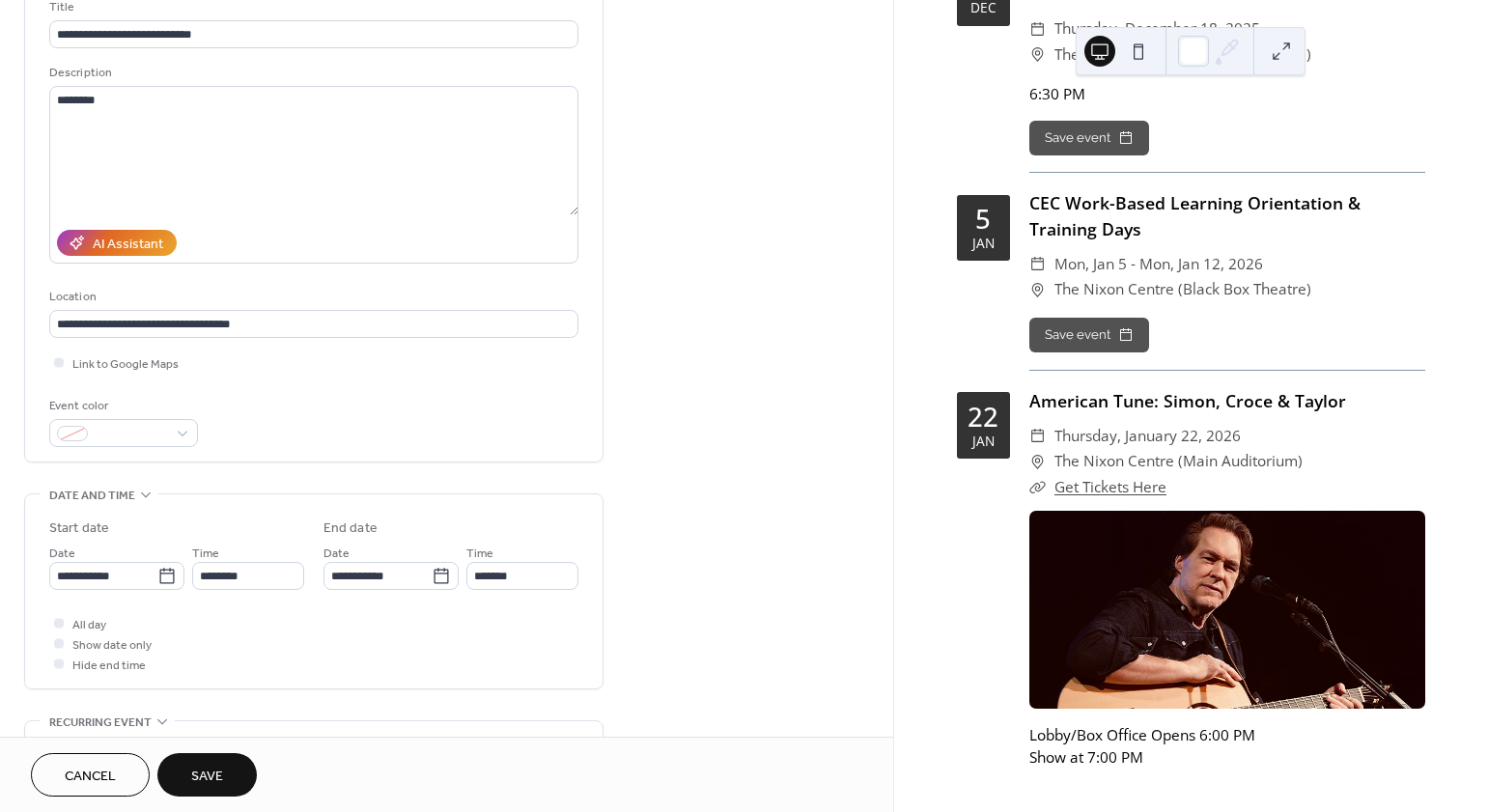 scroll, scrollTop: 395, scrollLeft: 0, axis: vertical 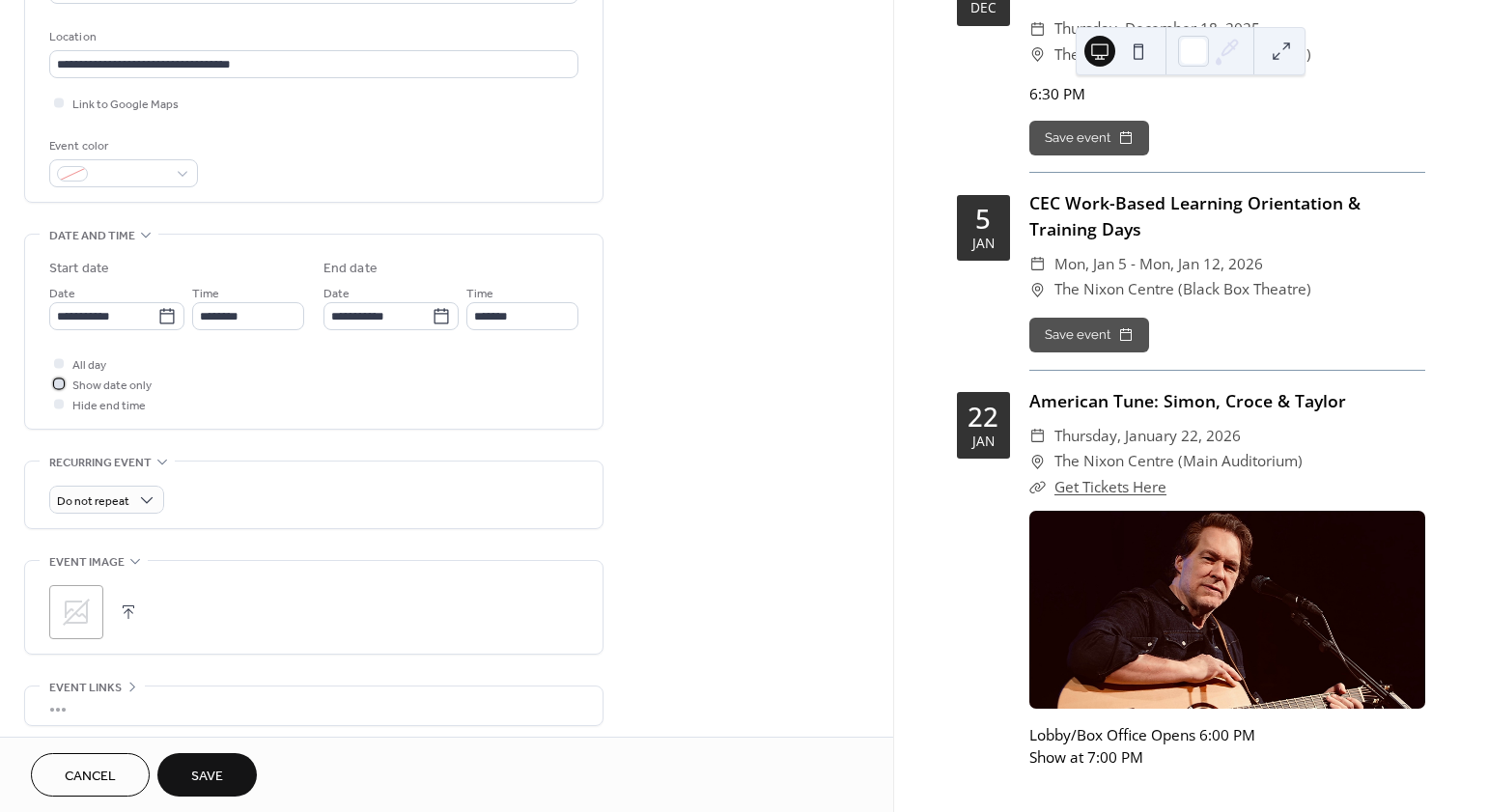 click on "Show date only" at bounding box center (112, 385) 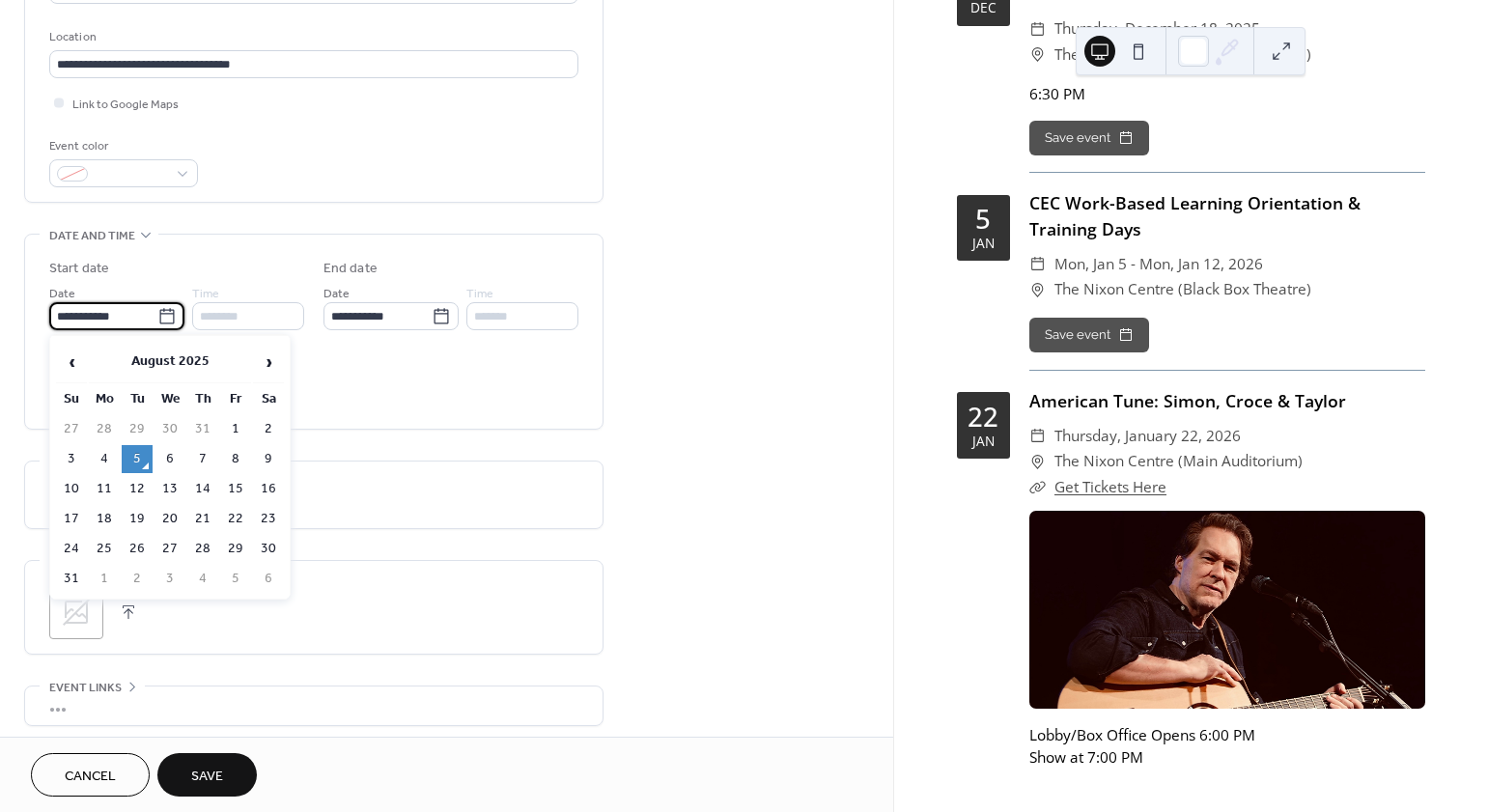 click on "**********" at bounding box center [103, 316] 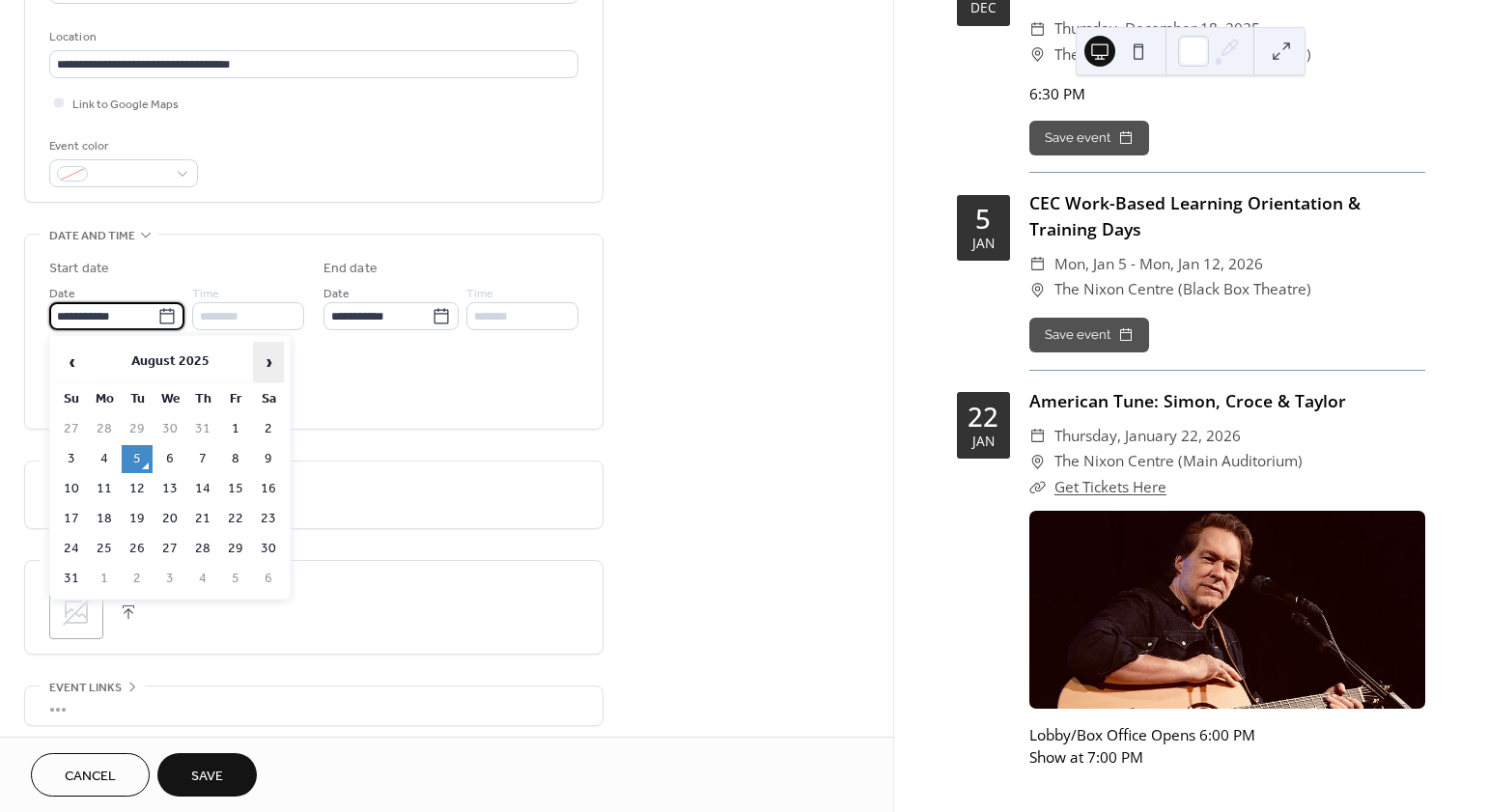 click on "›" at bounding box center [268, 362] 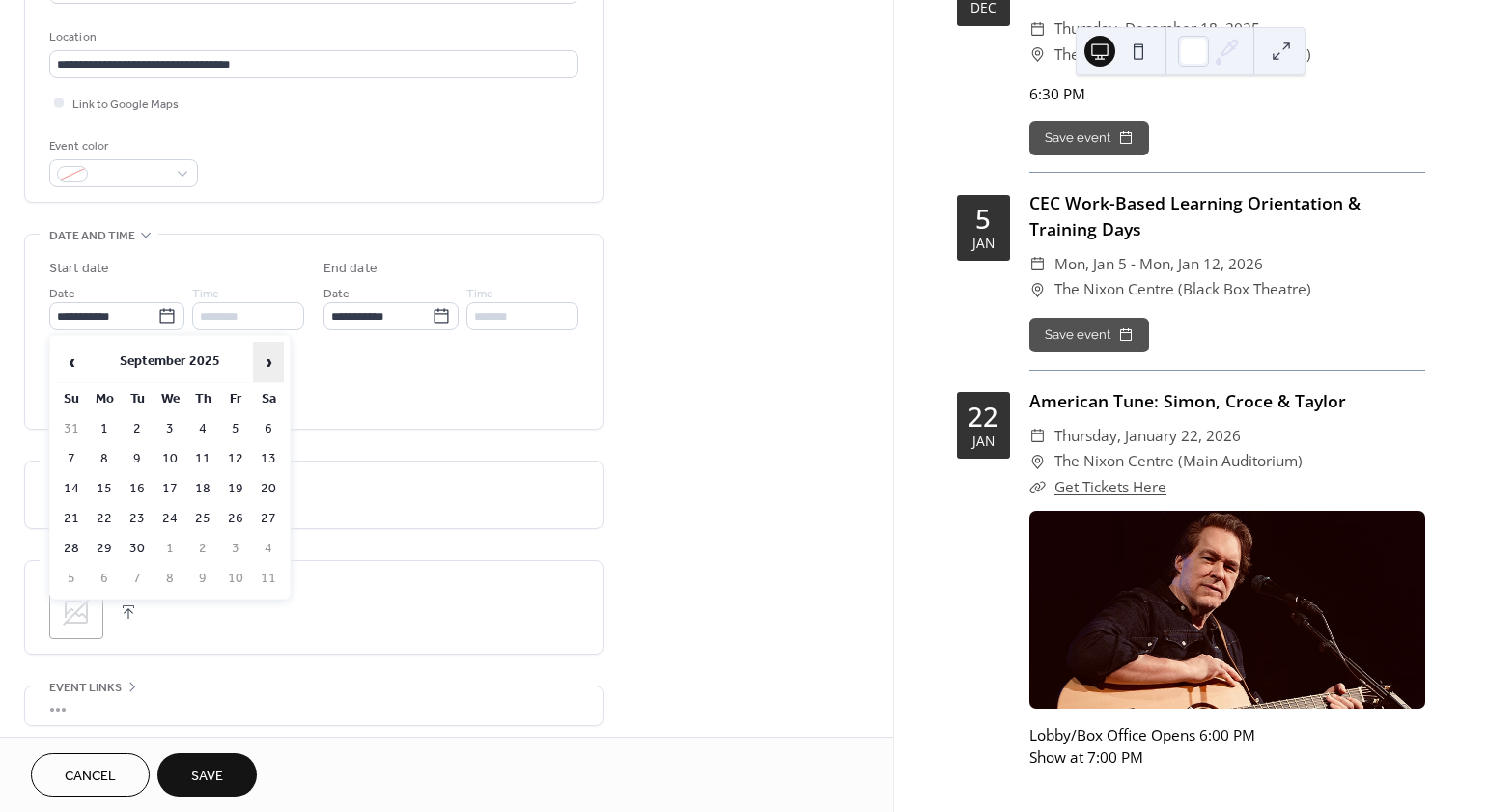 click on "›" at bounding box center (268, 362) 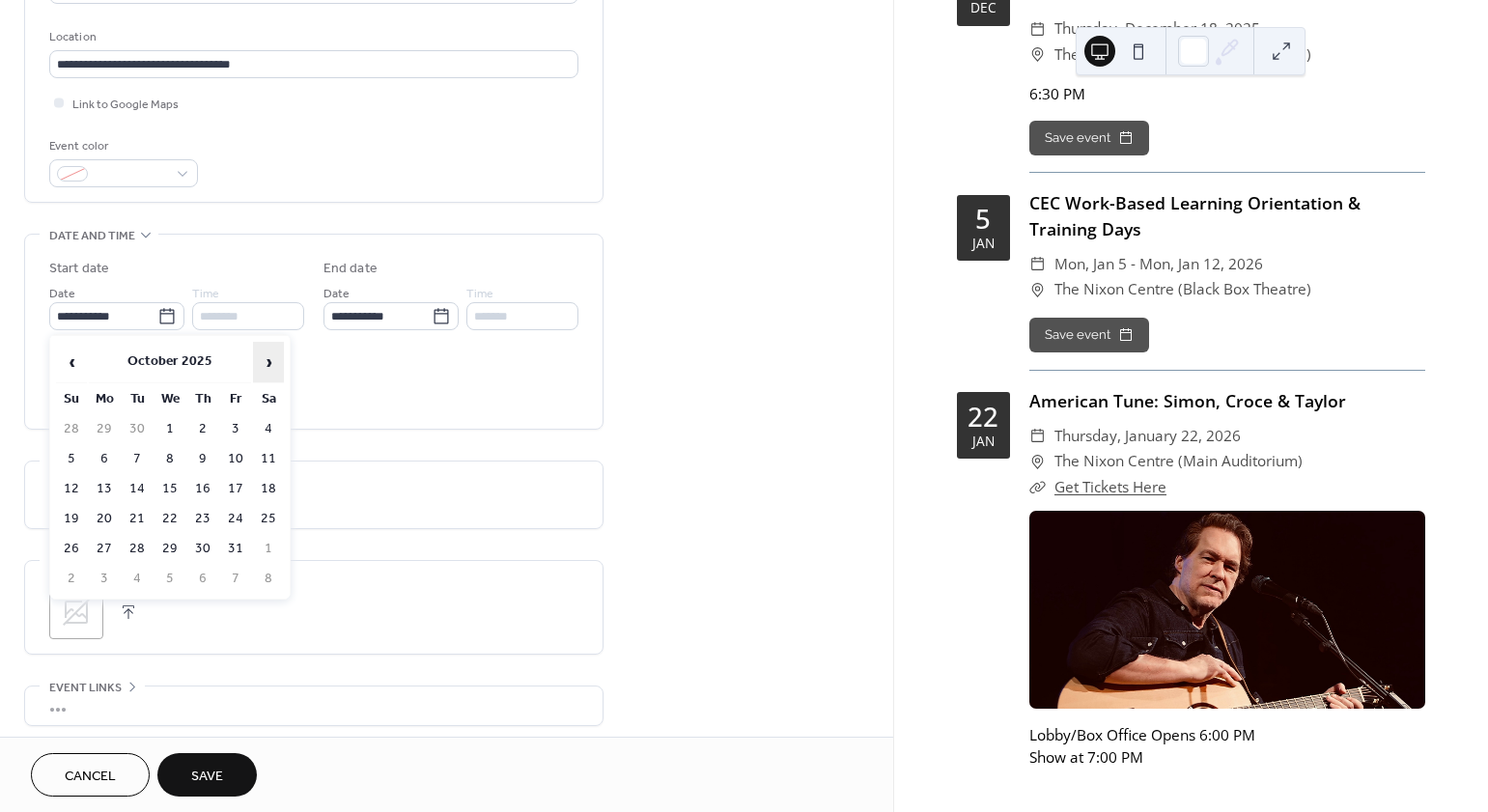 click on "›" at bounding box center [268, 362] 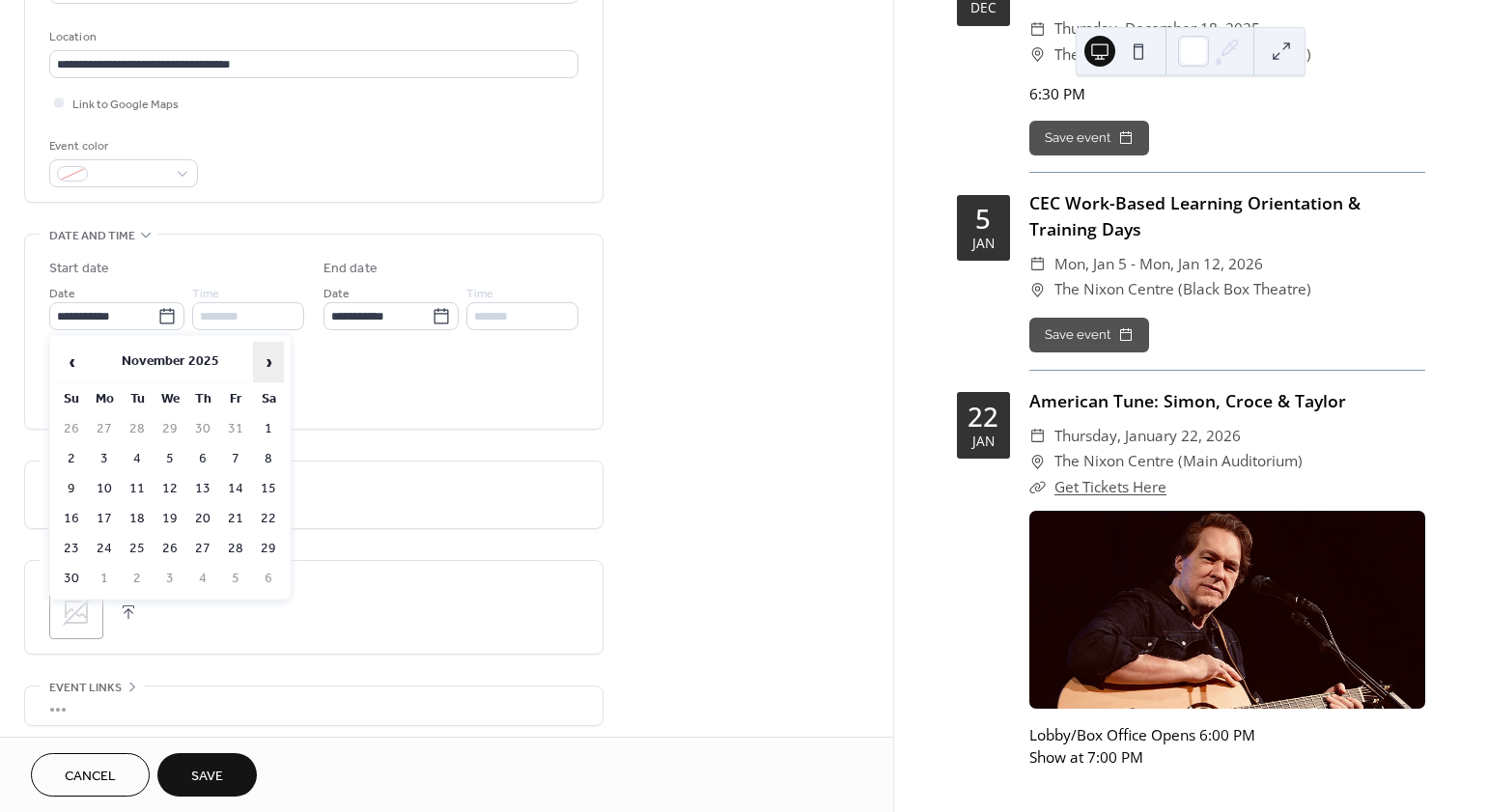 click on "›" at bounding box center [268, 362] 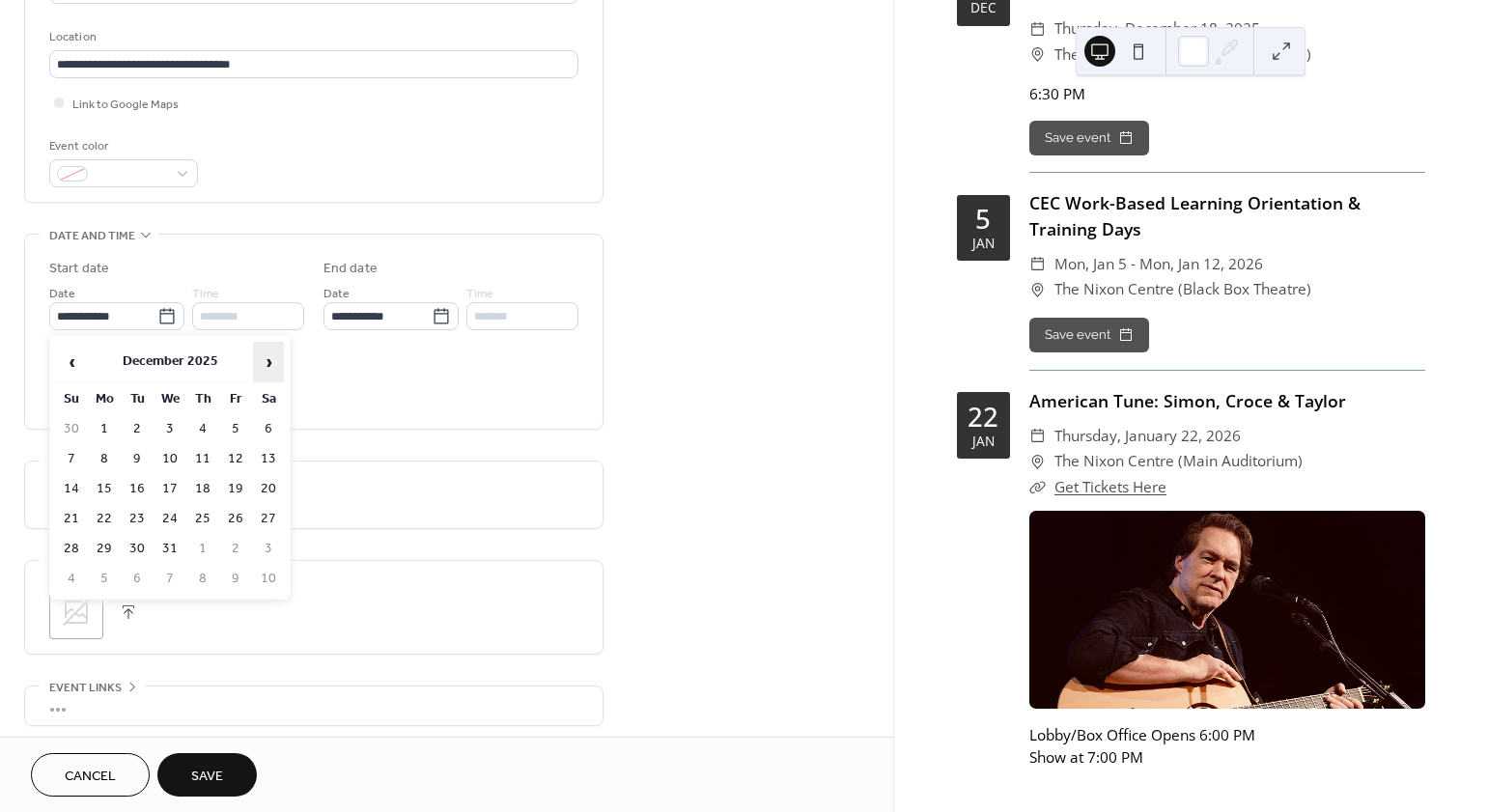click on "›" at bounding box center [268, 362] 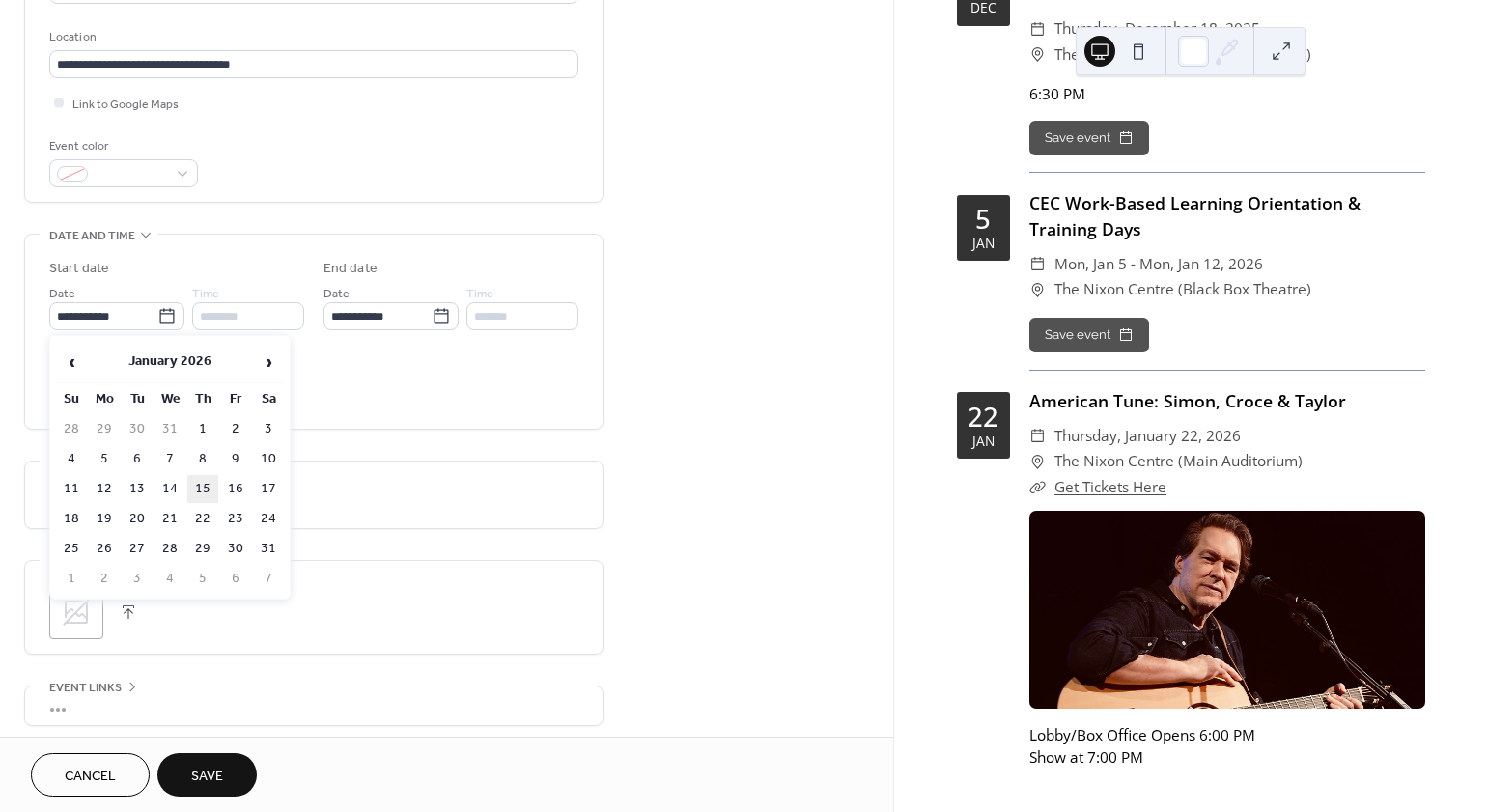 click on "15" at bounding box center [203, 489] 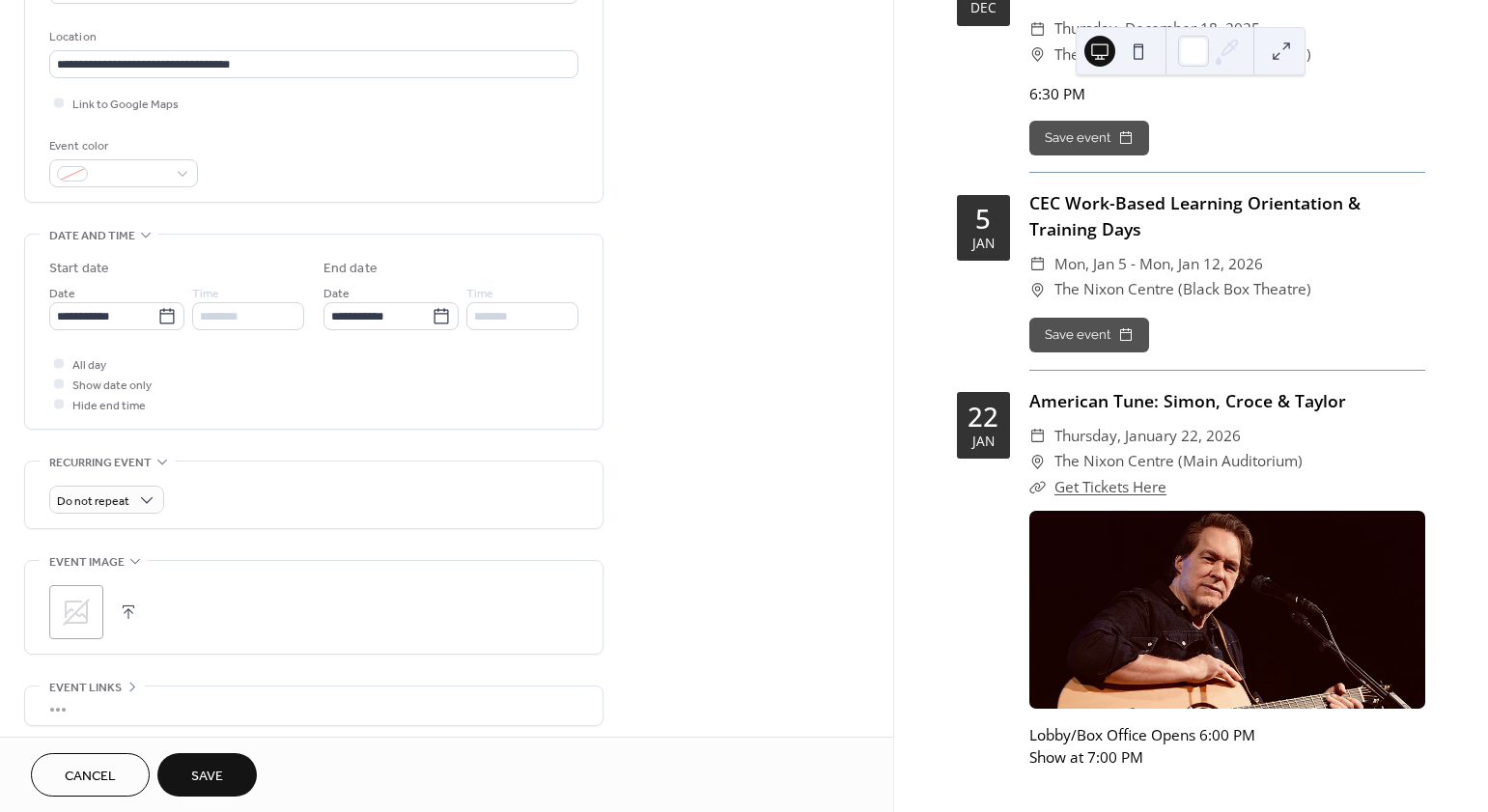 click on "Do not repeat" at bounding box center (314, 494) 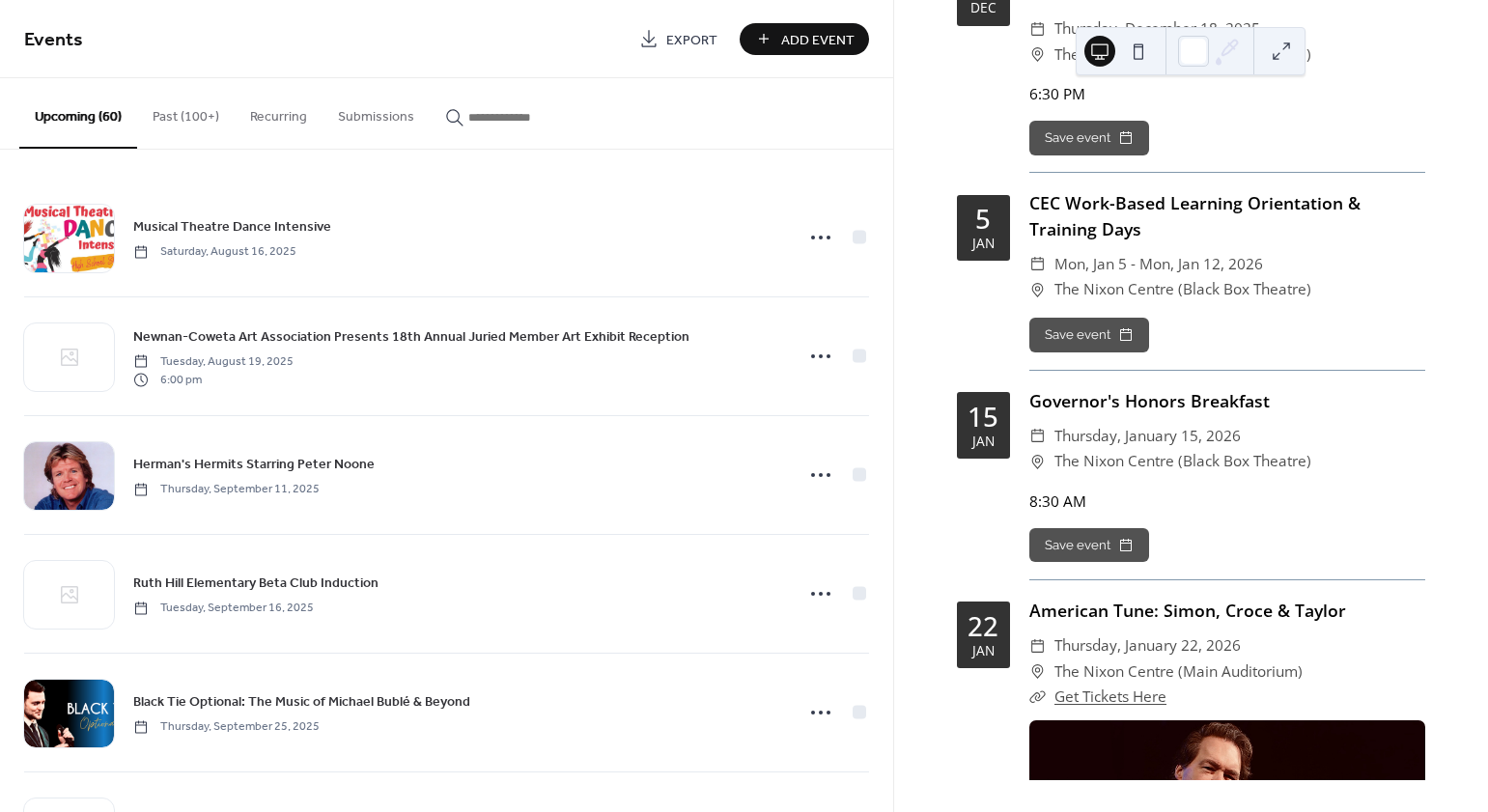 click on "Add Event" at bounding box center [804, 39] 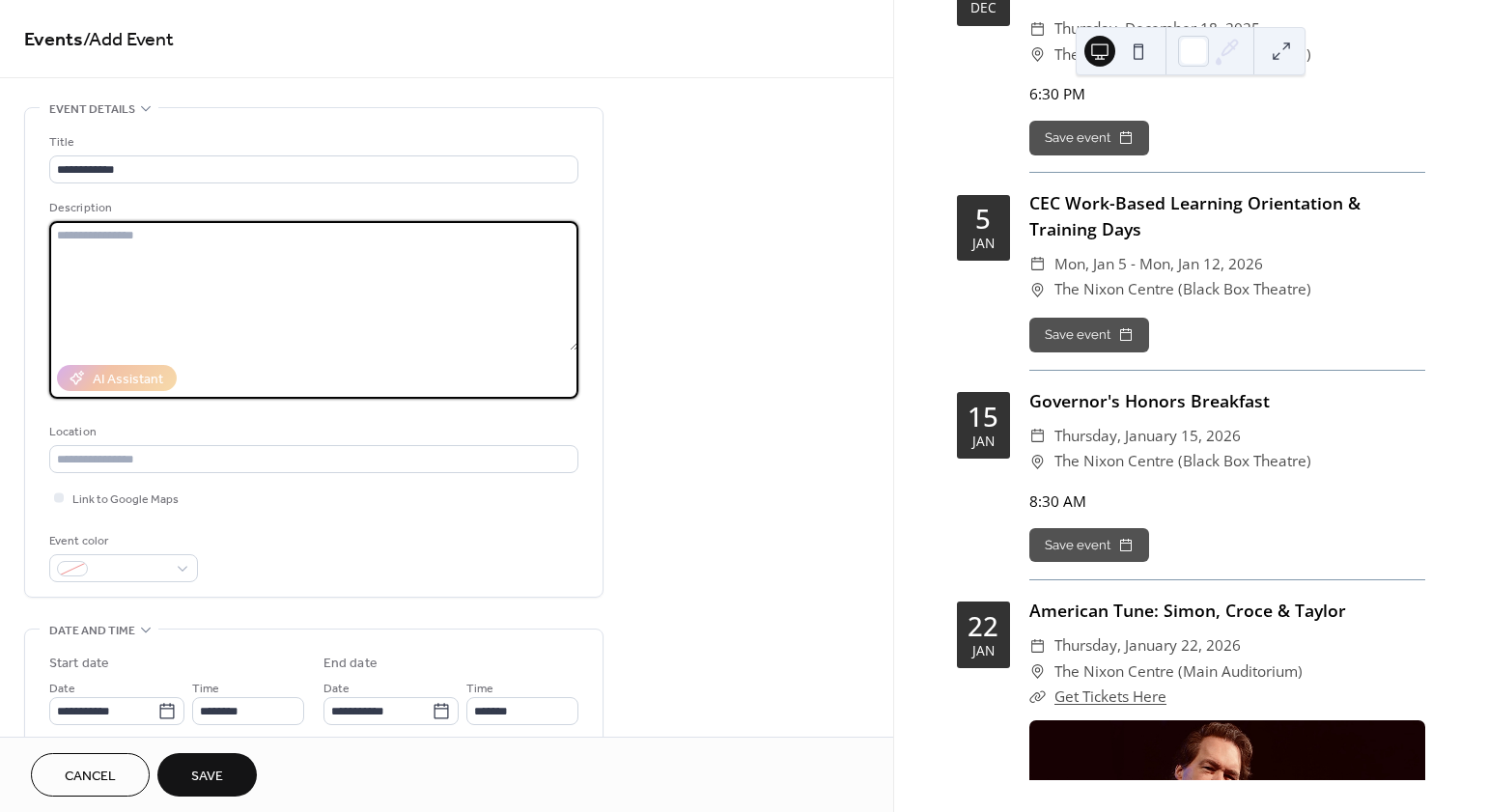 click at bounding box center (314, 286) 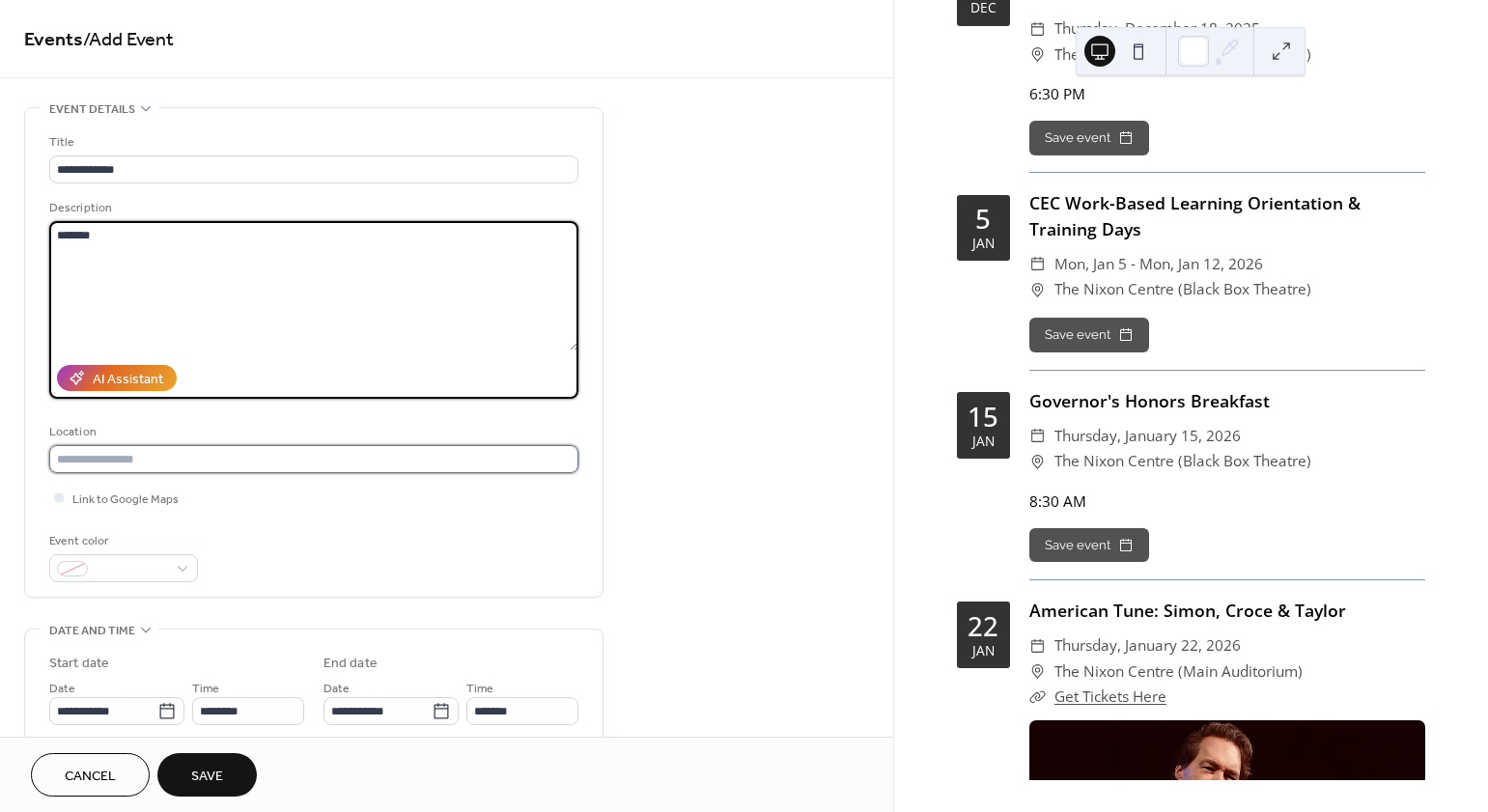 click at bounding box center (314, 459) 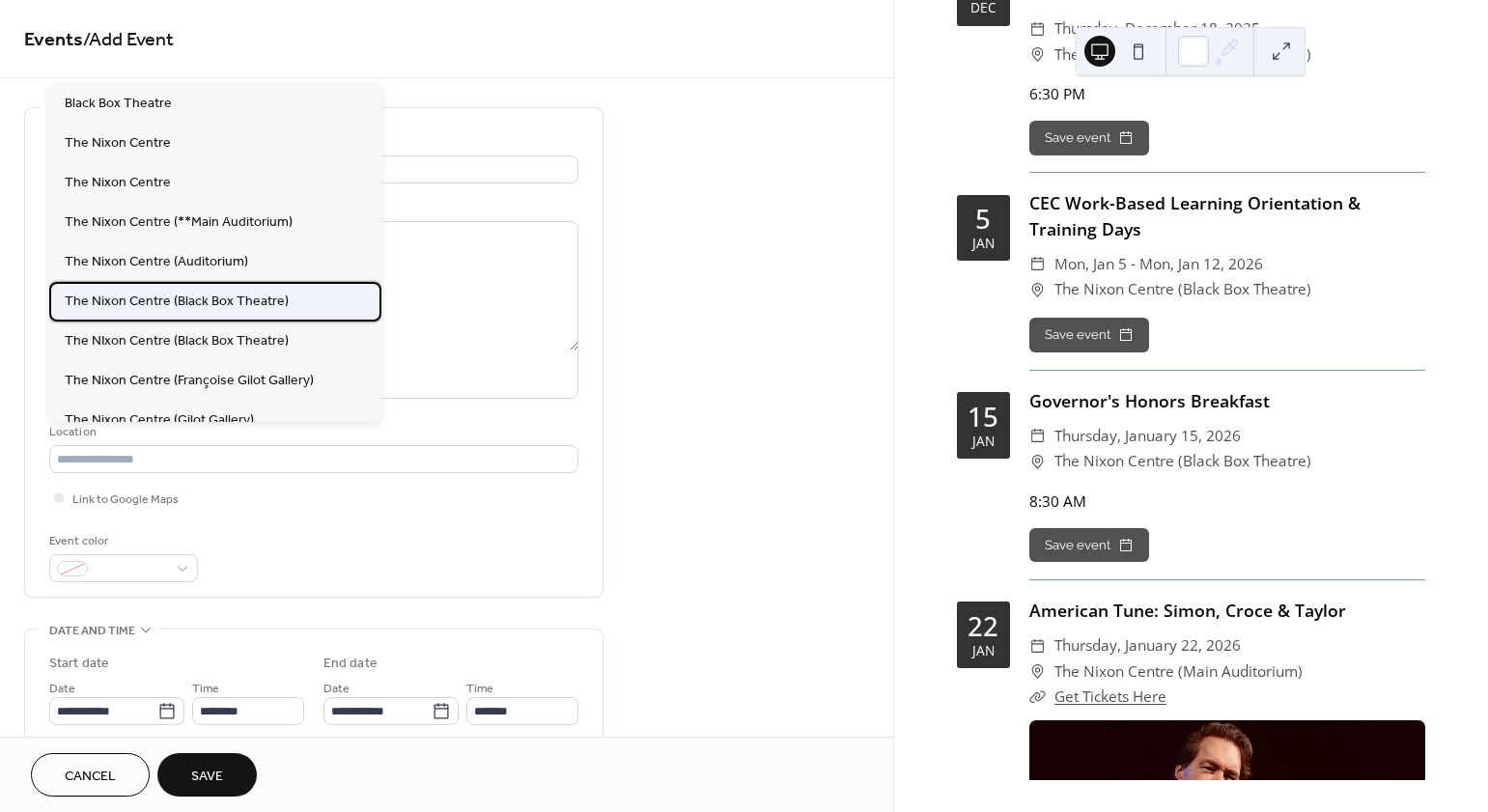 click on "The Nixon Centre (Black Box Theatre)" at bounding box center [177, 301] 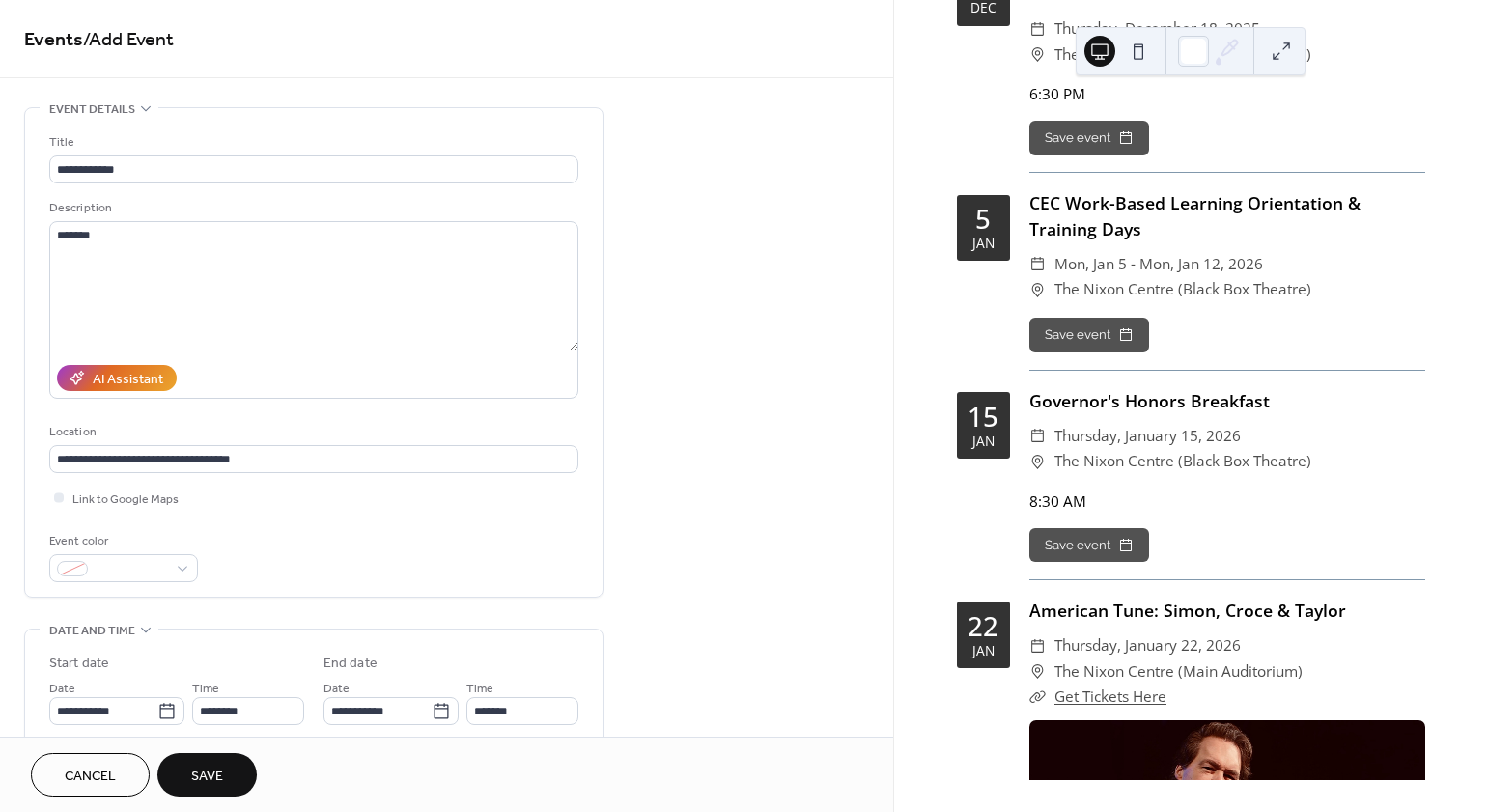click on "Event color" at bounding box center [314, 556] 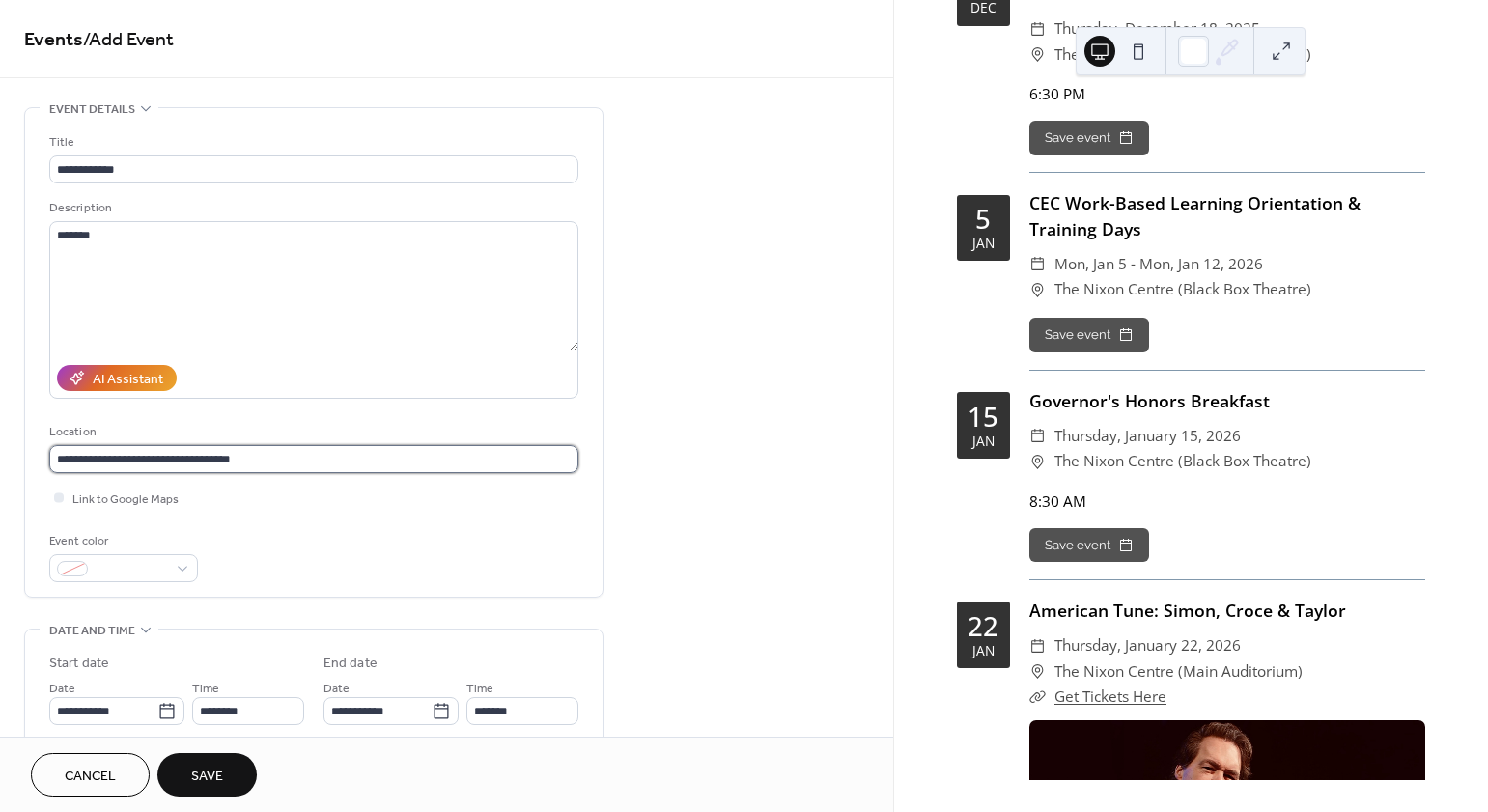 click on "**********" at bounding box center (314, 459) 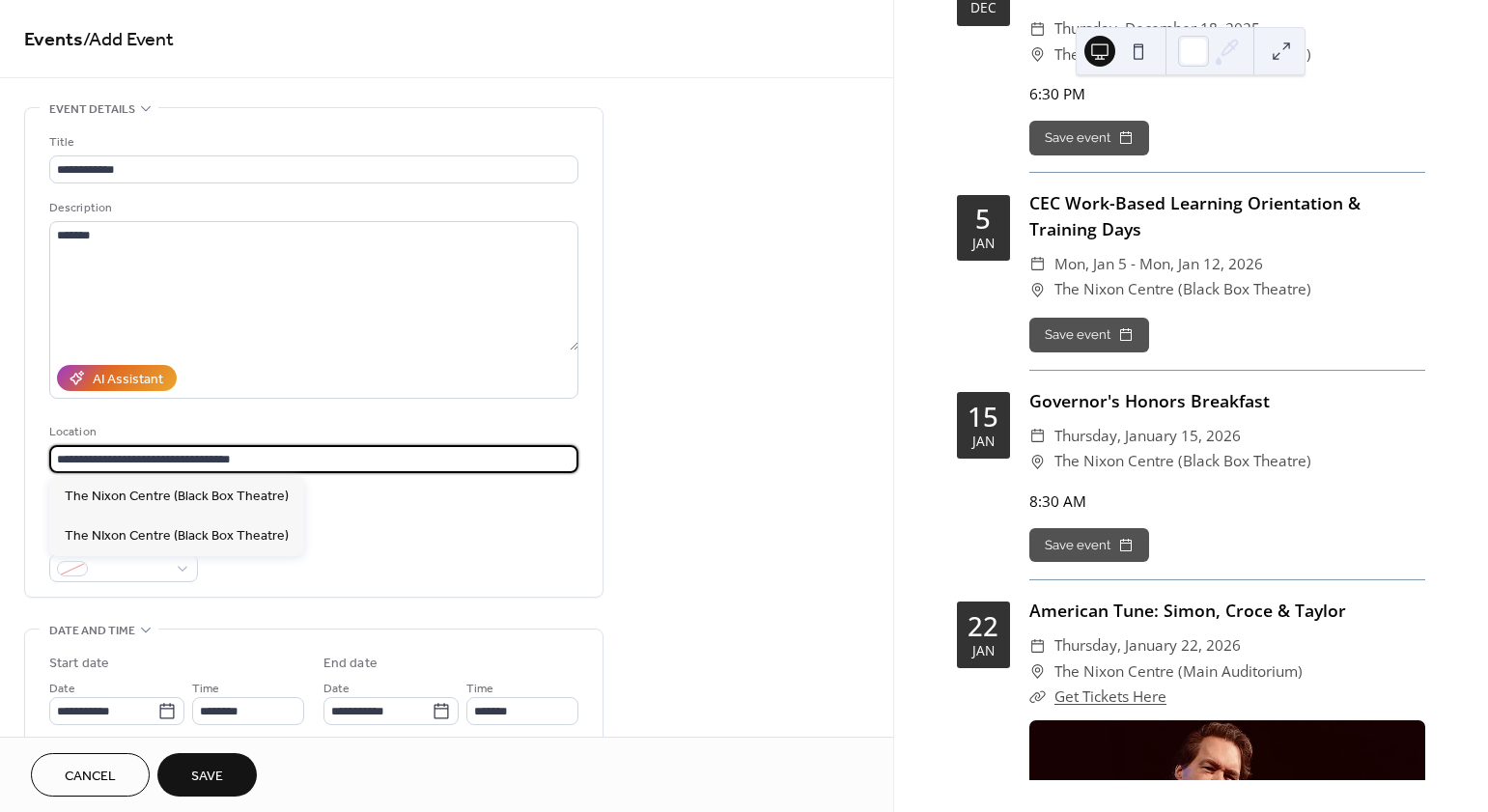 drag, startPoint x: 307, startPoint y: 457, endPoint x: 148, endPoint y: 455, distance: 159.01258 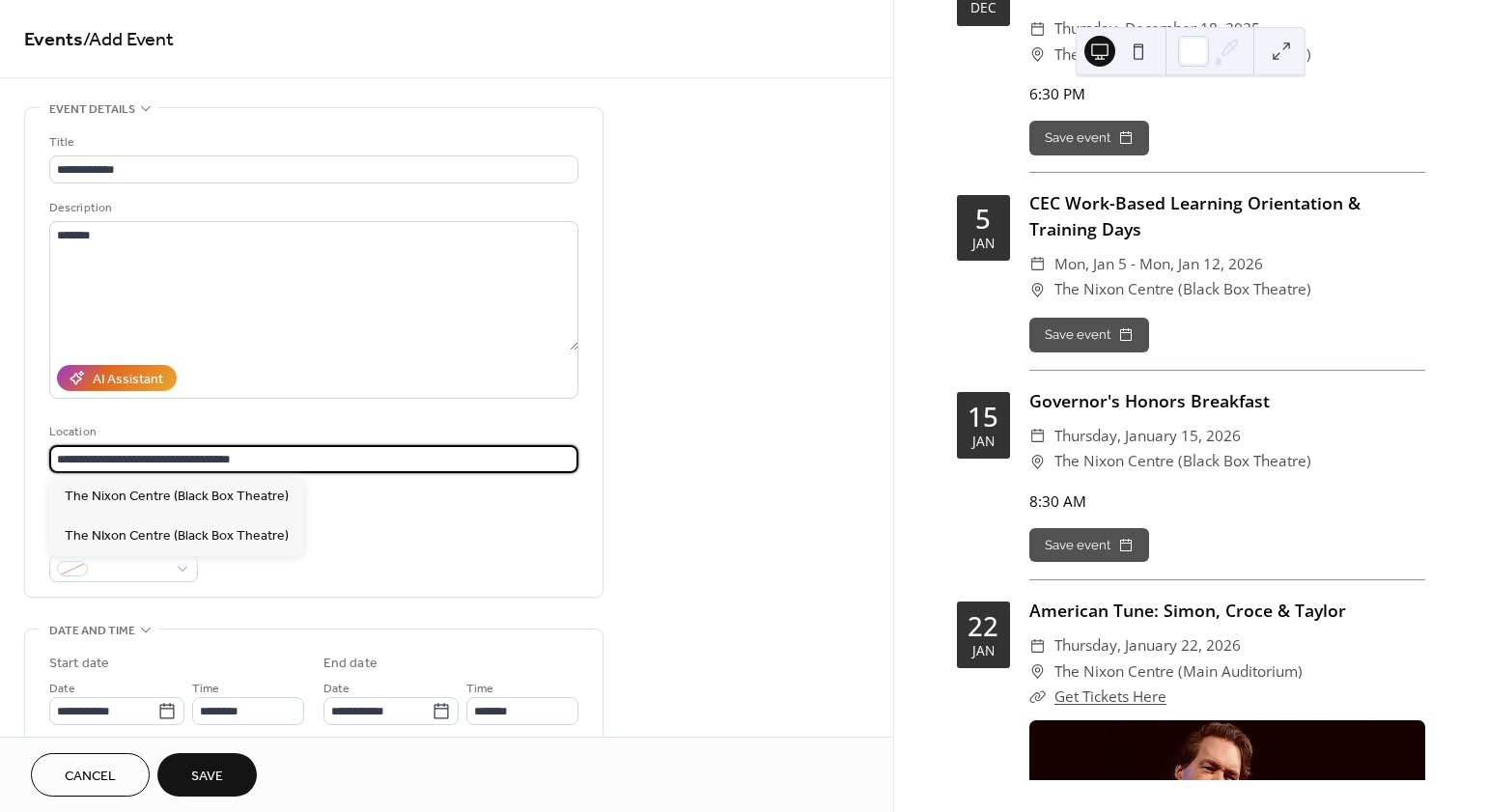 click on "**********" at bounding box center [314, 459] 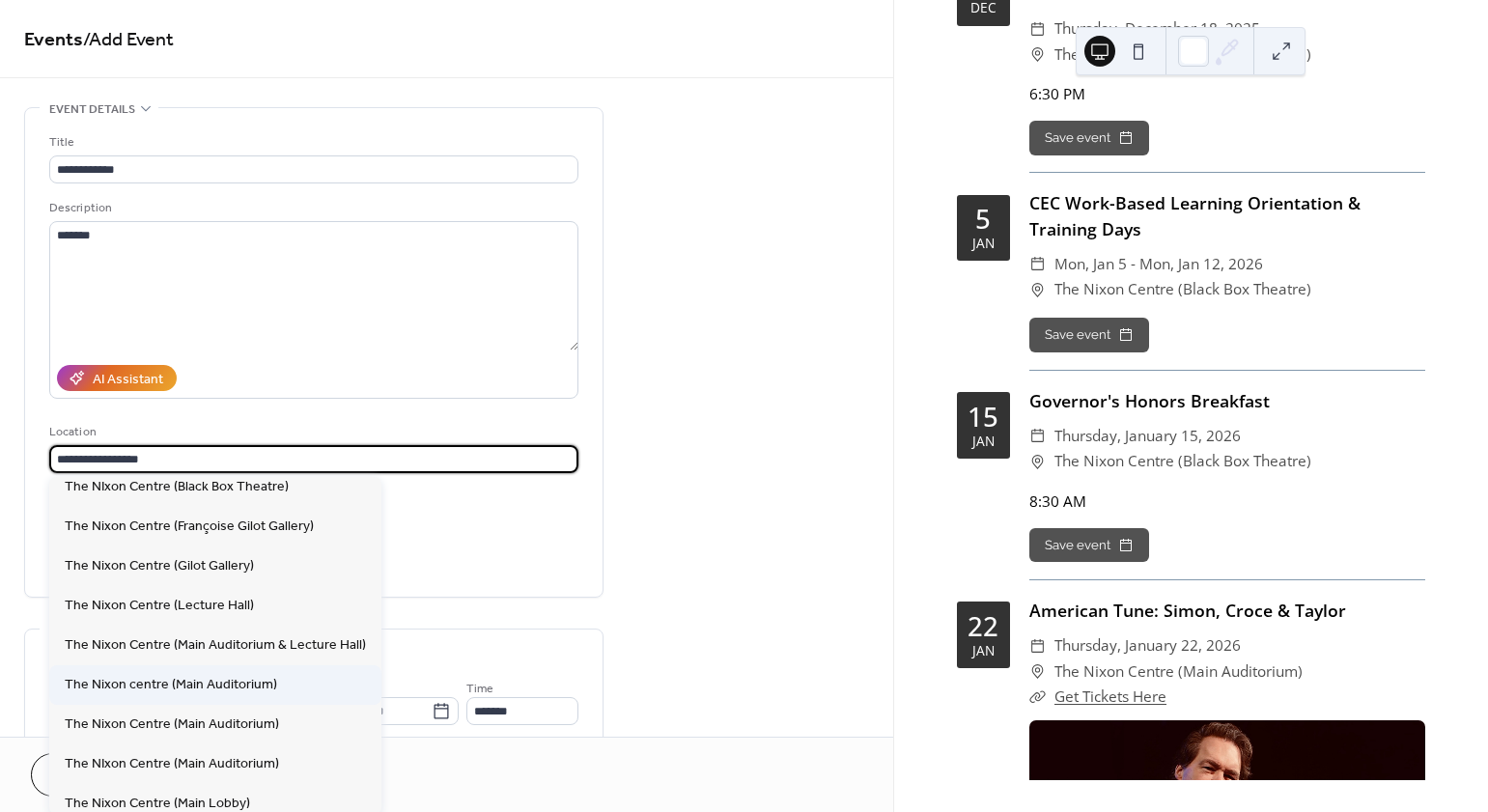 scroll, scrollTop: 170, scrollLeft: 0, axis: vertical 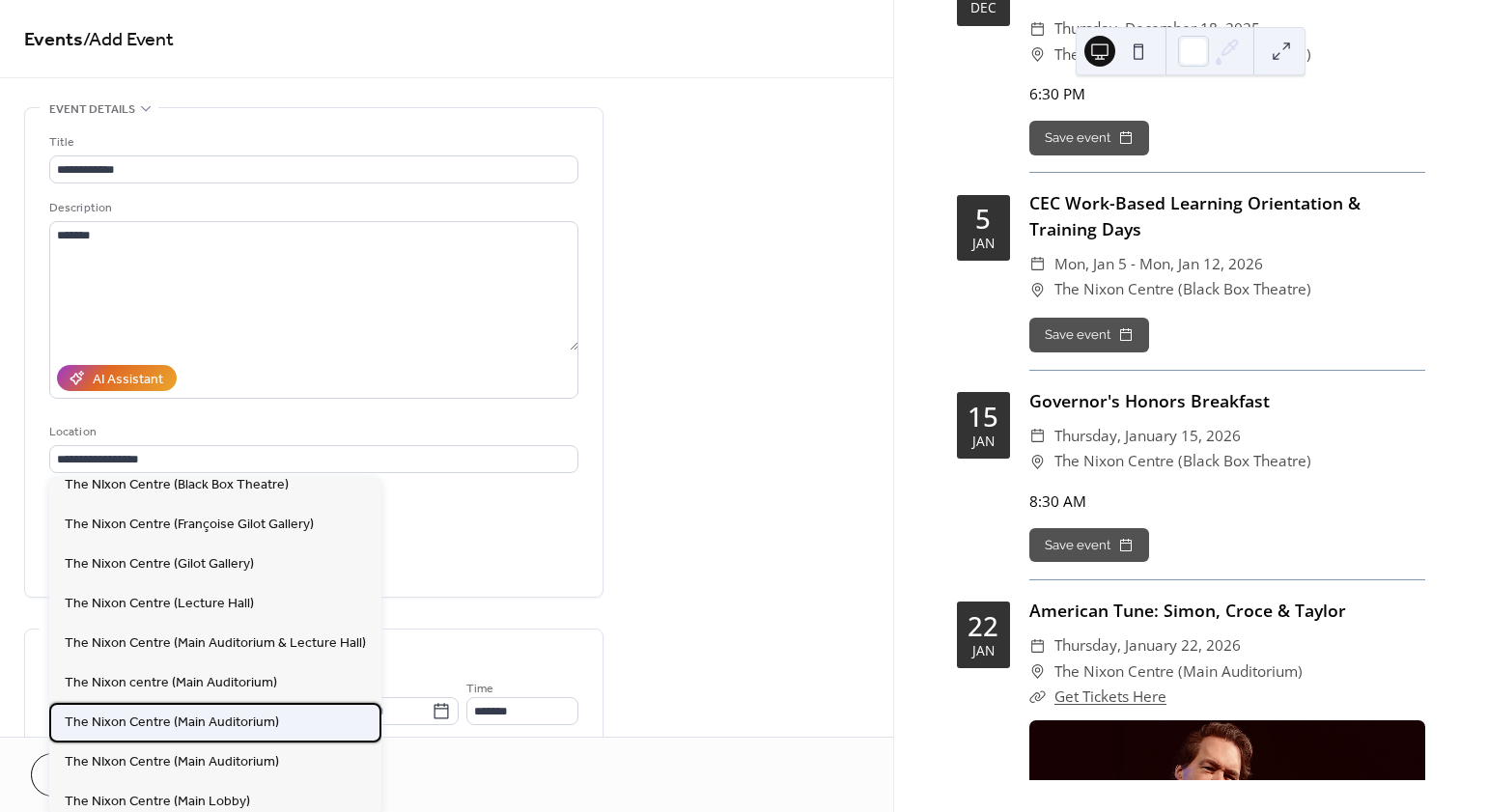 click on "The Nixon Centre (Main Auditorium)" at bounding box center [172, 722] 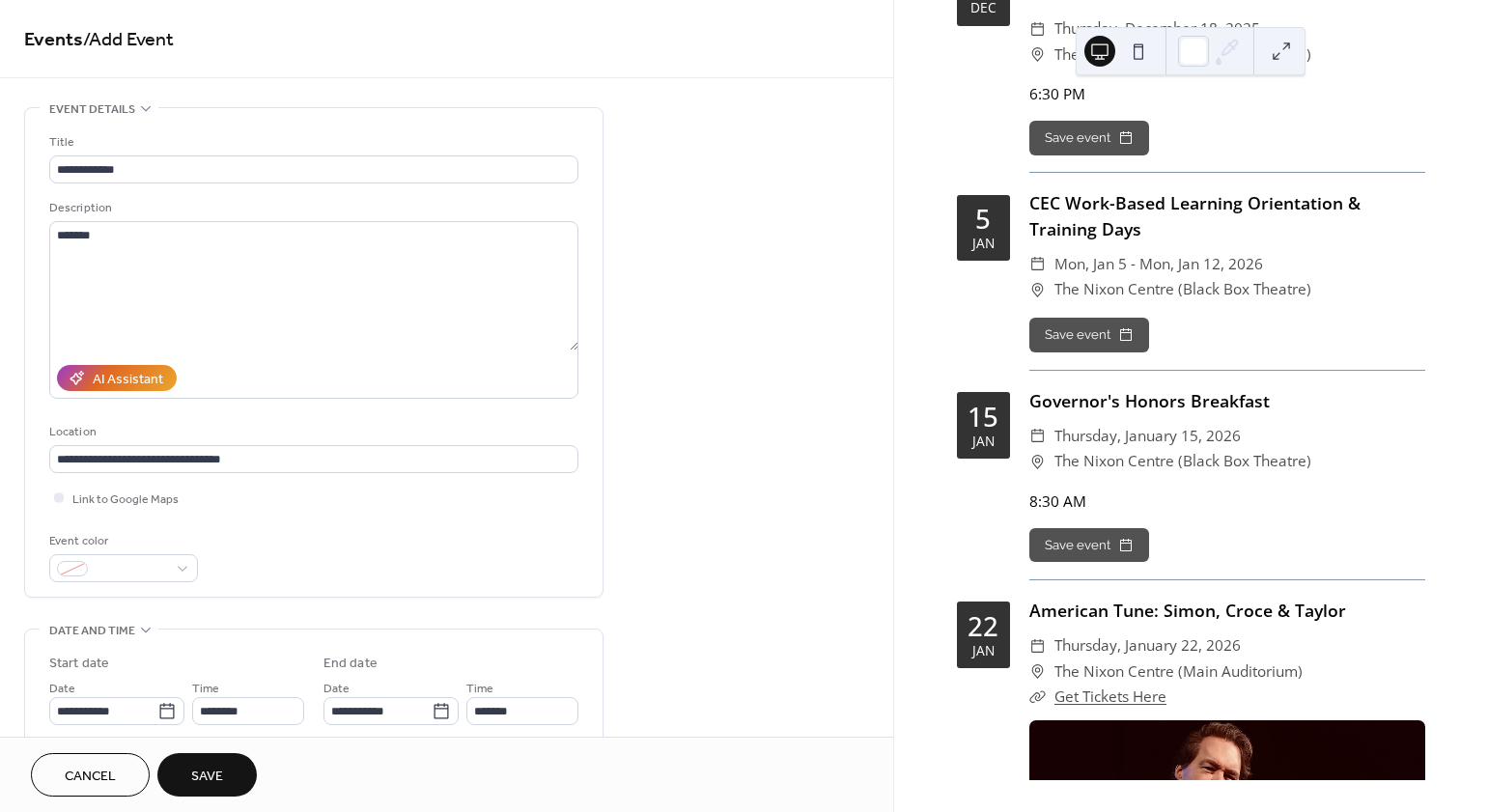 click on "Event color" at bounding box center (314, 556) 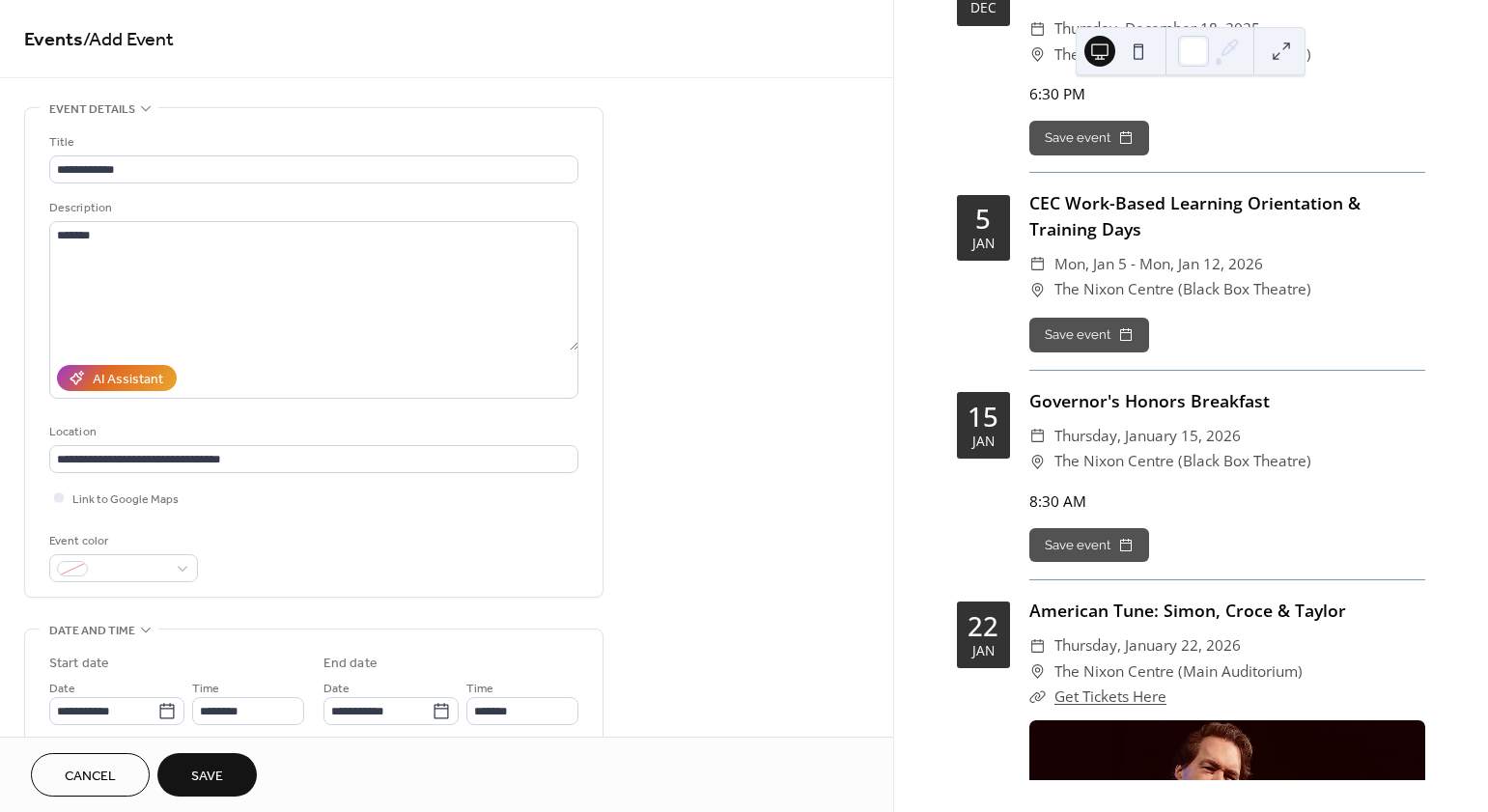 scroll, scrollTop: 270, scrollLeft: 0, axis: vertical 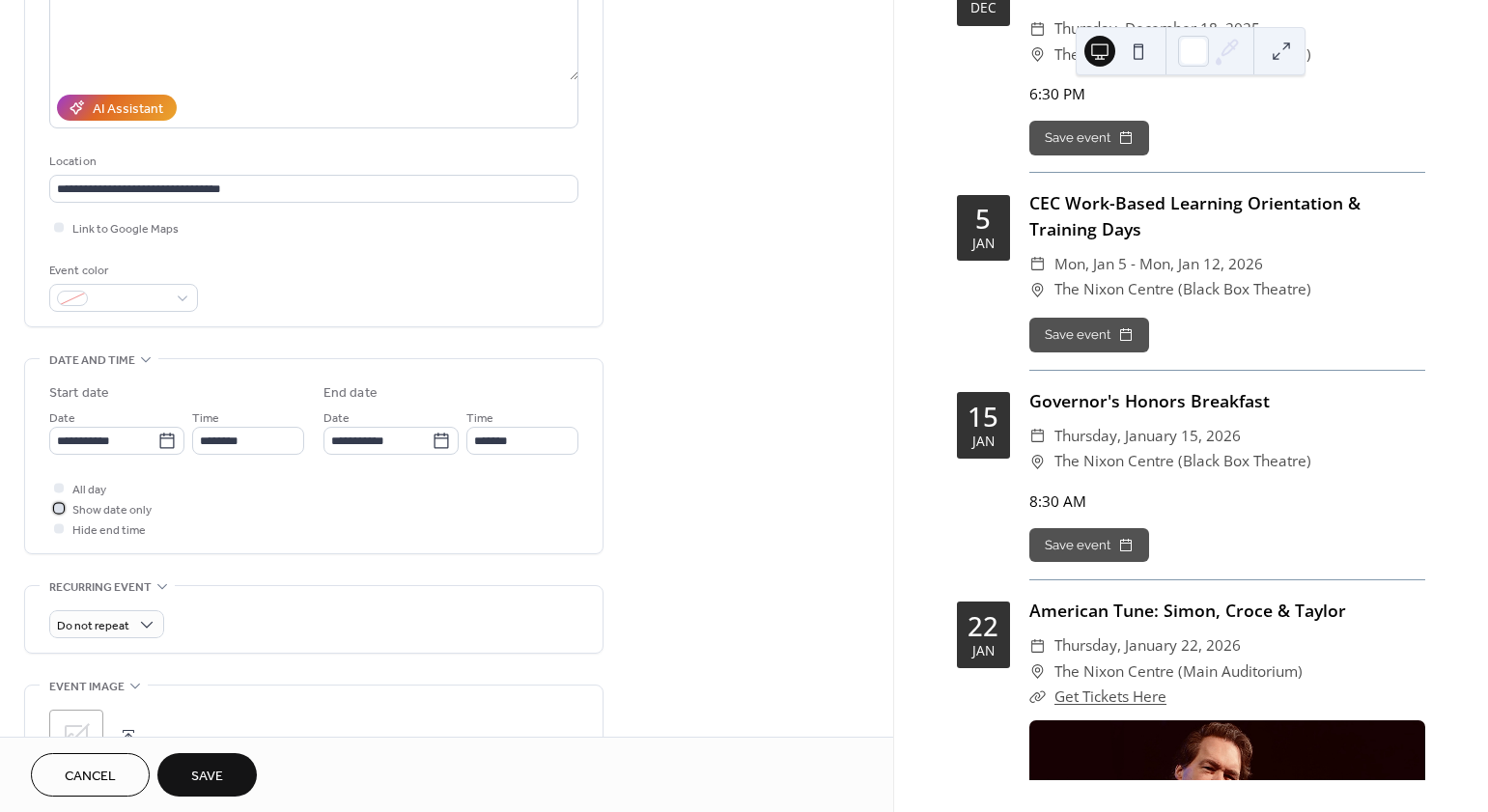 click on "Show date only" at bounding box center (112, 510) 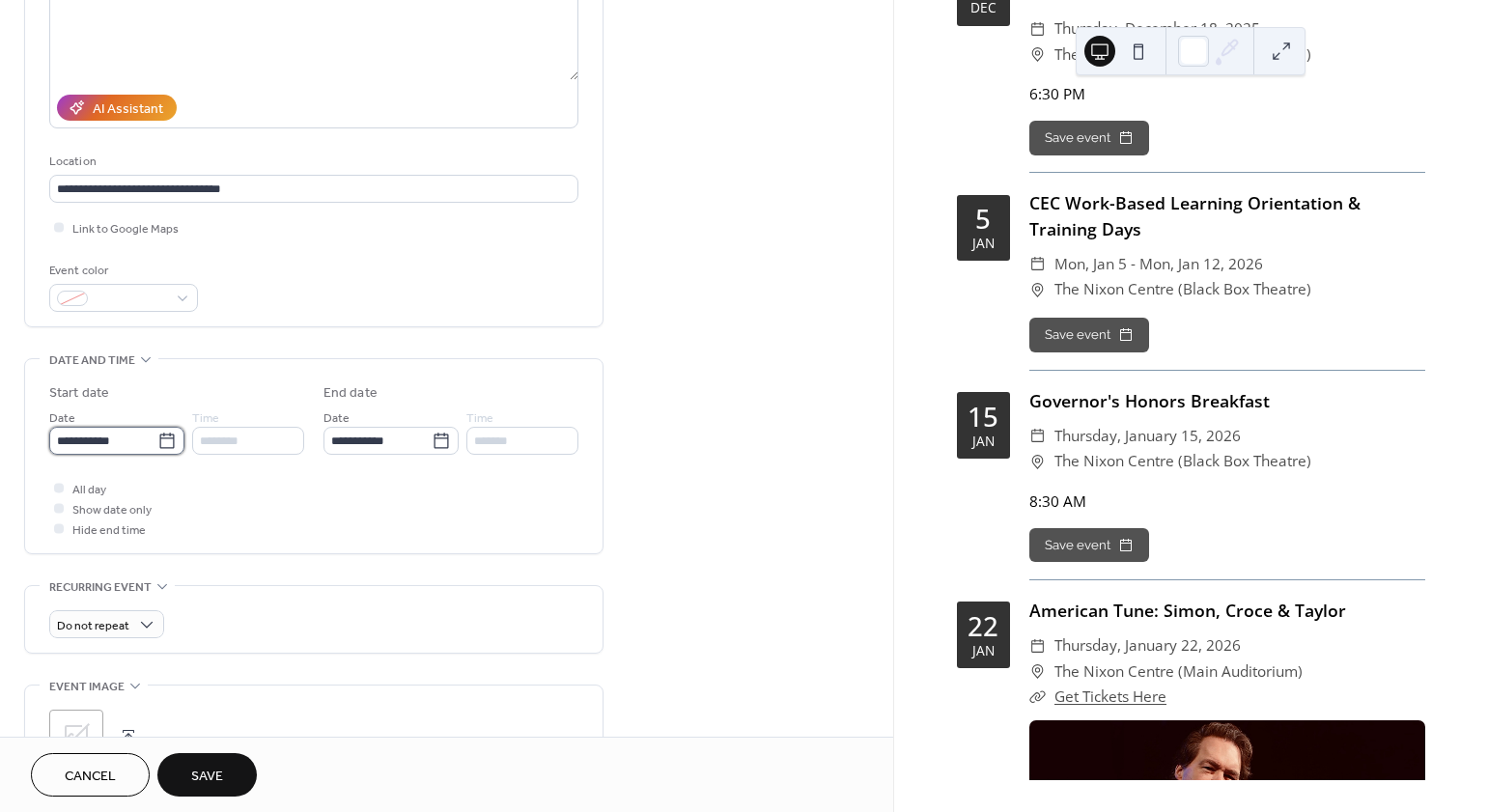 click on "**********" at bounding box center [103, 440] 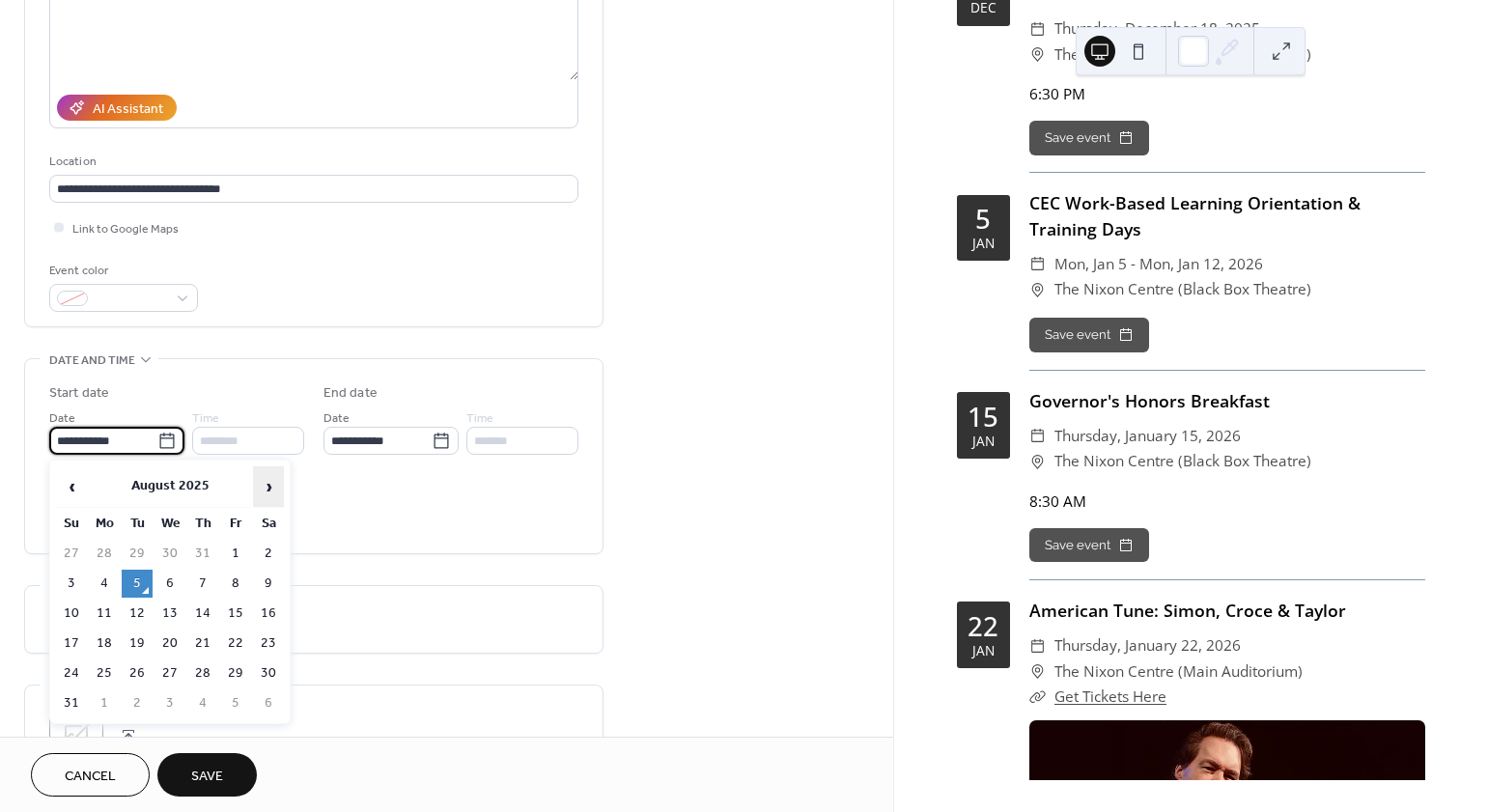 click on "›" at bounding box center (268, 487) 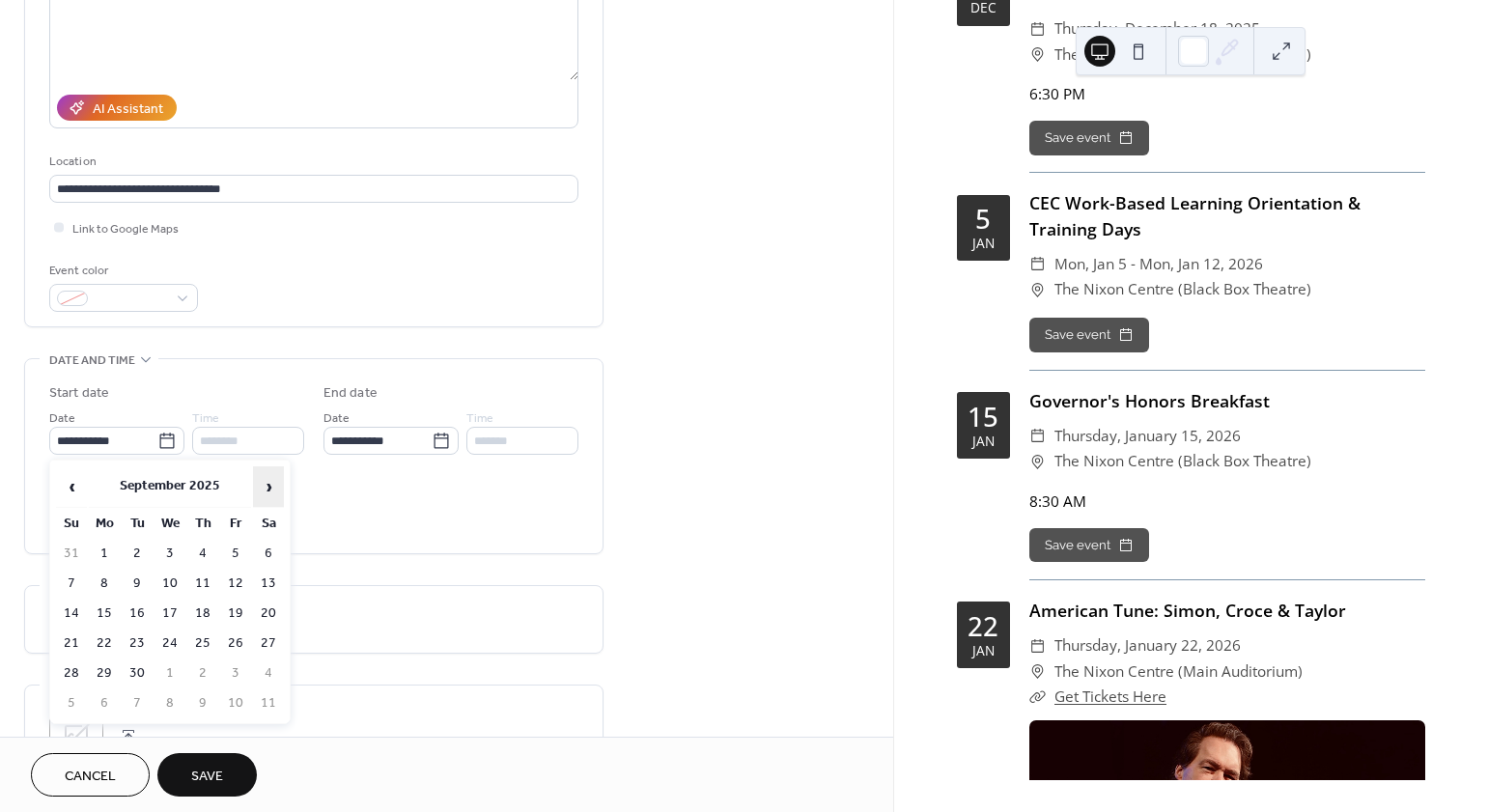 click on "›" at bounding box center (268, 487) 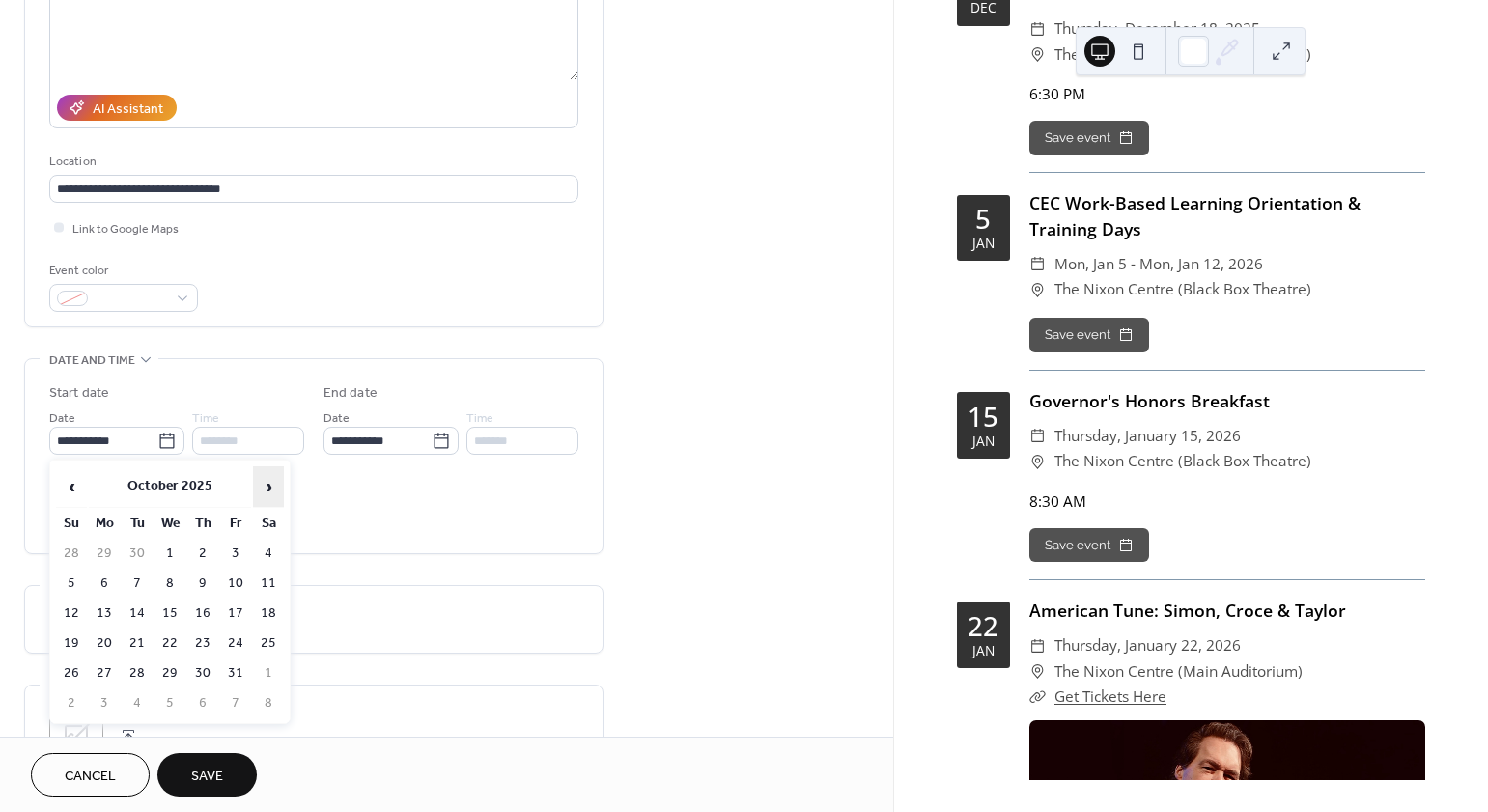 click on "›" at bounding box center [268, 487] 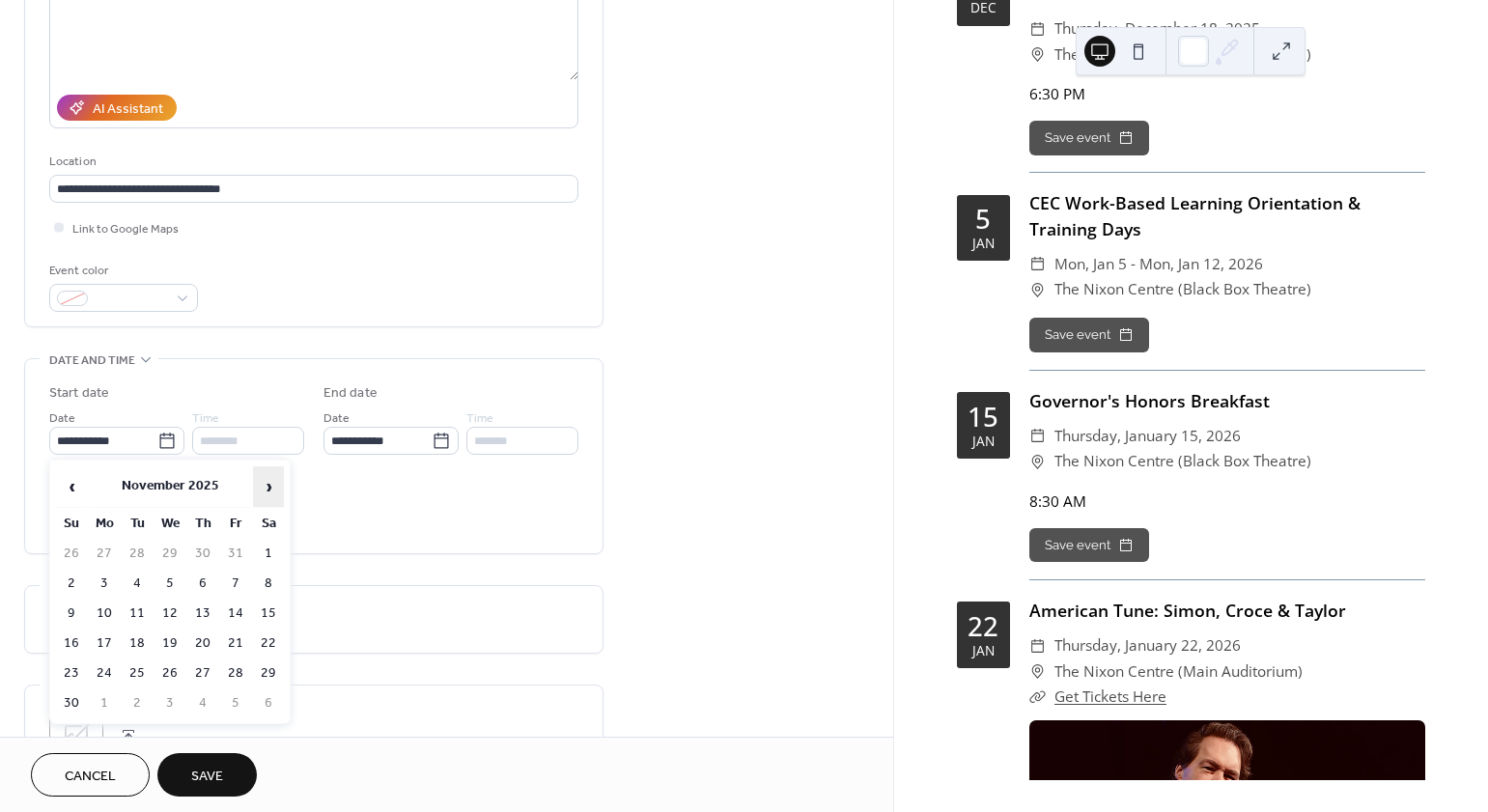 click on "›" at bounding box center [268, 487] 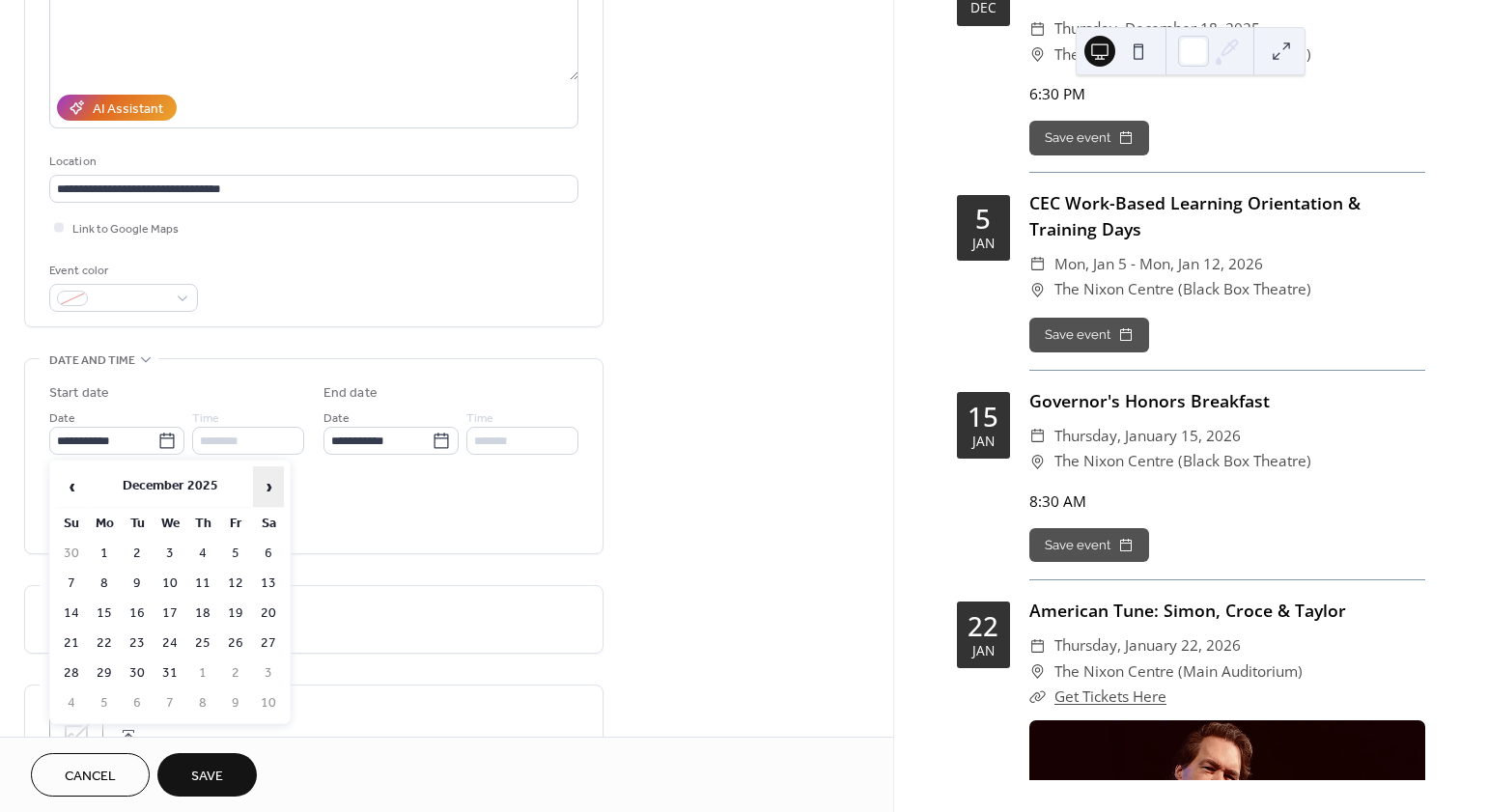 click on "›" at bounding box center (268, 487) 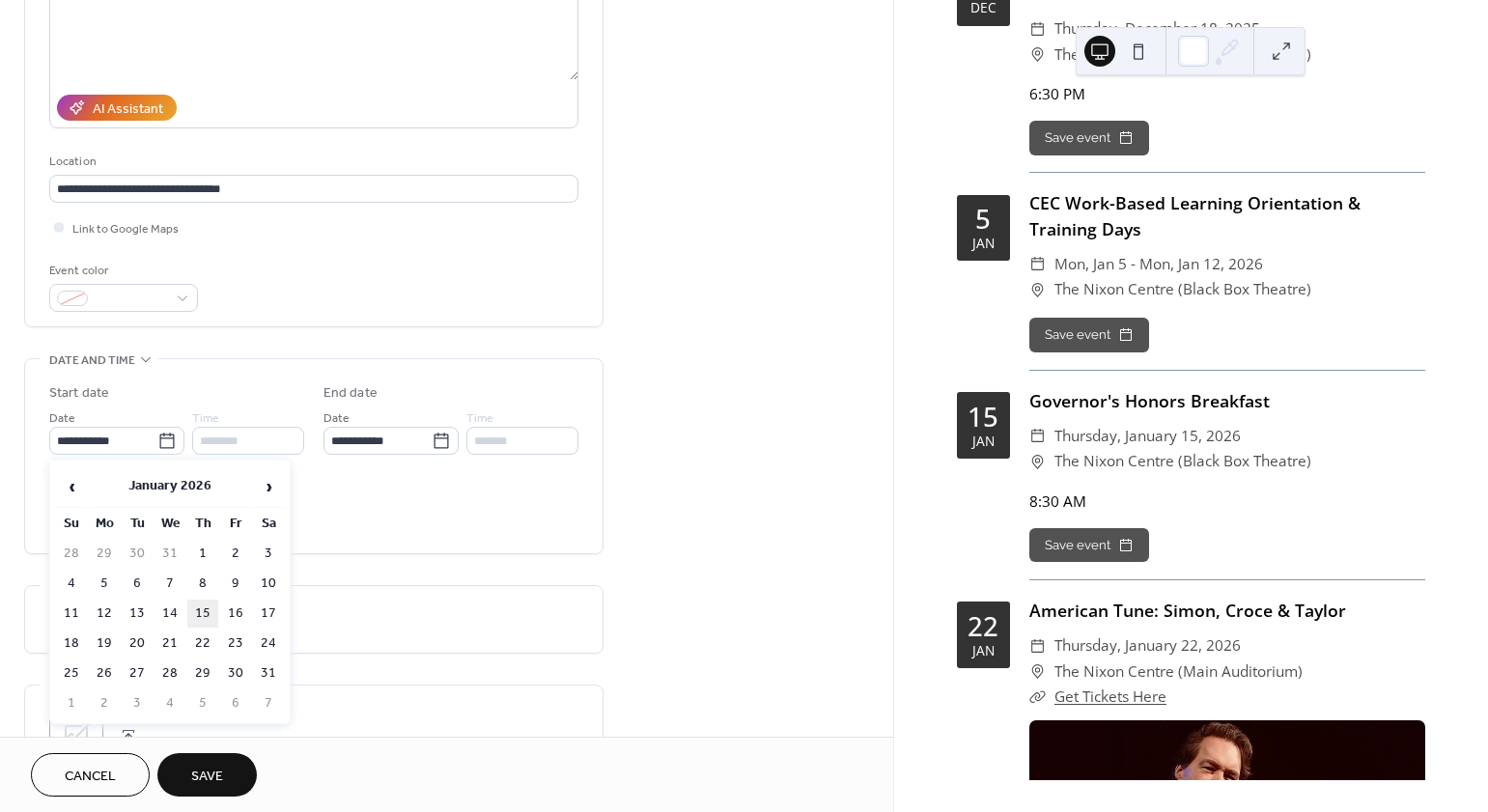 click on "15" at bounding box center [203, 613] 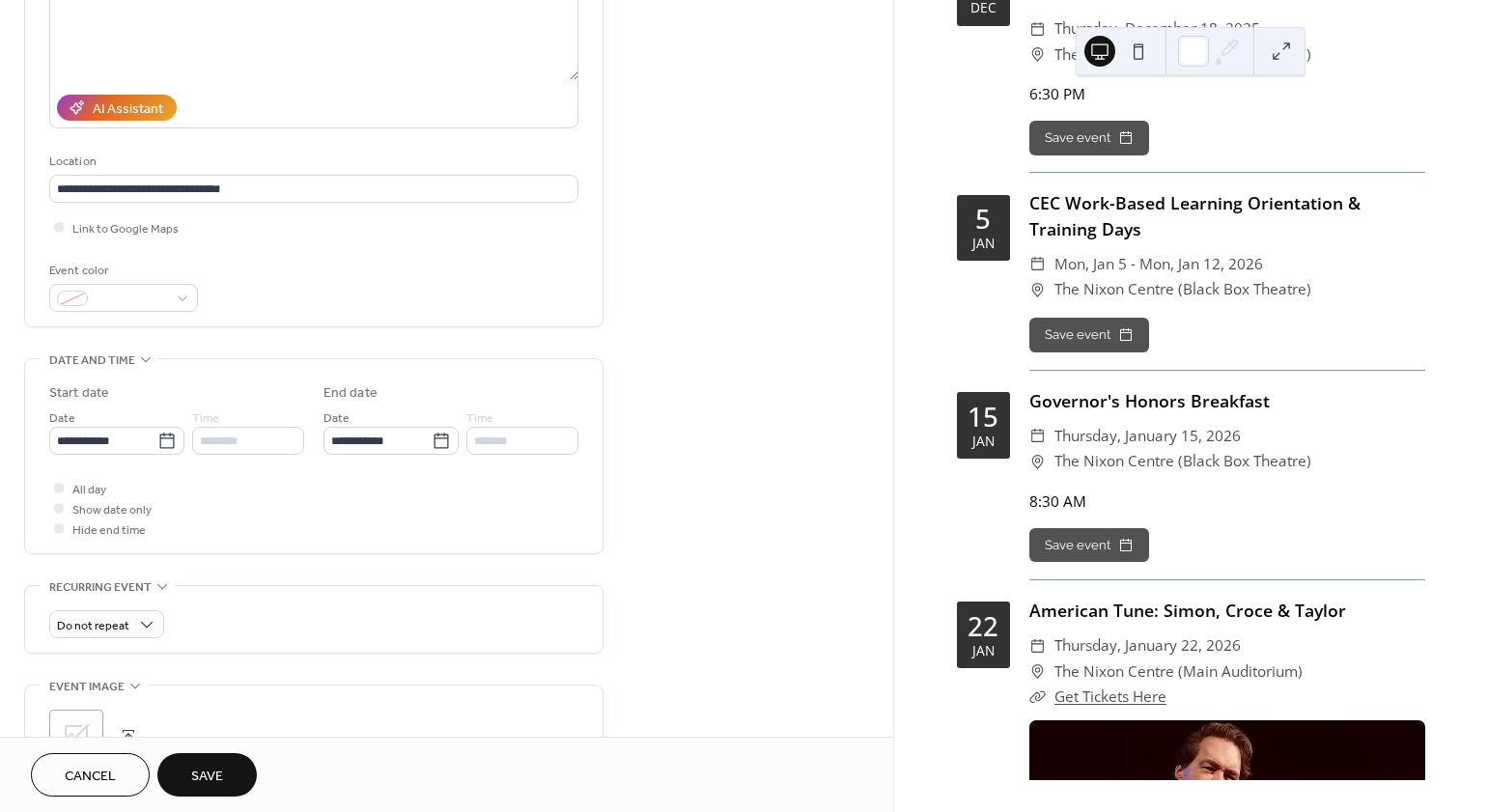 click on "All day Show date only Hide end time" at bounding box center (314, 508) 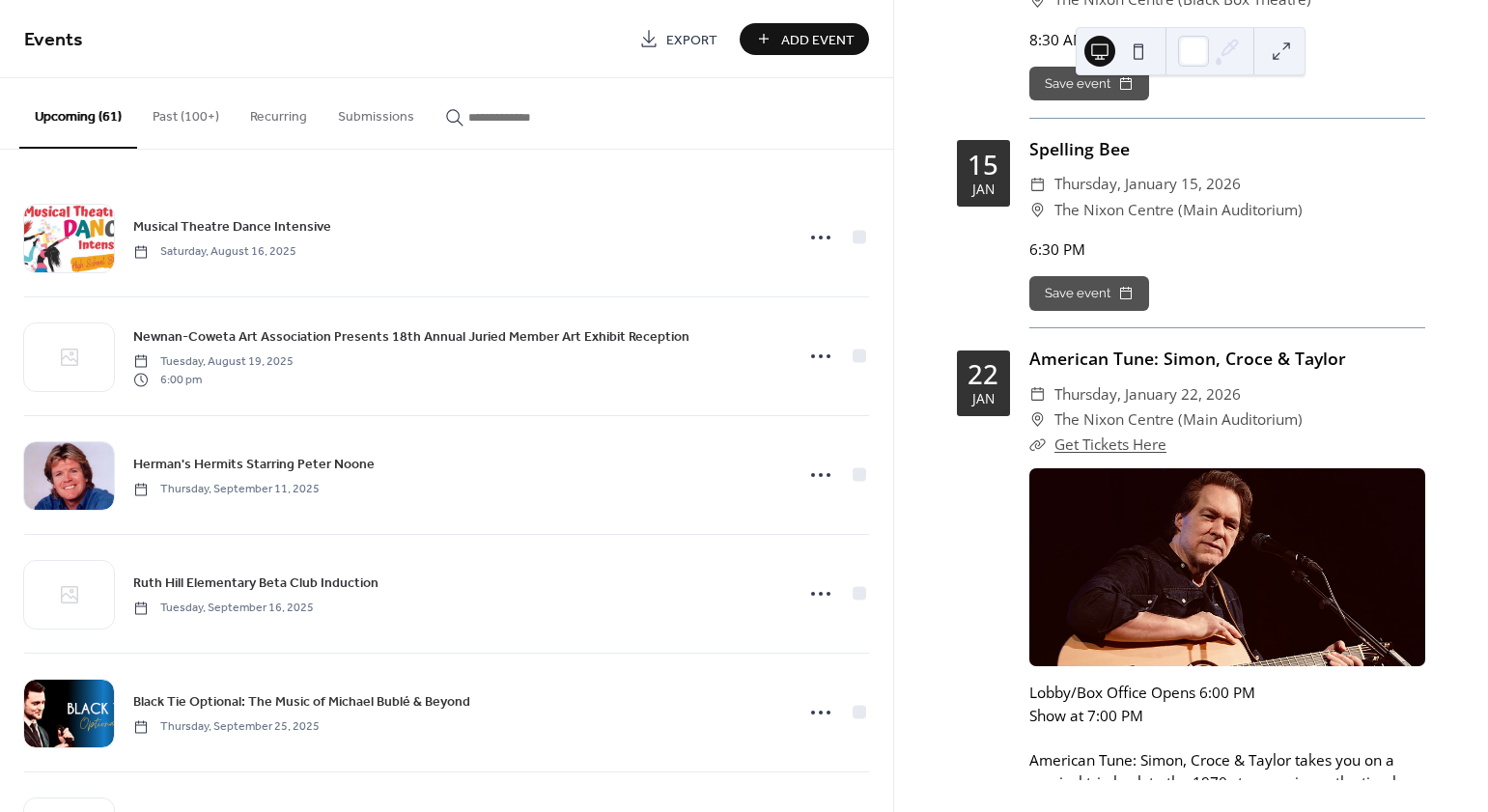 scroll, scrollTop: 18176, scrollLeft: 0, axis: vertical 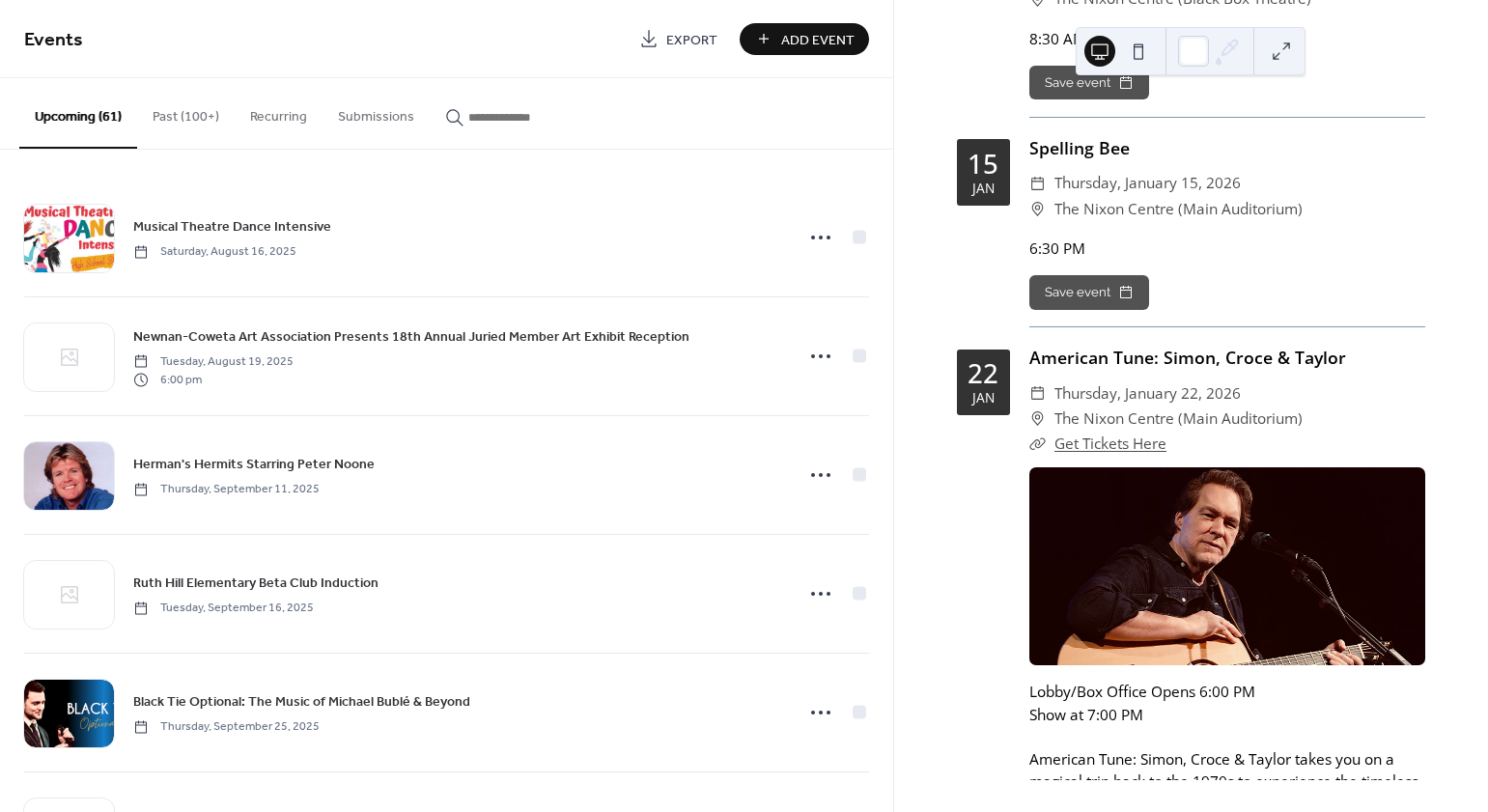 click on "Add Event" at bounding box center [818, 40] 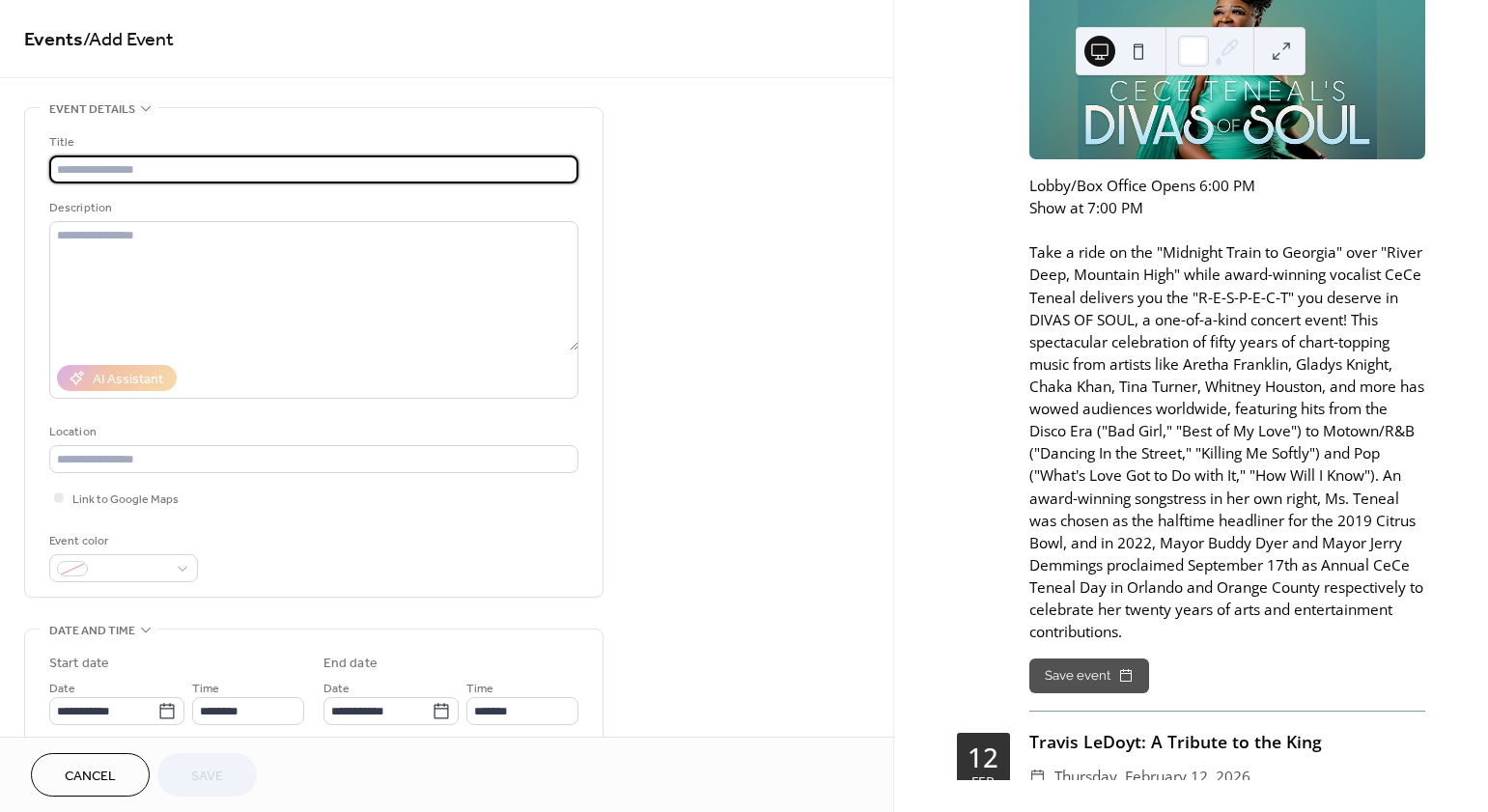 scroll, scrollTop: 20798, scrollLeft: 0, axis: vertical 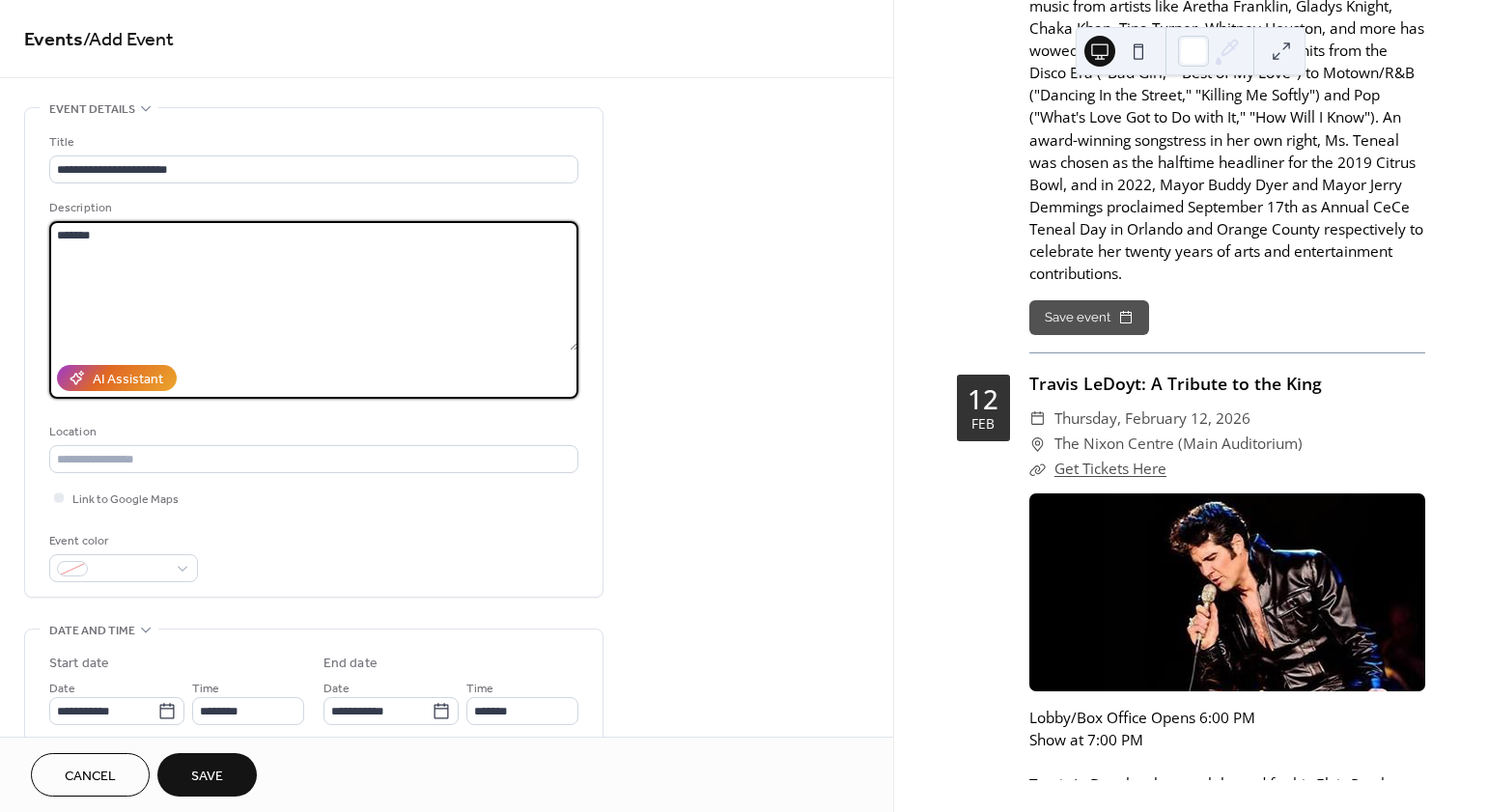 click on "**********" at bounding box center (446, 695) 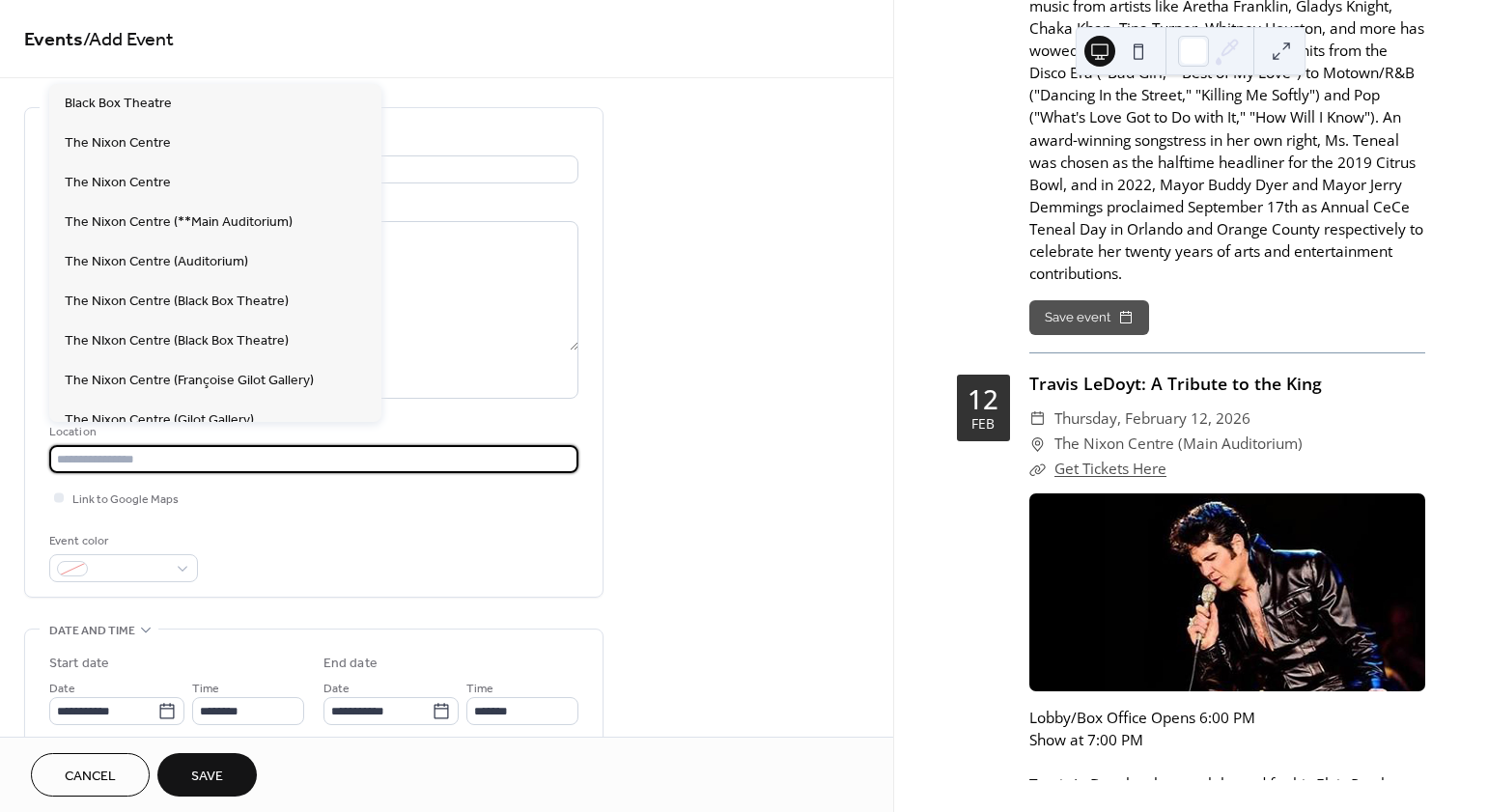 click at bounding box center (314, 459) 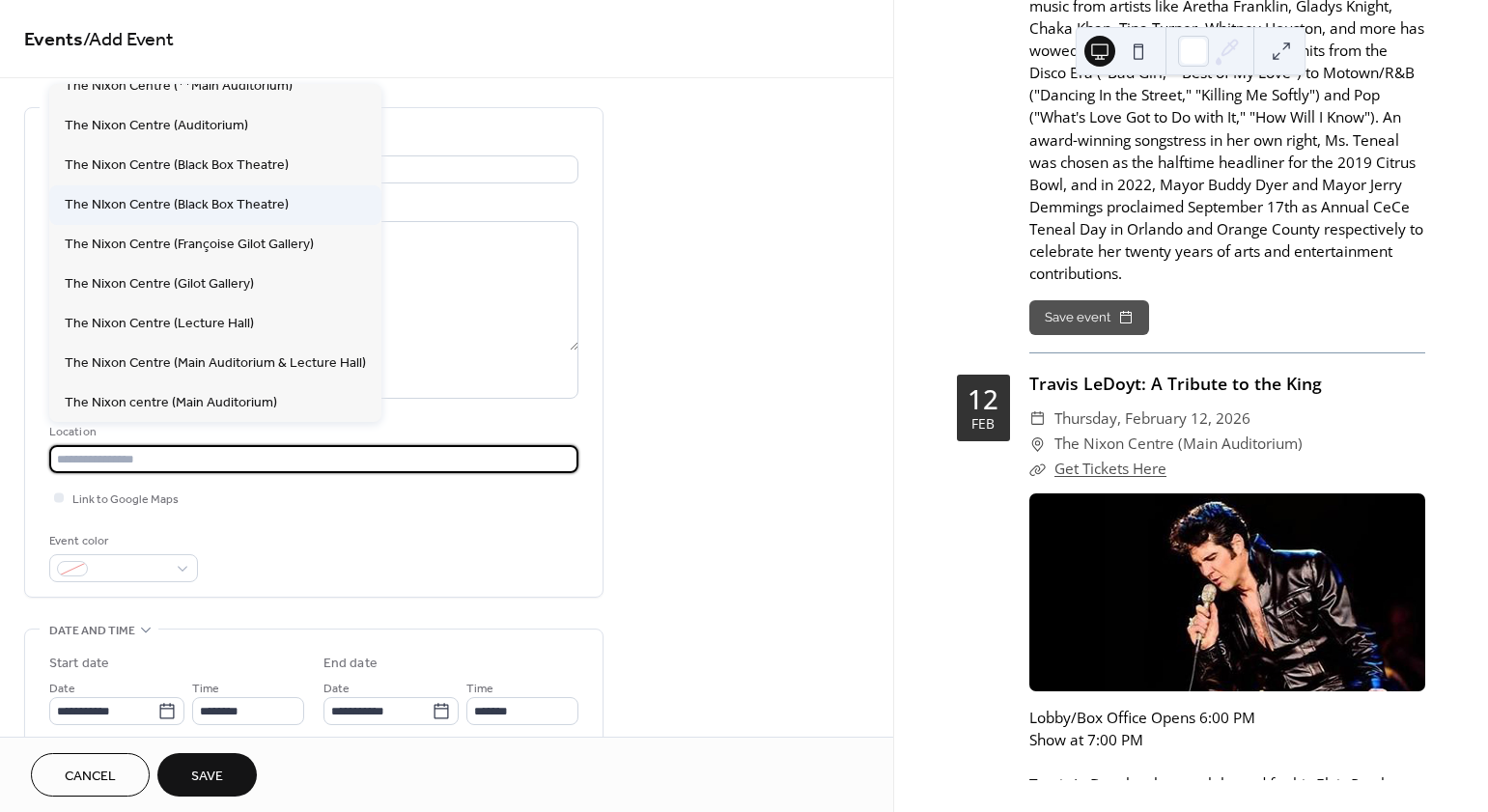 scroll, scrollTop: 248, scrollLeft: 0, axis: vertical 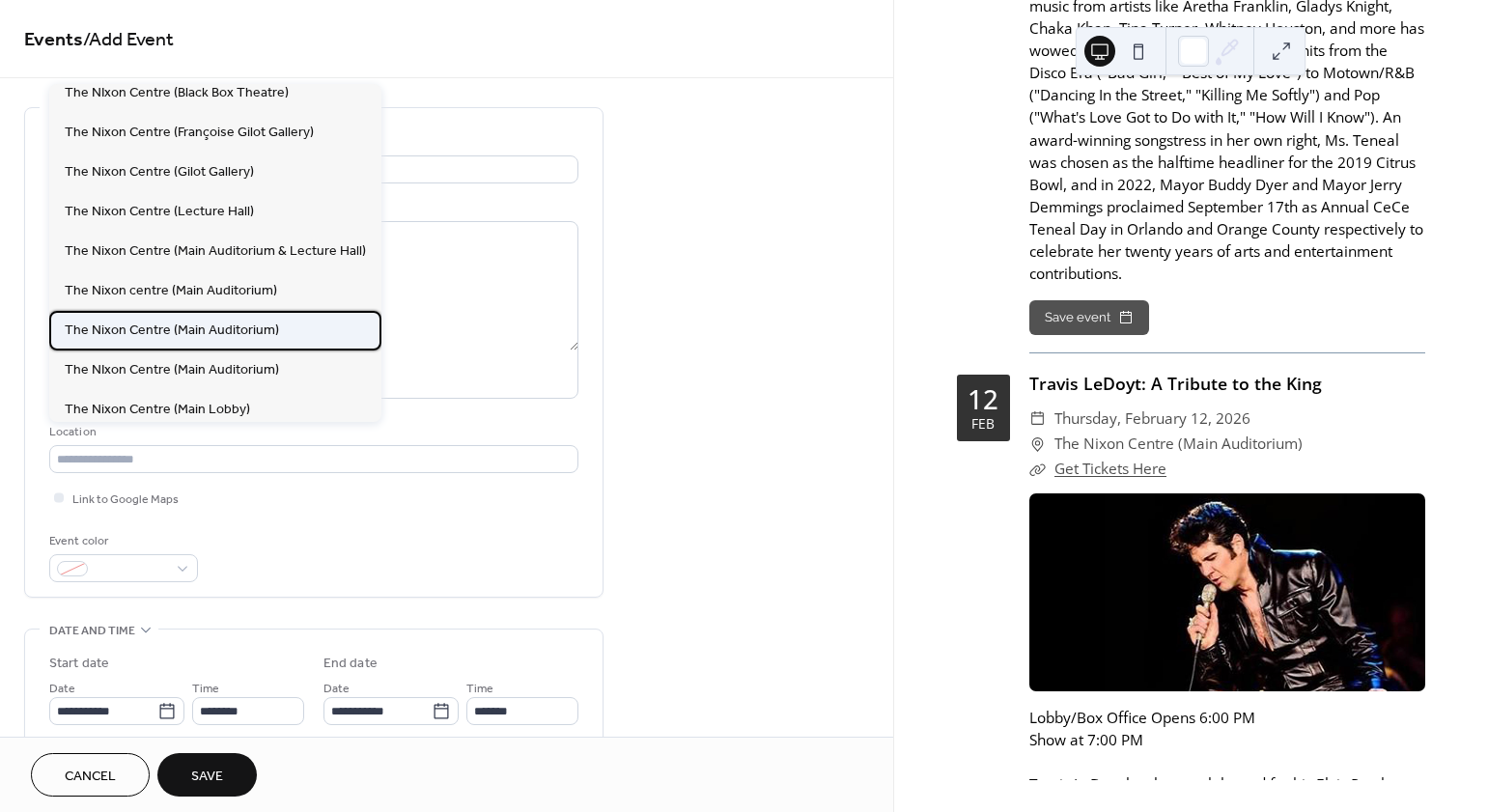 click on "The Nixon Centre (Main Auditorium)" at bounding box center (172, 330) 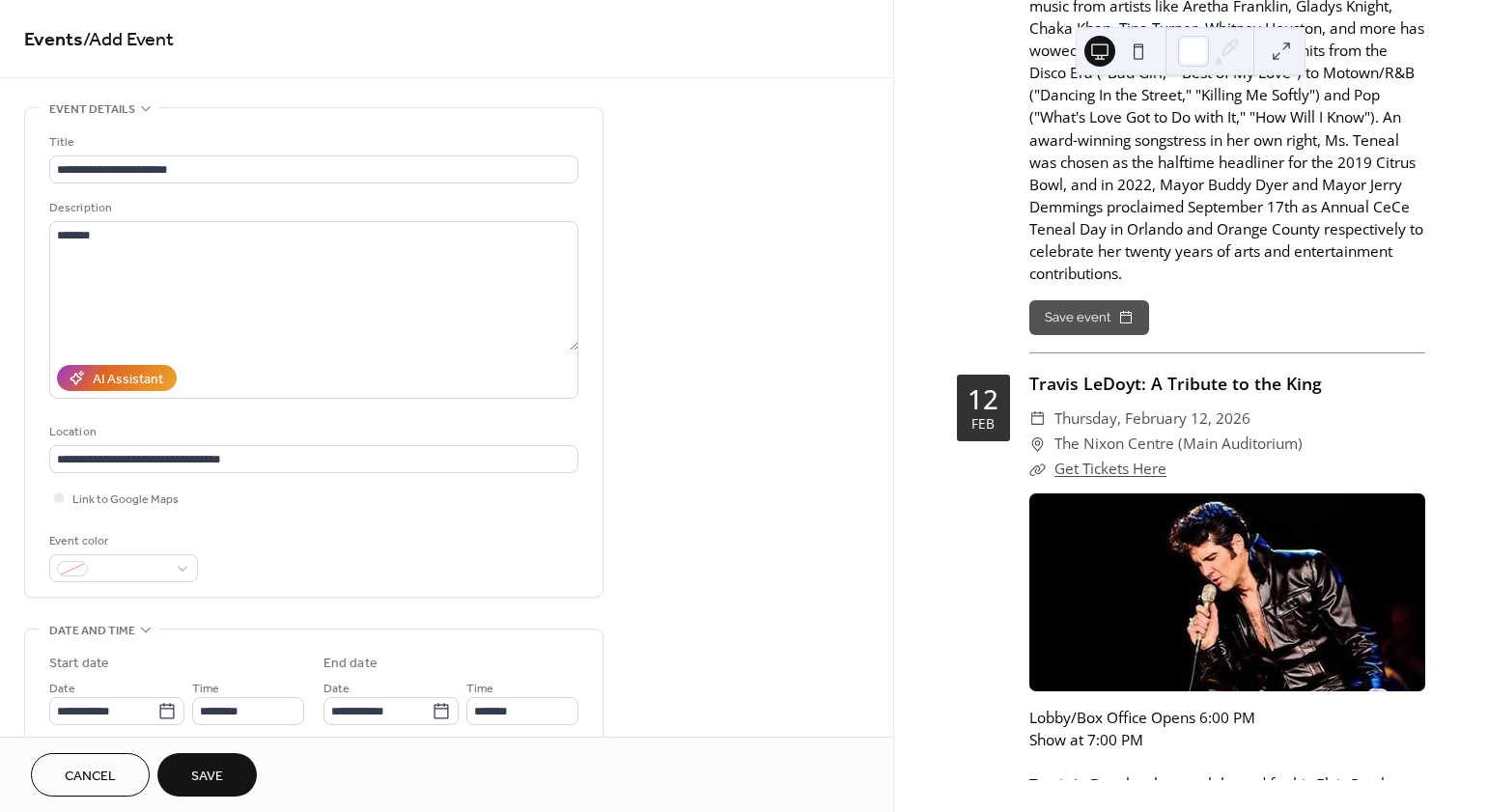 click on "Event color" at bounding box center [314, 556] 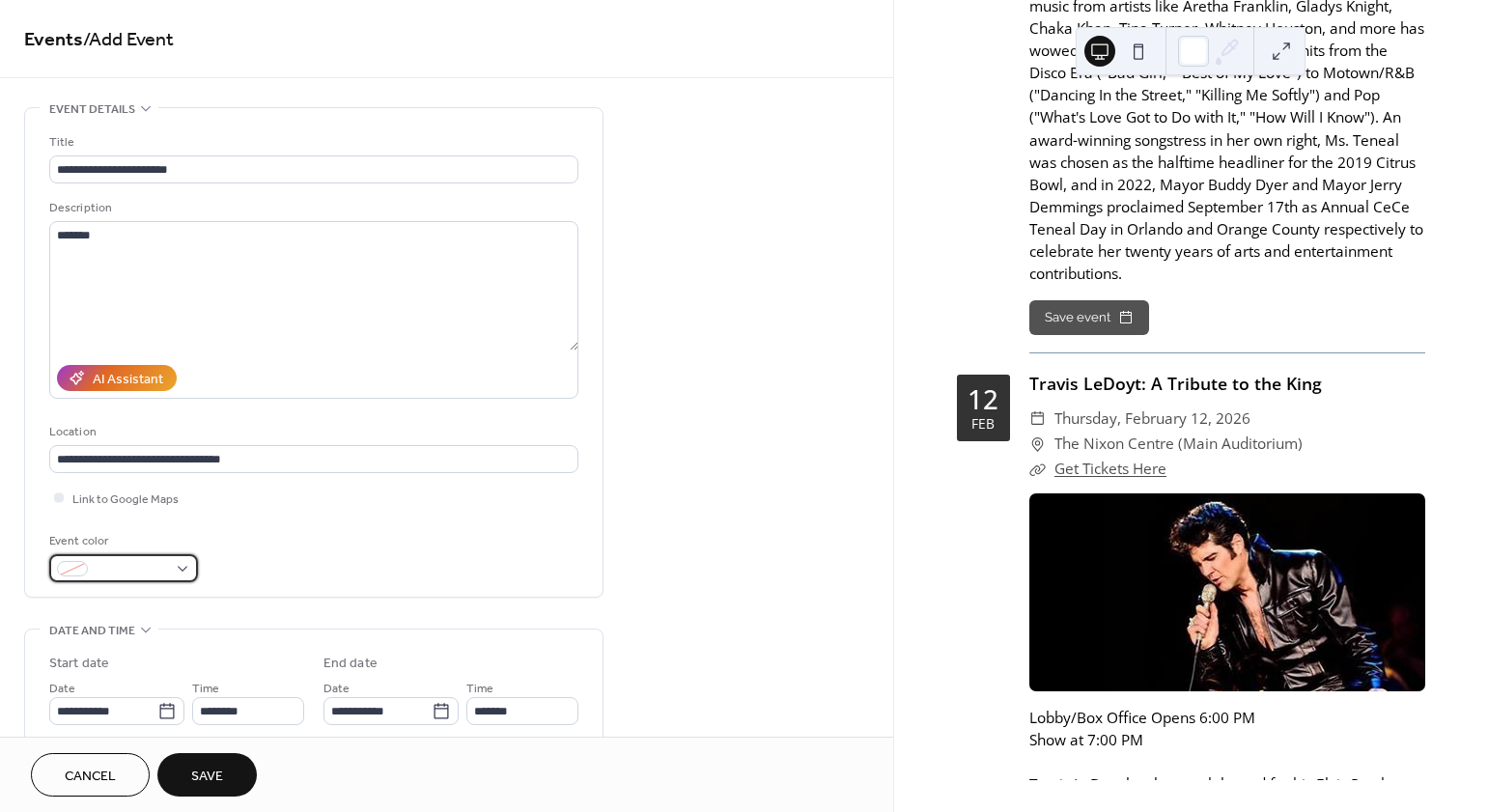click at bounding box center [124, 568] 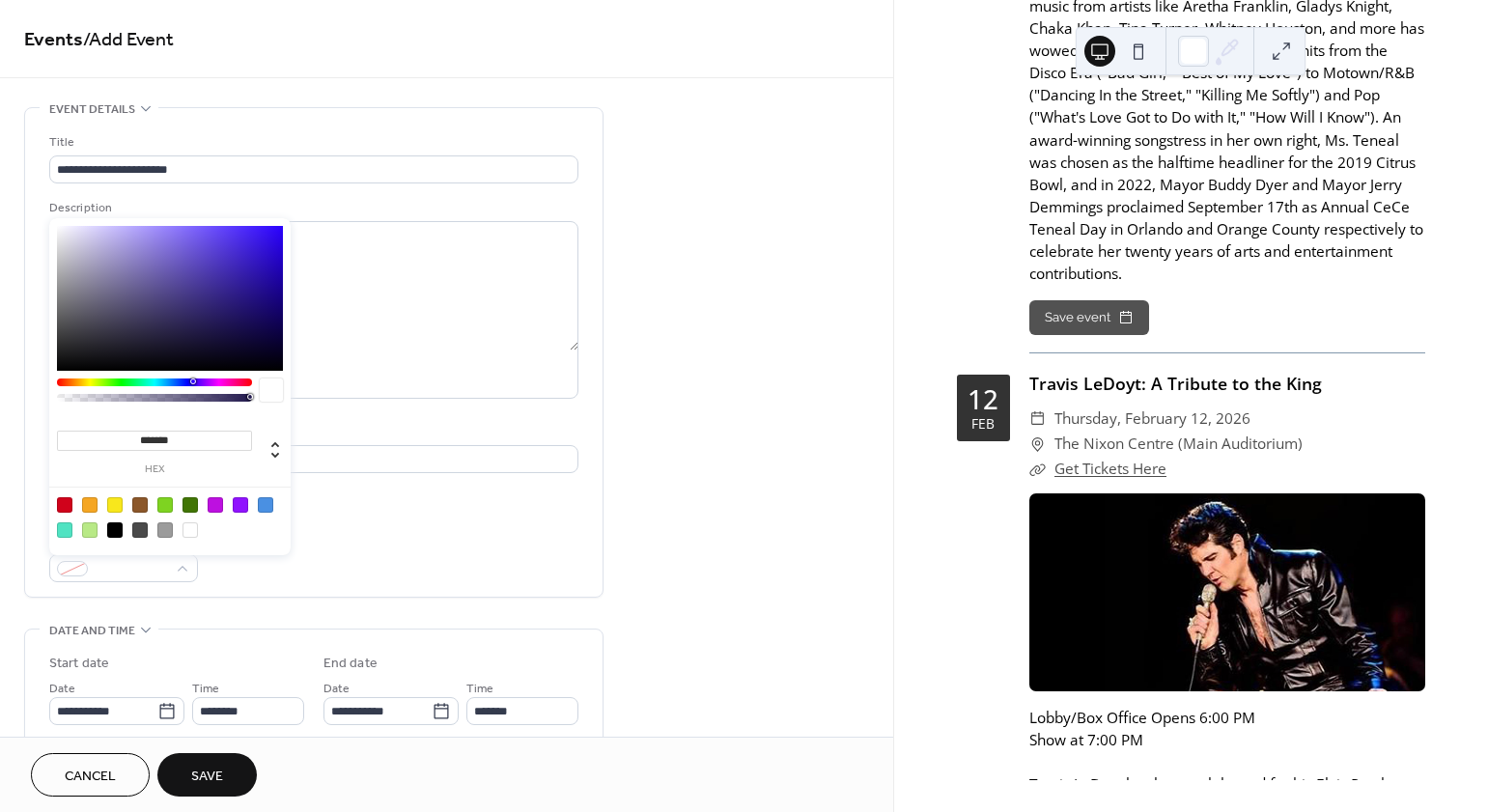 click at bounding box center [115, 505] 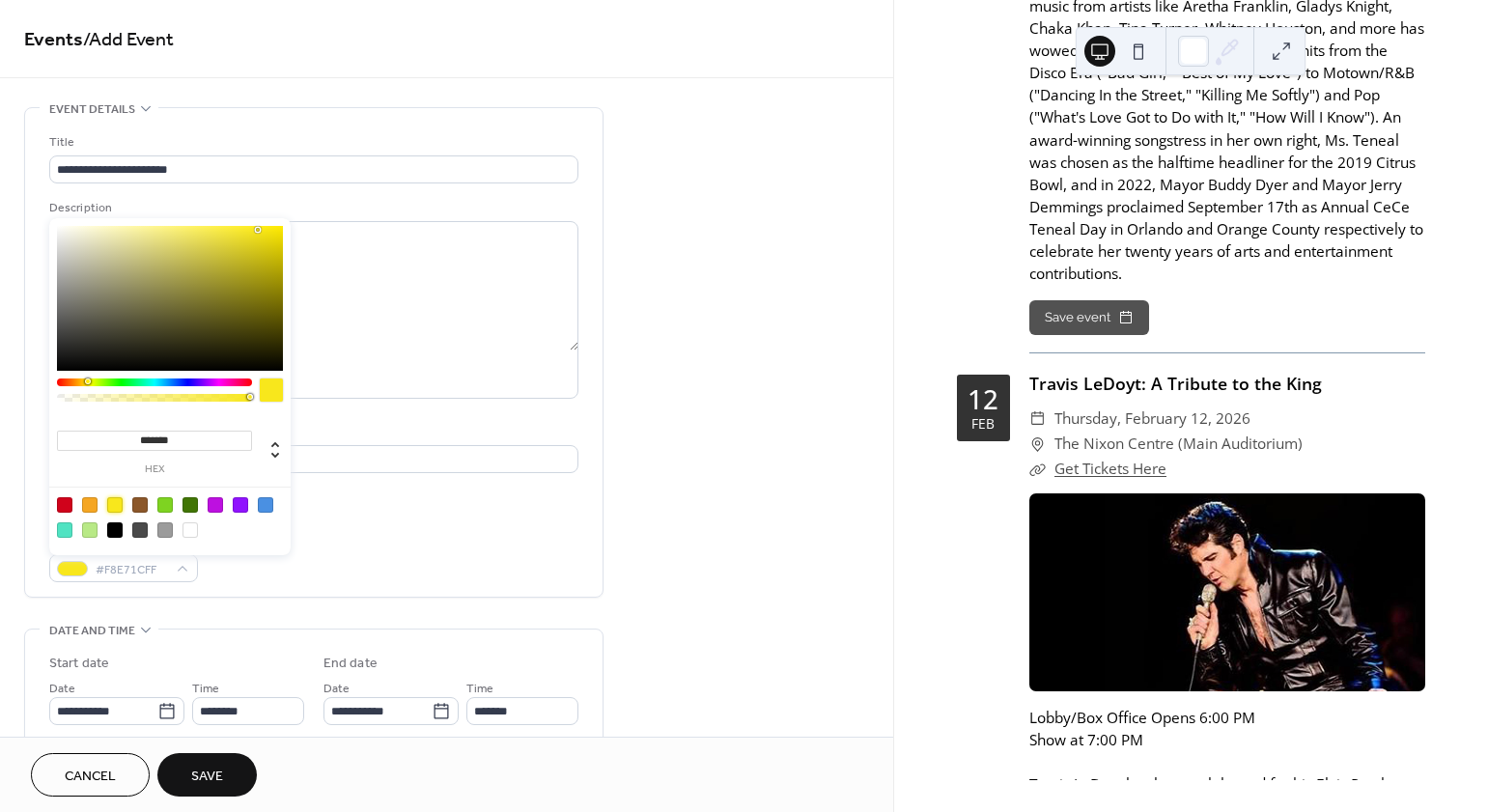 click on "Event color #F8E71CFF" at bounding box center (314, 556) 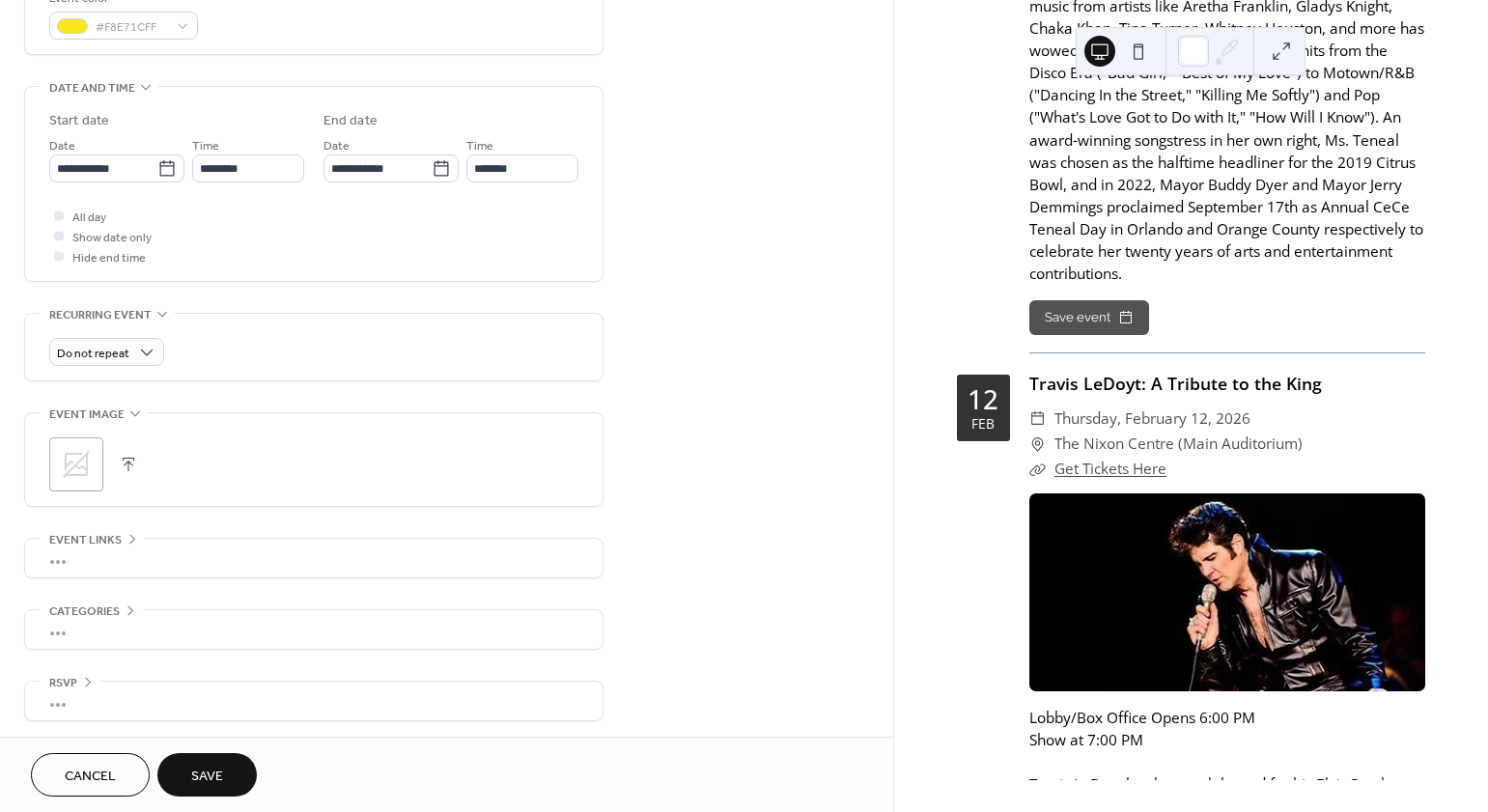 scroll, scrollTop: 546, scrollLeft: 0, axis: vertical 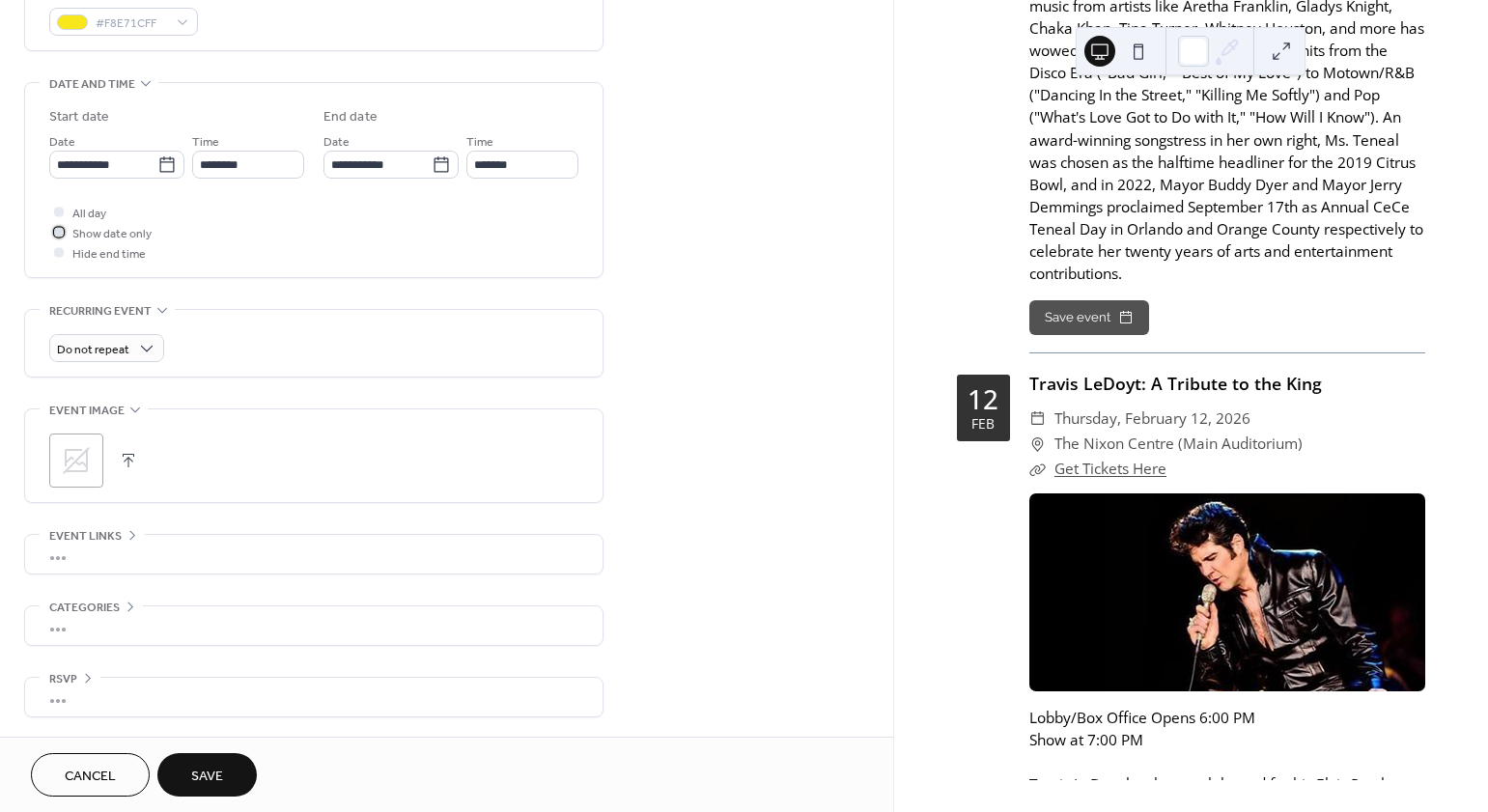 click on "Show date only" at bounding box center (112, 234) 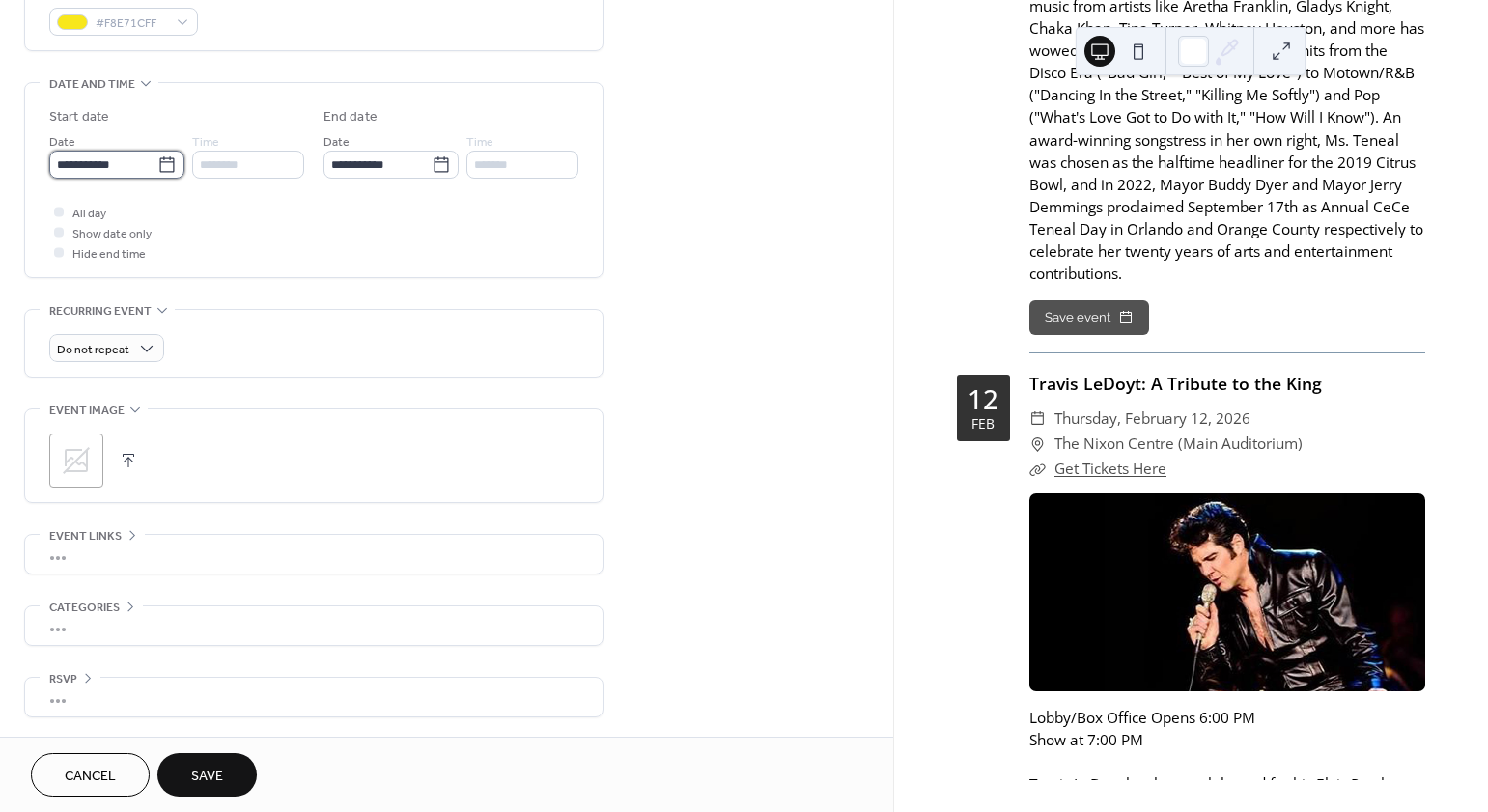 click on "**********" at bounding box center [103, 164] 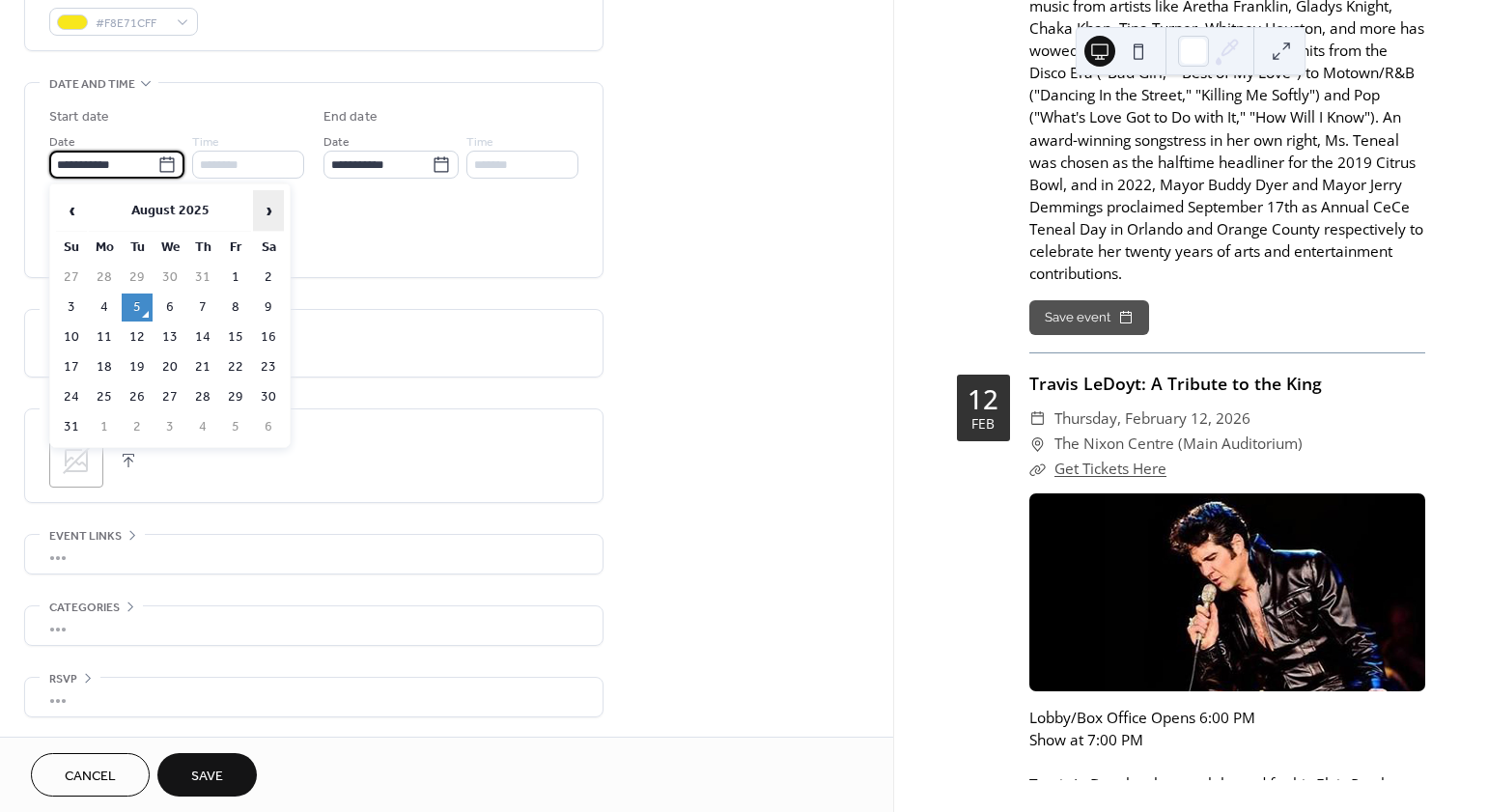 click on "›" at bounding box center (268, 210) 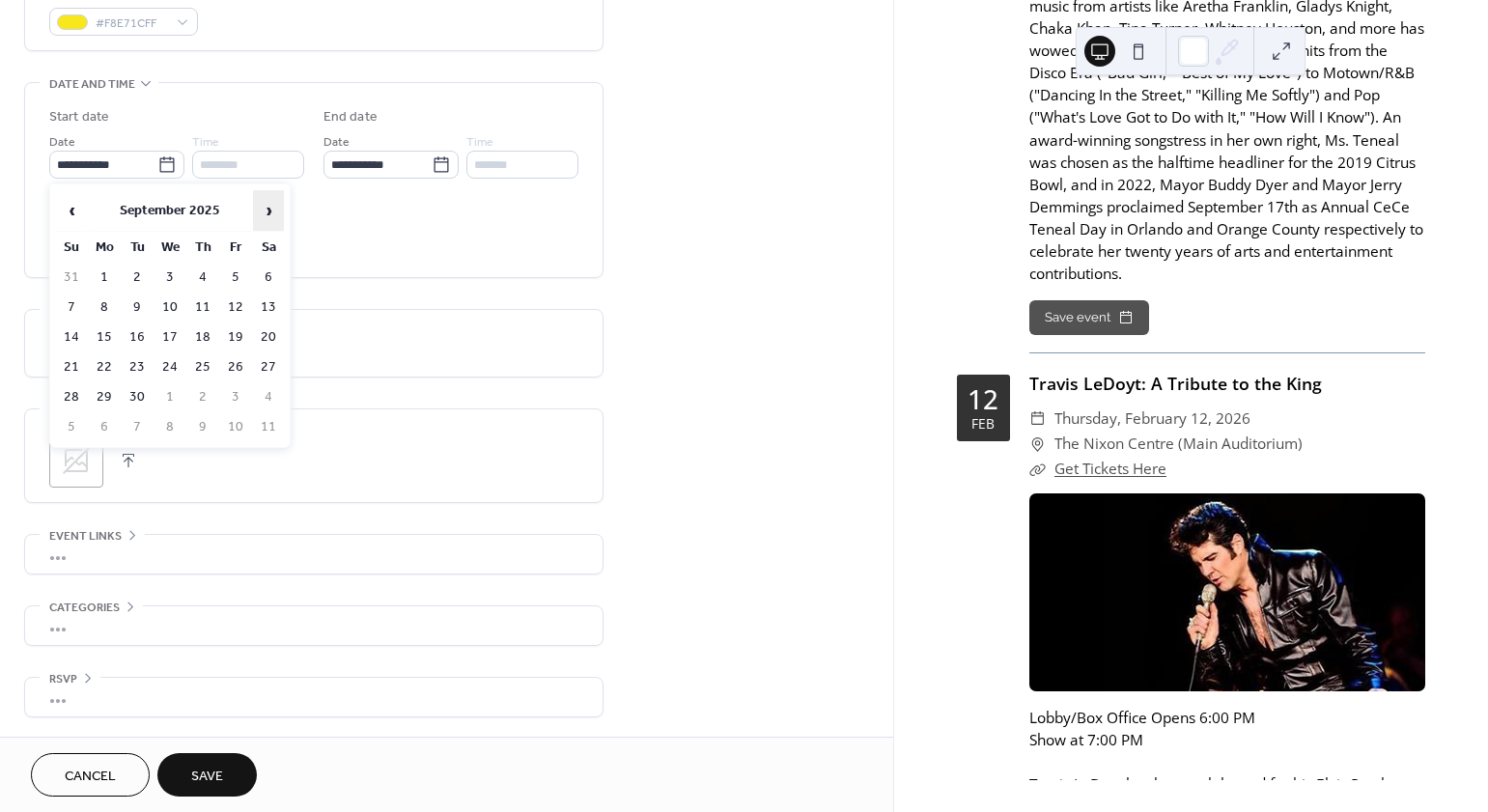 click on "›" at bounding box center (268, 210) 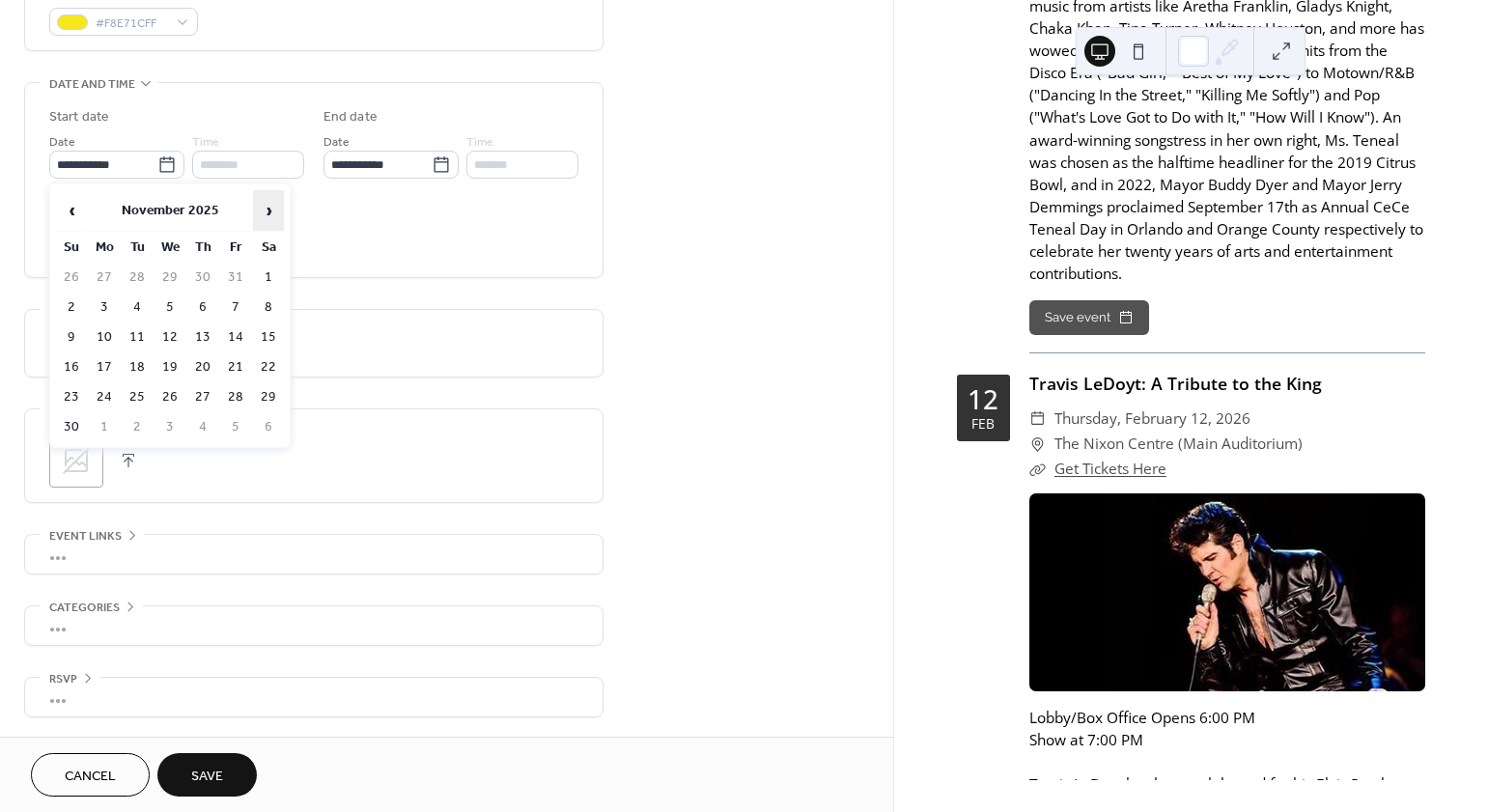 click on "›" at bounding box center (268, 210) 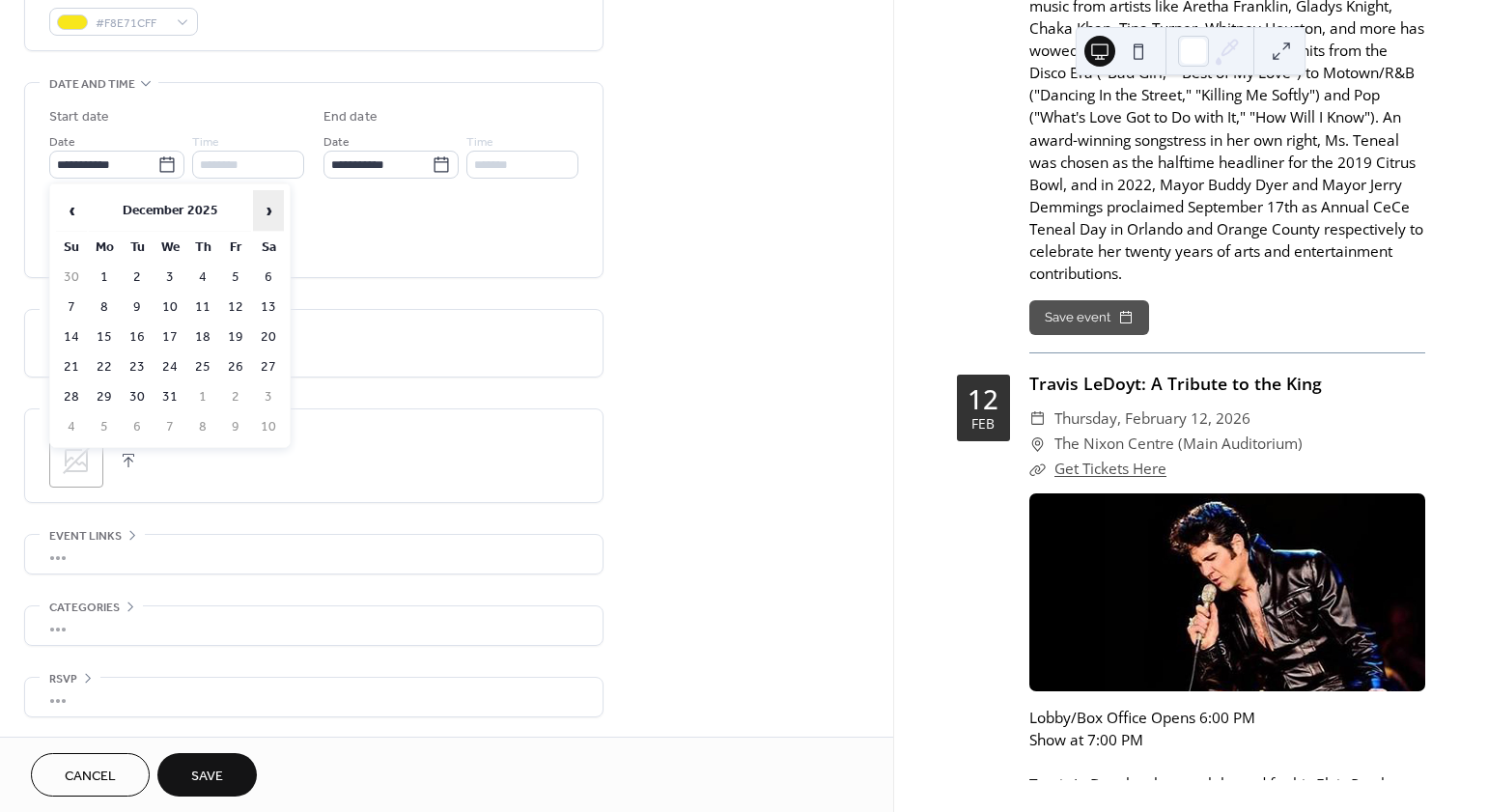 click on "›" at bounding box center [268, 210] 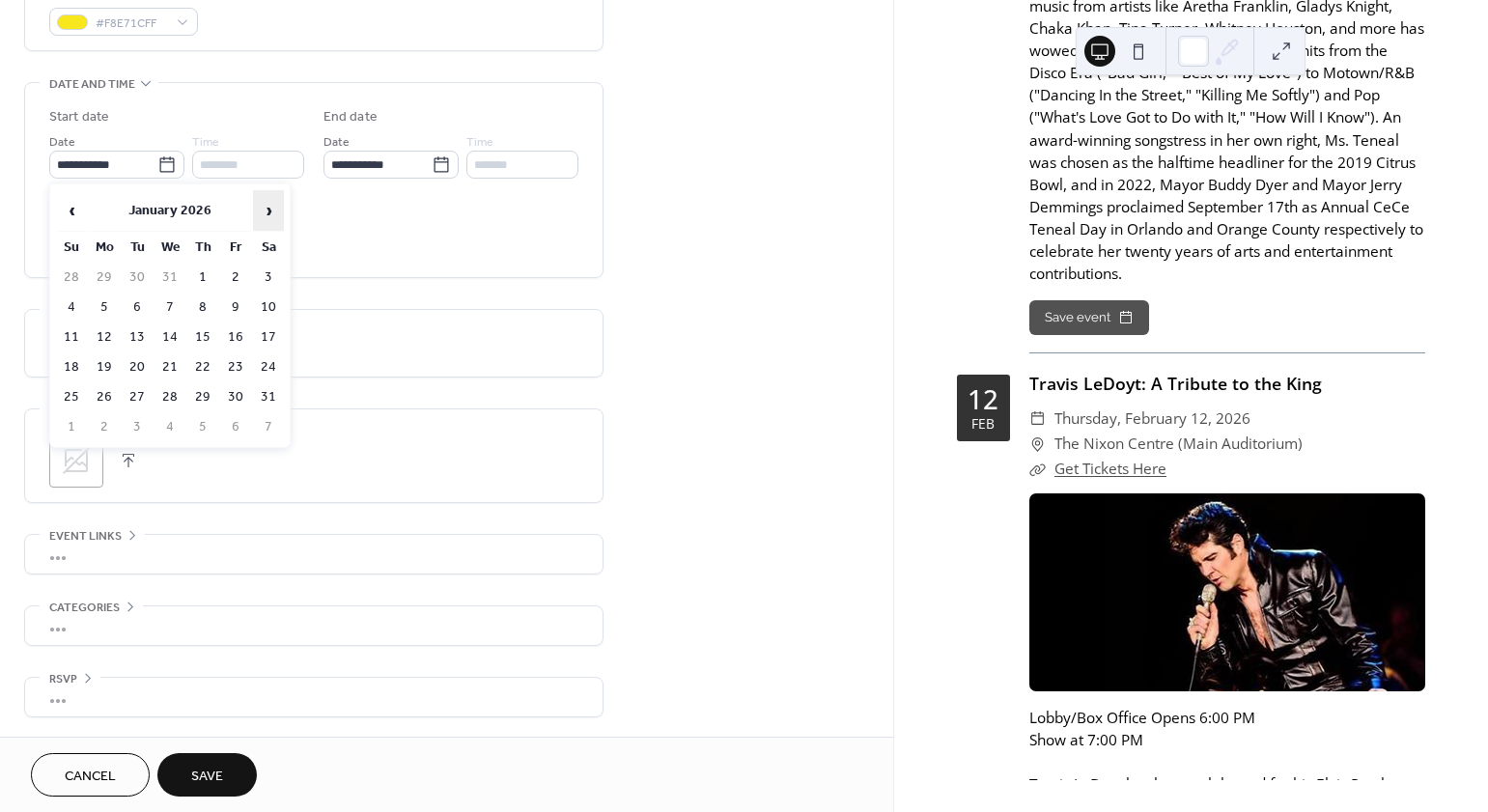 click on "›" at bounding box center (268, 210) 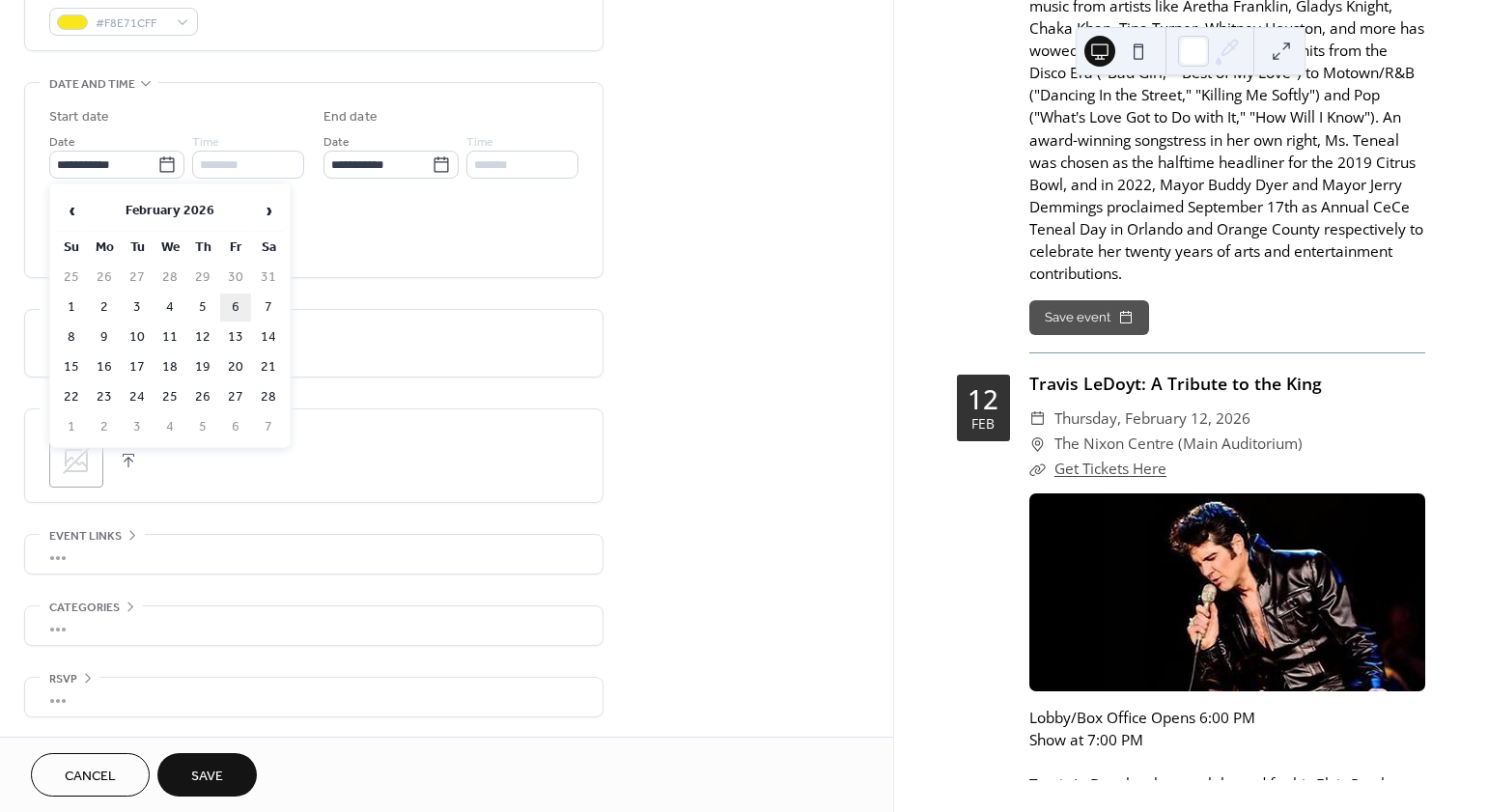 click on "6" at bounding box center [236, 307] 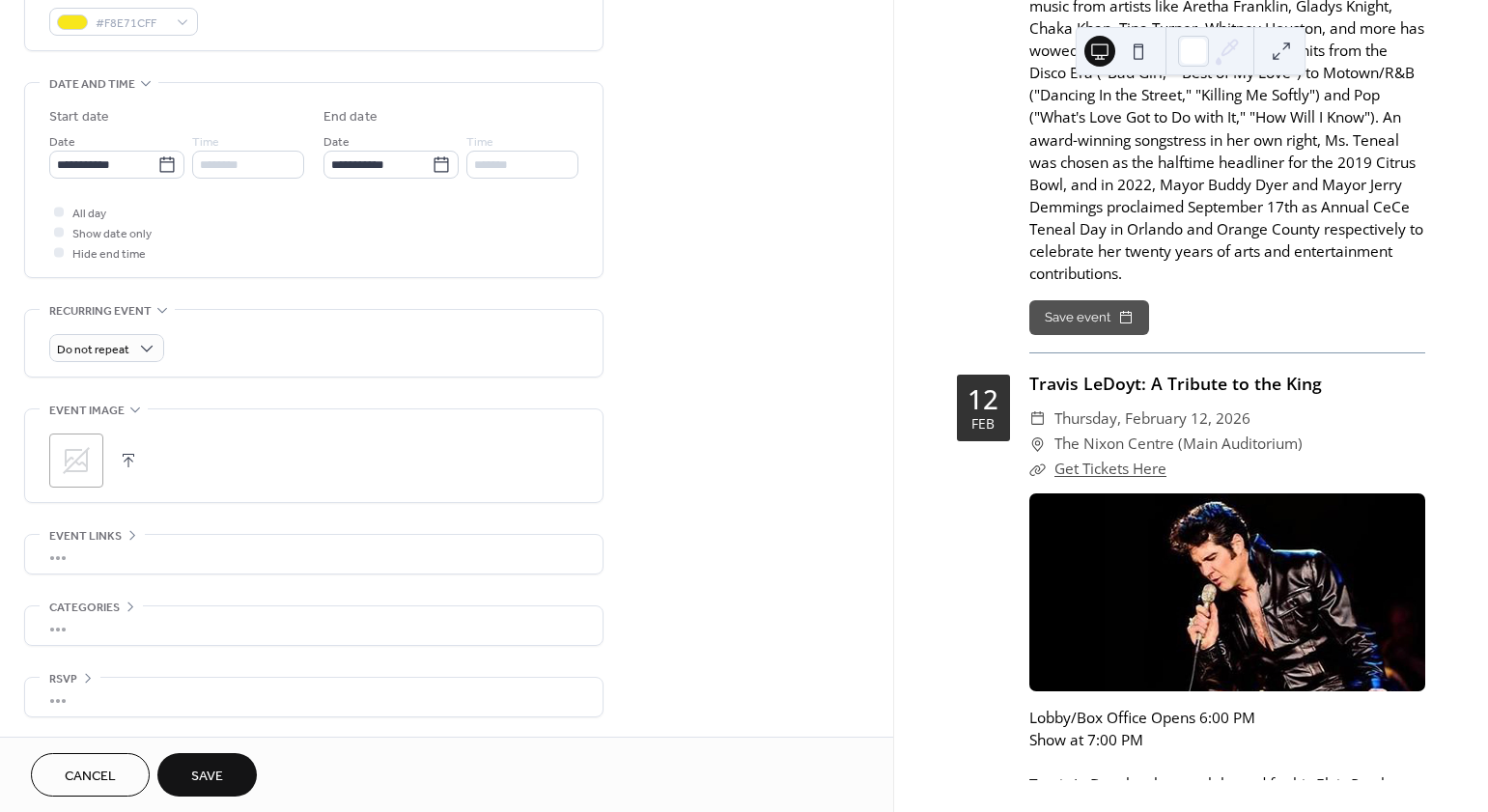 click on "All day Show date only Hide end time" at bounding box center [314, 232] 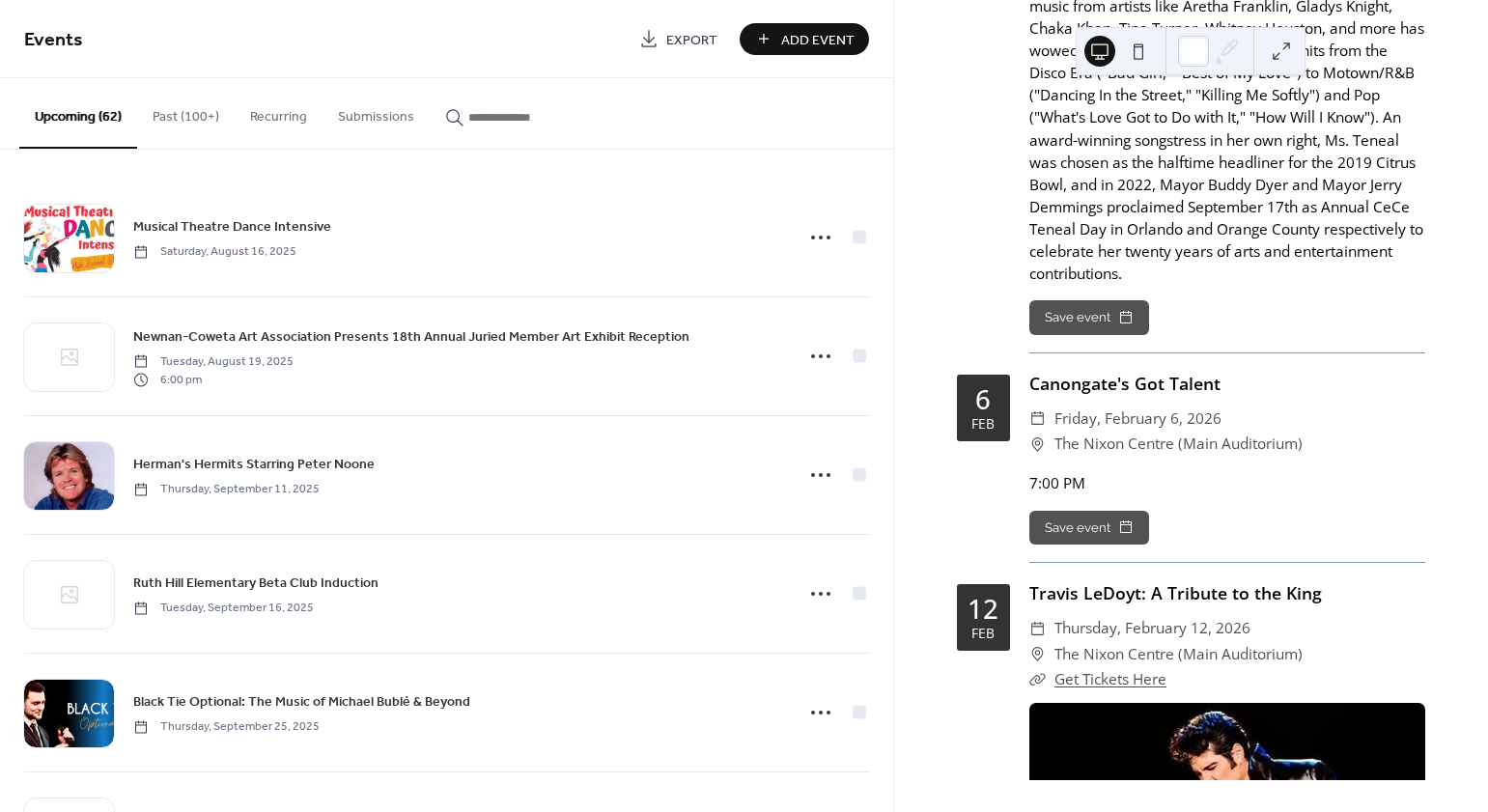 click on "Add Event" at bounding box center [818, 40] 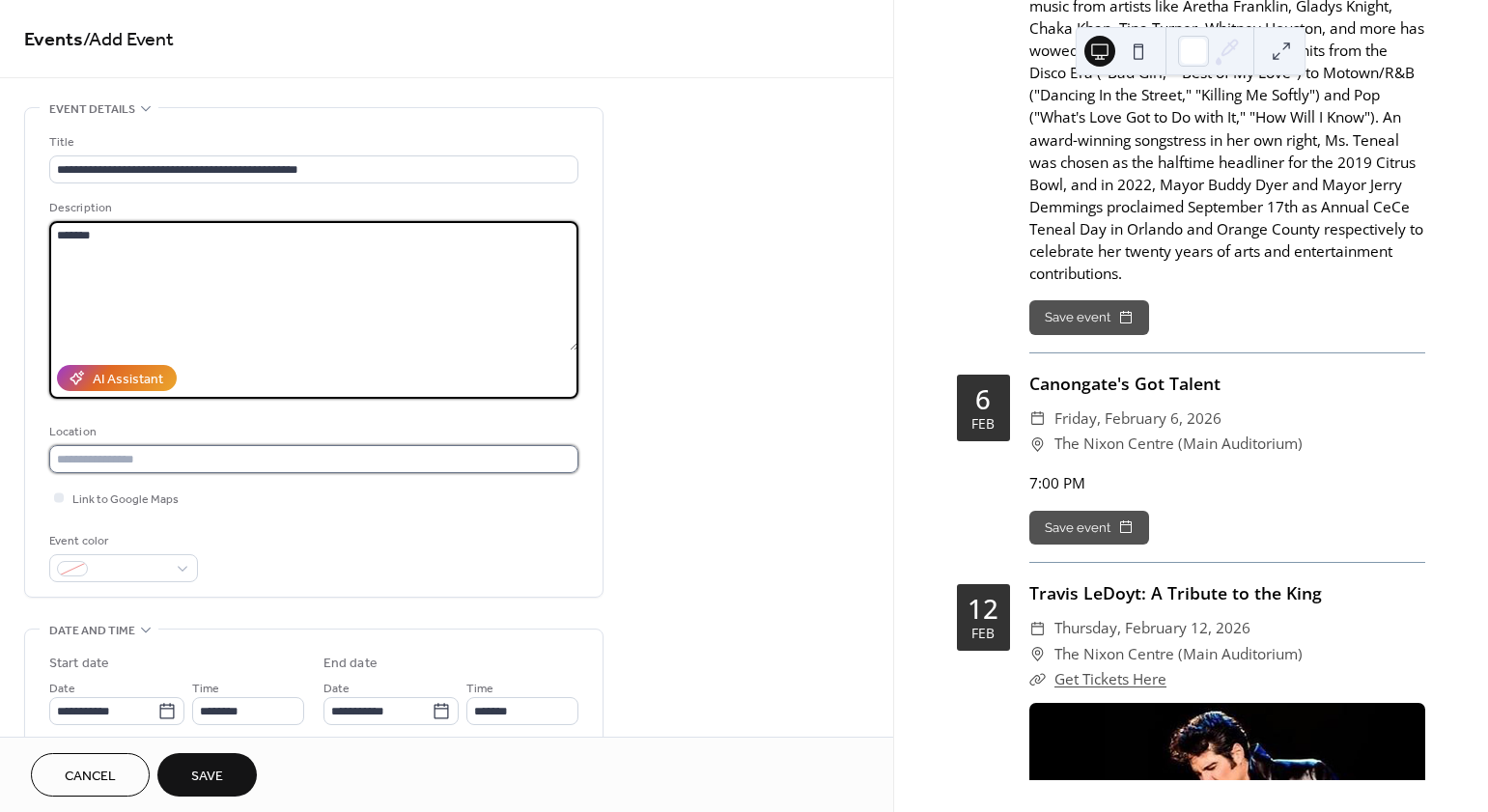 click at bounding box center [314, 459] 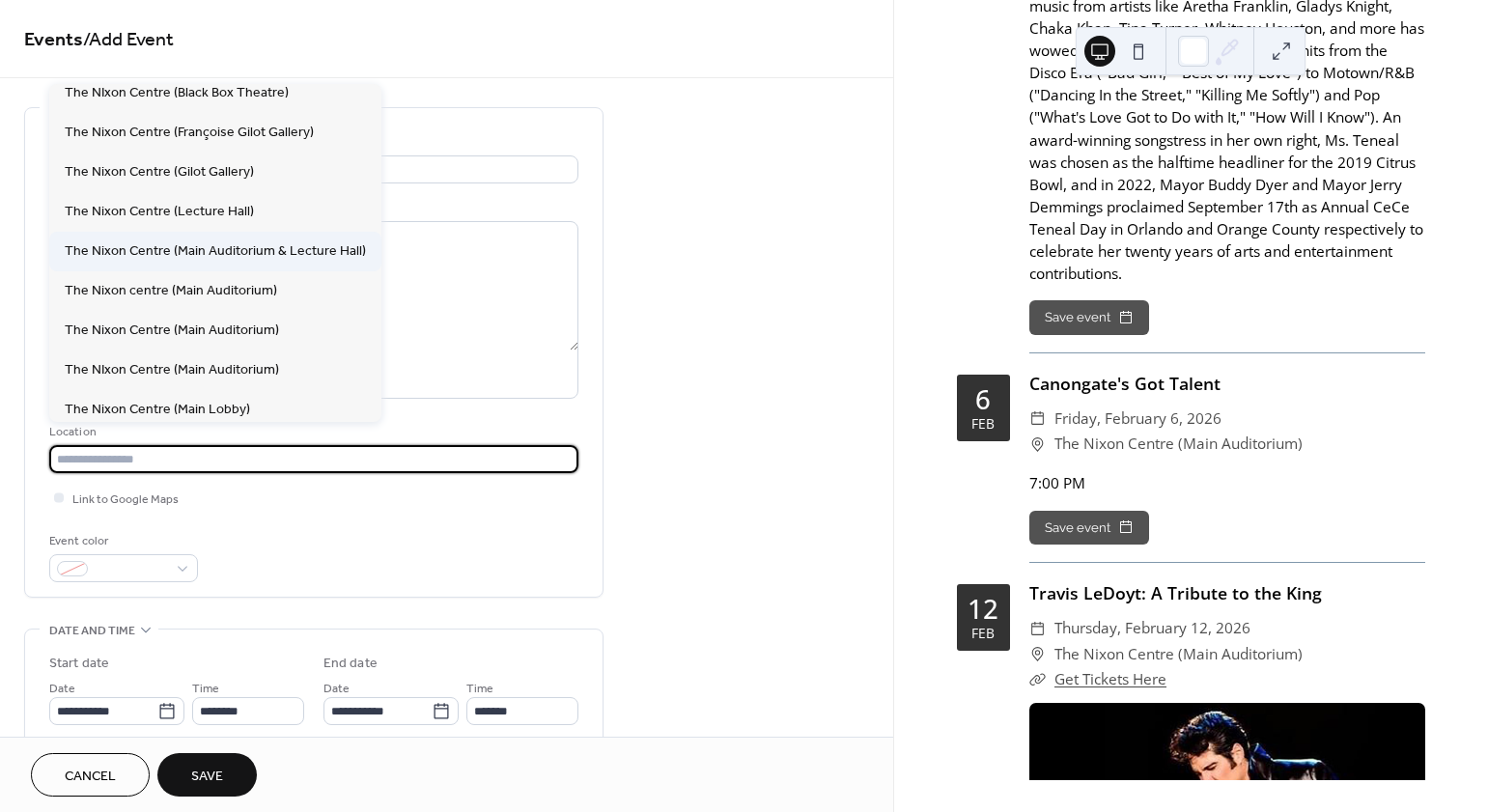 scroll, scrollTop: 0, scrollLeft: 0, axis: both 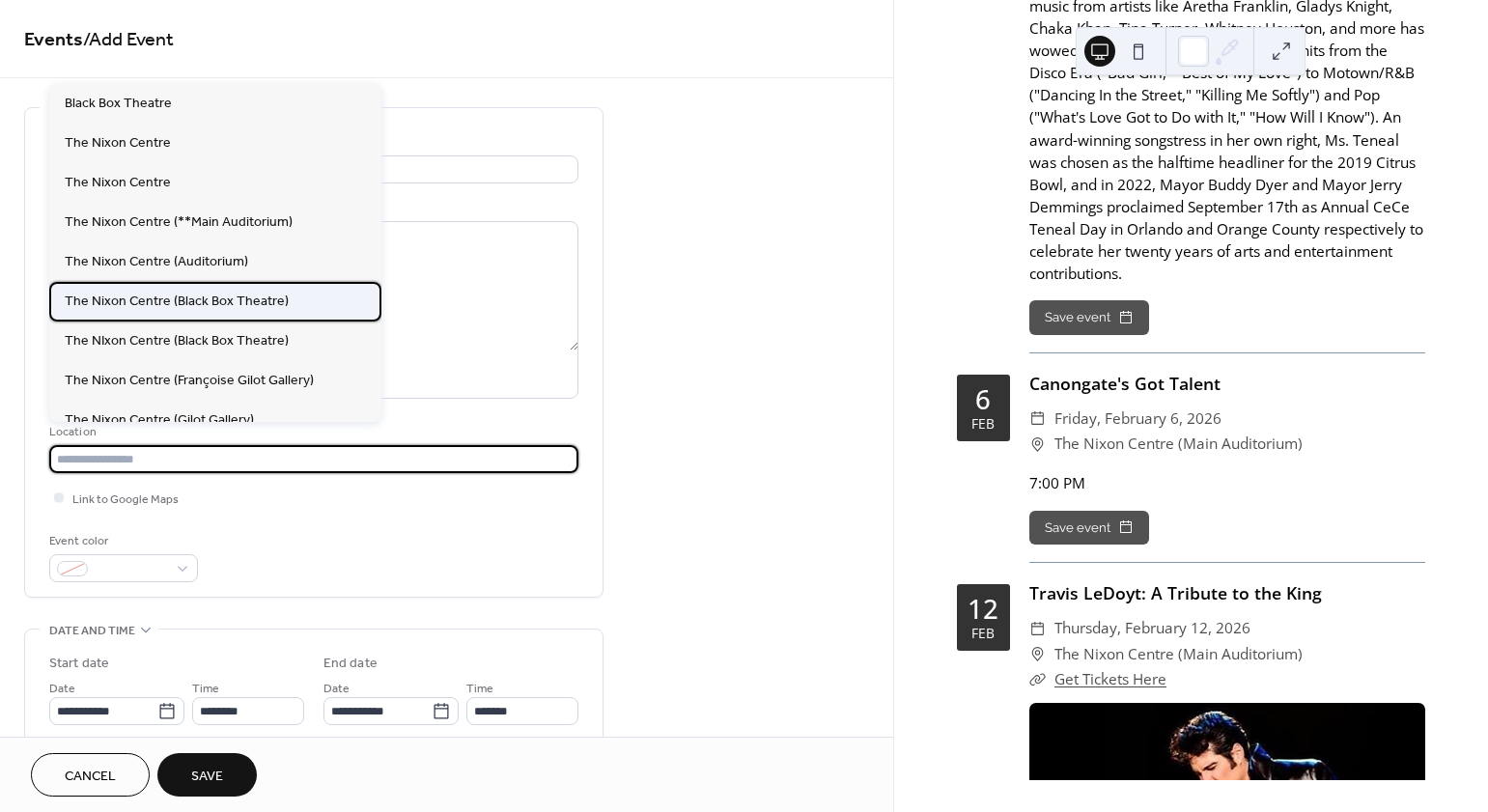 click on "The Nixon Centre (Black Box Theatre)" at bounding box center (177, 301) 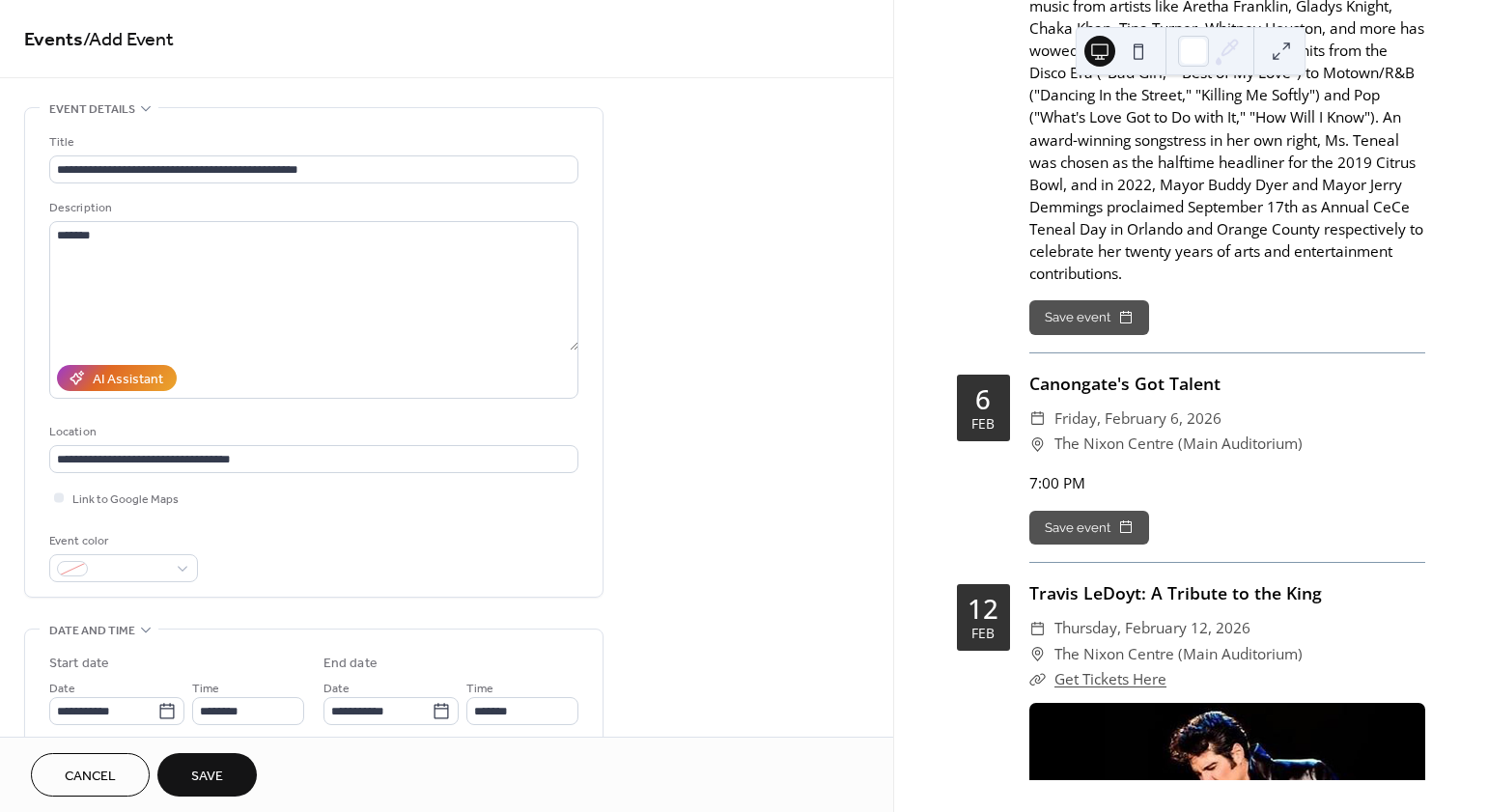 click on "Event color" at bounding box center [314, 556] 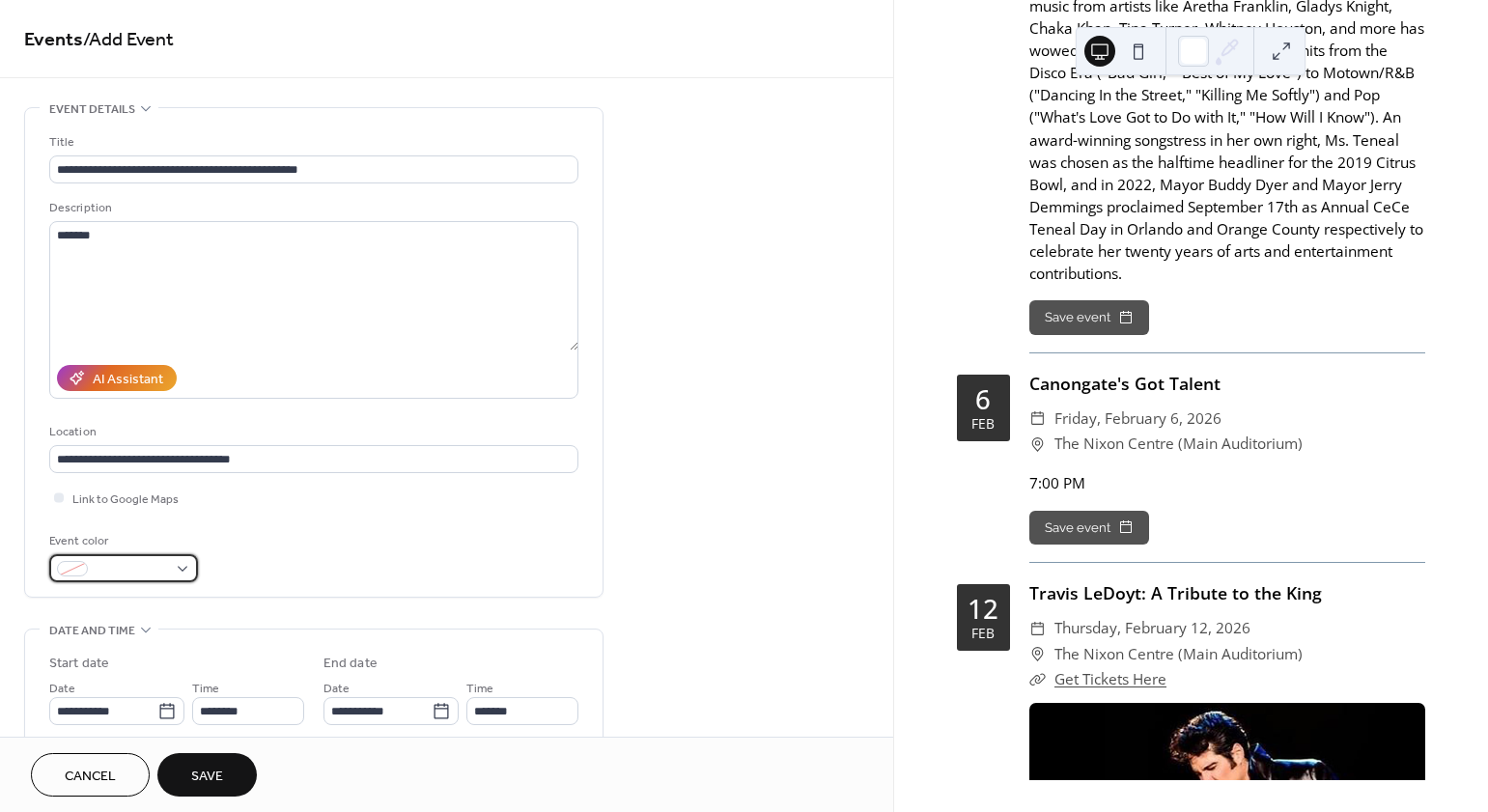 click at bounding box center (124, 568) 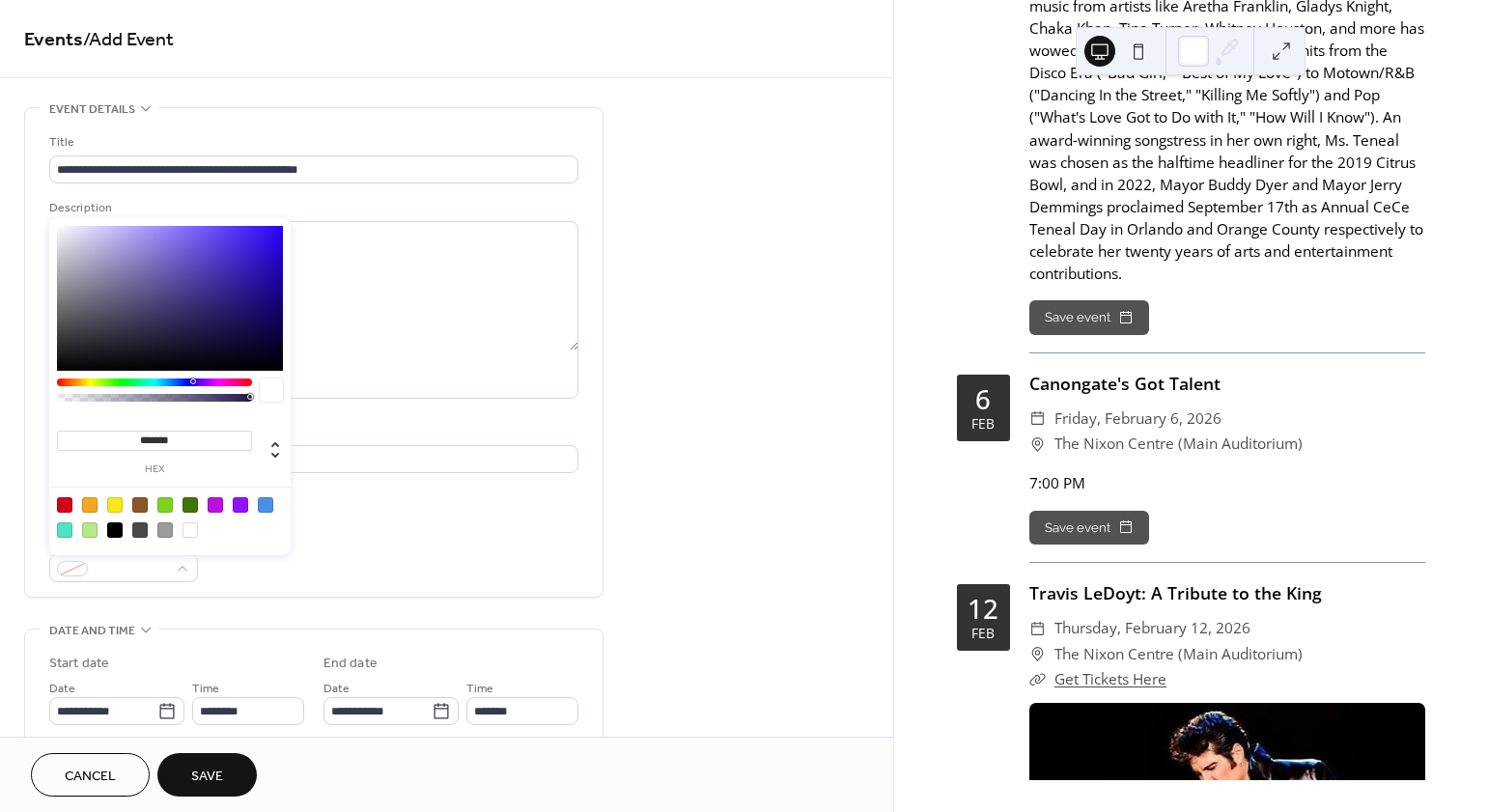 click at bounding box center (115, 505) 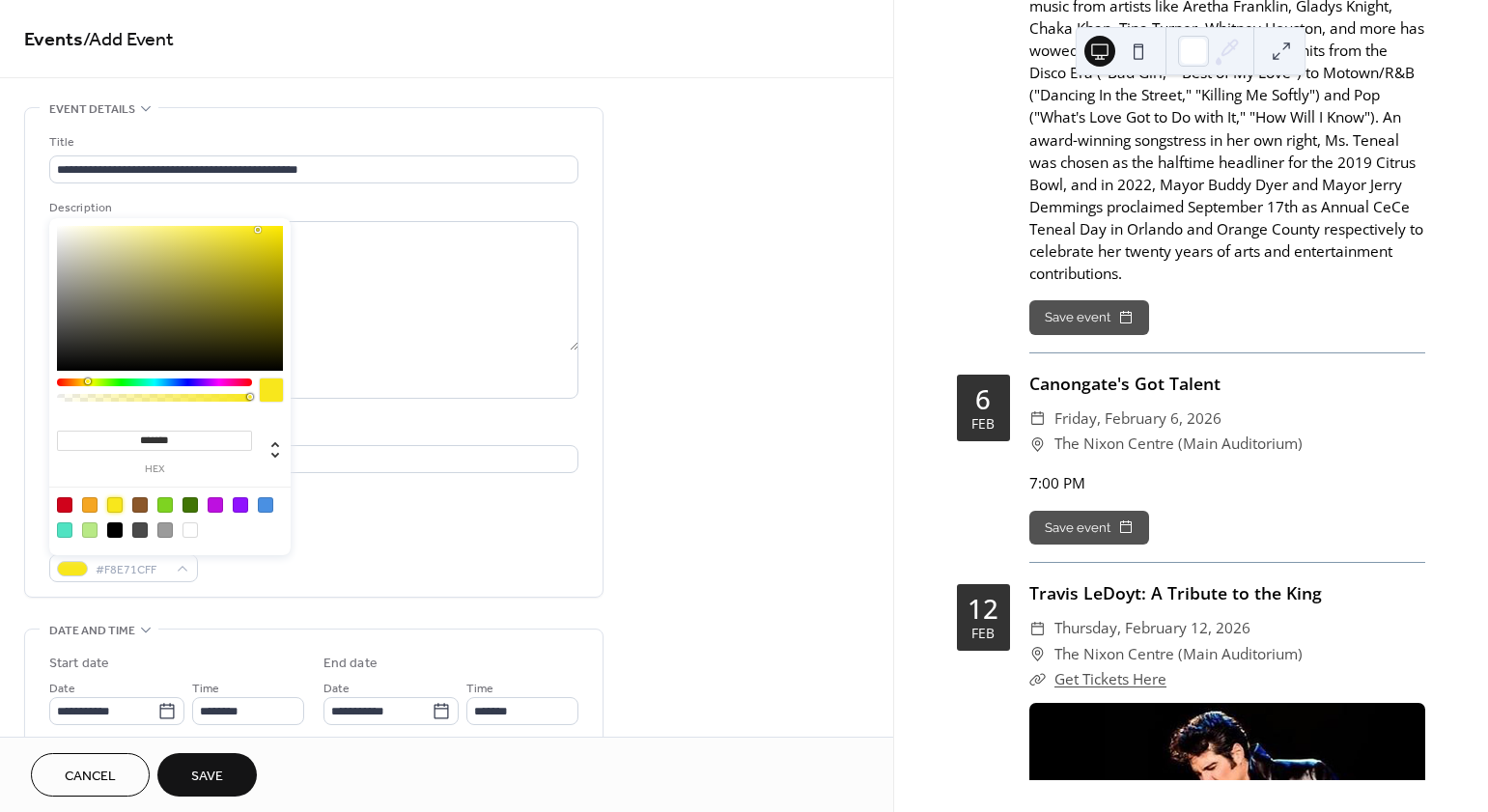 click on "**********" at bounding box center (314, 352) 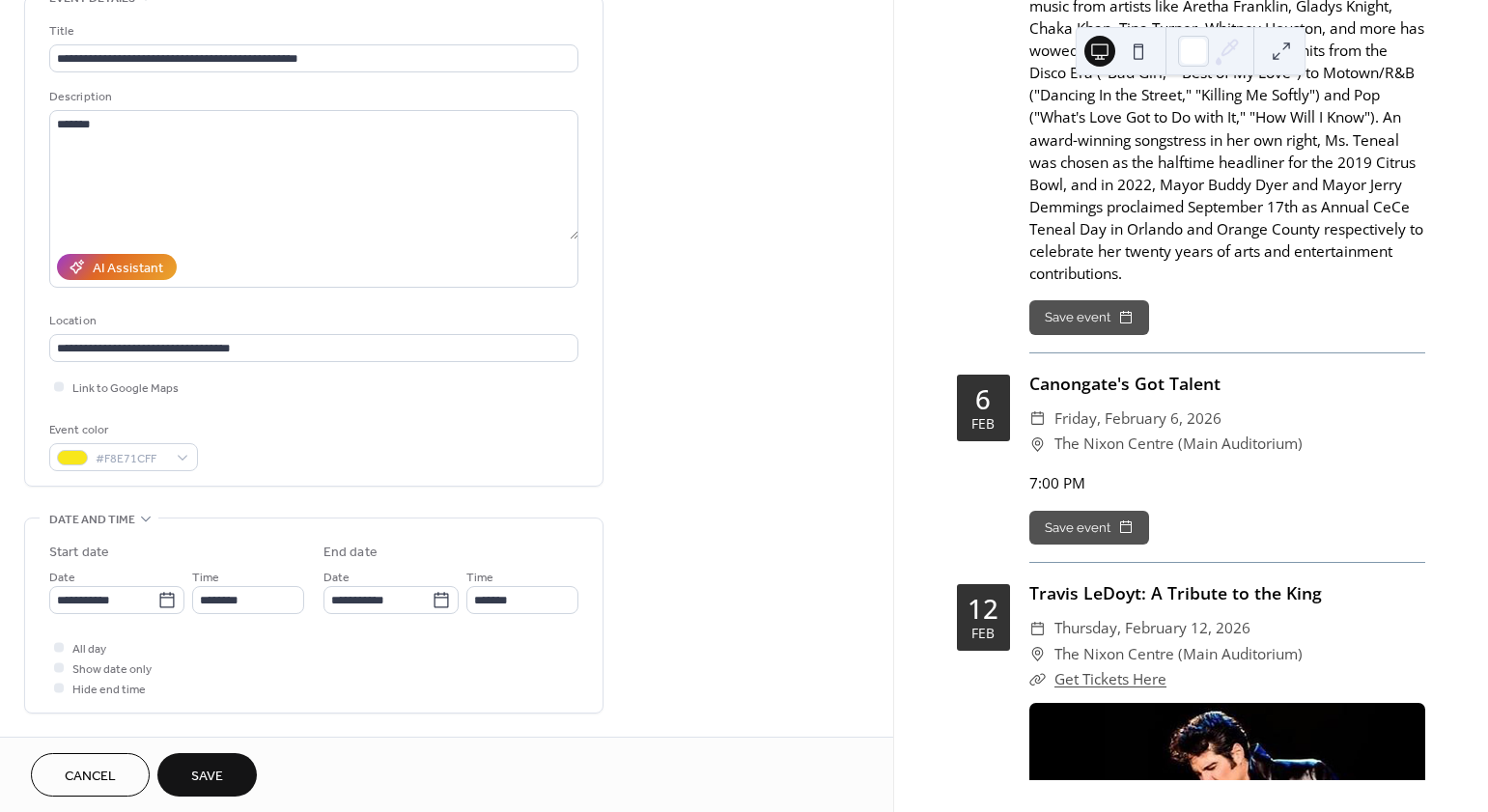 scroll, scrollTop: 356, scrollLeft: 0, axis: vertical 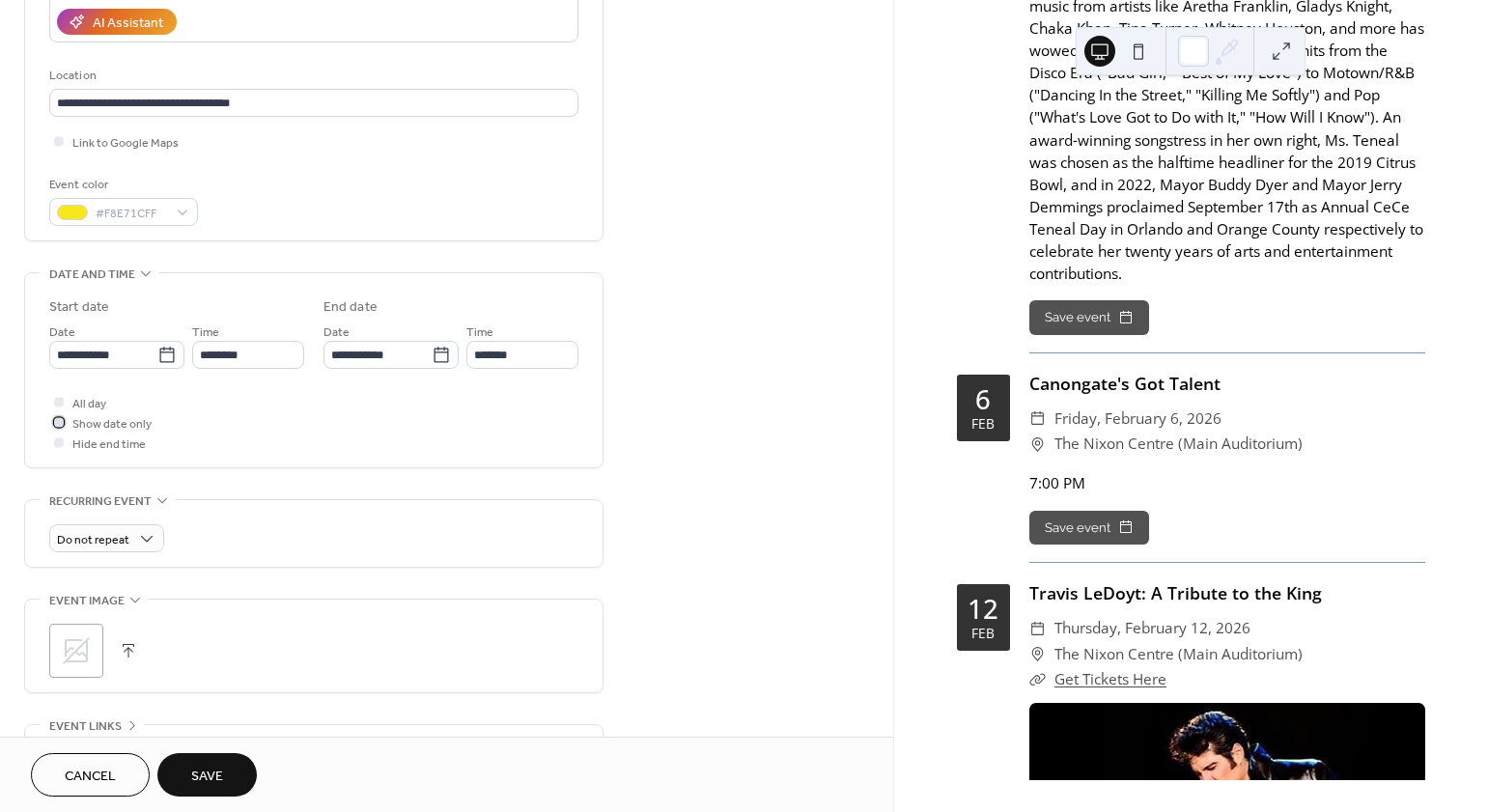 click on "Show date only" at bounding box center (112, 424) 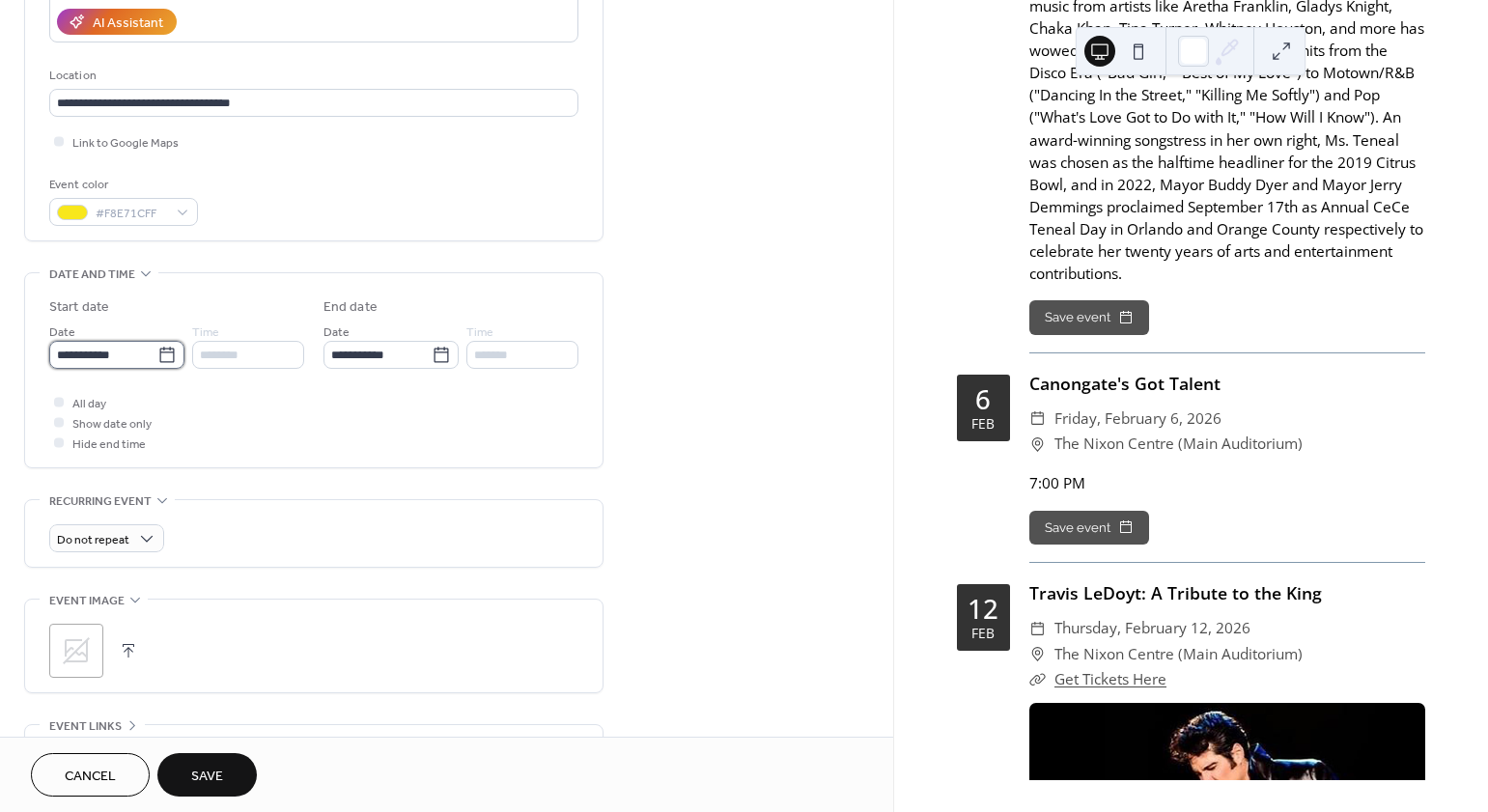 click on "**********" at bounding box center (103, 354) 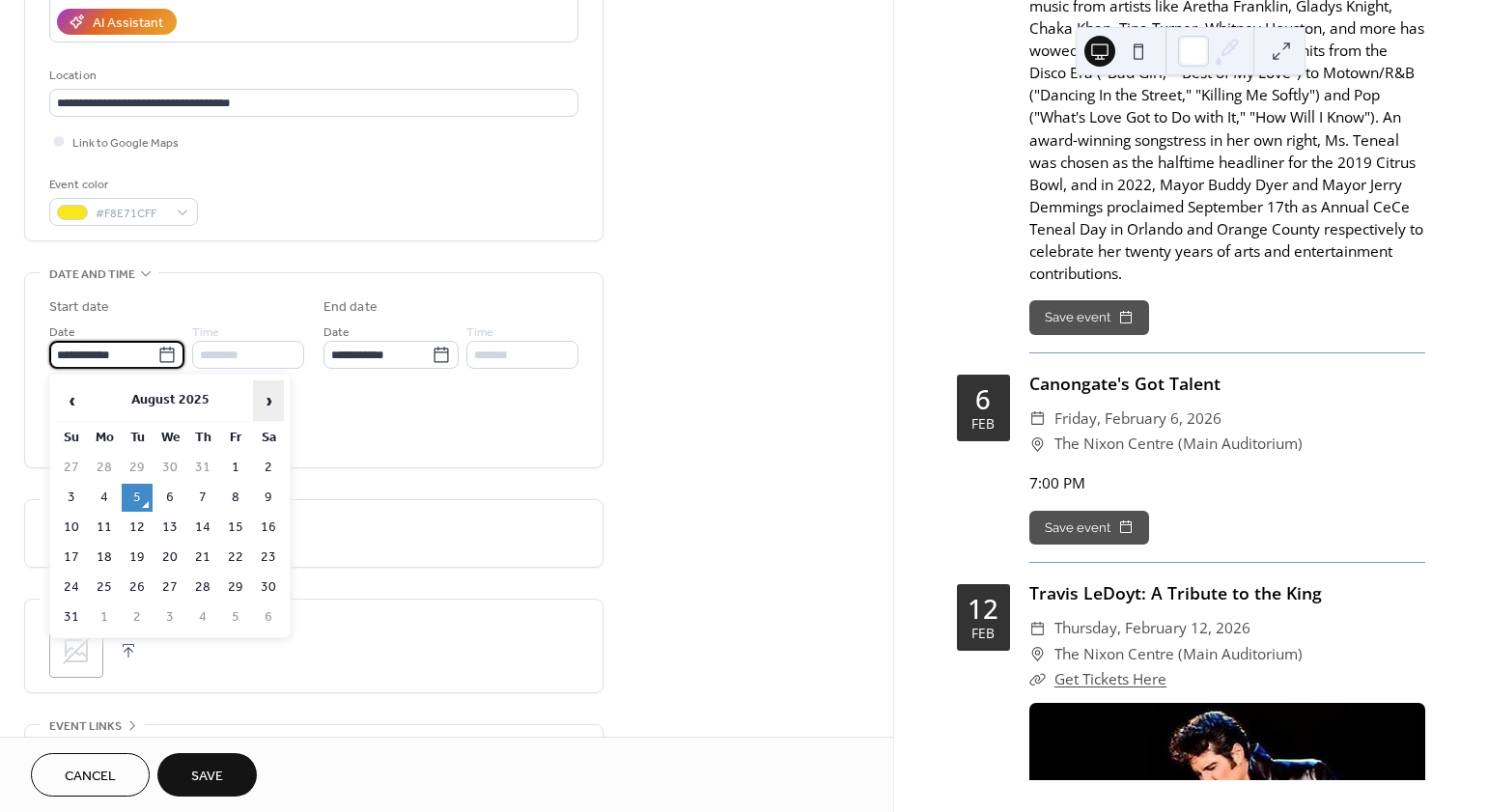 click on "›" at bounding box center [268, 401] 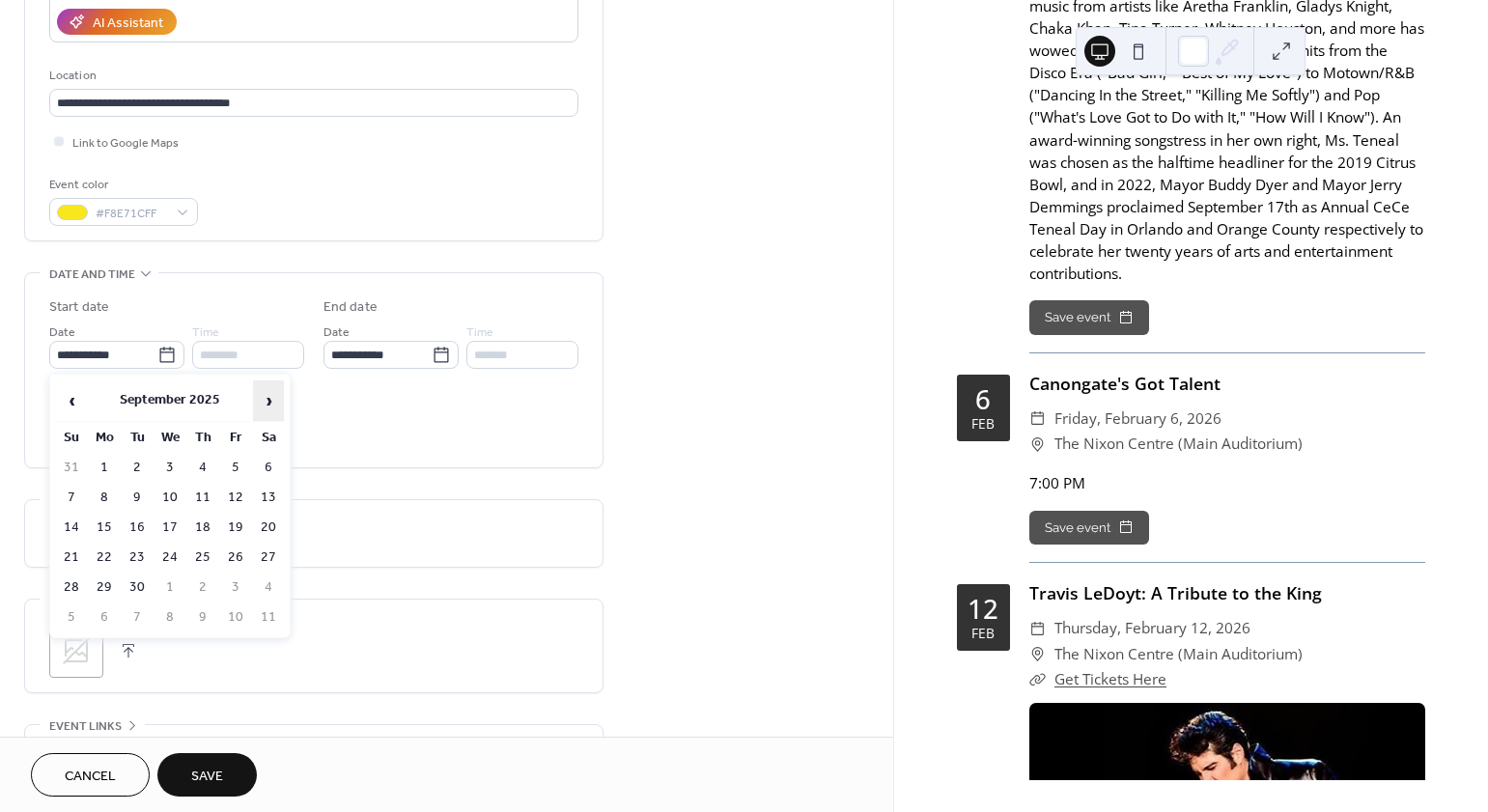 click on "›" at bounding box center [268, 401] 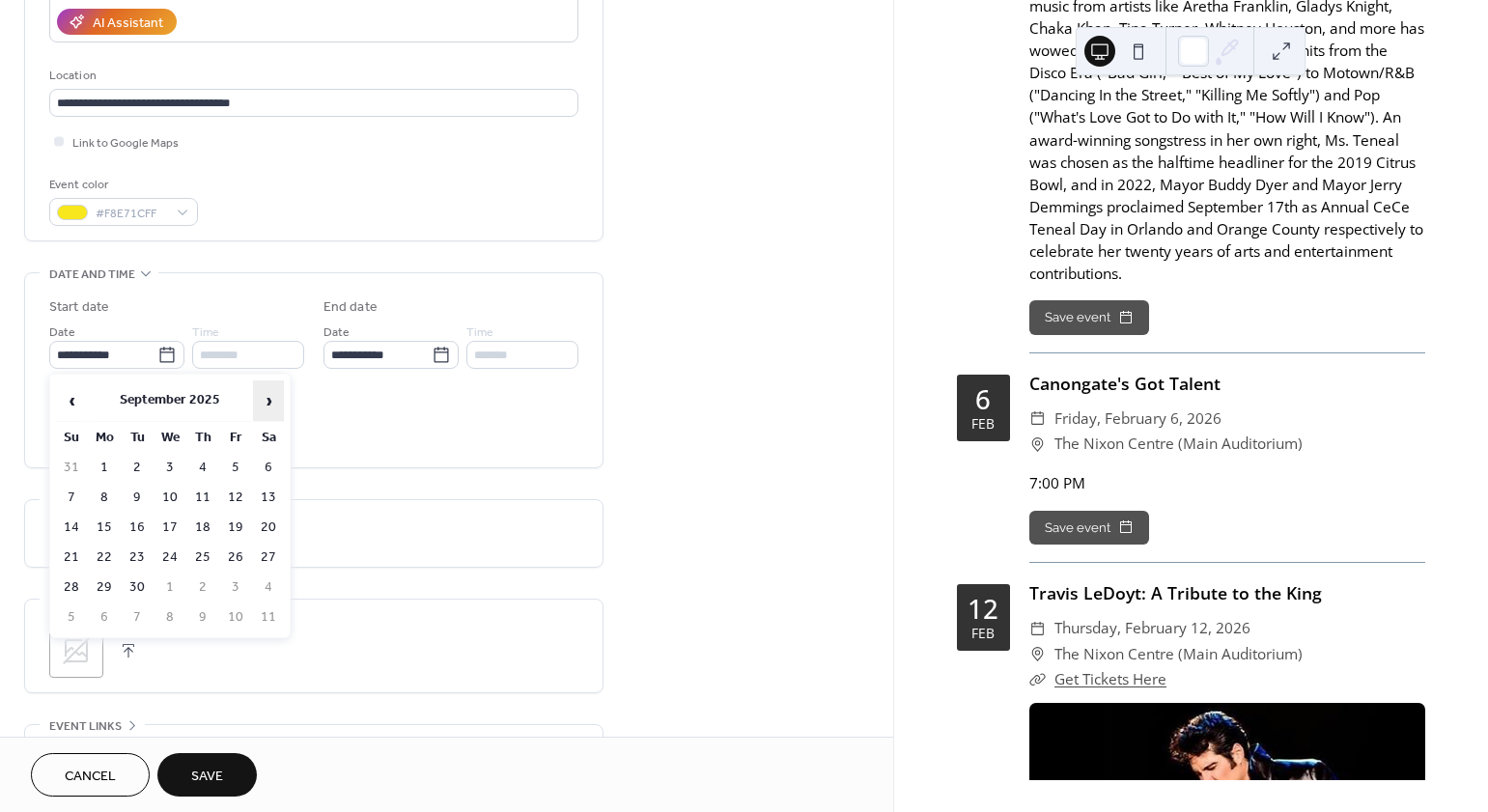 click on "›" at bounding box center [268, 401] 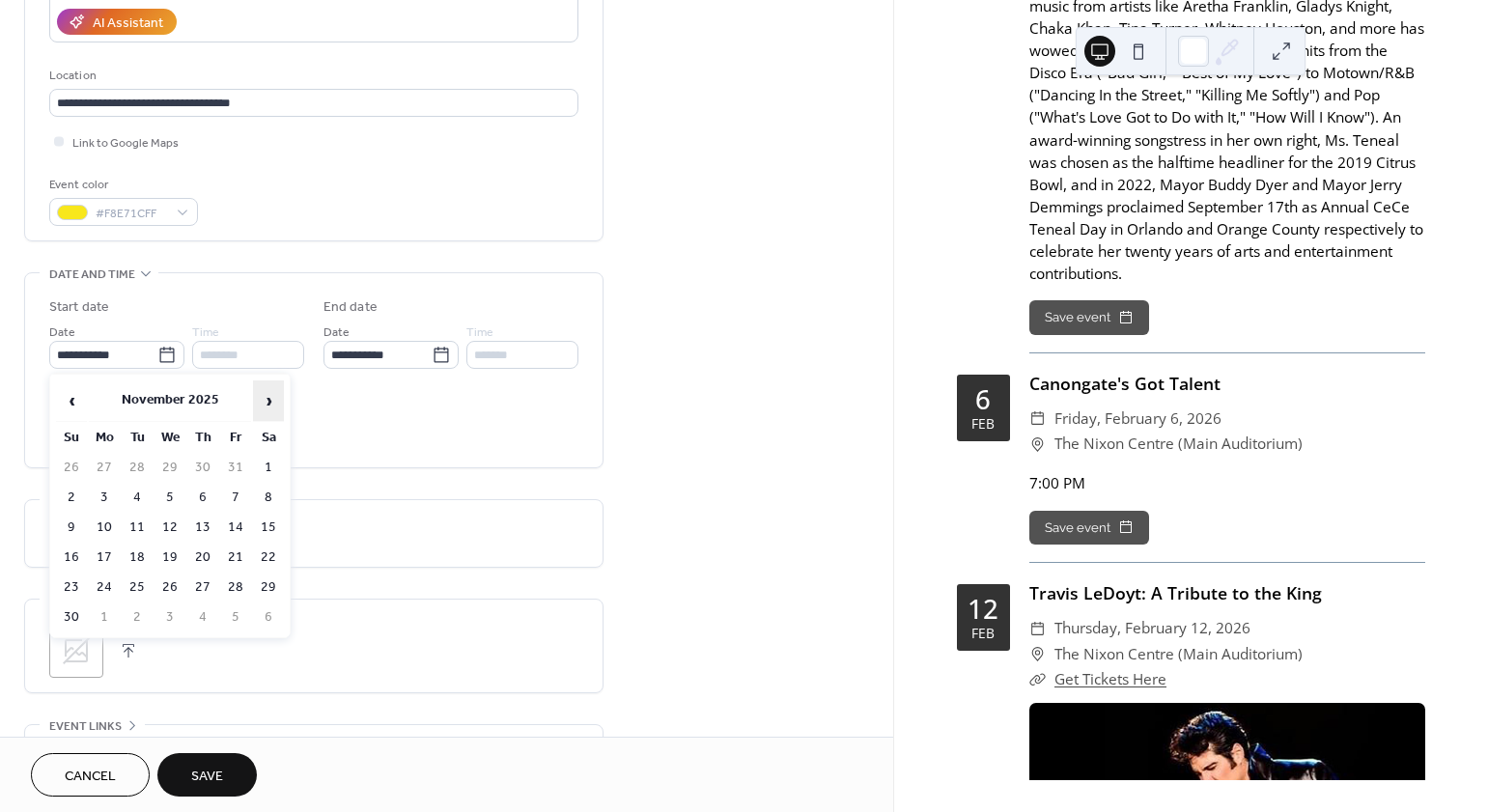 click on "›" at bounding box center [268, 401] 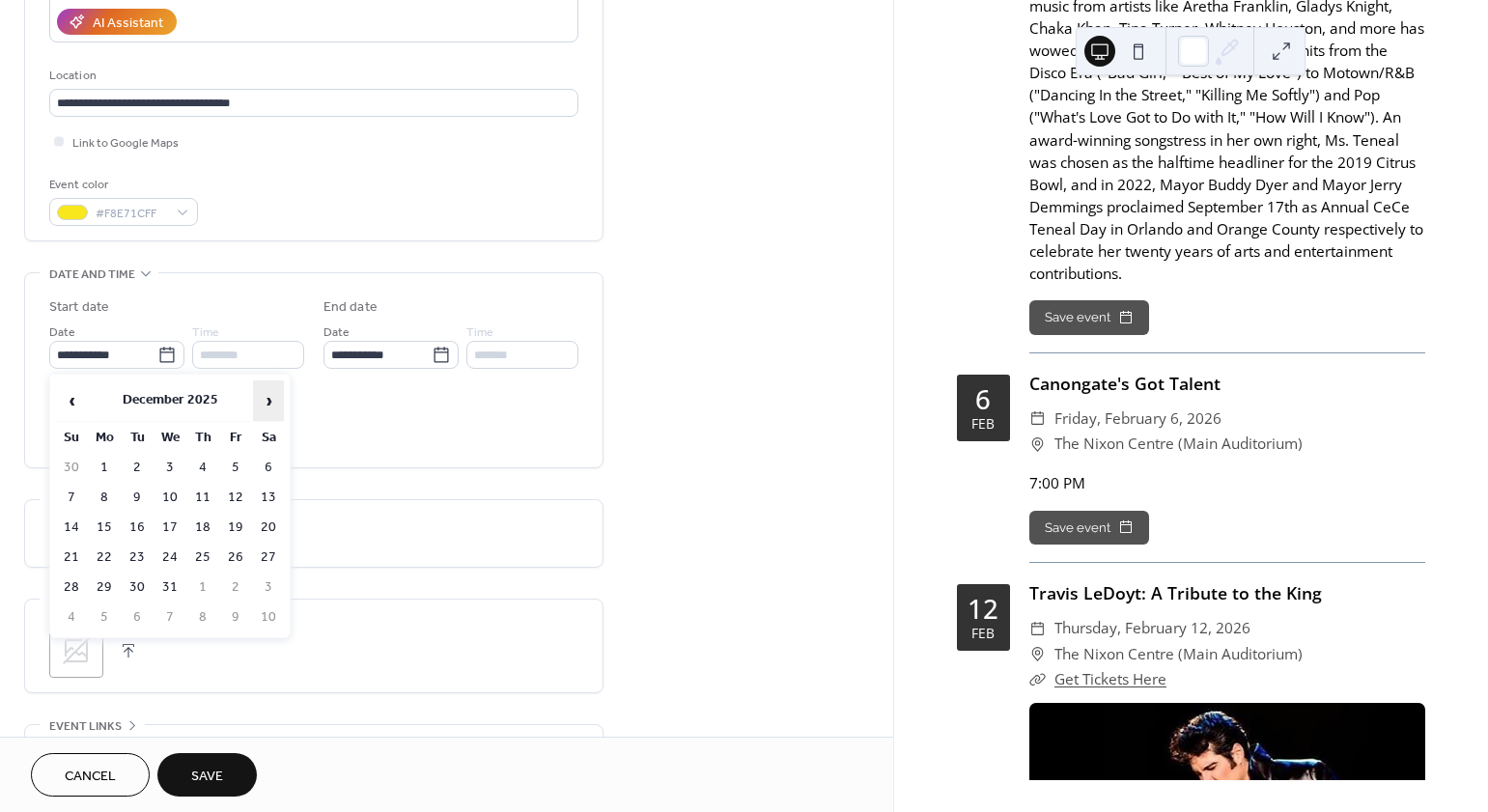 click on "›" at bounding box center (268, 401) 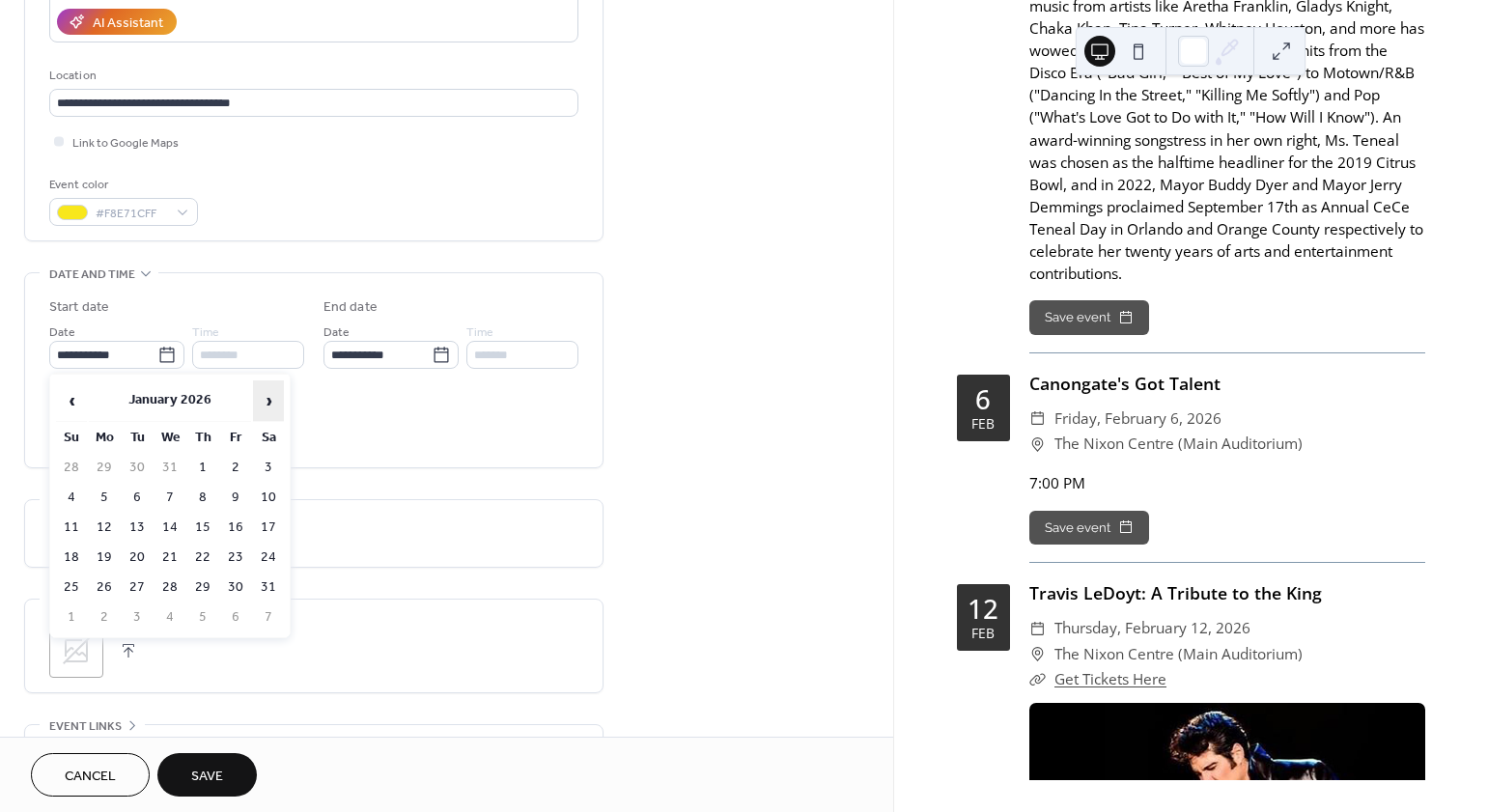 click on "›" at bounding box center (268, 401) 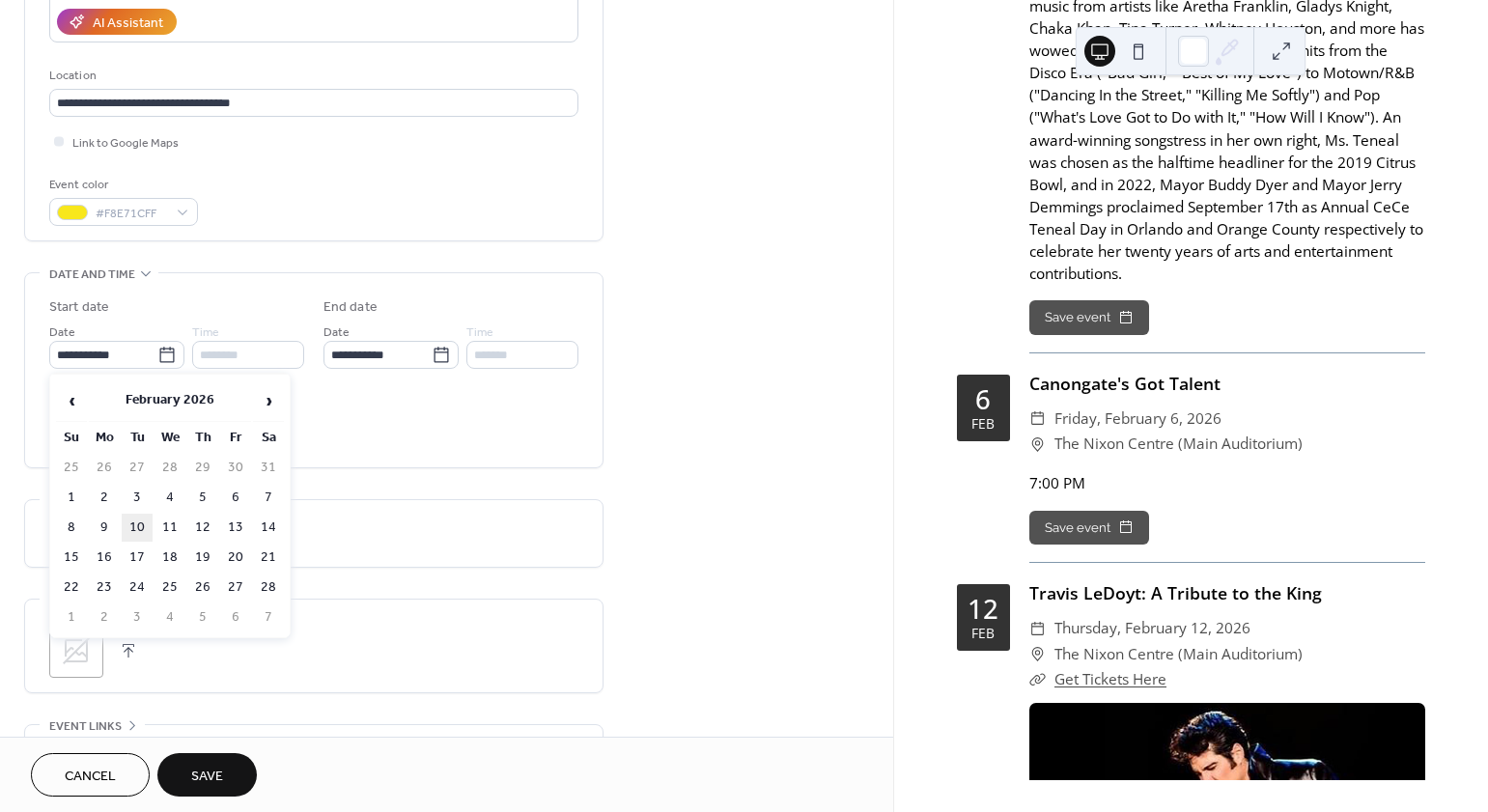 click on "10" at bounding box center [137, 527] 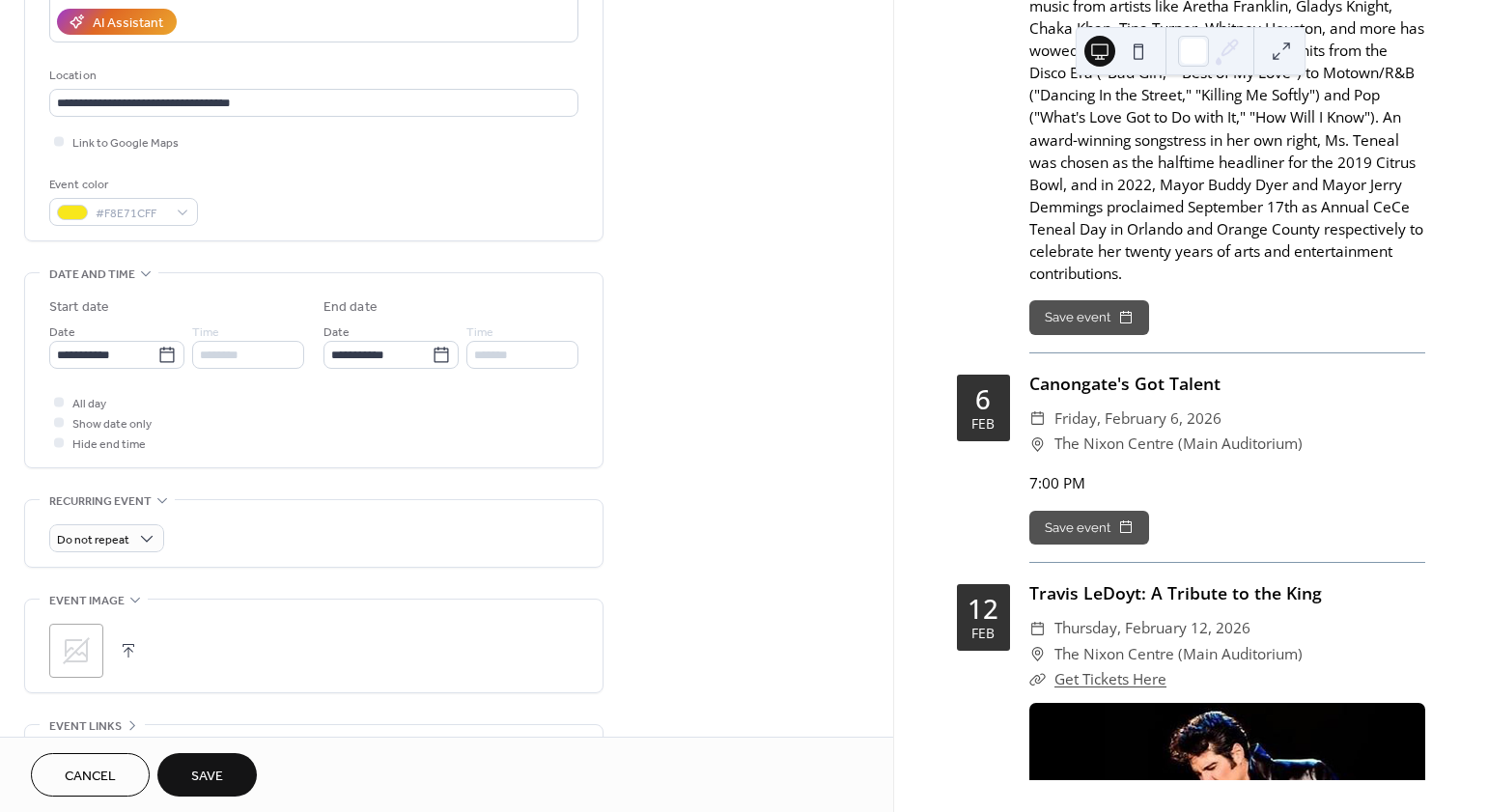click on "Save" at bounding box center [207, 776] 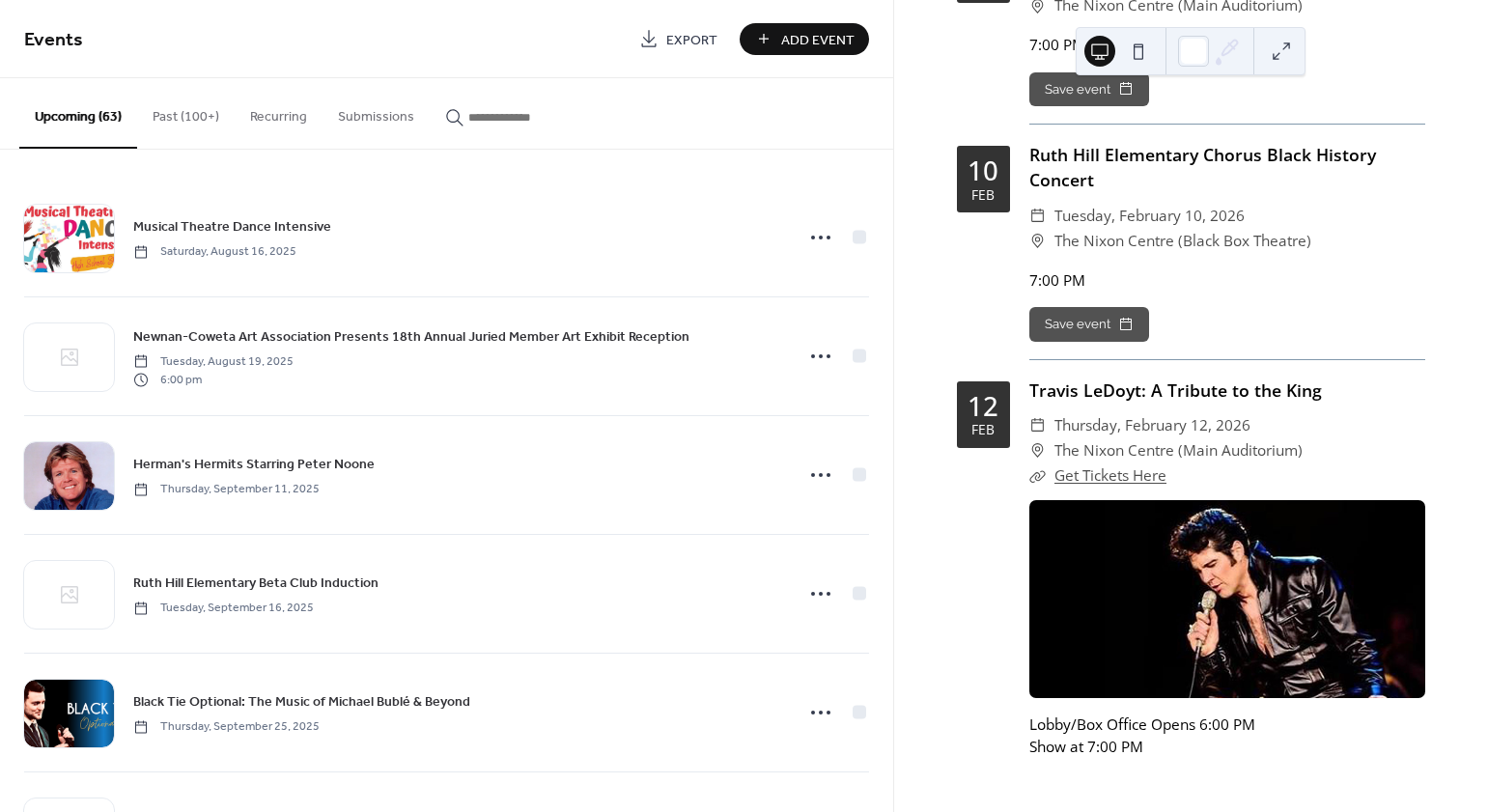 scroll, scrollTop: 21249, scrollLeft: 0, axis: vertical 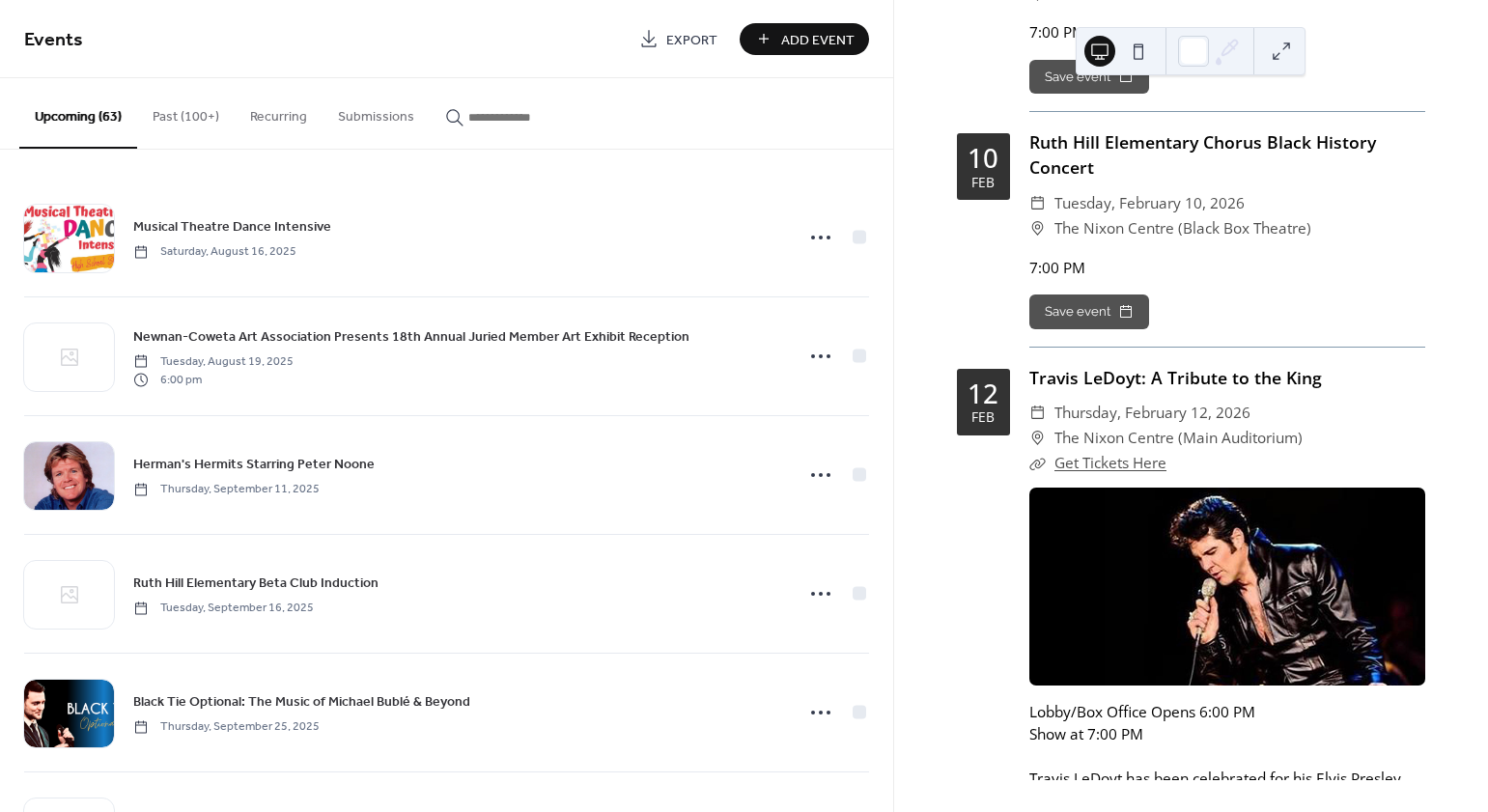 click on "Add Event" at bounding box center (818, 40) 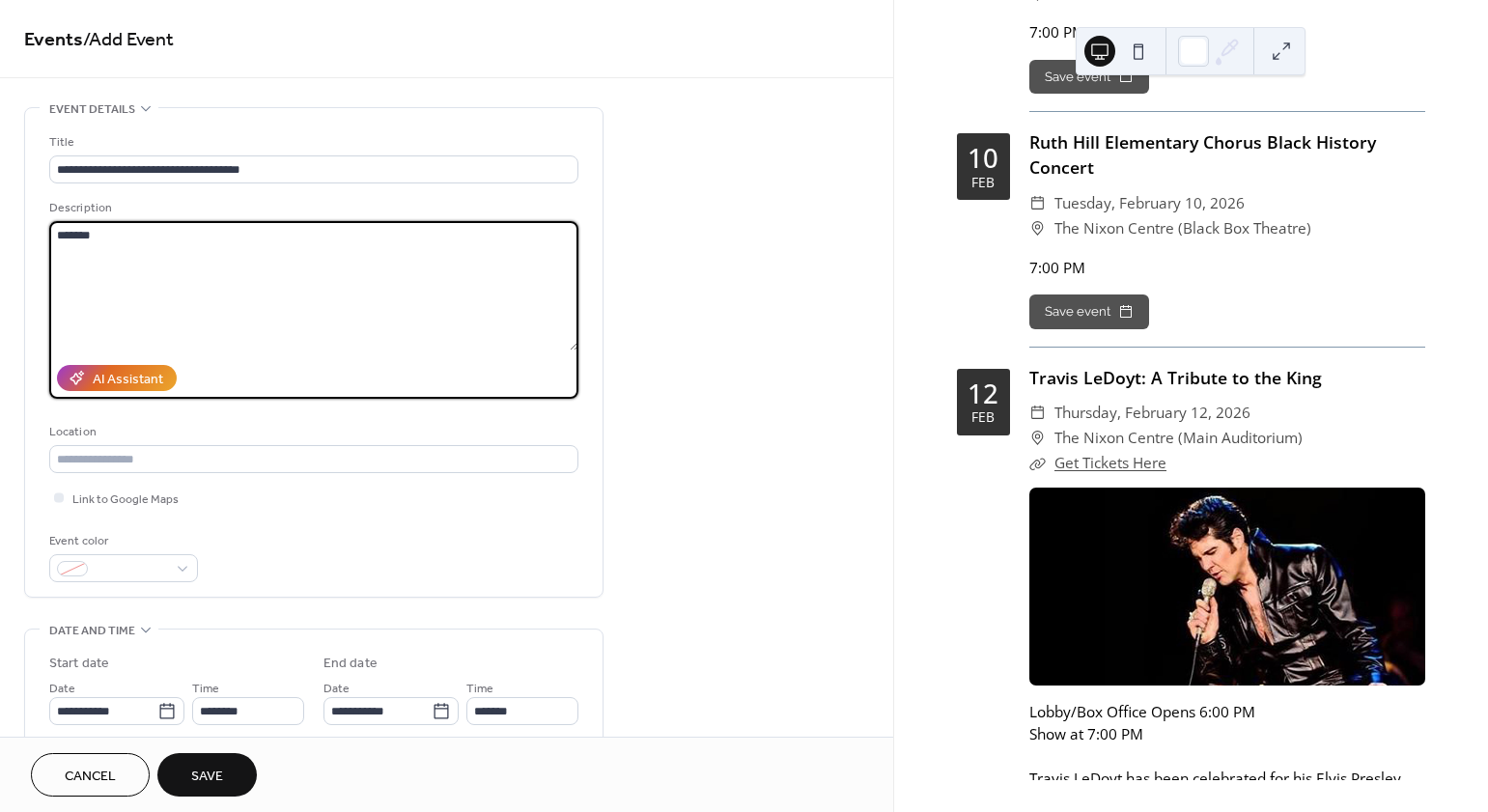 click on "**********" at bounding box center [446, 695] 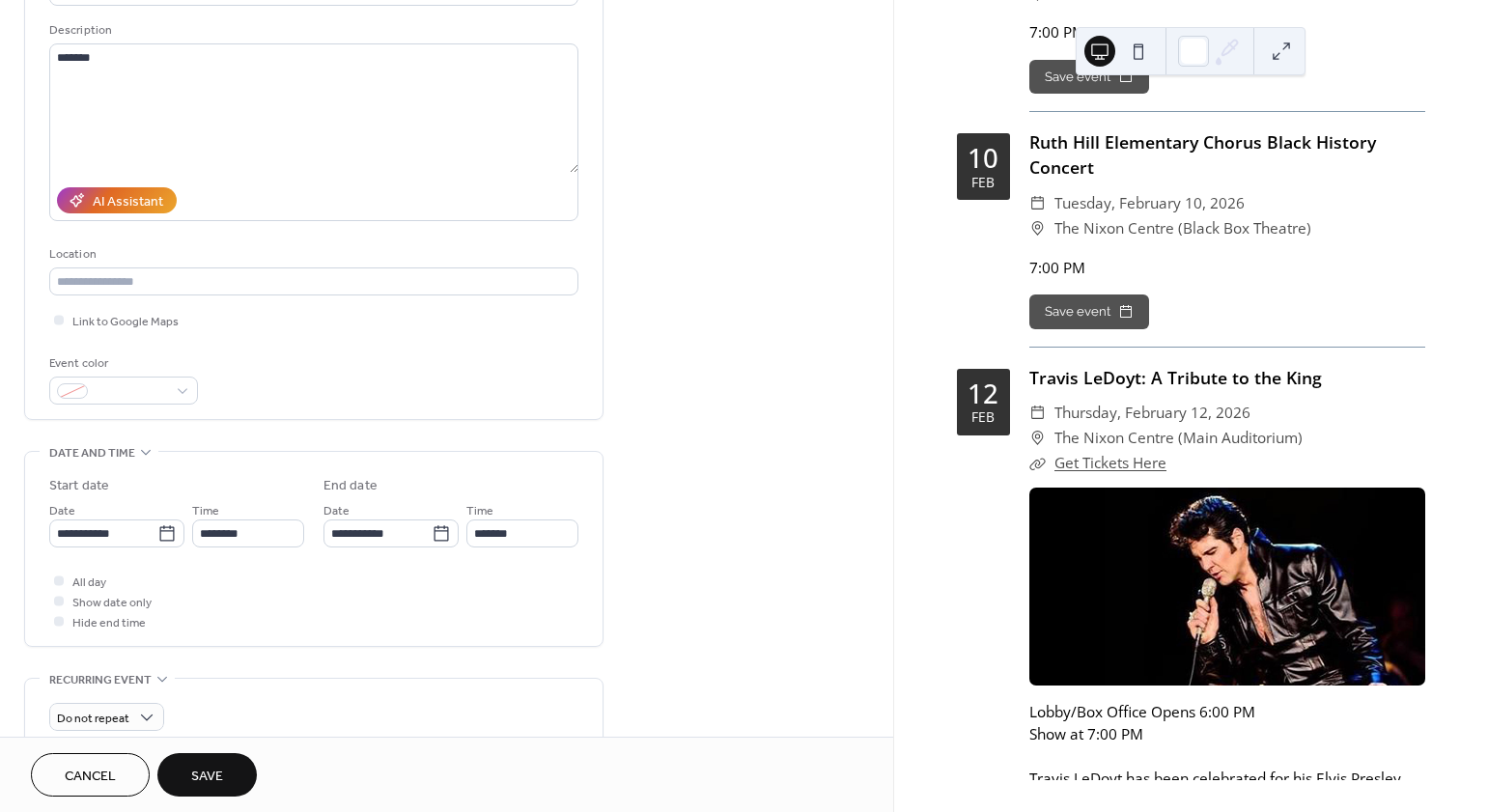 scroll, scrollTop: 181, scrollLeft: 0, axis: vertical 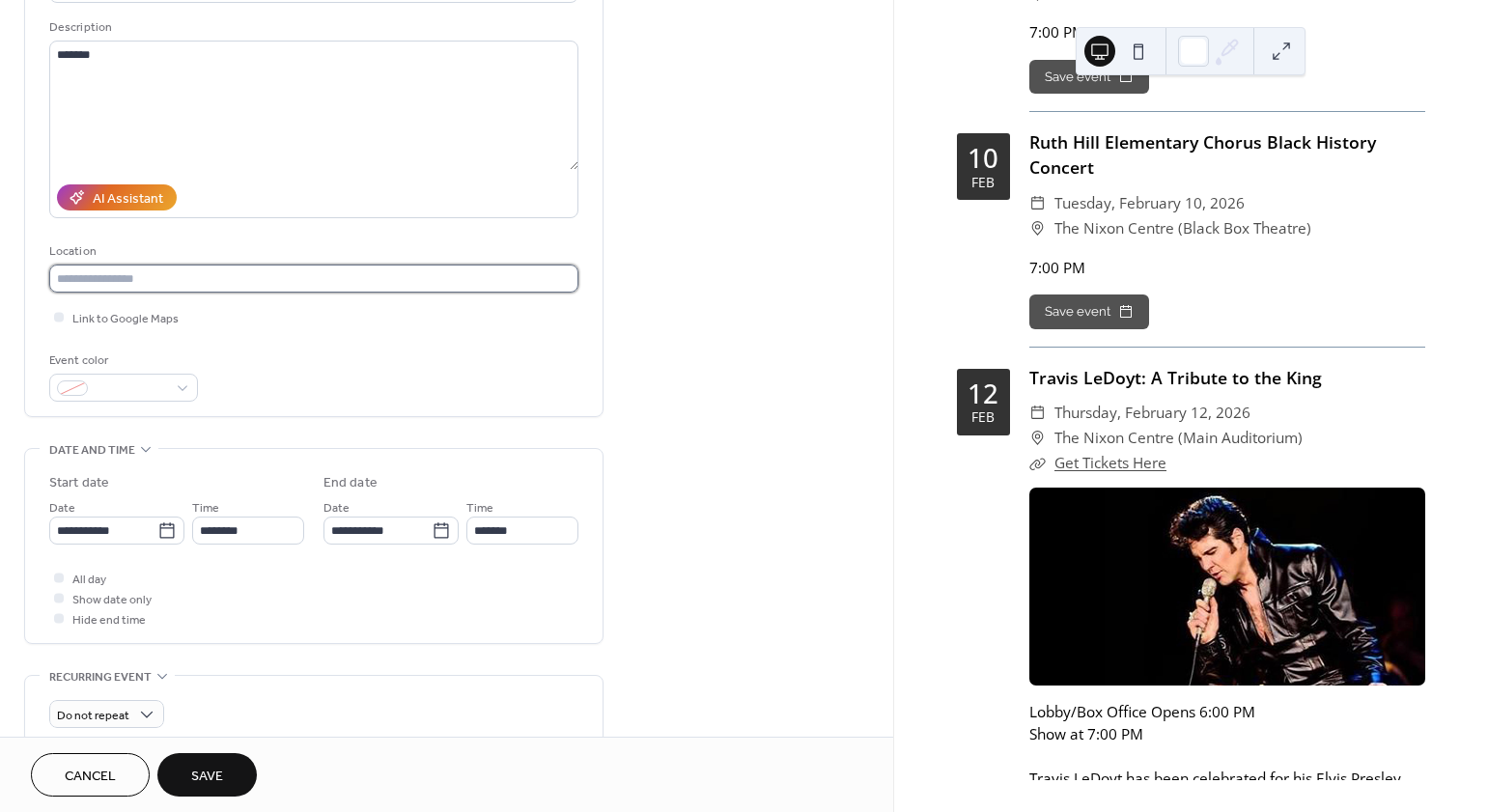 click at bounding box center (314, 278) 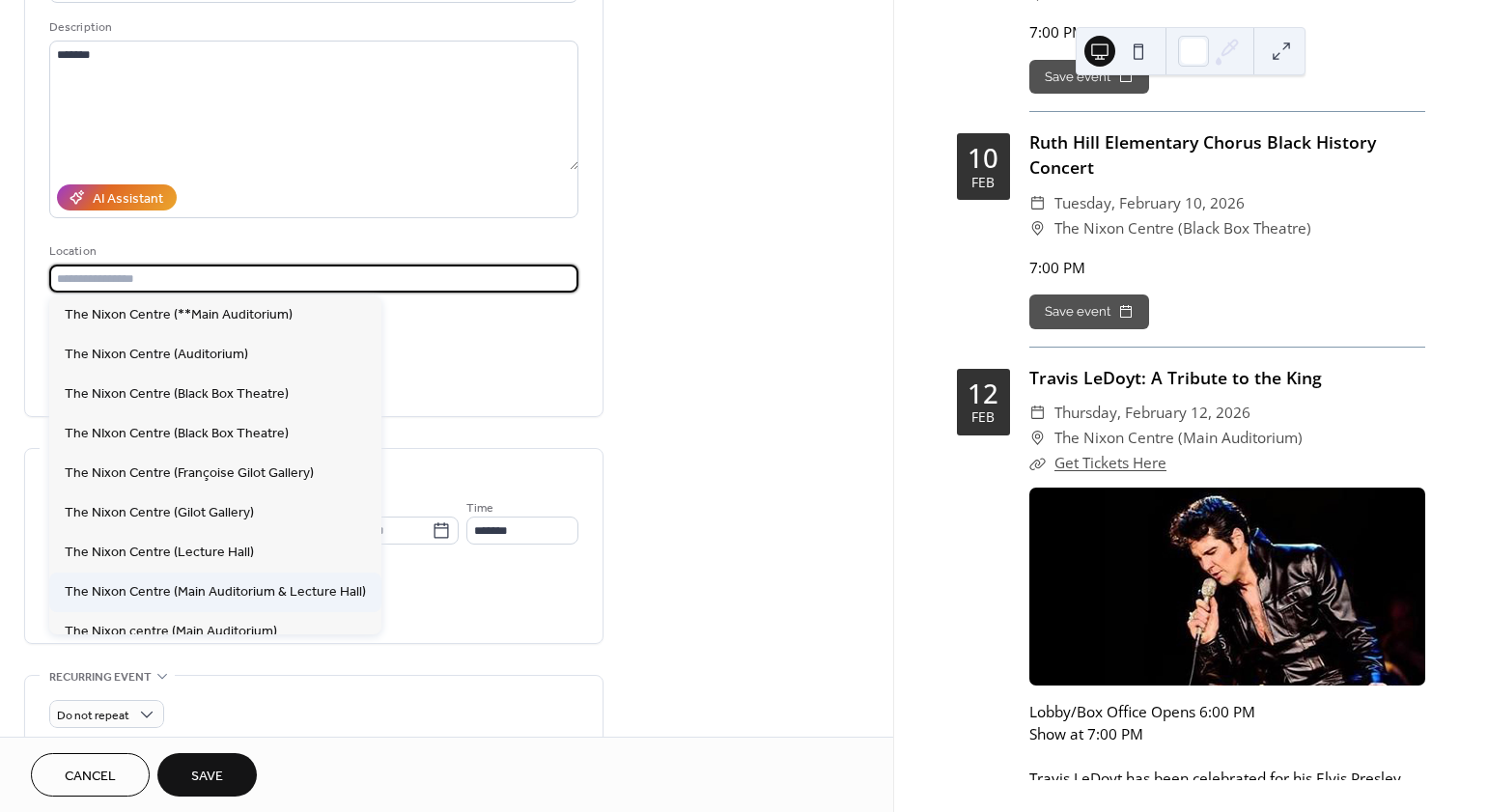 scroll, scrollTop: 248, scrollLeft: 0, axis: vertical 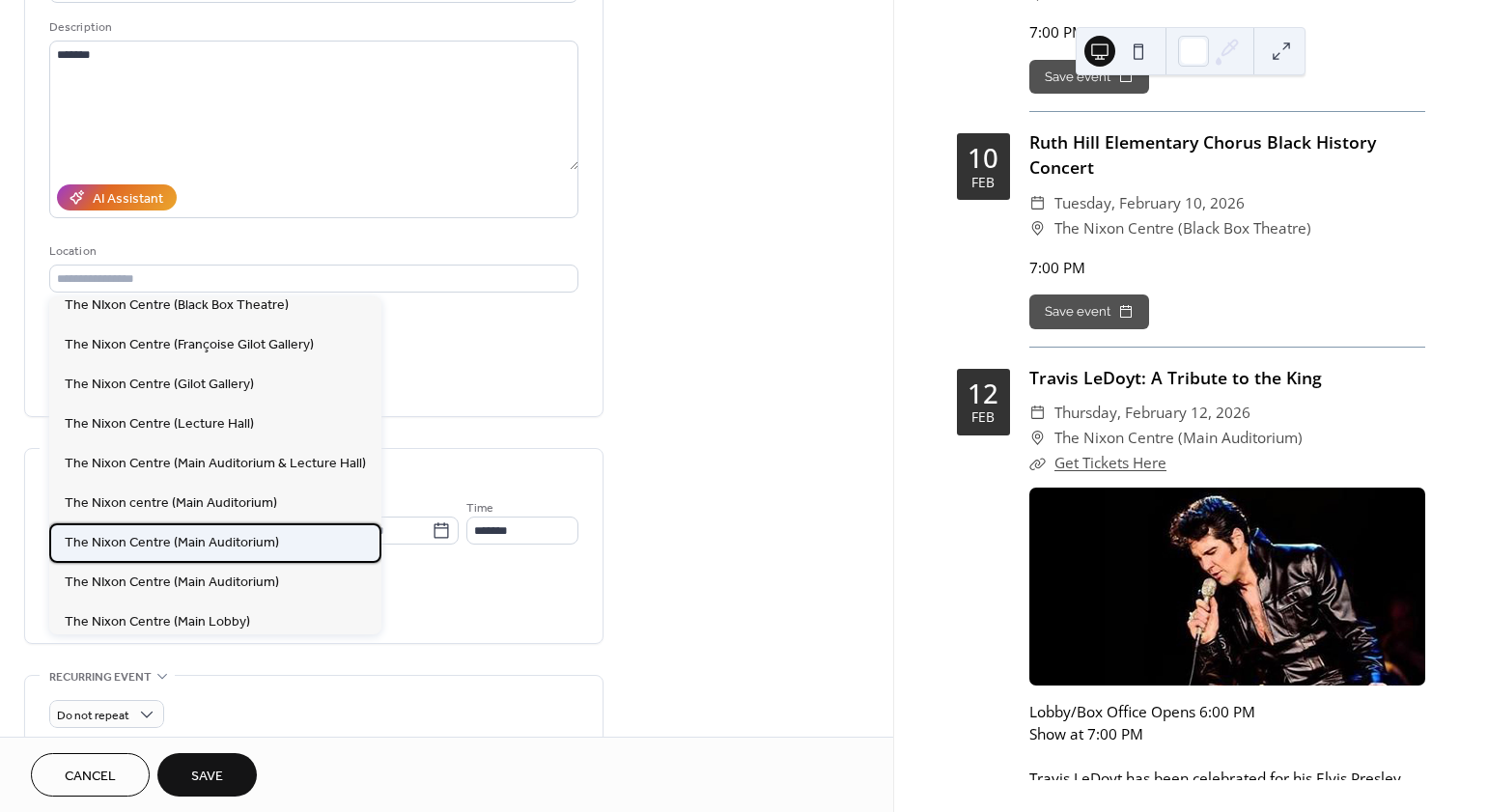 click on "The Nixon Centre (Main Auditorium)" at bounding box center [172, 543] 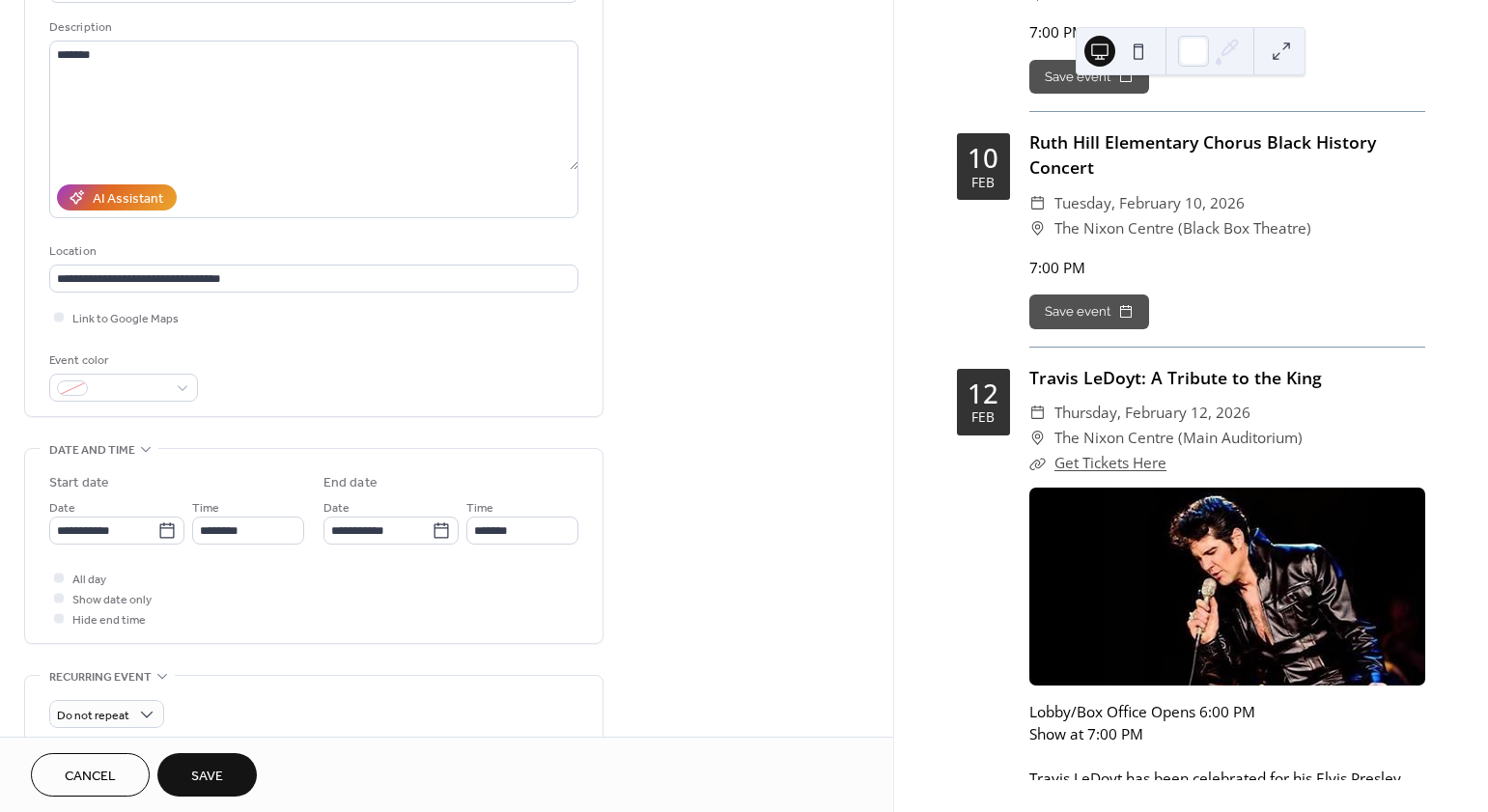 click on "Event color" at bounding box center (314, 376) 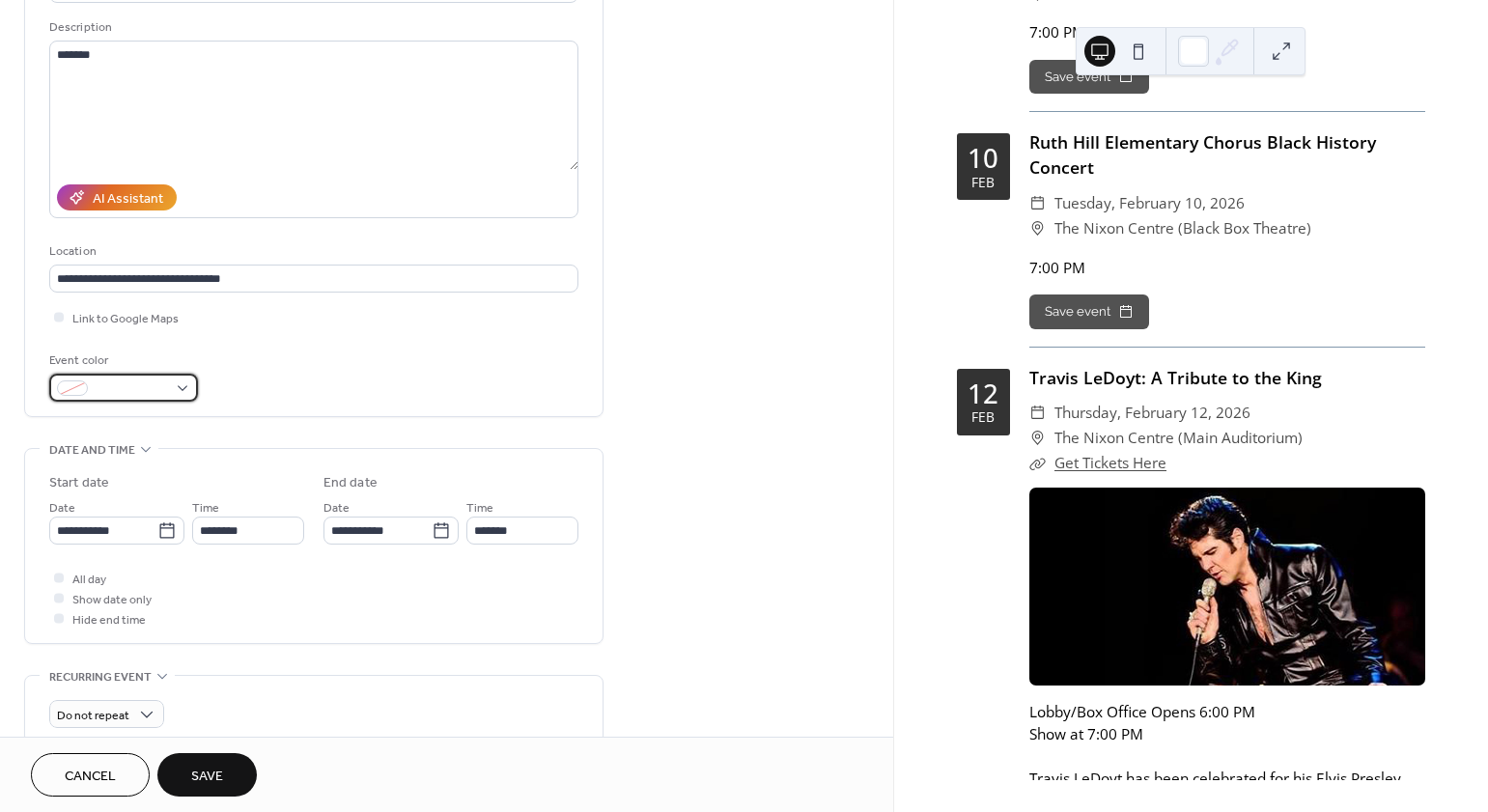 click at bounding box center (131, 389) 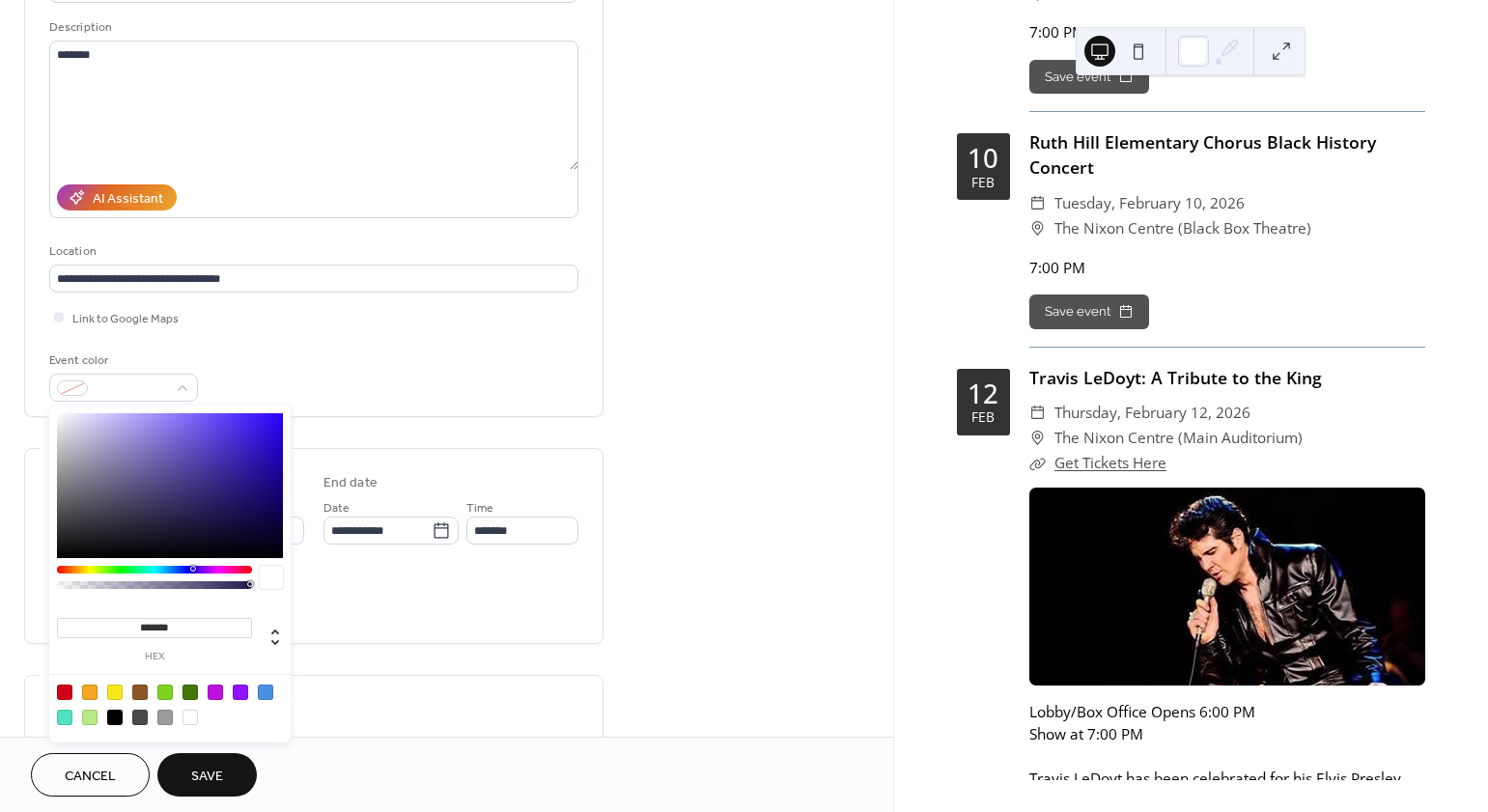 click at bounding box center [115, 692] 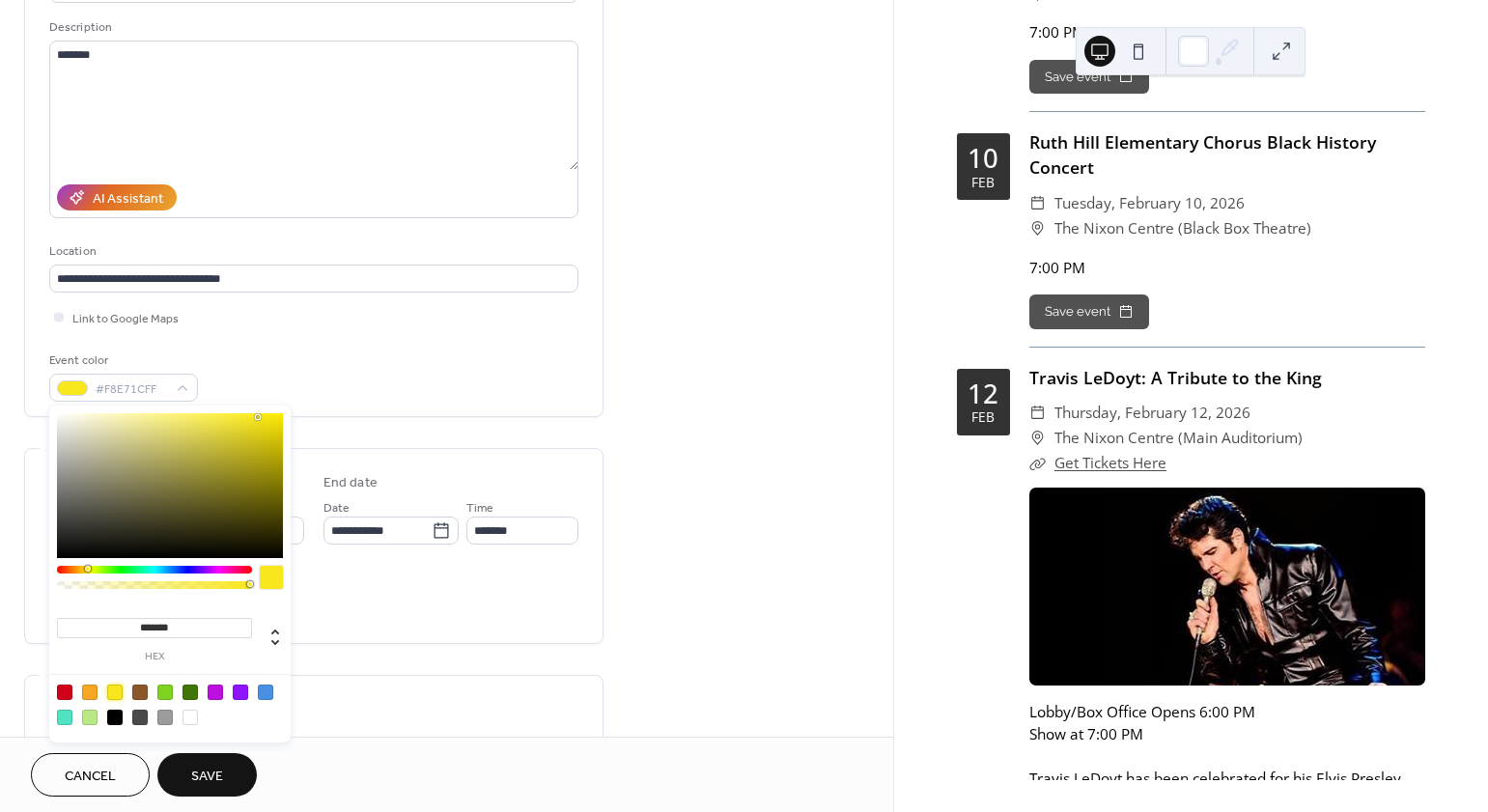 click on "Event color #F8E71CFF" at bounding box center [314, 376] 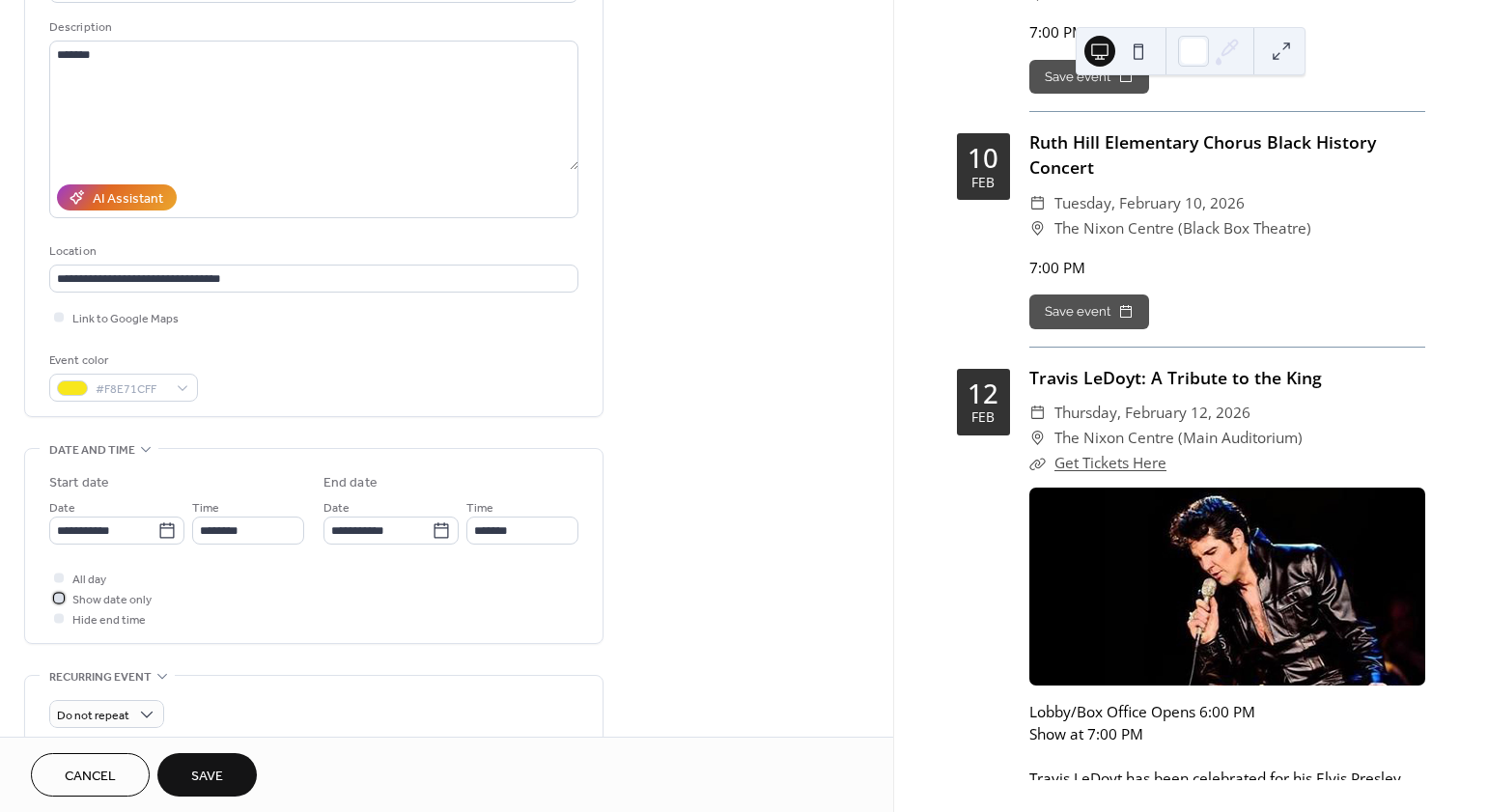 click on "Show date only" at bounding box center (112, 600) 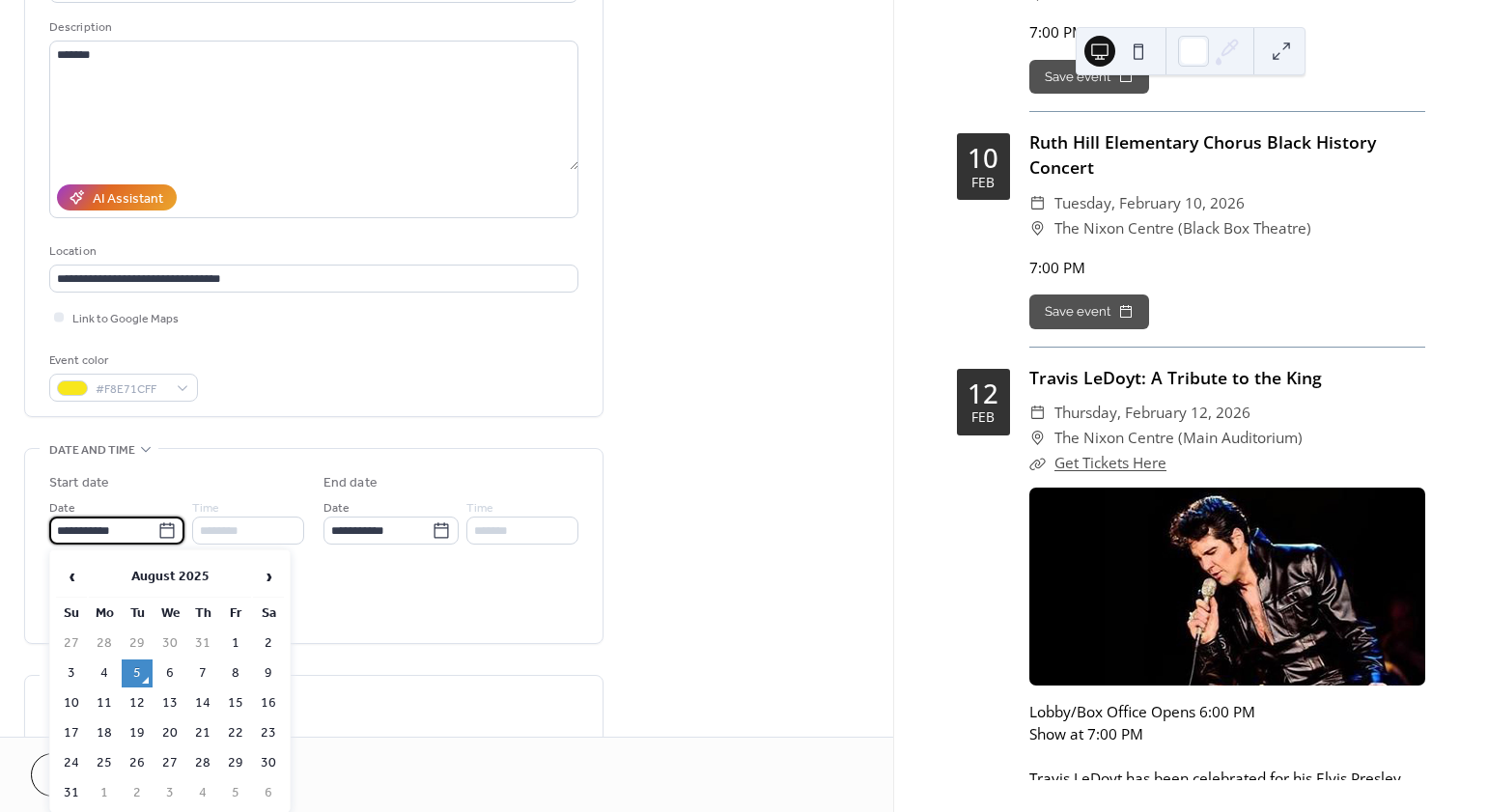 click on "**********" at bounding box center [744, 406] 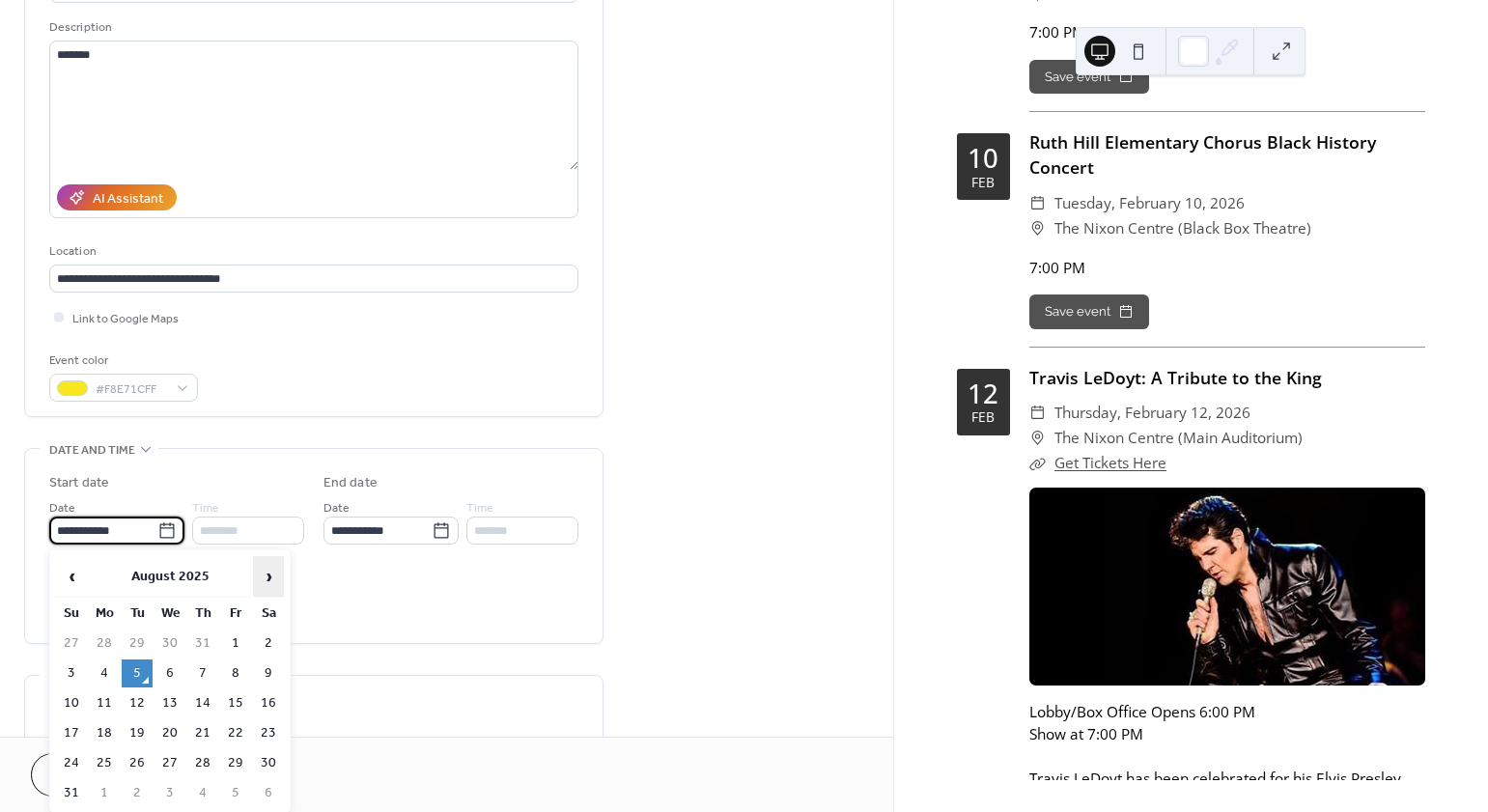 click on "›" at bounding box center (268, 576) 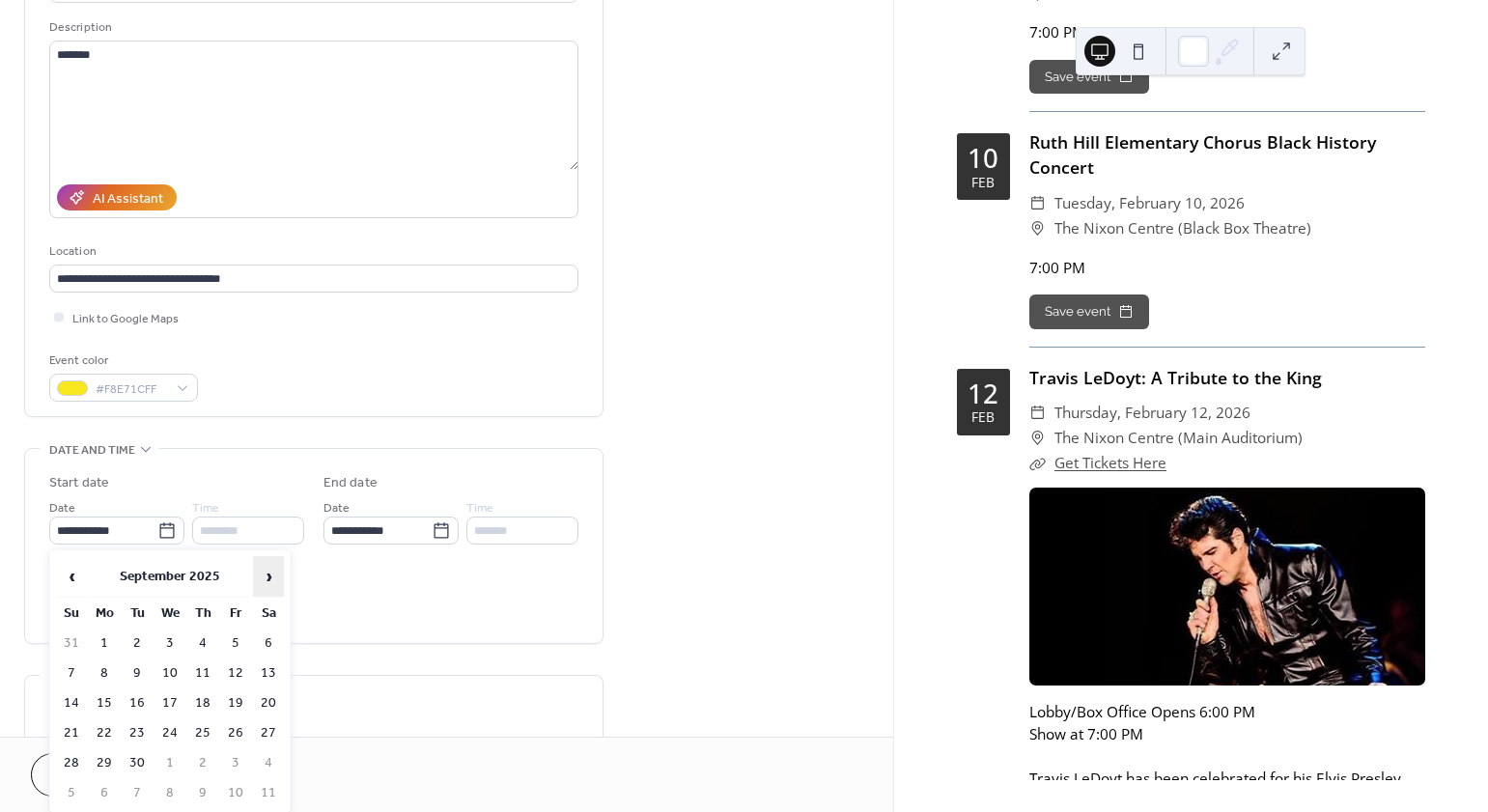 click on "›" at bounding box center (268, 576) 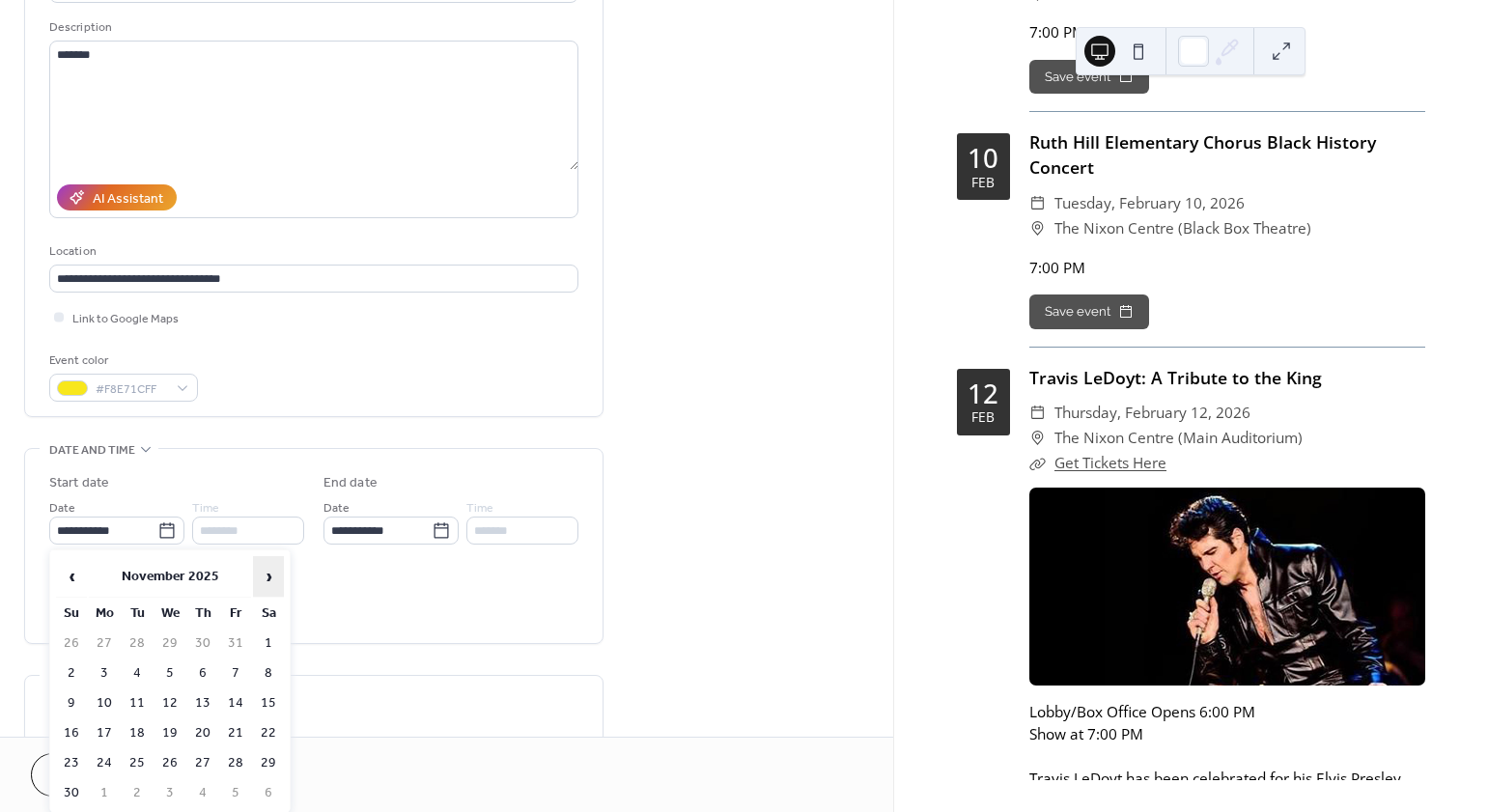 click on "›" at bounding box center (268, 576) 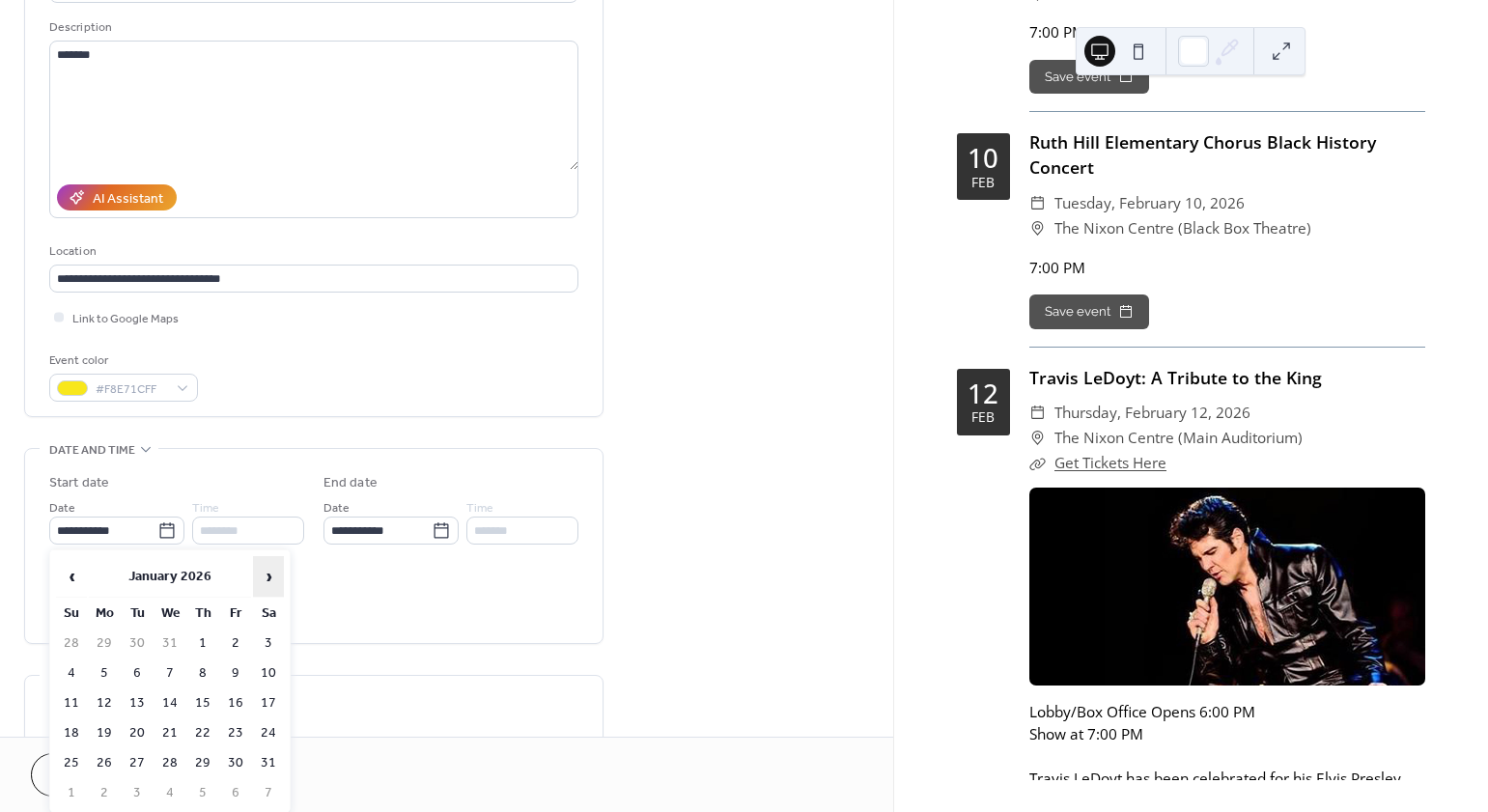 click on "›" at bounding box center [268, 576] 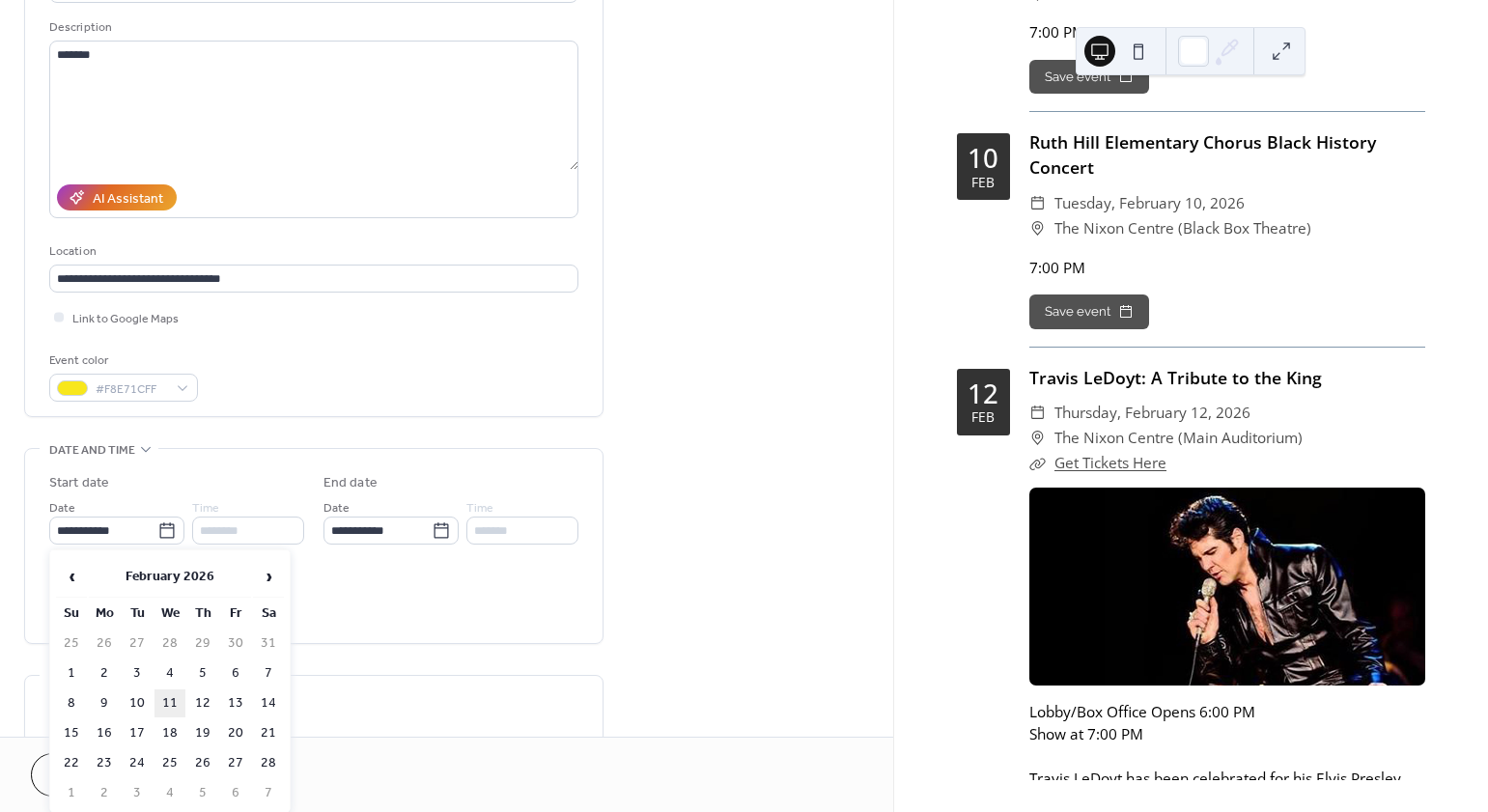 click on "11" at bounding box center (170, 703) 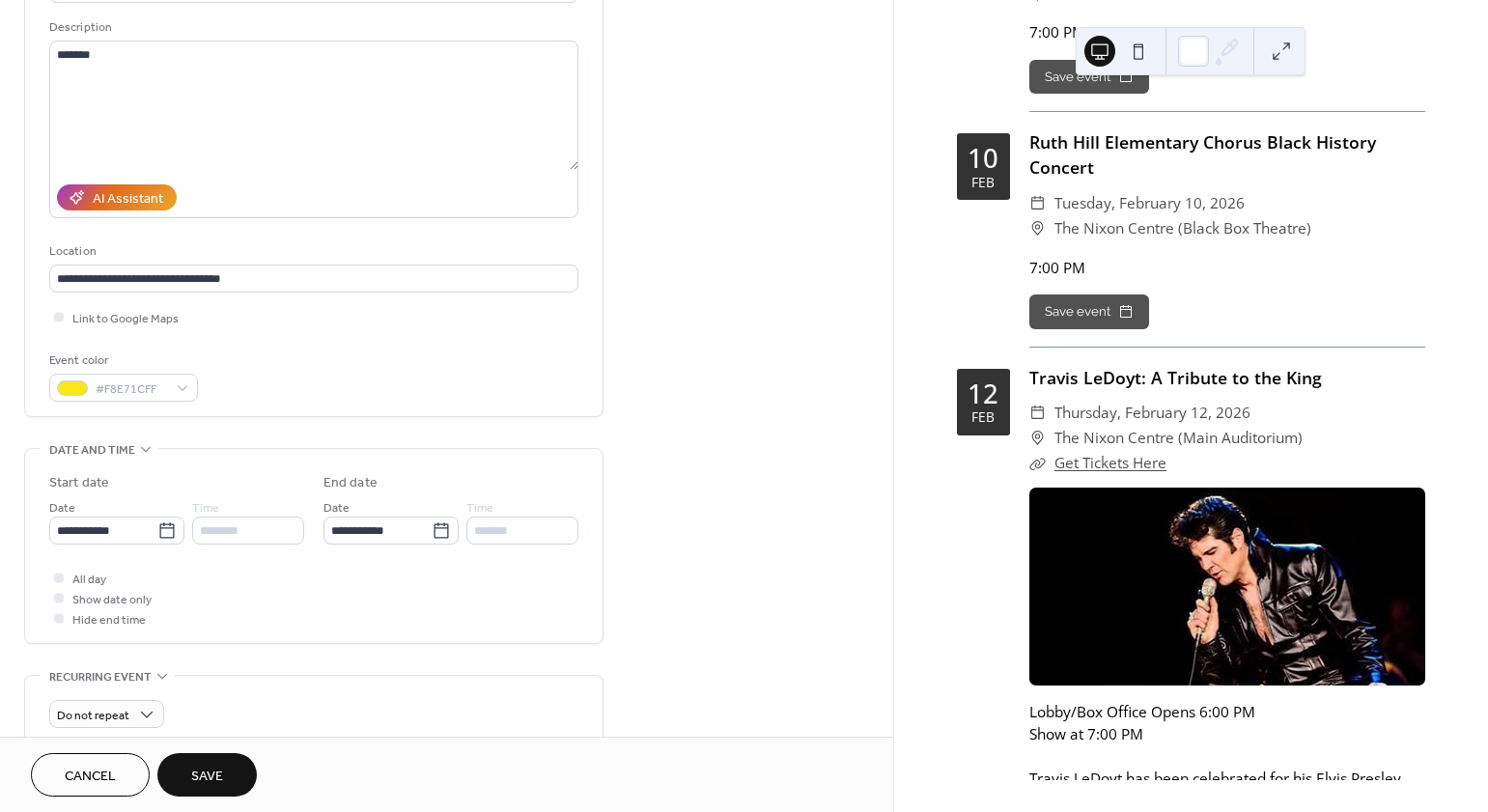 click on "All day Show date only Hide end time" at bounding box center (314, 598) 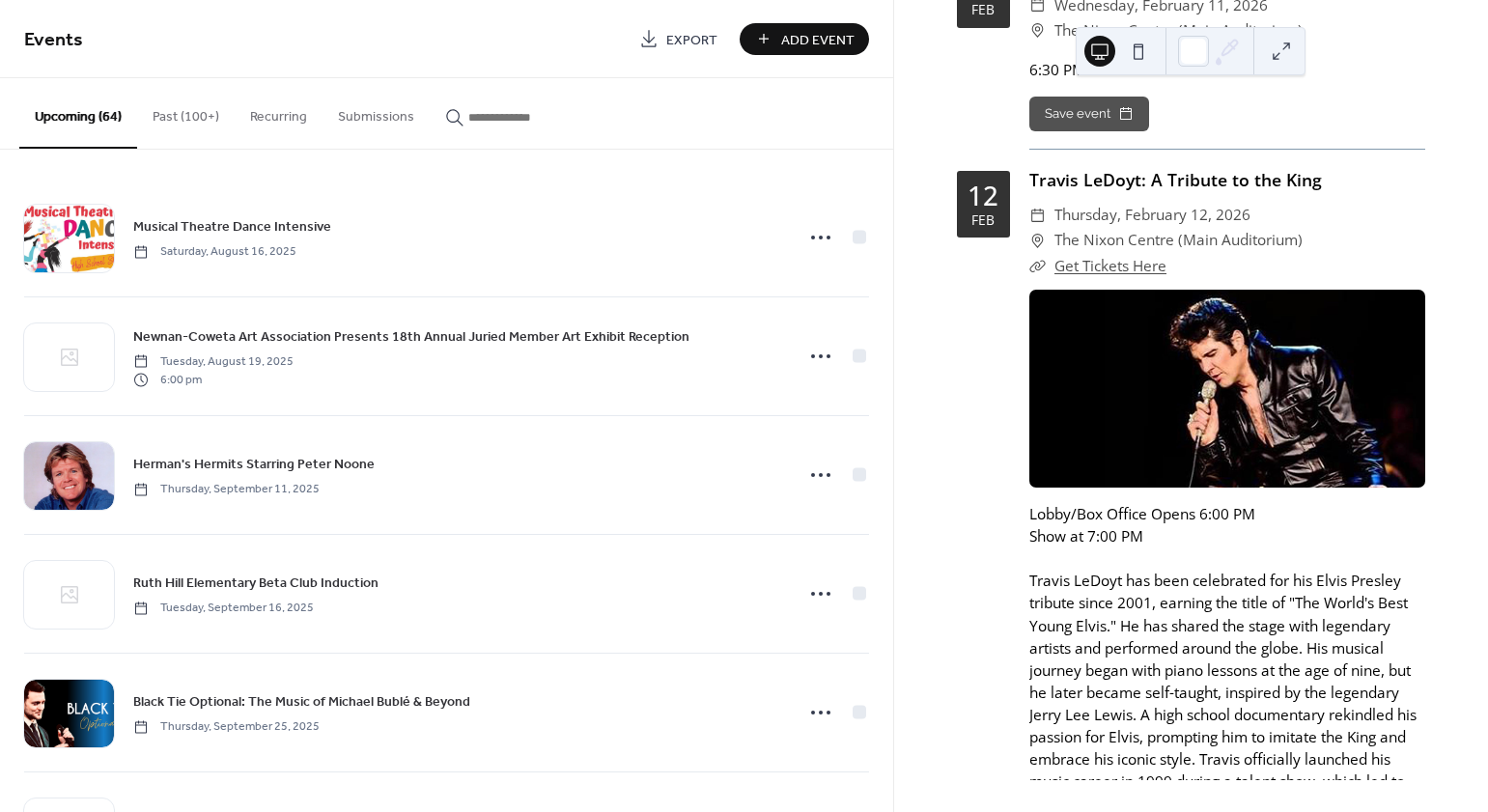 scroll, scrollTop: 21649, scrollLeft: 0, axis: vertical 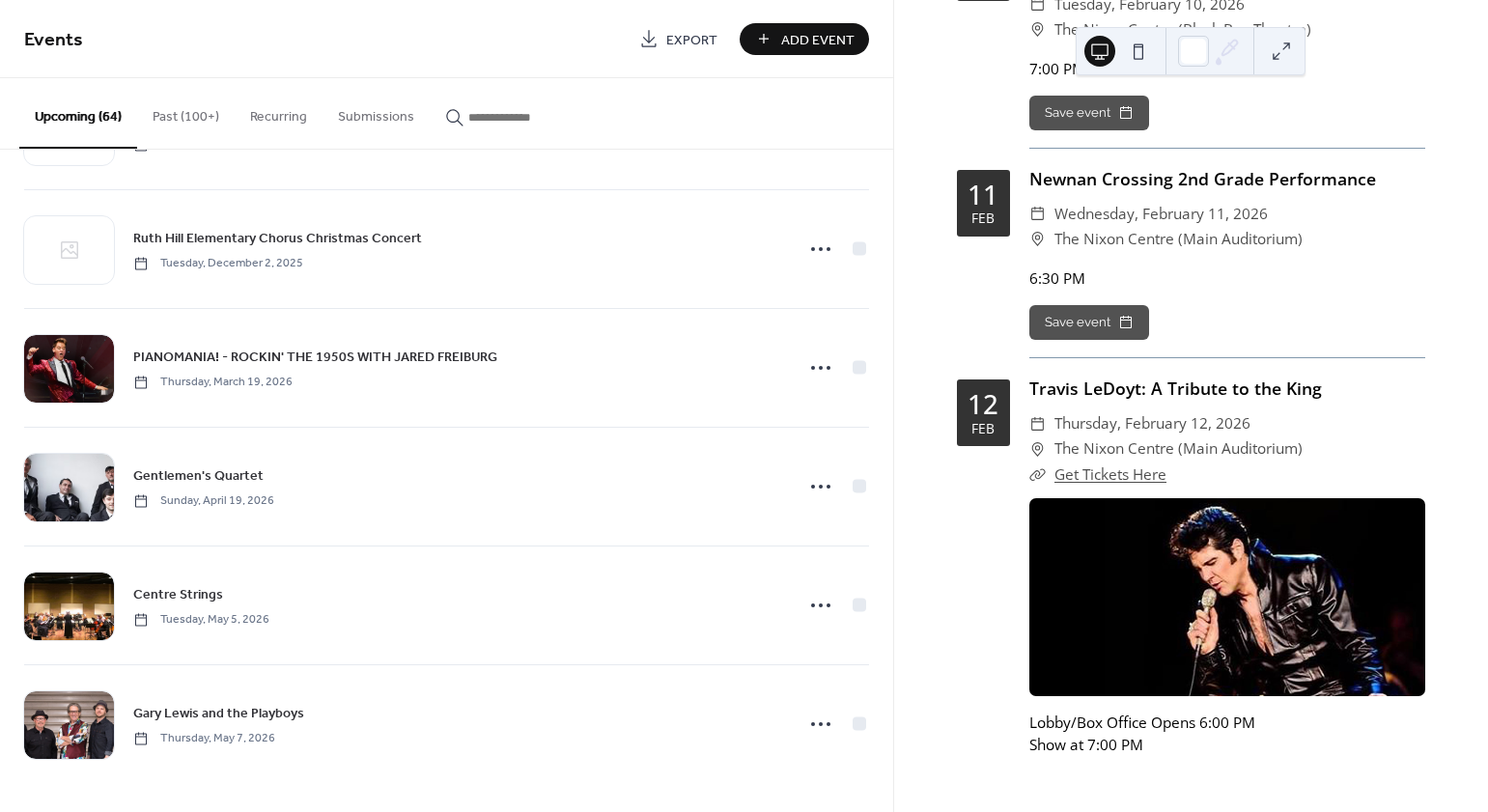 click on "Wednesday, February 11, 2026" at bounding box center (1161, 214) 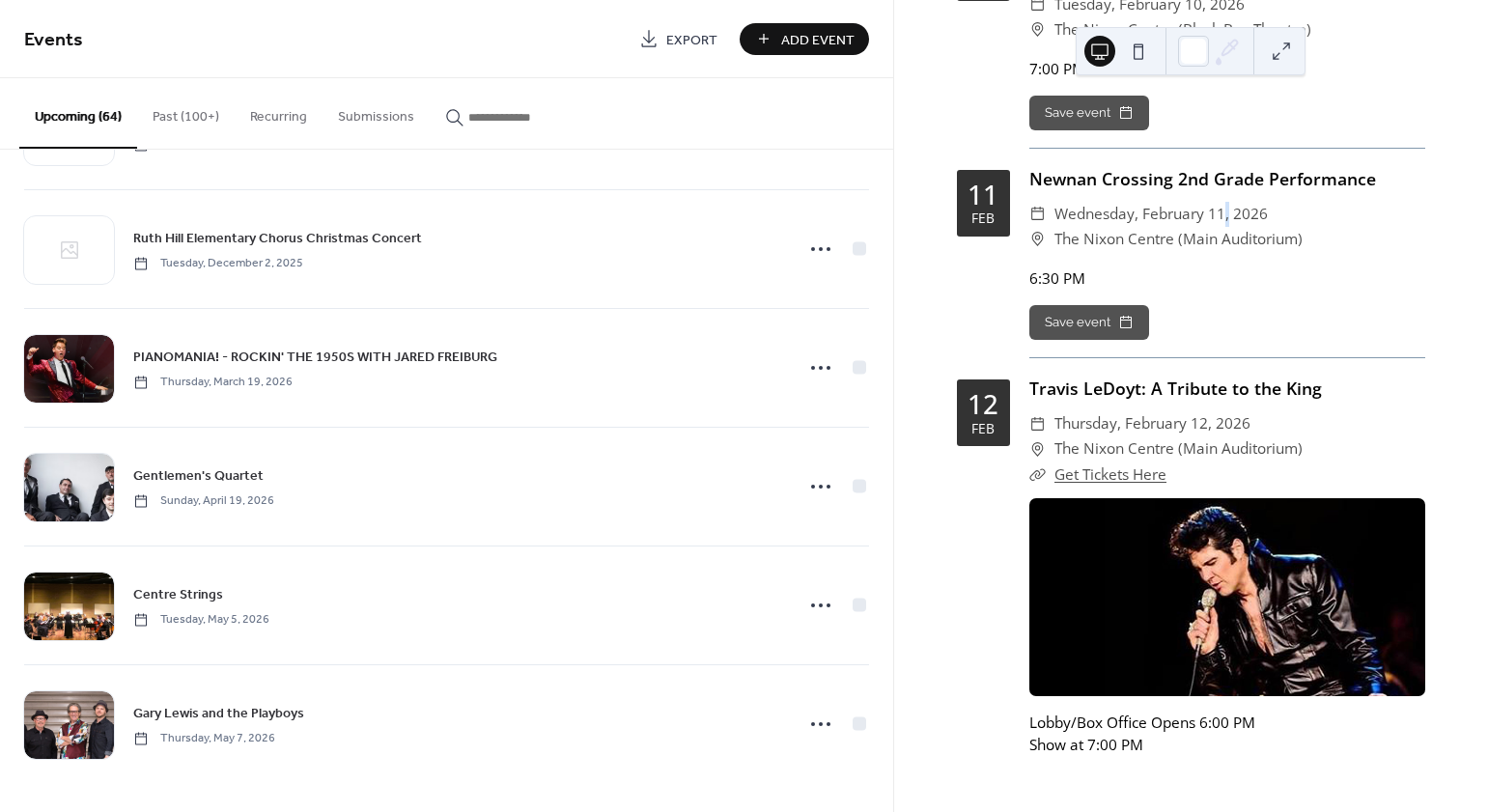 click on "Wednesday, February 11, 2026" at bounding box center [1161, 214] 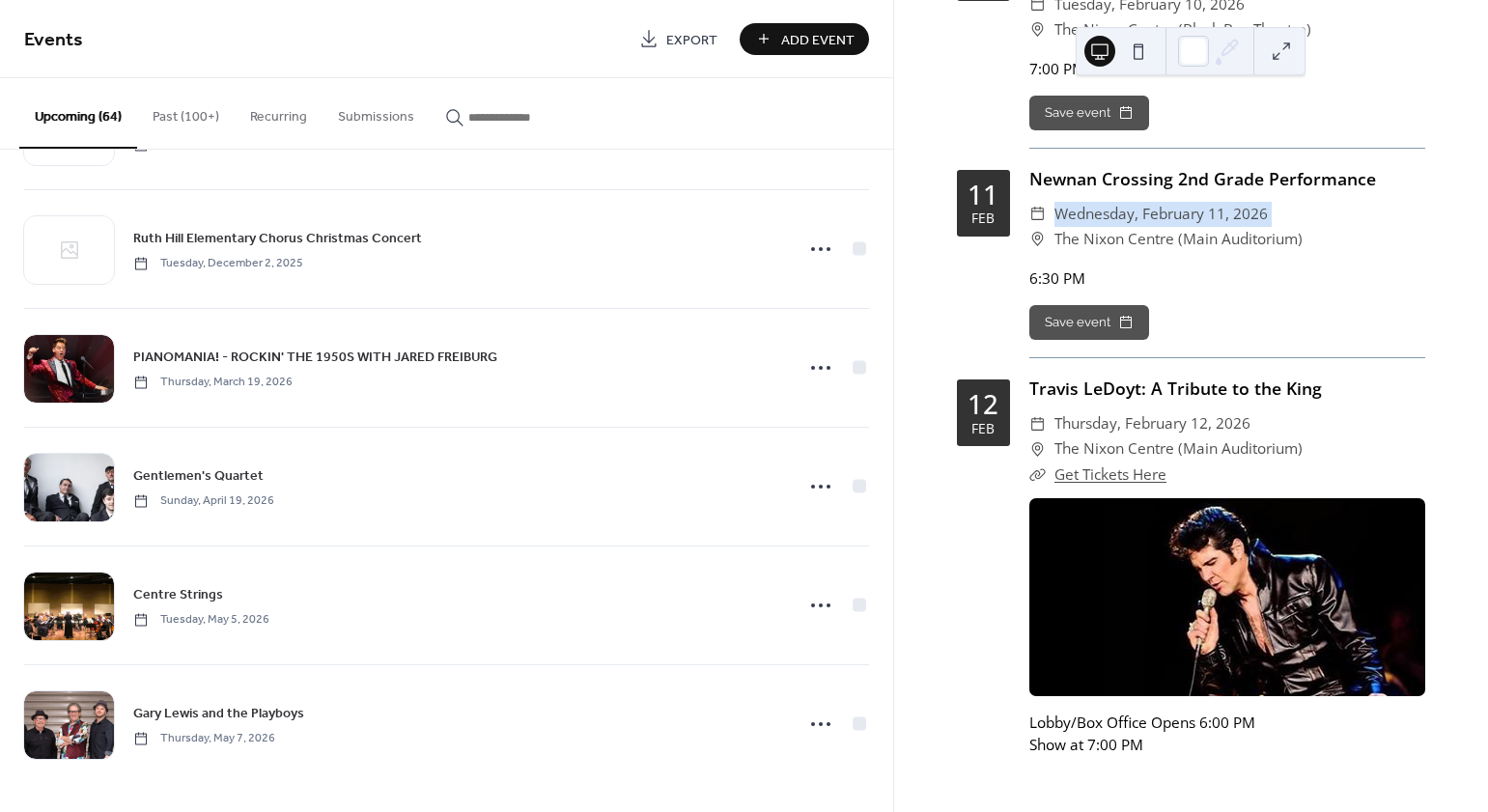 click on "Wednesday, February 11, 2026" at bounding box center (1161, 214) 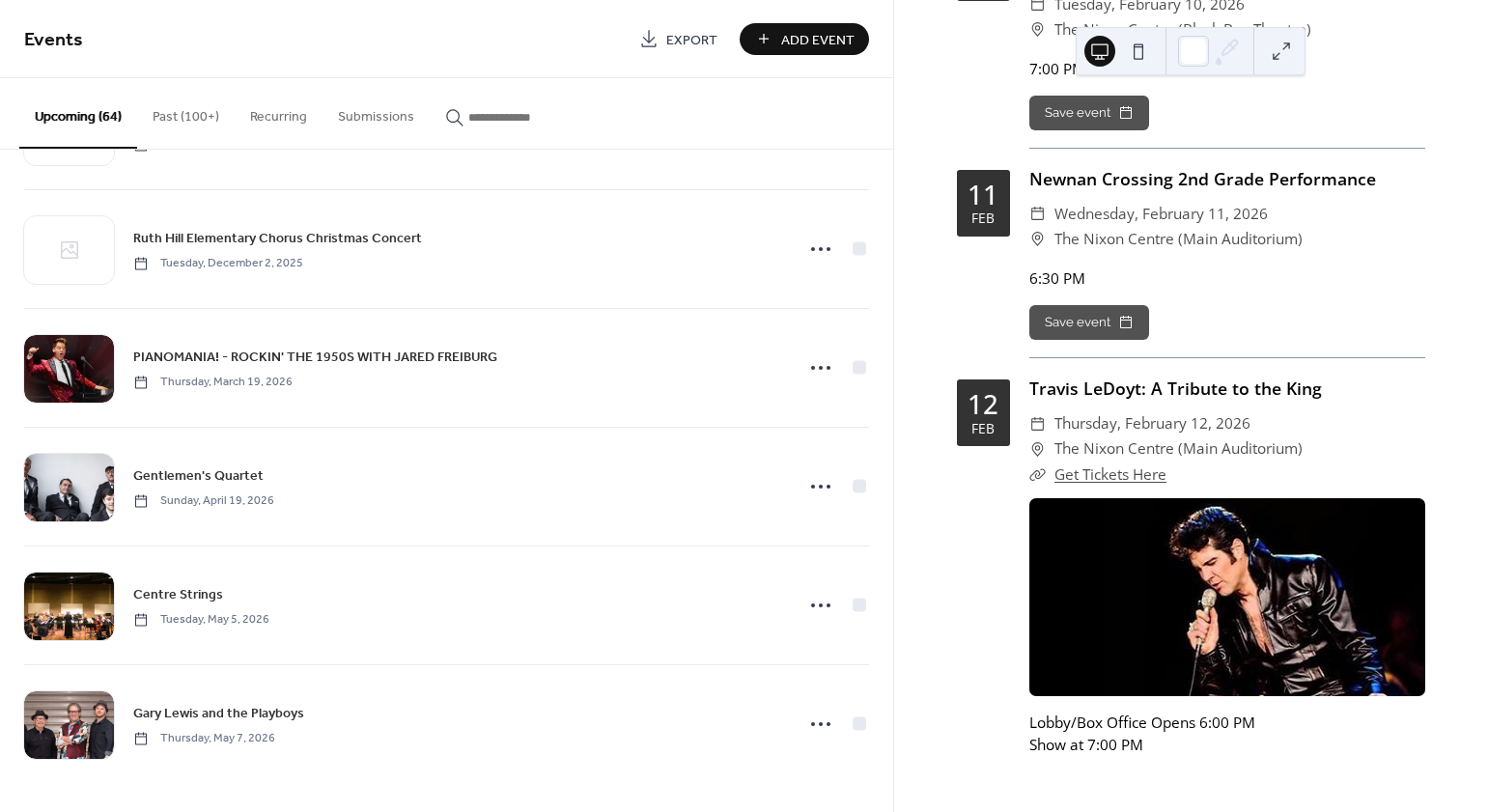 click on "[DAY], [MONTH] [DAY], [YEAR] ​ The Nixon Centre (Main Auditorium) 7:00 PM Save event" at bounding box center (1191, -183) 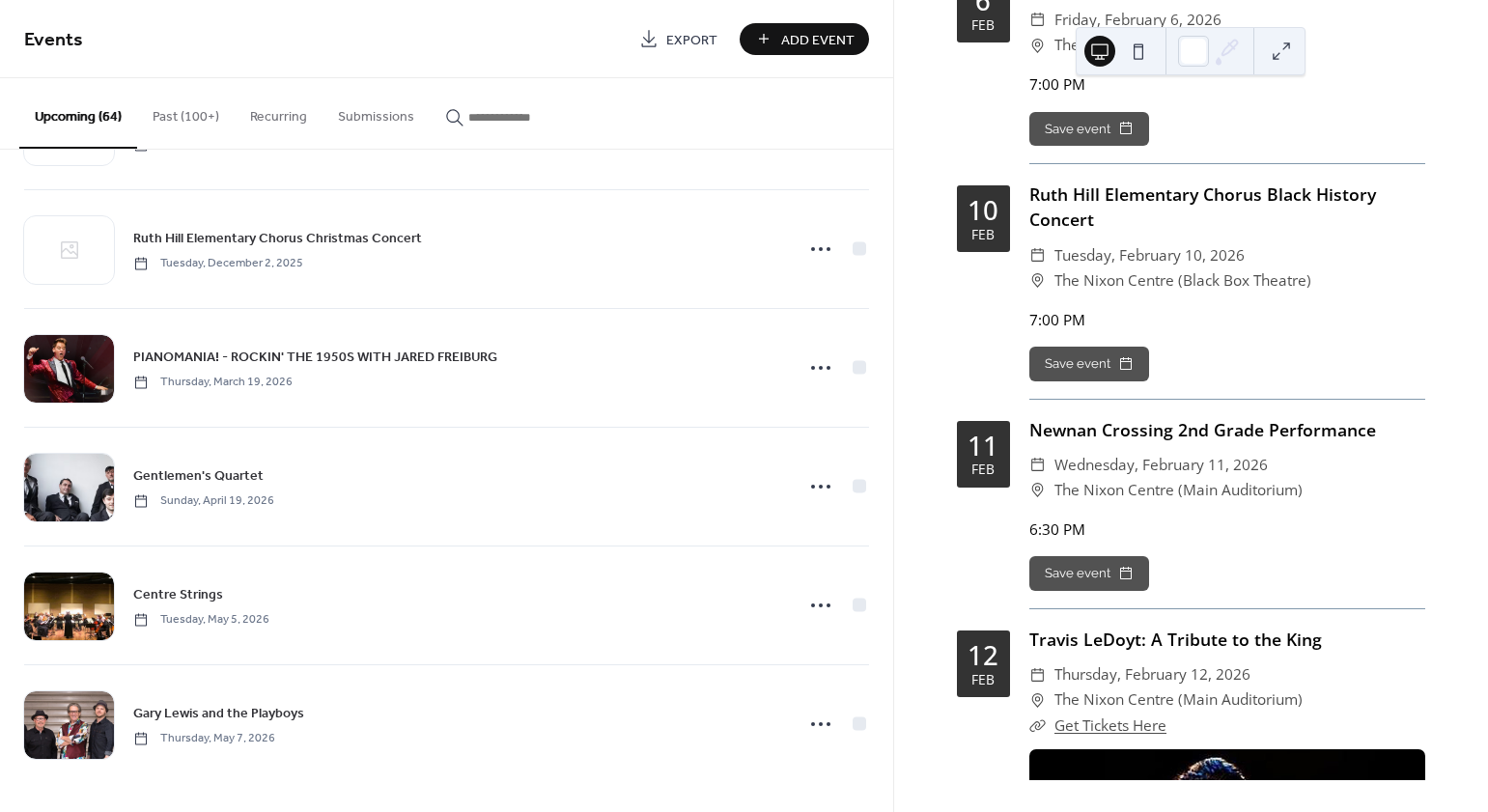 scroll, scrollTop: 21196, scrollLeft: 0, axis: vertical 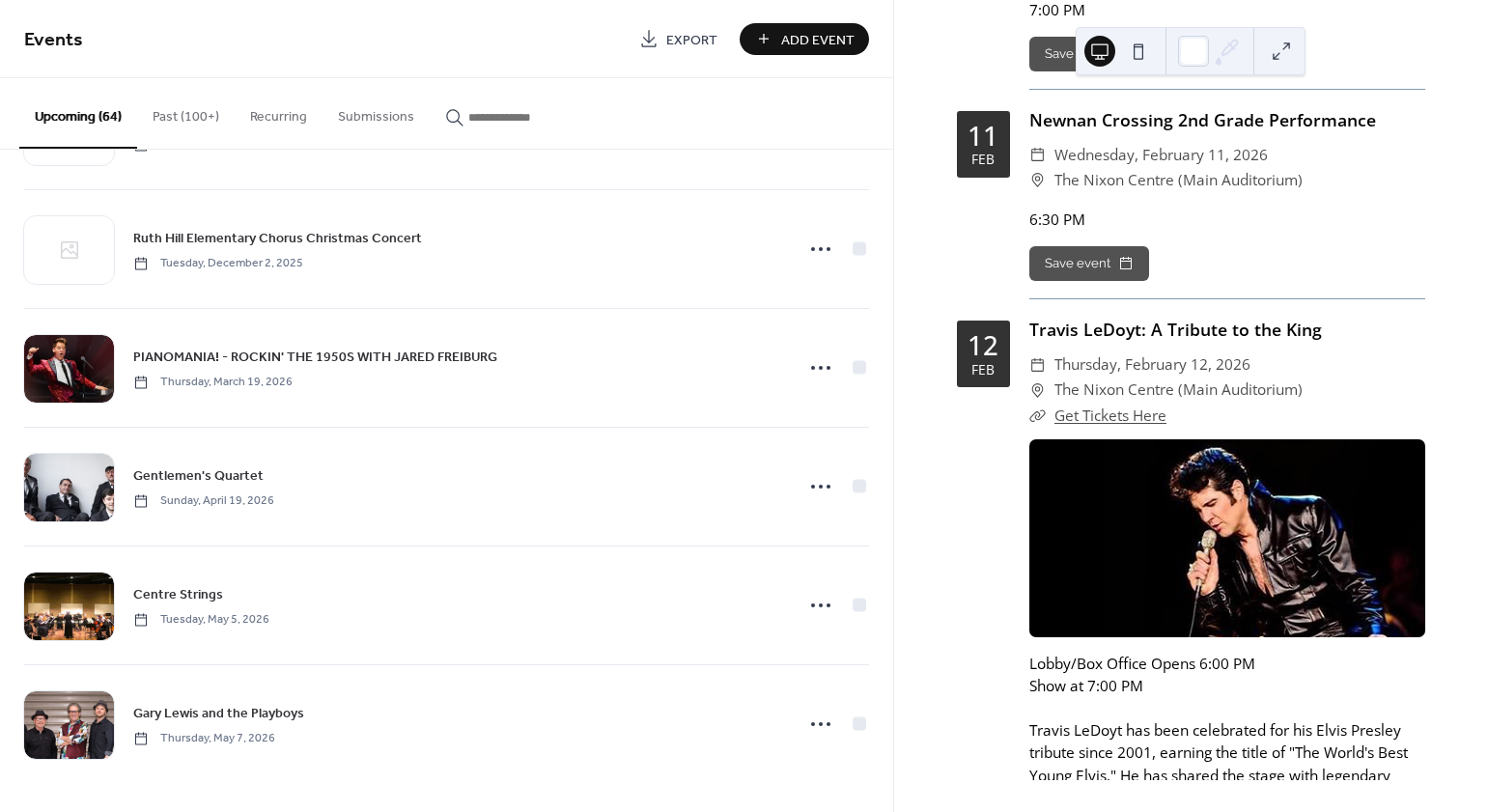 click on "Past (100+)" at bounding box center [185, 112] 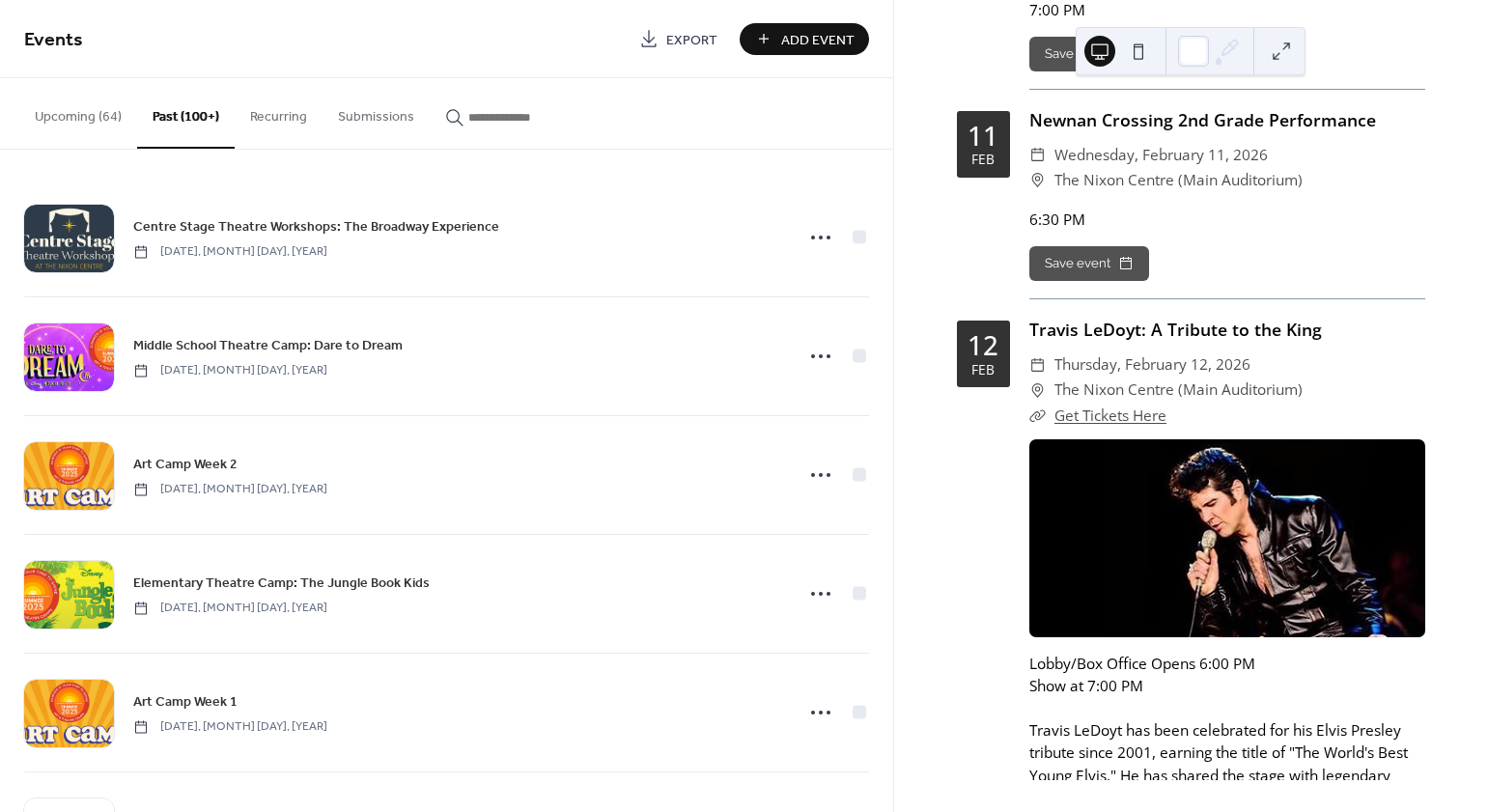 click on "Upcoming (64)" at bounding box center [78, 112] 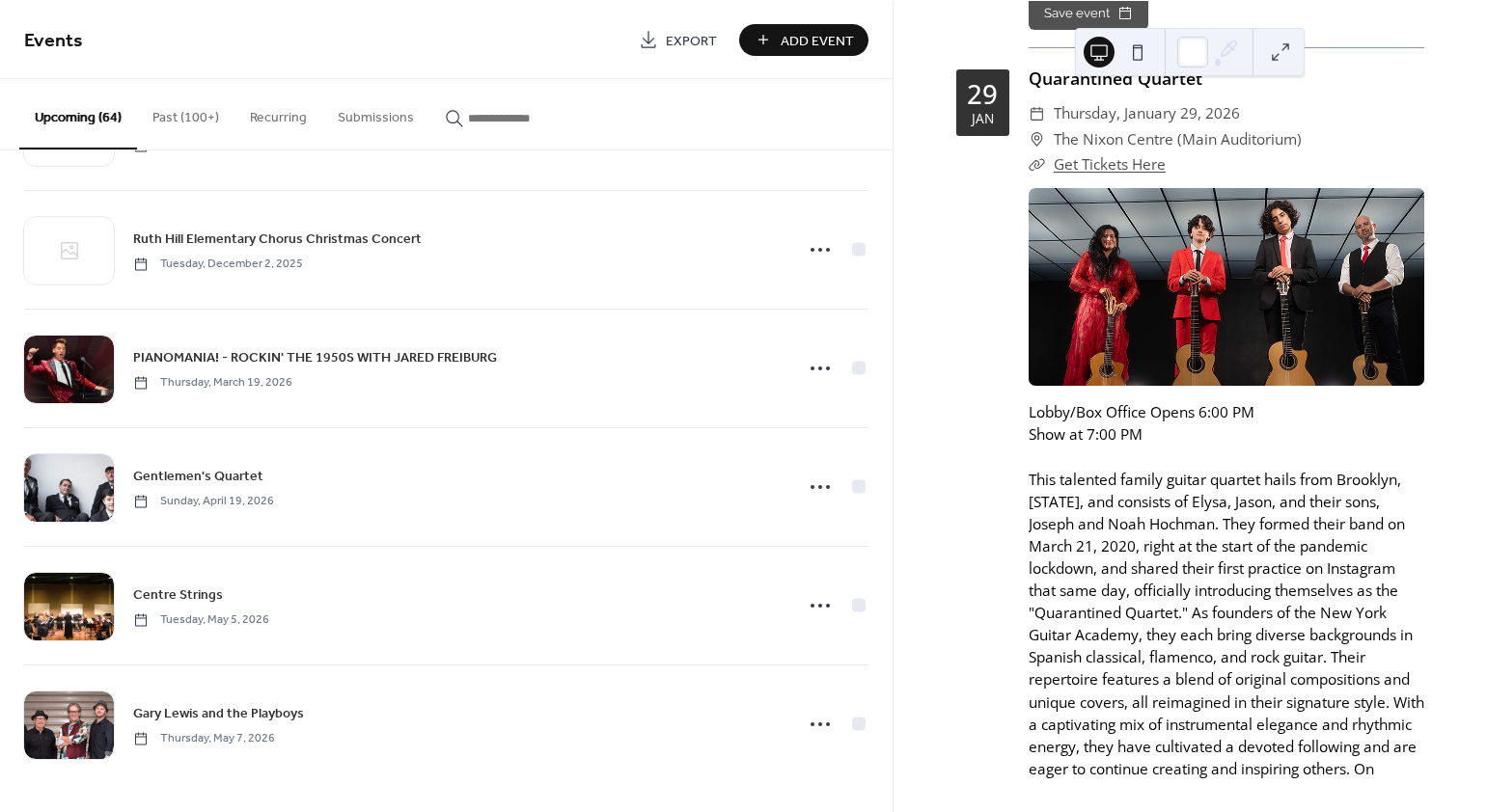scroll, scrollTop: 19456, scrollLeft: 0, axis: vertical 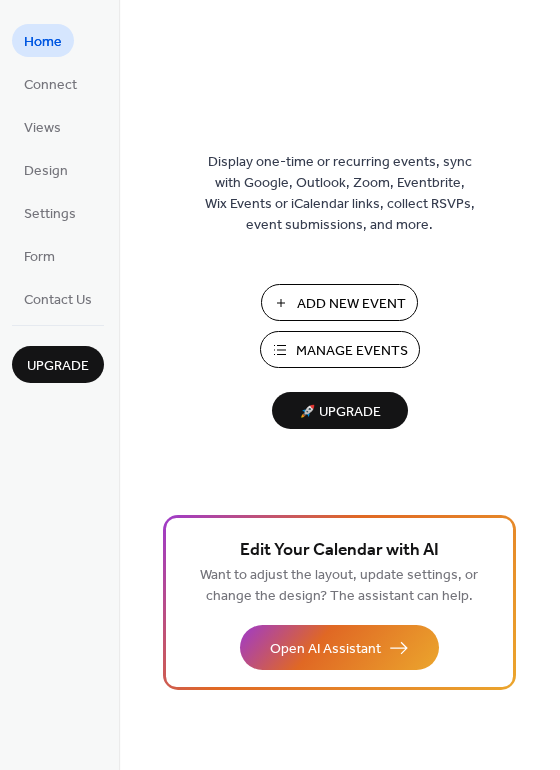 click on "Manage Events" at bounding box center [340, 349] 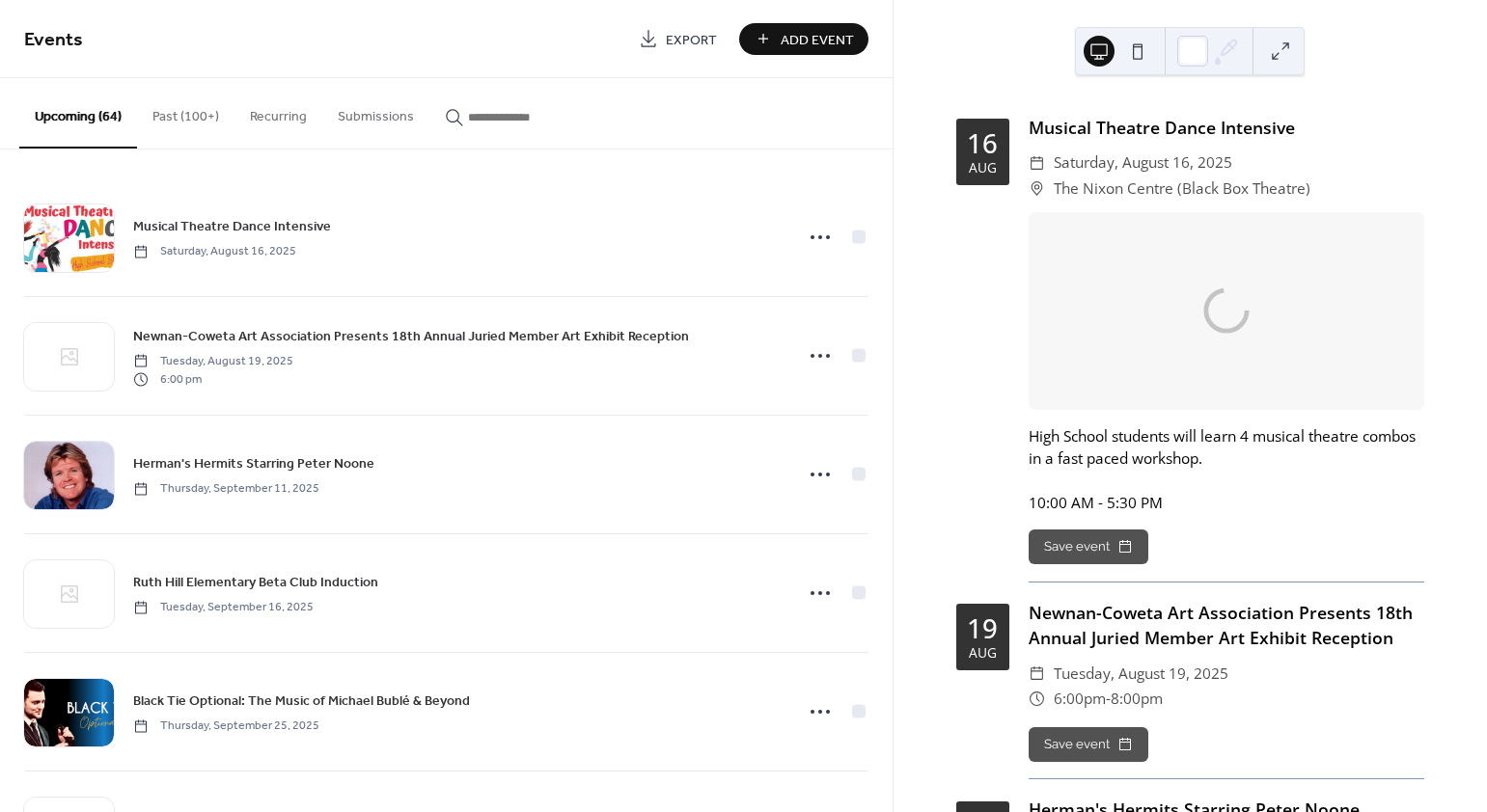 scroll, scrollTop: 0, scrollLeft: 0, axis: both 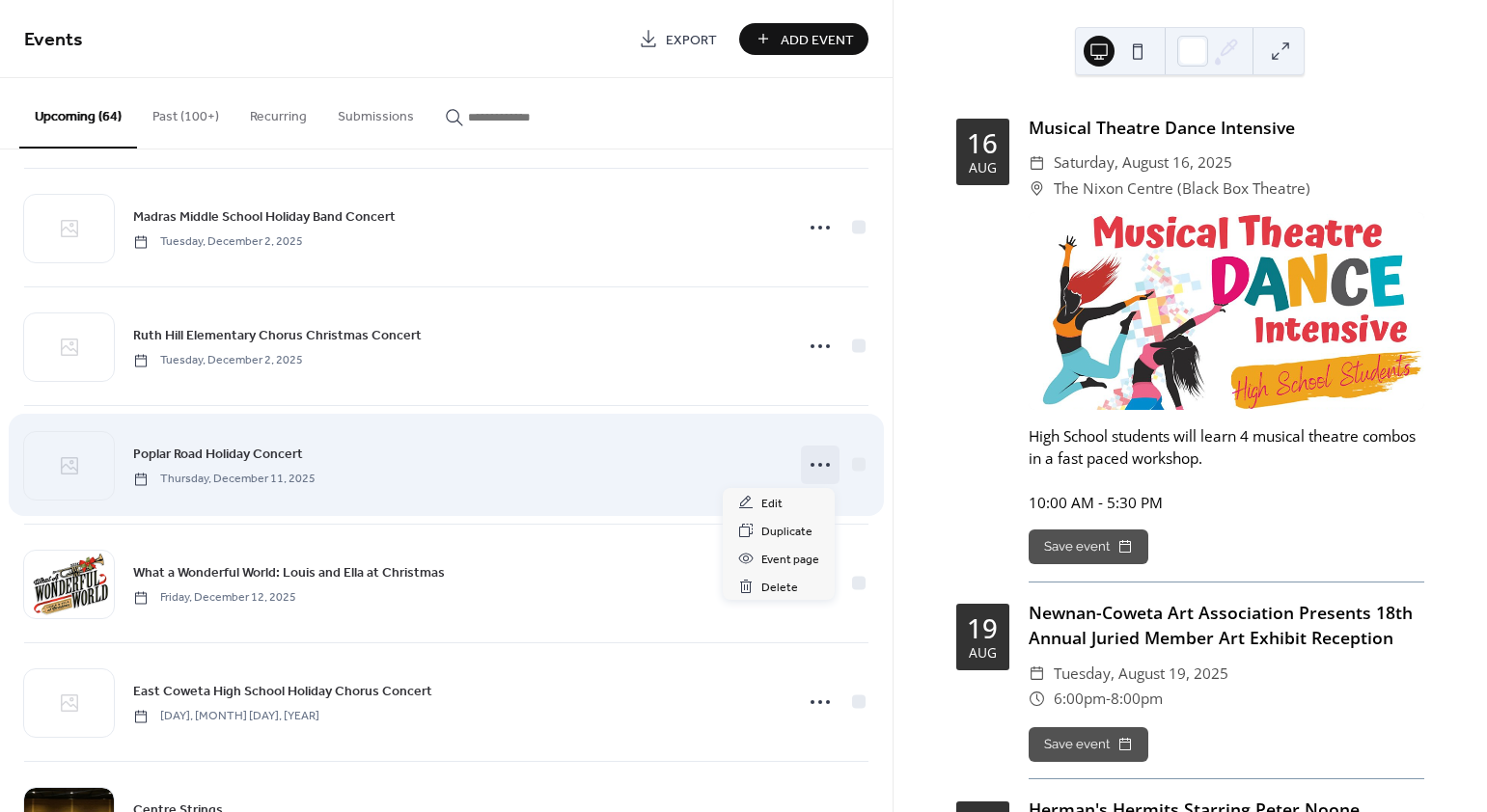 click 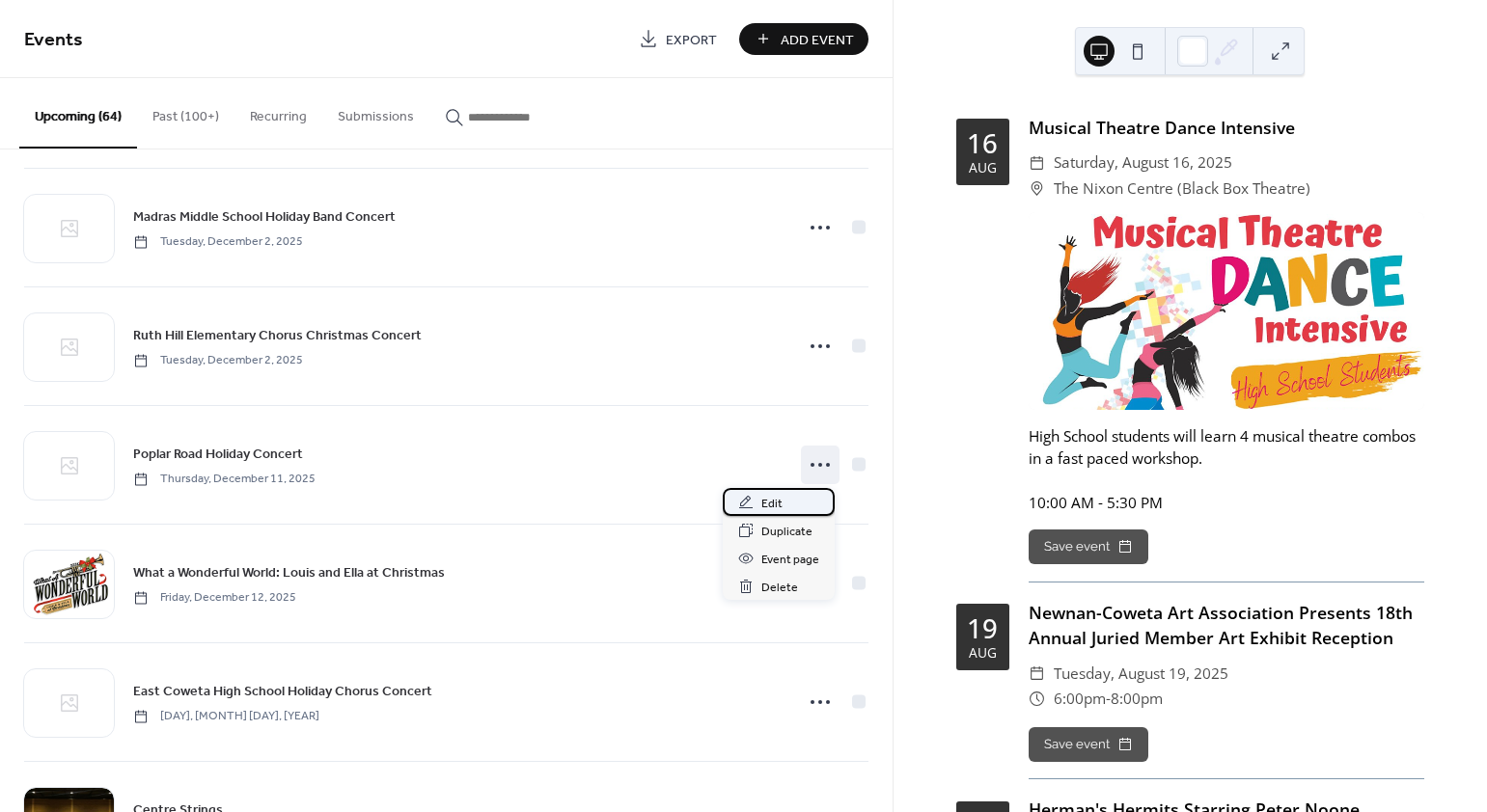 click on "Edit" at bounding box center [779, 501] 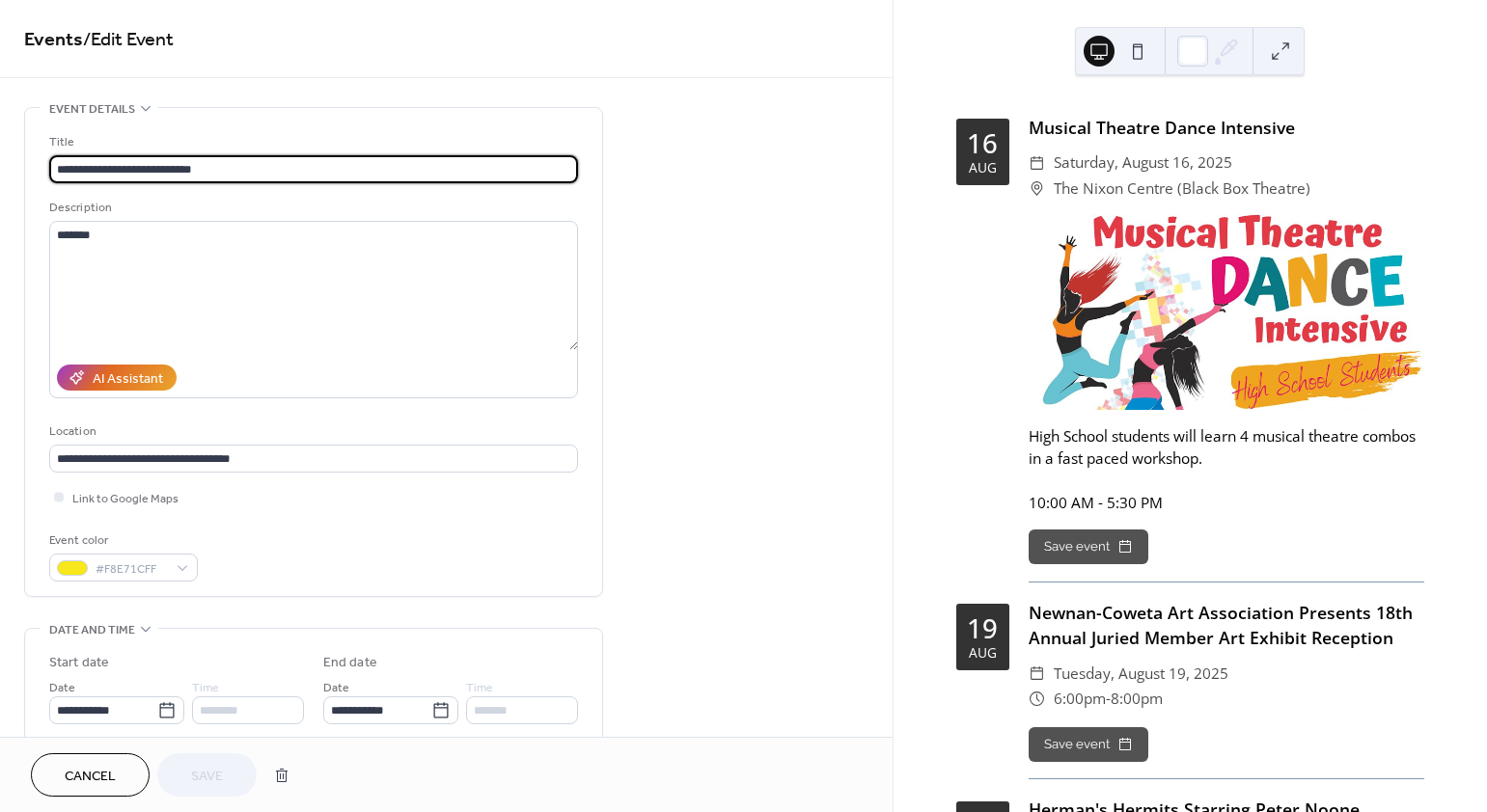 click on "**********" at bounding box center (314, 169) 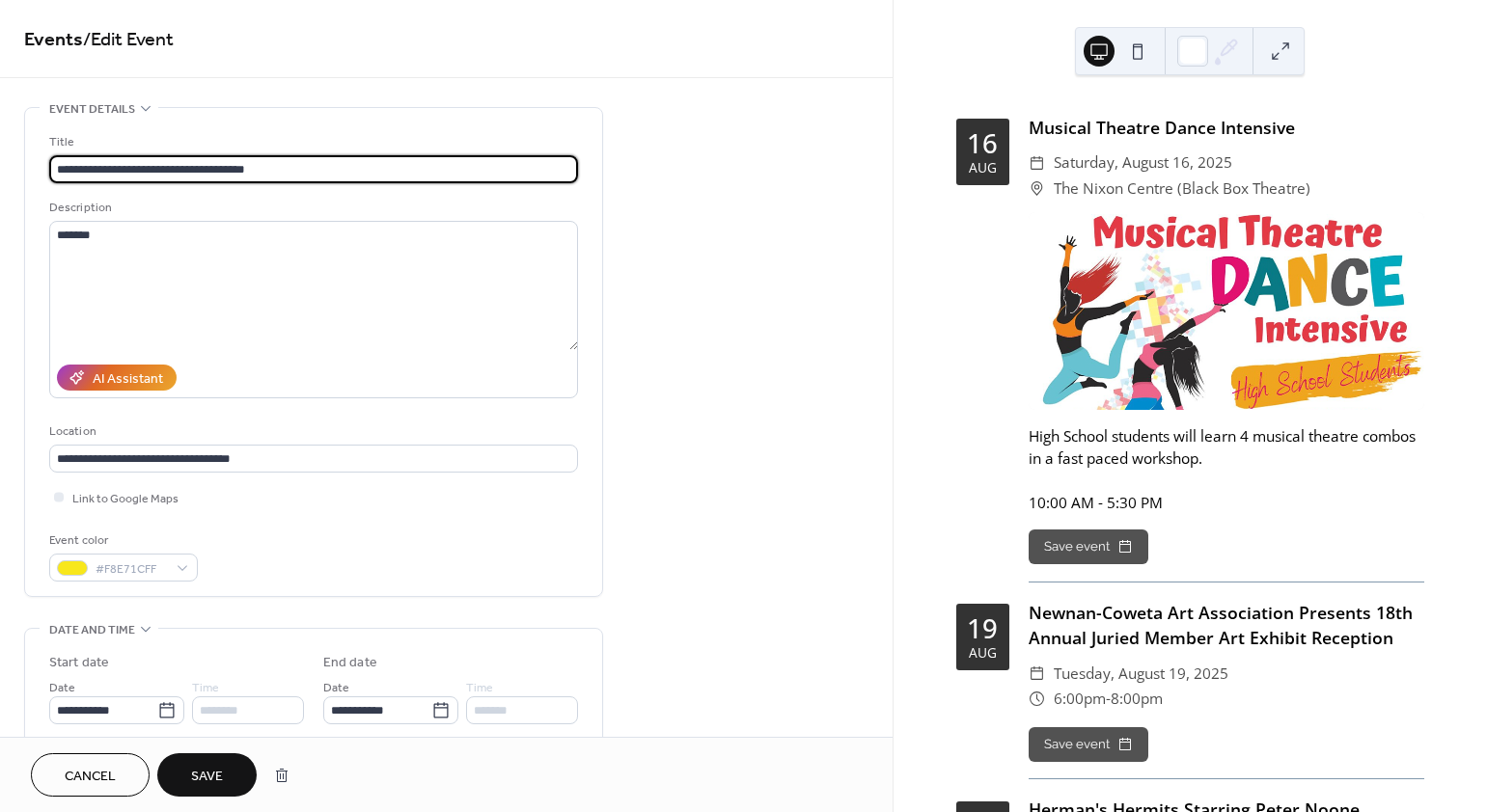 type on "**********" 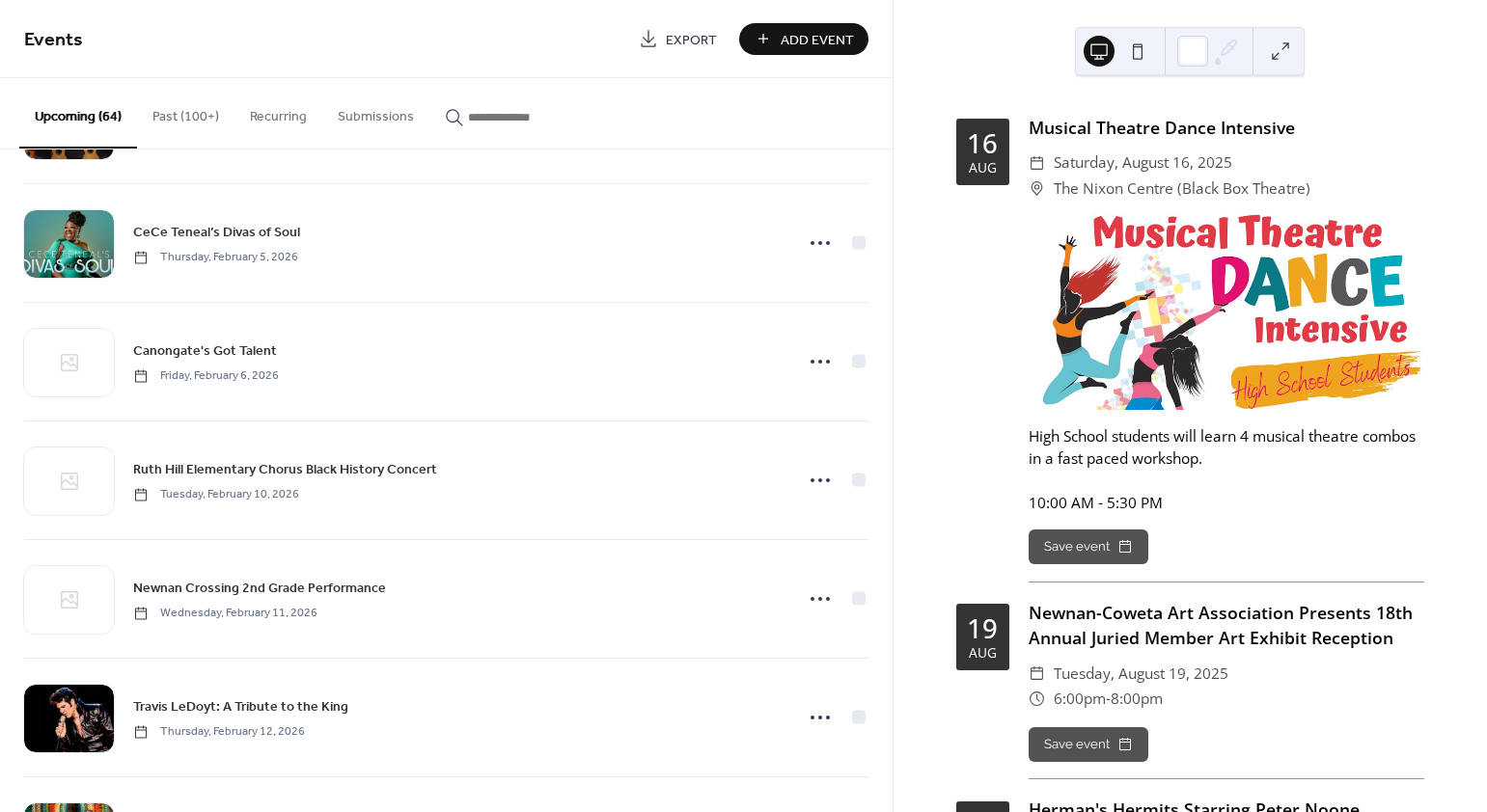 scroll, scrollTop: 4972, scrollLeft: 0, axis: vertical 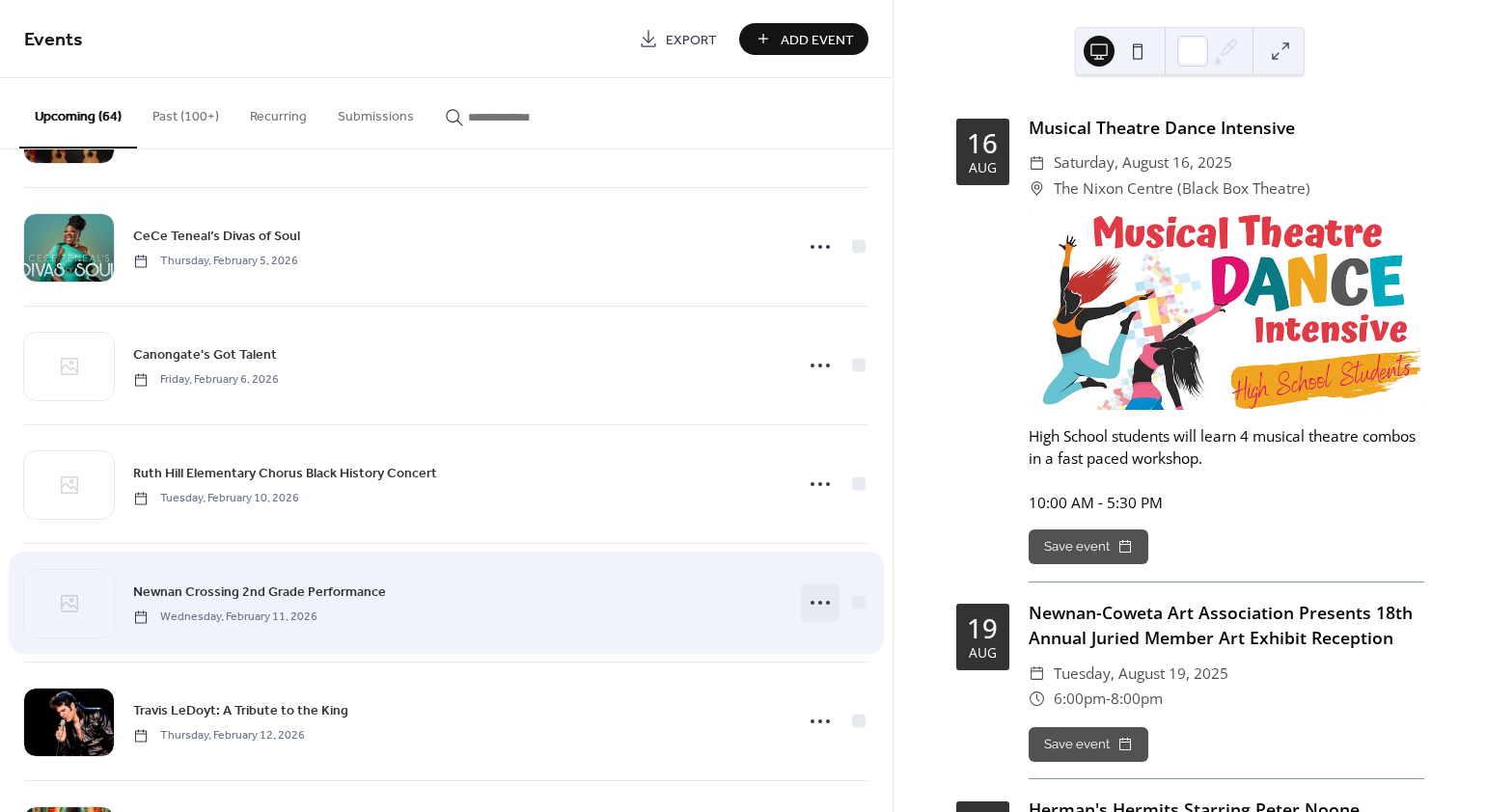 click 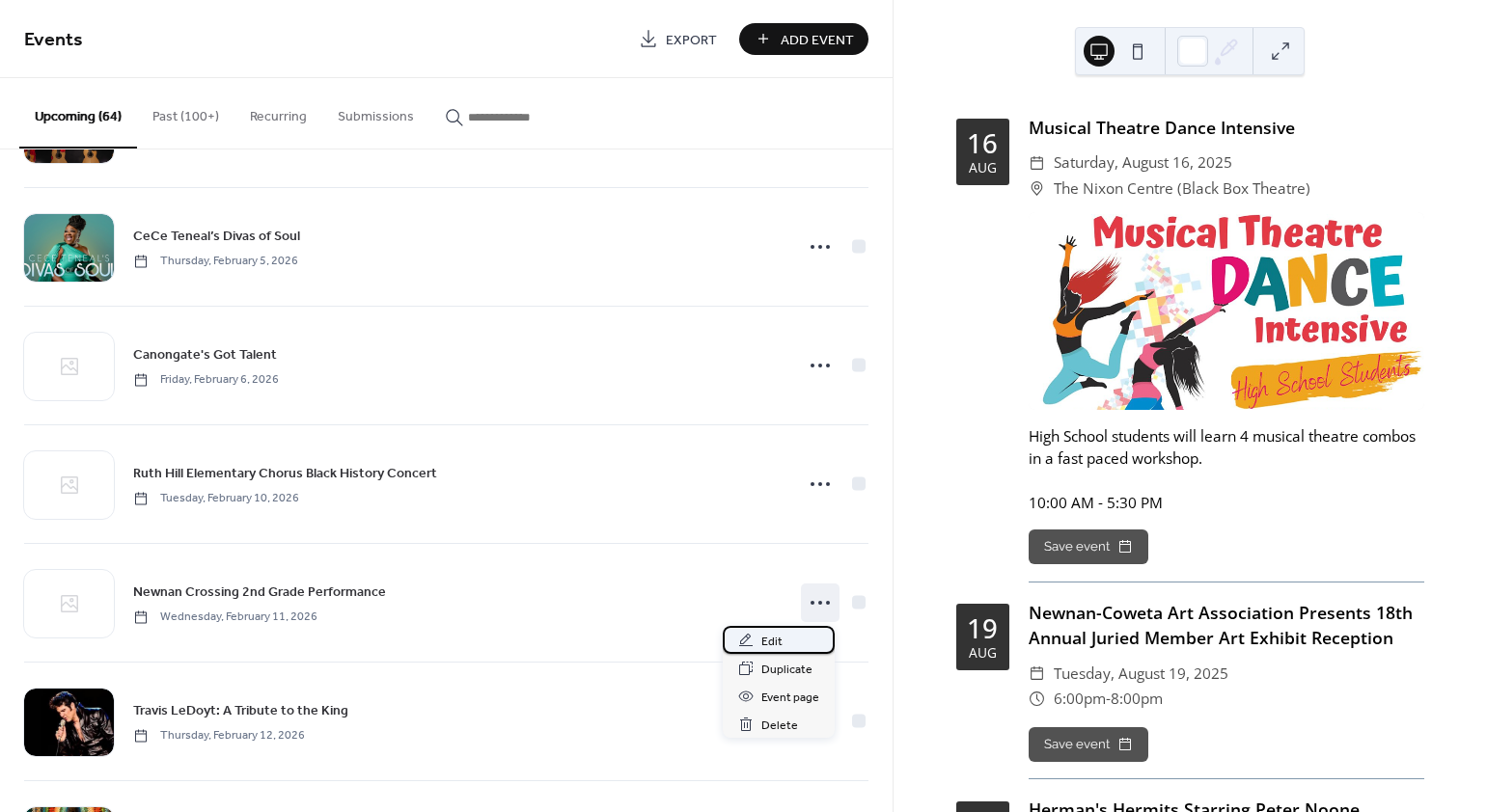 click on "Edit" at bounding box center (779, 639) 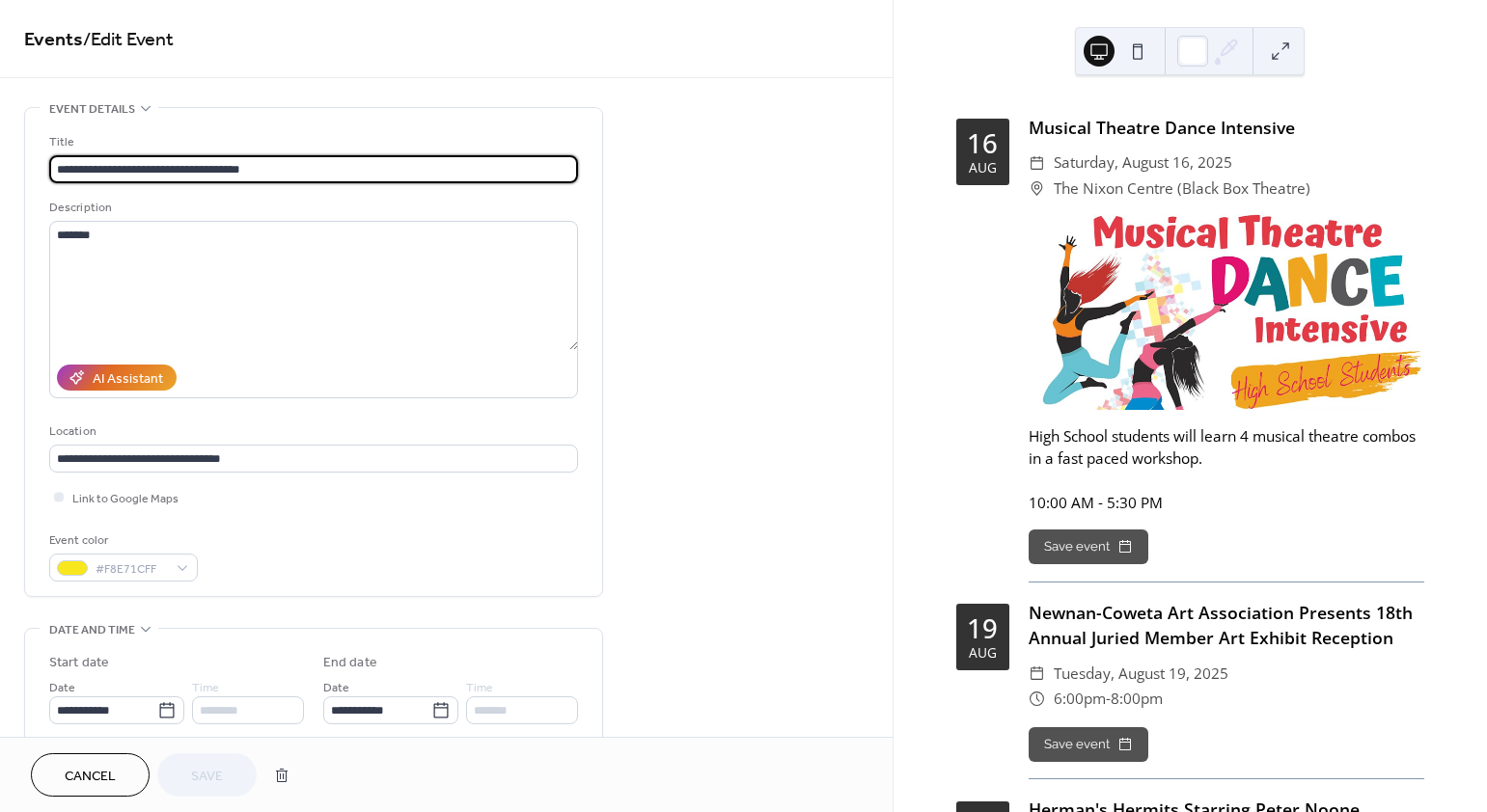 click on "**********" at bounding box center [314, 169] 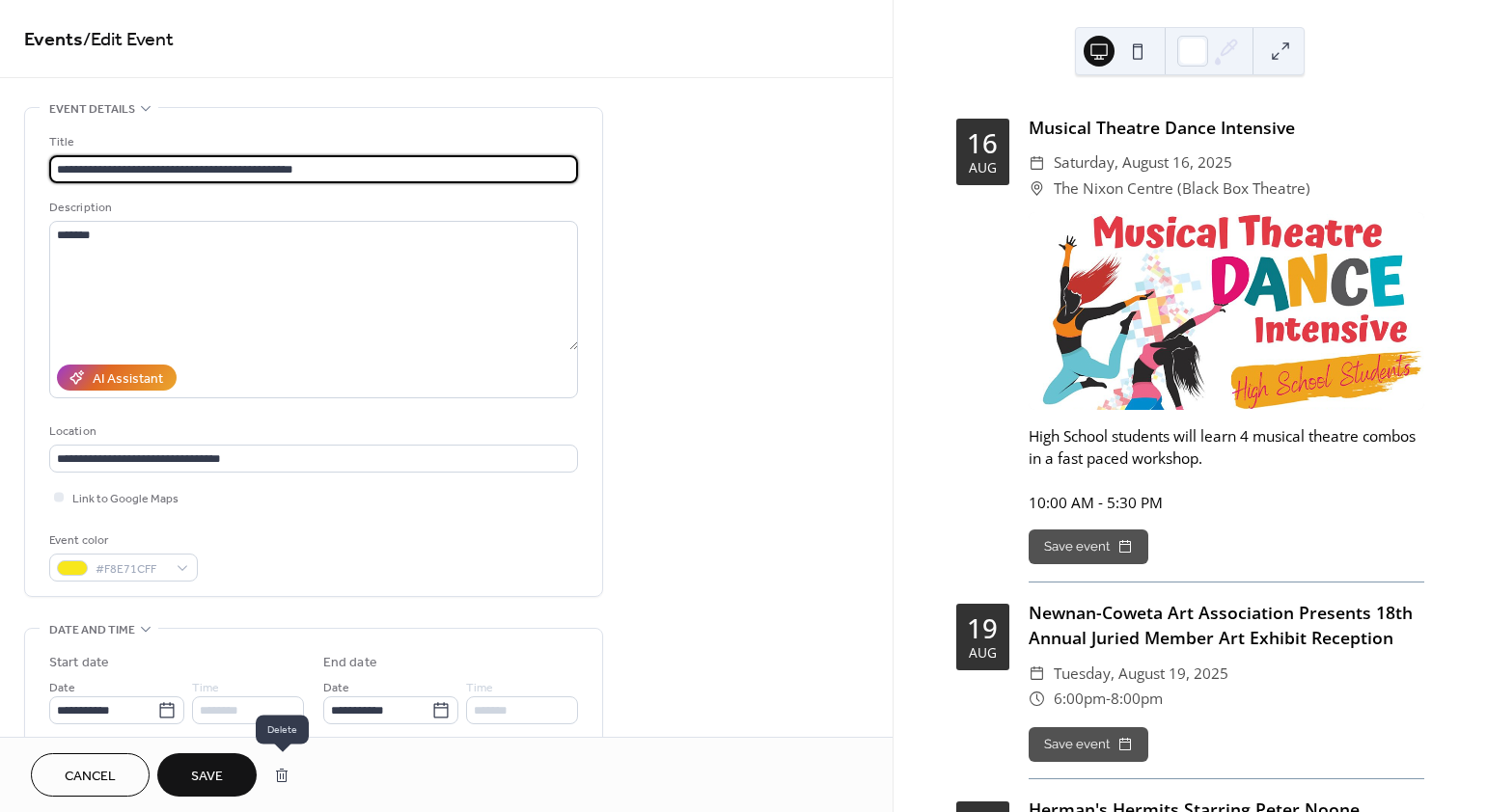 type on "**********" 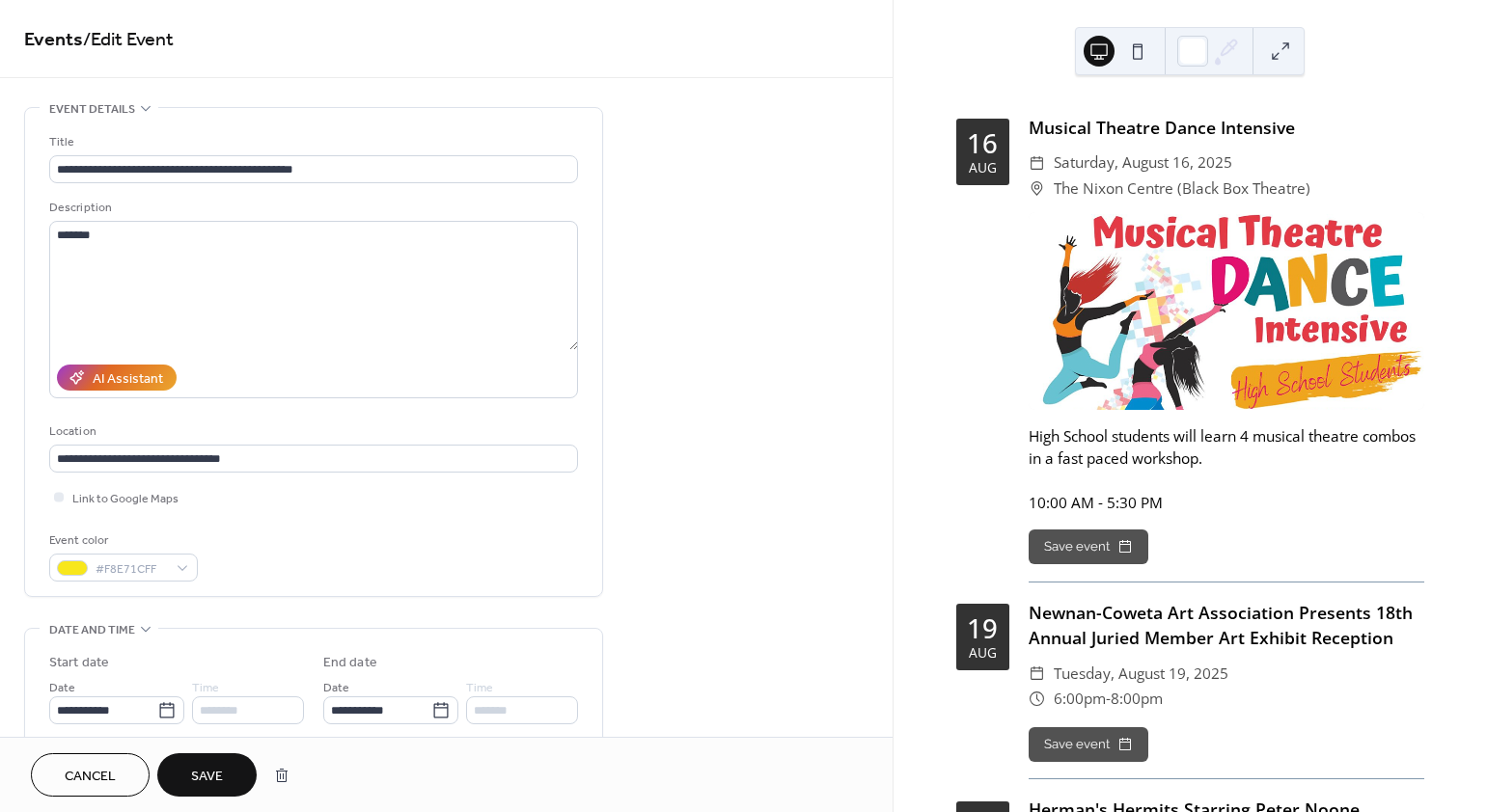 click on "Save" at bounding box center [207, 774] 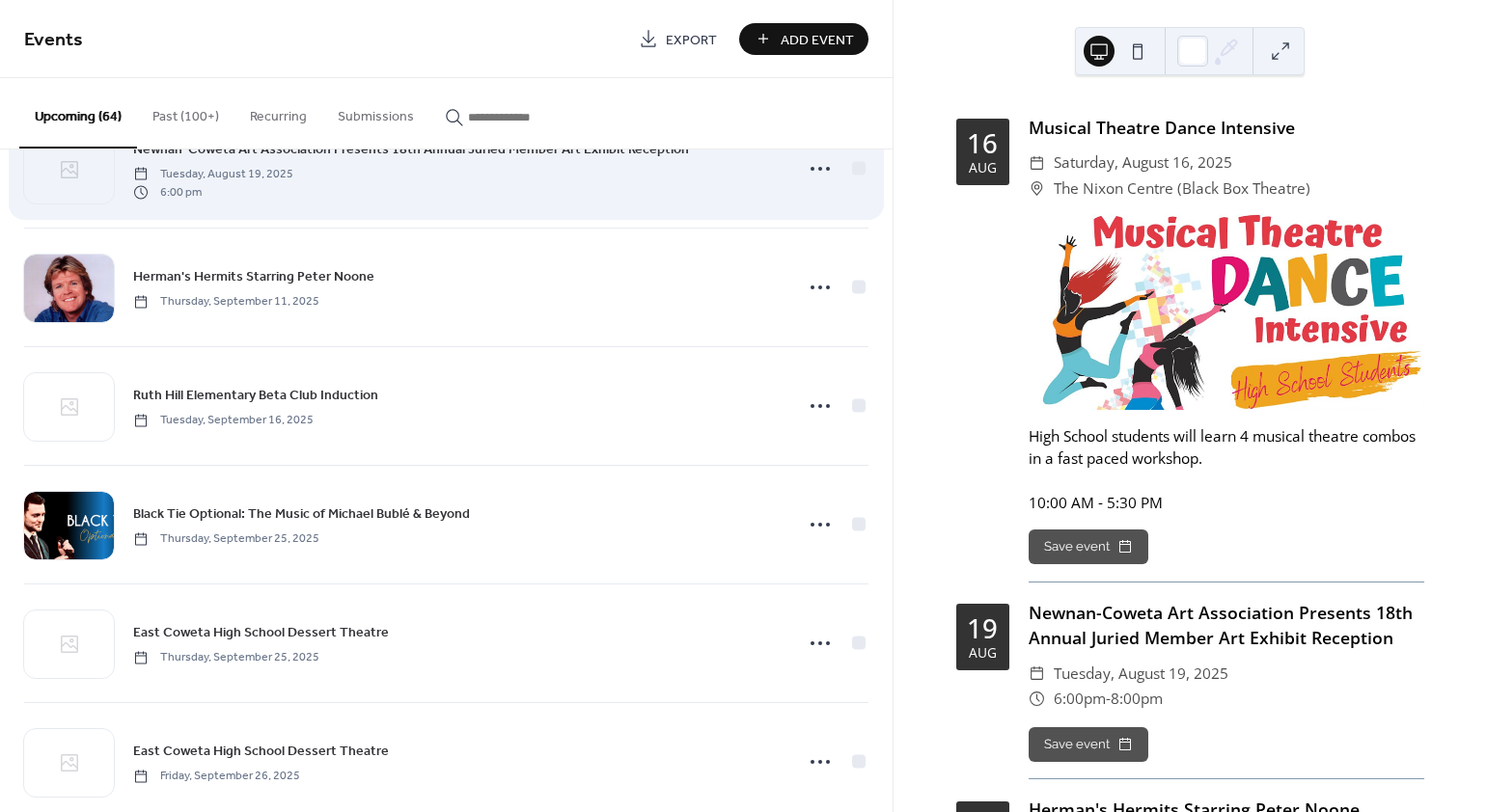scroll, scrollTop: 194, scrollLeft: 0, axis: vertical 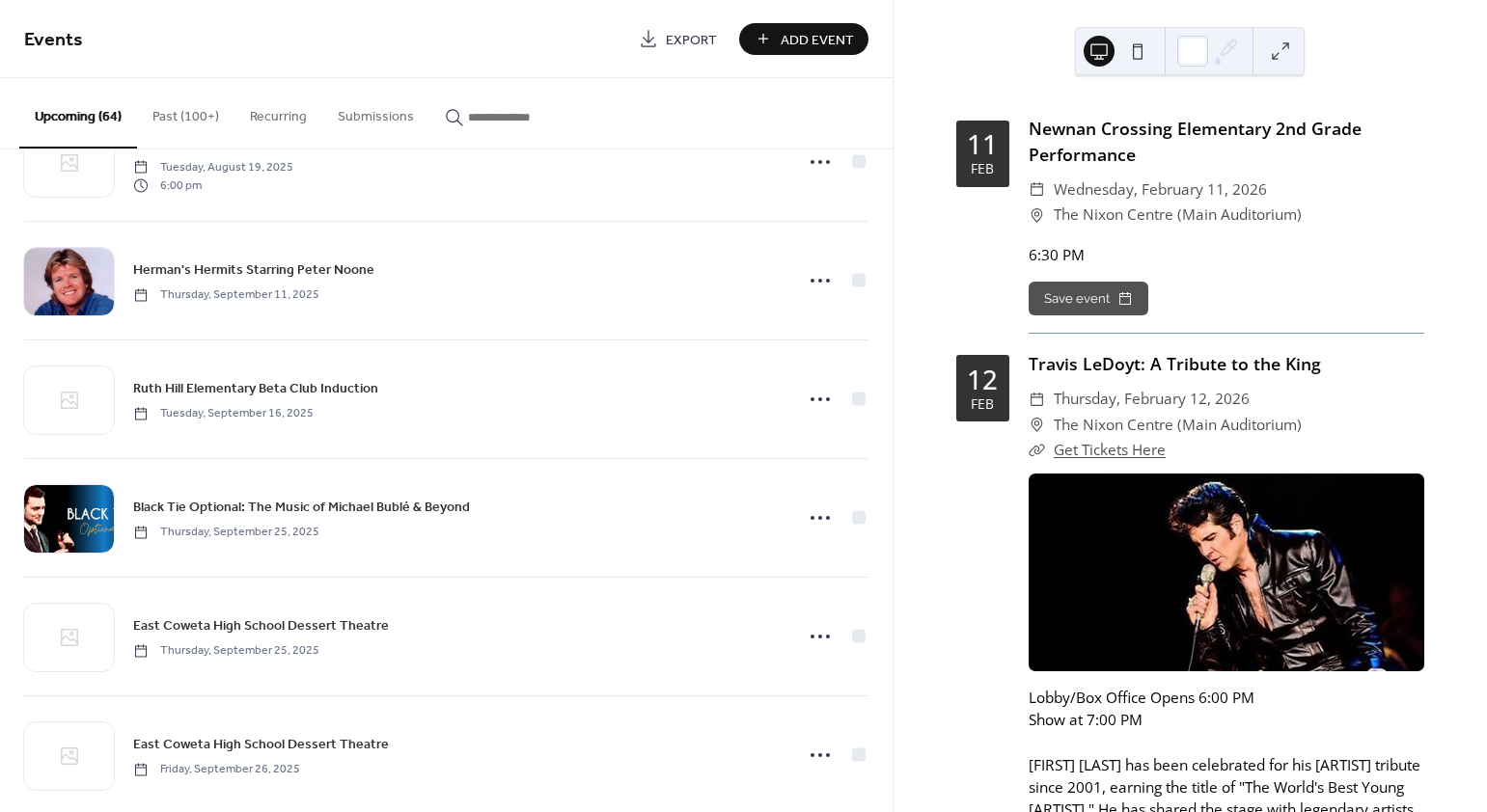 click on "Add Event" at bounding box center (817, 40) 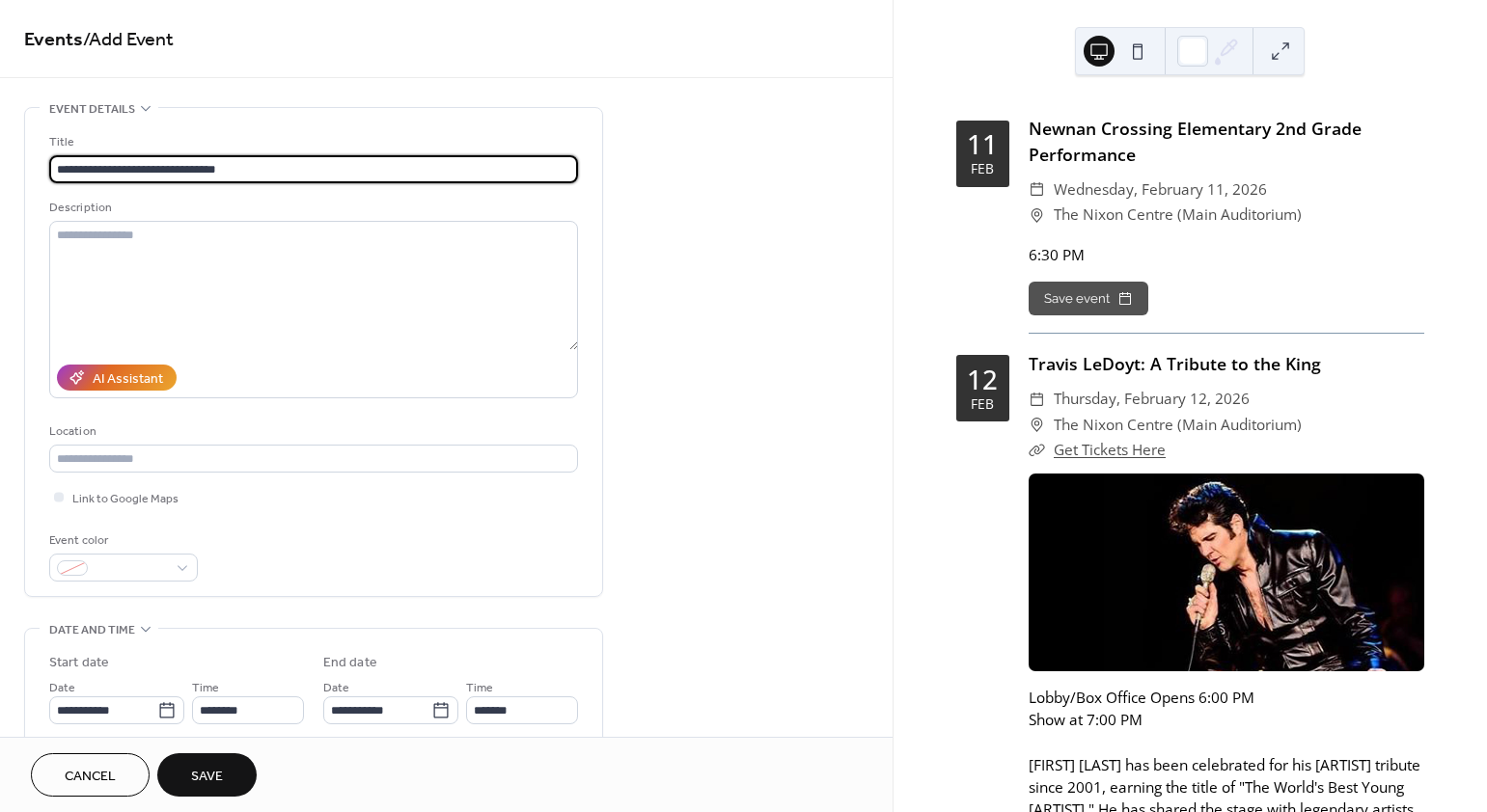 drag, startPoint x: 184, startPoint y: 169, endPoint x: 1, endPoint y: 168, distance: 183.00273 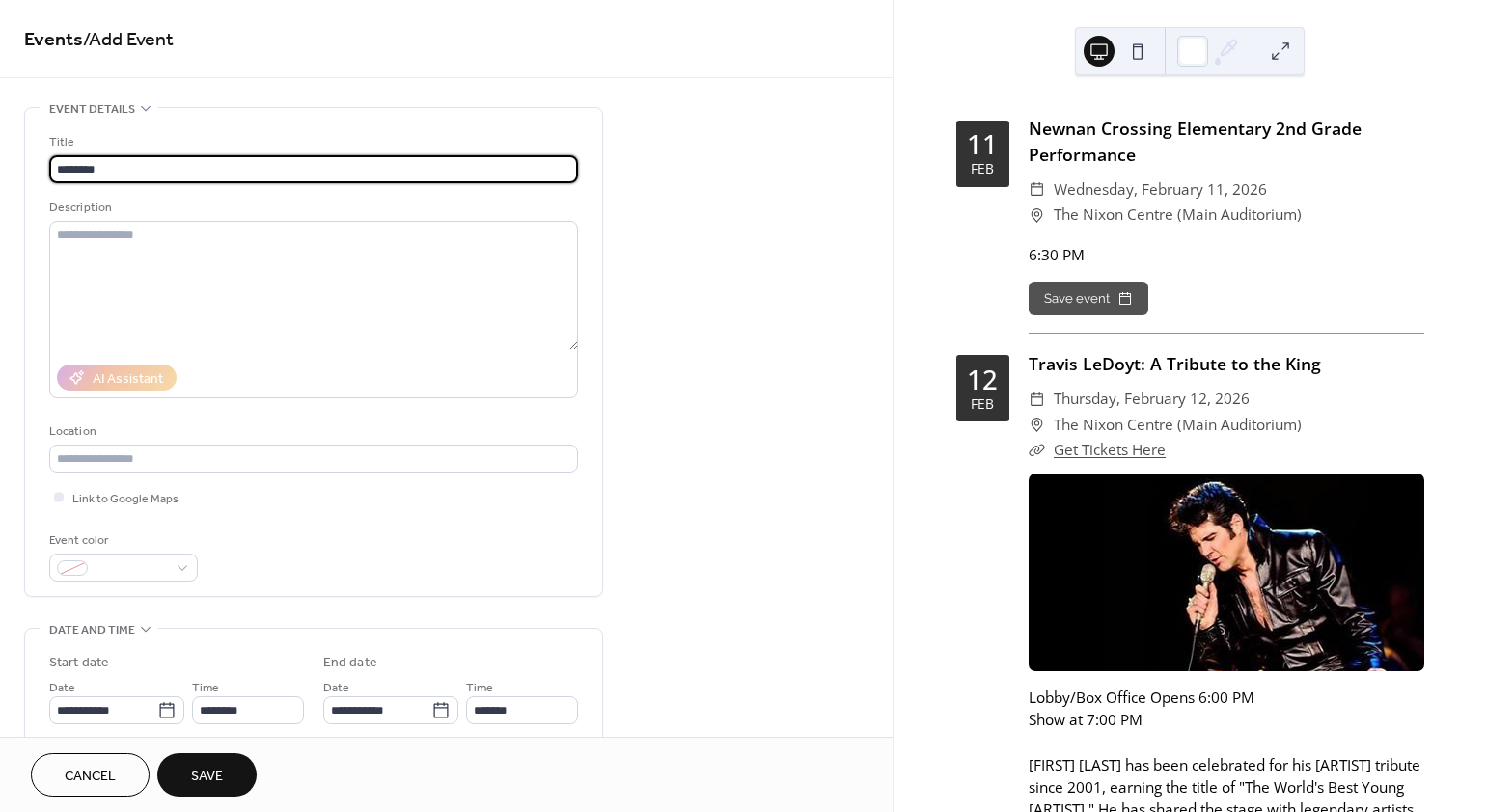 type on "********" 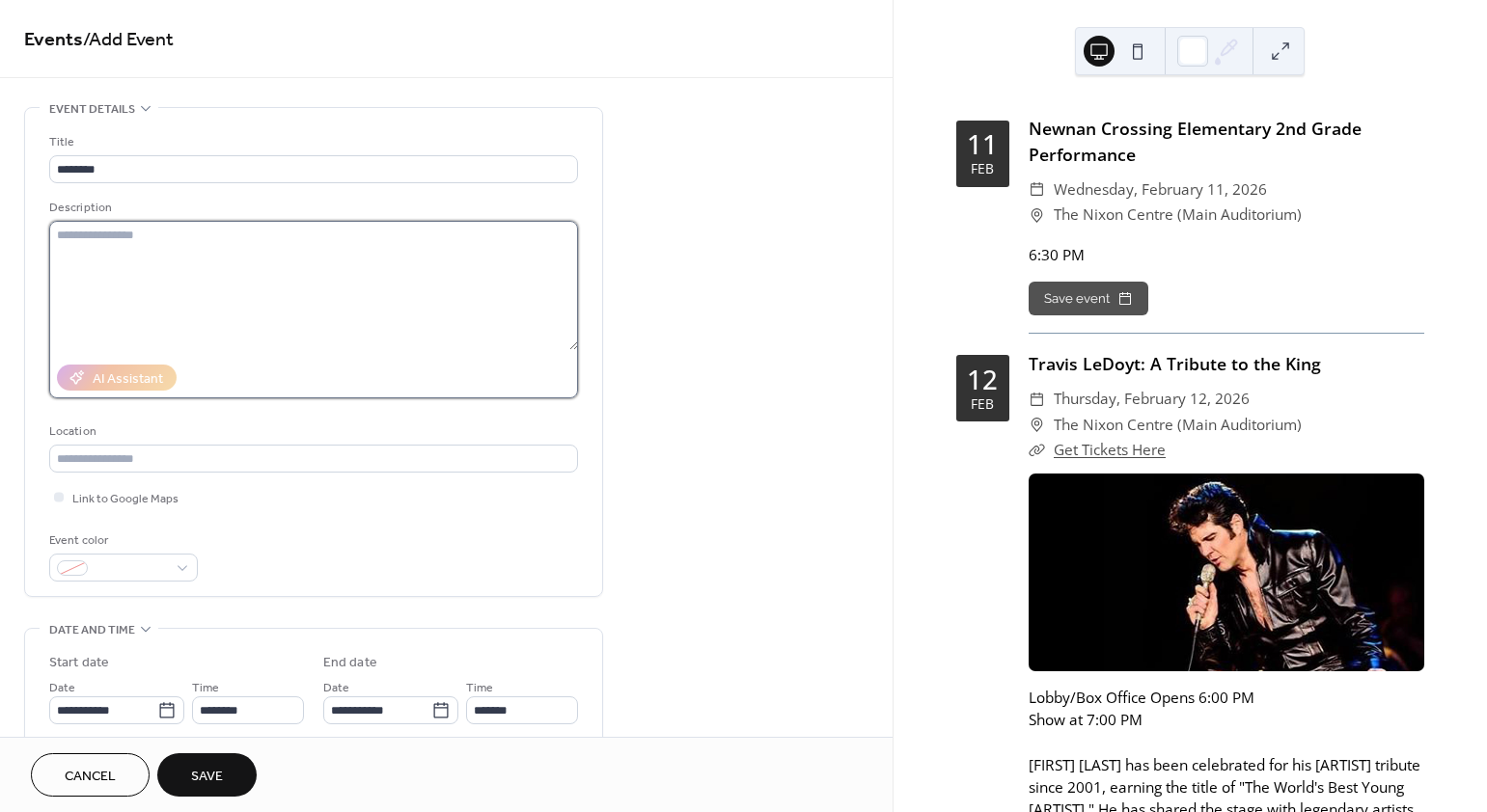 click at bounding box center [314, 285] 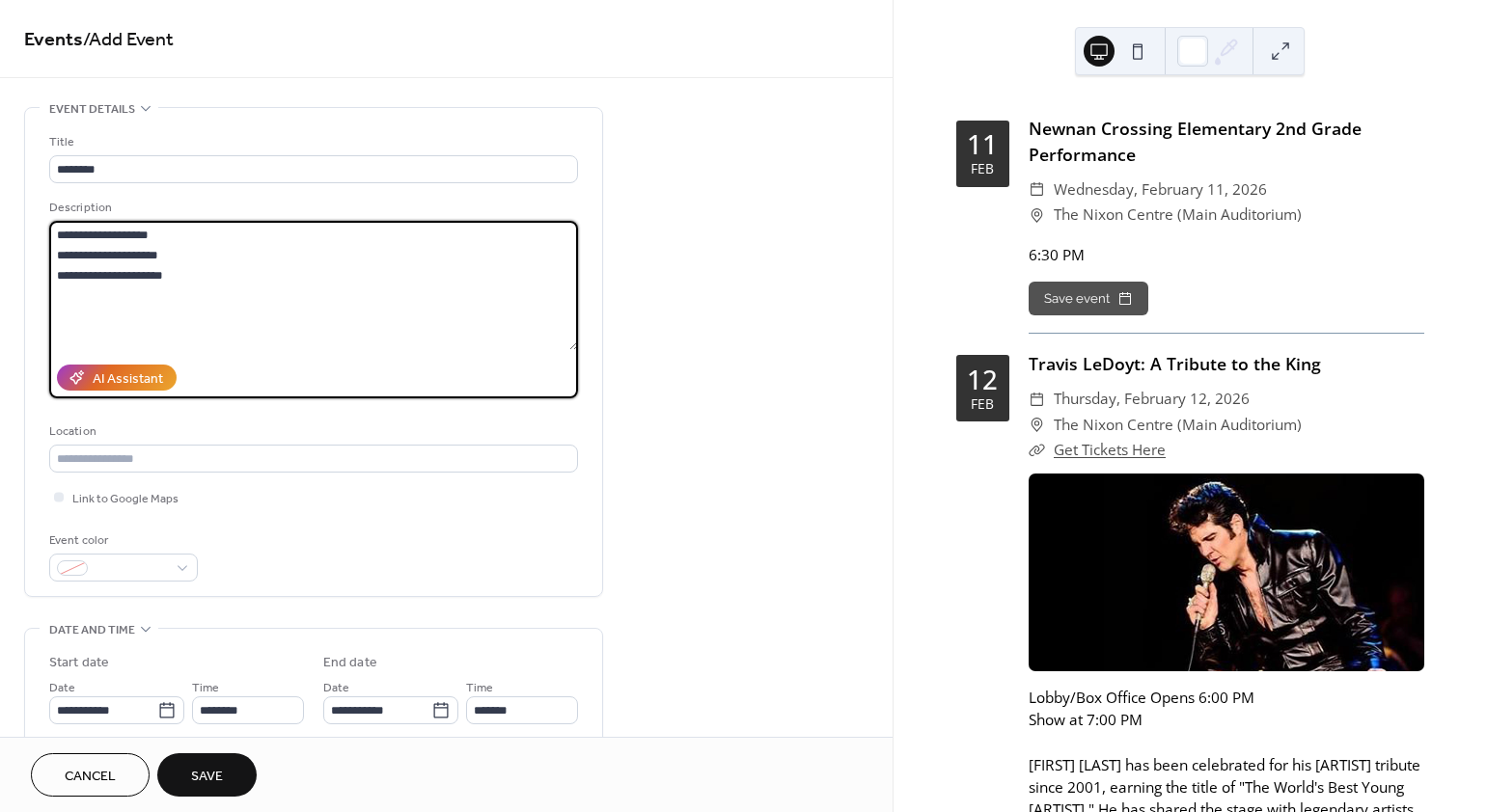 type on "**********" 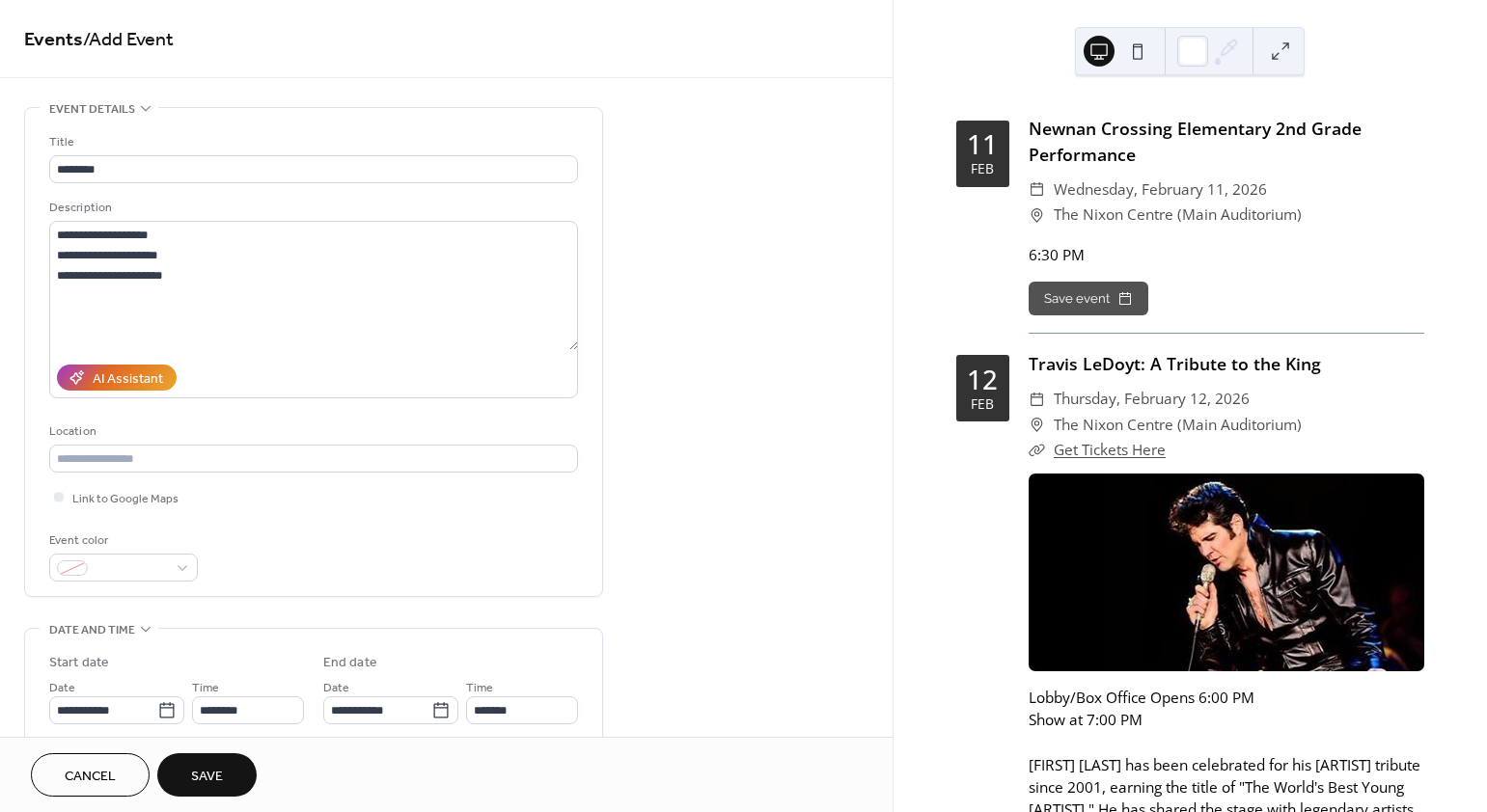 click on "**********" at bounding box center (446, 694) 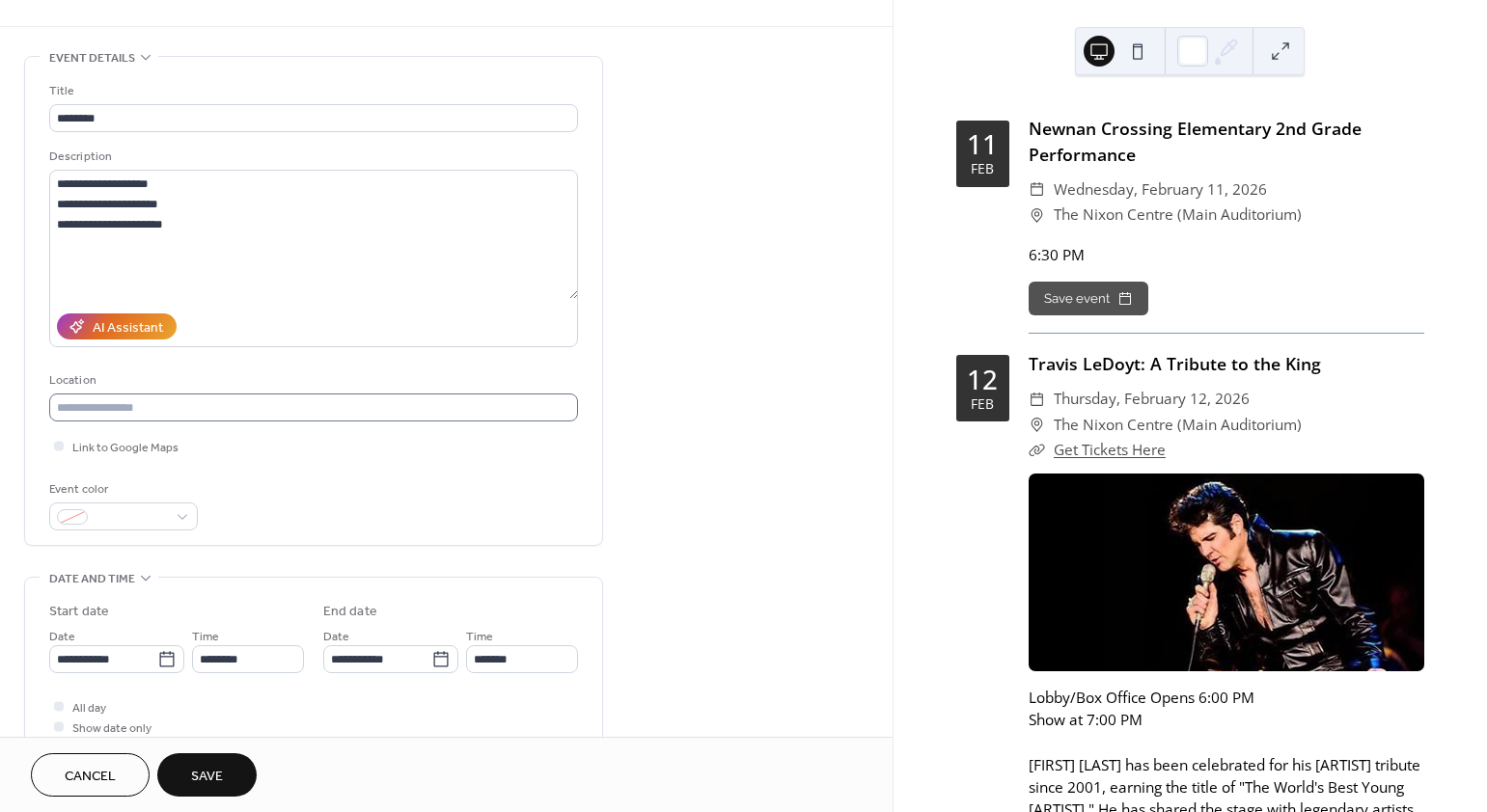 scroll, scrollTop: 61, scrollLeft: 0, axis: vertical 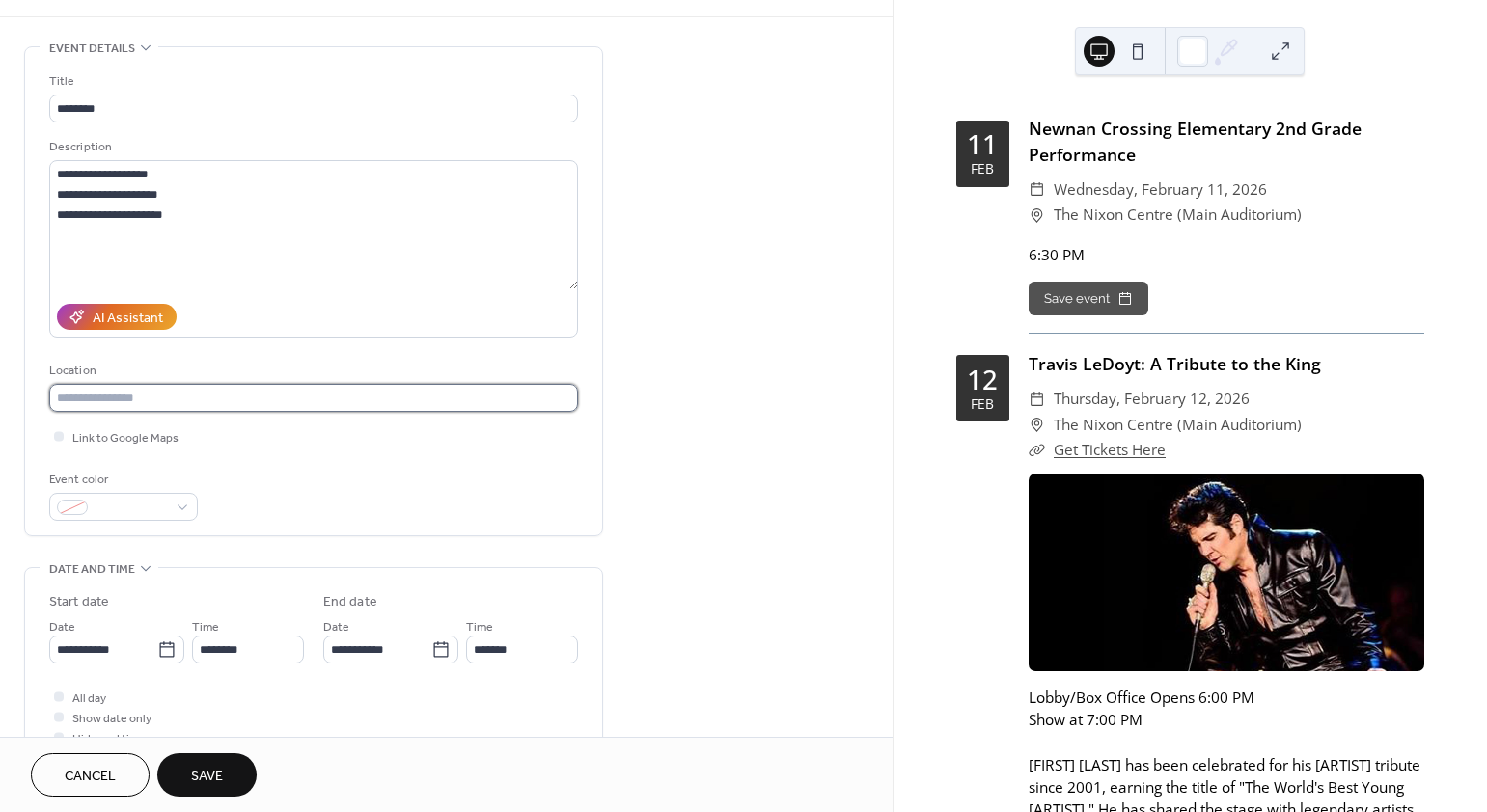 click at bounding box center (314, 397) 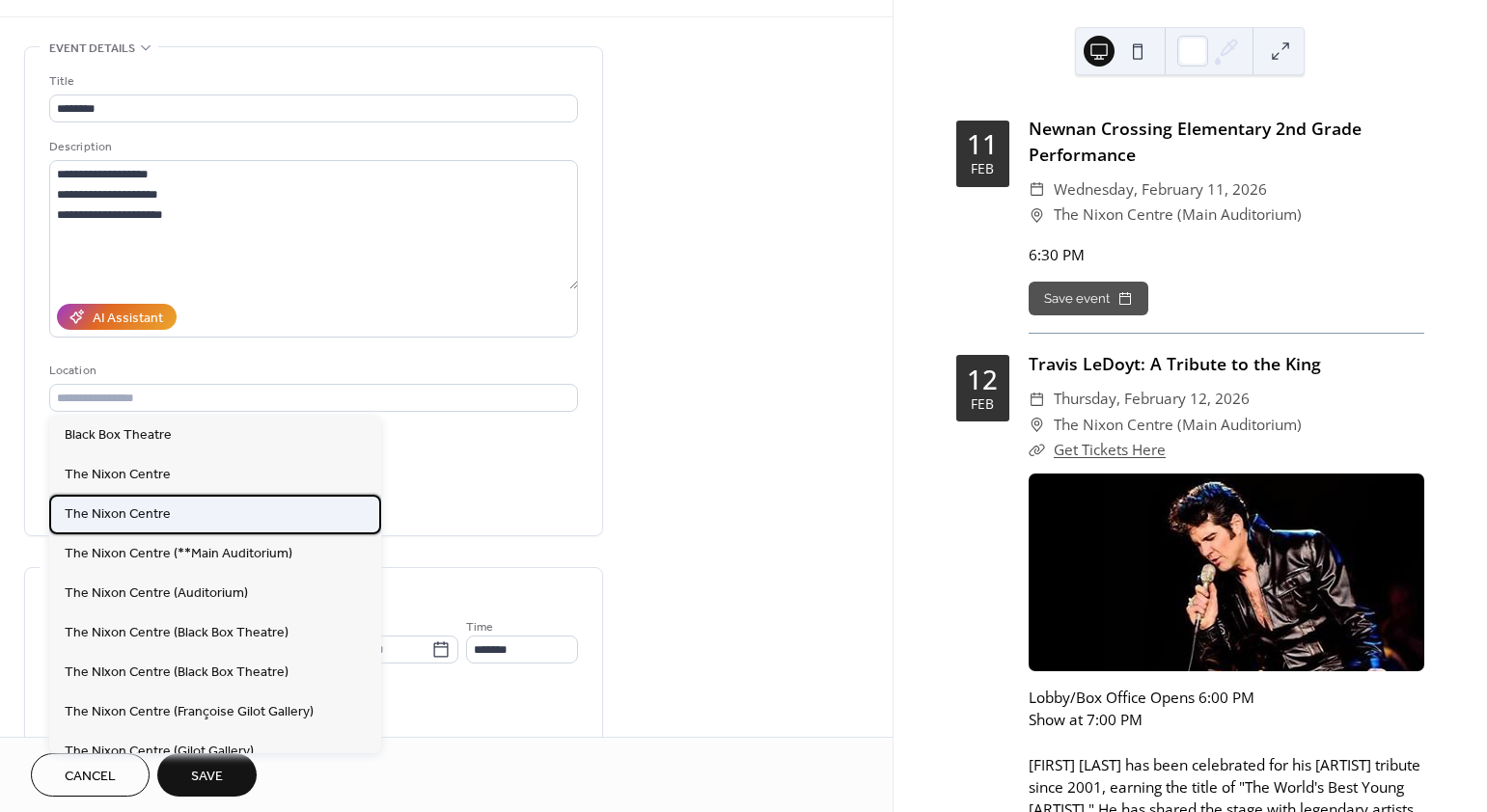 click on "The Nixon Centre" at bounding box center [215, 514] 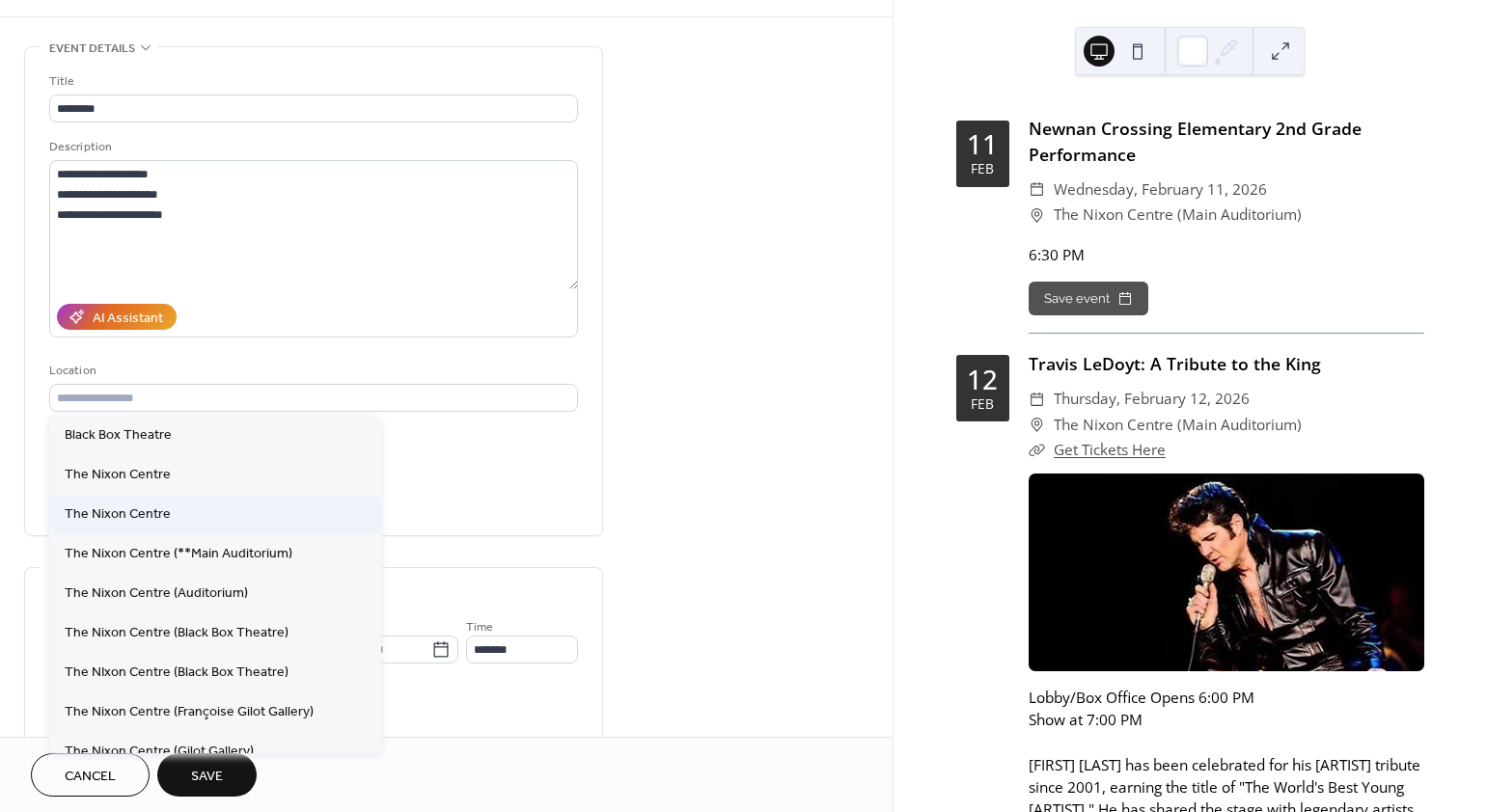 type on "**********" 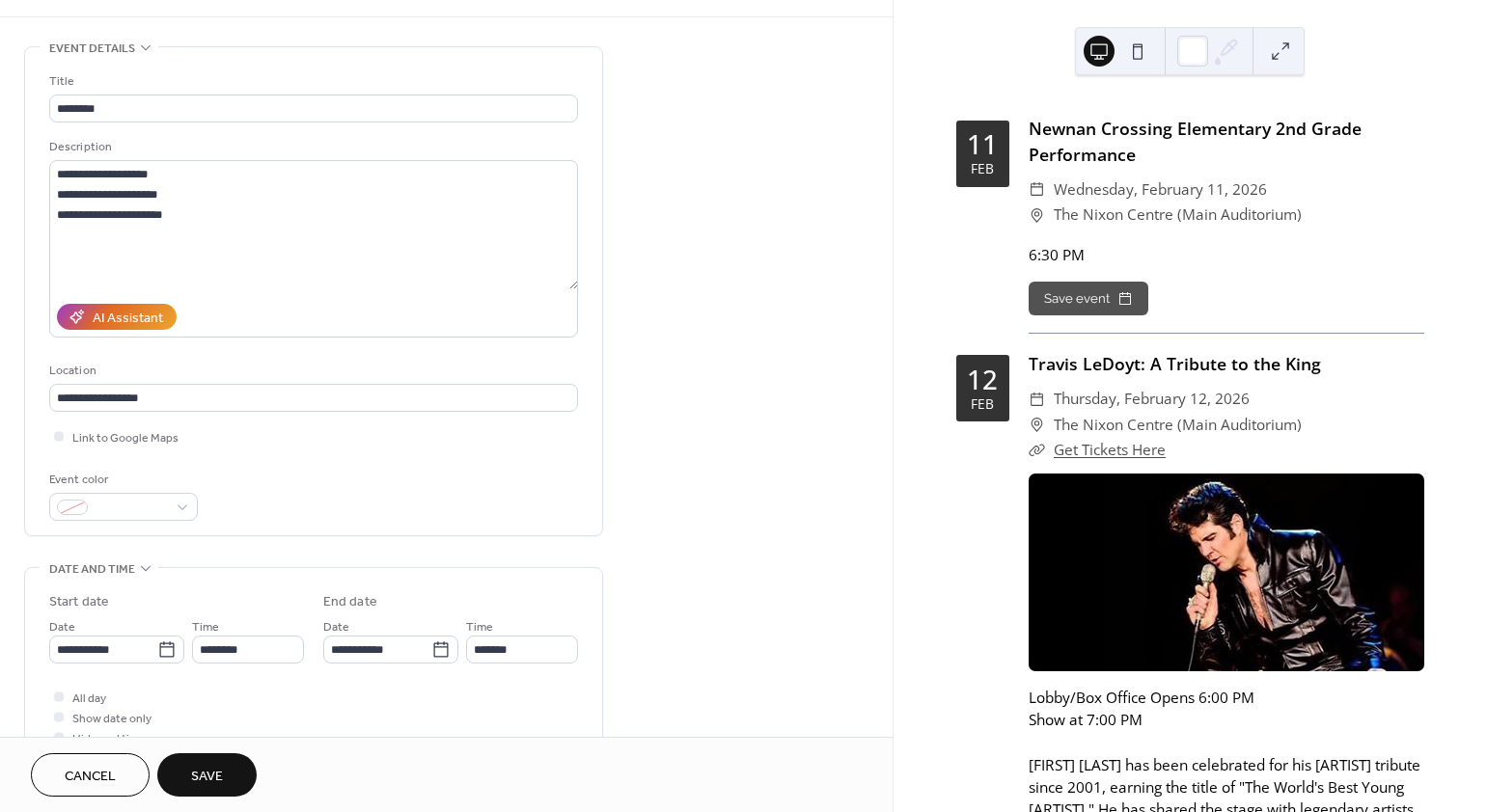 click on "Link to Google Maps" at bounding box center [314, 436] 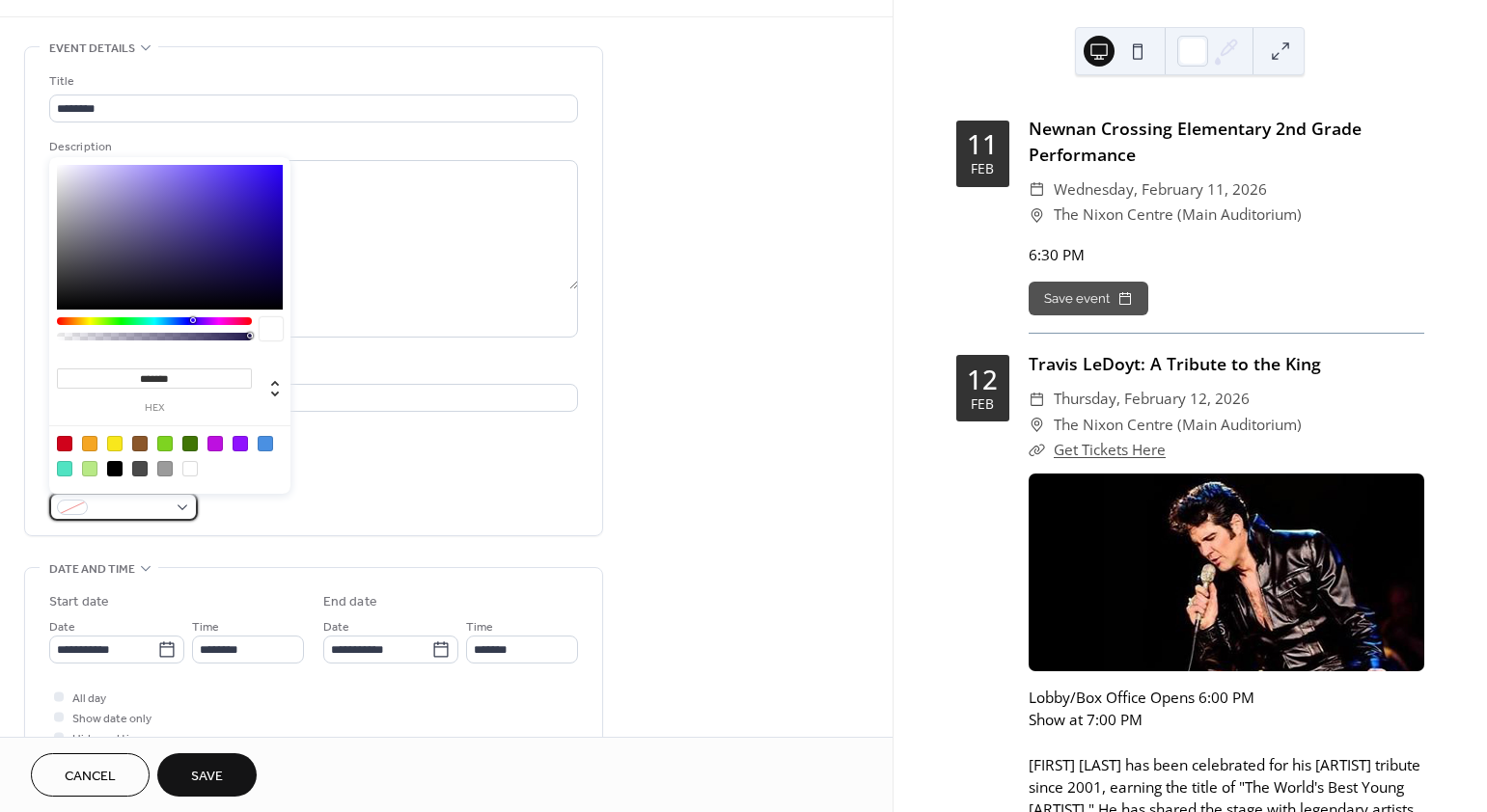 click at bounding box center (124, 506) 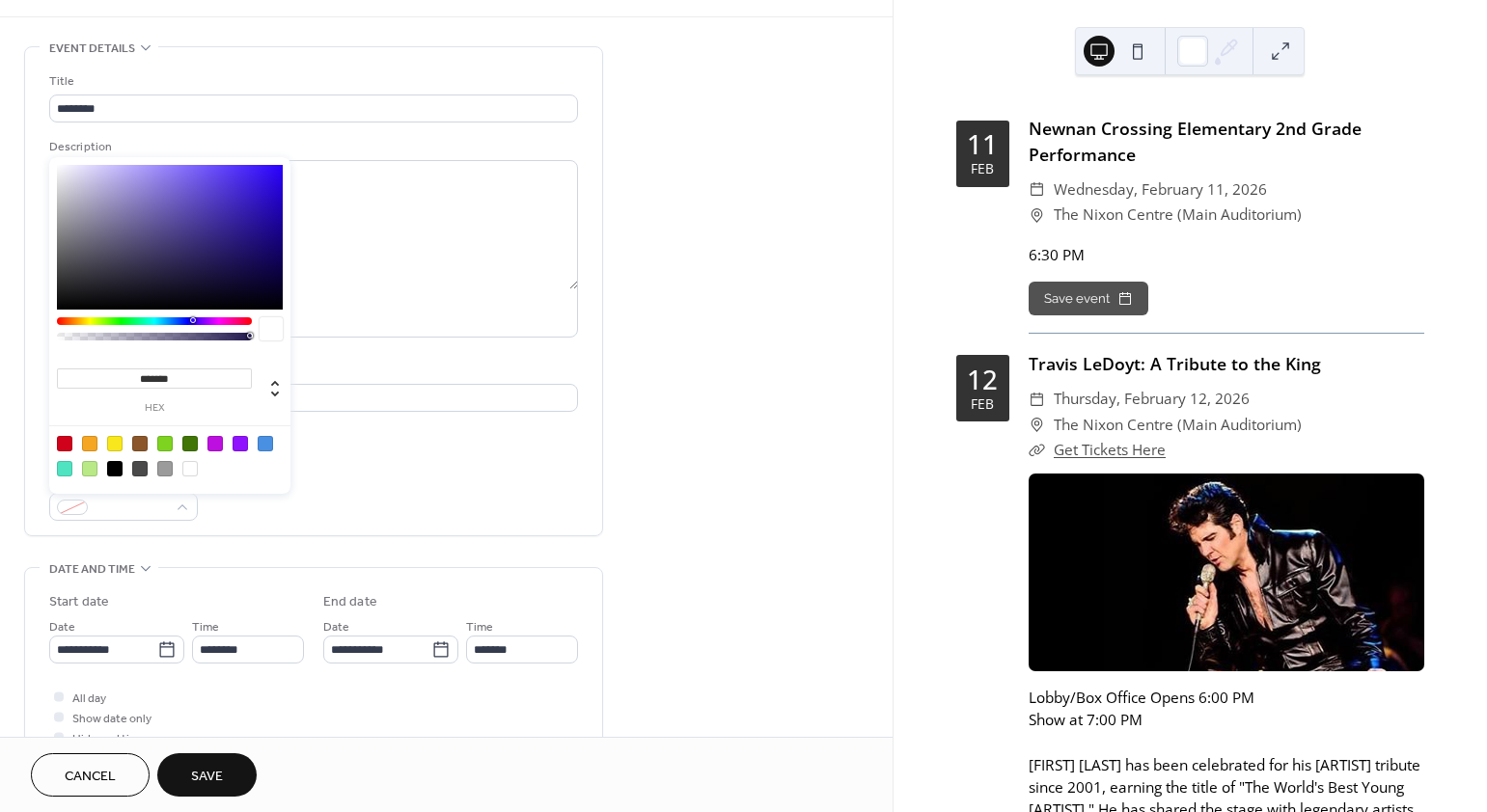click at bounding box center (170, 455) 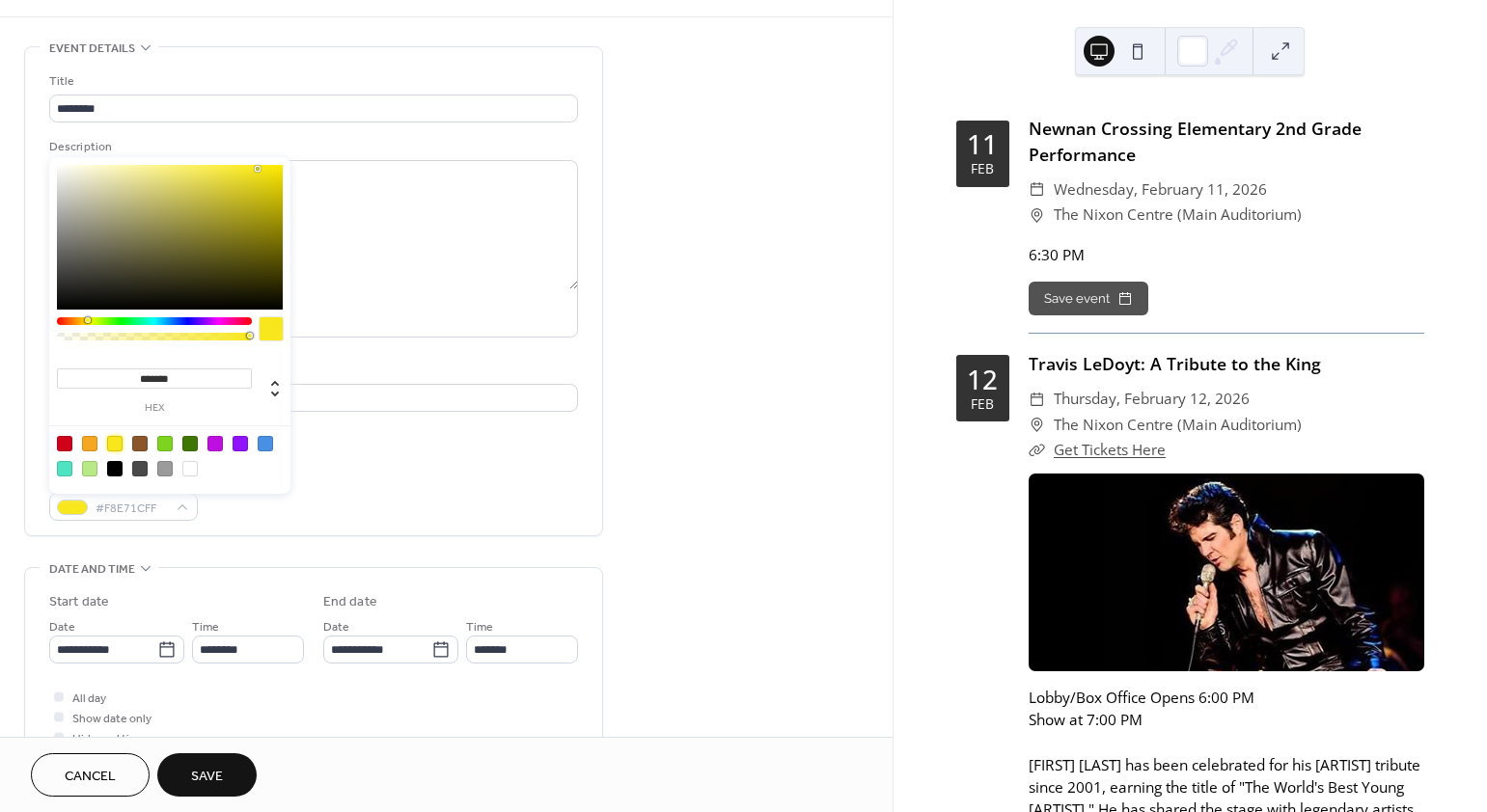 click on "Event color #F8E71CFF" at bounding box center [314, 495] 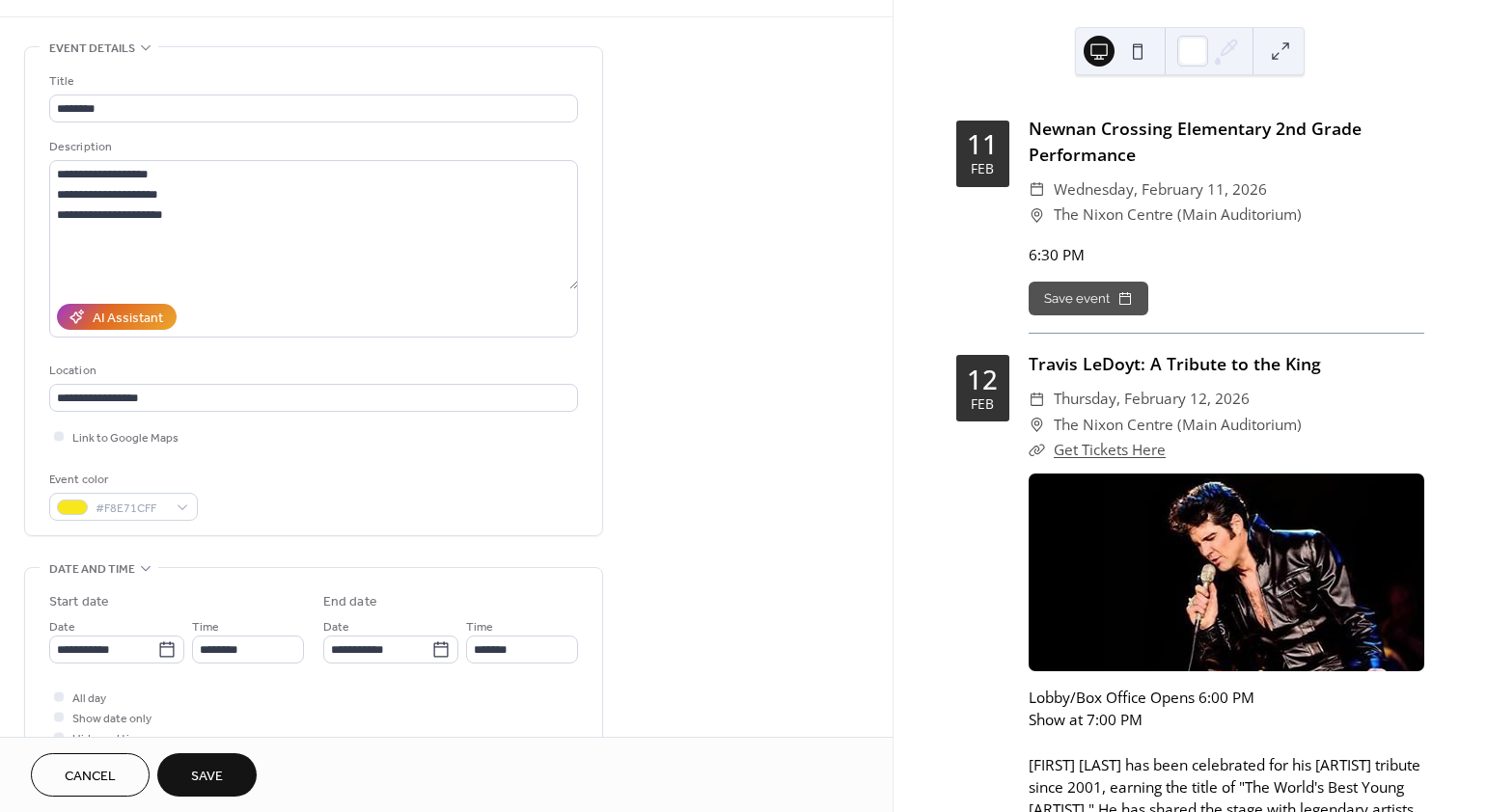 click on "Event color #F8E71CFF" at bounding box center [314, 495] 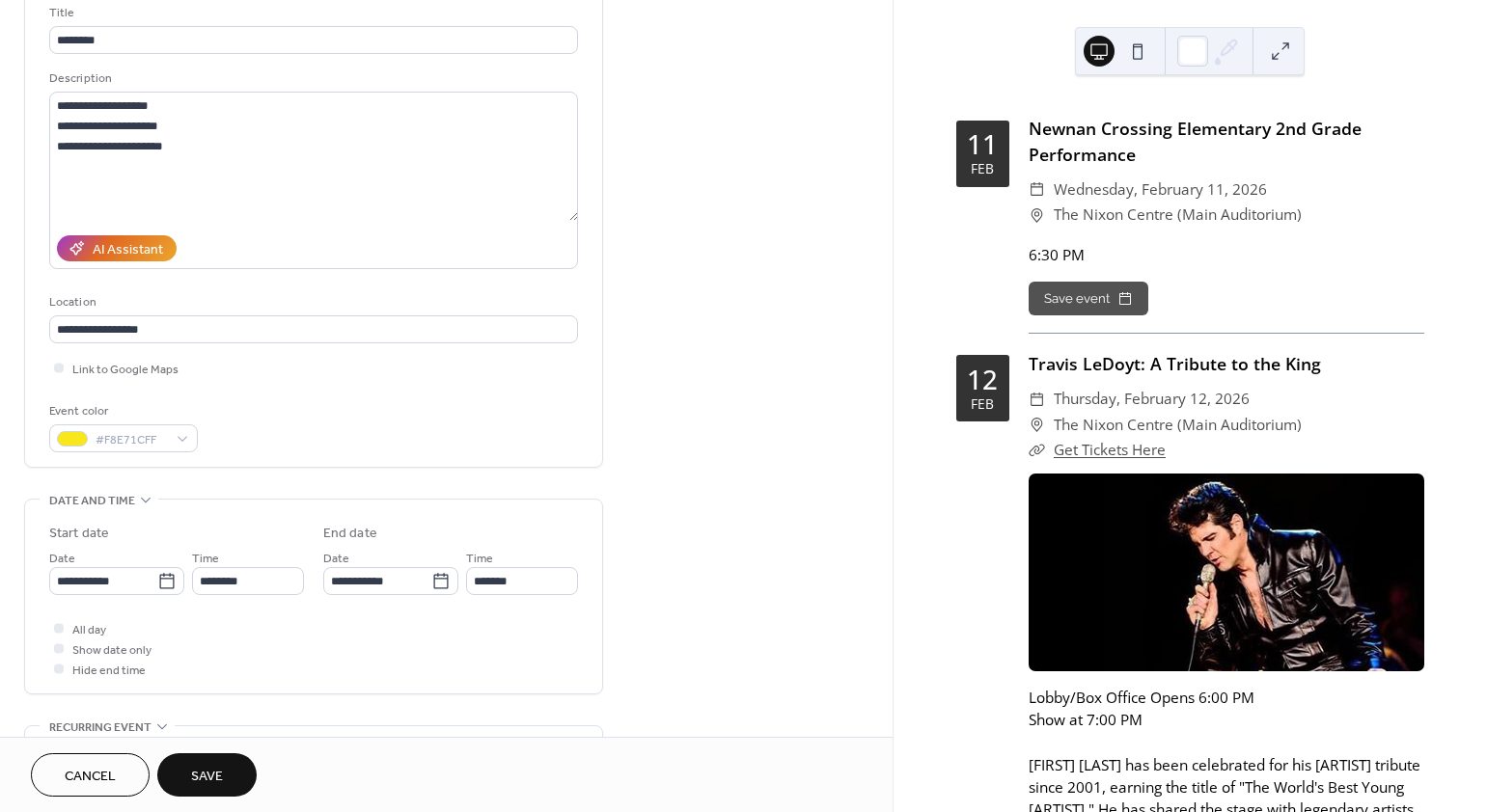 scroll, scrollTop: 509, scrollLeft: 0, axis: vertical 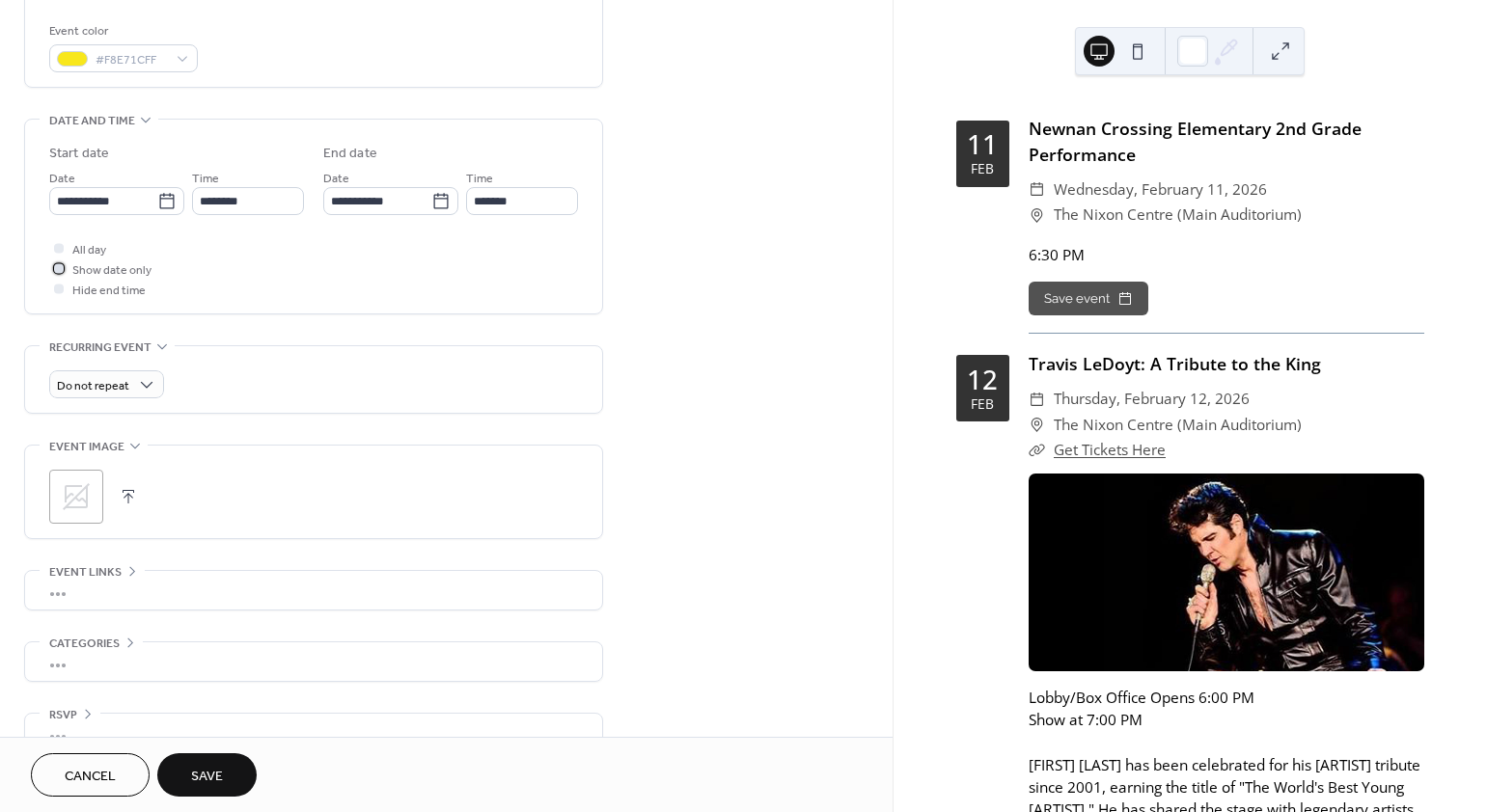 click on "Show date only" at bounding box center [112, 270] 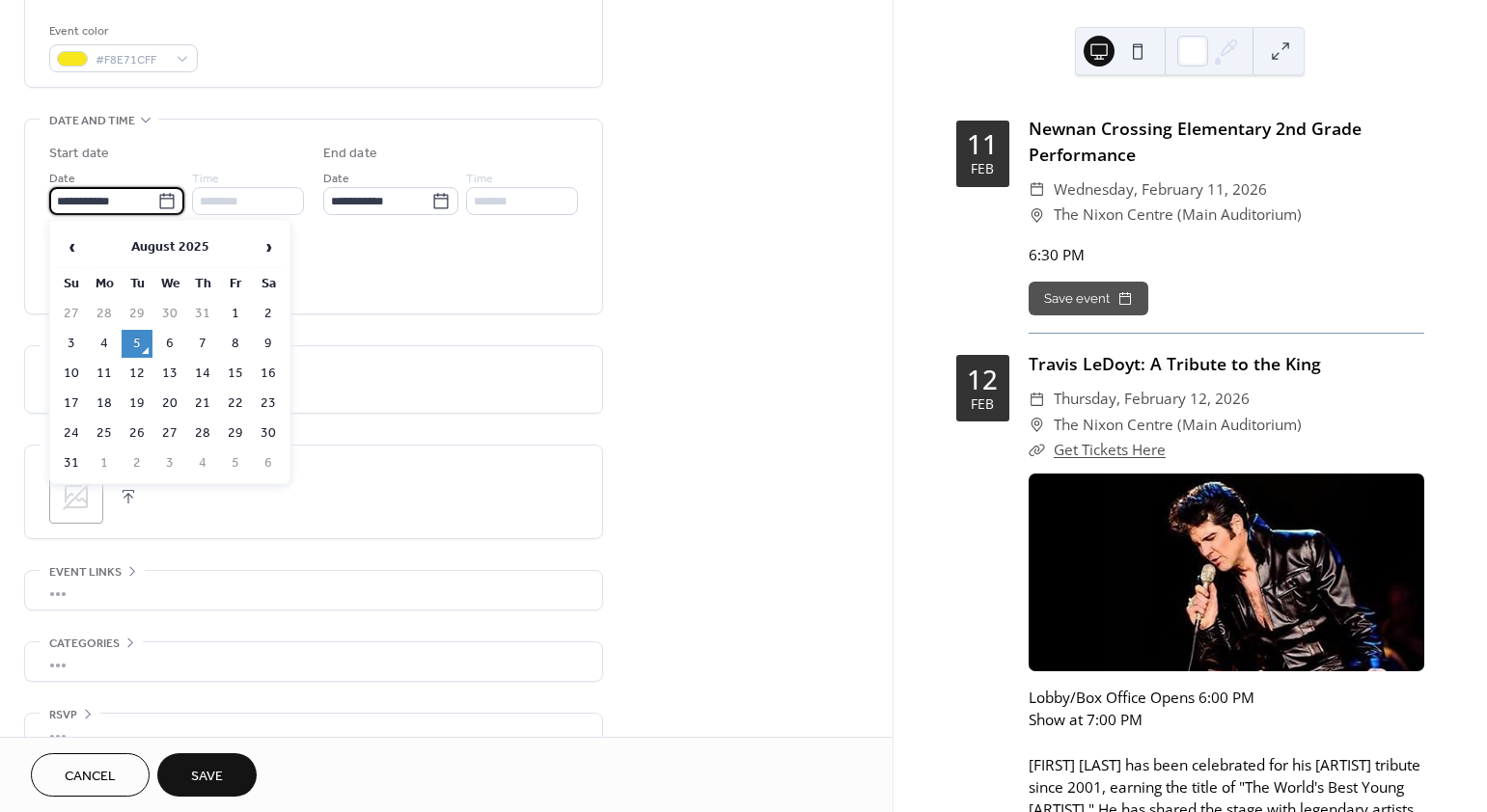 click on "**********" at bounding box center (103, 201) 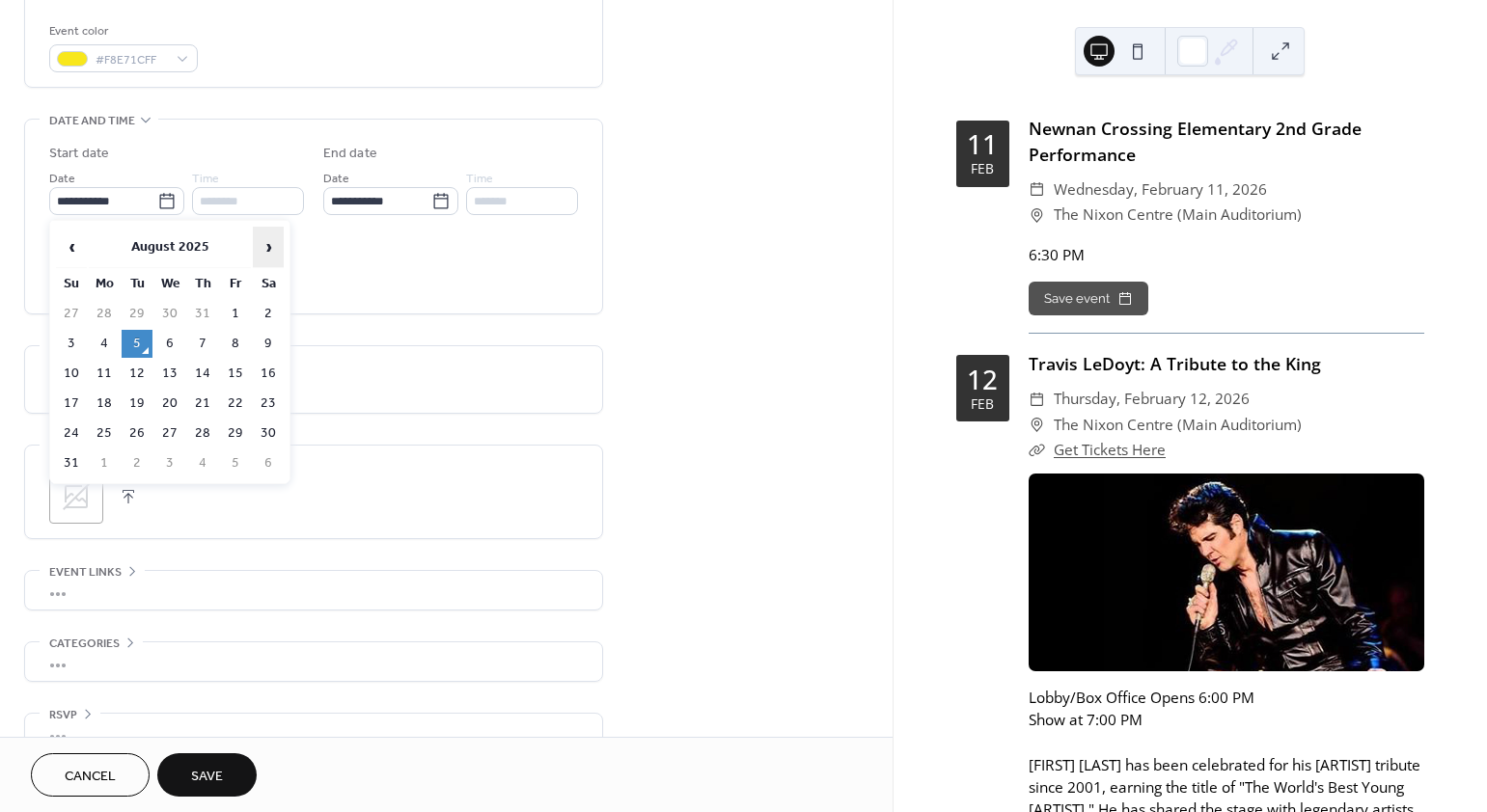 click on "›" at bounding box center (268, 247) 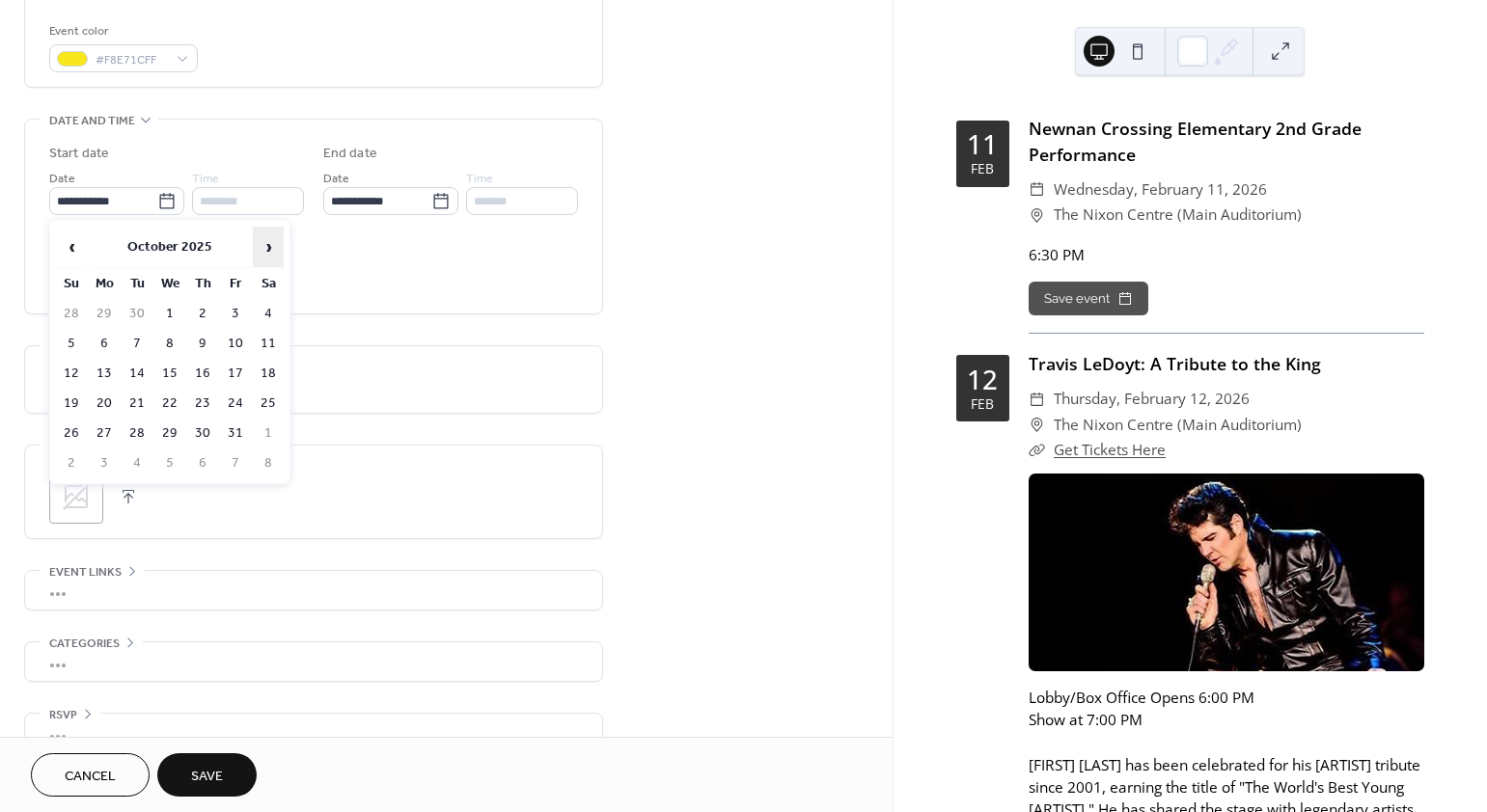click on "›" at bounding box center [268, 247] 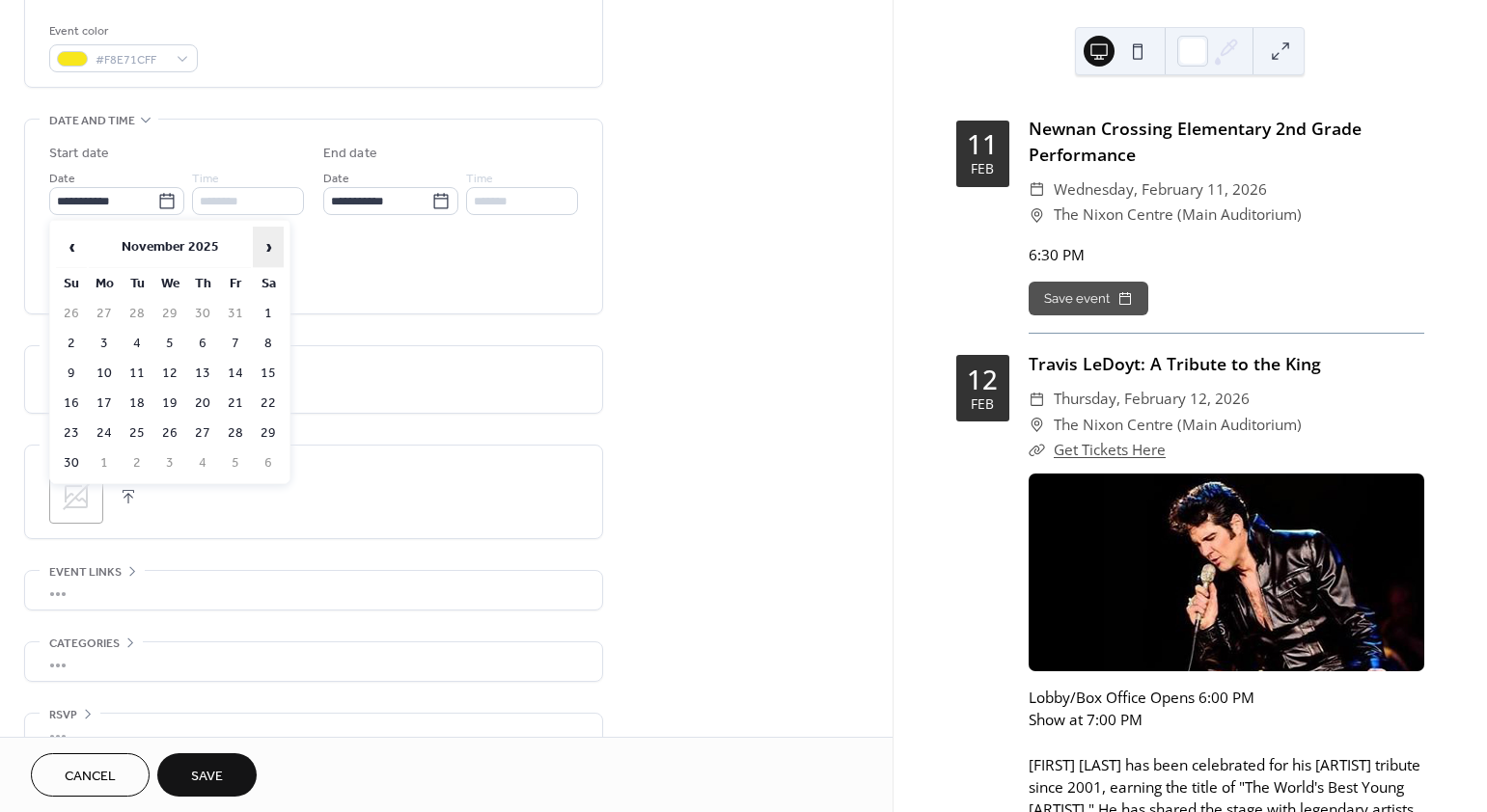 click on "›" at bounding box center (268, 247) 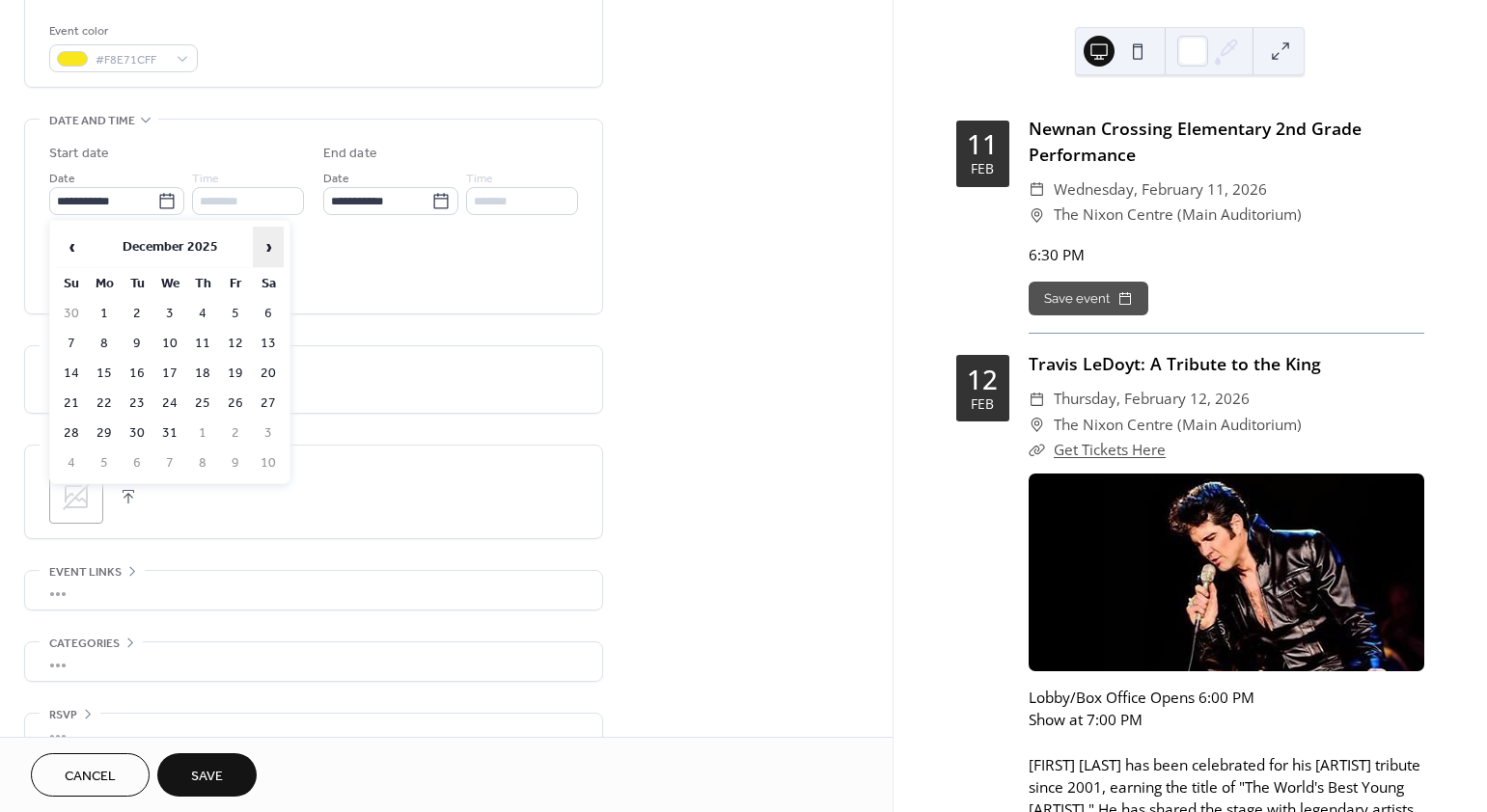 click on "›" at bounding box center (268, 247) 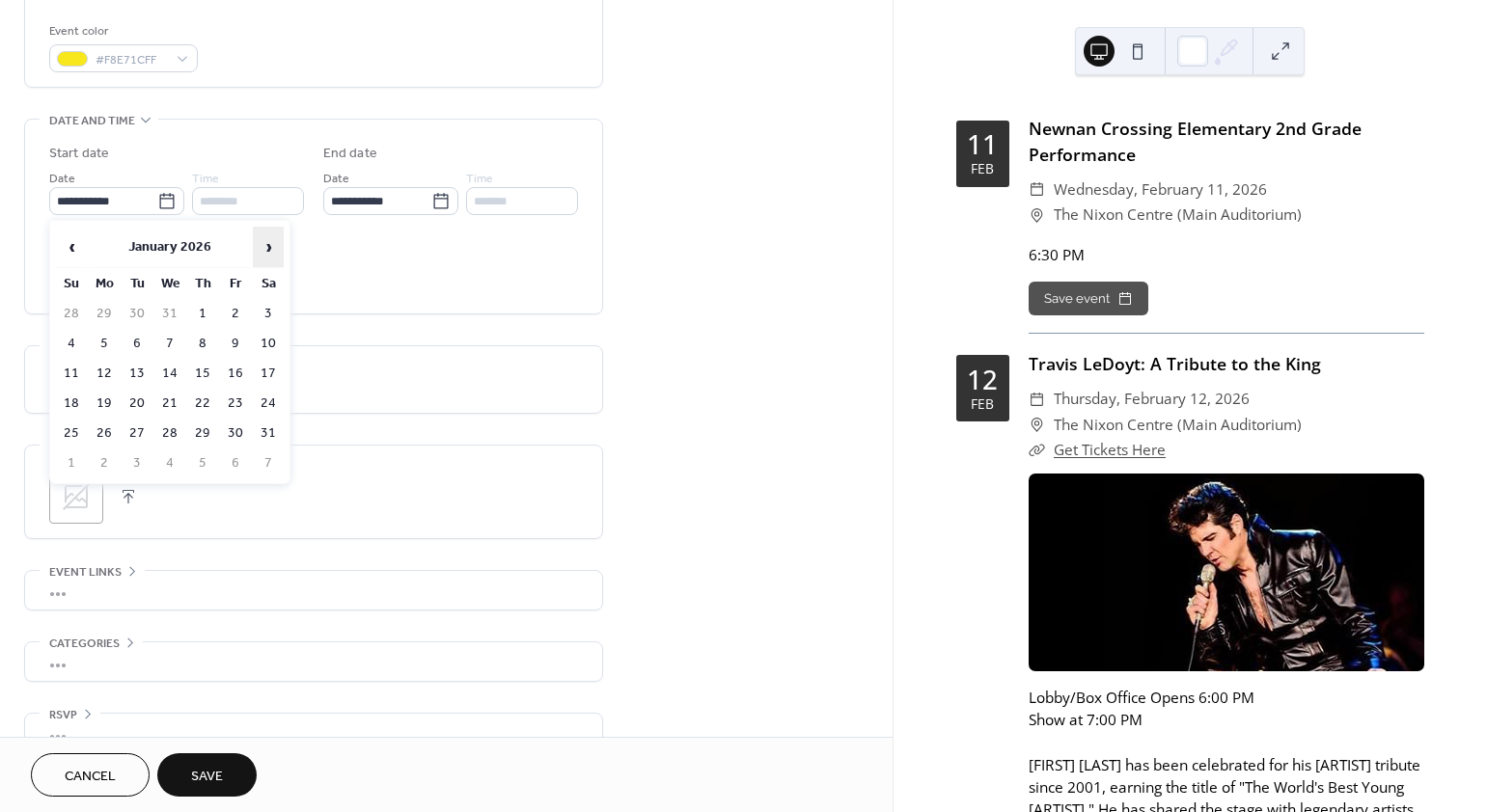 click on "›" at bounding box center [268, 247] 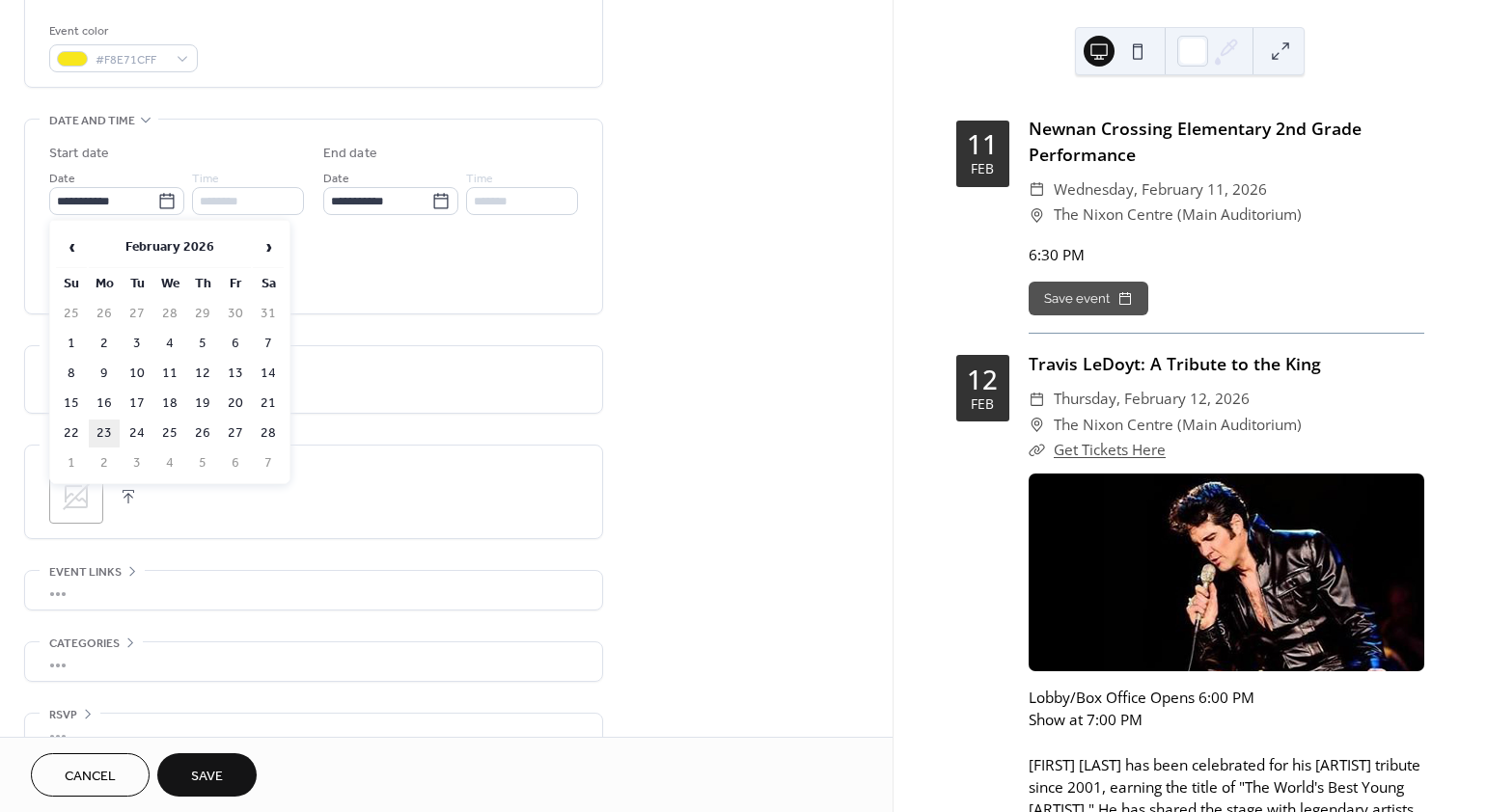 click on "23" at bounding box center [104, 433] 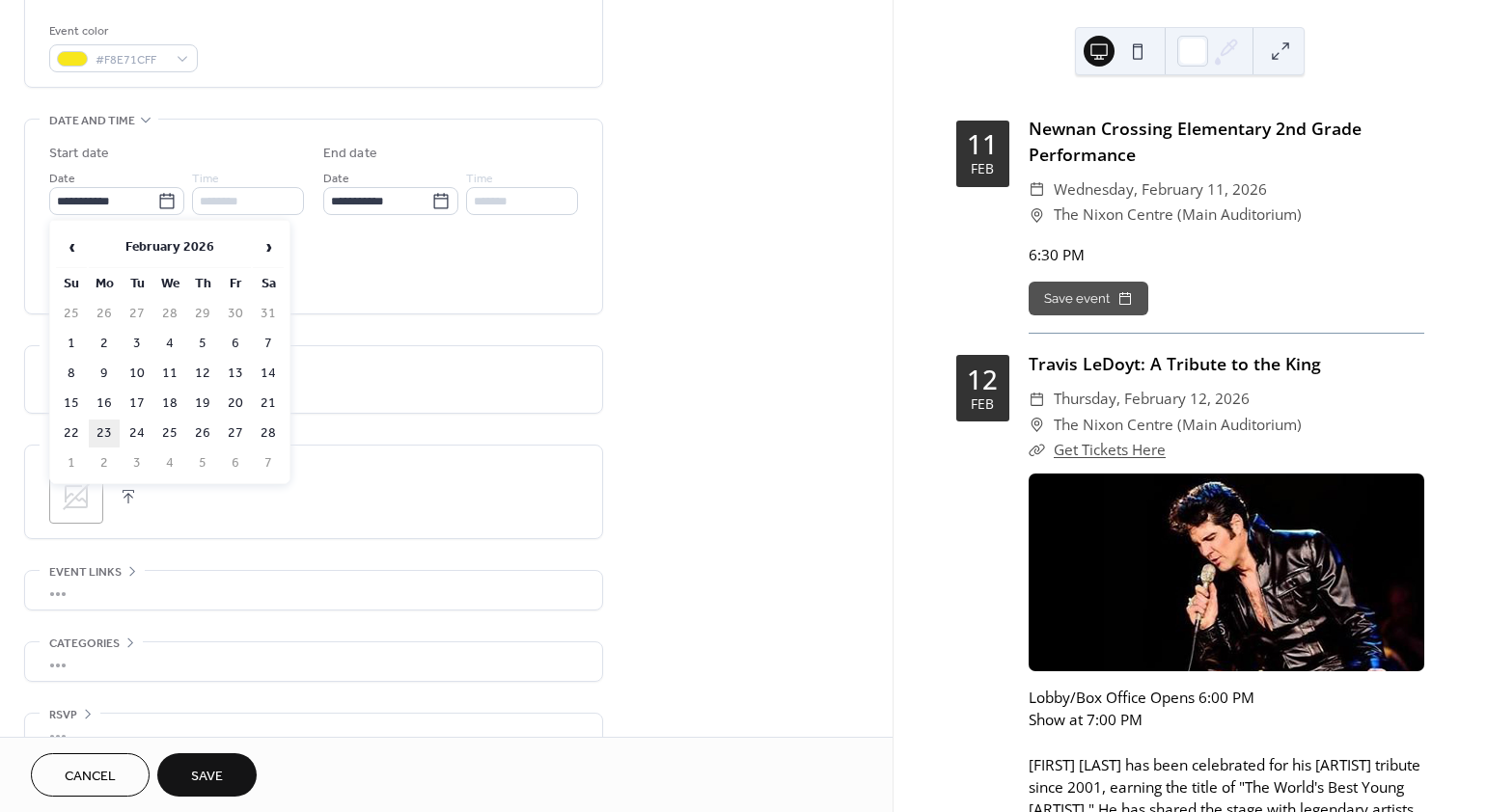 type on "**********" 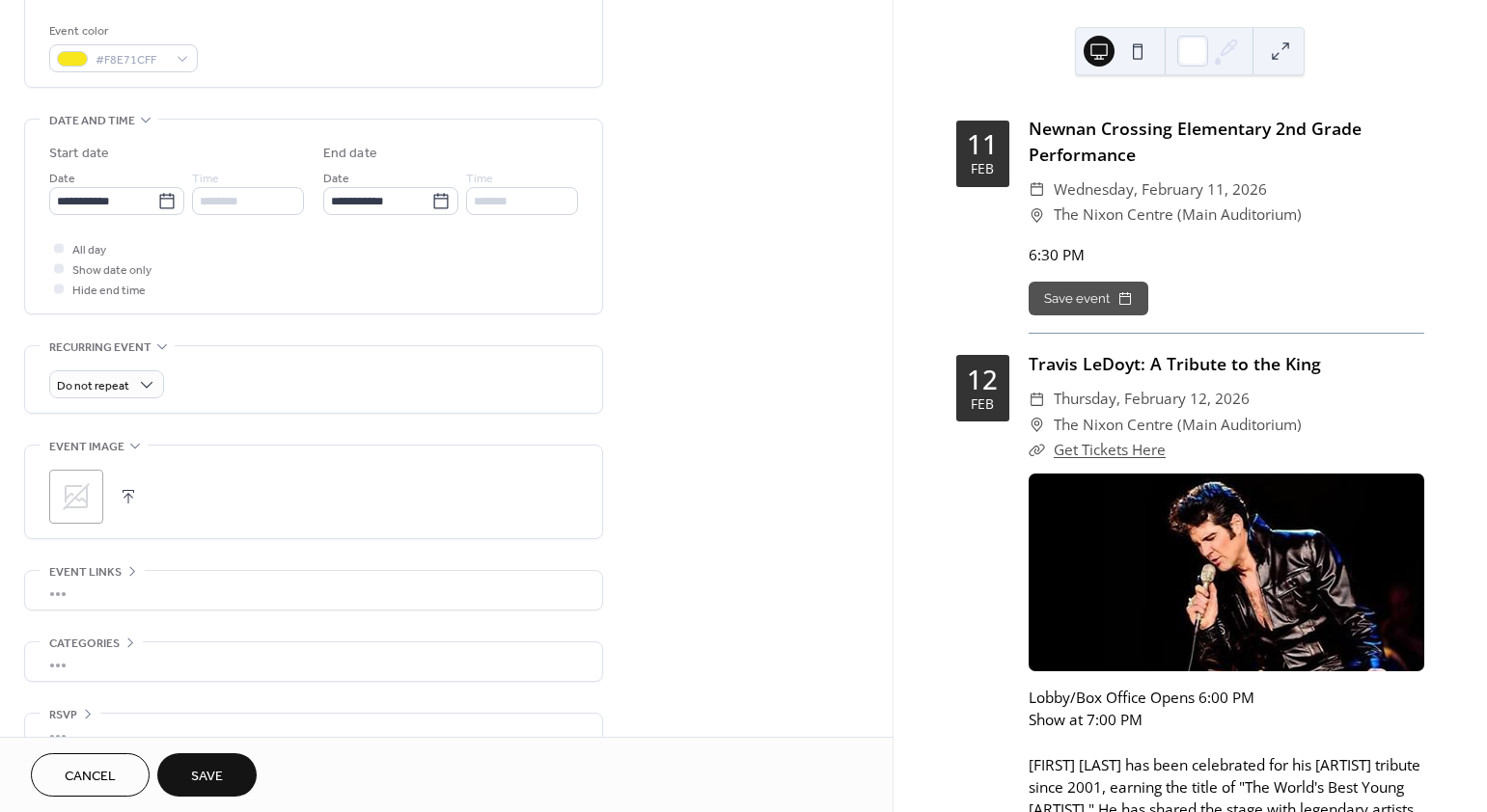 click on "Do not repeat" at bounding box center [314, 379] 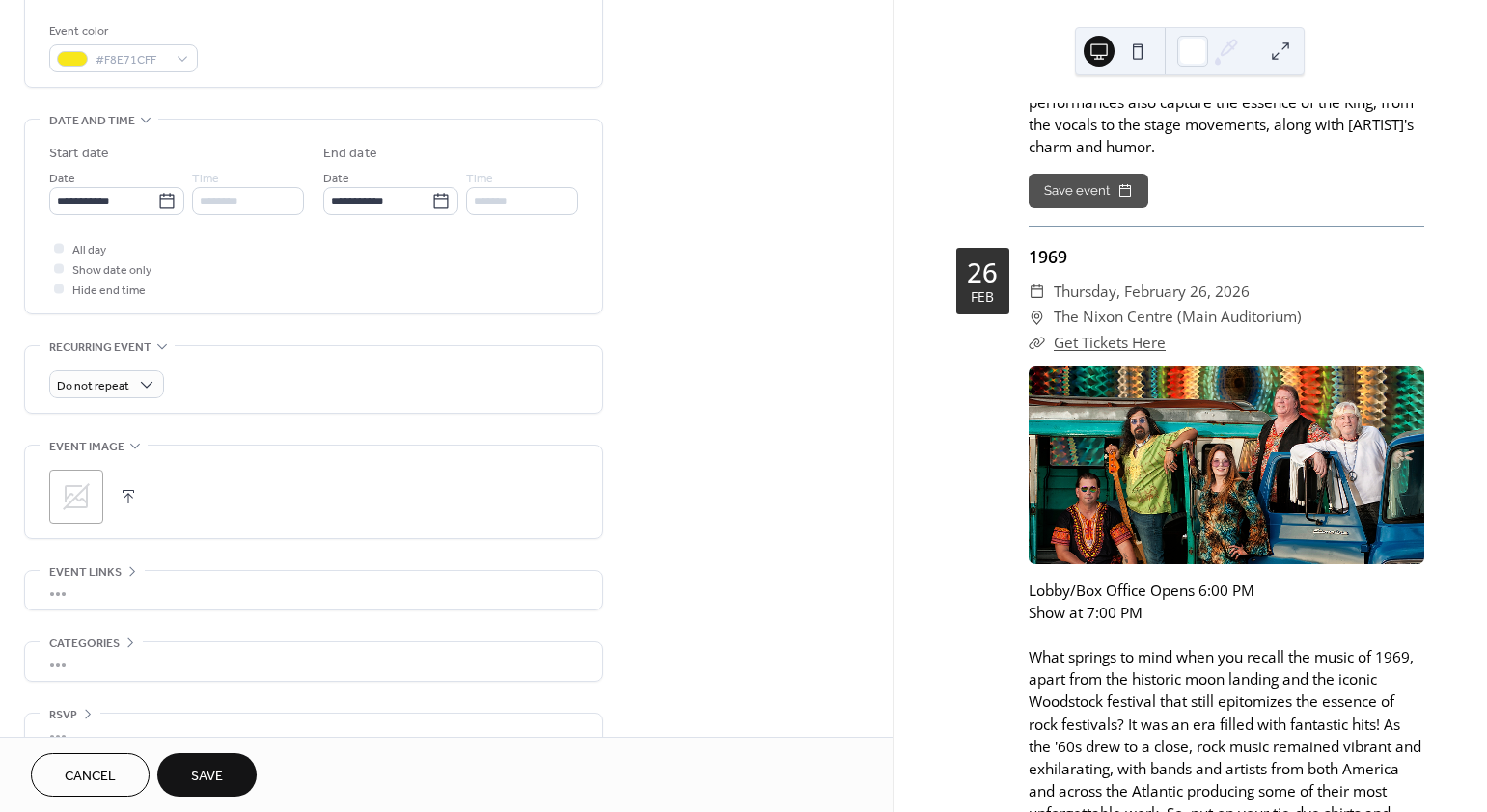 scroll, scrollTop: 22539, scrollLeft: 0, axis: vertical 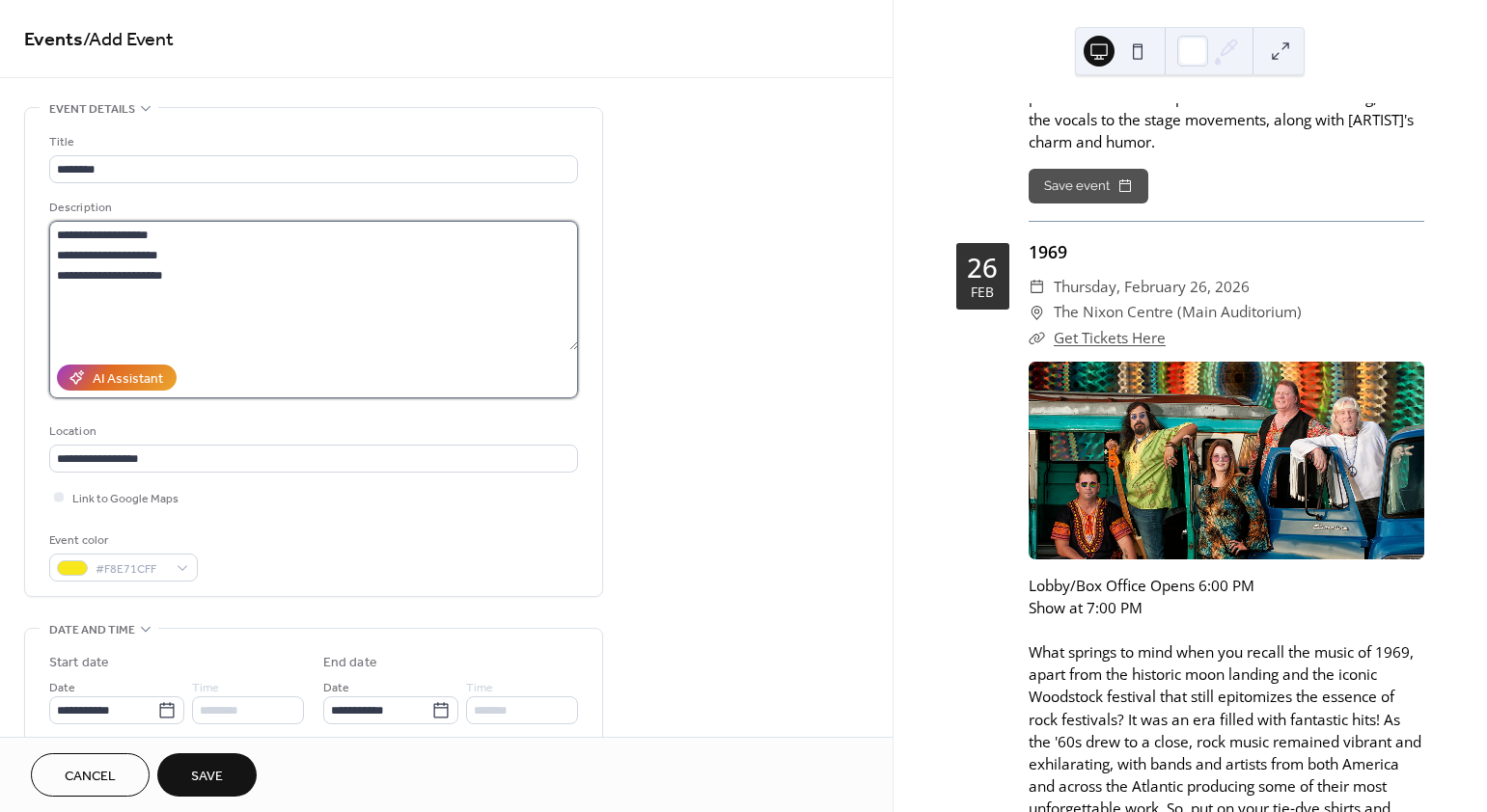 click on "**********" at bounding box center [314, 285] 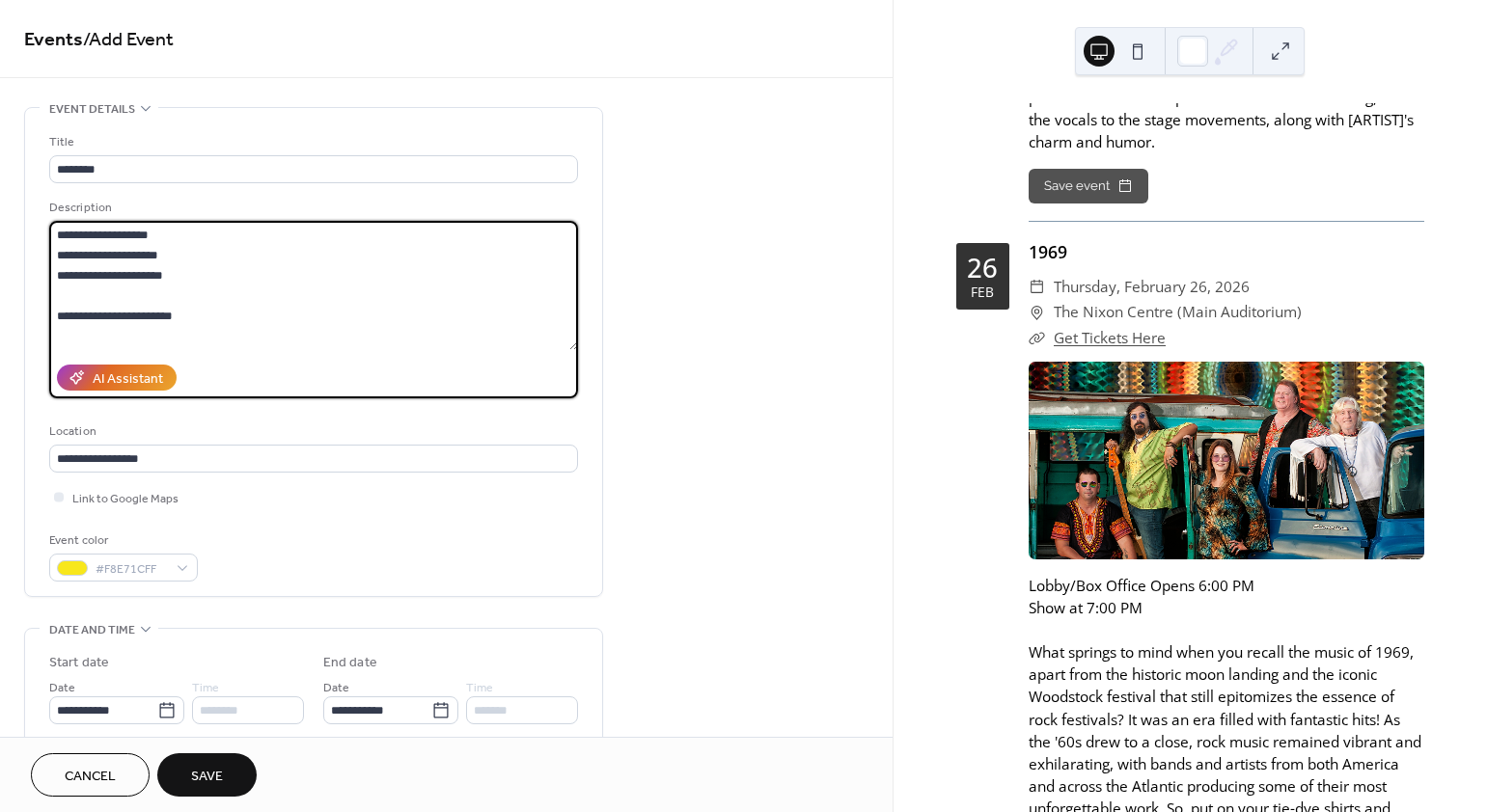 click on "**********" at bounding box center [314, 285] 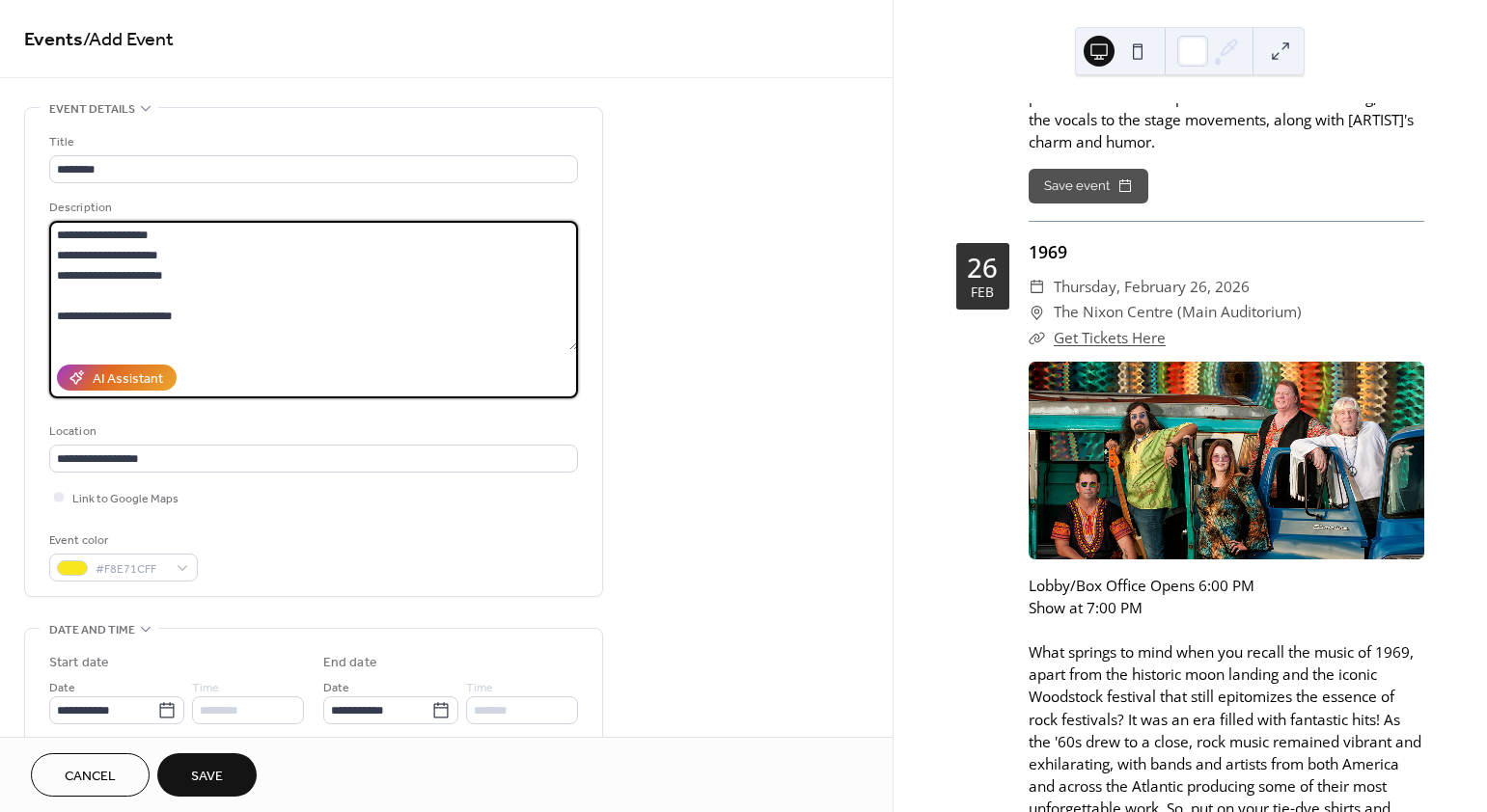 click on "Save" at bounding box center (207, 776) 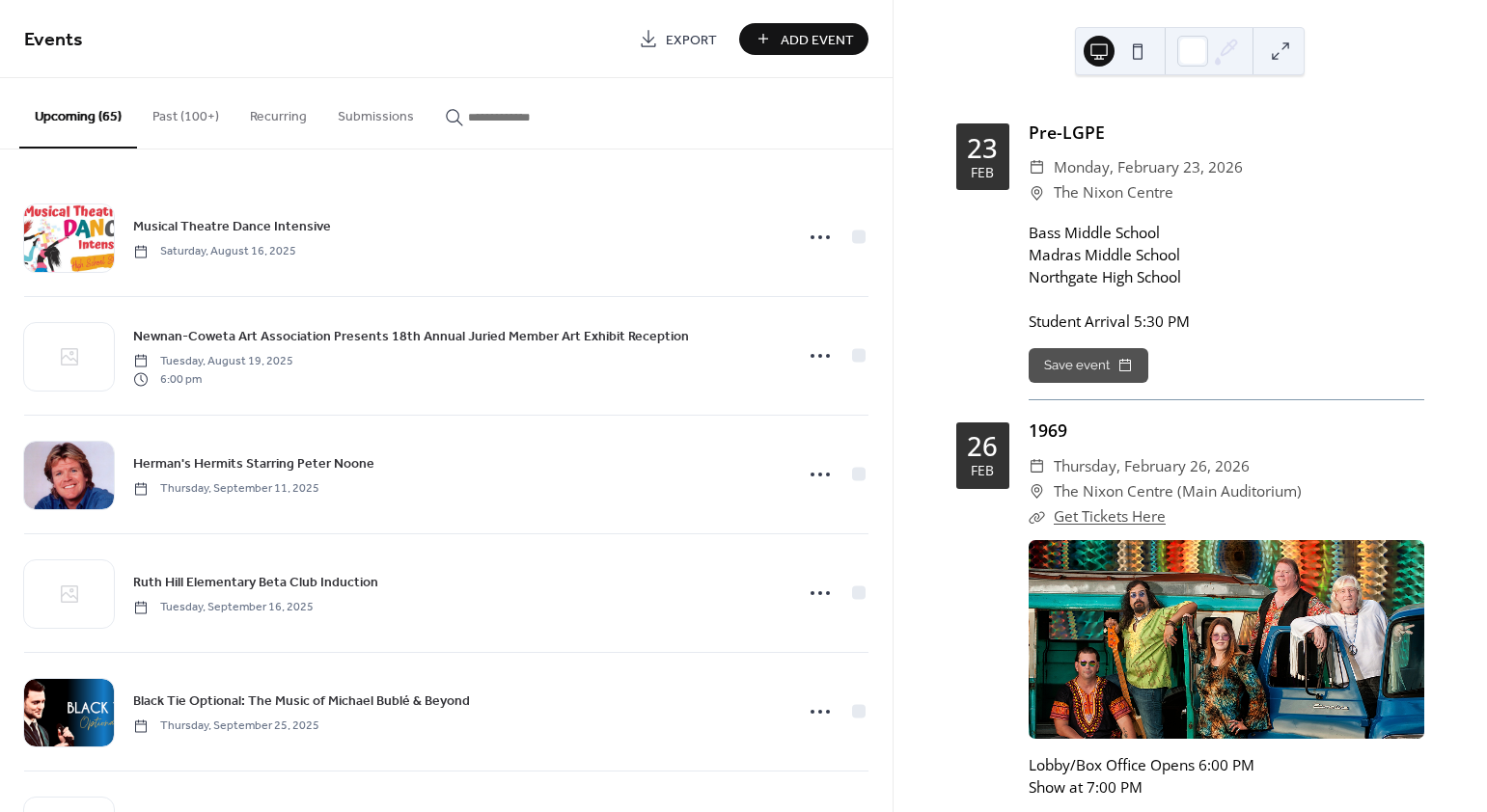 scroll, scrollTop: 22666, scrollLeft: 0, axis: vertical 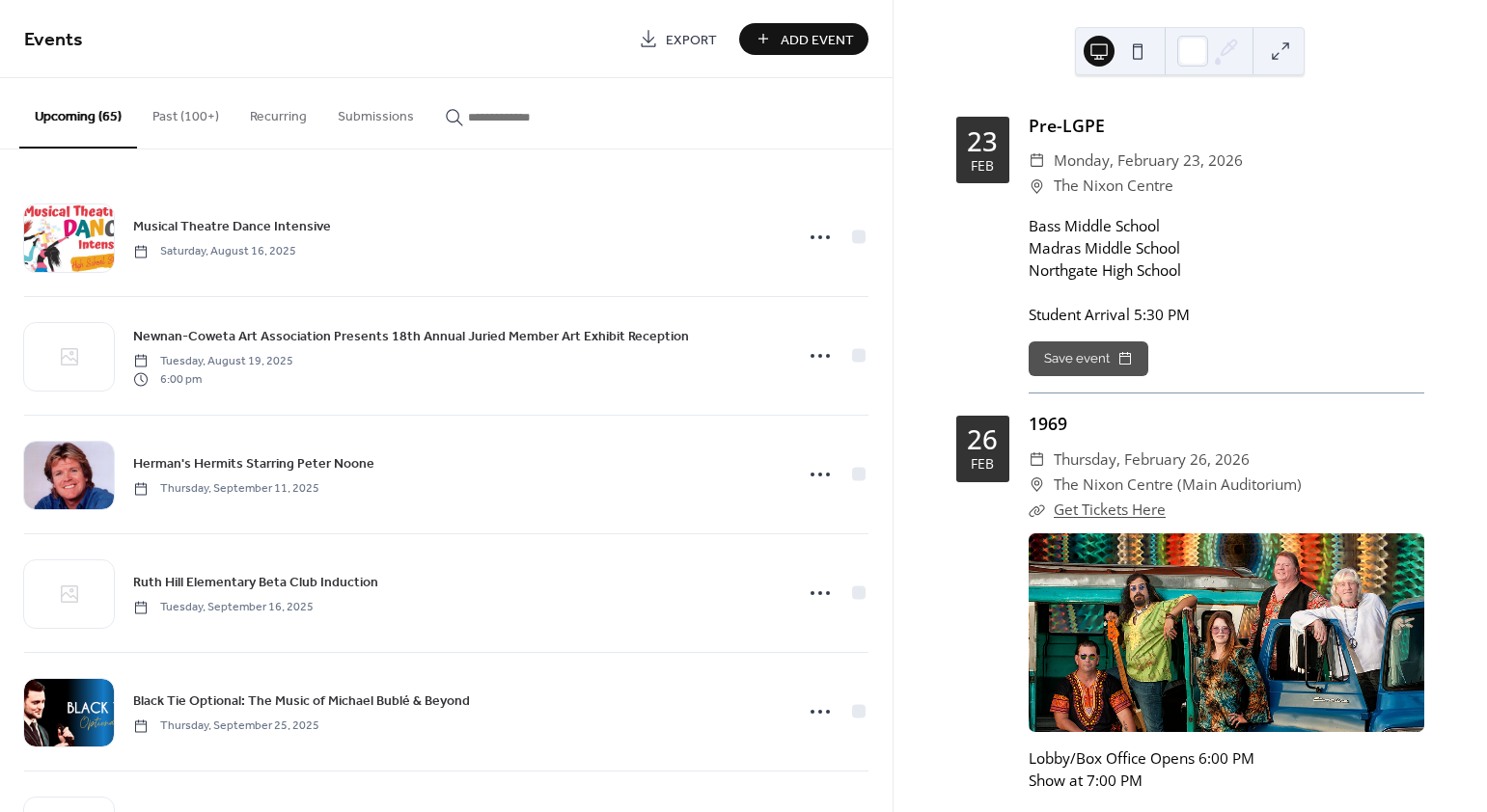 click on "Add Event" at bounding box center [804, 39] 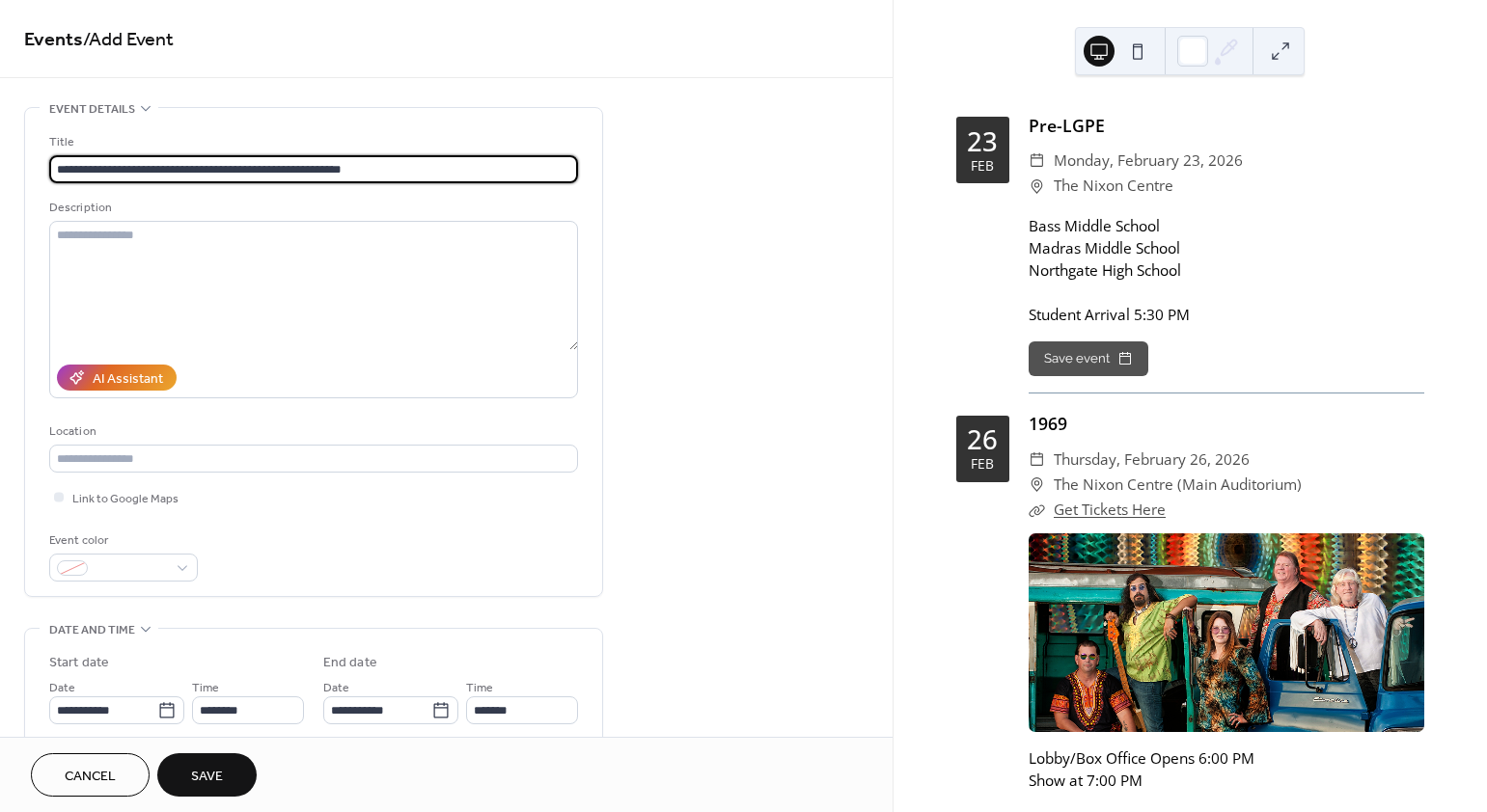 type on "**********" 